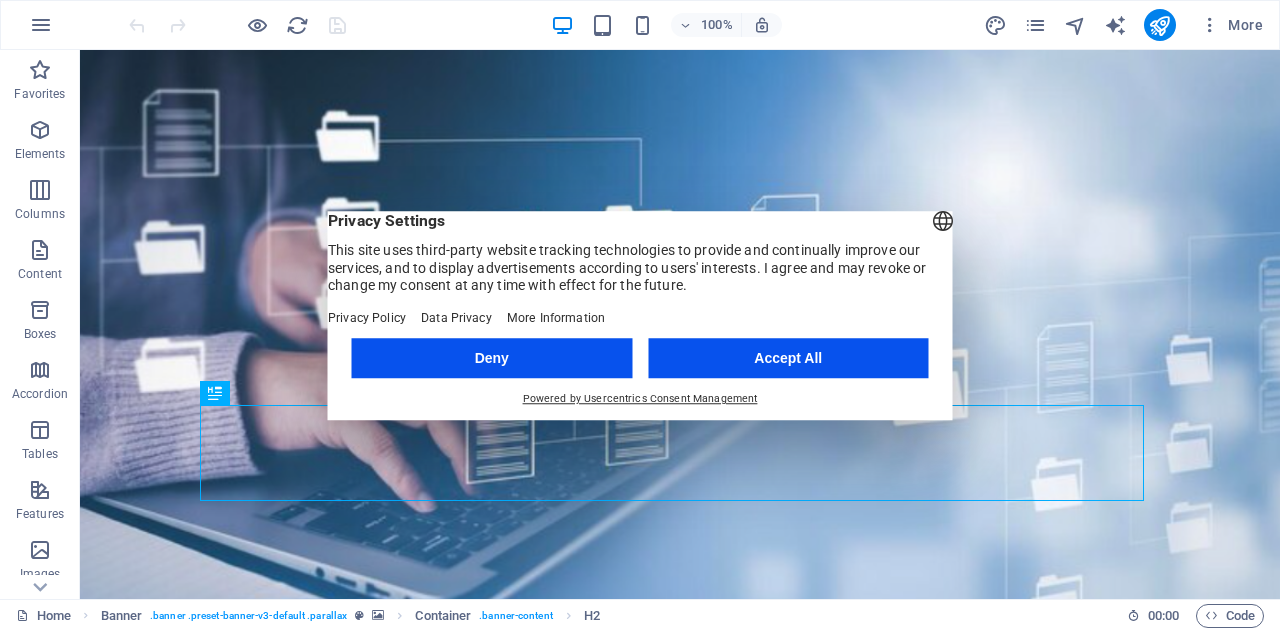 scroll, scrollTop: 0, scrollLeft: 0, axis: both 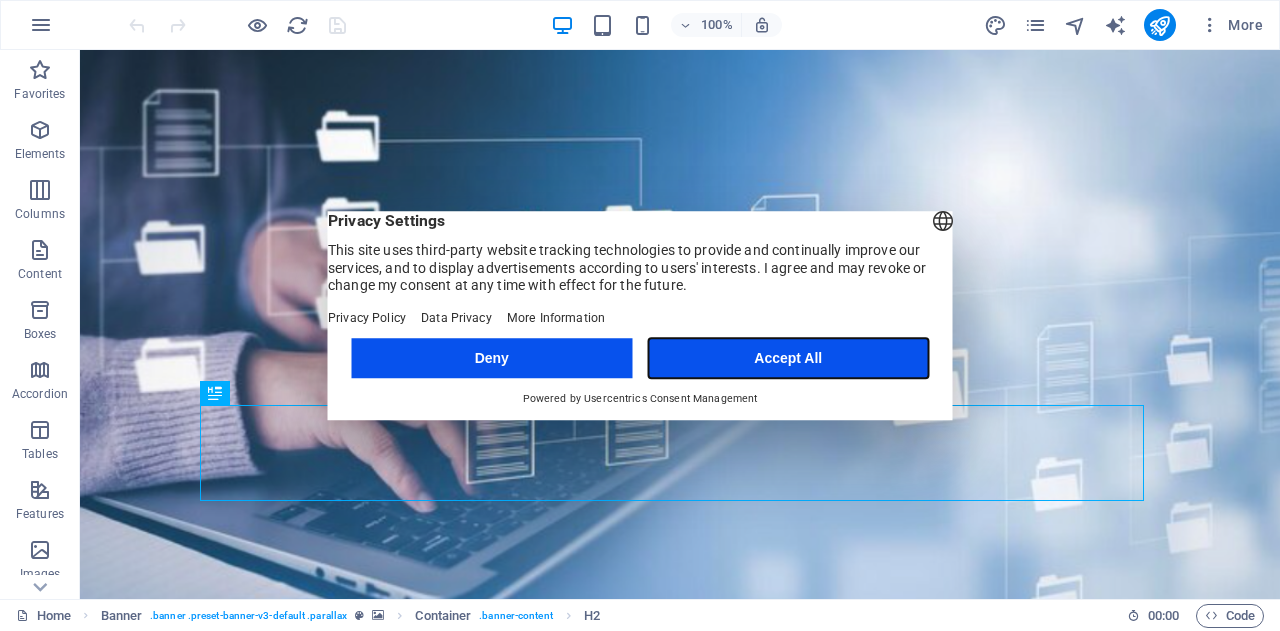 click on "Accept All" at bounding box center [788, 358] 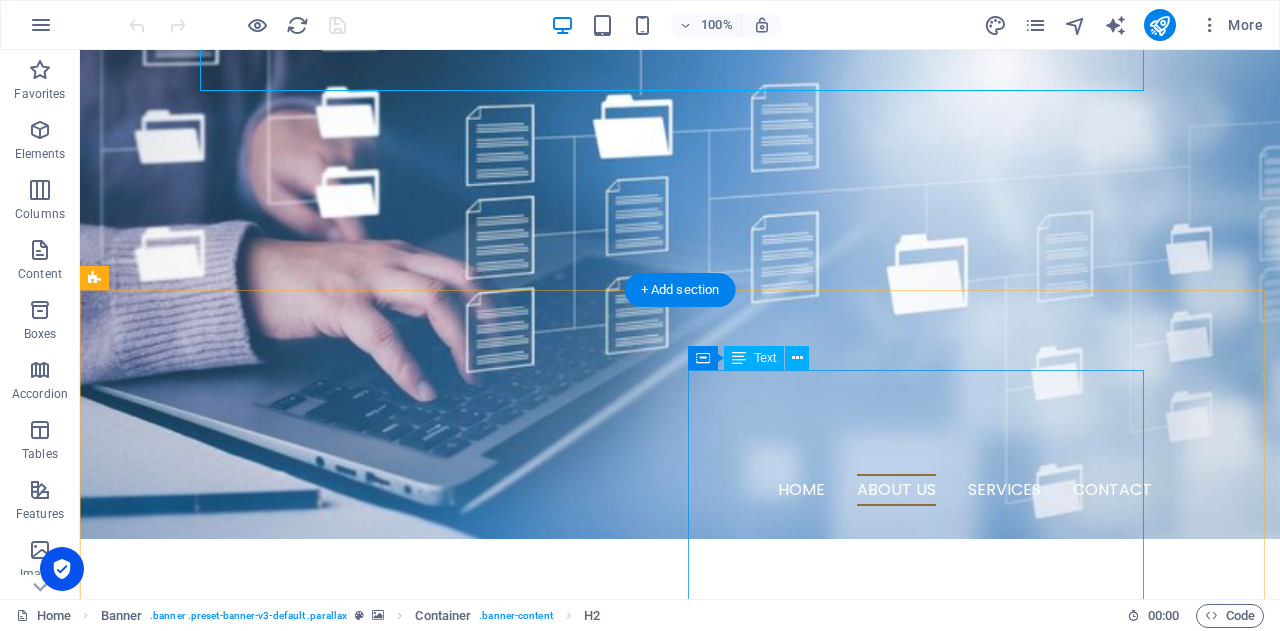 scroll, scrollTop: 600, scrollLeft: 0, axis: vertical 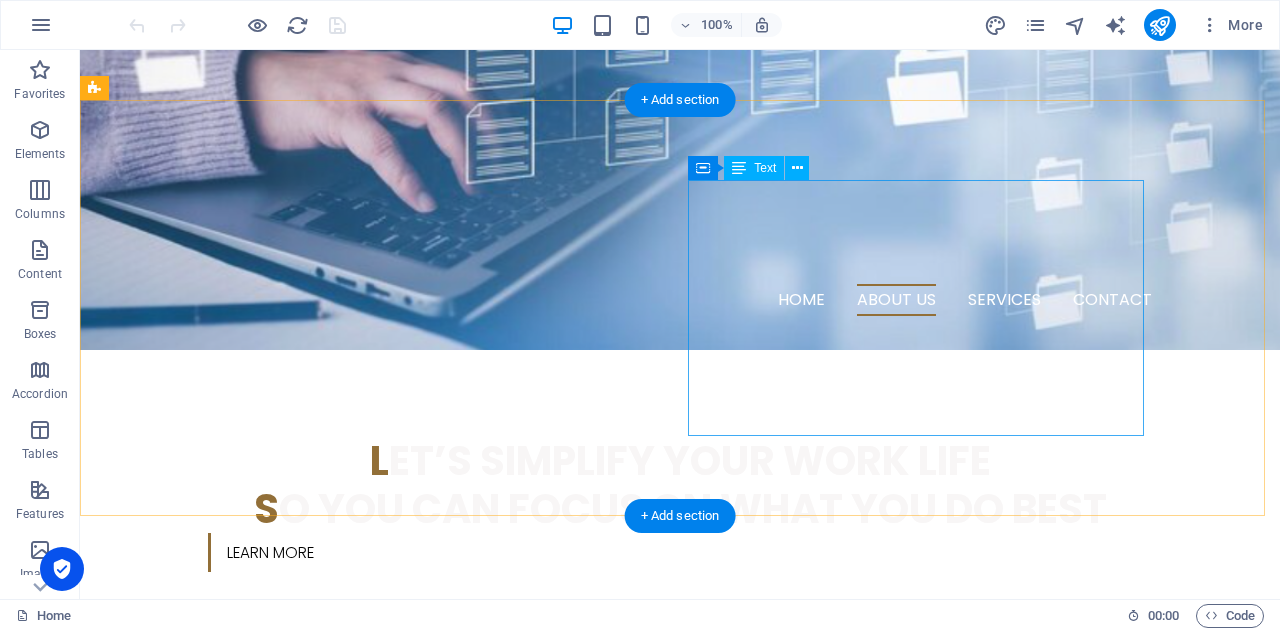 click on "h elping Aussie Businesses Run Smoother BIKUCROC  is an Australian-based team providing reliable business support, project management, and business analysis services tailored for small businesses. We offer flexible  office services fited for you , giving you local expertise, real accountability, and smarter support — without the overhead or offshore risks." at bounding box center [324, 1027] 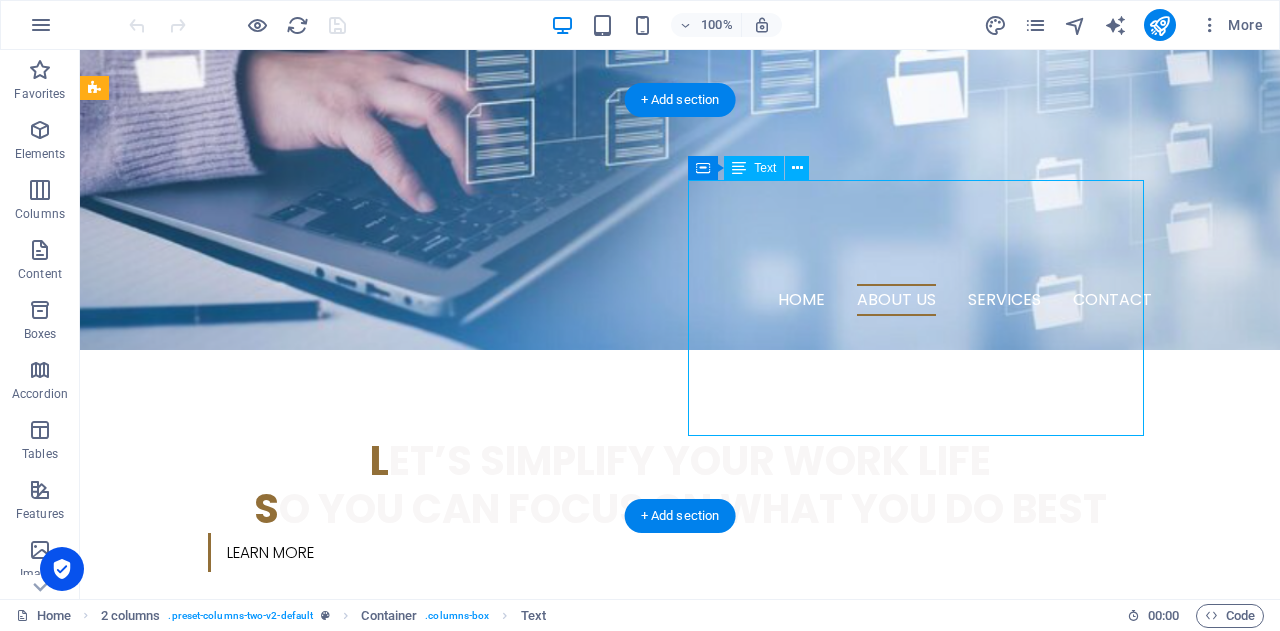 click on "h elping Aussie Businesses Run Smoother BIKUCROC  is an Australian-based team providing reliable business support, project management, and business analysis services tailored for small businesses. We offer flexible  office services fited for you , giving you local expertise, real accountability, and smarter support — without the overhead or offshore risks." at bounding box center [324, 1027] 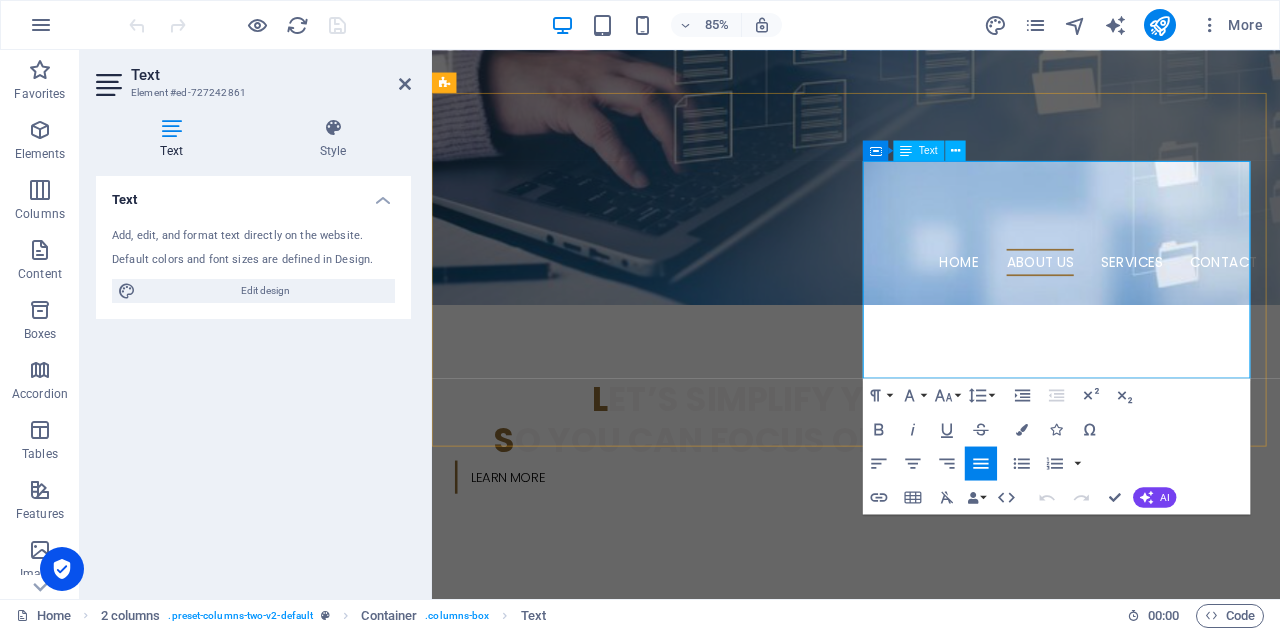 drag, startPoint x: 1247, startPoint y: 416, endPoint x: 938, endPoint y: 297, distance: 331.12234 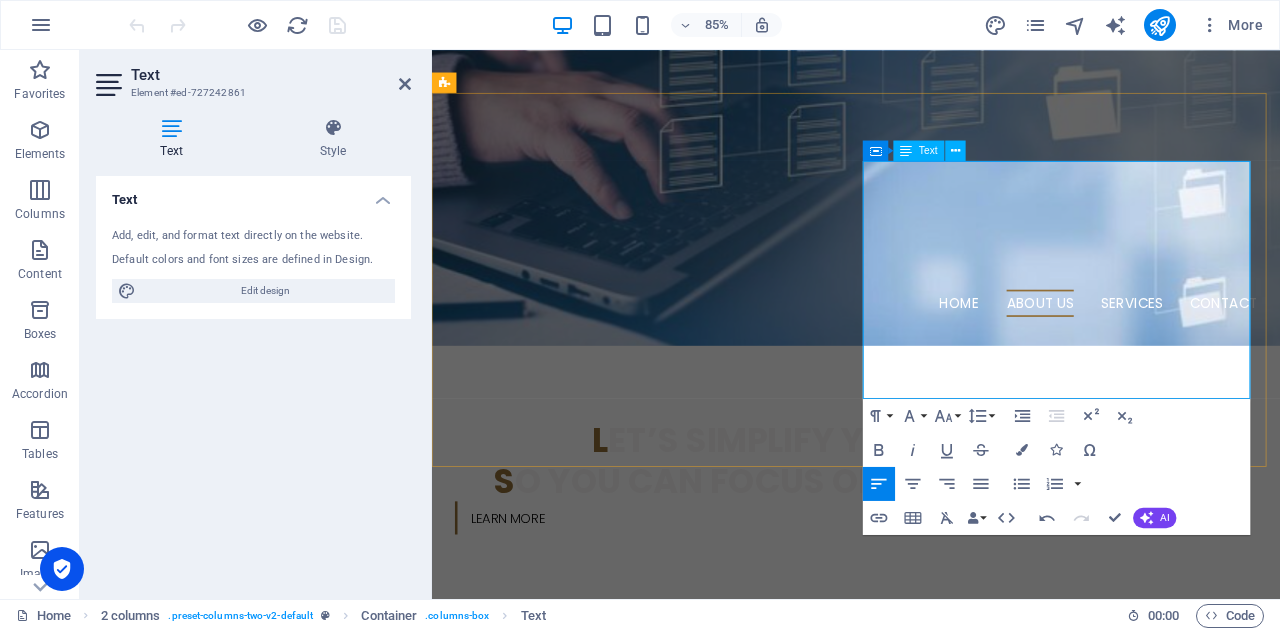 click on "BIKUCROC  is an Australian-based team providing reliable business support, project management, and business analysis services tailored for small businesses. We offer flexible office solutions designed to fit your needs — giving you local expertise, real accountability, and smarter support without the overhead of full-time staff or the risks of offshore outsourcing." at bounding box center [676, 1142] 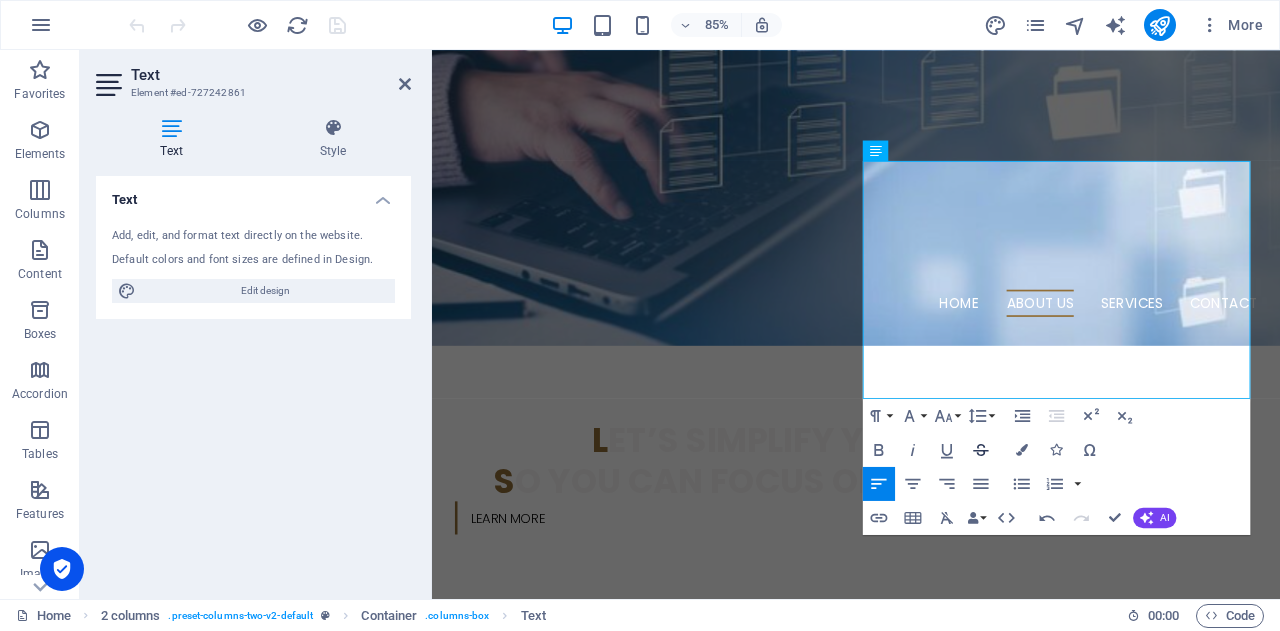 type 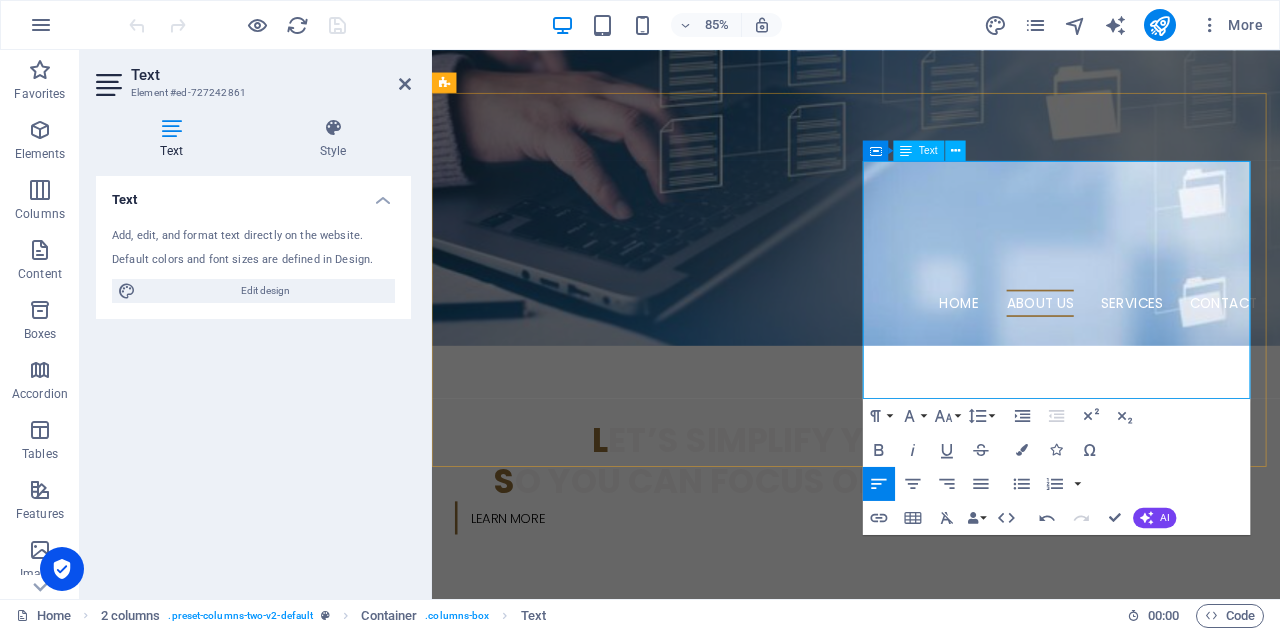 click on "BIKUCROC  is an Australian-based team providing reliable business support, project management, and business analysis services tailored for small businesses. We offer flexible office solutions designed to fit your needs;  giving you local expertise, real accountability, and smarter support without the overhead of full-time staff or the risks of offshore outsourcing." at bounding box center (676, 1142) 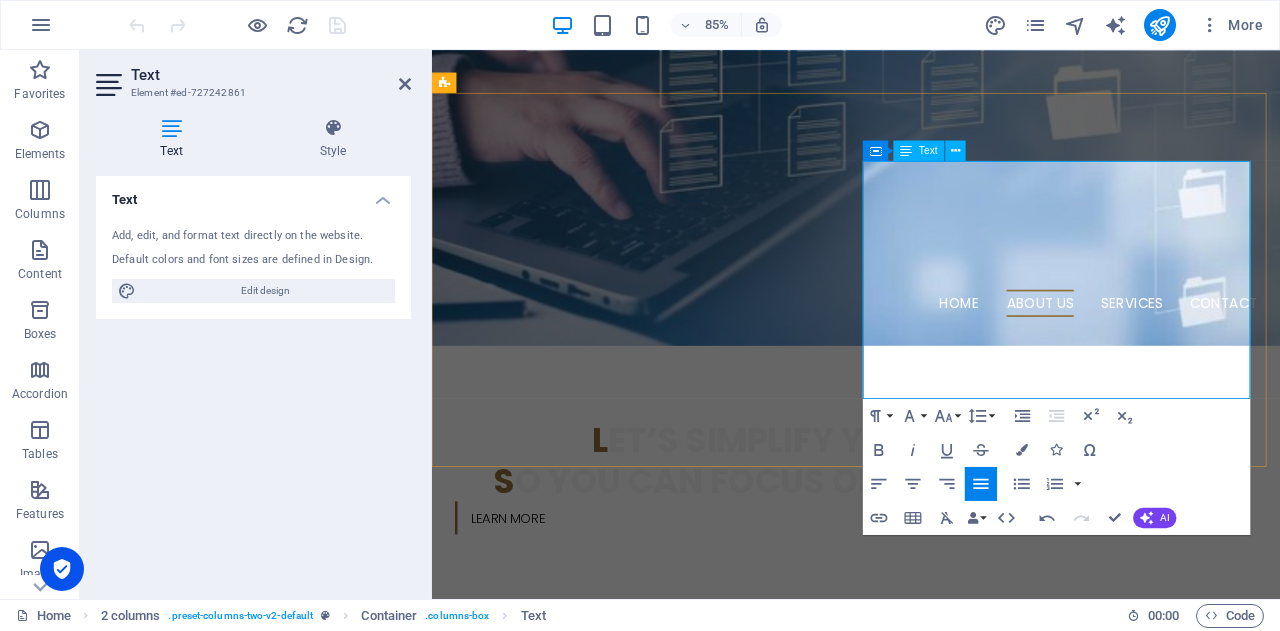 click on "h elping Aussie Businesses Run Smoother" at bounding box center [676, 1002] 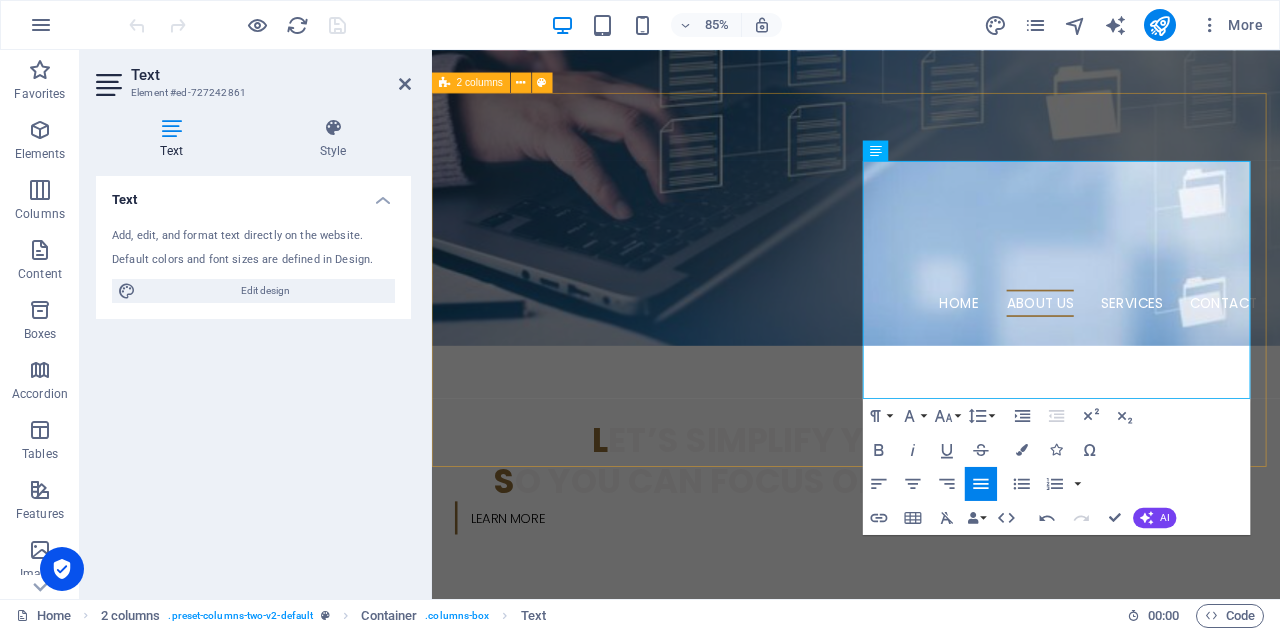 drag, startPoint x: 953, startPoint y: 197, endPoint x: 932, endPoint y: 196, distance: 21.023796 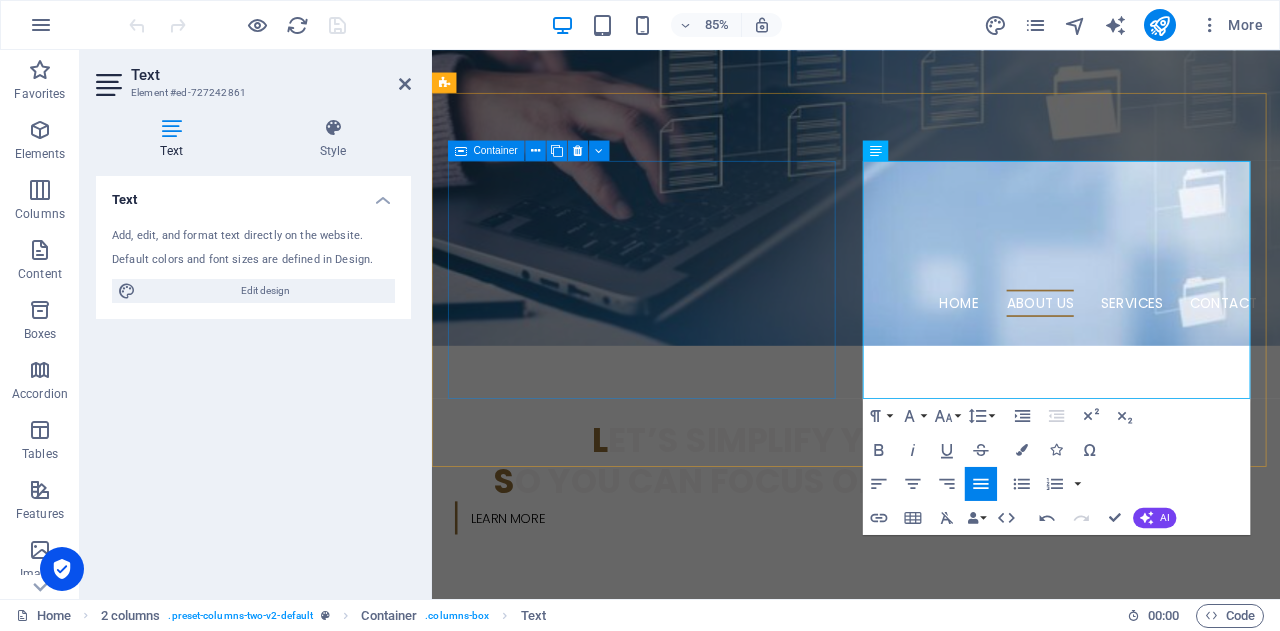 click on "🐊 f lexible Business Services  You Can Trust" at bounding box center (676, 896) 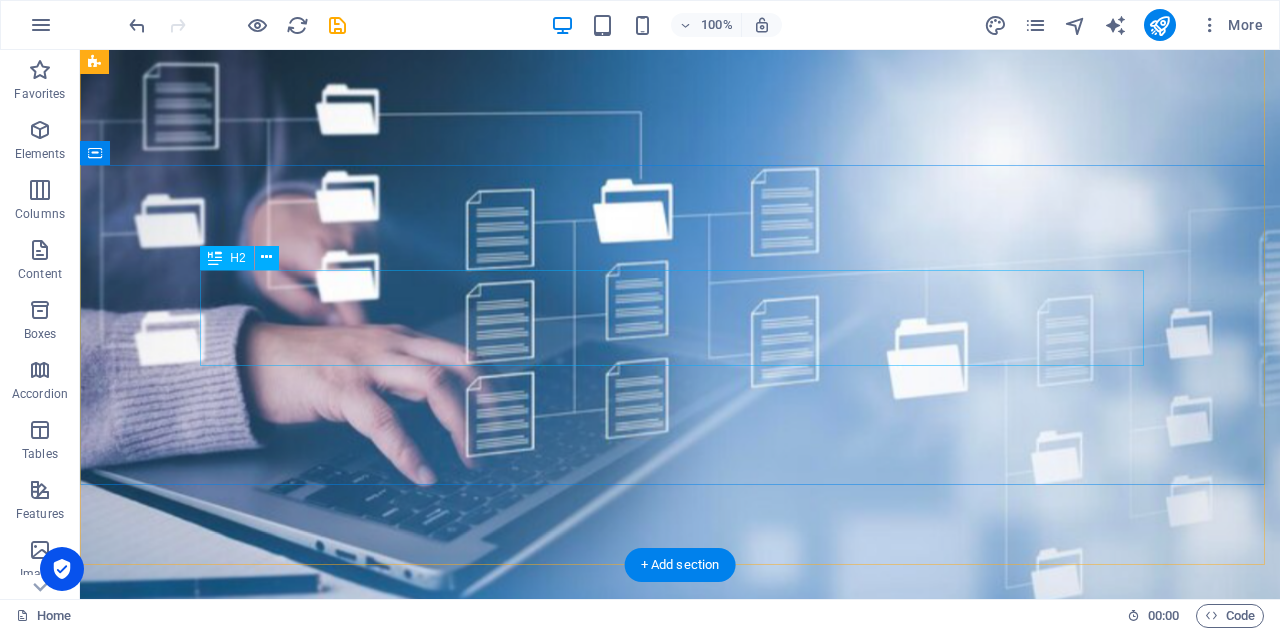 scroll, scrollTop: 100, scrollLeft: 0, axis: vertical 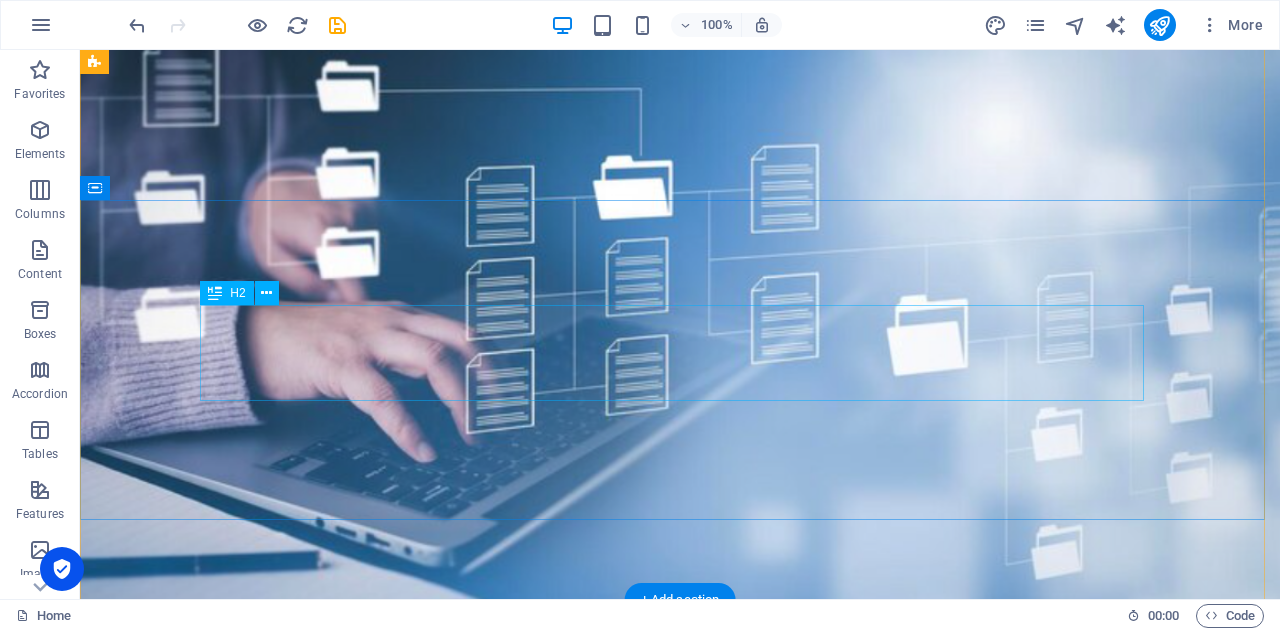 click on "l et’s simplify your work life s o you can focus on what you do best" at bounding box center (680, 985) 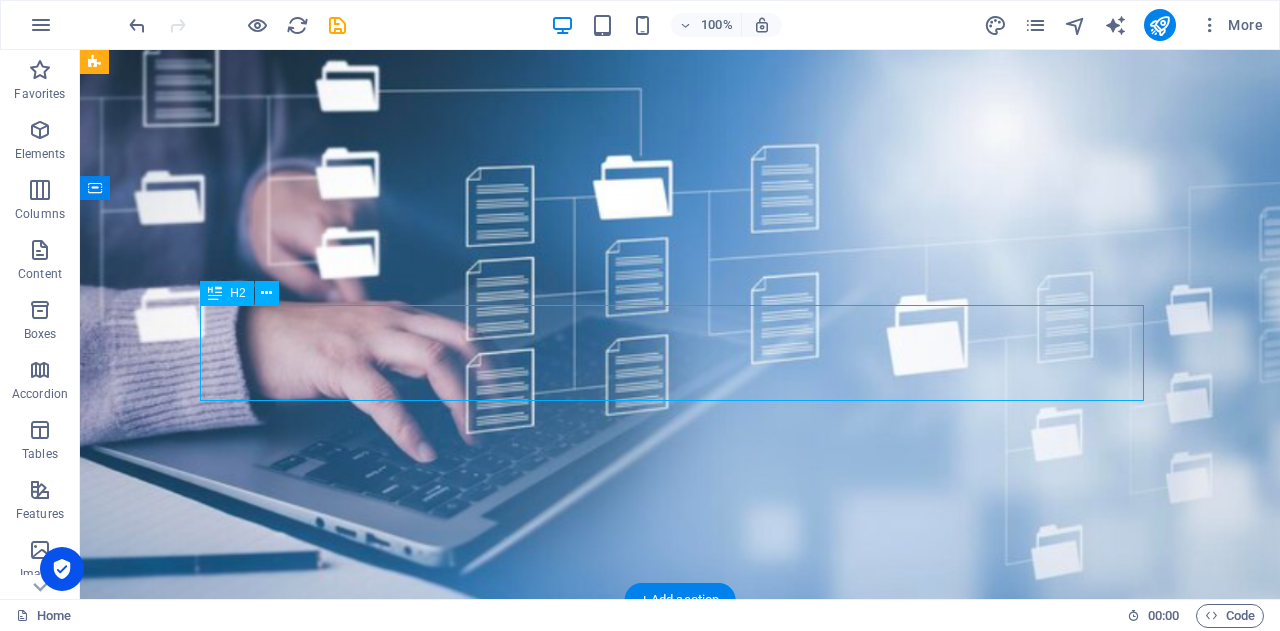 click on "l et’s simplify your work life s o you can focus on what you do best" at bounding box center [680, 985] 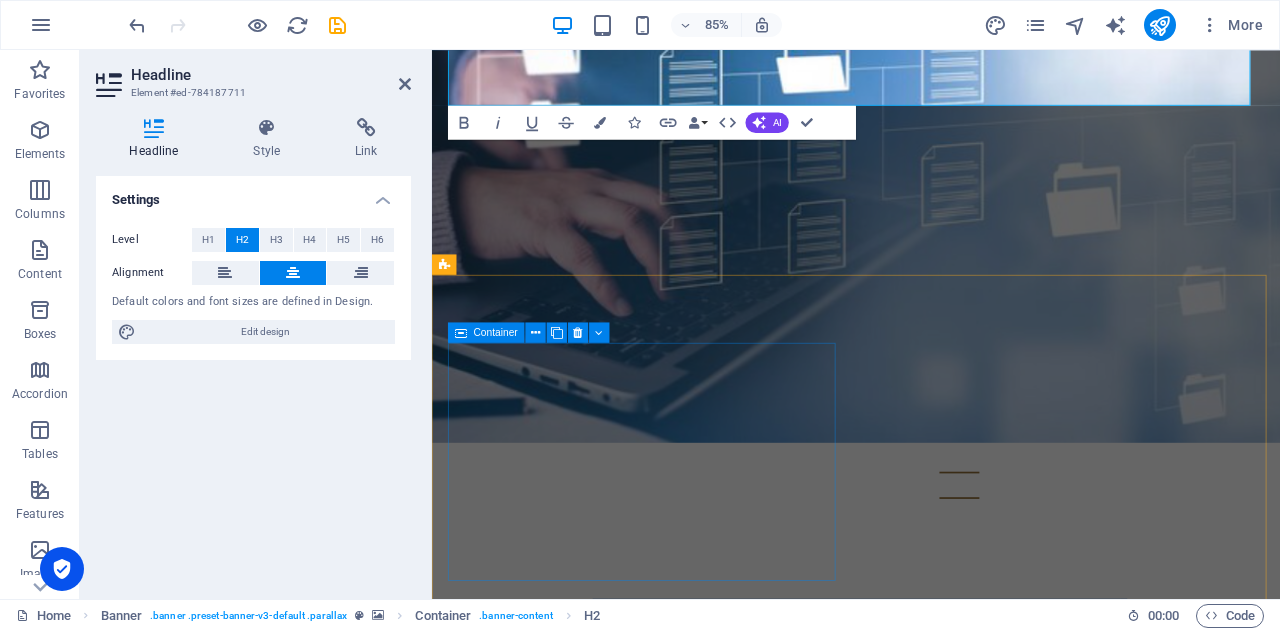 scroll, scrollTop: 400, scrollLeft: 0, axis: vertical 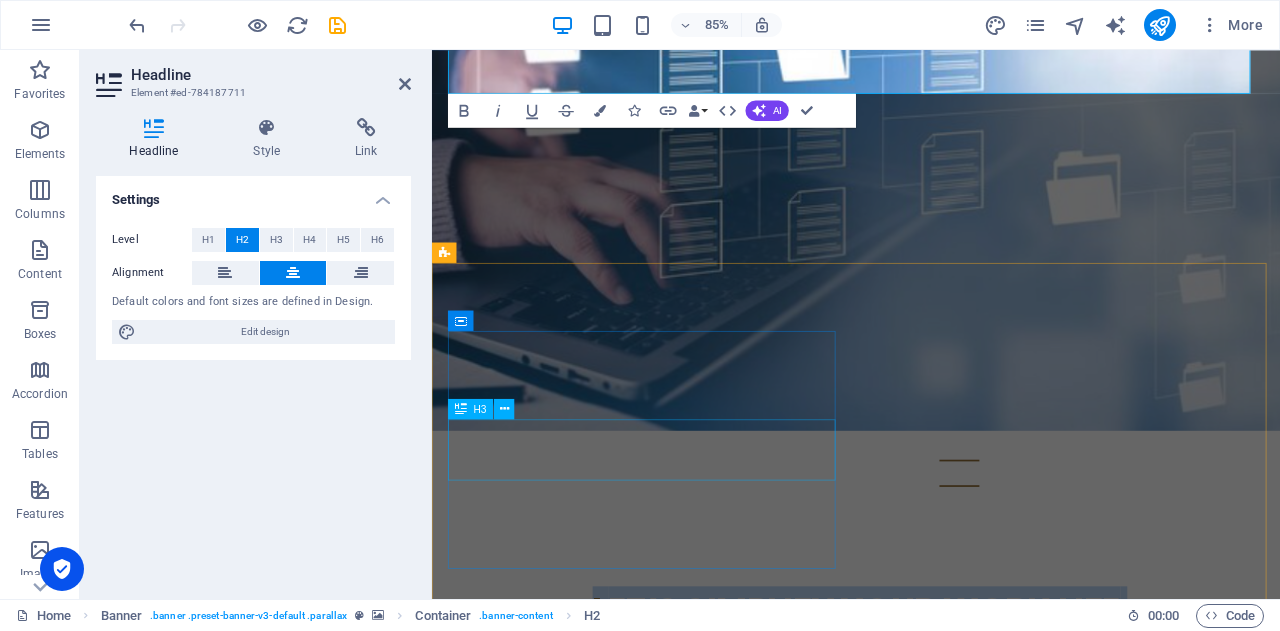 click on "🐊 f lexible Business Services  You Can Trust" at bounding box center (676, 1096) 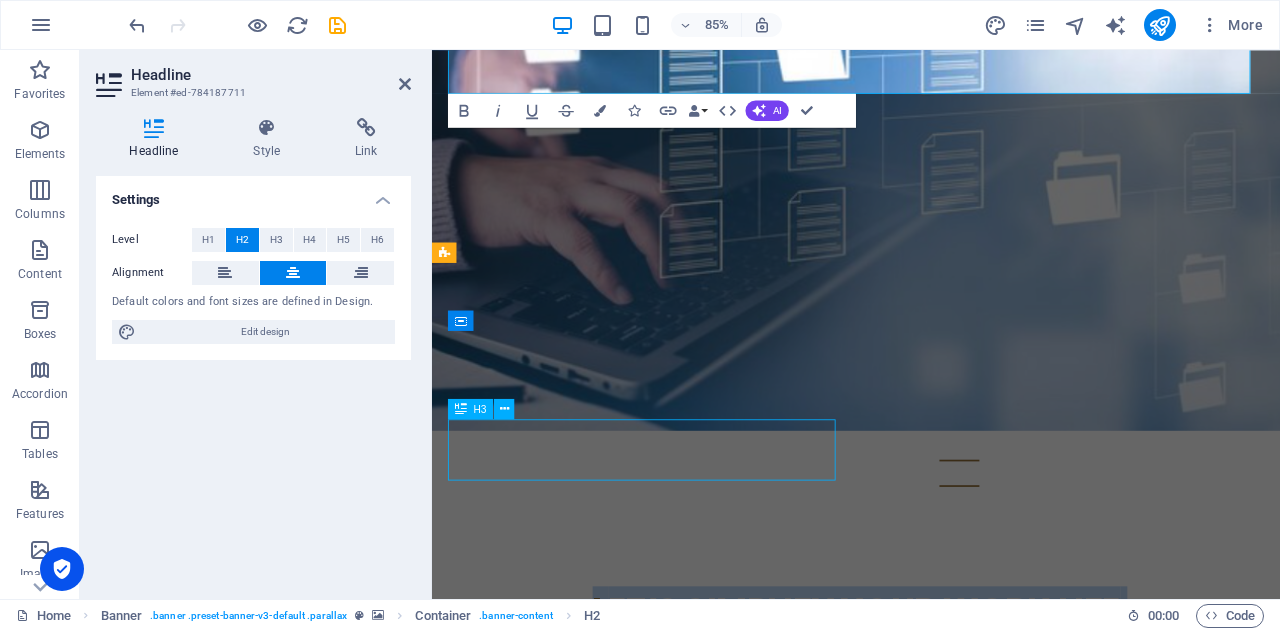 click on "🐊 f lexible Business Services  You Can Trust" at bounding box center [676, 1096] 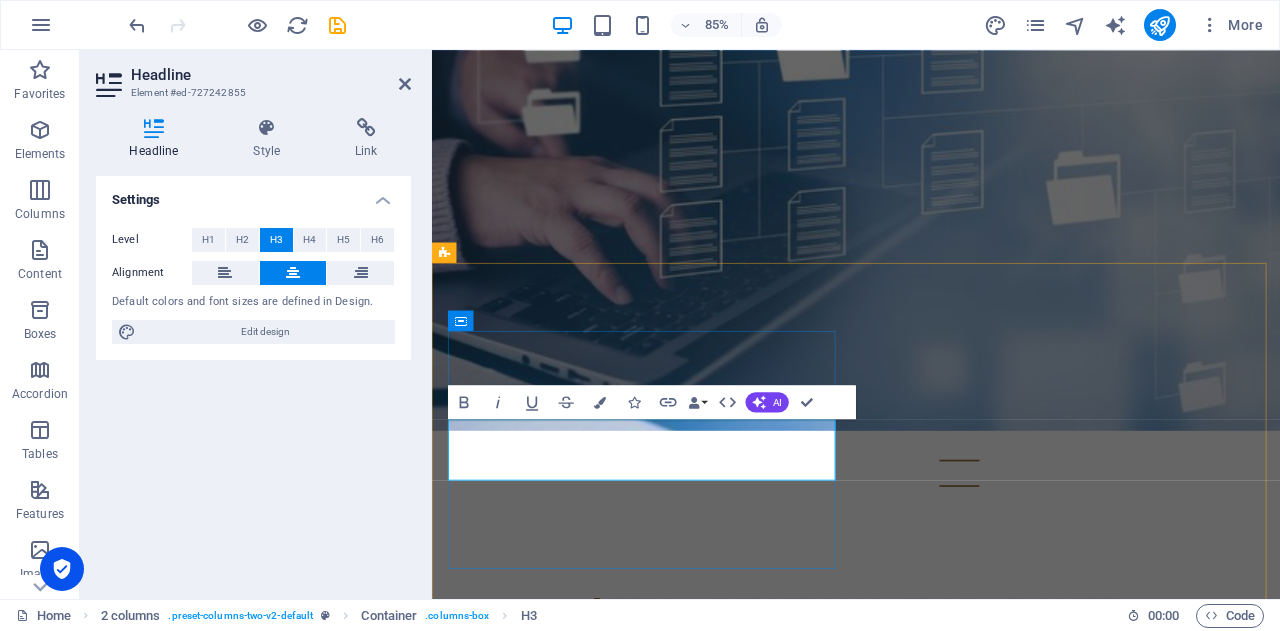 click on "🐊 f" at bounding box center (513, 1077) 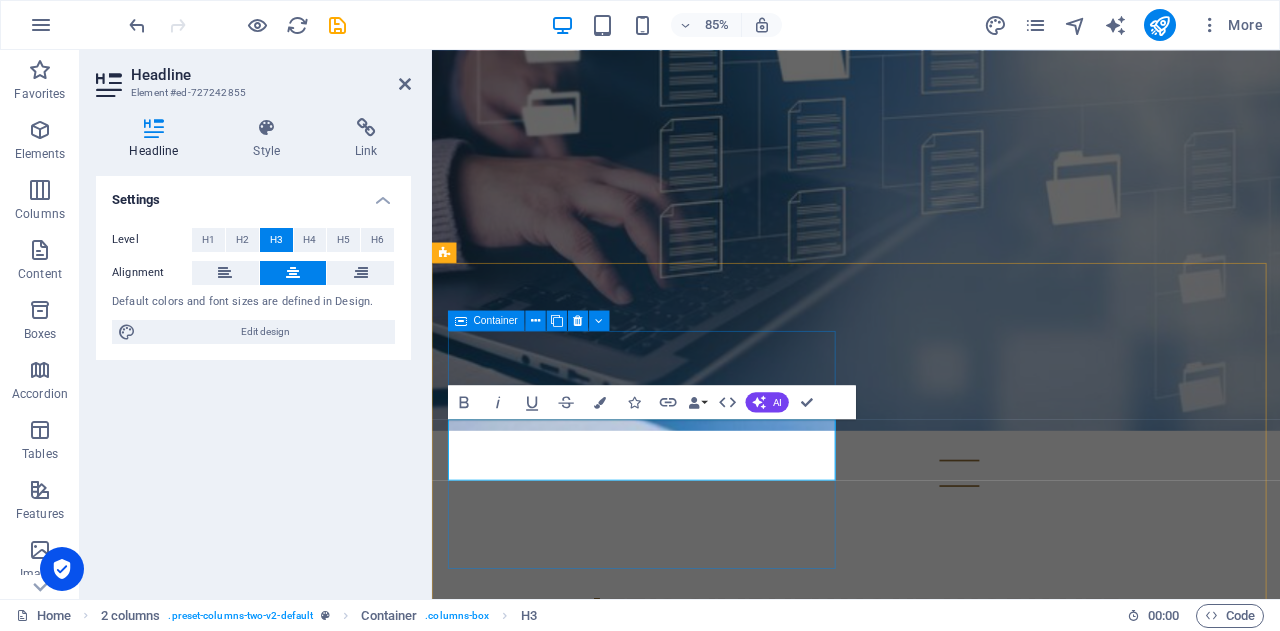 drag, startPoint x: 545, startPoint y: 500, endPoint x: 826, endPoint y: 557, distance: 286.72287 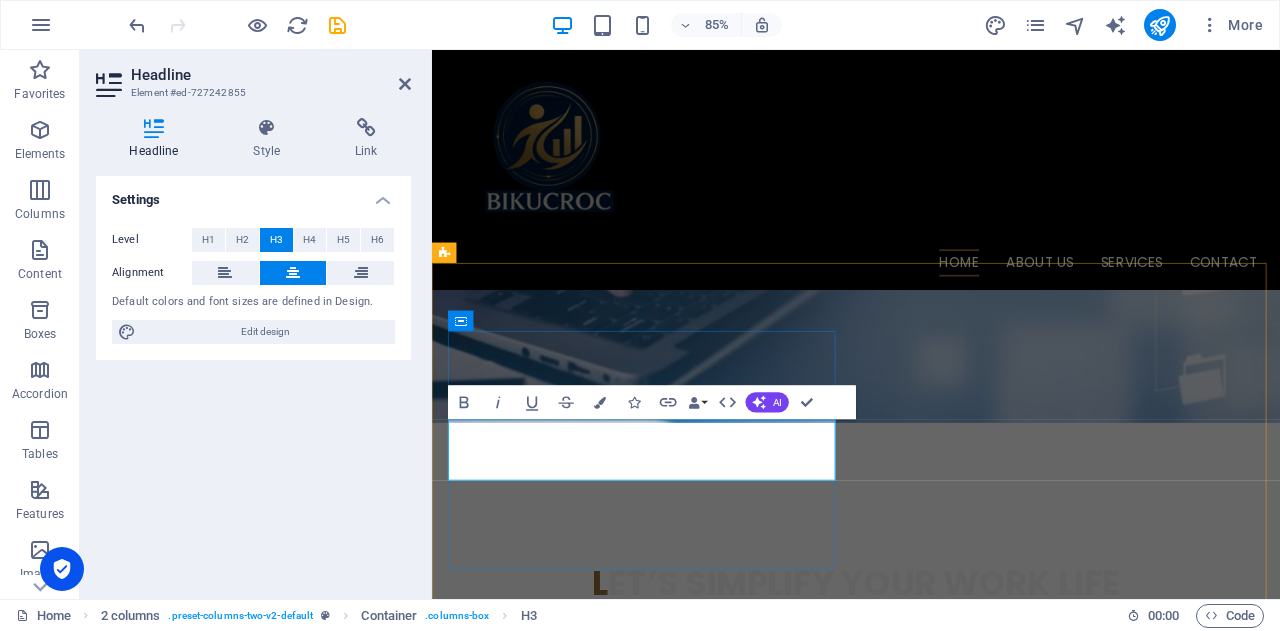 scroll, scrollTop: 382, scrollLeft: 0, axis: vertical 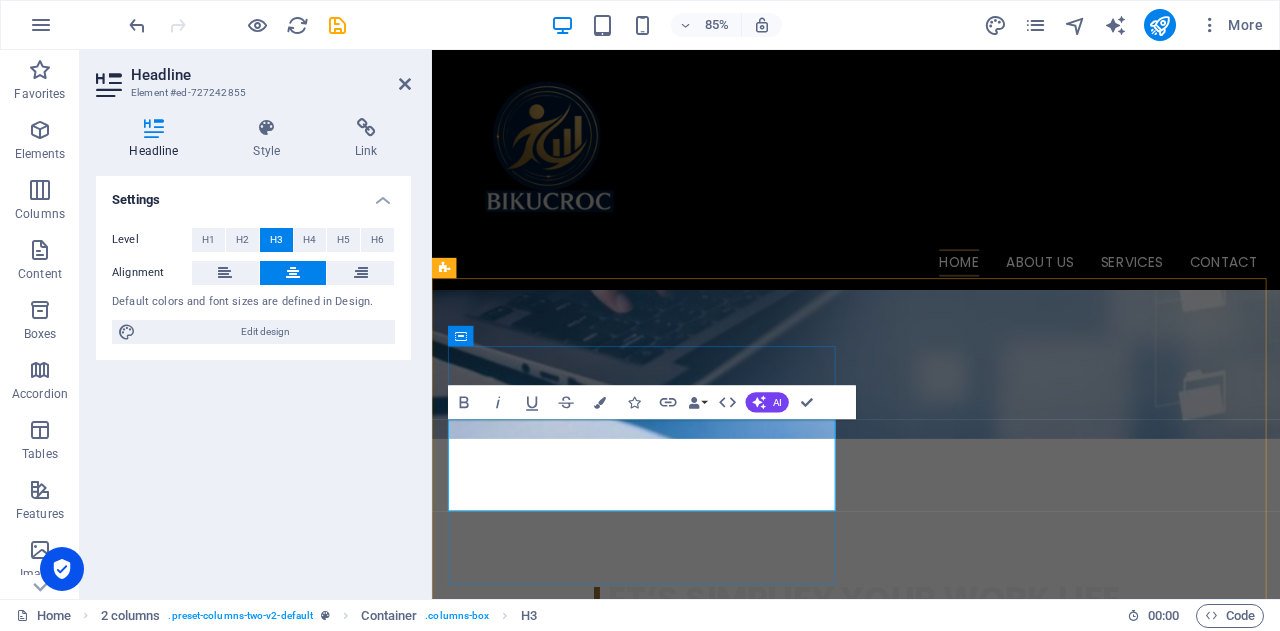 click on "🐊 f" at bounding box center (472, 1063) 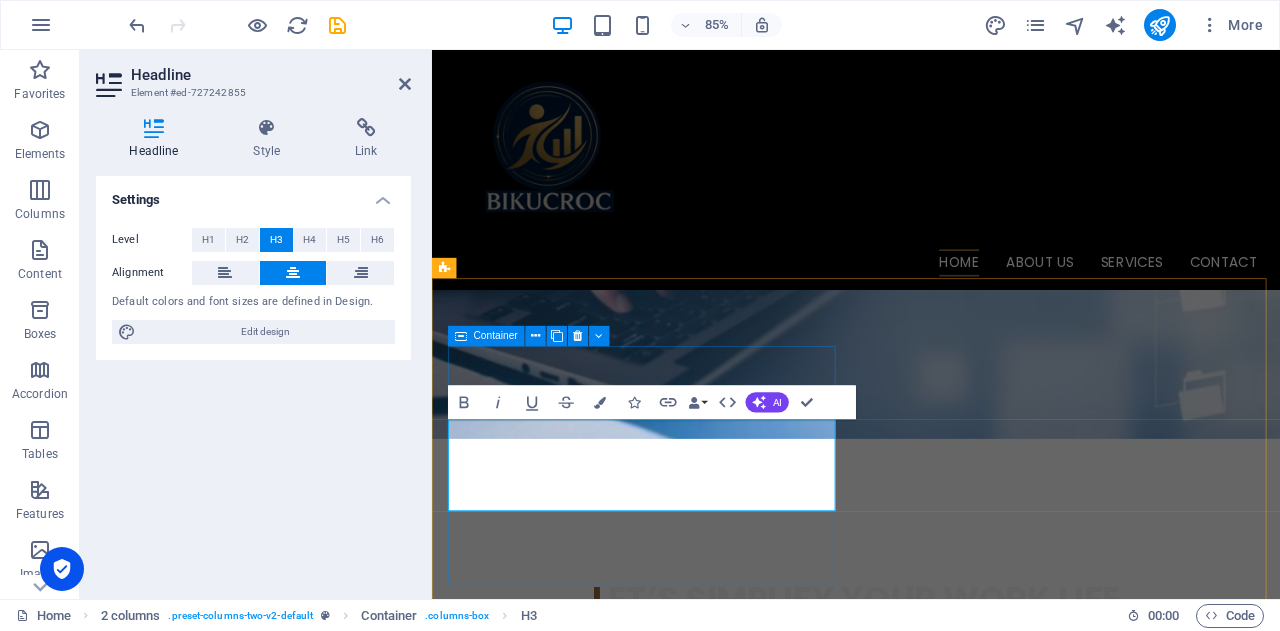 click on "🐊 l et’s simplify your work lifeso you can focus on what you do best" at bounding box center (676, 1100) 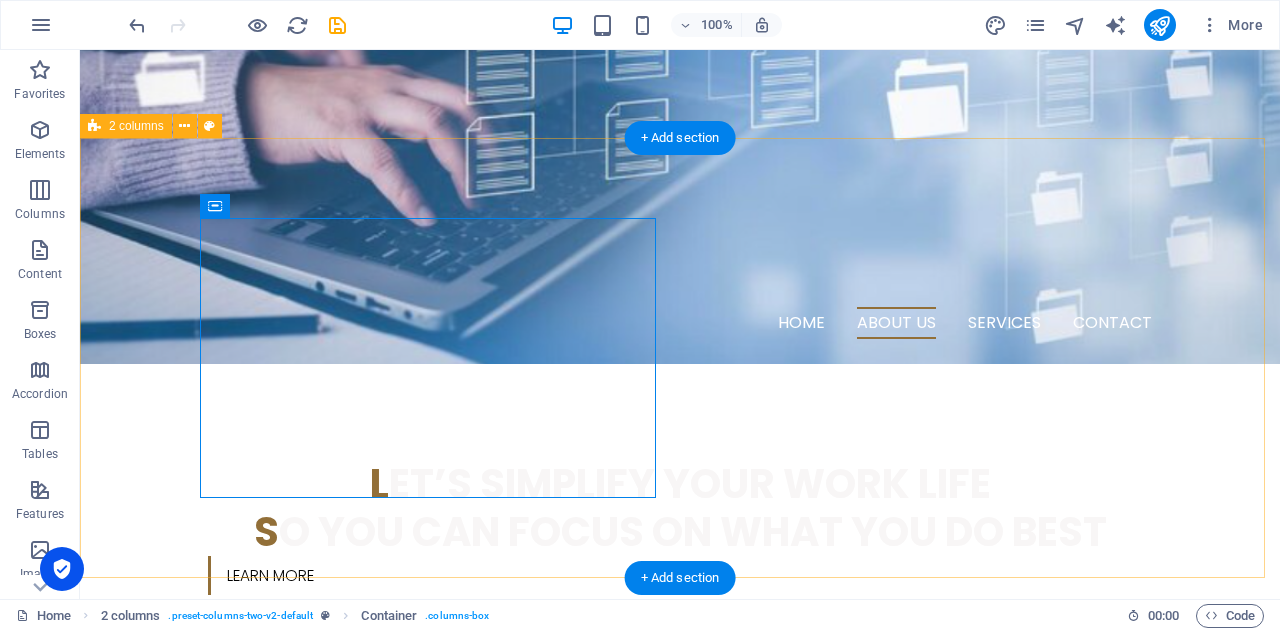 scroll, scrollTop: 582, scrollLeft: 0, axis: vertical 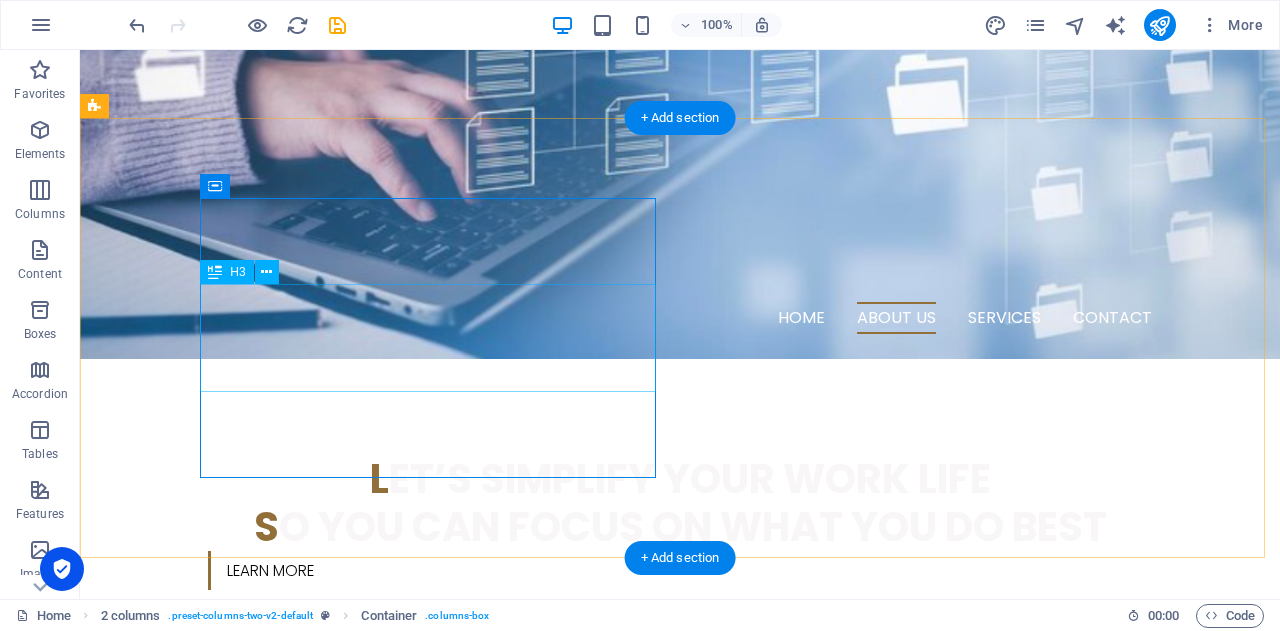click on "🐊 l et’s simplify your work lifeso you can focus on what you do best" at bounding box center (324, 884) 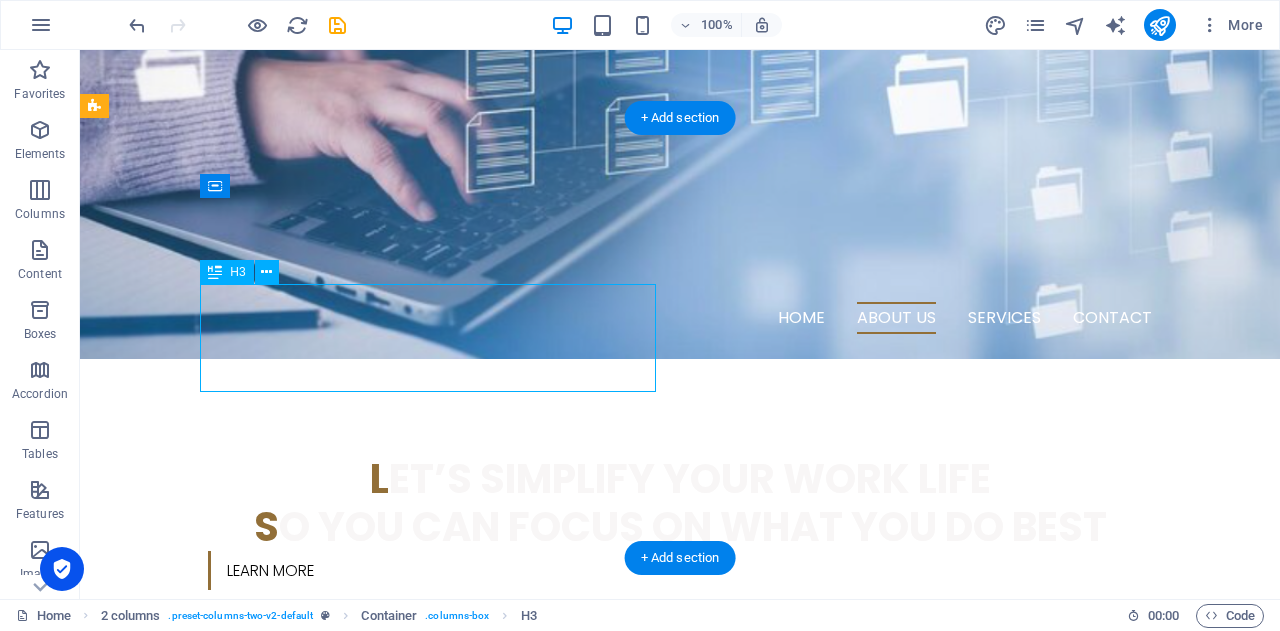 click on "🐊 l et’s simplify your work lifeso you can focus on what you do best" at bounding box center [324, 884] 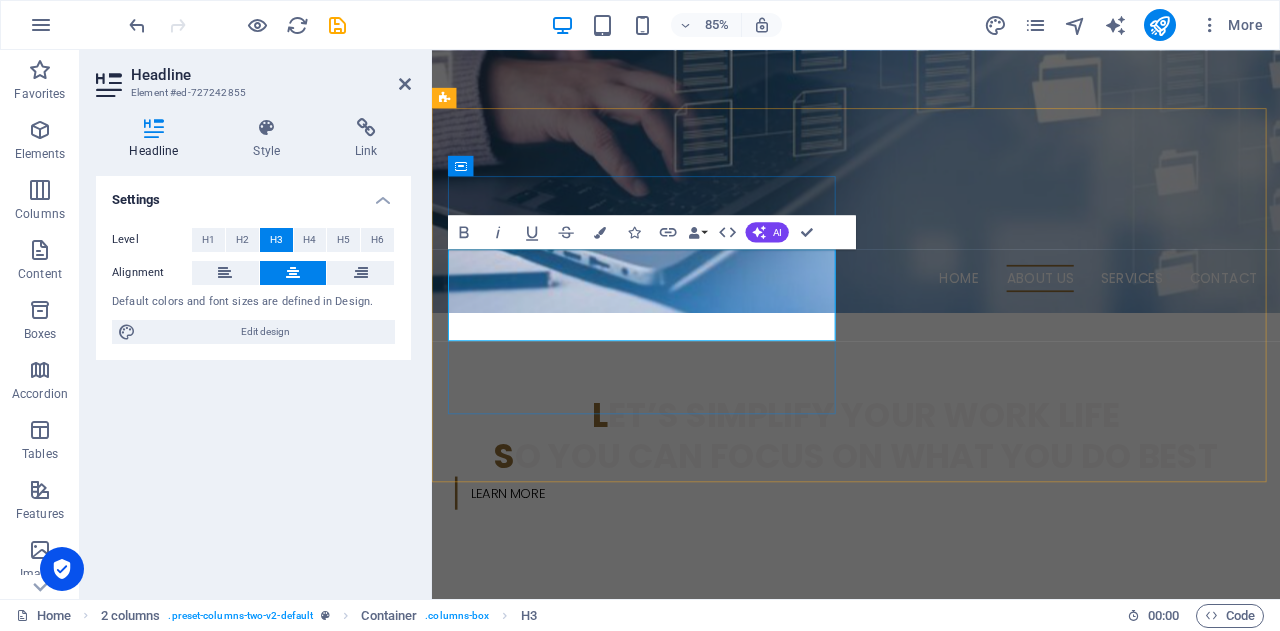click on "🐊 l et’s simplify your work lifeso you can focus on what you do best" at bounding box center [676, 884] 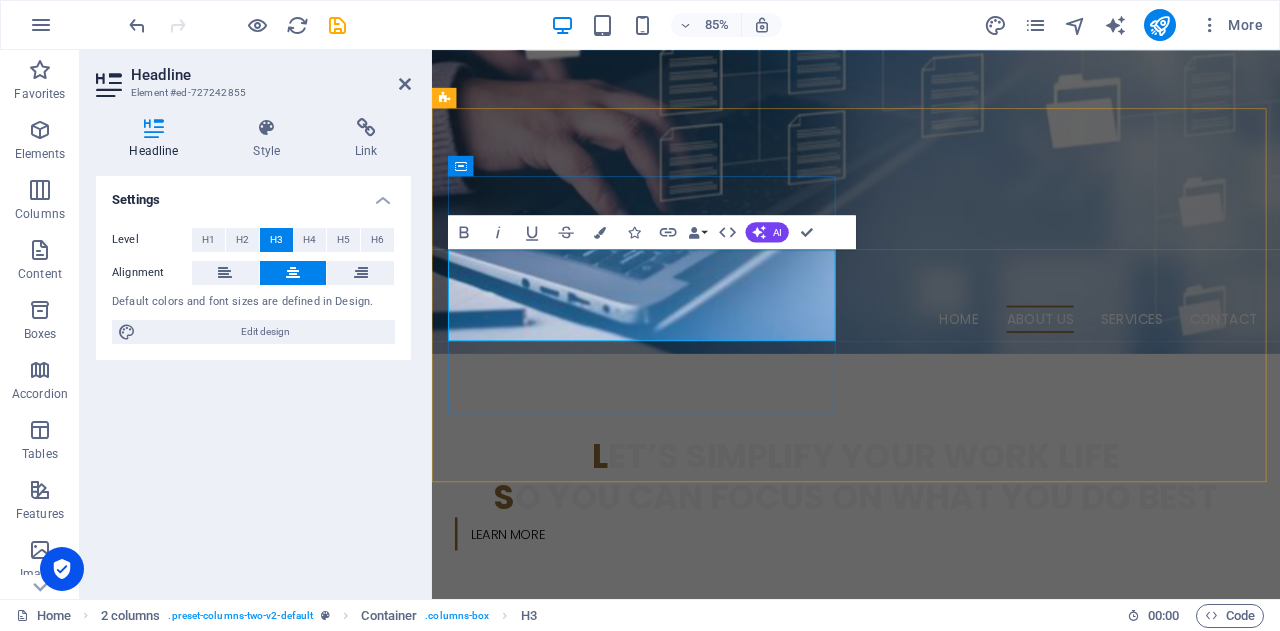 click on "🐊 l et’s simplify your work life ‌so you can focus on what you do best" at bounding box center [676, 932] 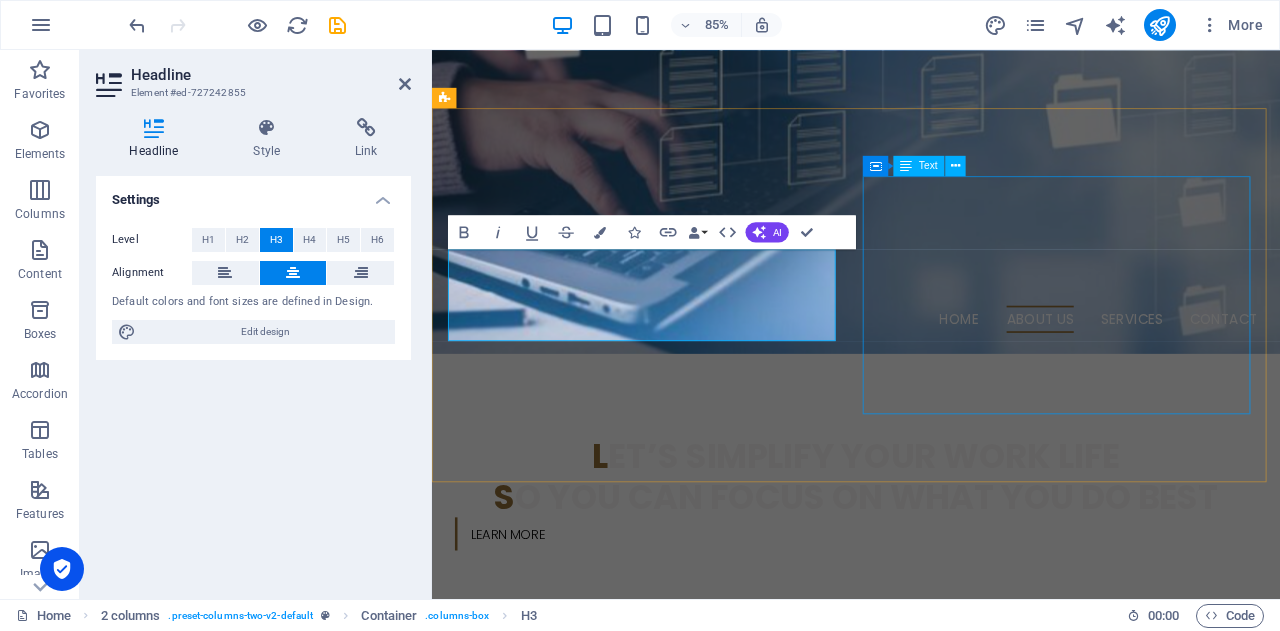 click on "f lexible Office Solutions Backed by Local Expertise BIKUCROC  is an Australian-based team providing reliable business support, project management, and business analysis services tailored for small businesses. We offer flexible office solutions designed to fit your needs; giving you local expertise, real accountability, and smarter support without the overhead of full-time staff or the risks of offshore outsourcing." at bounding box center (676, 1142) 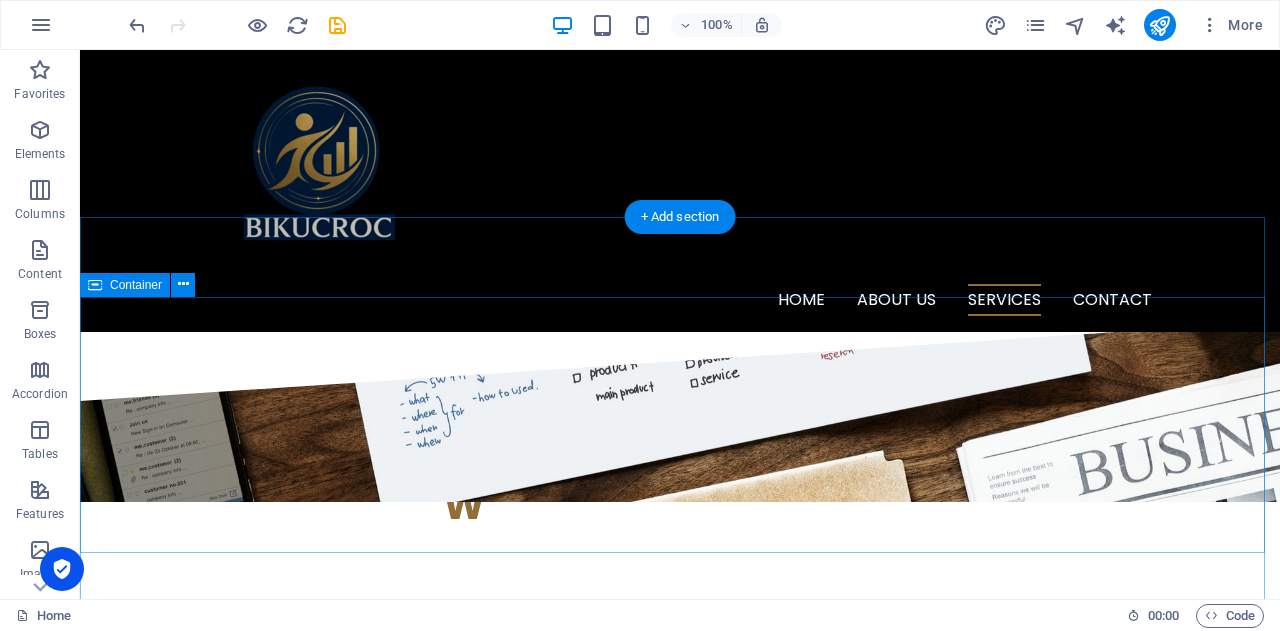 scroll, scrollTop: 1882, scrollLeft: 0, axis: vertical 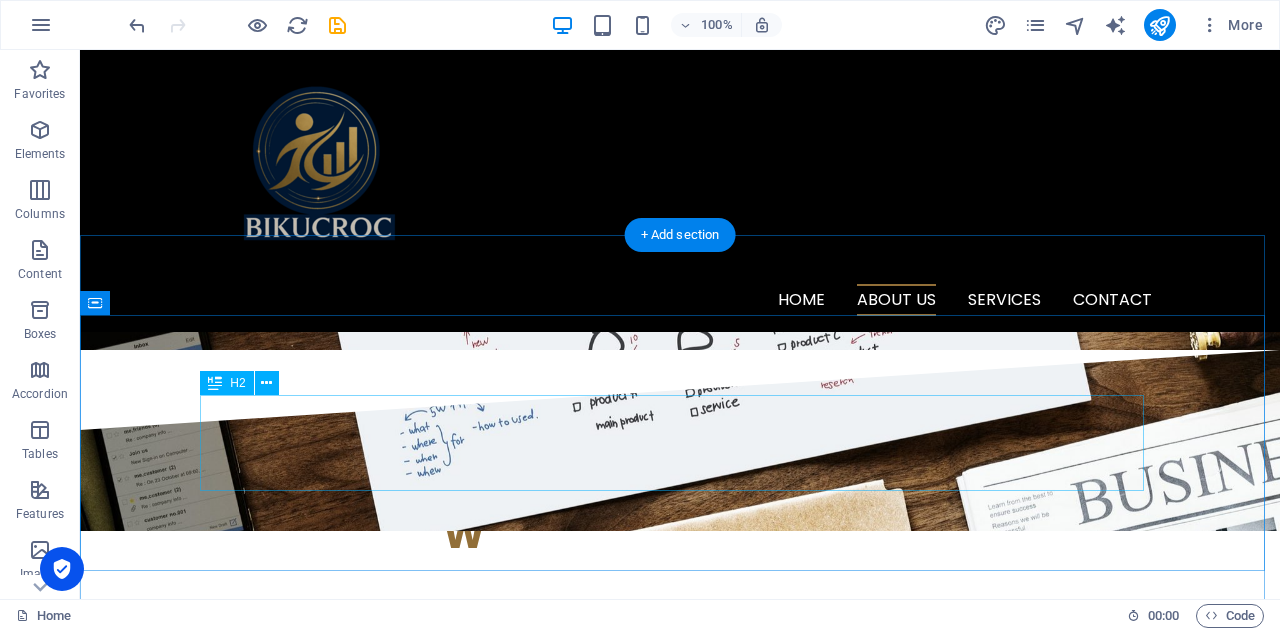 click on "y ou focus on growing your business l et us handle the rest" at bounding box center (680, 2845) 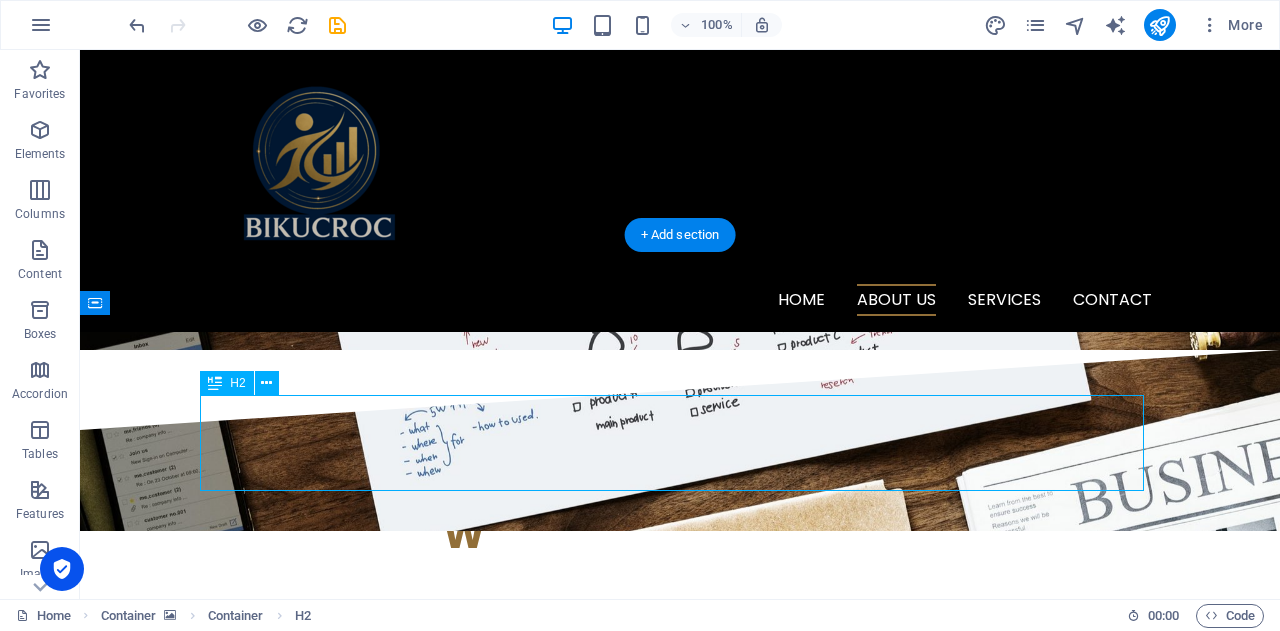 click on "y ou focus on growing your business l et us handle the rest" at bounding box center (680, 2845) 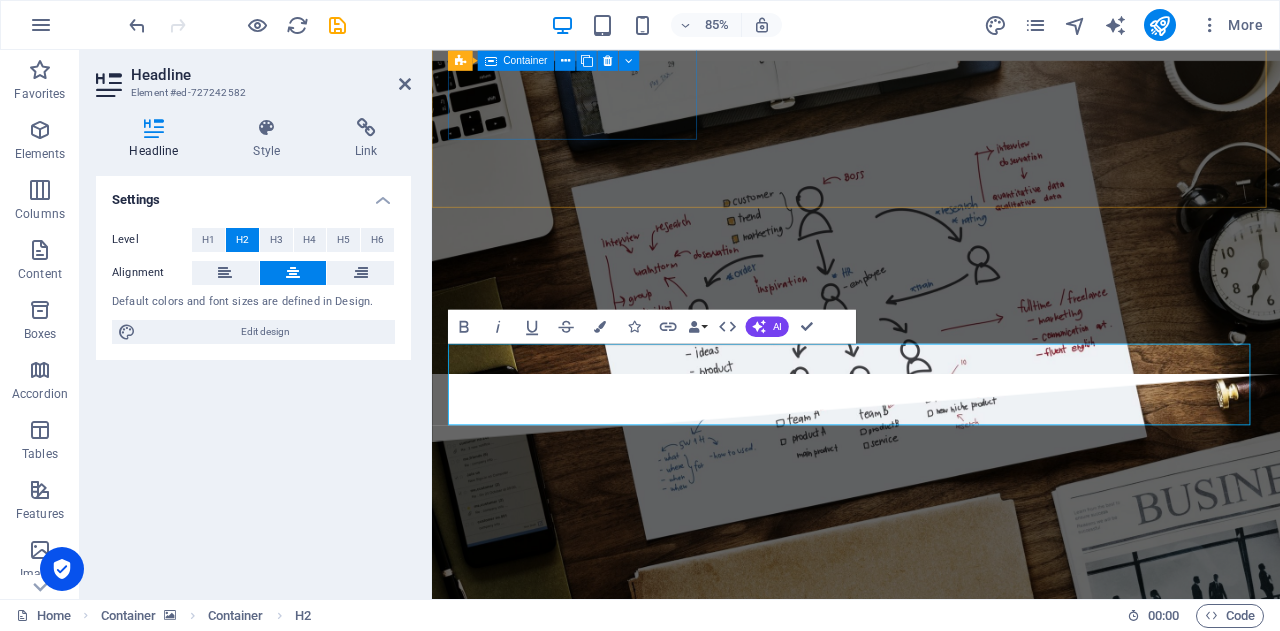click on "Have onshore Excellence service At  BIKUCROC , we’re a team of  onshore, reliable, professional experts  who  get  what it means to run a business in Australia." at bounding box center (594, 1078) 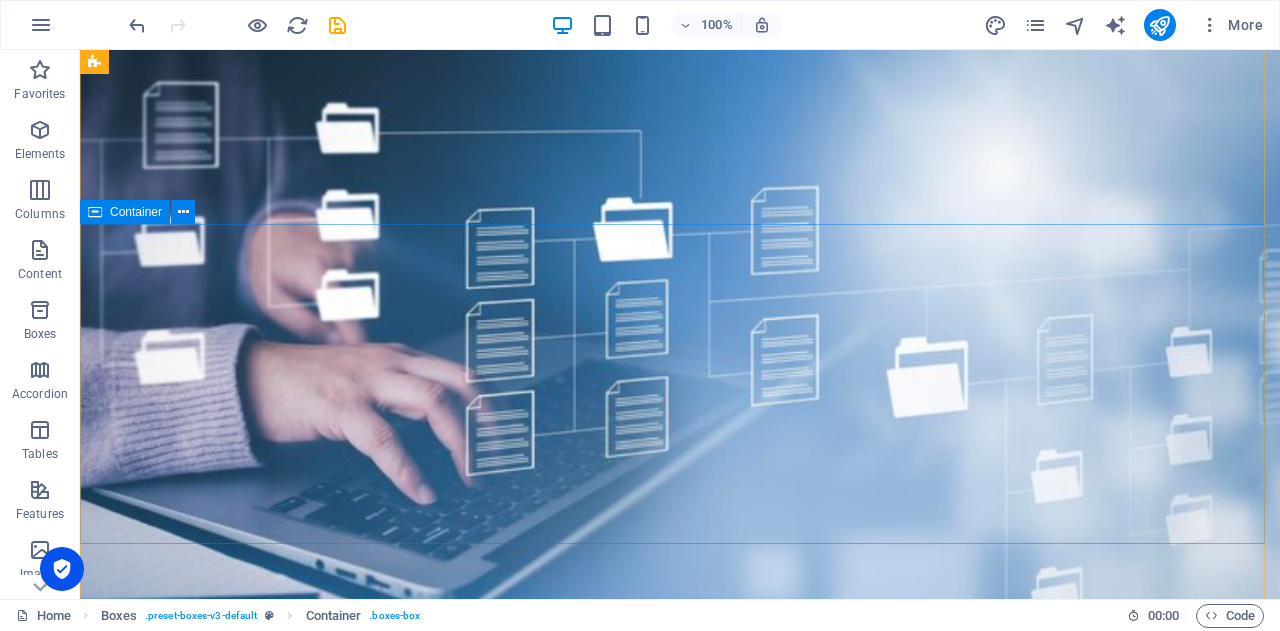 scroll, scrollTop: 0, scrollLeft: 0, axis: both 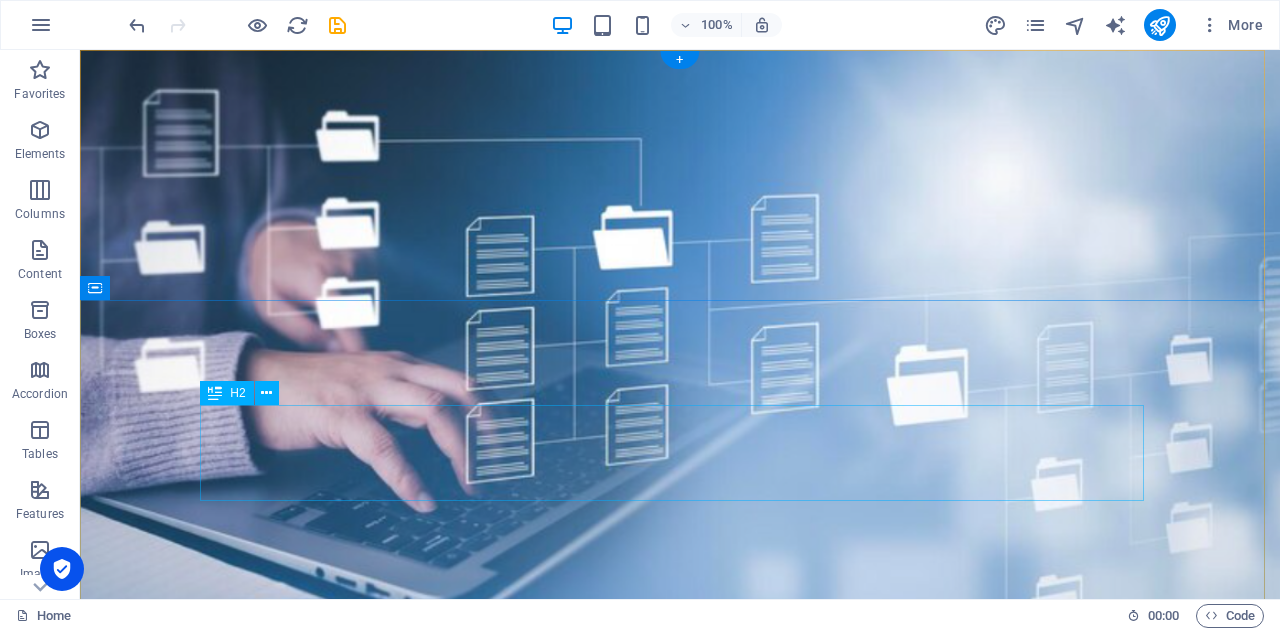 click on "l et’s simplify your work life s o you can focus on what you do best" at bounding box center [680, 1085] 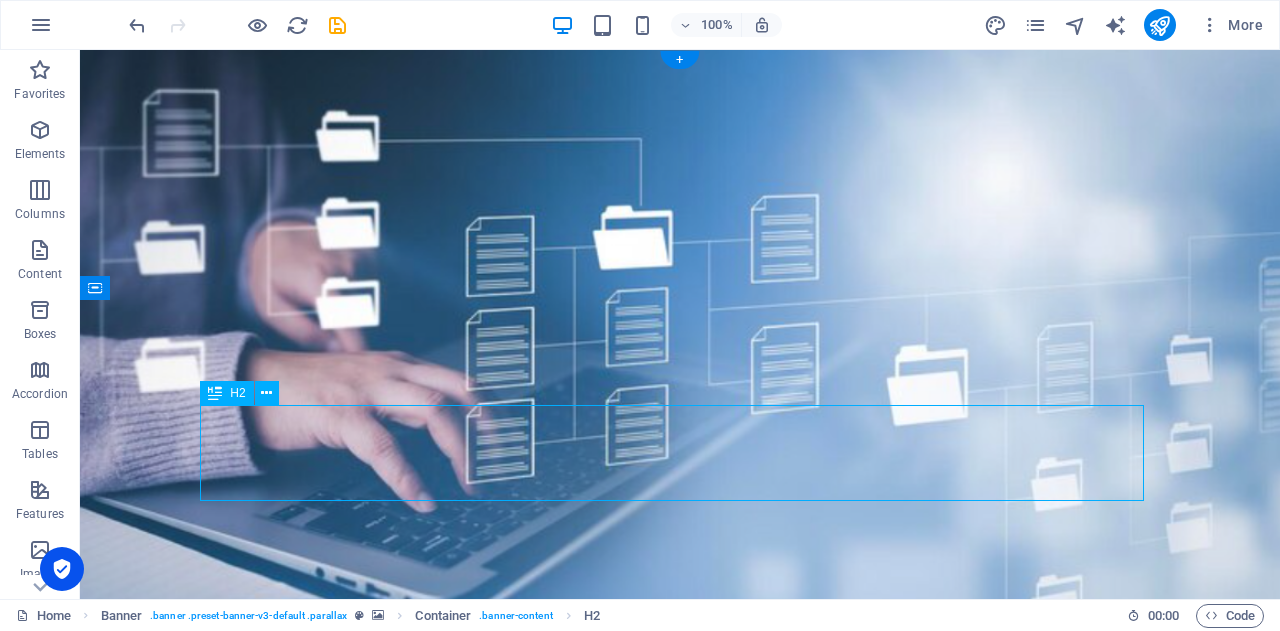 click on "l et’s simplify your work life s o you can focus on what you do best" at bounding box center [680, 1085] 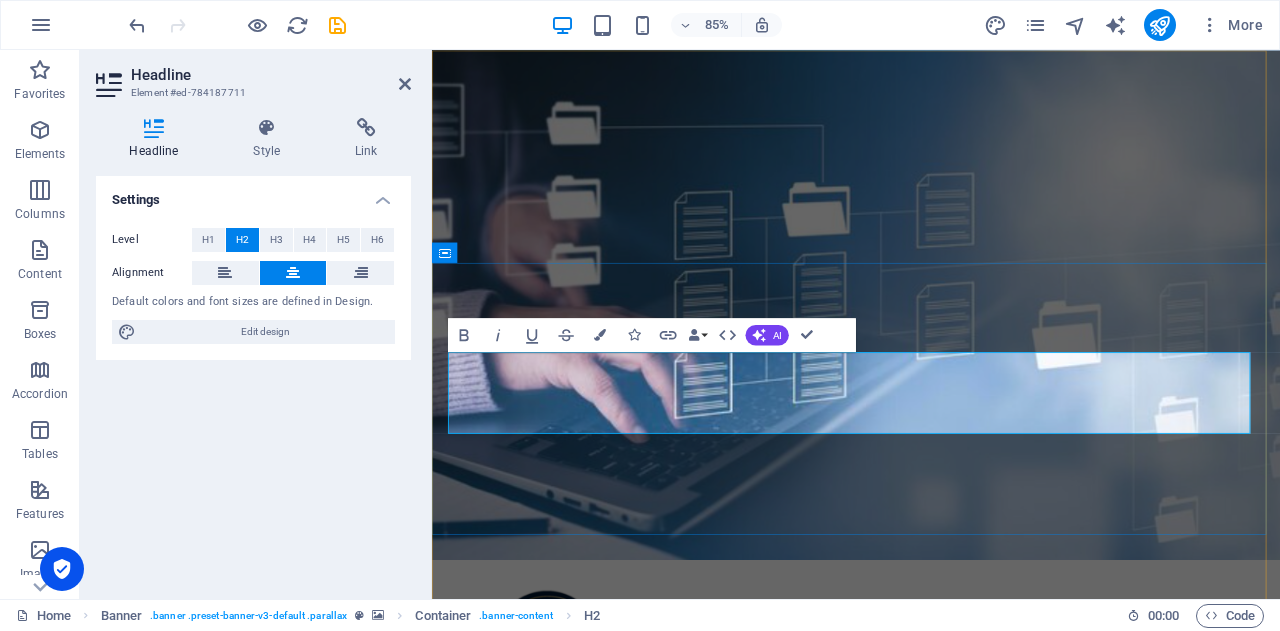 click on "et’s simplify your work life" at bounding box center (941, 1061) 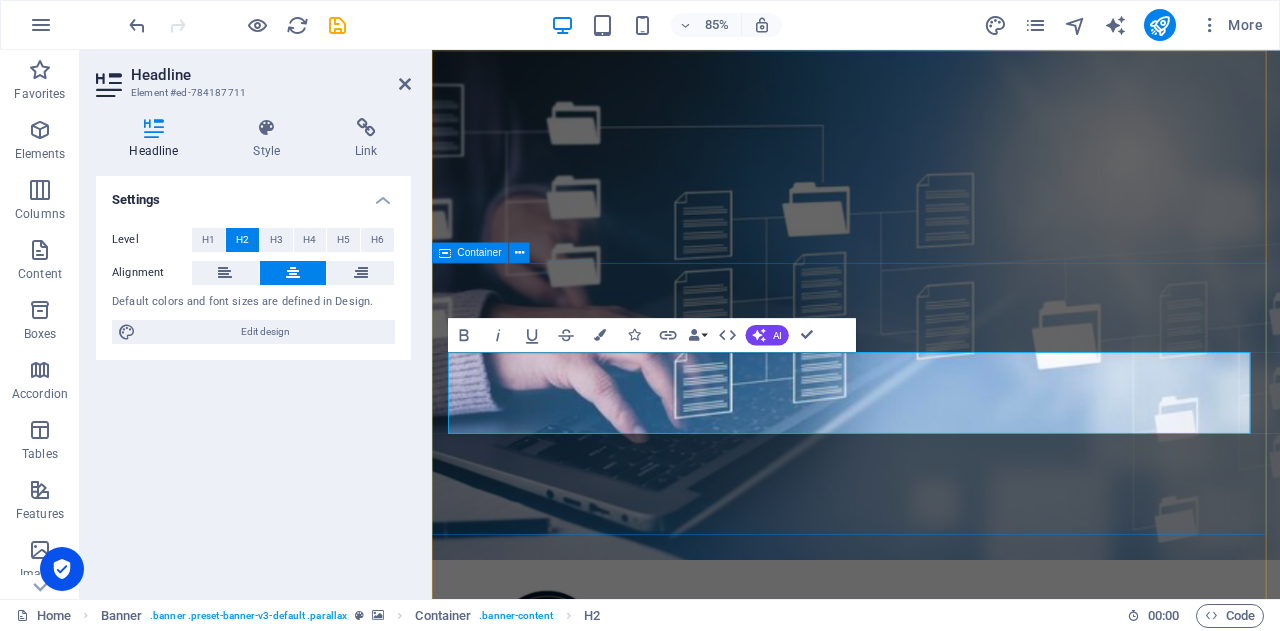 drag, startPoint x: 628, startPoint y: 431, endPoint x: 1412, endPoint y: 491, distance: 786.29254 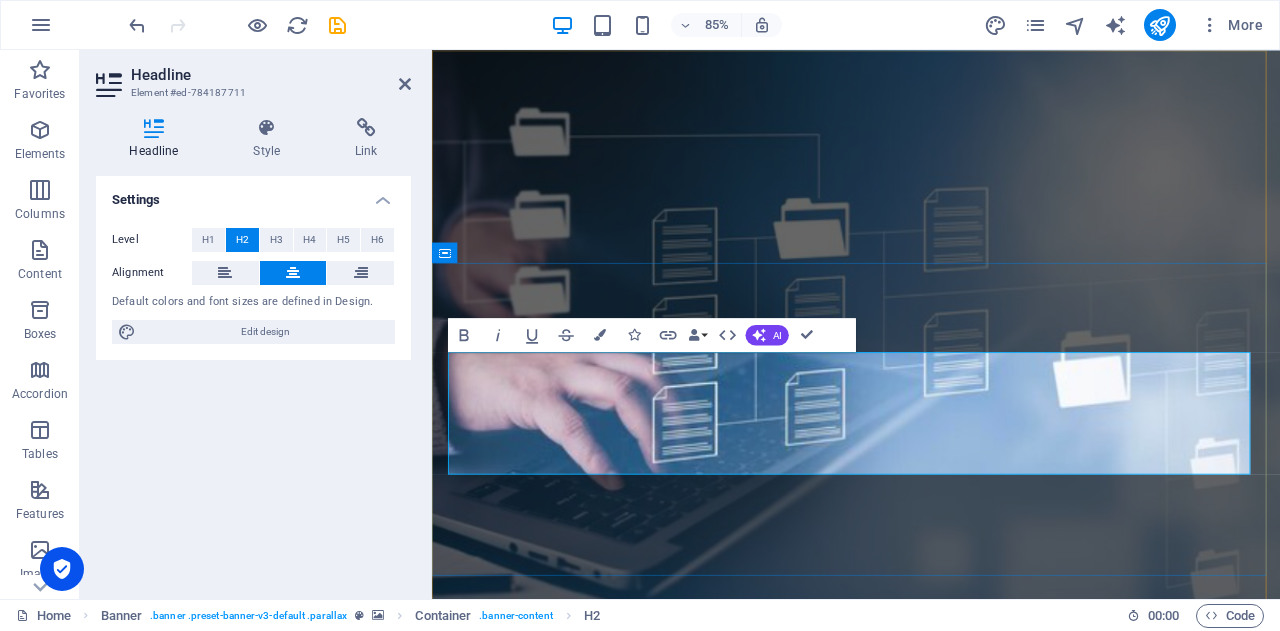 click on "you focus on growing your businesslet us handle the rest" at bounding box center (931, 1205) 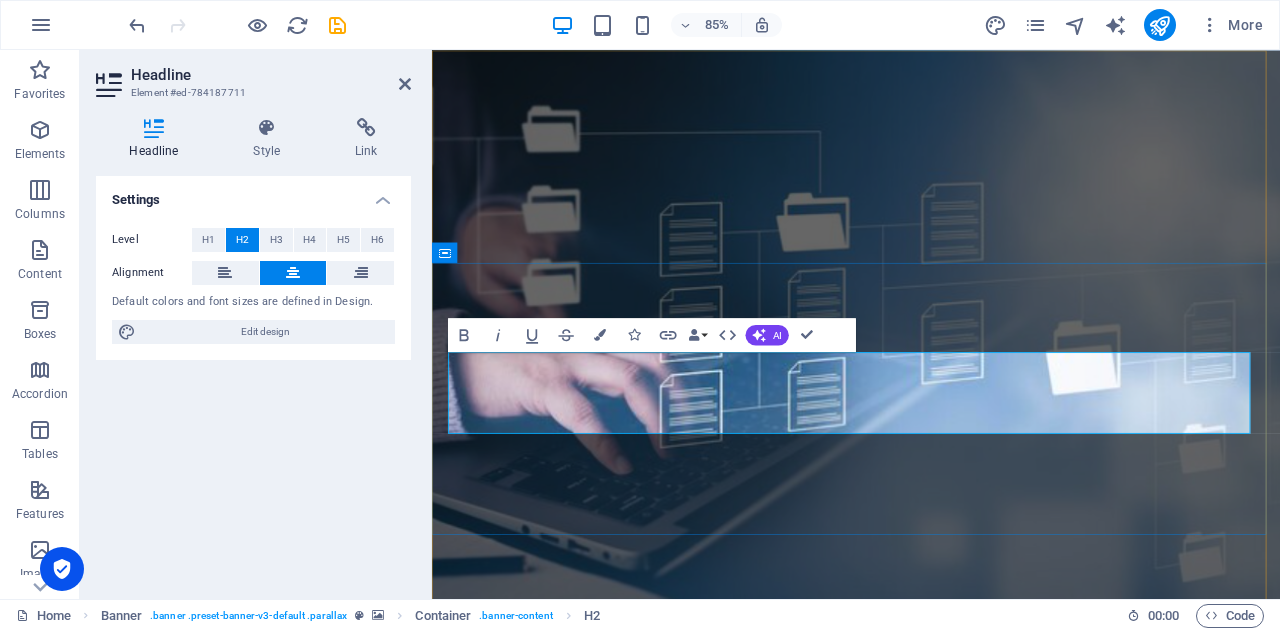 type 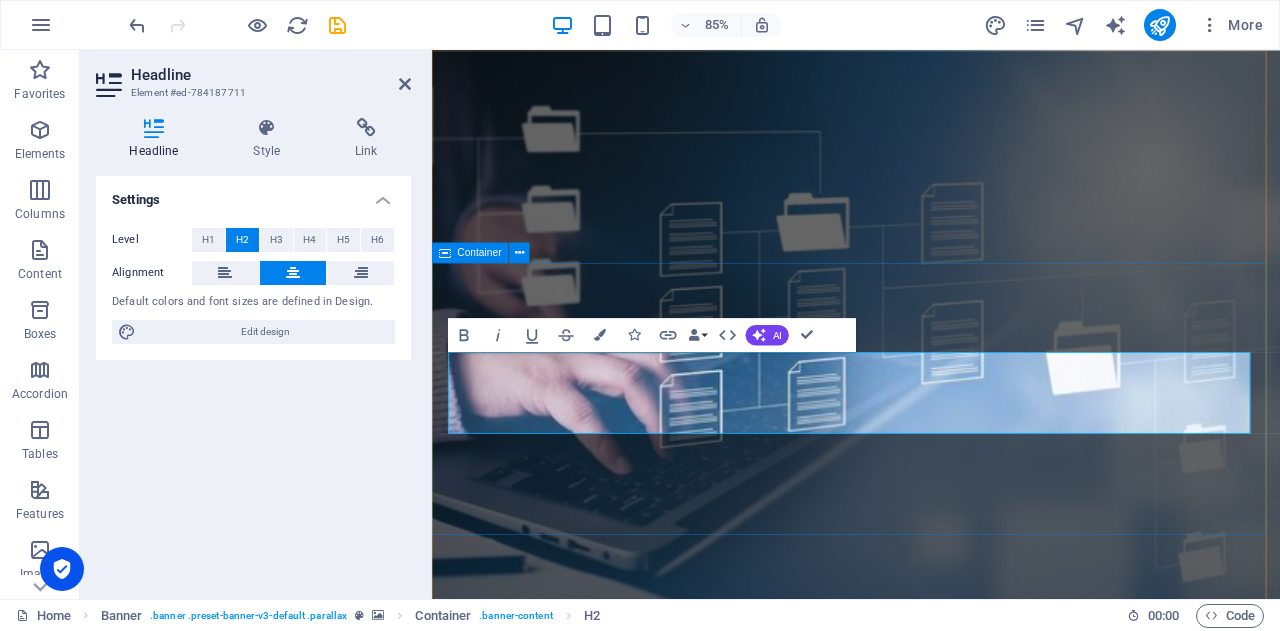 click on "y ou focus on growing your business ‌let us handle the rest Learn more" at bounding box center [931, 1140] 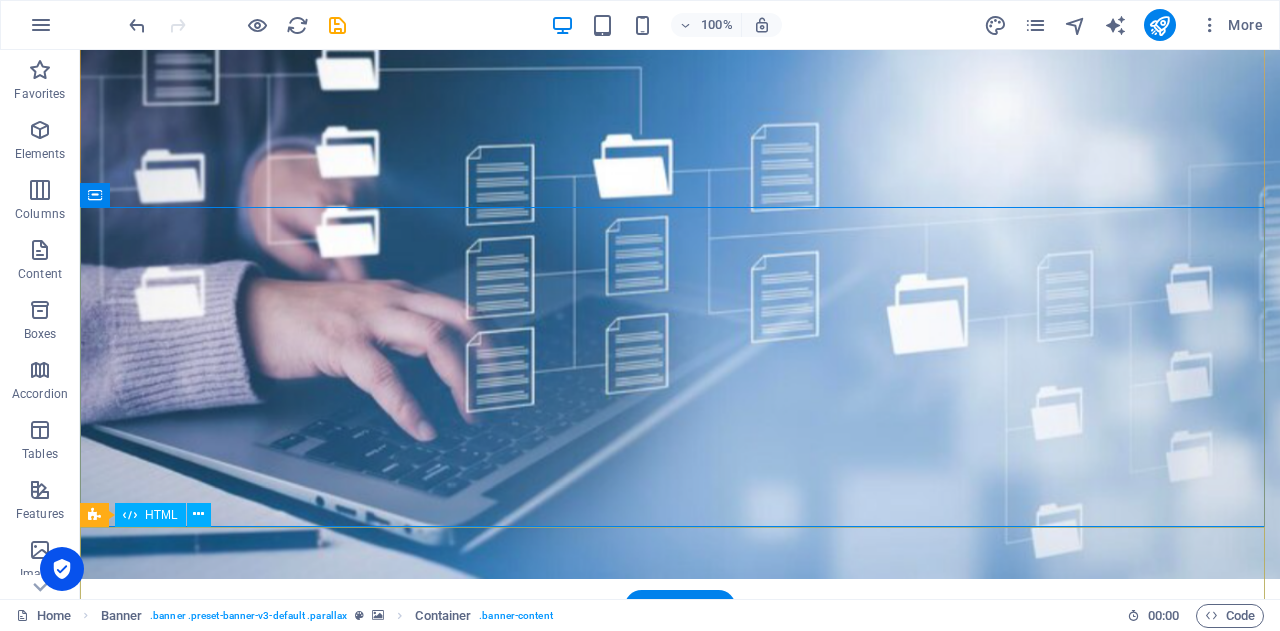 scroll, scrollTop: 100, scrollLeft: 0, axis: vertical 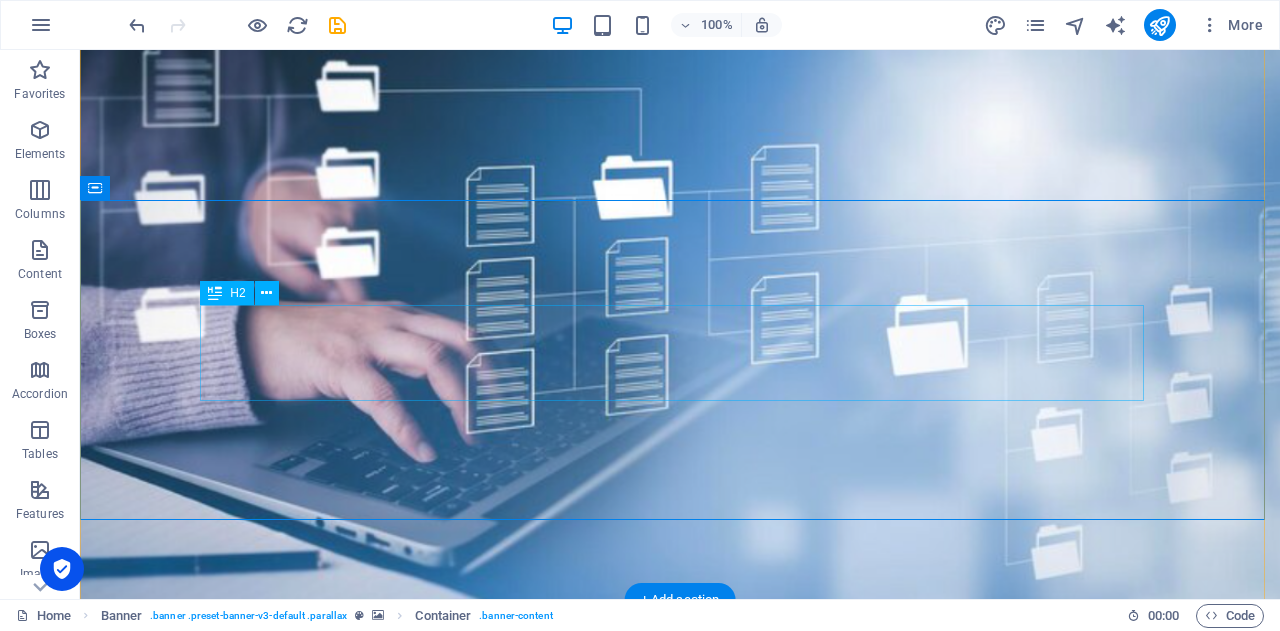 click on "y ou focus on growing your business let us handle the rest" at bounding box center [680, 985] 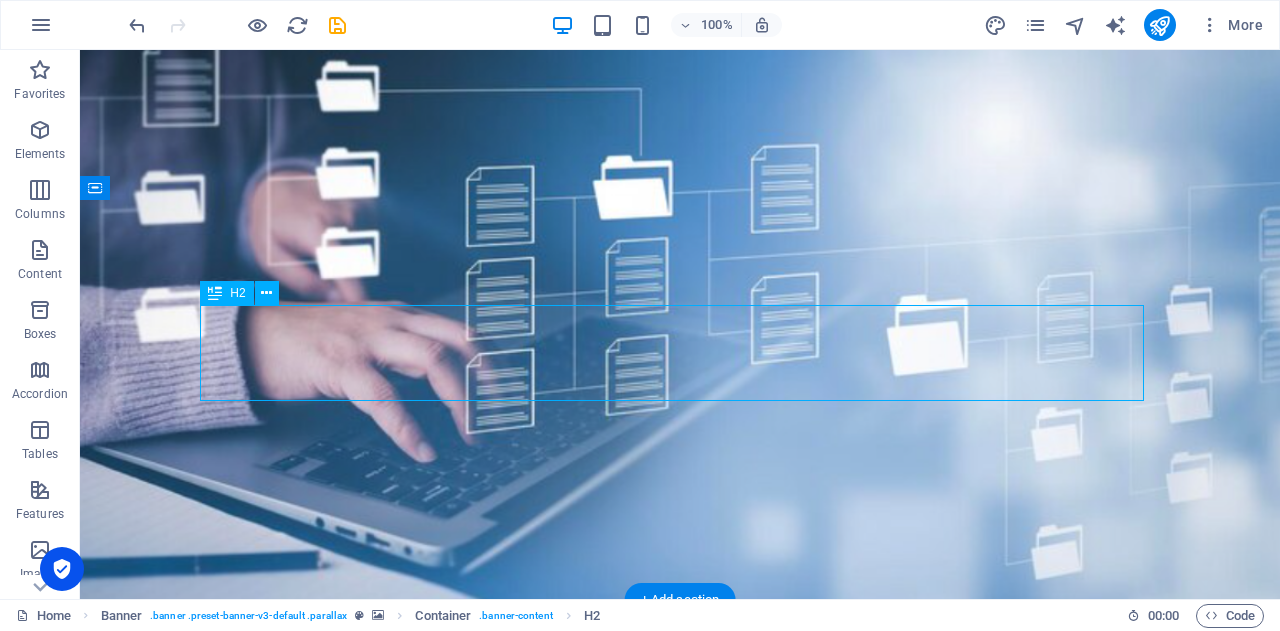 click on "y ou focus on growing your business let us handle the rest" at bounding box center [680, 985] 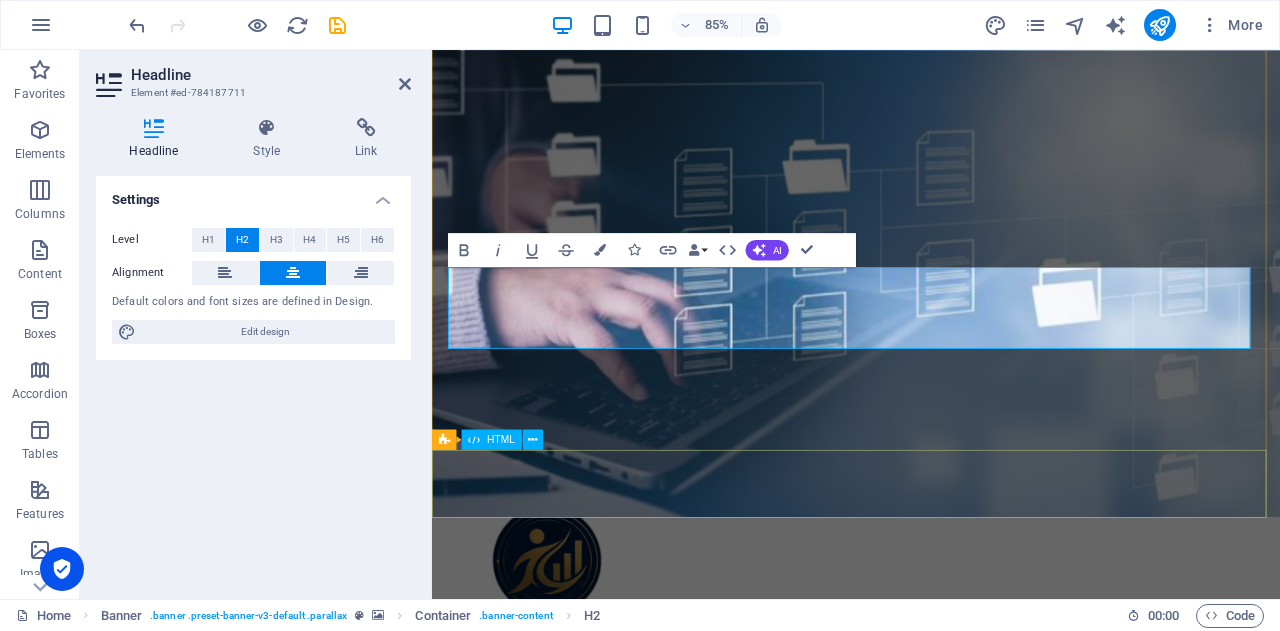 click at bounding box center (931, 1192) 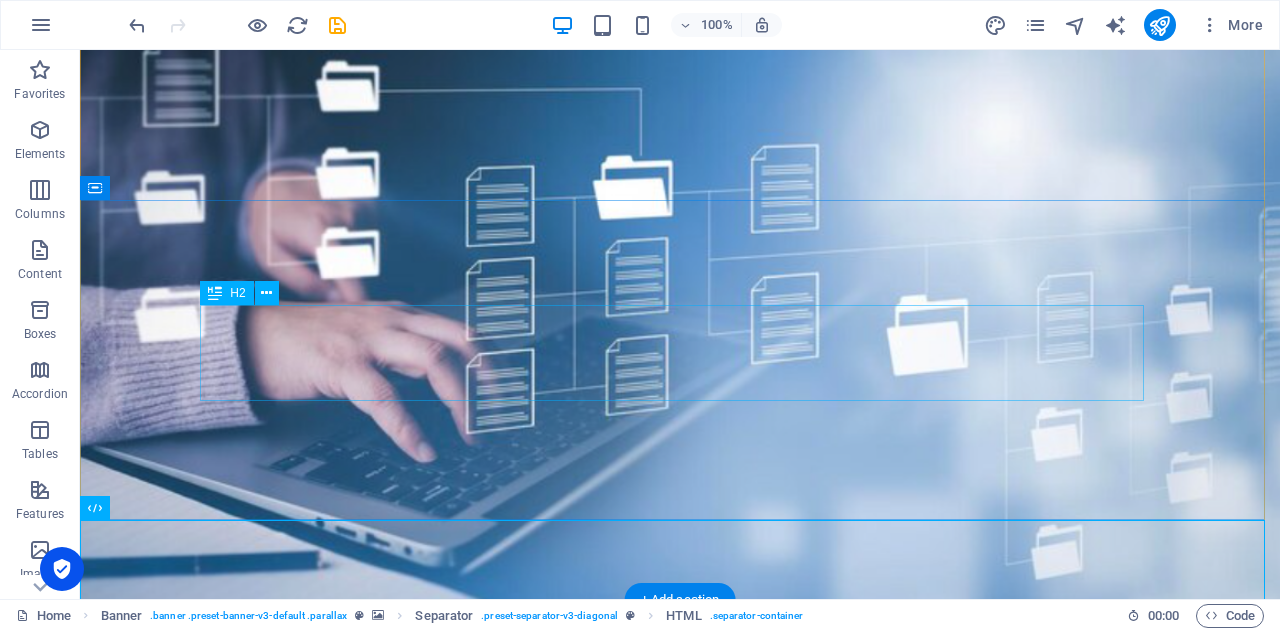 click on "y ou focus on growing your business let us handle the rest" at bounding box center (680, 985) 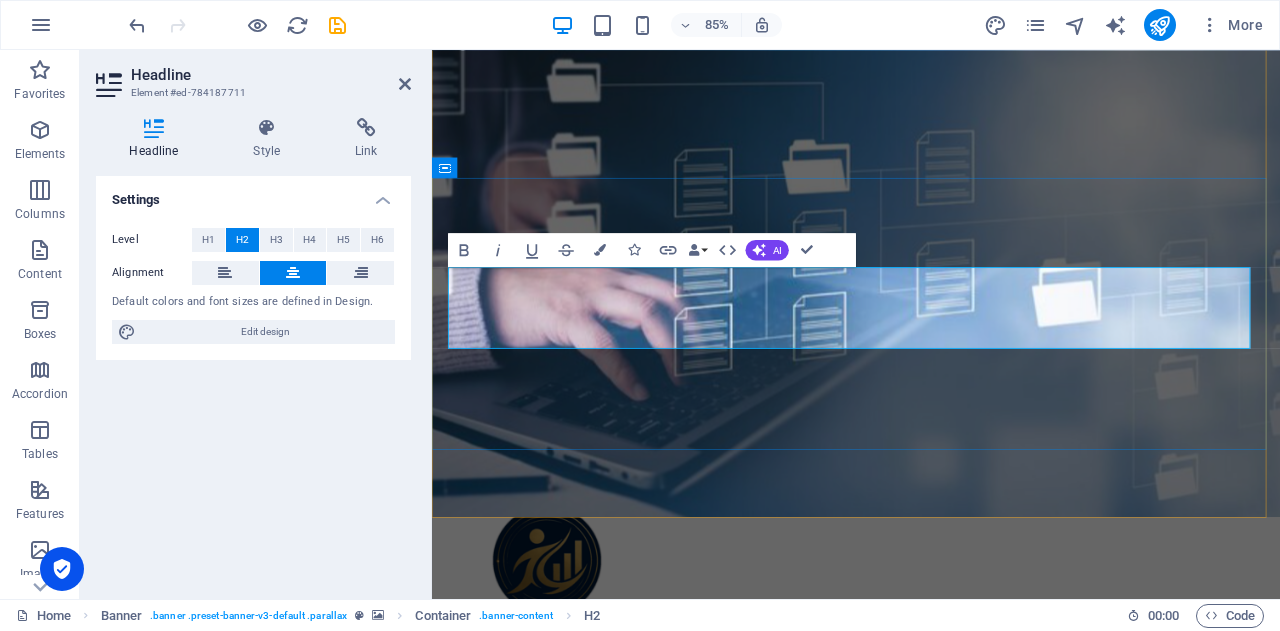 click on "y ou focus on growing your business let us handle the rest" at bounding box center [931, 985] 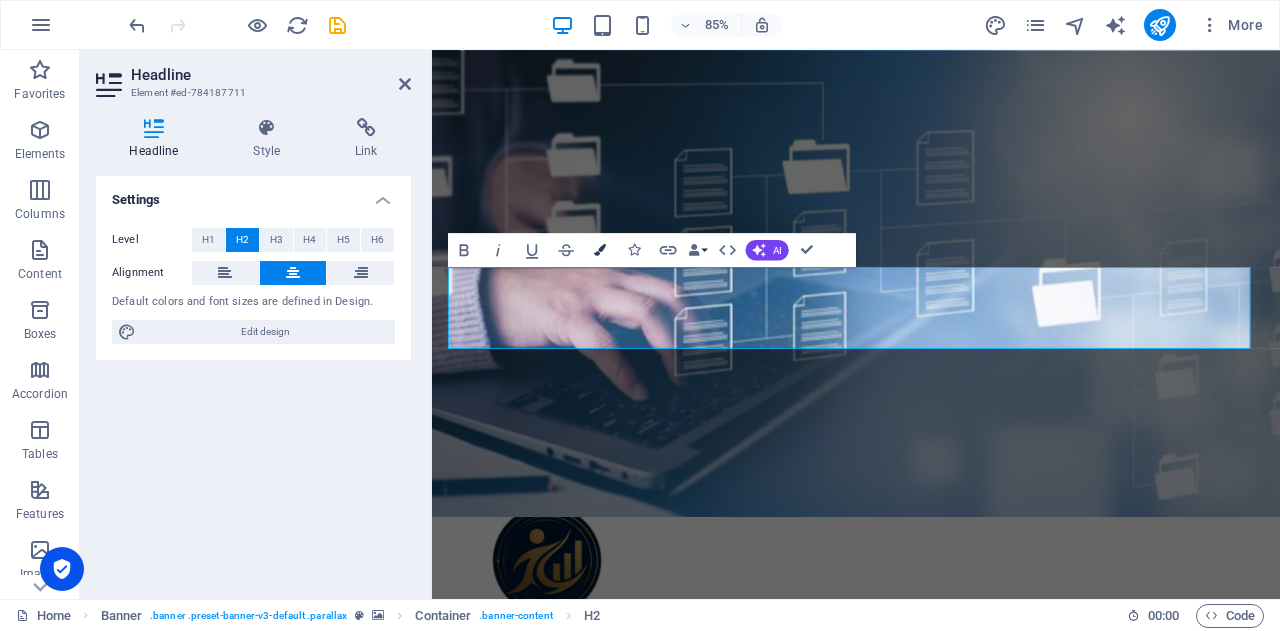 click at bounding box center [600, 250] 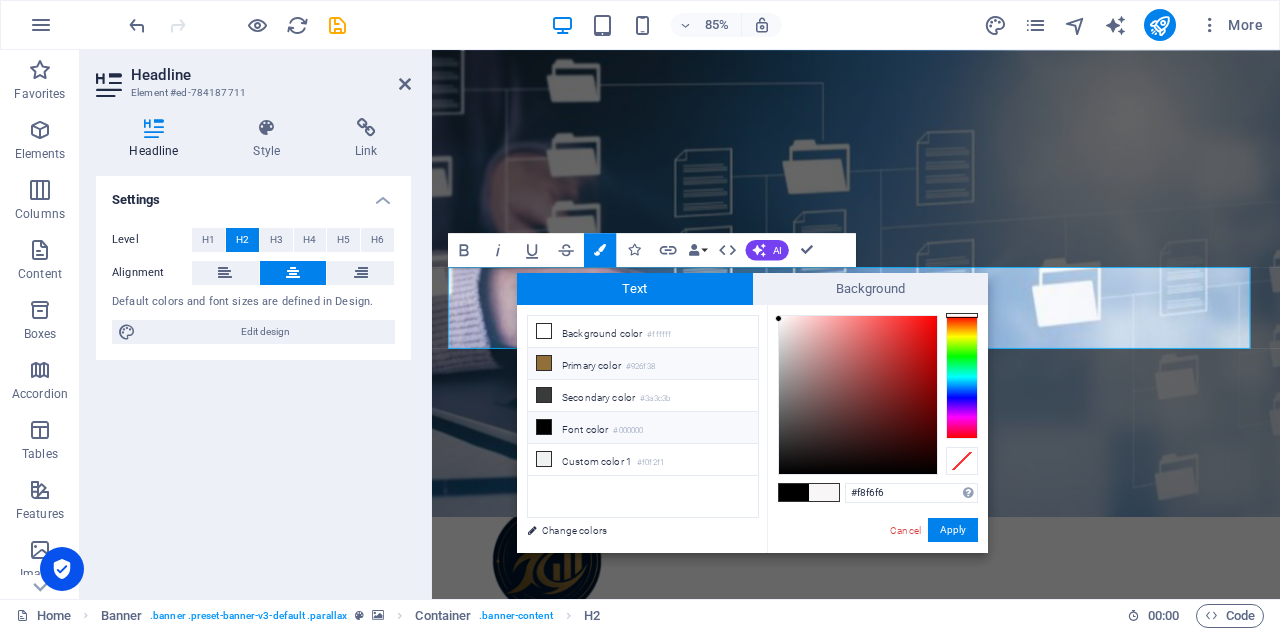 click on "Primary color
#926f38" at bounding box center (643, 364) 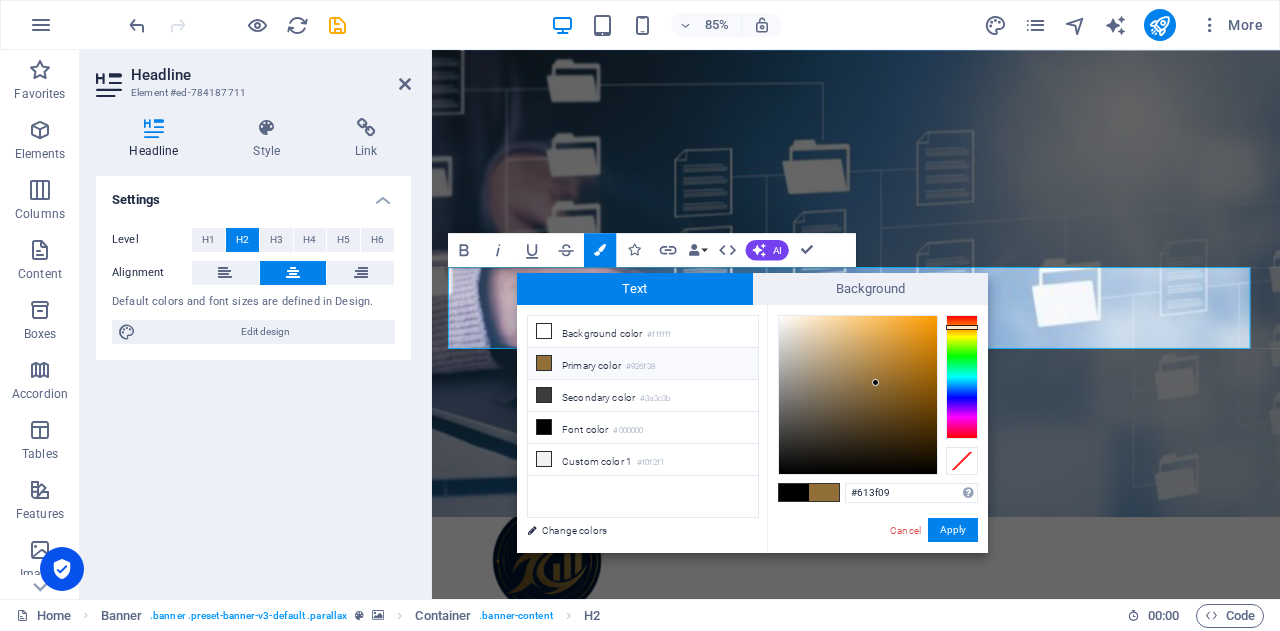 click at bounding box center (858, 395) 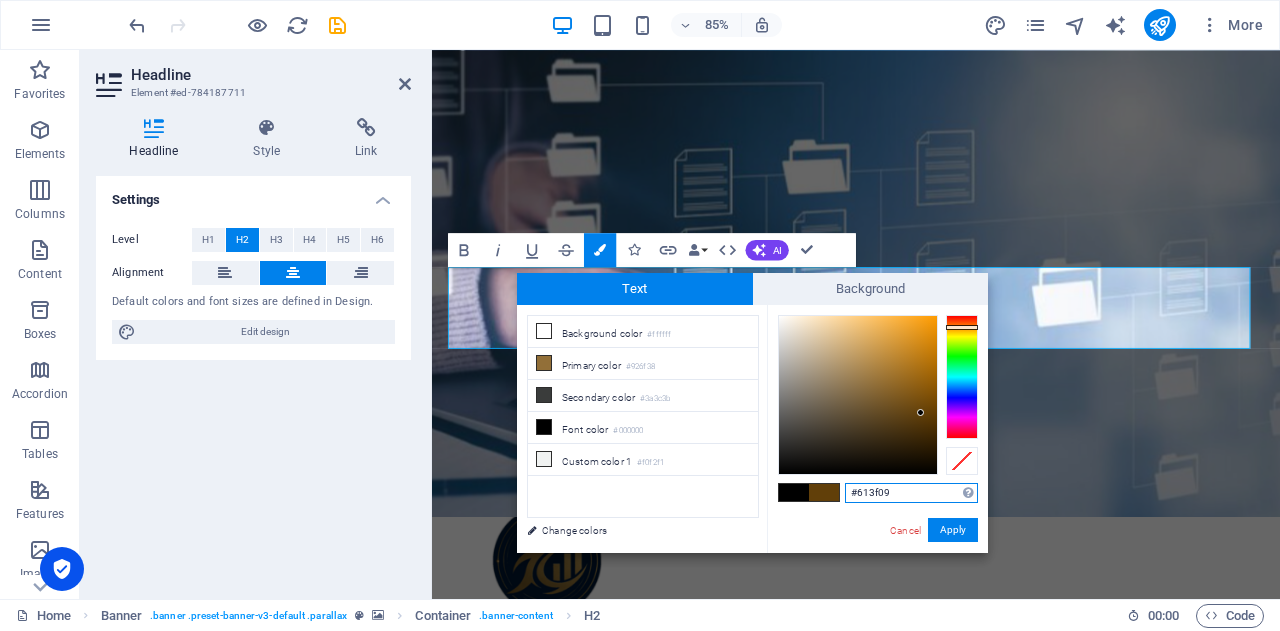 drag, startPoint x: 911, startPoint y: 491, endPoint x: 826, endPoint y: 483, distance: 85.37564 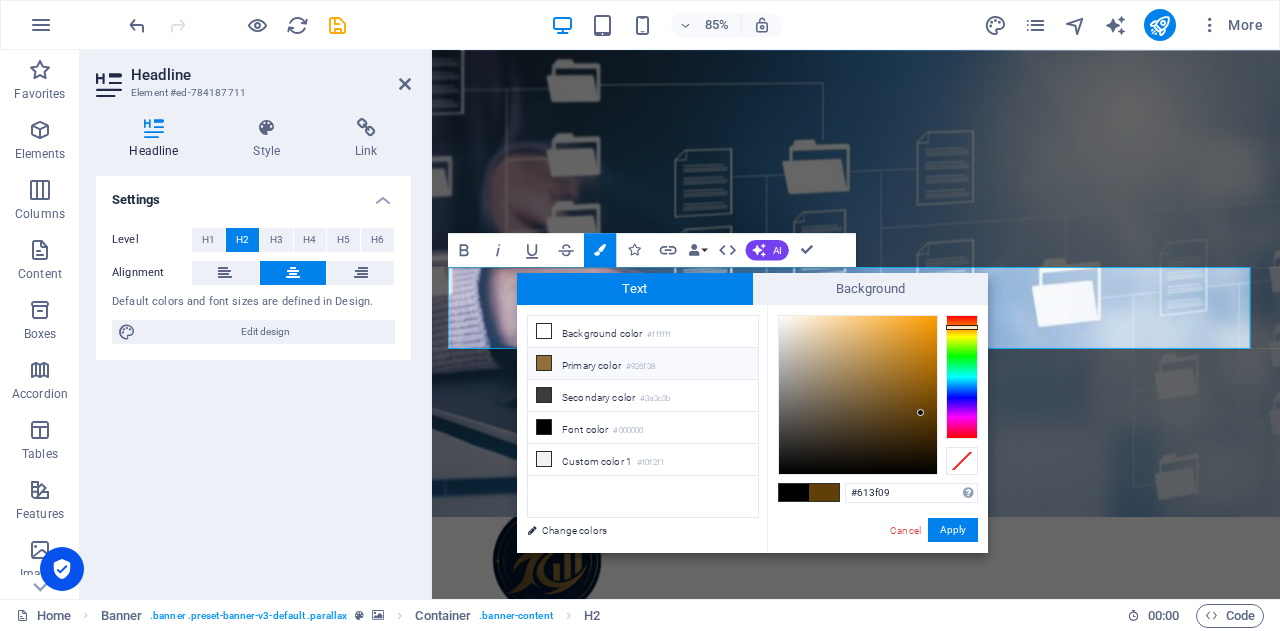 click on "Primary color
#926f38" at bounding box center [643, 364] 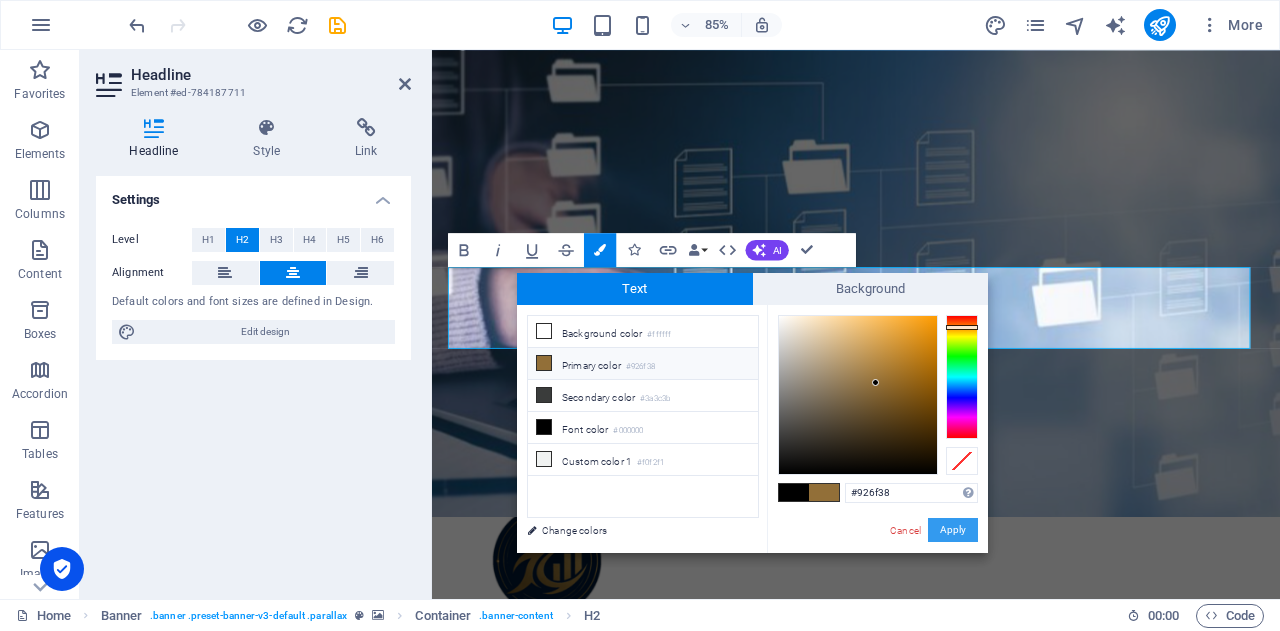 click on "Apply" at bounding box center (953, 530) 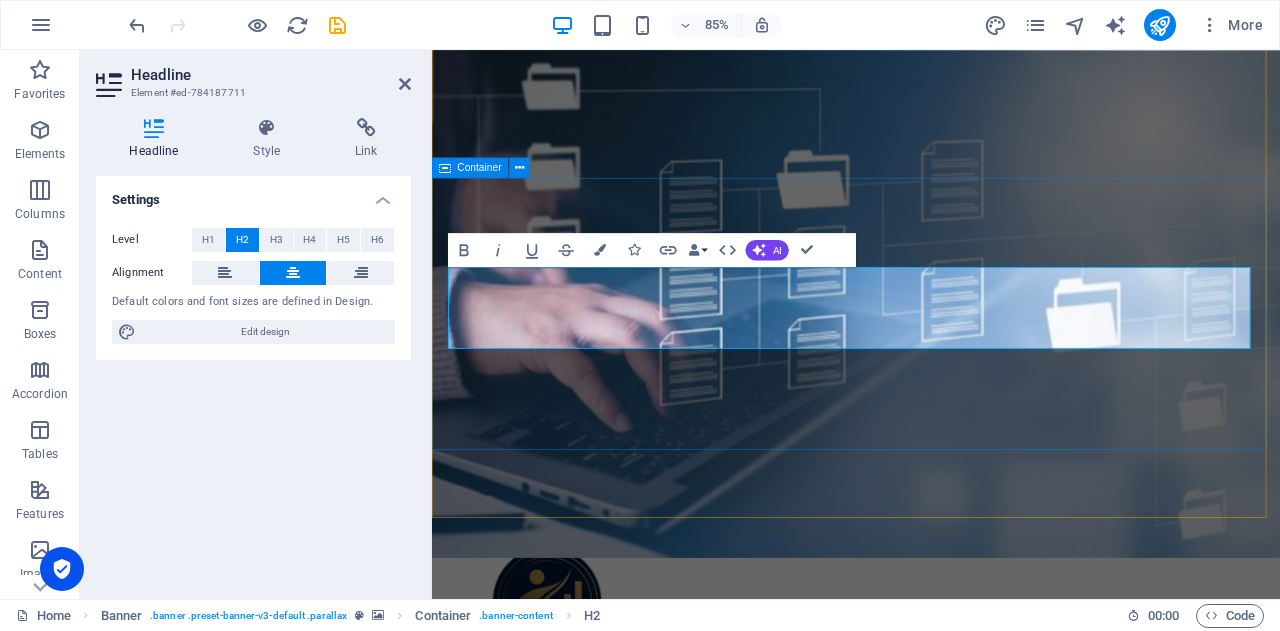 click on "y ou focus on growing your business ​ l ​ et us handle the rest Learn more" at bounding box center (931, 1040) 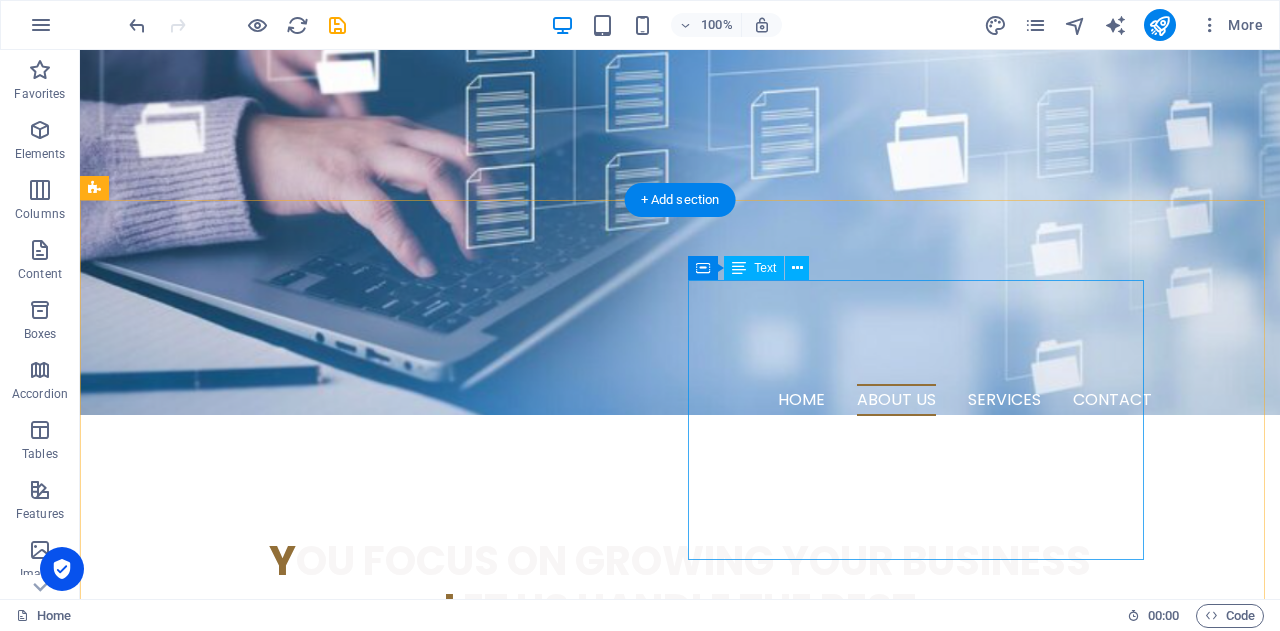 scroll, scrollTop: 600, scrollLeft: 0, axis: vertical 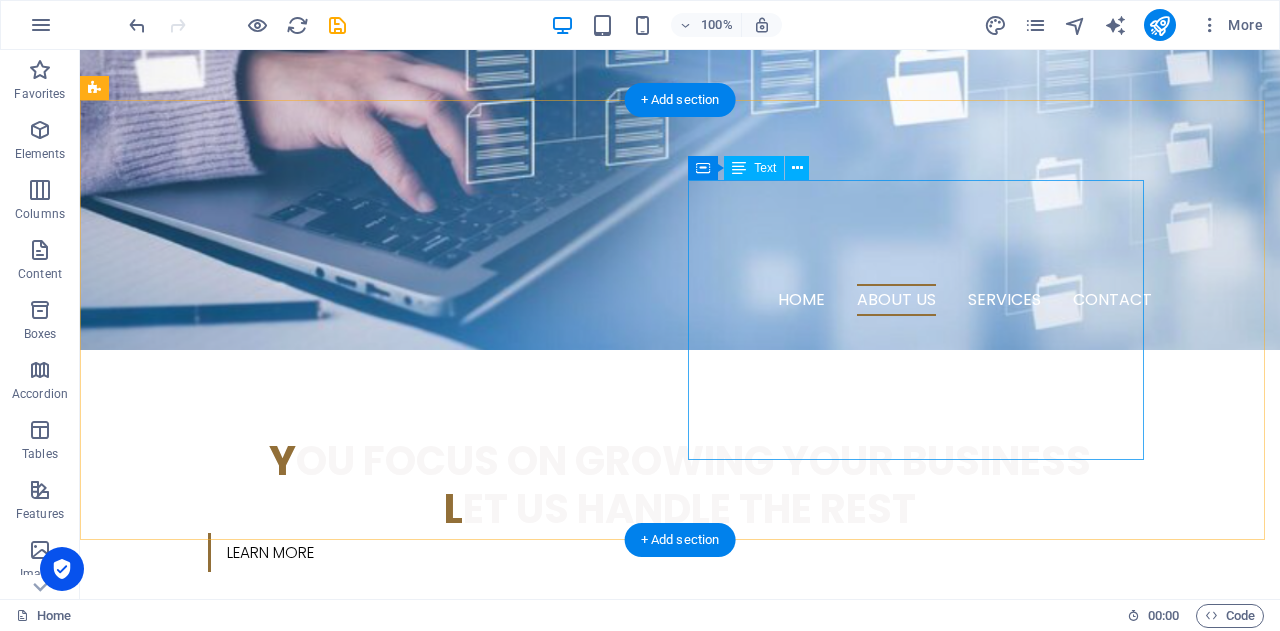 click on "f lexible Office Solutions Backed by Local Expertise BIKUCROC  is an Australian-based team providing reliable business support, project management, and business analysis services tailored for small businesses. We offer flexible office solutions designed to fit your needs; giving you local expertise, real accountability, and smarter support without the overhead of full-time staff or the risks of offshore outsourcing." at bounding box center (324, 1076) 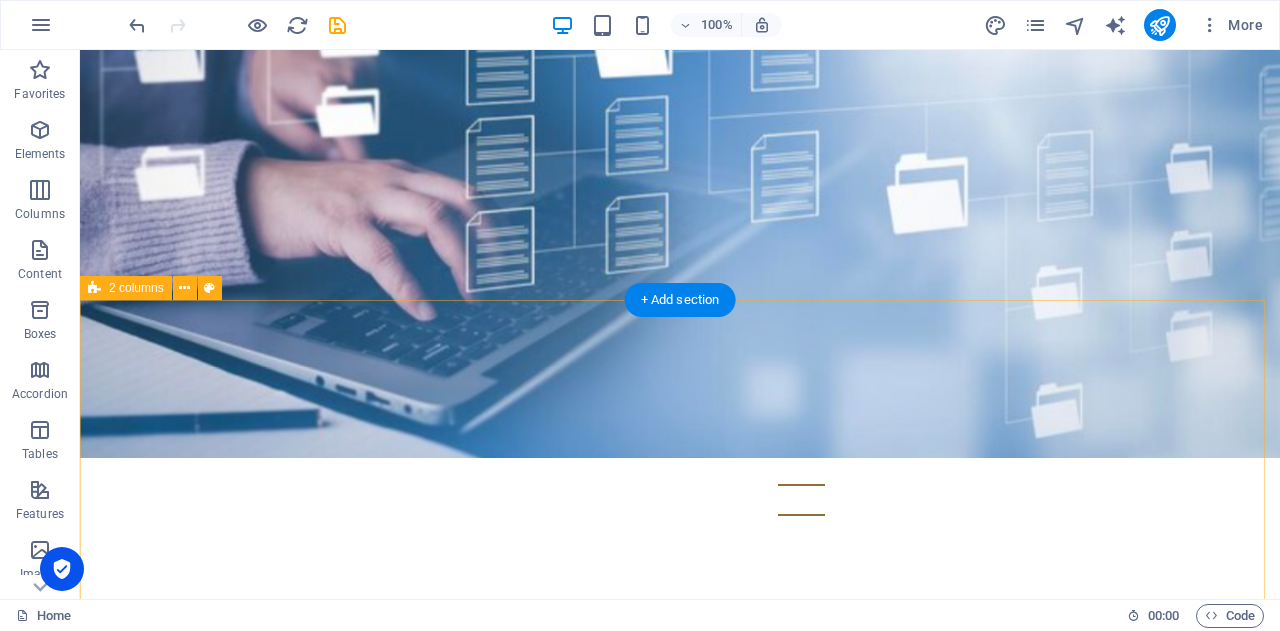 scroll, scrollTop: 600, scrollLeft: 0, axis: vertical 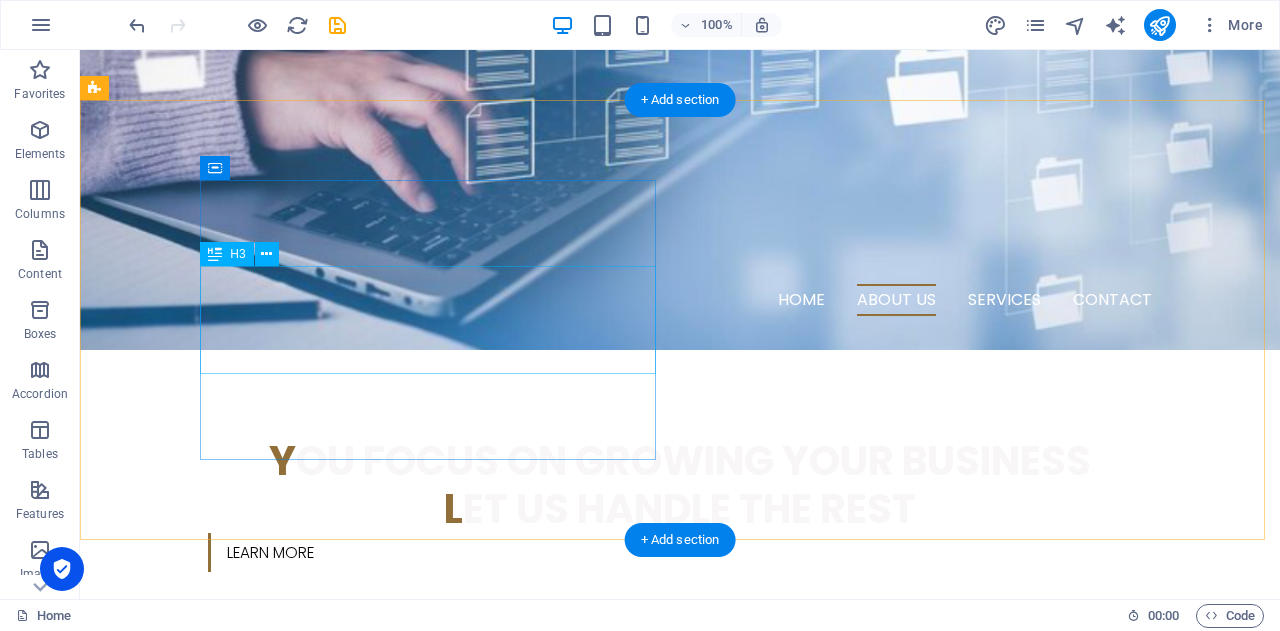 click on "🐊 l et’s simplify your work life so you can focus on  what you do best" at bounding box center [324, 866] 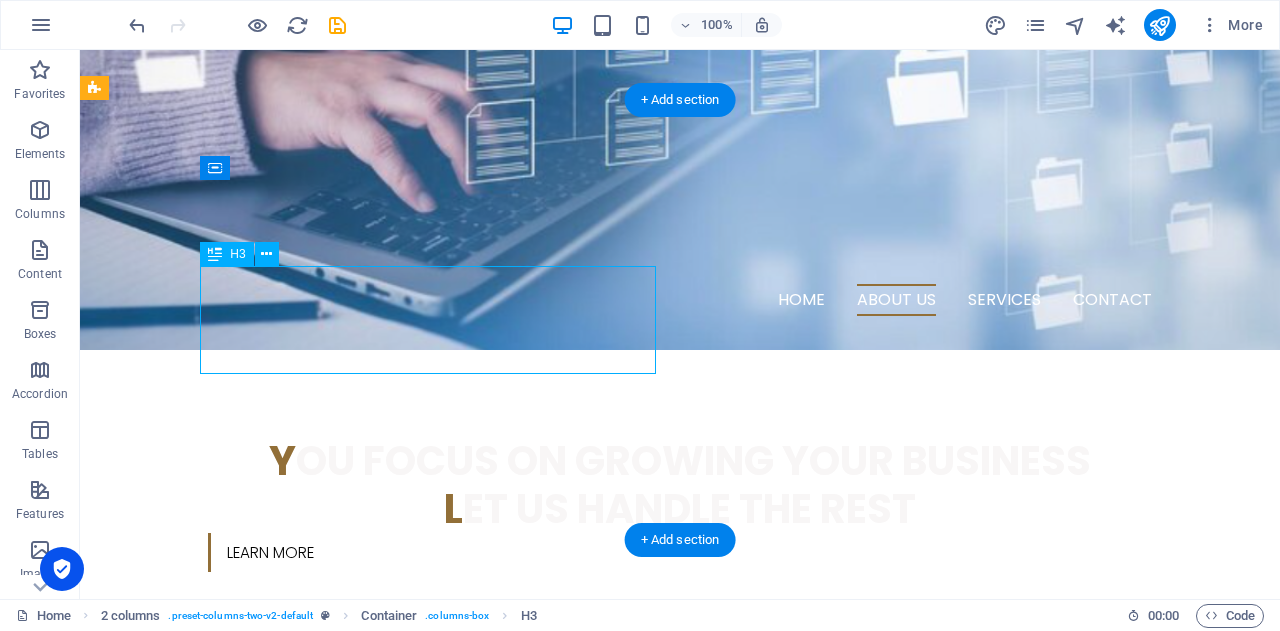 click on "🐊 l et’s simplify your work life so you can focus on  what you do best" at bounding box center (324, 866) 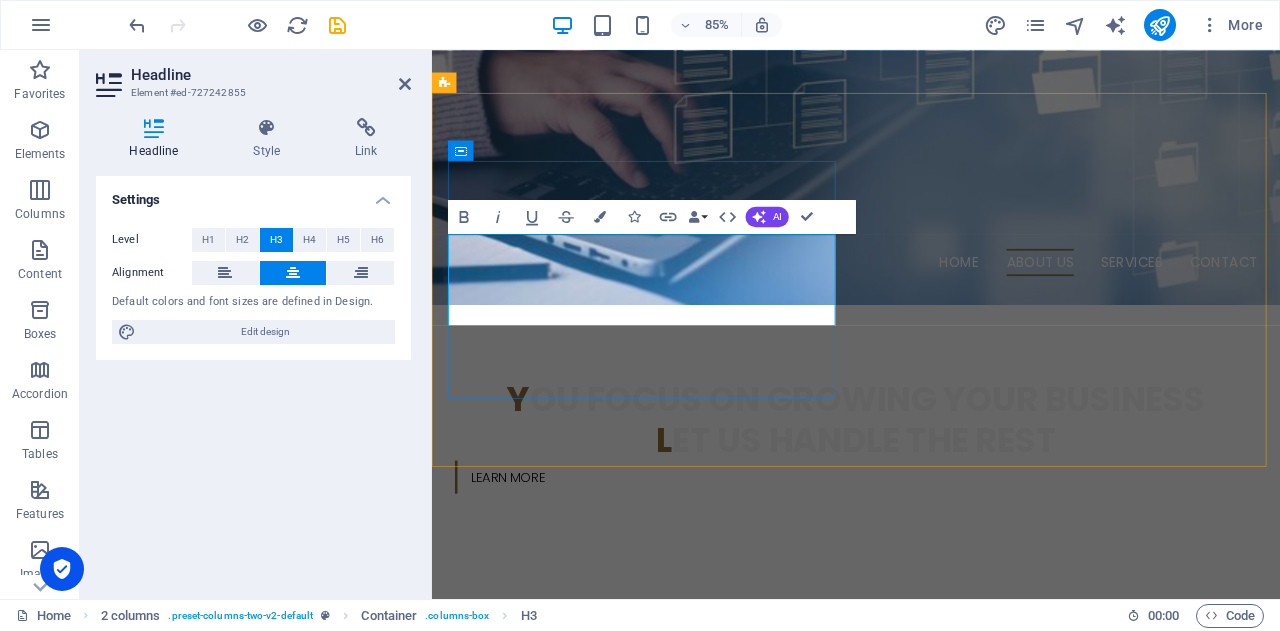 click on "🐊 l et’s simplify your work life so you can focus on what you do best" at bounding box center (676, 866) 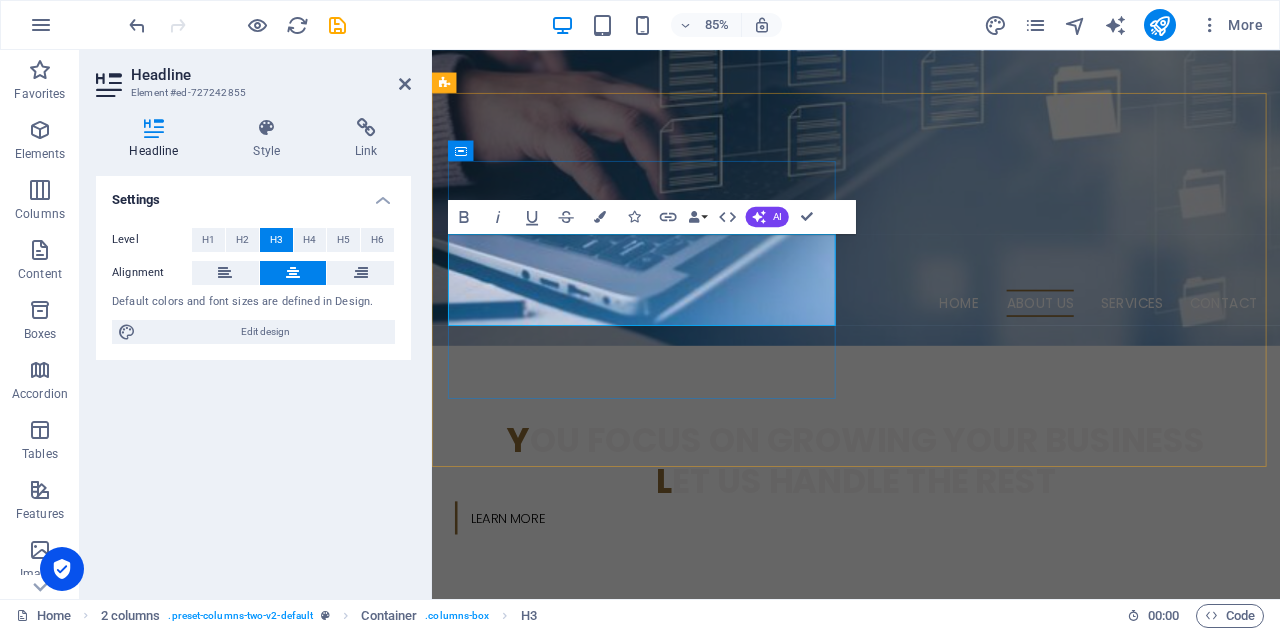 click on "🐊 w et’s simplify your work life so you can focus on what you do best" at bounding box center (676, 914) 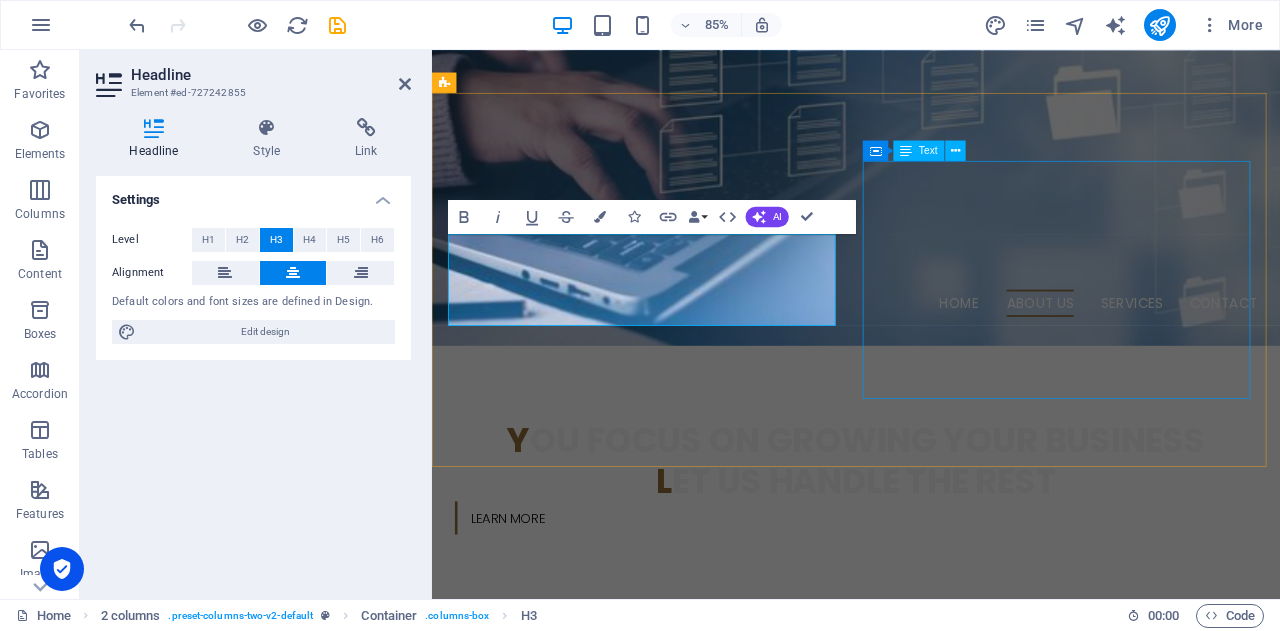 click on "f lexible Office Solutions Backed by Local Expertise BIKUCROC  is an Australian-based team providing reliable business support, project management, and business analysis services tailored for small businesses. We offer flexible office solutions designed to fit your needs; giving you local expertise, real accountability, and smarter support without the overhead of full-time staff or the risks of offshore outsourcing." at bounding box center [676, 1124] 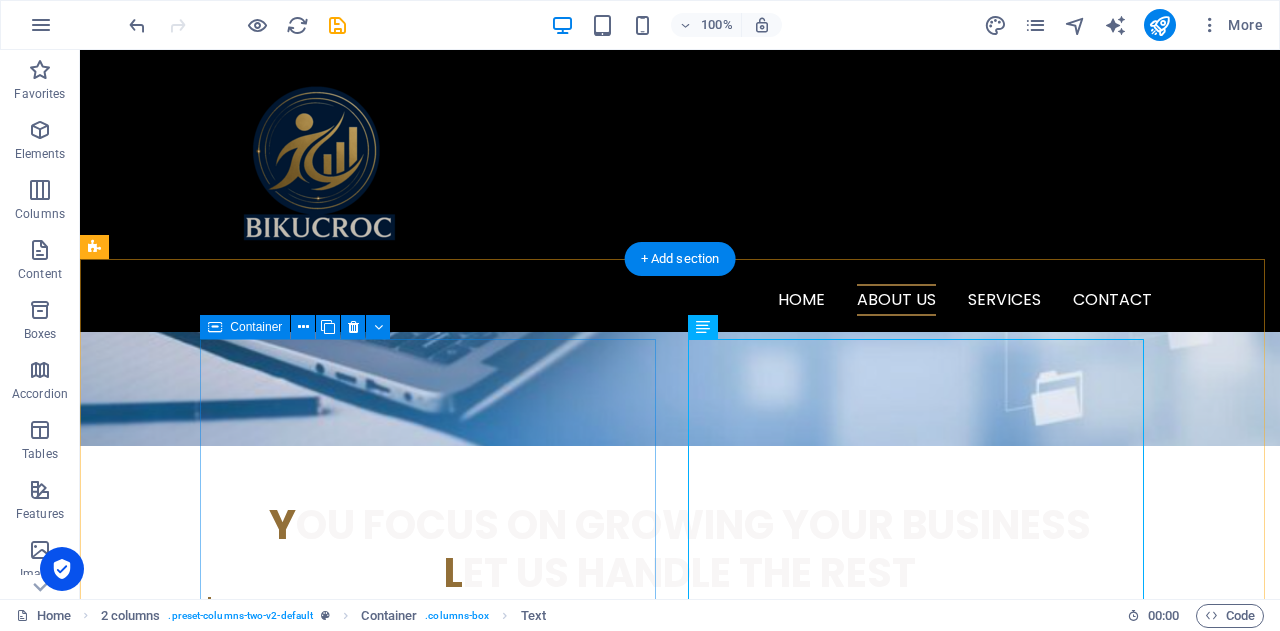 scroll, scrollTop: 400, scrollLeft: 0, axis: vertical 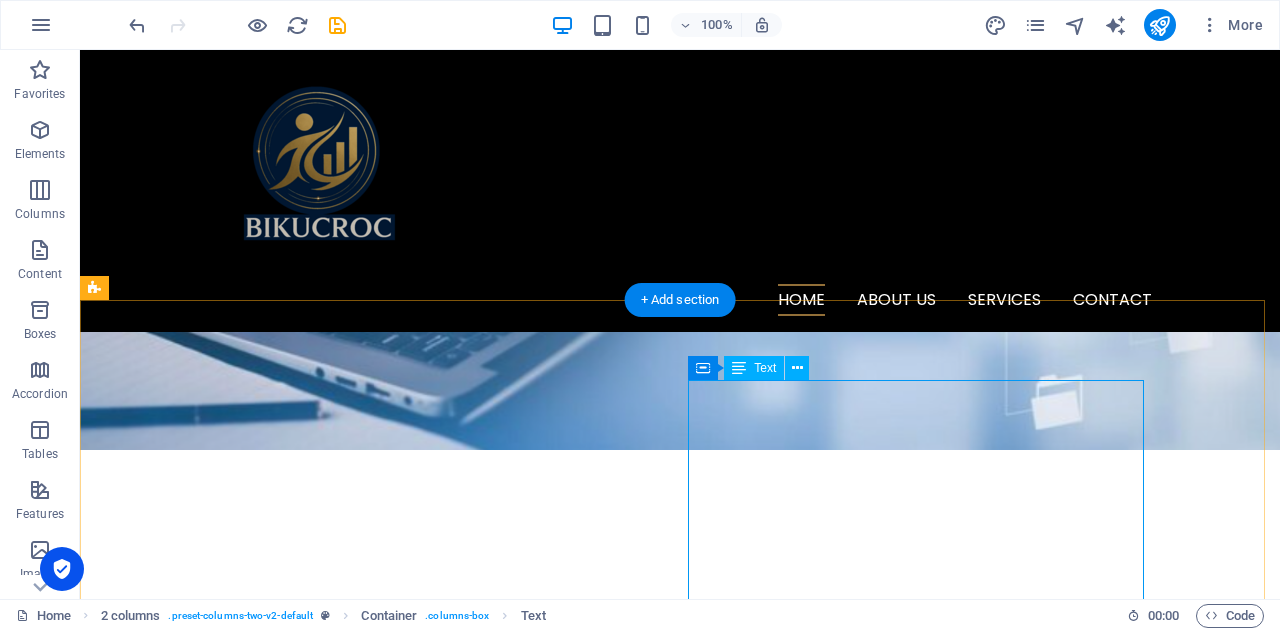 click on "f lexible Office Solutions Backed by Local Expertise BIKUCROC  is an Australian-based team providing reliable business support, project management, and business analysis services tailored for small businesses. We offer flexible office solutions designed to fit your needs; giving you local expertise, real accountability, and smarter support without the overhead of full-time staff or the risks of offshore outsourcing." at bounding box center [324, 1244] 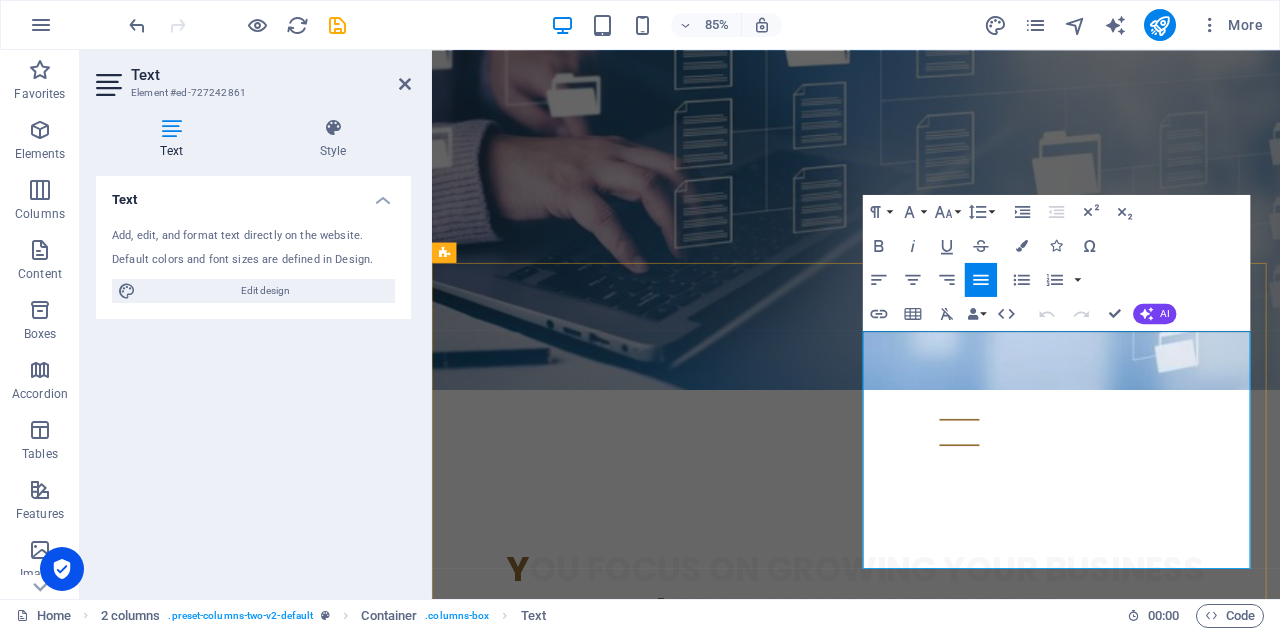 click on "f lexible Office Solutions Backed by Local Expertise" at bounding box center (676, 1190) 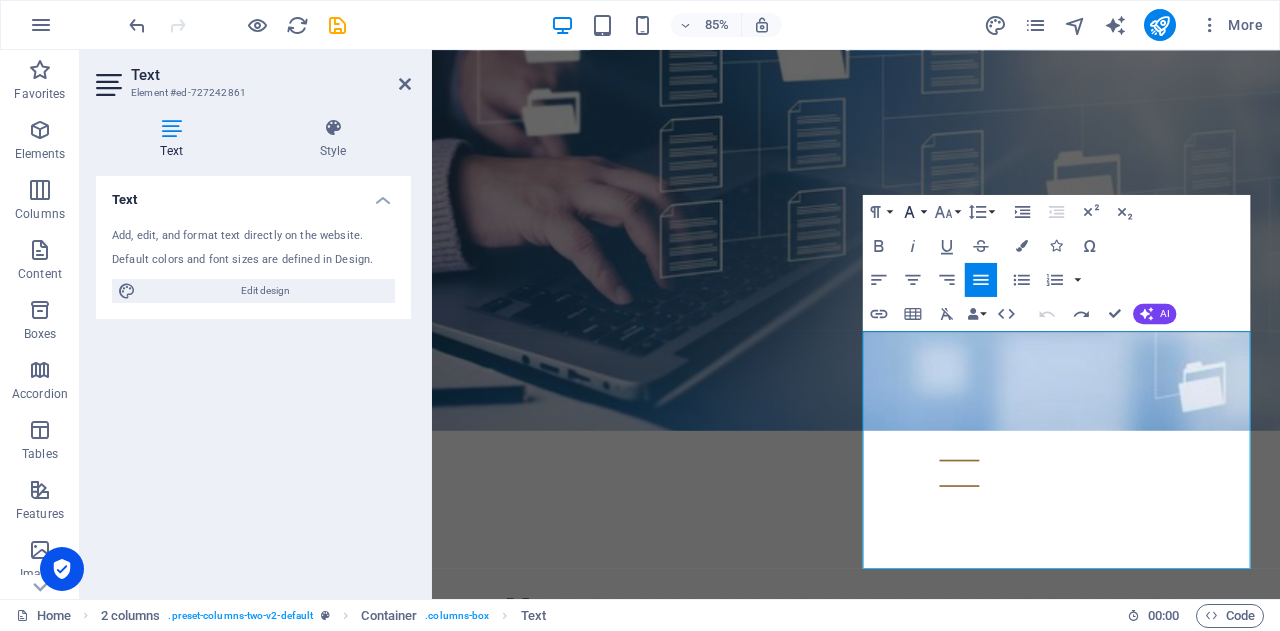 click on "Font Family" at bounding box center [913, 212] 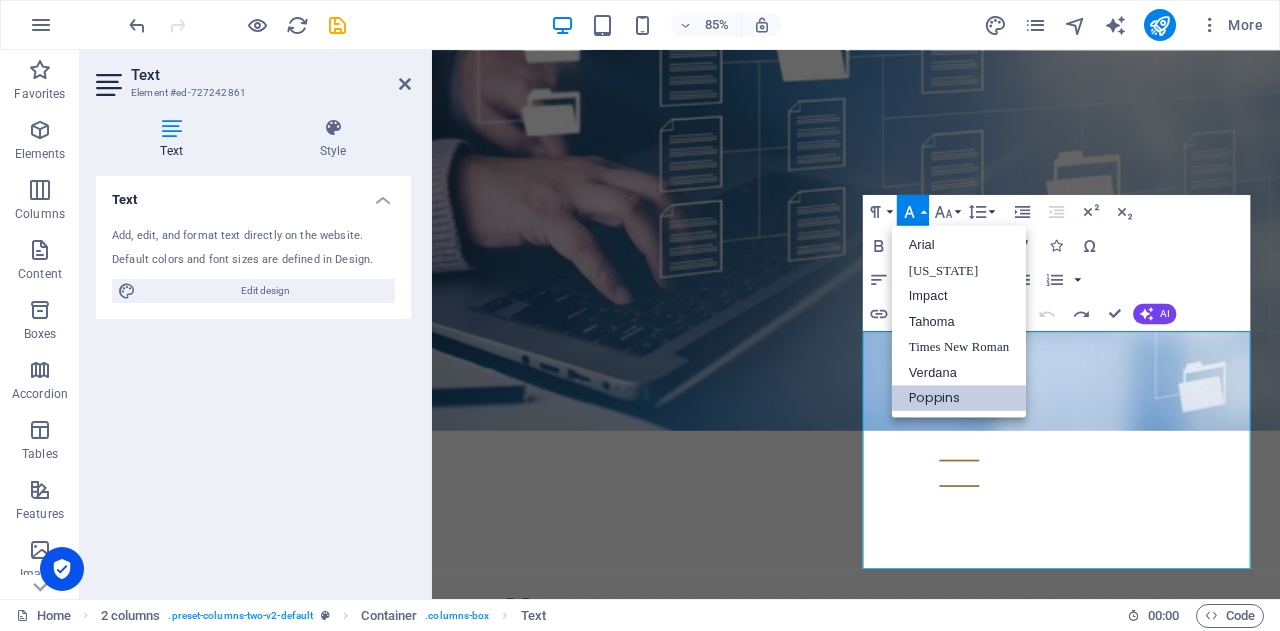 scroll, scrollTop: 0, scrollLeft: 0, axis: both 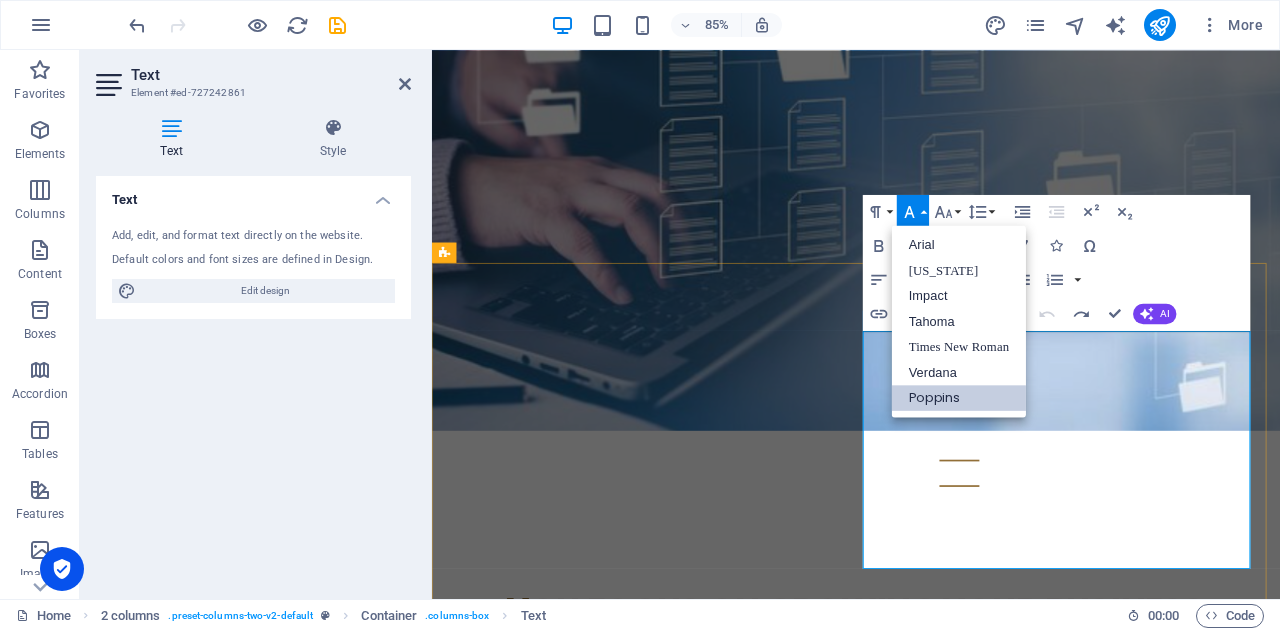 click on "BIKUCROC  is an Australian-based team providing reliable business support, project management, and business analysis services tailored for small businesses. We offer flexible office solutions designed to fit your needs; giving you local expertise, real accountability, and smarter support without the overhead of full-time staff or the risks of offshore outsourcing." at bounding box center (676, 1378) 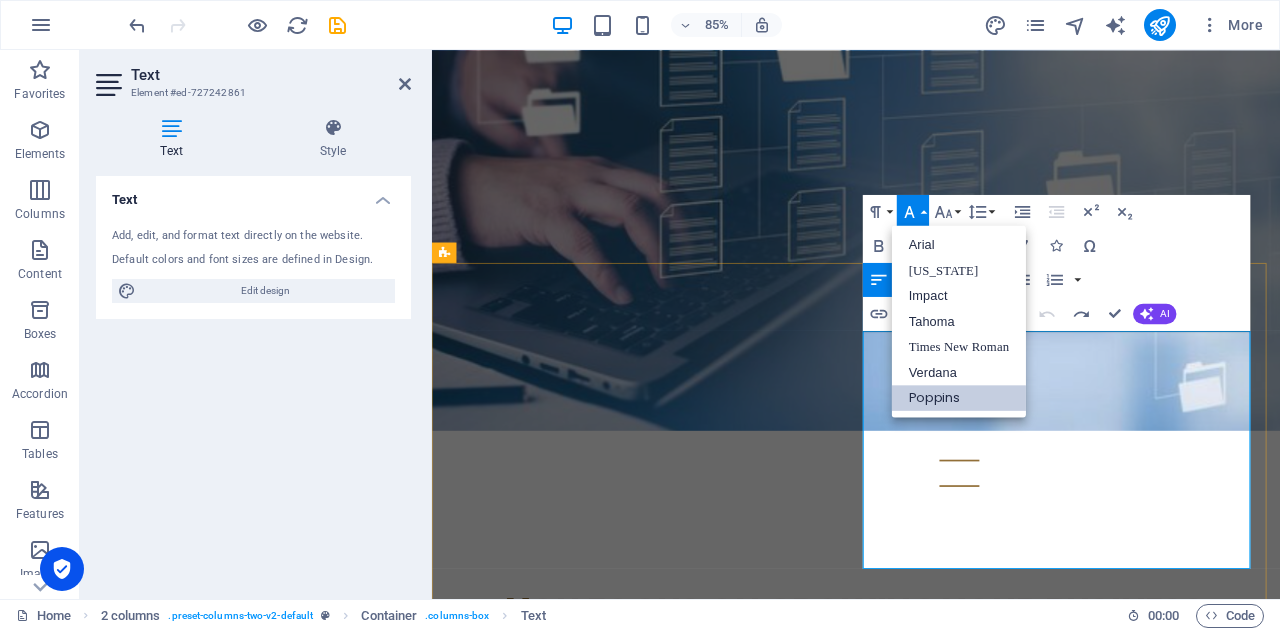 click on "BIKUCROC  is an Australian-based team providing reliable business support, project management, and business analysis services tailored for small businesses. We offer flexible office solutions designed to fit your needs; giving you local expertise, real accountability, and smarter support without the overhead of full-time staff or the risks of offshore outsourcing." at bounding box center (676, 1378) 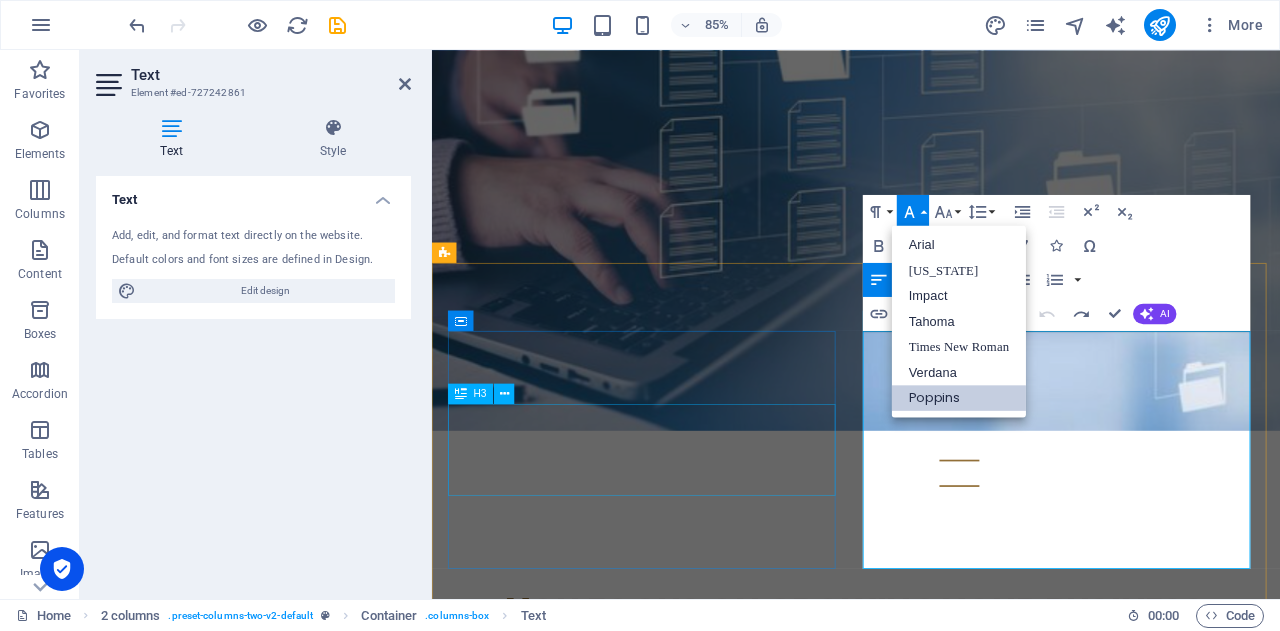 click on "🐊 l et’s simplify your work life so you can focus on what you do best" at bounding box center (676, 1114) 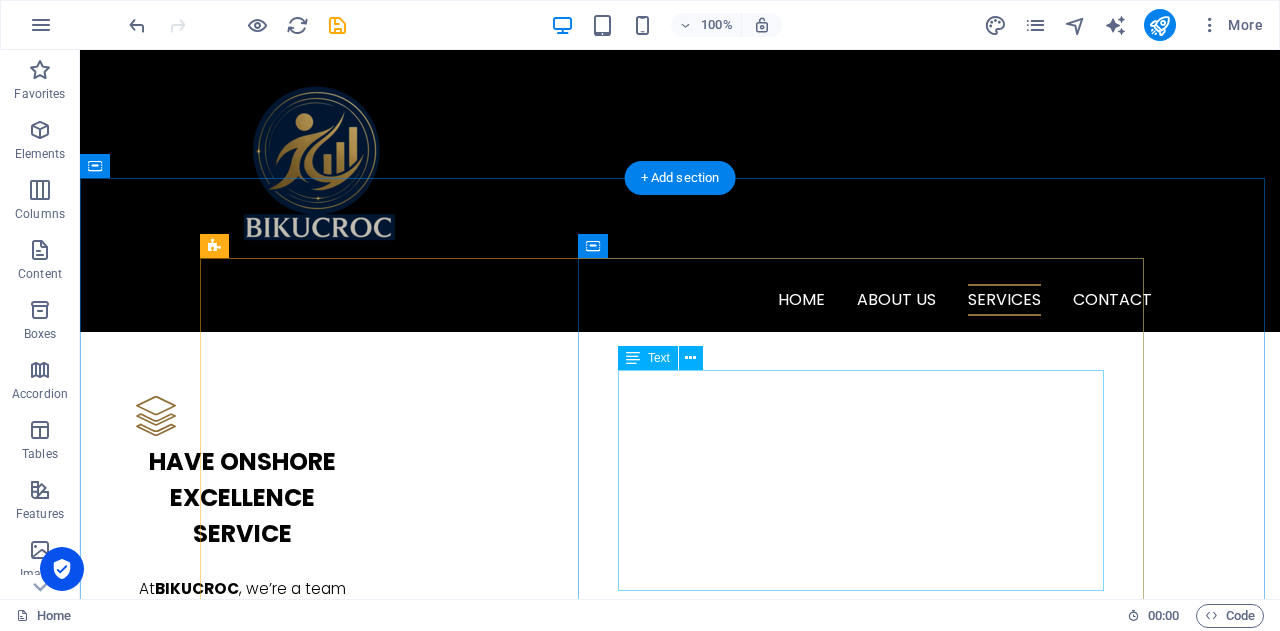 scroll, scrollTop: 2300, scrollLeft: 0, axis: vertical 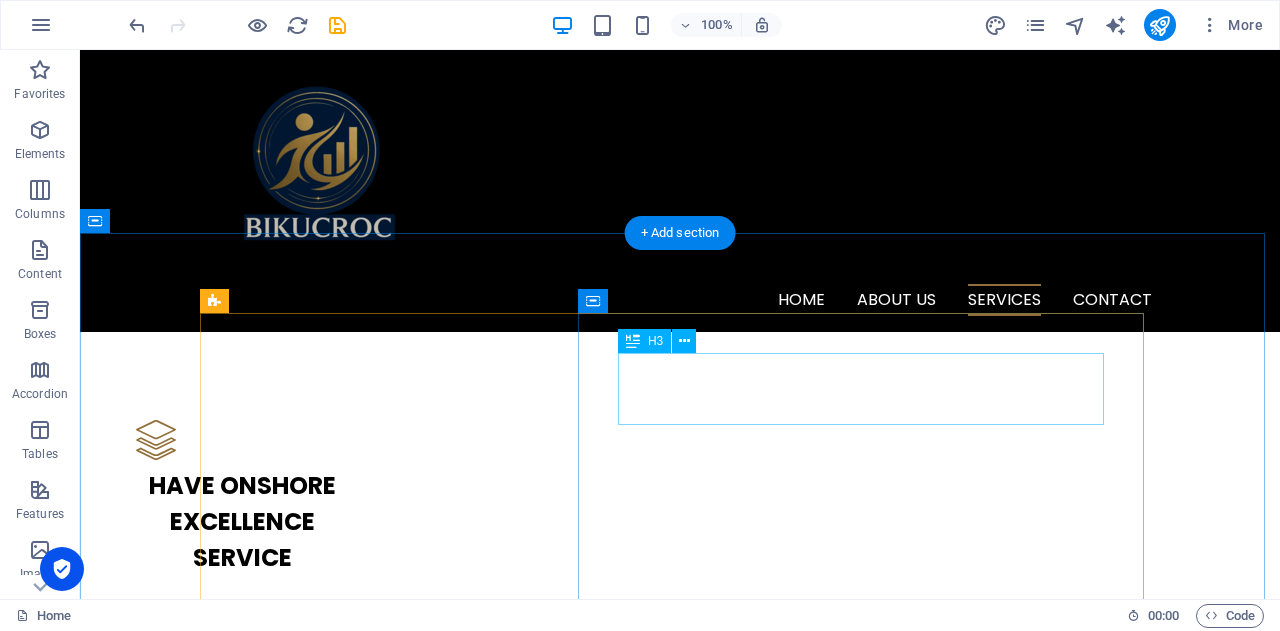 click on "H ey Small Business Owner — this one's for you!" at bounding box center [680, 2956] 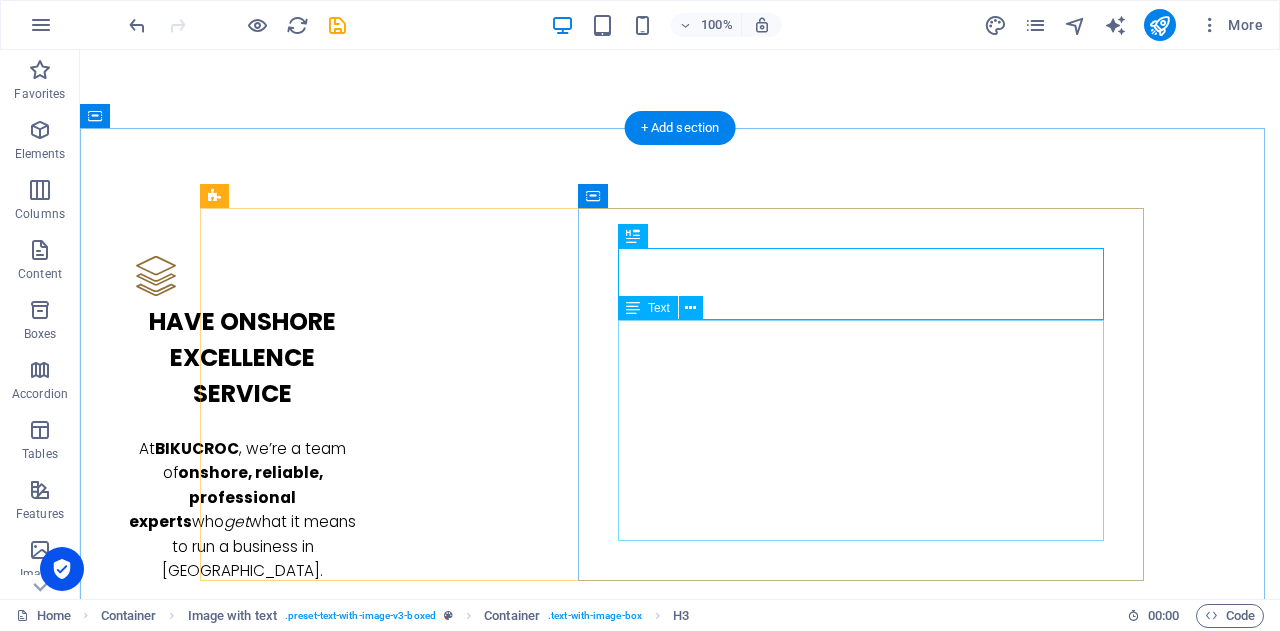 scroll, scrollTop: 2500, scrollLeft: 0, axis: vertical 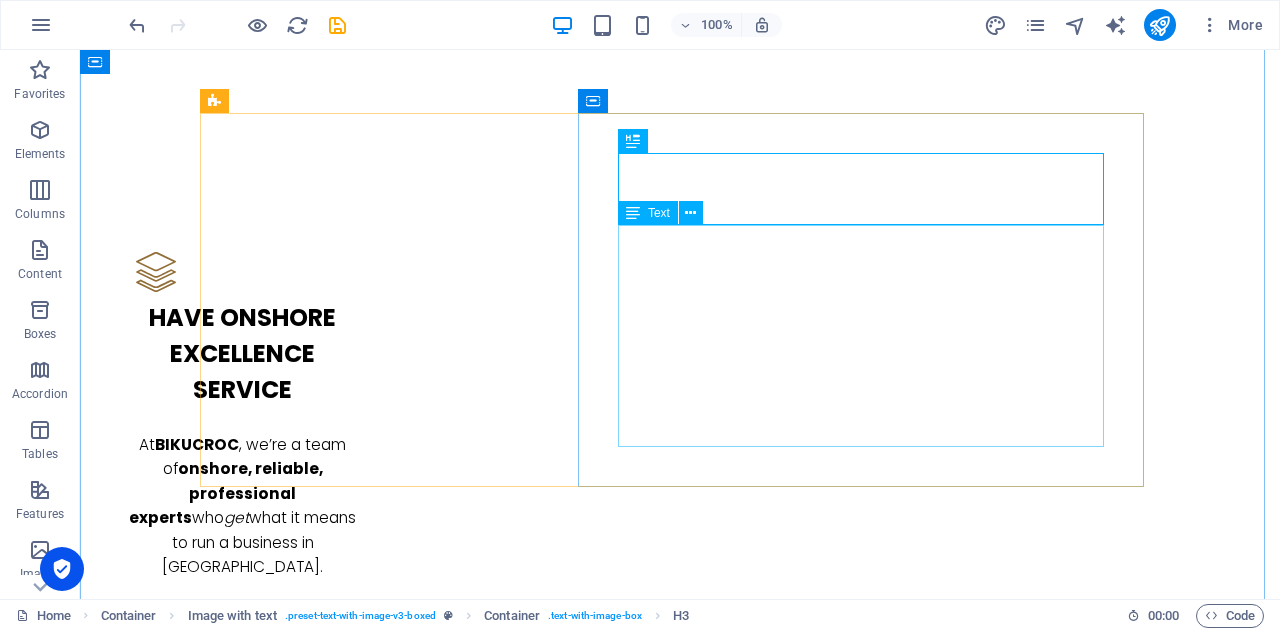 click on "🔁 Drowning in repetitive admin tasks? 📞 Need someone local who actually understands Aussie business life? 💸 Cannot afford dedicated office and staff you don’t really need? 📊 Need help with project management or business analysis — without blowing your budget?" at bounding box center (680, 2879) 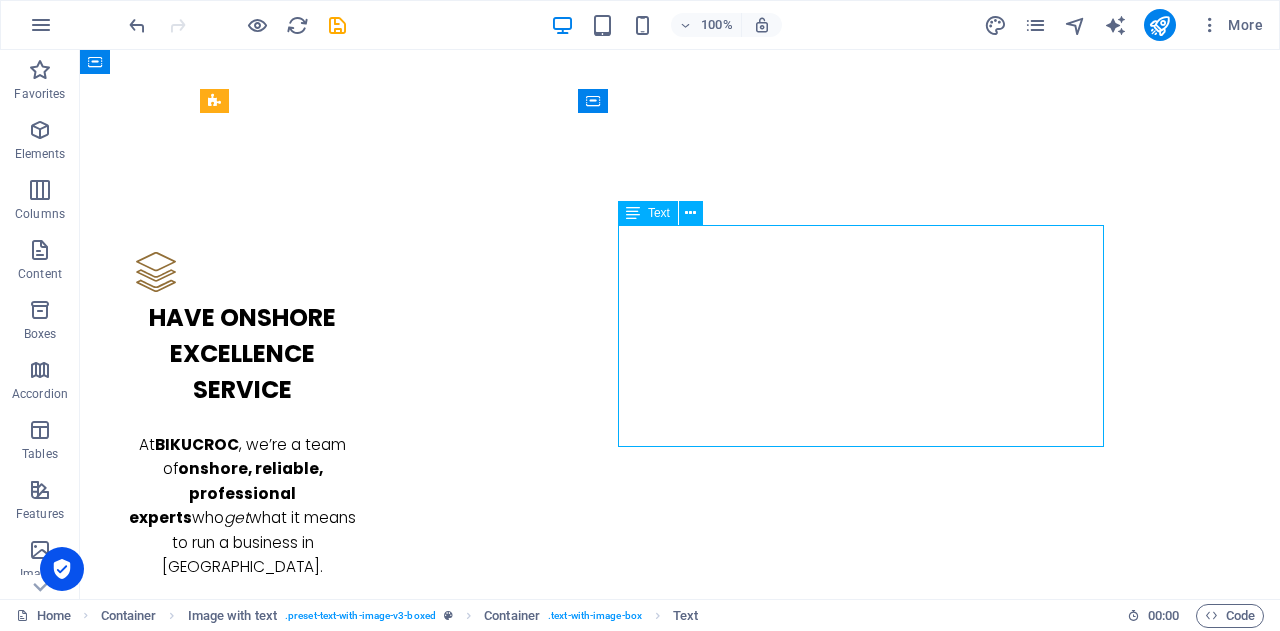 click on "🔁 Drowning in repetitive admin tasks? 📞 Need someone local who actually understands Aussie business life? 💸 Cannot afford dedicated office and staff you don’t really need? 📊 Need help with project management or business analysis — without blowing your budget?" at bounding box center (680, 2879) 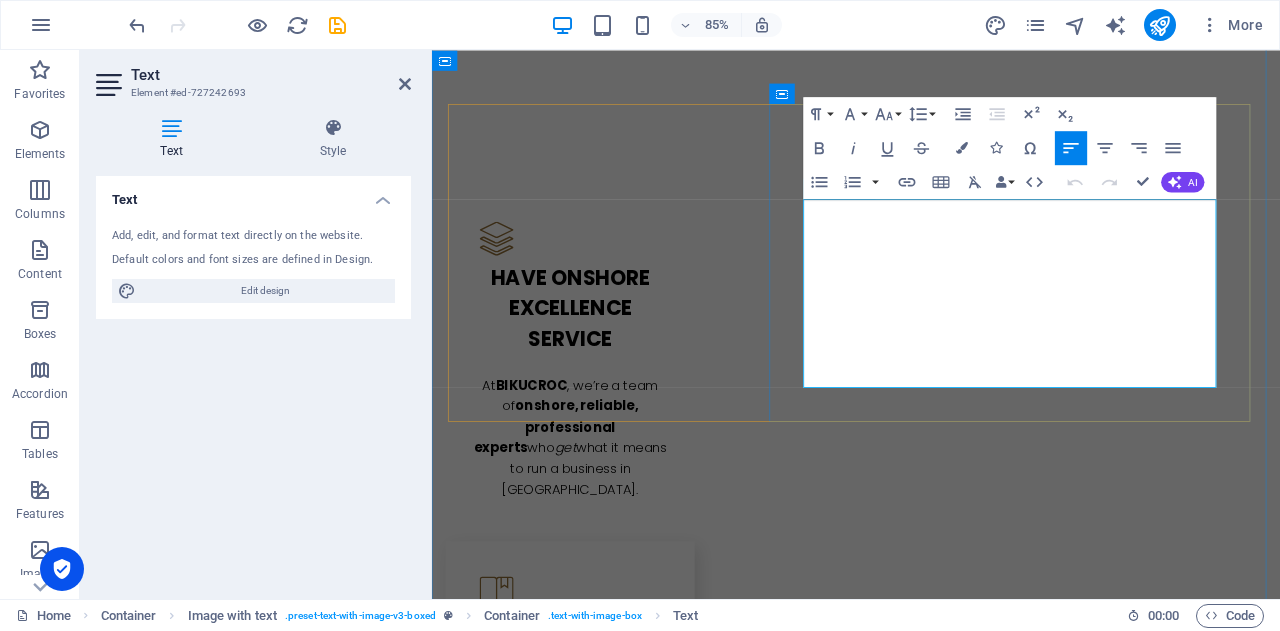 drag, startPoint x: 875, startPoint y: 259, endPoint x: 1109, endPoint y: 440, distance: 295.83273 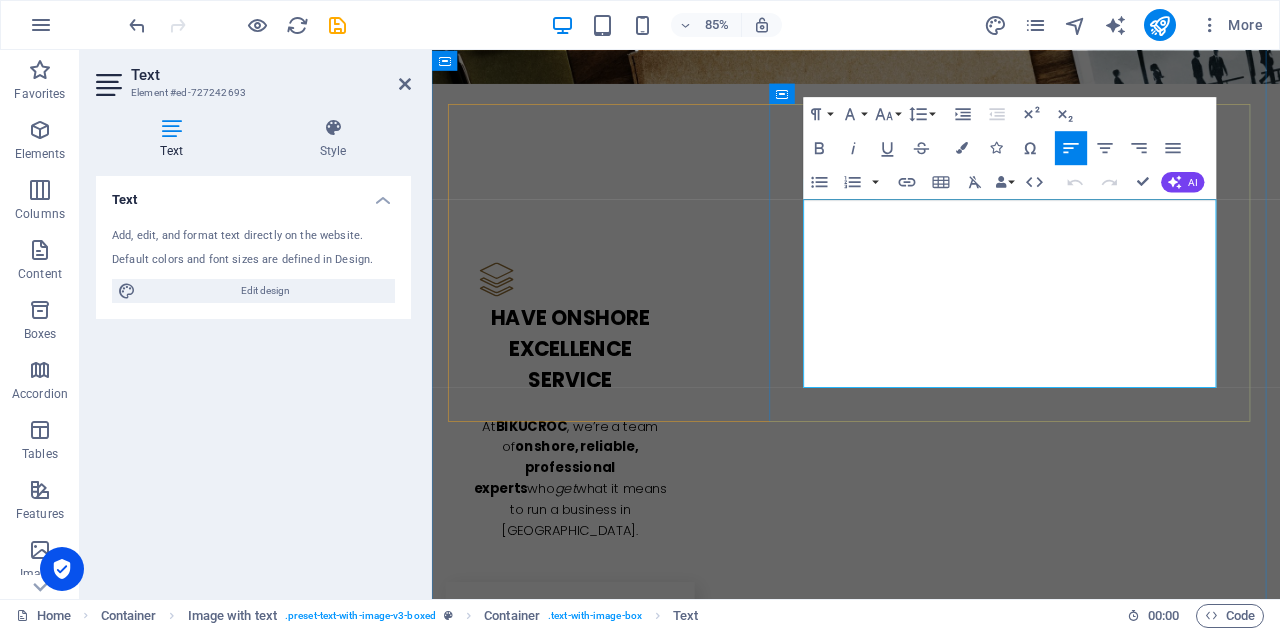 copy on "🔁 Drowning in repetitive admin tasks? 📞 Need someone local who actually understands Aussie business life? 💸 Cannot afford dedicated office and staff you don’t really need? 📊 Need help with project management or business analysis — without blowing your budget?" 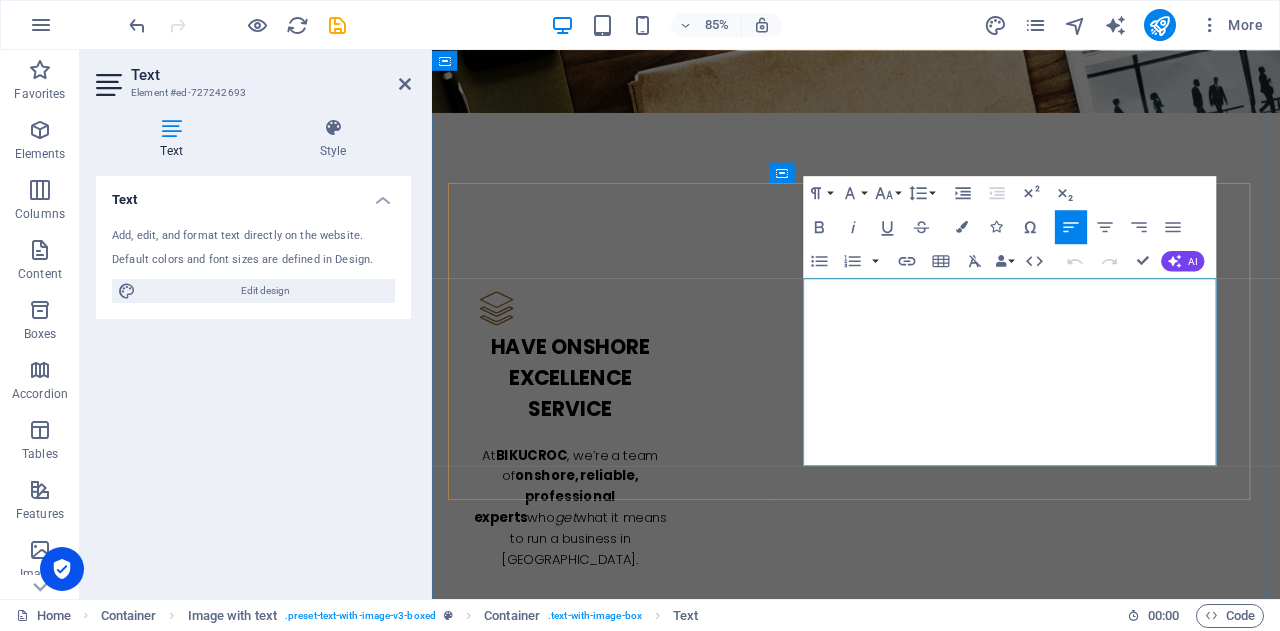scroll, scrollTop: 2400, scrollLeft: 0, axis: vertical 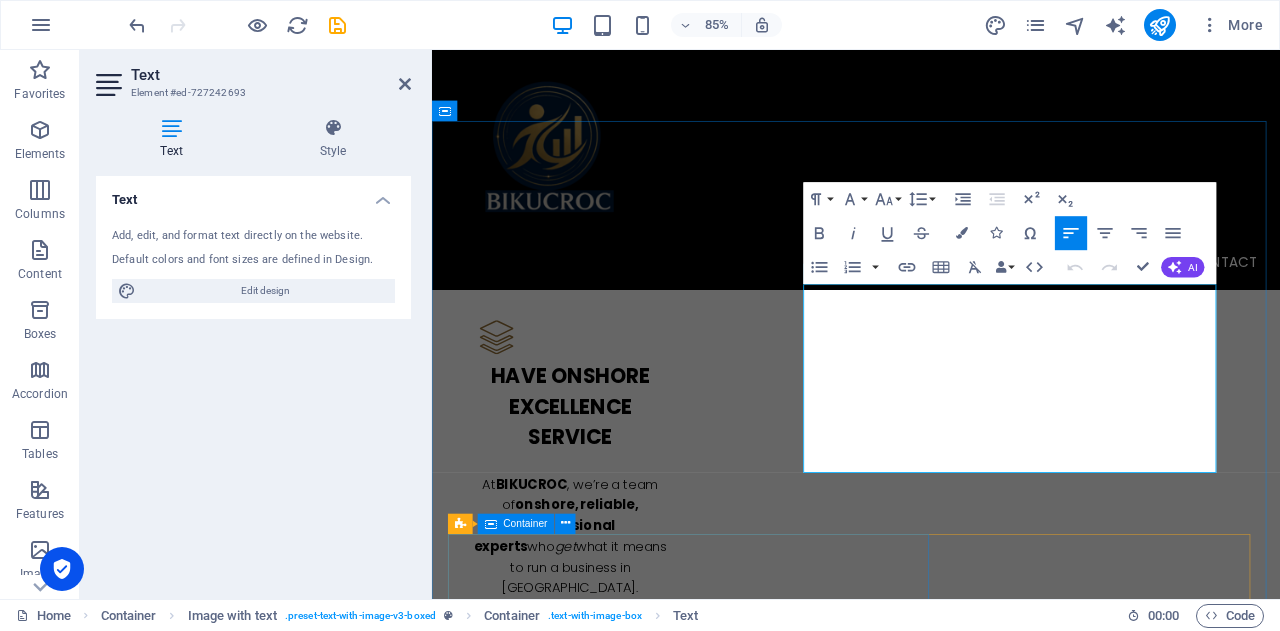 click on "📊 w hy Settle for Offshore When You Can Have Local Excellence? If you’re tired of outsourcing important tasks overseas — where there's little accountability, communication gaps, and services that don’t match your business standards — it’s time to experience the difference. BIKUCROC offers reliable, high-quality support from professionals based right here in Australia , all at competitive rates. No shortcuts. No compromises." at bounding box center [931, 3284] 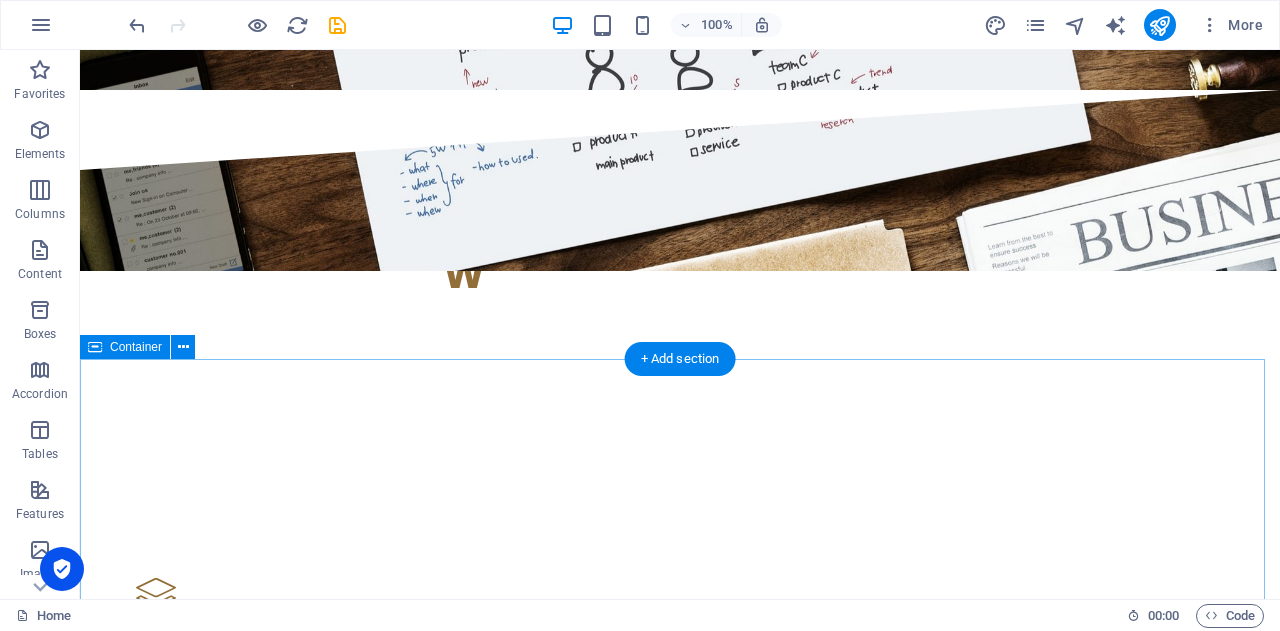 scroll, scrollTop: 2274, scrollLeft: 0, axis: vertical 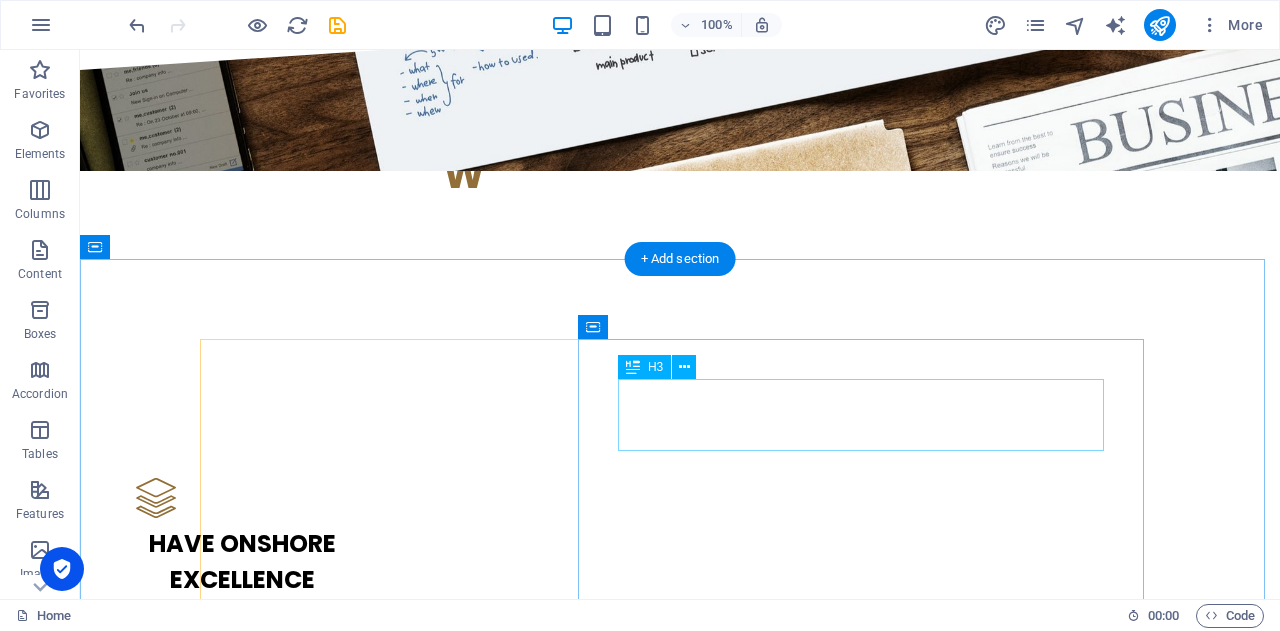 click on "H ey Small Business Owner — this one's for you!" at bounding box center (680, 3014) 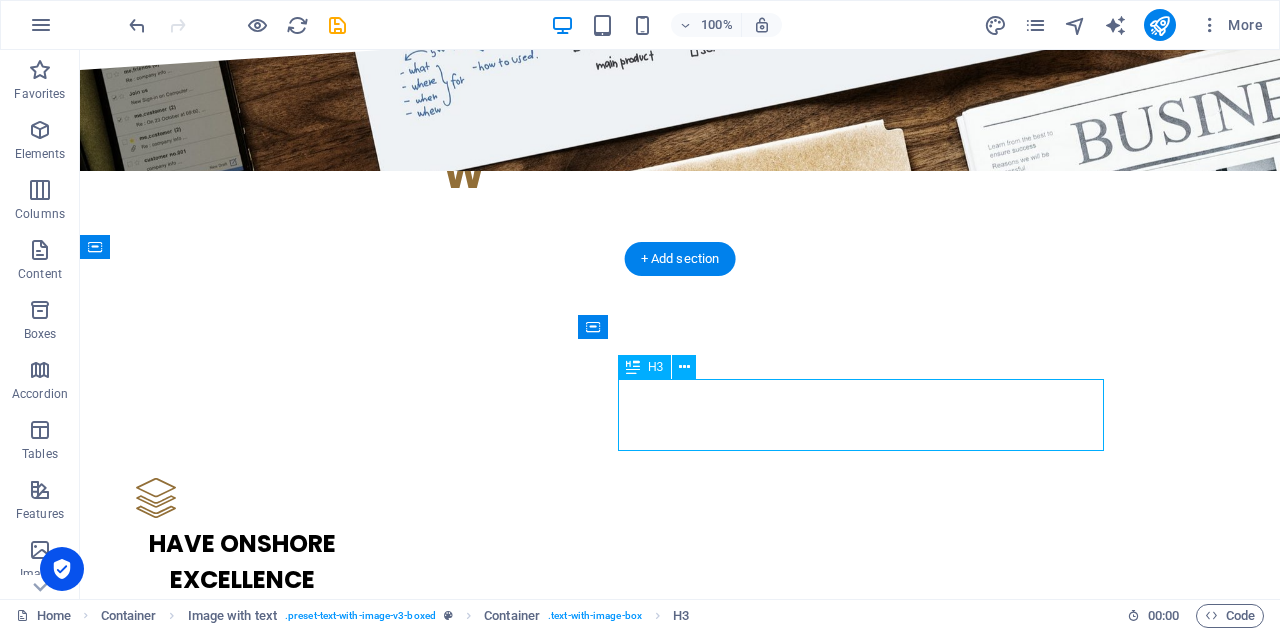 click on "H ey Small Business Owner — this one's for you!" at bounding box center [680, 3014] 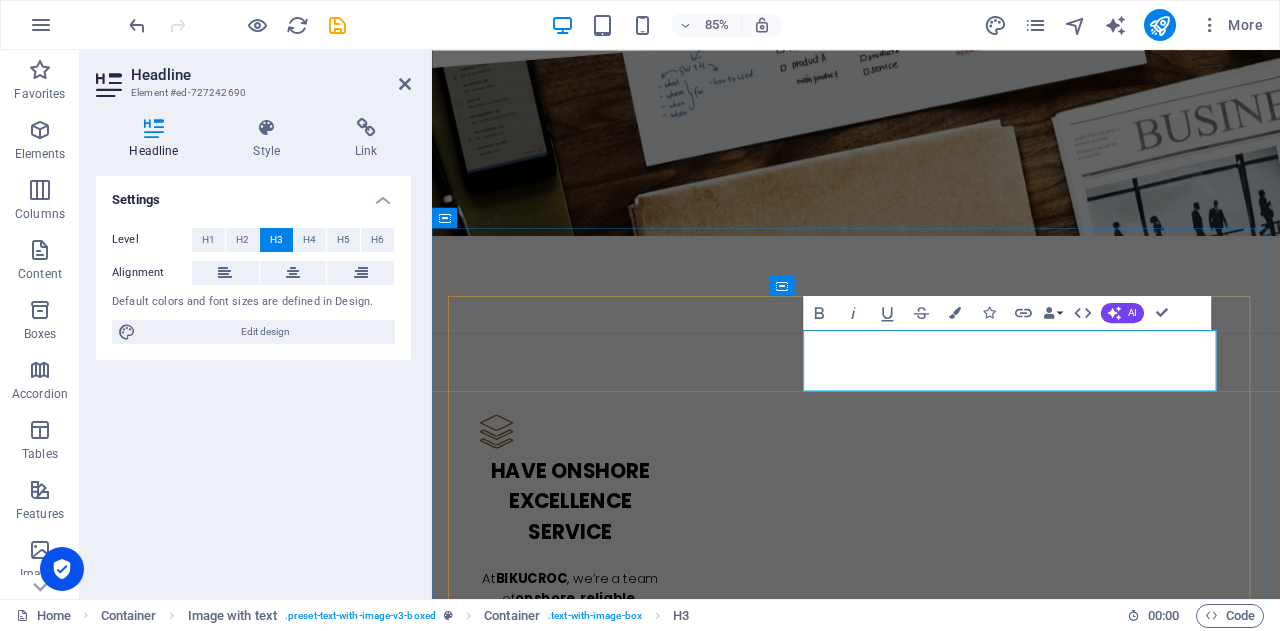 click on "H ey Small Business Owner — this one's for you!" at bounding box center [931, 3014] 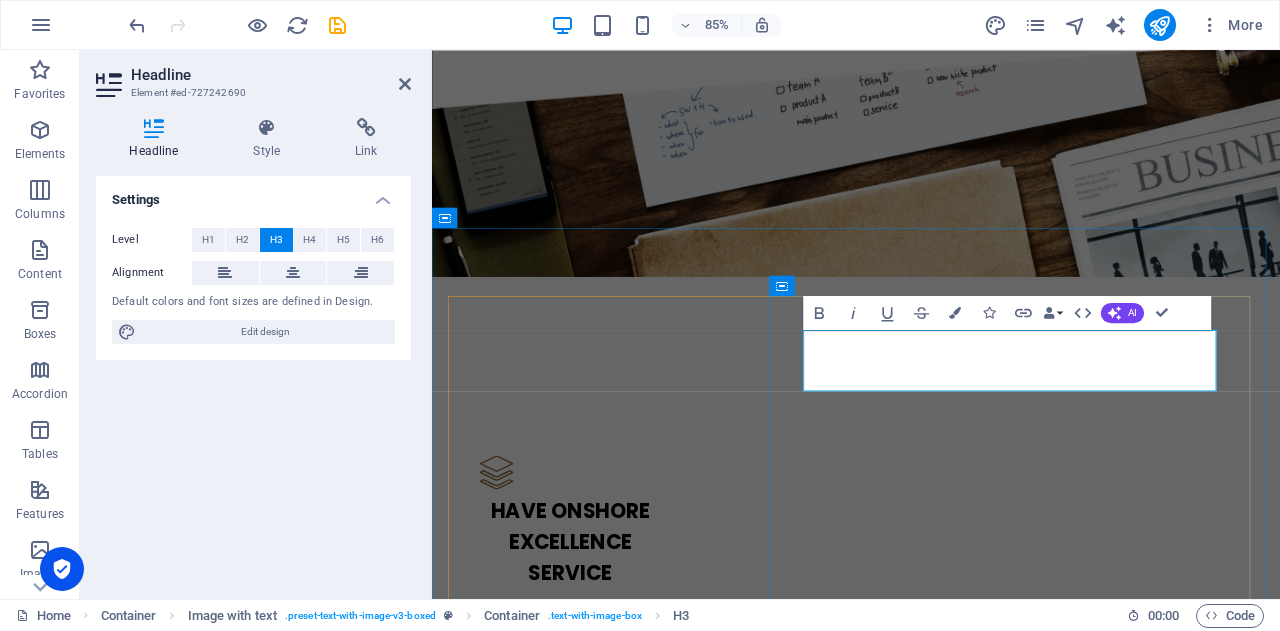 click on "H Administration Outsourcing — The Australian Way" at bounding box center (854, 3061) 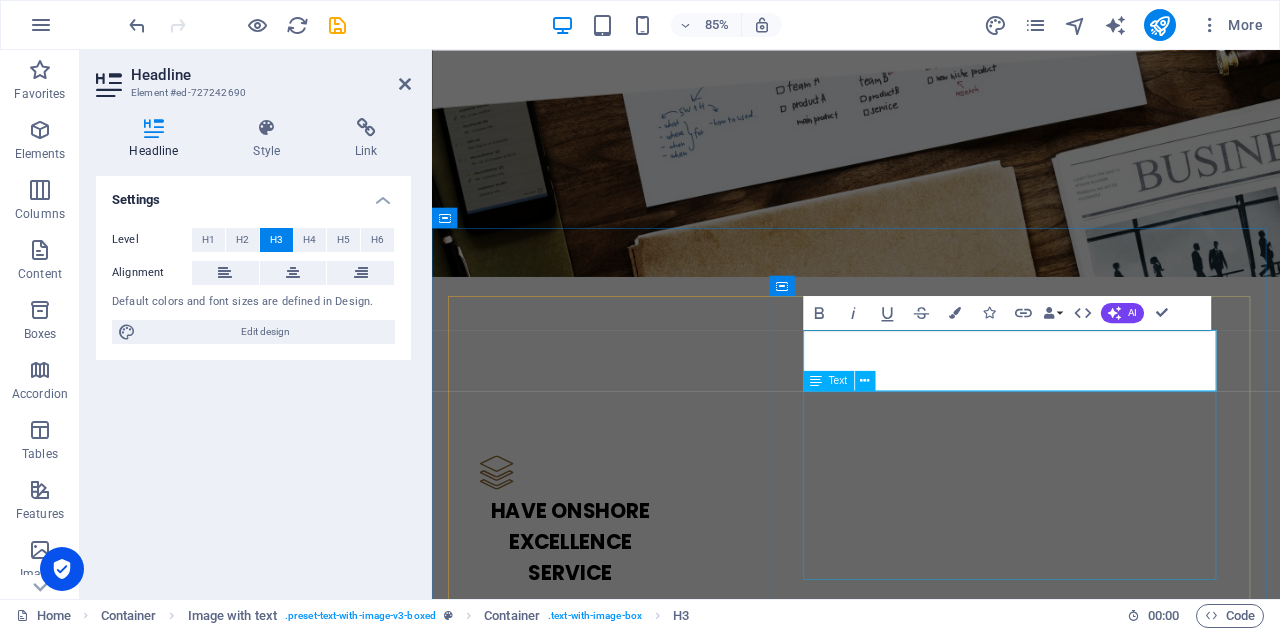 click on "🔁 Drowning in repetitive admin tasks? 📞 Need someone local who actually understands Aussie business life? 💸 Cannot afford dedicated office and staff you don’t really need? 📊 Need help with project management or business analysis — without blowing your budget?" at bounding box center (931, 3189) 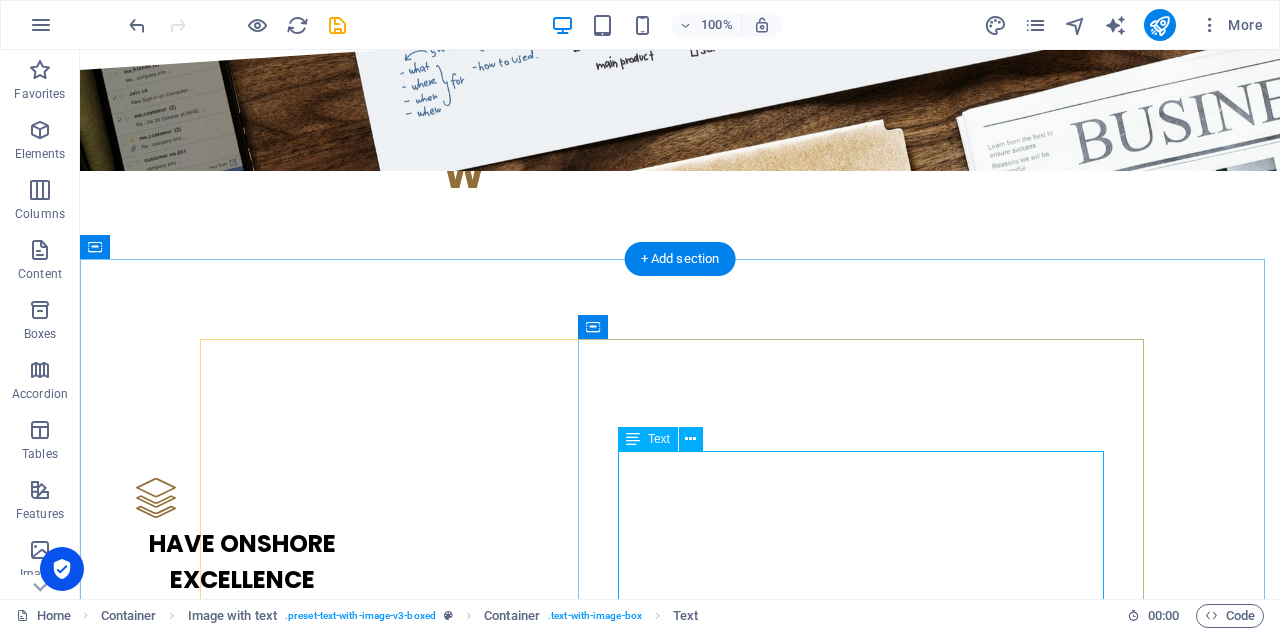 scroll, scrollTop: 2374, scrollLeft: 0, axis: vertical 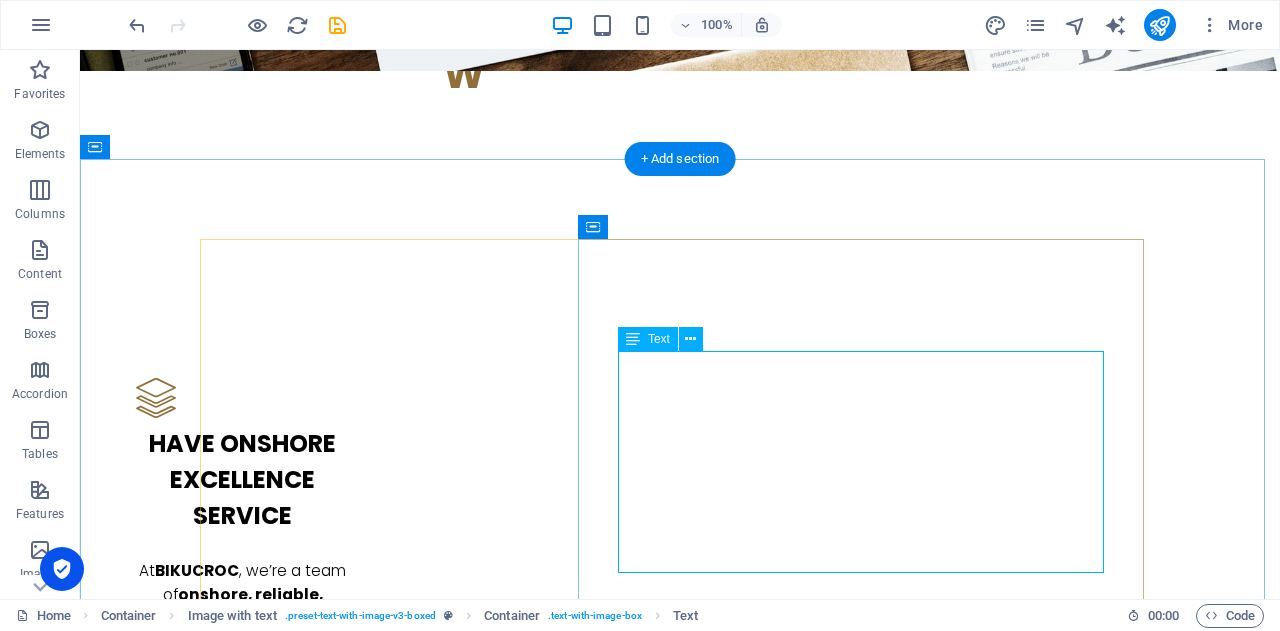 click on "🔁 Drowning in repetitive admin tasks? 📞 Need someone local who actually understands Aussie business life? 💸 Cannot afford dedicated office and staff you don’t really need? 📊 Need help with project management or business analysis — without blowing your budget?" at bounding box center (680, 3041) 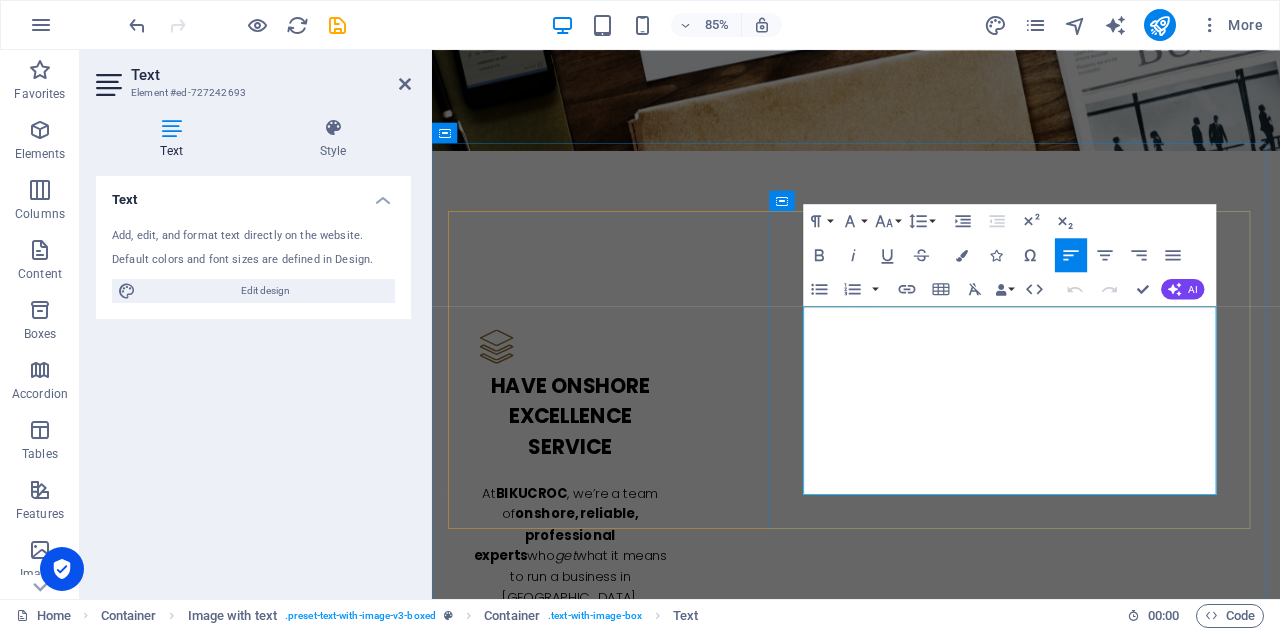 drag, startPoint x: 912, startPoint y: 364, endPoint x: 1144, endPoint y: 546, distance: 294.86948 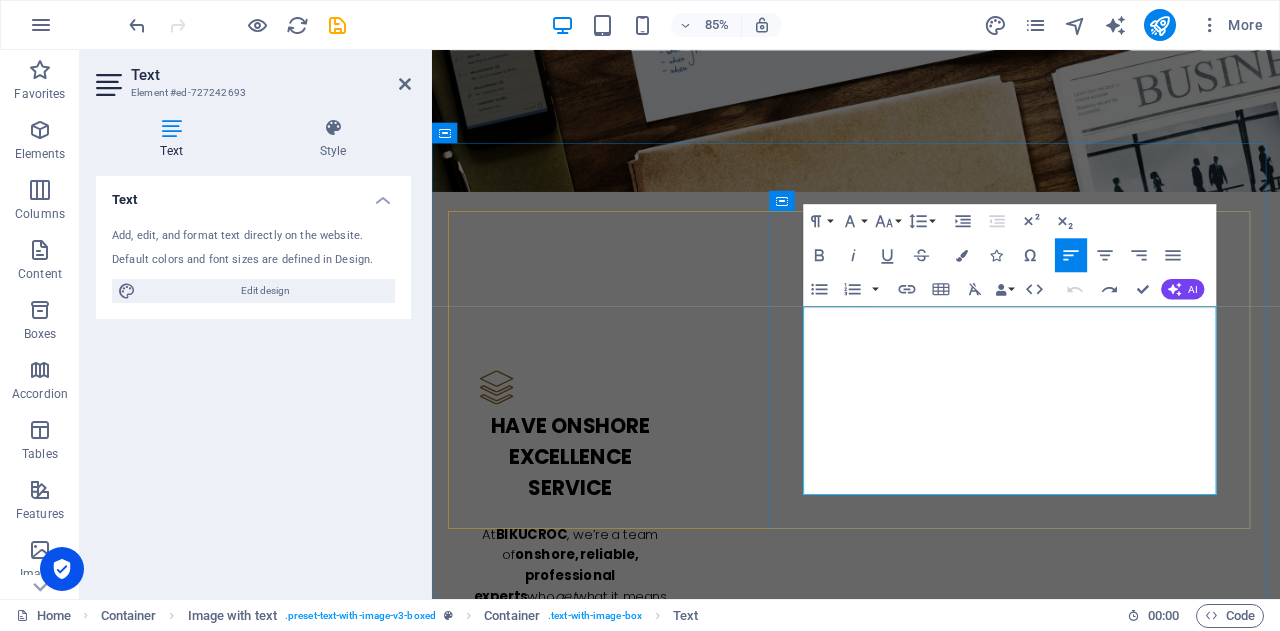 click on "🔁 Drowning in repetitive admin tasks? 📞 Need someone local who actually understands Aussie business life? 💸 Cannot afford dedicated office and staff you don’t really need? 📊 Need help with project management or business analysis — without blowing your budget?" at bounding box center (931, 3077) 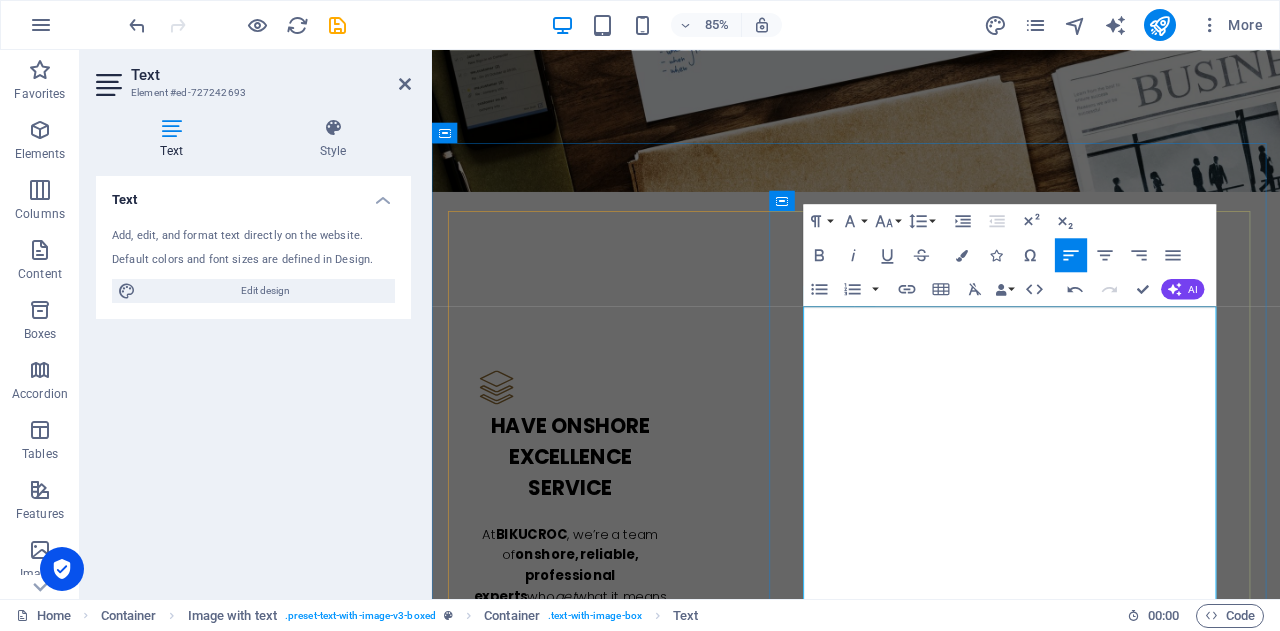 drag, startPoint x: 918, startPoint y: 413, endPoint x: 929, endPoint y: 408, distance: 12.083046 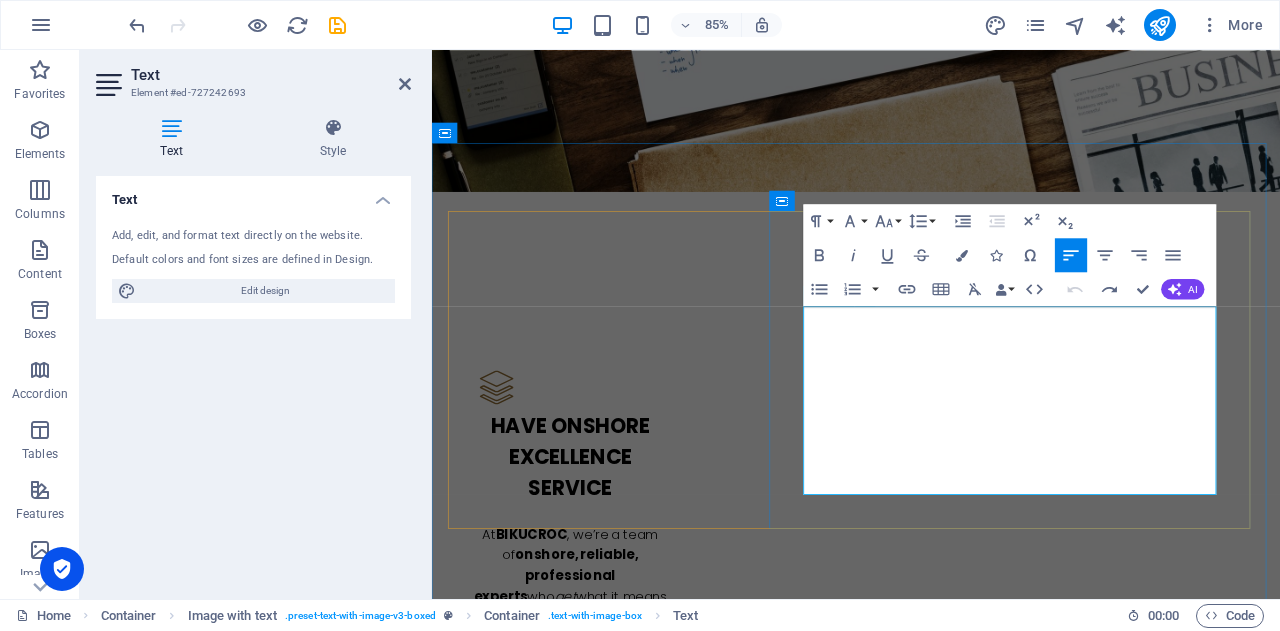 click on "🔁 Drowning in repetitive admin tasks? 📞 Need someone local who actually understands Aussie business life? 💸 Cannot afford dedicated office and staff you don’t really need? 📊 Need help with project management or business analysis — without blowing your budget?" at bounding box center (931, 3077) 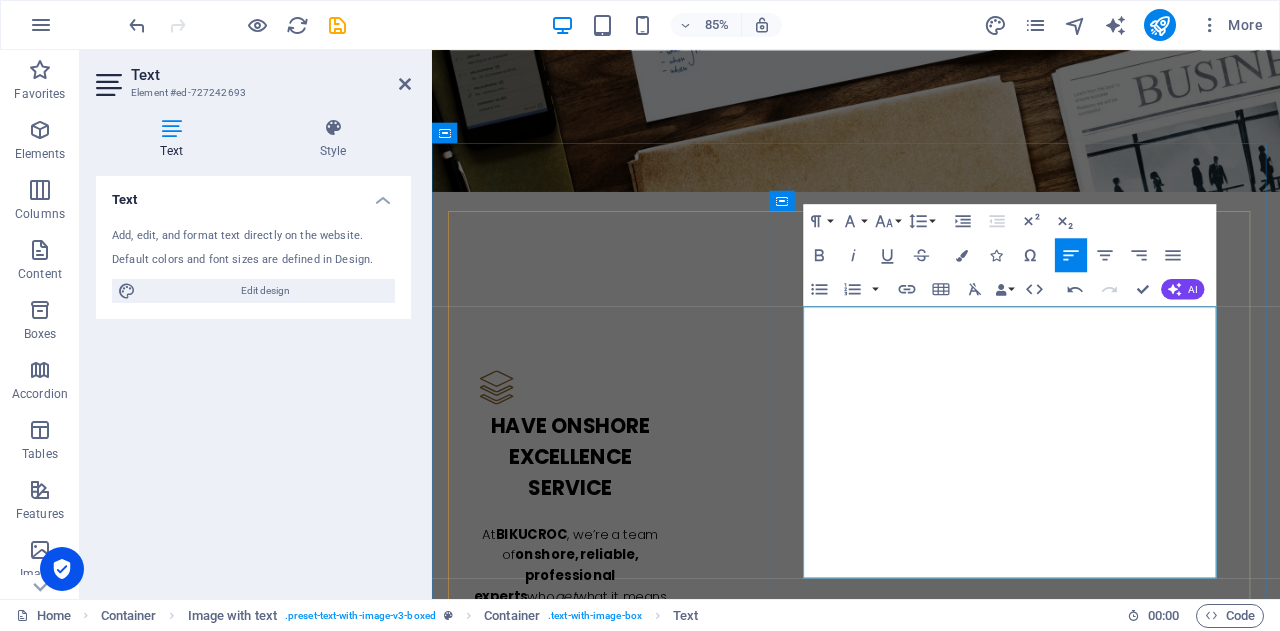 click on "Can’t justify the cost of a full-time office or staff you don’t really need?" at bounding box center [815, 3076] 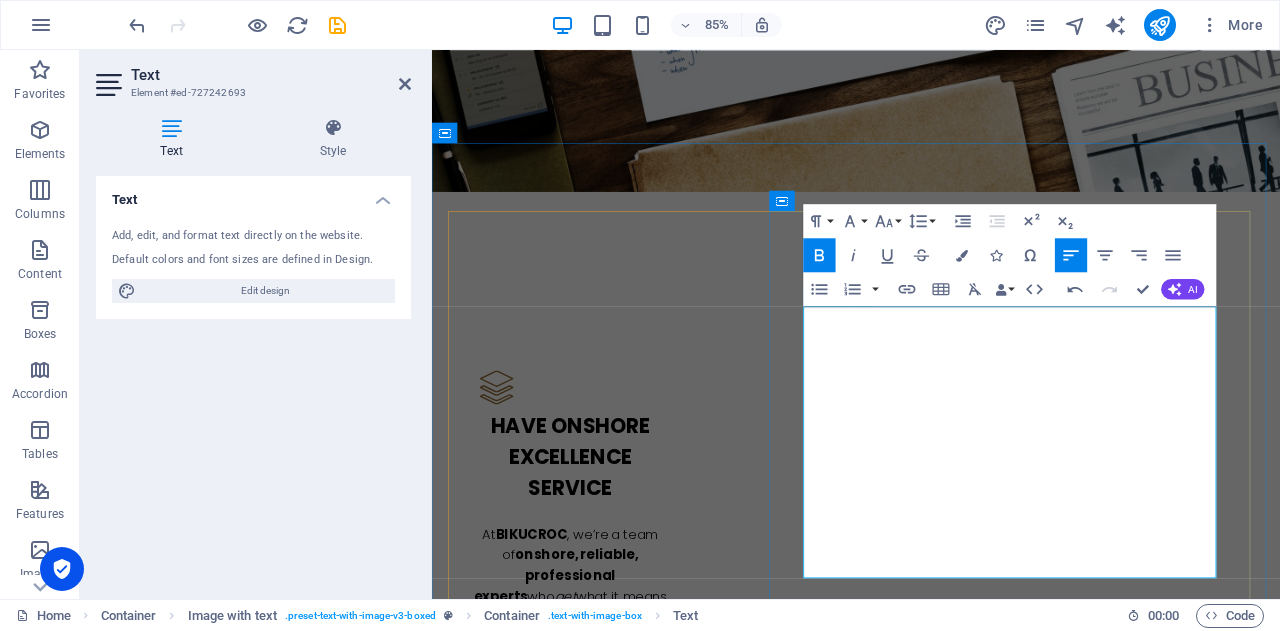 click on "Need help with office admin, project management, or business analysis — without blowing your budget?" at bounding box center (905, 3113) 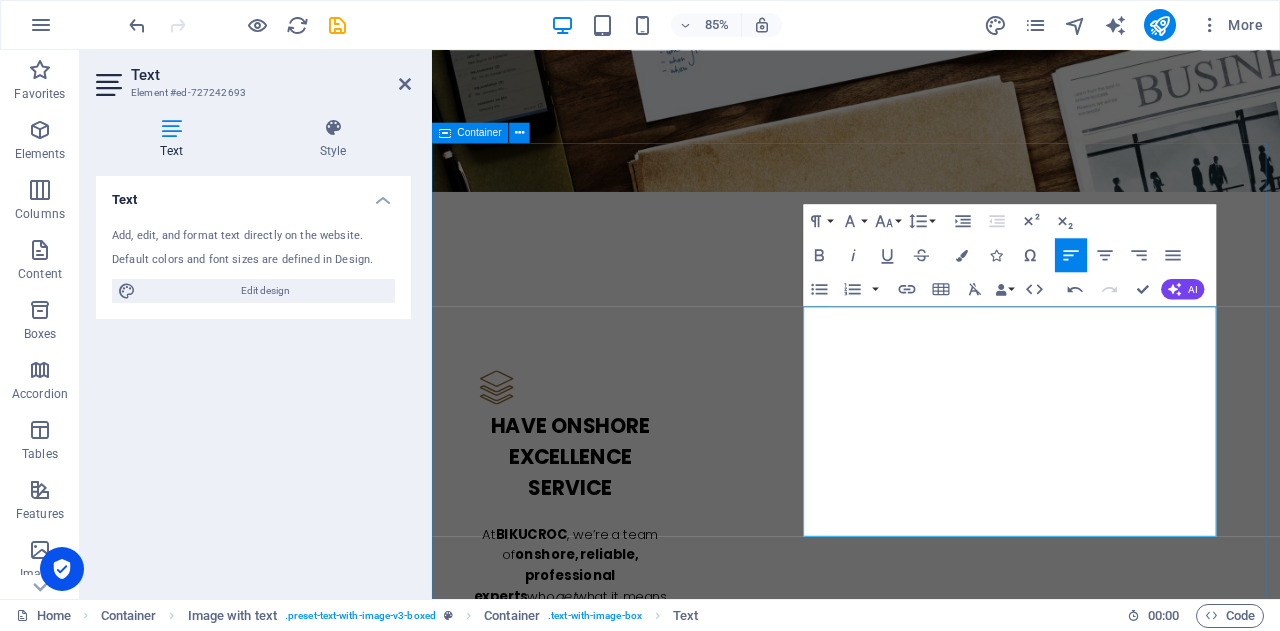 click on "A dministration Outsourcing  The Australian Way 🔁  Drowning in repetitive admin tasks? 📞  Need someone local who truly understands Aussie business culture? 💸  Can’t justify the cost of a full-time office or staff you don’t really need? 📊  Need help with office admin, project management, or business analysis; without blowing your budget? Skip the offshore headaches and get the accountability, quality, and local know-how your business deserves. 📊 w hy Settle for Offshore When You Can Have Local Excellence? If you’re tired of outsourcing important tasks overseas — where there's little accountability, communication gaps, and services that don’t match your business standards — it’s time to experience the difference. BIKUCROC offers reliable, high-quality support from professionals based right here in Australia , all at competitive rates. No shortcuts. No compromises. 💡b usiness Analysis That Drives Growth We offer  professional Business Analysis services 🛠️ s We provide" at bounding box center [931, 3711] 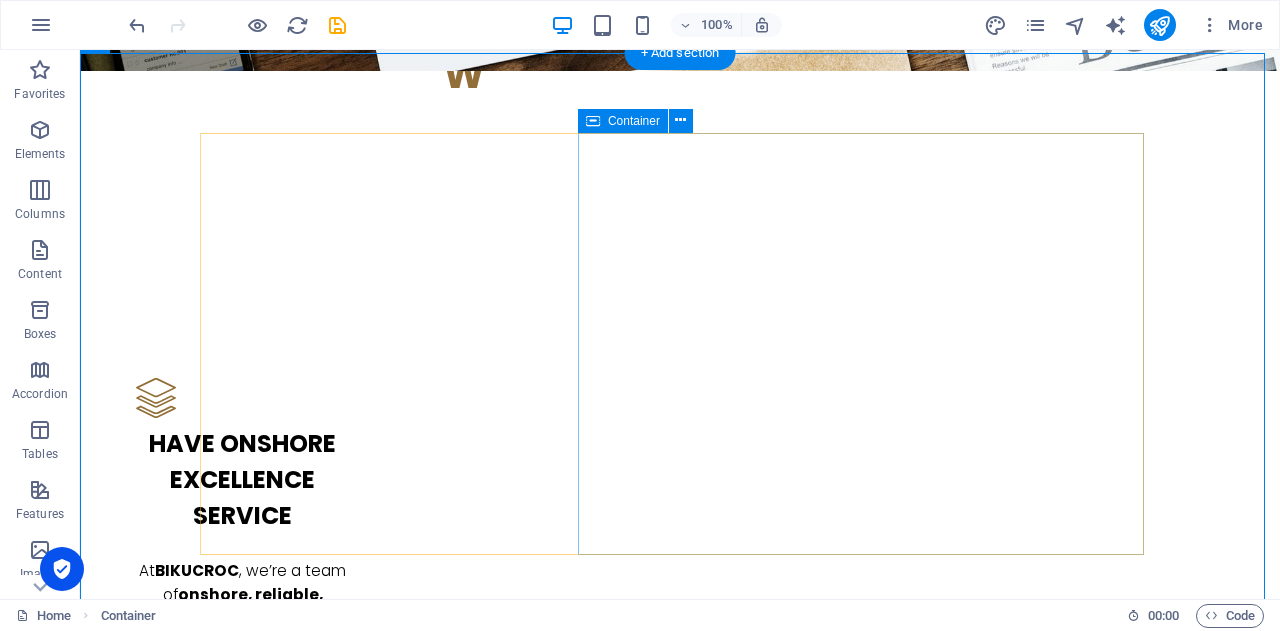 scroll, scrollTop: 2574, scrollLeft: 0, axis: vertical 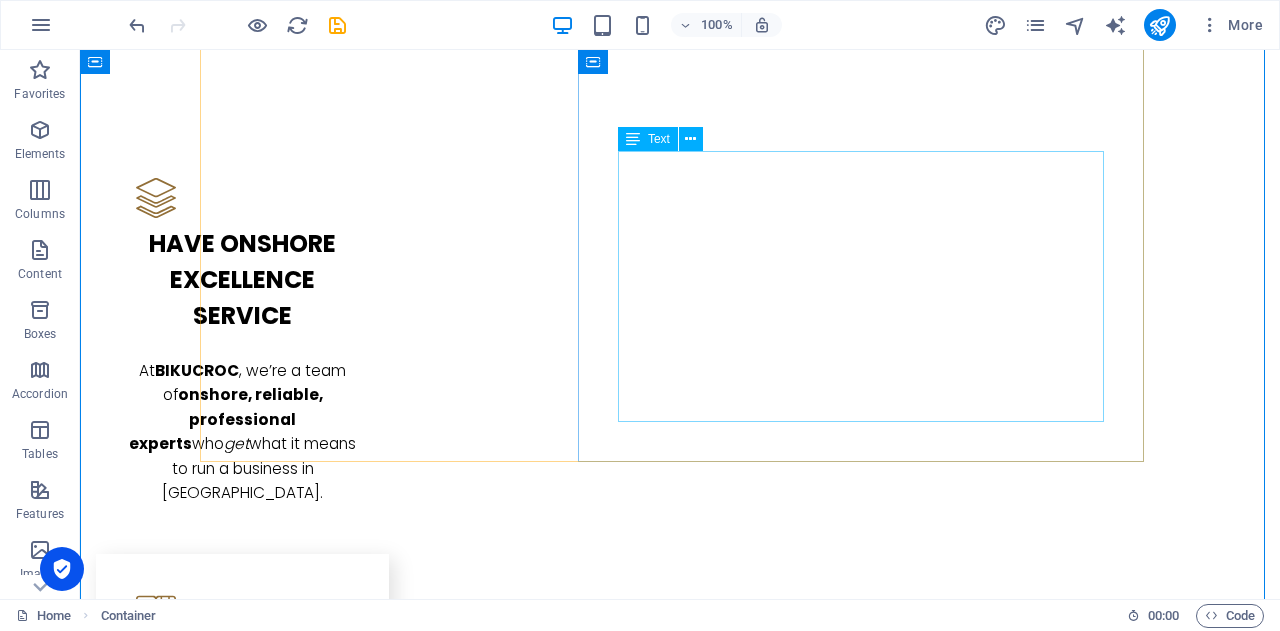 click on "🔁  Drowning in repetitive admin tasks? 📞  Need someone local who truly understands Aussie business culture? 💸  Can’t justify the cost of a full-time office or staff you don’t really need? 📊  Need help with office admin, project management, or business analysis; without blowing your budget? Skip the offshore headaches and get the accountability, quality, and local know-how your business deserves." at bounding box center (680, 2866) 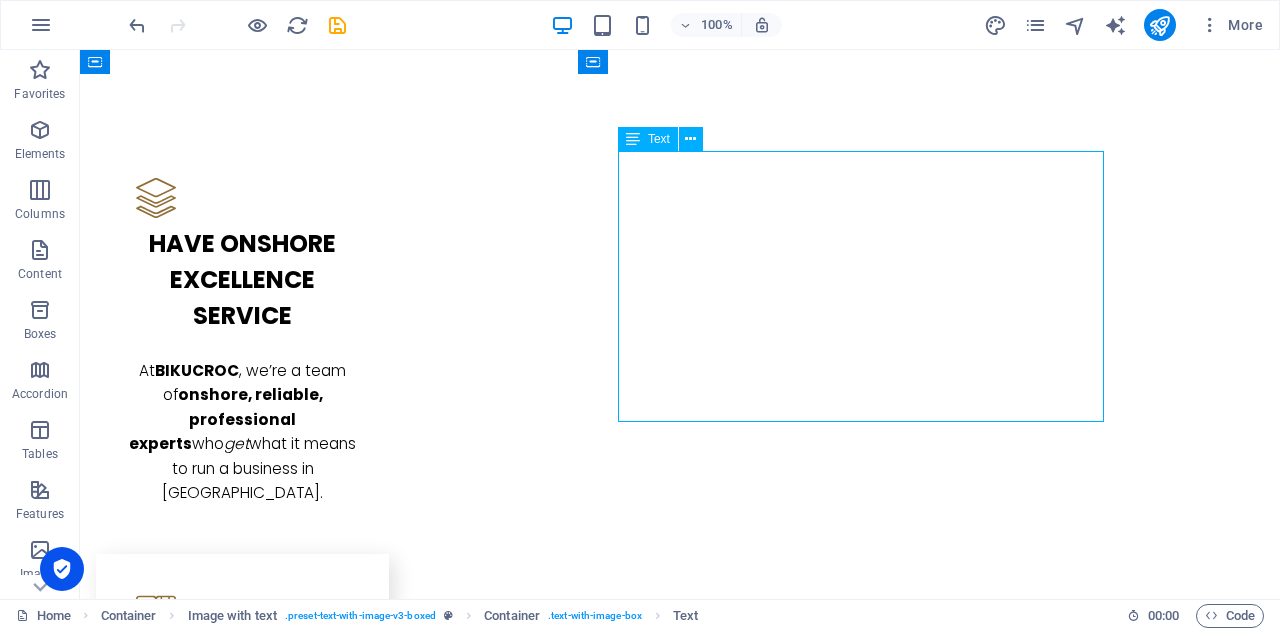 click on "🔁  Drowning in repetitive admin tasks? 📞  Need someone local who truly understands Aussie business culture? 💸  Can’t justify the cost of a full-time office or staff you don’t really need? 📊  Need help with office admin, project management, or business analysis; without blowing your budget? Skip the offshore headaches and get the accountability, quality, and local know-how your business deserves." at bounding box center (680, 2866) 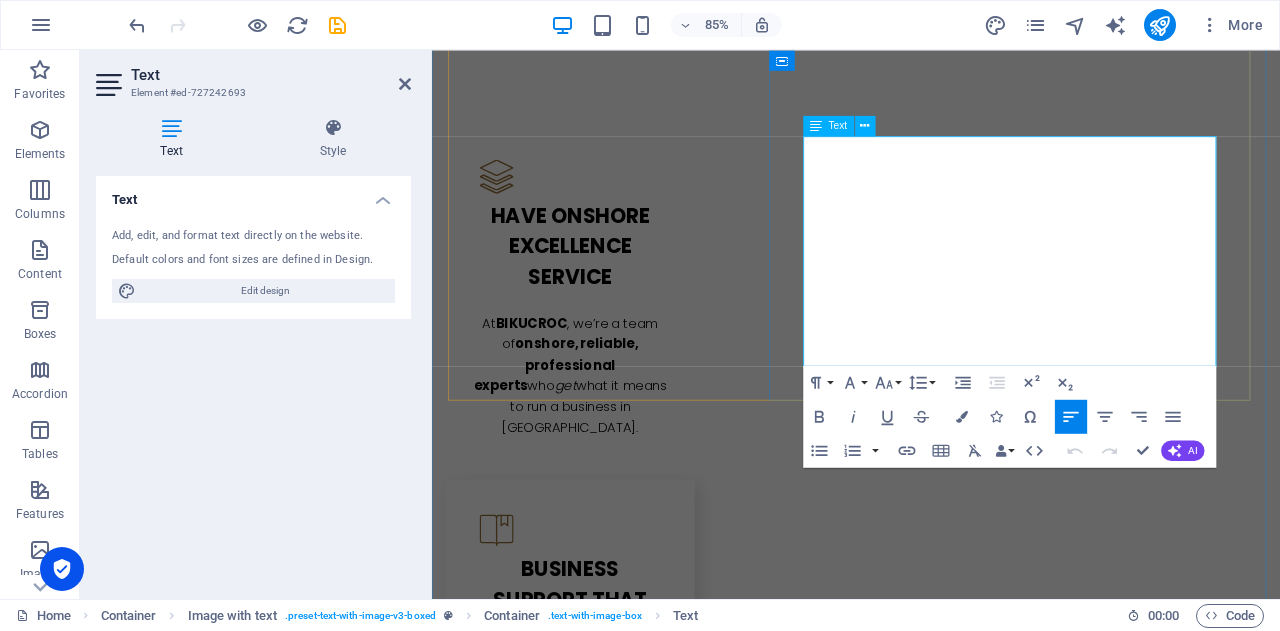 click on "Skip the offshore headaches and get the accountability, quality, and local know-how your business deserves." at bounding box center (931, 2915) 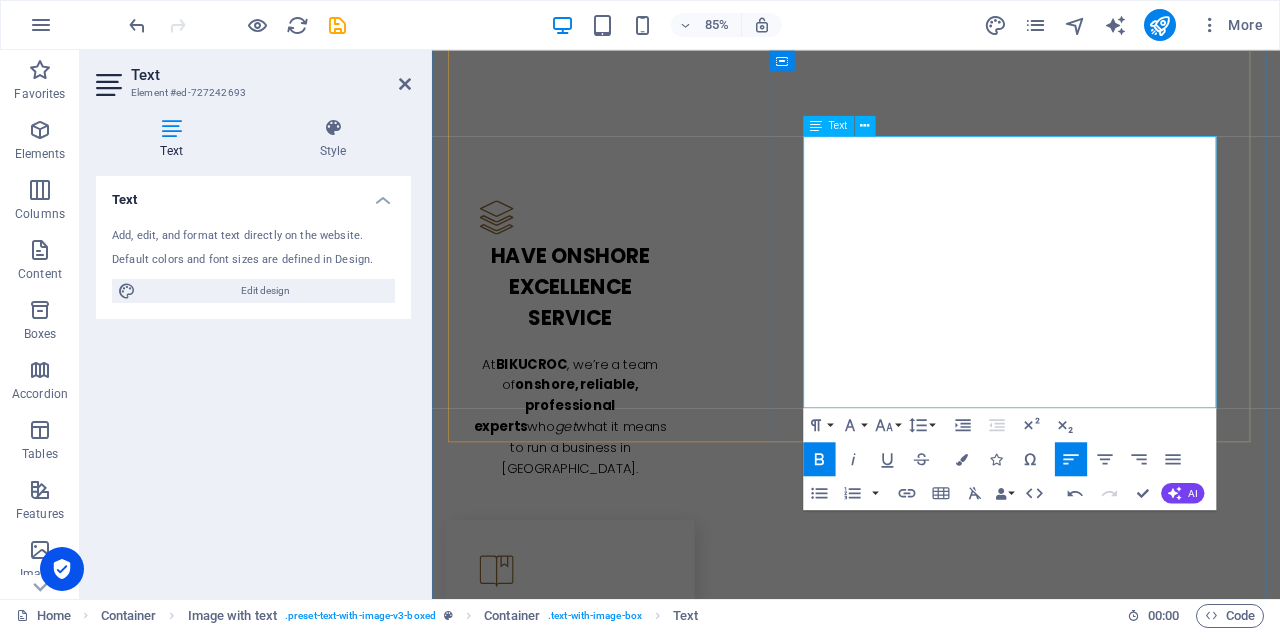 drag, startPoint x: 1014, startPoint y: 379, endPoint x: 1036, endPoint y: 440, distance: 64.84597 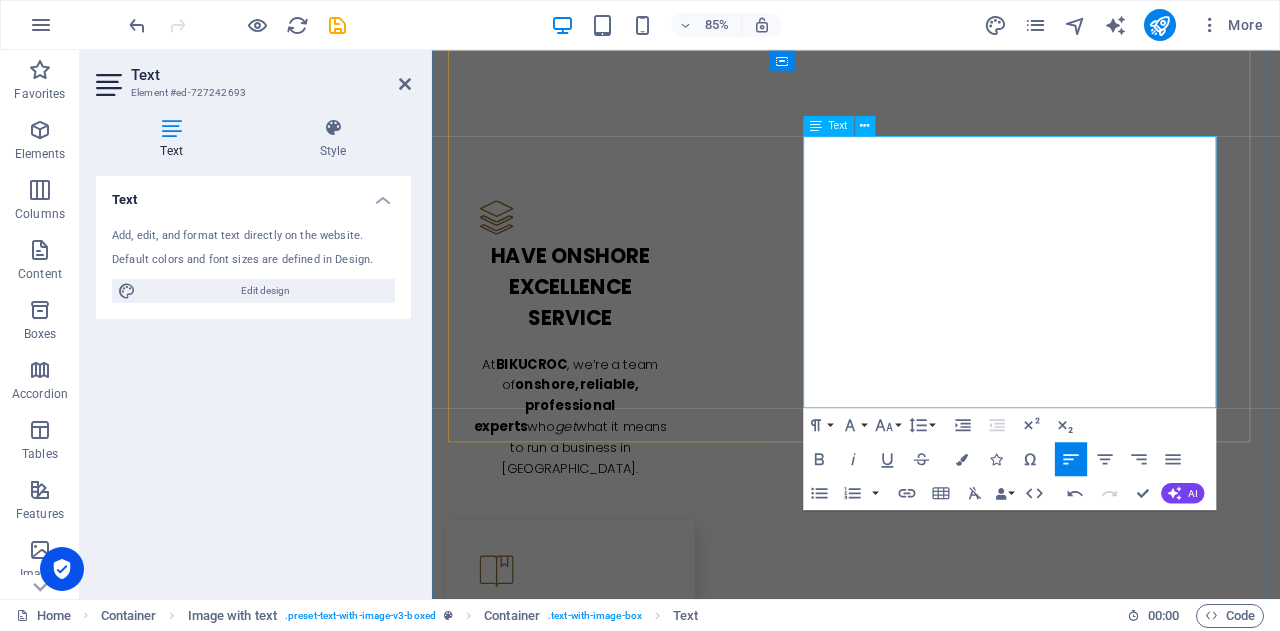 click on "Outsource to BIKUCROC — an [DEMOGRAPHIC_DATA] team that offers flexible, reliable, and professional support tailored to small businesses." 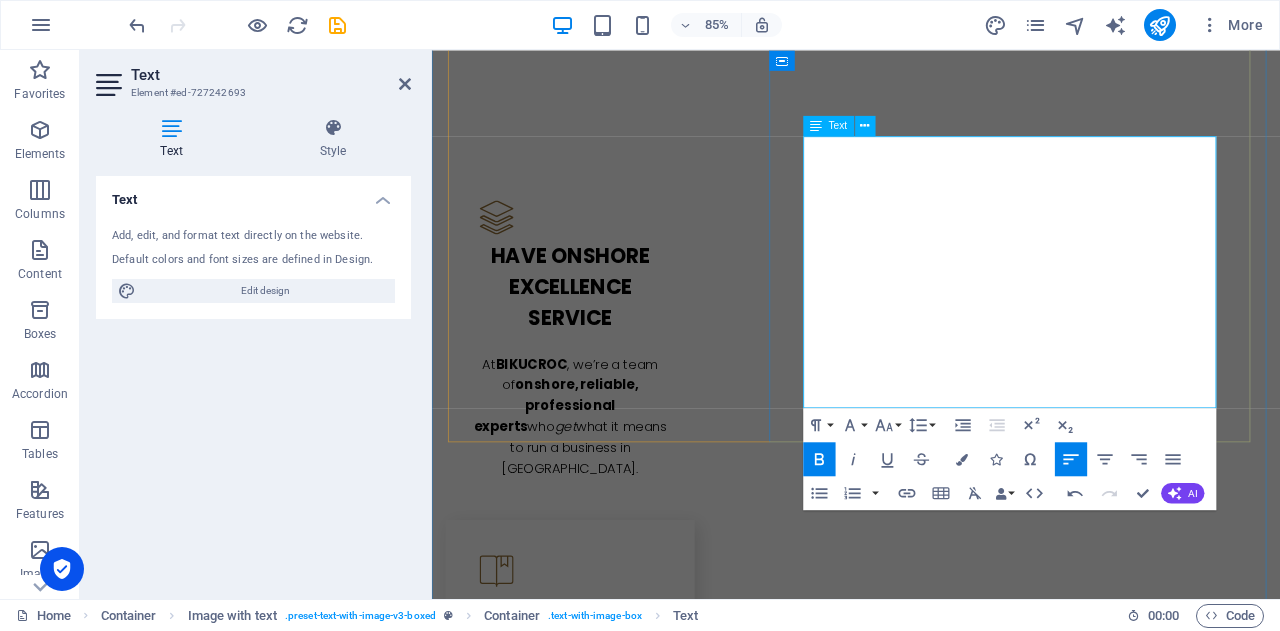drag, startPoint x: 1010, startPoint y: 377, endPoint x: 1040, endPoint y: 438, distance: 67.977936 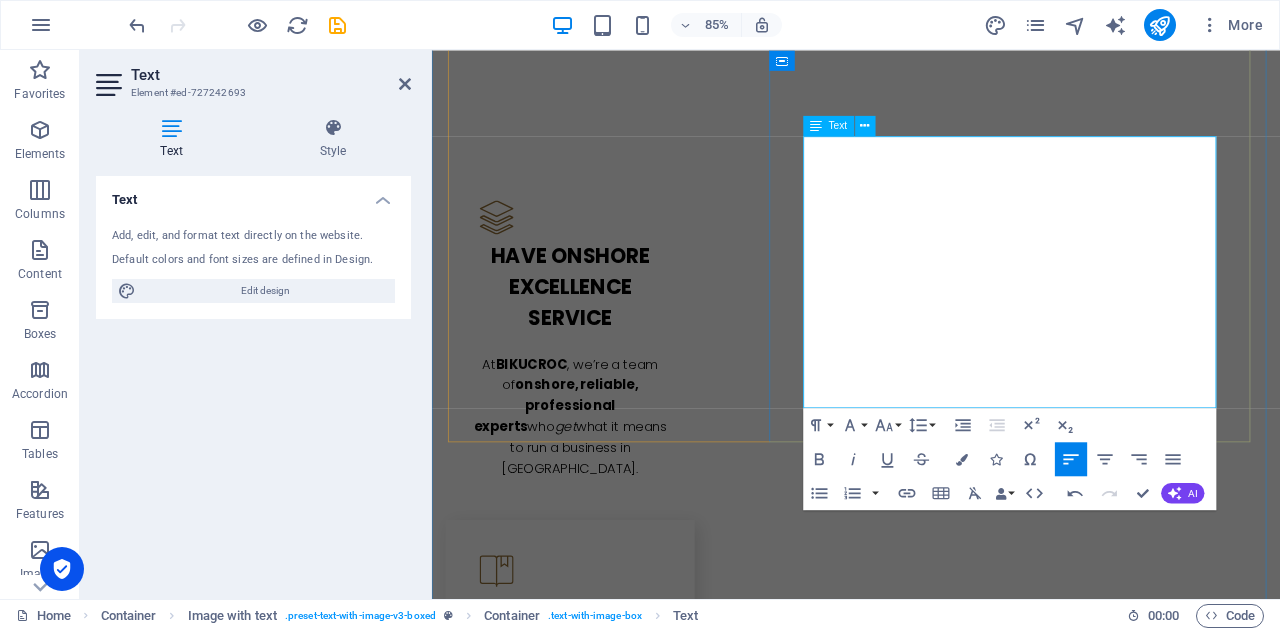 type 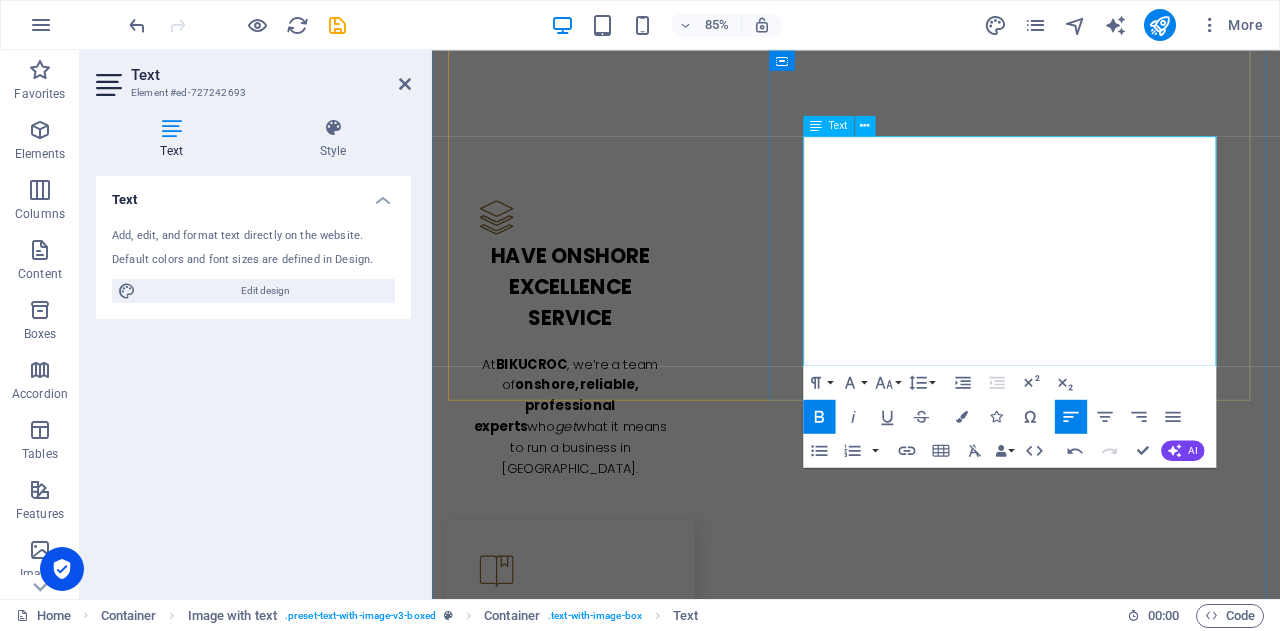 click on "🔁  Drowning in repetitive admin tasks? 📞  Need someone local who truly understands Aussie business culture? 💸  Can’t justify the cost of a full-time office or staff you don’t really need? 📊  Need help with office admin, project management, or business analysis; without blowing your budget?" at bounding box center [931, 2877] 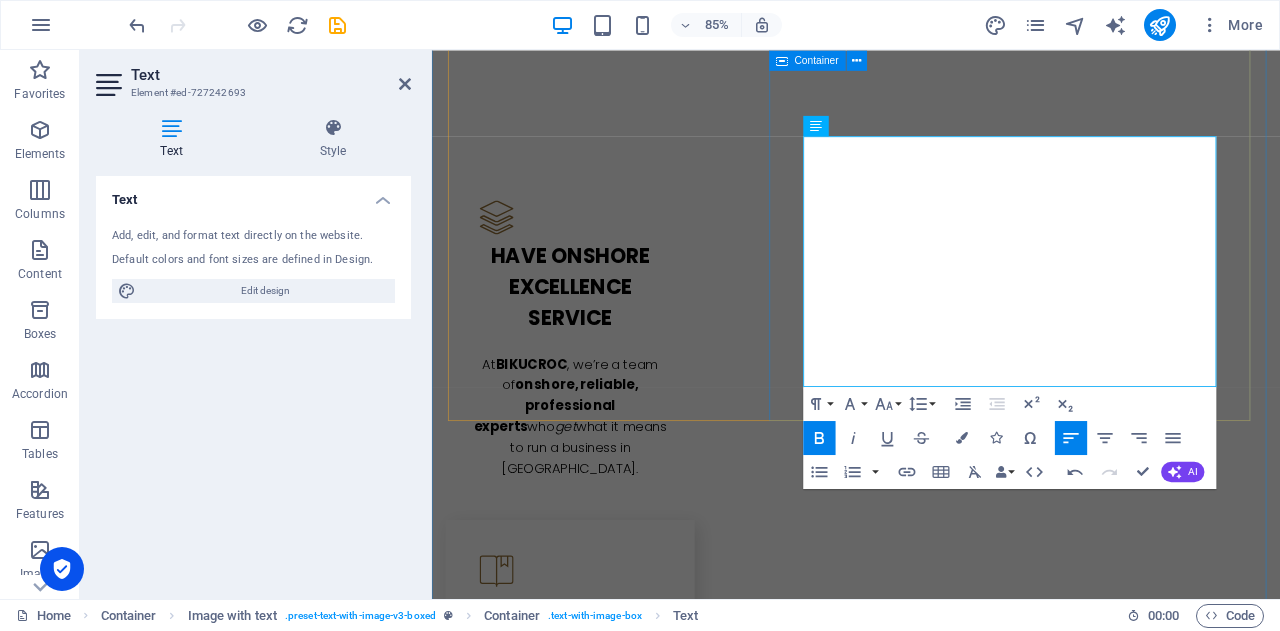 drag, startPoint x: 1039, startPoint y: 408, endPoint x: 860, endPoint y: 368, distance: 183.41483 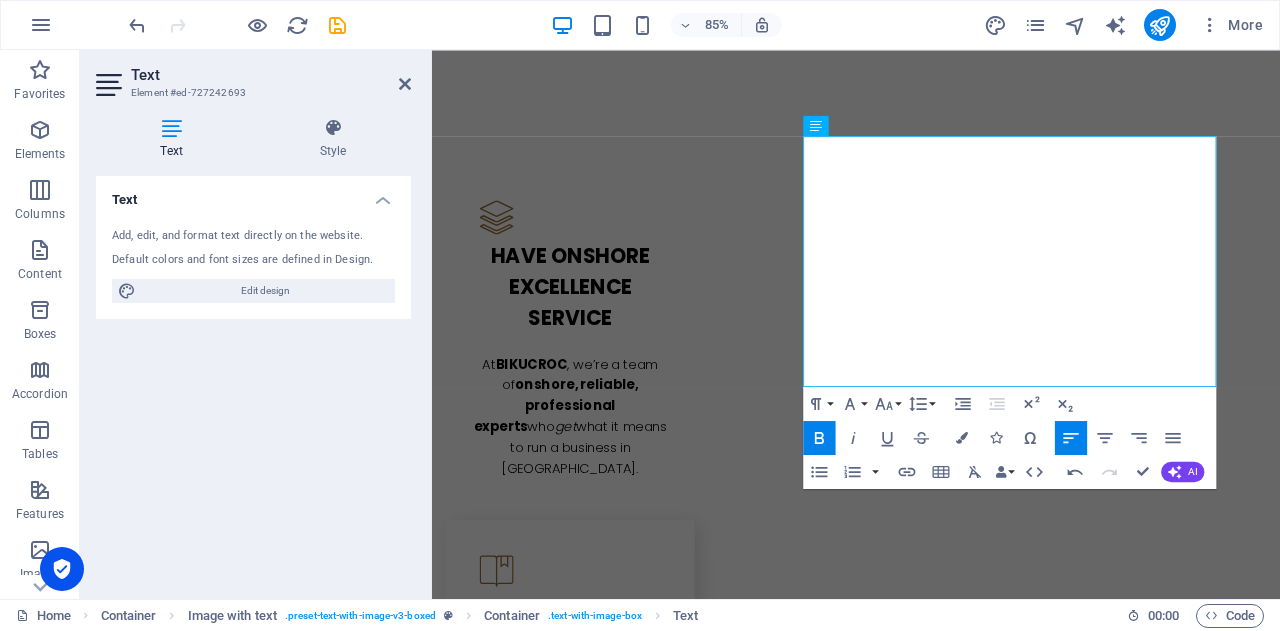 click 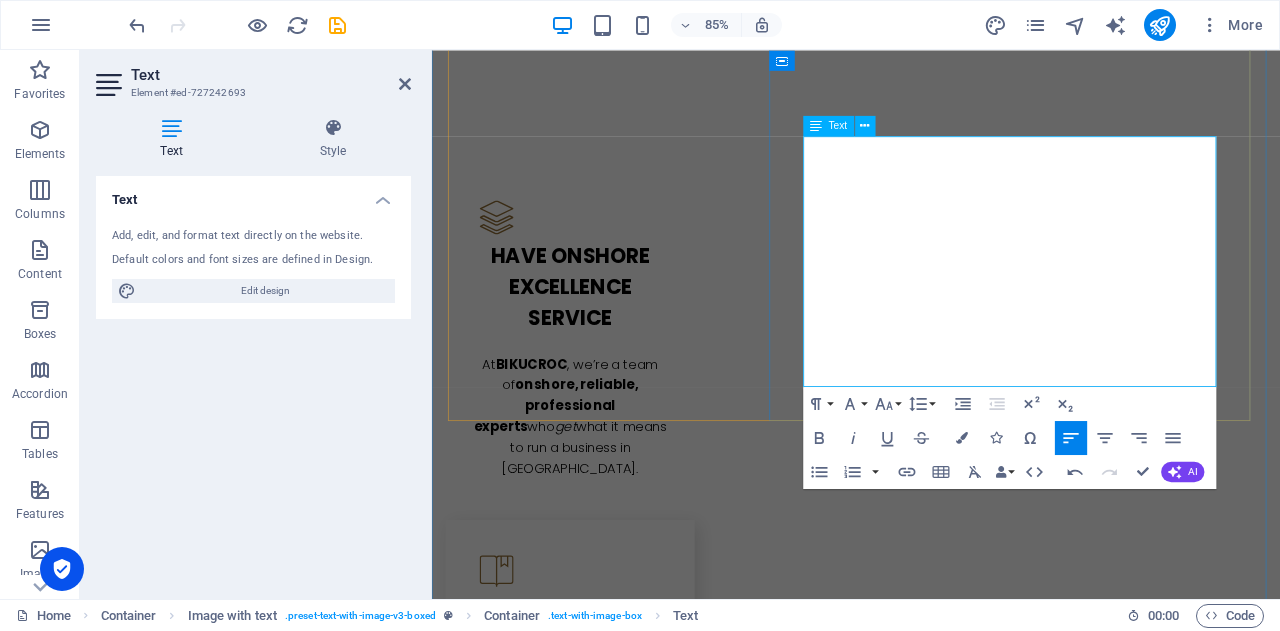 click on "Outsource to BIKUCROC — an [DEMOGRAPHIC_DATA] team that offers flexible, reliable, and professional support tailored to small businesses." at bounding box center [931, 2987] 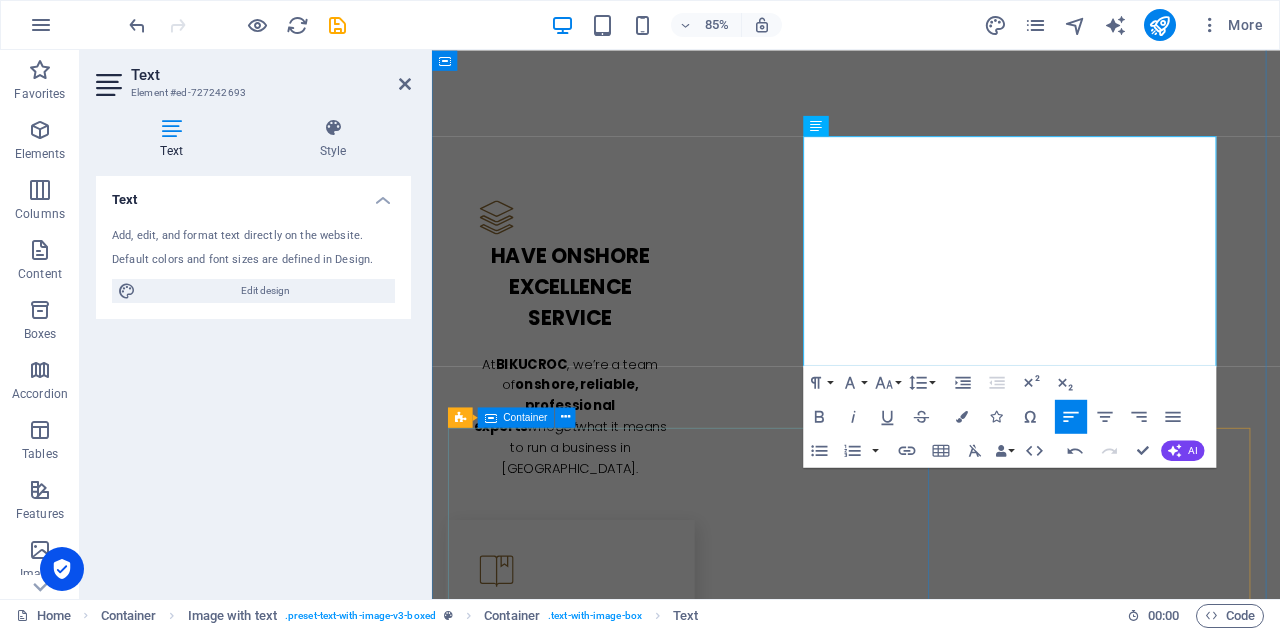 click on "📊 w hy Settle for Offshore When You Can Have Local Excellence? If you’re tired of outsourcing important tasks overseas — where there's little accountability, communication gaps, and services that don’t match your business standards — it’s time to experience the difference. BIKUCROC offers reliable, high-quality support from professionals based right here in Australia , all at competitive rates. No shortcuts. No compromises." at bounding box center [931, 3227] 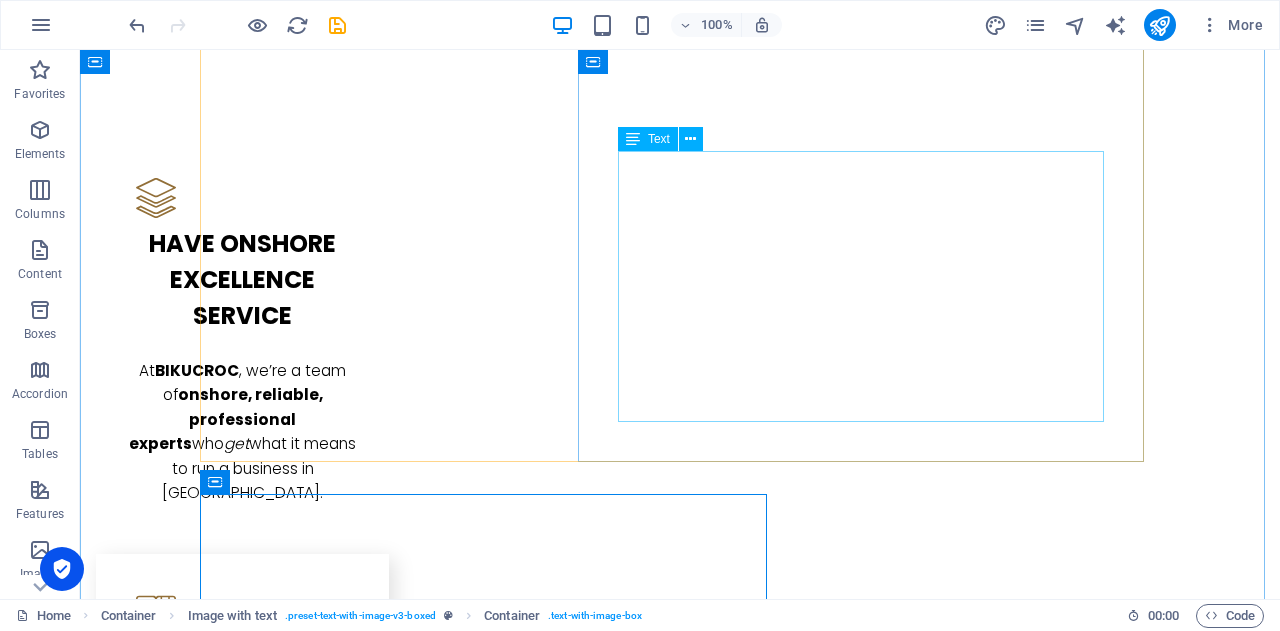 click on "🔁  Drowning in repetitive admin tasks? 📞  Need someone local who truly understands Aussie business culture? 💸  Can’t justify the cost of a full-time office or staff you don’t really need? 📊  Need help with office admin, project management, or business analysis; without blowing your budget? Outsource to BIKUCROC — an Australian-based team that offers flexible, reliable, and professional support tailored to small businesses." at bounding box center [680, 2866] 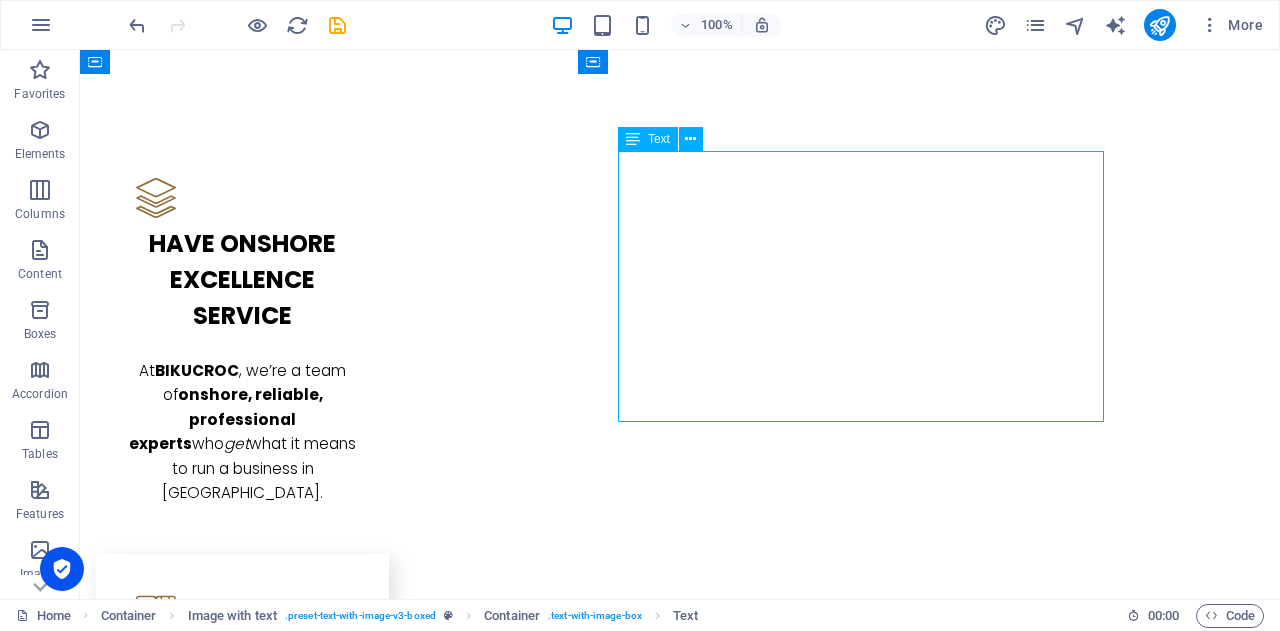 click on "🔁  Drowning in repetitive admin tasks? 📞  Need someone local who truly understands Aussie business culture? 💸  Can’t justify the cost of a full-time office or staff you don’t really need? 📊  Need help with office admin, project management, or business analysis; without blowing your budget? Outsource to BIKUCROC — an Australian-based team that offers flexible, reliable, and professional support tailored to small businesses." at bounding box center (680, 2866) 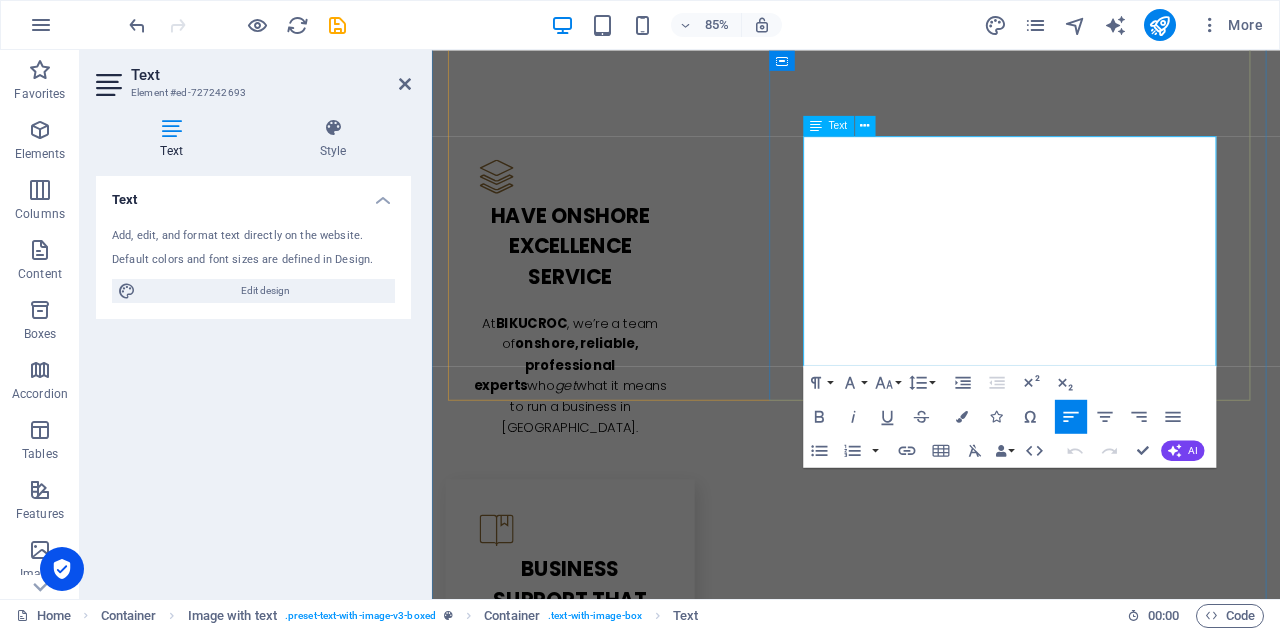 drag, startPoint x: 1285, startPoint y: 316, endPoint x: 873, endPoint y: 164, distance: 439.14462 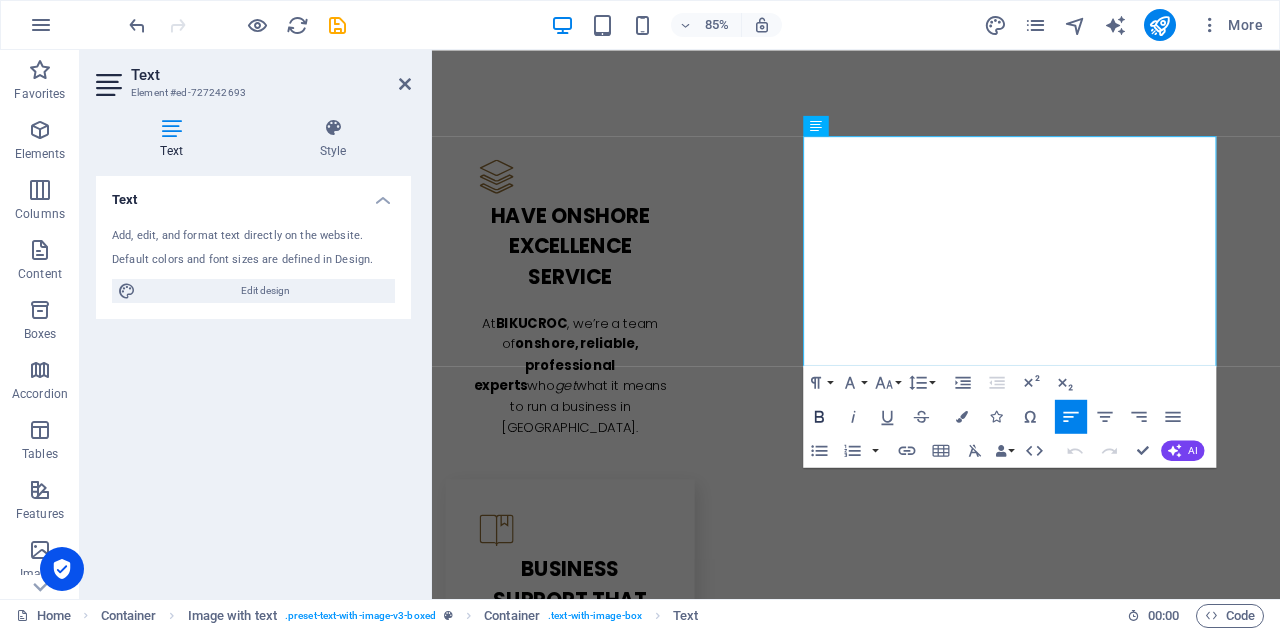 click 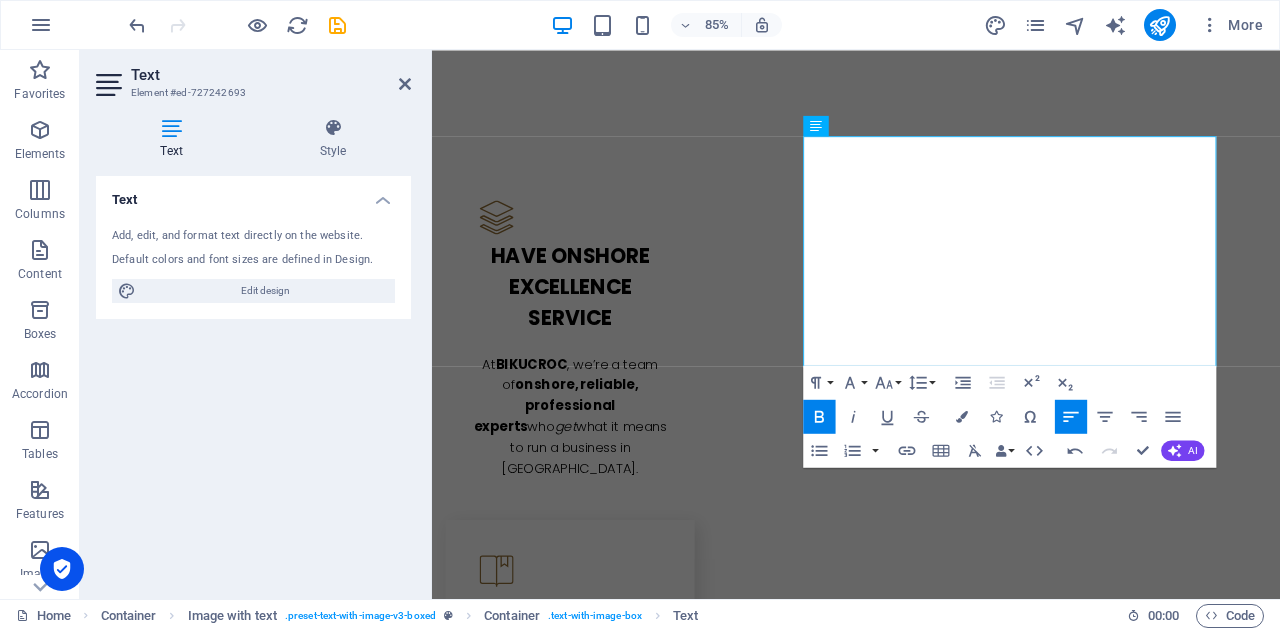 click 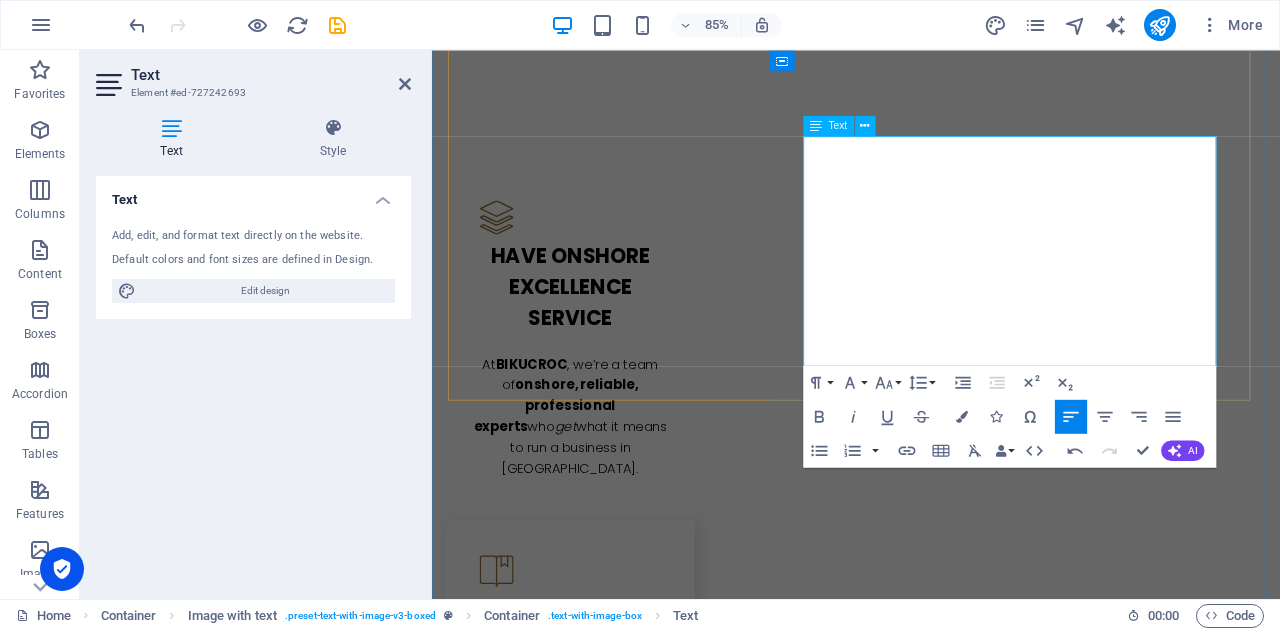 click on "🔁 Drowning in repetitive admin tasks? 📞 Need someone local who truly understands Aussie business culture? 💸 Can’t justify the cost of a full-time office or staff you don’t really need? 📊 Need help with office admin, project management, or business analysis; without blowing your budget?" at bounding box center [931, 2877] 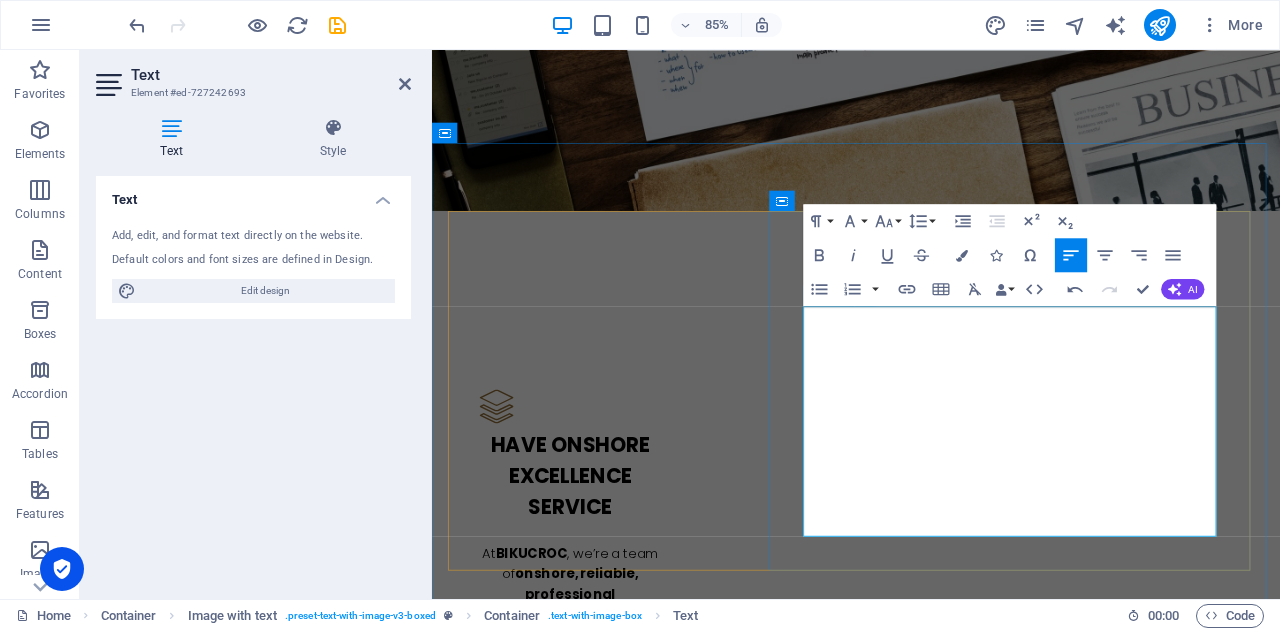 scroll, scrollTop: 2374, scrollLeft: 0, axis: vertical 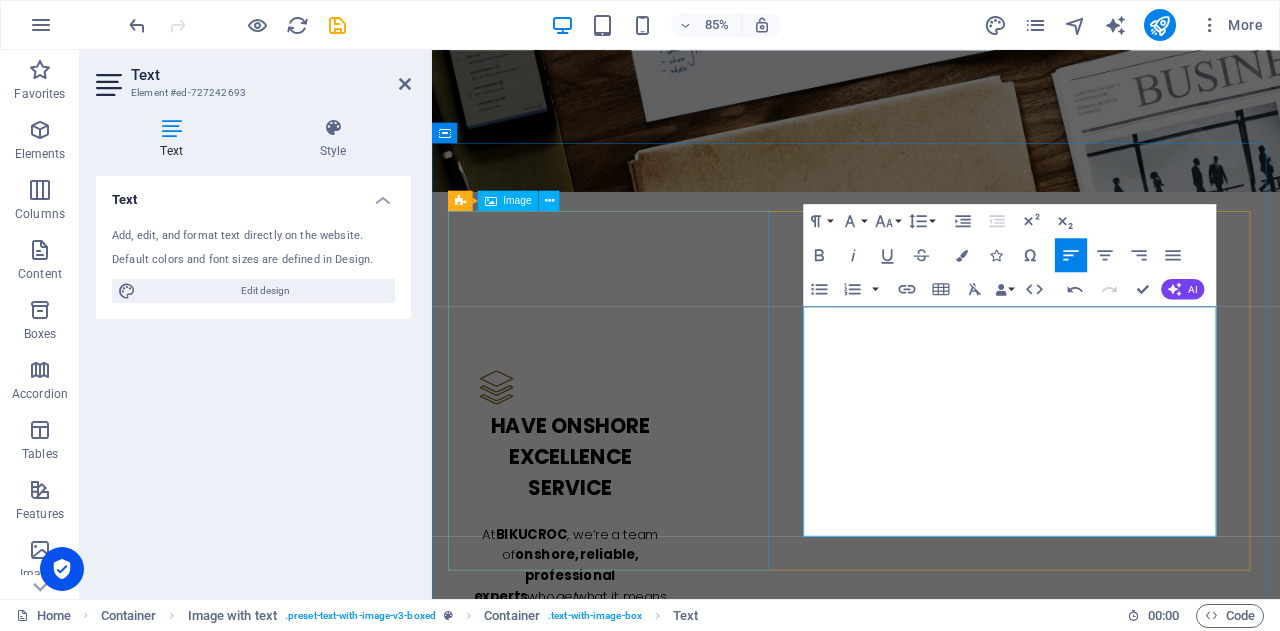 click at bounding box center (600, 2812) 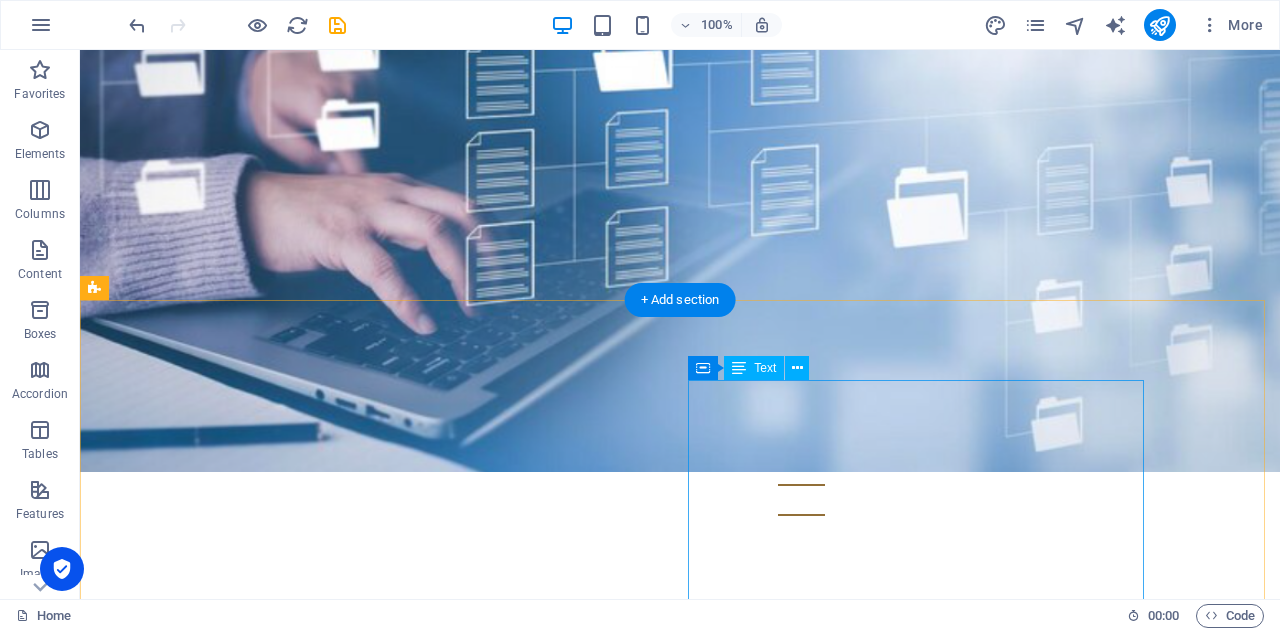 scroll, scrollTop: 500, scrollLeft: 0, axis: vertical 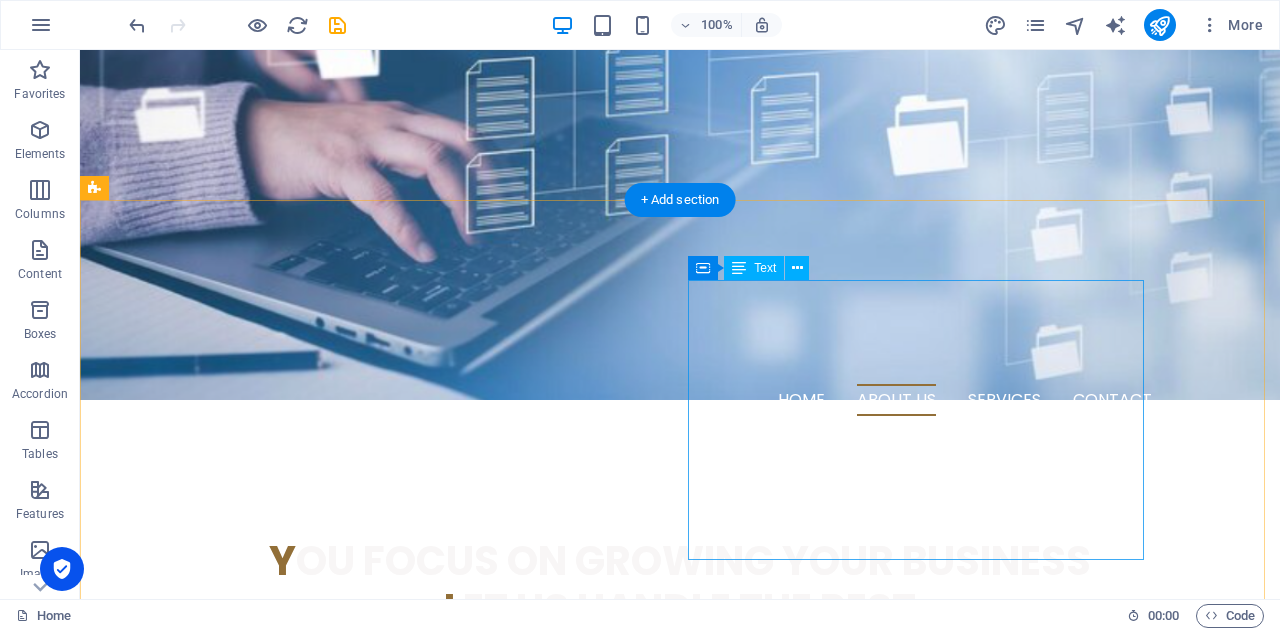 click on "f lexible Office Solutions Backed by Local Expertise BIKUCROC  is an Australian-based team providing reliable business support, project management, and business analysis services tailored for small businesses. We offer flexible office solutions designed to fit your needs; giving you local expertise, real accountability, and smarter support without the overhead of full-time staff or the risks of offshore outsourcing." at bounding box center [324, 1176] 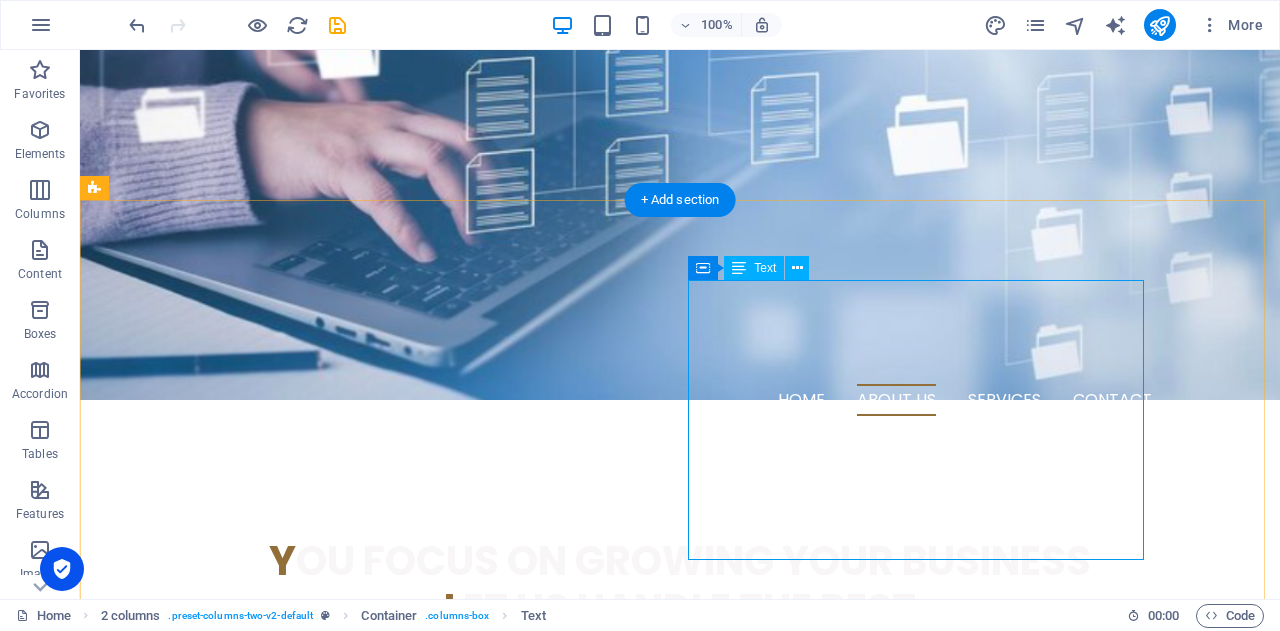 click on "f lexible Office Solutions Backed by Local Expertise BIKUCROC  is an Australian-based team providing reliable business support, project management, and business analysis services tailored for small businesses. We offer flexible office solutions designed to fit your needs; giving you local expertise, real accountability, and smarter support without the overhead of full-time staff or the risks of offshore outsourcing." at bounding box center [324, 1176] 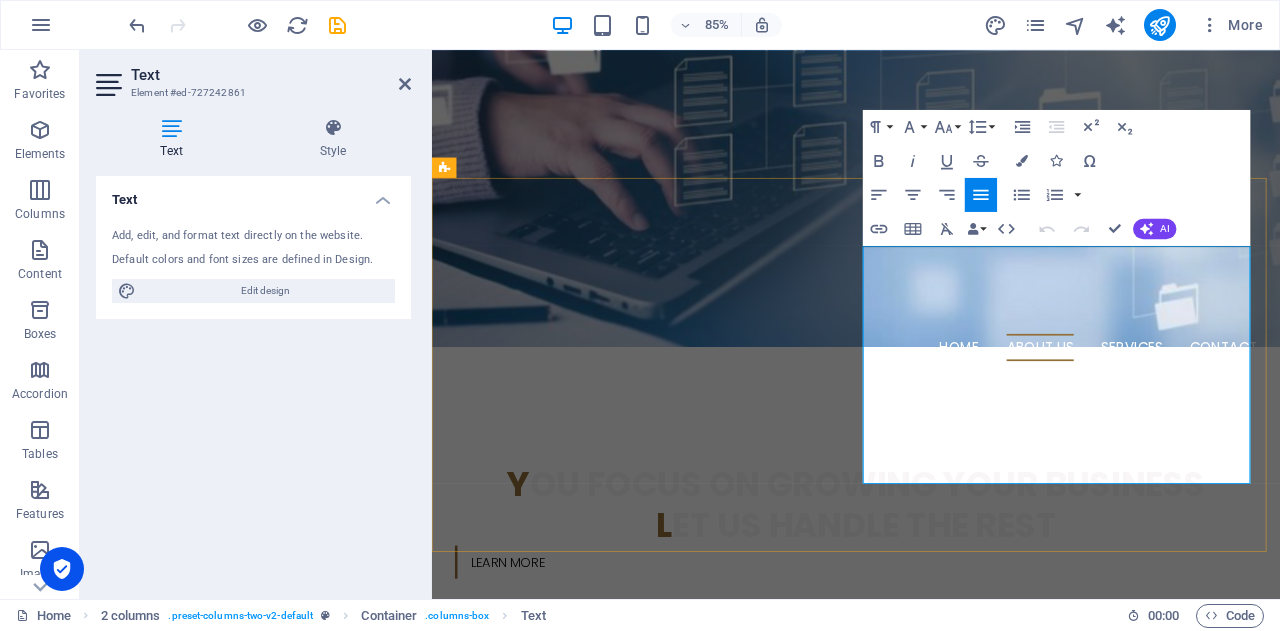 click on "f lexible Office Solutions Backed by Local Expertise" at bounding box center [676, 1090] 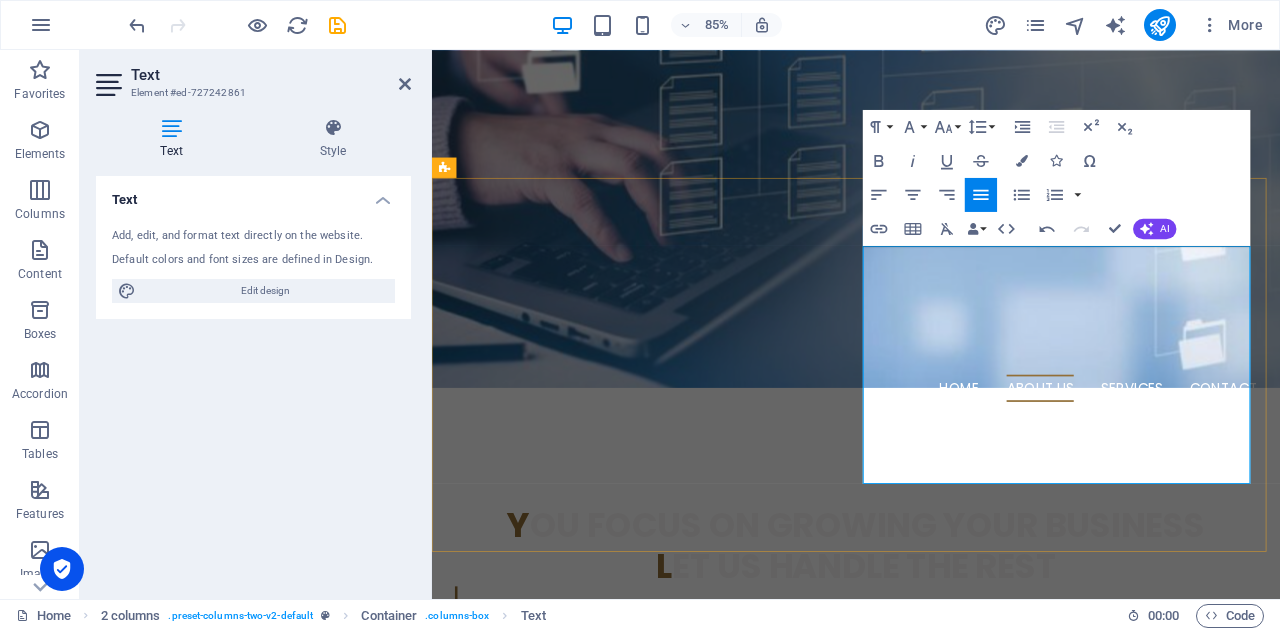 click on "BIKUCROC  is an Australian-based team providing reliable business support, project management, and business analysis services tailored for small businesses. We offer flexible office solutions designed to fit your needs; giving you local expertise, real accountability, and smarter support without the overhead of full-time staff or the risks of offshore outsourcing." at bounding box center [676, 1278] 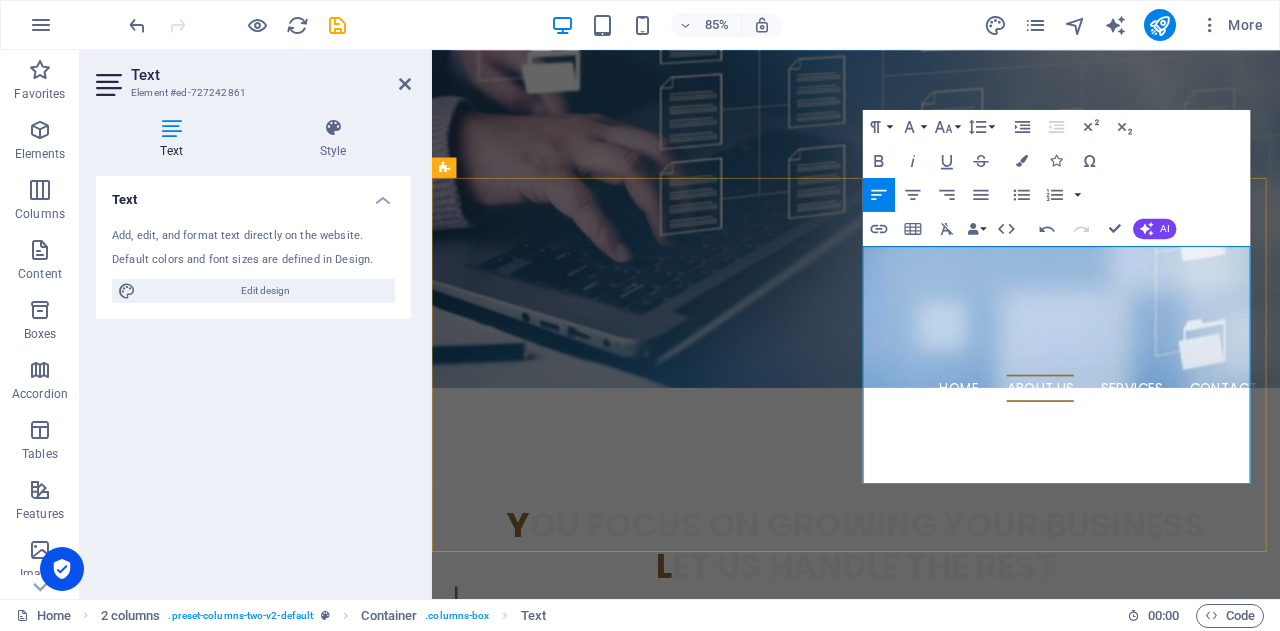 click on "f lexible business  Solutions Backed by Local Expertise" at bounding box center (676, 1138) 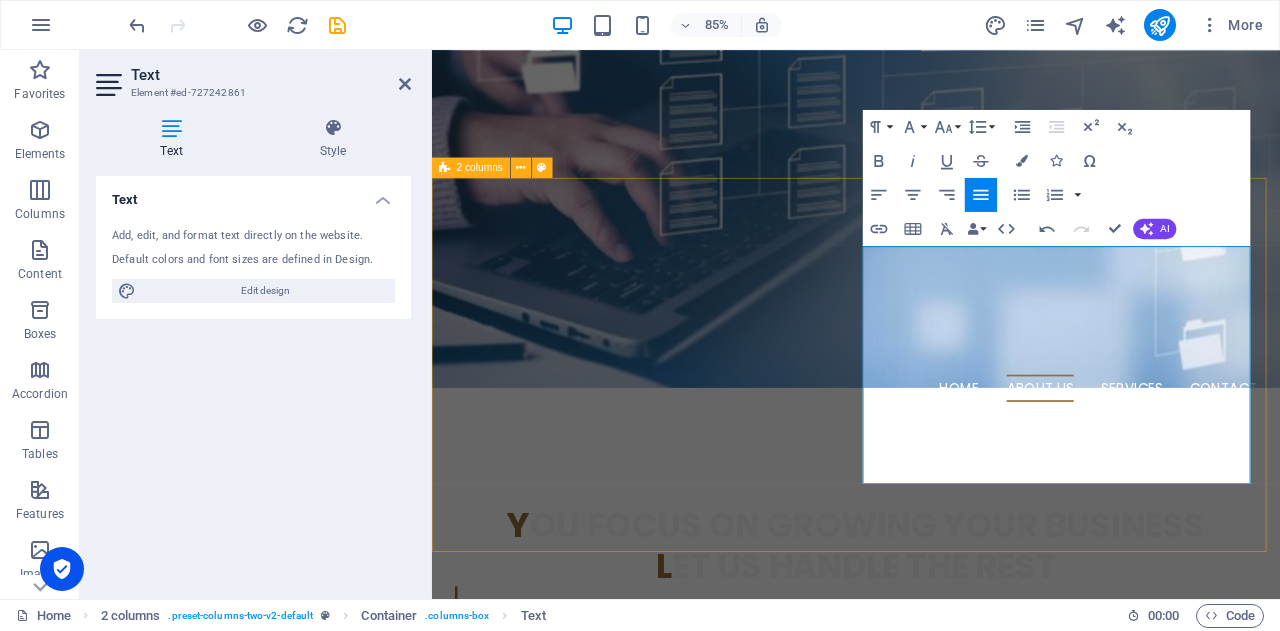 drag, startPoint x: 1319, startPoint y: 341, endPoint x: 923, endPoint y: 273, distance: 401.79596 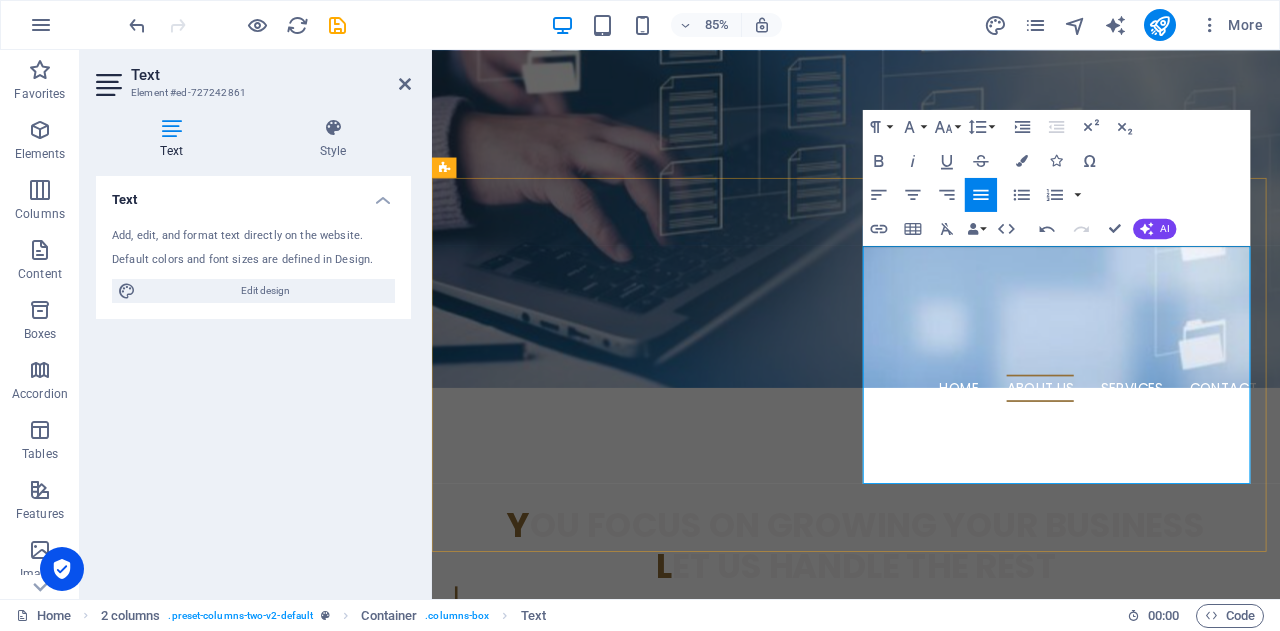 click on "f lexible business  Solutions Backed by Local Expertise" at bounding box center [676, 1138] 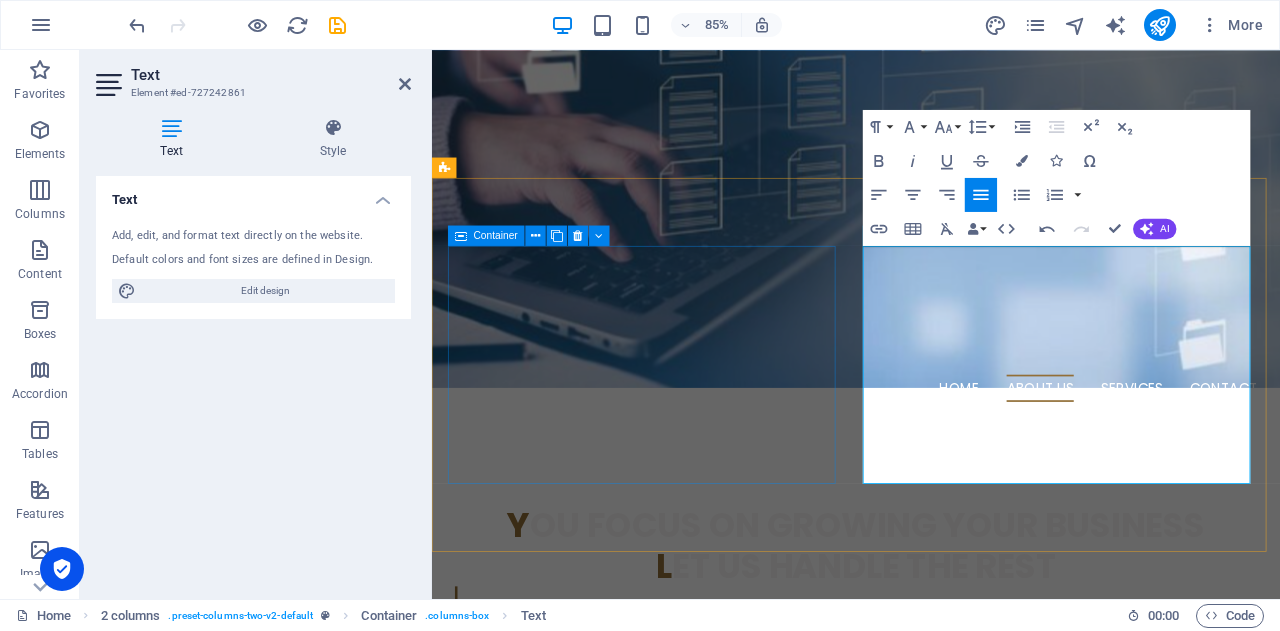 click on "🐊 l et’s simplify your work life so you can focus on what you do best" at bounding box center (676, 1014) 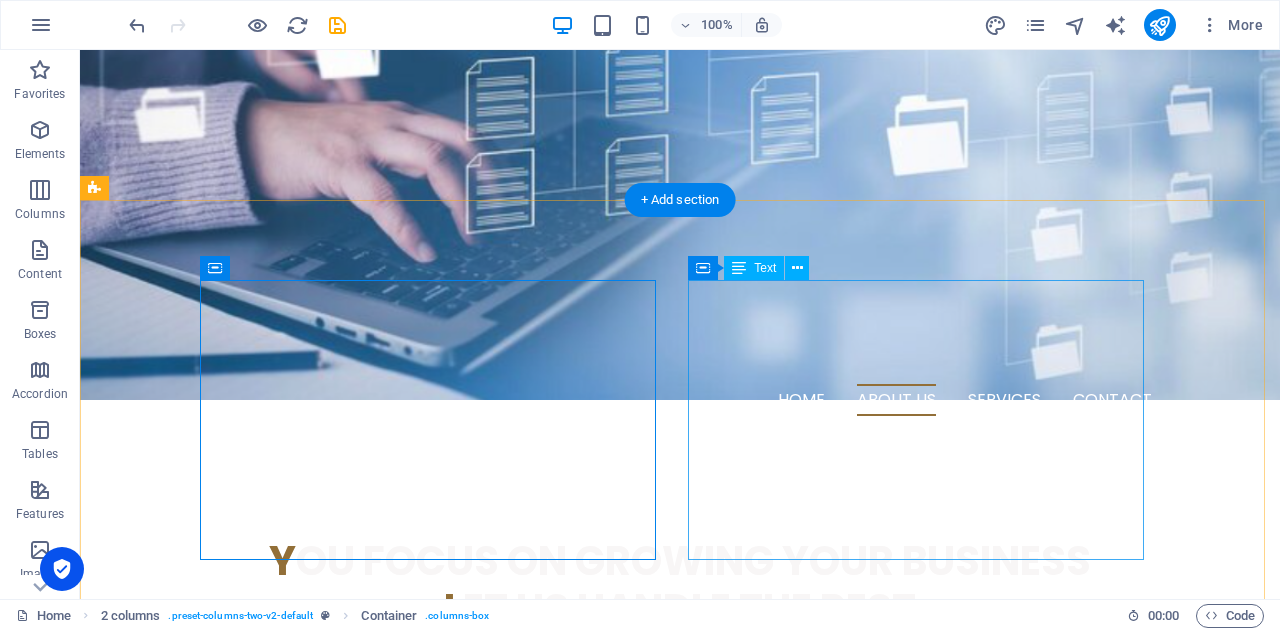 click on "f lexible business Solutions Backed by Local Expertise BIKUCROC  is an Australian-based team providing reliable business support, project management, and business analysis services tailored for small businesses. We offer flexible office solutions designed to fit your needs; giving you local expertise, real accountability, and smarter support without the overhead of full-time staff or the risks of offshore outsourcing." at bounding box center (324, 1176) 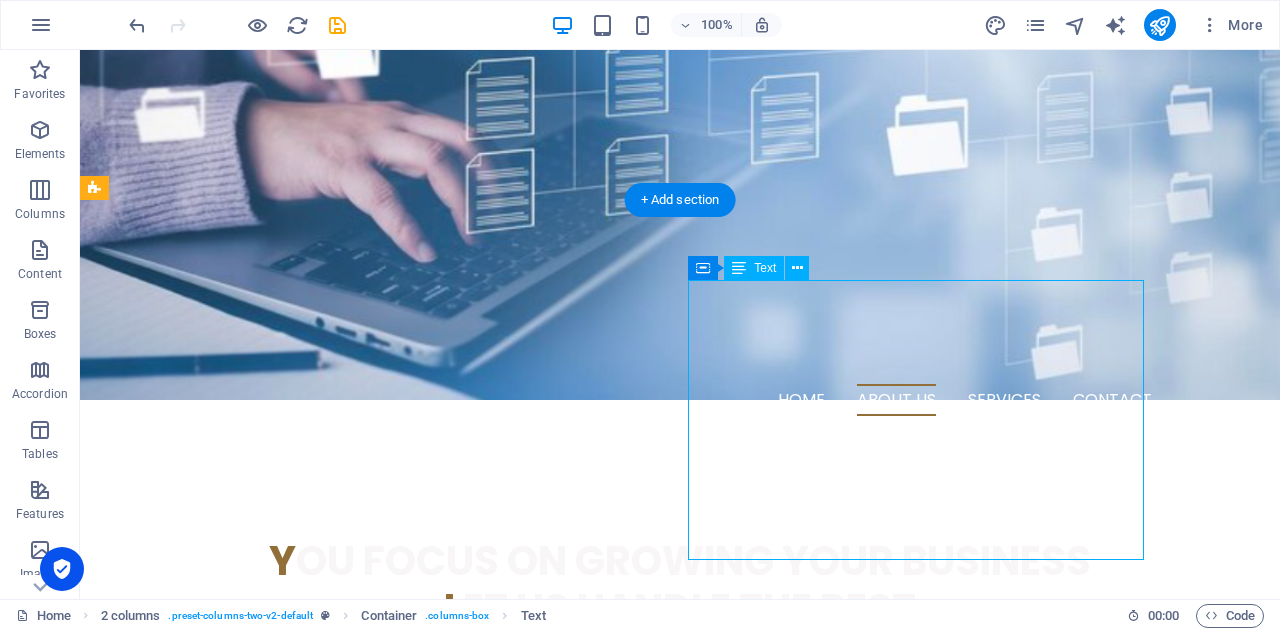 click on "f lexible business Solutions Backed by Local Expertise BIKUCROC  is an Australian-based team providing reliable business support, project management, and business analysis services tailored for small businesses. We offer flexible office solutions designed to fit your needs; giving you local expertise, real accountability, and smarter support without the overhead of full-time staff or the risks of offshore outsourcing." at bounding box center (324, 1176) 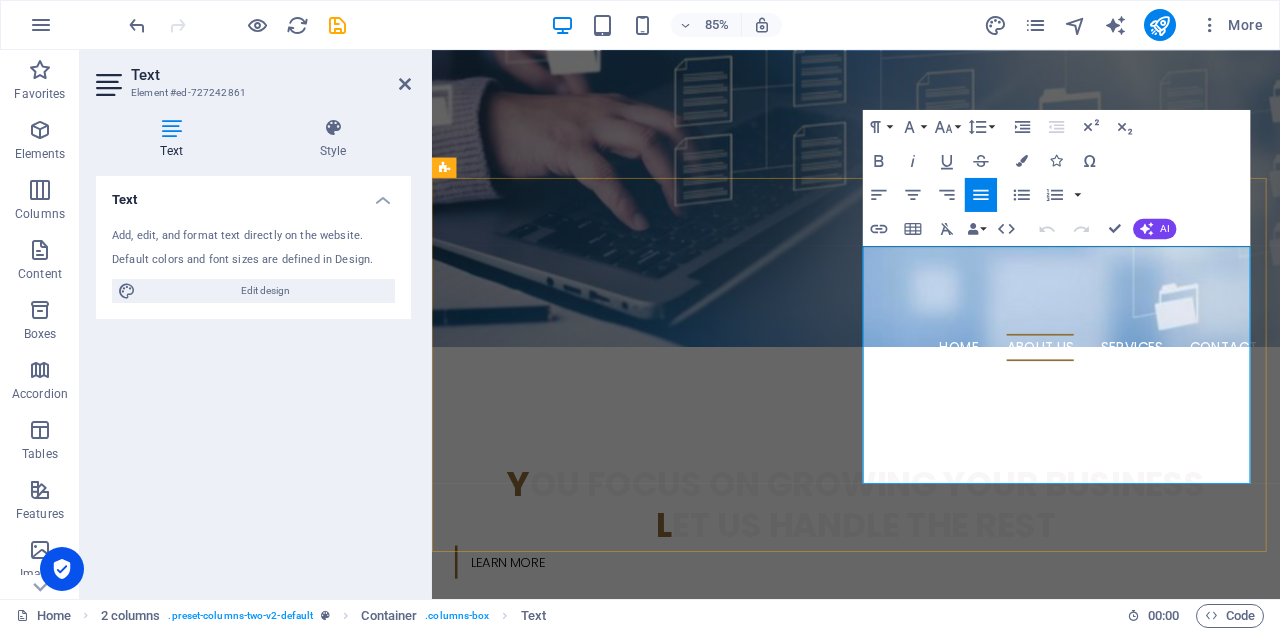 click on "f lexible business Solutions Backed by Local Expertise" at bounding box center (676, 1090) 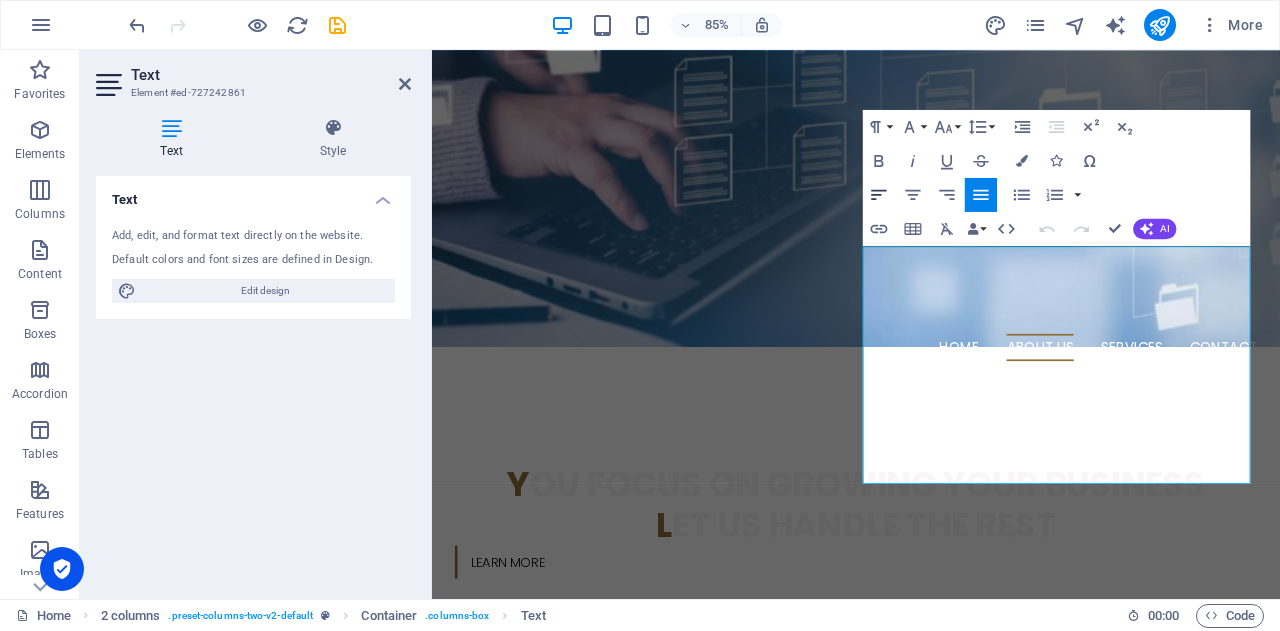 click 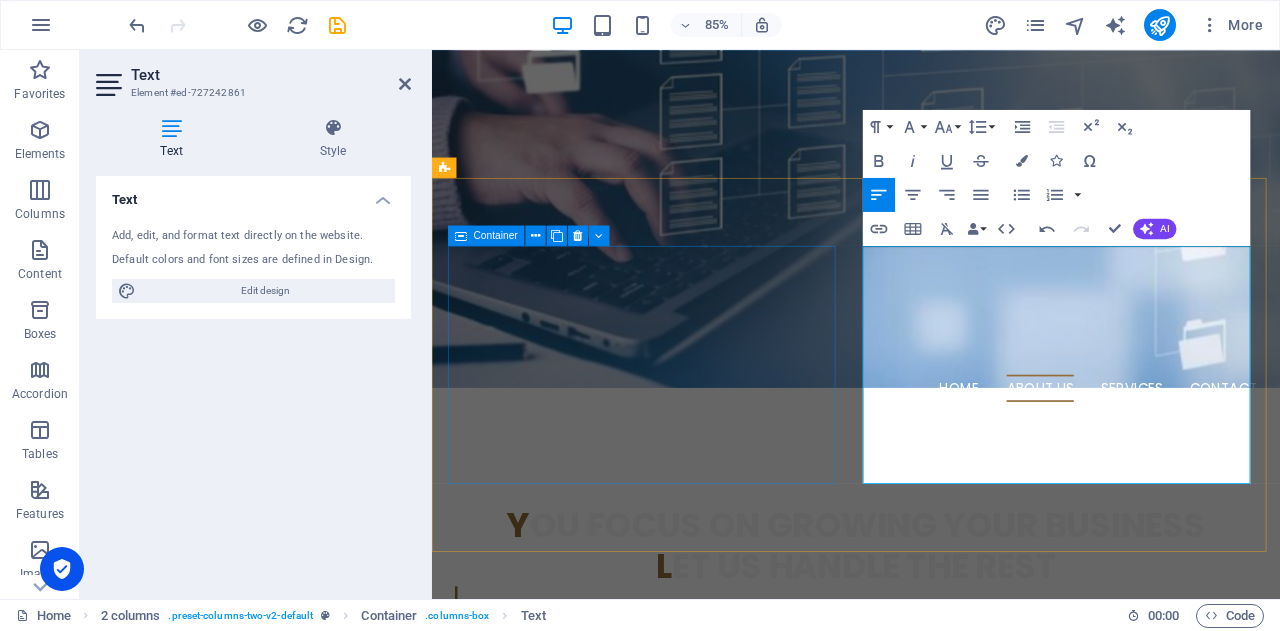 click on "🐊 l et’s simplify your work life so you can focus on what you do best" at bounding box center (676, 1014) 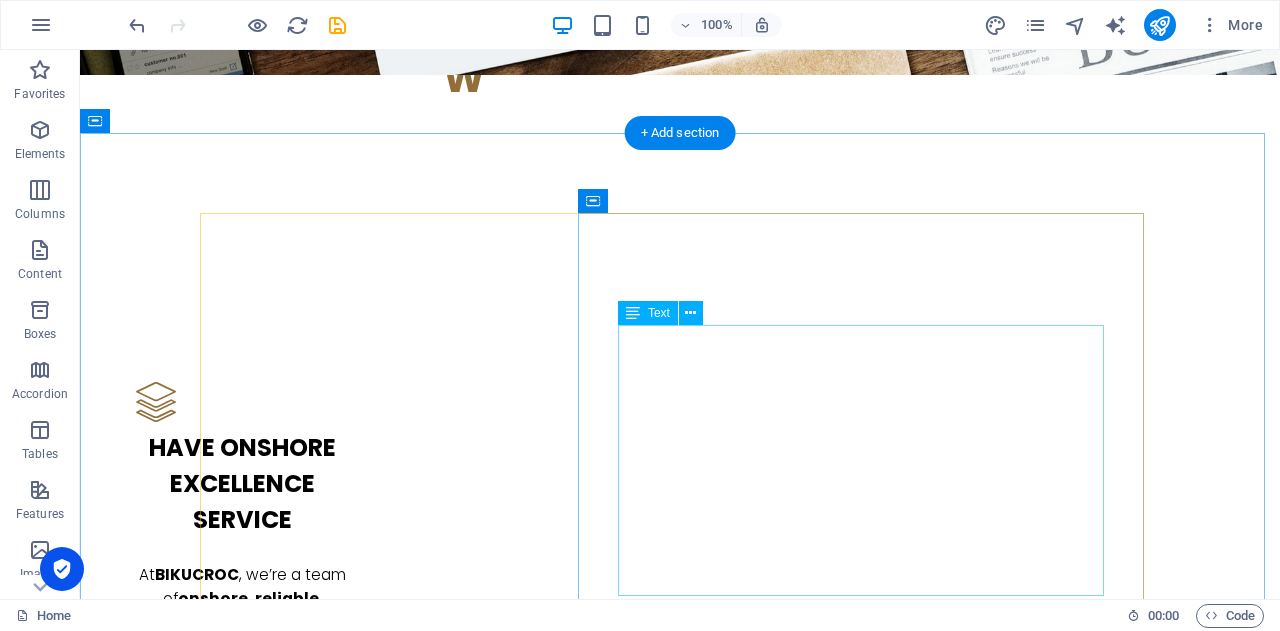 scroll, scrollTop: 2400, scrollLeft: 0, axis: vertical 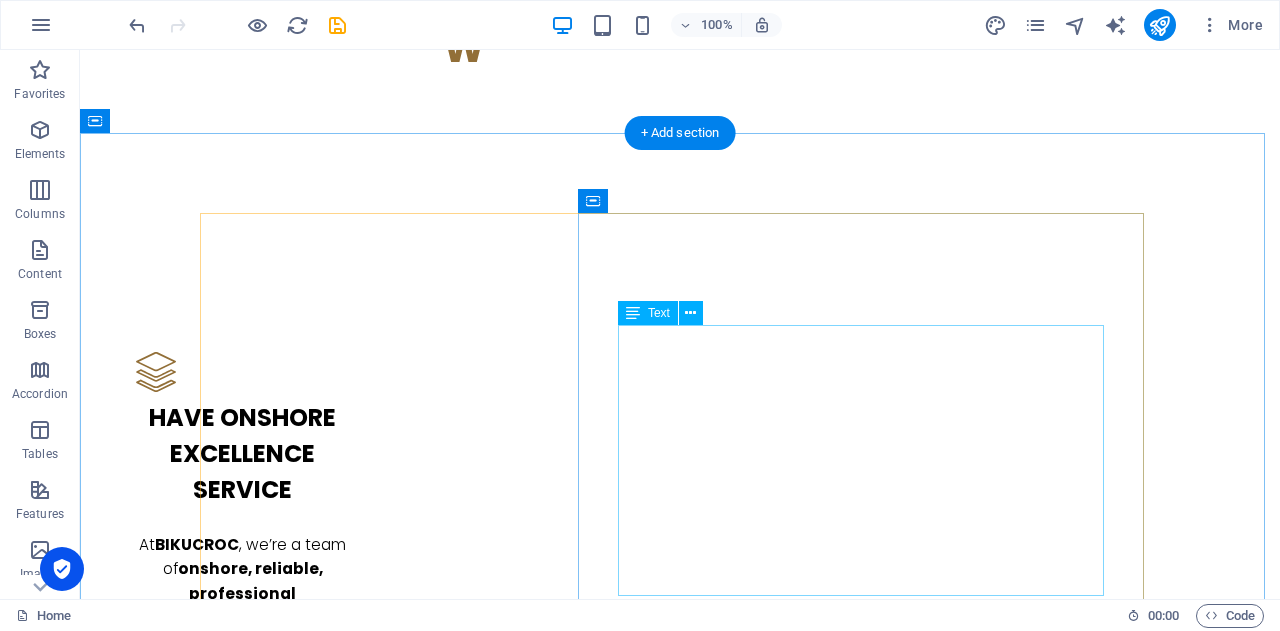 click on "🔁 Drowning in repetitive admin tasks? 📞 Need someone local who truly understands Aussie business culture? 💸 Can’t justify the cost of a full-time office or staff you don’t really need? 📊 Need help with office admin, project management, or business analysis; without blowing your budget? Outsource to BIKUCROC — an Australian-based team that offers flexible, reliable, and professional support tailored to small businesses." at bounding box center [680, 3028] 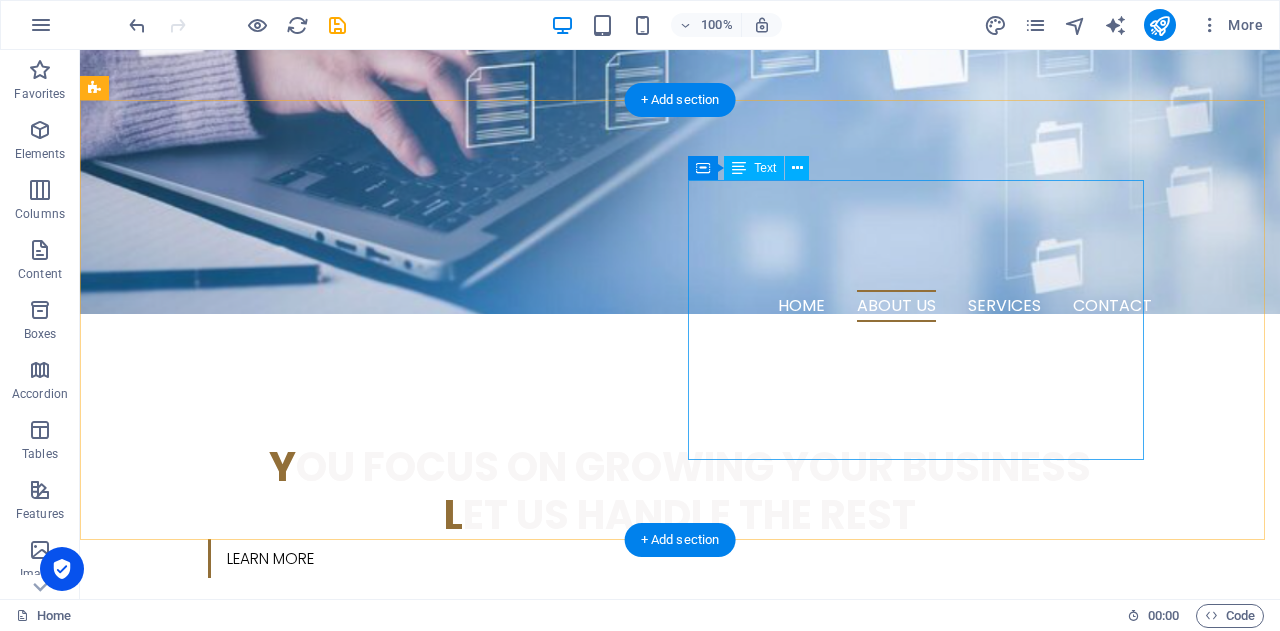 scroll, scrollTop: 600, scrollLeft: 0, axis: vertical 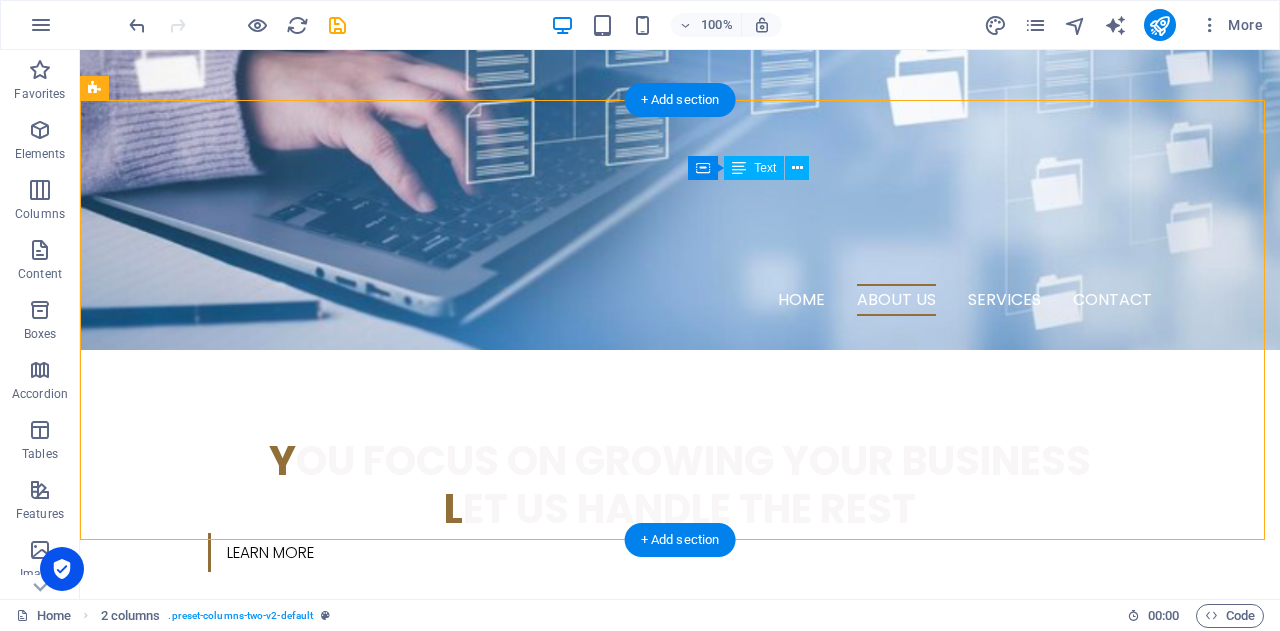 drag, startPoint x: 1053, startPoint y: 226, endPoint x: 927, endPoint y: 229, distance: 126.035706 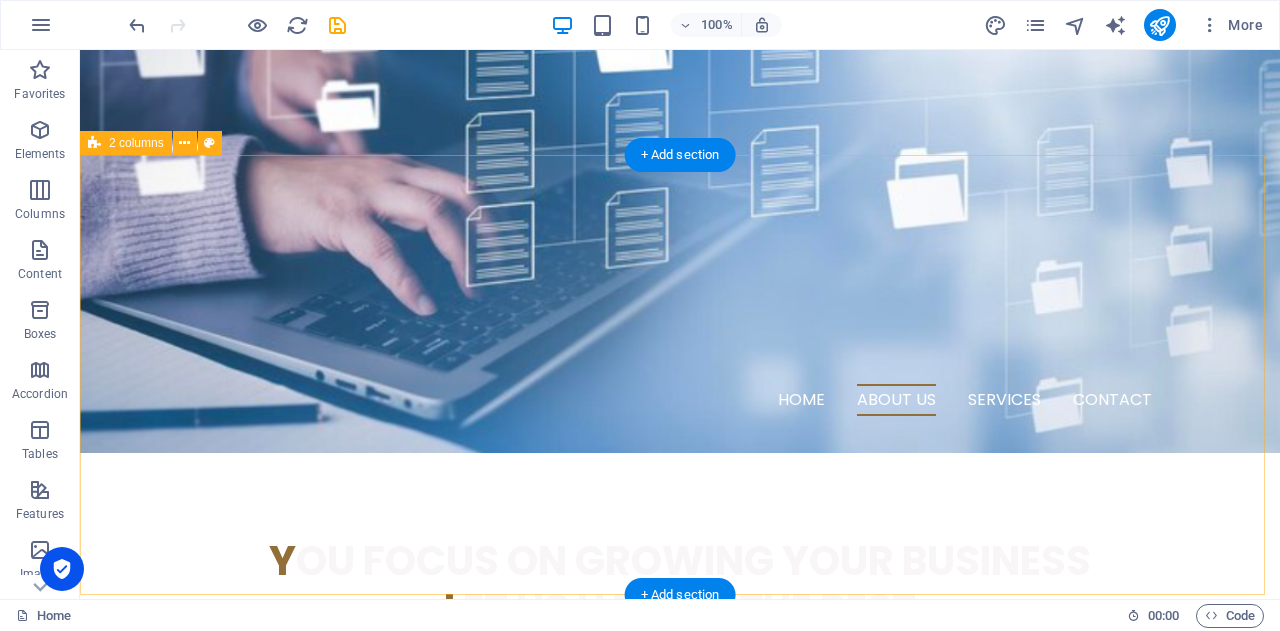 scroll, scrollTop: 700, scrollLeft: 0, axis: vertical 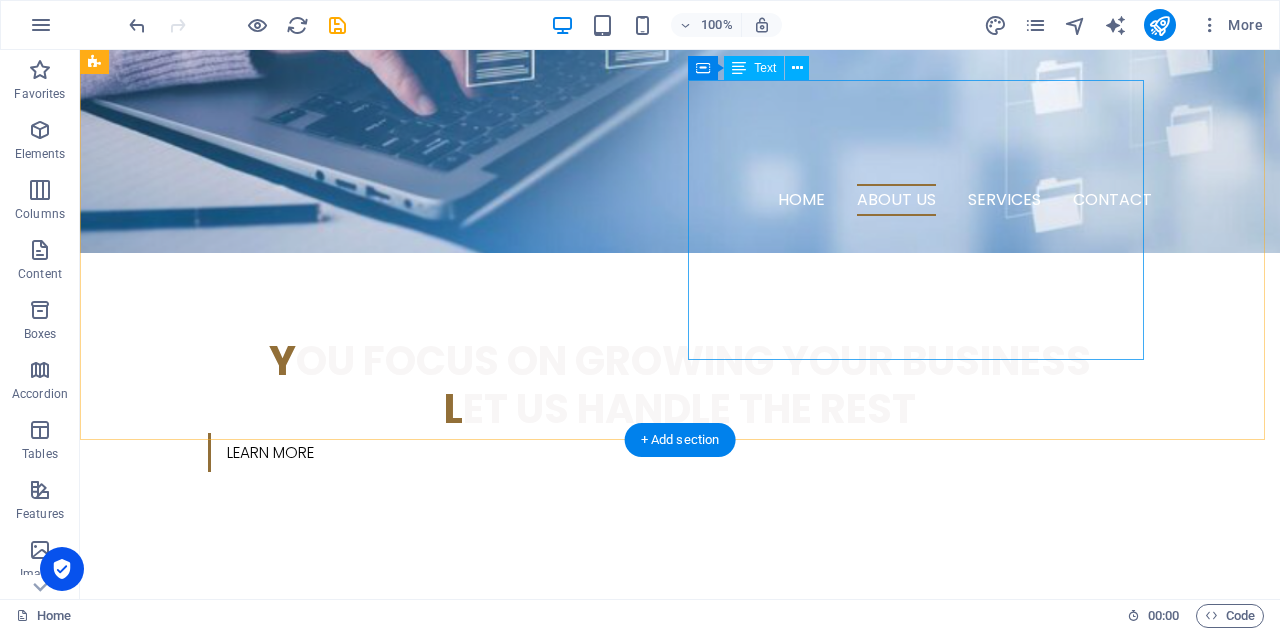 click on "f lexible business Solutions Backed by Local Expertise BIKUCROC  is an Australian-based team providing reliable business support, project management, and business analysis services tailored for small businesses. We offer flexible office solutions designed to fit your needs; giving you local expertise, real accountability, and smarter support without the overhead of full-time staff or the risks of offshore outsourcing." at bounding box center [324, 976] 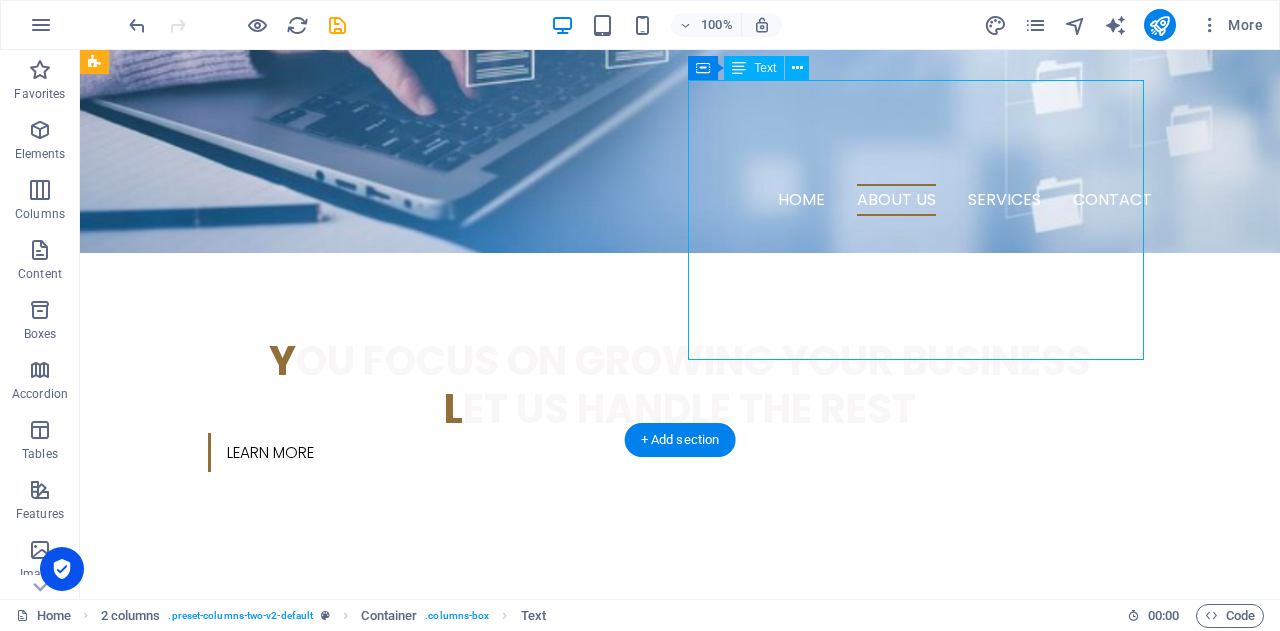 click on "f lexible business Solutions Backed by Local Expertise BIKUCROC  is an Australian-based team providing reliable business support, project management, and business analysis services tailored for small businesses. We offer flexible office solutions designed to fit your needs; giving you local expertise, real accountability, and smarter support without the overhead of full-time staff or the risks of offshore outsourcing." at bounding box center [324, 976] 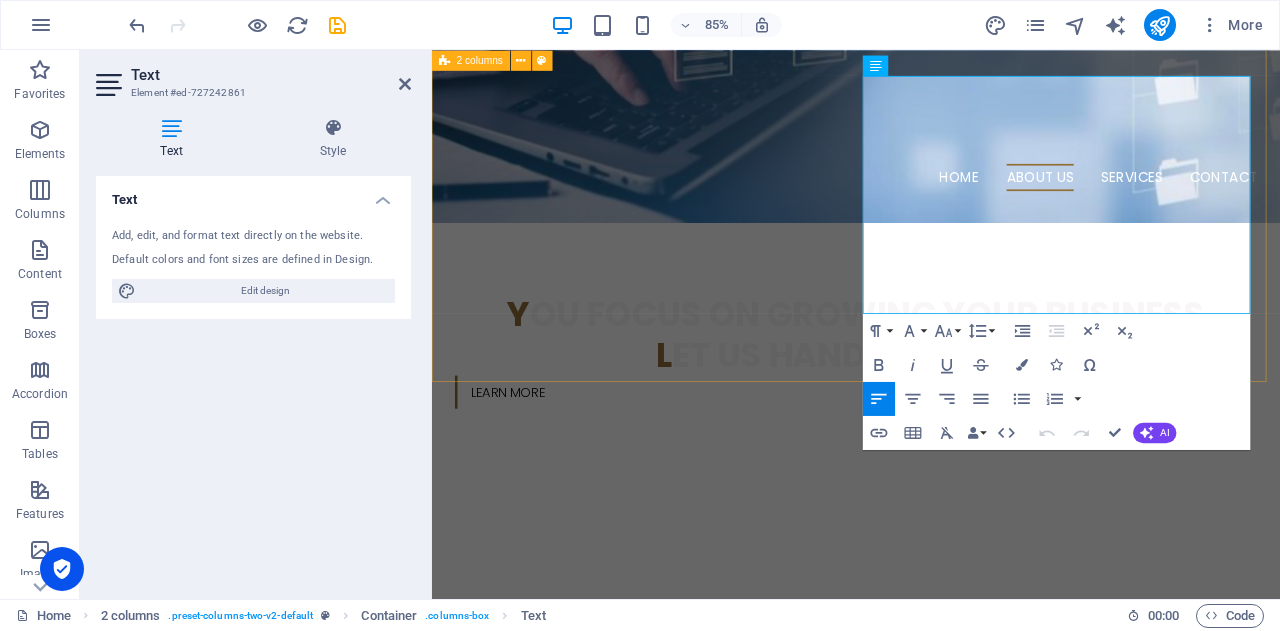drag, startPoint x: 1121, startPoint y: 346, endPoint x: 937, endPoint y: 193, distance: 239.30107 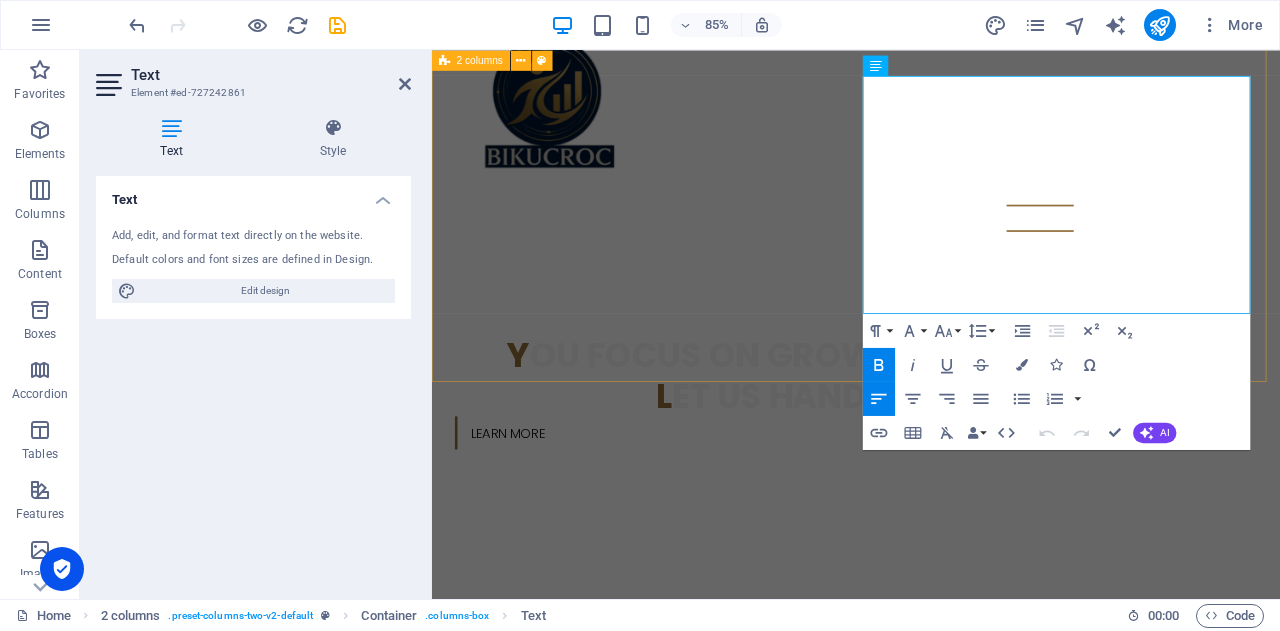 copy on "BIKUCROC  is an Australian-based team providing reliable business support, project management, and business analysis services tailored for small businesses. We offer flexible office solutions designed to fit your needs; giving you local expertise, real accountability, and smarter support without the overhead of full-time staff or the risks of offshore outsourcing." 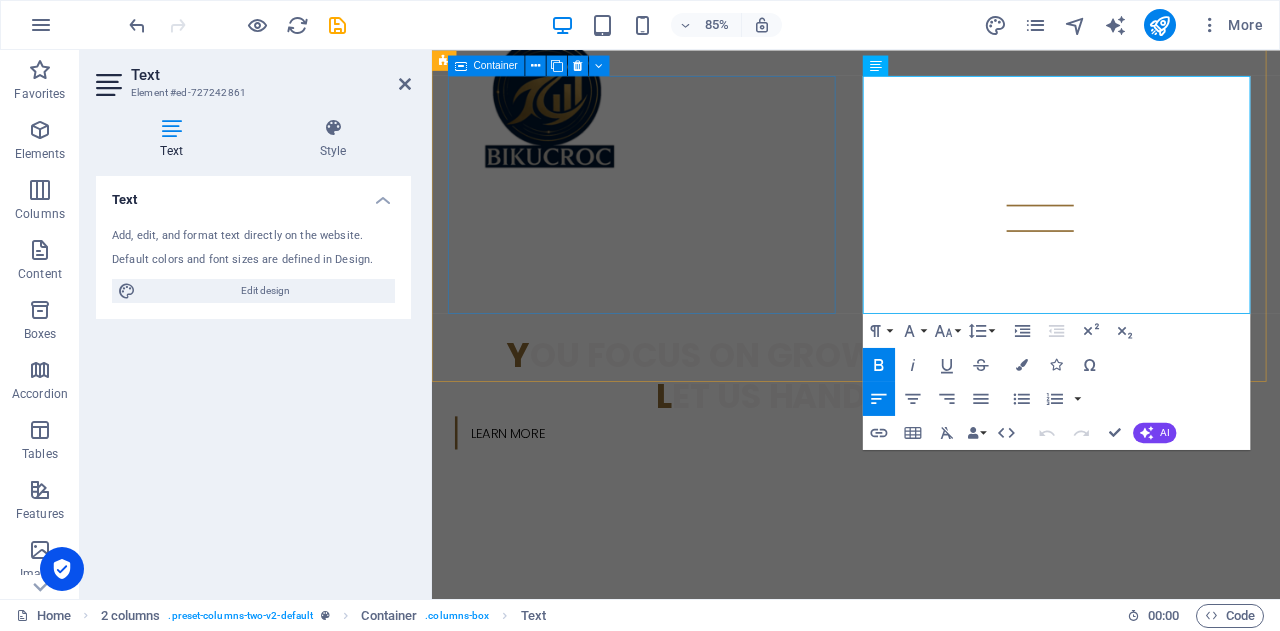 click on "🐊 l et’s simplify your work life so you can focus on what you do best" at bounding box center [676, 814] 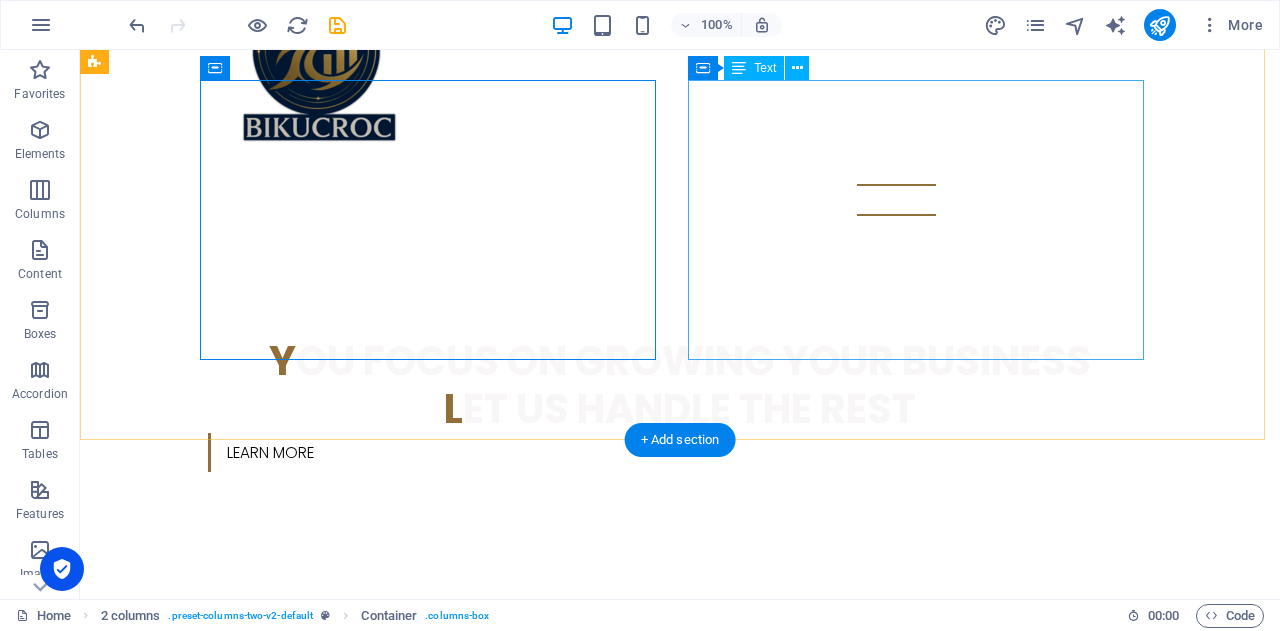 click on "f lexible business Solutions Backed by Local Expertise BIKUCROC  is an Australian-based team providing reliable business support, project management, and business analysis services tailored for small businesses. We offer flexible office solutions designed to fit your needs; giving you local expertise, real accountability, and smarter support without the overhead of full-time staff or the risks of offshore outsourcing." at bounding box center [324, 976] 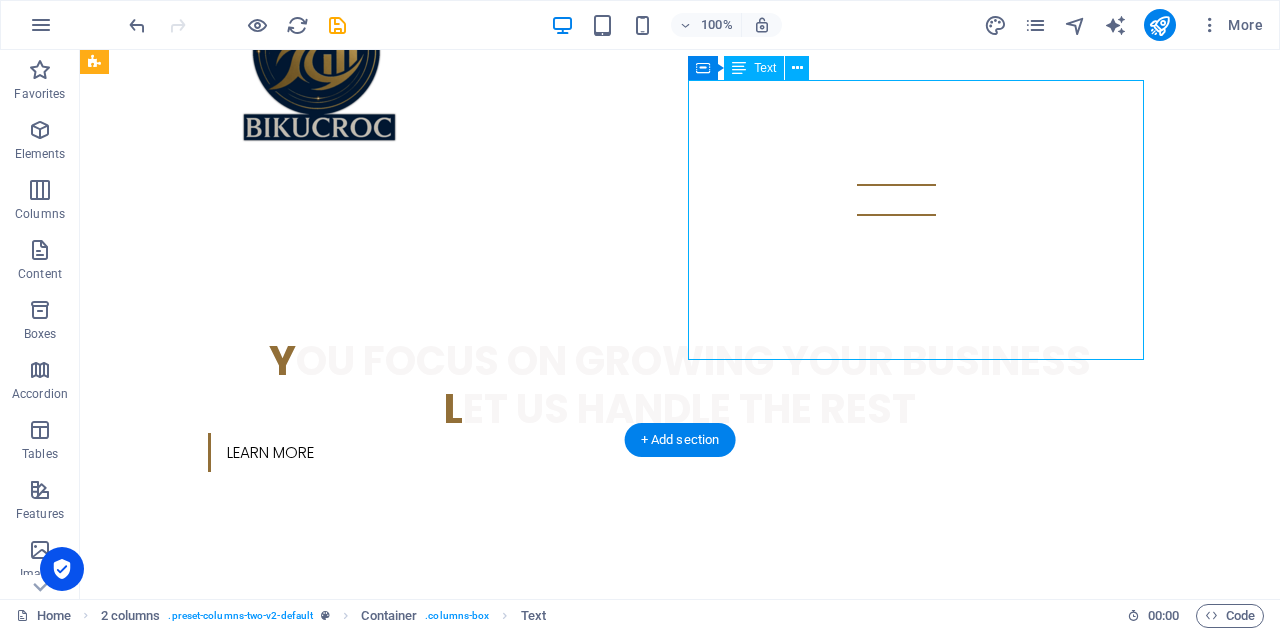 click on "f lexible business Solutions Backed by Local Expertise BIKUCROC  is an Australian-based team providing reliable business support, project management, and business analysis services tailored for small businesses. We offer flexible office solutions designed to fit your needs; giving you local expertise, real accountability, and smarter support without the overhead of full-time staff or the risks of offshore outsourcing." at bounding box center (324, 976) 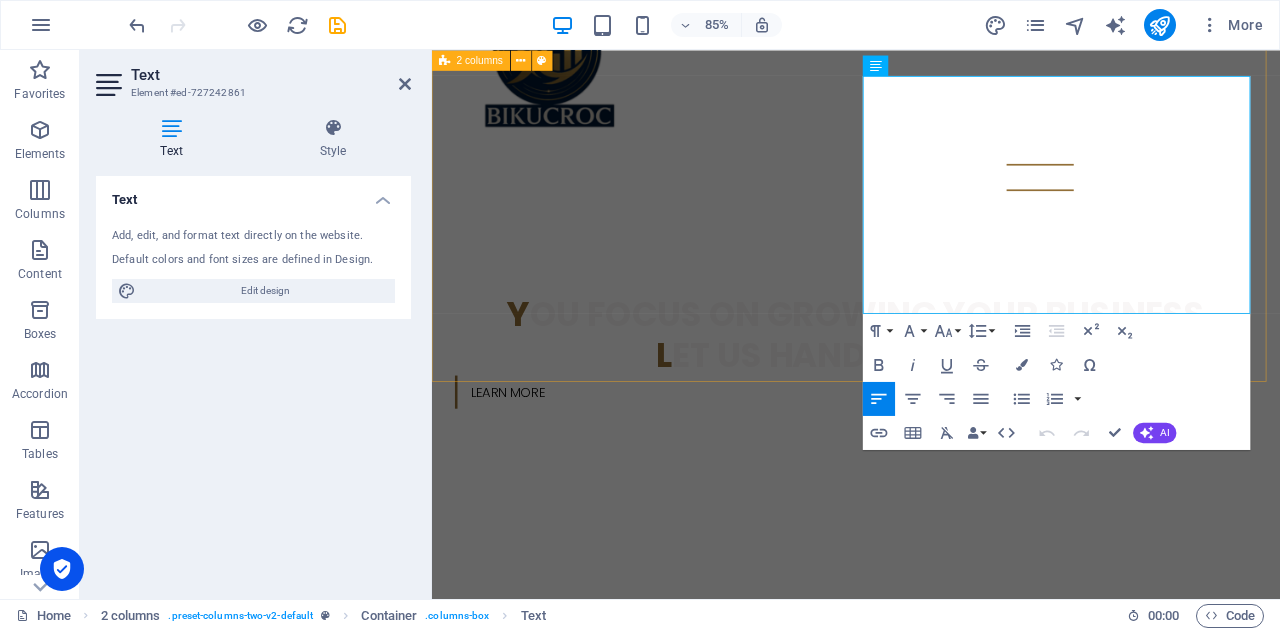 drag, startPoint x: 1123, startPoint y: 345, endPoint x: 930, endPoint y: 194, distance: 245.05101 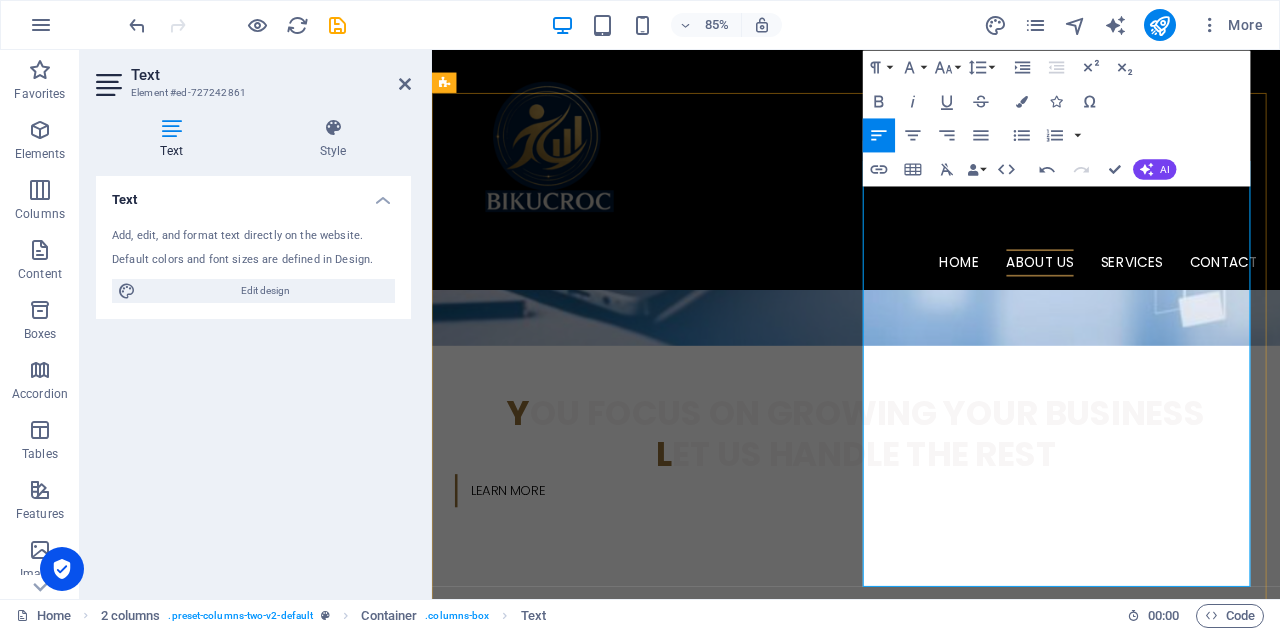 scroll, scrollTop: 700, scrollLeft: 0, axis: vertical 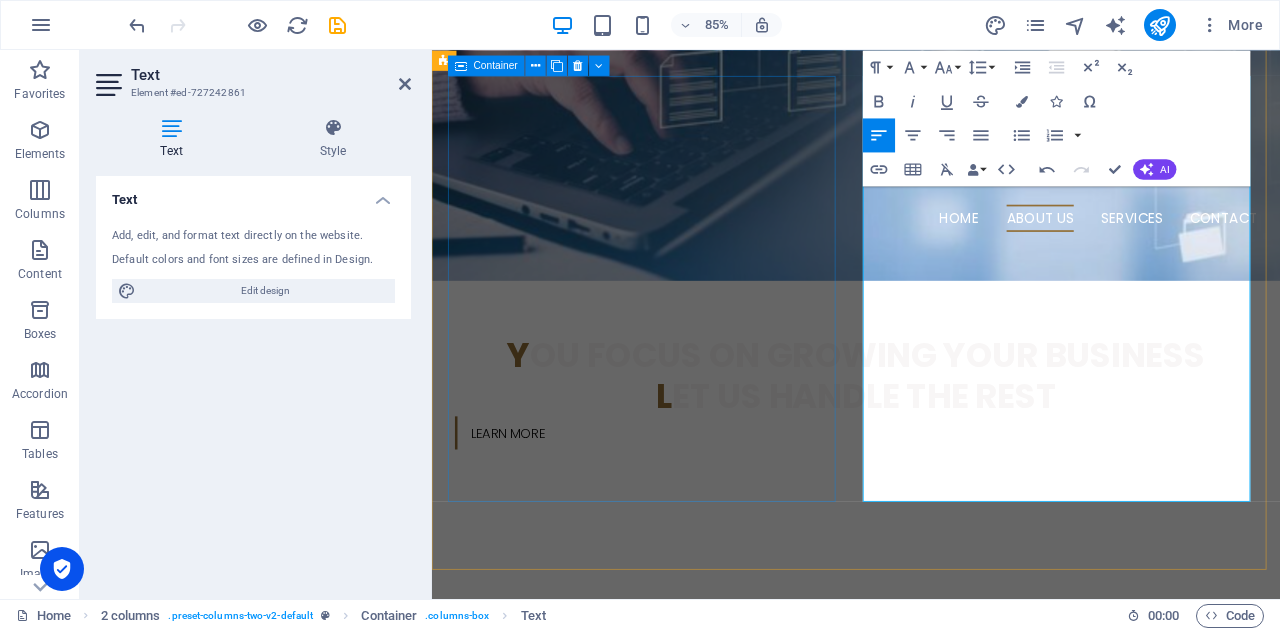 click on "🐊 l et’s simplify your work life so you can focus on what you do best" at bounding box center (676, 814) 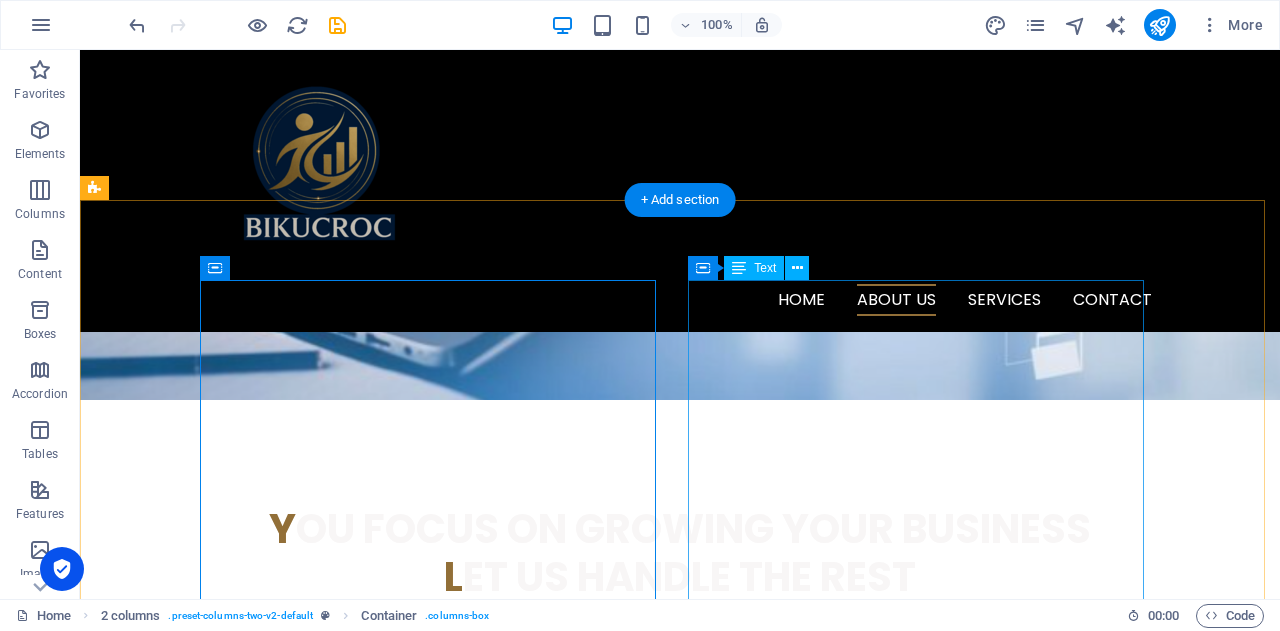 scroll, scrollTop: 600, scrollLeft: 0, axis: vertical 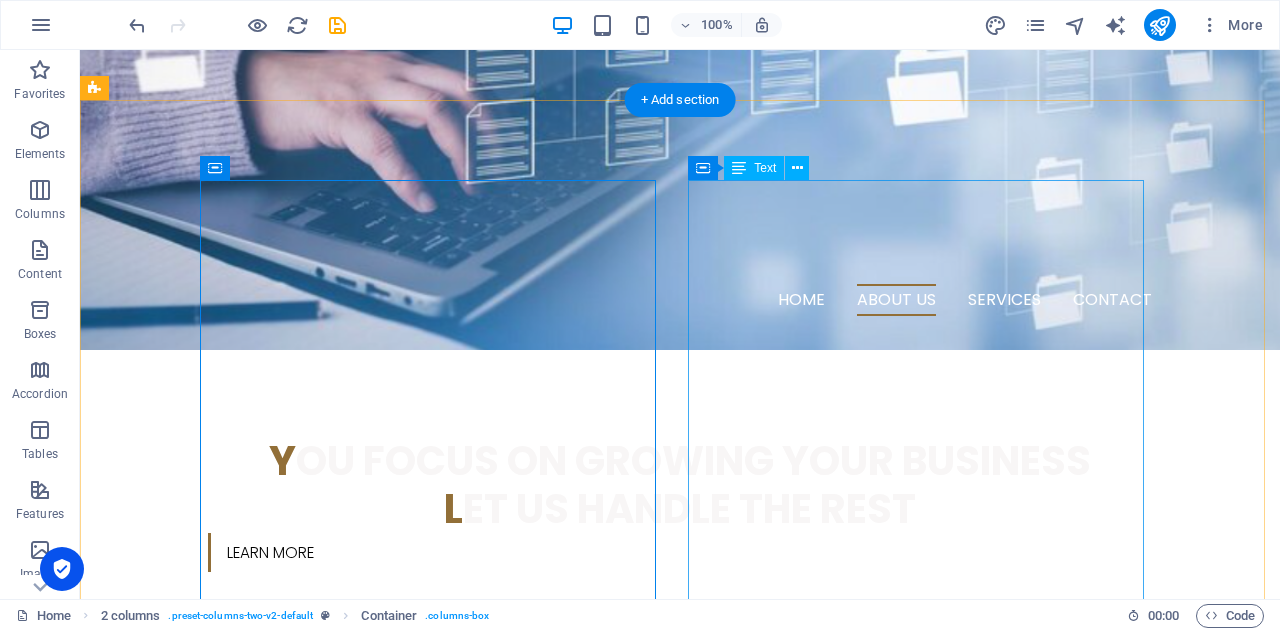 click on "f lexible business Solutions Backed by Local Expertise BIKUCROC  is a collaborative, agile team of Australian-based professionals — including  PMP® (Project Management Professional)  certified project managers,  PBA® (Professional in Business Analysis)  certified business analysts, and  experienced administrative experts . We work and live in Australia, giving us a deep understanding of local business culture, compliance requirements, and operational expectations. Our team tailors each service to meet your specific needs — whether you're streamlining admin processes, delivering a project, or uncovering opportunities for business improvement. With a focus on quality, accountability, and clear communication, we provide reliable support that helps your business run smarter — without the overhead of full-time staff or the risks of offshore outsourcing." at bounding box center (324, 1199) 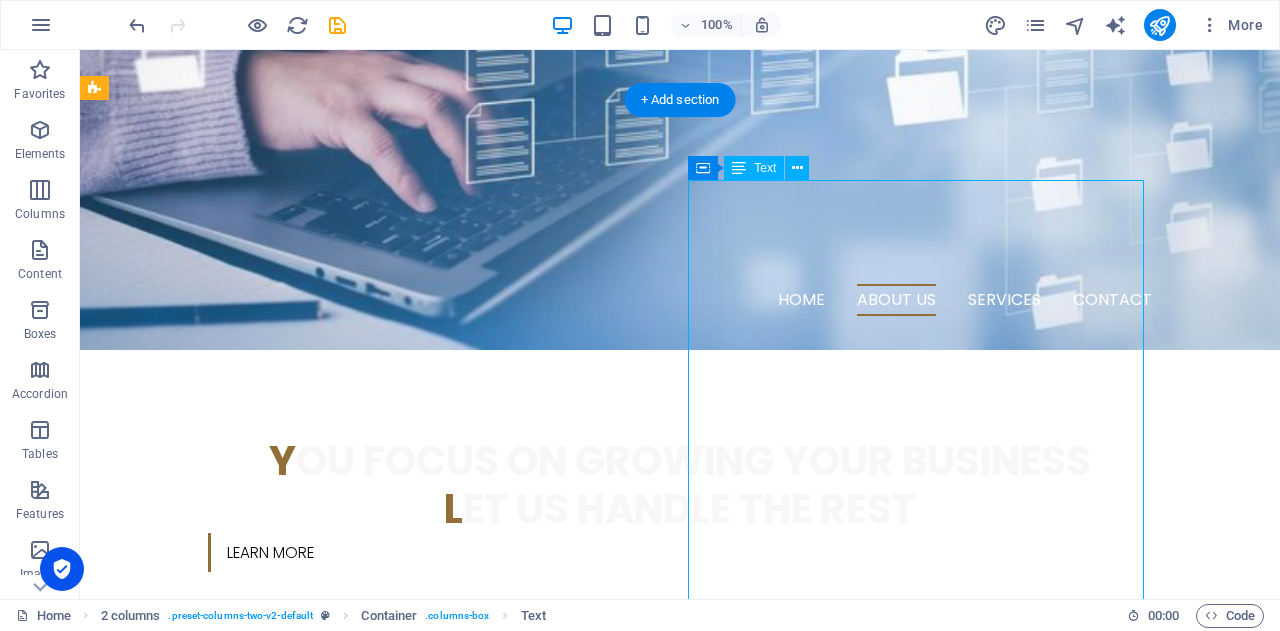 click on "f lexible business Solutions Backed by Local Expertise BIKUCROC  is a collaborative, agile team of Australian-based professionals — including  PMP® (Project Management Professional)  certified project managers,  PBA® (Professional in Business Analysis)  certified business analysts, and  experienced administrative experts . We work and live in Australia, giving us a deep understanding of local business culture, compliance requirements, and operational expectations. Our team tailors each service to meet your specific needs — whether you're streamlining admin processes, delivering a project, or uncovering opportunities for business improvement. With a focus on quality, accountability, and clear communication, we provide reliable support that helps your business run smarter — without the overhead of full-time staff or the risks of offshore outsourcing." at bounding box center (324, 1199) 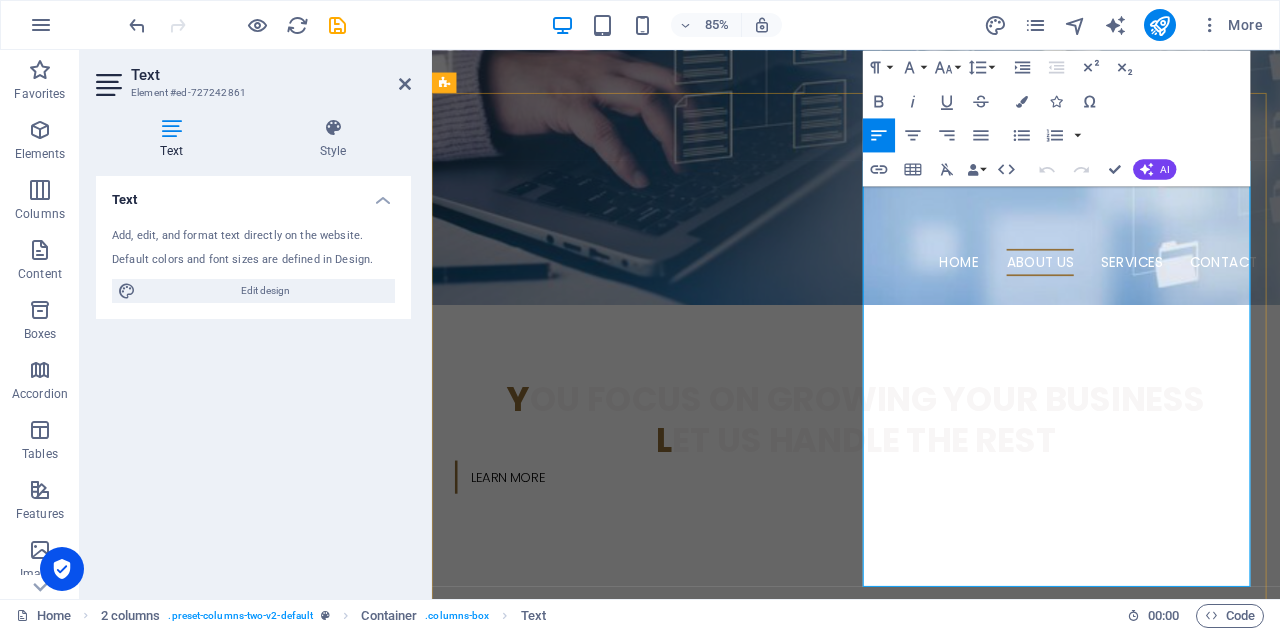drag, startPoint x: 943, startPoint y: 293, endPoint x: 1354, endPoint y: 404, distance: 425.72525 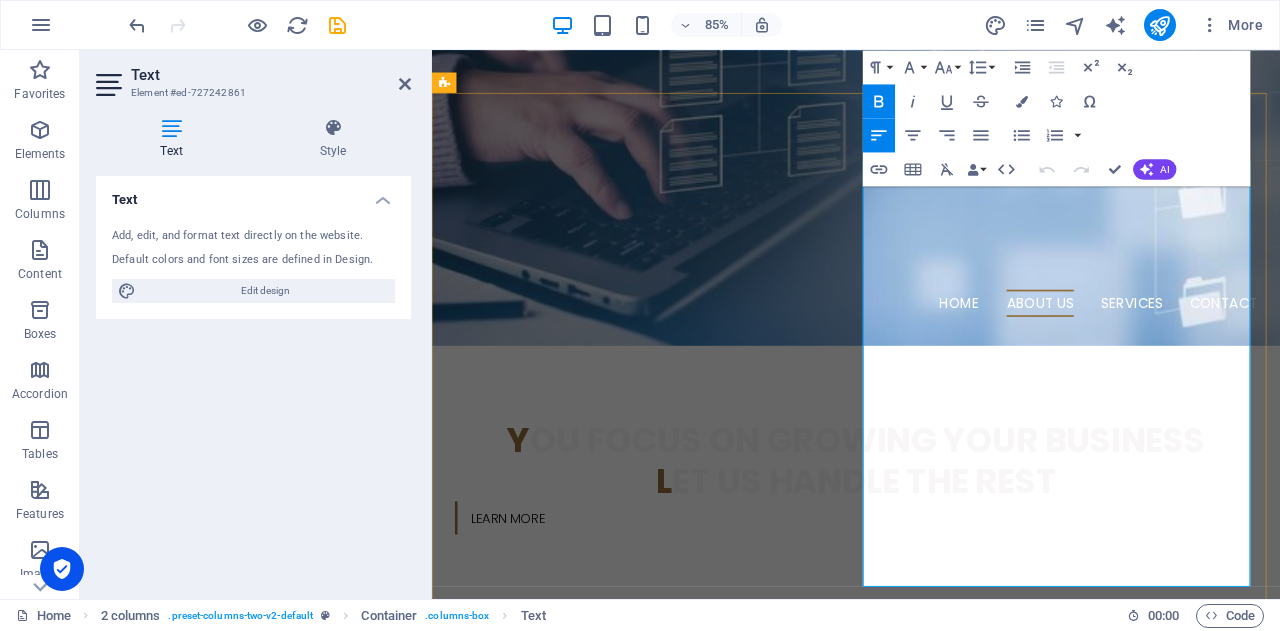 copy on "BIKUCROC  is a collaborative, agile team of Australian-based professionals — including  PMP® (Project Management Professional)  certified project managers,  PBA® (Professional in Business Analysis)  certified business analysts, and  experienced administrative experts ." 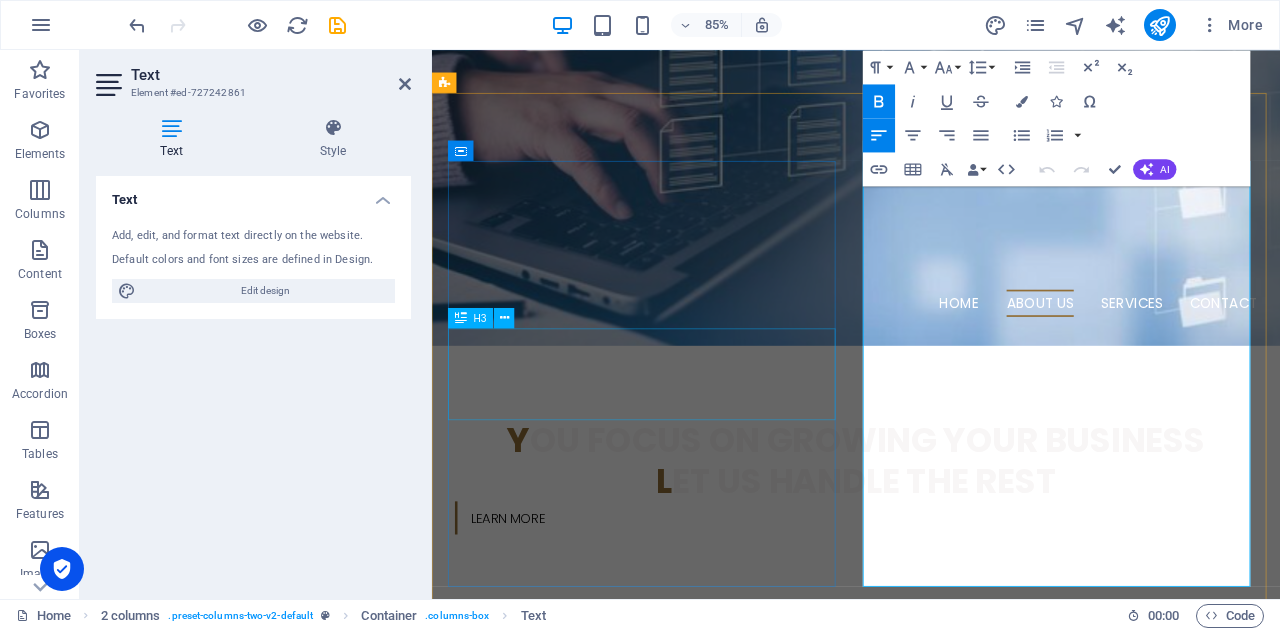 click on "🐊 l et’s simplify your work life so you can focus on what you do best" at bounding box center [676, 914] 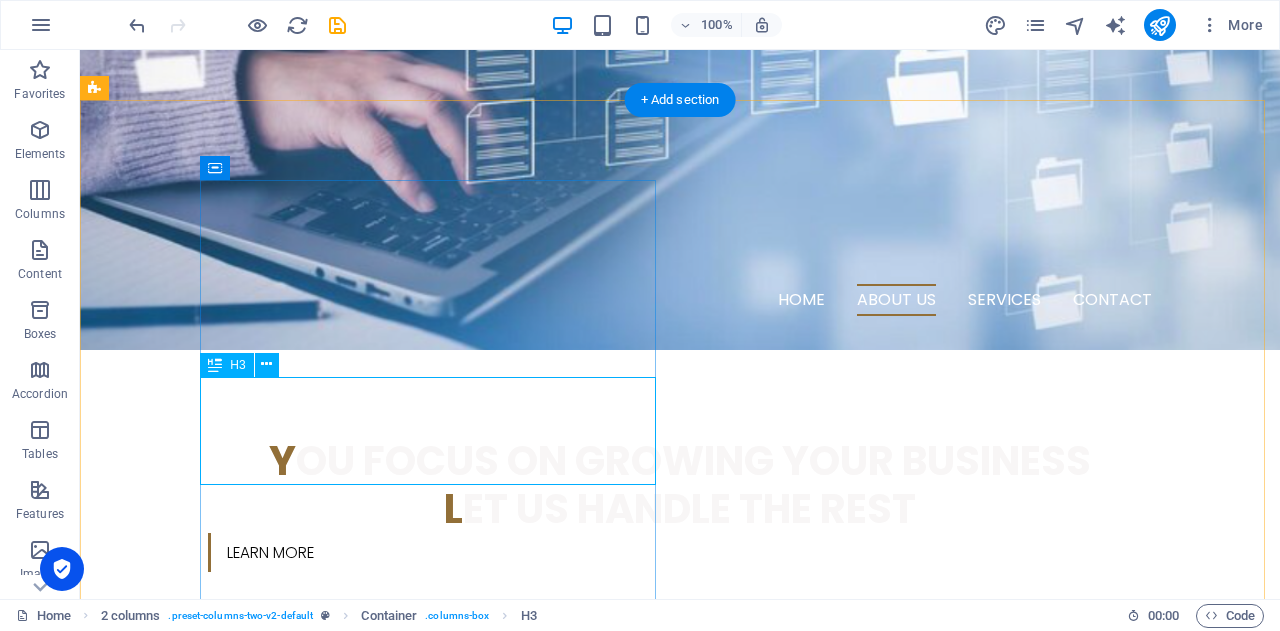 click on "🐊 l et’s simplify your work life so you can focus on what you do best" at bounding box center [324, 866] 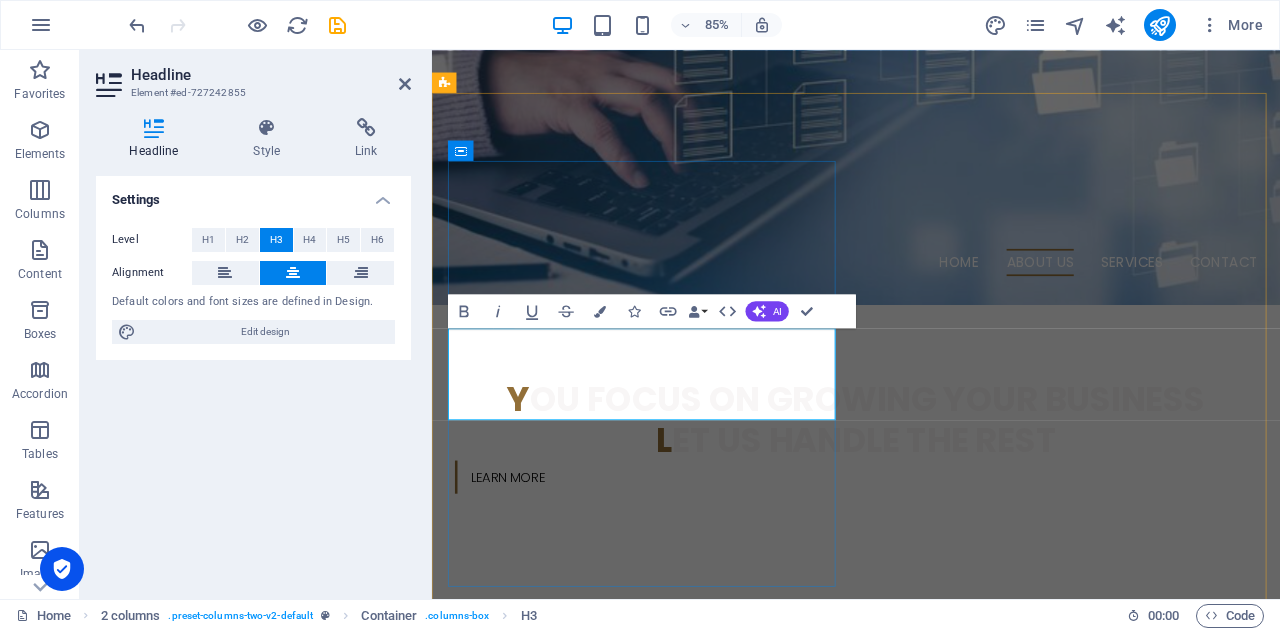 click on "🐊 l et’s simplify your work life so you can focus on what you do best" at bounding box center [676, 866] 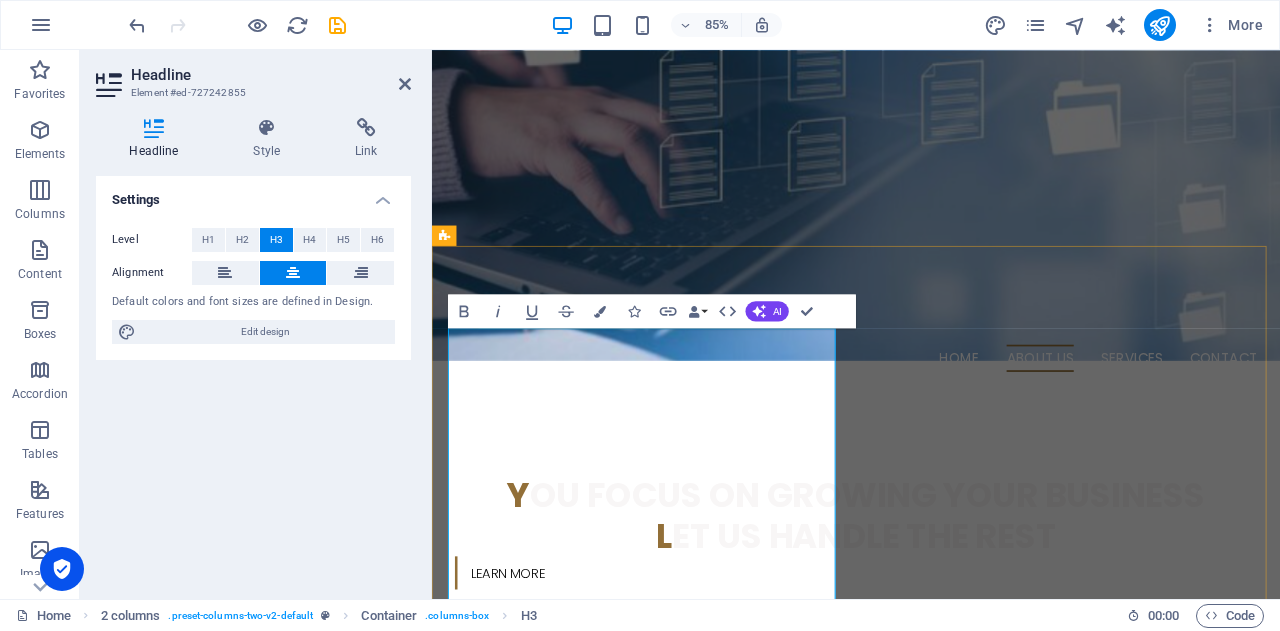 scroll, scrollTop: 720, scrollLeft: 0, axis: vertical 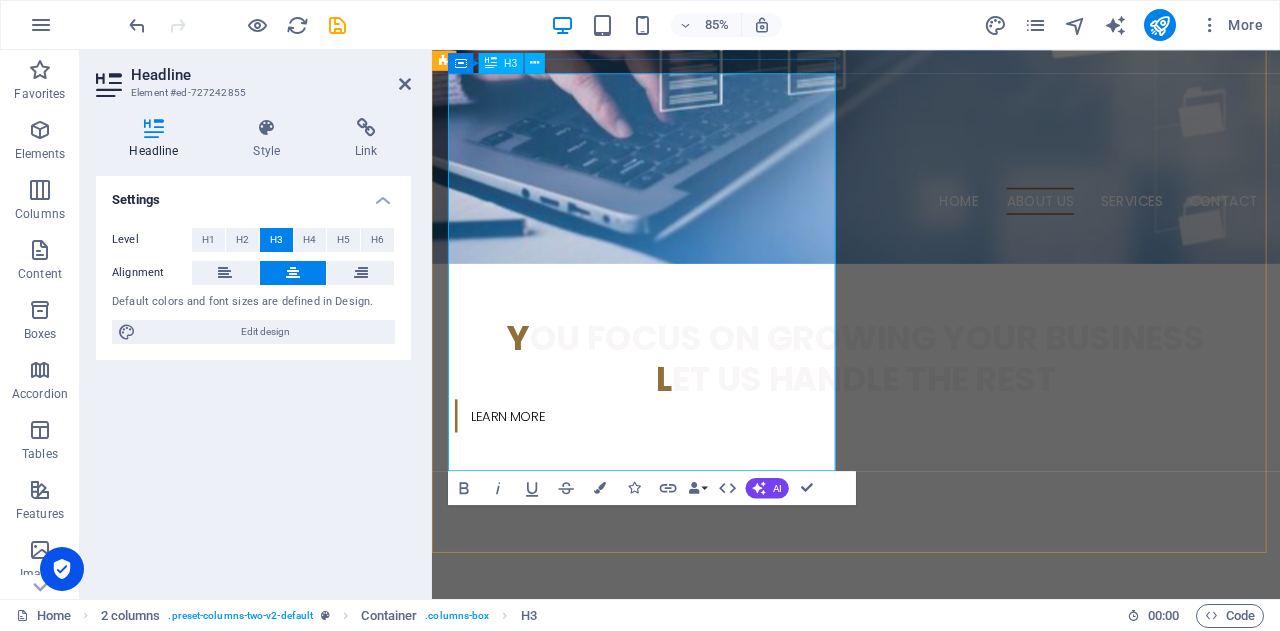 drag, startPoint x: 741, startPoint y: 526, endPoint x: 468, endPoint y: 196, distance: 428.28613 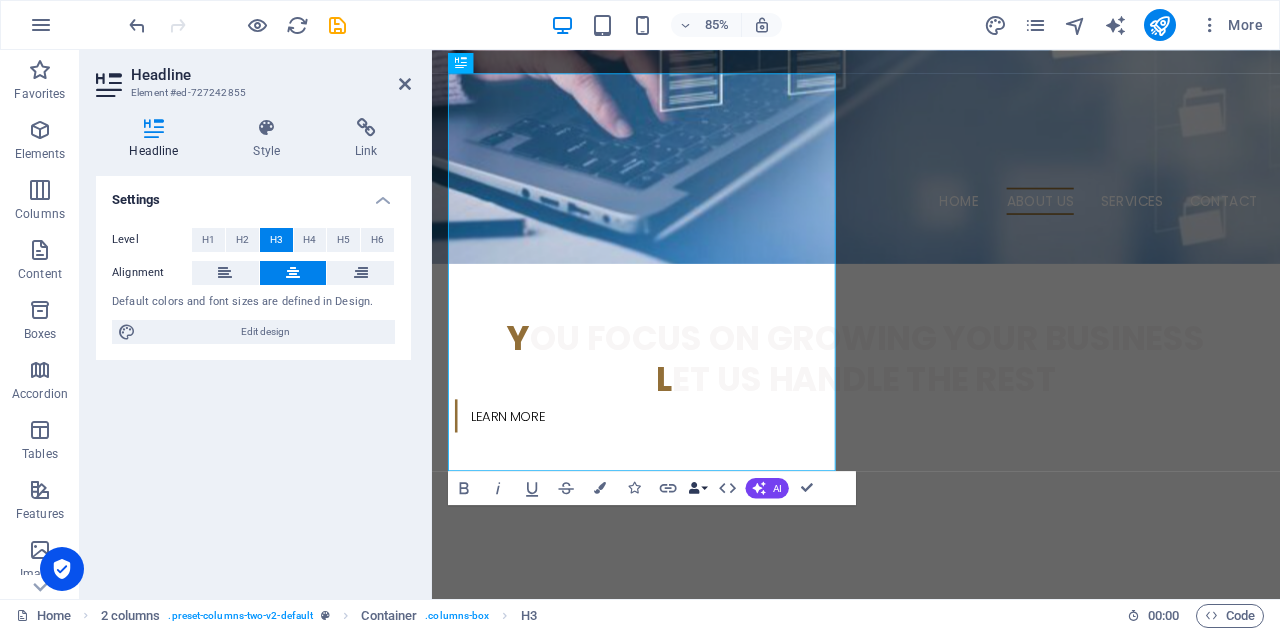 click on "Data Bindings" at bounding box center [698, 488] 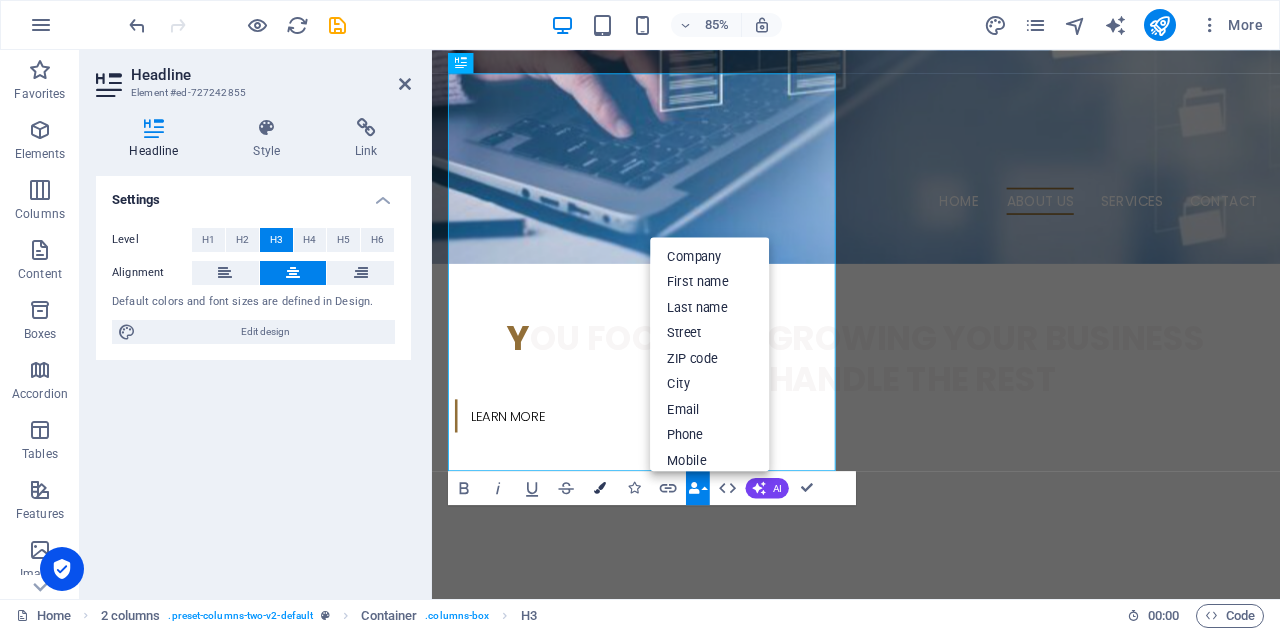 click at bounding box center (600, 488) 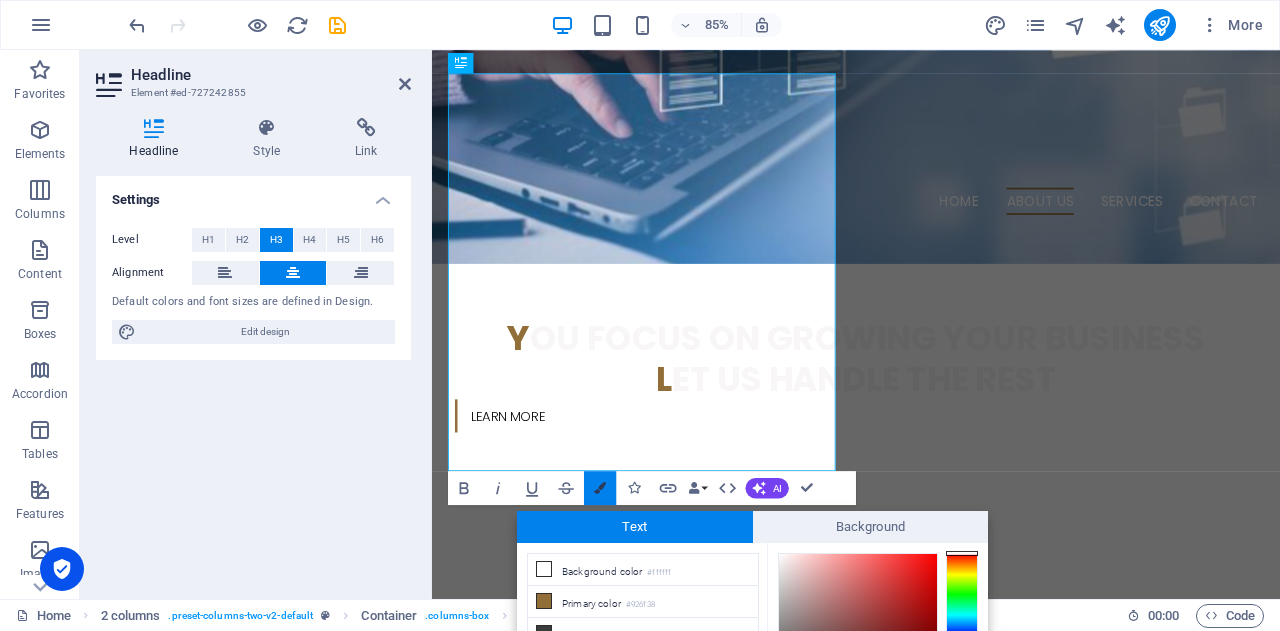 scroll, scrollTop: 159, scrollLeft: 0, axis: vertical 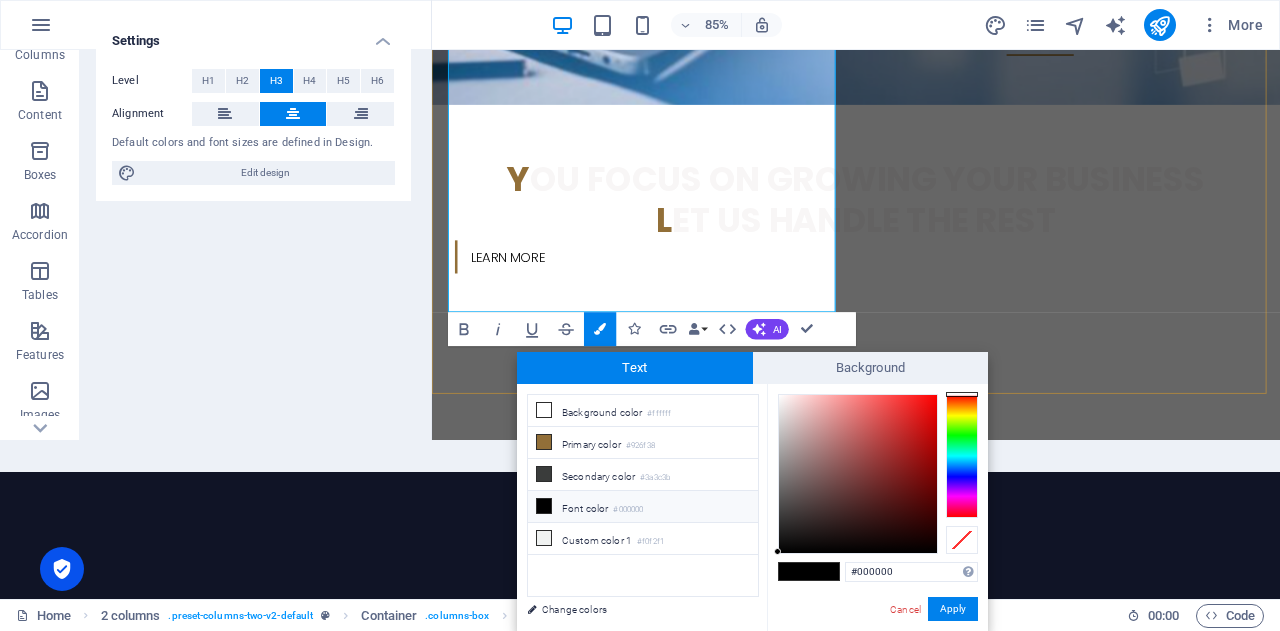 click on "🐊 l et’s simplify your work life so you can focus on what you do best ‌BIKUCROC is a collaborative, agile team of Australian-based professionals — including PMP® (Project Management Professional) certified project managers, PBA® (Professional in Business Analysis) certified business analysts, and experienced administrative experts." at bounding box center (676, 833) 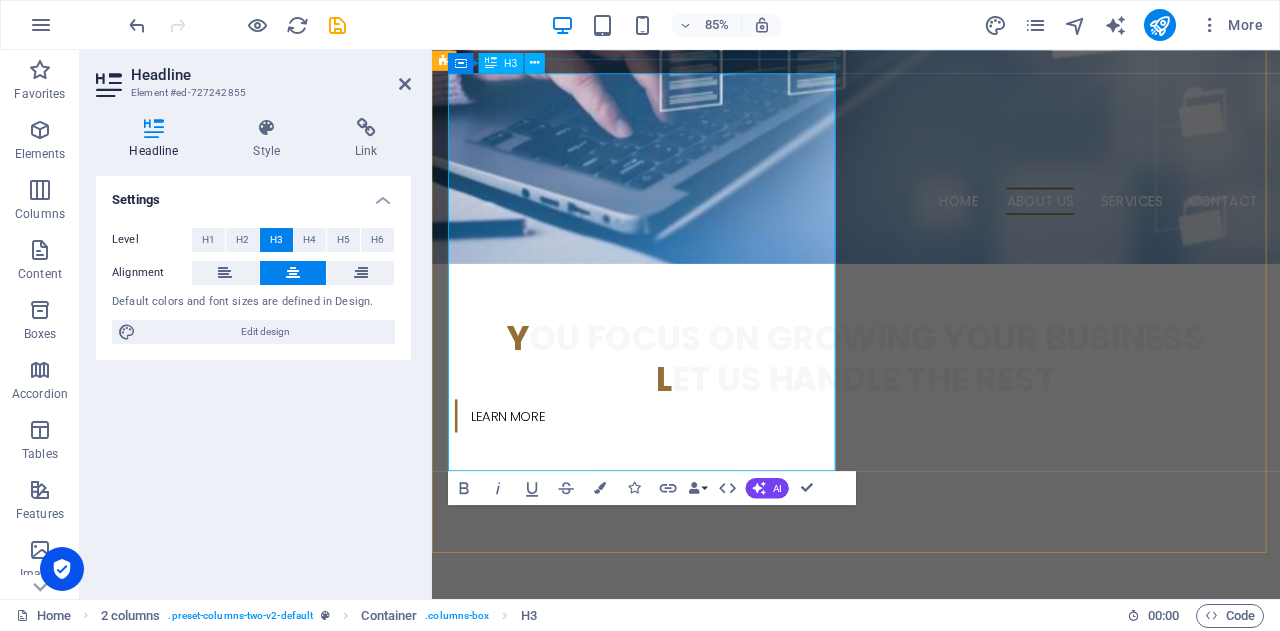 scroll, scrollTop: 0, scrollLeft: 0, axis: both 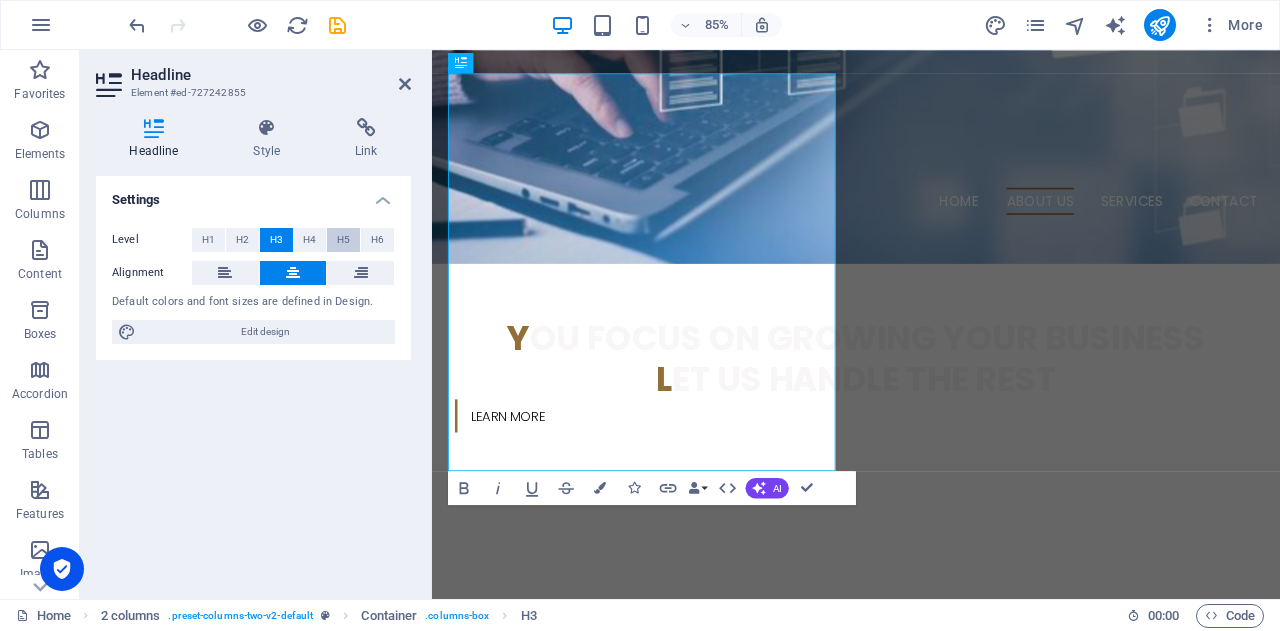 click on "H5" at bounding box center [343, 240] 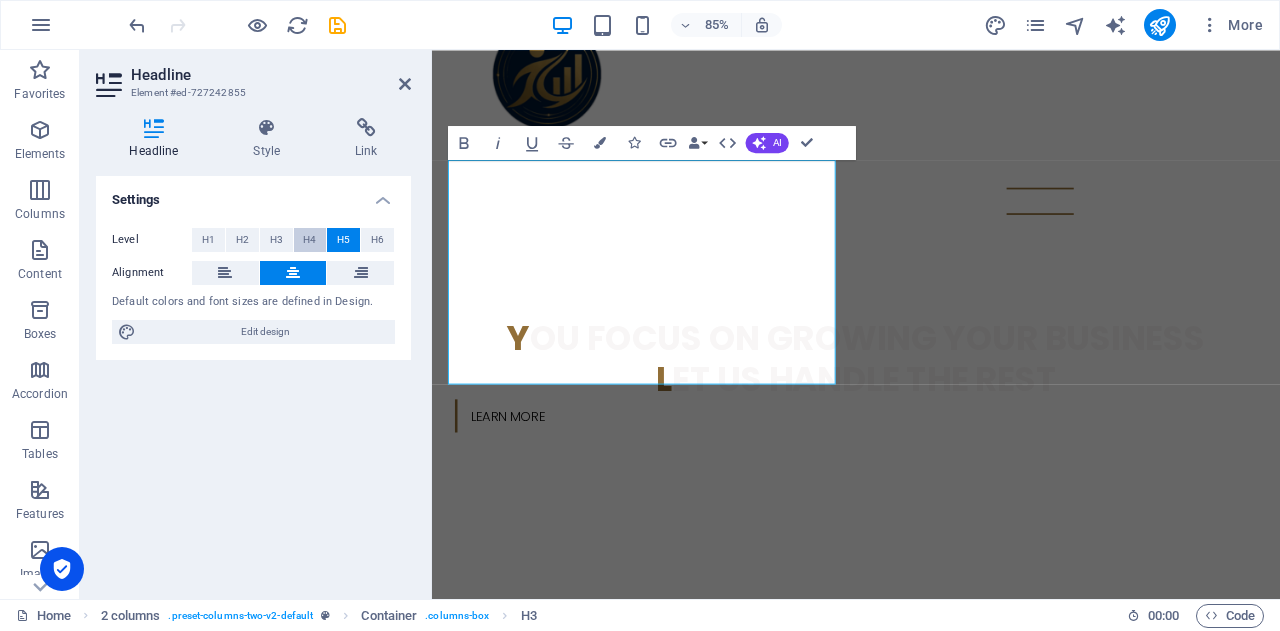 click on "H4" at bounding box center [310, 240] 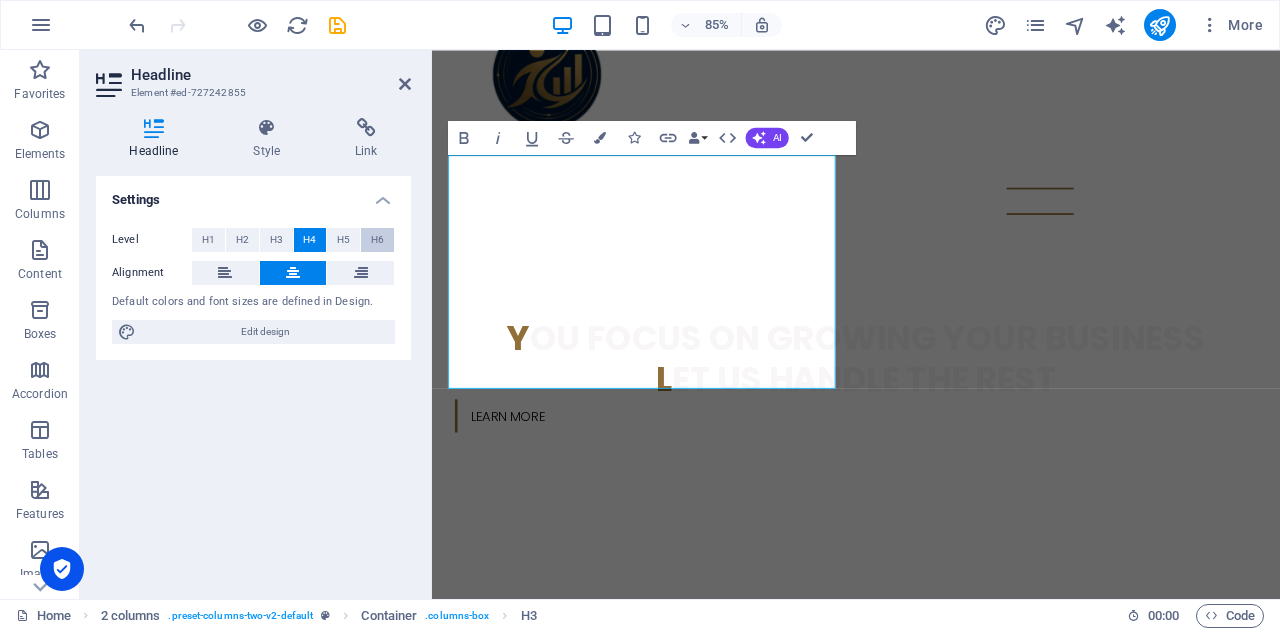 click on "H6" at bounding box center [377, 240] 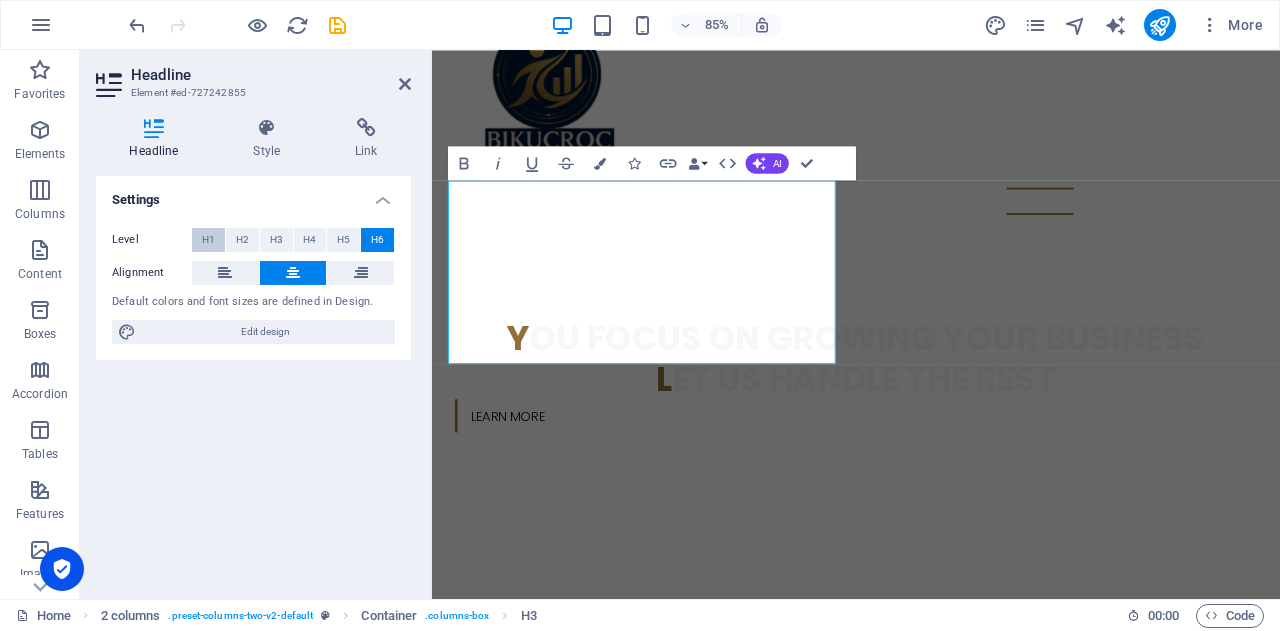 click on "H1" at bounding box center (208, 240) 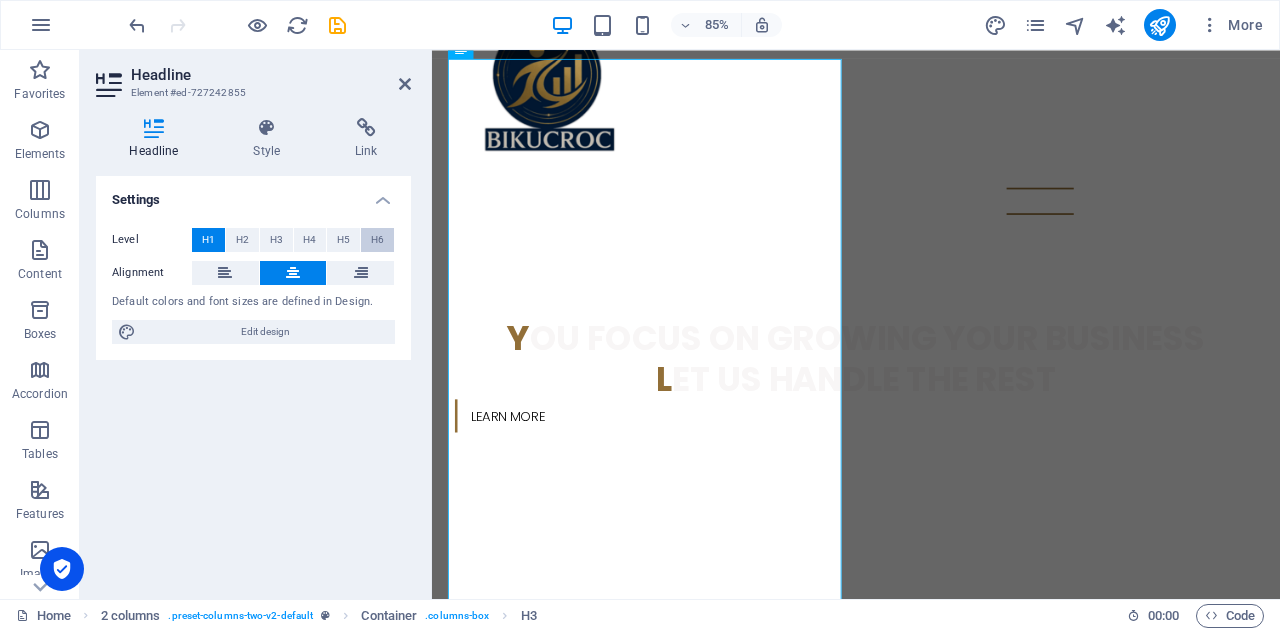 click on "H6" at bounding box center (377, 240) 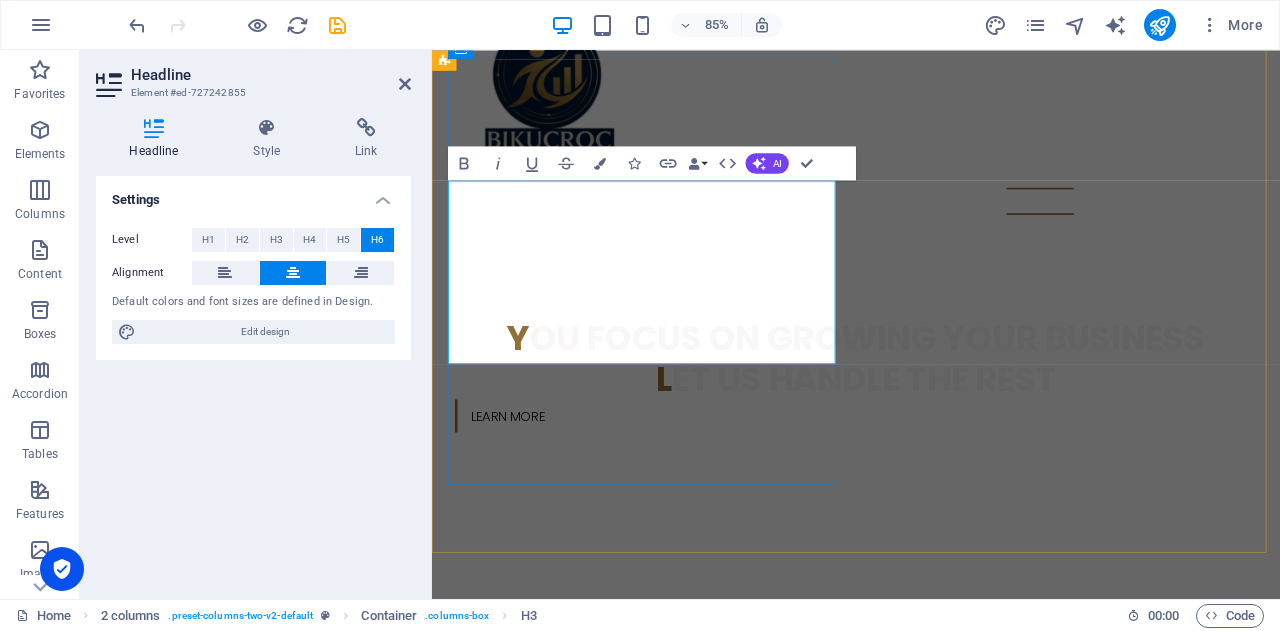 type 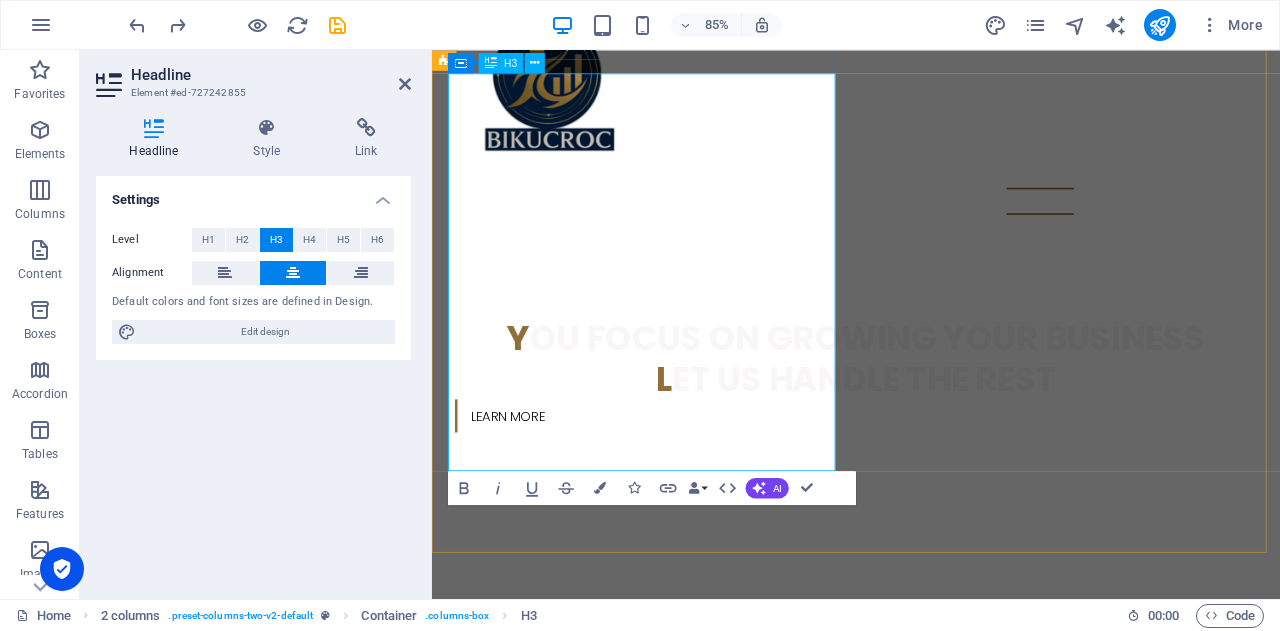 click on "🐊 l et’s simplify your work life so you can focus on what you do best ‌BIKUCROC is a collaborative, agile team of Australian-based professionals — including PMP® (Project Management Professional) certified project managers, PBA® (Professional in Business Analysis) certified business analysts, and experienced administrative experts." at bounding box center [676, 992] 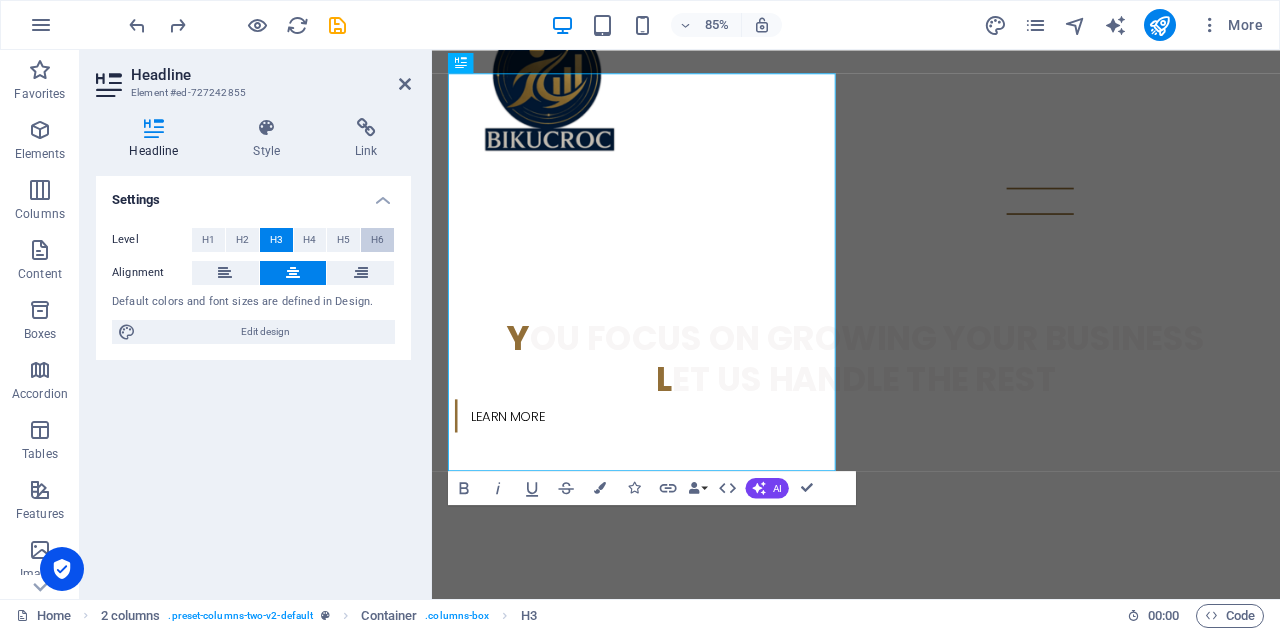 click on "H6" at bounding box center [377, 240] 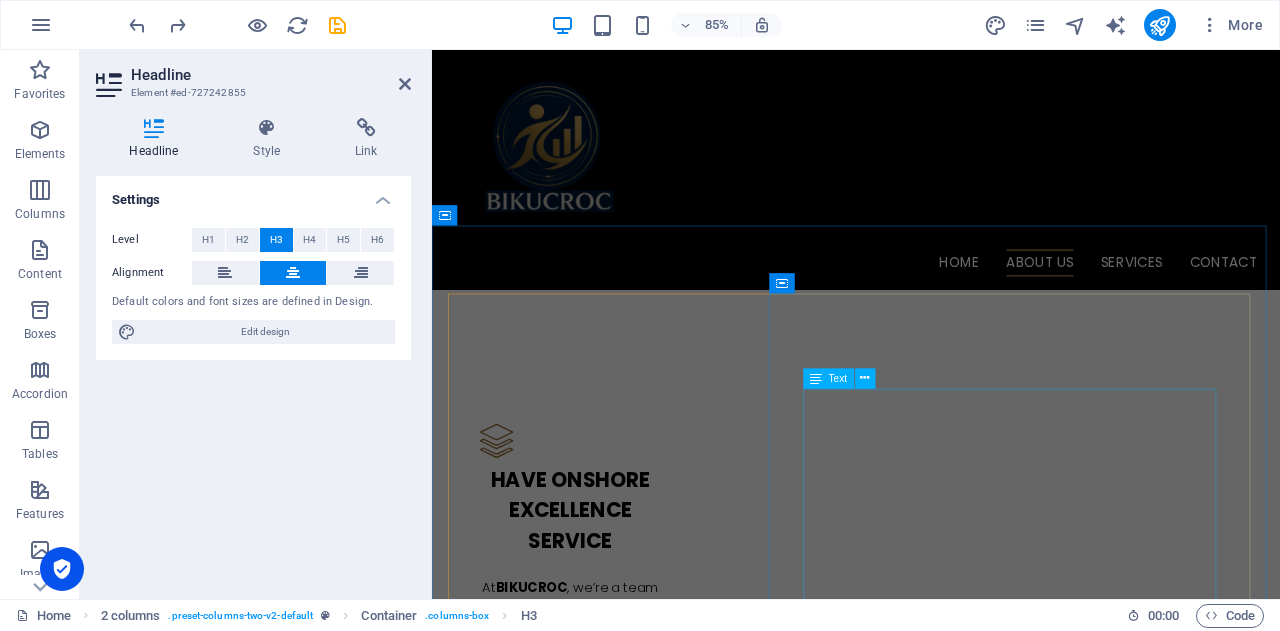 scroll, scrollTop: 547, scrollLeft: 0, axis: vertical 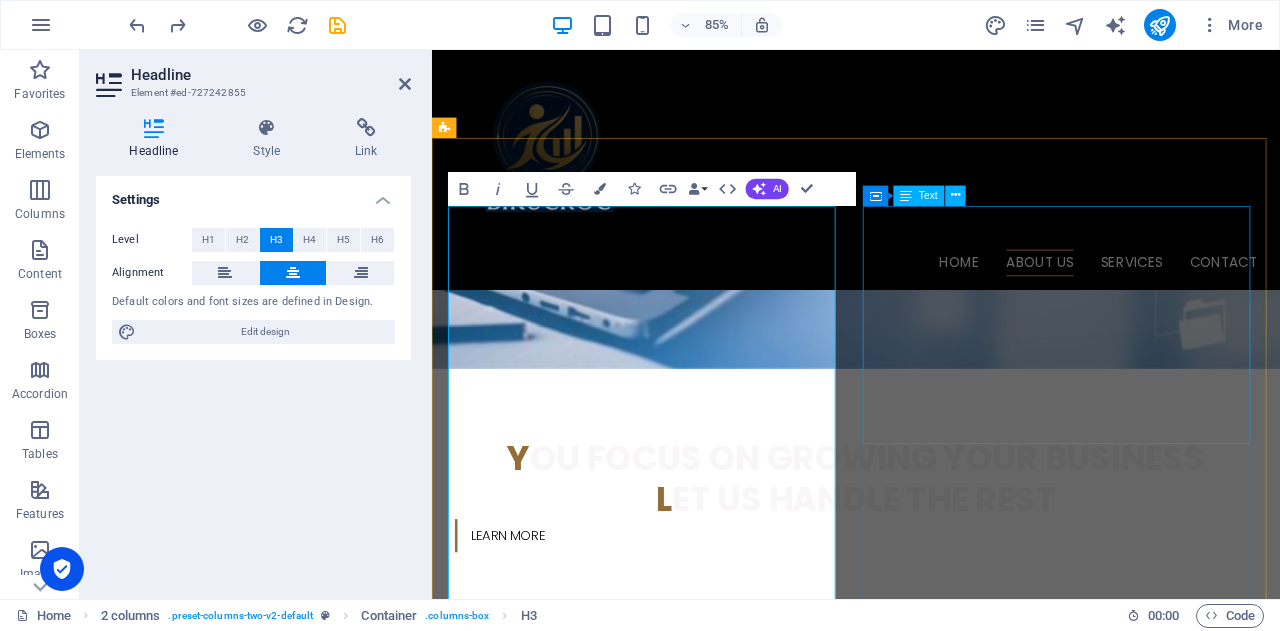 click on "f lexible business Solutions Backed by Local Expertise BIKUCROC  is an Australian-based team providing reliable business support, project management, and business analysis services tailored for small businesses. We offer flexible office solutions designed to fit your needs; giving you local expertise, real accountability, and smarter support without the overhead of full-time staff or the risks of offshore outsourcing." at bounding box center (676, 1541) 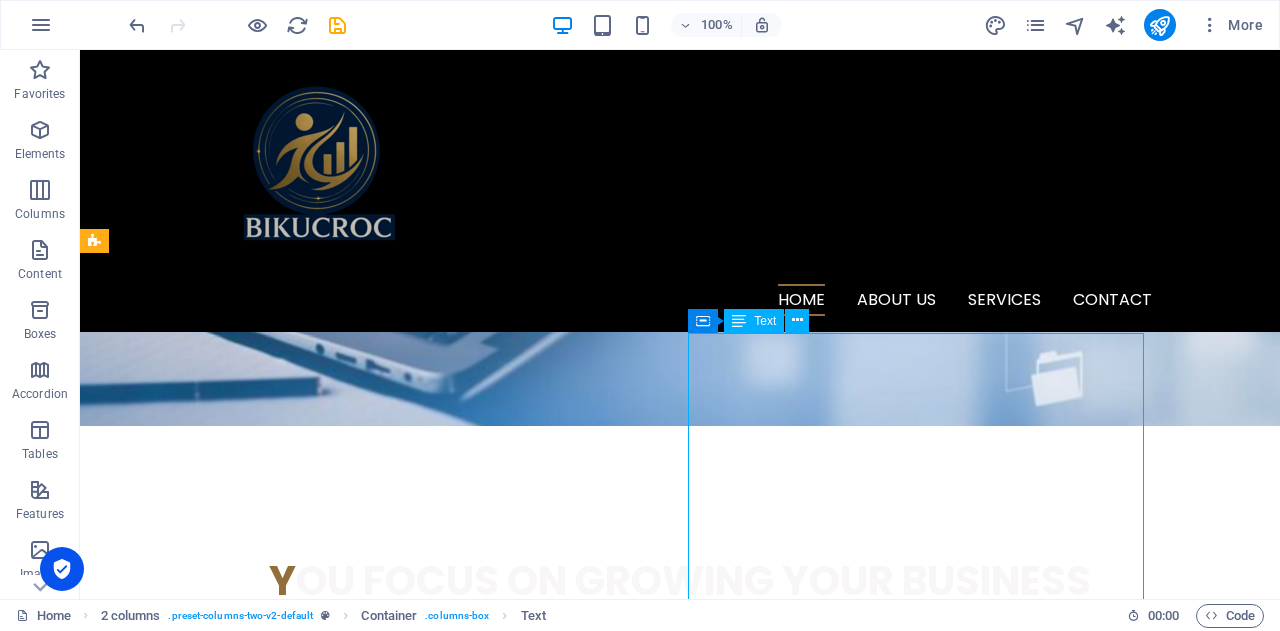scroll, scrollTop: 447, scrollLeft: 0, axis: vertical 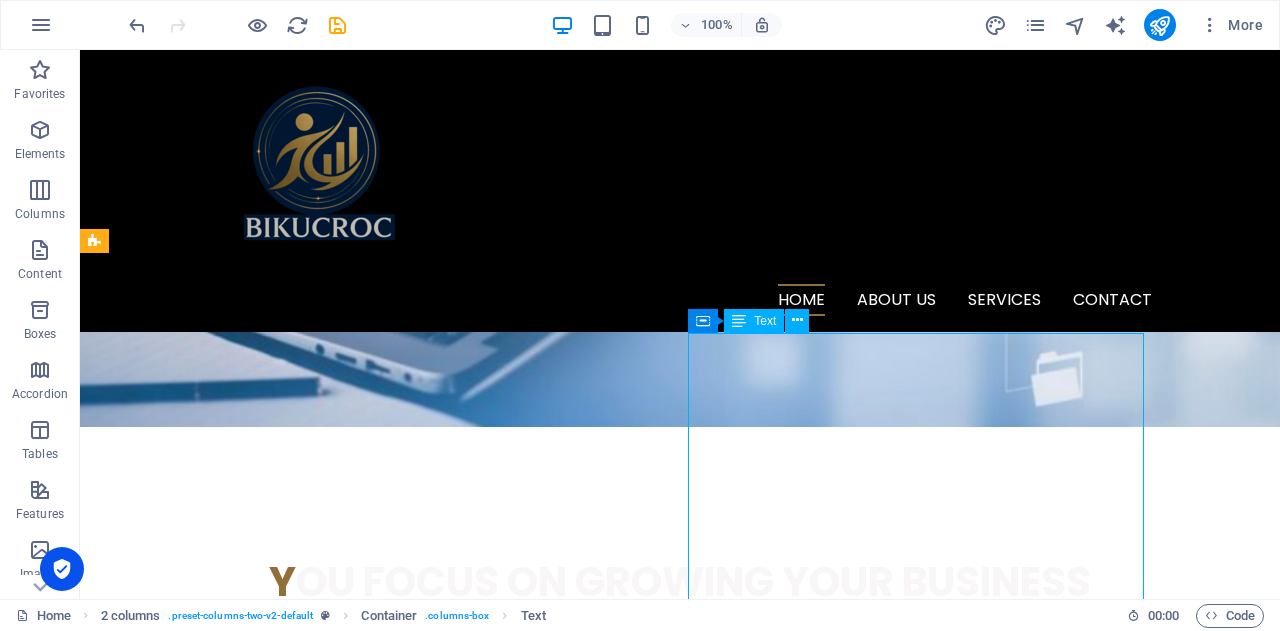 click on "f lexible business Solutions Backed by Local Expertise BIKUCROC  is an Australian-based team providing reliable business support, project management, and business analysis services tailored for small businesses. We offer flexible office solutions designed to fit your needs; giving you local expertise, real accountability, and smarter support without the overhead of full-time staff or the risks of offshore outsourcing." at bounding box center [324, 1593] 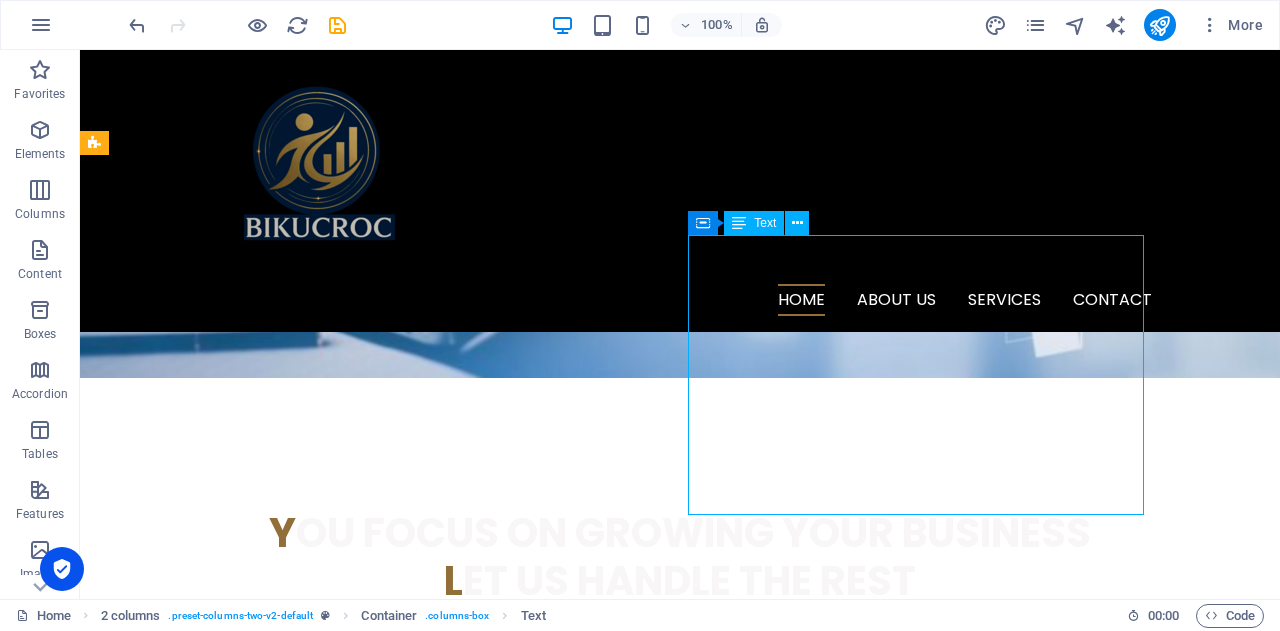 scroll, scrollTop: 547, scrollLeft: 0, axis: vertical 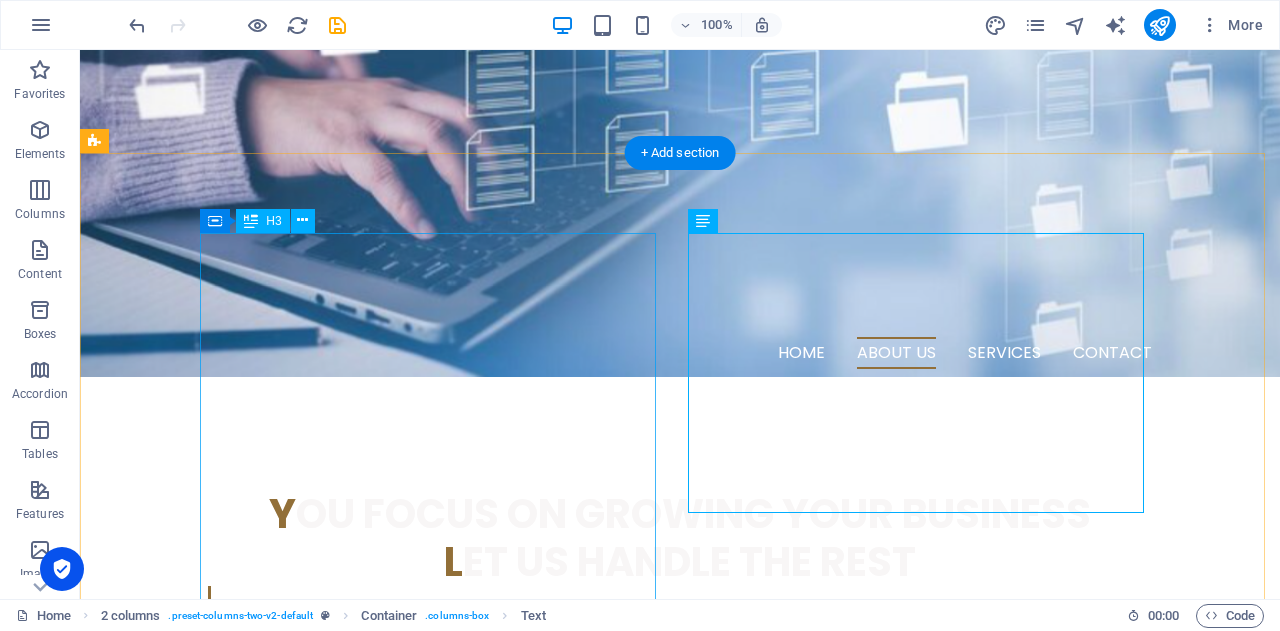 click on "🐊 l et’s simplify your work life so you can focus on what you do best BIKUCROC is a collaborative, agile team of Australian-based professionals — including PMP® (Project Management Professional) certified project managers, PBA® (Professional in Business Analysis) certified business analysts, and experienced administrative experts." at bounding box center [324, 1117] 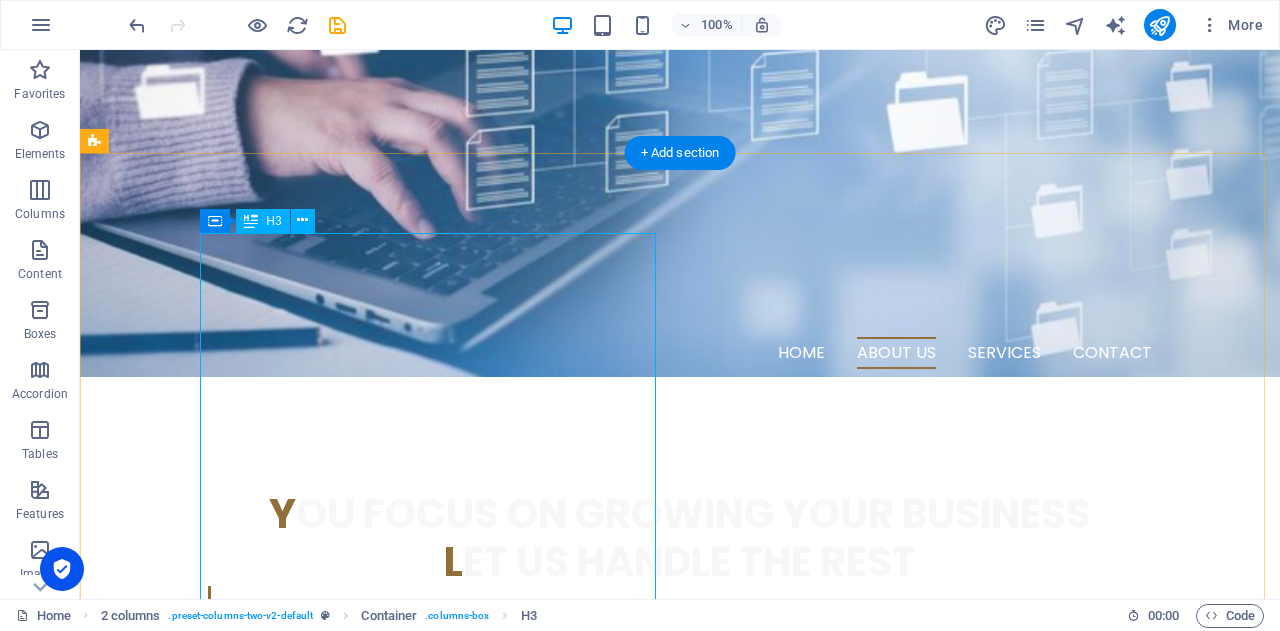 click on "🐊 l et’s simplify your work life so you can focus on what you do best BIKUCROC is a collaborative, agile team of Australian-based professionals — including PMP® (Project Management Professional) certified project managers, PBA® (Professional in Business Analysis) certified business analysts, and experienced administrative experts." at bounding box center (324, 1117) 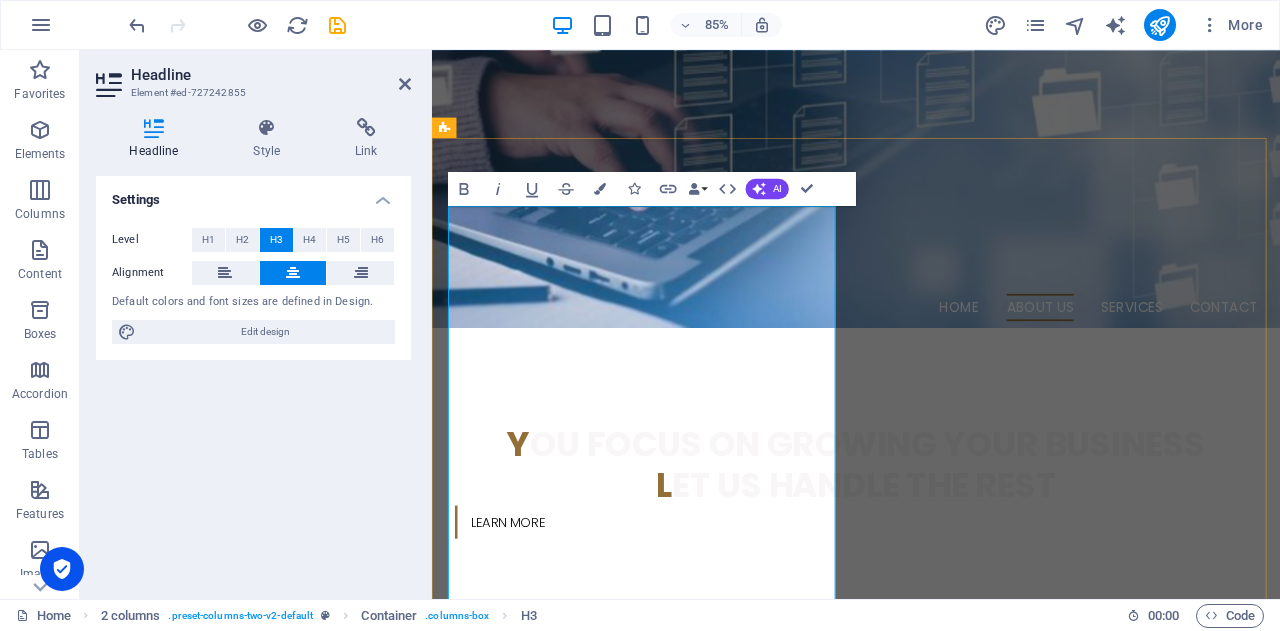 click on "🐊 l et’s simplify your work life so you can focus on what you do best BIKUCROC is a collaborative, agile team of Australian-based professionals — including PMP® (Project Management Professional) certified project managers, PBA® (Professional in Business Analysis) certified business analysts, and experienced administrative experts." at bounding box center (676, 1117) 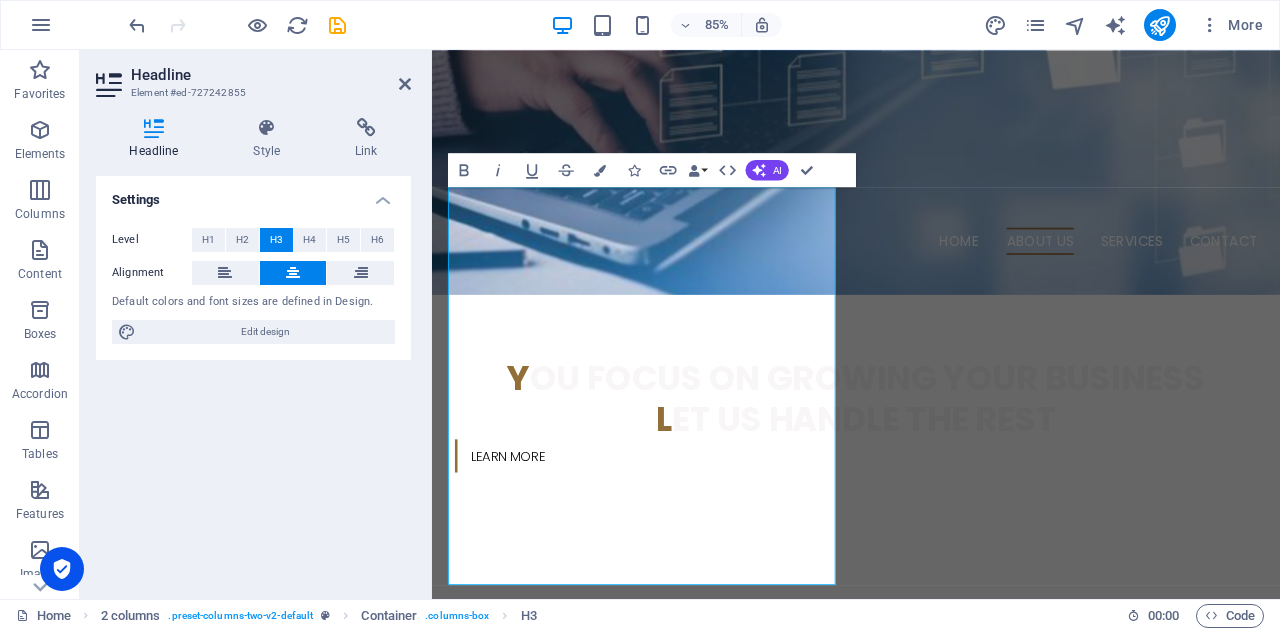 drag, startPoint x: 486, startPoint y: 351, endPoint x: 1176, endPoint y: 655, distance: 754 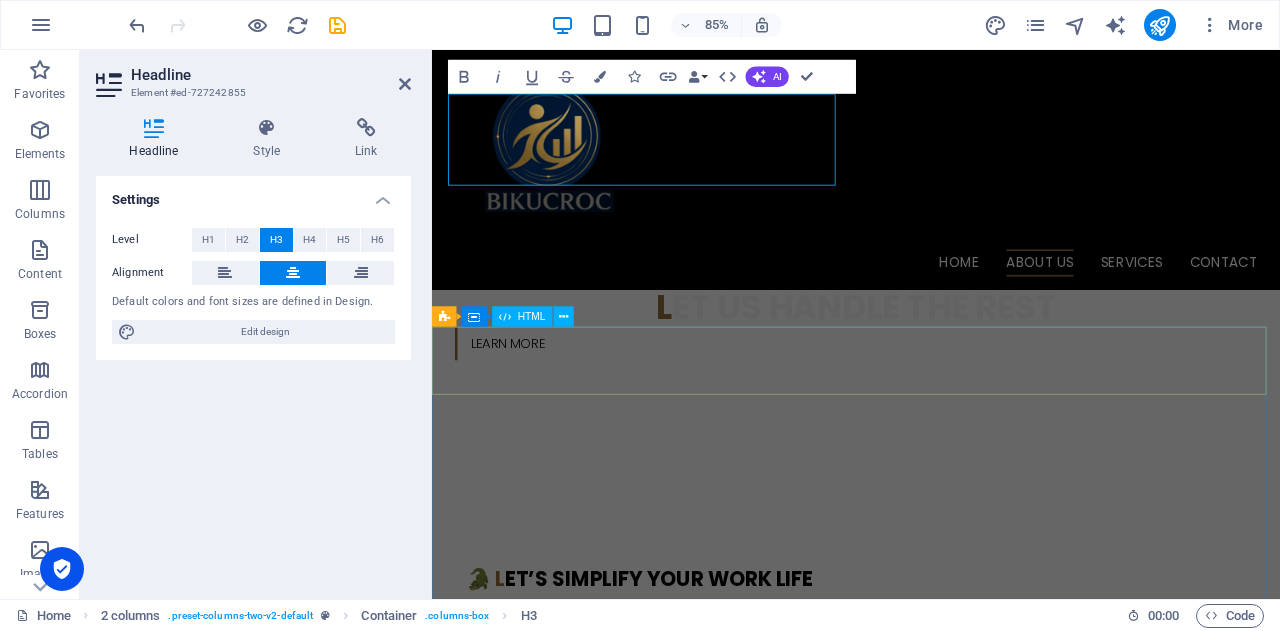 scroll, scrollTop: 573, scrollLeft: 0, axis: vertical 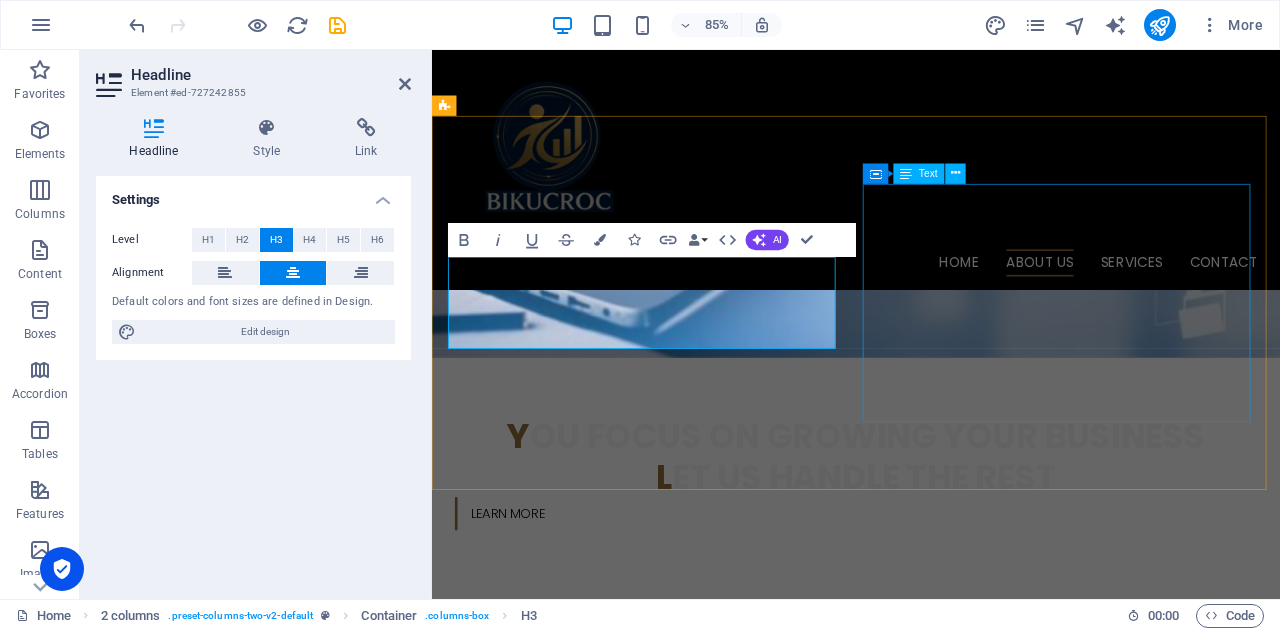 click on "f lexible business Solutions Backed by Local Expertise BIKUCROC  is an Australian-based team providing reliable business support, project management, and business analysis services tailored for small businesses. We offer flexible office solutions designed to fit your needs; giving you local expertise, real accountability, and smarter support without the overhead of full-time staff or the risks of offshore outsourcing." at bounding box center (676, 1119) 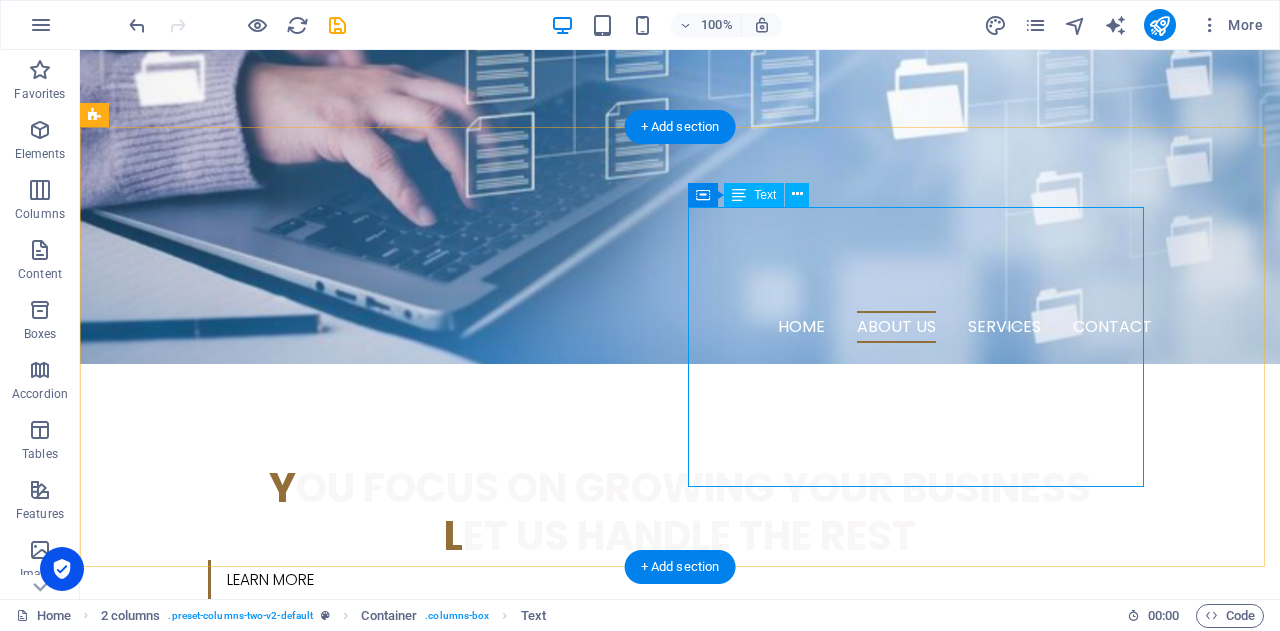 click on "f lexible business Solutions Backed by Local Expertise BIKUCROC  is an Australian-based team providing reliable business support, project management, and business analysis services tailored for small businesses. We offer flexible office solutions designed to fit your needs; giving you local expertise, real accountability, and smarter support without the overhead of full-time staff or the risks of offshore outsourcing." at bounding box center [324, 1103] 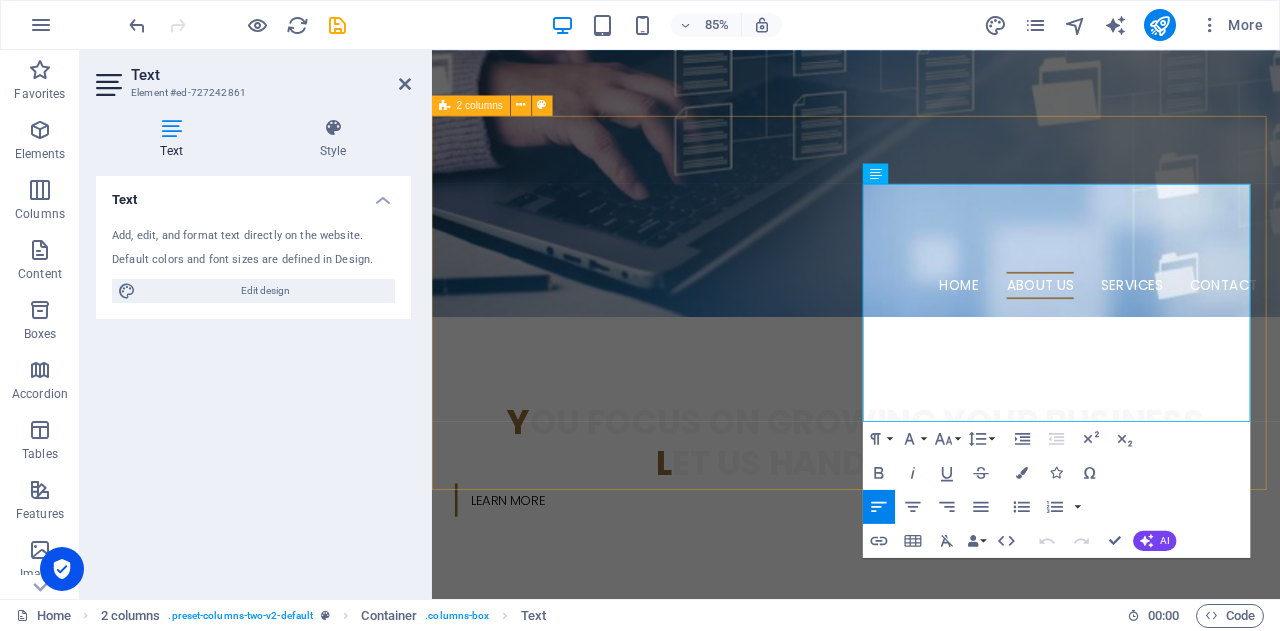 drag, startPoint x: 941, startPoint y: 318, endPoint x: 1544, endPoint y: 489, distance: 626.77747 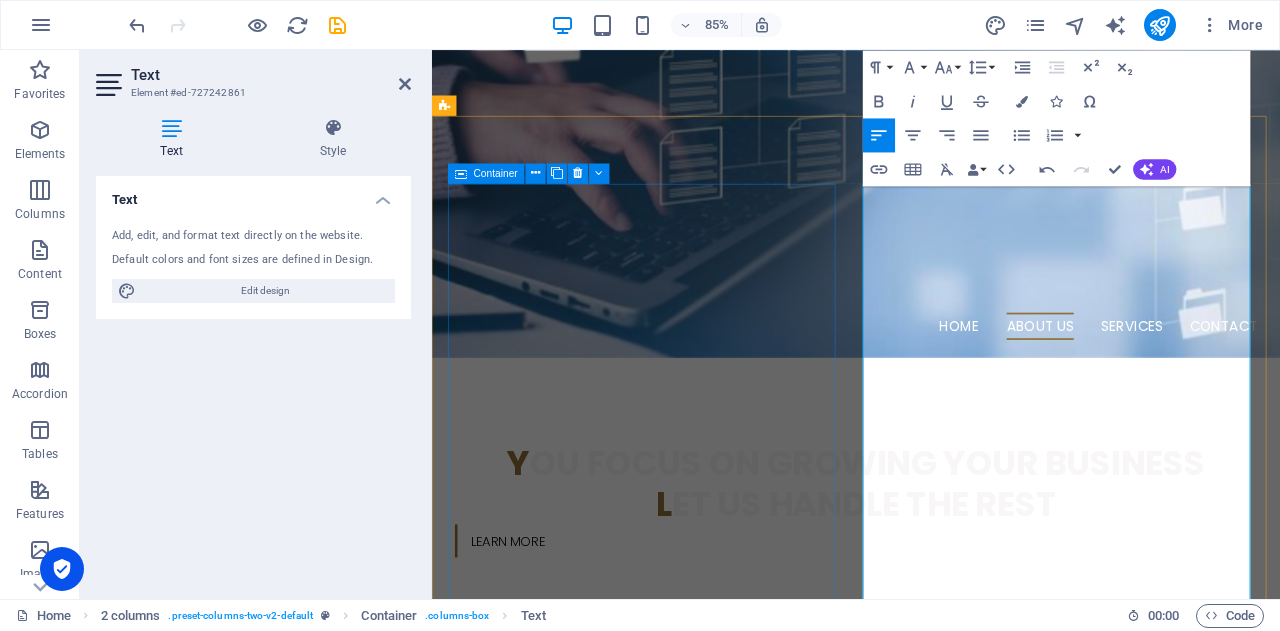 click on "🐊 l et’s simplify your work life so you can focus on what you do best" at bounding box center [676, 941] 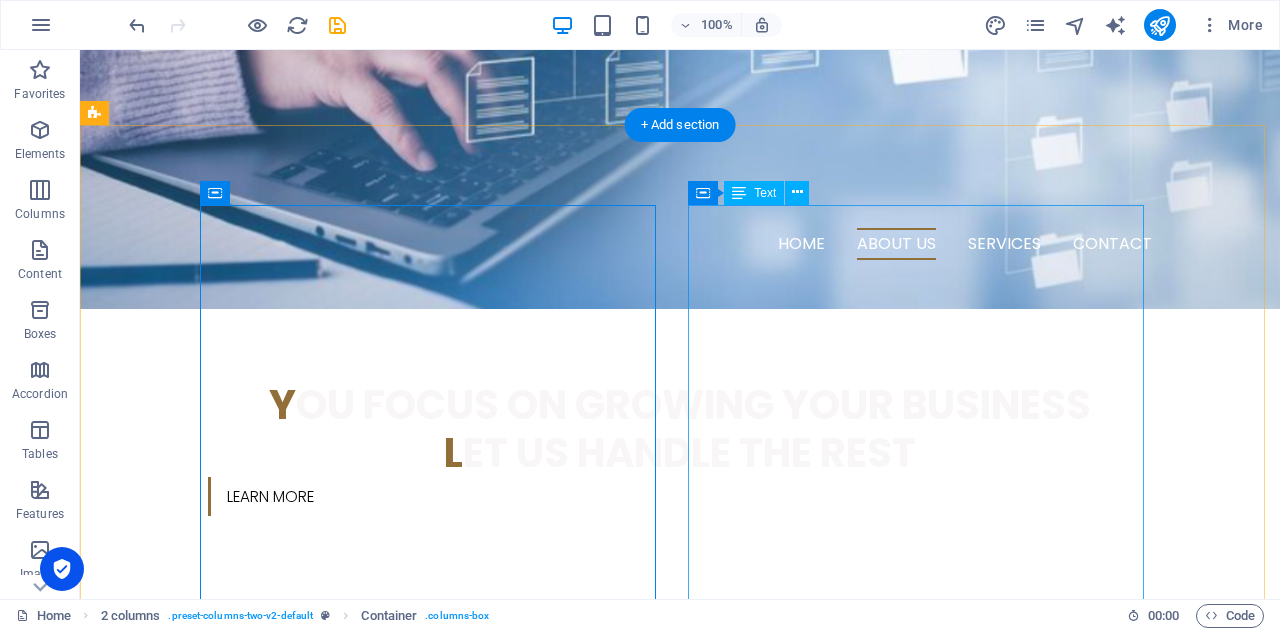 scroll, scrollTop: 773, scrollLeft: 0, axis: vertical 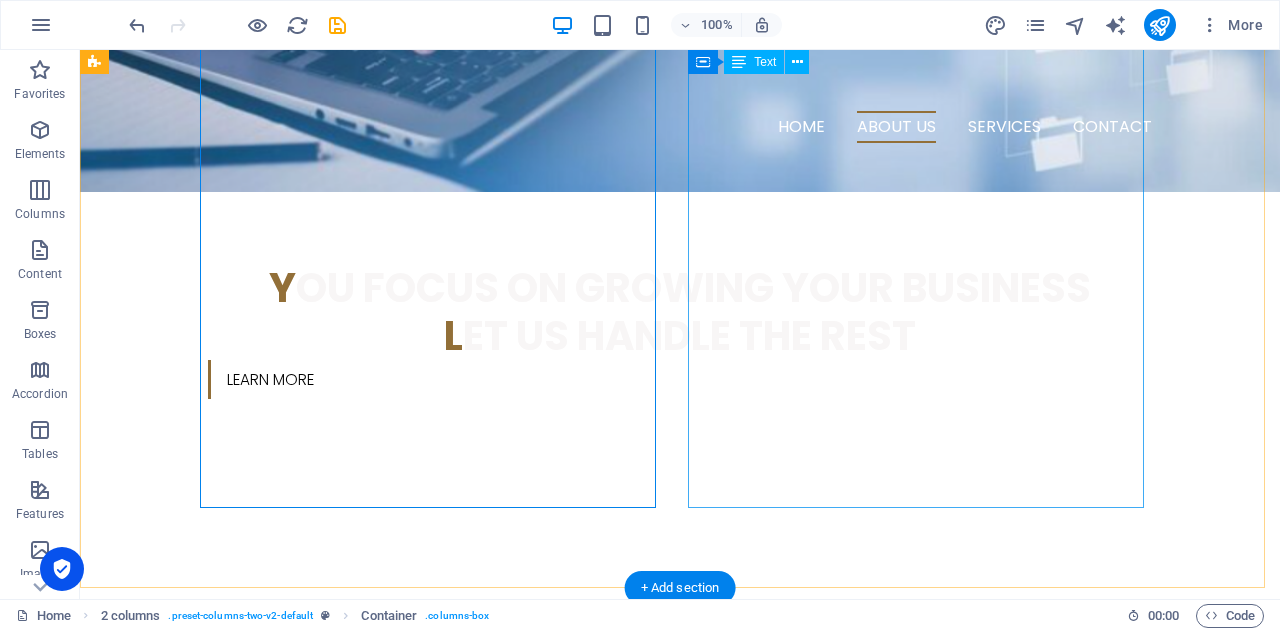 click on "f lexible business Solutions Backed by Local Expertise BIKUCROC  is a collaborative, agile team of Australian-based professionals — including  PMP® (Project Management Professional)  certified project managers,  PBA® (Professional in Business Analysis)  certified business analysts, and  experienced administrative experts . We work and live in Australia, giving us a deep understanding of local business culture, compliance requirements, and operational expectations. Our team tailors each service to meet your specific needs — whether you're streamlining admin processes, delivering a project, or uncovering opportunities for business improvement. With a focus on quality, accountability, and clear communication, we provide reliable support that helps your business run smarter — without the overhead of full-time staff or the risks of offshore outsourcing." at bounding box center [324, 1026] 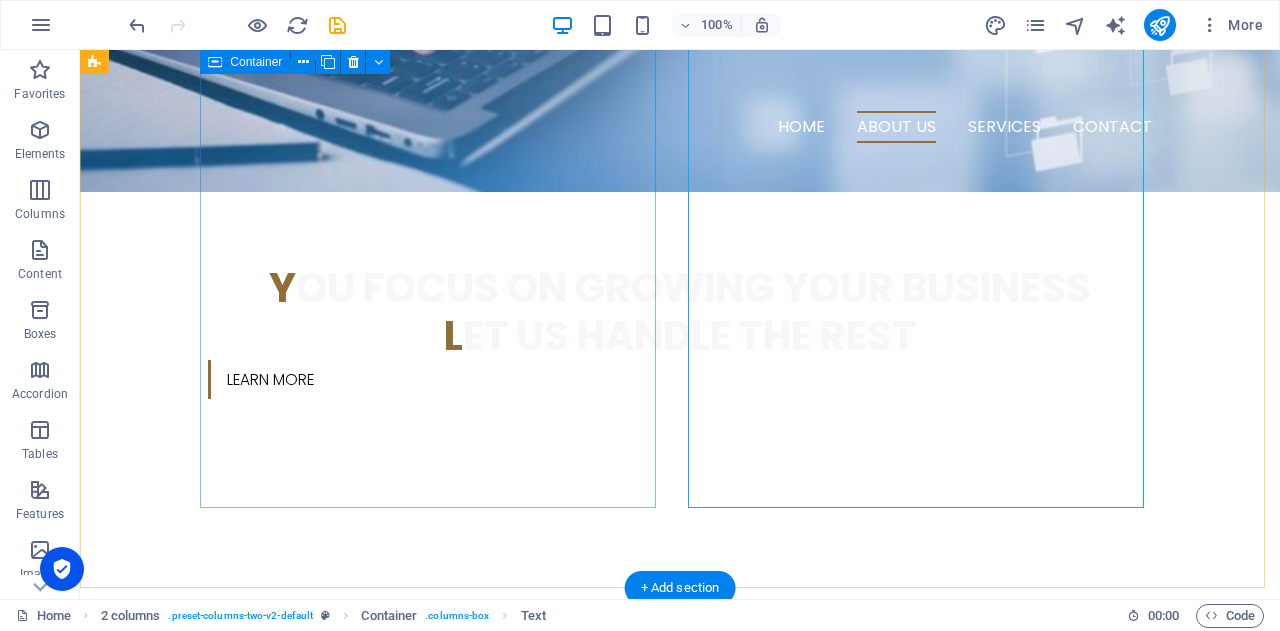 click on "🐊 l et’s simplify your work life so you can focus on what you do best" at bounding box center [324, 693] 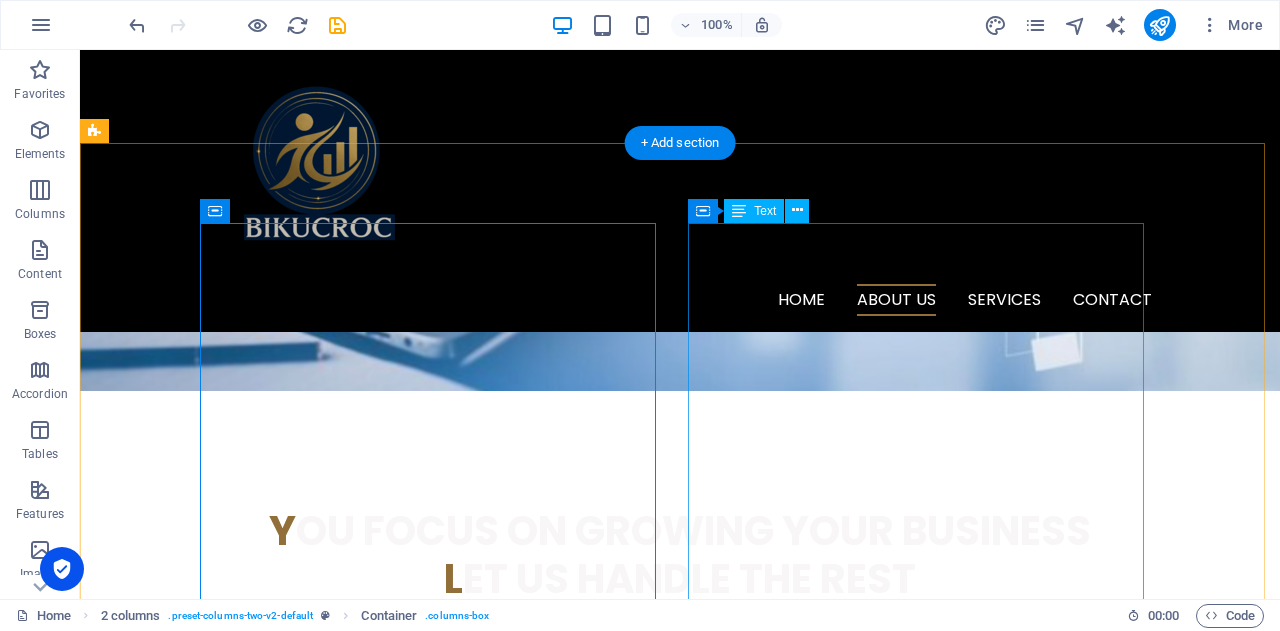 scroll, scrollTop: 473, scrollLeft: 0, axis: vertical 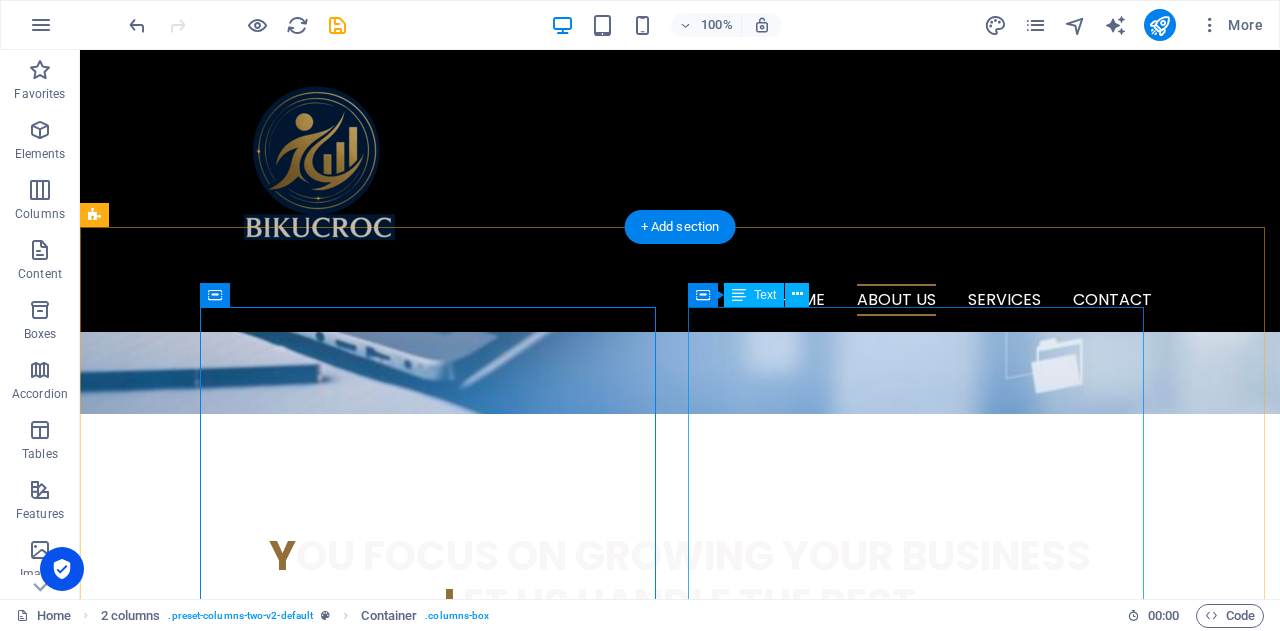 click on "f lexible business Solutions Backed by Local Expertise BIKUCROC  is a collaborative, agile team of Australian-based professionals — including  PMP® (Project Management Professional)  certified project managers,  PBA® (Professional in Business Analysis)  certified business analysts, and  experienced administrative experts . We work and live in Australia, giving us a deep understanding of local business culture, compliance requirements, and operational expectations. Our team tailors each service to meet your specific needs — whether you're streamlining admin processes, delivering a project, or uncovering opportunities for business improvement. With a focus on quality, accountability, and clear communication, we provide reliable support that helps your business run smarter — without the overhead of full-time staff or the risks of offshore outsourcing." at bounding box center (324, 1294) 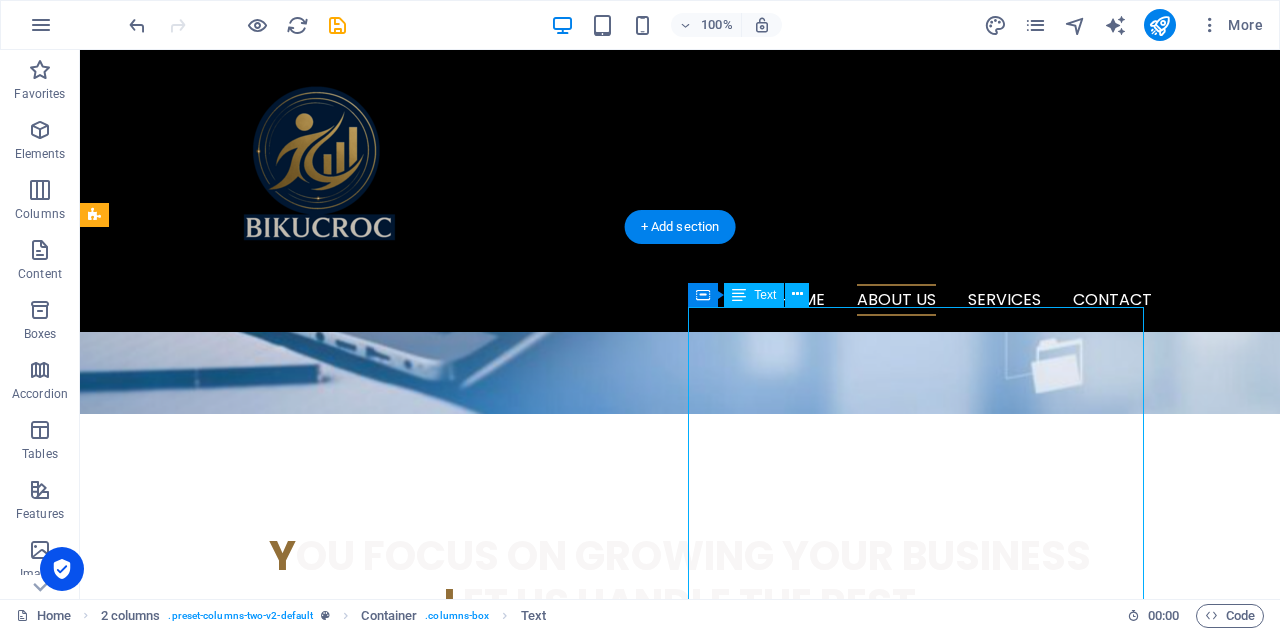 click on "f lexible business Solutions Backed by Local Expertise BIKUCROC  is a collaborative, agile team of Australian-based professionals — including  PMP® (Project Management Professional)  certified project managers,  PBA® (Professional in Business Analysis)  certified business analysts, and  experienced administrative experts . We work and live in Australia, giving us a deep understanding of local business culture, compliance requirements, and operational expectations. Our team tailors each service to meet your specific needs — whether you're streamlining admin processes, delivering a project, or uncovering opportunities for business improvement. With a focus on quality, accountability, and clear communication, we provide reliable support that helps your business run smarter — without the overhead of full-time staff or the risks of offshore outsourcing." at bounding box center [324, 1294] 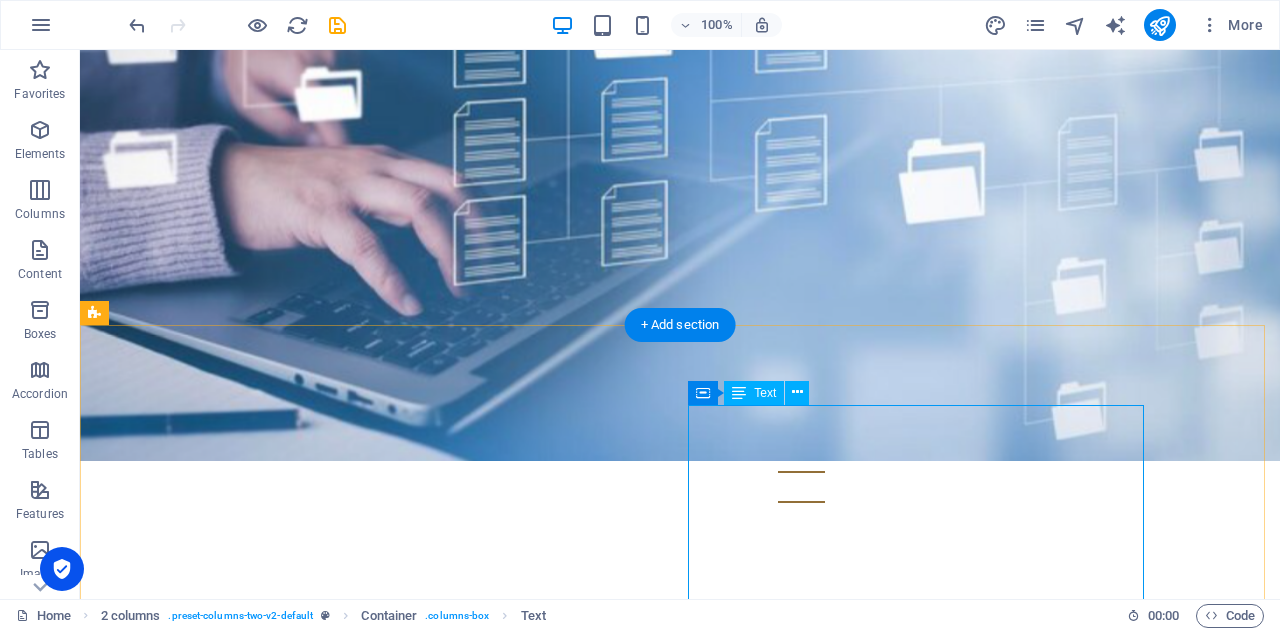 scroll, scrollTop: 473, scrollLeft: 0, axis: vertical 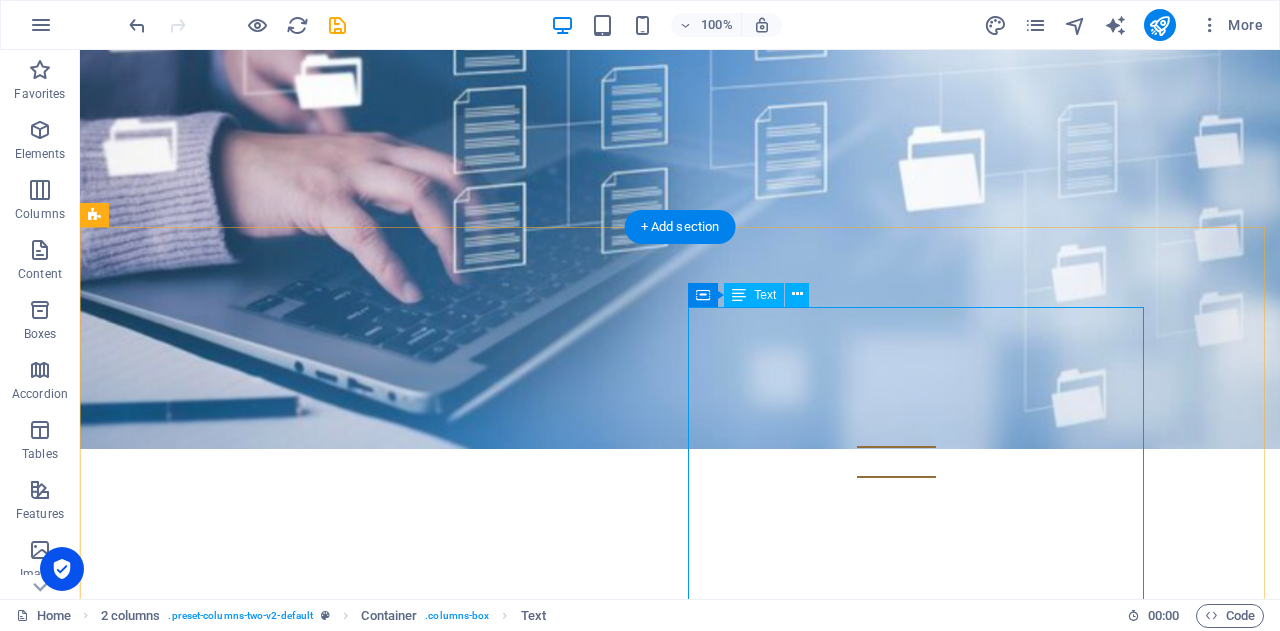 click on "f lexible business Solutions Backed by Local Expertise BIKUCROC  is a collaborative, agile team of Australian-based professionals — including  PMP® (Project Management Professional)  certified project managers,  PBA® (Professional in Business Analysis)  certified business analysts, and  experienced administrative experts . We work and live in Australia, giving us a deep understanding of local business culture, compliance requirements, and operational expectations. Our team tailors each service to meet your specific needs — whether you're streamlining admin processes, delivering a project, or uncovering opportunities for business improvement. With a focus on quality, accountability, and clear communication, we provide reliable support that helps your business run smarter — without the overhead of full-time staff or the risks of offshore outsourcing." at bounding box center [324, 1361] 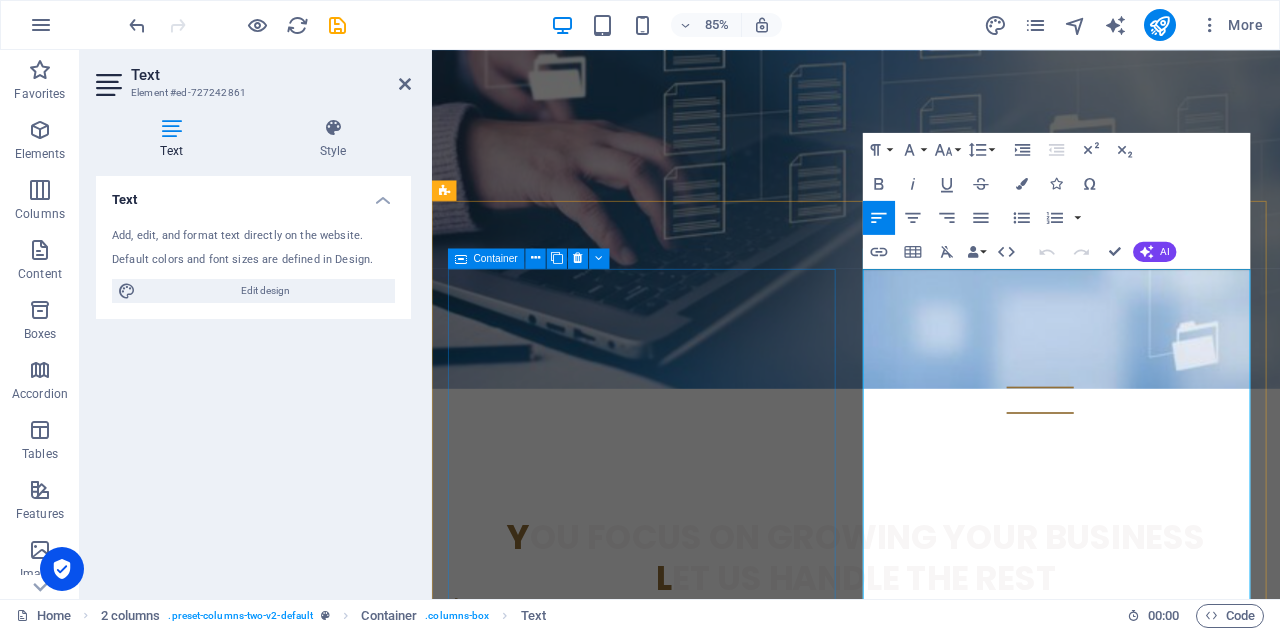 drag, startPoint x: 1300, startPoint y: 357, endPoint x: 874, endPoint y: 328, distance: 426.98596 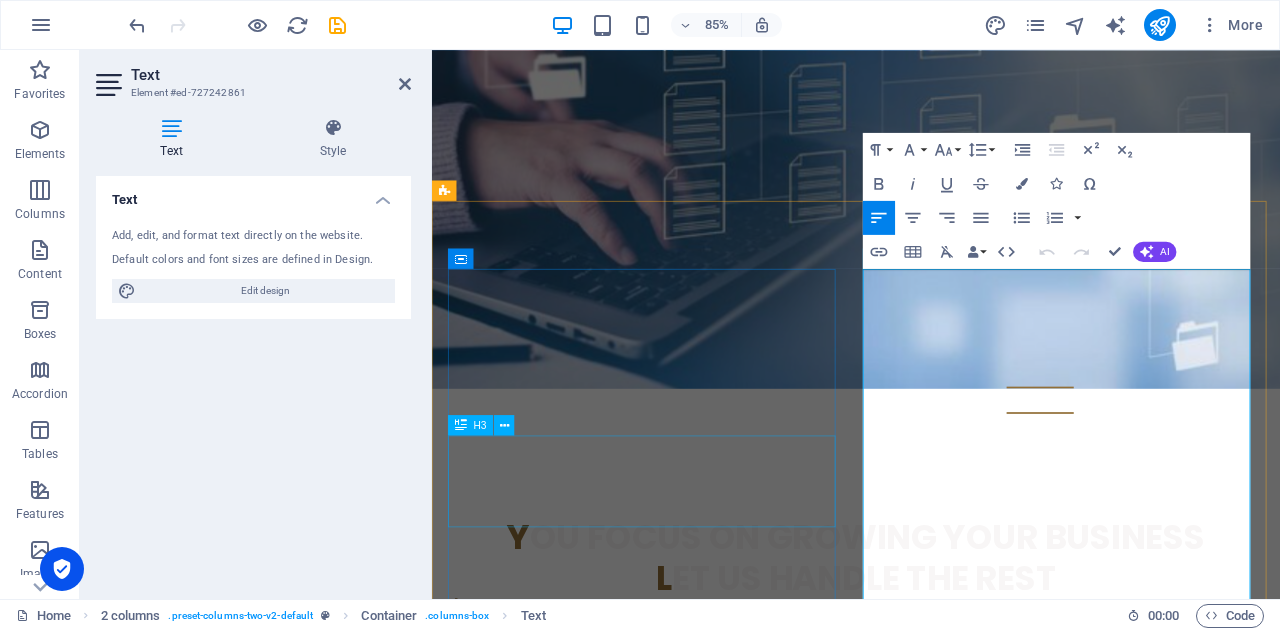 click on "🐊 l et’s simplify your work life so you can focus on what you do best" at bounding box center [676, 1028] 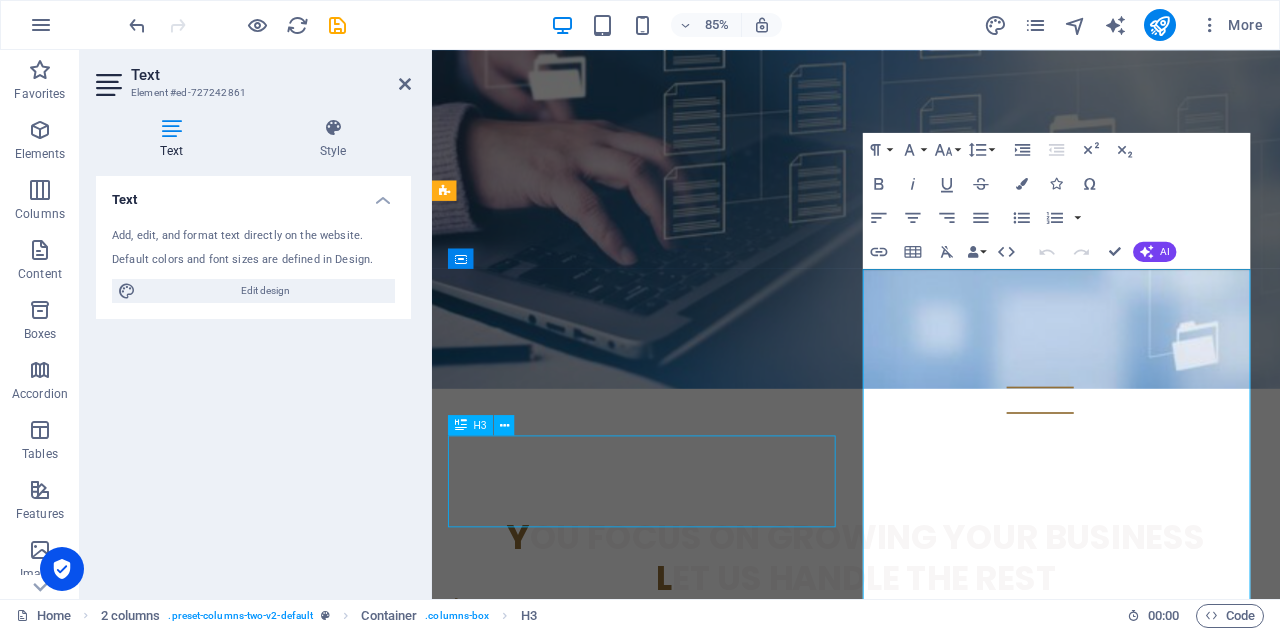 click on "🐊 l et’s simplify your work life so you can focus on what you do best" at bounding box center [676, 1028] 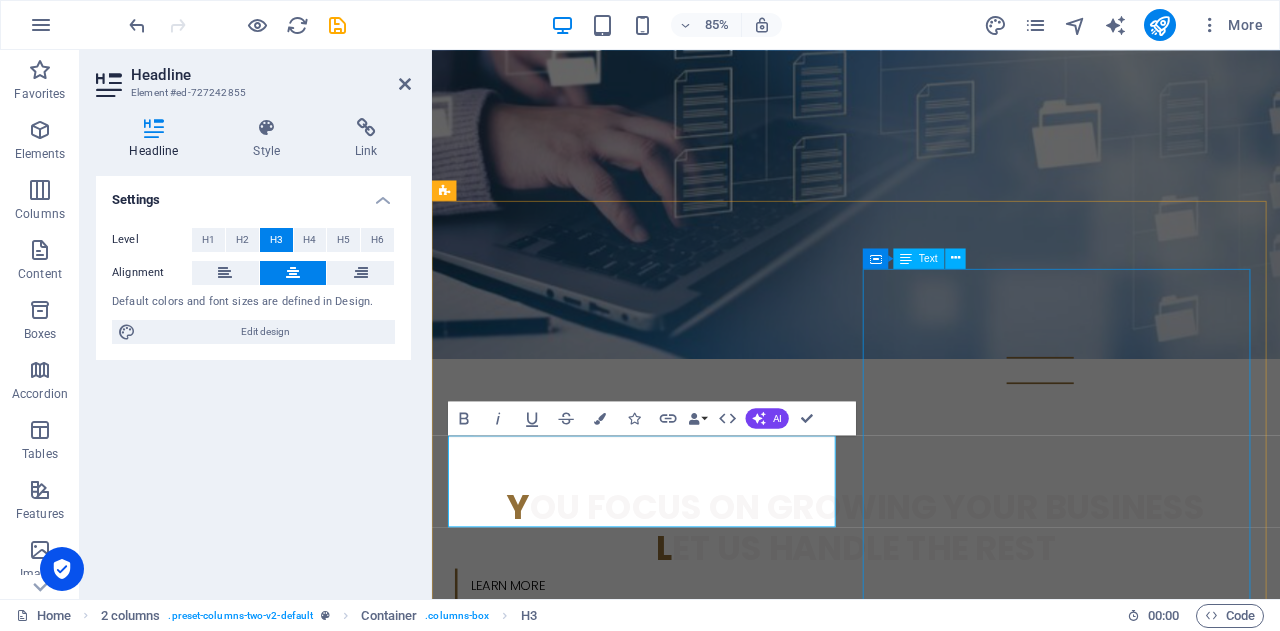 click on "f lexible business Solutions Backed by Local Expertise BIKUCROC  is a collaborative, agile team of Australian-based professionals — including  PMP® (Project Management Professional)  certified project managers,  PBA® (Professional in Business Analysis)  certified business analysts, and  experienced administrative experts . We work and live in Australia, giving us a deep understanding of local business culture, compliance requirements, and operational expectations. Our team tailors each service to meet your specific needs — whether you're streamlining admin processes, delivering a project, or uncovering opportunities for business improvement. With a focus on quality, accountability, and clear communication, we provide reliable support that helps your business run smarter — without the overhead of full-time staff or the risks of offshore outsourcing." at bounding box center [676, 1326] 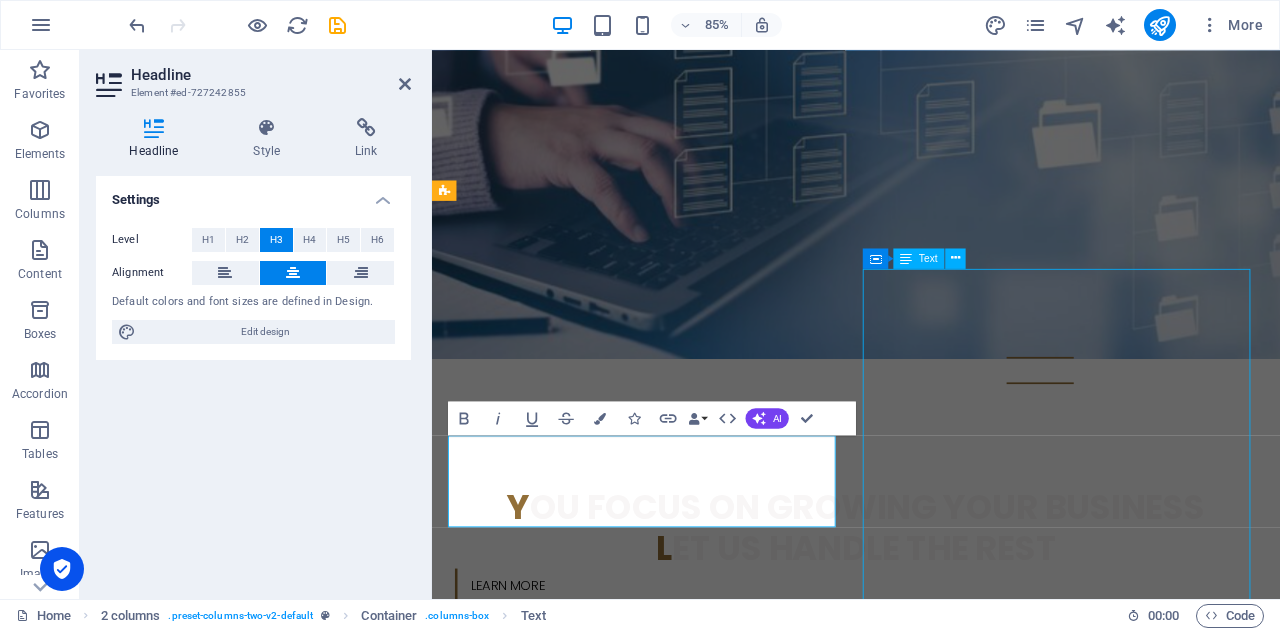click on "f lexible business Solutions Backed by Local Expertise BIKUCROC  is a collaborative, agile team of Australian-based professionals — including  PMP® (Project Management Professional)  certified project managers,  PBA® (Professional in Business Analysis)  certified business analysts, and  experienced administrative experts . We work and live in Australia, giving us a deep understanding of local business culture, compliance requirements, and operational expectations. Our team tailors each service to meet your specific needs — whether you're streamlining admin processes, delivering a project, or uncovering opportunities for business improvement. With a focus on quality, accountability, and clear communication, we provide reliable support that helps your business run smarter — without the overhead of full-time staff or the risks of offshore outsourcing." at bounding box center [676, 1326] 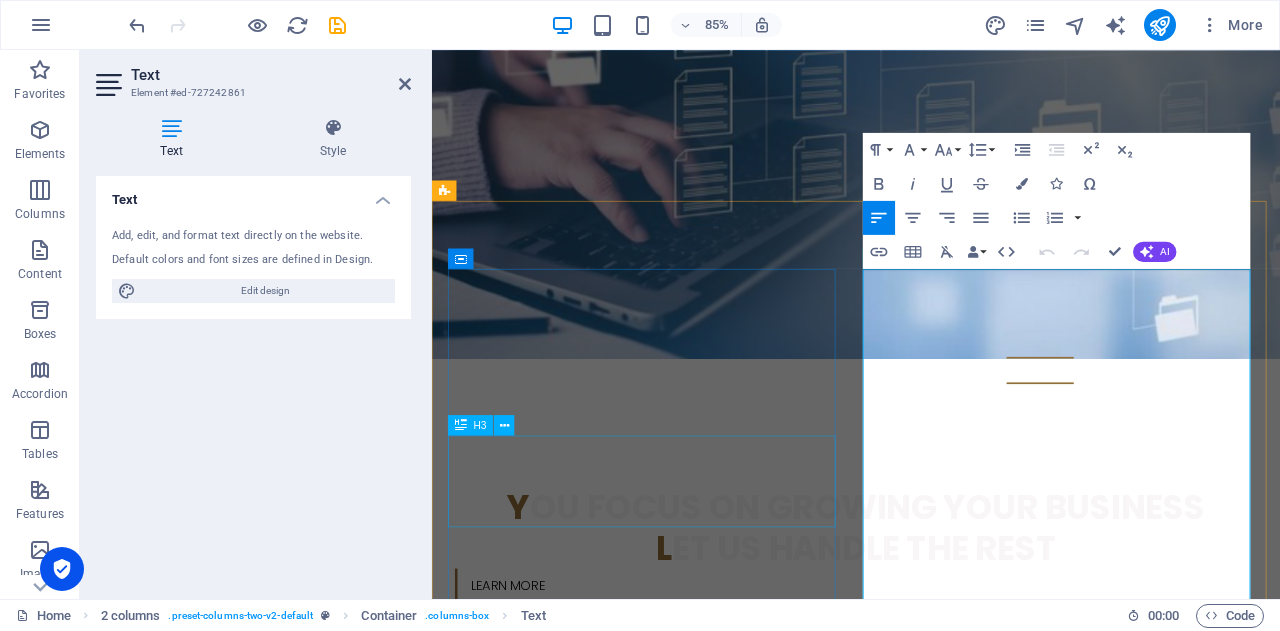 click on "🐊 l et’s simplify your work life so you can focus on what you do best" at bounding box center [676, 993] 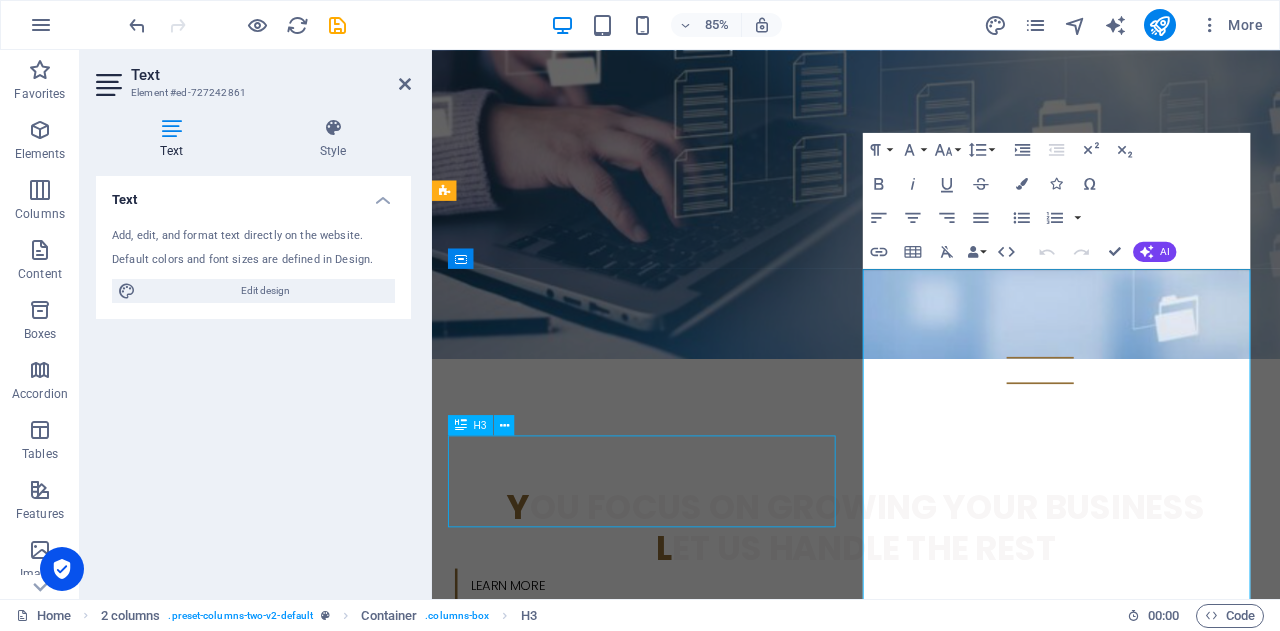 click on "🐊 l et’s simplify your work life so you can focus on what you do best" at bounding box center (676, 993) 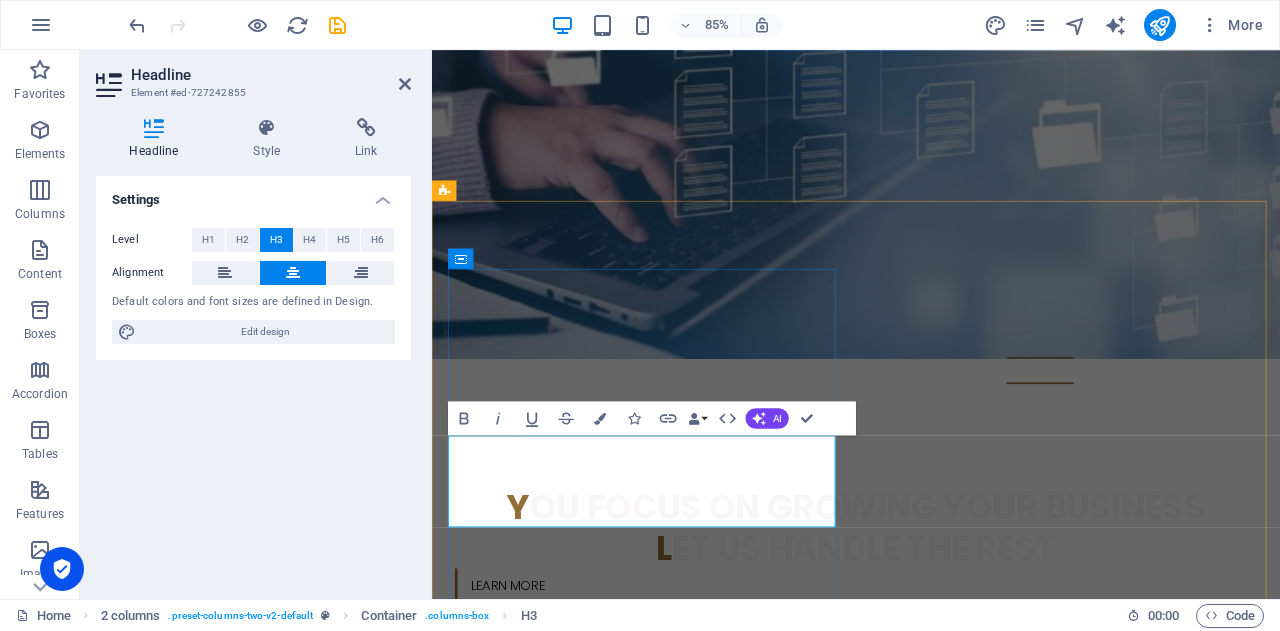click on "🐊 l et’s simplify your work life so you can focus on what you do best" at bounding box center (676, 993) 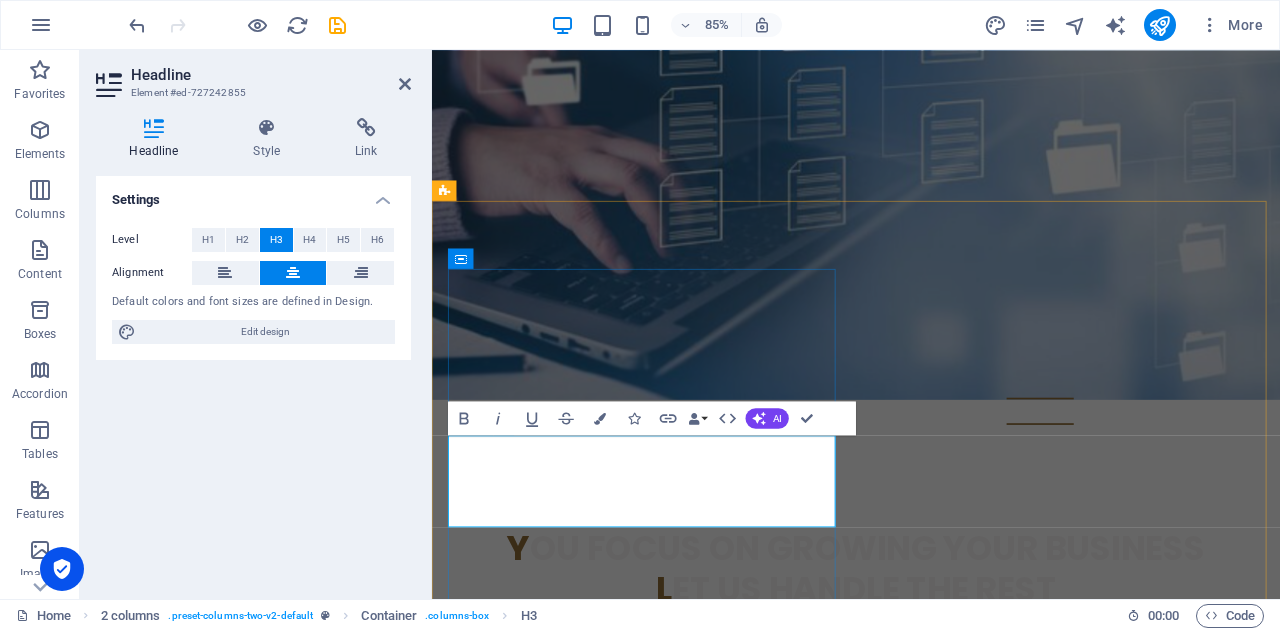 click on "🐊 l Certified, Onshore Professionals Supporting Australian Businesses" at bounding box center [676, 1041] 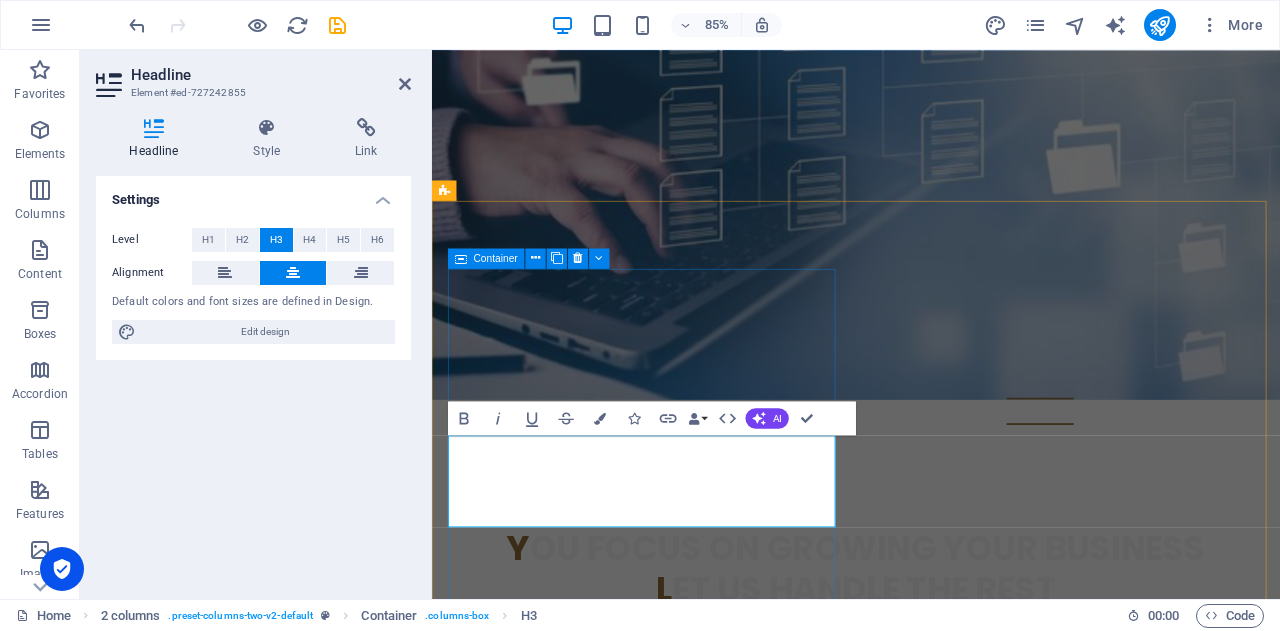 click on "🐊 c ertified, Onshore Professionals Supporting Australian Businesses" at bounding box center (676, 1041) 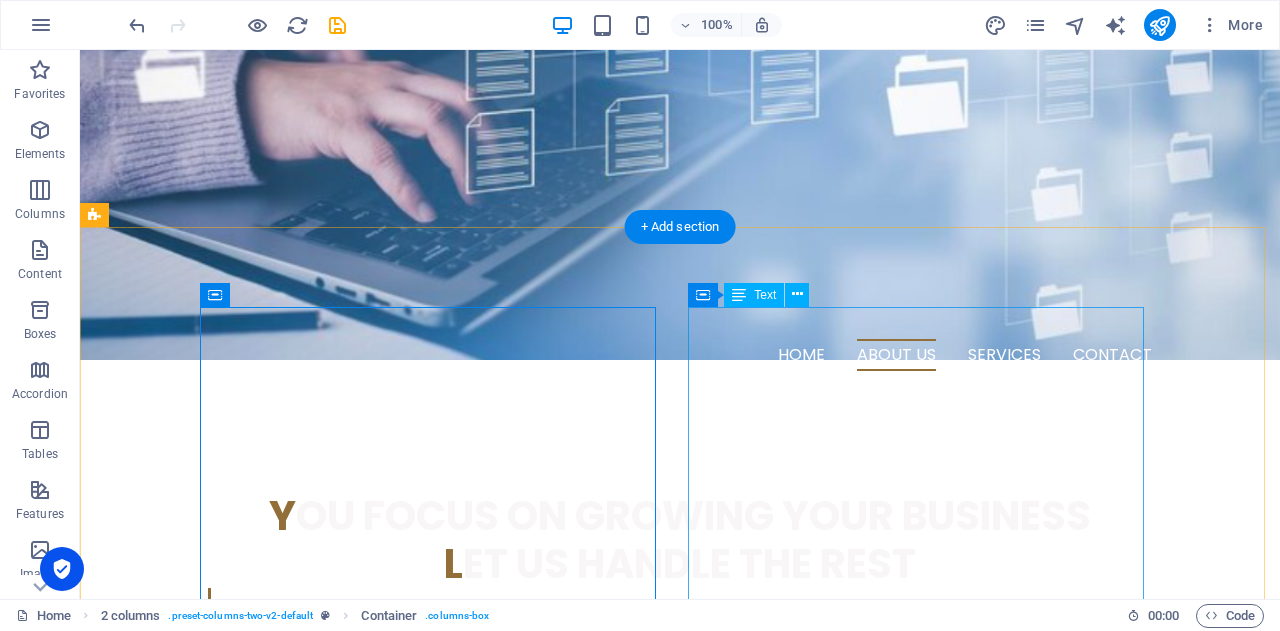 scroll, scrollTop: 573, scrollLeft: 0, axis: vertical 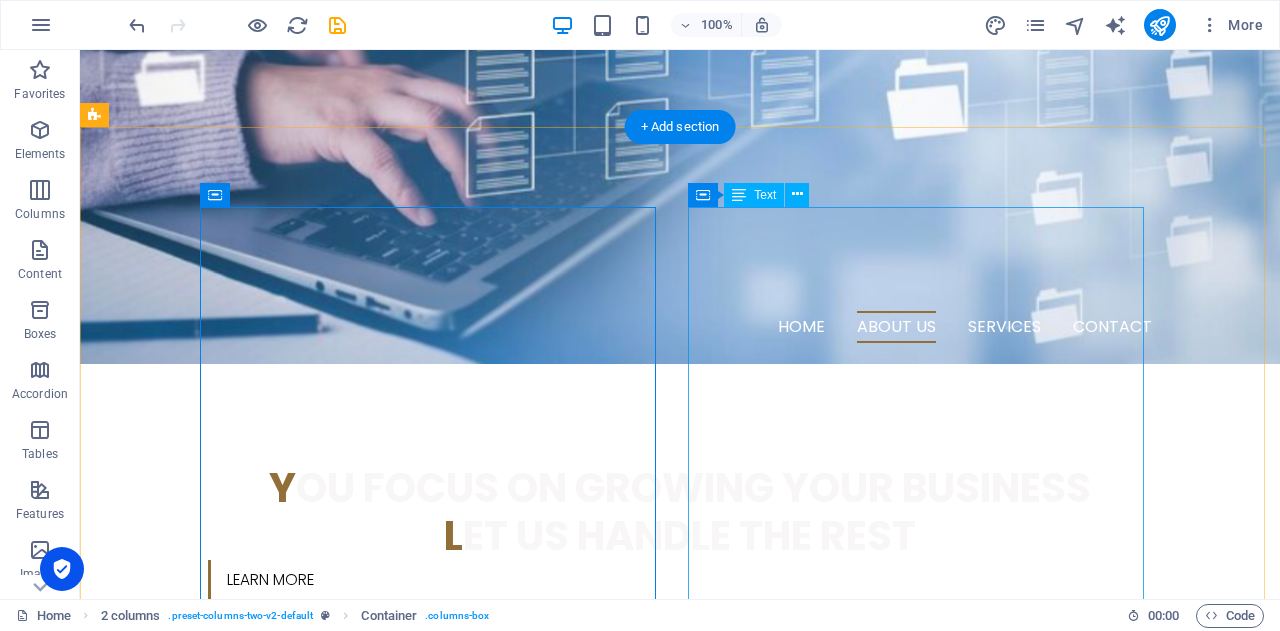 click on "f lexible business Solutions Backed by Local Expertise BIKUCROC  is a collaborative, agile team of Australian-based professionals — including  PMP® (Project Management Professional)  certified project managers,  PBA® (Professional in Business Analysis)  certified business analysts, and  experienced administrative experts . We work and live in Australia, giving us a deep understanding of local business culture, compliance requirements, and operational expectations. Our team tailors each service to meet your specific needs — whether you're streamlining admin processes, delivering a project, or uncovering opportunities for business improvement. With a focus on quality, accountability, and clear communication, we provide reliable support that helps your business run smarter — without the overhead of full-time staff or the risks of offshore outsourcing." at bounding box center [324, 1226] 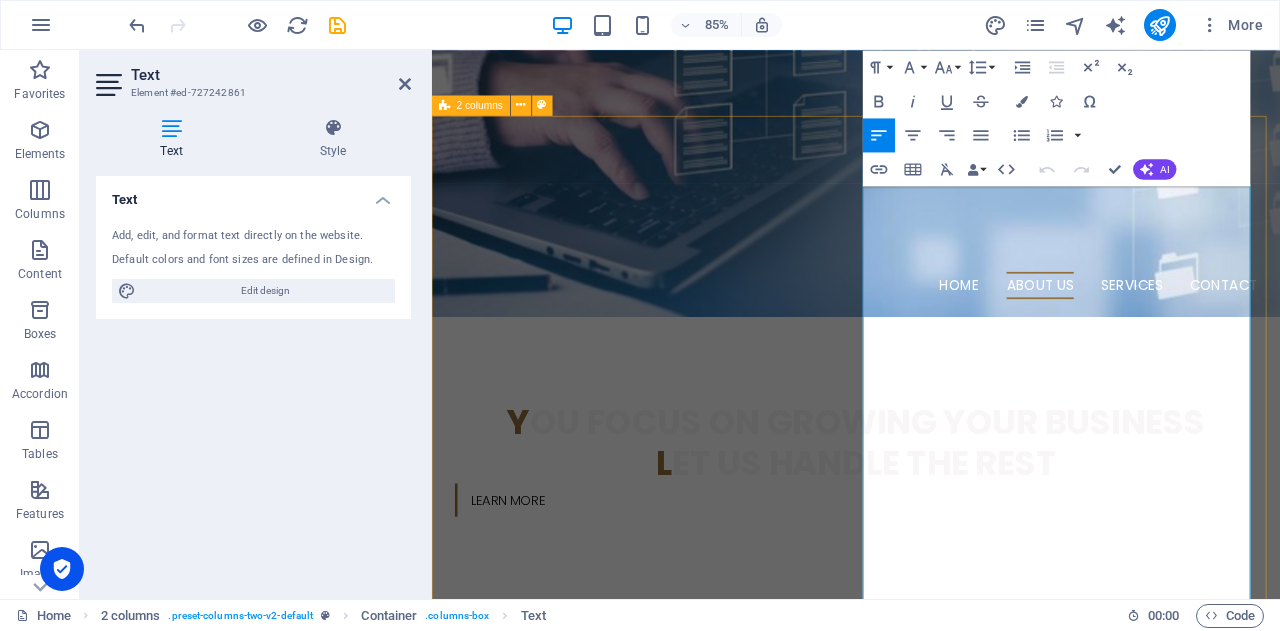drag, startPoint x: 1291, startPoint y: 259, endPoint x: 919, endPoint y: 221, distance: 373.93582 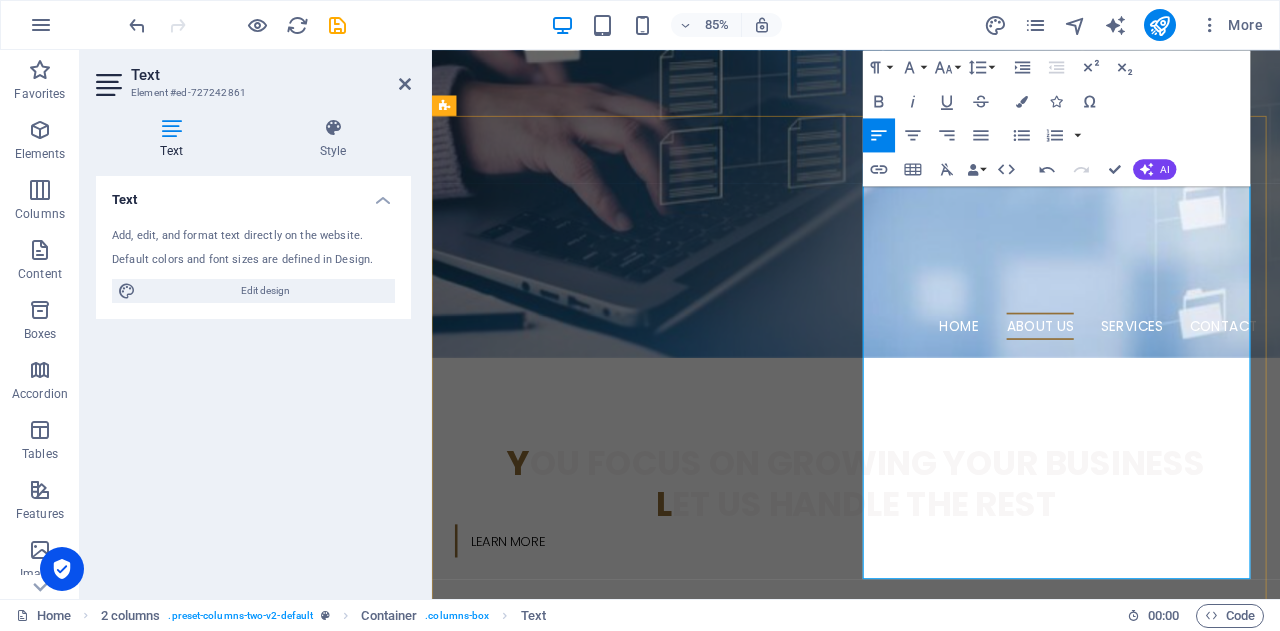 click at bounding box center [676, 1047] 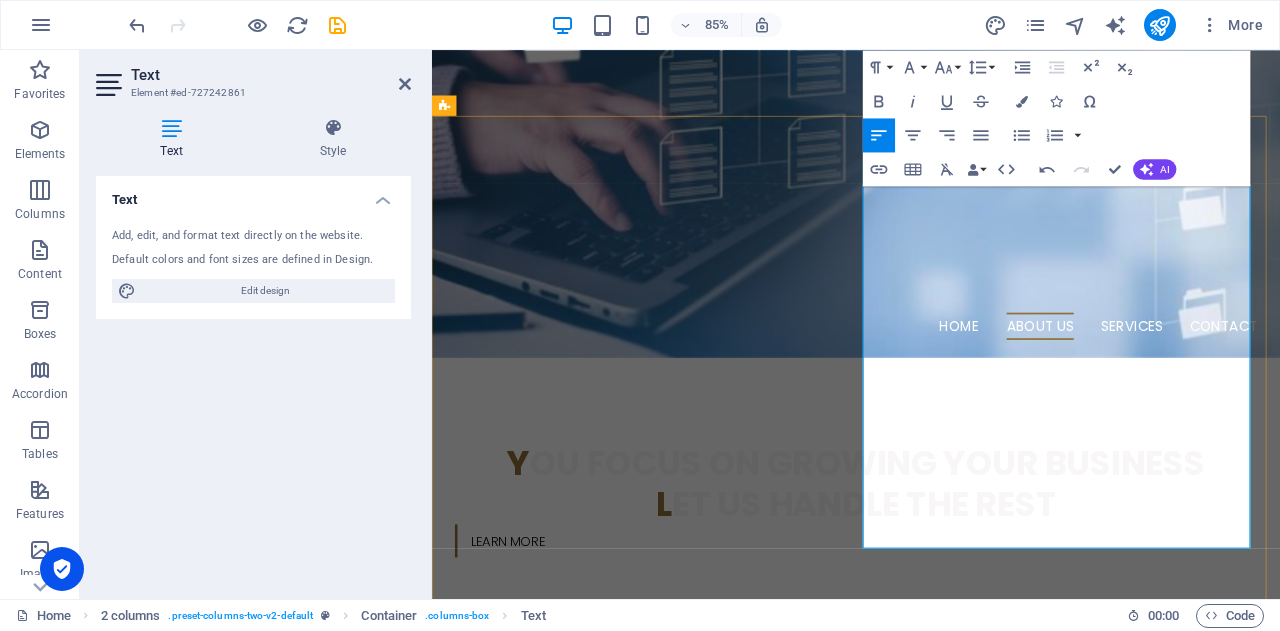 click at bounding box center [676, 1029] 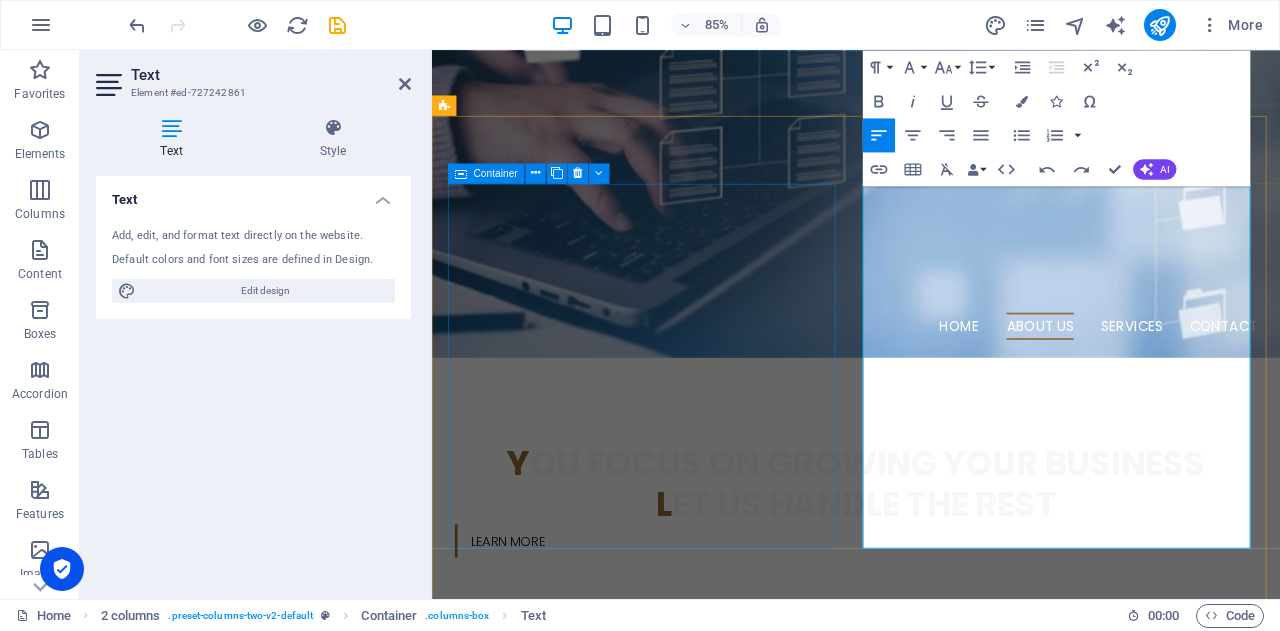 click on "🐊 c ertified, Onshore Professionals Supporting Australian Businesses" at bounding box center (676, 941) 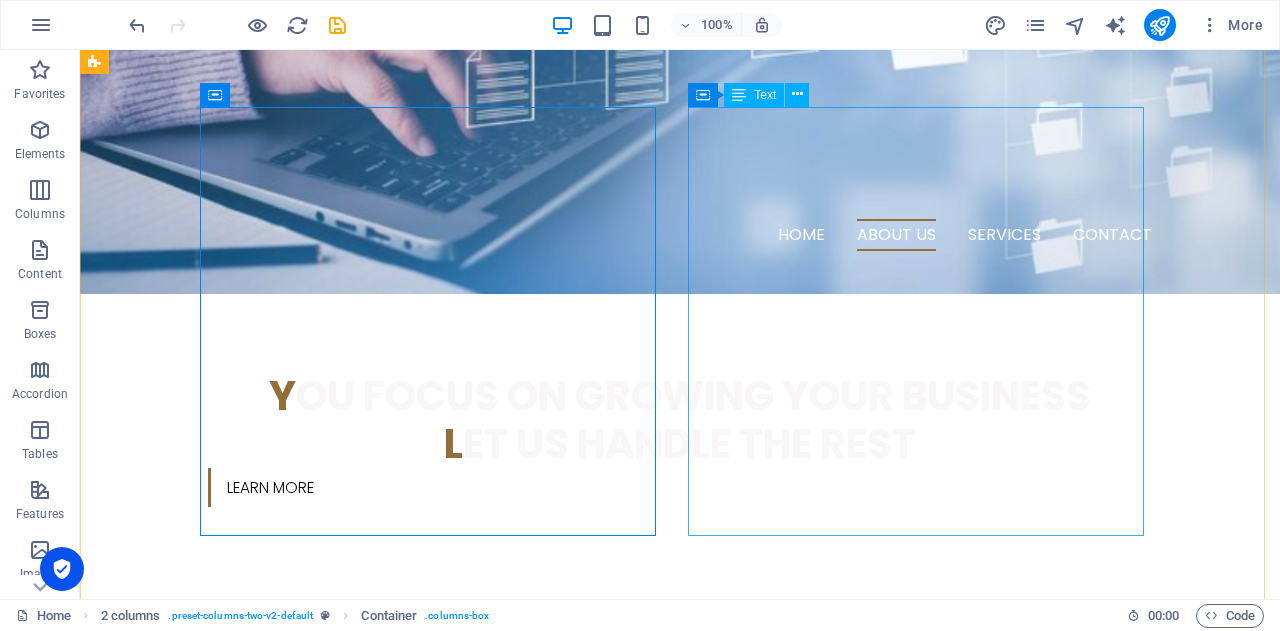 scroll, scrollTop: 673, scrollLeft: 0, axis: vertical 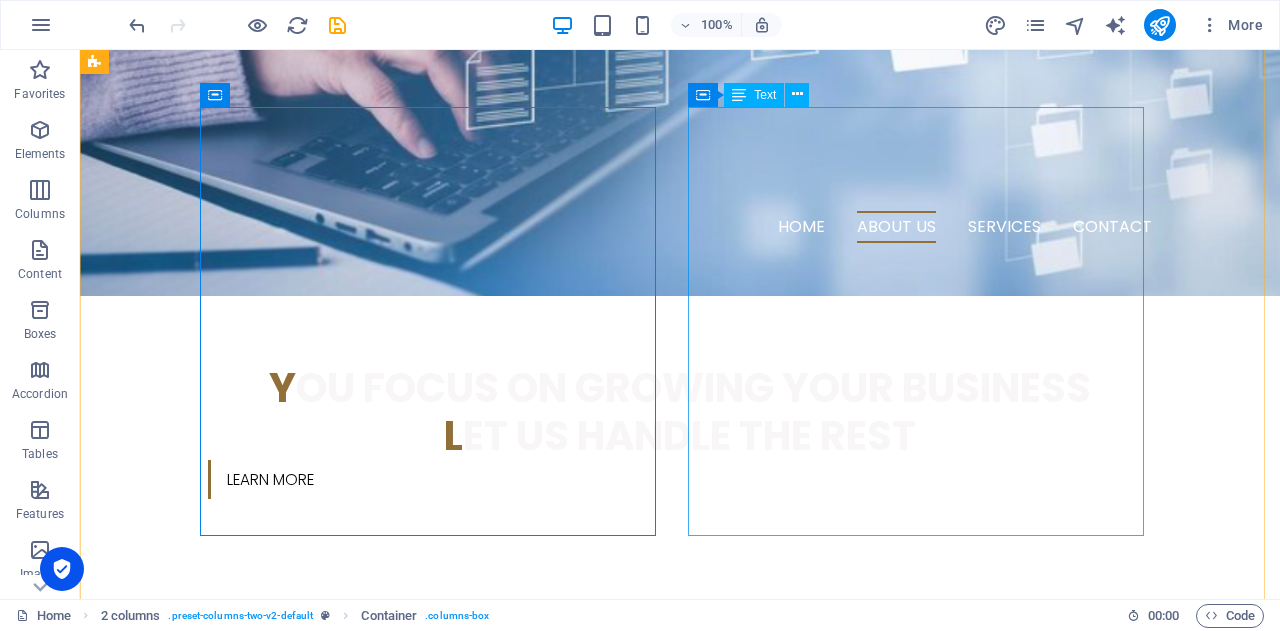 click on "BIKUCROC  is a collaborative, agile team of Australian-based professionals — including  PMP® (Project Management Professional)  certified project managers,  PBA® (Professional in Business Analysis)  certified business analysts, and  experienced administrative experts . We work and live in Australia, giving us a deep understanding of local business culture, compliance requirements, and operational expectations. Our team tailors each service to meet your specific needs — whether you're streamlining admin processes, delivering a project, or uncovering opportunities for business improvement. With a focus on quality, accountability, and clear communication, we provide reliable support that helps your business run smarter — without the overhead of full-time staff or the risks of offshore outsourcing." at bounding box center (324, 1090) 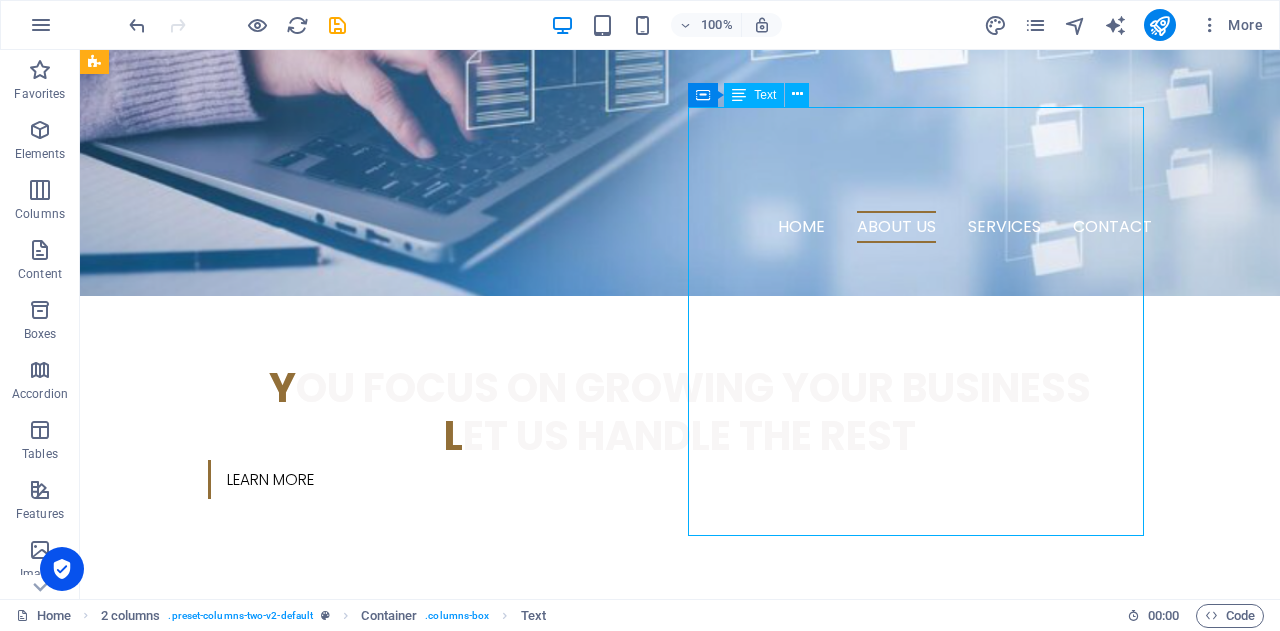 click on "BIKUCROC  is a collaborative, agile team of Australian-based professionals — including  PMP® (Project Management Professional)  certified project managers,  PBA® (Professional in Business Analysis)  certified business analysts, and  experienced administrative experts . We work and live in Australia, giving us a deep understanding of local business culture, compliance requirements, and operational expectations. Our team tailors each service to meet your specific needs — whether you're streamlining admin processes, delivering a project, or uncovering opportunities for business improvement. With a focus on quality, accountability, and clear communication, we provide reliable support that helps your business run smarter — without the overhead of full-time staff or the risks of offshore outsourcing." at bounding box center (324, 1090) 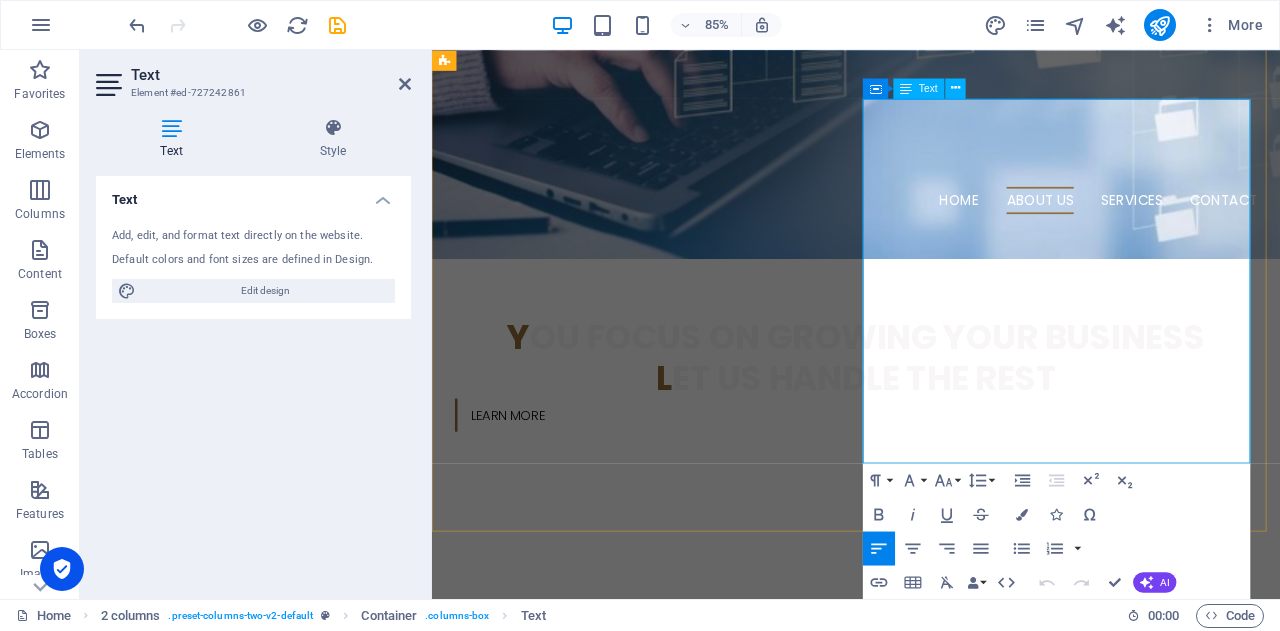 click on "We work and live in [GEOGRAPHIC_DATA], giving us a deep understanding of local business culture, compliance requirements, and operational expectations. Our team tailors each service to meet your specific needs — whether you're streamlining admin processes, delivering a project, or uncovering opportunities for business improvement." at bounding box center (676, 1132) 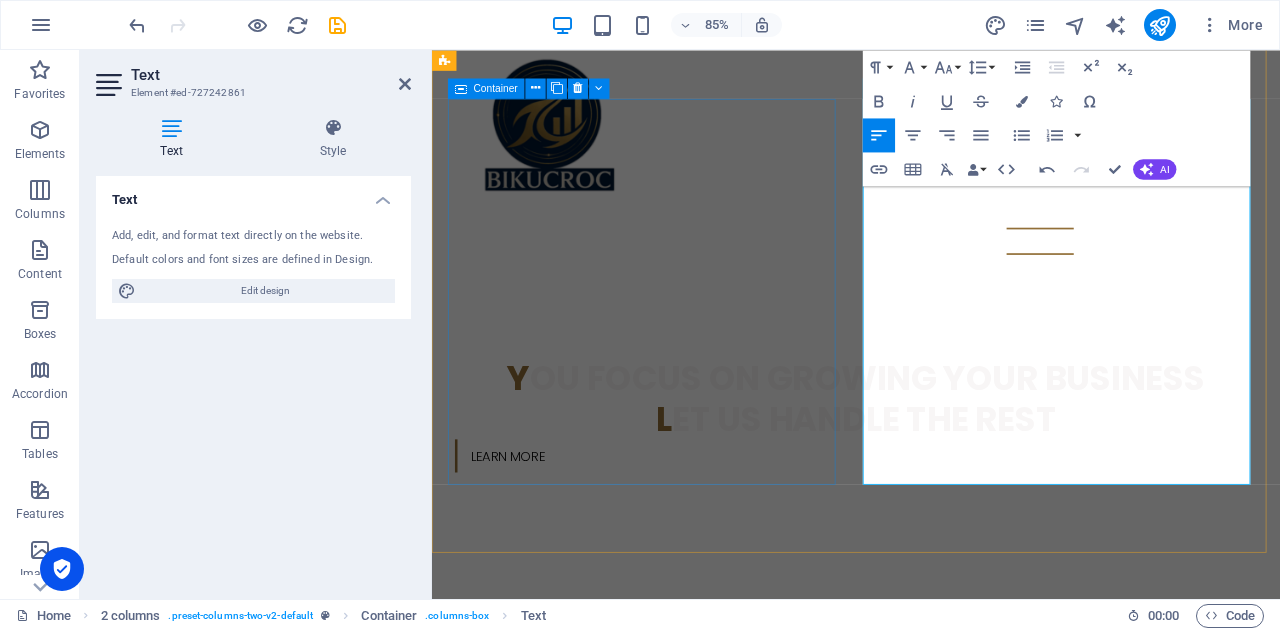 click on "🐊 c ertified, Onshore Professionals Supporting Australian Businesses" at bounding box center (676, 841) 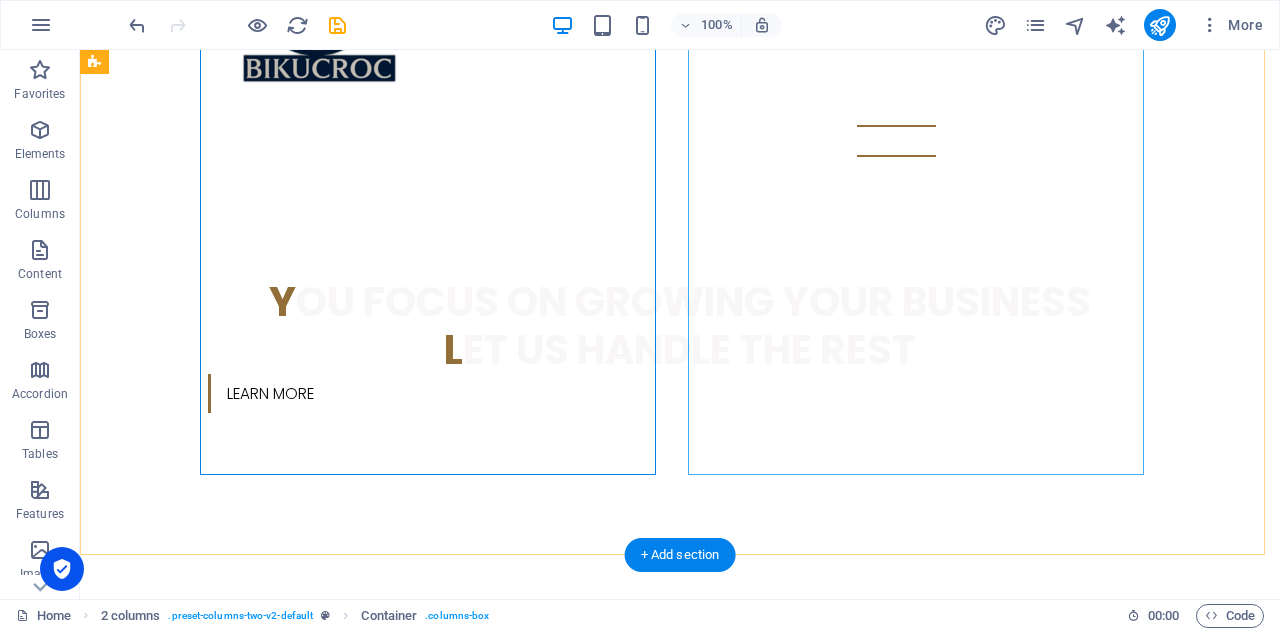 scroll, scrollTop: 773, scrollLeft: 0, axis: vertical 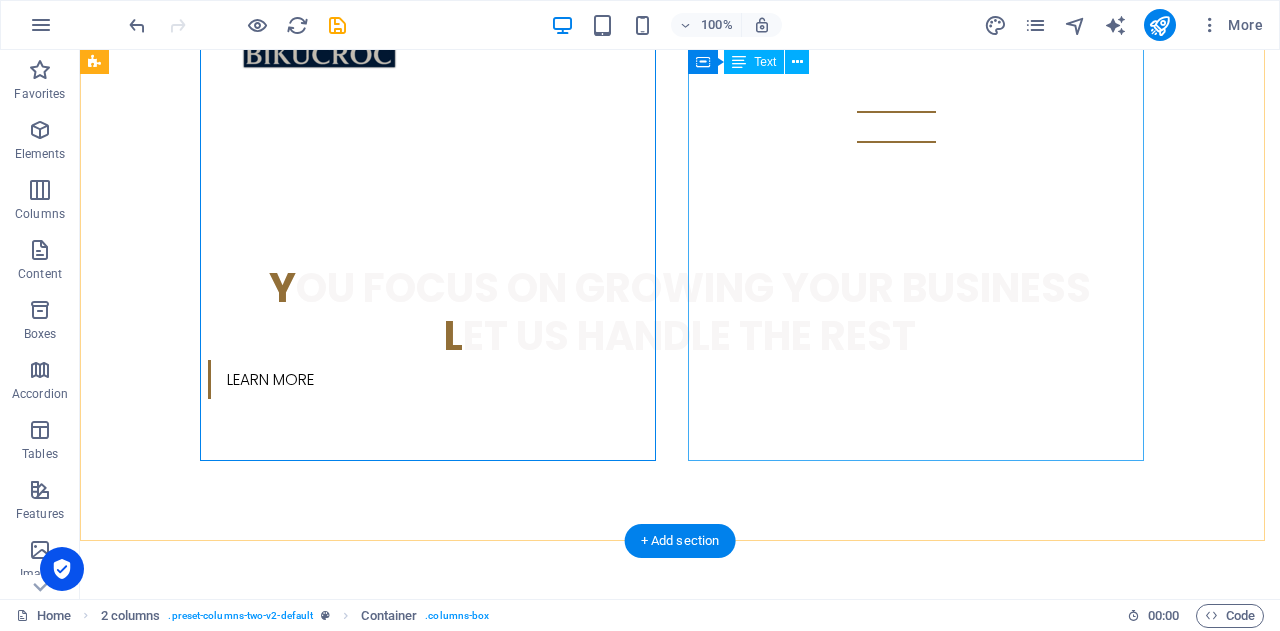 click on "BIKUCROC  is a collaborative, agile team of Australian-based professionals — including  PMP® (Project Management Professional)  certified project managers,  PBA® (Professional in Business Analysis)  certified business analysts, and  experienced administrative experts . We work and live in Australia, giving us a deep understanding of local business culture, compliance requirements, and operational expectations. Our team tailors each service to meet your specific needs — whether you're streamlining admin processes, delivering a project, or uncovering opportunities for business improvement. With a focus on quality, accountability, and clear communication, we provide reliable support that helps your business run smarter — without the overhead of full-time staff or the risks of offshore outsourcing." at bounding box center [324, 1002] 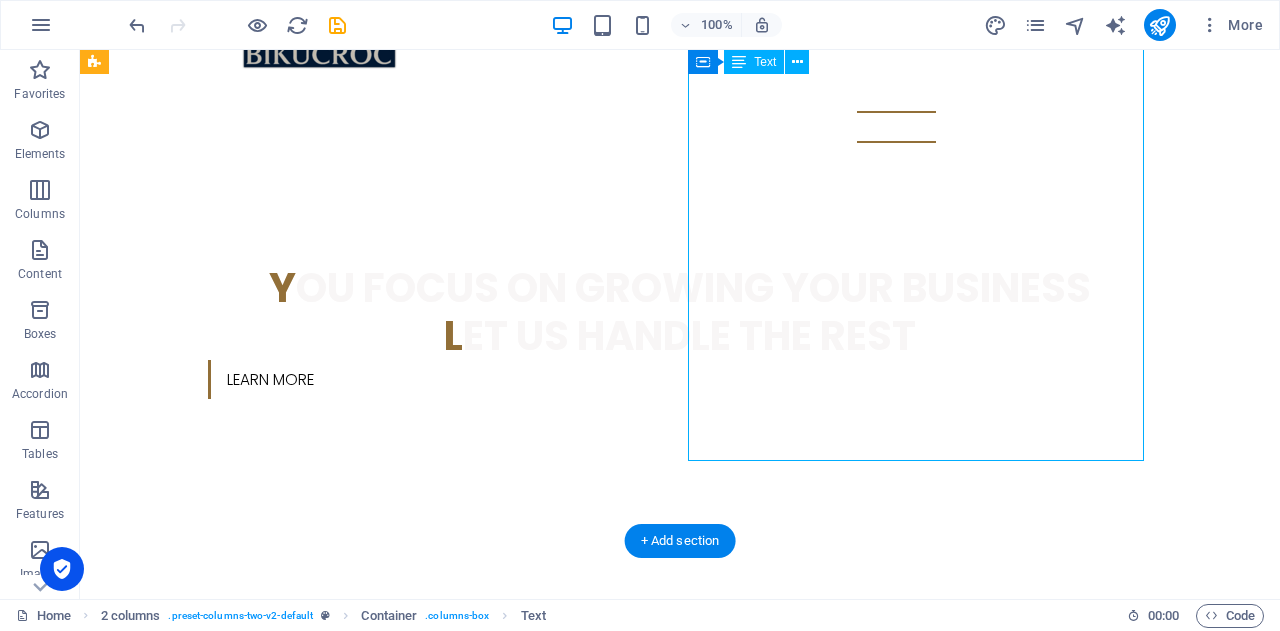 click on "BIKUCROC  is a collaborative, agile team of Australian-based professionals — including  PMP® (Project Management Professional)  certified project managers,  PBA® (Professional in Business Analysis)  certified business analysts, and  experienced administrative experts . We work and live in Australia, giving us a deep understanding of local business culture, compliance requirements, and operational expectations. Our team tailors each service to meet your specific needs — whether you're streamlining admin processes, delivering a project, or uncovering opportunities for business improvement. With a focus on quality, accountability, and clear communication, we provide reliable support that helps your business run smarter — without the overhead of full-time staff or the risks of offshore outsourcing." at bounding box center [324, 1002] 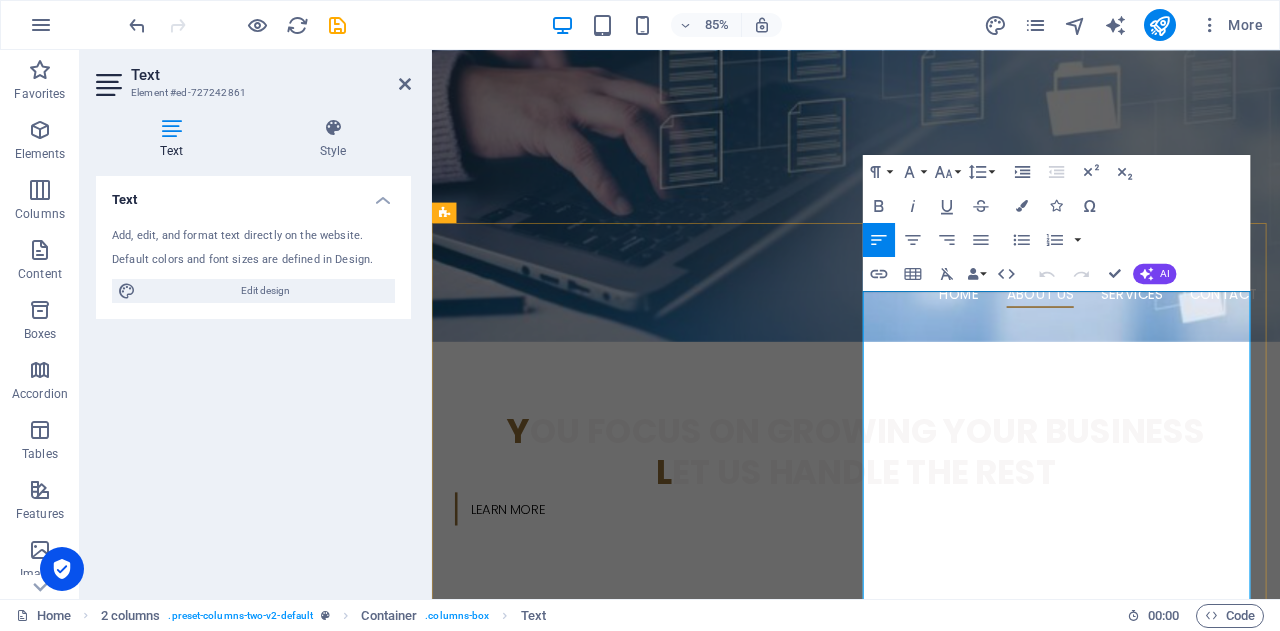 scroll, scrollTop: 625, scrollLeft: 0, axis: vertical 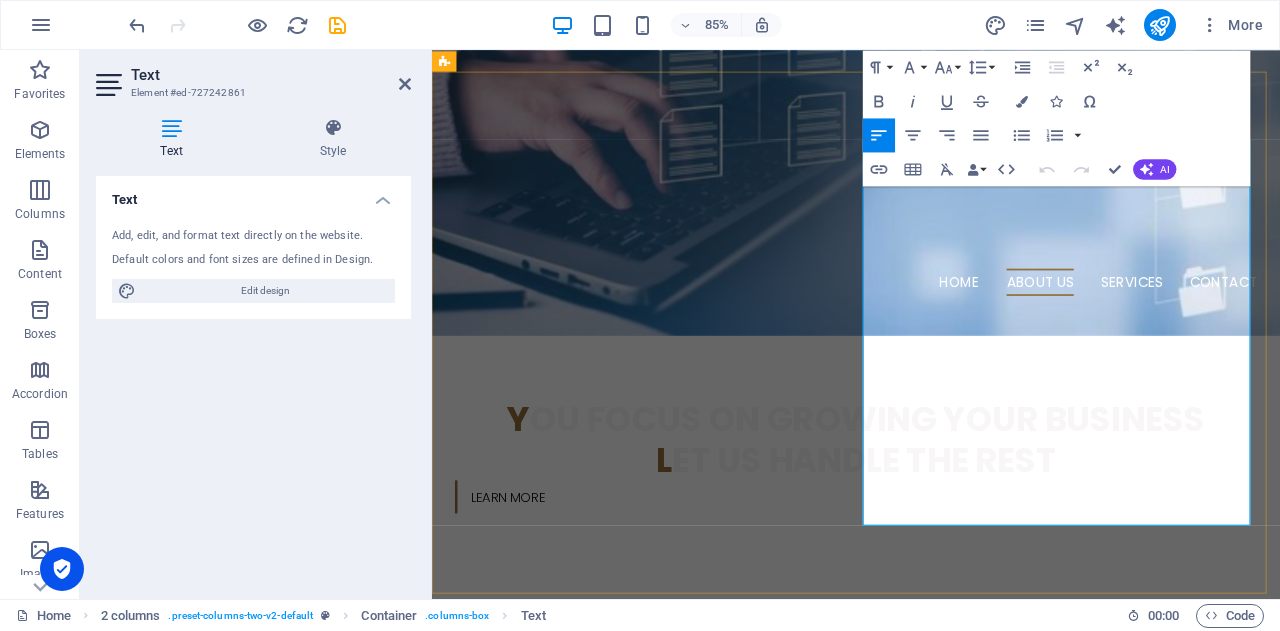 click on "We work and live in [GEOGRAPHIC_DATA], giving us a deep understanding of local business culture, compliance requirements, and operational expectations. Our team tailors each service to meet your specific needs — whether you're streamlining admin processes, delivering a project, or uncovering opportunities for business improvement." at bounding box center [676, 1253] 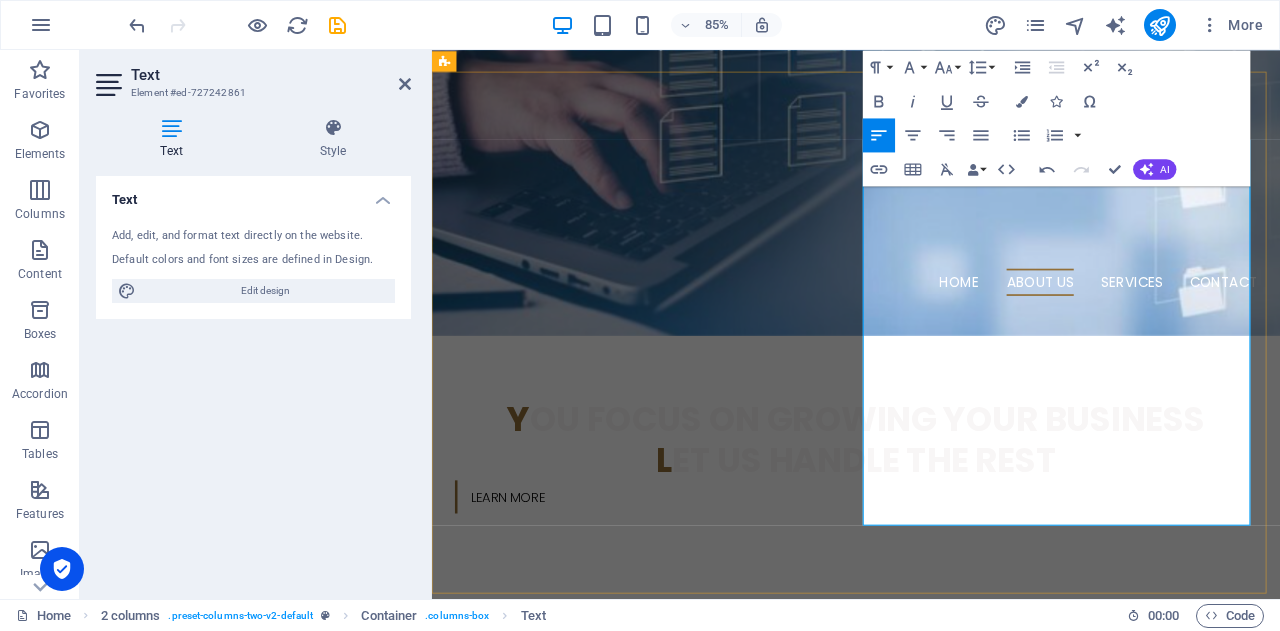 type 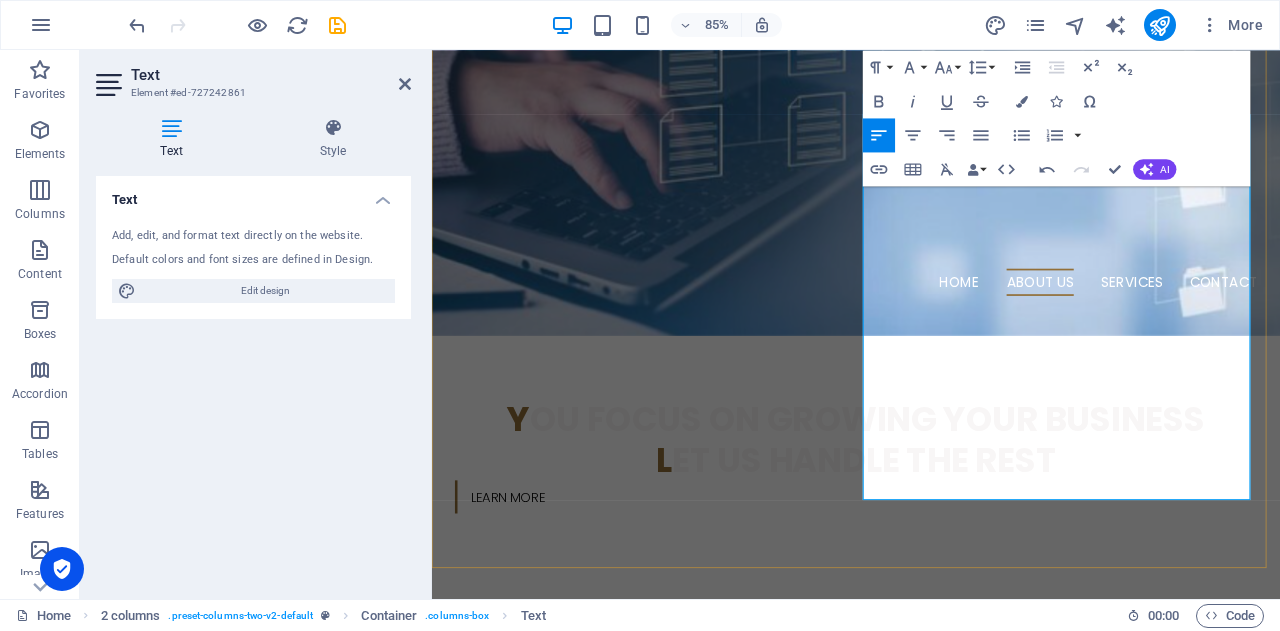 scroll, scrollTop: 725, scrollLeft: 0, axis: vertical 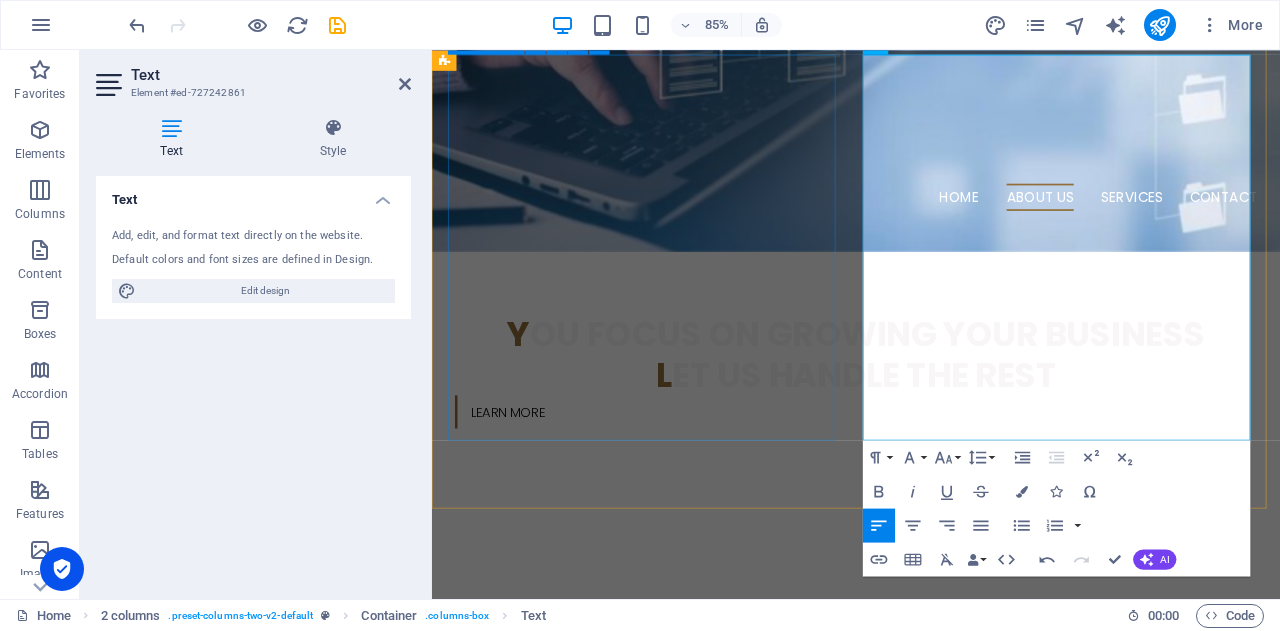 click on "🐊 c ertified, Onshore Professionals Supporting Australian Businesses" at bounding box center (676, 789) 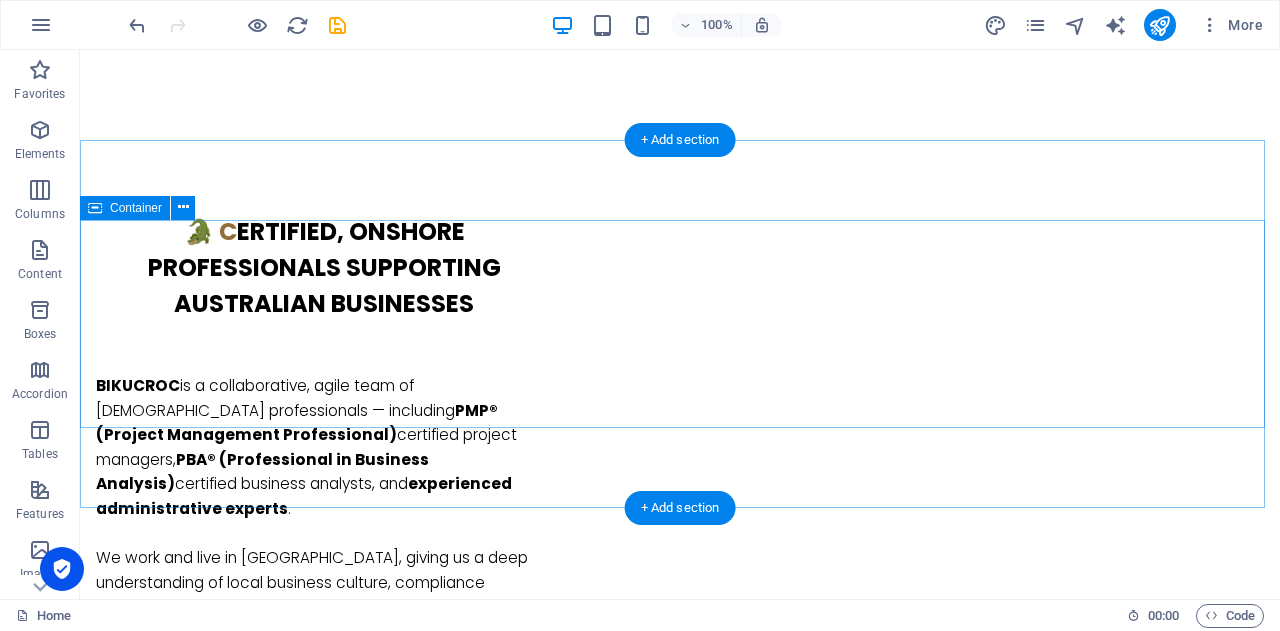 scroll, scrollTop: 1200, scrollLeft: 0, axis: vertical 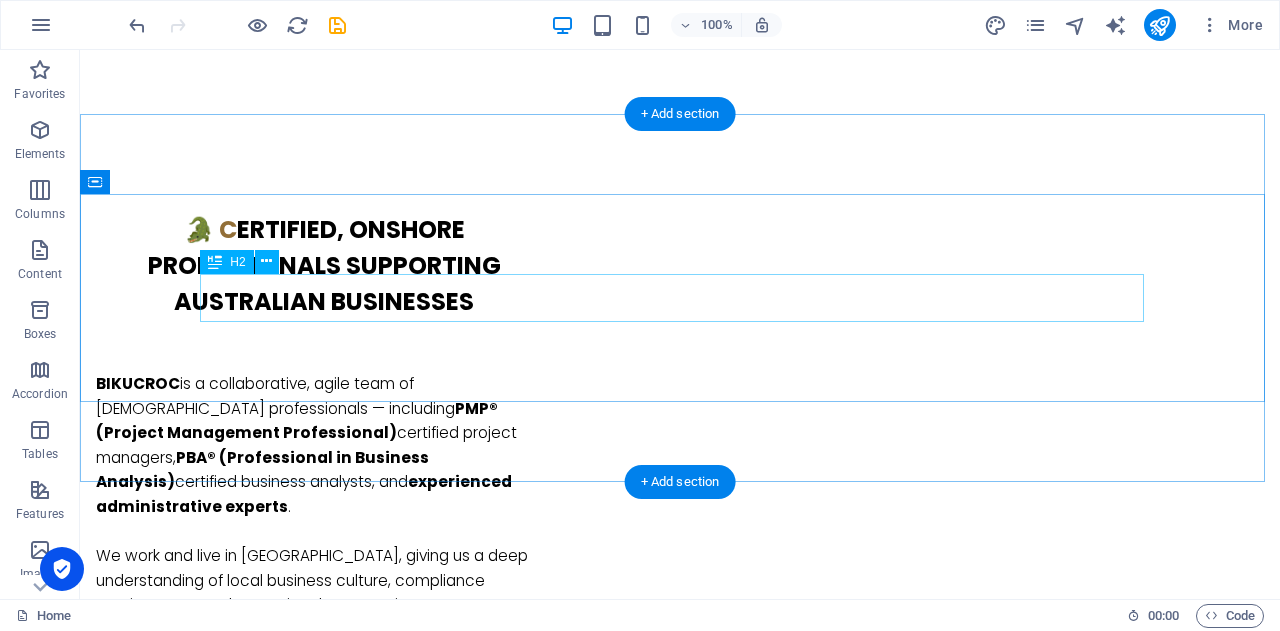 click on "w e’ve got your back!" at bounding box center (680, 1446) 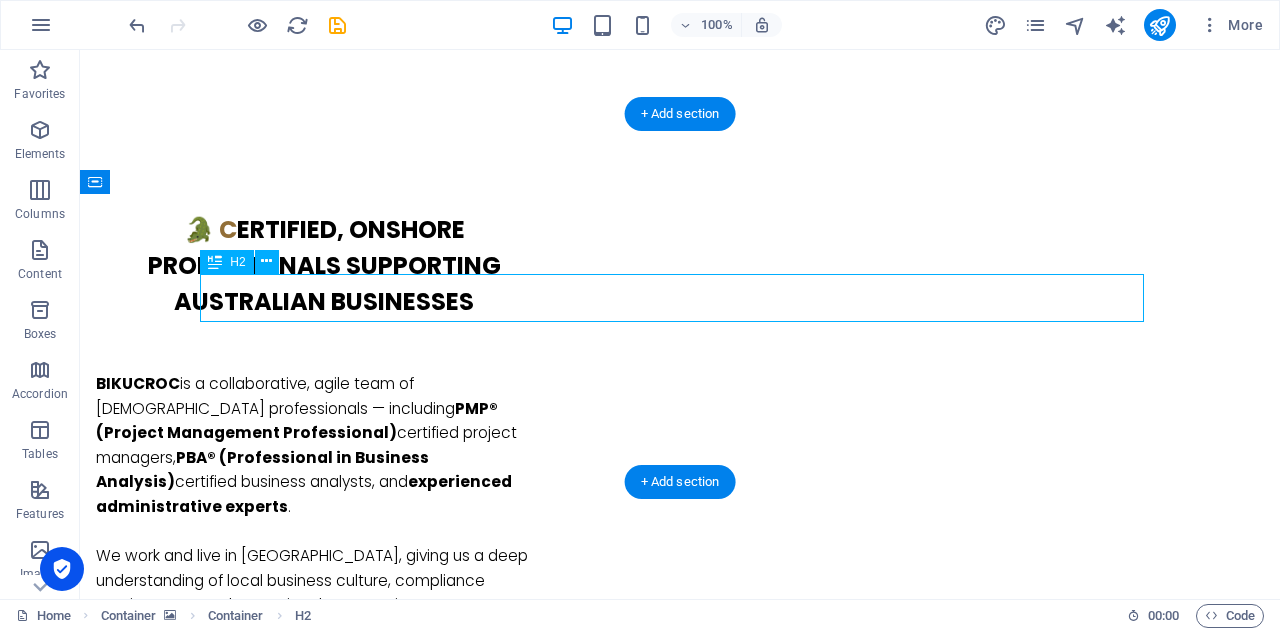 click on "w e’ve got your back!" at bounding box center (680, 1446) 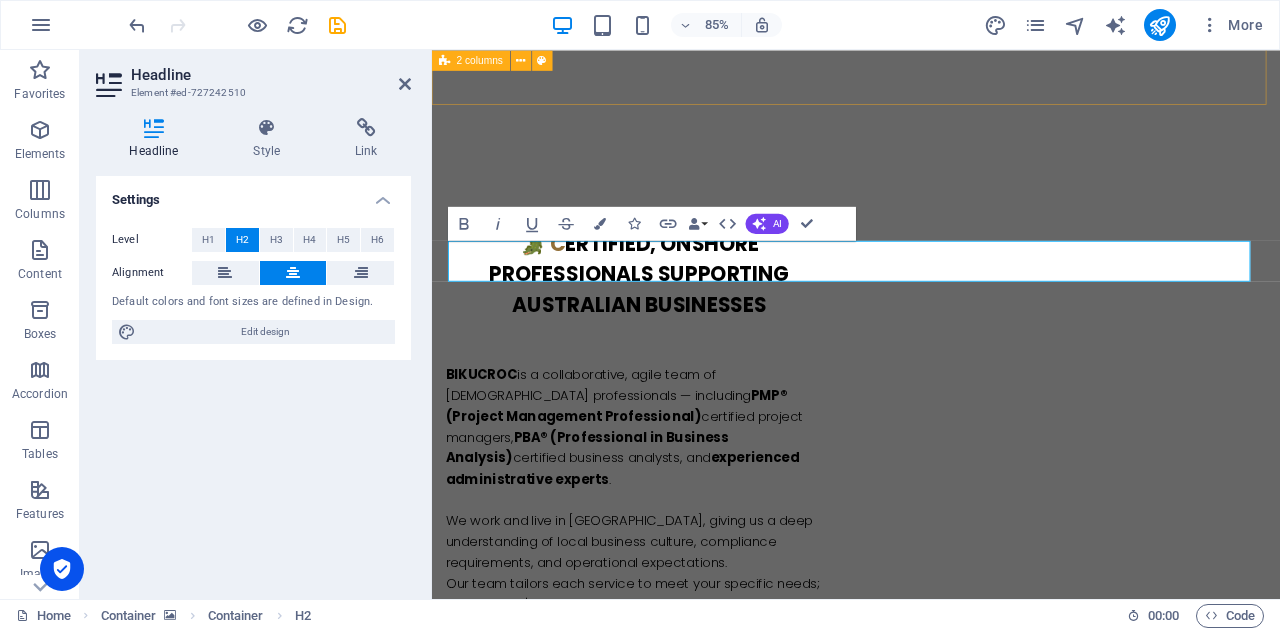 click on "🐊 c ertified, Onshore Professionals Supporting Australian Businesses BIKUCROC  is a collaborative, agile team of Australian-based professionals — including  PMP® (Project Management Professional)  certified project managers,  PBA® (Professional in Business Analysis)  certified business analysts, and  experienced administrative experts . We work and live in Australia, giving us a deep understanding of local business culture, compliance requirements, and operational expectations. Our team tailors each service to meet your specific needs; whether you're streamlining admin processes, delivering a project, or uncovering opportunities for business improvement. With a focus on quality, accountability, and clear communication, we provide reliable support that helps your business run smarter — without the overhead of full-time staff or the risks of offshore outsourcing." at bounding box center [931, 561] 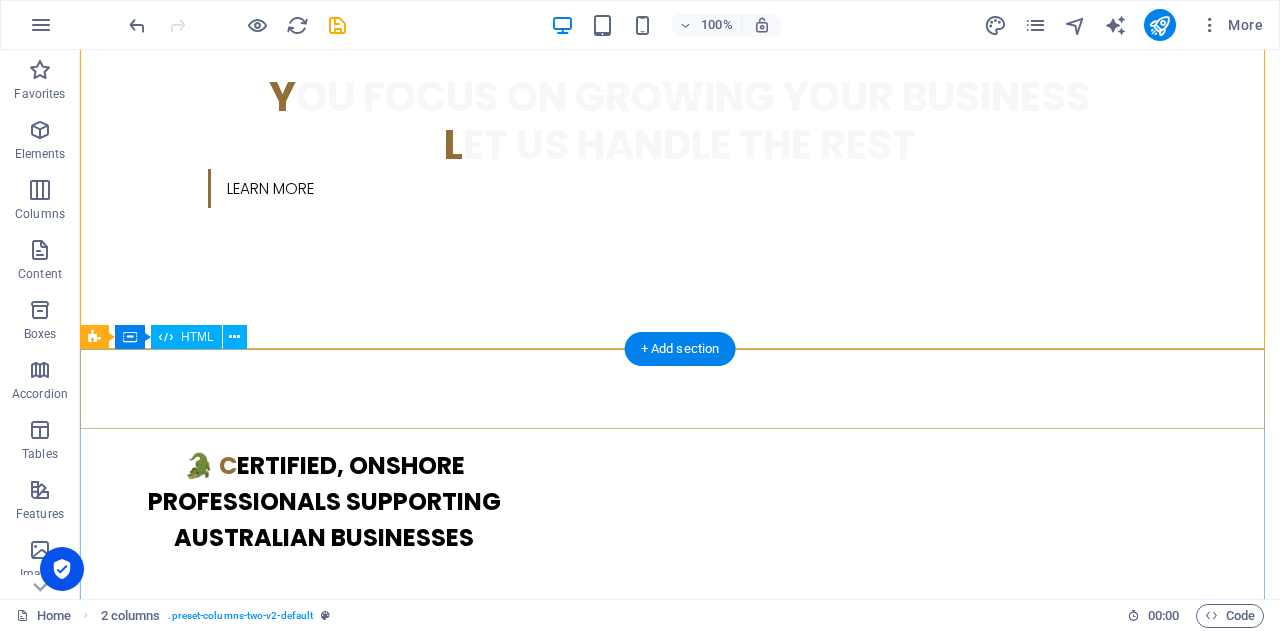 scroll, scrollTop: 1082, scrollLeft: 0, axis: vertical 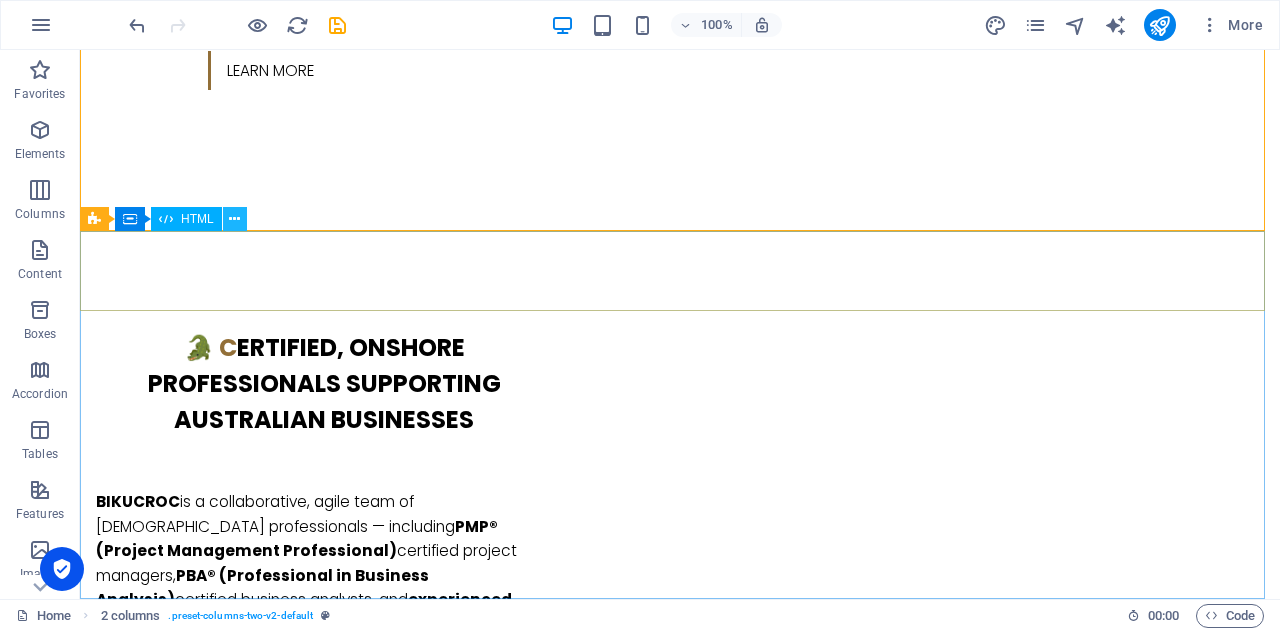 click at bounding box center (234, 219) 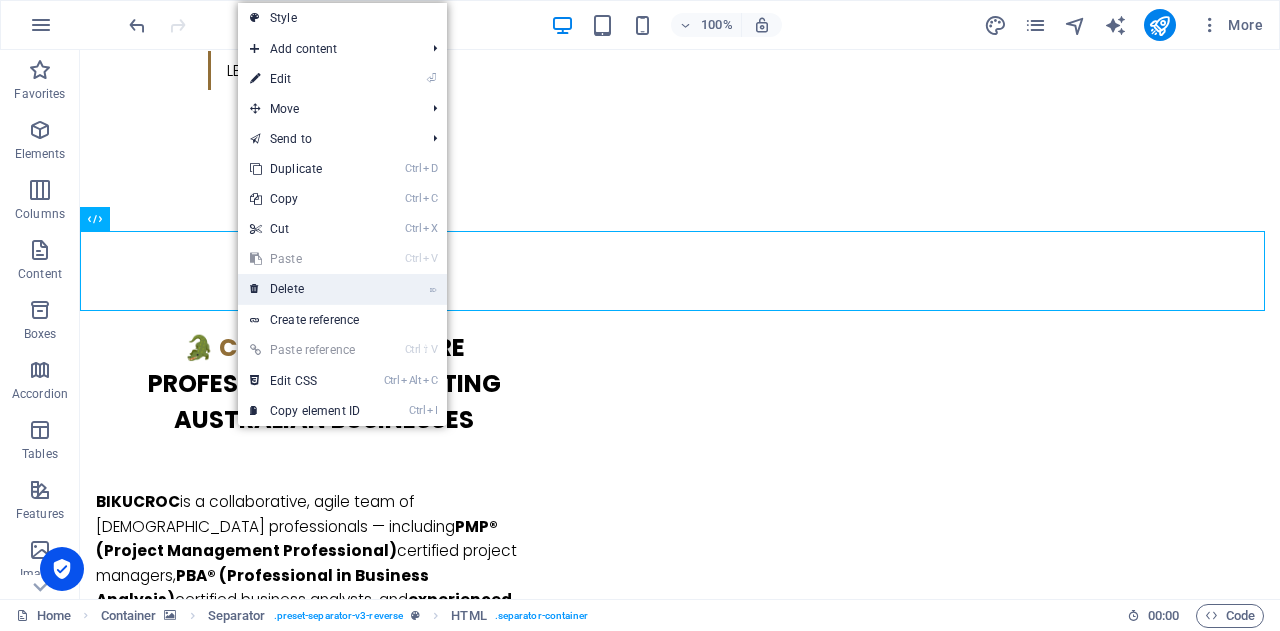 click on "⌦  Delete" at bounding box center [305, 289] 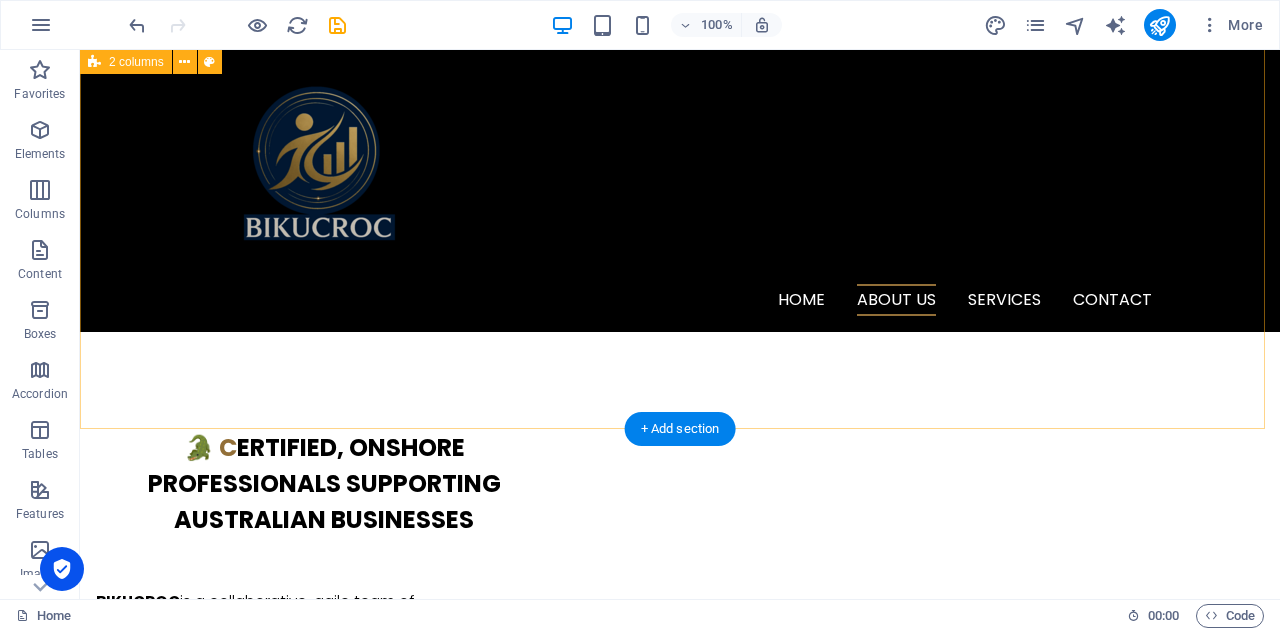 scroll, scrollTop: 882, scrollLeft: 0, axis: vertical 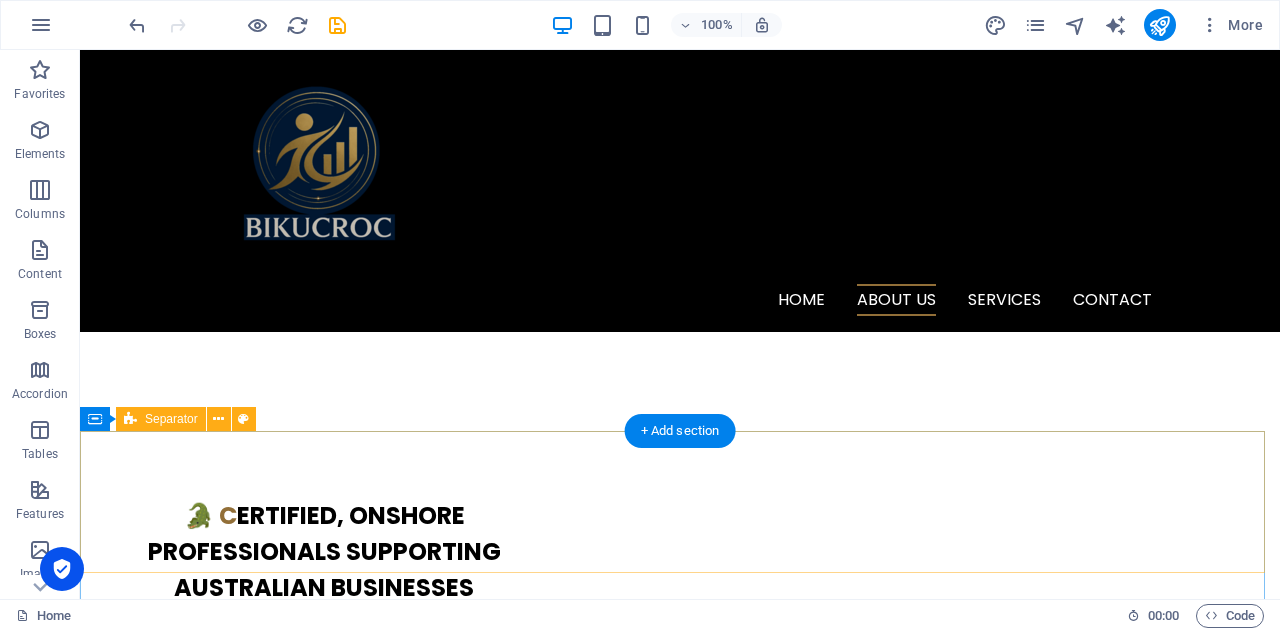 click on "Drop content here or  Add elements  Paste clipboard" at bounding box center [680, 1680] 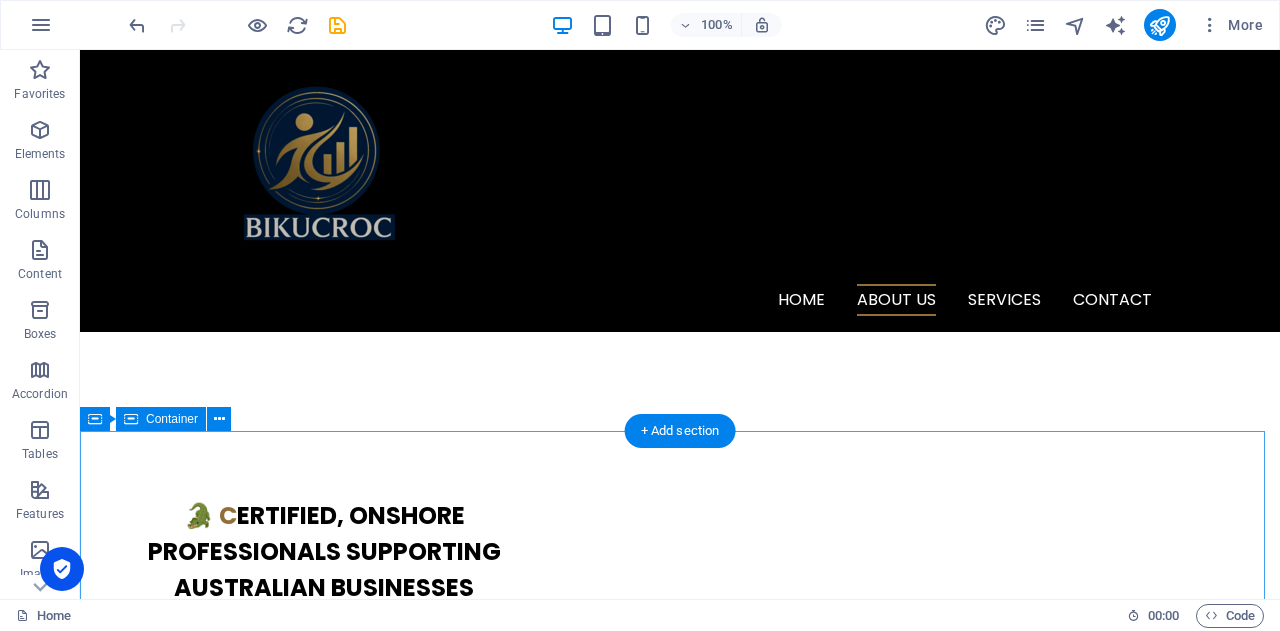 click on "w e’ve got your back!" at bounding box center [680, 1572] 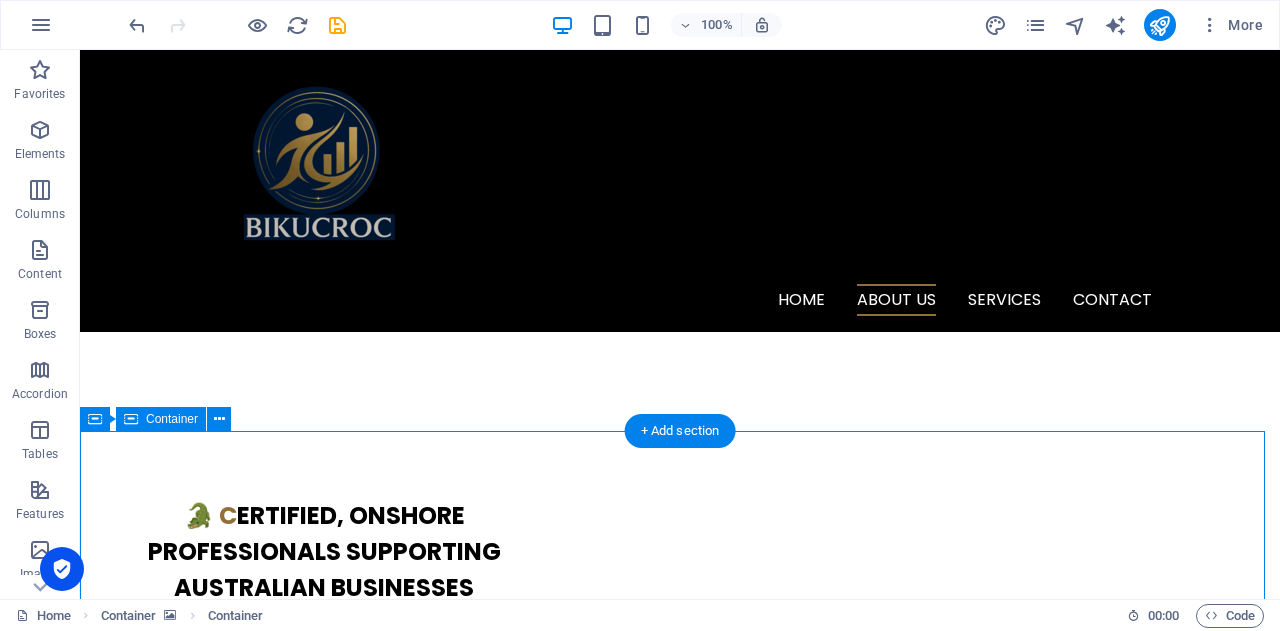 click on "w e’ve got your back!" at bounding box center [680, 1572] 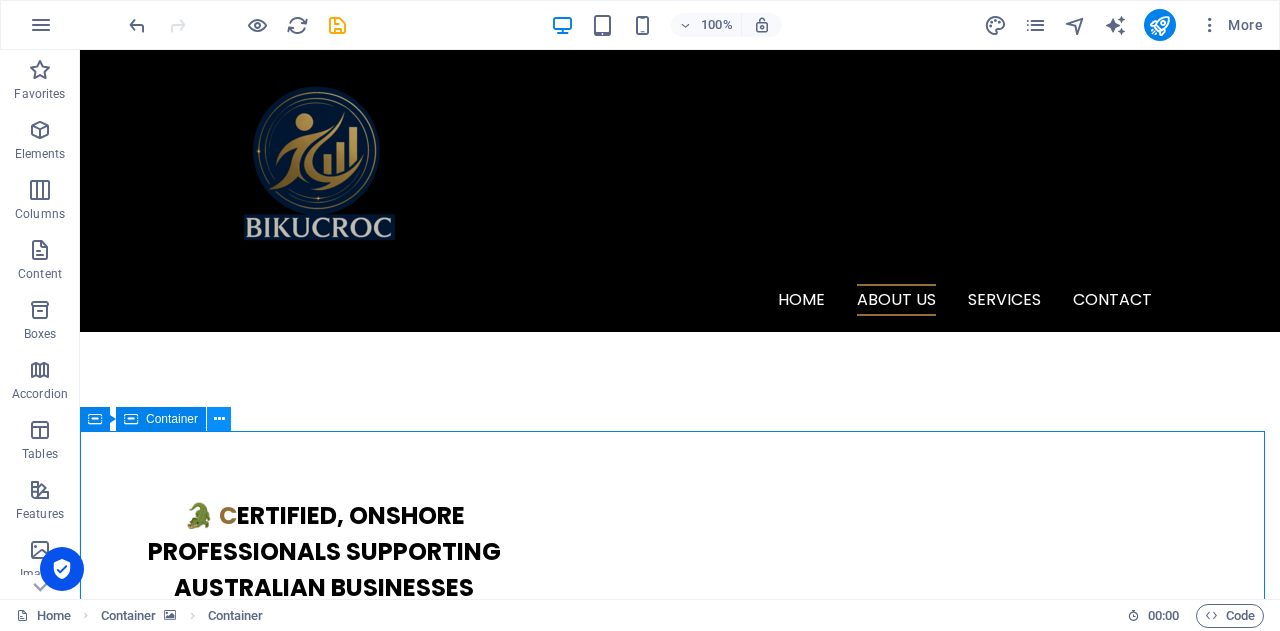 click at bounding box center (219, 419) 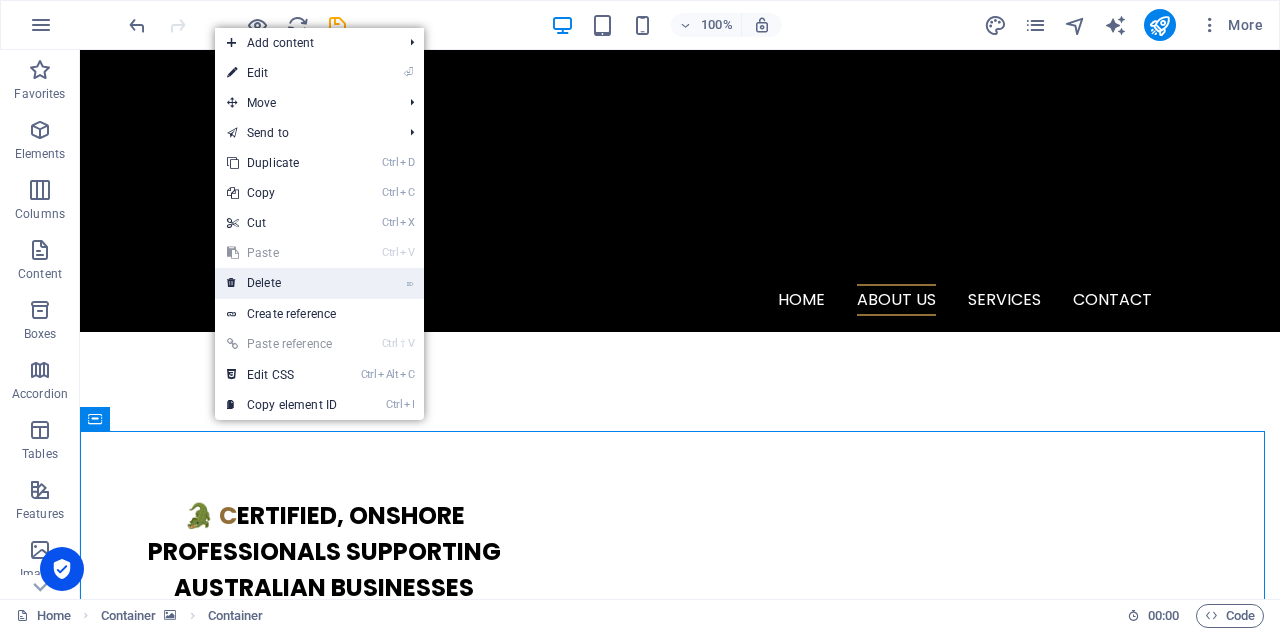 click on "⌦  Delete" at bounding box center [282, 283] 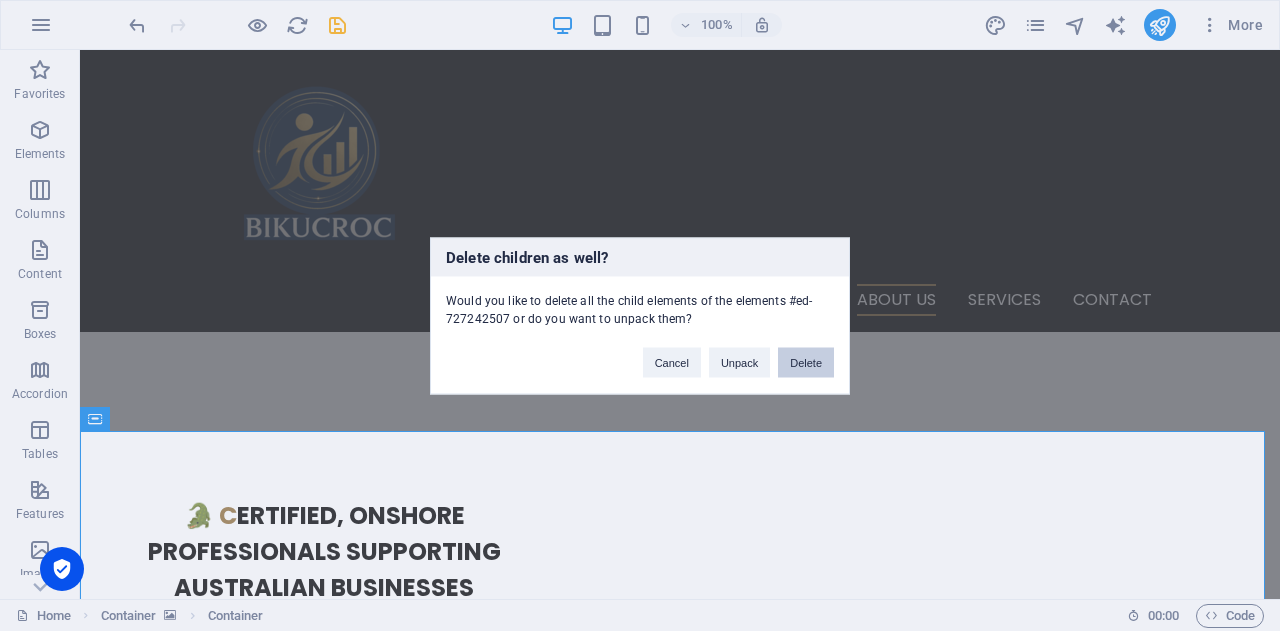 click on "Delete" at bounding box center (806, 362) 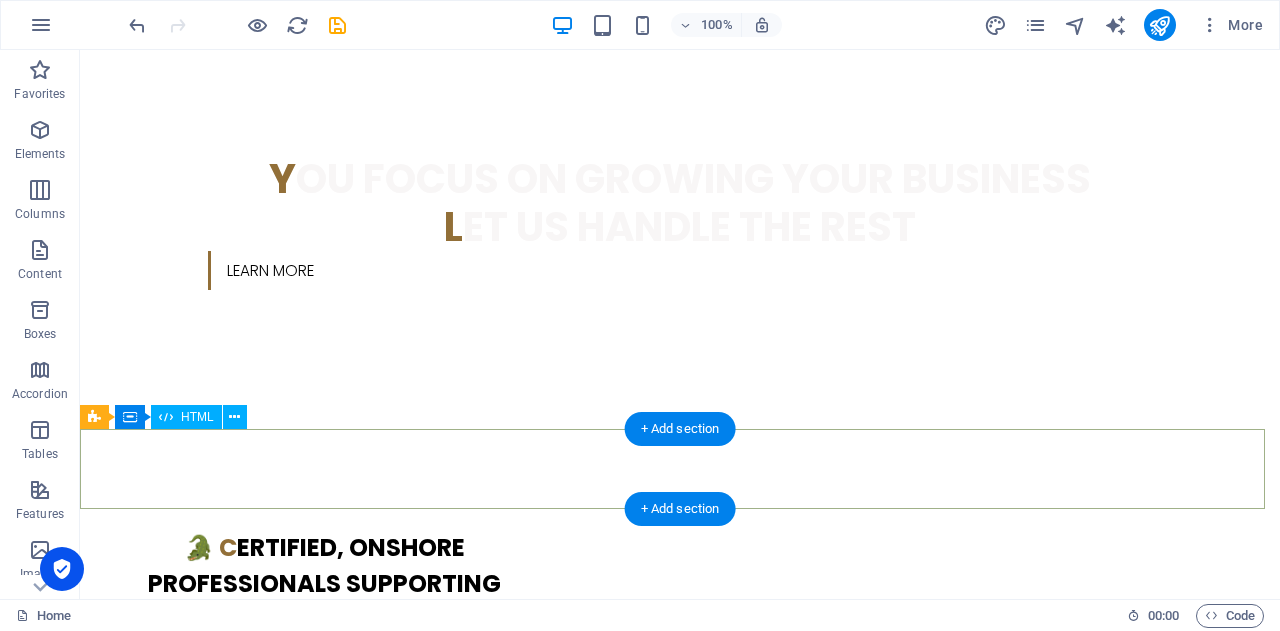 scroll, scrollTop: 982, scrollLeft: 0, axis: vertical 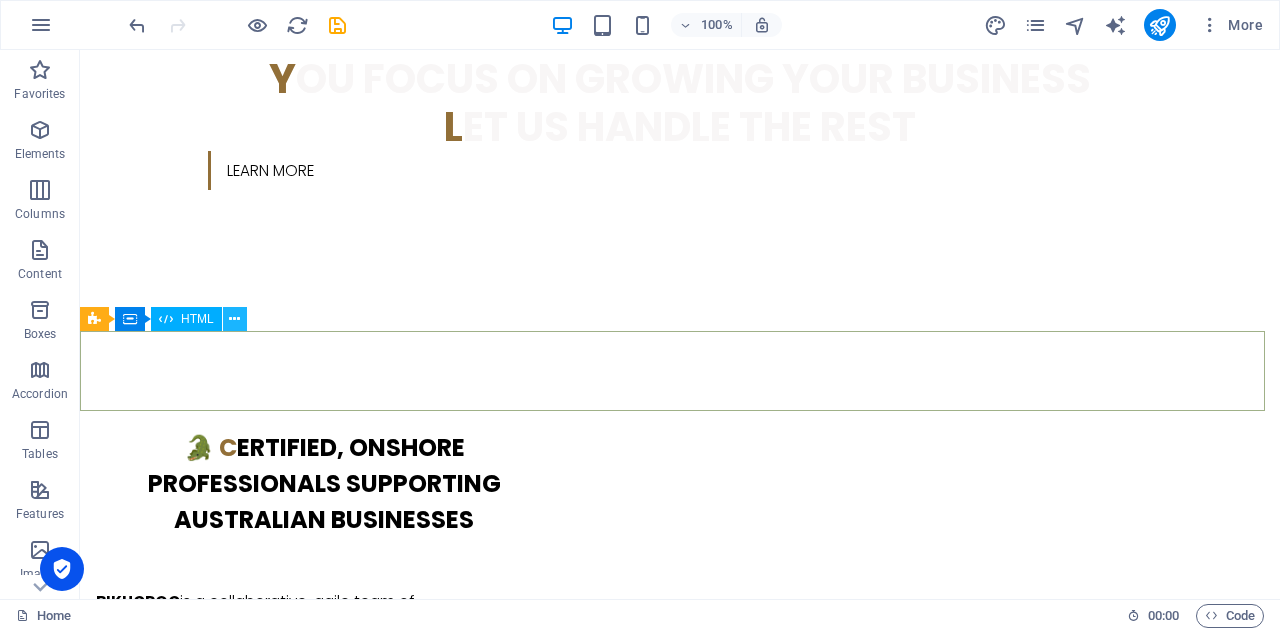 click at bounding box center (235, 319) 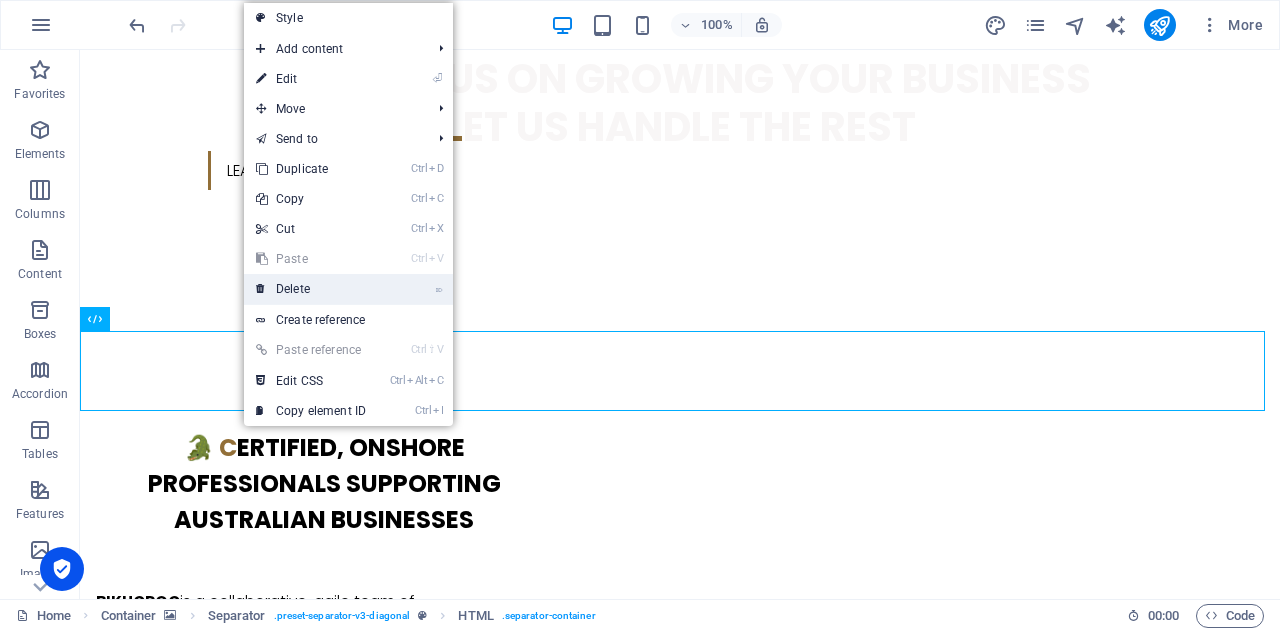drag, startPoint x: 322, startPoint y: 280, endPoint x: 244, endPoint y: 232, distance: 91.58602 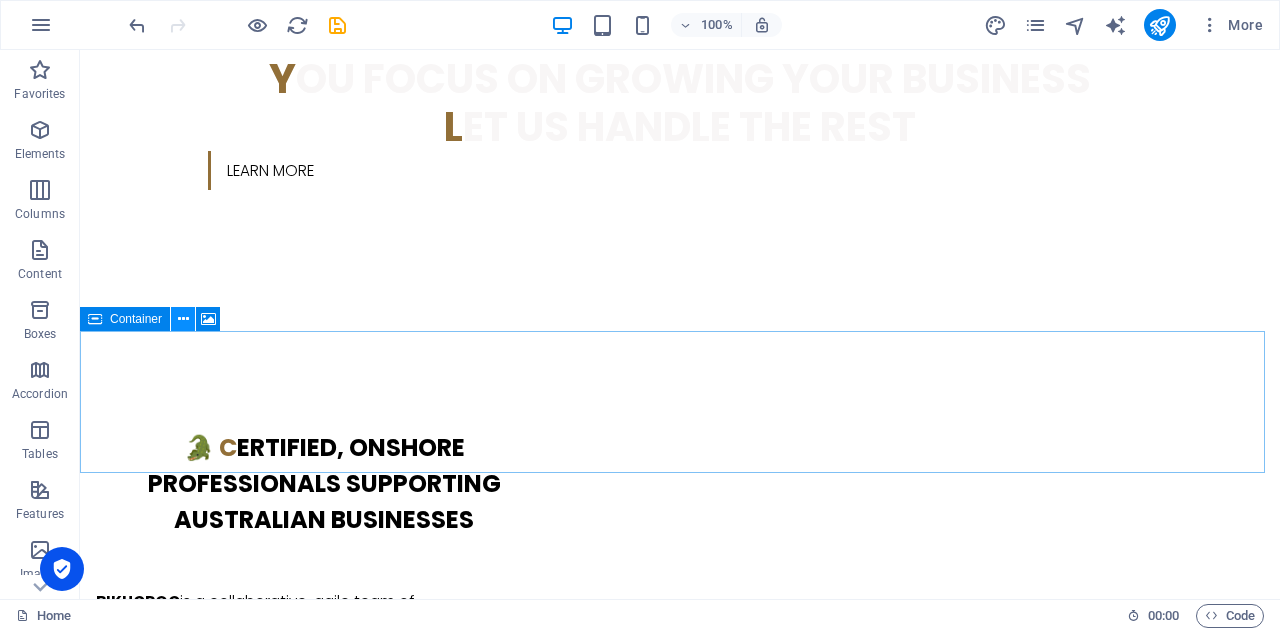 click at bounding box center (183, 319) 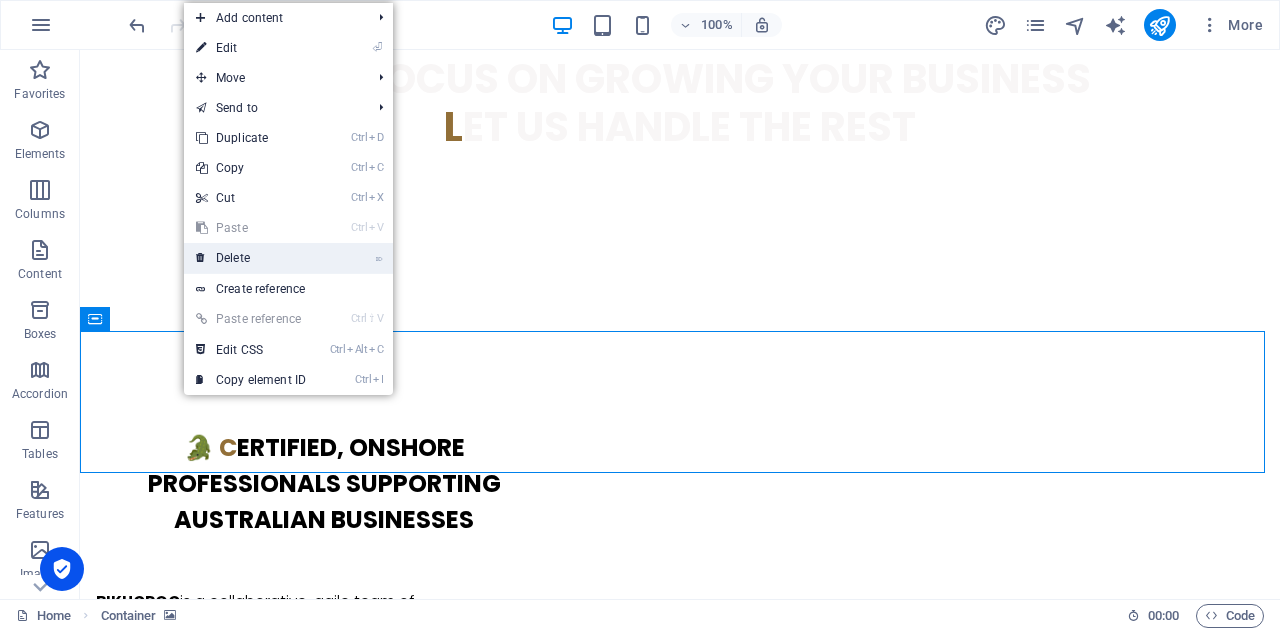 click on "⌦  Delete" at bounding box center [251, 258] 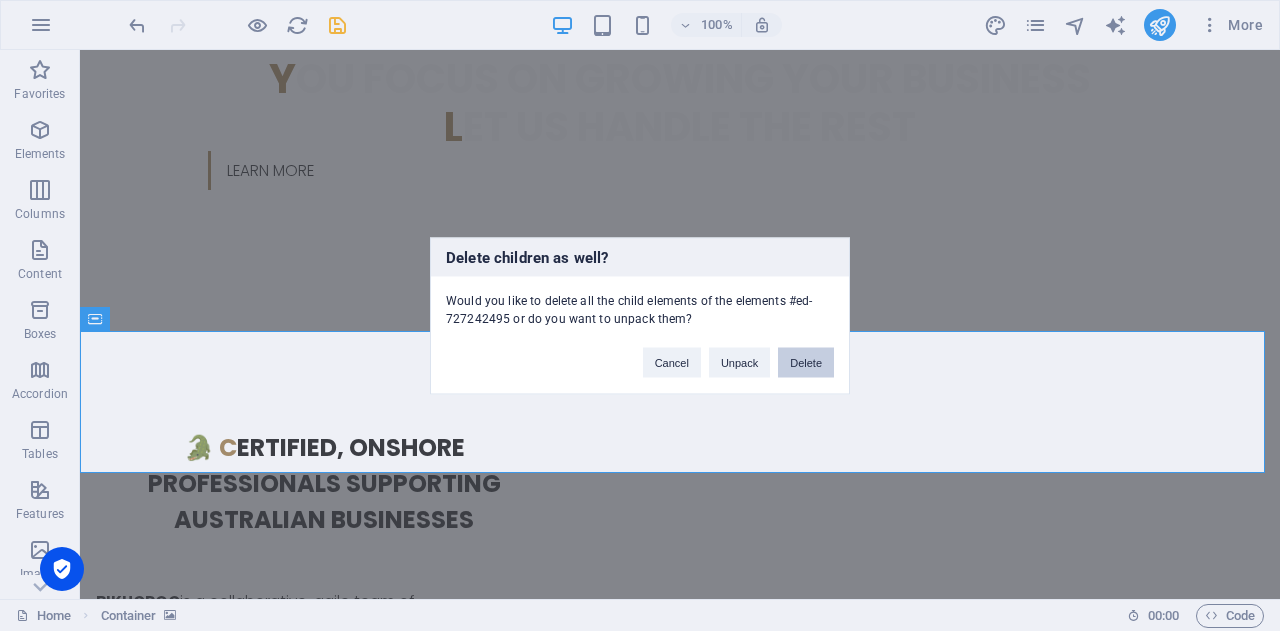 click on "Delete" at bounding box center (806, 362) 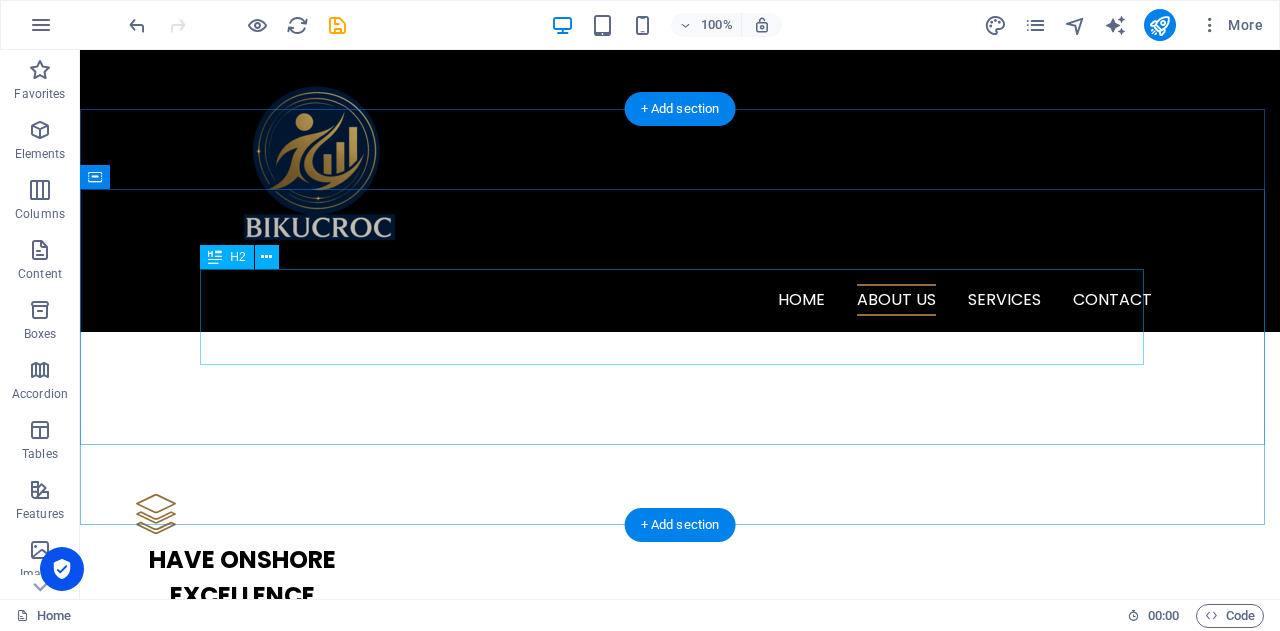 scroll, scrollTop: 1600, scrollLeft: 0, axis: vertical 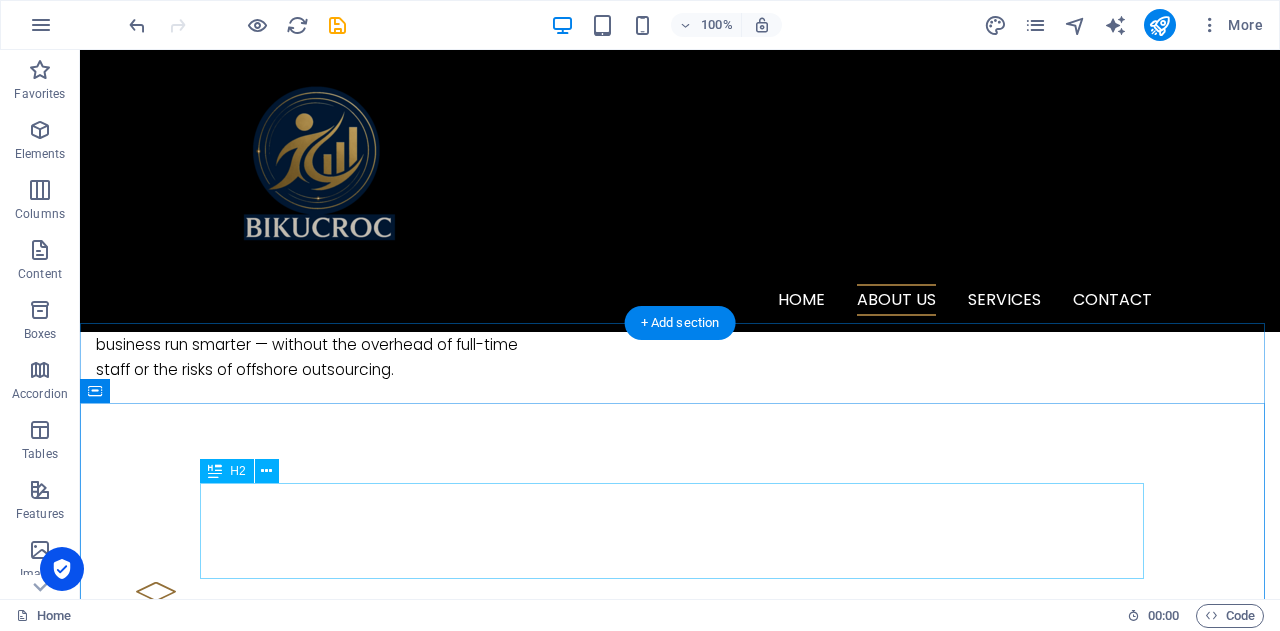 click on "y ou focus on growing your business l et us handle the rest" at bounding box center [680, 2590] 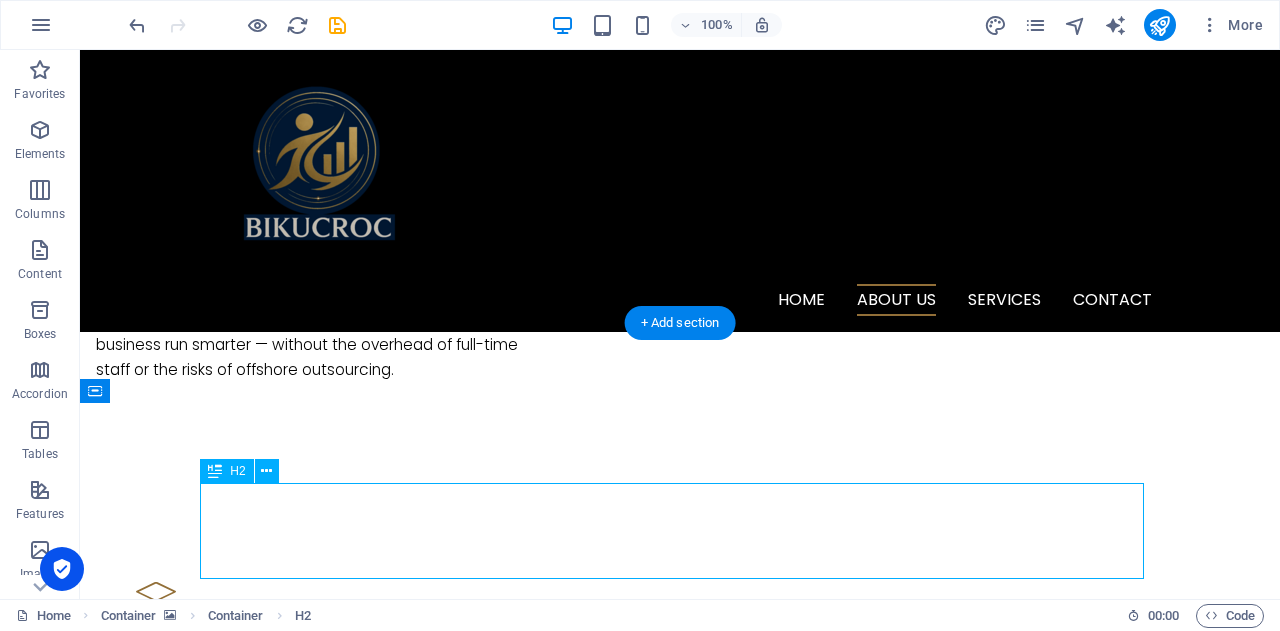 click on "y ou focus on growing your business l et us handle the rest" at bounding box center [680, 2590] 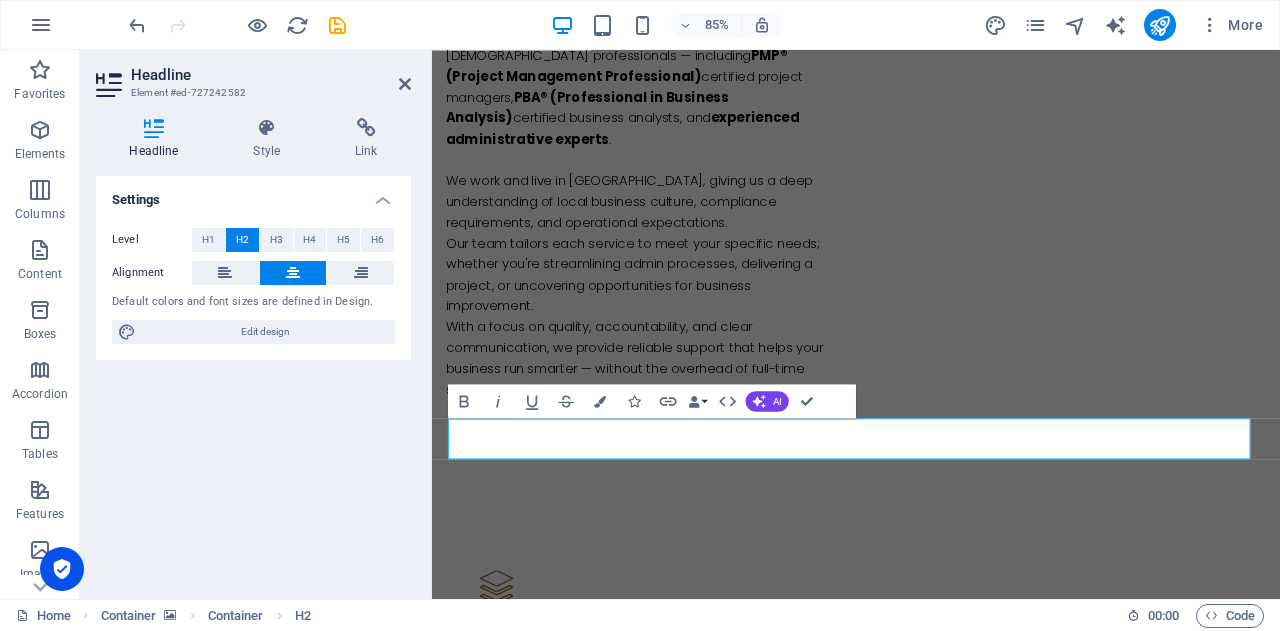 click on "Settings Level H1 H2 H3 H4 H5 H6 Alignment Default colors and font sizes are defined in Design. Edit design" at bounding box center (253, 379) 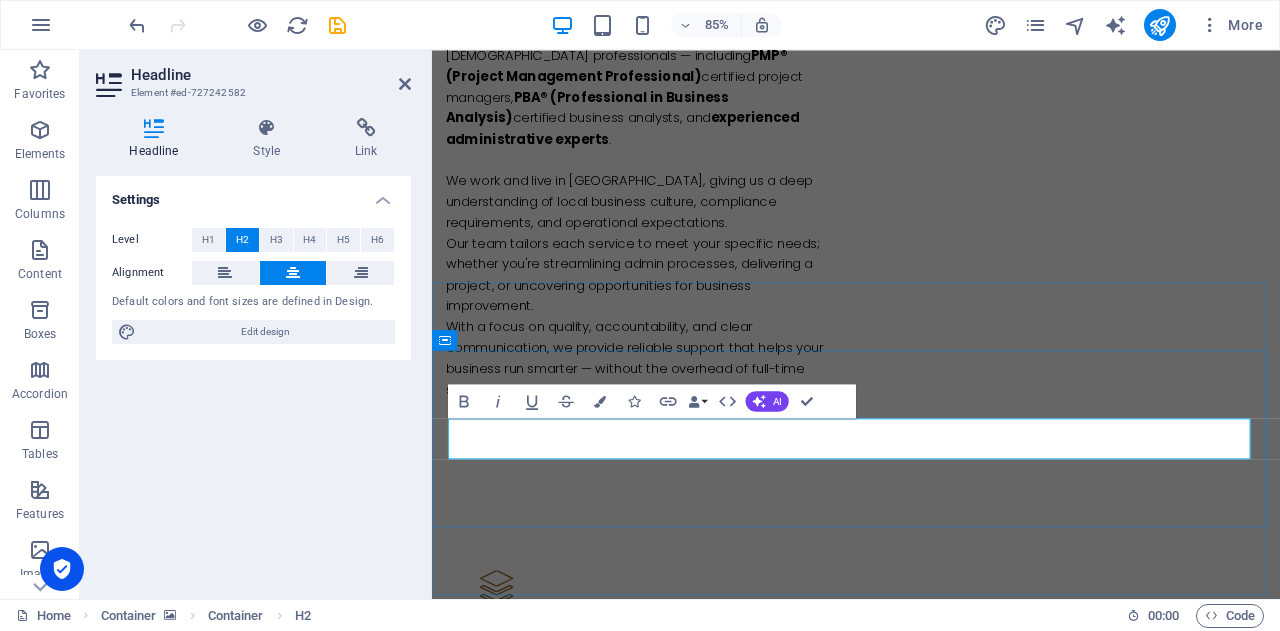 click on "we’ve got your back!" at bounding box center [931, 2598] 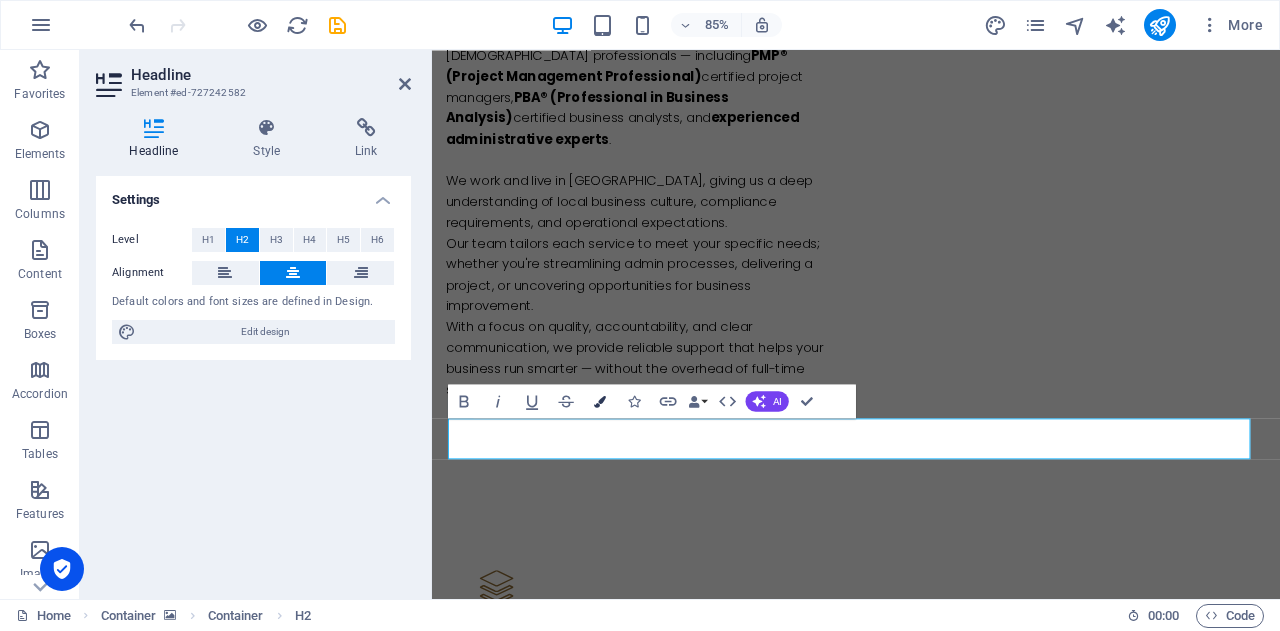 click on "Colors" at bounding box center (600, 401) 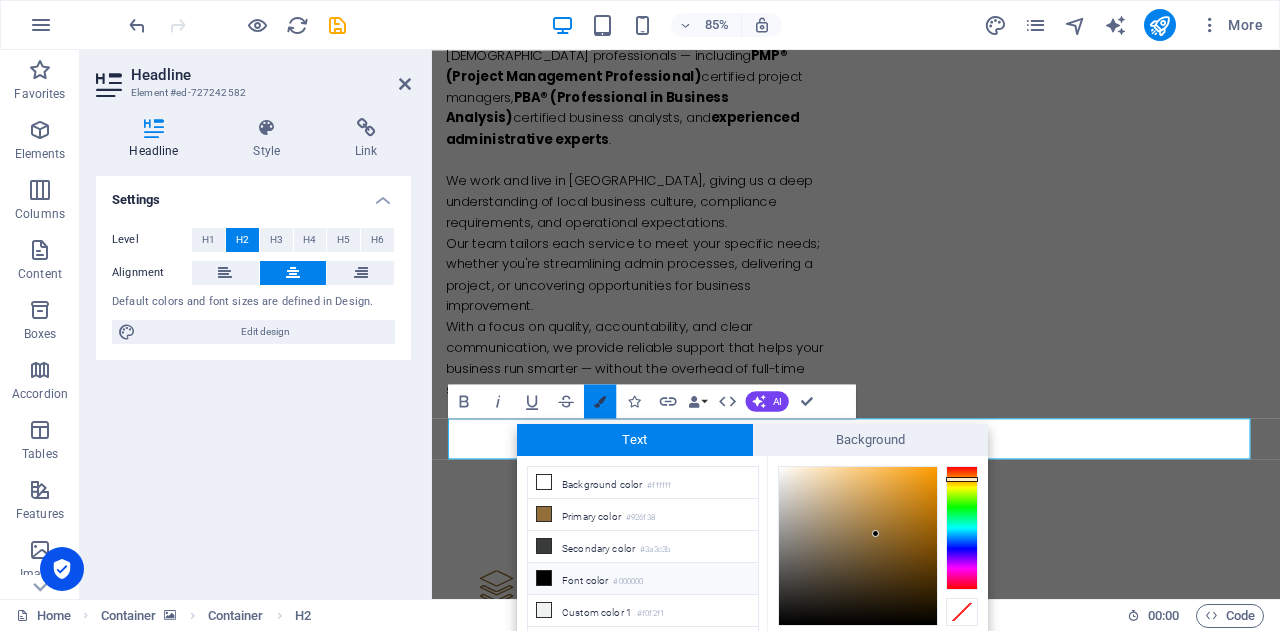 scroll, scrollTop: 73, scrollLeft: 0, axis: vertical 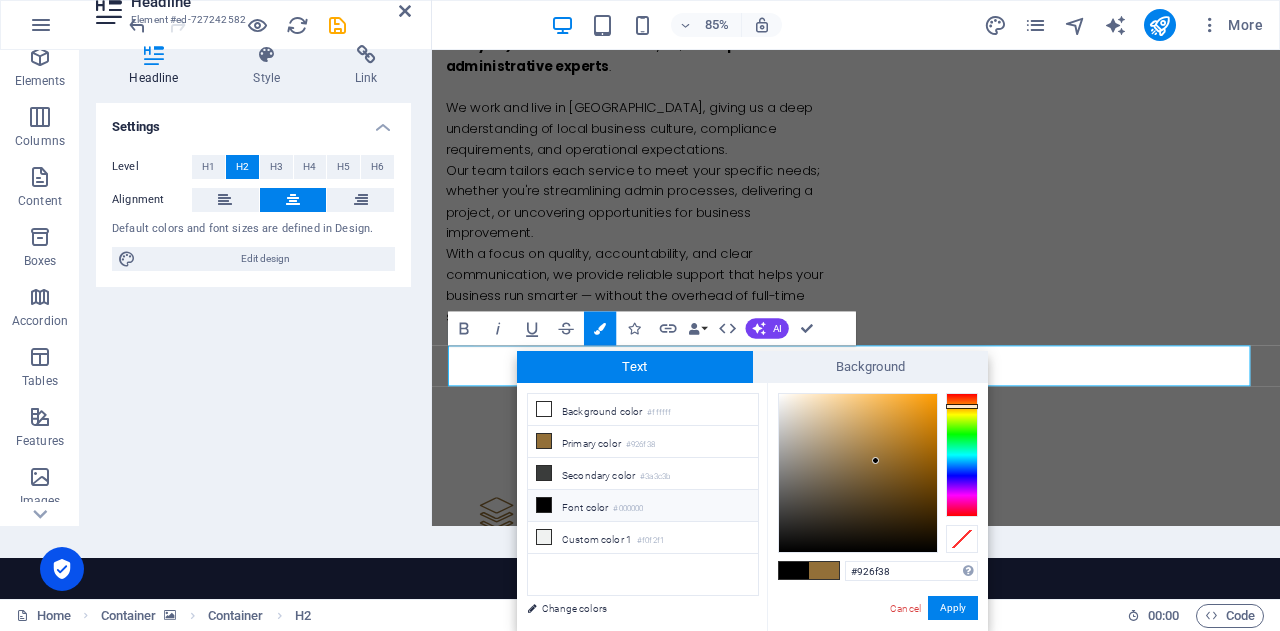 drag, startPoint x: 598, startPoint y: 491, endPoint x: 608, endPoint y: 495, distance: 10.770329 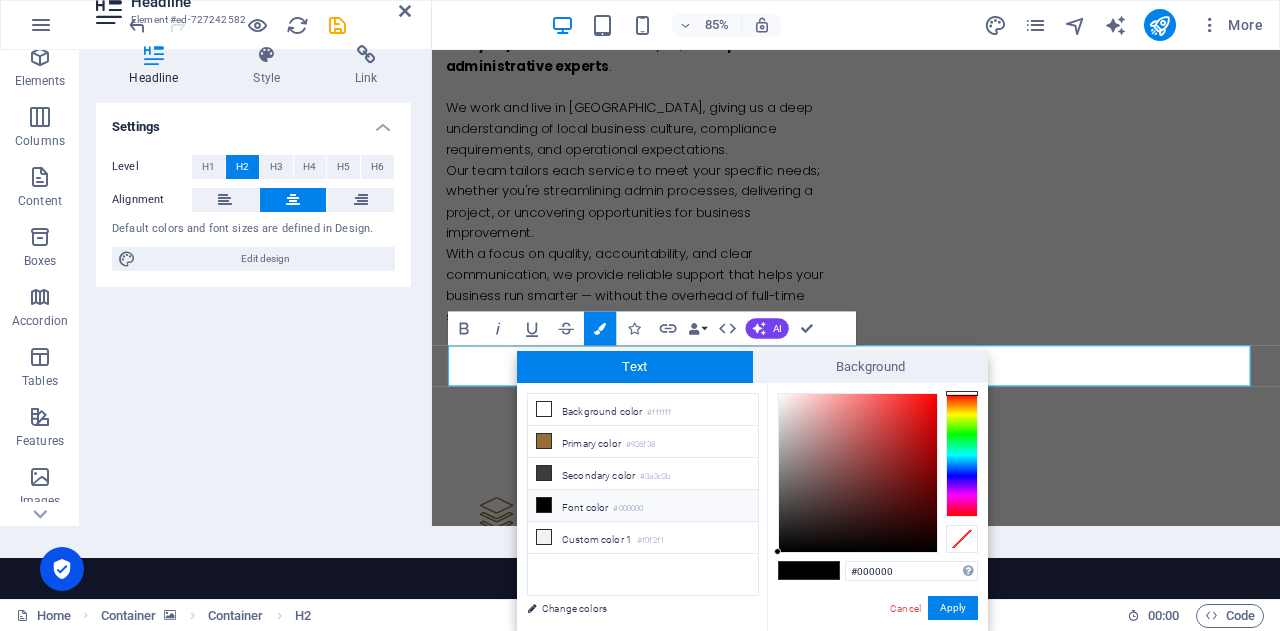 click on "Font color
#000000" at bounding box center (643, 506) 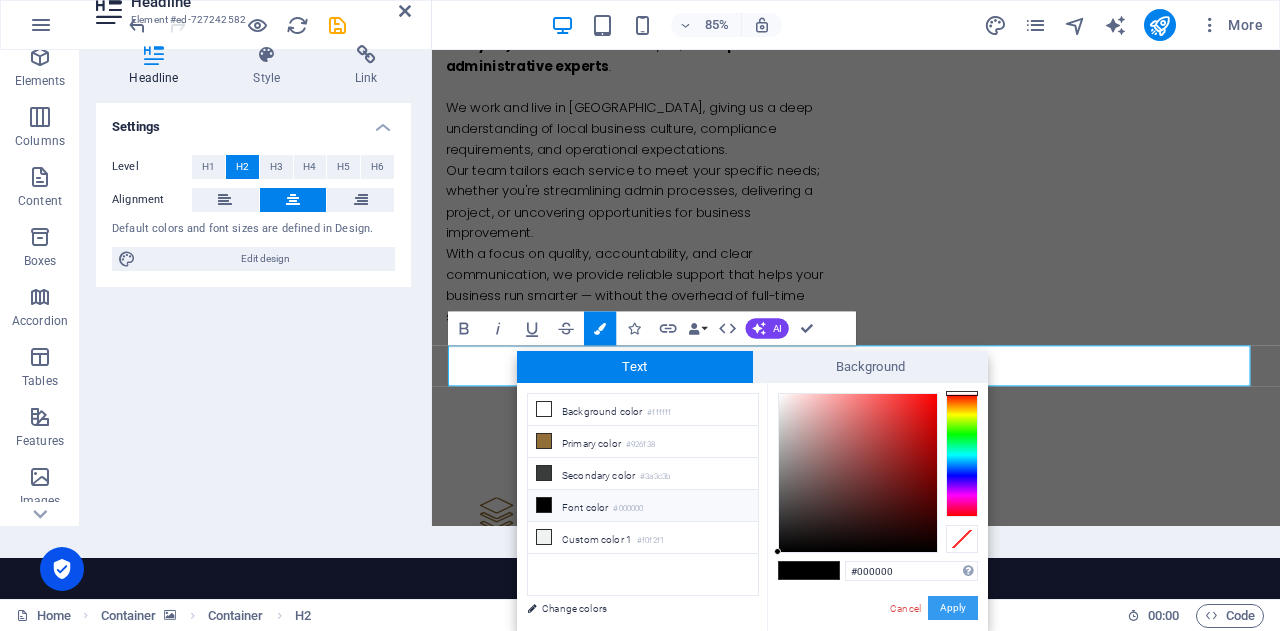 click on "Apply" at bounding box center [953, 608] 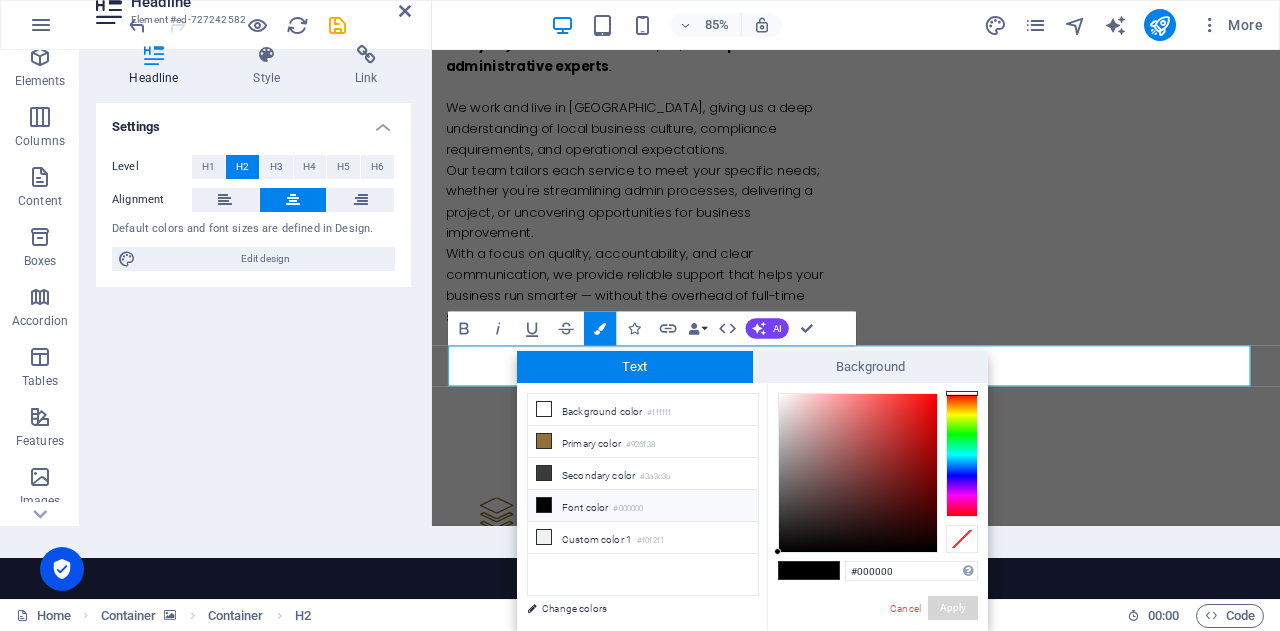 scroll, scrollTop: 0, scrollLeft: 0, axis: both 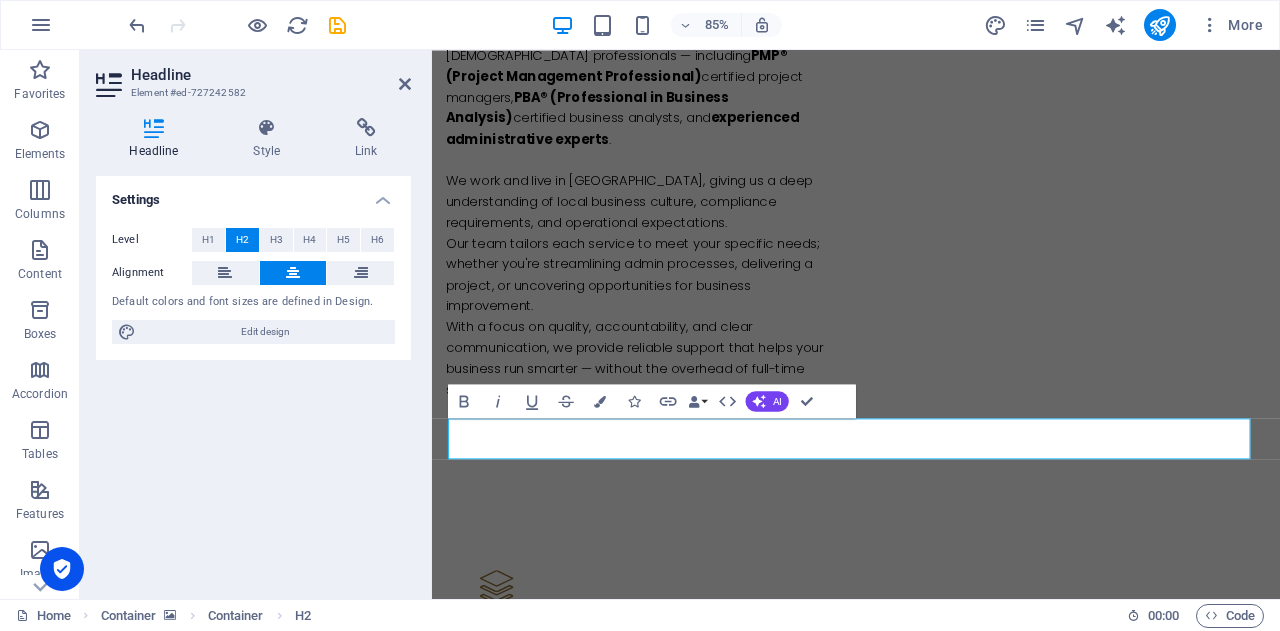 click on "Settings Level H1 H2 H3 H4 H5 H6 Alignment Default colors and font sizes are defined in Design. Edit design" at bounding box center [253, 379] 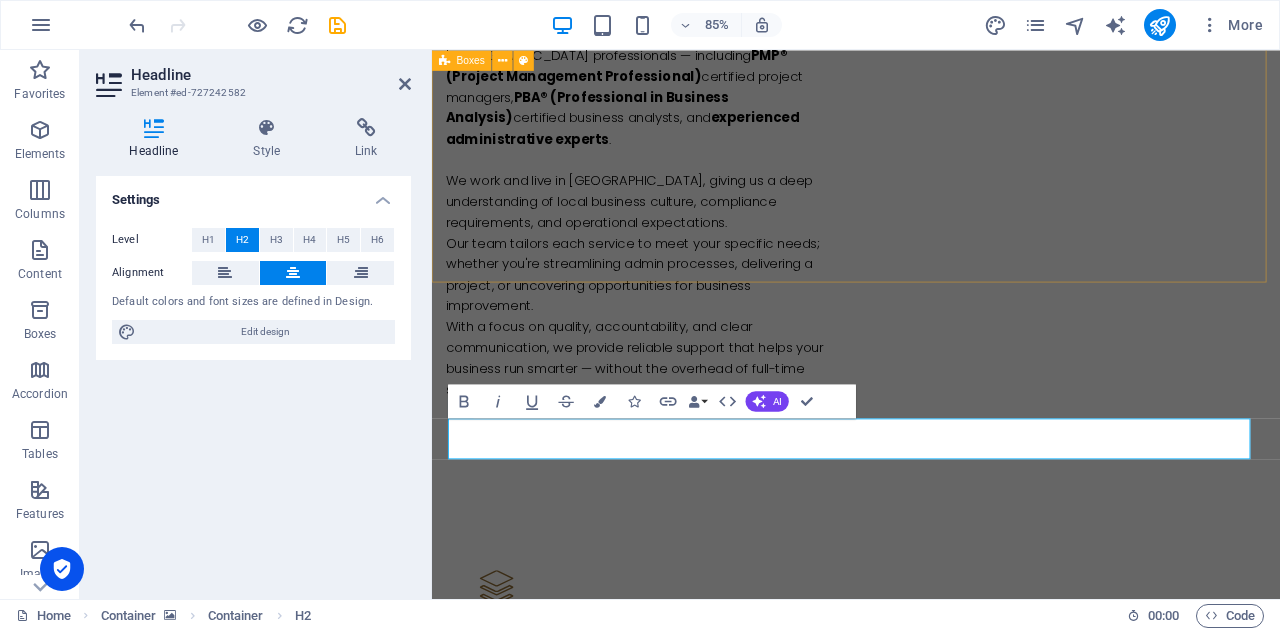 click on "Have onshore Excellence service At  BIKUCROC , we’re a team of  onshore, reliable, professional experts  who  get  what it means to run a business in Australia. Business Support That Actually Supports You We tailor our services to match your business needs — from day-to-day admin support to strategic project delivery. Flexible Affordable Local Let’s simplify your work life — so you can focus on what you do best. 🗓️  Book a free discovery call today  and see how we can make your business  smoother, faster, and smarter ." at bounding box center [931, 1294] 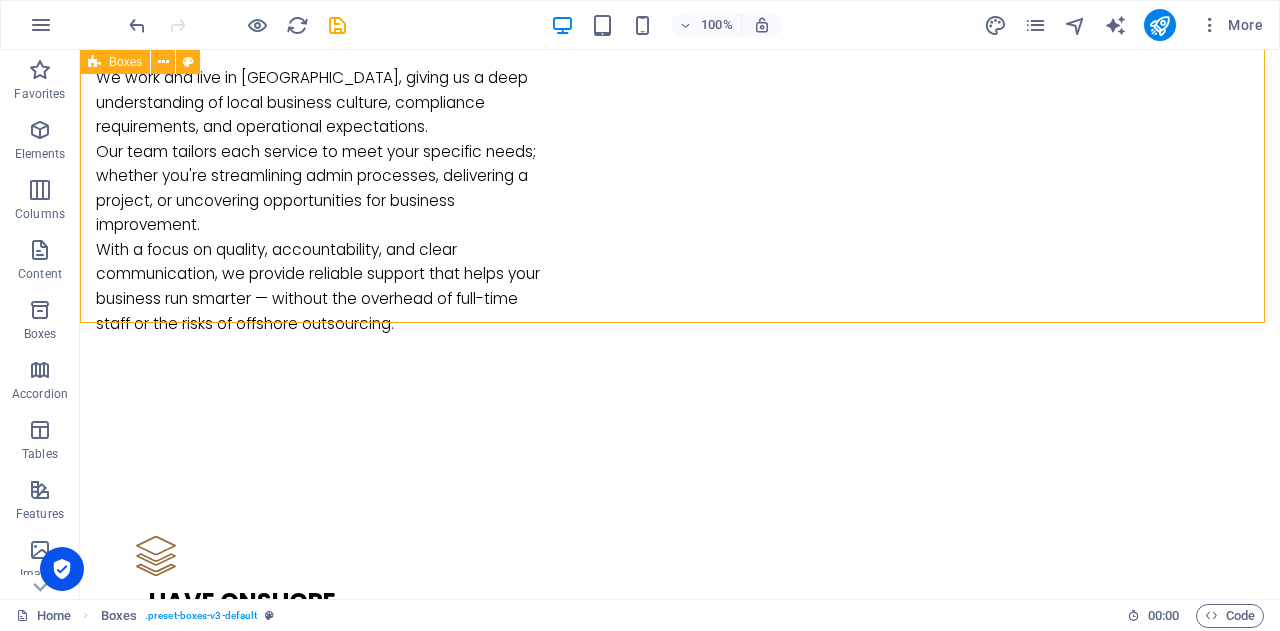 scroll, scrollTop: 1700, scrollLeft: 0, axis: vertical 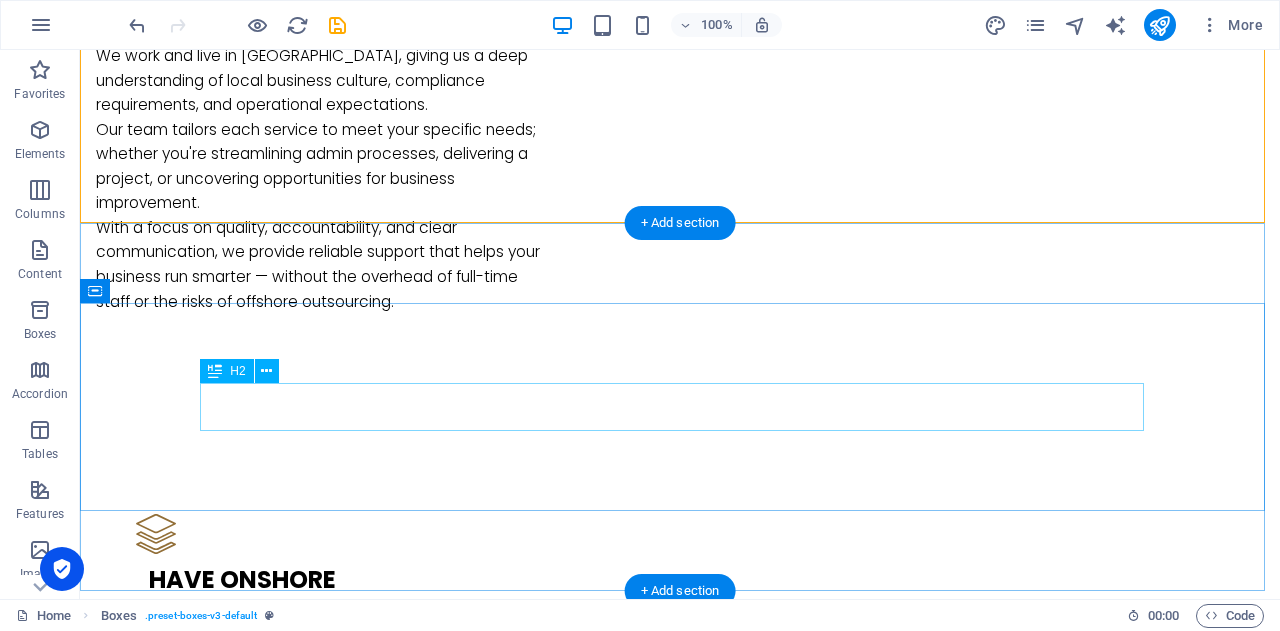 click on "w e’ve got your back!" at bounding box center (680, 2450) 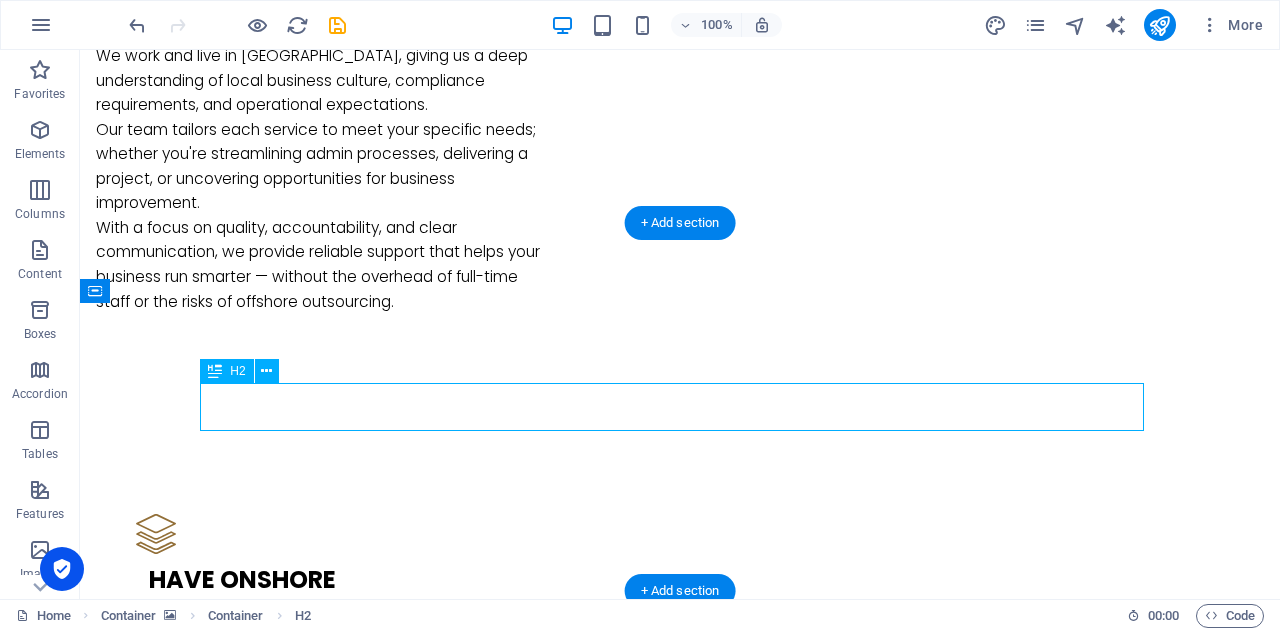 click on "w e’ve got your back!" at bounding box center (680, 2450) 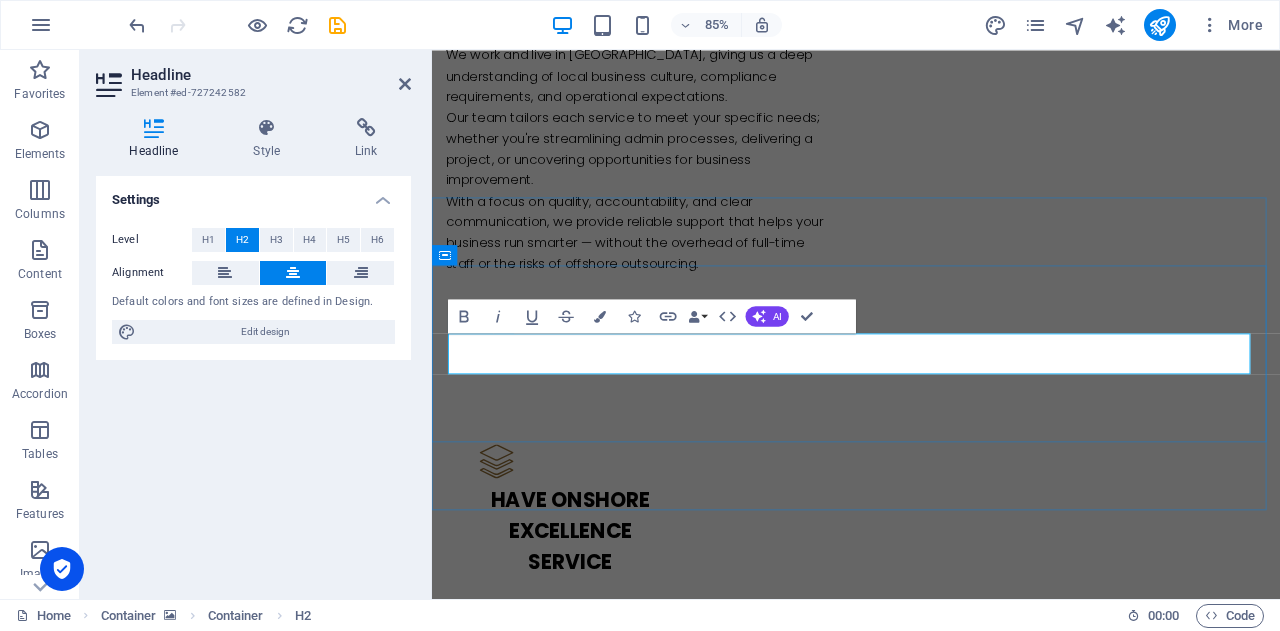 click on "w e’ve got your back!" at bounding box center (931, 2450) 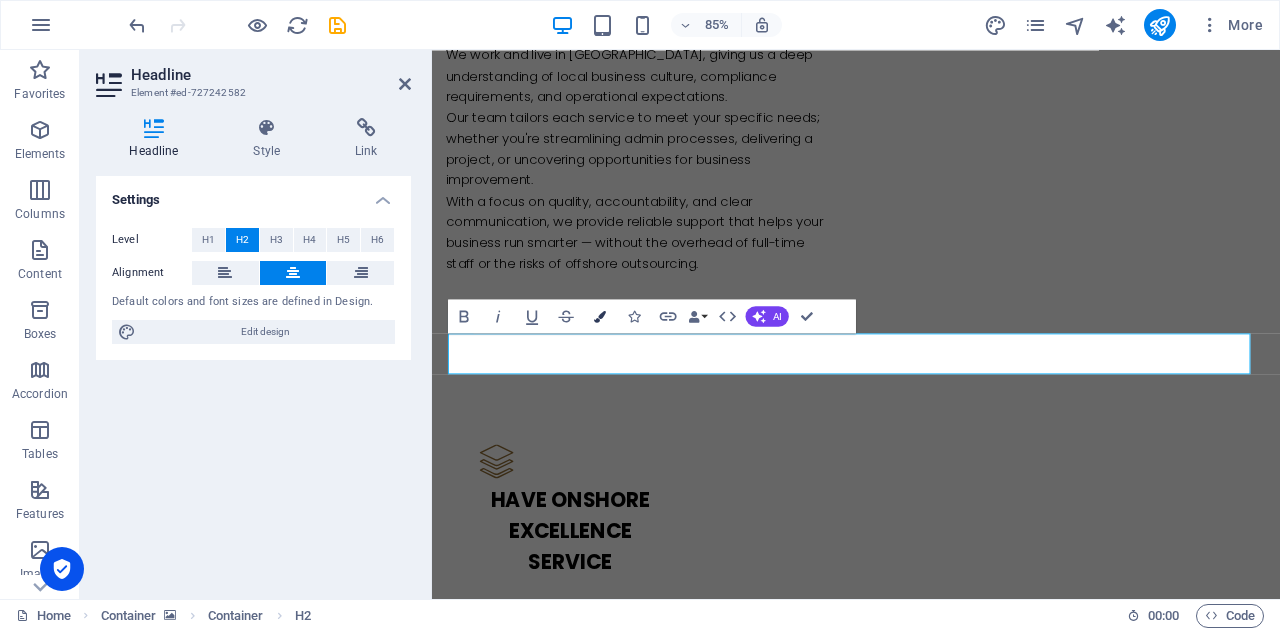 click at bounding box center (600, 316) 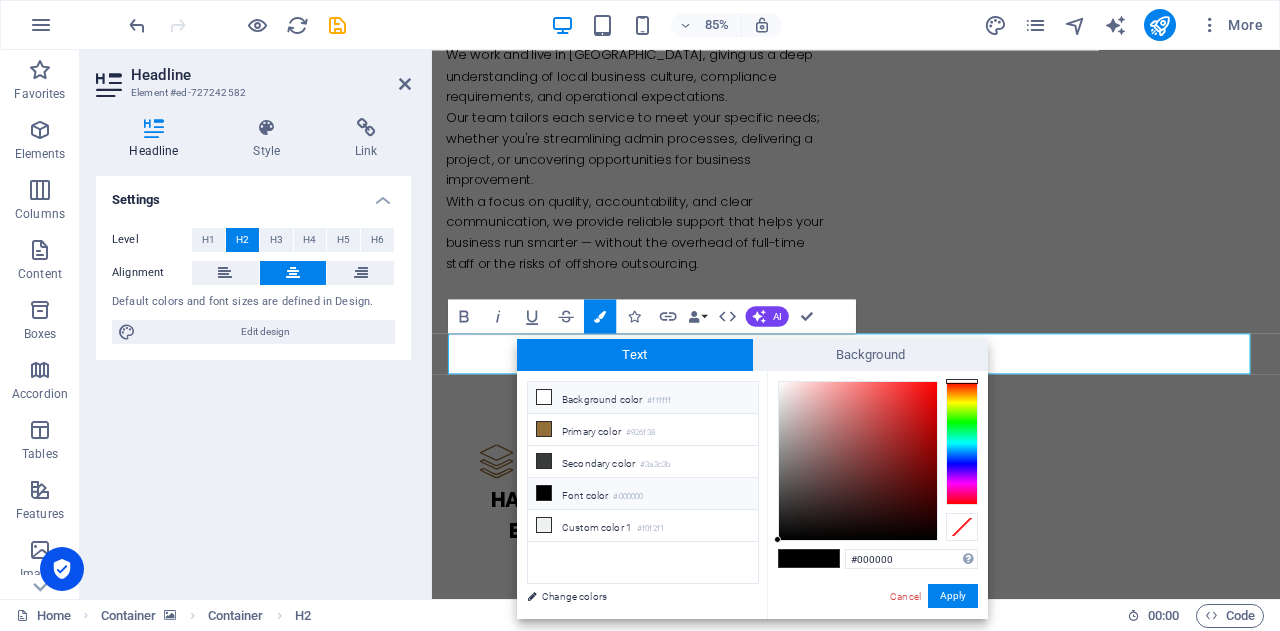 click on "Background color
#ffffff" at bounding box center (643, 398) 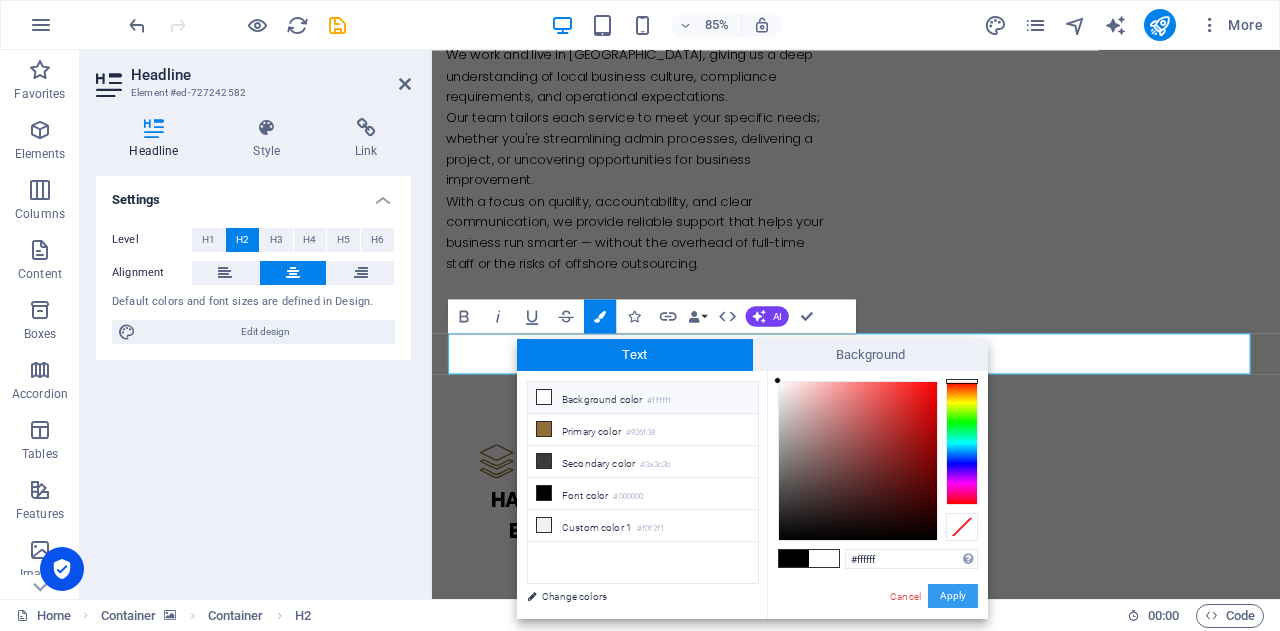 click on "Apply" at bounding box center (953, 596) 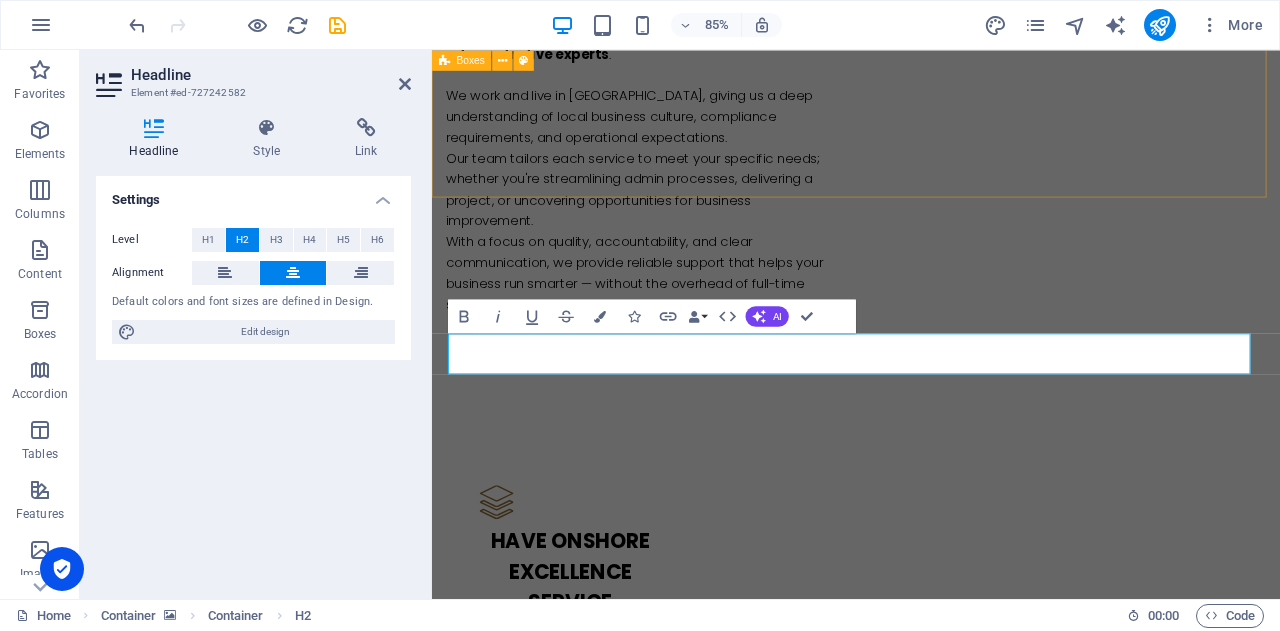 click on "Have onshore Excellence service At  BIKUCROC , we’re a team of  onshore, reliable, professional experts  who  get  what it means to run a business in Australia. Business Support That Actually Supports You We tailor our services to match your business needs — from day-to-day admin support to strategic project delivery. Flexible Affordable Local Let’s simplify your work life — so you can focus on what you do best. 🗓️  Book a free discovery call today  and see how we can make your business  smoother, faster, and smarter ." at bounding box center (931, 1194) 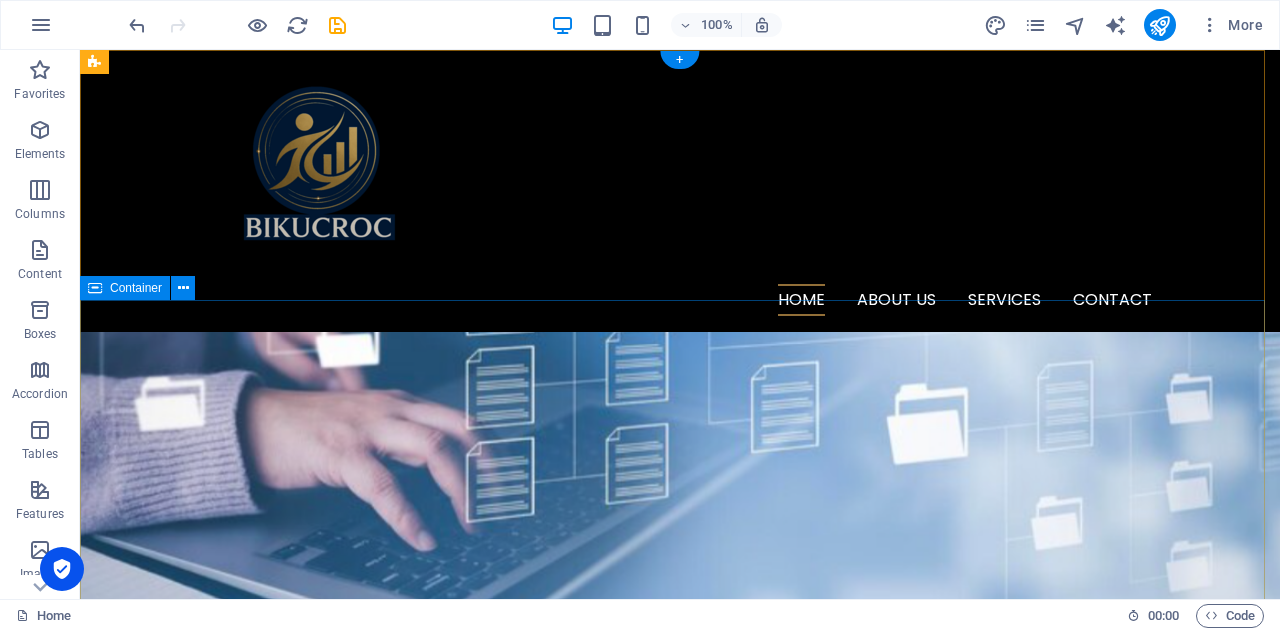 scroll, scrollTop: 0, scrollLeft: 0, axis: both 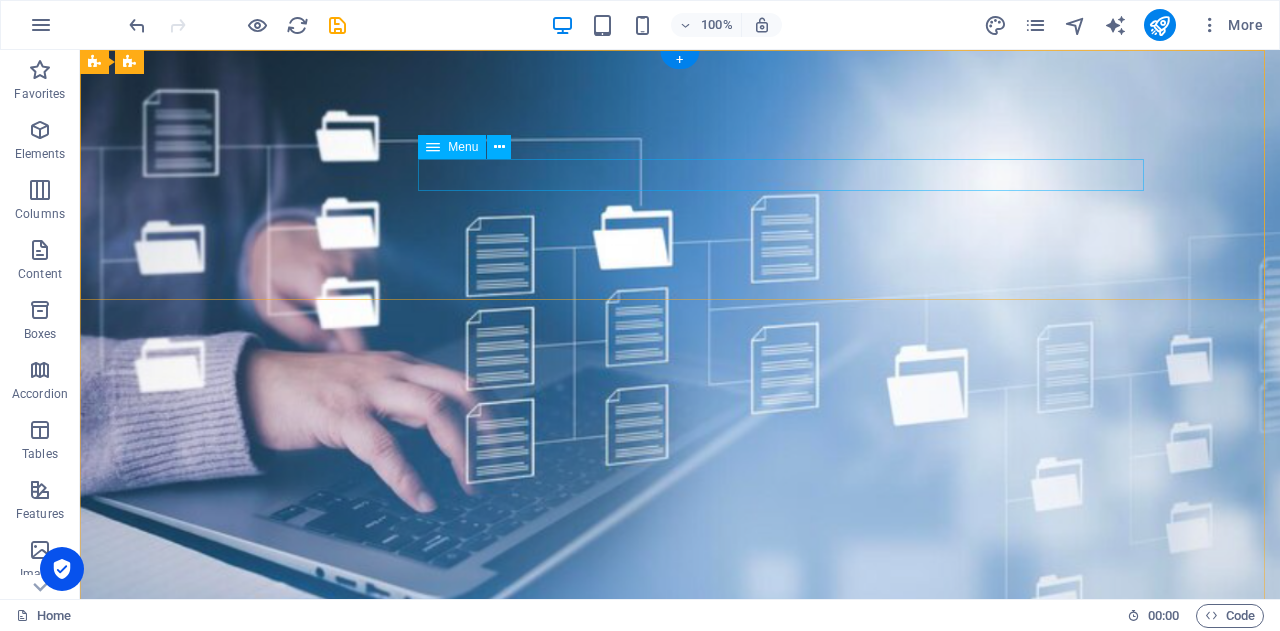 click on "Home About us Services Contact" at bounding box center [680, 900] 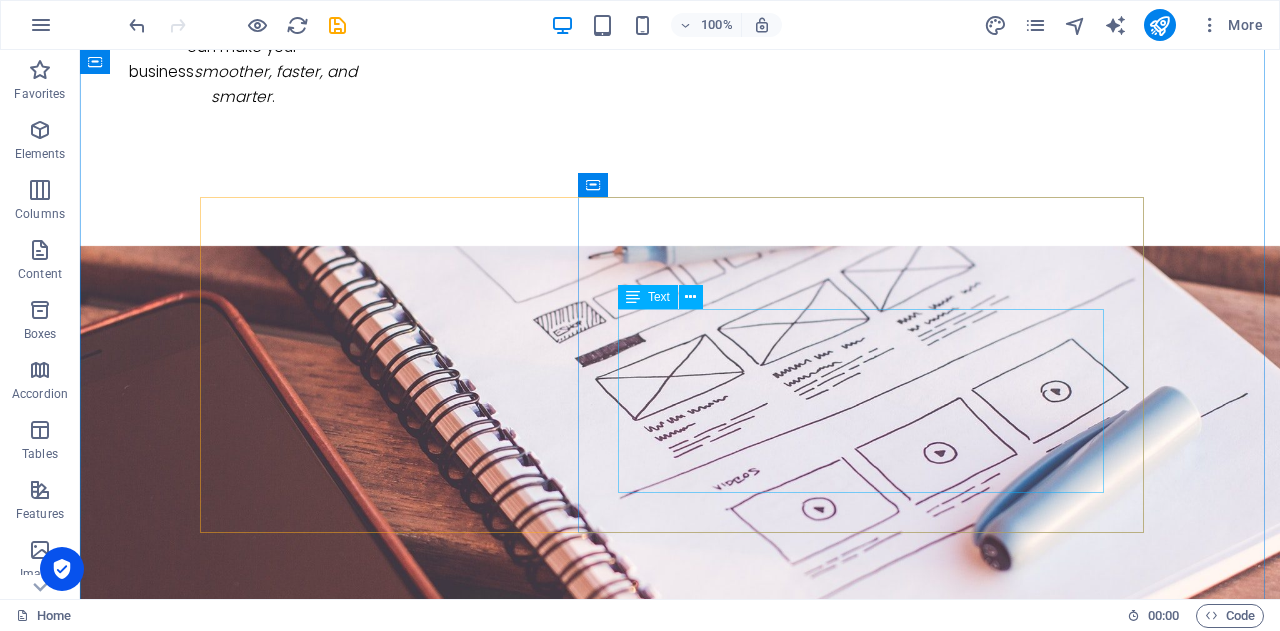 scroll, scrollTop: 3400, scrollLeft: 0, axis: vertical 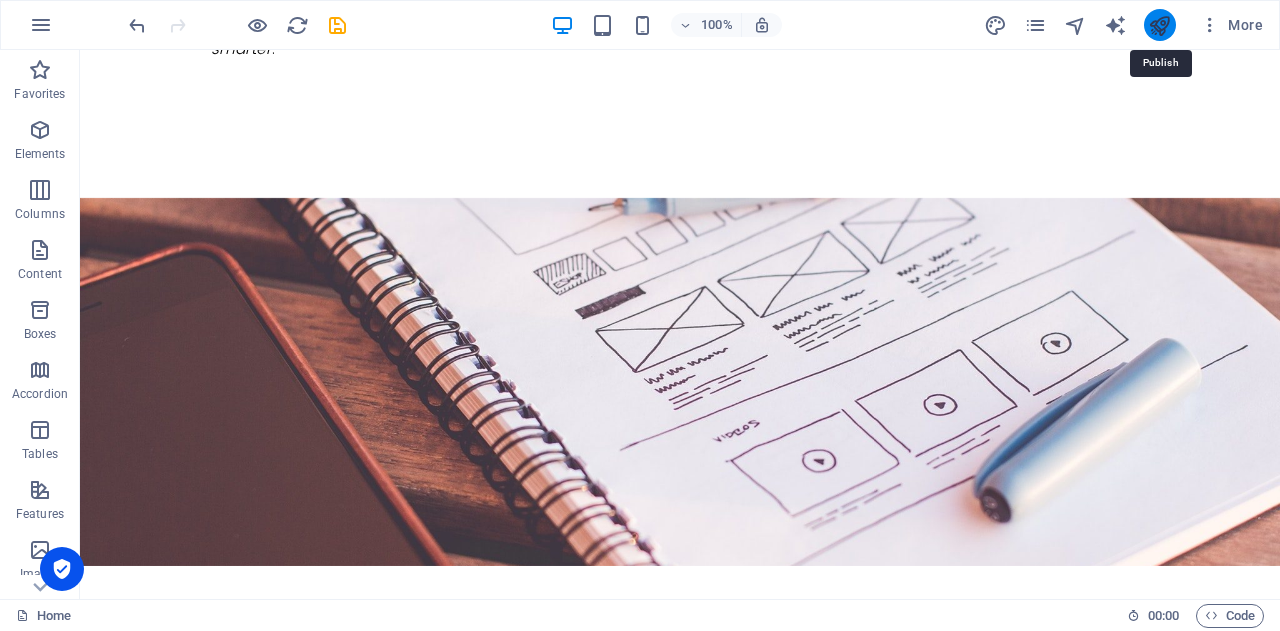 click at bounding box center (1159, 25) 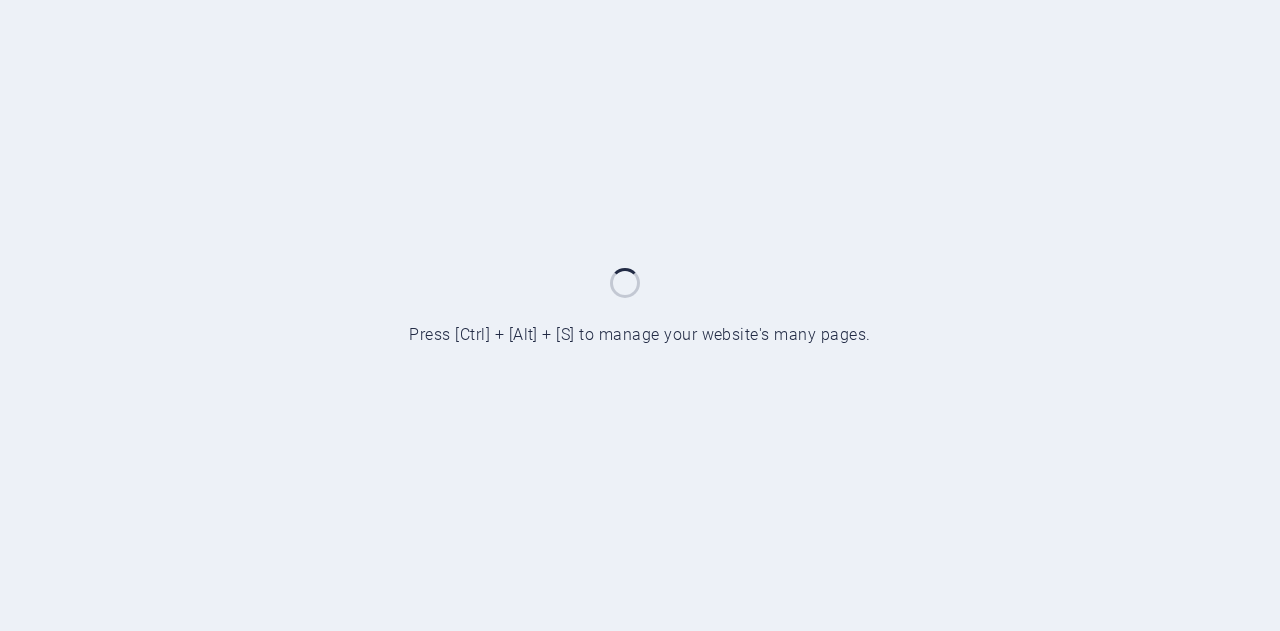 scroll, scrollTop: 0, scrollLeft: 0, axis: both 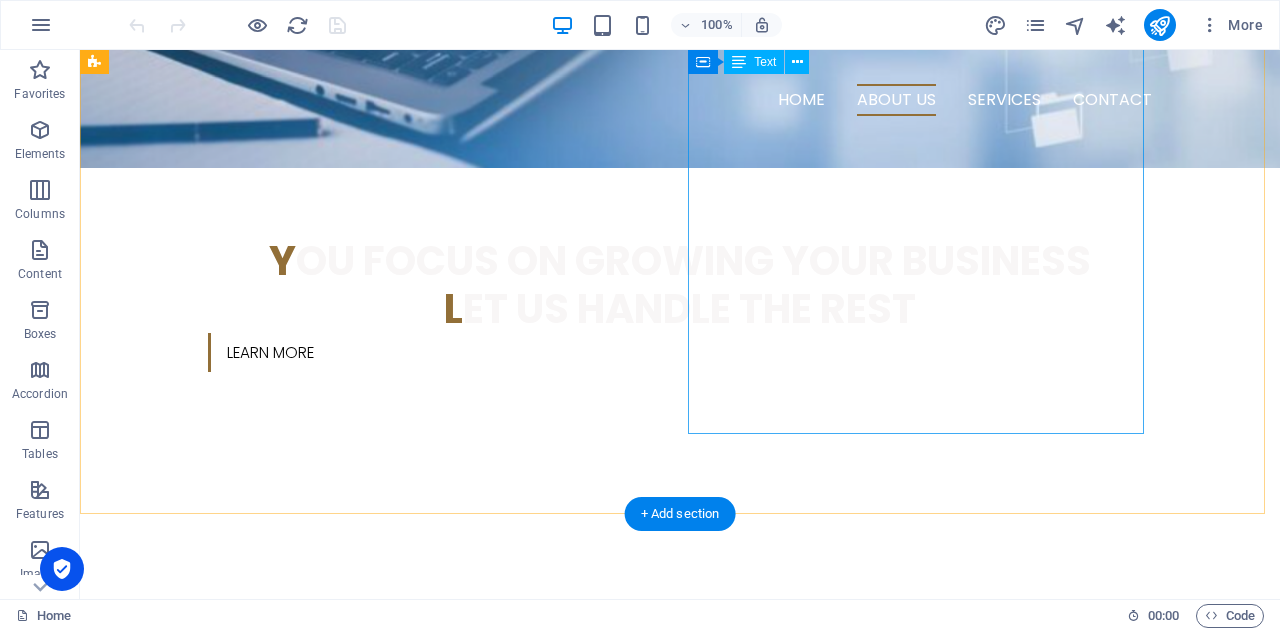 click on "BIKUCROC  is a collaborative, agile team of [DEMOGRAPHIC_DATA] professionals — including  PMP® (Project Management Professional)  certified project managers,  PBA® (Professional in Business Analysis)  certified business analysts, and  experienced administrative experts . We work and live in [GEOGRAPHIC_DATA], giving us a deep understanding of local business culture, compliance requirements, and operational expectations. Our team tailors each service to meet your specific needs; whether you're streamlining admin processes, delivering a project, or uncovering opportunities for business improvement. With a focus on quality, accountability, and clear communication, we provide reliable support that helps your business run smarter — without the overhead of full-time staff or the risks of offshore outsourcing." at bounding box center (324, 975) 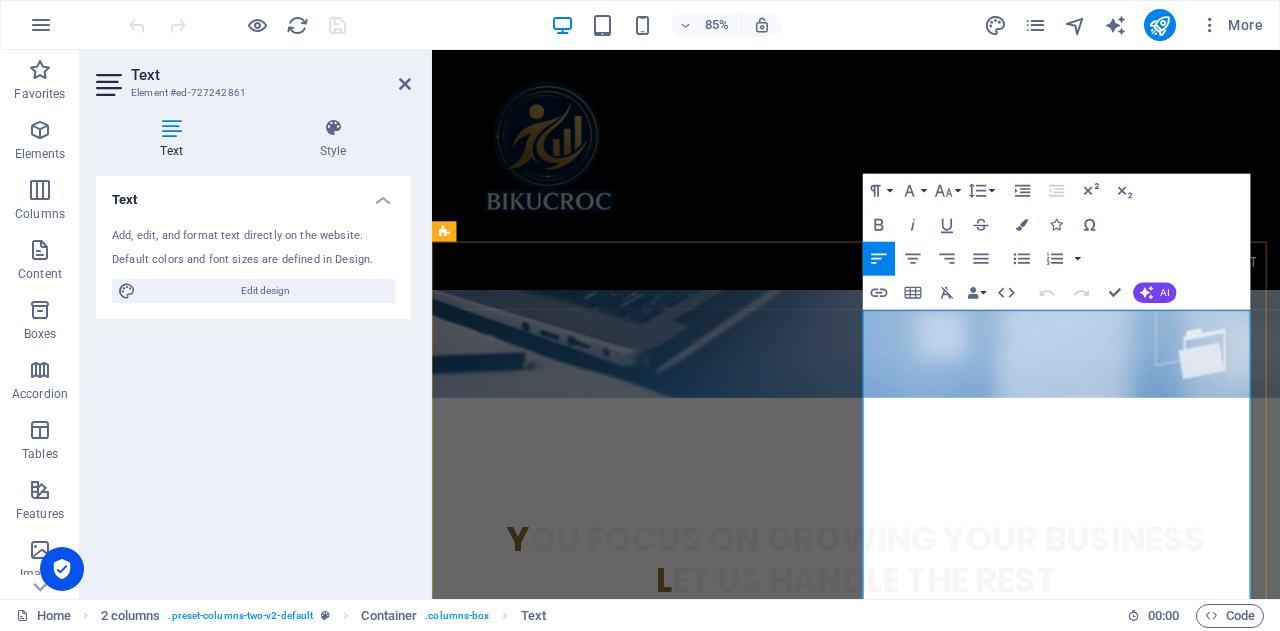 scroll, scrollTop: 825, scrollLeft: 0, axis: vertical 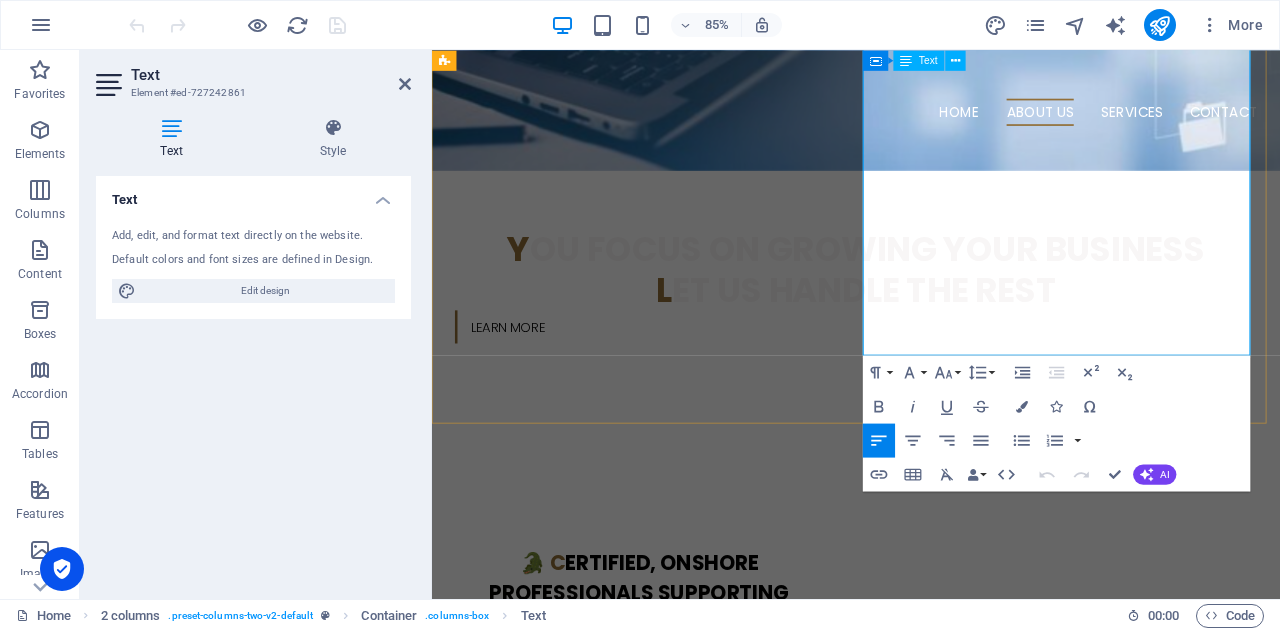 click on "We work and live in [GEOGRAPHIC_DATA], giving us a deep understanding of local business culture, compliance requirements, and operational expectations. Our team tailors each service to meet your specific needs; whether you're streamlining admin processes, delivering a project, or uncovering opportunities for business improvement." at bounding box center (676, 1053) 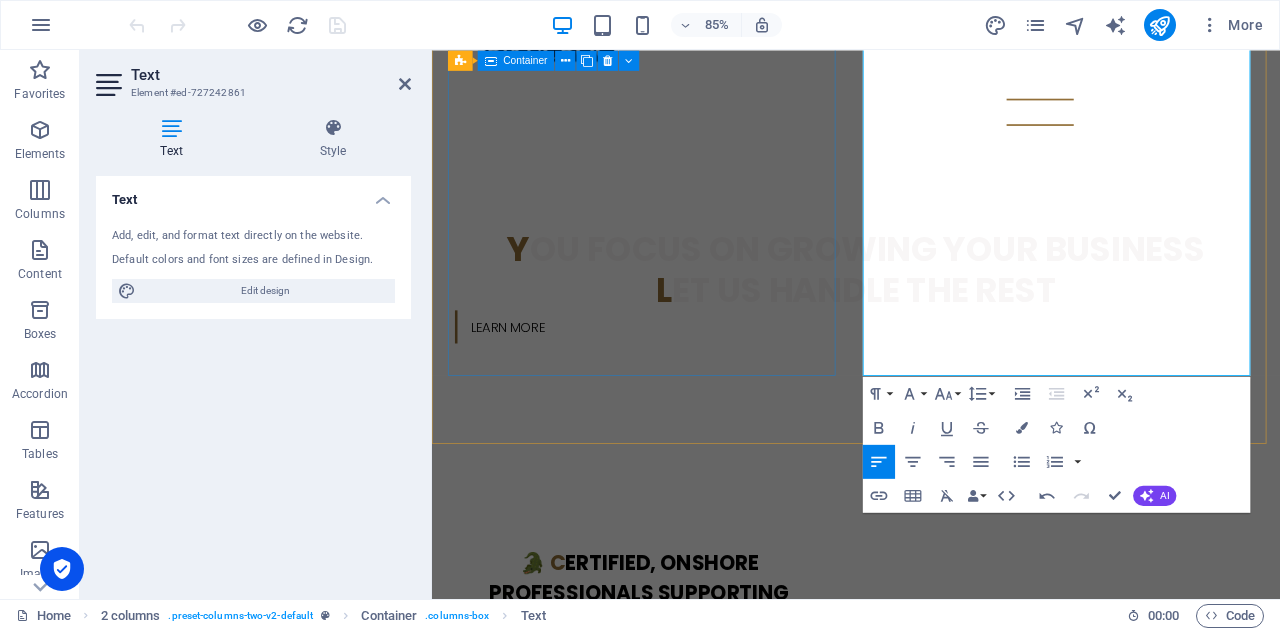 click on "🐊 c ertified, Onshore Professionals Supporting Australian Businesses" at bounding box center (676, 689) 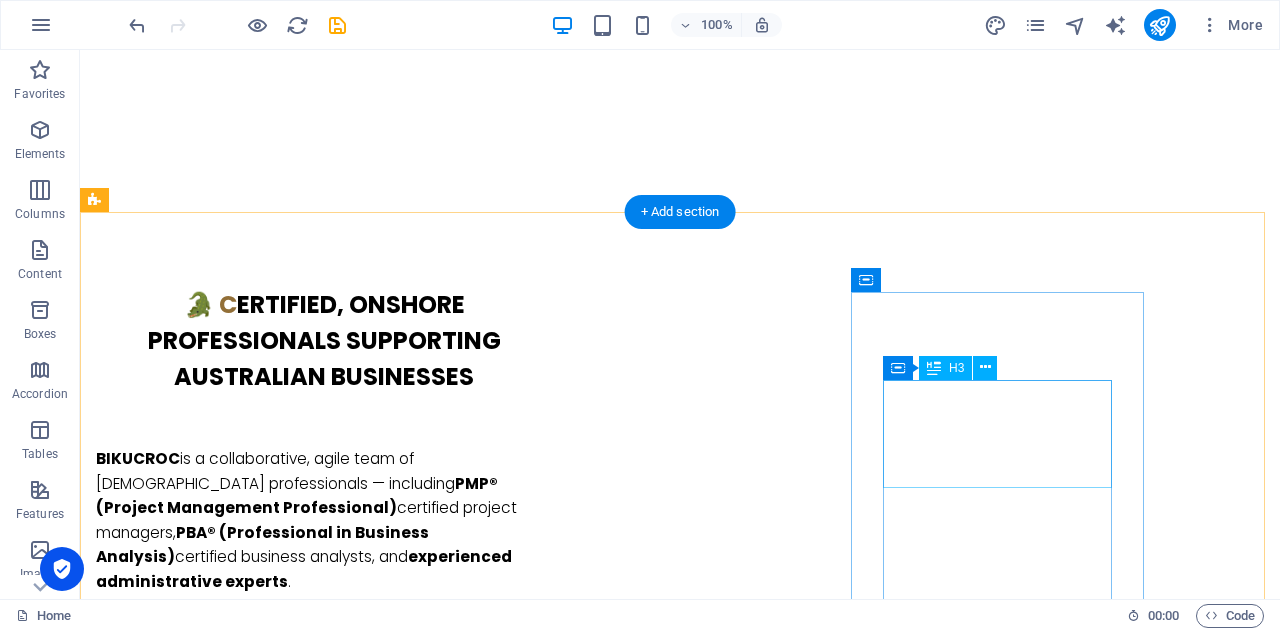 scroll, scrollTop: 1425, scrollLeft: 0, axis: vertical 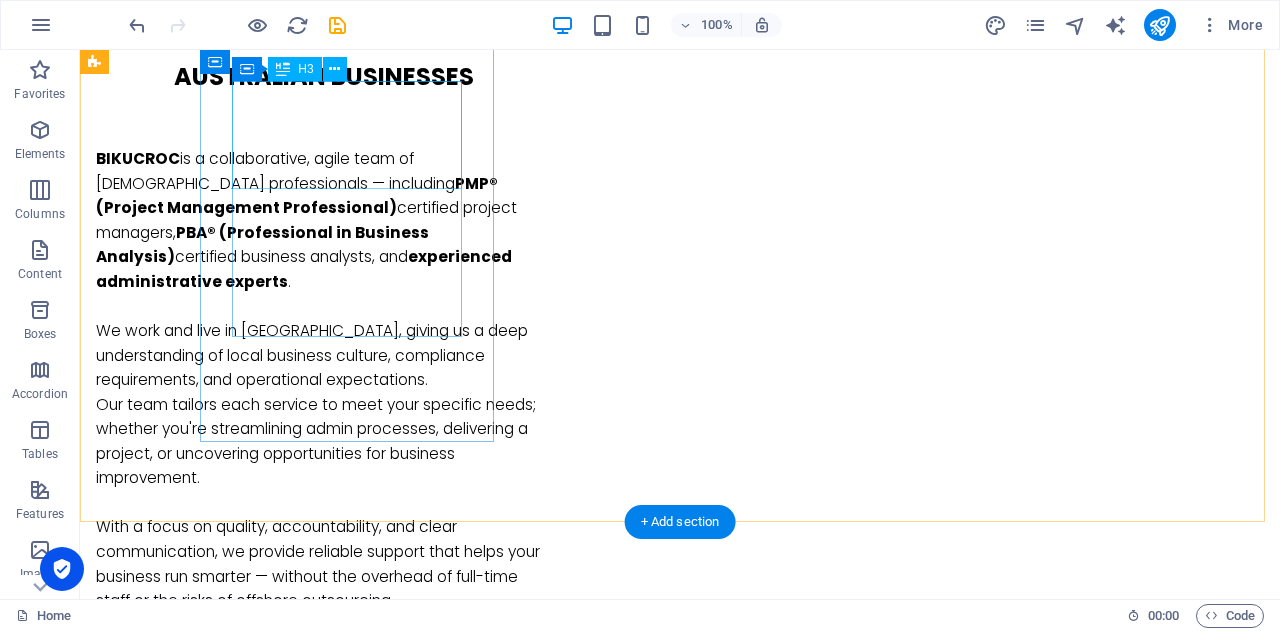 click on "Have onshore Excellence service" at bounding box center (242, 916) 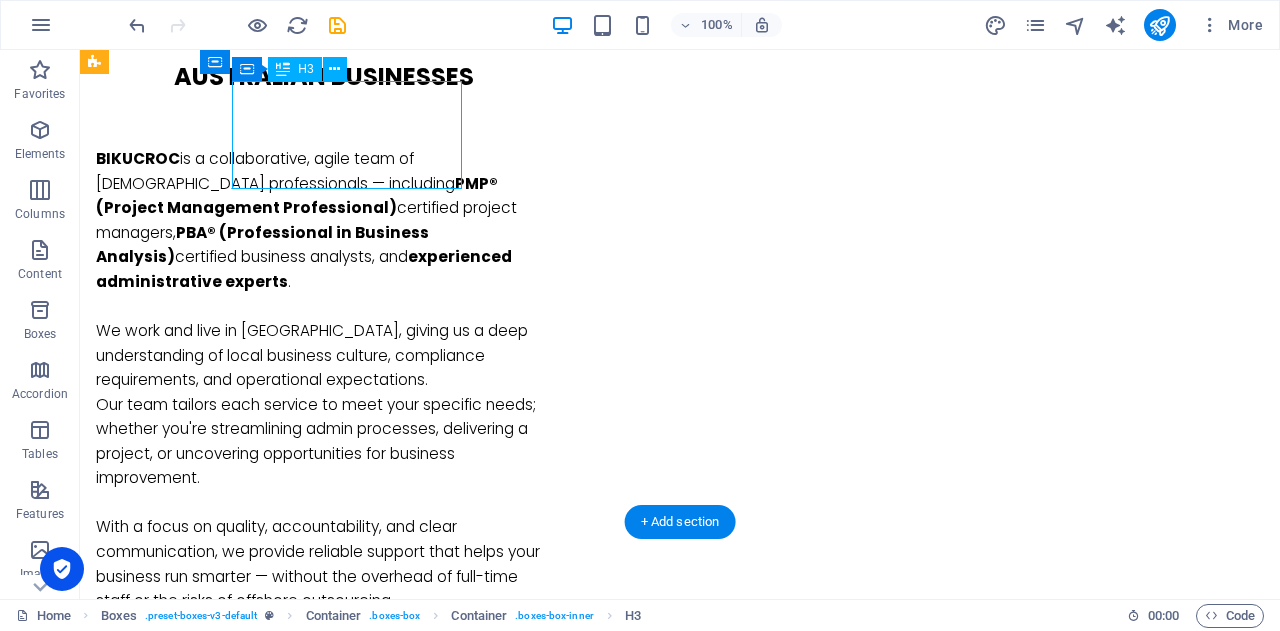 click on "Have onshore Excellence service" at bounding box center [242, 916] 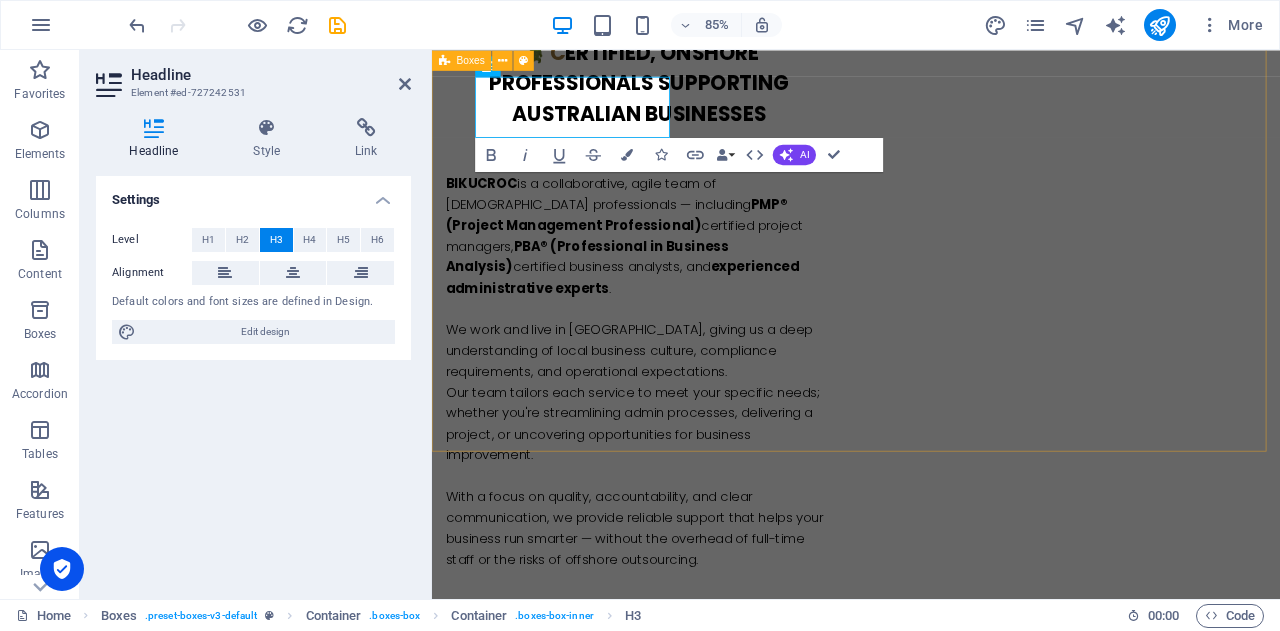 click on "Business Administration At  [GEOGRAPHIC_DATA] , we’re a team of  onshore, reliable, professional experts  who  get  what it means to run a business in [GEOGRAPHIC_DATA]. Business Support That Actually Supports You We tailor our services to match your business needs — from day-to-day admin support to strategic project delivery. Flexible Affordable Local Let’s simplify your work life — so you can focus on what you do best. 🗓️  Book a free discovery call [DATE]  and see how we can make your business  smoother, faster, and smarter ." at bounding box center [931, 1476] 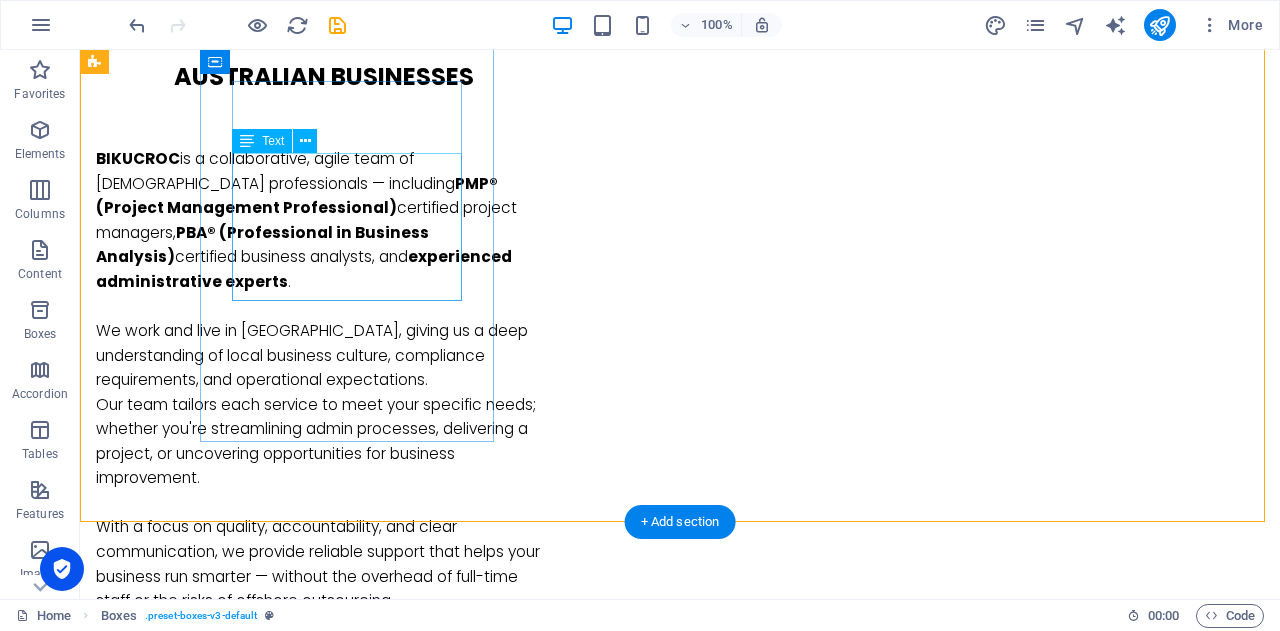 click on "At  [GEOGRAPHIC_DATA] , we’re a team of  onshore, reliable, professional experts  who  get  what it means to run a business in [GEOGRAPHIC_DATA]." at bounding box center [242, 1020] 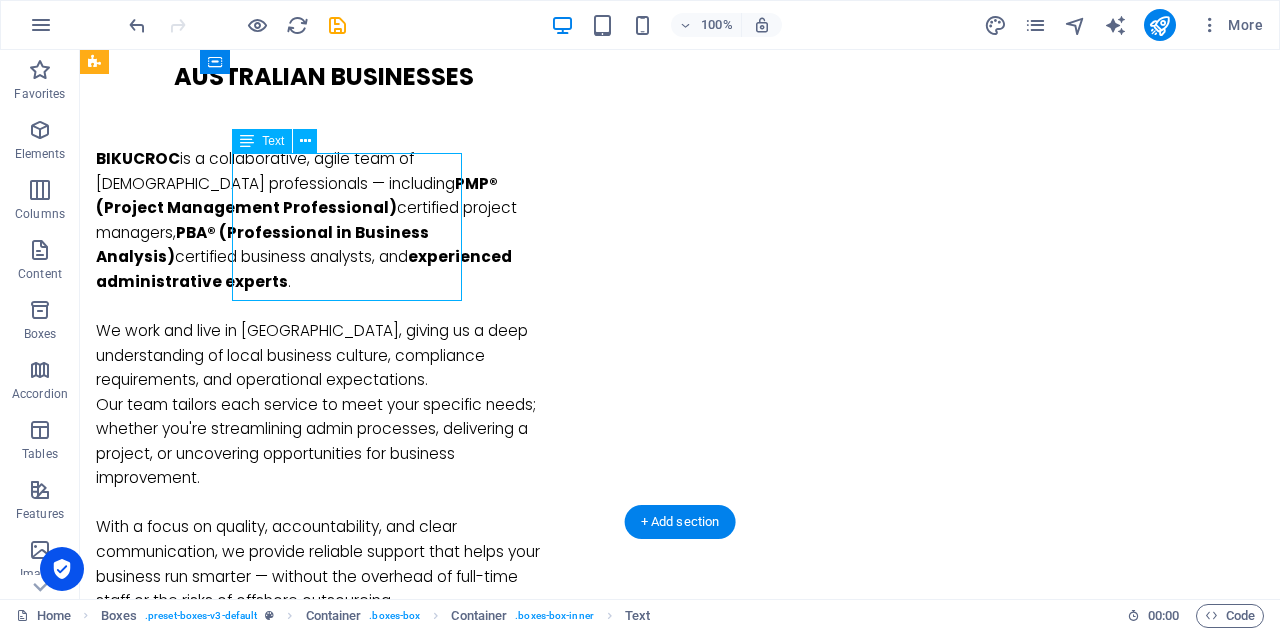 click on "At  [GEOGRAPHIC_DATA] , we’re a team of  onshore, reliable, professional experts  who  get  what it means to run a business in [GEOGRAPHIC_DATA]." at bounding box center [242, 1020] 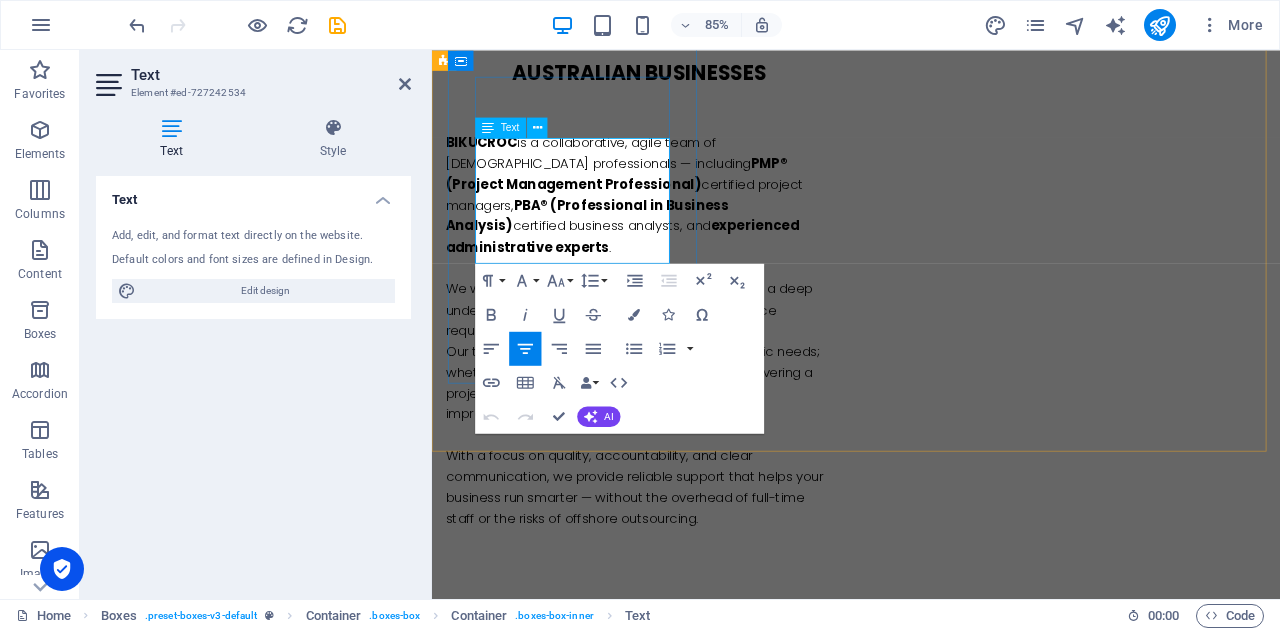drag, startPoint x: 678, startPoint y: 283, endPoint x: 483, endPoint y: 190, distance: 216.04166 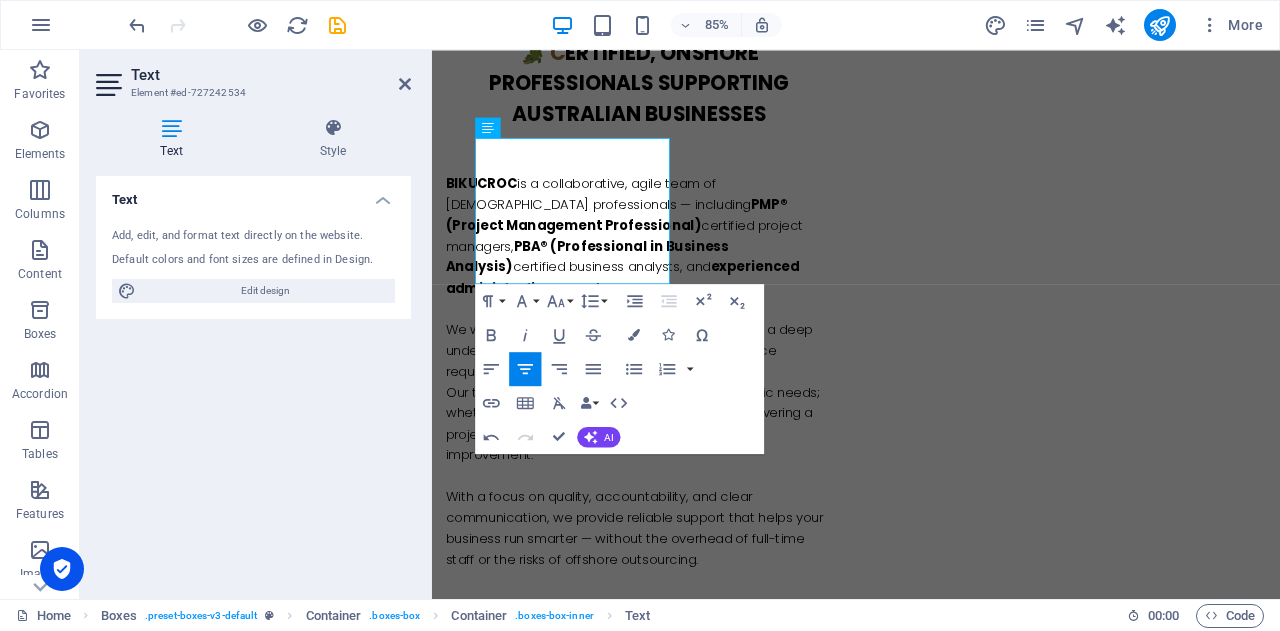 click on "Text Add, edit, and format text directly on the website. Default colors and font sizes are defined in Design. Edit design Alignment Left aligned Centered Right aligned" at bounding box center [253, 379] 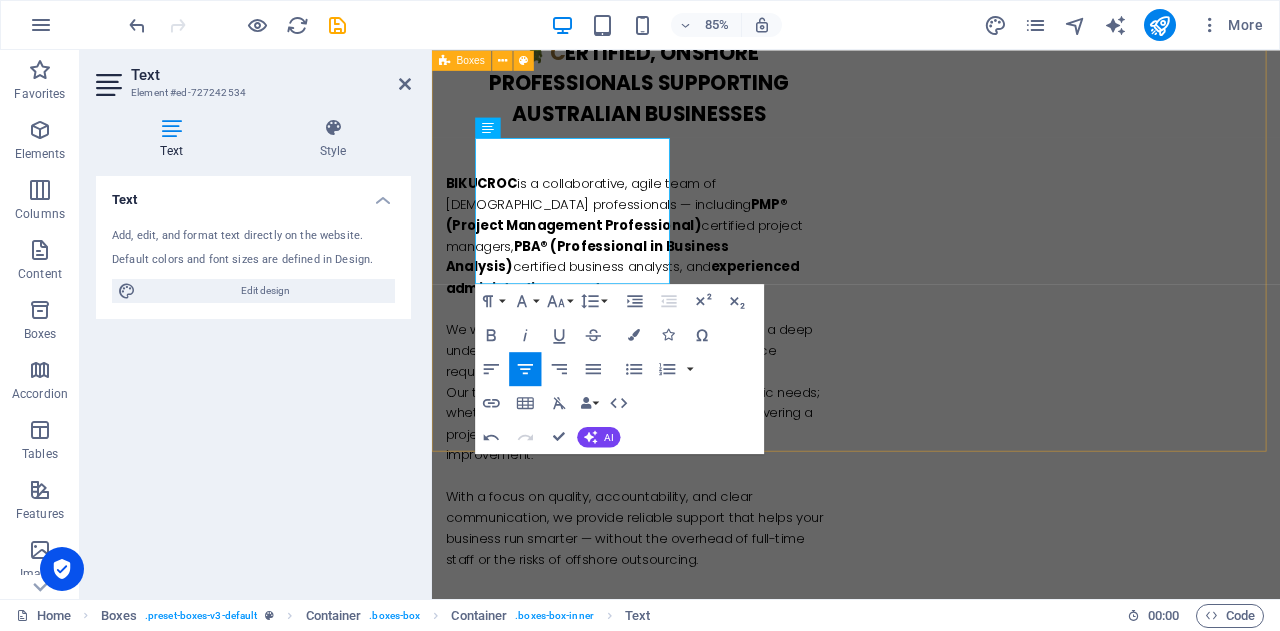 click on "Business Administration Our team handles your day-to-day office admin with speed, accuracy, and local know-how — so you can focus on growing your business. Business Support That Actually Supports You We tailor our services to match your business needs — from day-to-day admin support to strategic project delivery. Flexible Affordable Local Let’s simplify your work life — so you can focus on what you do best. 🗓️  Book a free discovery call [DATE]  and see how we can make your business  smoother, faster, and smarter ." at bounding box center [931, 1463] 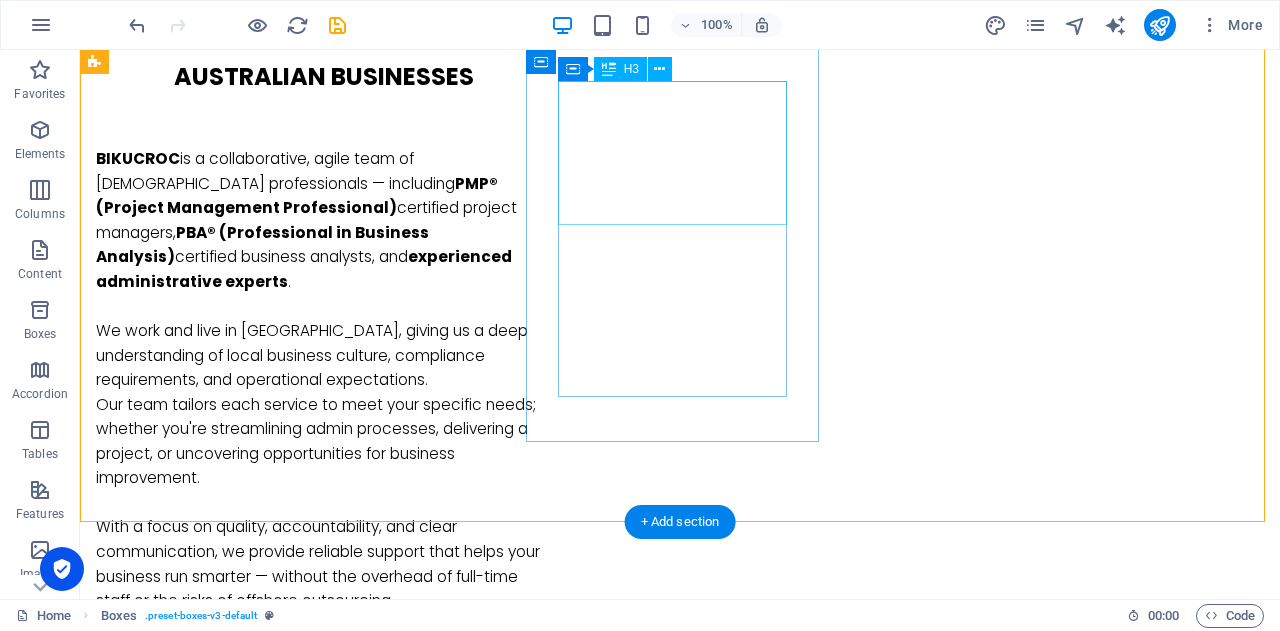 click on "Business Support That Actually Supports You" at bounding box center (242, 1289) 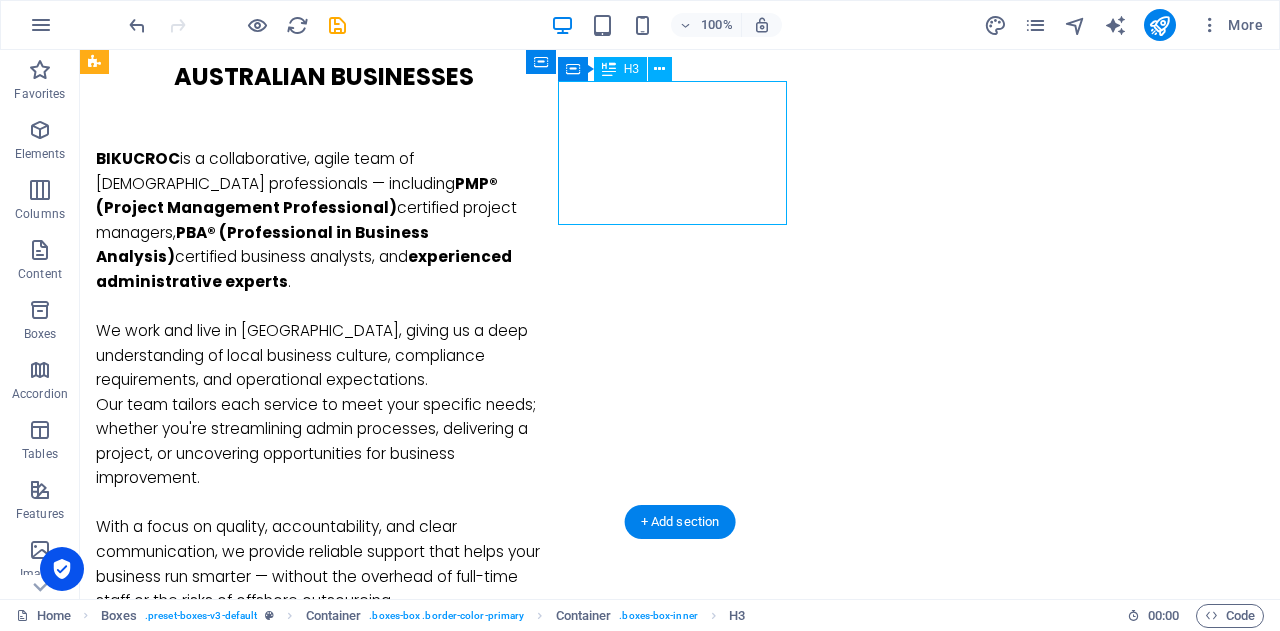 click on "Business Support That Actually Supports You" at bounding box center (242, 1289) 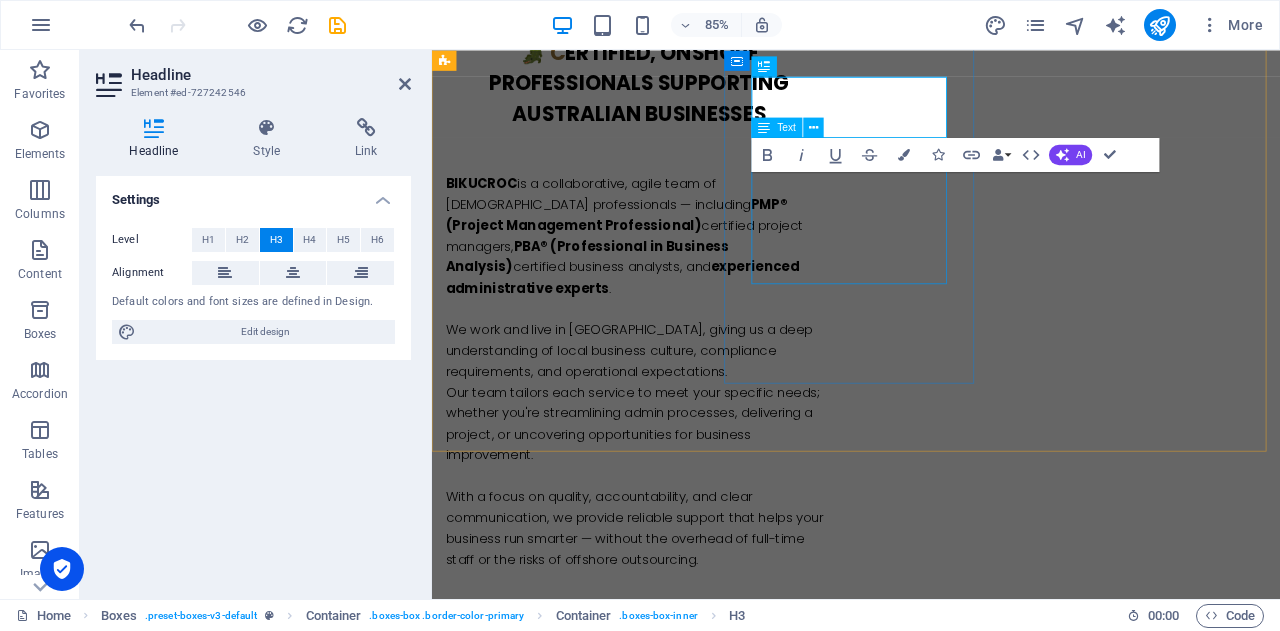 click on "We tailor our services to match your business needs — from day-to-day admin support to strategic project delivery." at bounding box center (594, 1423) 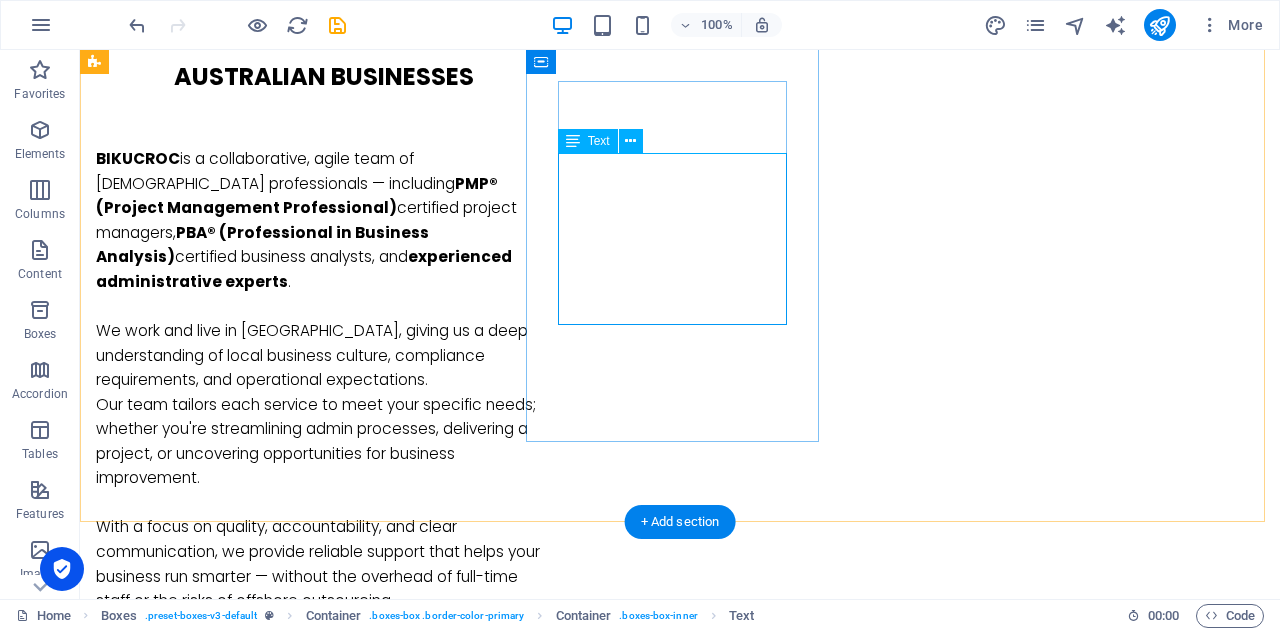 click on "We tailor our services to match your business needs — from day-to-day admin support to strategic project delivery." at bounding box center [242, 1375] 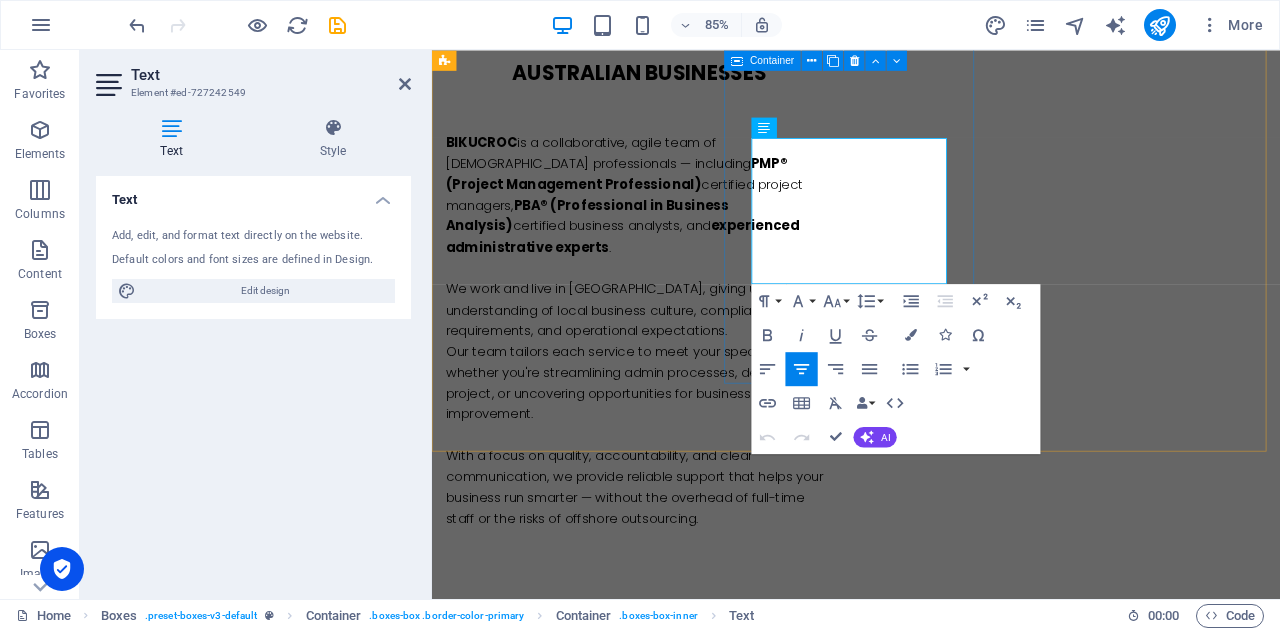 drag, startPoint x: 999, startPoint y: 287, endPoint x: 796, endPoint y: 176, distance: 231.36551 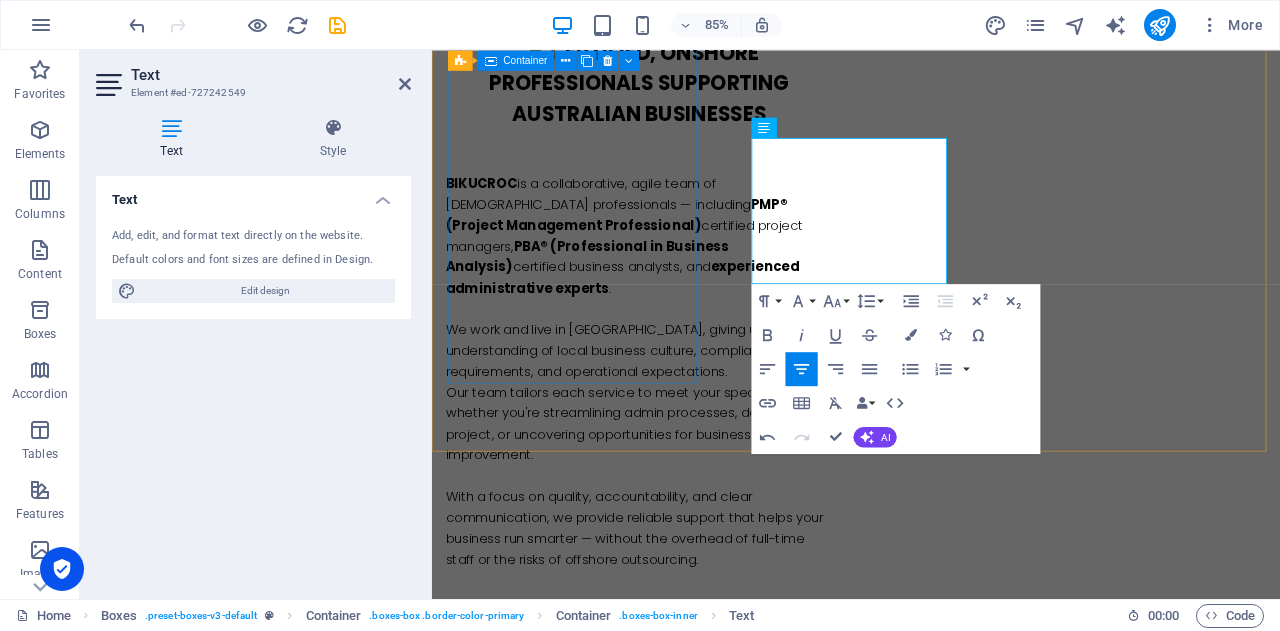 click on "Business Administration Our team handles your day-to-day office admin with speed, accuracy, and local know-how — so you can focus on growing your business." at bounding box center [594, 991] 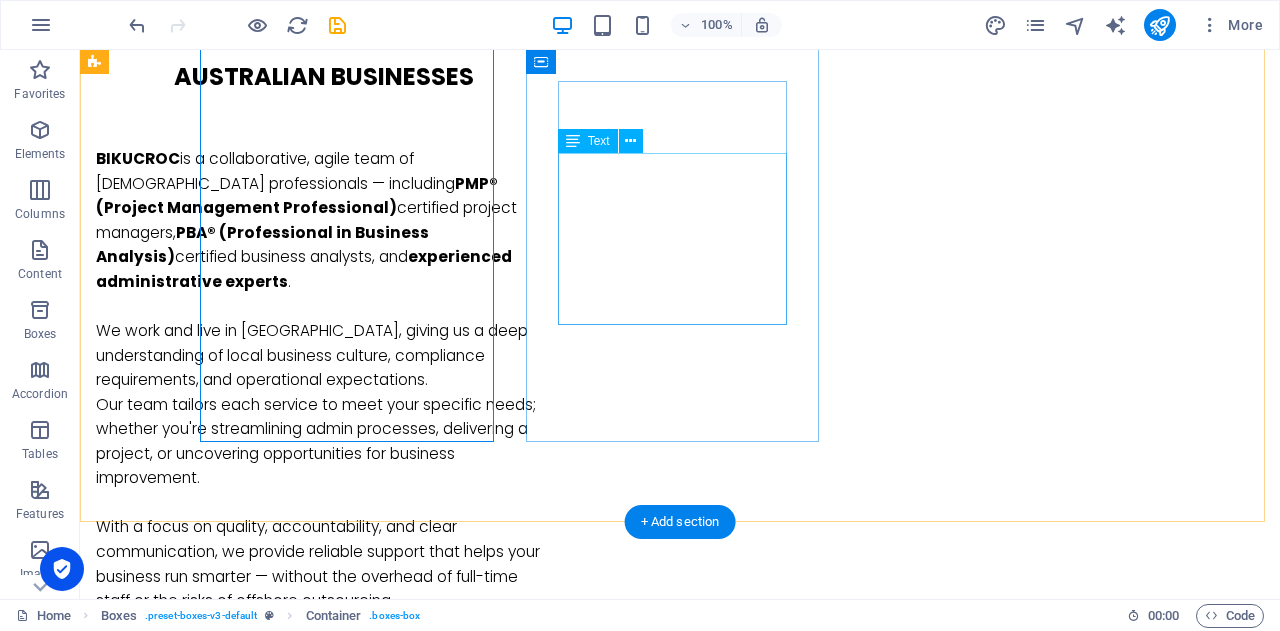 click on "Unclear where your bottlenecks are? Our  PBA®-certified analysts  identify challenges and improve your processes for smarter, leaner operations." at bounding box center (242, 1375) 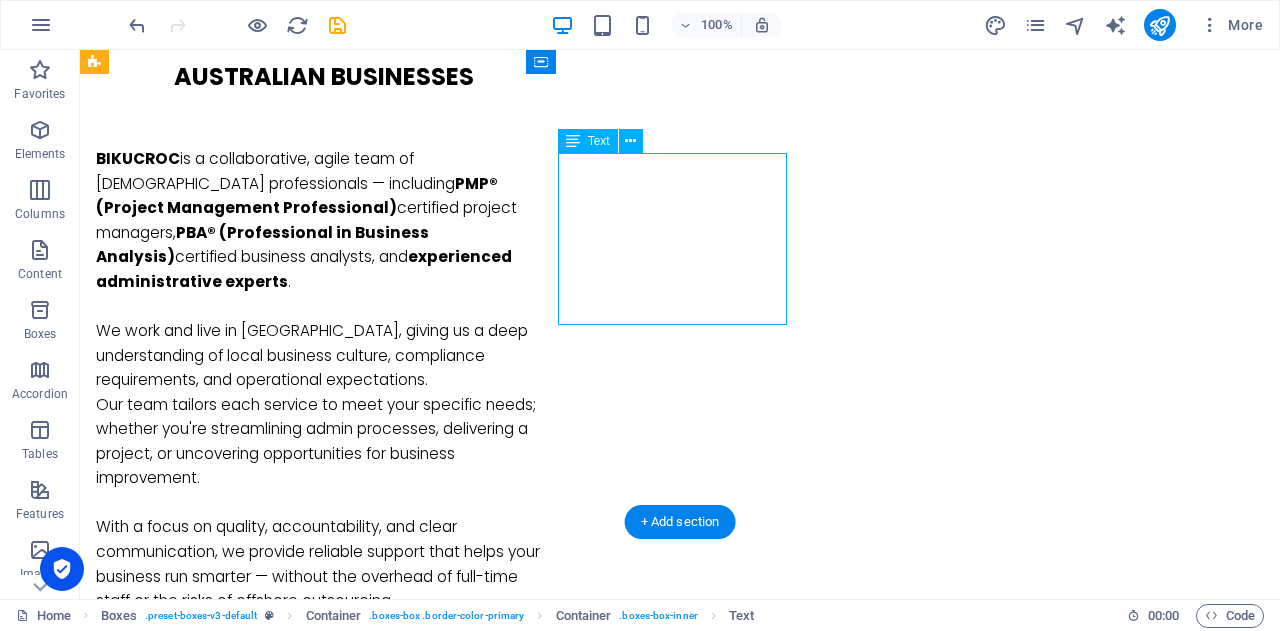 click on "Unclear where your bottlenecks are? Our  PBA®-certified analysts  identify challenges and improve your processes for smarter, leaner operations." at bounding box center [242, 1375] 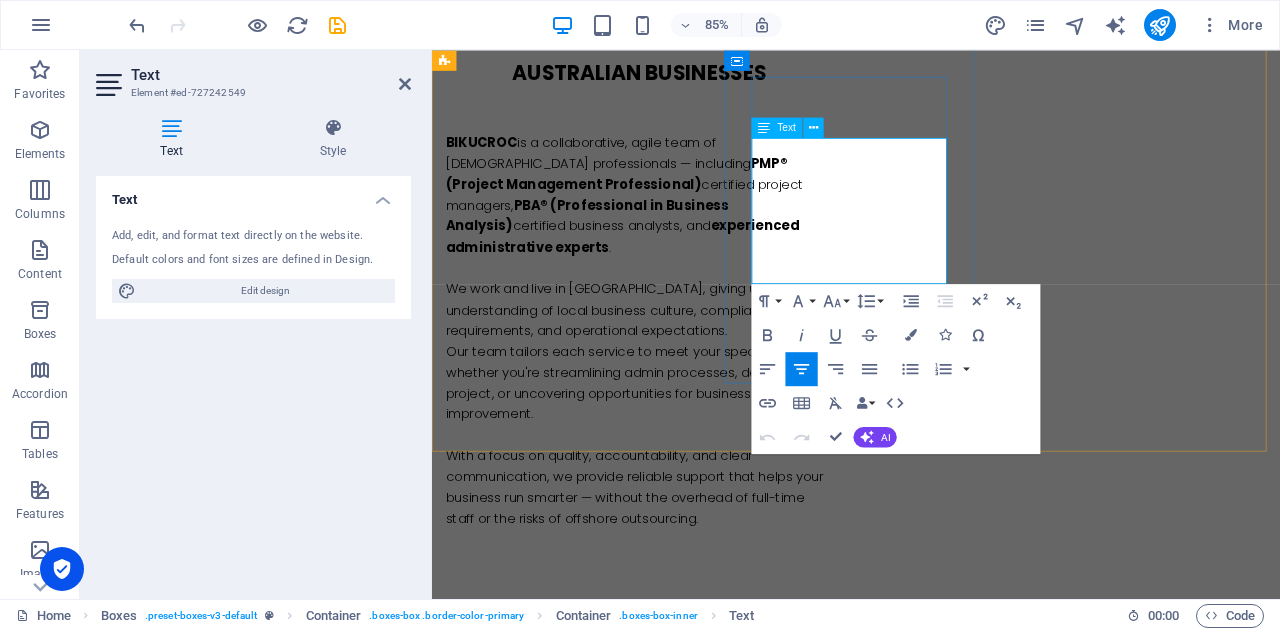 click on "Unclear where your bottlenecks are? Our  PBA®-certified analysts  identify challenges and improve your processes for smarter, leaner operations." at bounding box center (594, 1362) 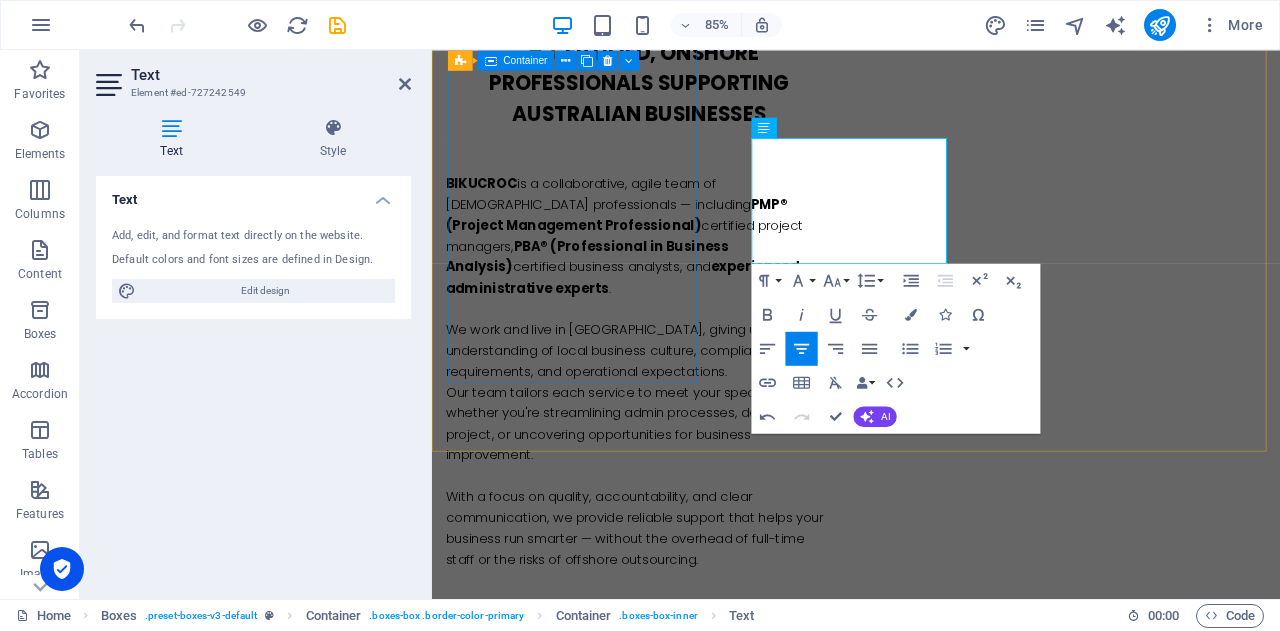 click on "Business Administration Our team handles your day-to-day office admin with speed, accuracy, and local know-how — so you can focus on growing your business." at bounding box center [594, 991] 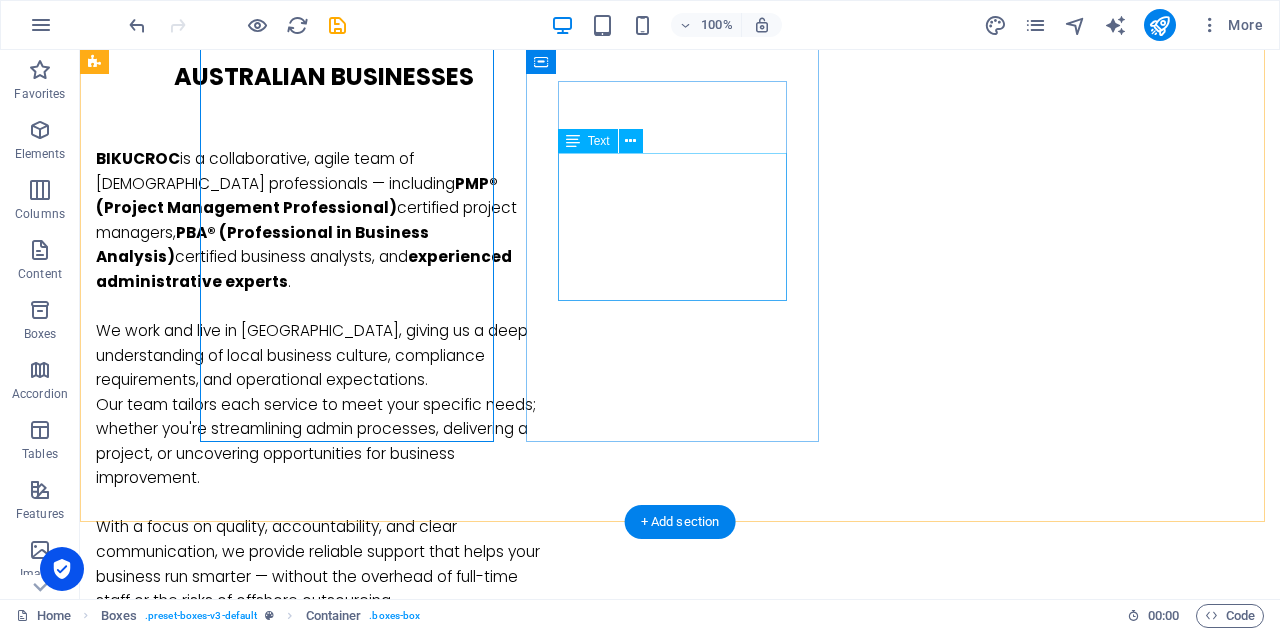 click on "Unclear where your bottlenecks are? Our  PBA®-certified analysts  identify challenges and improve your processes for smarter, leaner operations." at bounding box center (242, 1362) 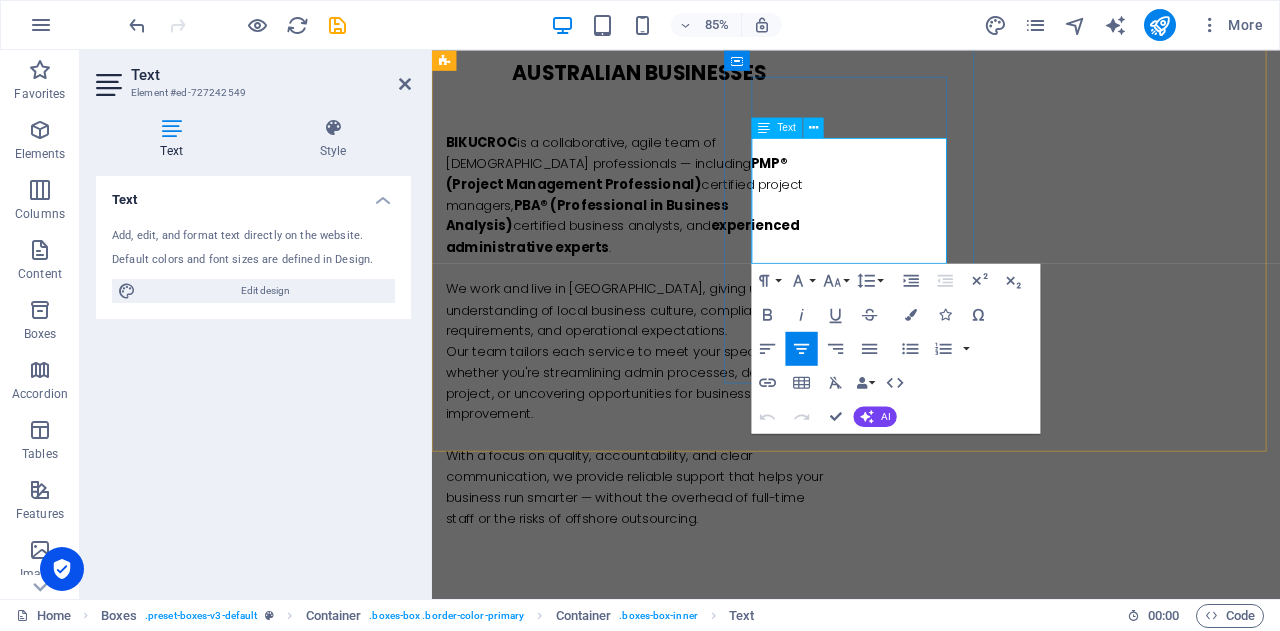 click on "Unclear where your bottlenecks are? Our  PBA®-certified analysts  identify challenges and improve your processes for smarter, leaner operations." at bounding box center [594, 1362] 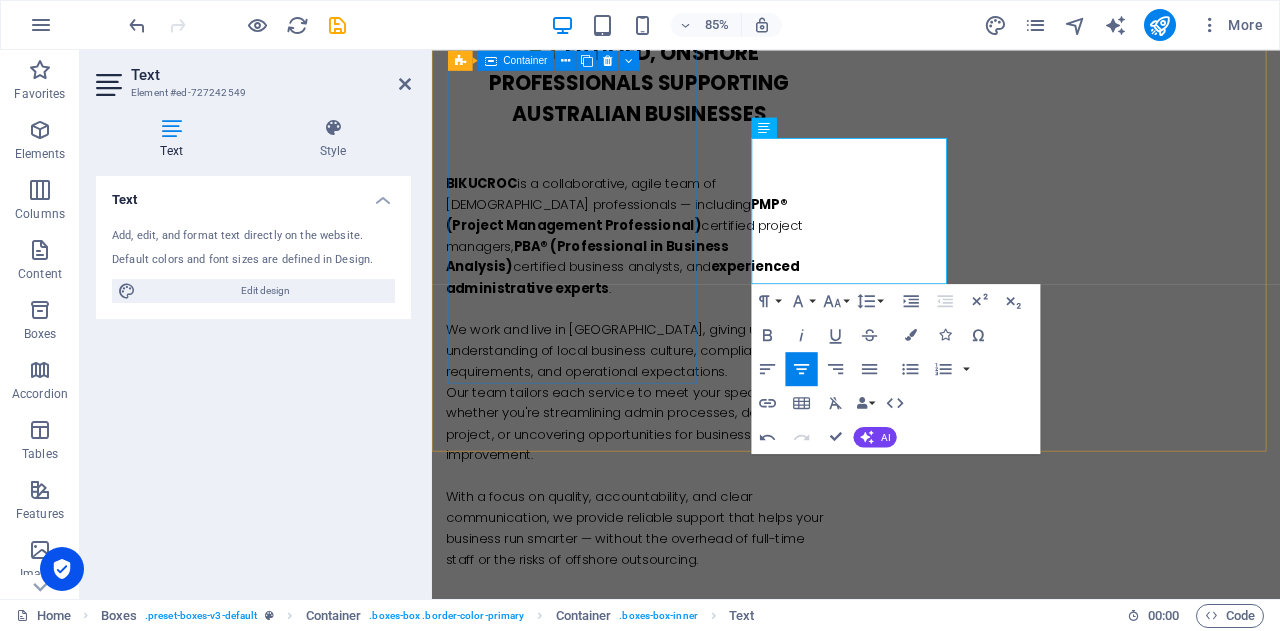 click on "Business Administration Our team handles your day-to-day office admin with speed, accuracy, and local know-how — so you can focus on growing your business." at bounding box center [594, 991] 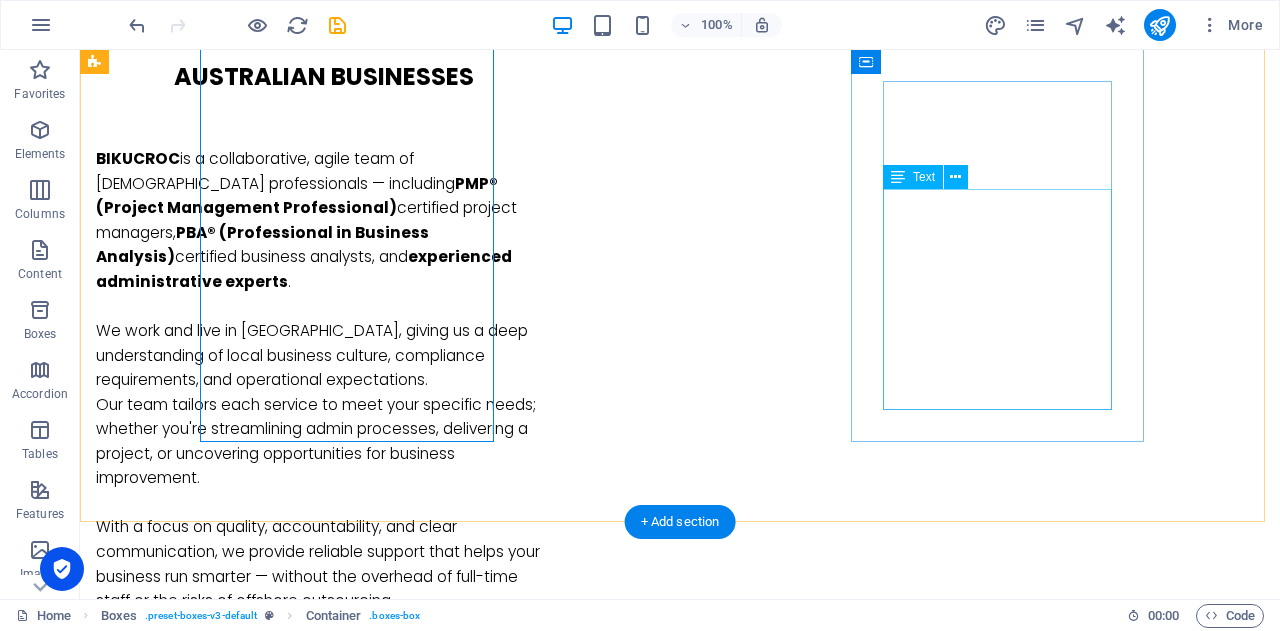 click on "Let’s simplify your work life — so you can focus on what you do best. 🗓️  Book a free discovery call [DATE]  and see how we can make your business  smoother, faster, and smarter ." at bounding box center [242, 1830] 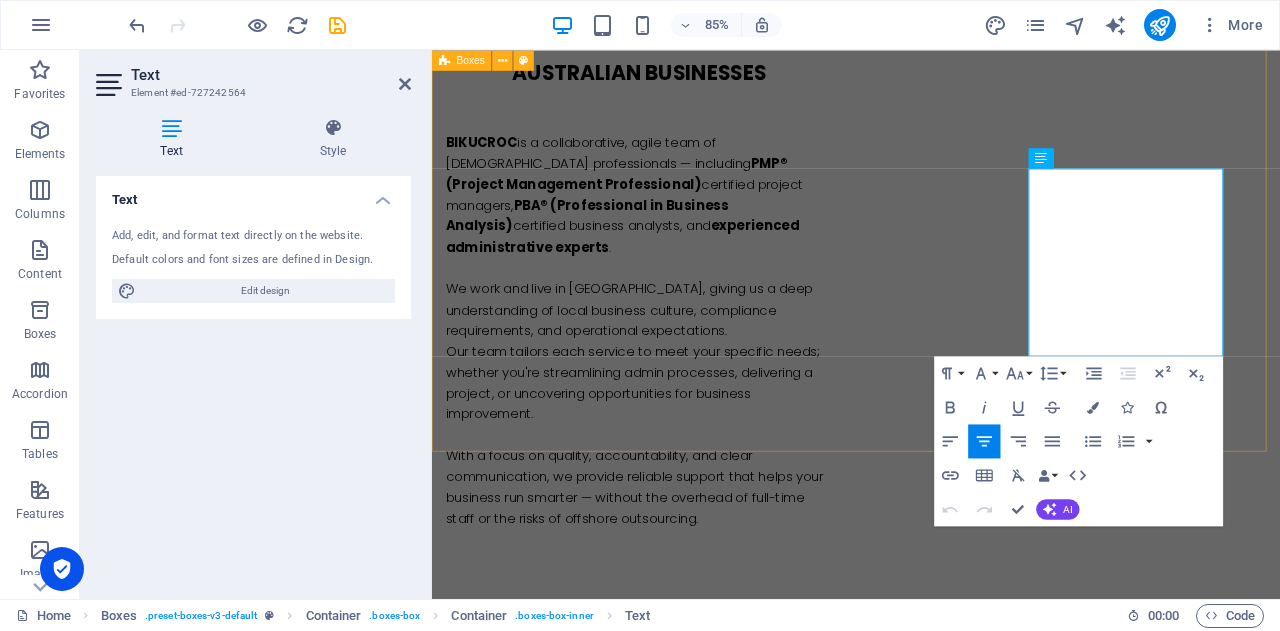 click on "Business Administration Our team handles your day-to-day office admin with speed, accuracy, and local know-how — so you can focus on growing your business. Business Analysis Unclear where your bottlenecks are? Our  PBA®-certified analysts  identify challenges and improve your processes for smarter, leaner operations. Flexible Affordable Local Let’s simplify your work life — so you can focus on what you do best. 🗓️  Book a free discovery call [DATE]  and see how we can make your business  smoother, faster, and smarter ." at bounding box center [931, 1379] 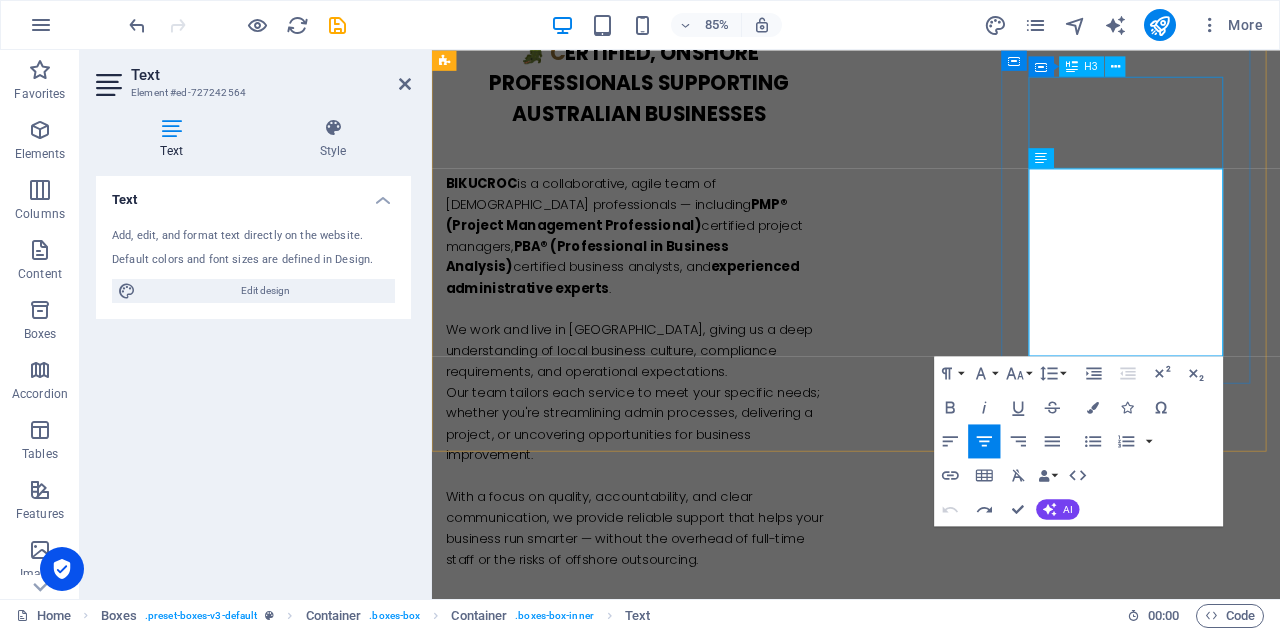 click on "Flexible Affordable Local" at bounding box center [594, 1701] 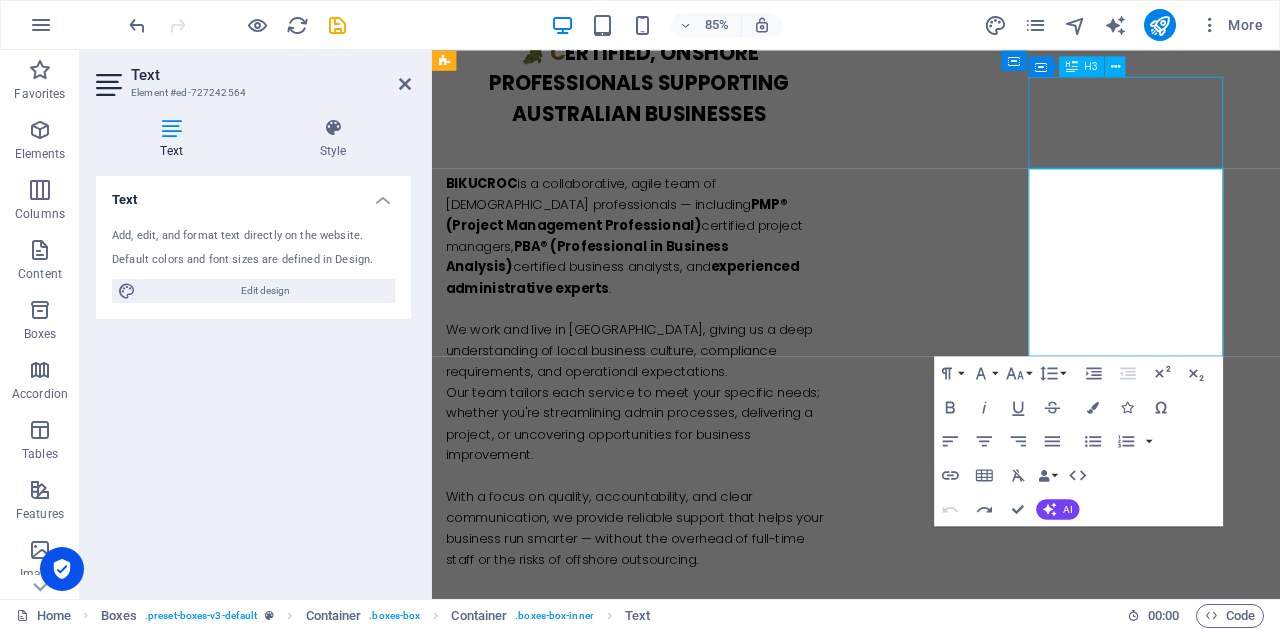 click on "Flexible Affordable Local" at bounding box center (594, 1701) 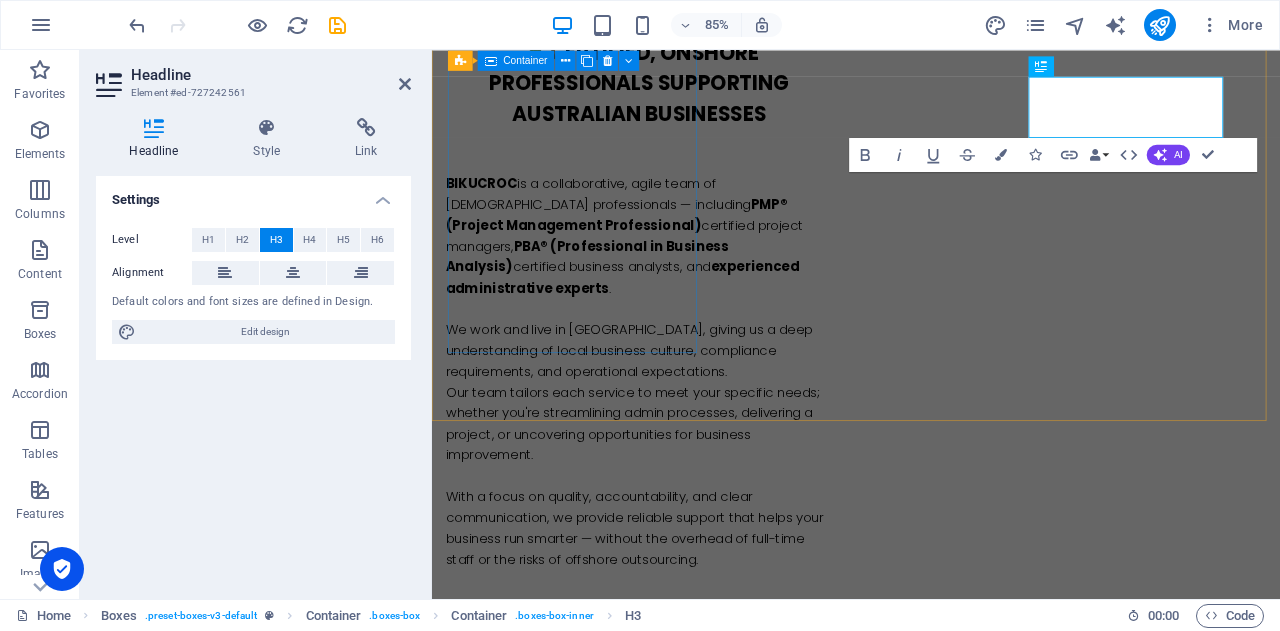 click on "Business Administration Our team handles your day-to-day office admin with speed, accuracy, and local know-how — so you can focus on growing your business." at bounding box center (594, 991) 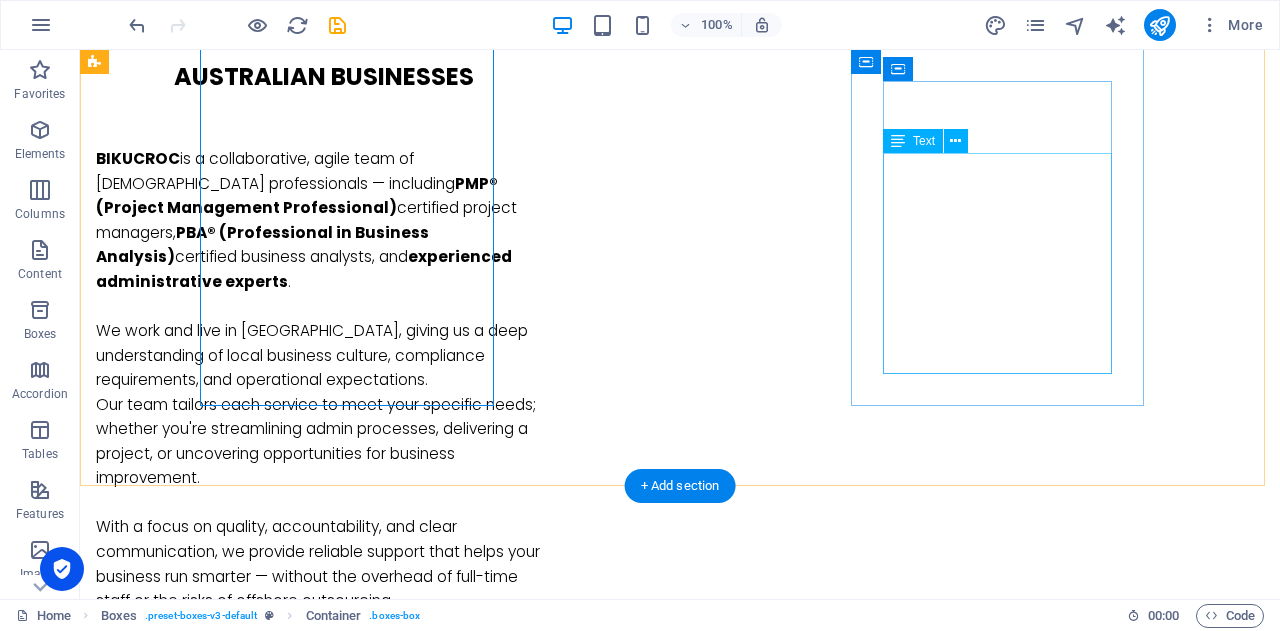 click on "Let’s simplify your work life — so you can focus on what you do best. 🗓️  Book a free discovery call [DATE]  and see how we can make your business  smoother, faster, and smarter ." at bounding box center (242, 1794) 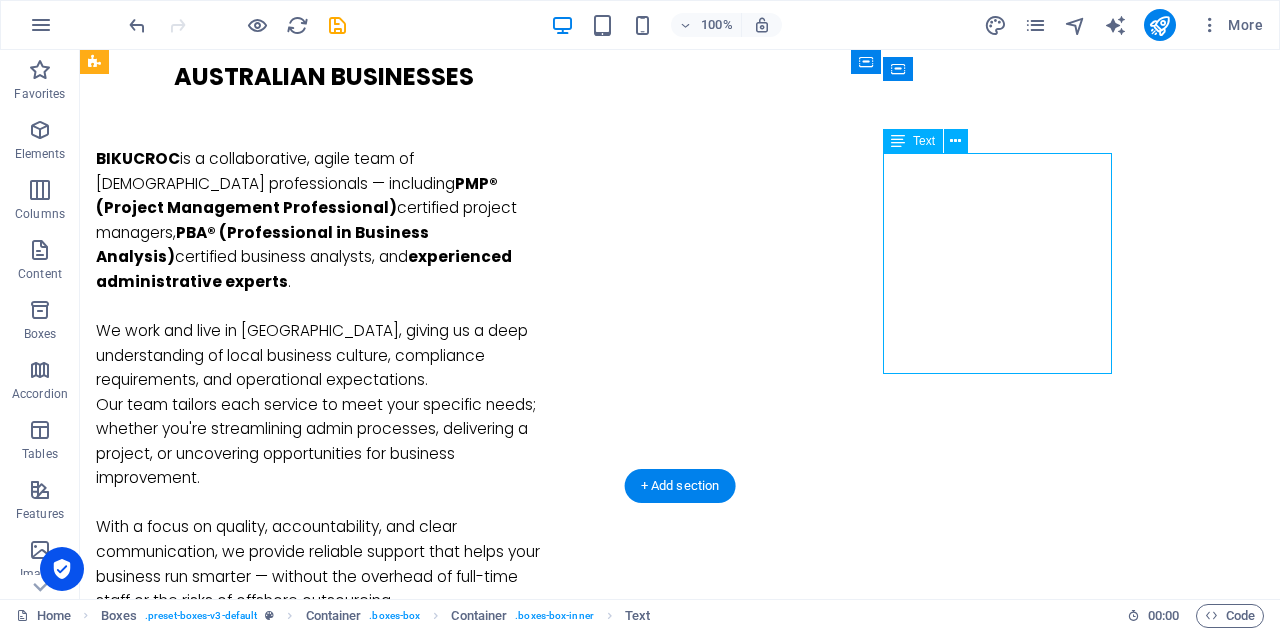 click on "Let’s simplify your work life — so you can focus on what you do best. 🗓️  Book a free discovery call [DATE]  and see how we can make your business  smoother, faster, and smarter ." at bounding box center (242, 1794) 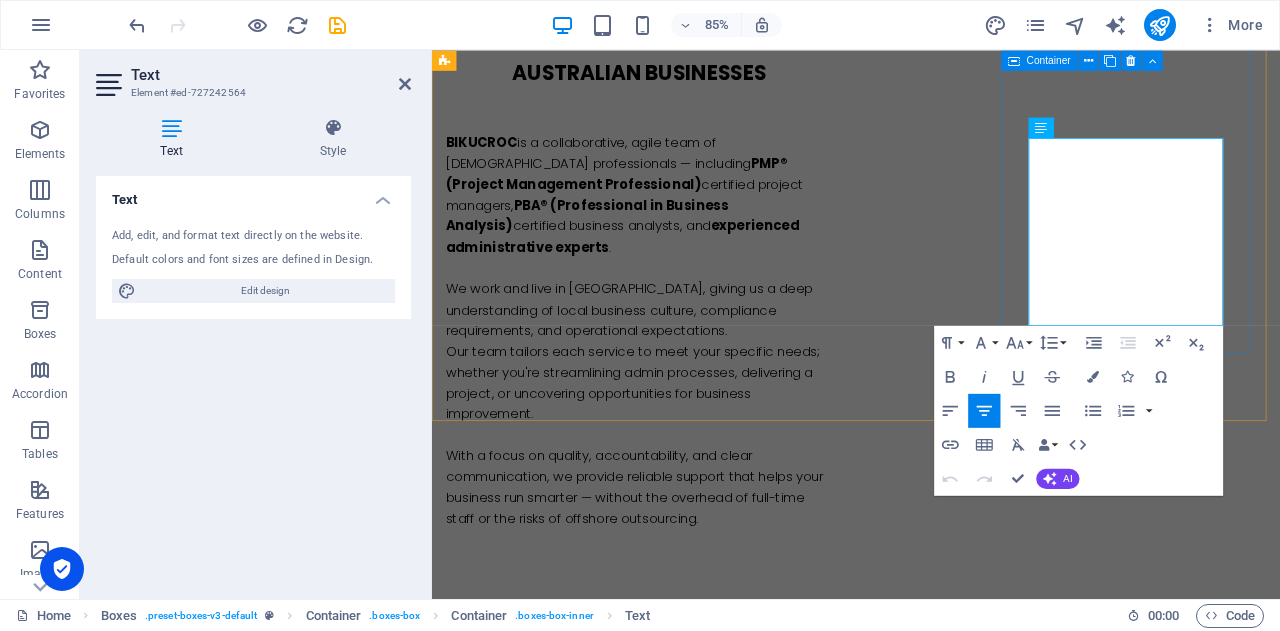 drag, startPoint x: 1141, startPoint y: 182, endPoint x: 1641, endPoint y: 393, distance: 542.6979 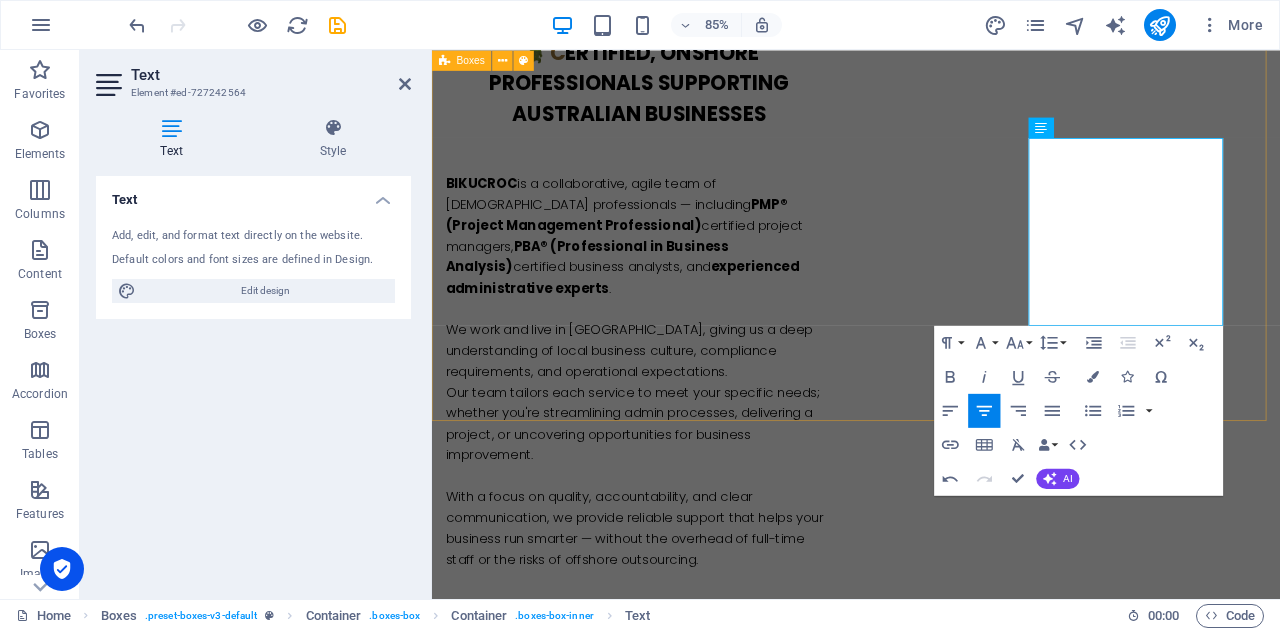 click on "Business Administration Our team handles your day-to-day office admin with speed, accuracy, and local know-how — so you can focus on growing your business. Business Analysis Unclear where your bottlenecks are? Our  PBA®-certified analysts  identify challenges and improve your processes for smarter, leaner operations. Project Management Need to deliver on time and on budget? Our  PMP®-certified professionals  plan, manage, and execute projects with agility and accountability — tailored to your business goals." at bounding box center (931, 1397) 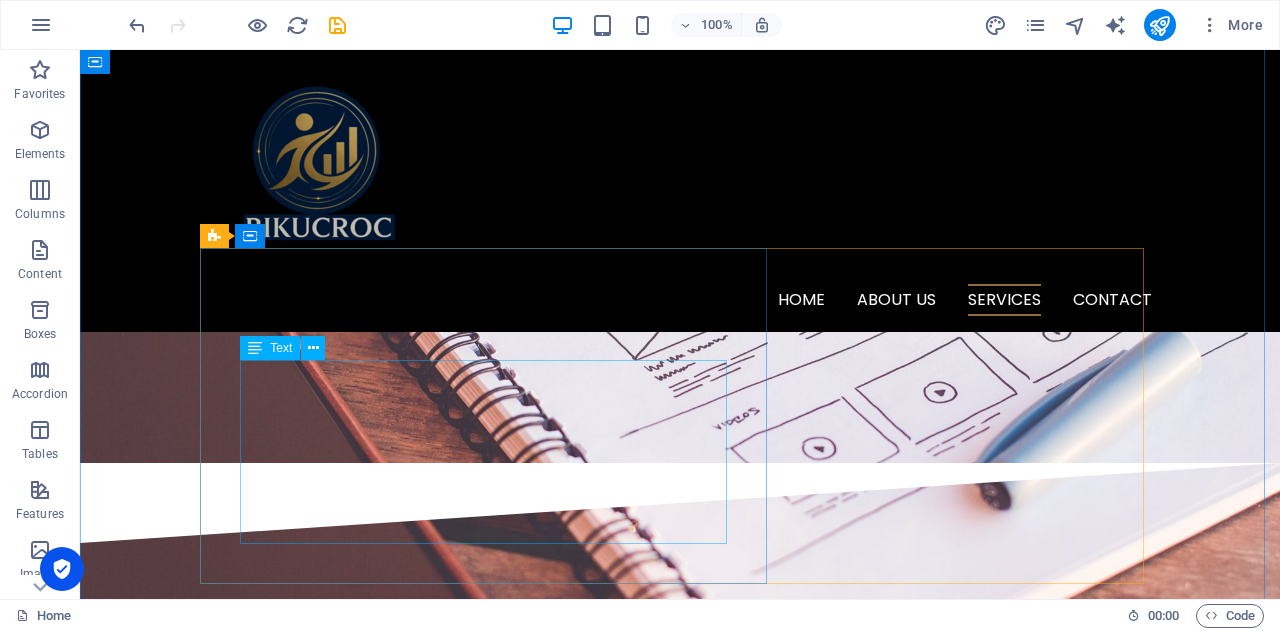 scroll, scrollTop: 3325, scrollLeft: 0, axis: vertical 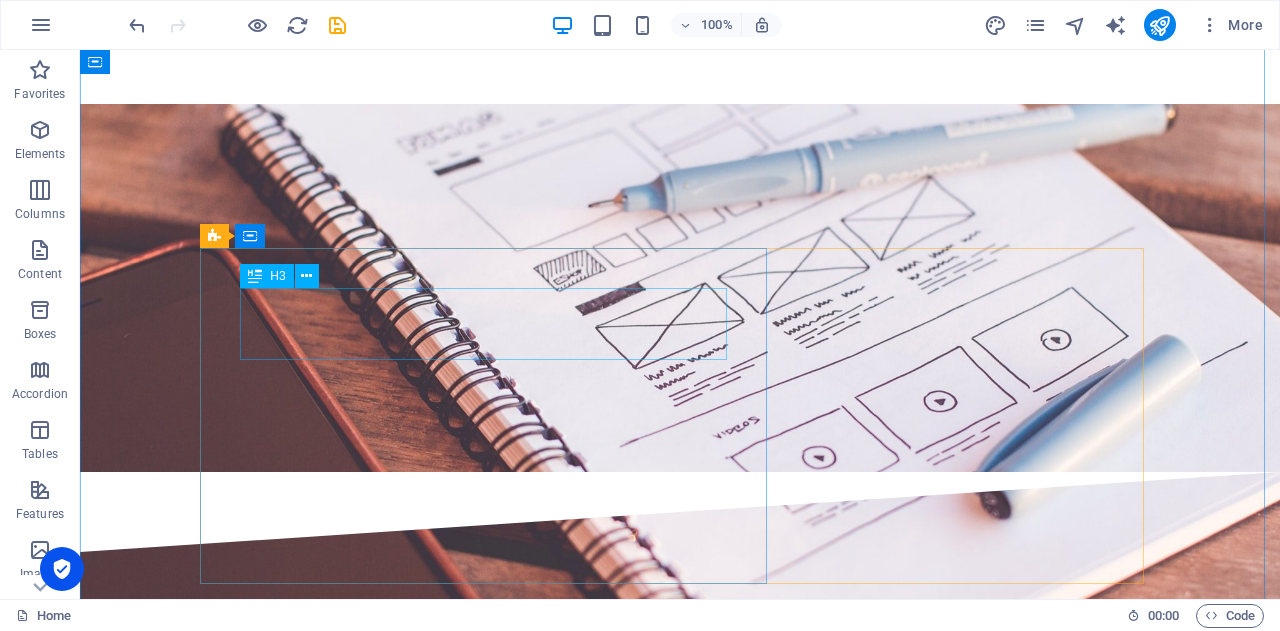 click on "🛠️ s mart Project Management for Businesses" at bounding box center [680, 2495] 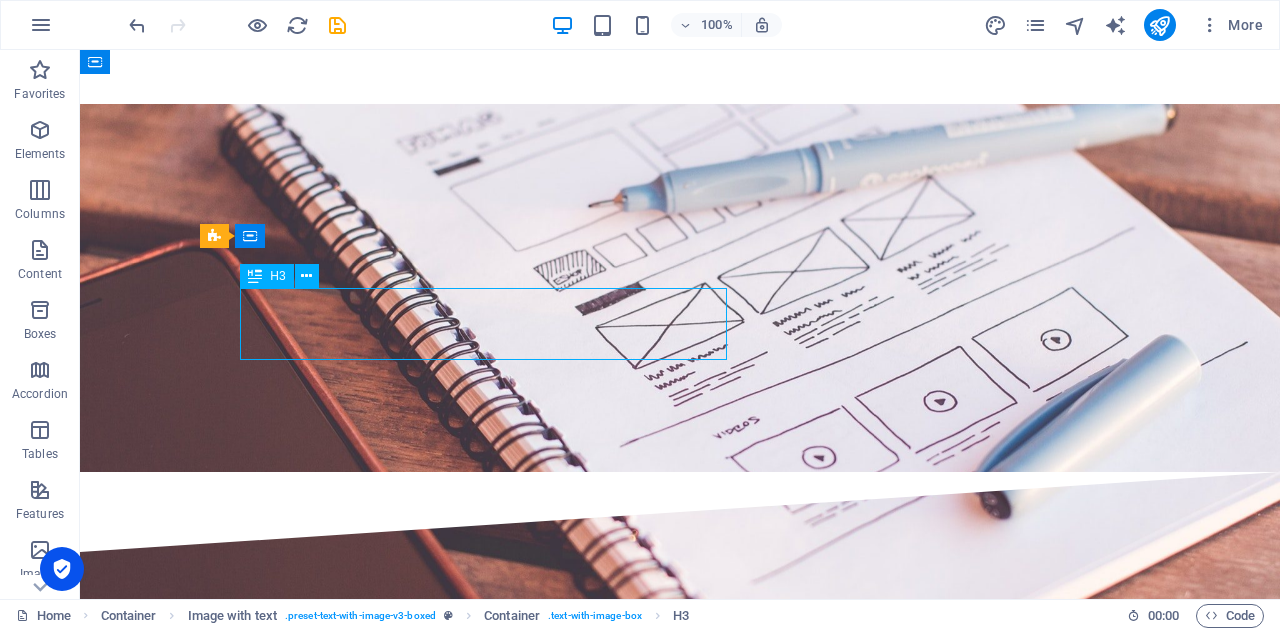 click on "🛠️ s mart Project Management for Businesses" at bounding box center (680, 2495) 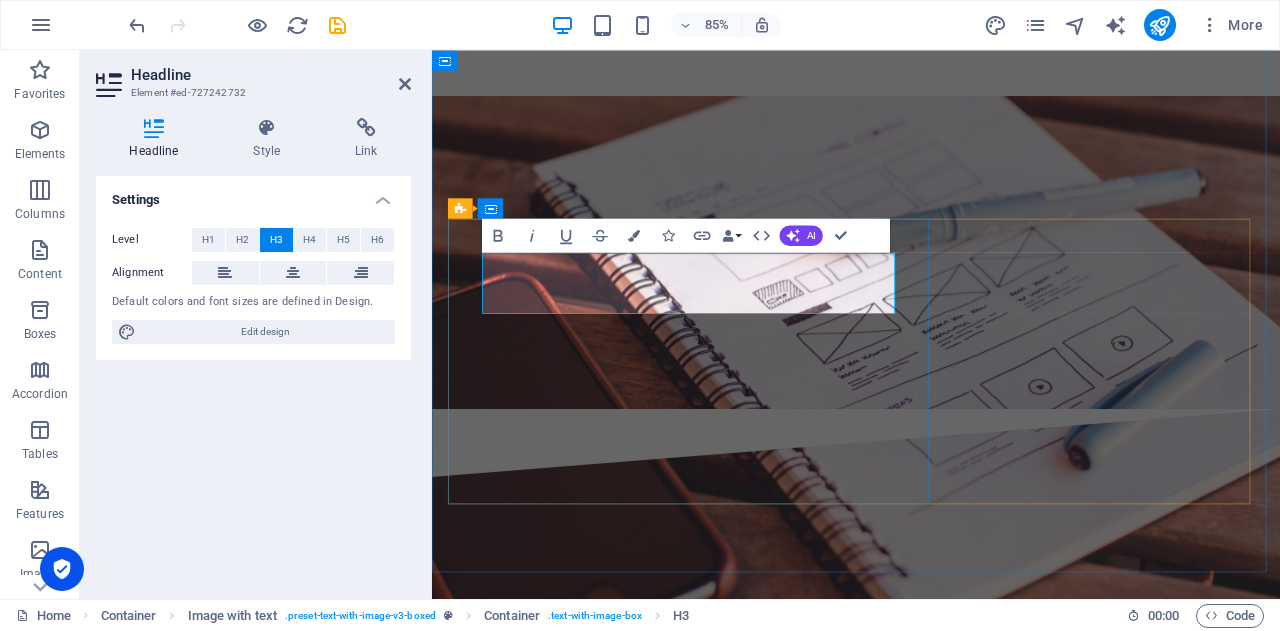click on "🛠️ s mart Project Management for Businesses" at bounding box center (931, 2495) 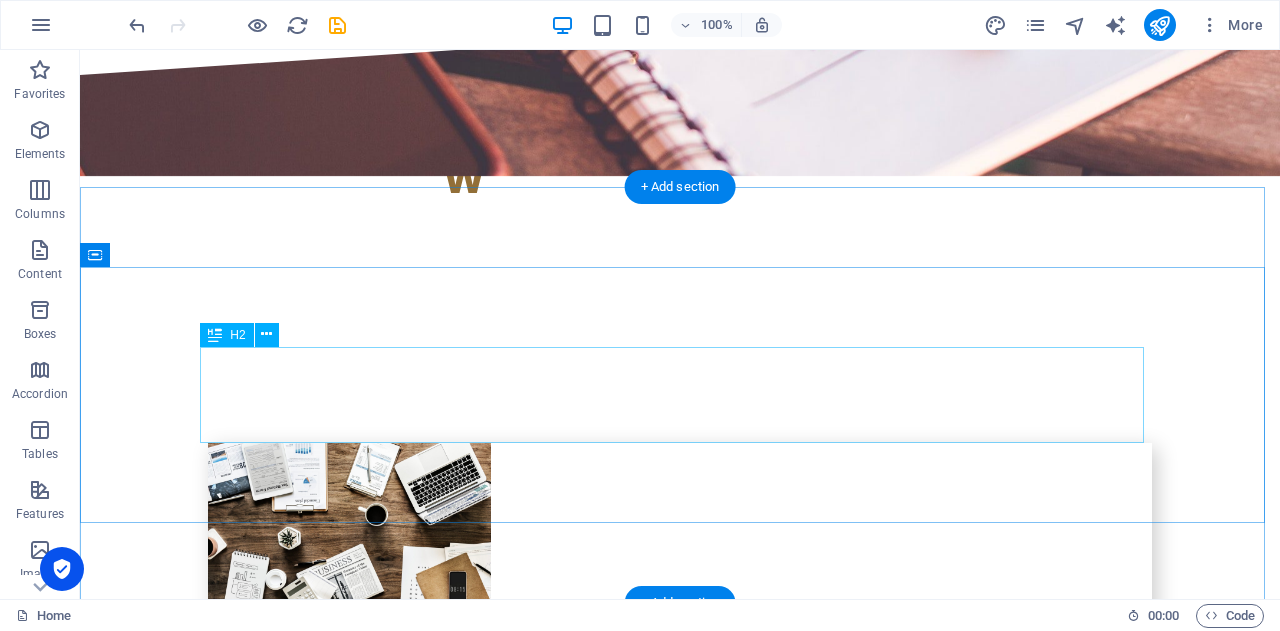 scroll, scrollTop: 3825, scrollLeft: 0, axis: vertical 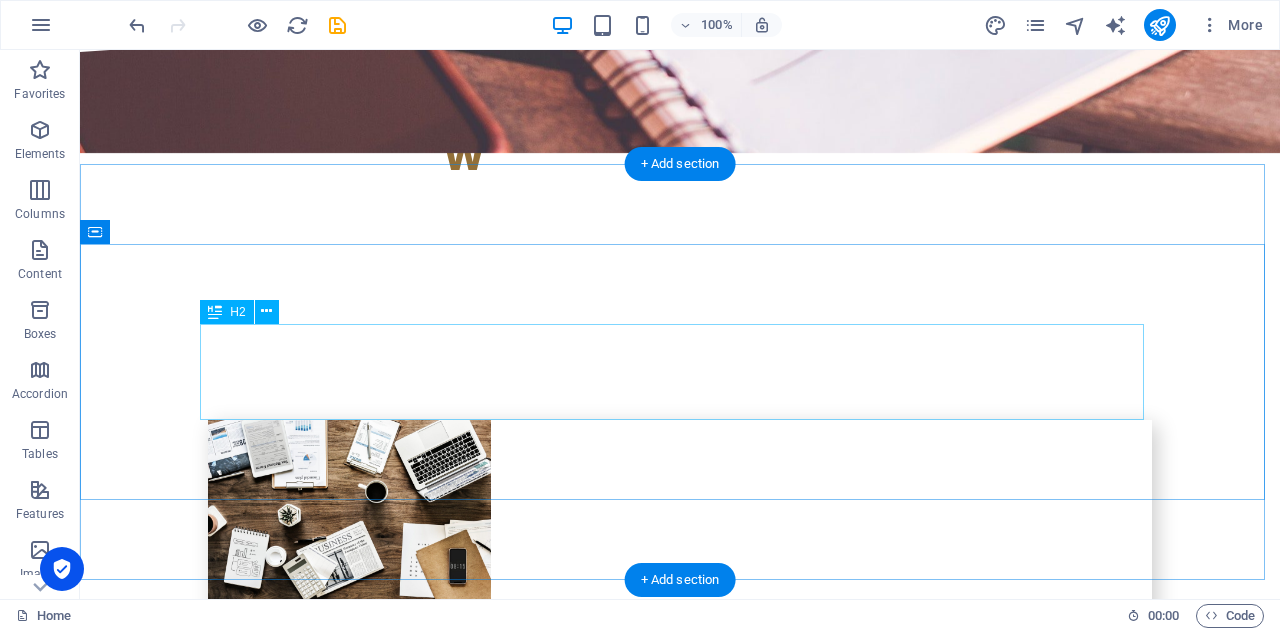 click on "w e take care of the details   s o you can take care of the big picture." at bounding box center [680, 3080] 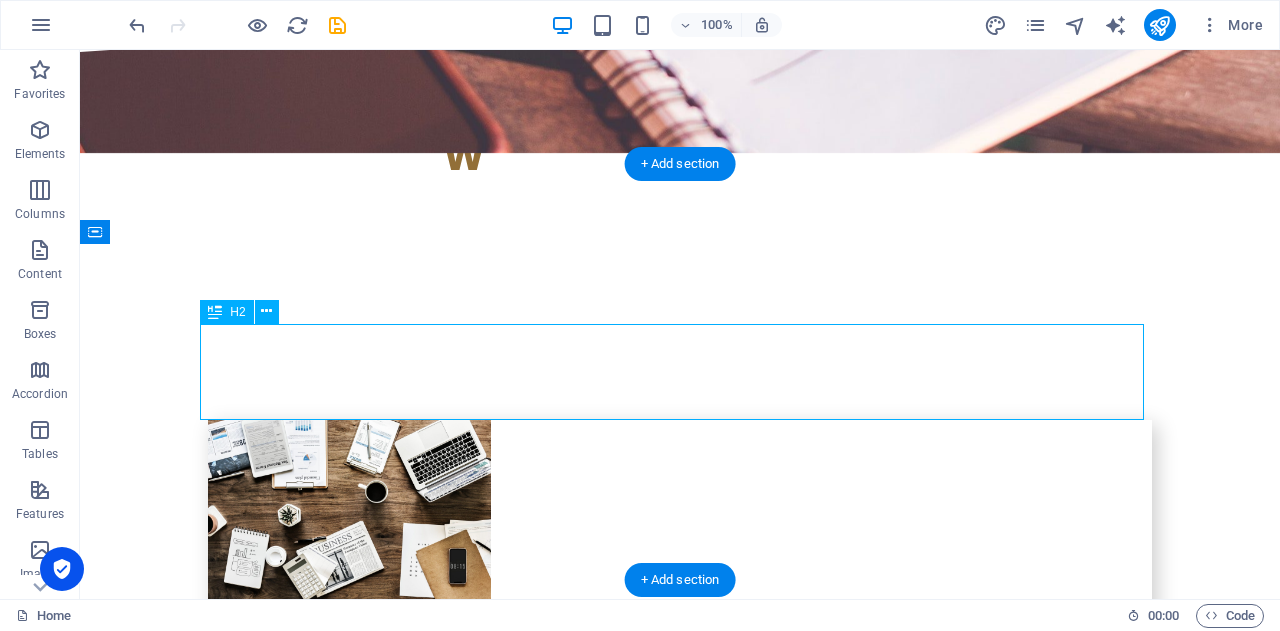 click on "w e take care of the details   s o you can take care of the big picture." at bounding box center [680, 3080] 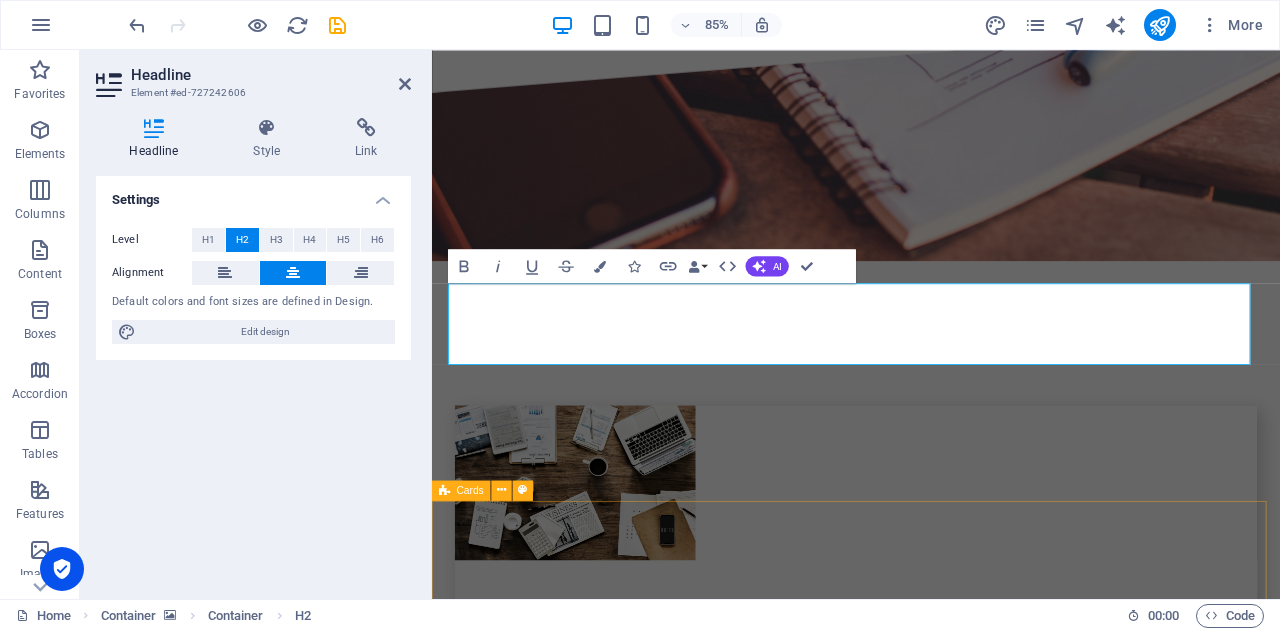 click on "BIKUCROc b isiness  I nsights &  K nowledge  U nity,  C oordination,  R eliability,  O rganization &  C ommitment" at bounding box center [931, 3496] 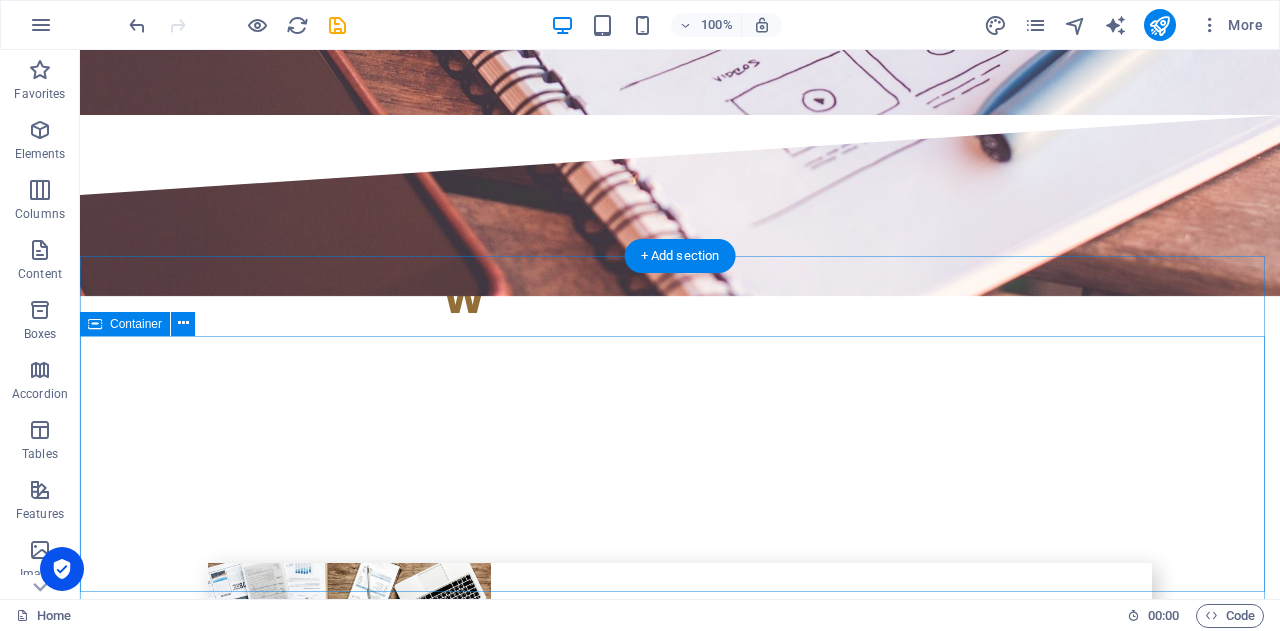 scroll, scrollTop: 3800, scrollLeft: 0, axis: vertical 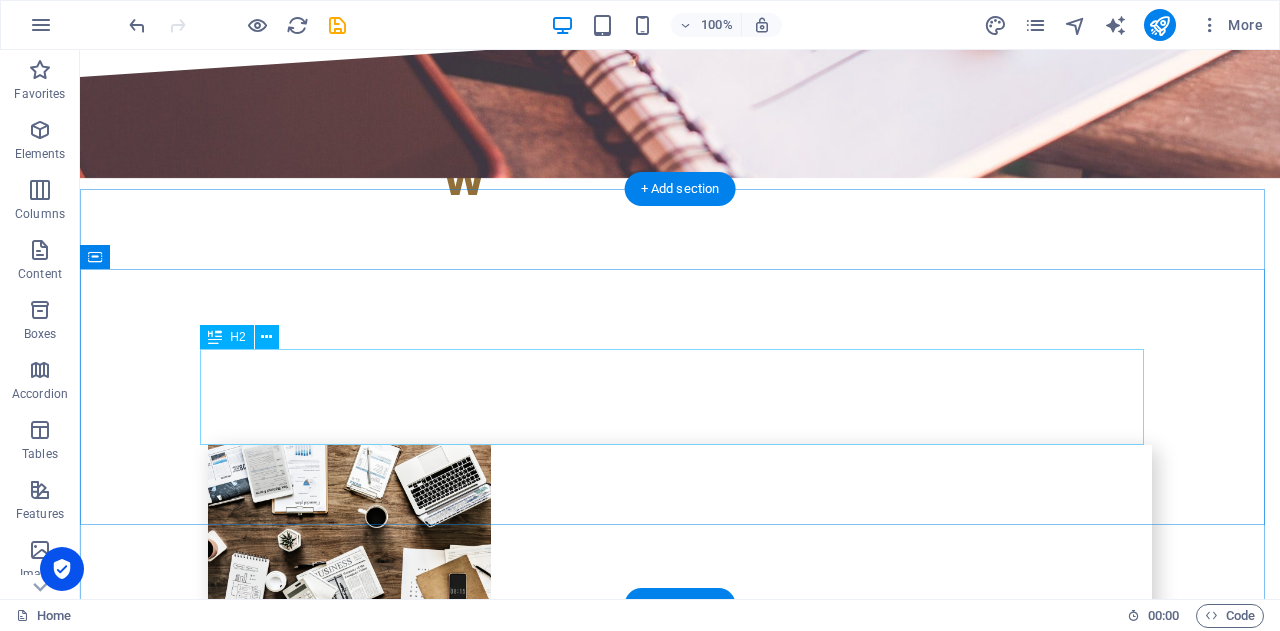 click on "w e take care of the details   s o you can take care of the big picture." at bounding box center (680, 3105) 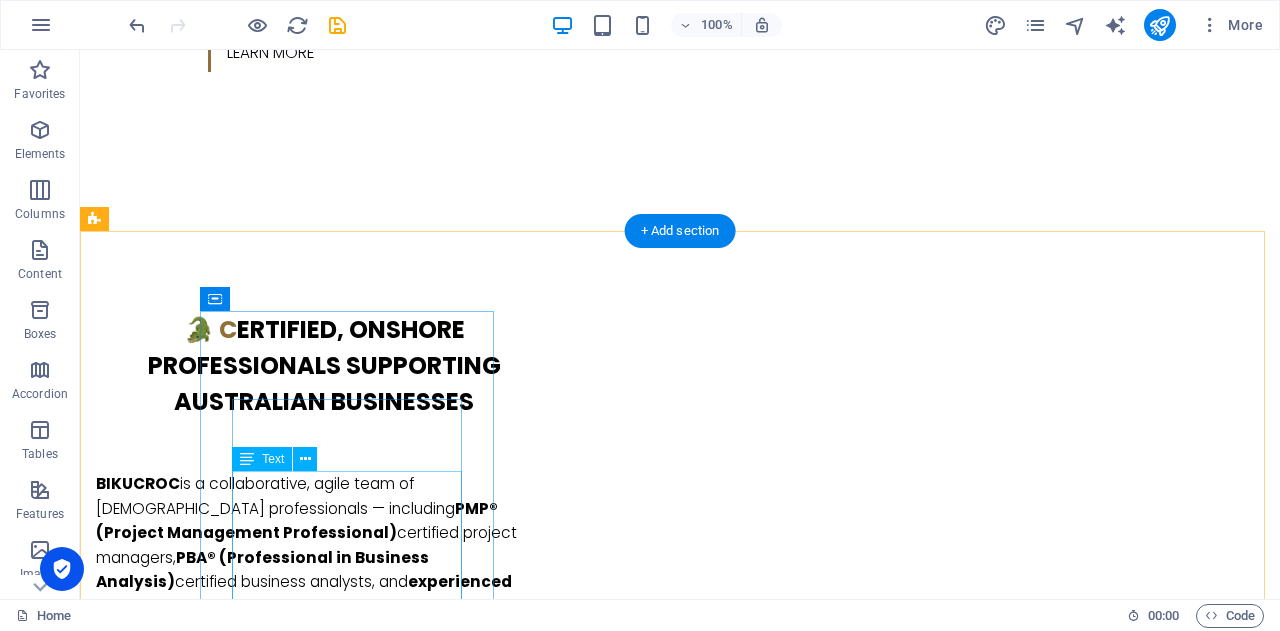 scroll, scrollTop: 1200, scrollLeft: 0, axis: vertical 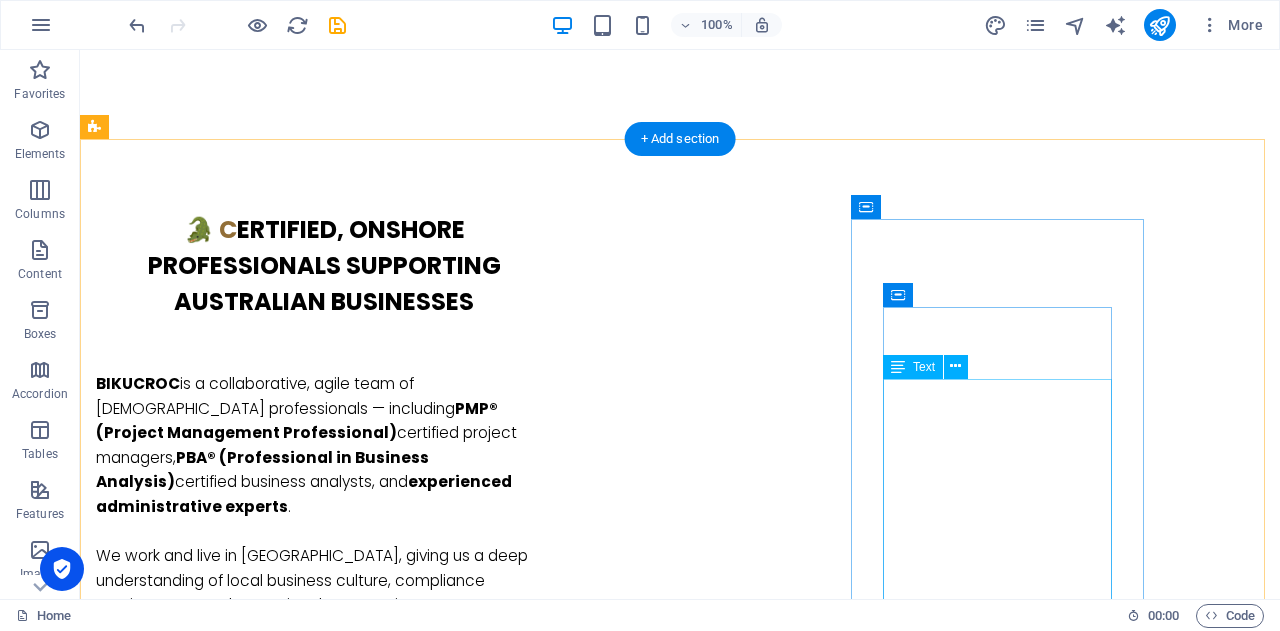 click on "Need to deliver on time and on budget? Our  PMP®-certified professionals  plan, manage, and execute projects with agility and accountability — tailored to your business goals." at bounding box center (242, 2006) 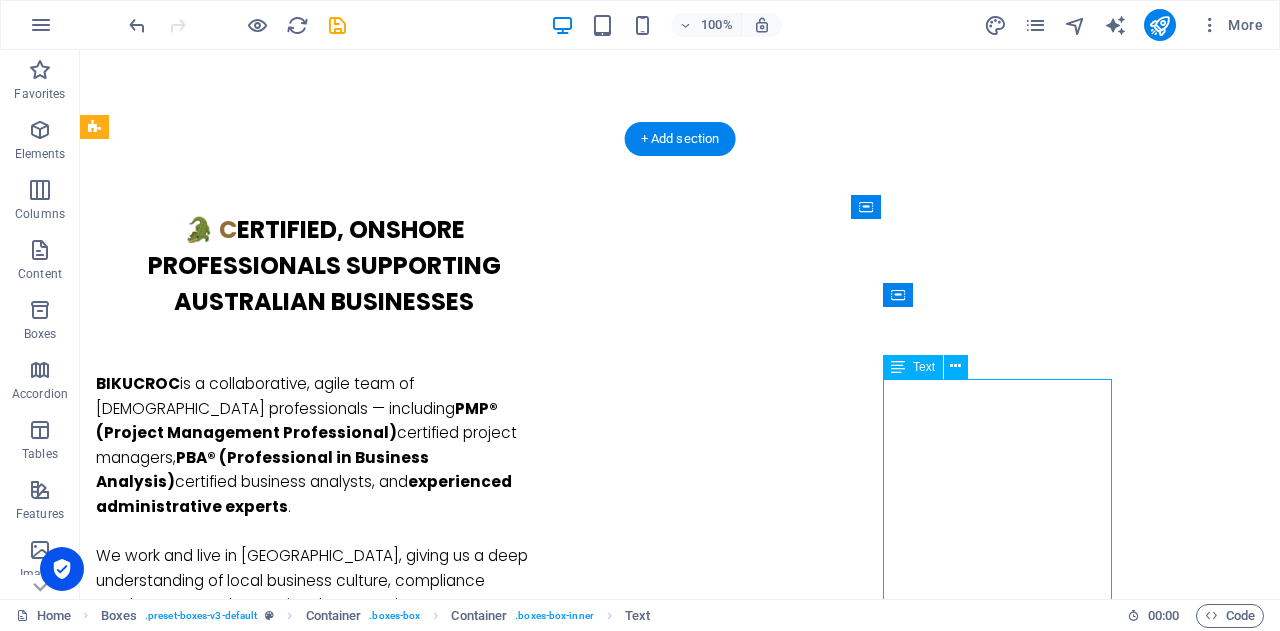 click on "Need to deliver on time and on budget? Our  PMP®-certified professionals  plan, manage, and execute projects with agility and accountability — tailored to your business goals." at bounding box center (242, 2006) 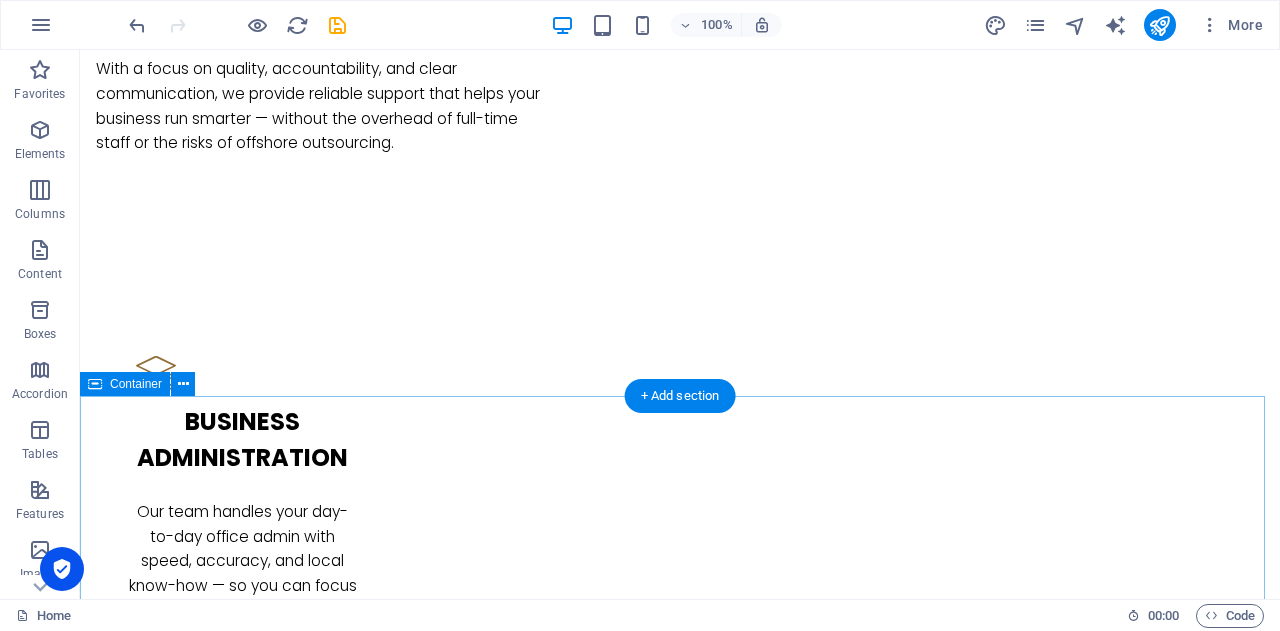 scroll, scrollTop: 2000, scrollLeft: 0, axis: vertical 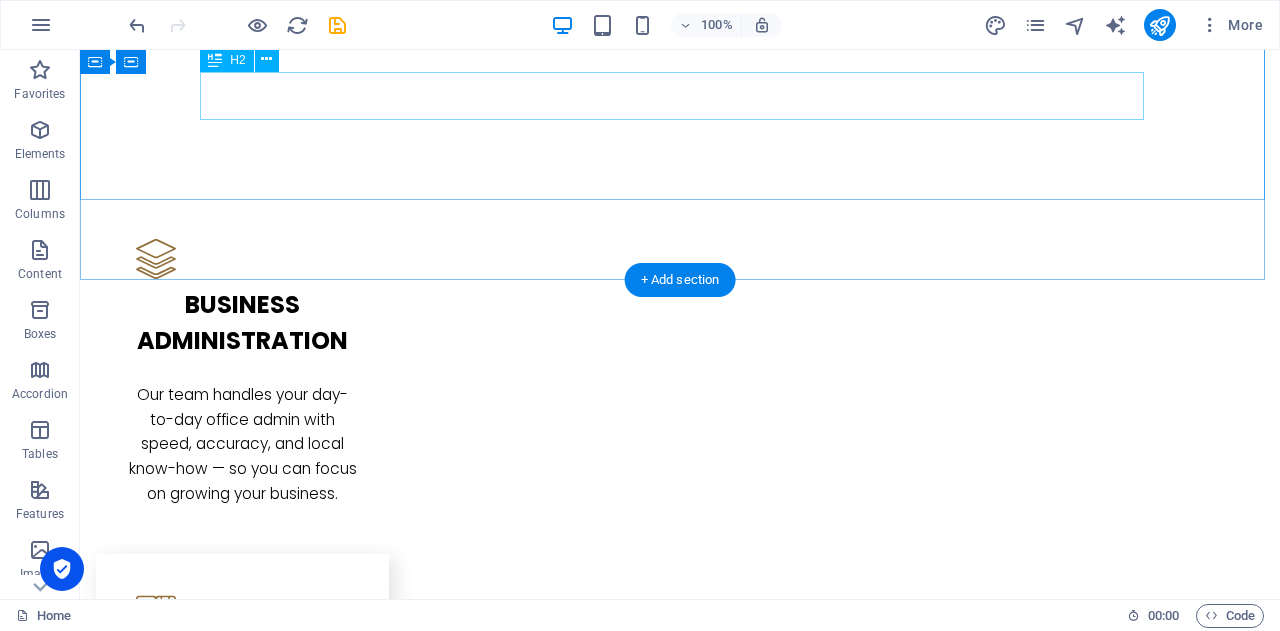click on "w e’ve got your back!" at bounding box center (680, 1981) 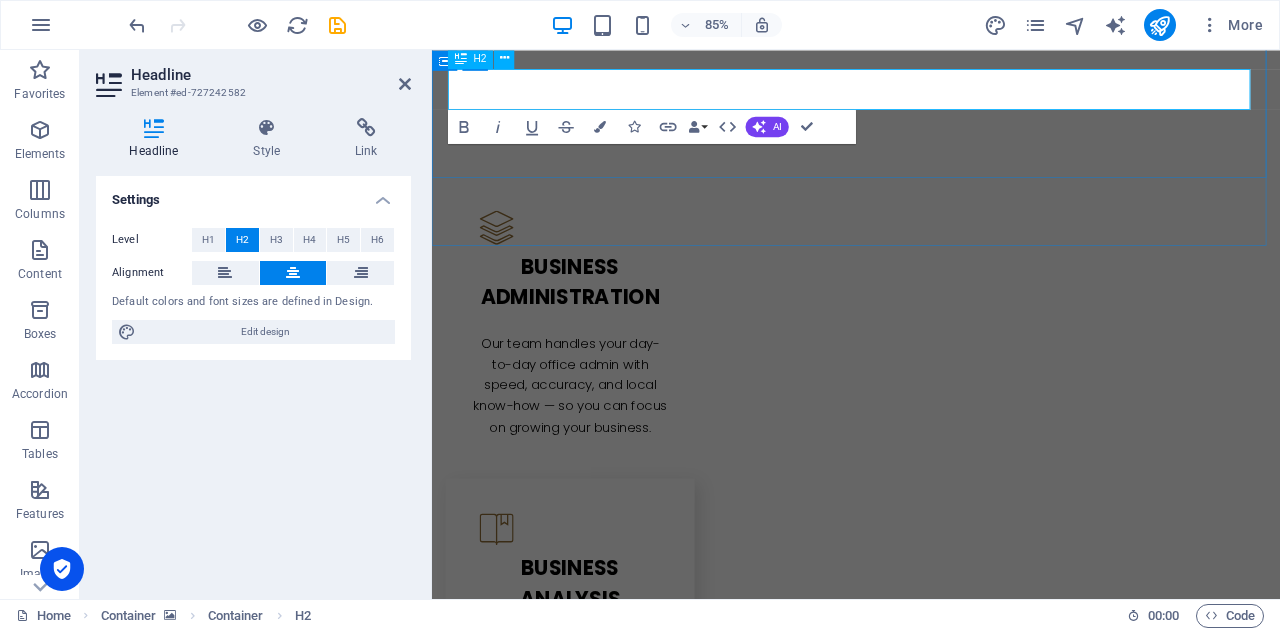 click on "w e’ve got your back!" at bounding box center [931, 1981] 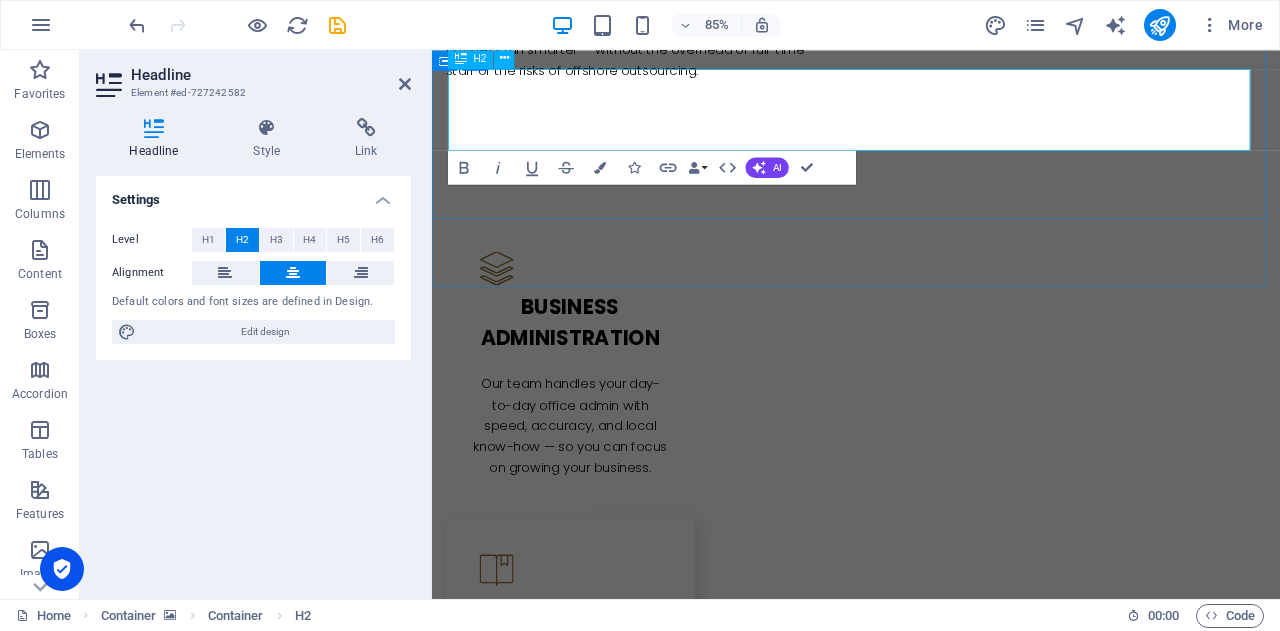 type 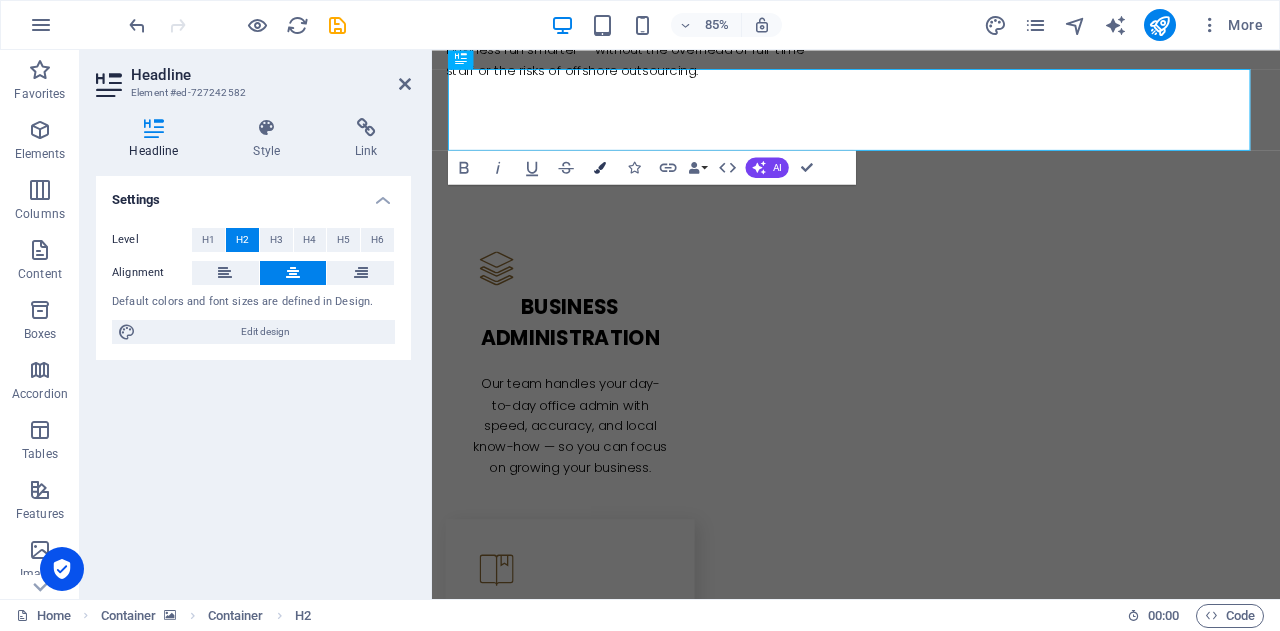 click on "Colors" at bounding box center [600, 167] 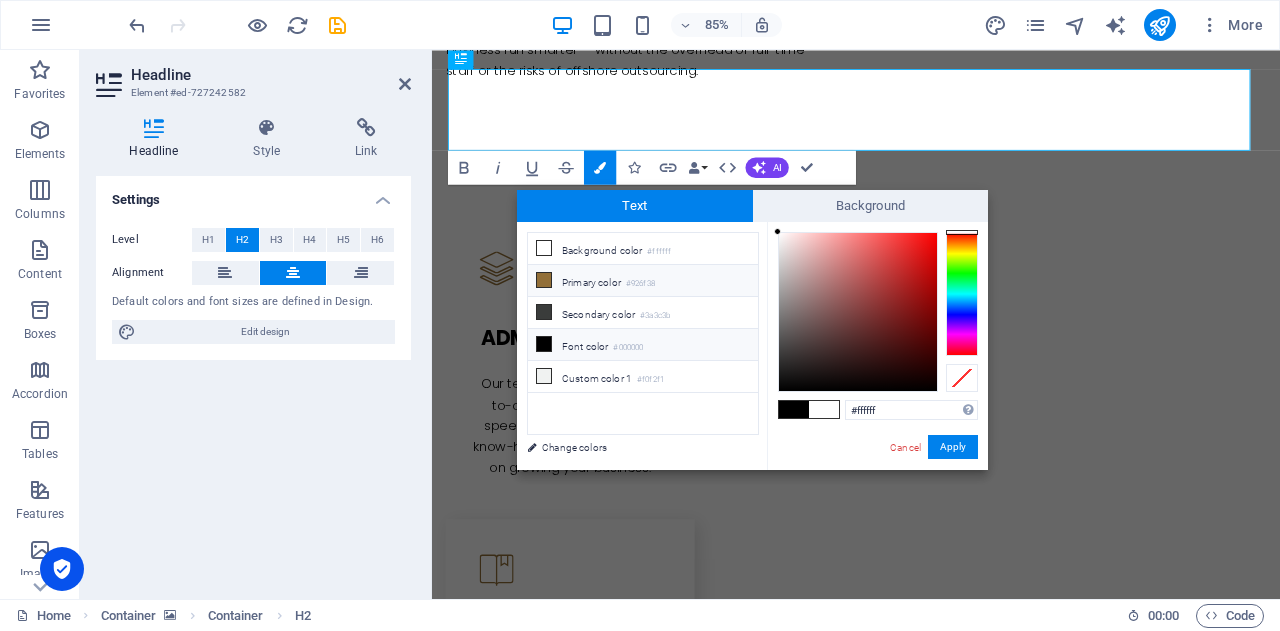 click on "Primary color
#926f38" at bounding box center (643, 281) 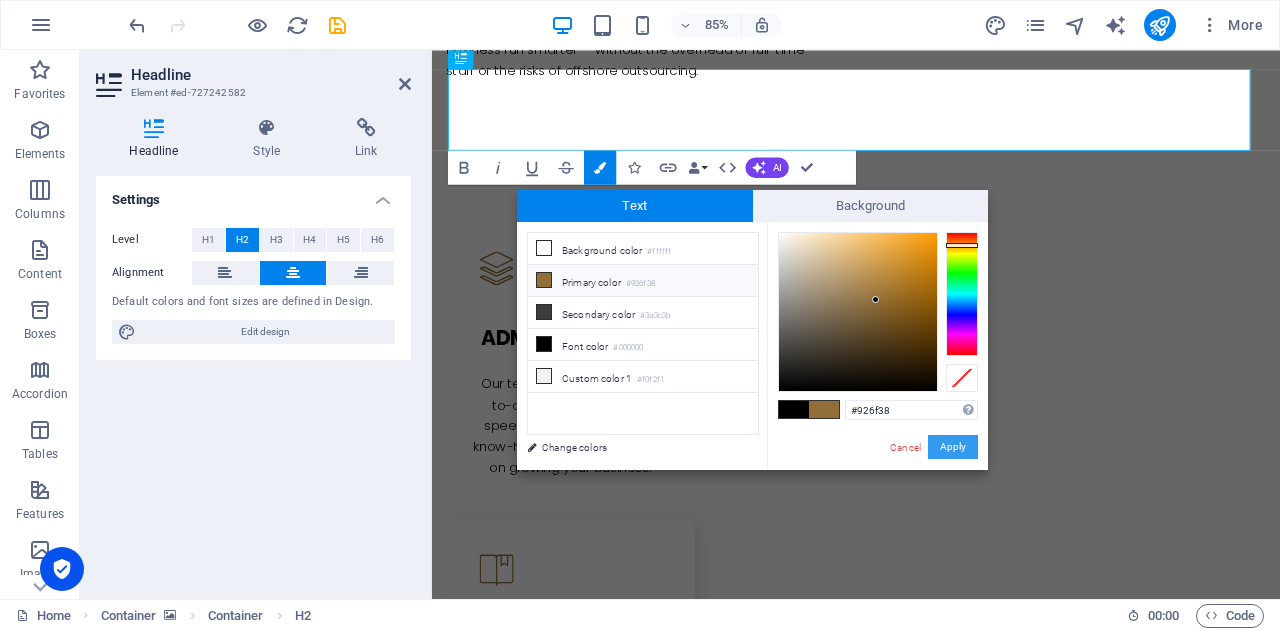 click on "Apply" at bounding box center (953, 447) 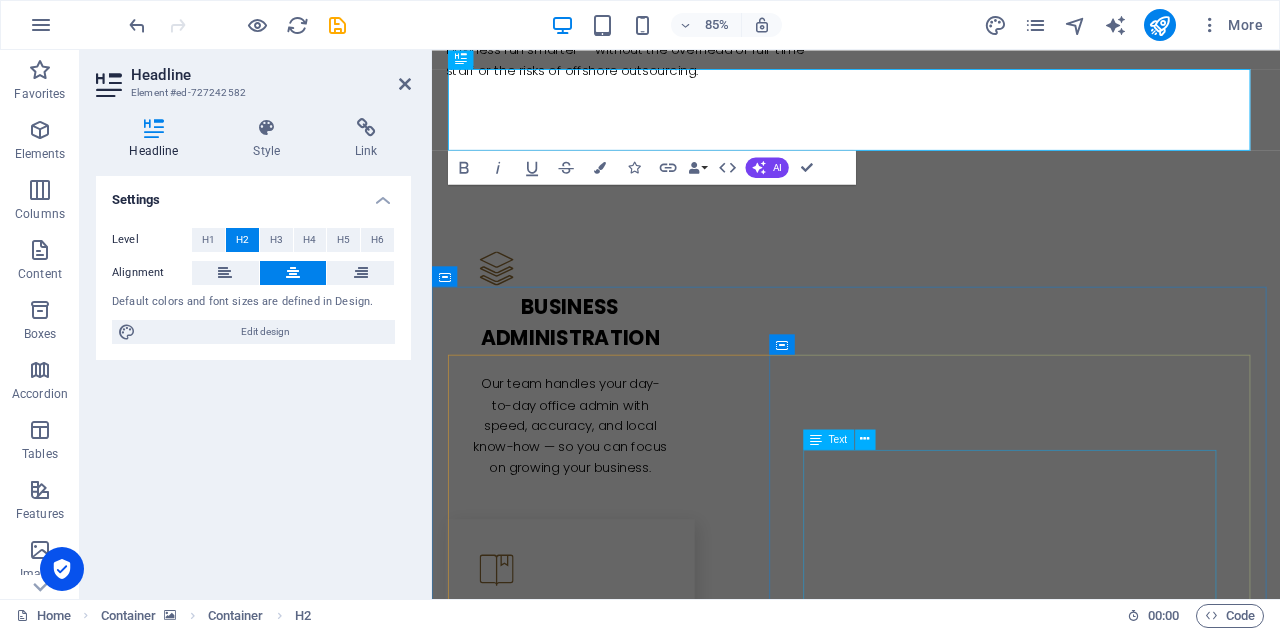 click on "🔁 Drowning in repetitive admin tasks? 📞 Need someone local who truly understands Aussie business culture? 💸 Can’t justify the cost of a full-time office or staff you don’t really need? 📊 Need help with office admin, project management, or business analysis; without blowing your budget? Outsource to BIKUCROC — an Australian-based team that offers flexible, reliable, and professional support tailored to small businesses." at bounding box center [931, 2769] 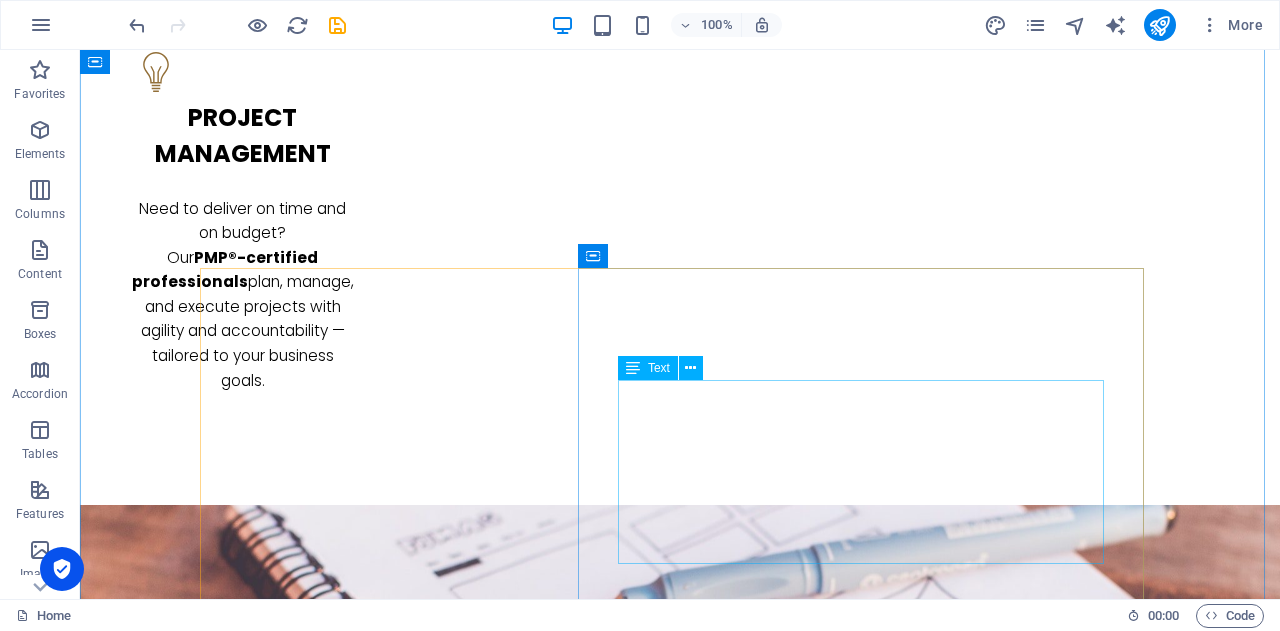 scroll, scrollTop: 3100, scrollLeft: 0, axis: vertical 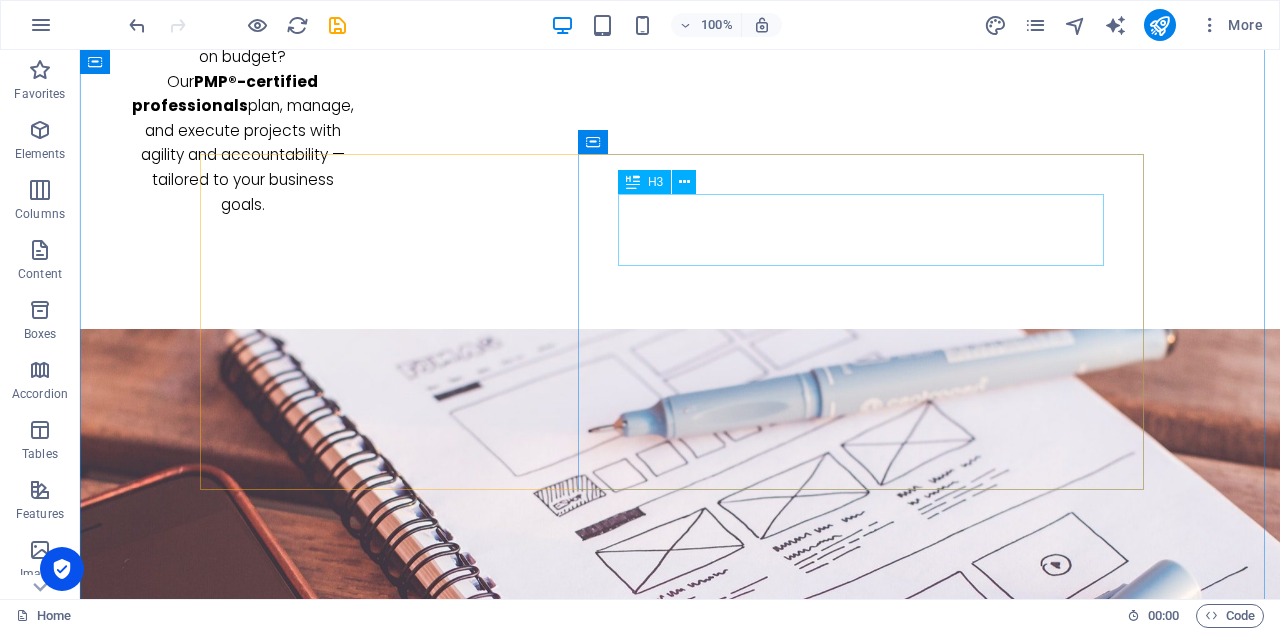 click on "💡b usiness Analysis That Drives Growth" at bounding box center [680, 2533] 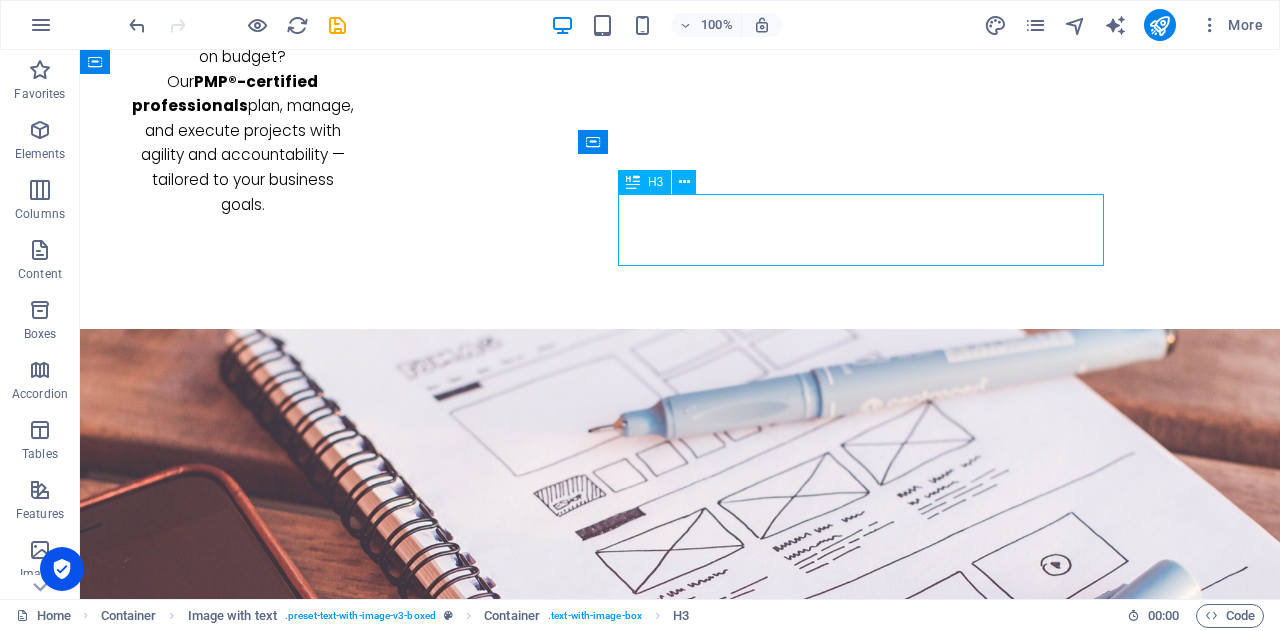 click on "💡b usiness Analysis That Drives Growth" at bounding box center (680, 2533) 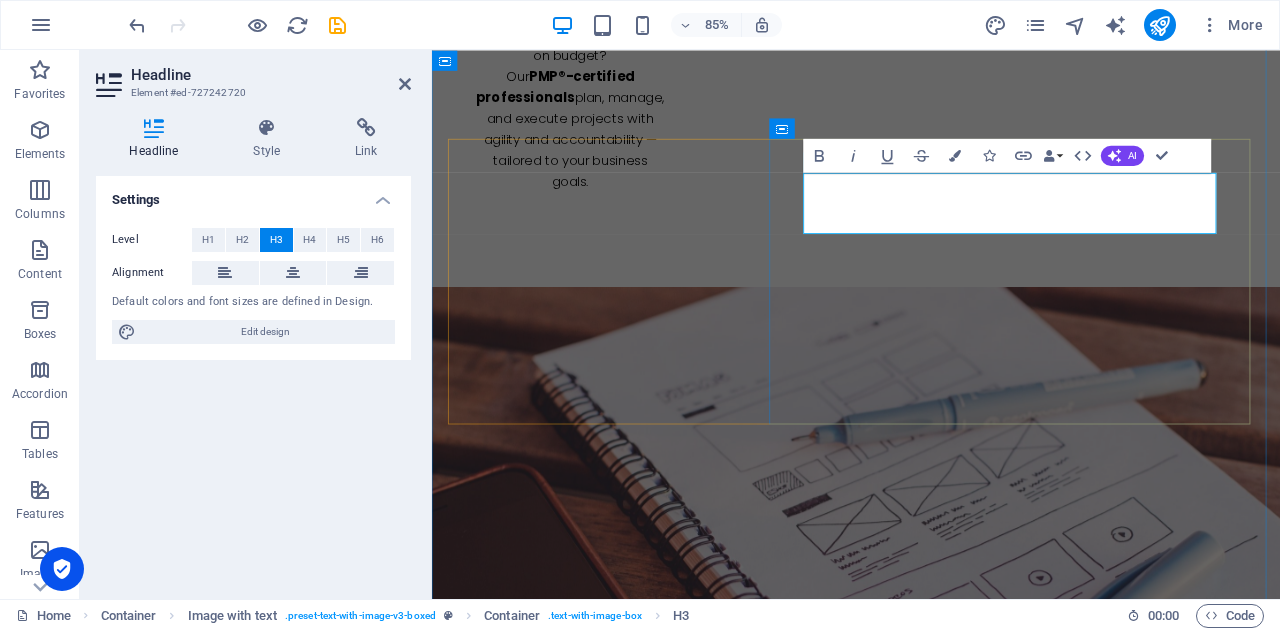 click on "💡b usiness Analysis That Drives Growth" at bounding box center [931, 2533] 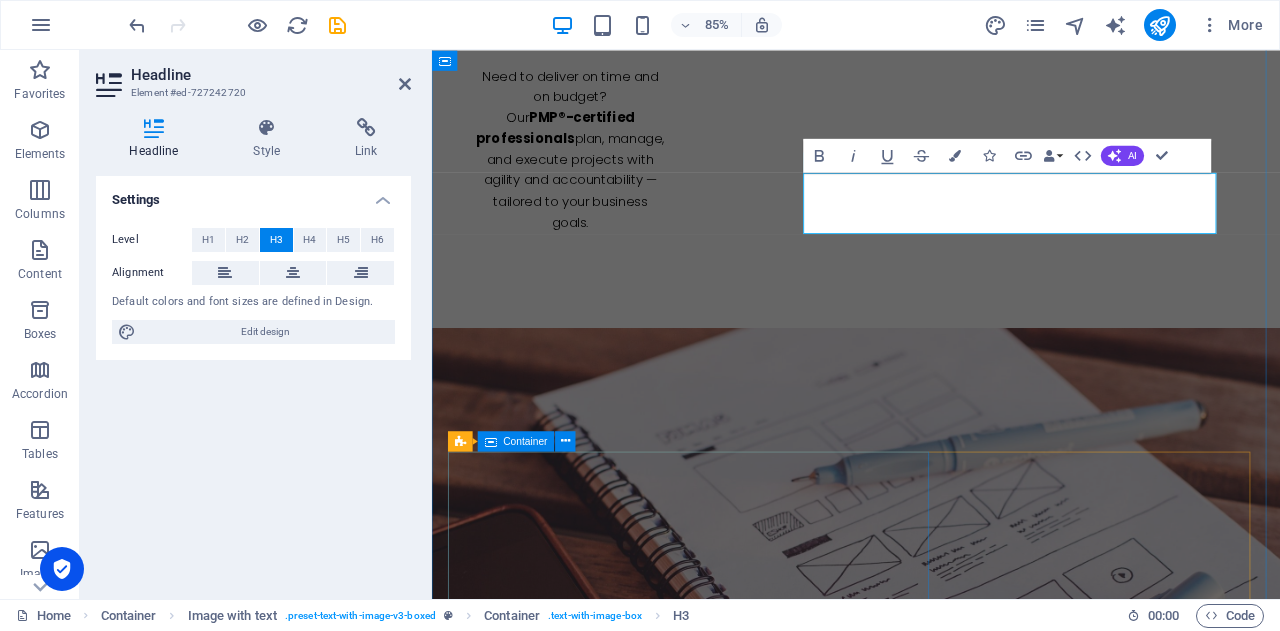 click on "🛠️ s mart Project Management for Businesses We provide  end-to-end Project Management services  designed to help your business plan better, execute faster, and deliver results. From identifying risks and delays to optimising team coordination and reporting, we bring structure and clarity to your projects — at a price that fits your budget." at bounding box center [931, 2967] 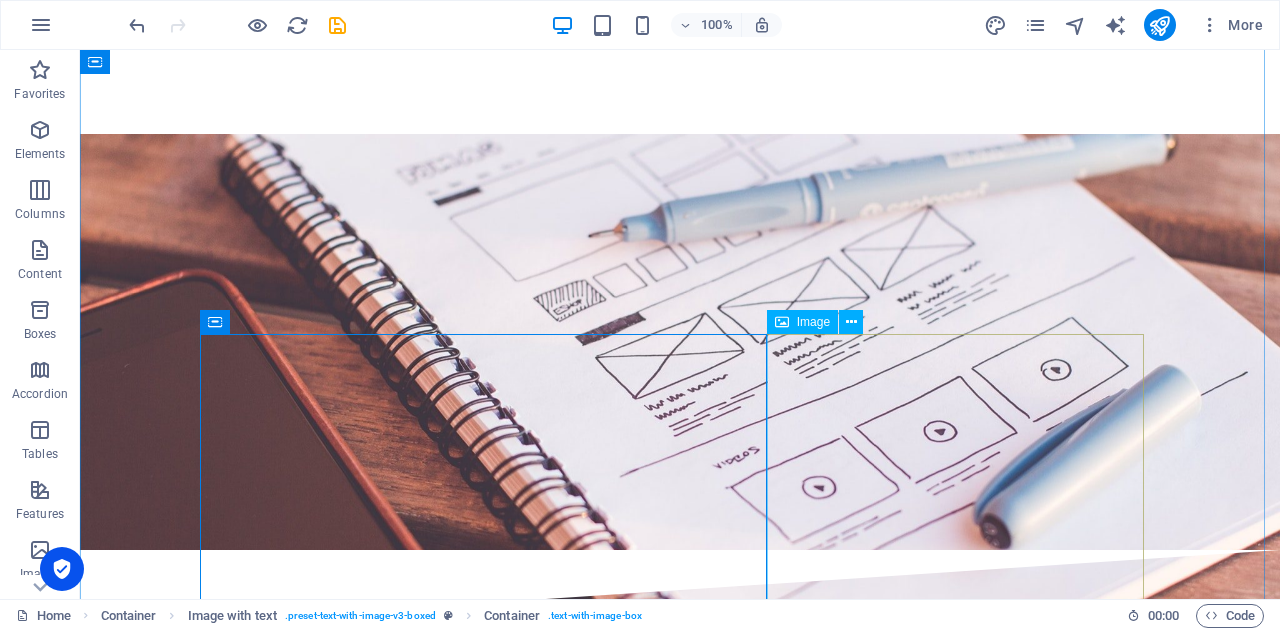 scroll, scrollTop: 3300, scrollLeft: 0, axis: vertical 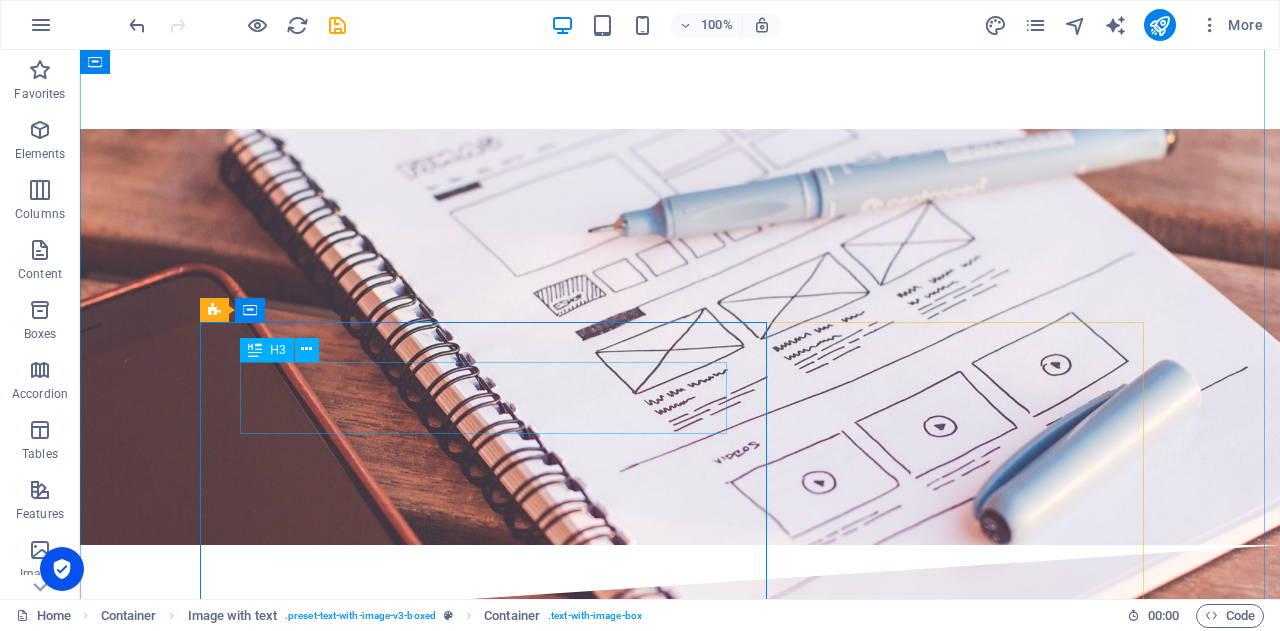 click on "🛠️ s mart Project Management for Businesses" at bounding box center [680, 2652] 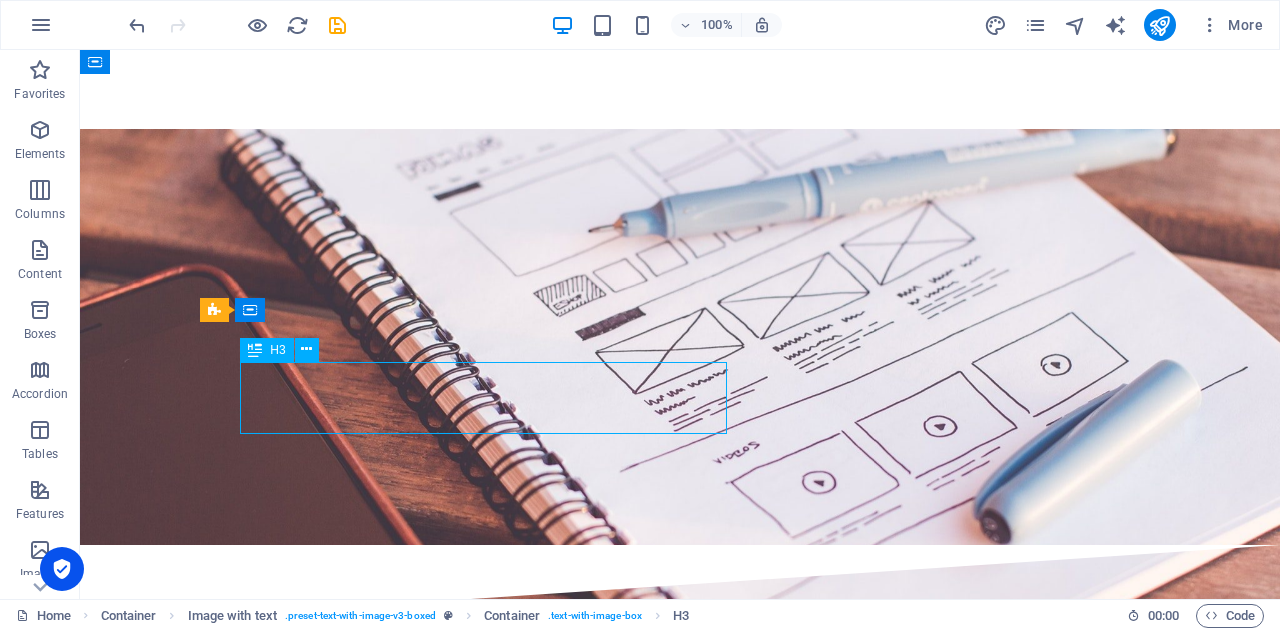 click on "🛠️ s mart Project Management for Businesses" at bounding box center (680, 2652) 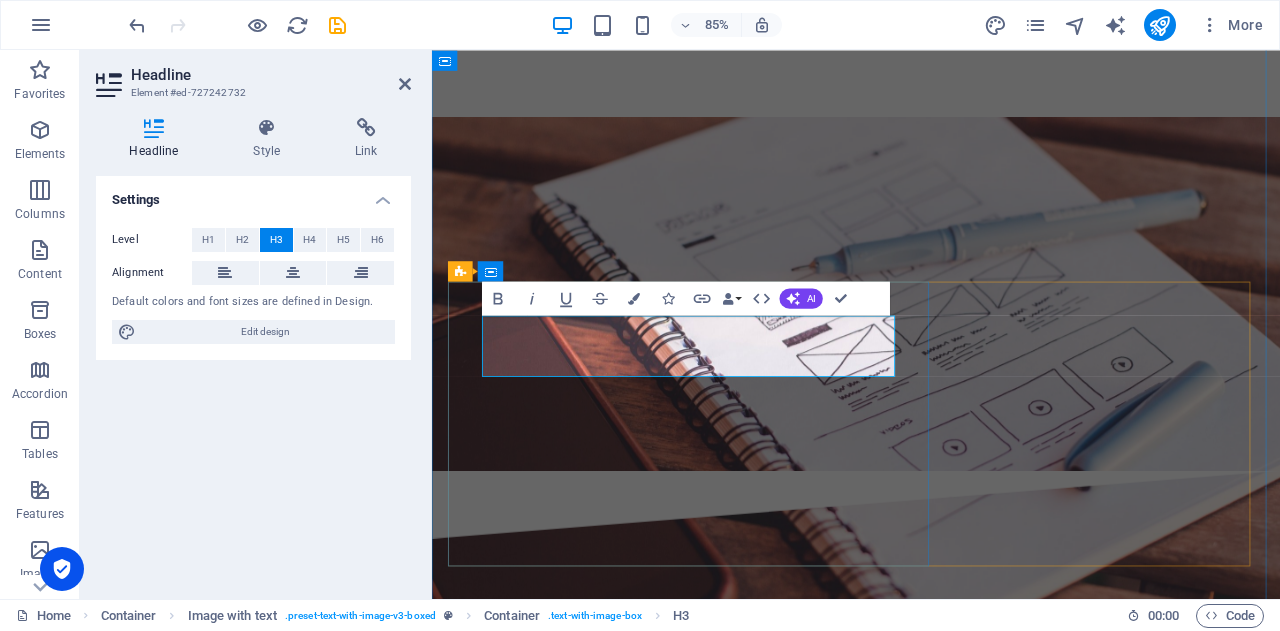 click on "🛠️ s mart Project Management for Businesses" at bounding box center [931, 2652] 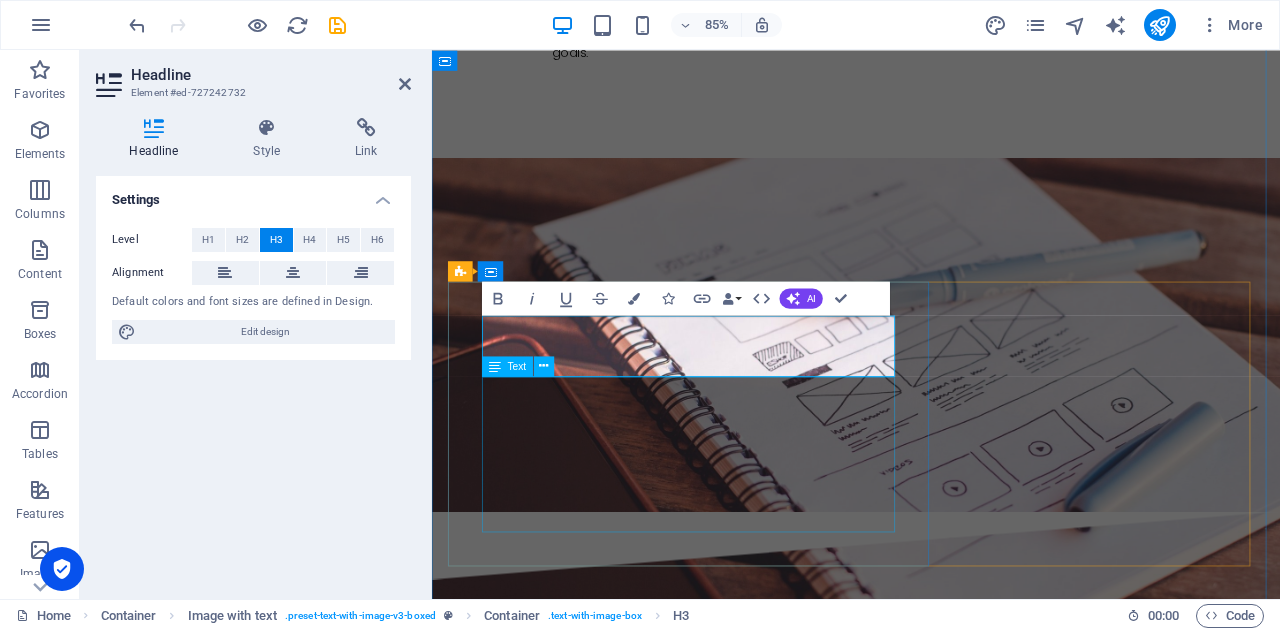click on "We provide  end-to-end Project Management services  designed to help your business plan better, execute faster, and deliver results. From identifying risks and delays to optimising team coordination and reporting, we bring structure and clarity to your projects — at a price that fits your budget." at bounding box center [931, 2821] 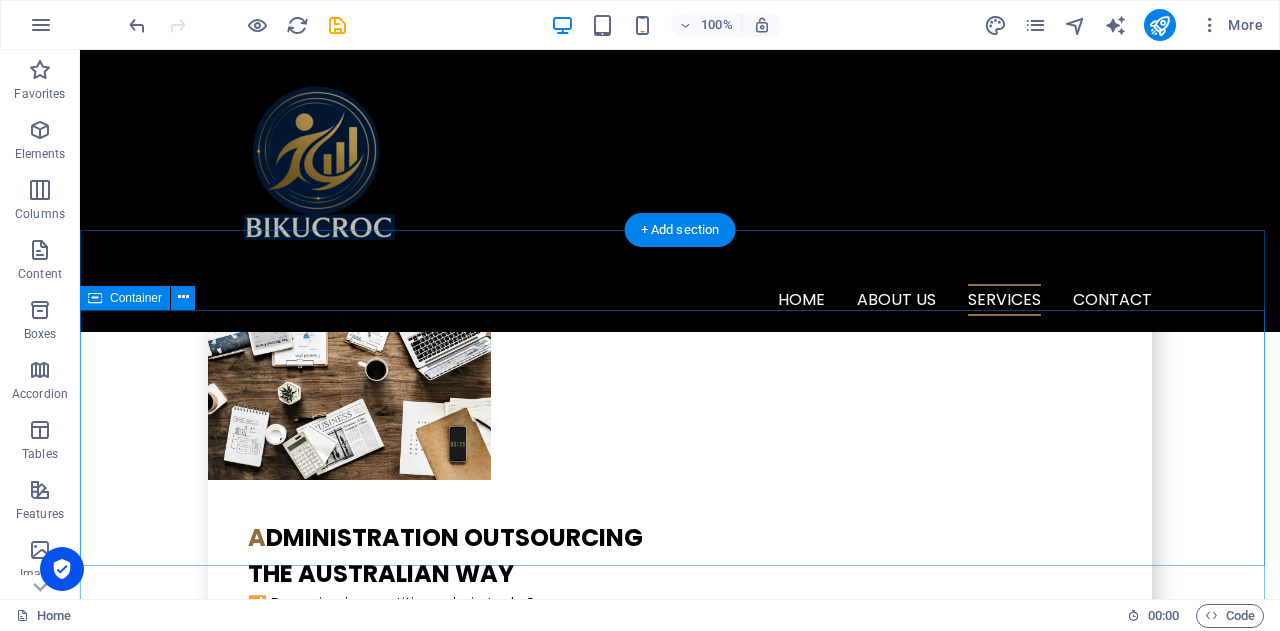 scroll, scrollTop: 3800, scrollLeft: 0, axis: vertical 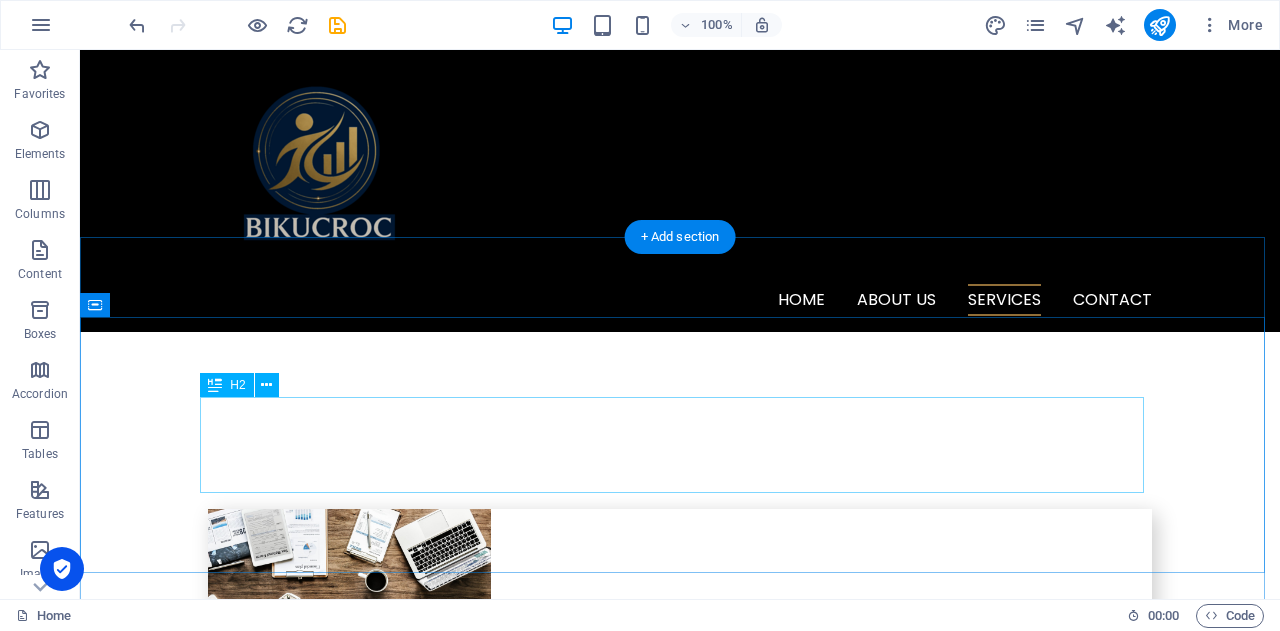 click on "w e take care of the details   s o you can take care of the big picture." at bounding box center [680, 3241] 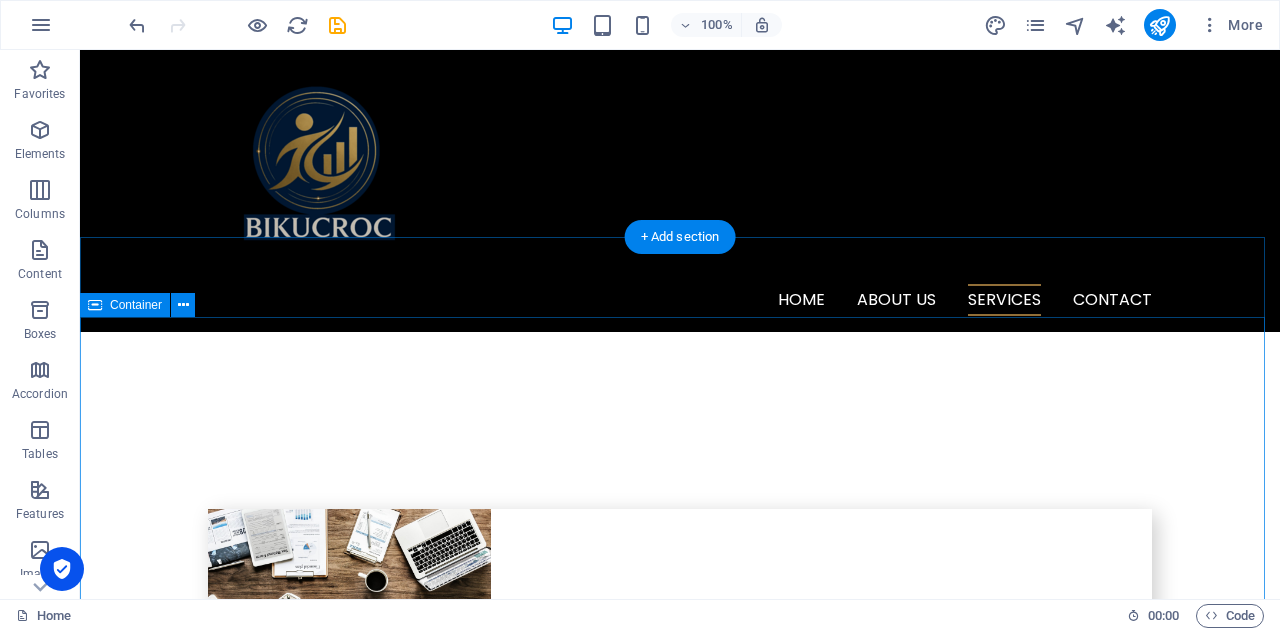 click on "Drop content here or  Add elements  Paste clipboard" at bounding box center [680, 3309] 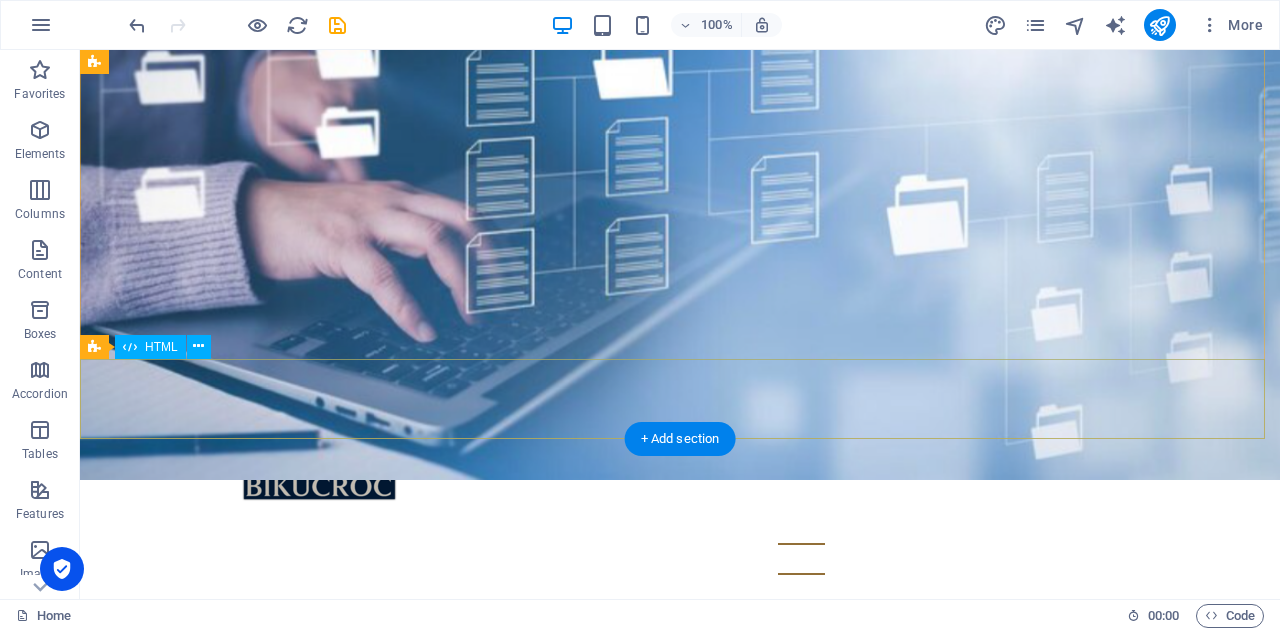 scroll, scrollTop: 600, scrollLeft: 0, axis: vertical 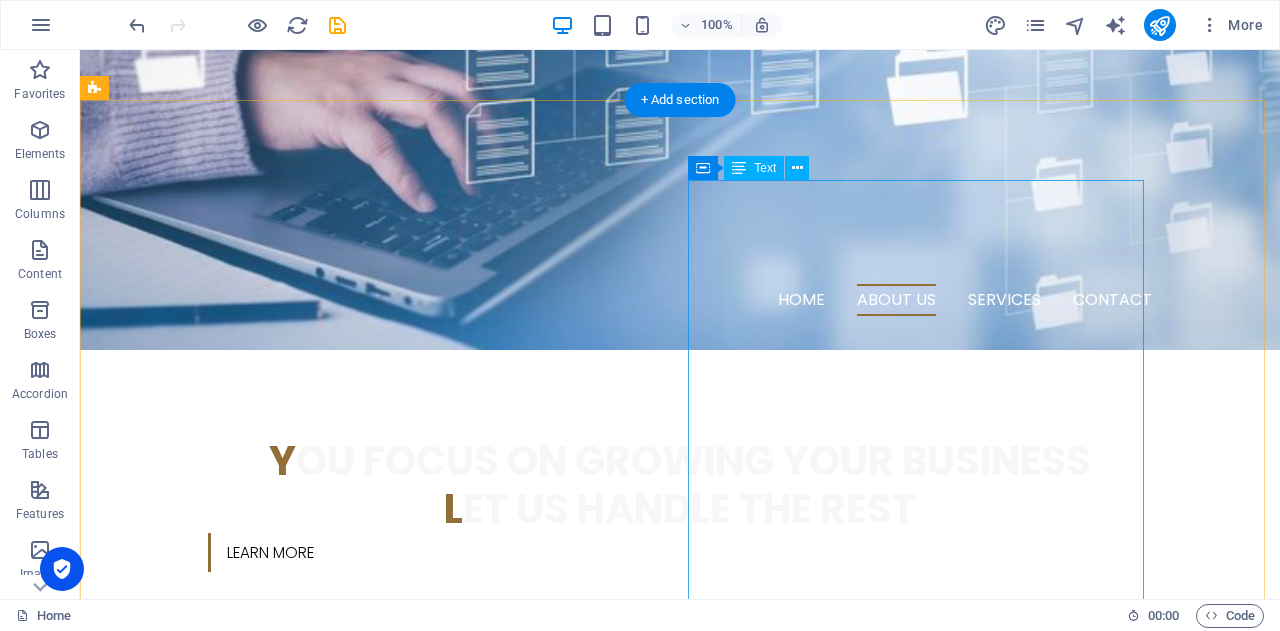 click on "BIKUCROC  is a collaborative, agile team of Australian-based professionals — including  PMP® (Project Management Professional)  certified project managers,  PBA® (Professional in Business Analysis)  certified business analysts, and  experienced administrative experts . We work and live in Australia, giving us a deep understanding of local business culture, compliance requirements, and operational expectations. Our team tailors each service to meet your specific needs; whether you're streamlining admin processes, delivering a project, or uncovering opportunities for business improvement. With a focus on quality, accountability, and clear communication, we provide reliable support that helps your business run smarter — without the overhead of full-time staff or the risks of offshore outsourcing." at bounding box center (324, 1187) 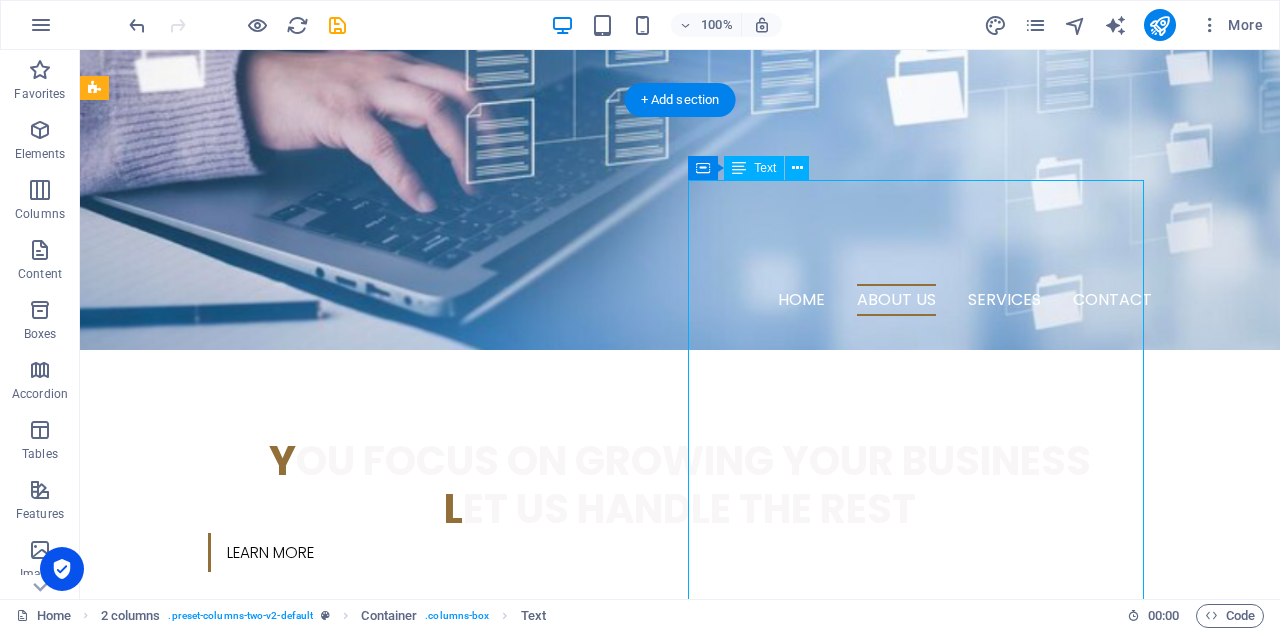 click on "BIKUCROC  is a collaborative, agile team of Australian-based professionals — including  PMP® (Project Management Professional)  certified project managers,  PBA® (Professional in Business Analysis)  certified business analysts, and  experienced administrative experts . We work and live in Australia, giving us a deep understanding of local business culture, compliance requirements, and operational expectations. Our team tailors each service to meet your specific needs; whether you're streamlining admin processes, delivering a project, or uncovering opportunities for business improvement. With a focus on quality, accountability, and clear communication, we provide reliable support that helps your business run smarter — without the overhead of full-time staff or the risks of offshore outsourcing." at bounding box center [324, 1187] 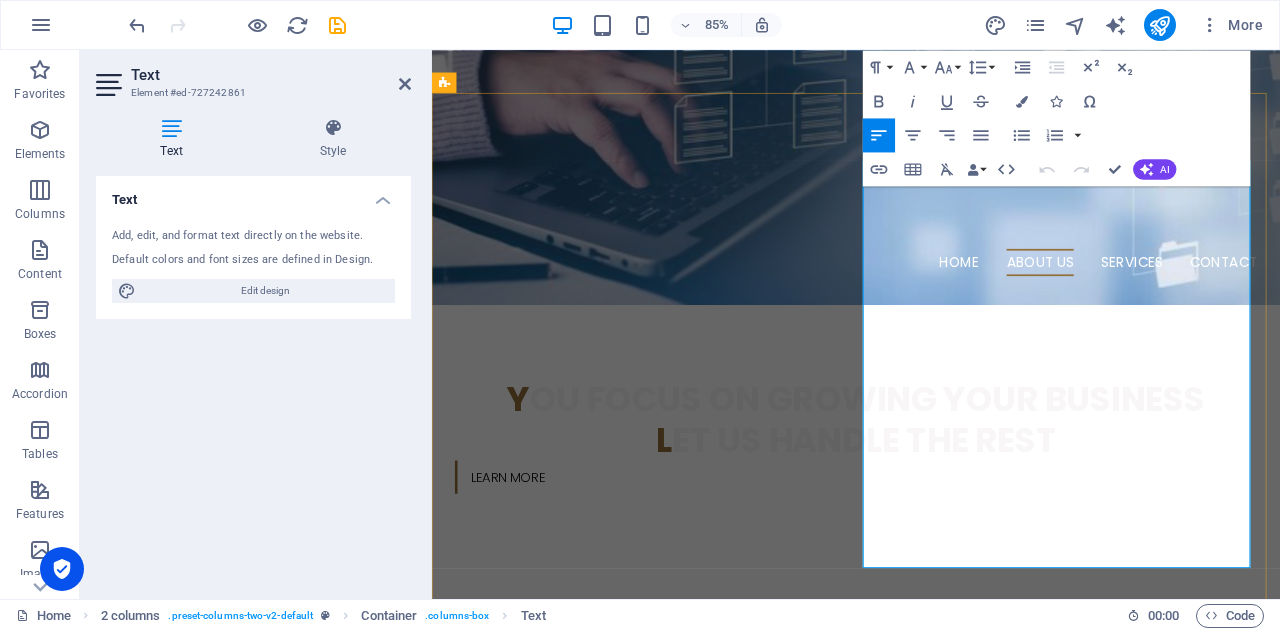 drag, startPoint x: 952, startPoint y: 222, endPoint x: 941, endPoint y: 222, distance: 11 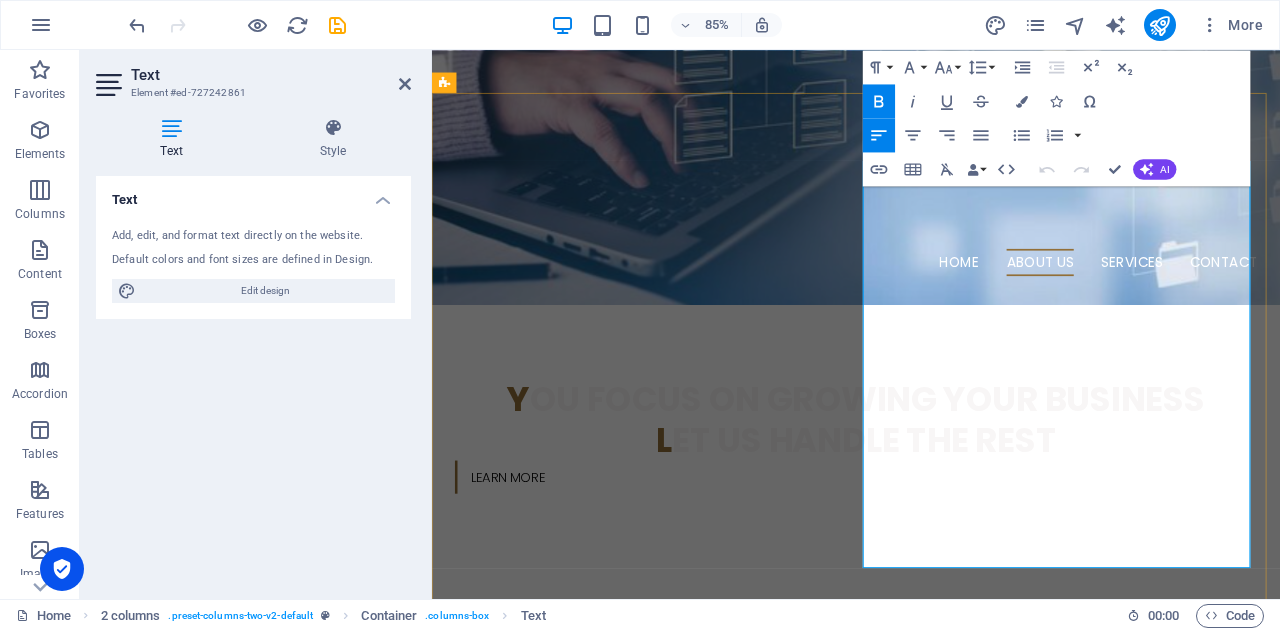 click on "BIKUCROC" at bounding box center [490, 983] 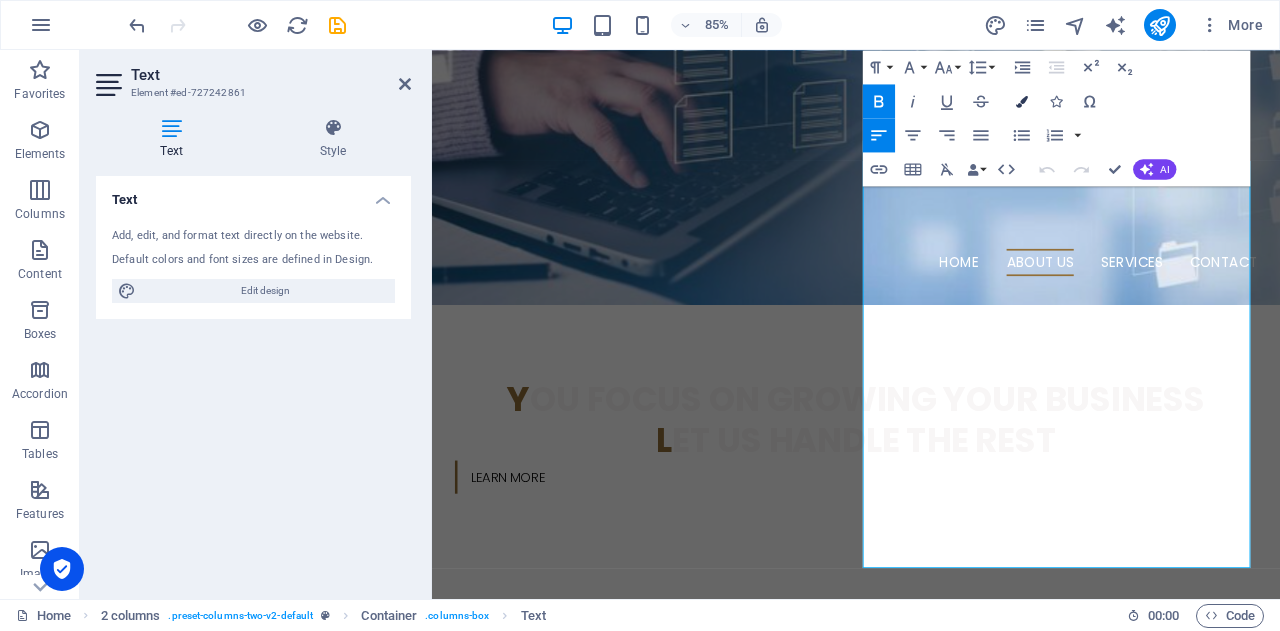 click at bounding box center (1022, 101) 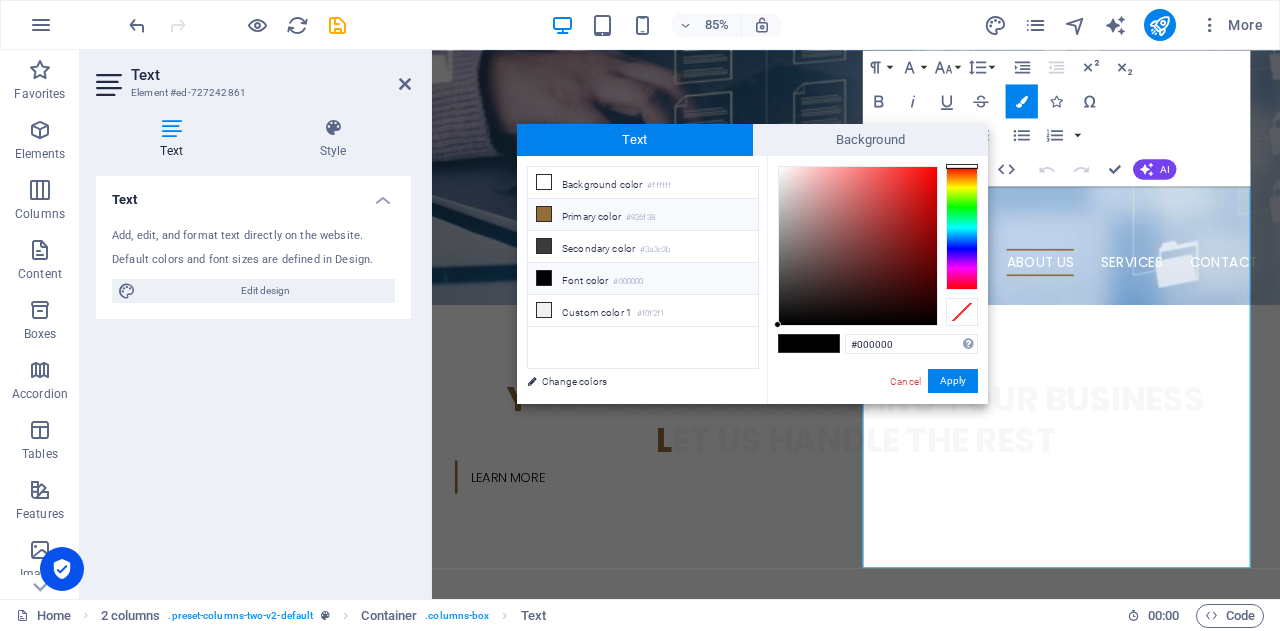 click on "#926f38" at bounding box center (640, 218) 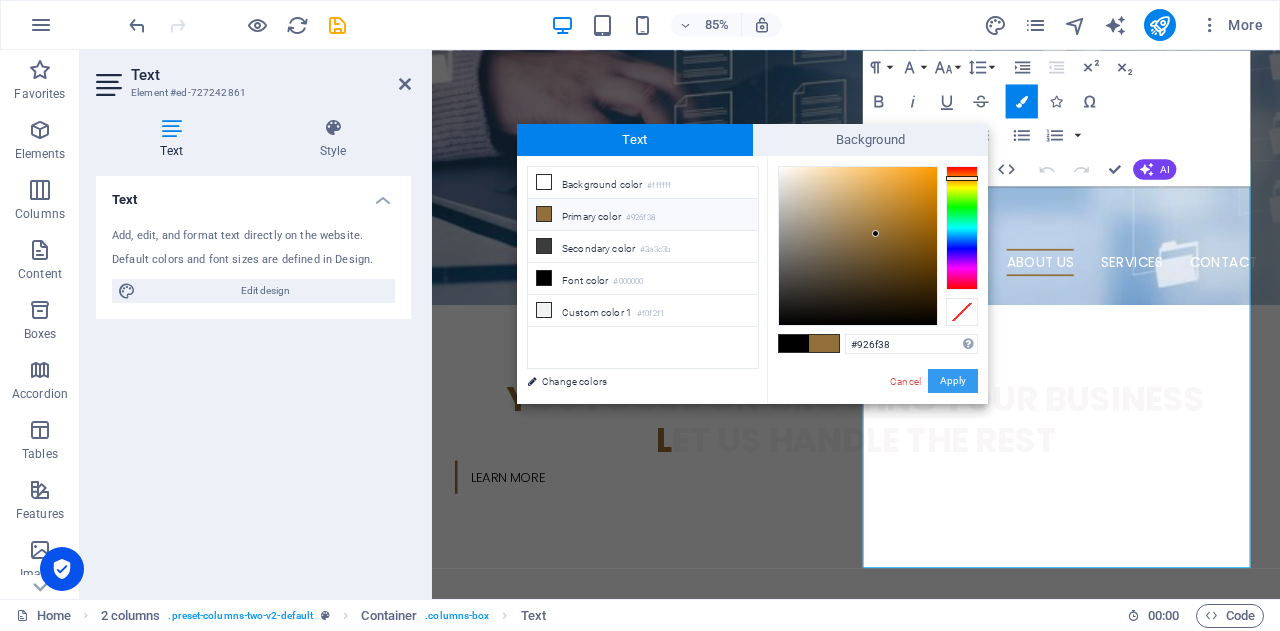 click on "Apply" at bounding box center [953, 381] 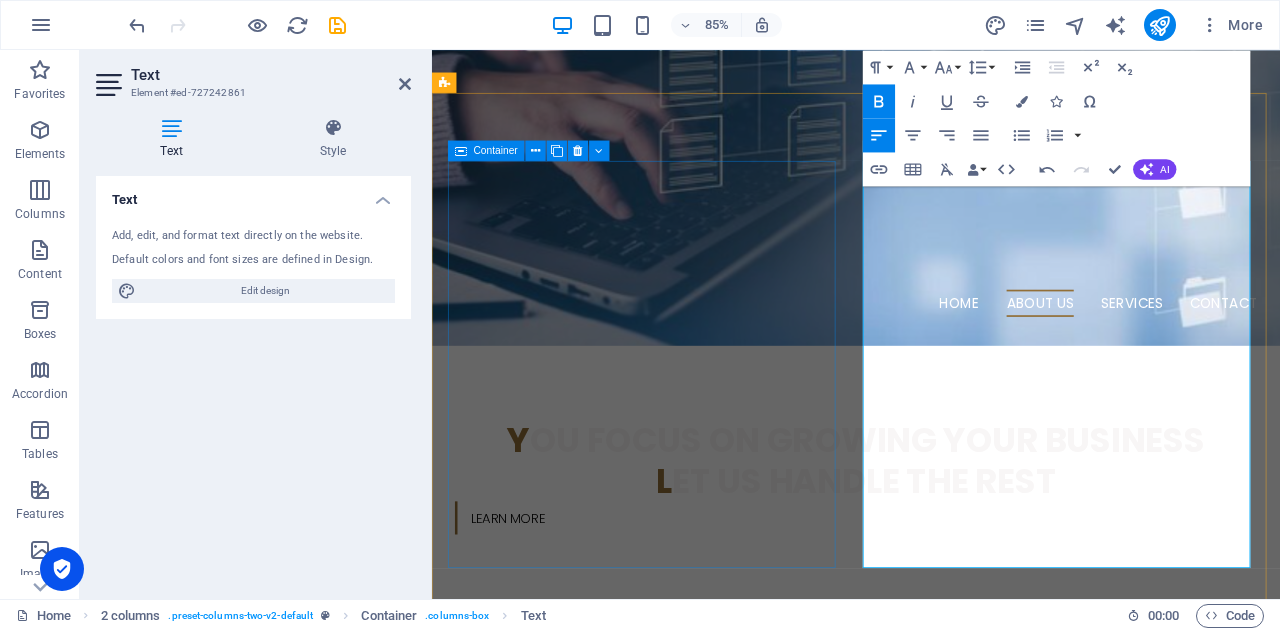 click on "🐊 c ertified, Onshore Professionals Supporting Australian Businesses" at bounding box center [676, 914] 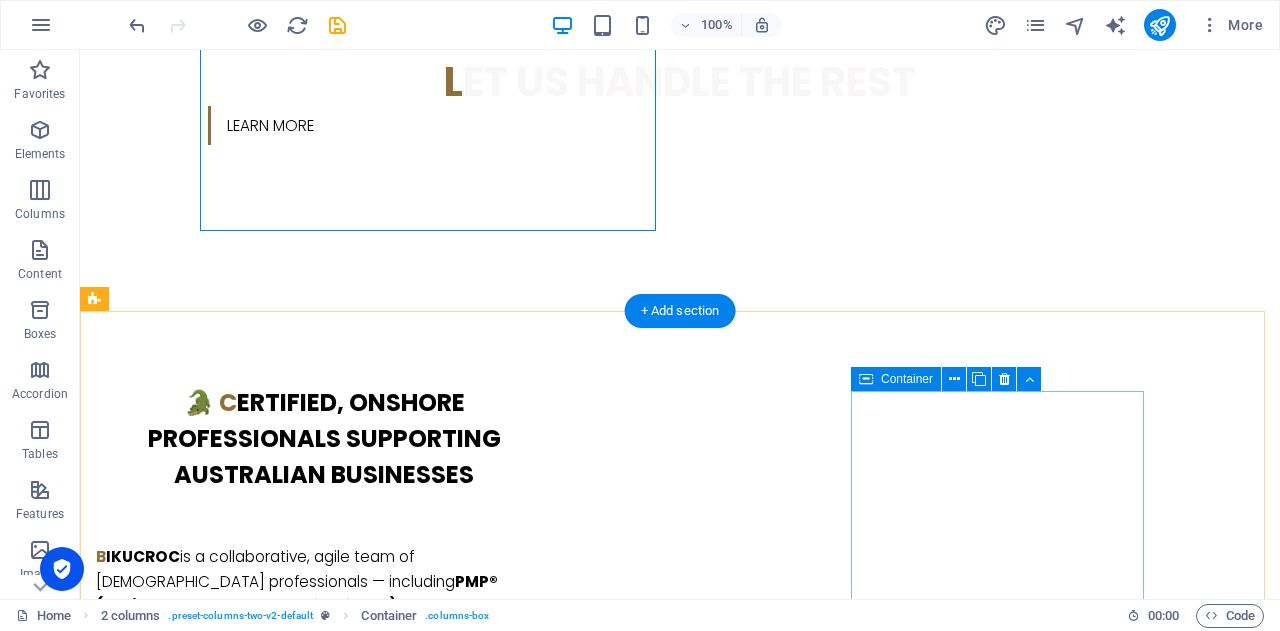 scroll, scrollTop: 1200, scrollLeft: 0, axis: vertical 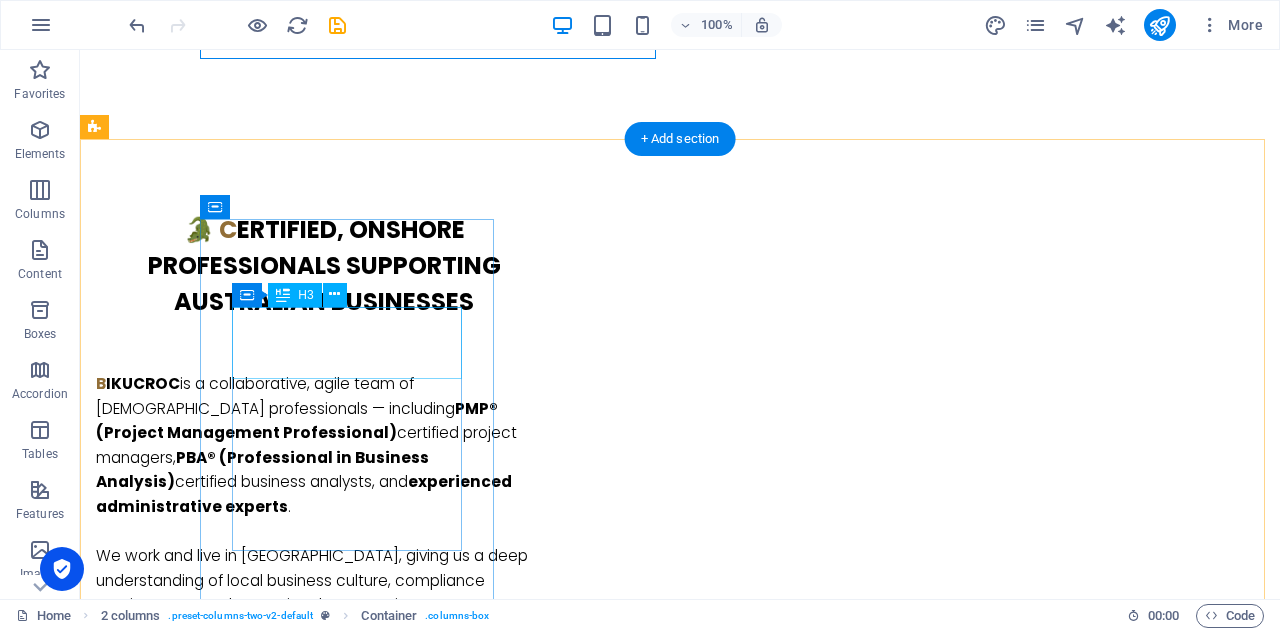 click on "Business Administration" at bounding box center [242, 1123] 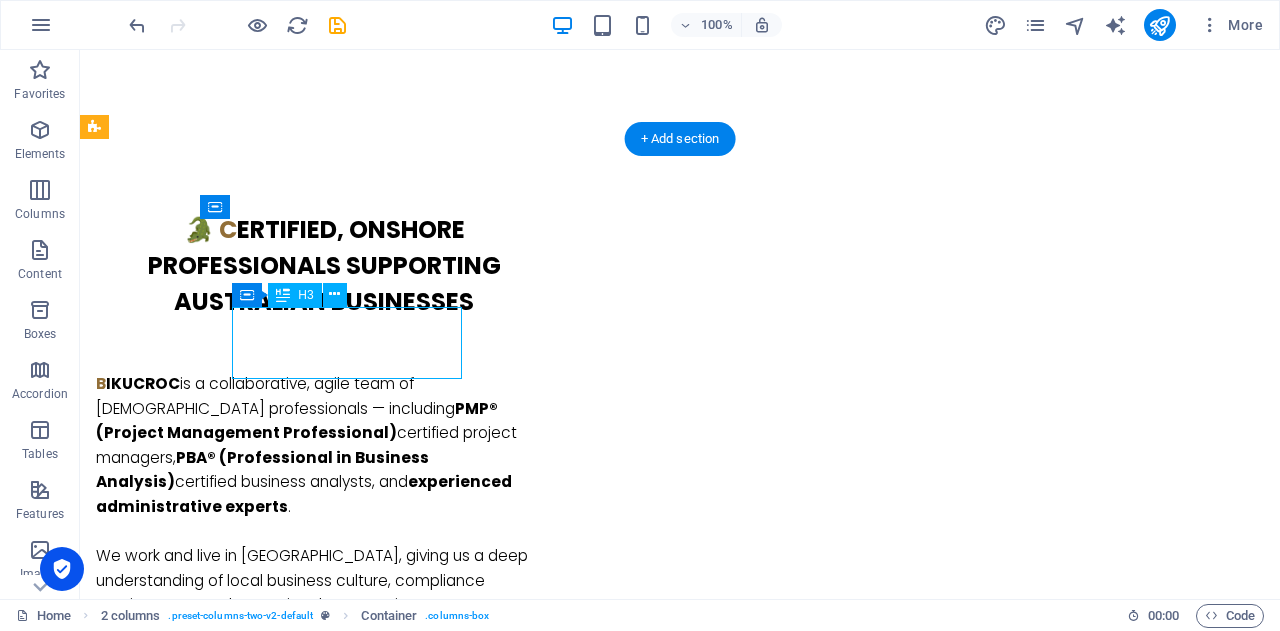 click on "Business Administration" at bounding box center [242, 1123] 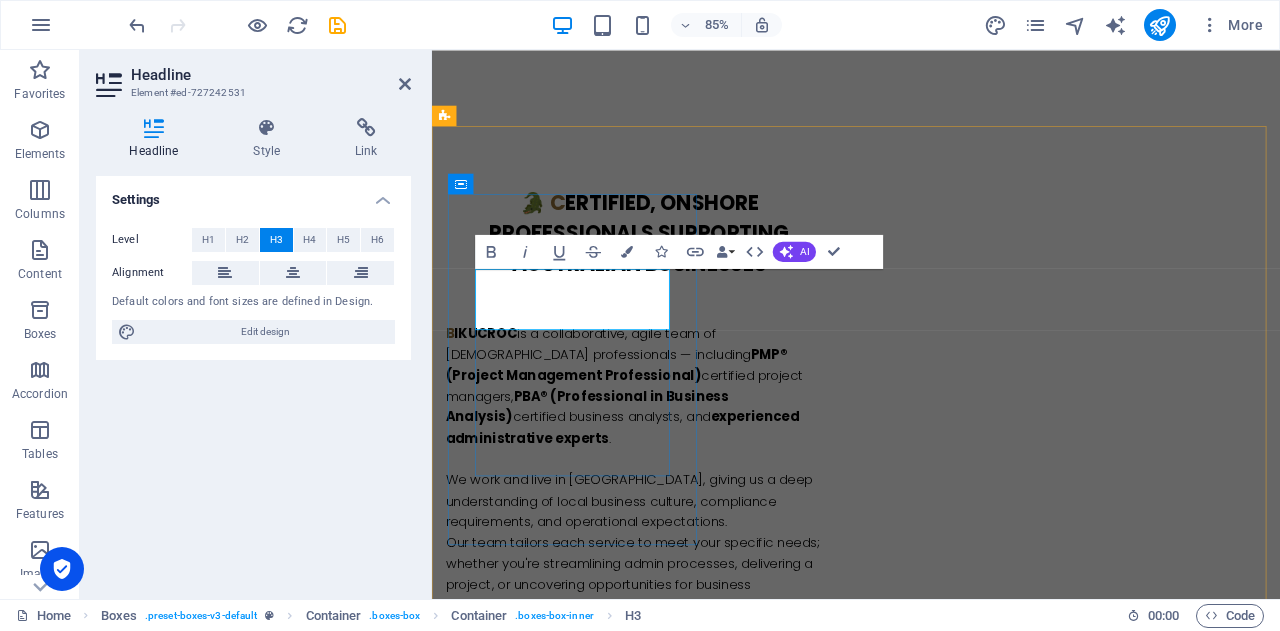 click on "Business Administration" at bounding box center [594, 1123] 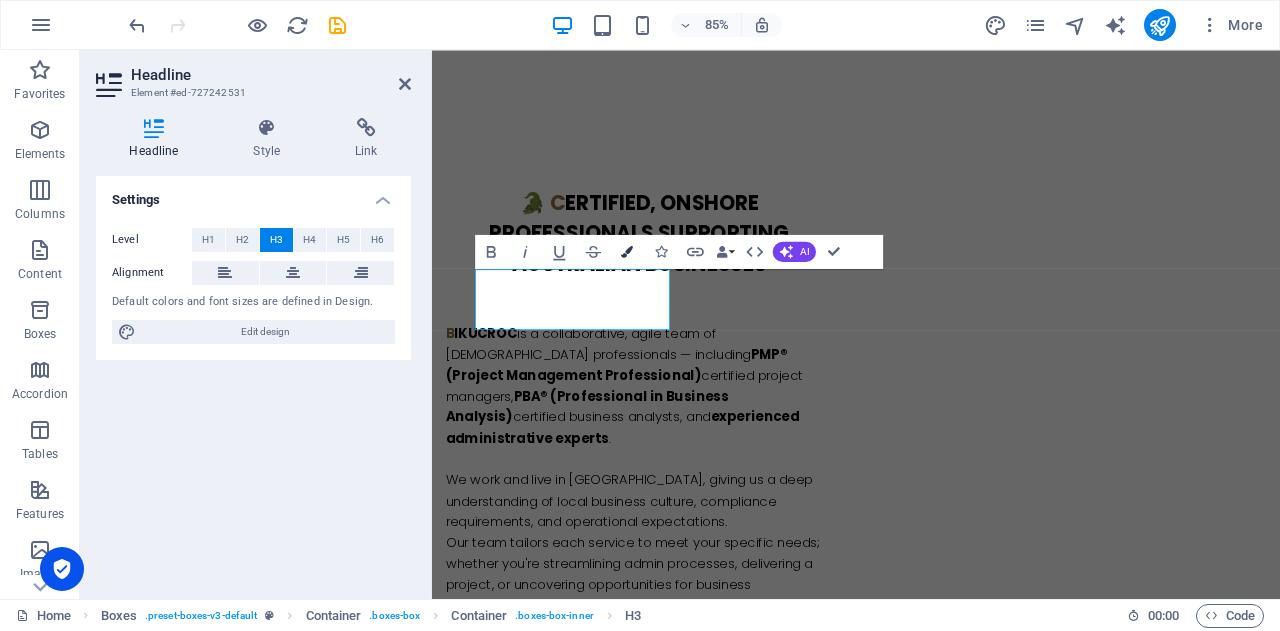 click at bounding box center (628, 251) 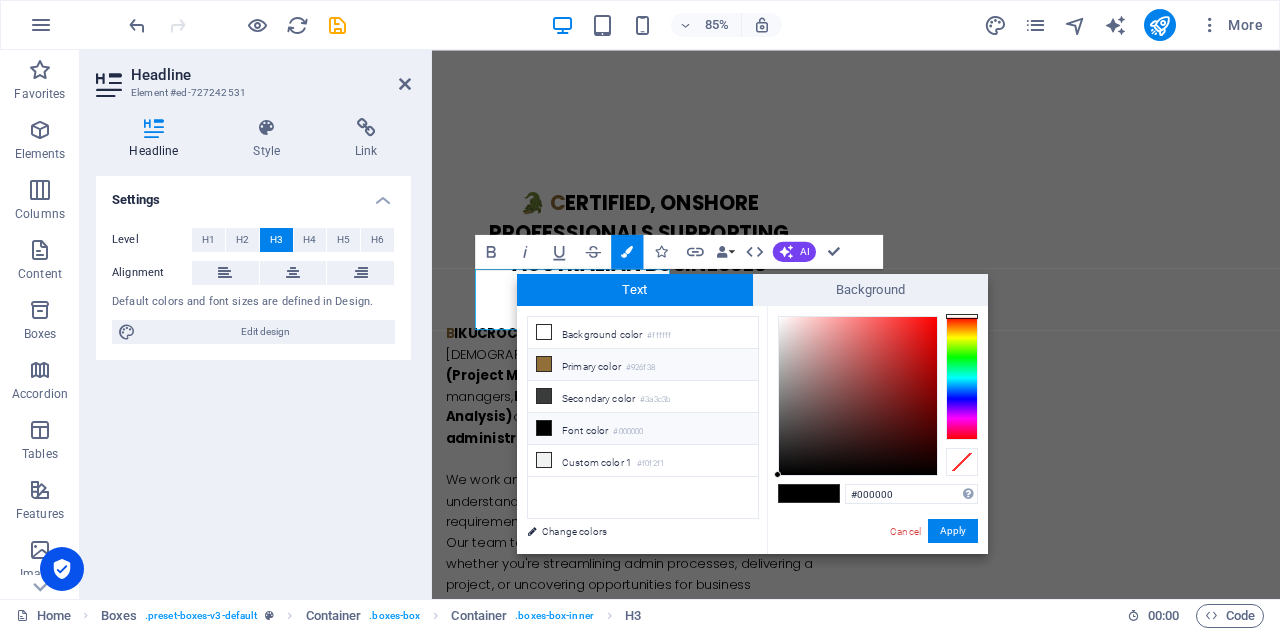 click on "Primary color
#926f38" at bounding box center (643, 365) 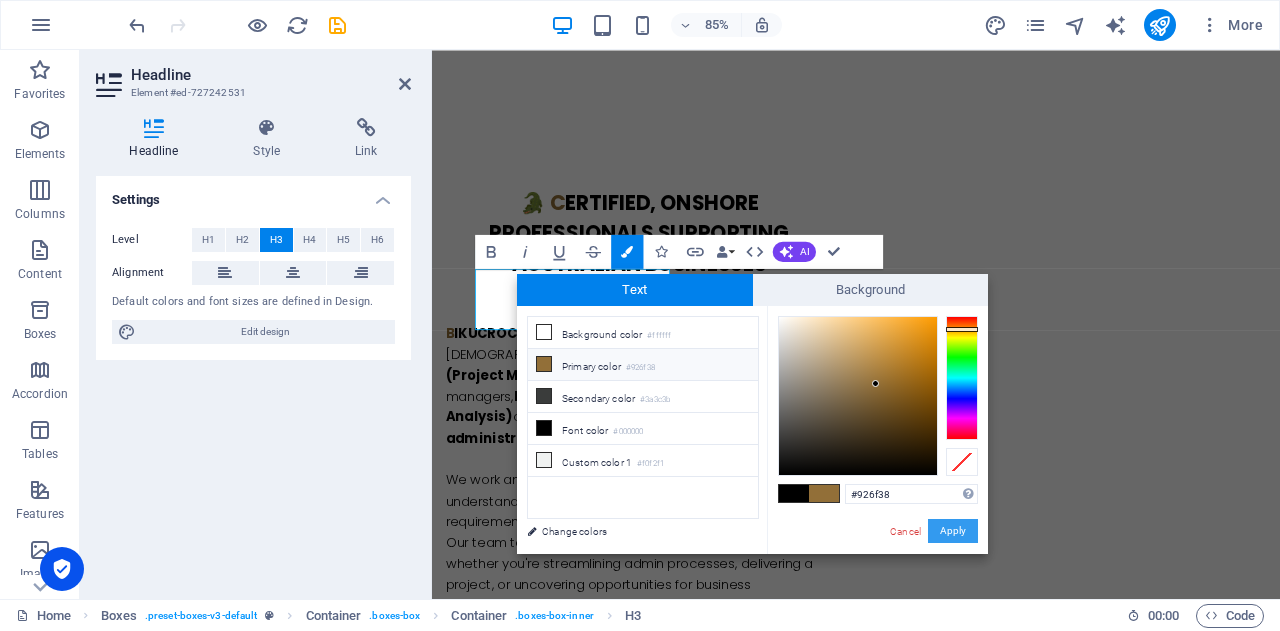 click on "Apply" at bounding box center [953, 531] 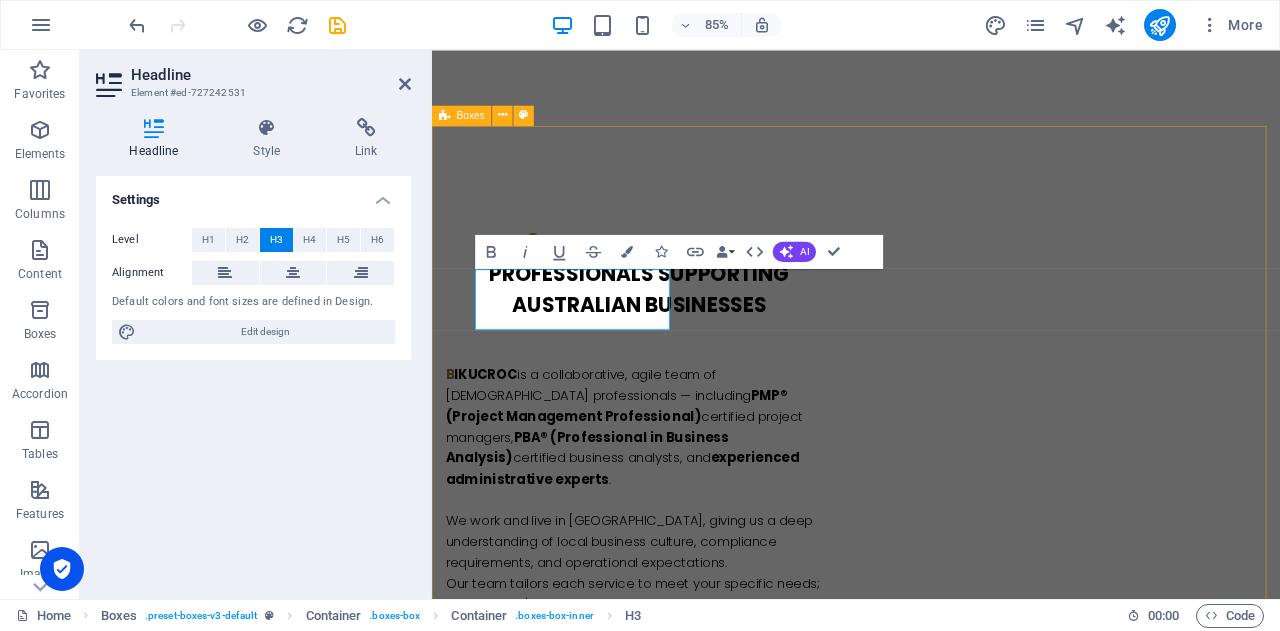 click on "B usiness Administration Our team handles your day-to-day office admin with speed, accuracy, and local know-how — so you can focus on growing your business. Business Analysis Unclear where your bottlenecks are? Our  PBA®-certified analysts  identify challenges and improve your processes for smarter, leaner operations. Project Management Need to deliver on time and on budget? Our  PMP®-certified professionals  plan, manage, and execute projects with agility and accountability — tailored to your business goals." at bounding box center (931, 1622) 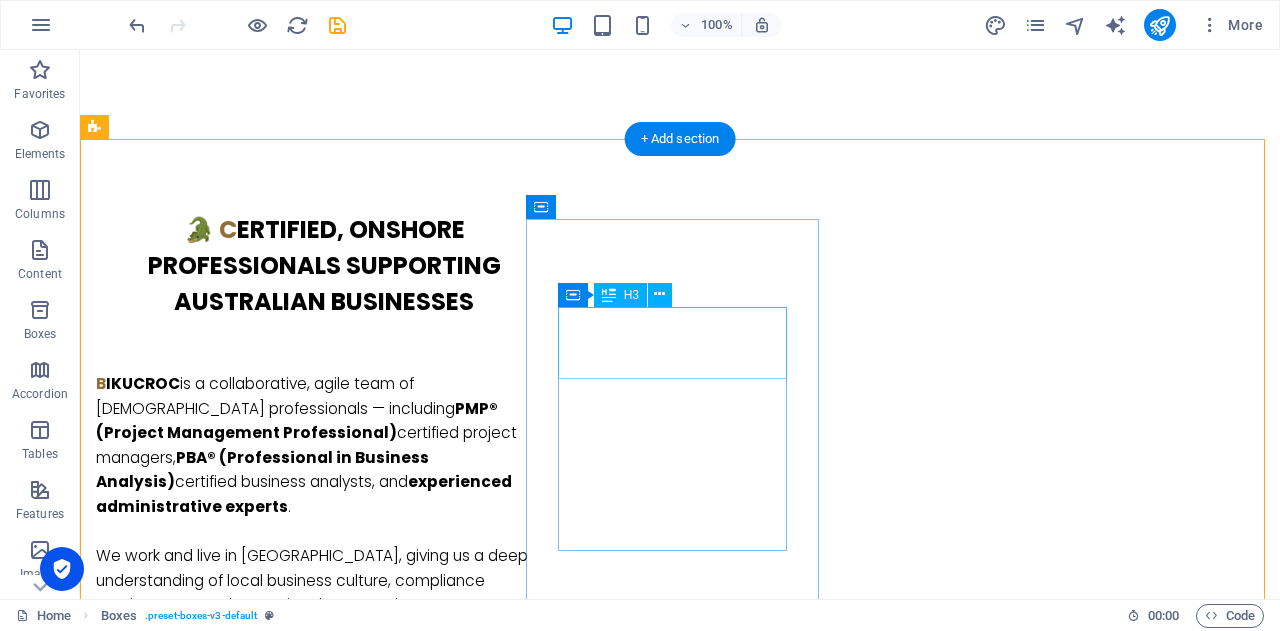 click on "Business Analysis" at bounding box center (242, 1478) 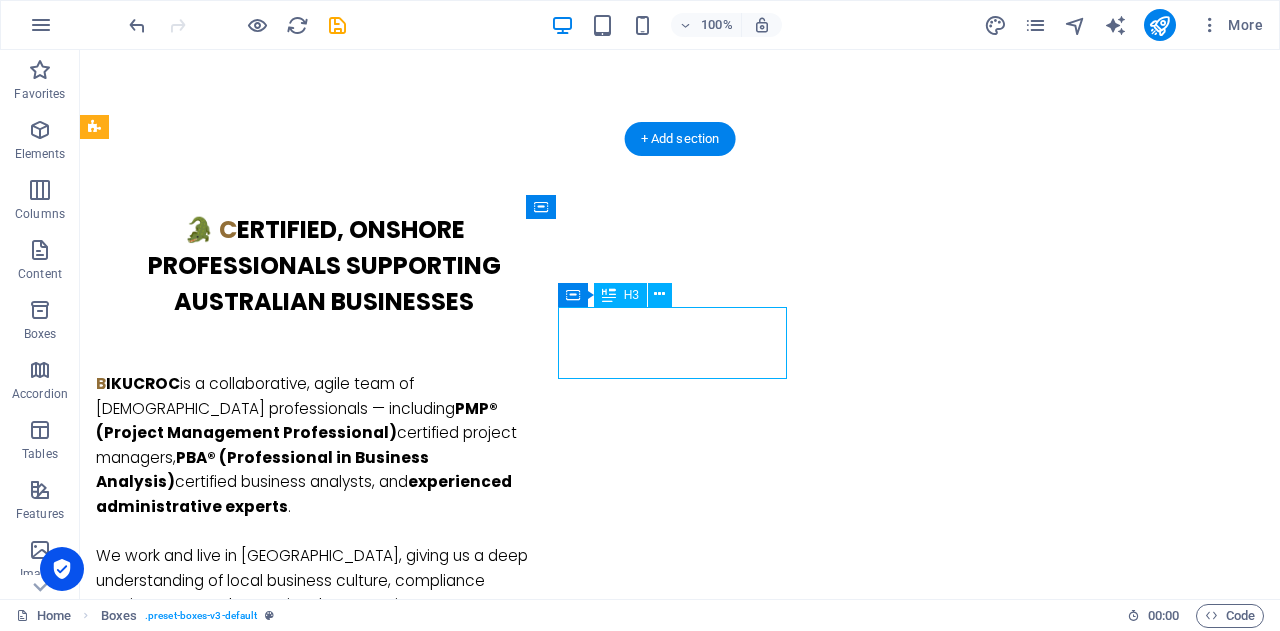 click on "Business Analysis" at bounding box center [242, 1478] 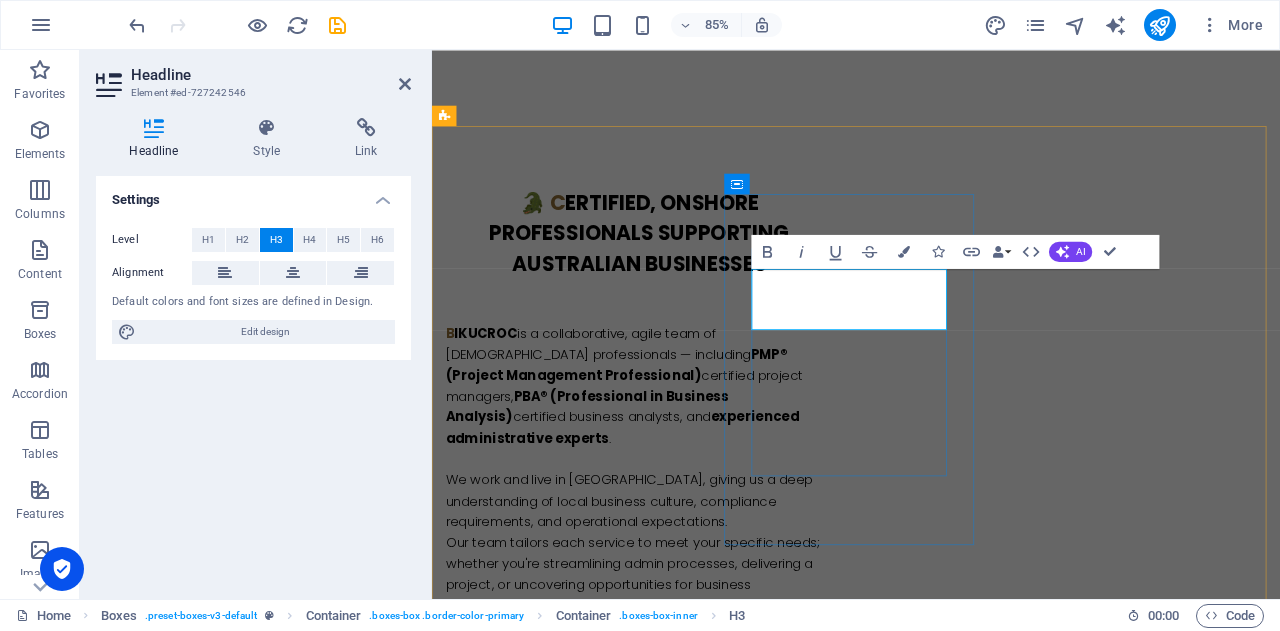 click on "Business Analysis" at bounding box center (594, 1478) 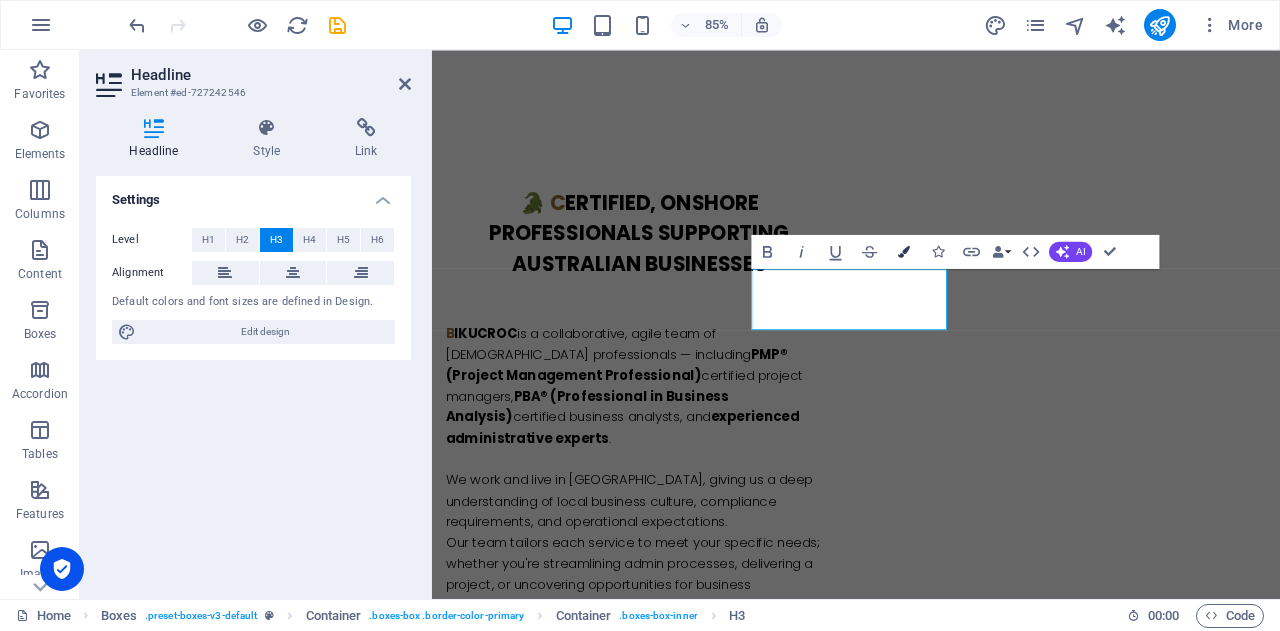 click on "Colors" at bounding box center (904, 251) 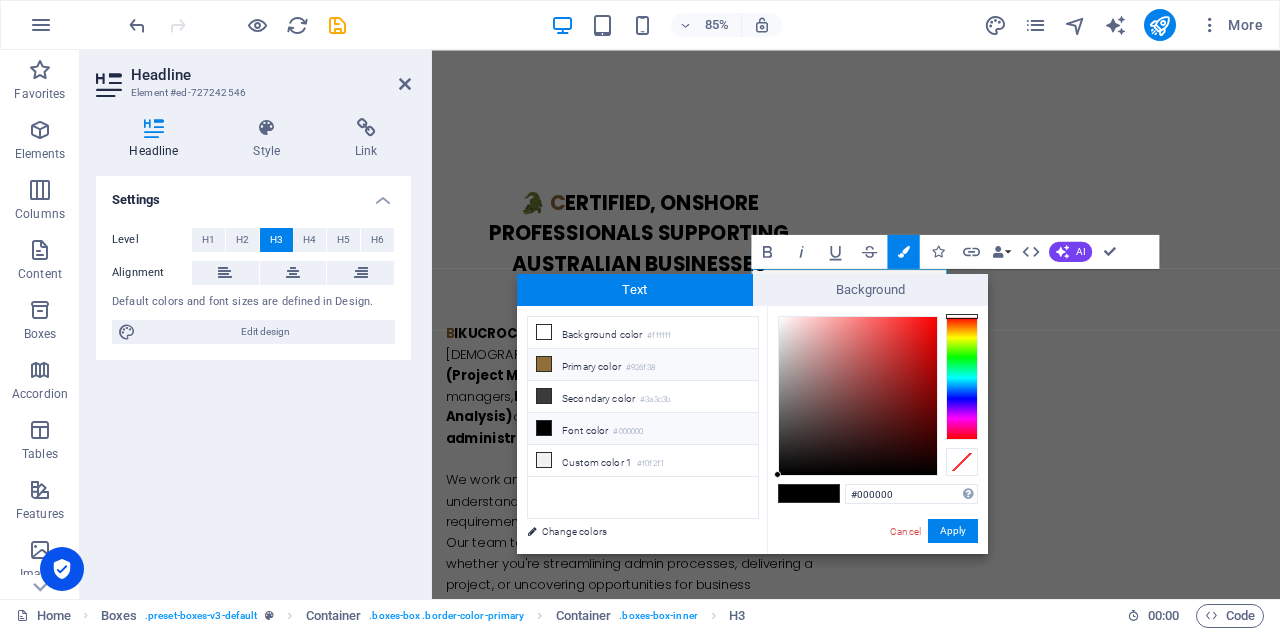 click on "Primary color
#926f38" at bounding box center [643, 365] 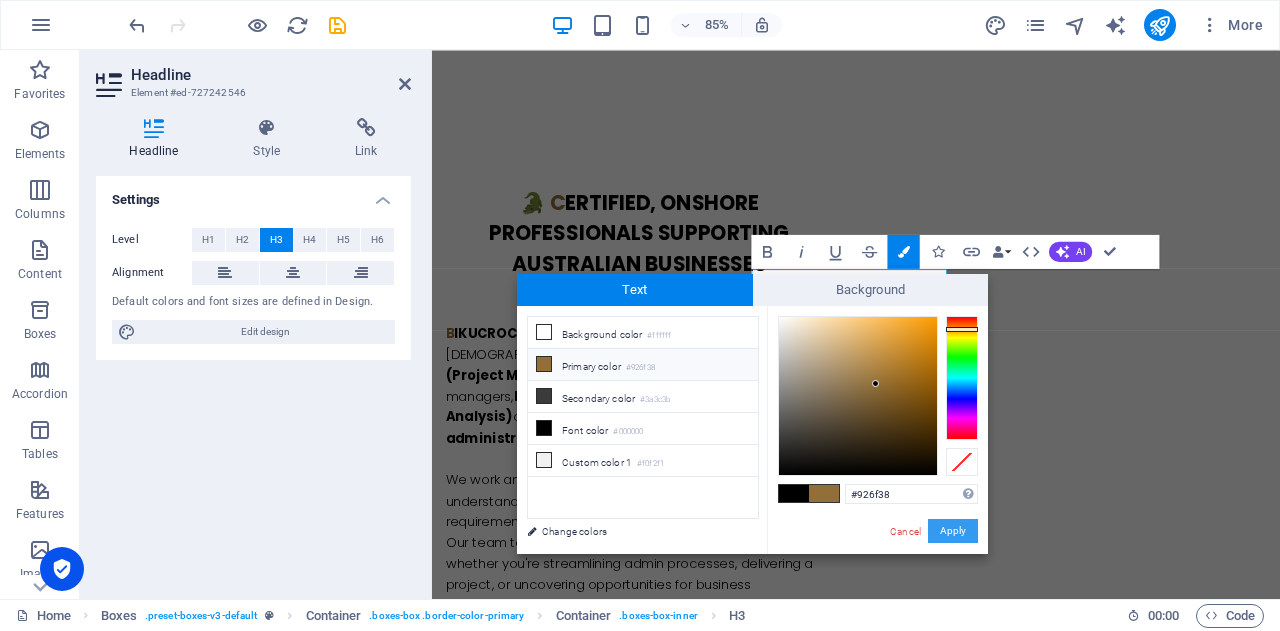 click on "Apply" at bounding box center [953, 531] 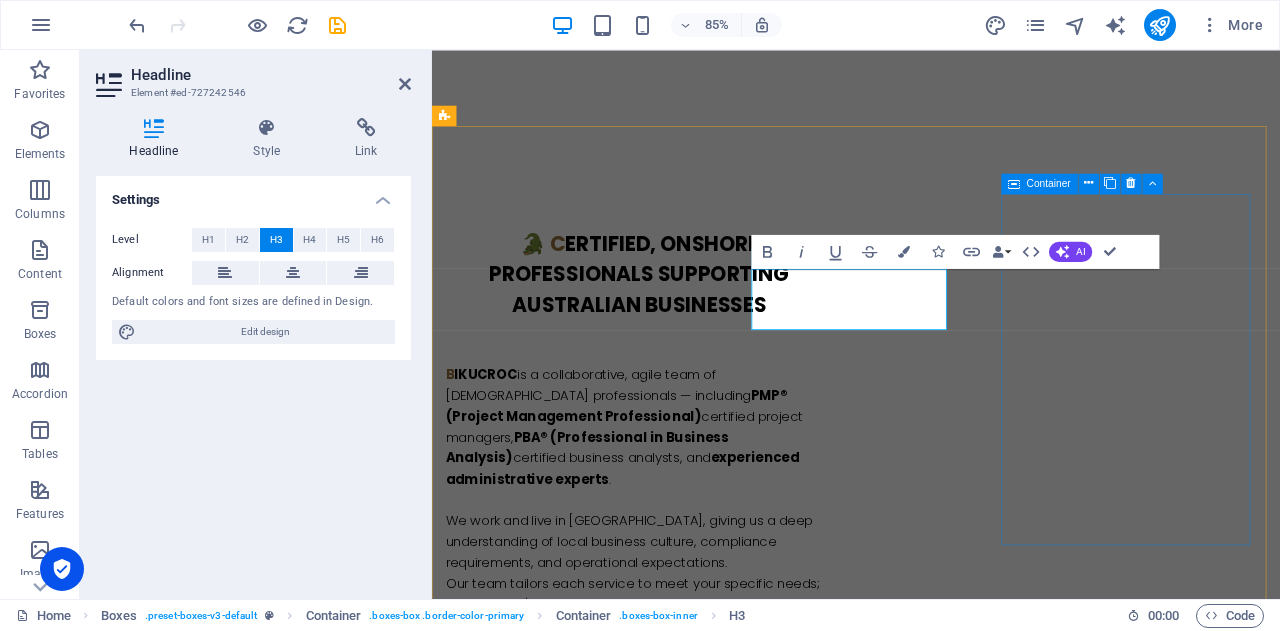 click on "Project Management Need to deliver on time and on budget? Our  PMP®-certified professionals  plan, manage, and execute projects with agility and accountability — tailored to your business goals." at bounding box center [594, 1990] 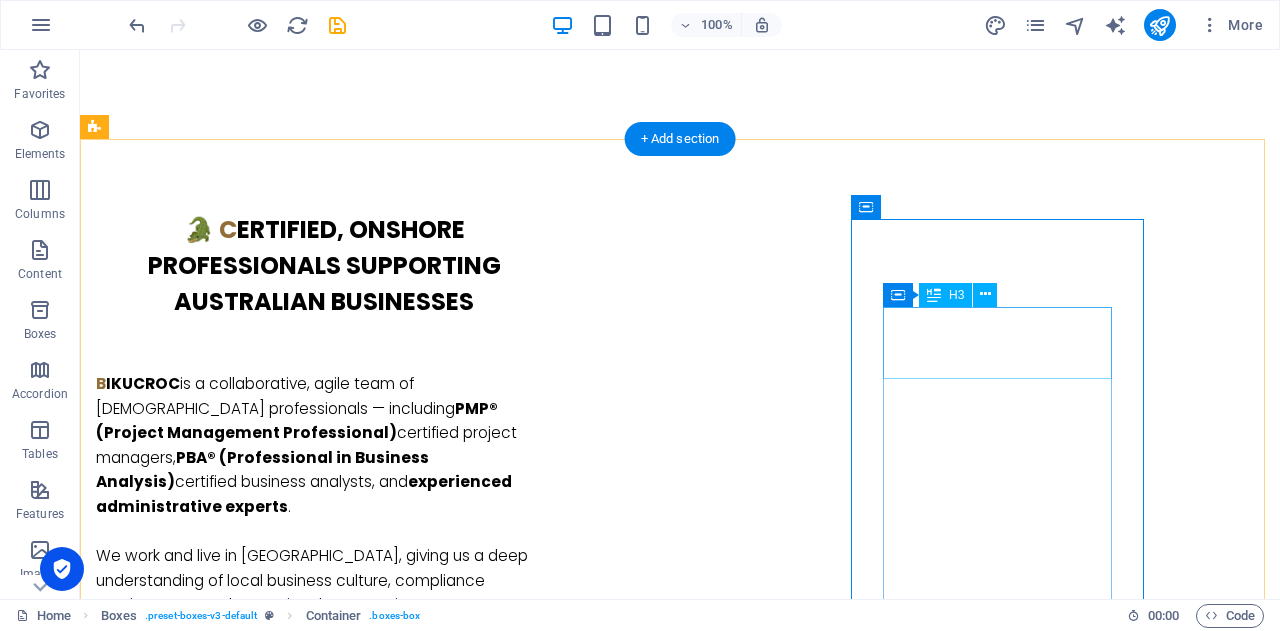 click on "Project Management" at bounding box center (242, 1860) 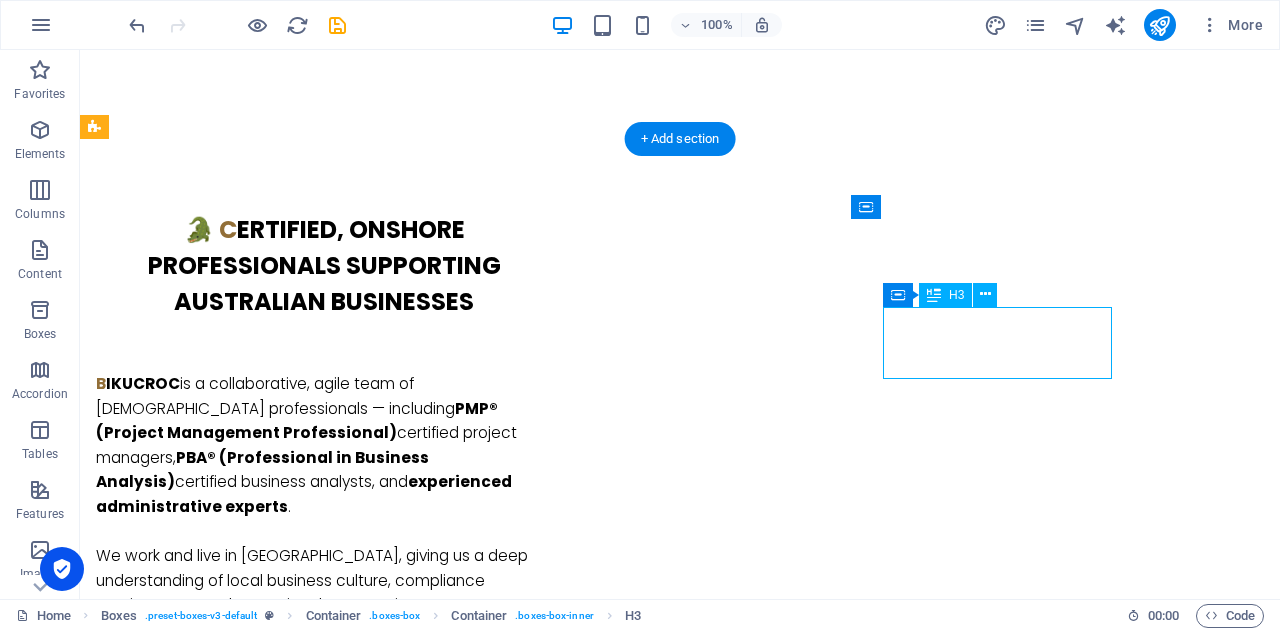 click on "Project Management" at bounding box center [242, 1860] 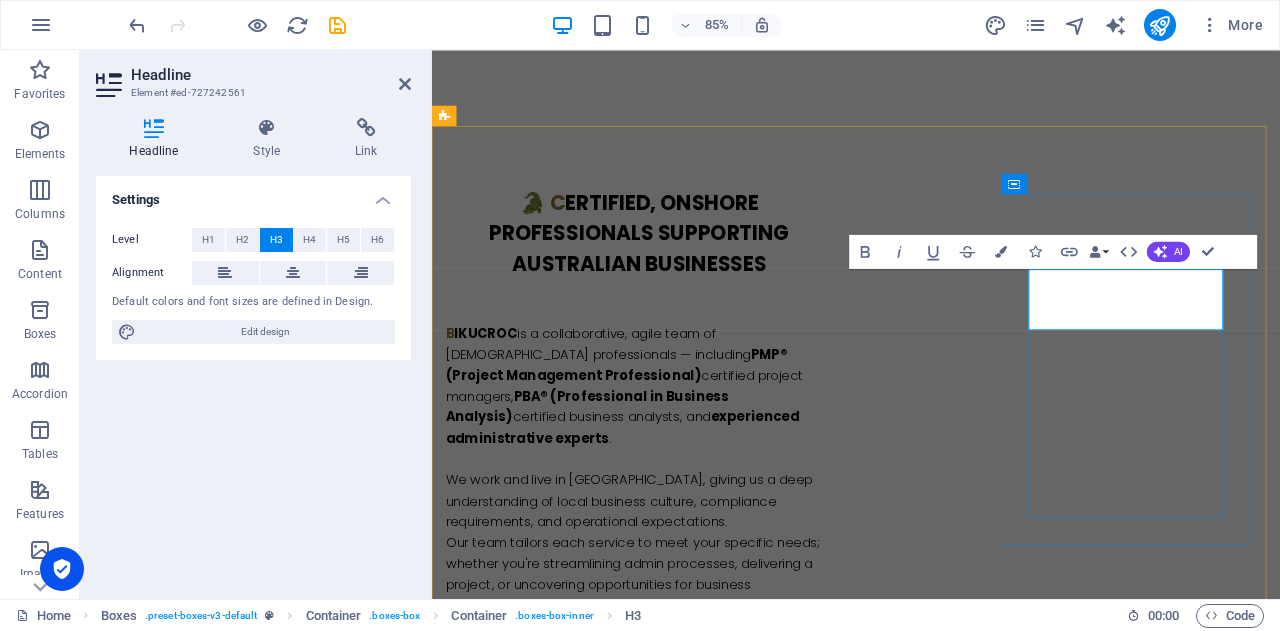 click on "Project Management" at bounding box center [594, 1860] 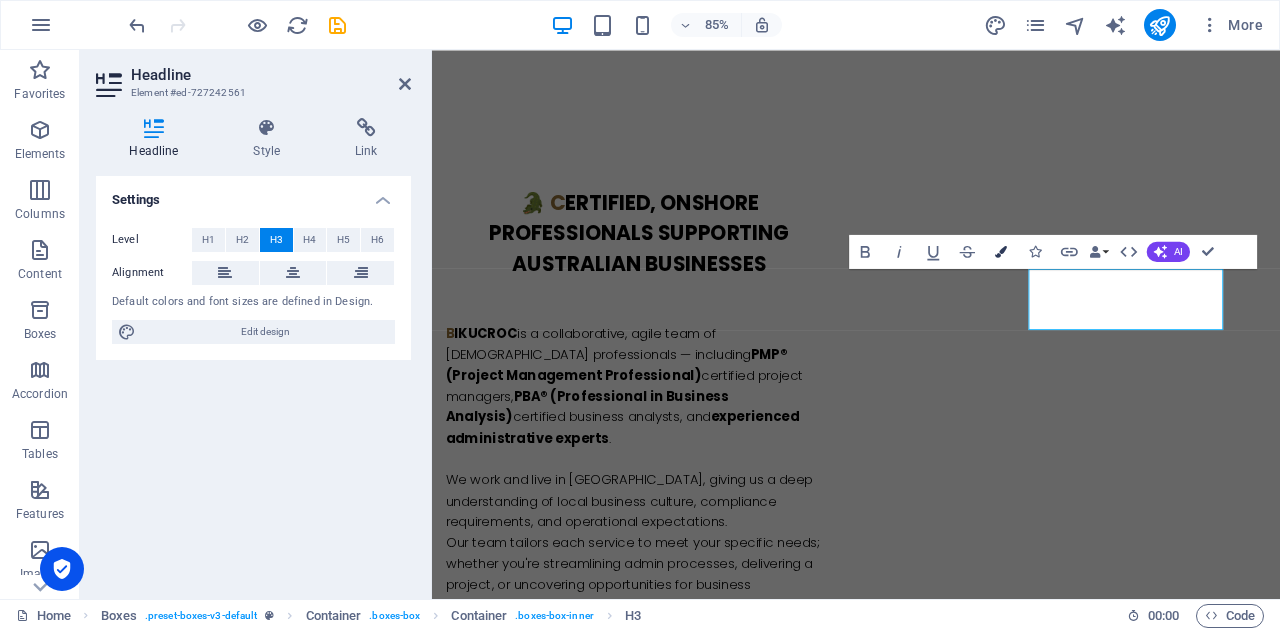 click on "Colors" at bounding box center (1001, 251) 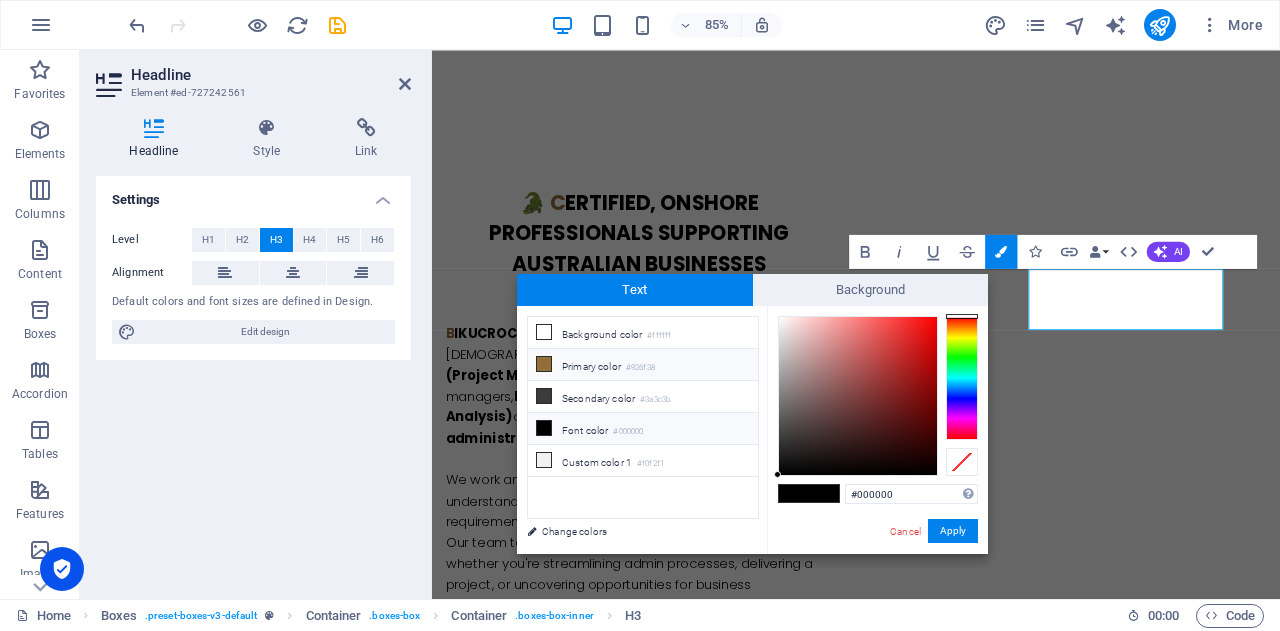 click on "Primary color
#926f38" at bounding box center [643, 365] 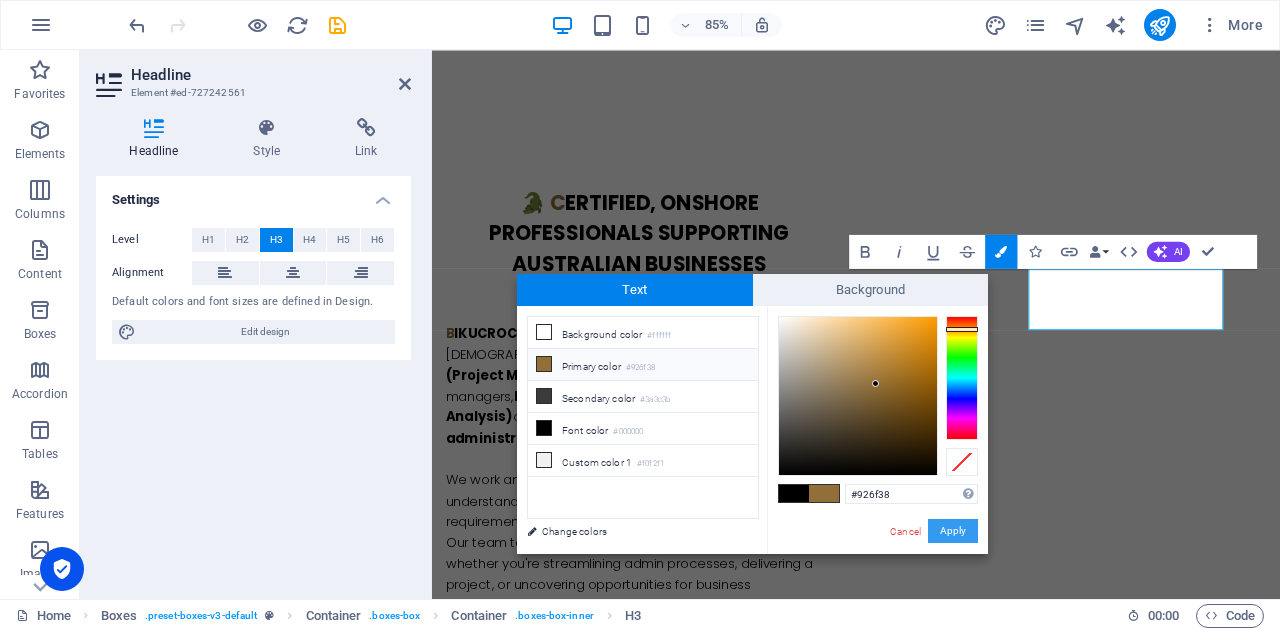 click on "Apply" at bounding box center (953, 531) 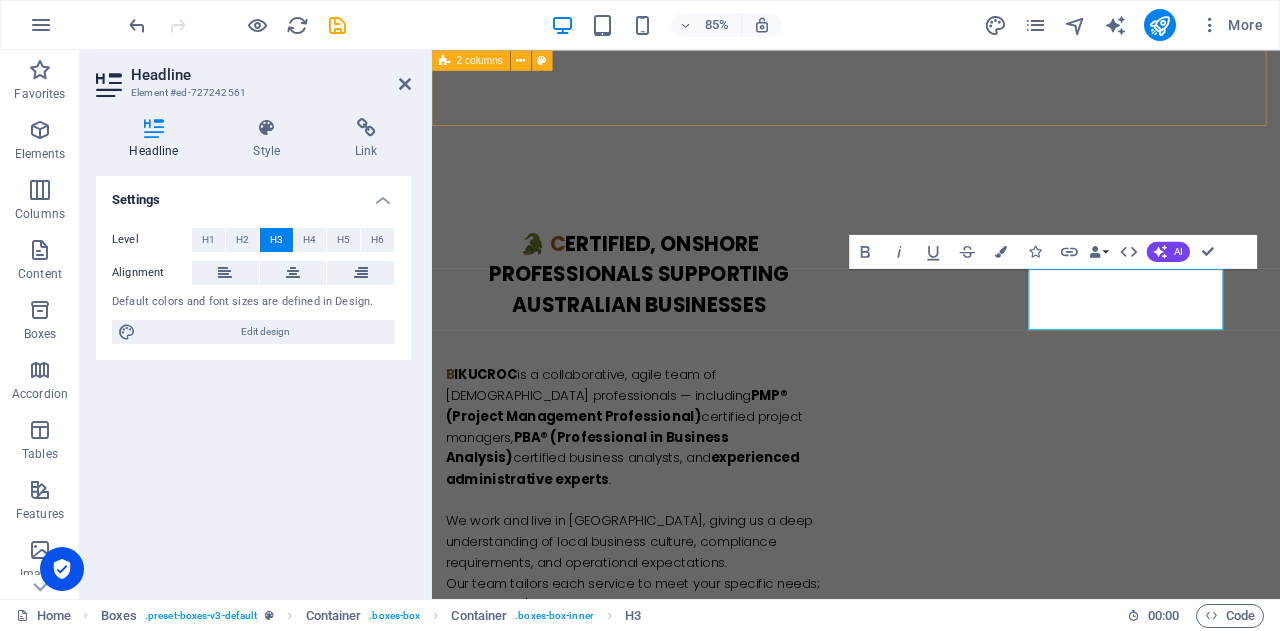 drag, startPoint x: 802, startPoint y: 109, endPoint x: 1102, endPoint y: 101, distance: 300.10666 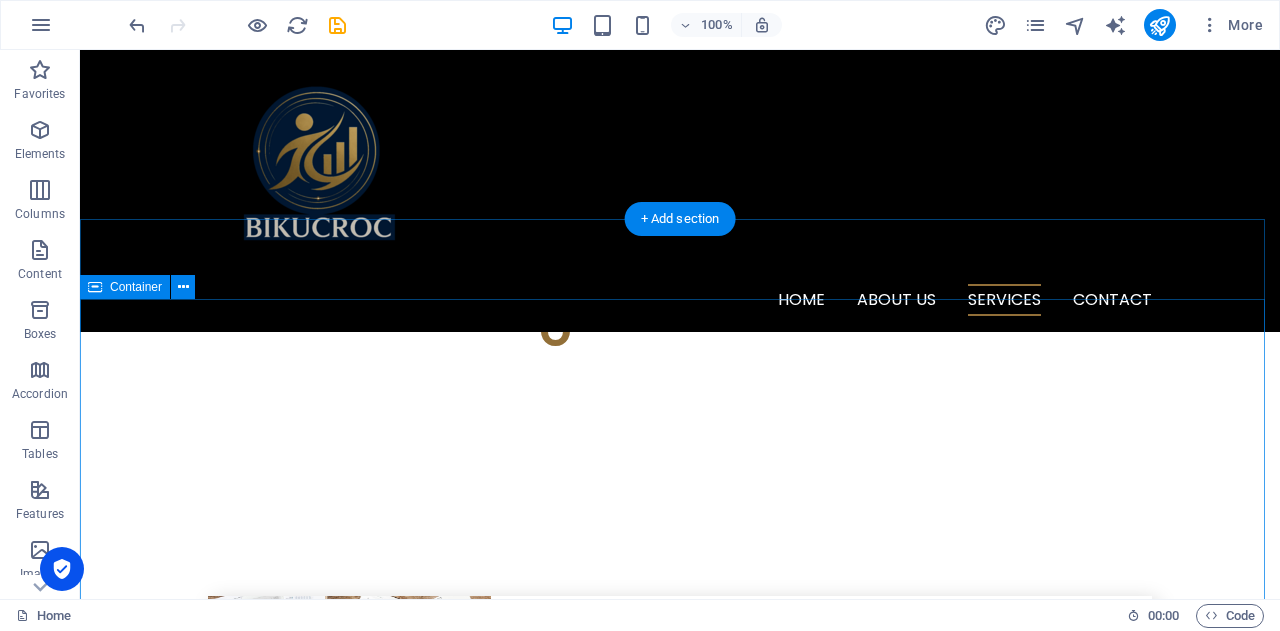 scroll, scrollTop: 3618, scrollLeft: 0, axis: vertical 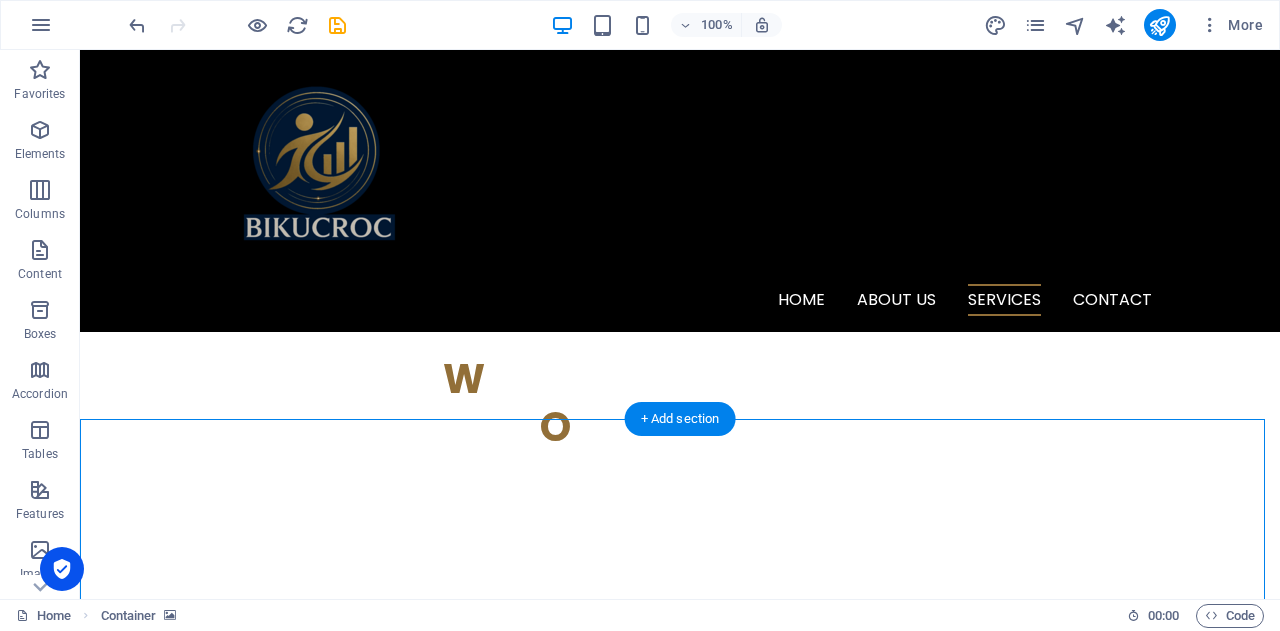 drag, startPoint x: 850, startPoint y: 513, endPoint x: 851, endPoint y: 495, distance: 18.027756 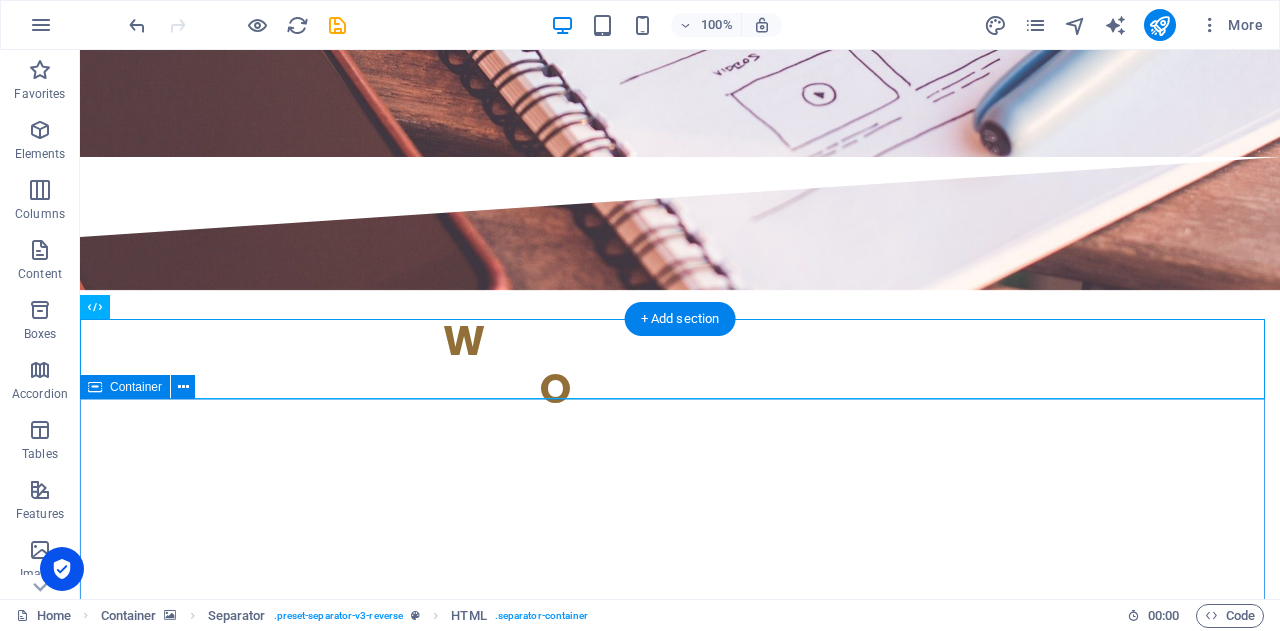 scroll, scrollTop: 3718, scrollLeft: 0, axis: vertical 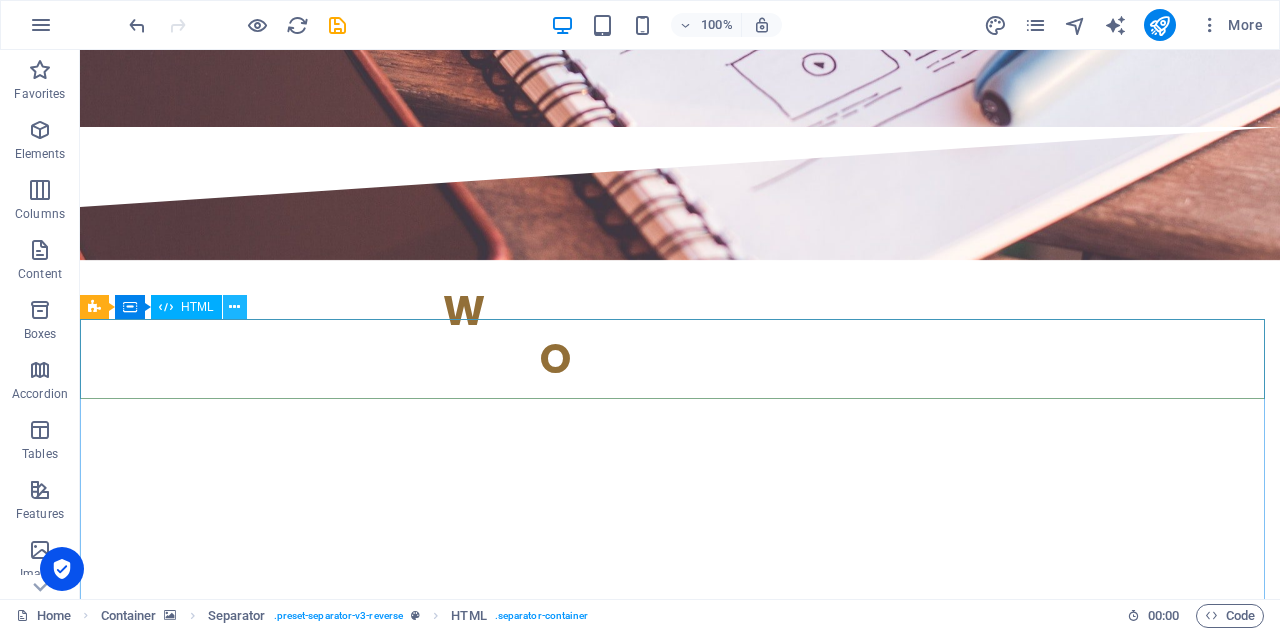 click at bounding box center (234, 307) 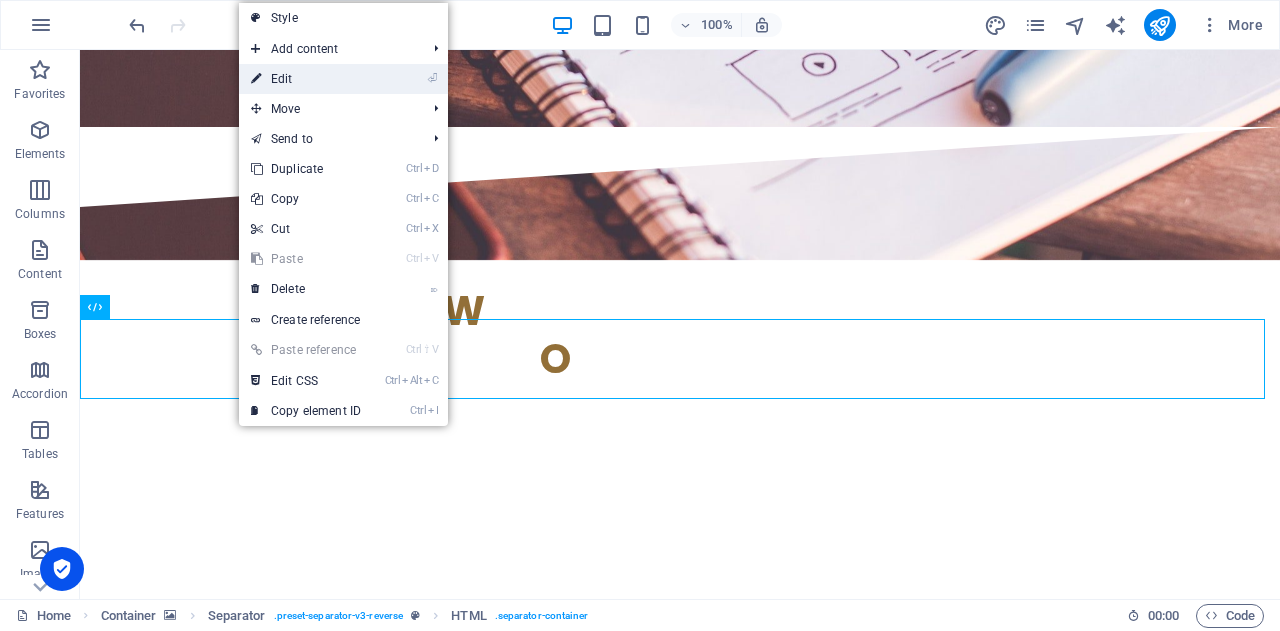 click on "⏎  Edit" at bounding box center (306, 79) 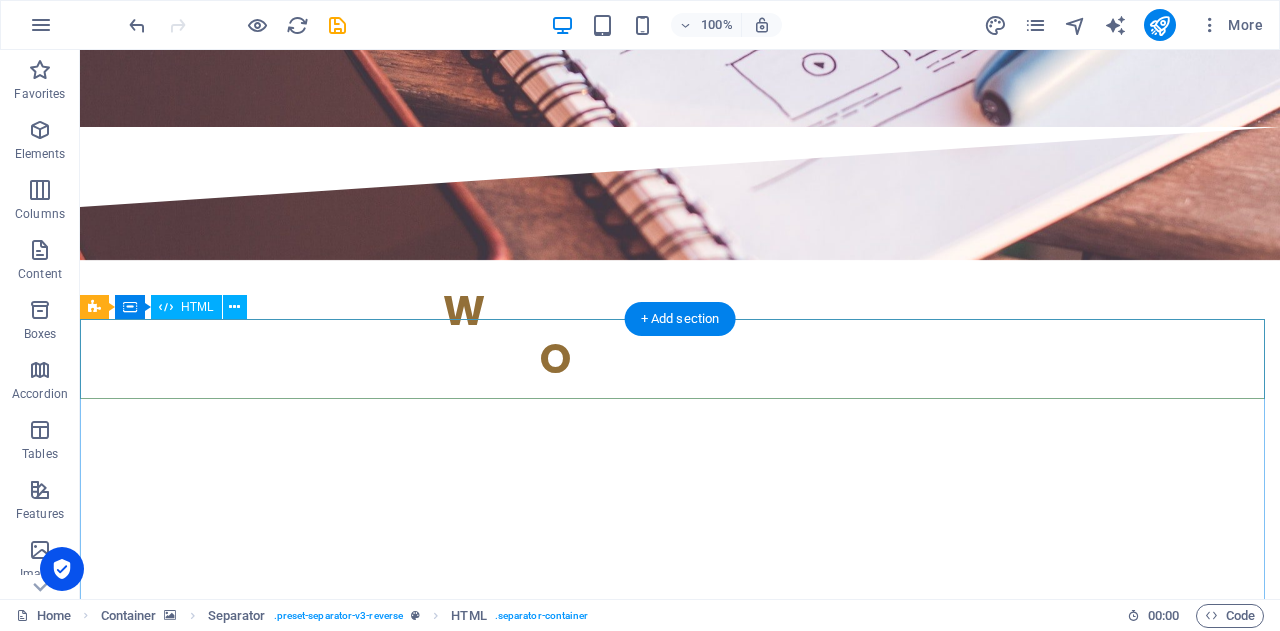 click at bounding box center (680, 3232) 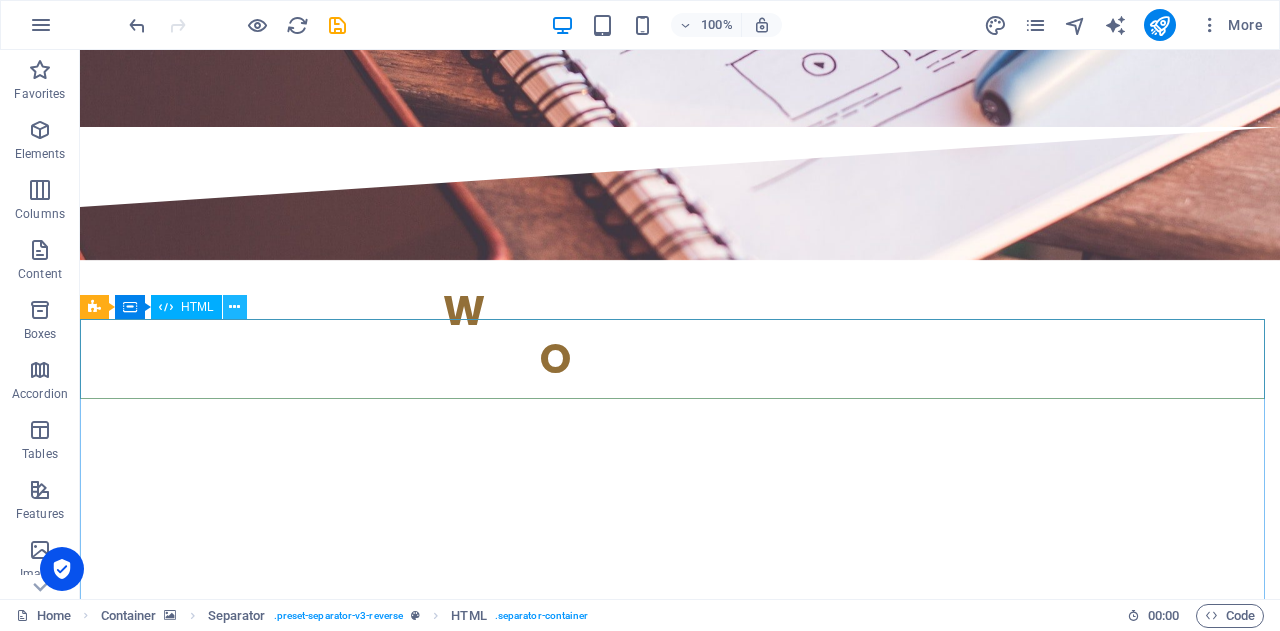 click at bounding box center (234, 307) 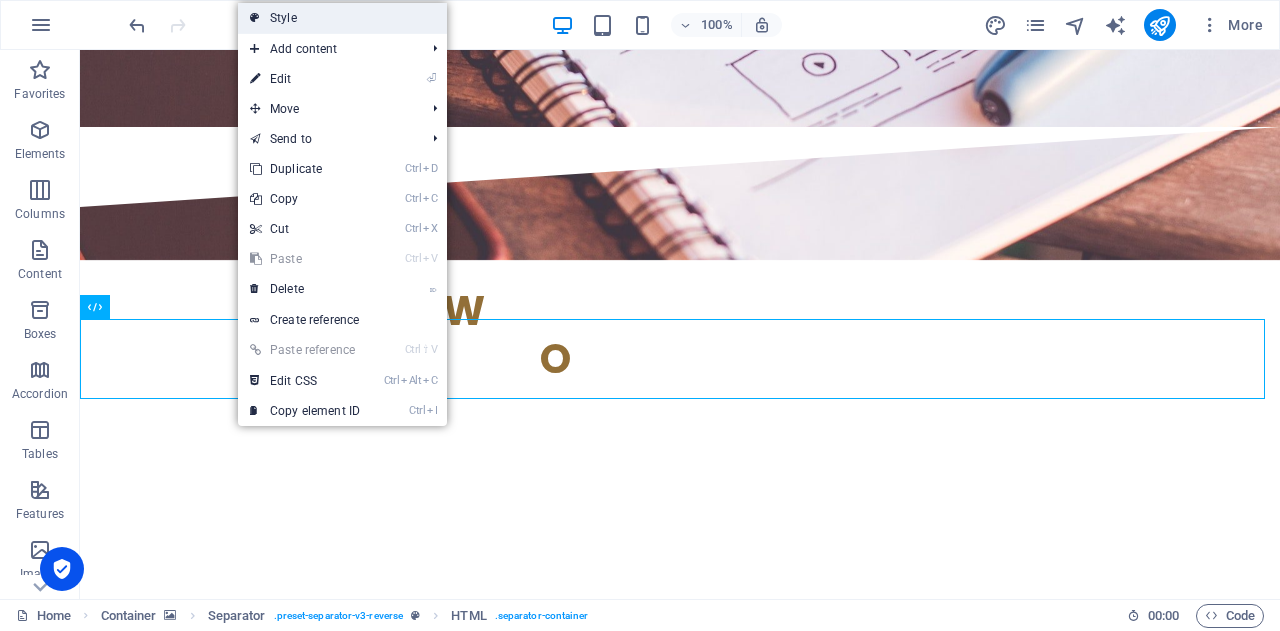 click on "Style" at bounding box center [342, 18] 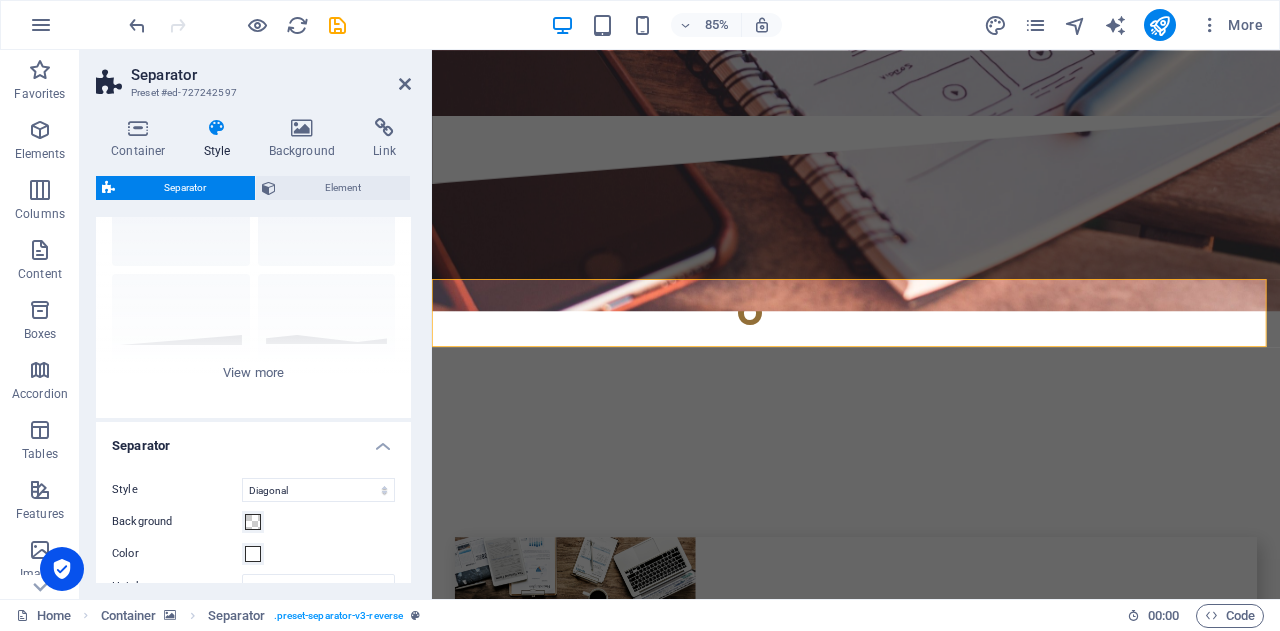 scroll, scrollTop: 0, scrollLeft: 0, axis: both 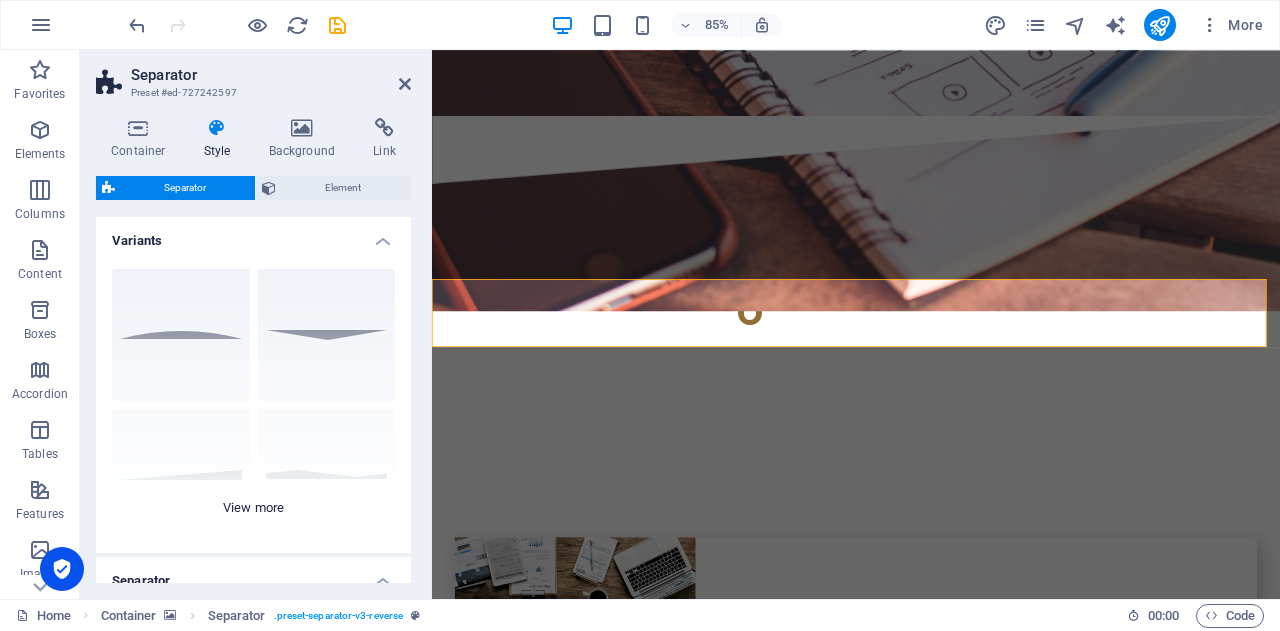 click on "Circle Default Diagonal Polygon 1 Polygon 2 Square Zigzag" at bounding box center [253, 403] 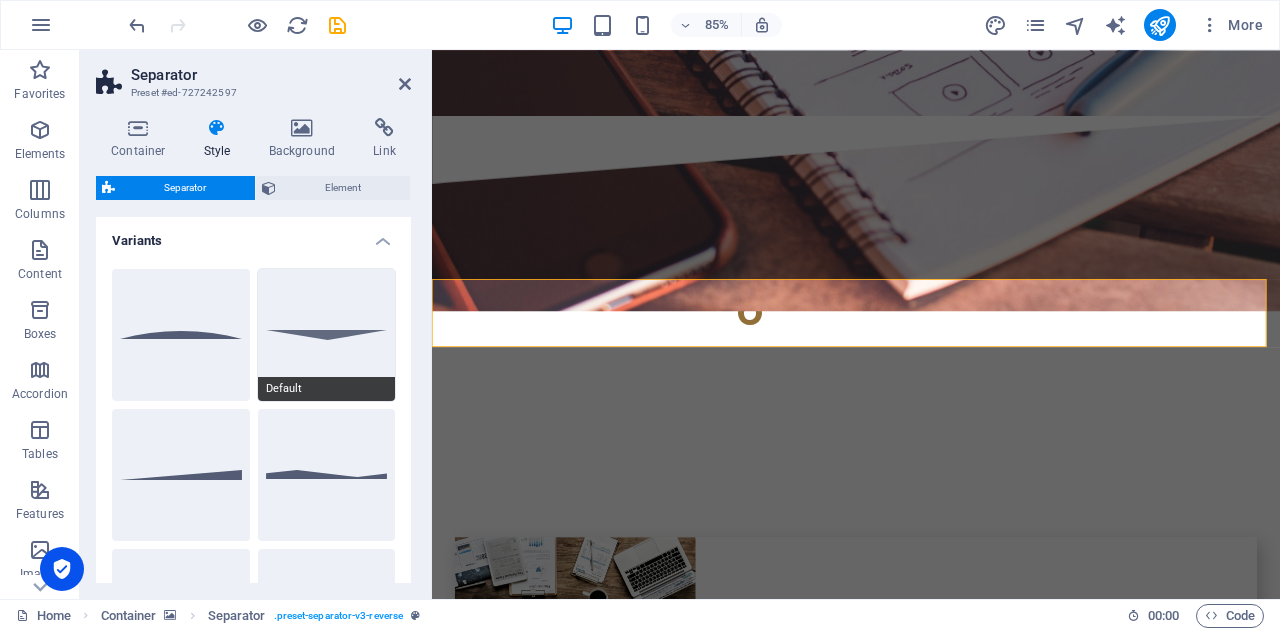 click on "Default" at bounding box center (327, 335) 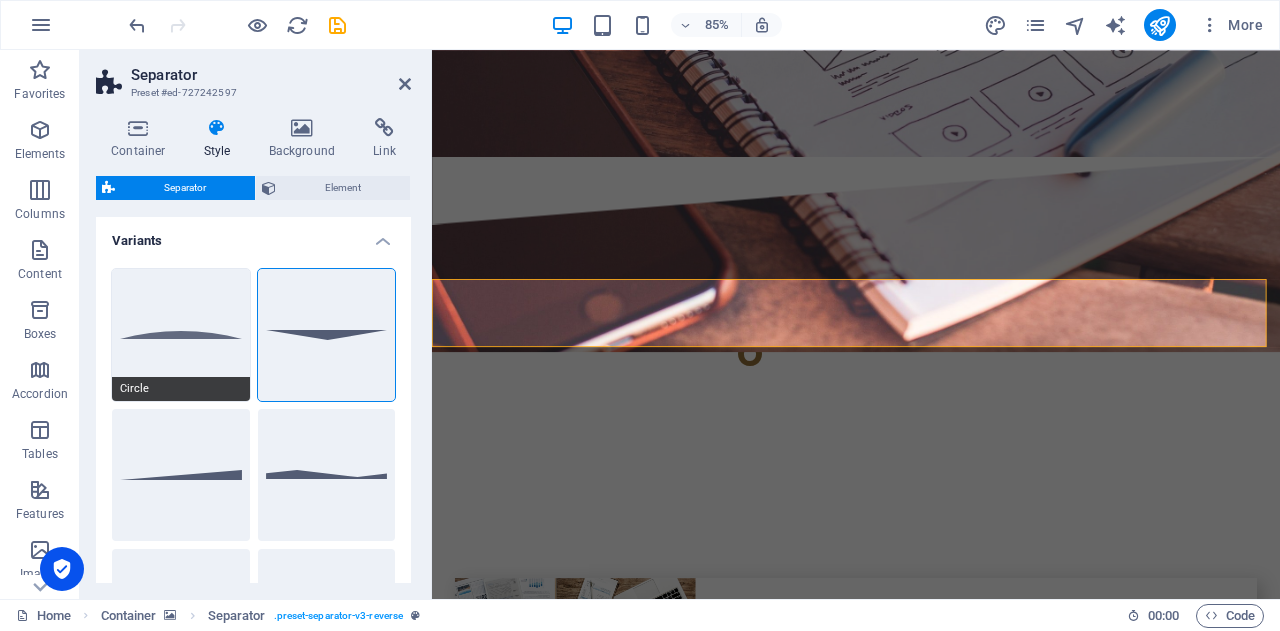 click on "Circle" at bounding box center [181, 335] 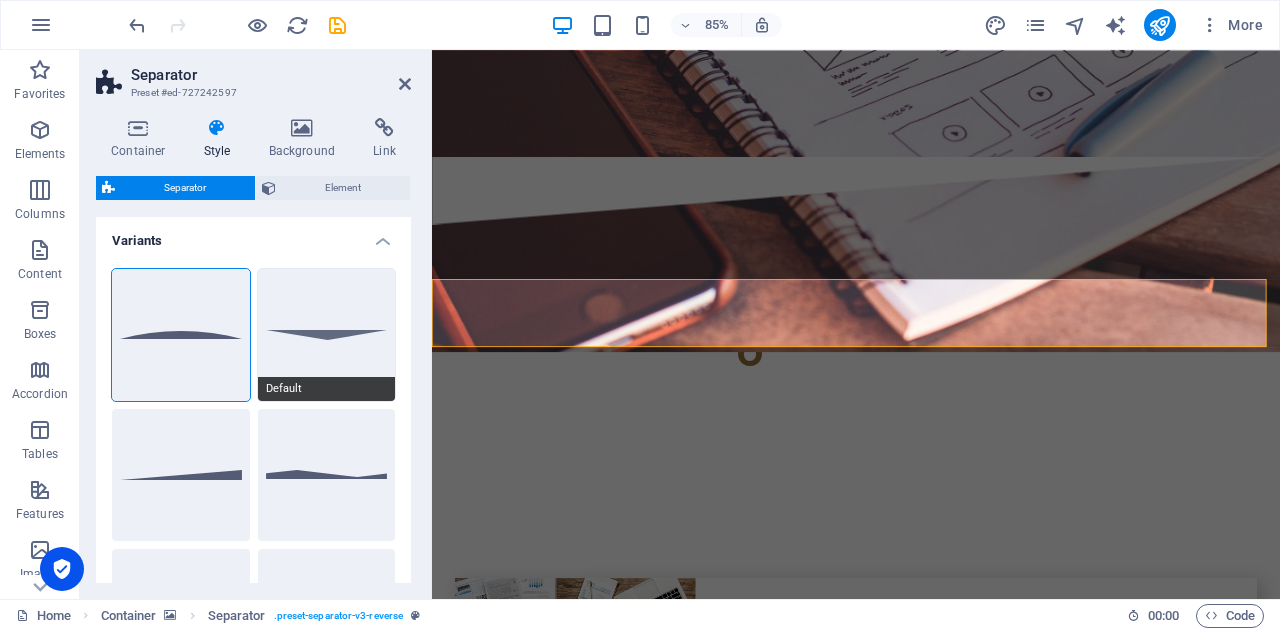 click on "Default" at bounding box center [327, 335] 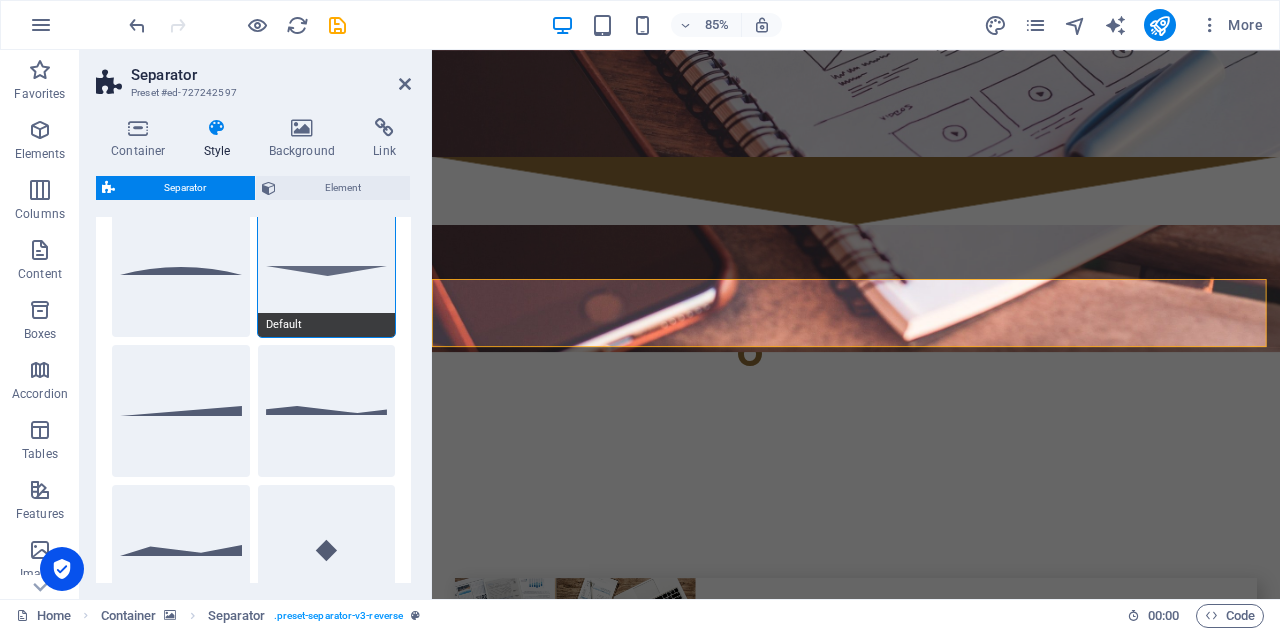 scroll, scrollTop: 0, scrollLeft: 0, axis: both 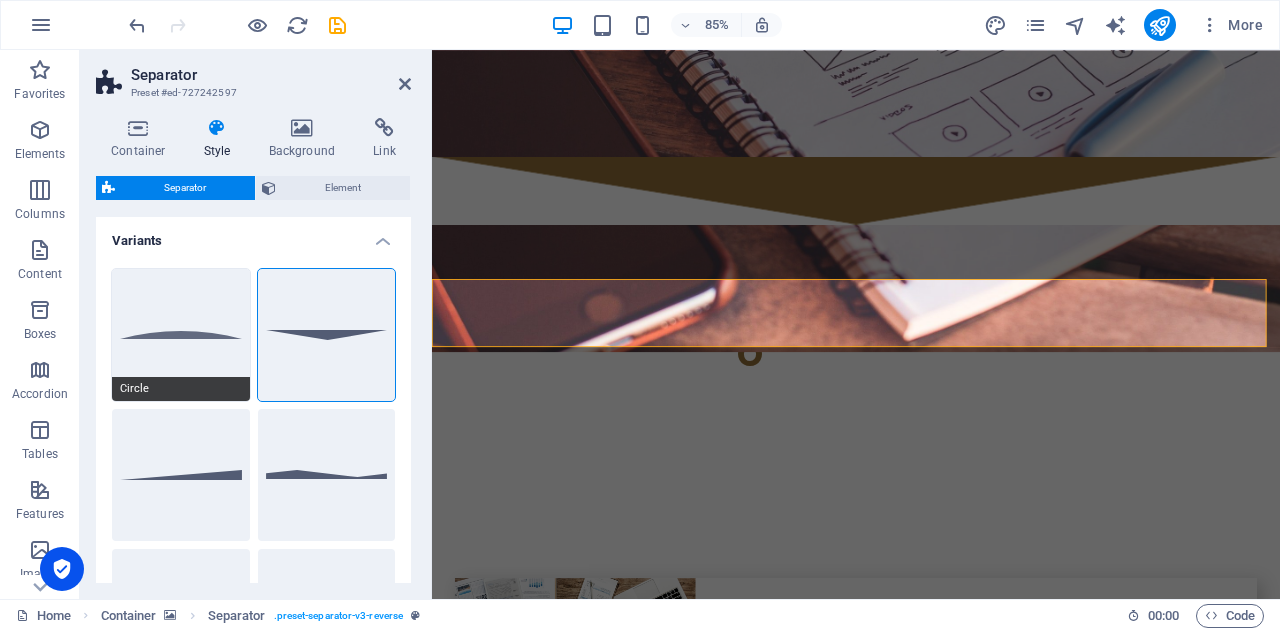 click on "Circle" at bounding box center (181, 335) 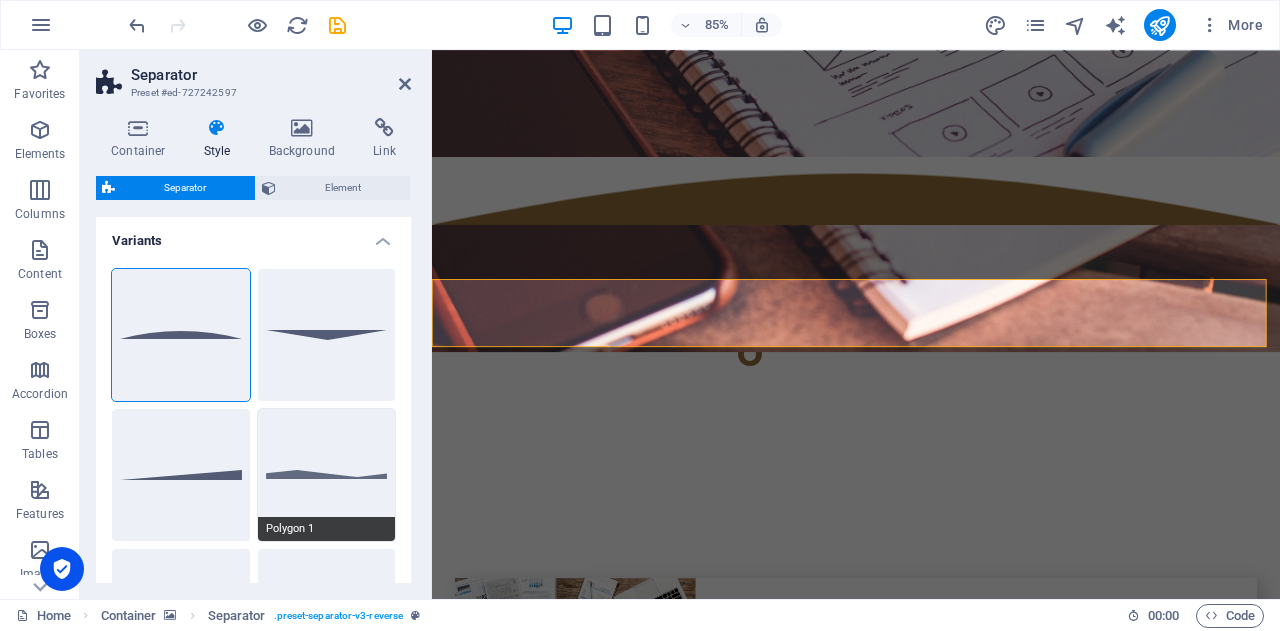 click on "Polygon 1" at bounding box center (327, 475) 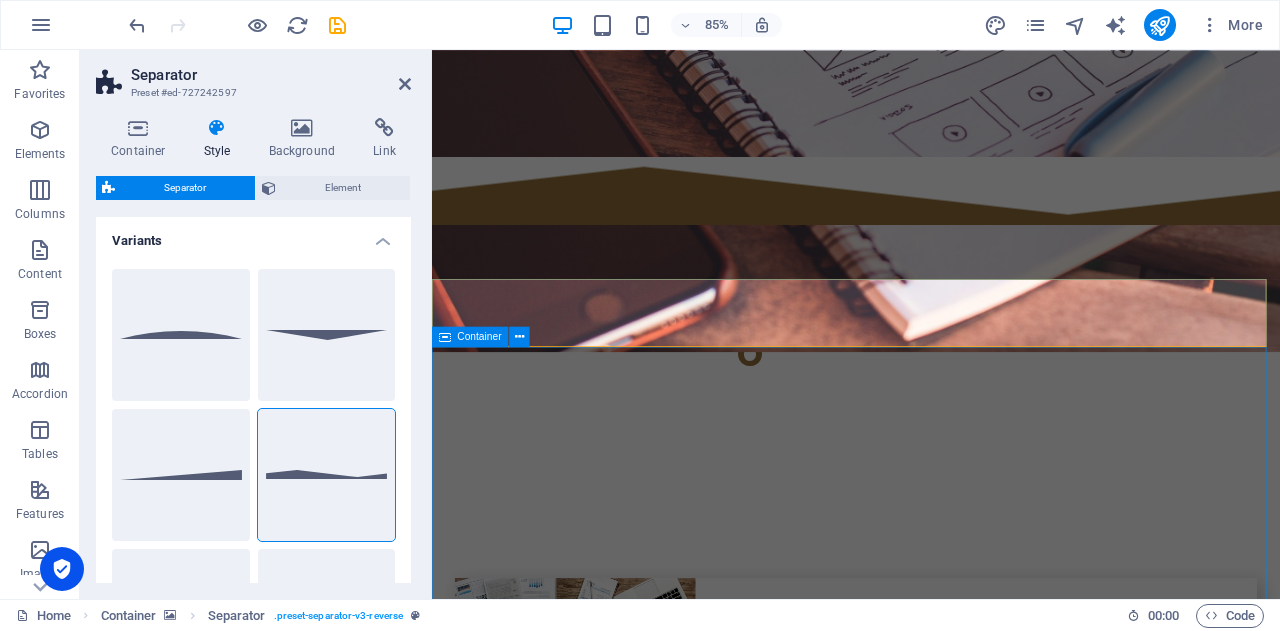 scroll, scrollTop: 3918, scrollLeft: 0, axis: vertical 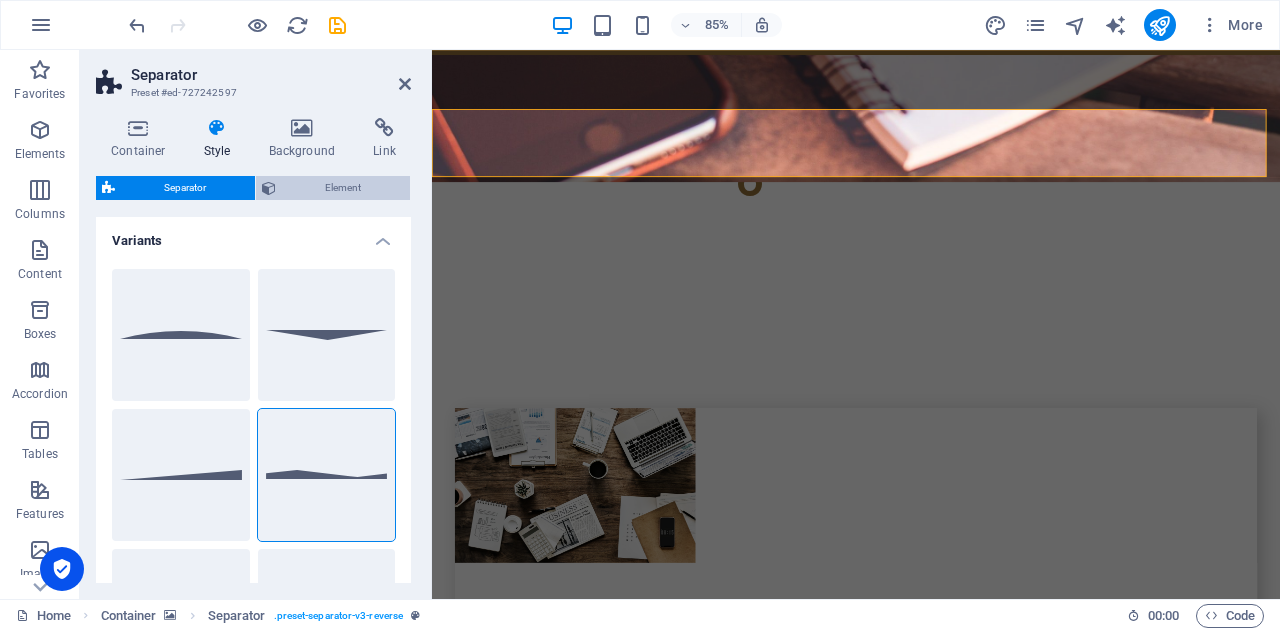 click on "Element" at bounding box center (343, 188) 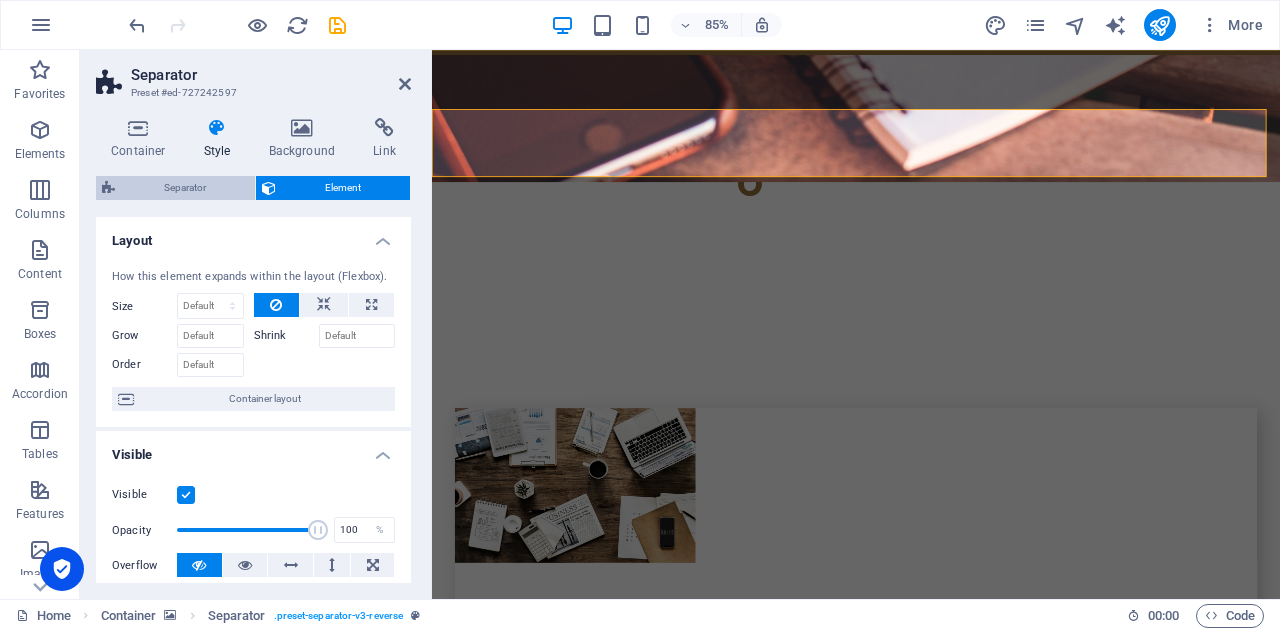 click on "Separator" at bounding box center [185, 188] 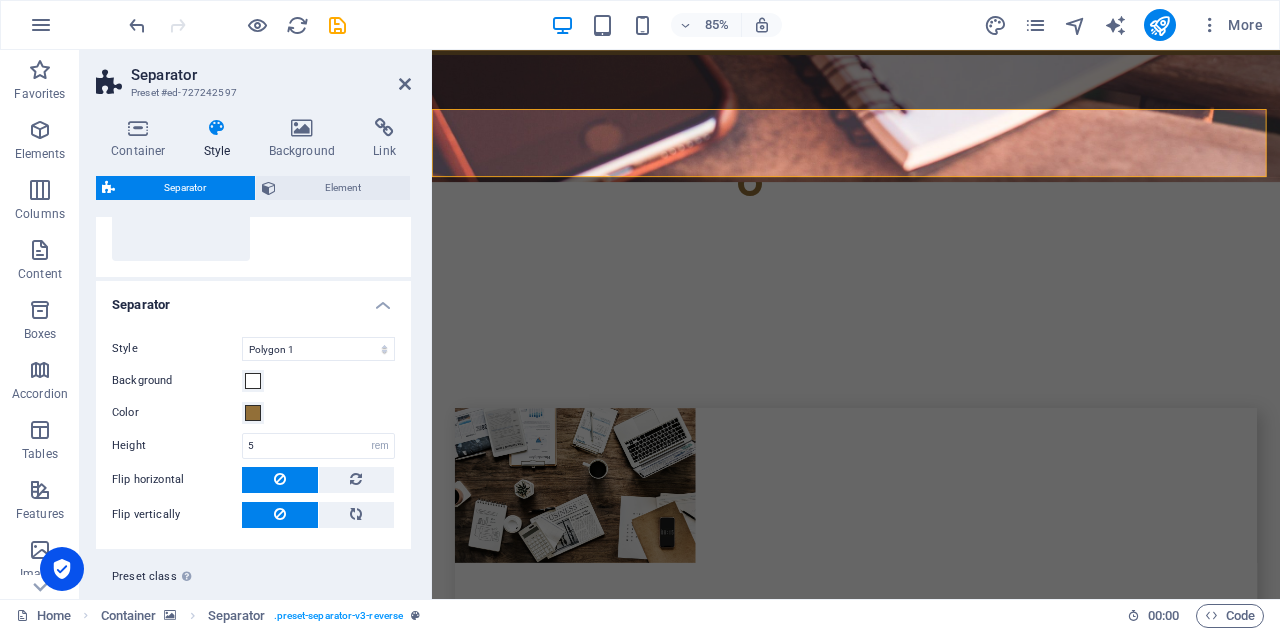scroll, scrollTop: 603, scrollLeft: 0, axis: vertical 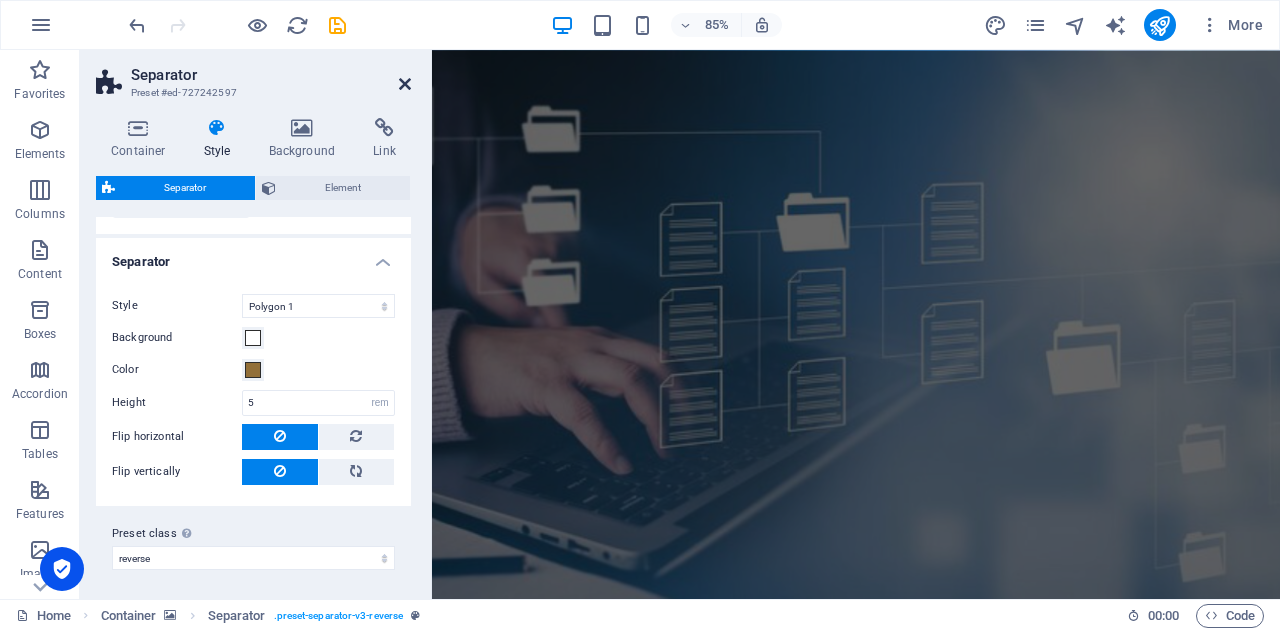 drag, startPoint x: 404, startPoint y: 85, endPoint x: 324, endPoint y: 39, distance: 92.28217 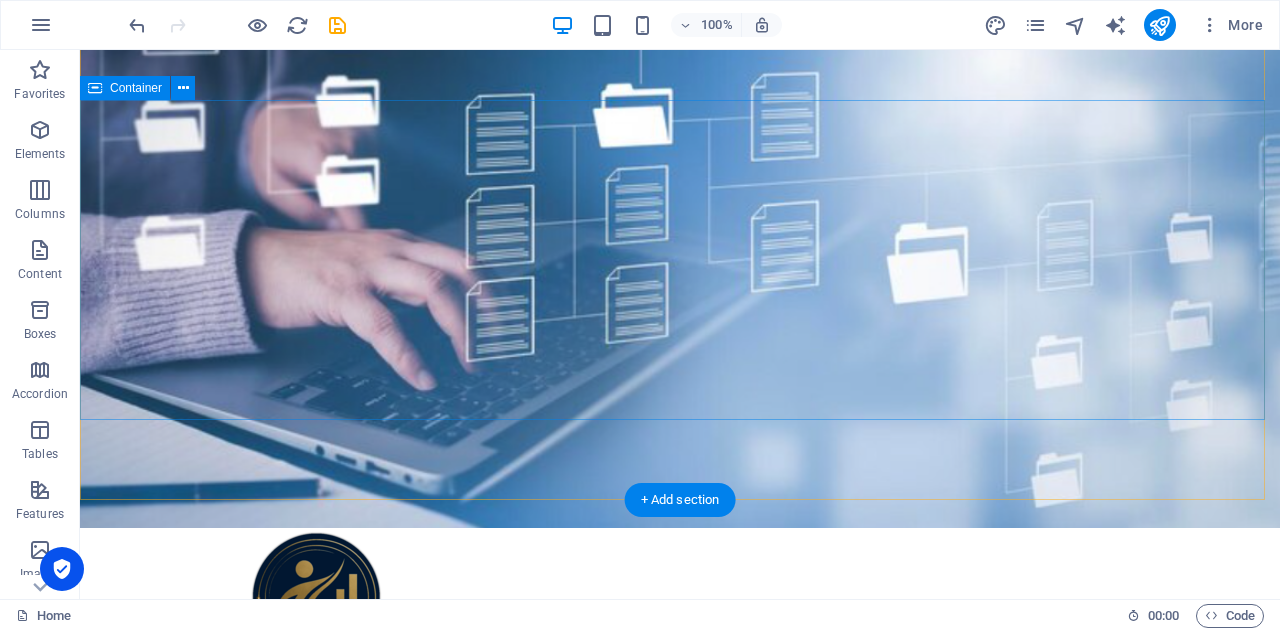 scroll, scrollTop: 200, scrollLeft: 0, axis: vertical 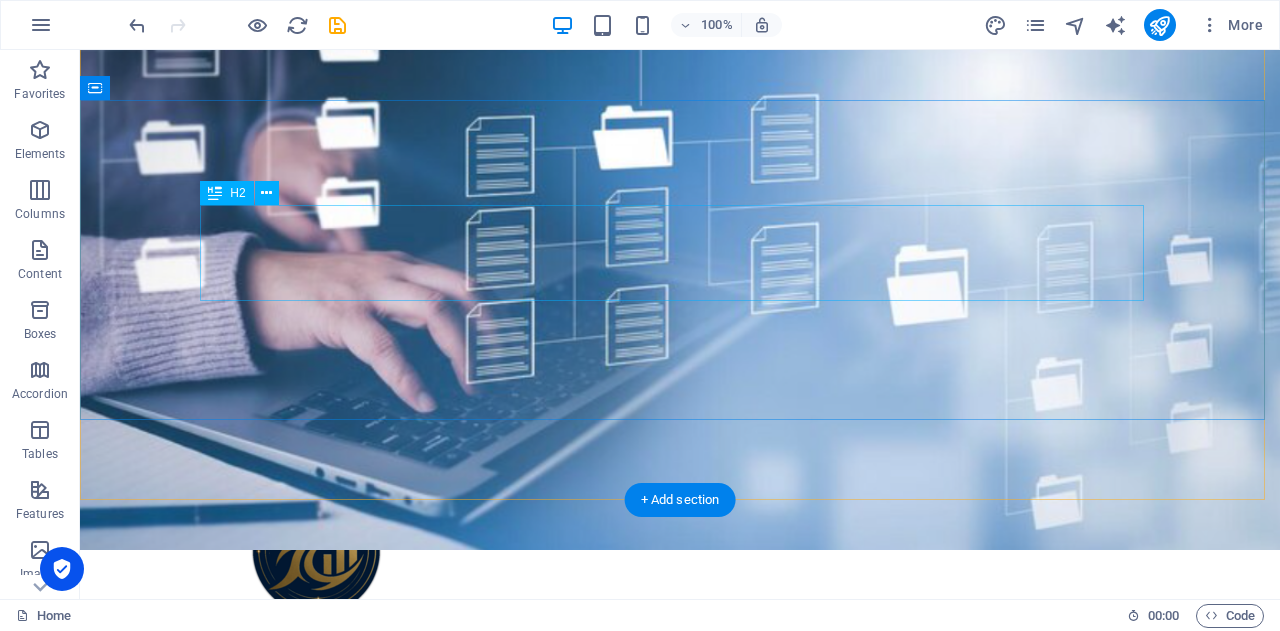 click on "y ou focus on growing your business l et us handle the rest" at bounding box center (680, 885) 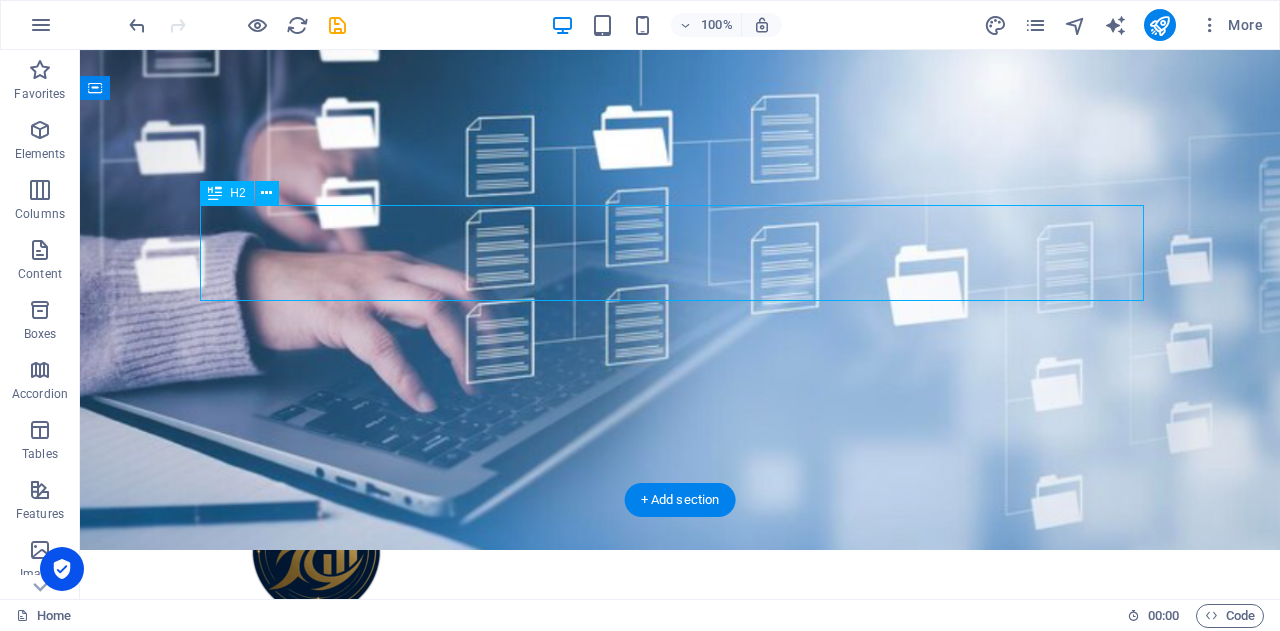 click on "y ou focus on growing your business l et us handle the rest" at bounding box center (680, 885) 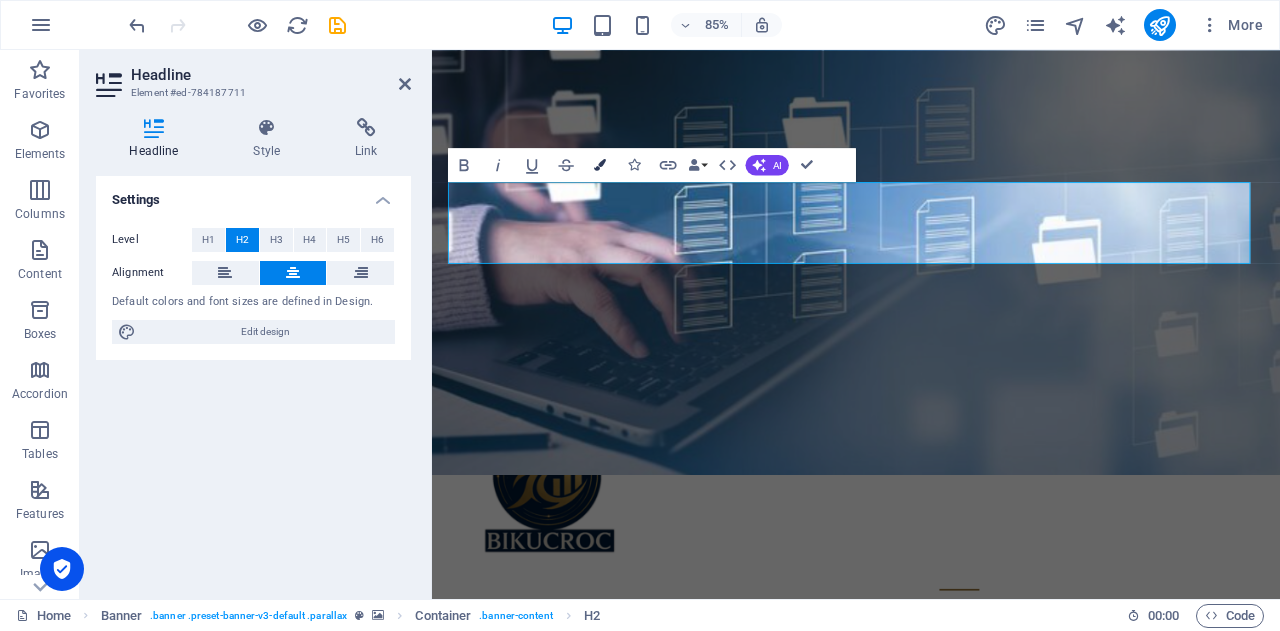 click at bounding box center (600, 165) 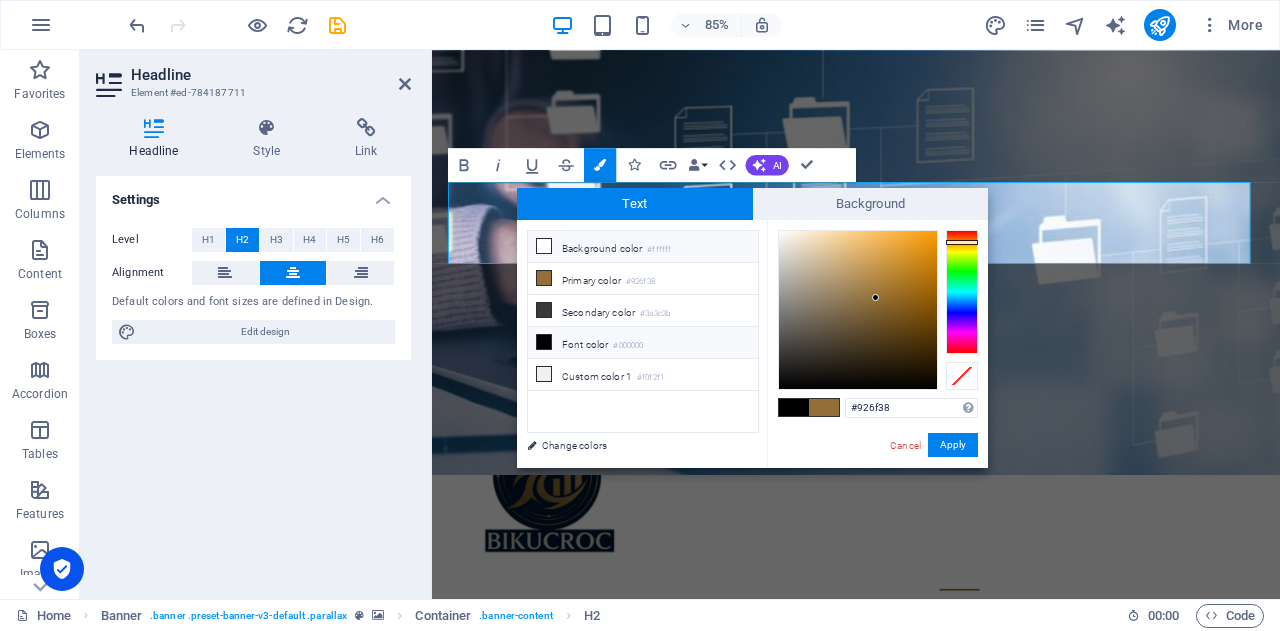 click on "Background color
#ffffff" at bounding box center (643, 247) 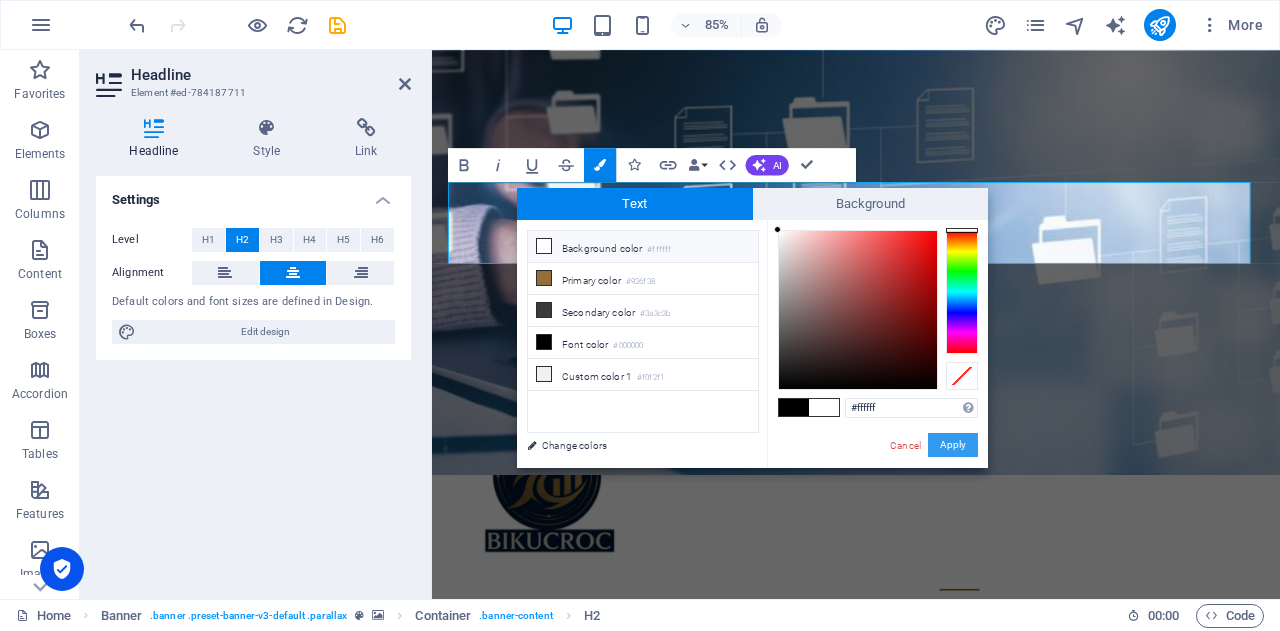 click on "Apply" at bounding box center [953, 445] 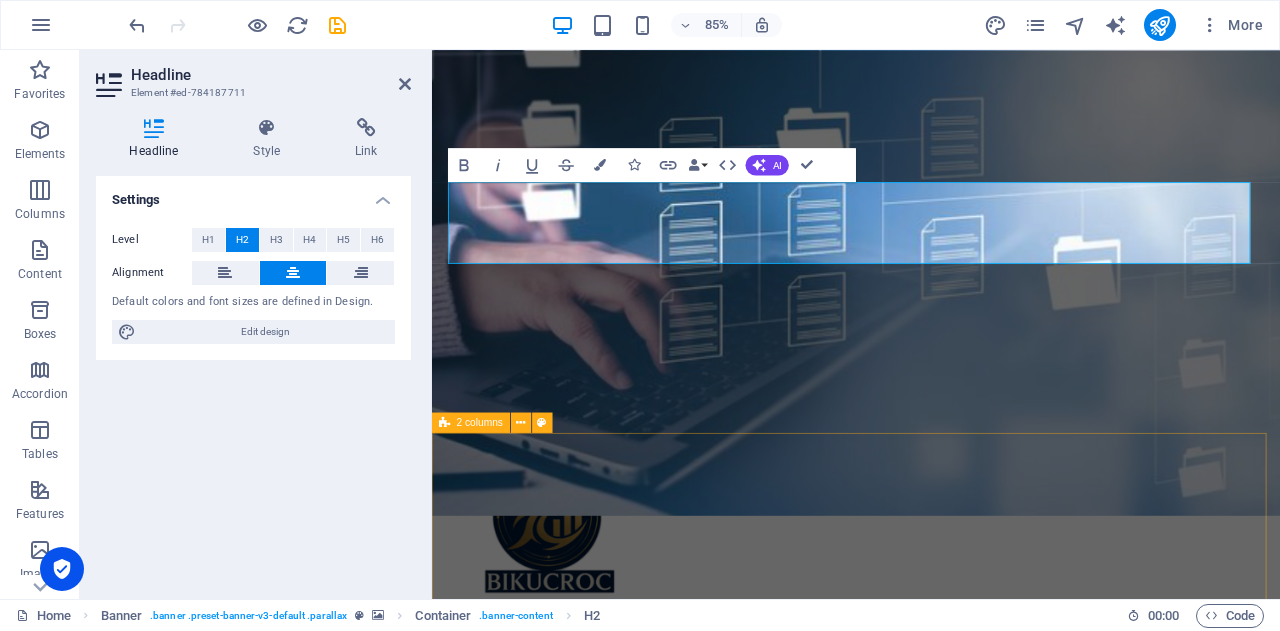 click on "🐊 c ertified, Onshore Professionals Supporting Australian Businesses B IKUCROC  is a collaborative, agile team of [DEMOGRAPHIC_DATA] professionals — including  PMP® (Project Management Professional)  certified project managers,  PBA® (Professional in Business Analysis)  certified business analysts, and  experienced administrative experts . We work and live in [GEOGRAPHIC_DATA], giving us a deep understanding of local business culture, compliance requirements, and operational expectations. Our team tailors each service to meet your specific needs; whether you're streamlining admin processes, delivering a project, or uncovering opportunities for business improvement. With a focus on quality, accountability, and clear communication, we provide reliable support that helps your business run smarter — without the overhead of full-time staff or the risks of offshore outsourcing." at bounding box center [931, 1573] 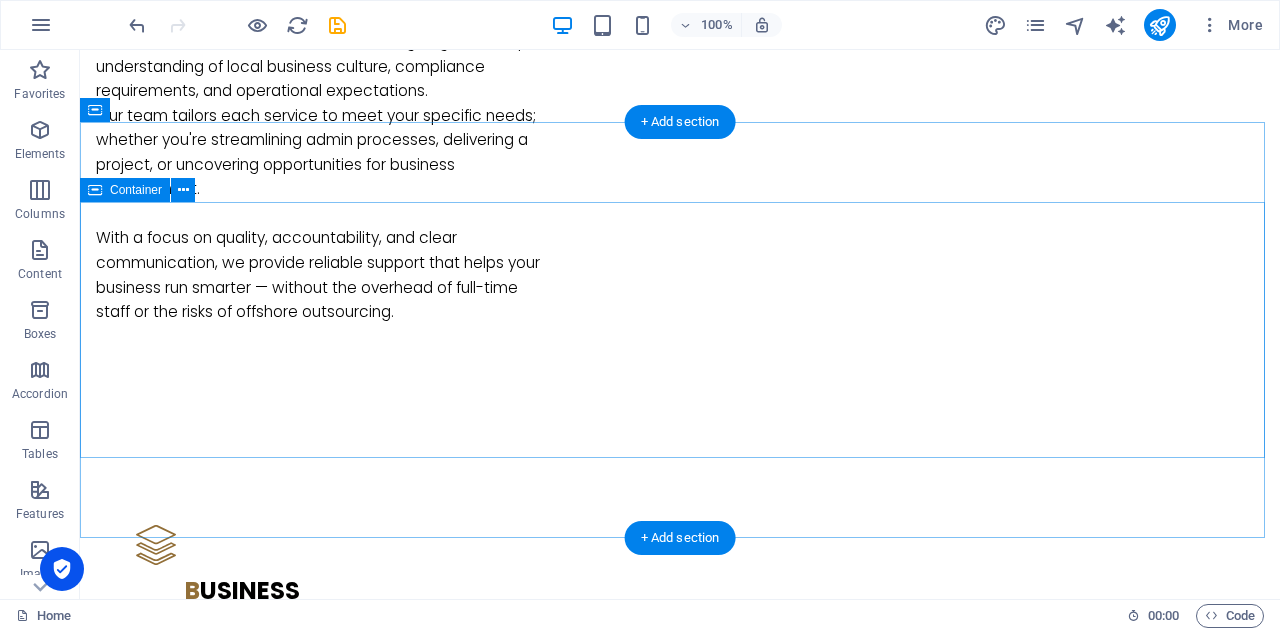 scroll, scrollTop: 1800, scrollLeft: 0, axis: vertical 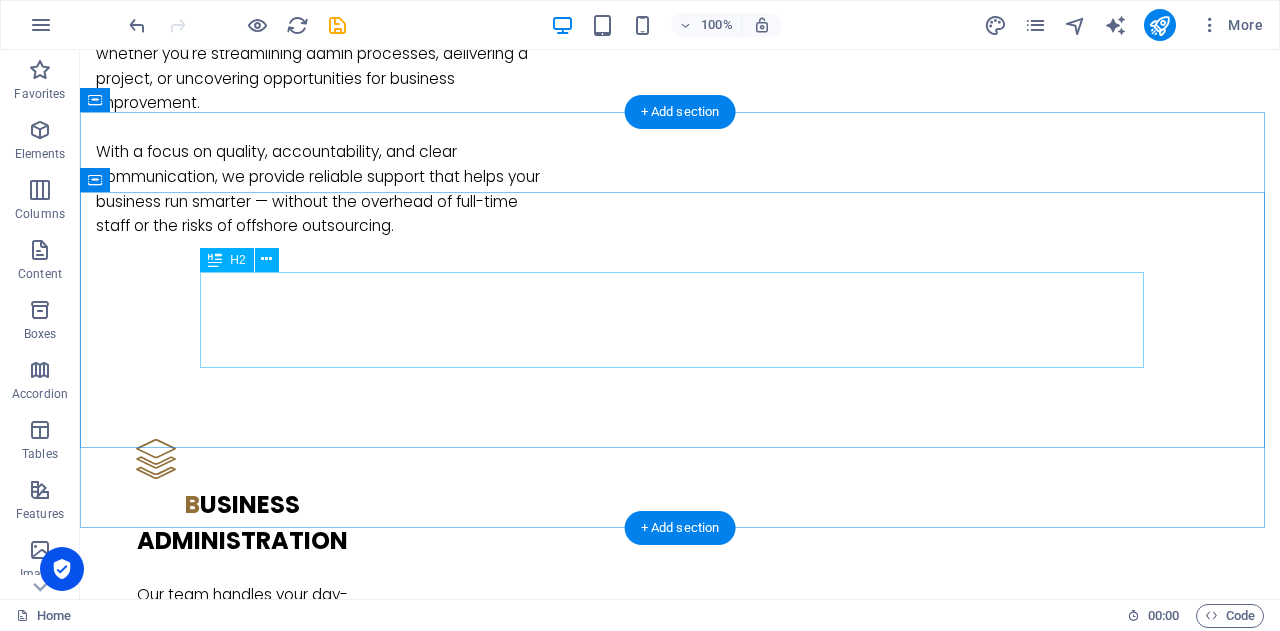click on "w e’ve got your back! O ur services" at bounding box center (680, 2253) 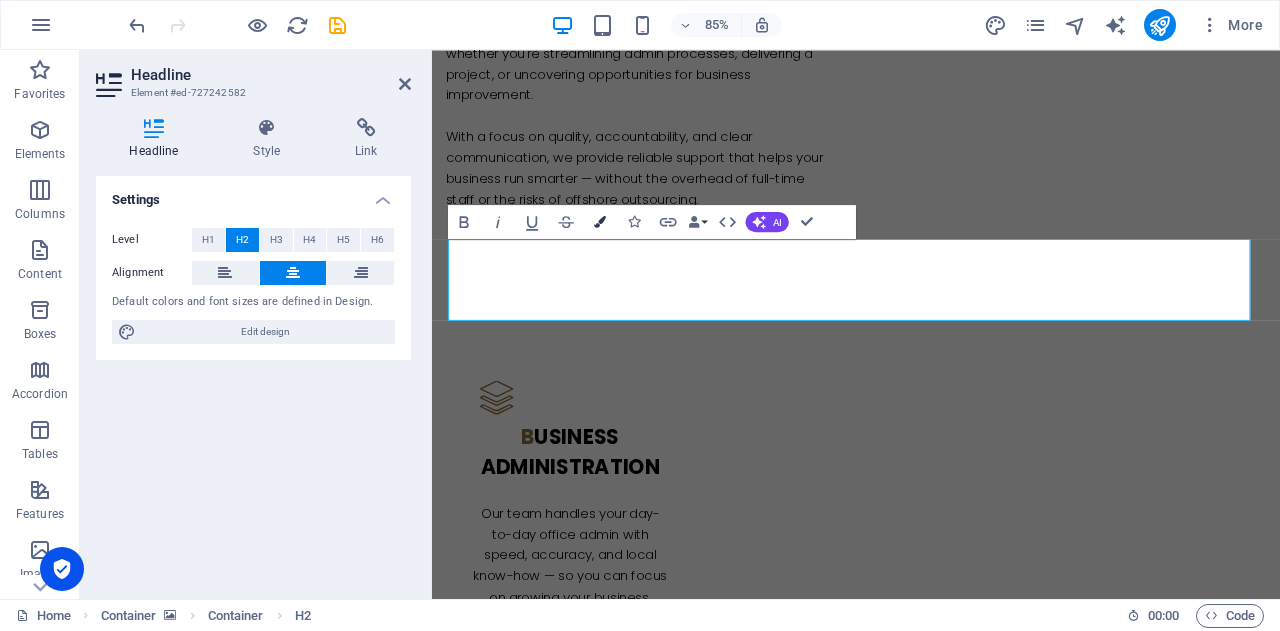 click at bounding box center [600, 222] 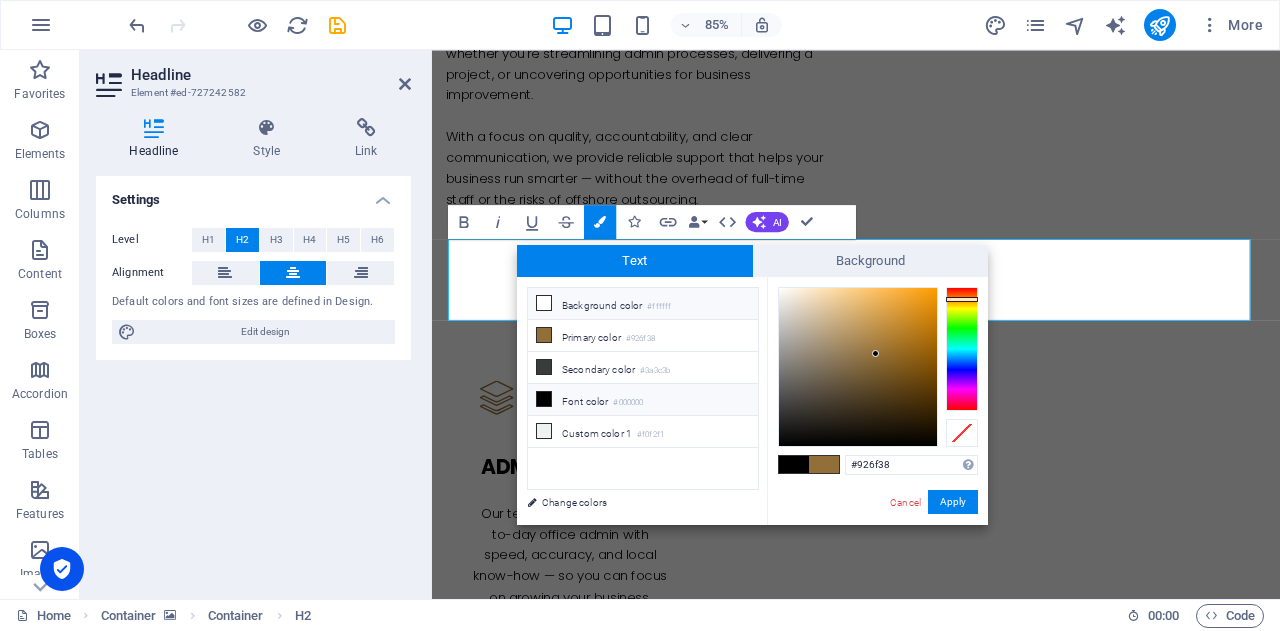 click on "Background color
#ffffff" at bounding box center [643, 304] 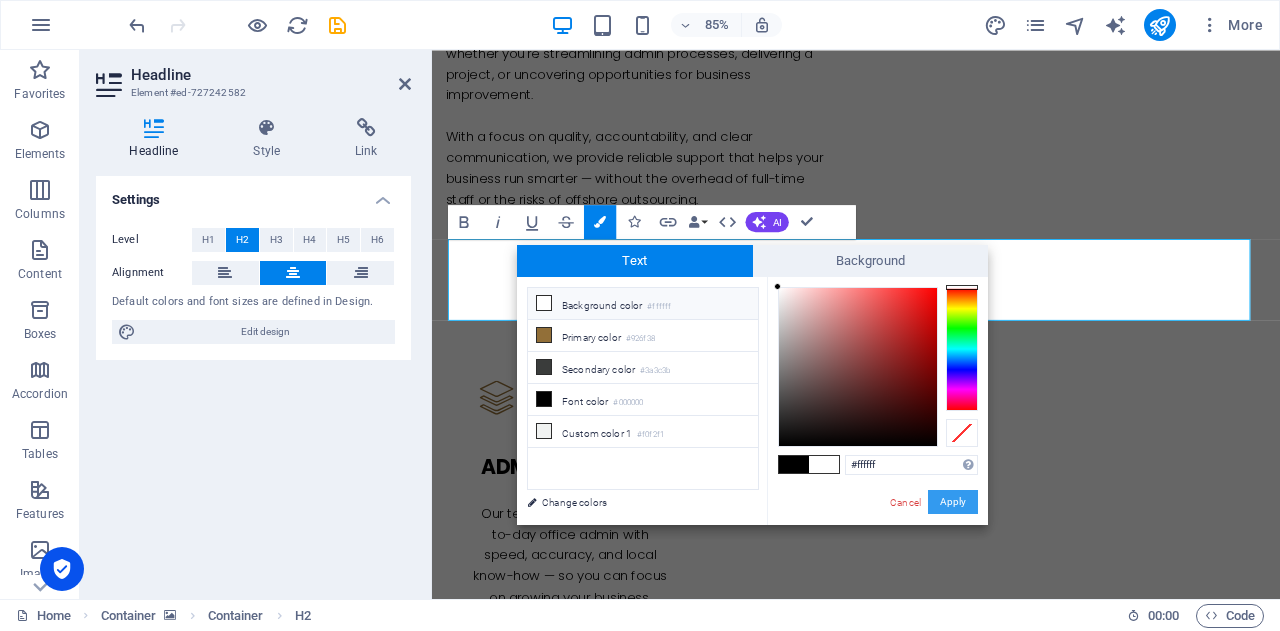 click on "Apply" at bounding box center [953, 502] 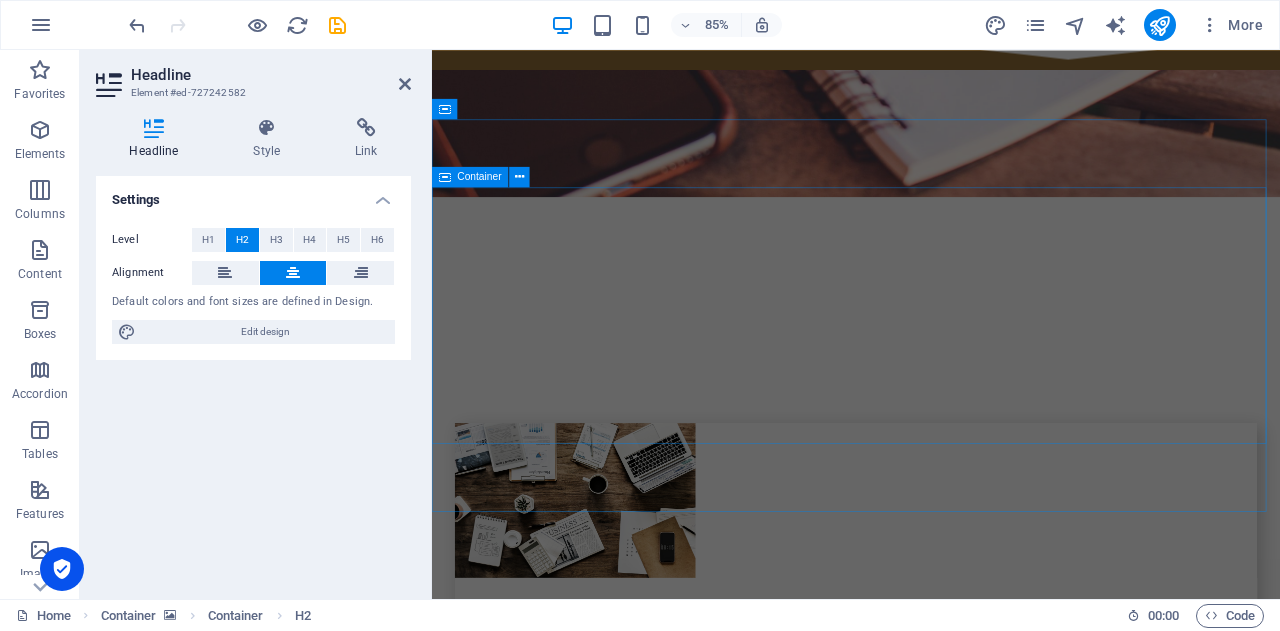 scroll, scrollTop: 4400, scrollLeft: 0, axis: vertical 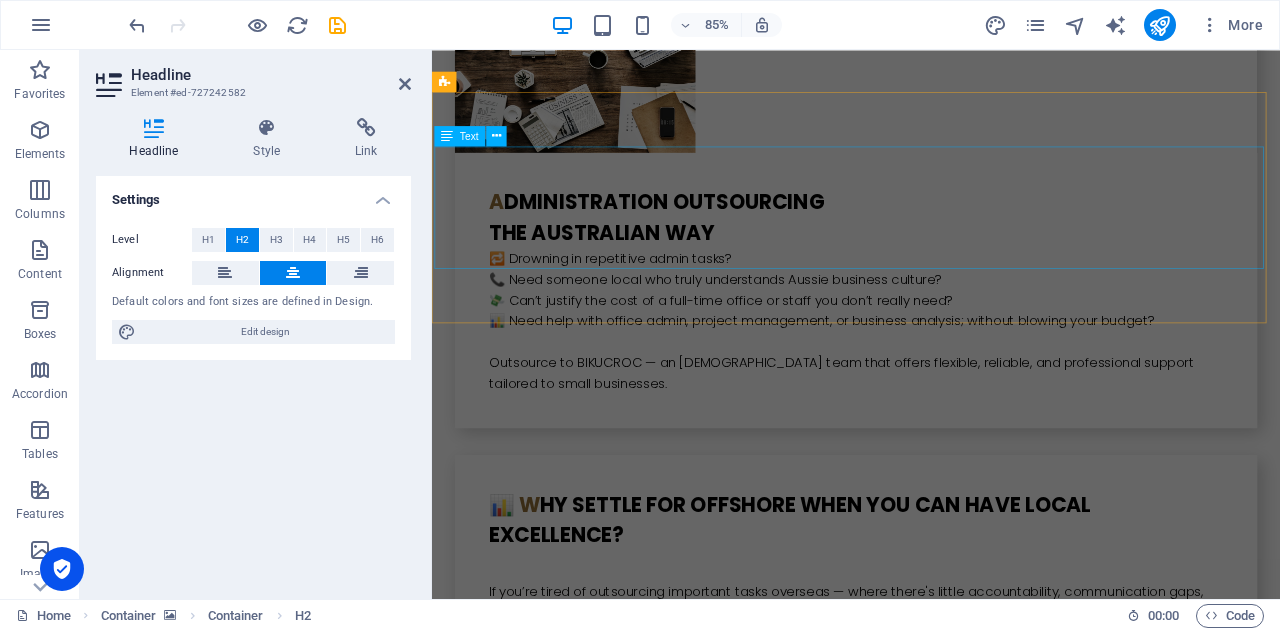 click on "BIKUCROc b isiness  I nsights &  K nowledge  U nity,  C oordination,  R eliability,  O rganization &  C ommitment" at bounding box center [920, 3180] 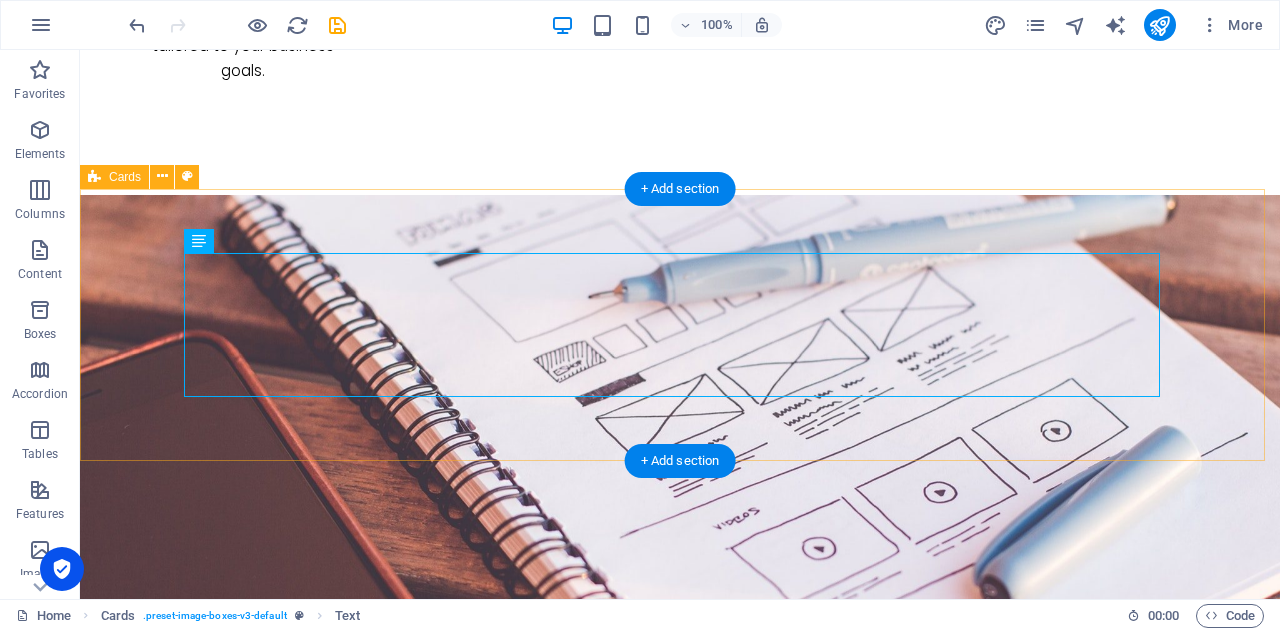scroll, scrollTop: 4310, scrollLeft: 0, axis: vertical 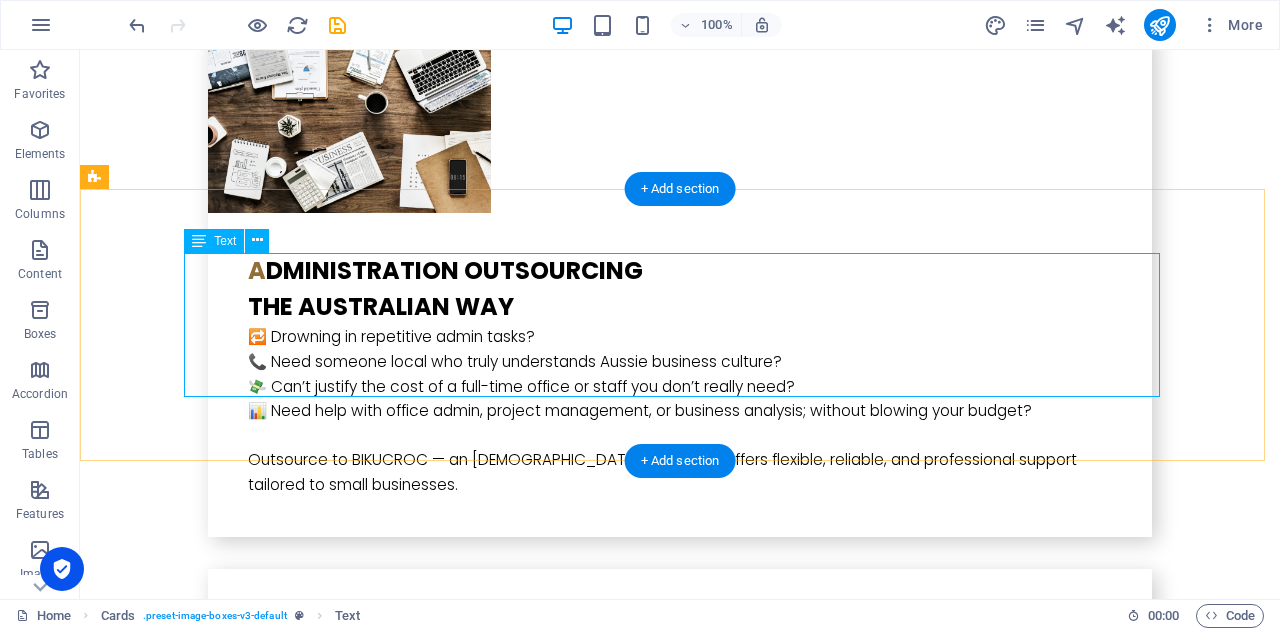 click on "BIKUCROc b isiness  I nsights &  K nowledge  U nity,  C oordination,  R eliability,  O rganization &  C ommitment" at bounding box center (568, 3222) 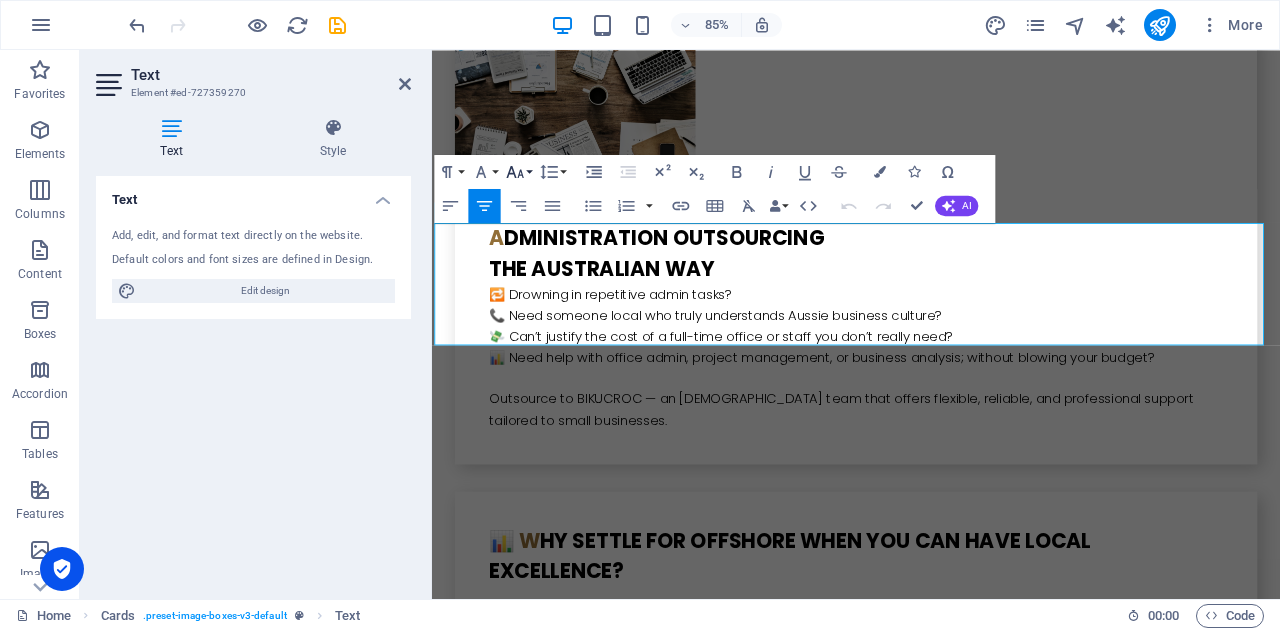 click 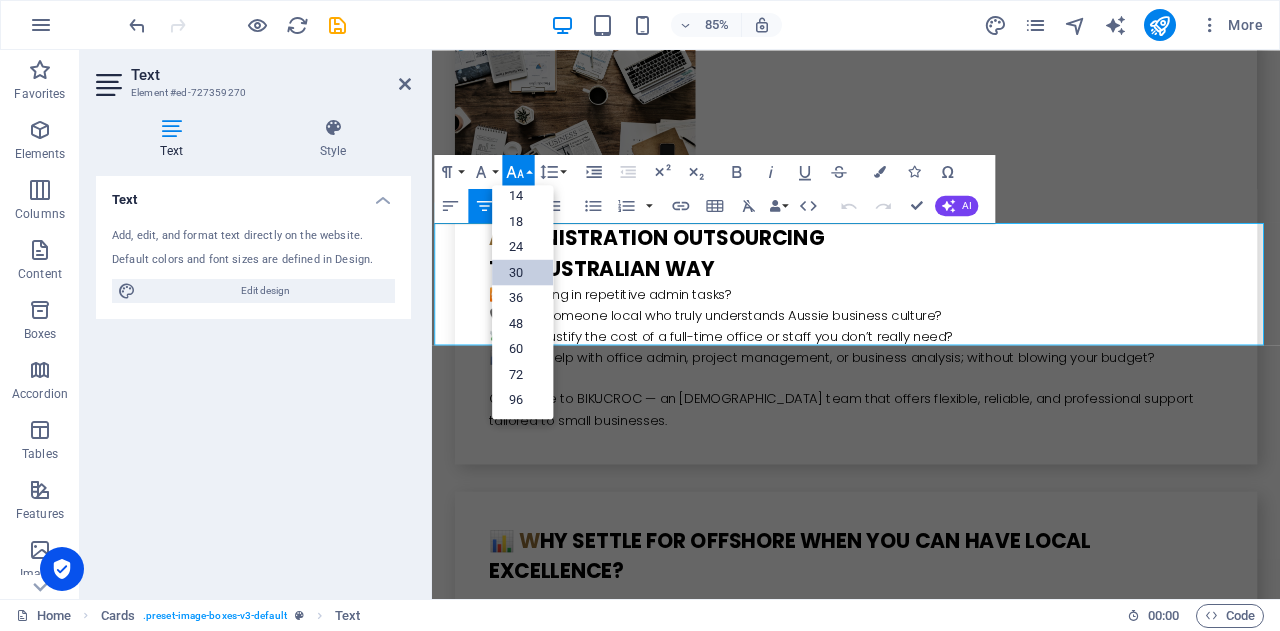 scroll, scrollTop: 160, scrollLeft: 0, axis: vertical 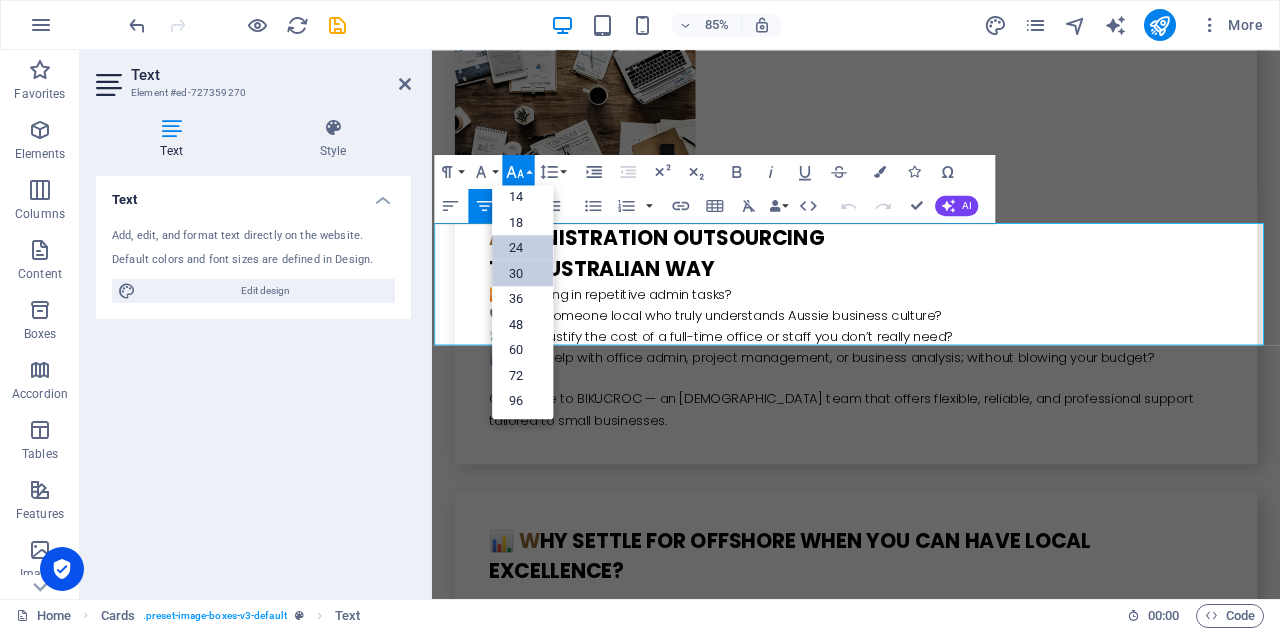 click on "24" at bounding box center [522, 247] 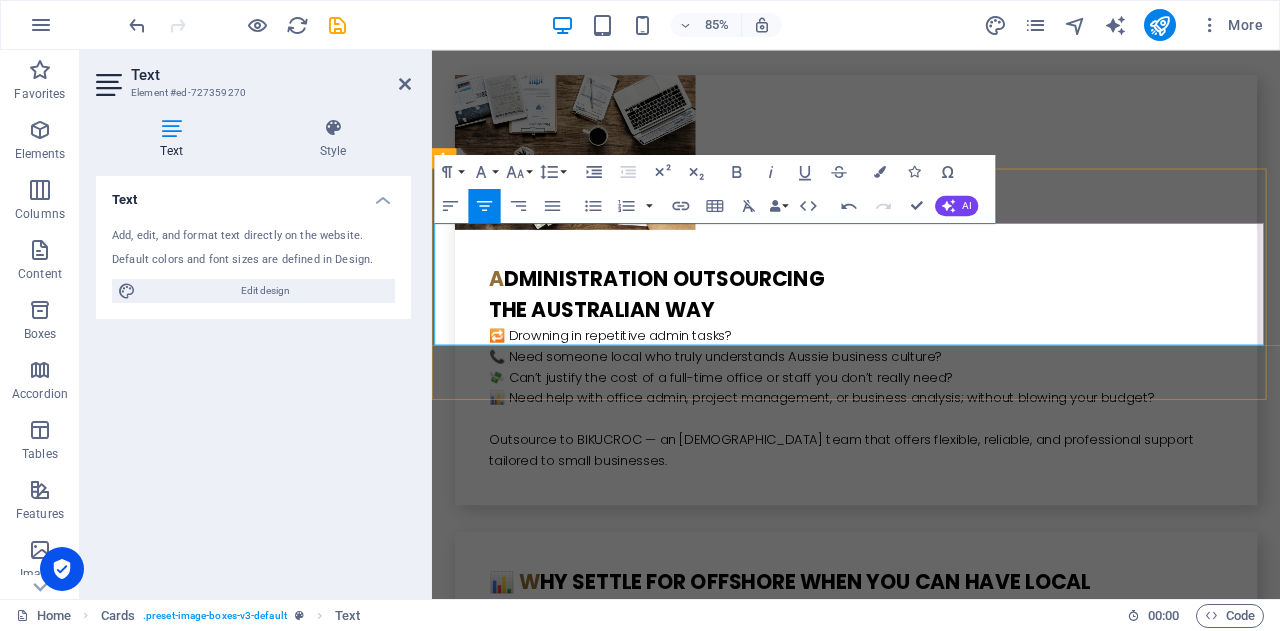 click on "BIKUCROc" at bounding box center [920, 3198] 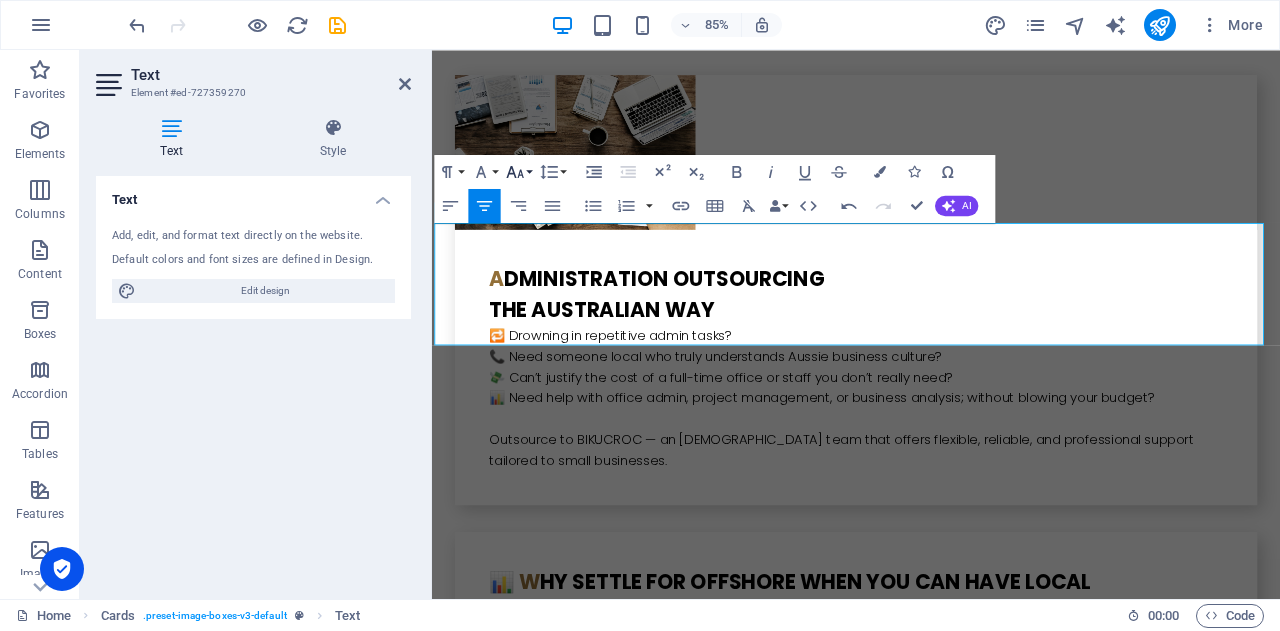 click 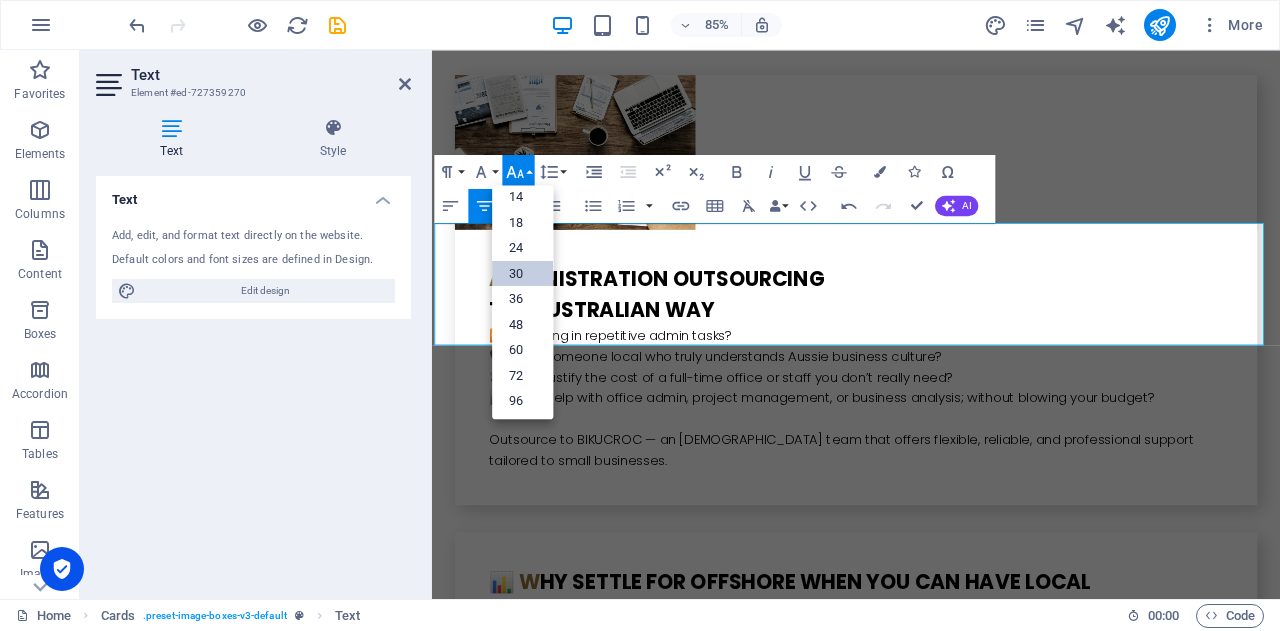 click on "30" at bounding box center (522, 273) 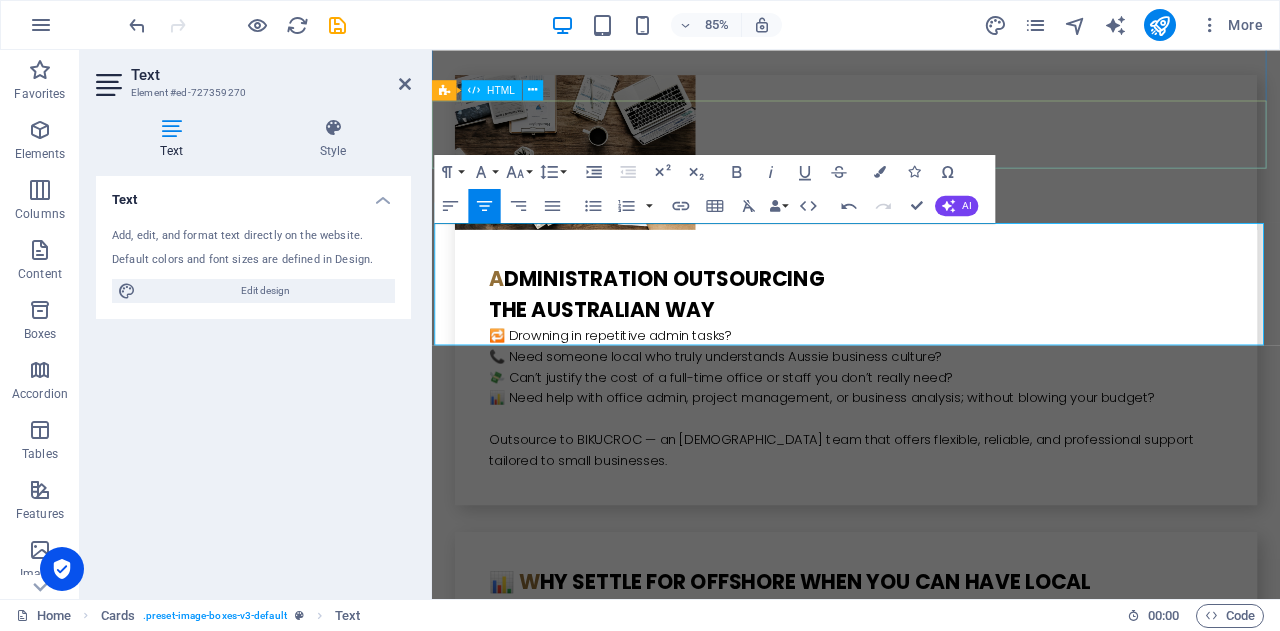 click at bounding box center [931, 3070] 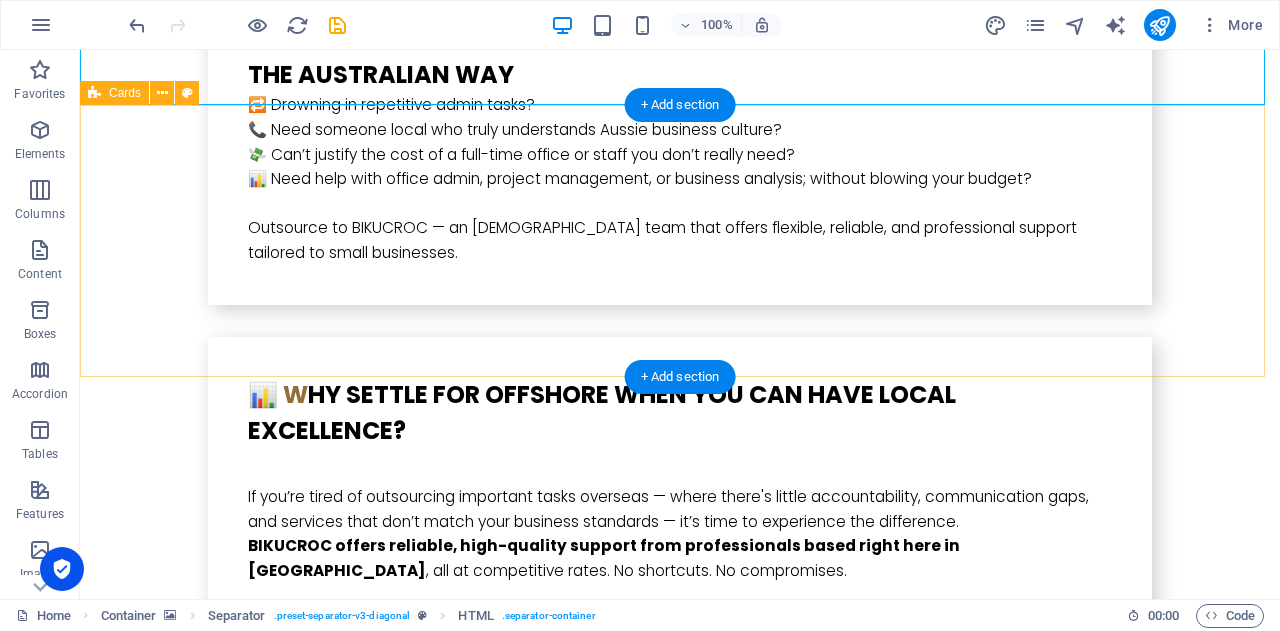 scroll, scrollTop: 4610, scrollLeft: 0, axis: vertical 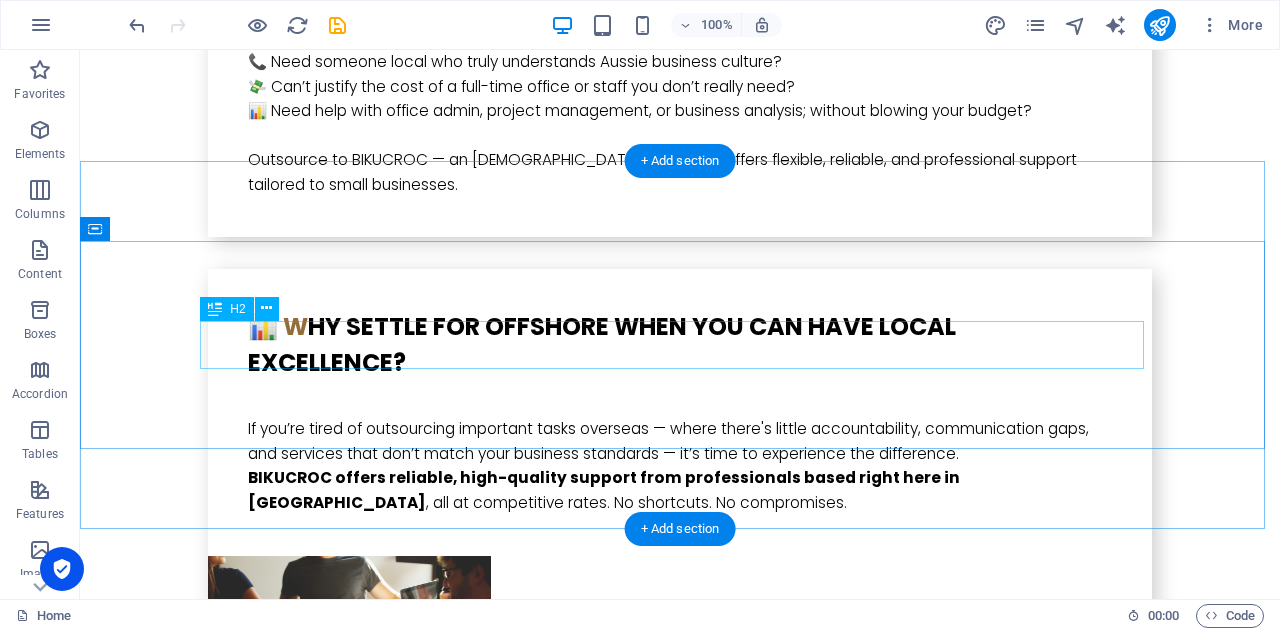 click on "C ontact Us" at bounding box center [680, 3586] 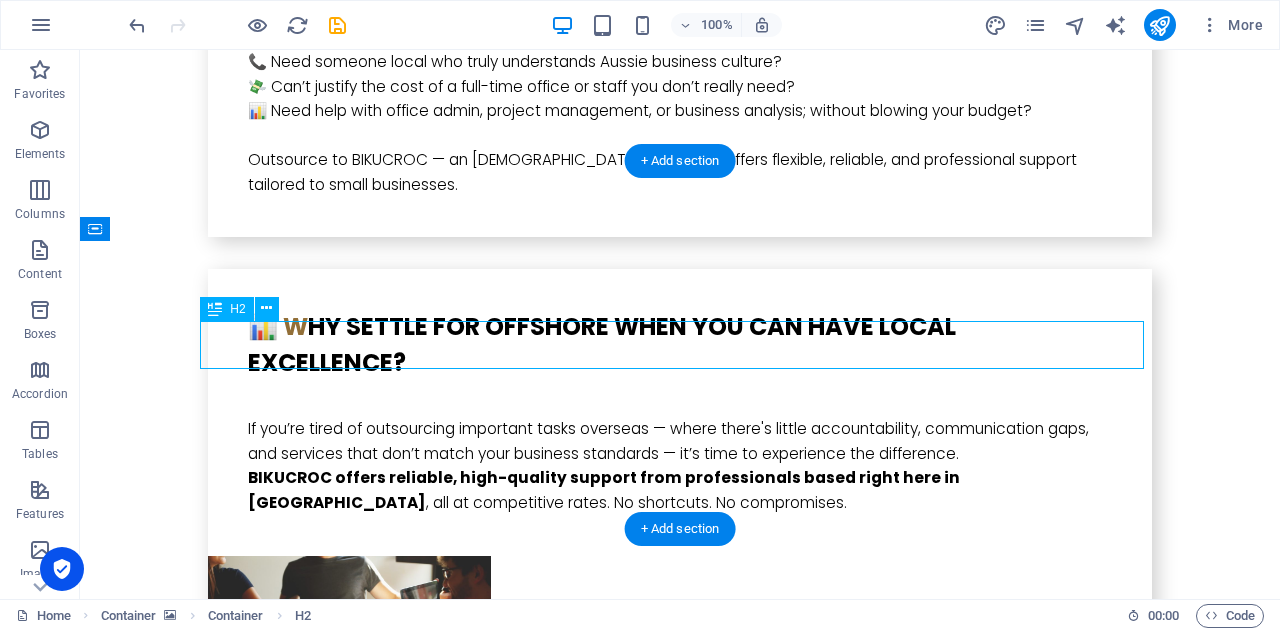 click on "C ontact Us" at bounding box center [680, 3586] 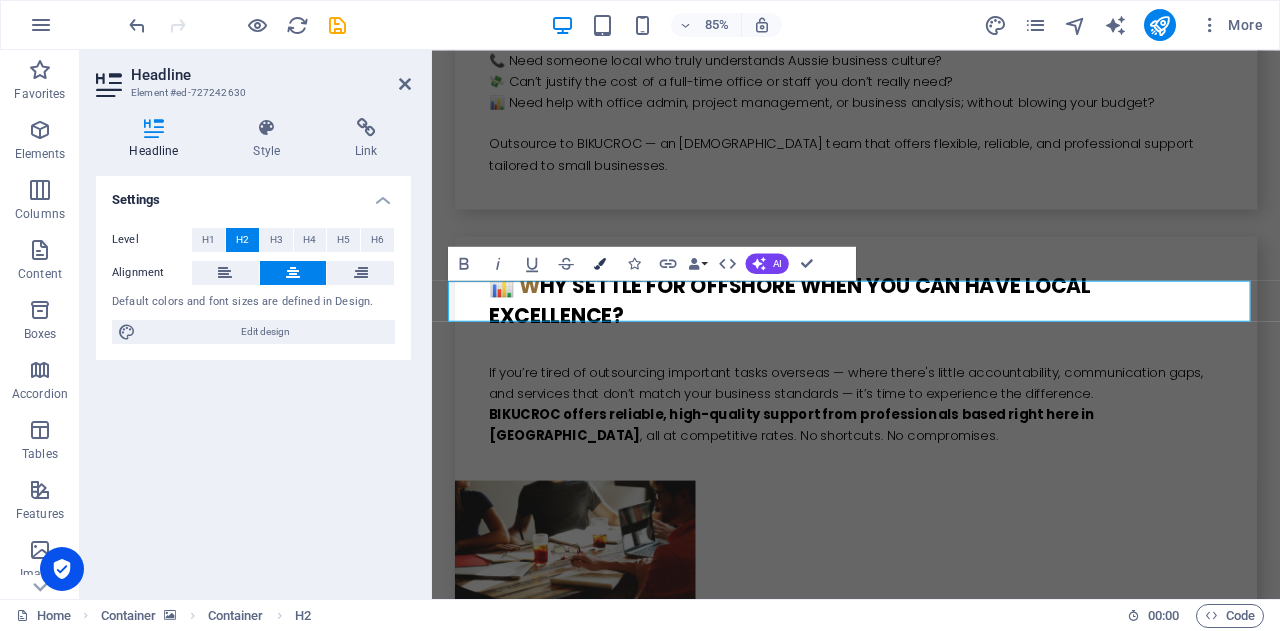 click at bounding box center (600, 263) 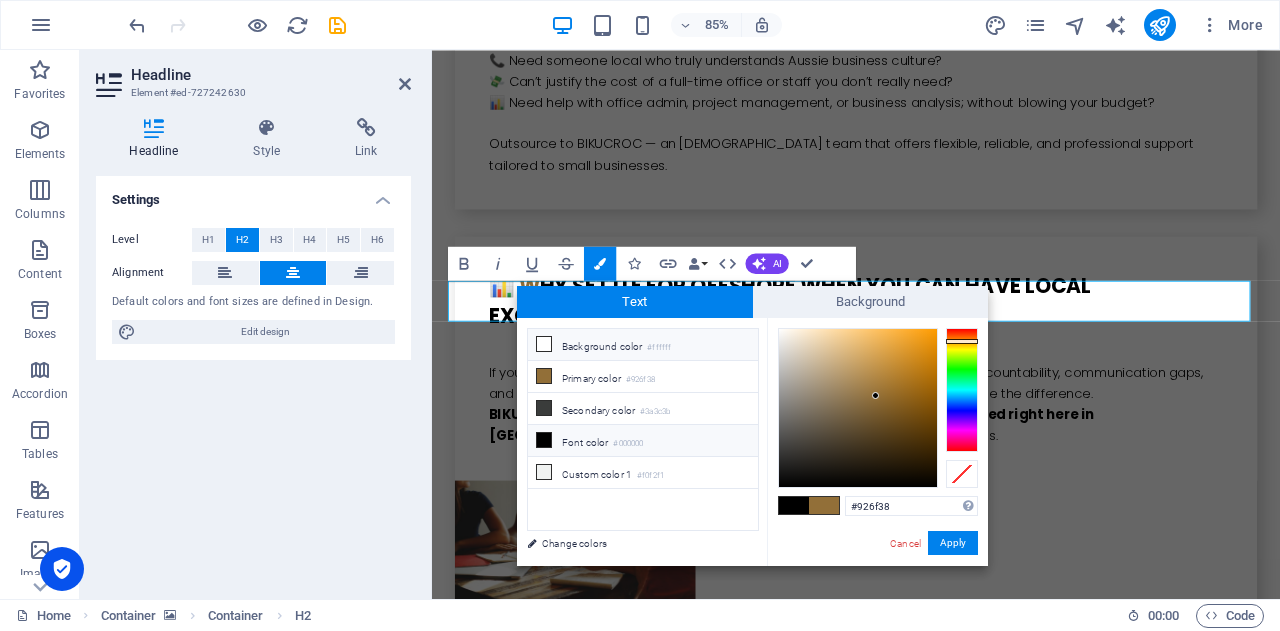 click on "Background color
#ffffff" at bounding box center [643, 345] 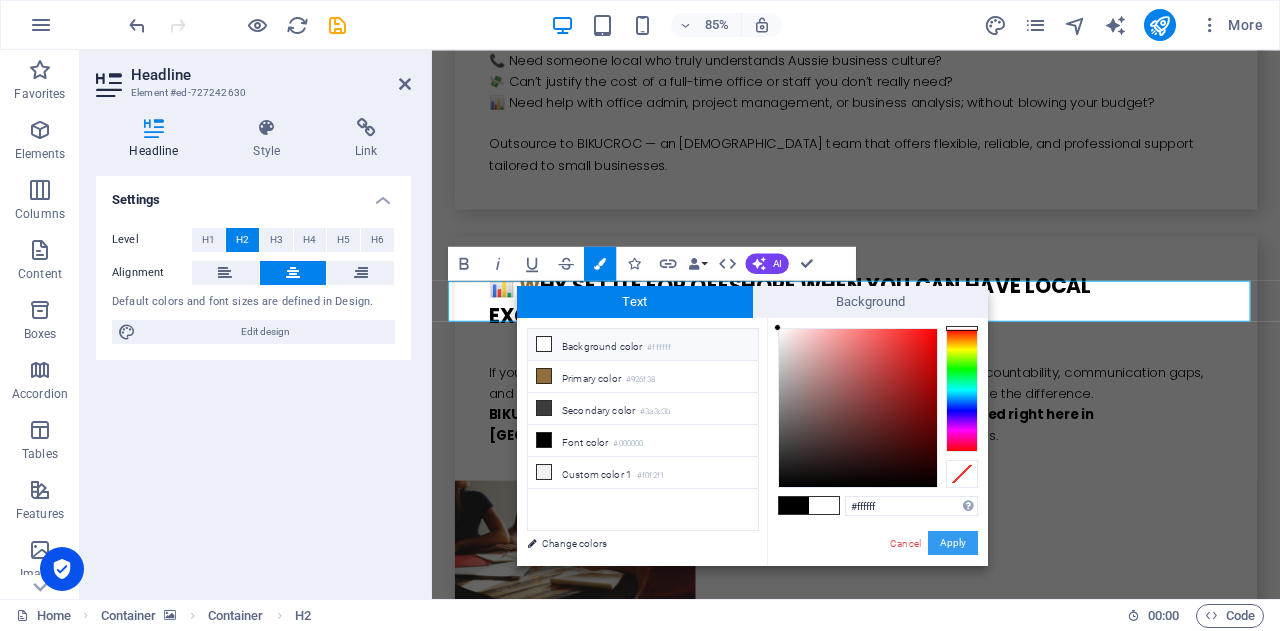 click on "Apply" at bounding box center (953, 543) 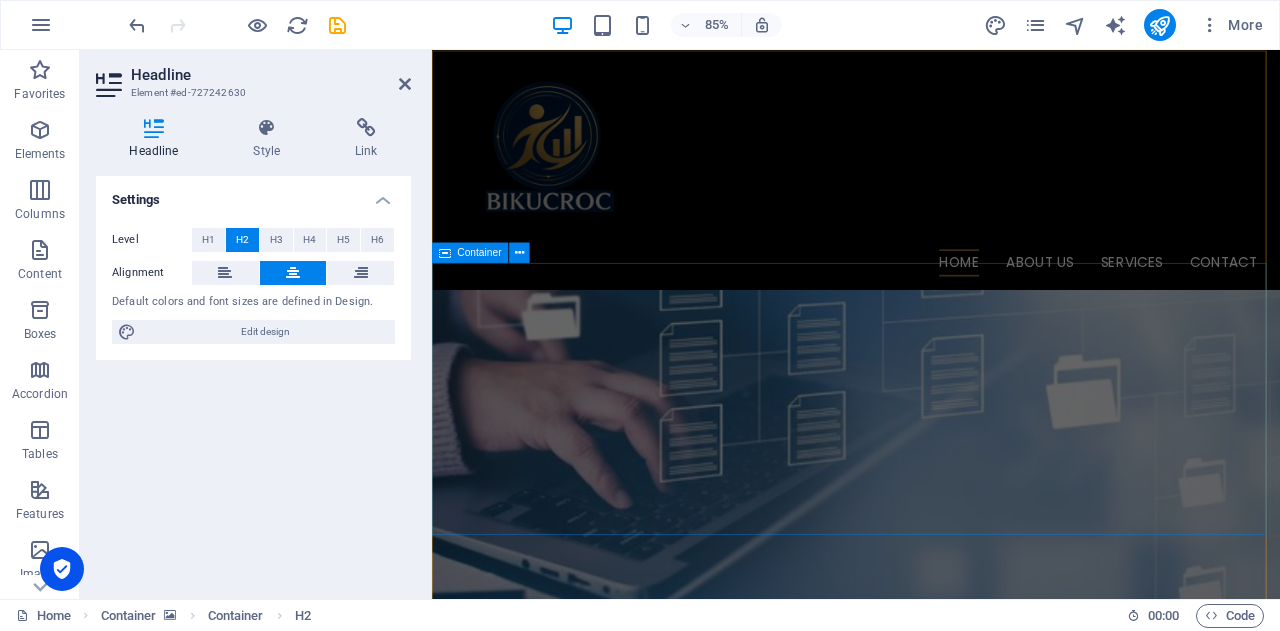 scroll, scrollTop: 0, scrollLeft: 0, axis: both 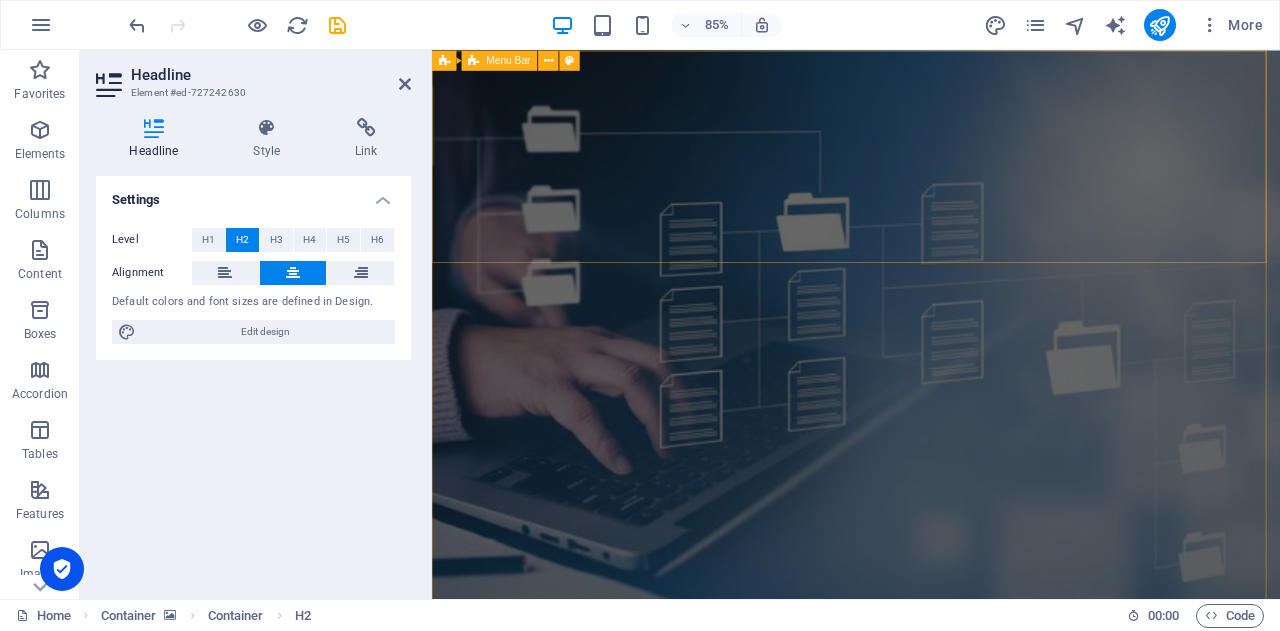 click on "Home About us Services Contact" at bounding box center (931, 839) 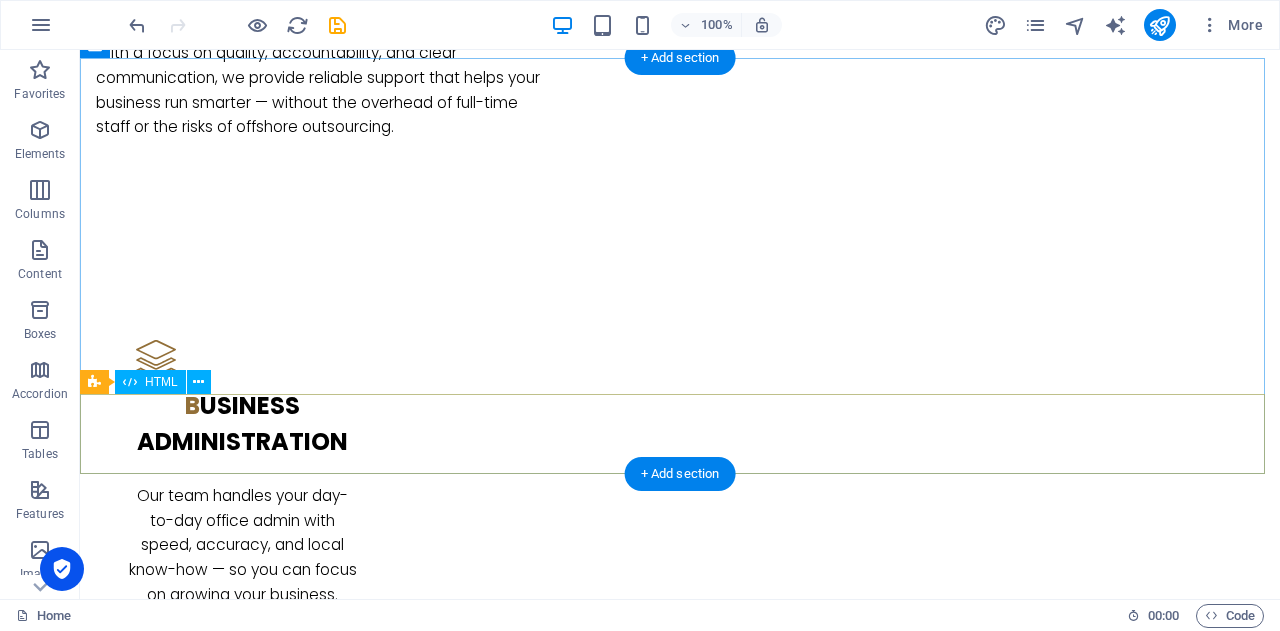 scroll, scrollTop: 1900, scrollLeft: 0, axis: vertical 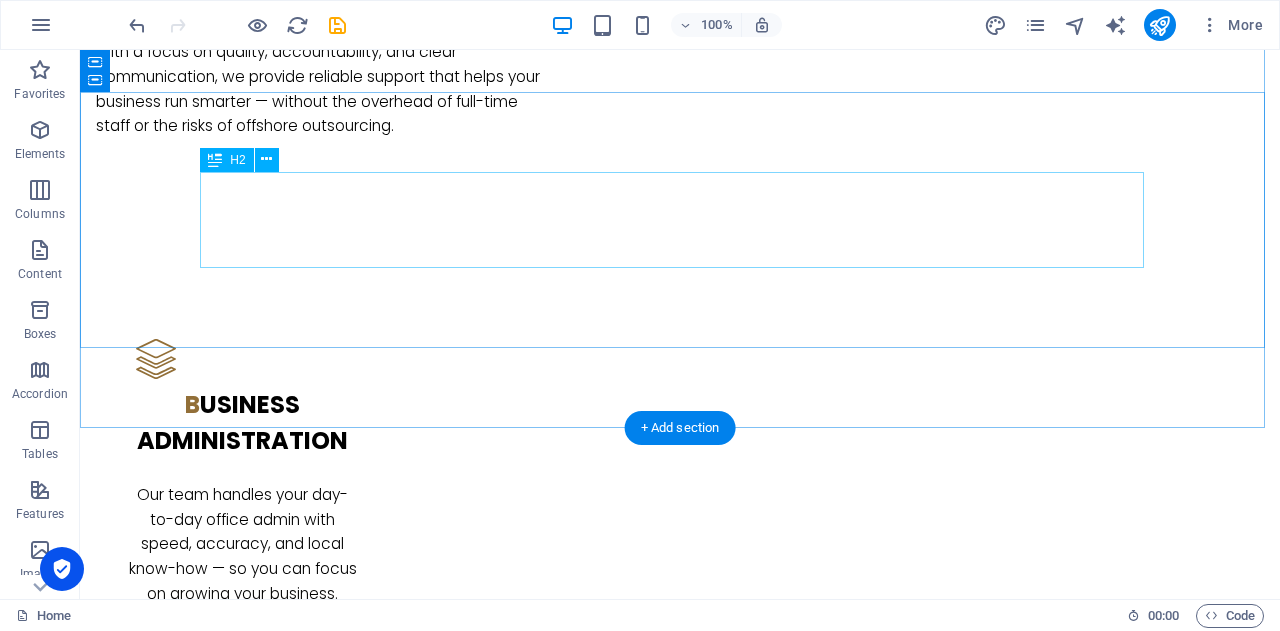 click on "we’ve got your back! Our services" at bounding box center (680, 2153) 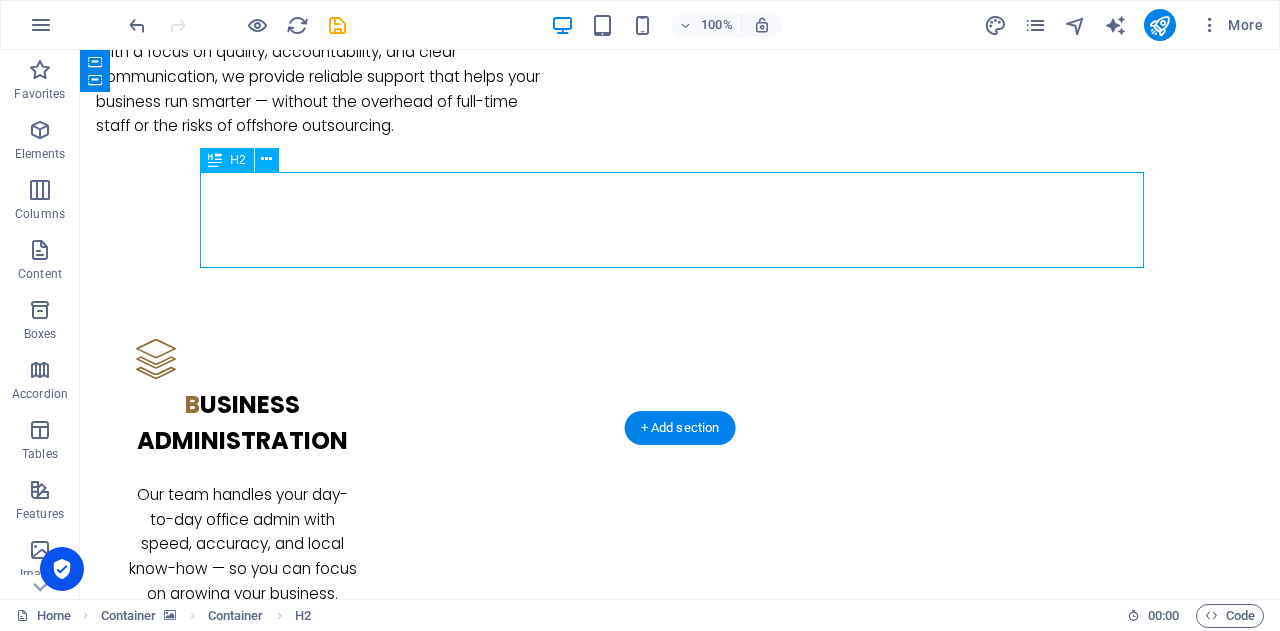 click on "we’ve got your back! Our services" at bounding box center (680, 2153) 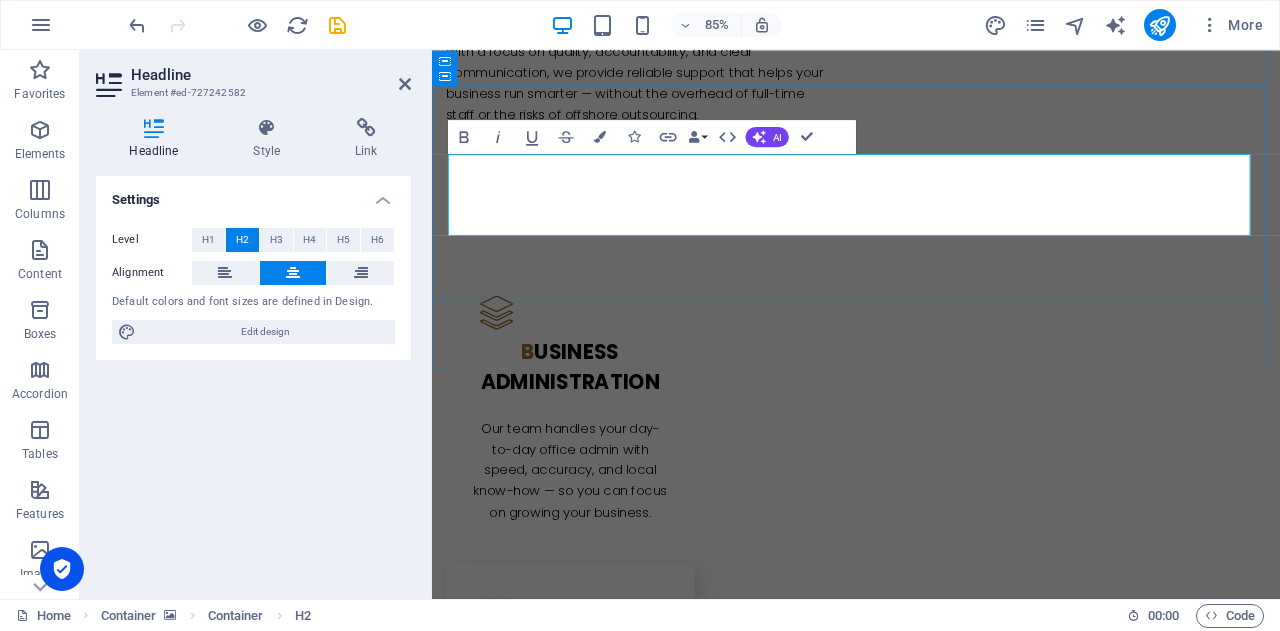 click on "we’ve got your back! Our services" at bounding box center [931, 2153] 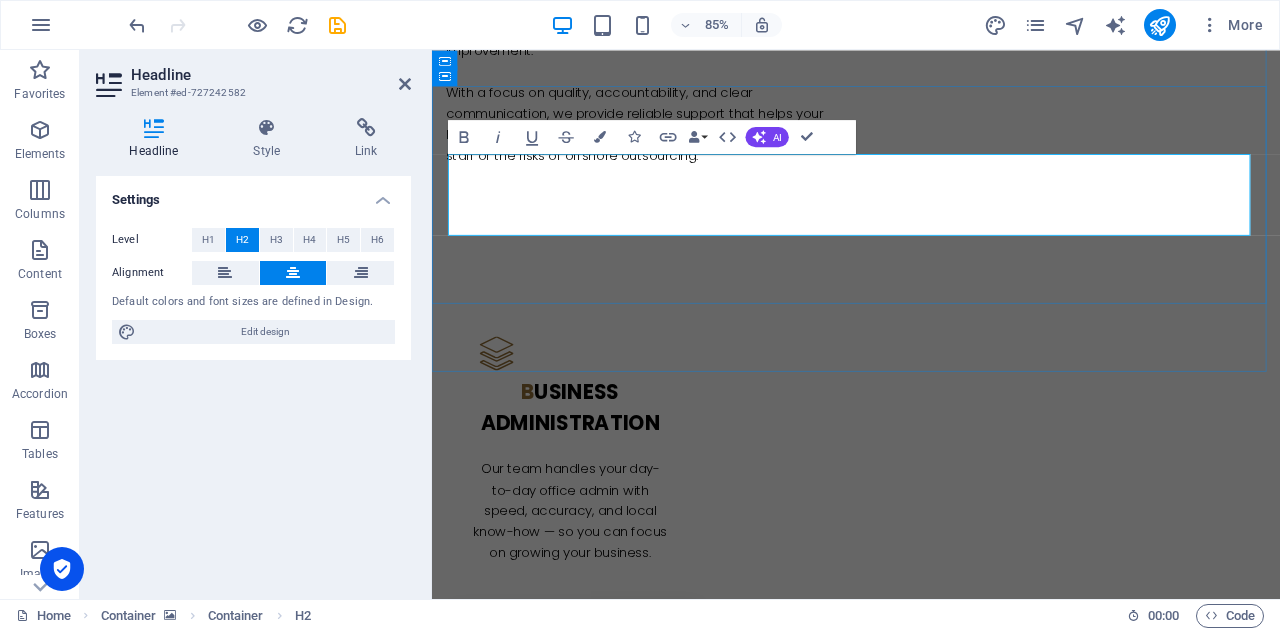 type 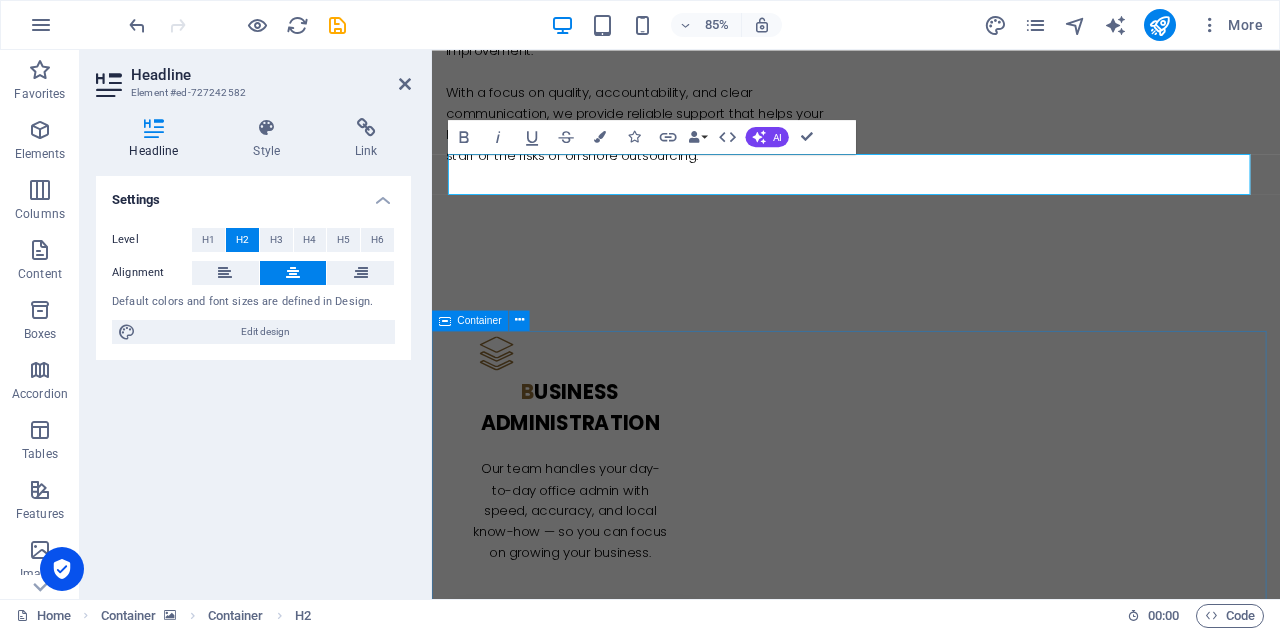click on "A dministration Outsourcing  The Australian Way 🔁 Drowning in repetitive admin tasks? 📞 Need someone local who truly understands Aussie business culture? 💸 Can’t justify the cost of a full-time office or staff you don’t really need? 📊 Need help with office admin, project management, or business analysis; without blowing your budget? Outsource to BIKUCROC — an Australian-based team that offers flexible, reliable, and professional support tailored to small businesses. 📊 w hy Settle for Offshore When You Can Have Local Excellence? If you’re tired of outsourcing important tasks overseas — where there's little accountability, communication gaps, and services that don’t match your business standards — it’s time to experience the difference. BIKUCROC offers reliable, high-quality support from professionals based right here in Australia , all at competitive rates. No shortcuts. No compromises. 💡b usiness Analysis That  Drives Growth We offer  professional Business Analysis services" at bounding box center [931, 3407] 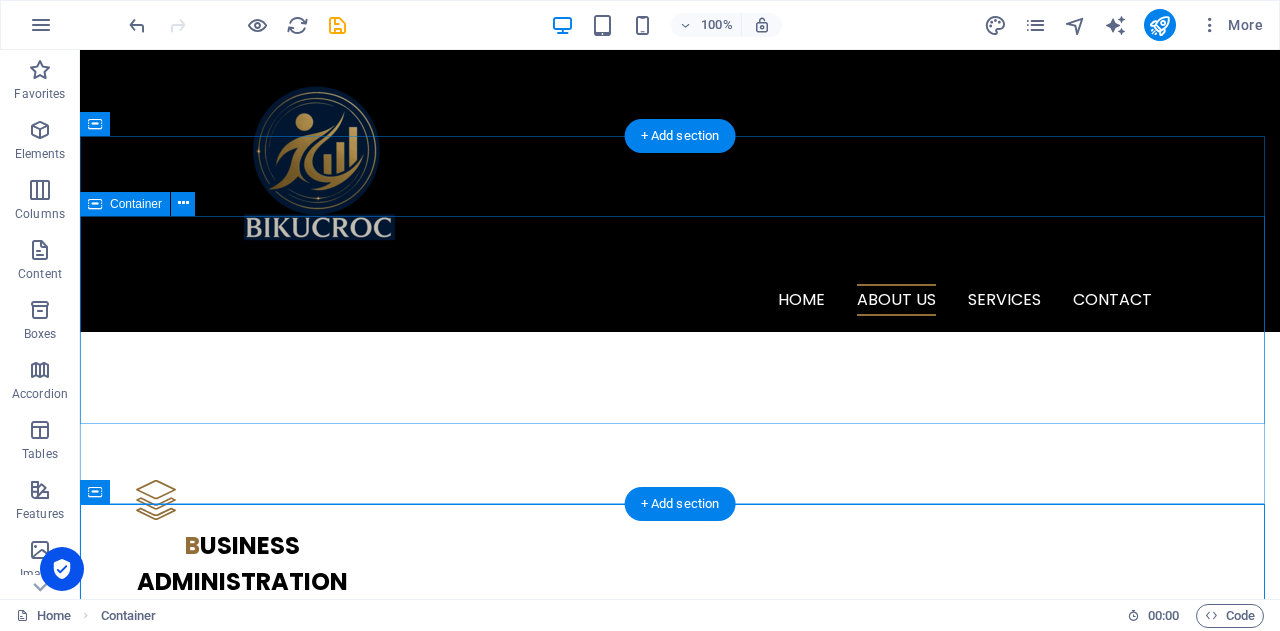scroll, scrollTop: 1600, scrollLeft: 0, axis: vertical 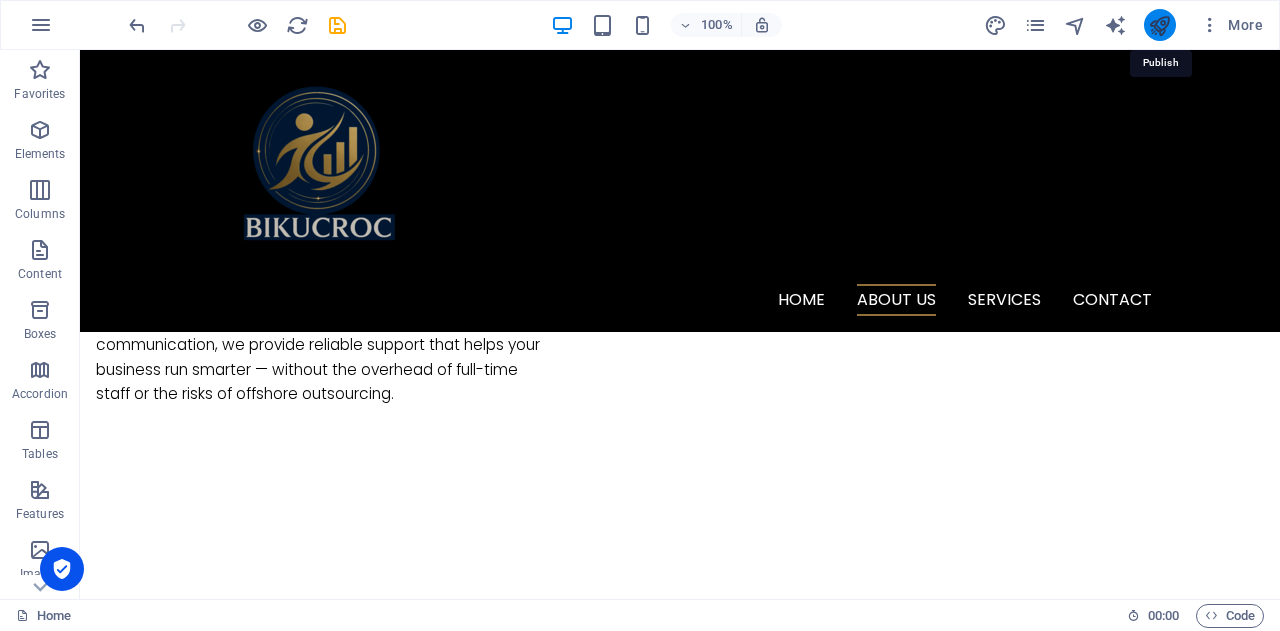 click at bounding box center [1159, 25] 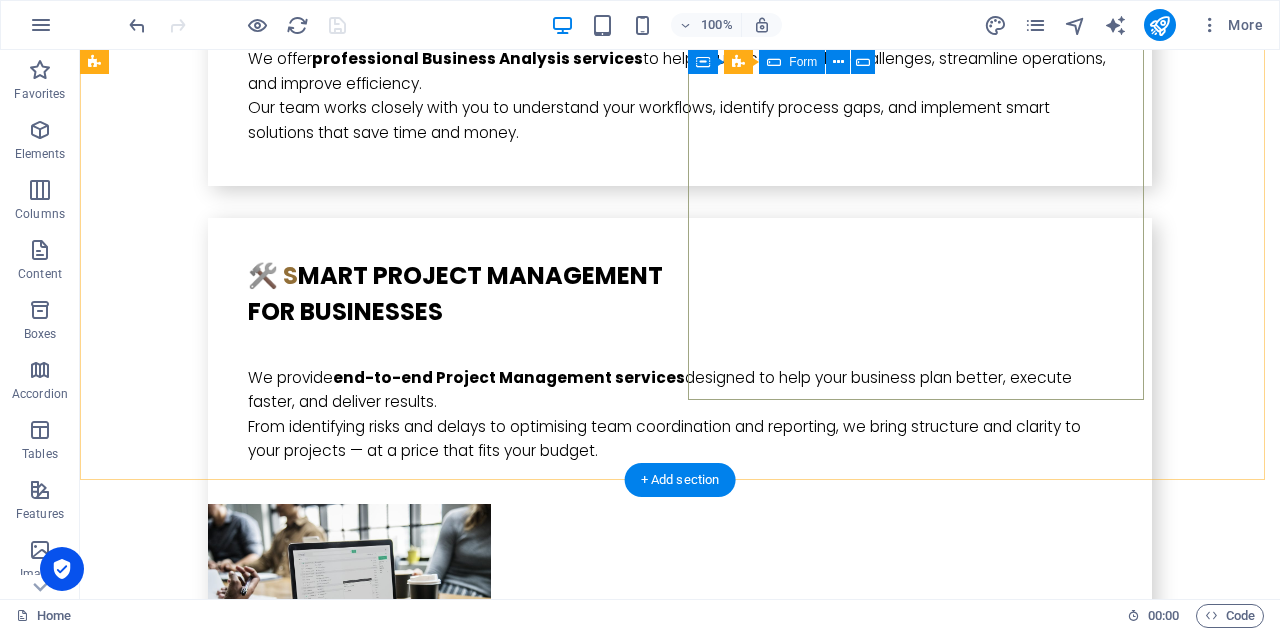 scroll, scrollTop: 5700, scrollLeft: 0, axis: vertical 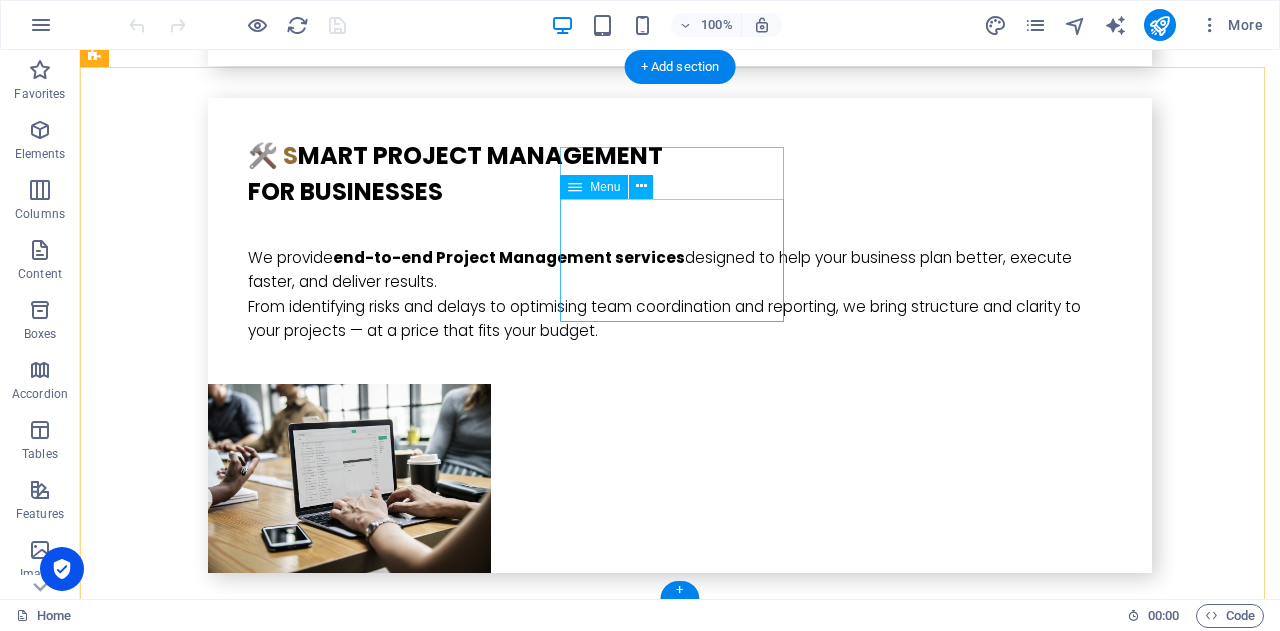 click on "Home  About us  Our Expertise  Services  Contact" at bounding box center [208, 5489] 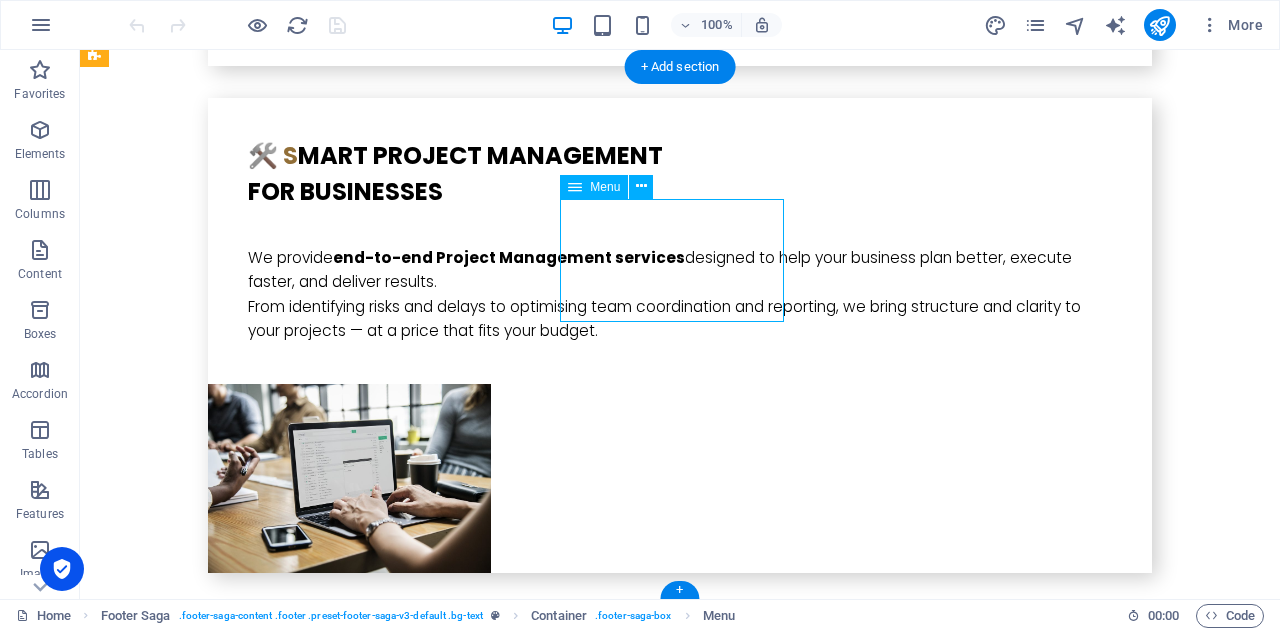 click on "Home  About us  Our Expertise  Services  Contact" at bounding box center [208, 5489] 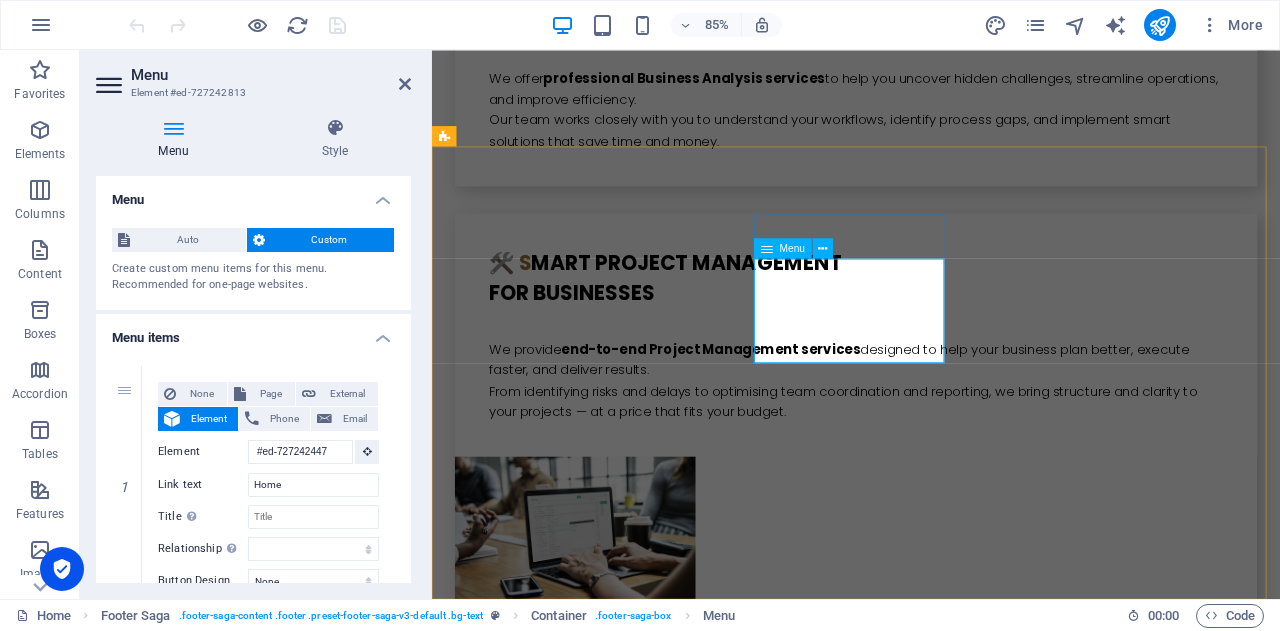 click on "Home  About us  Our Expertise  Services  Contact" at bounding box center [560, 5431] 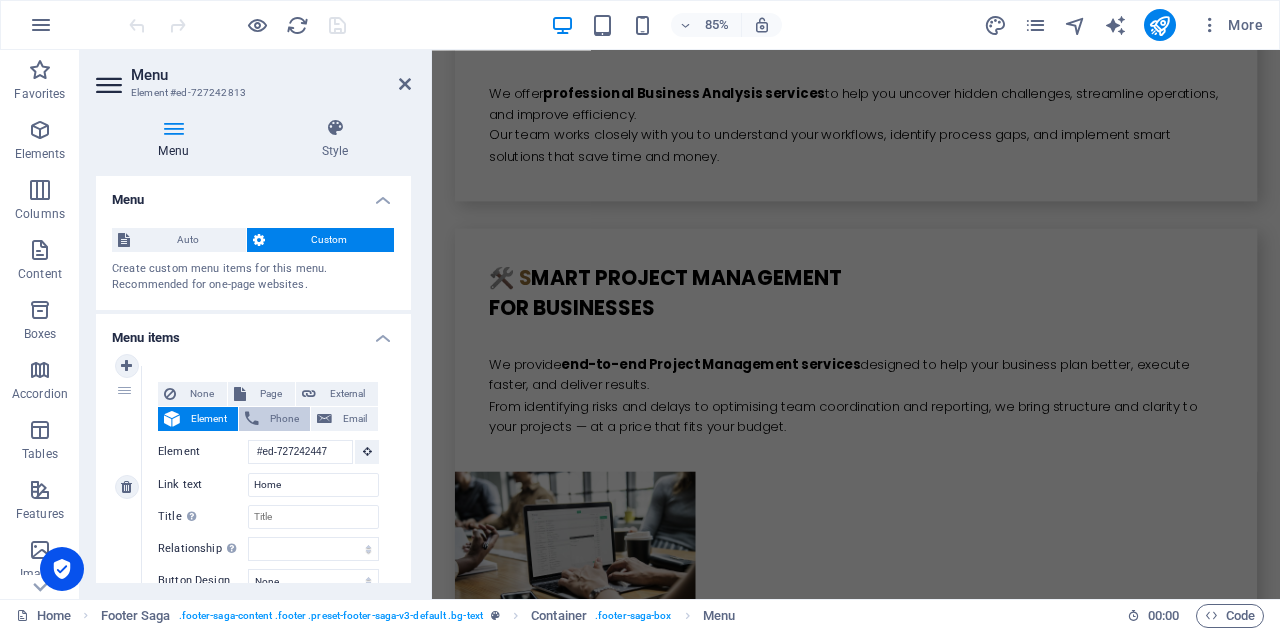 scroll, scrollTop: 5604, scrollLeft: 0, axis: vertical 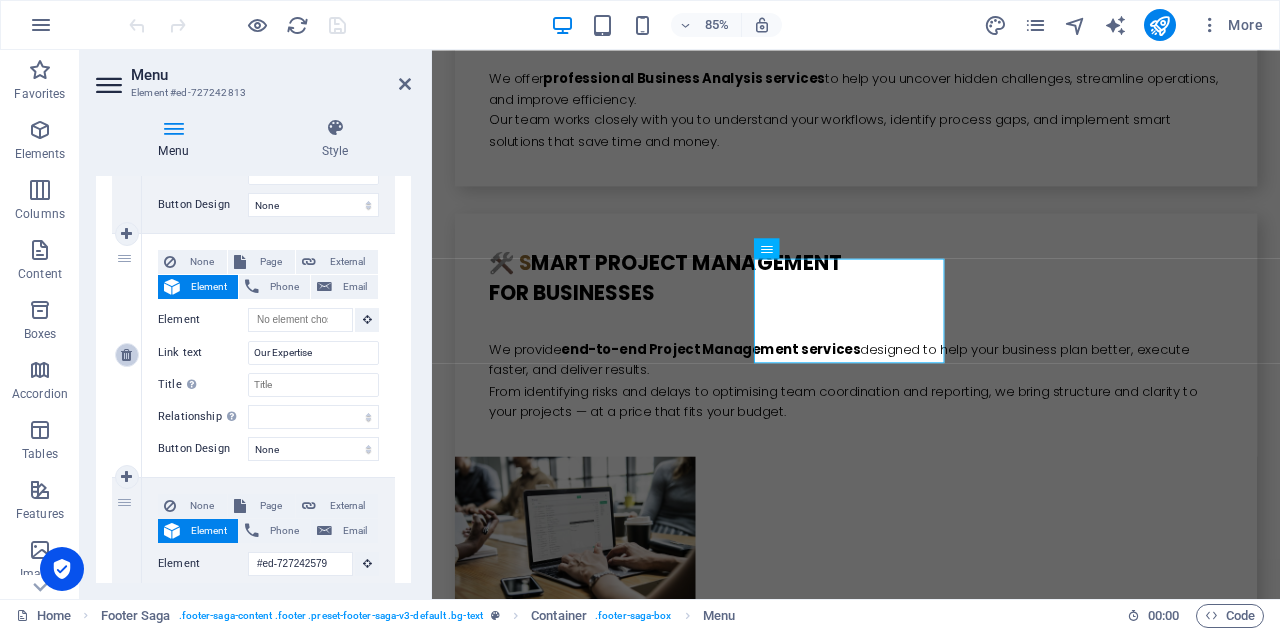 click at bounding box center [126, 355] 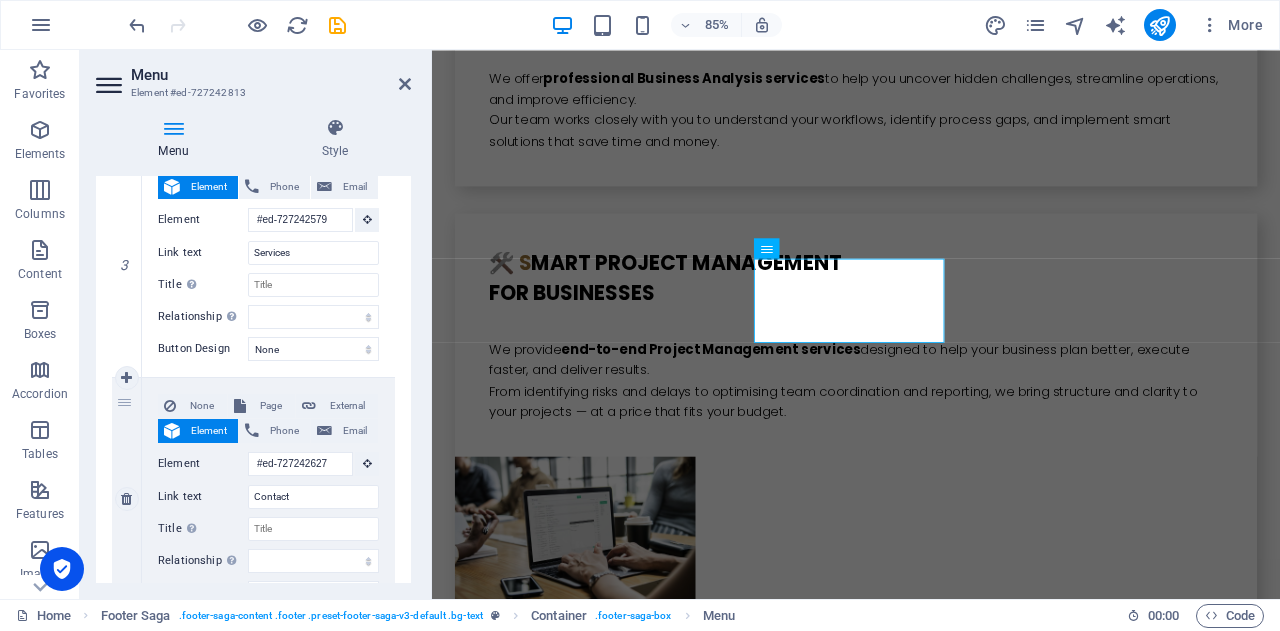 scroll, scrollTop: 715, scrollLeft: 0, axis: vertical 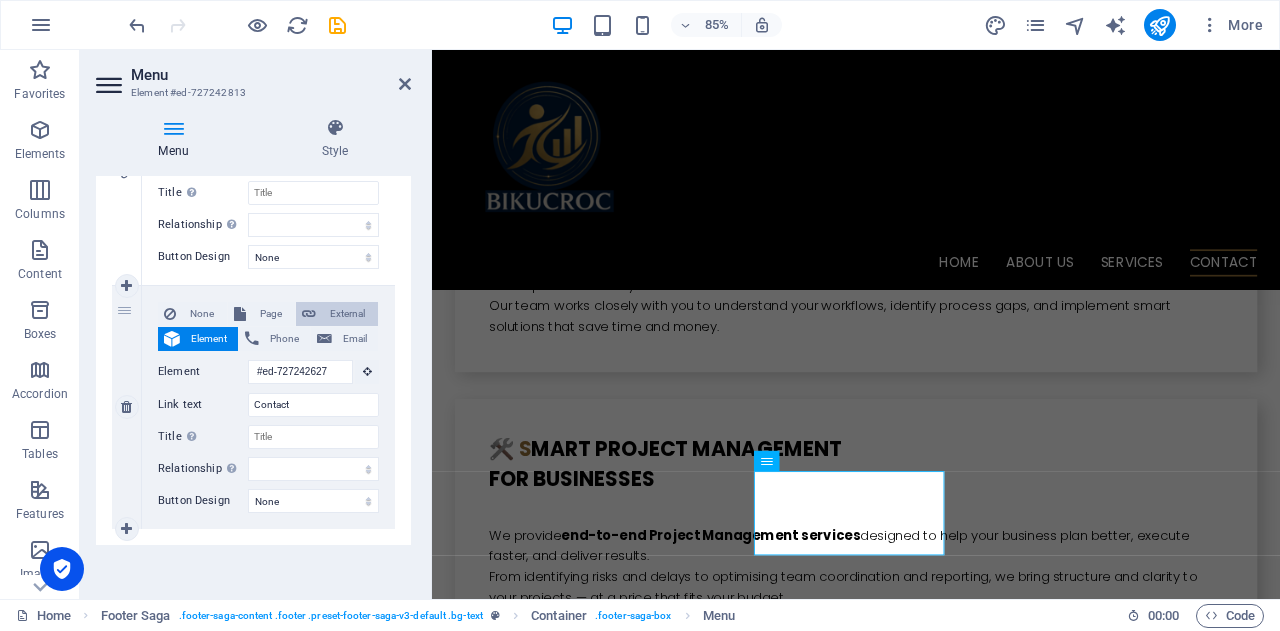 click on "External" at bounding box center [347, 314] 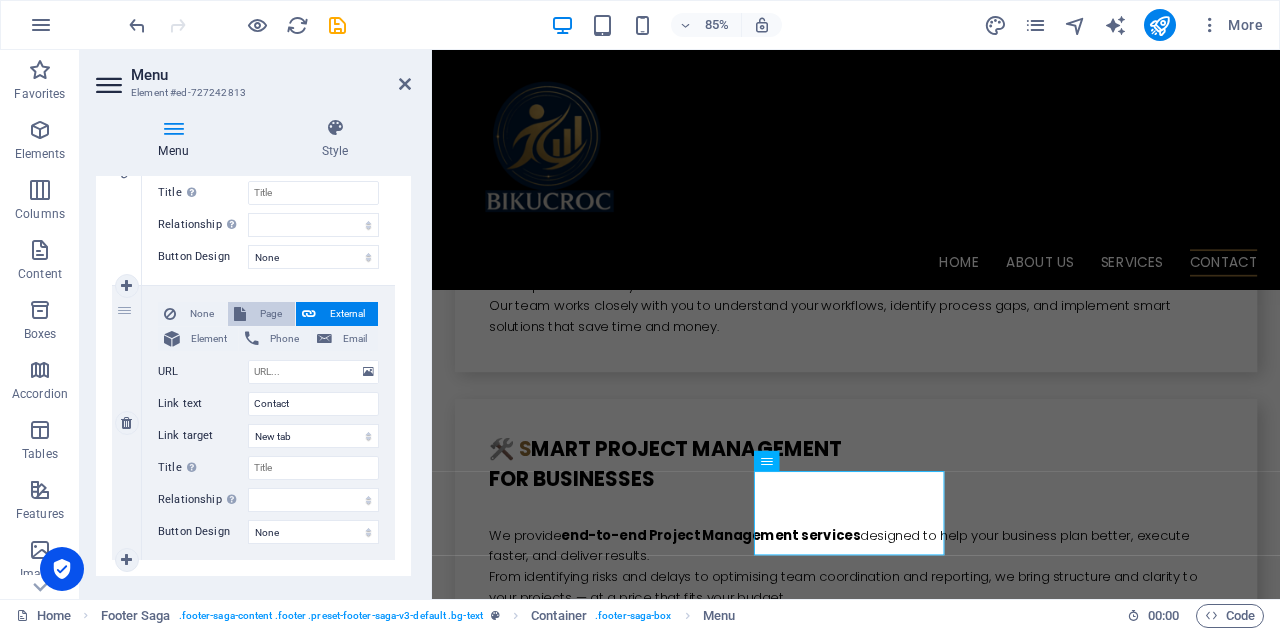 click on "Page" at bounding box center (270, 314) 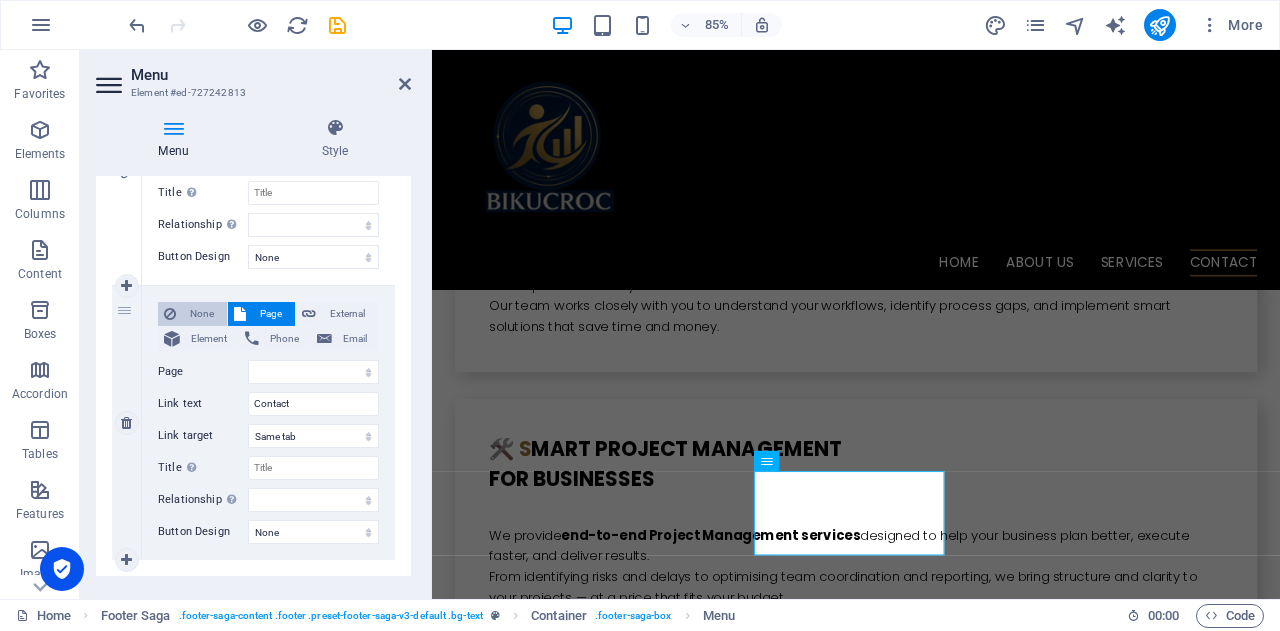 click on "None" at bounding box center (201, 314) 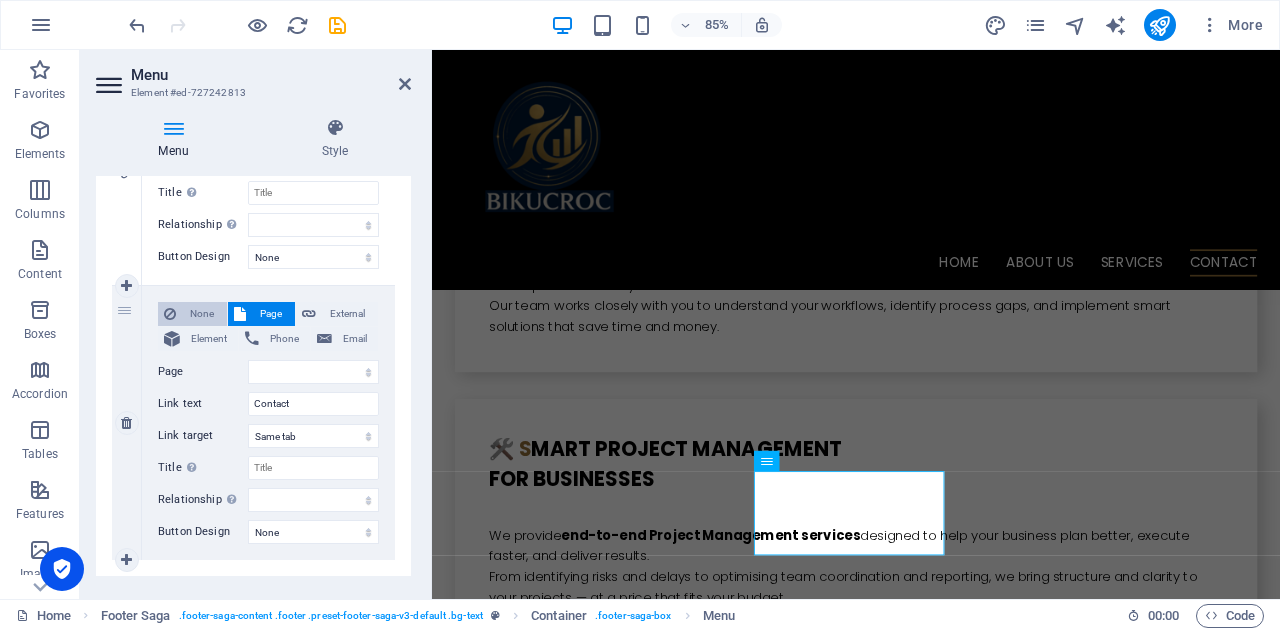 scroll, scrollTop: 578, scrollLeft: 0, axis: vertical 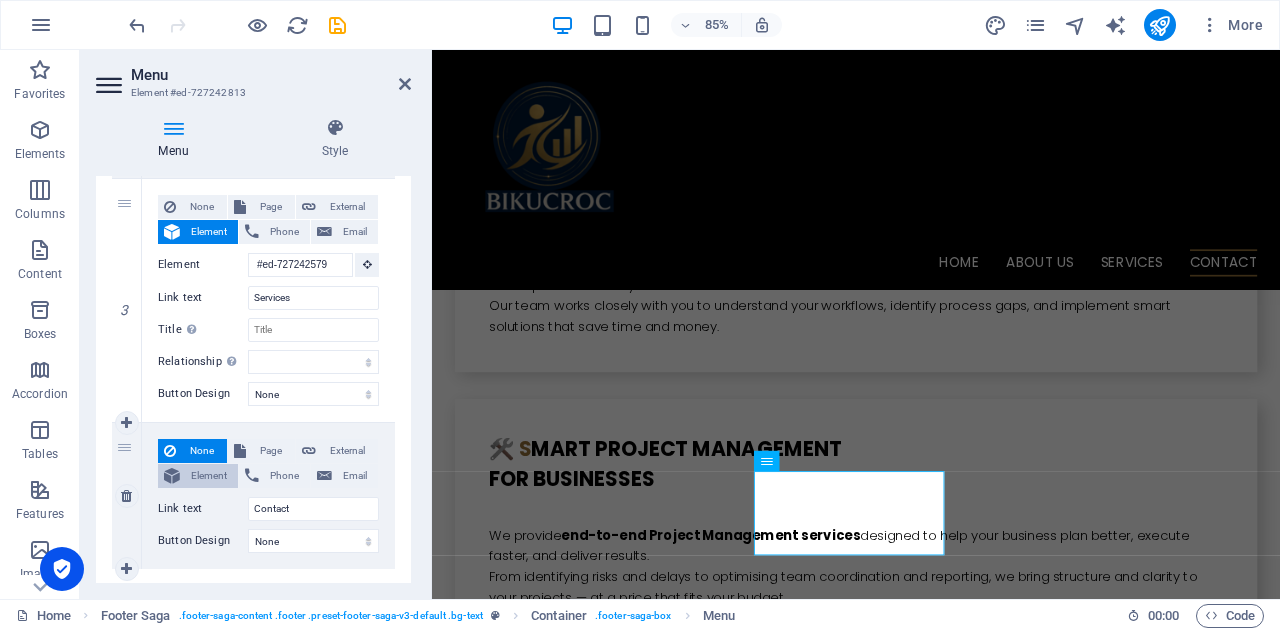 click on "Element" at bounding box center (209, 476) 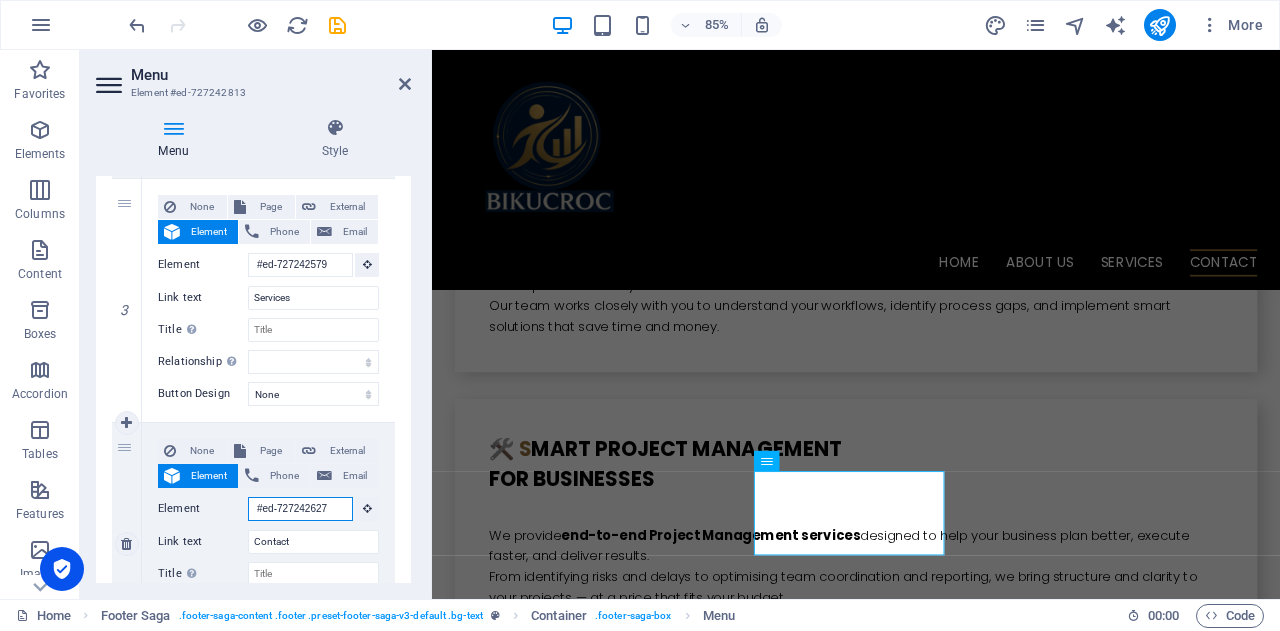 scroll, scrollTop: 0, scrollLeft: 2, axis: horizontal 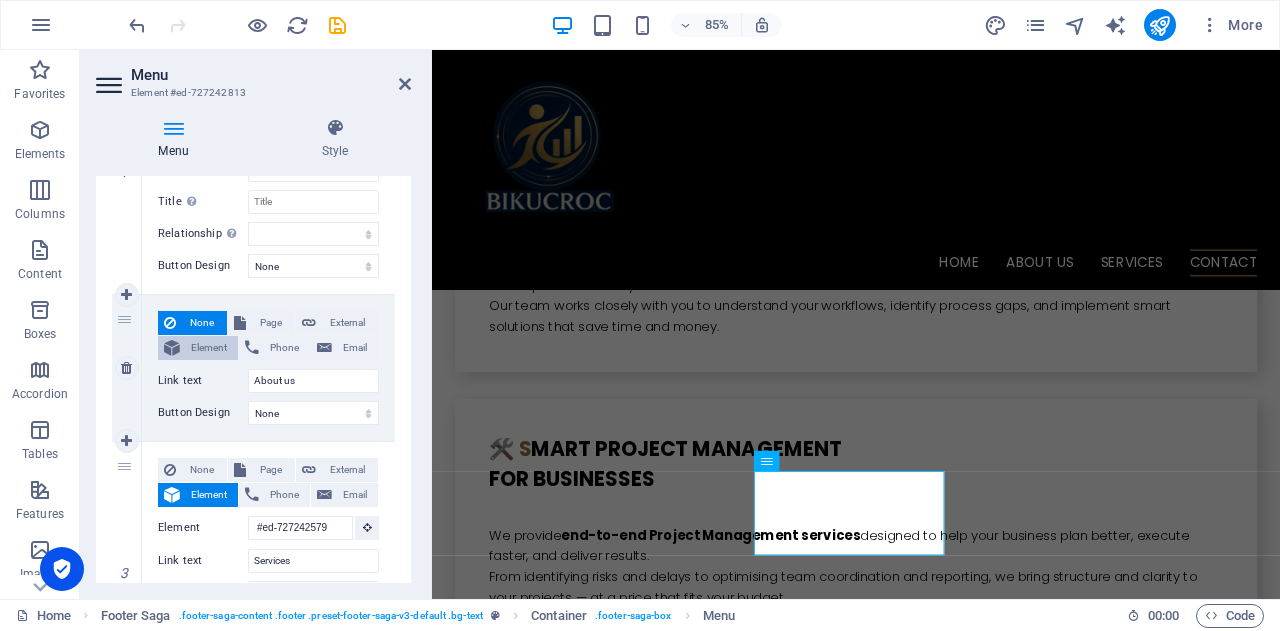 click on "Element" at bounding box center (209, 348) 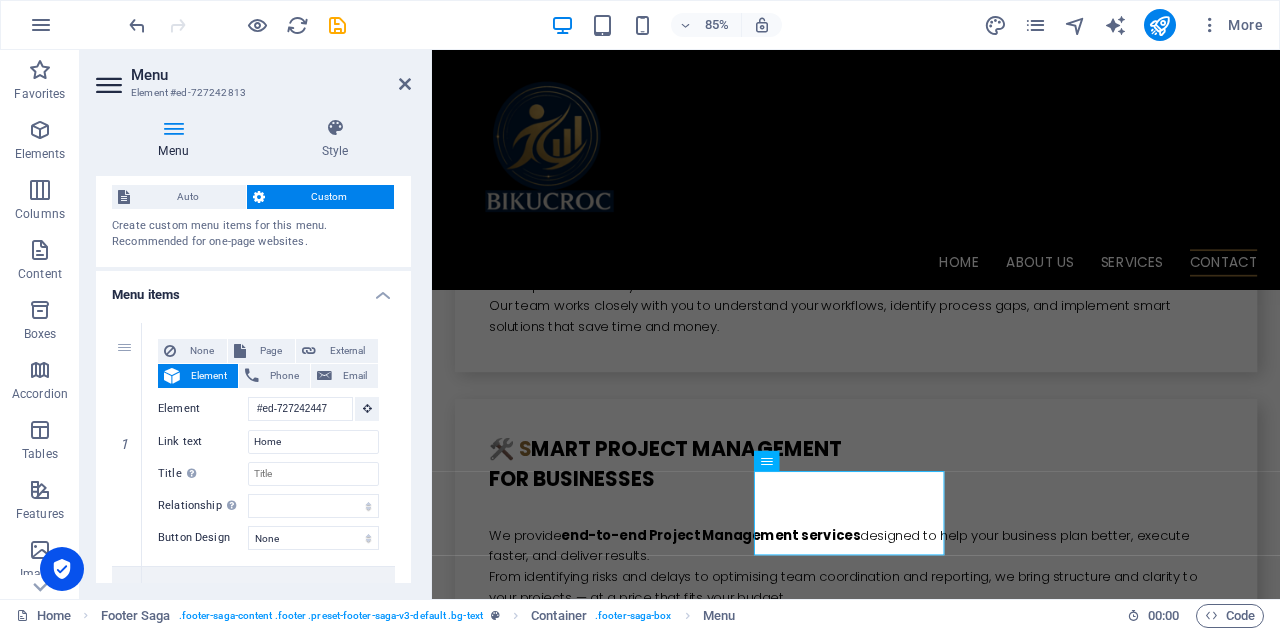 scroll, scrollTop: 0, scrollLeft: 0, axis: both 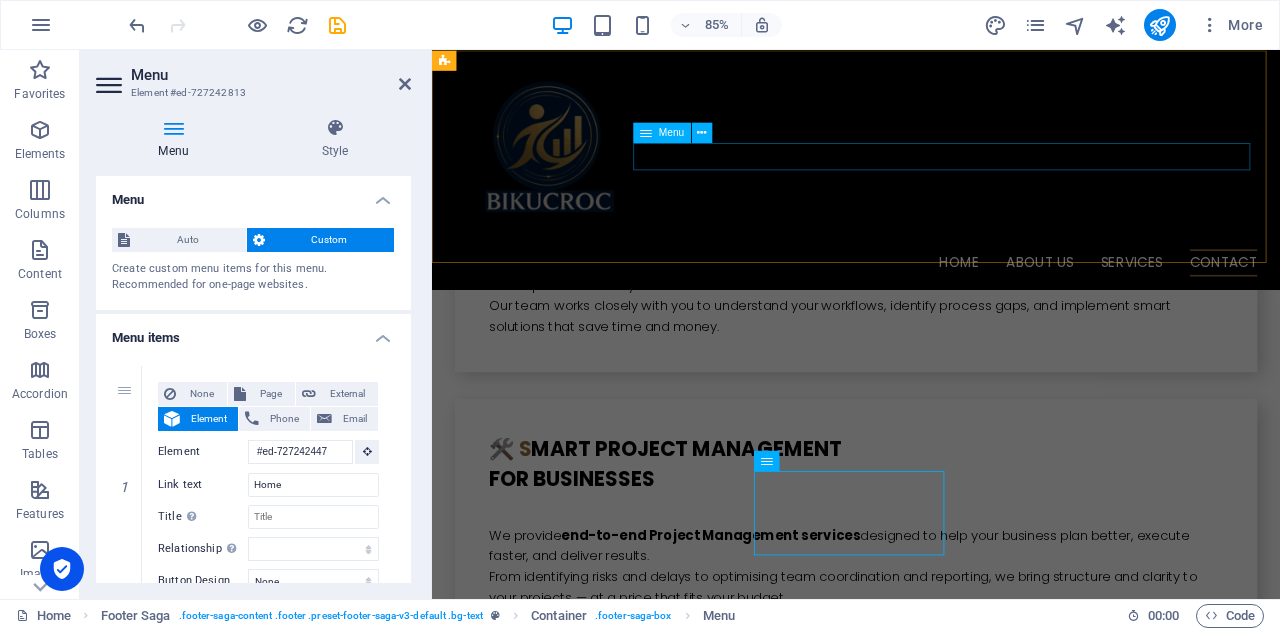 click on "Home About us Services Contact" at bounding box center [931, 300] 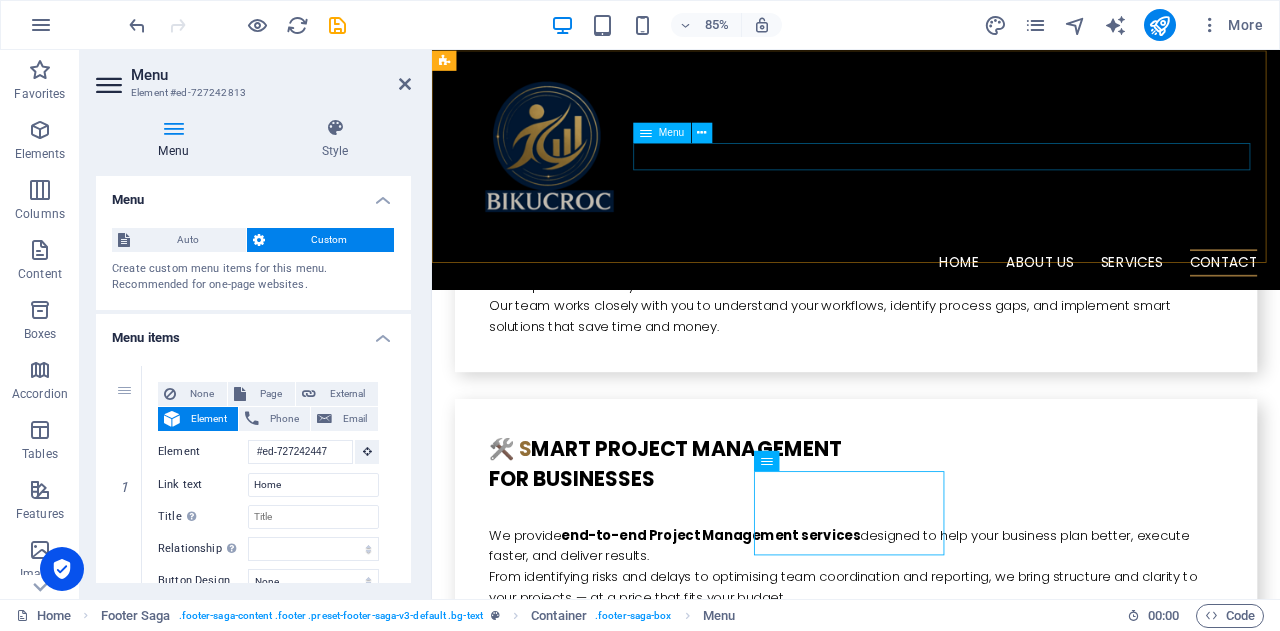 click on "Home About us Services Contact" at bounding box center [931, 300] 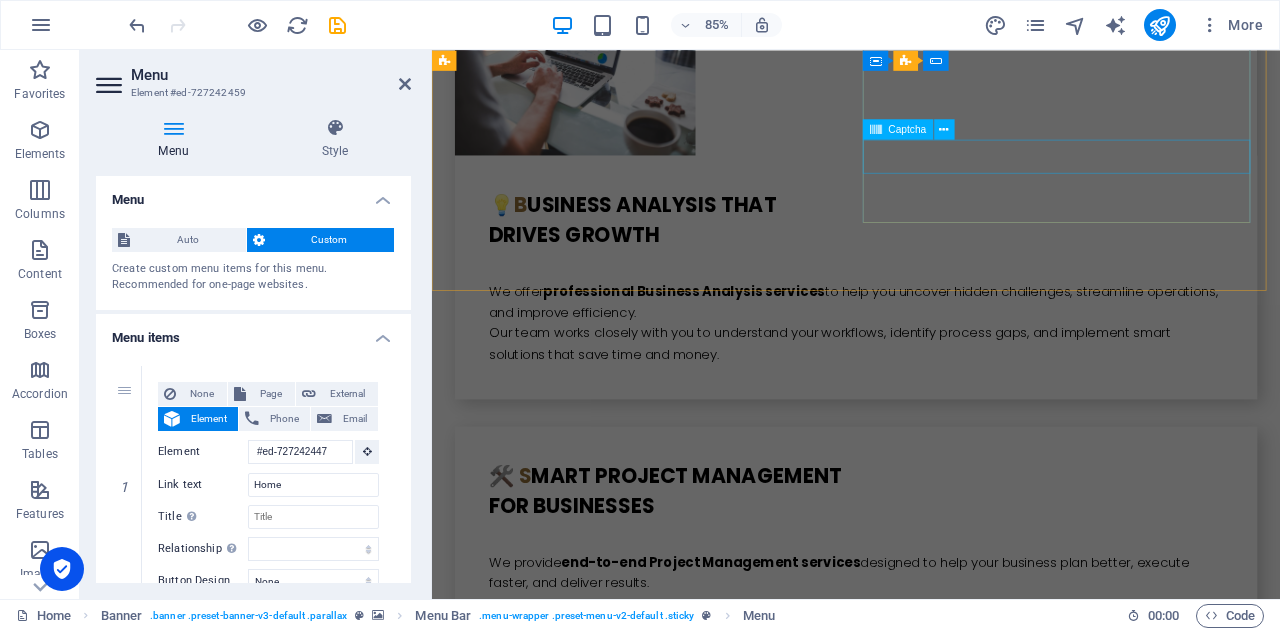scroll, scrollTop: 0, scrollLeft: 0, axis: both 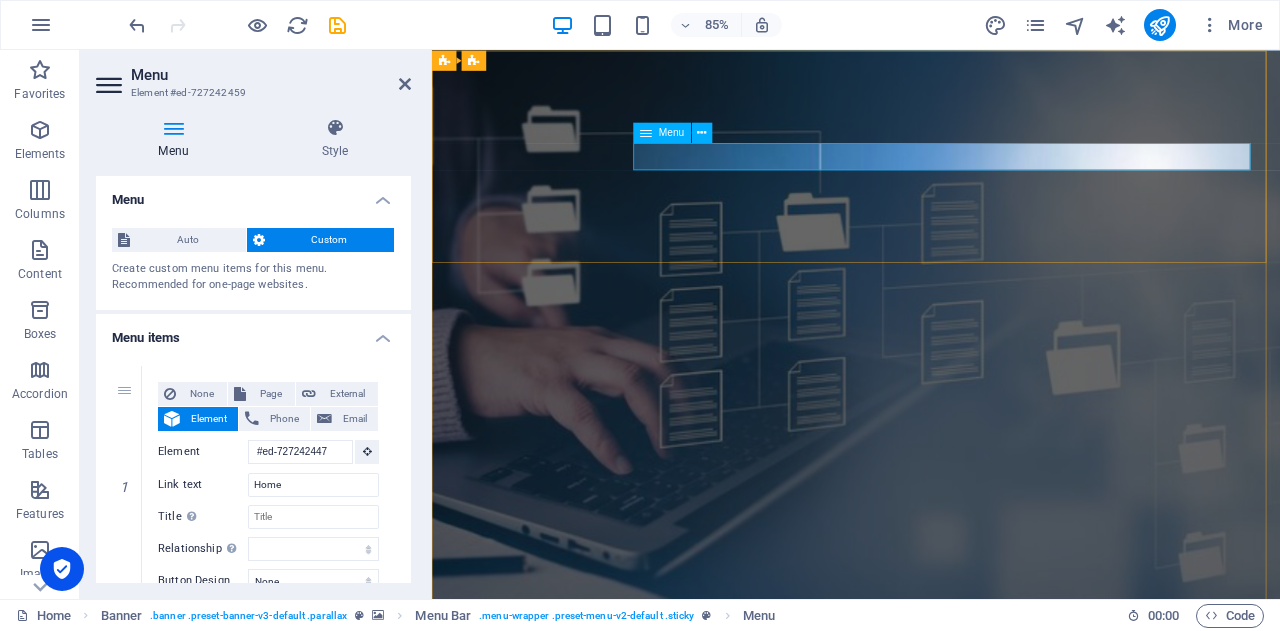 click on "Home About us Services Contact" at bounding box center [931, 948] 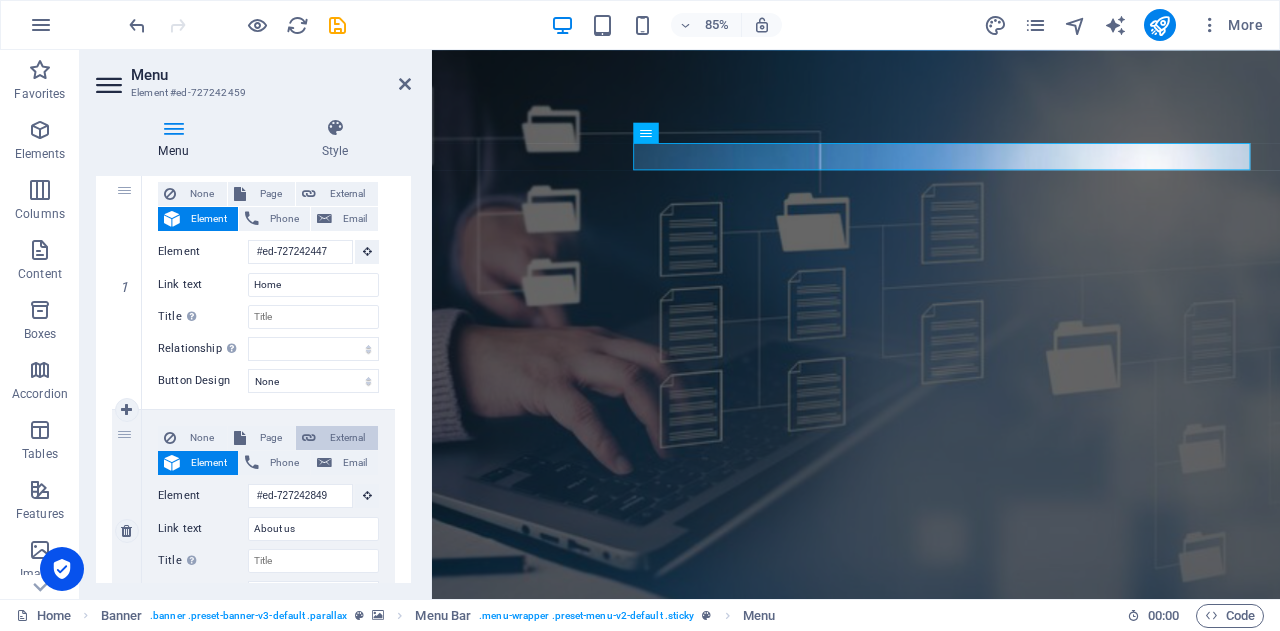 scroll, scrollTop: 400, scrollLeft: 0, axis: vertical 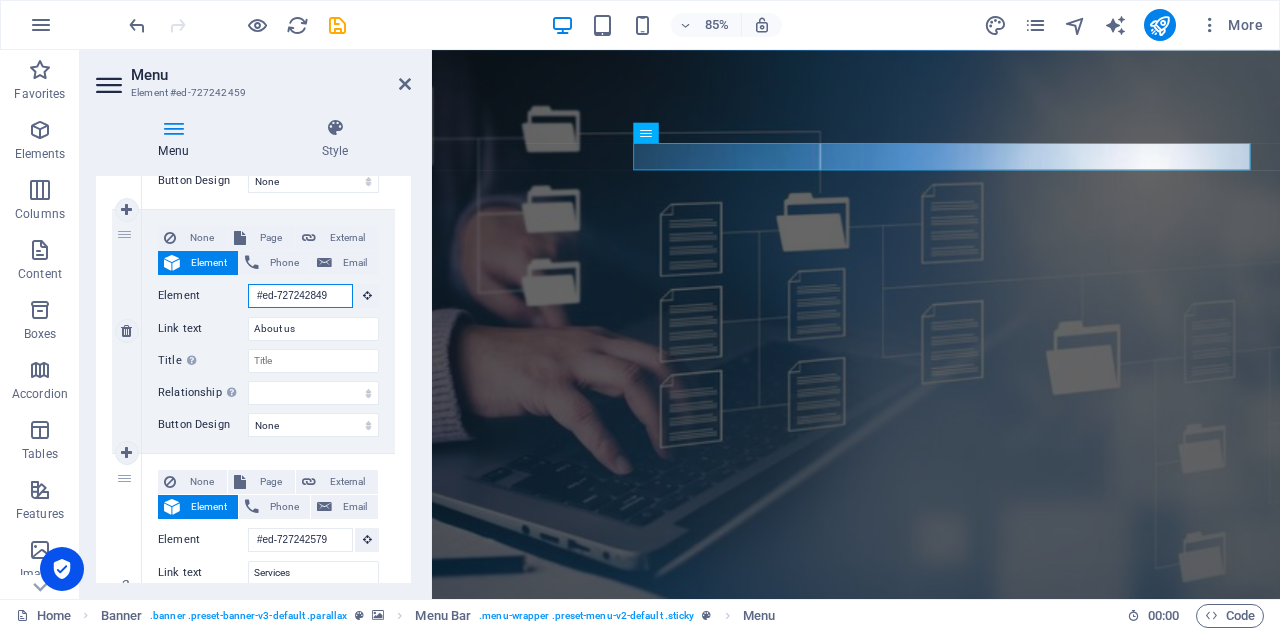 drag, startPoint x: 250, startPoint y: 293, endPoint x: 385, endPoint y: 293, distance: 135 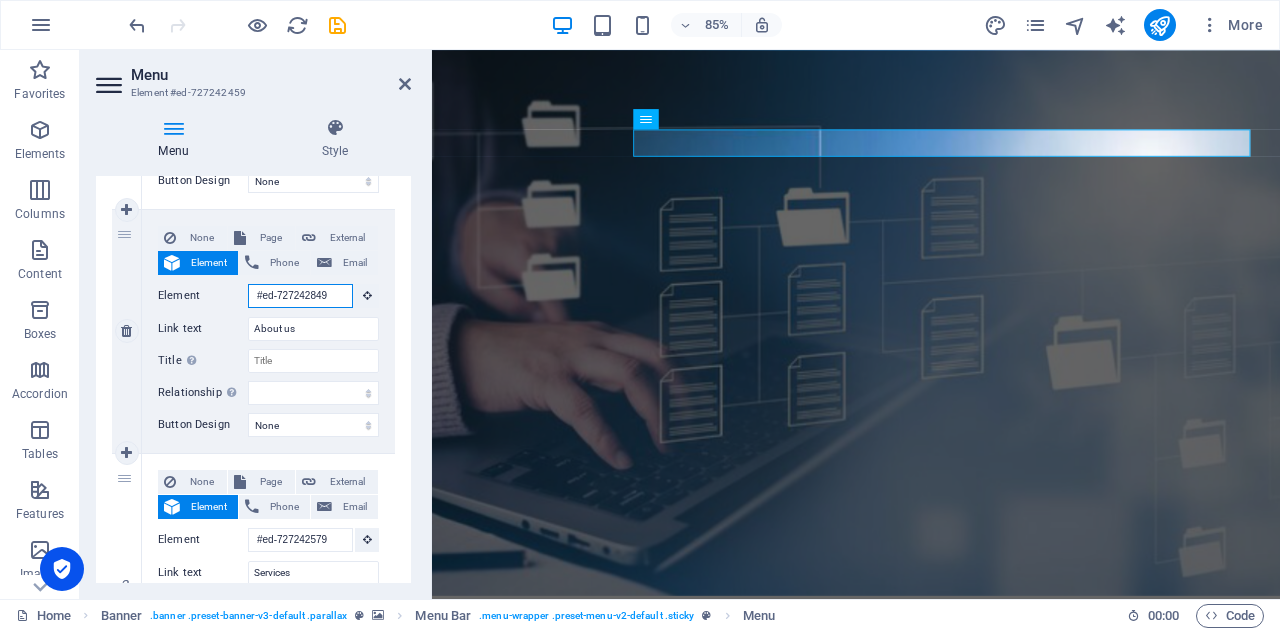 scroll, scrollTop: 0, scrollLeft: 0, axis: both 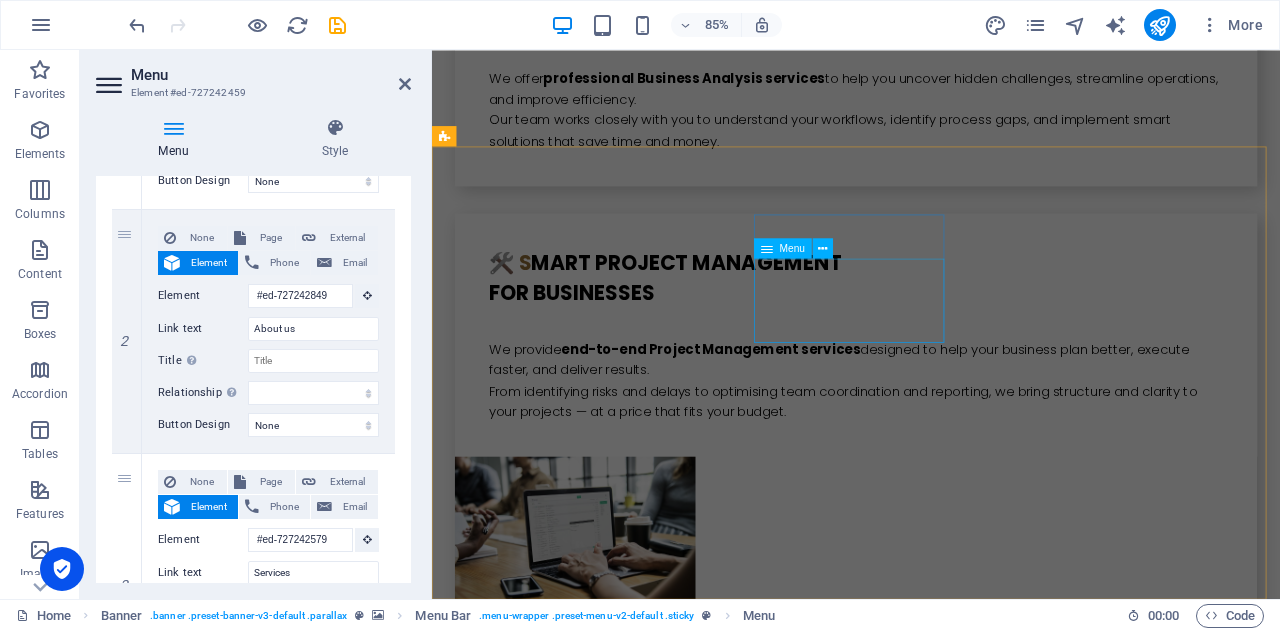 click on "Home  About us  Services  Contact" at bounding box center [560, 5419] 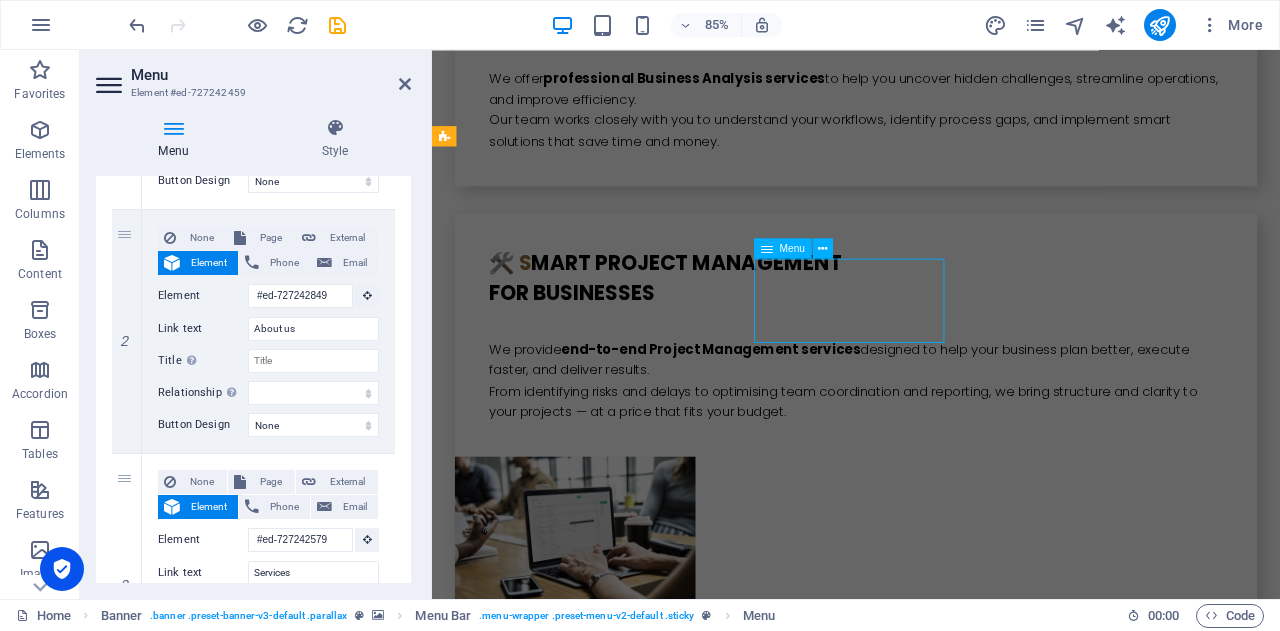 click on "Home  About us  Services  Contact" at bounding box center (560, 5419) 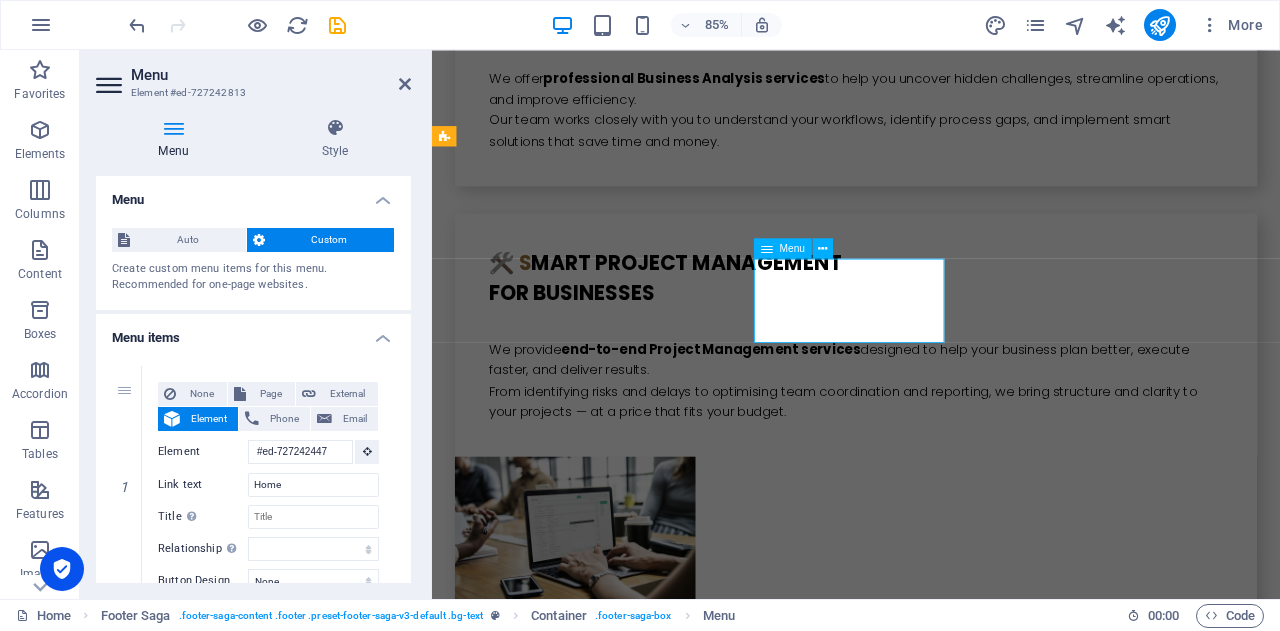click on "Home  About us  Services  Contact" at bounding box center (560, 5419) 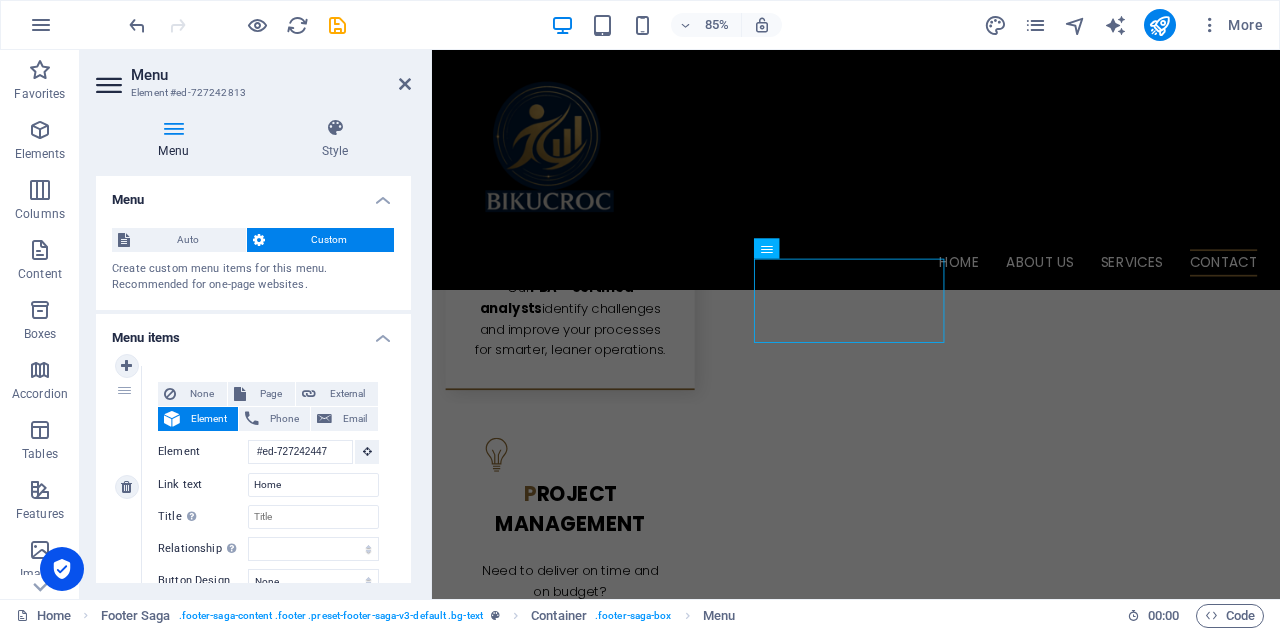 scroll, scrollTop: 264, scrollLeft: 0, axis: vertical 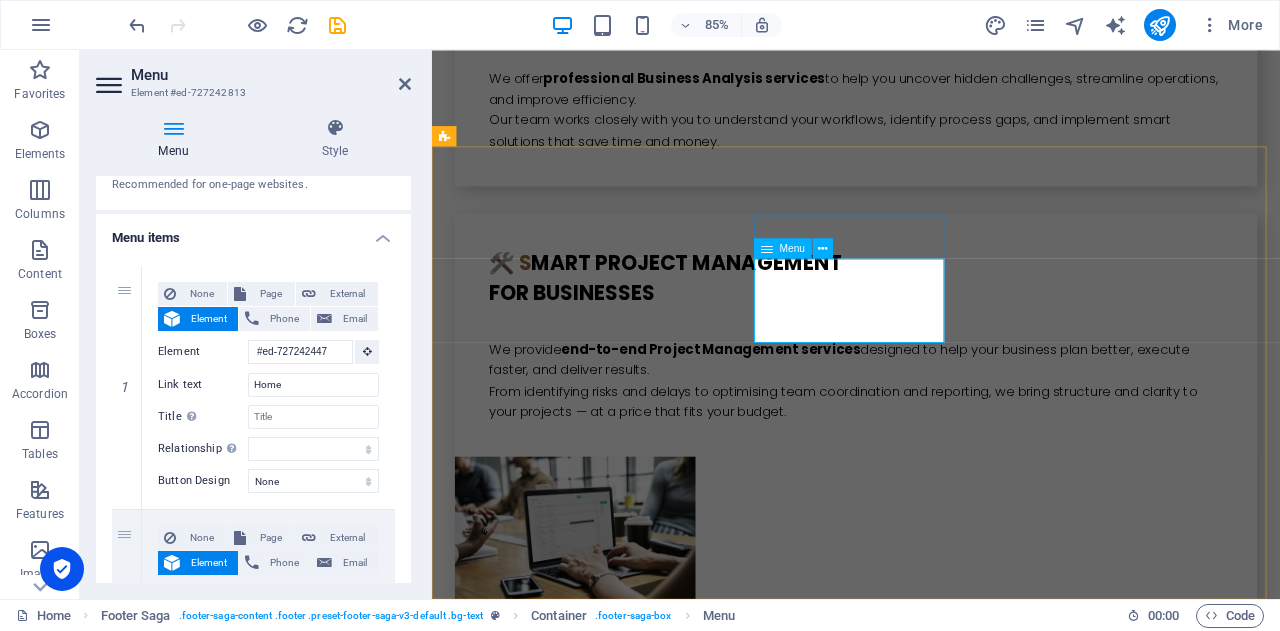 click on "Home  About us  Services  Contact" at bounding box center (560, 5419) 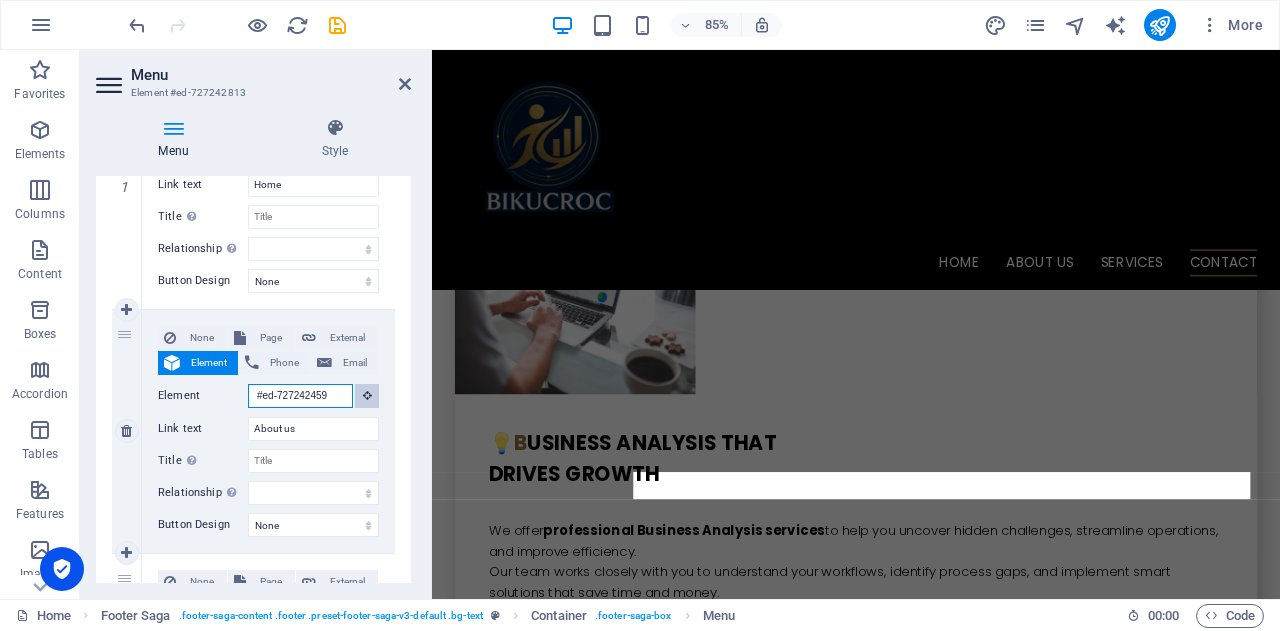 drag, startPoint x: 255, startPoint y: 390, endPoint x: 359, endPoint y: 388, distance: 104.019226 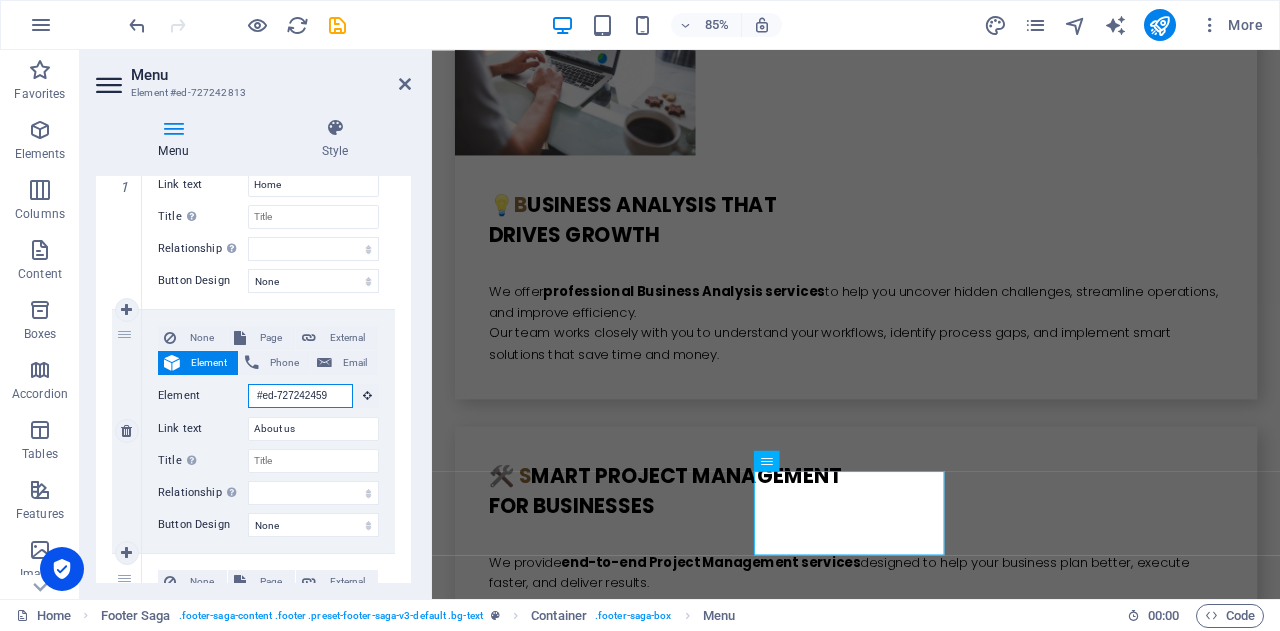 paste on "84" 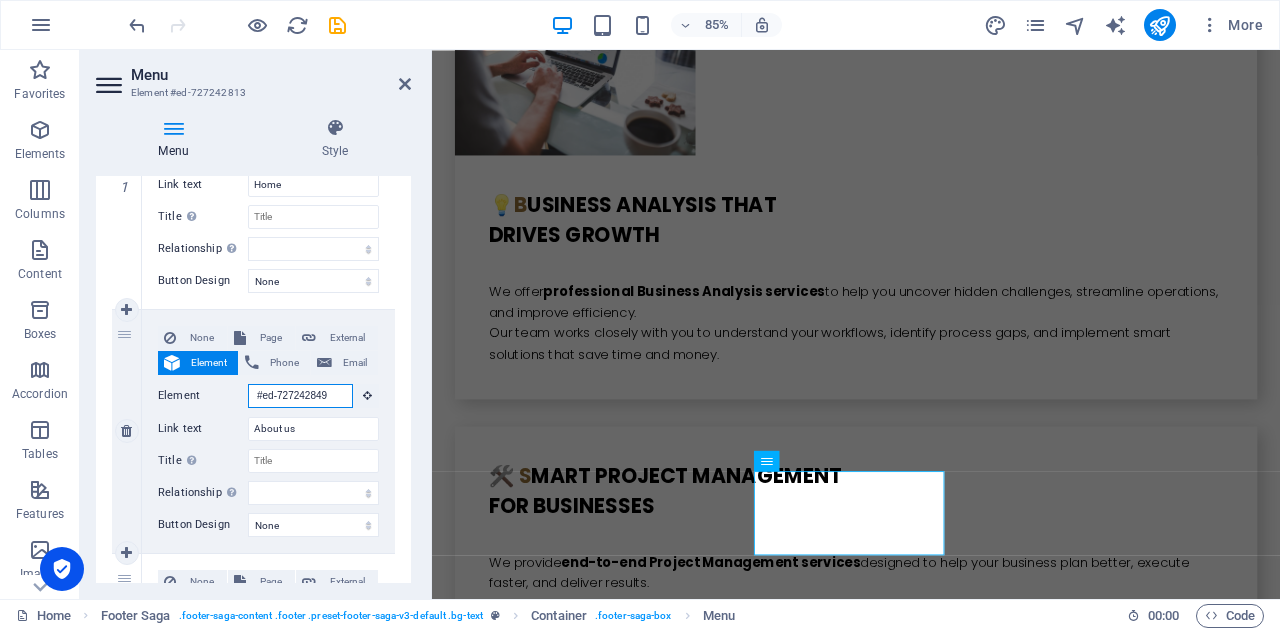 select 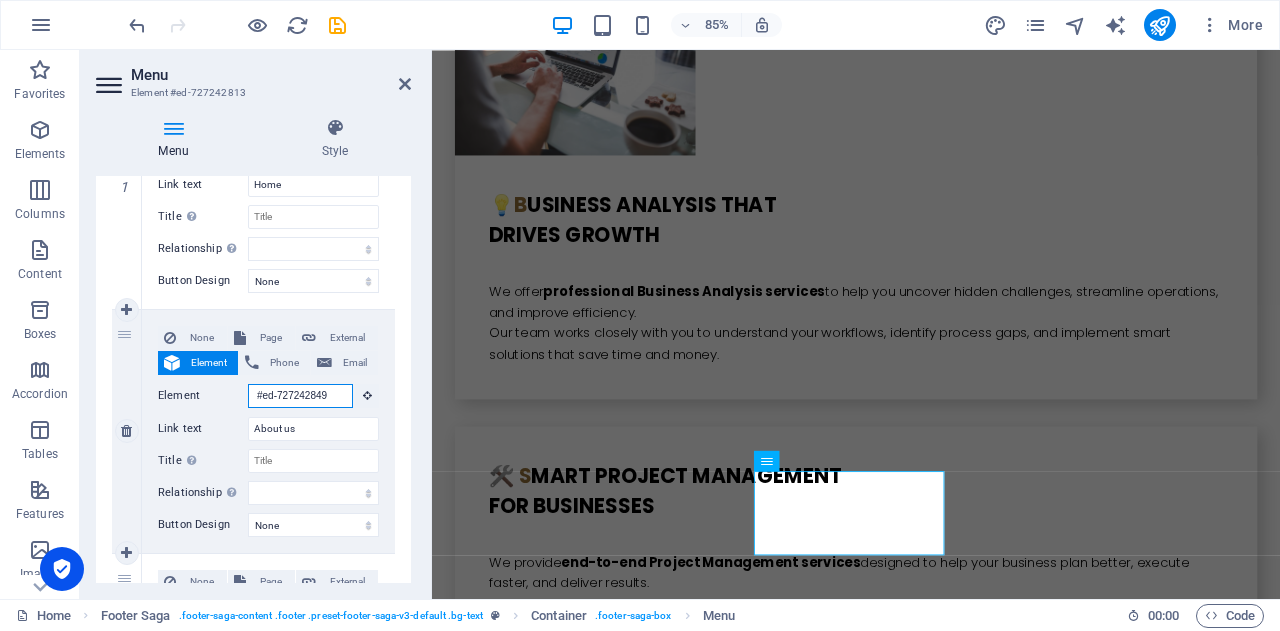 type on "#ed-727242849" 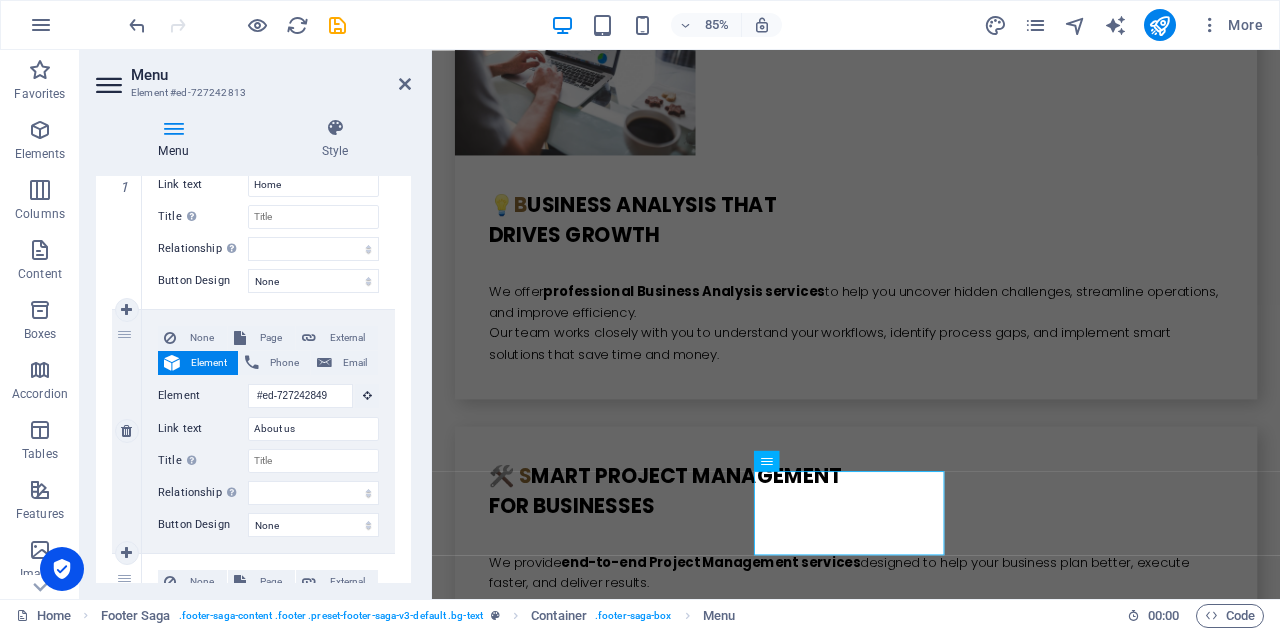 click on "Link text" at bounding box center [203, 429] 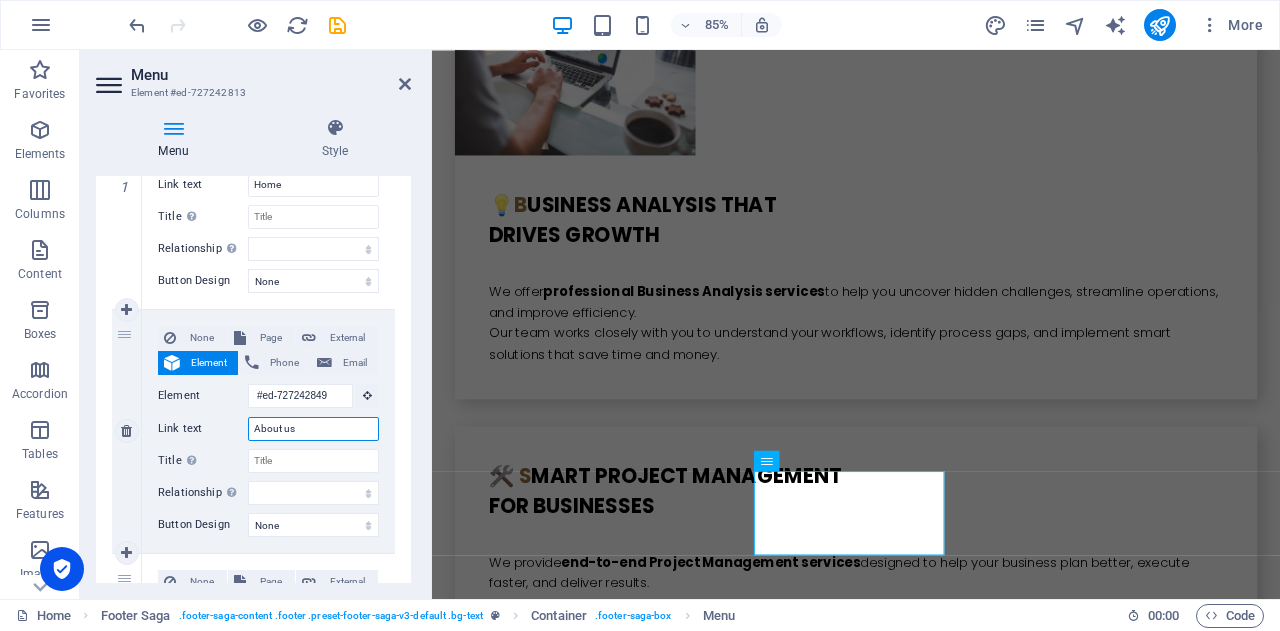click on "About us" at bounding box center (313, 429) 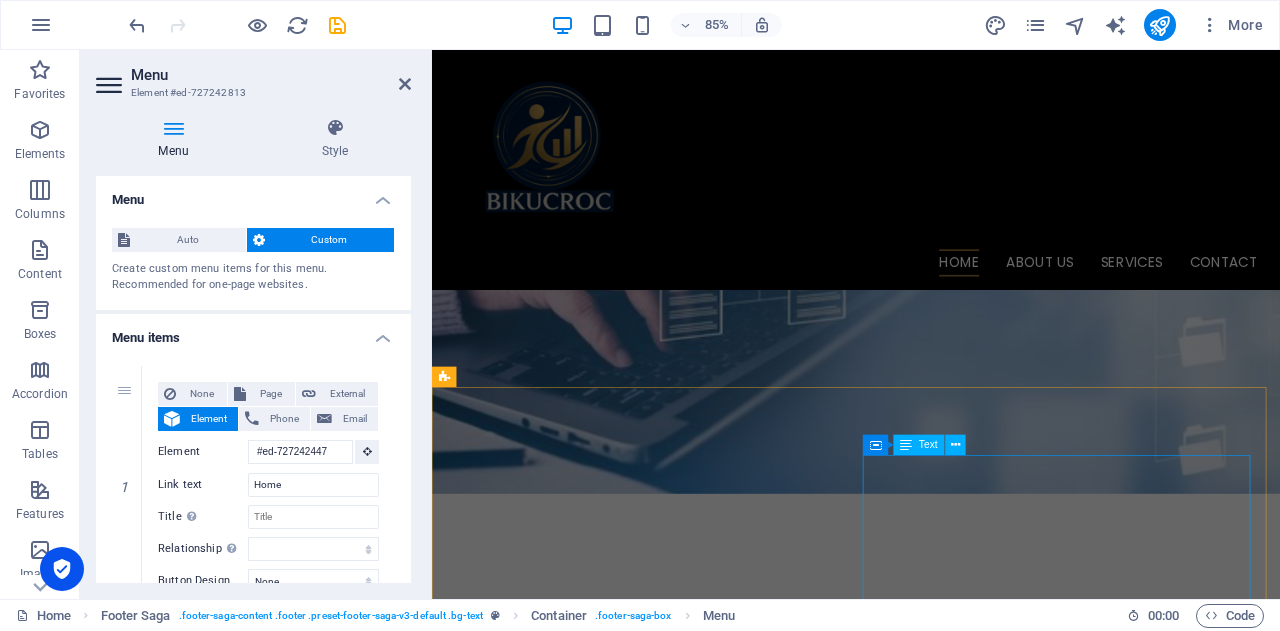click on "B IKUCROC  is a collaborative, agile team of Australian-based professionals — including  PMP® (Project Management Professional)  certified project managers,  PBA® (Professional in Business Analysis)  certified business analysts, and  experienced administrative experts . We work and live in Australia, giving us a deep understanding of local business culture, compliance requirements, and operational expectations. Our team tailors each service to meet your specific needs; whether you're streamlining admin processes, delivering a project, or uncovering opportunities for business improvement. With a focus on quality, accountability, and clear communication, we provide reliable support that helps your business run smarter — without the overhead of full-time staff or the risks of offshore outsourcing." at bounding box center (676, 1549) 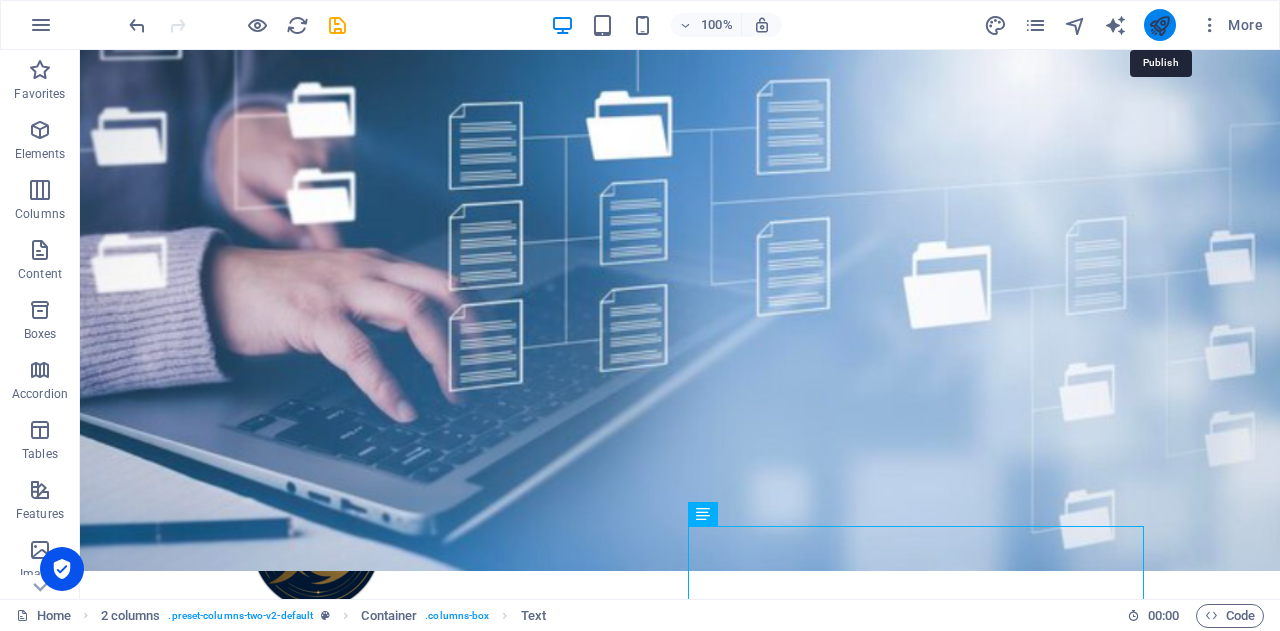 click at bounding box center (1159, 25) 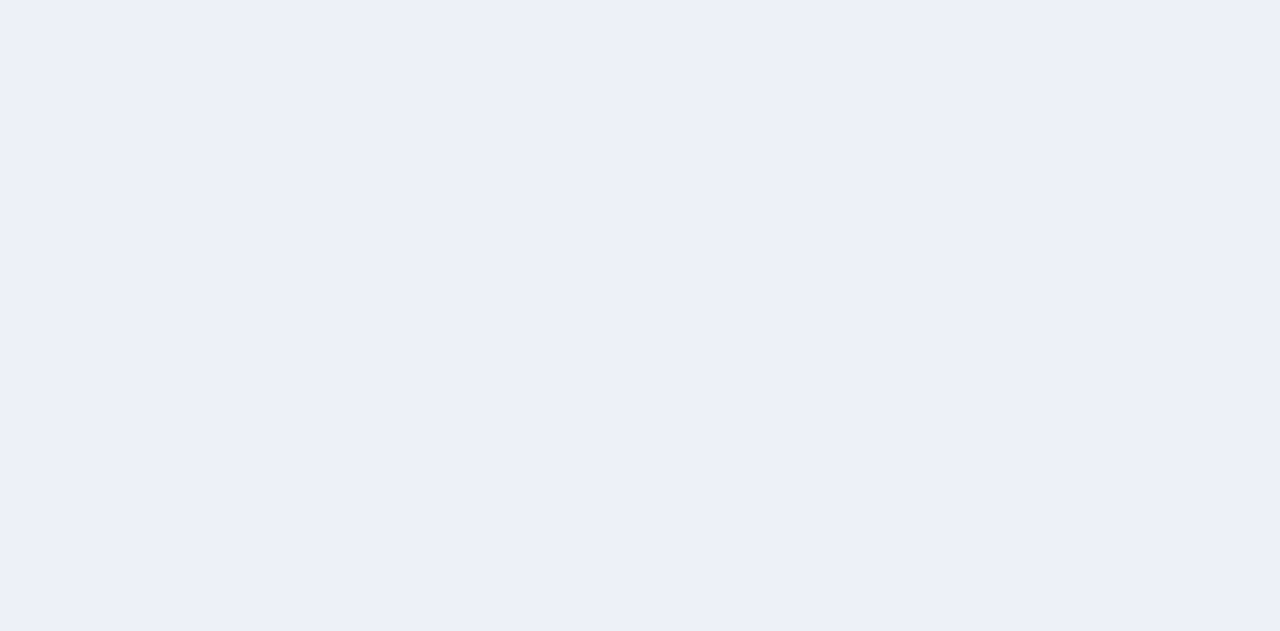 scroll, scrollTop: 0, scrollLeft: 0, axis: both 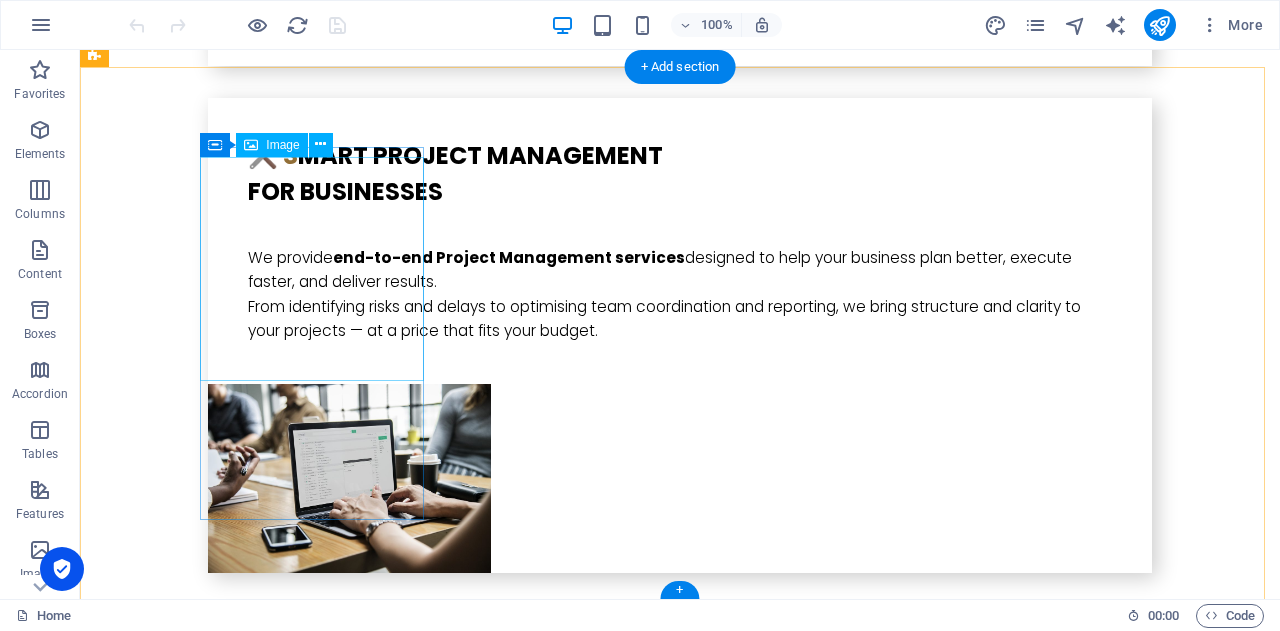 click at bounding box center [208, 4556] 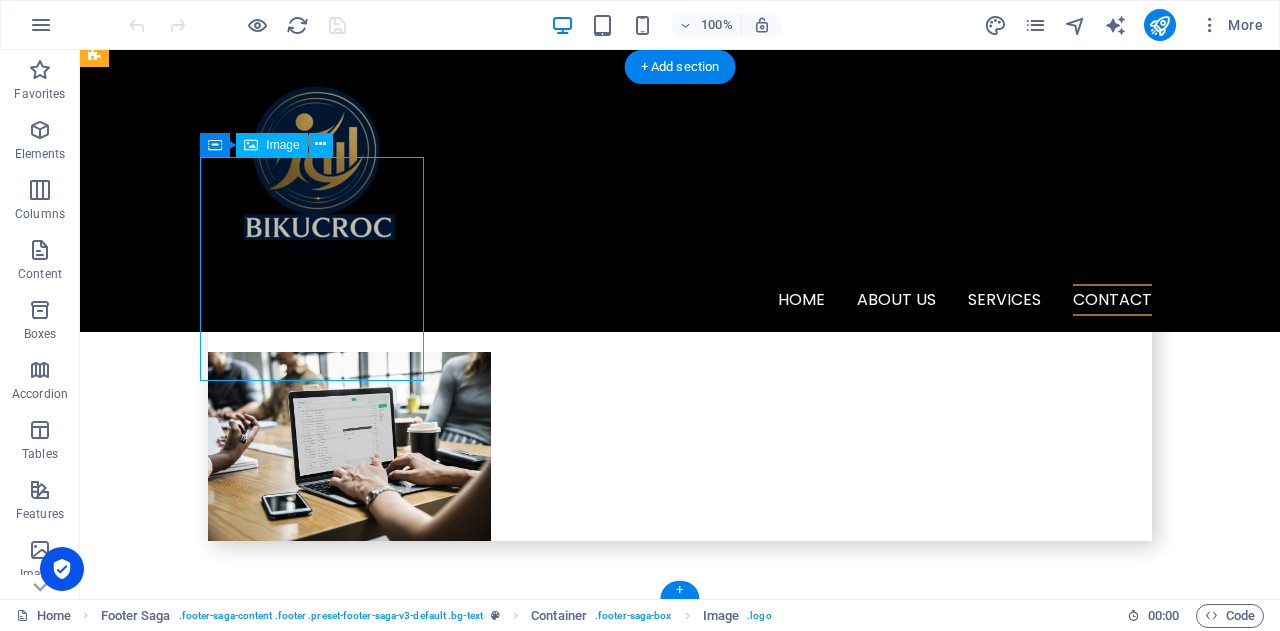 scroll, scrollTop: 5478, scrollLeft: 0, axis: vertical 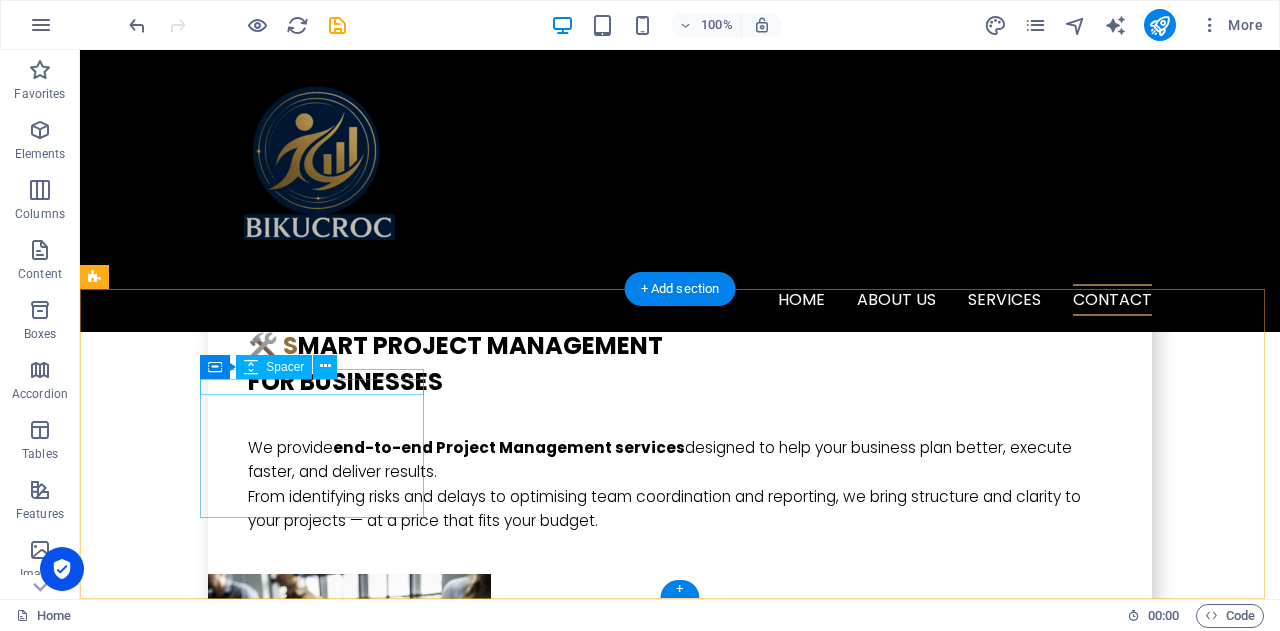 click at bounding box center [208, 4154] 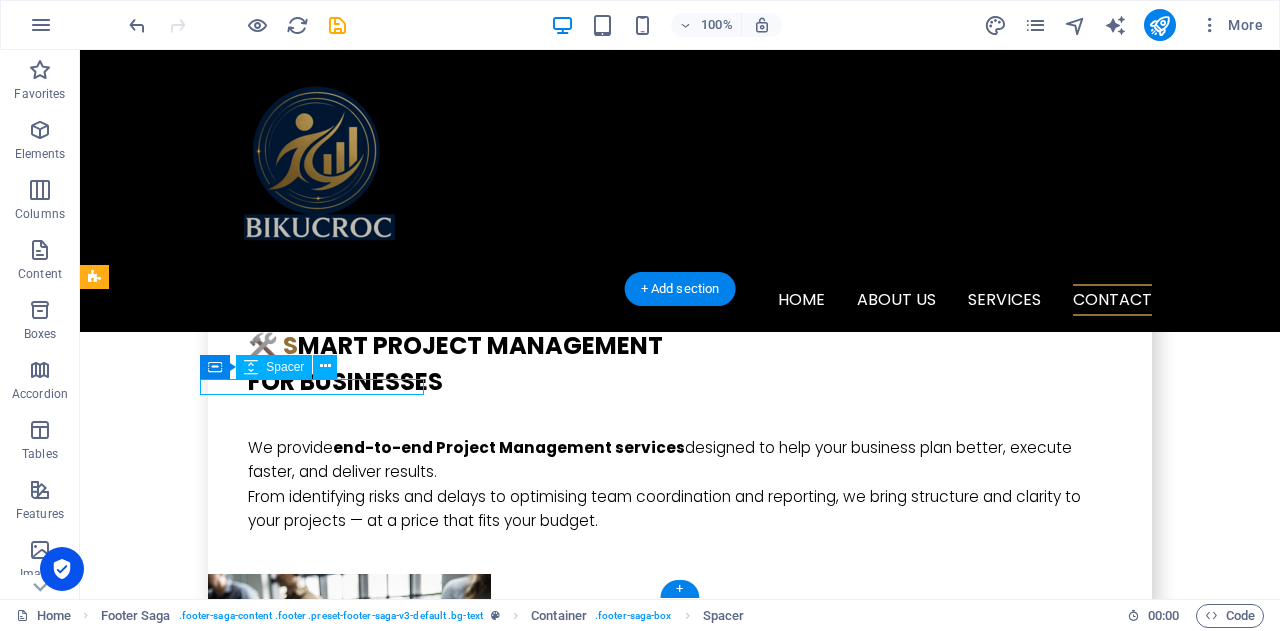 click at bounding box center (208, 4154) 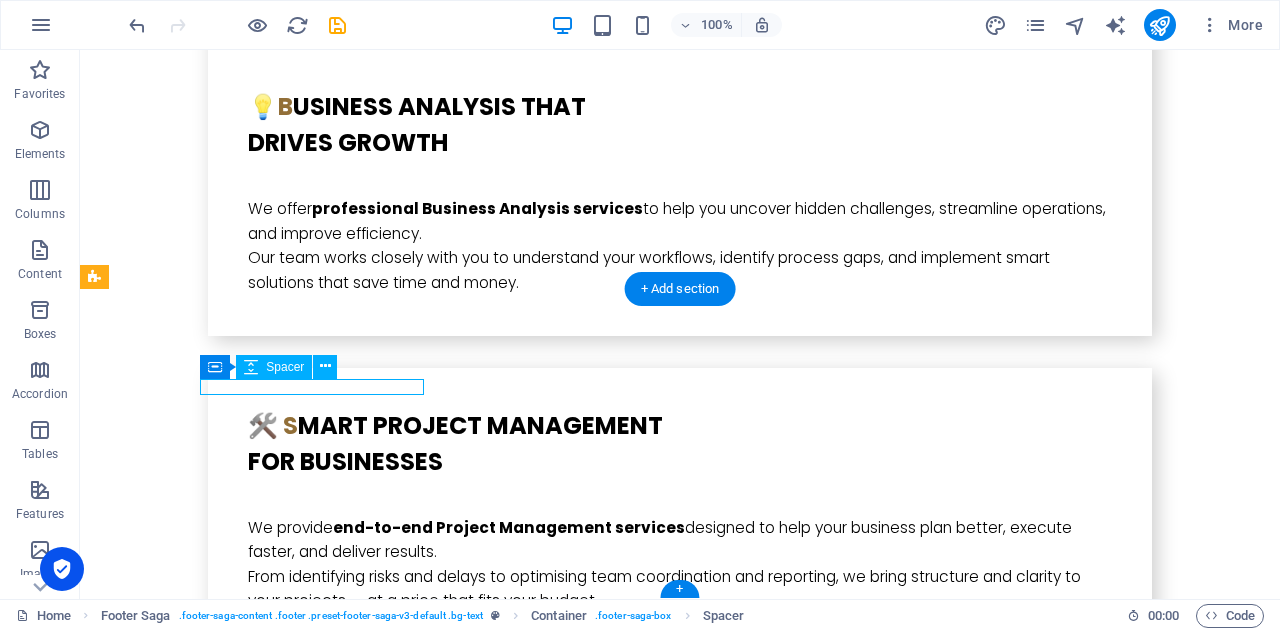 scroll, scrollTop: 5382, scrollLeft: 0, axis: vertical 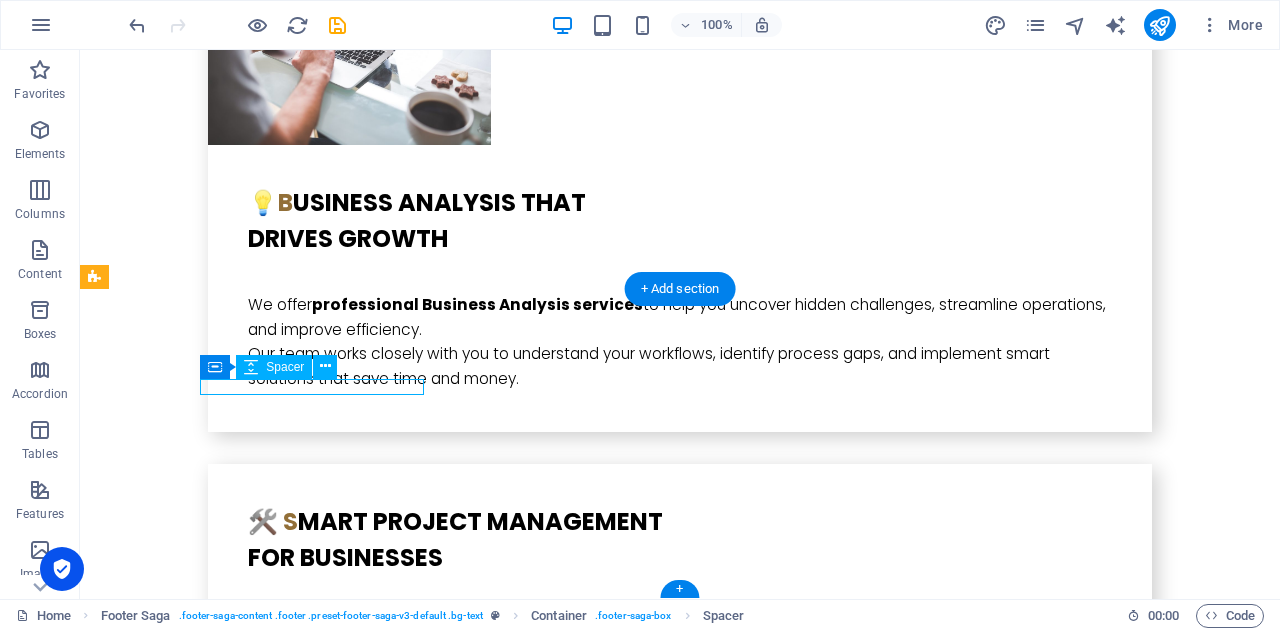 select on "px" 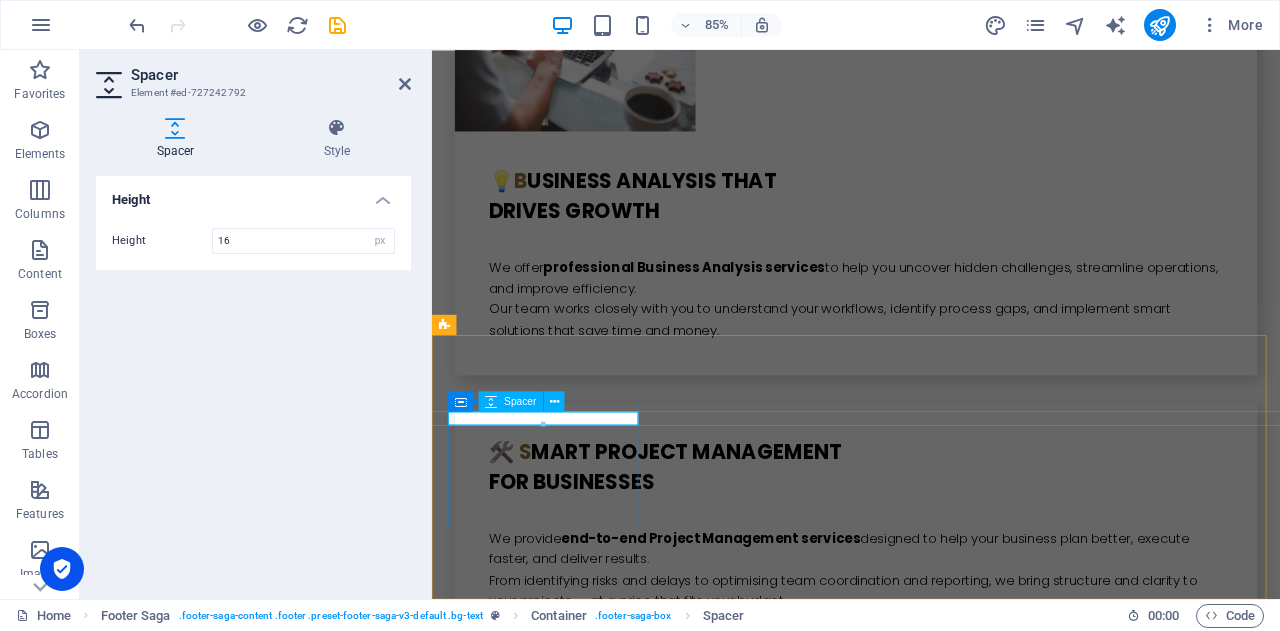 click at bounding box center (560, 4330) 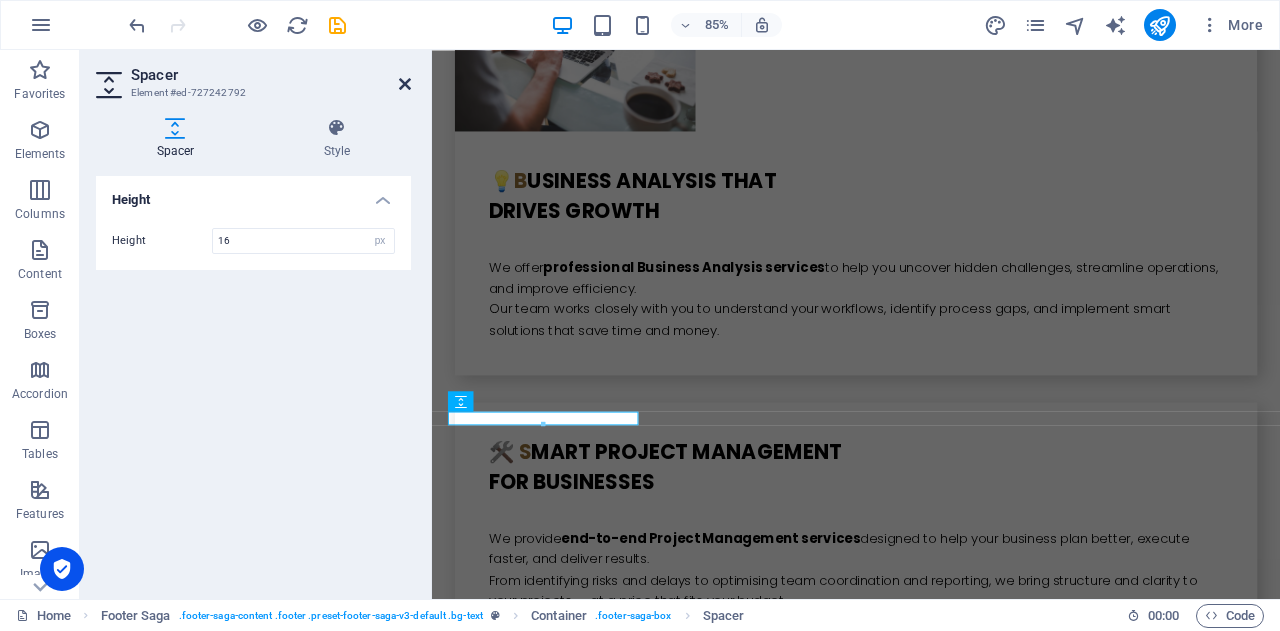 click at bounding box center [405, 84] 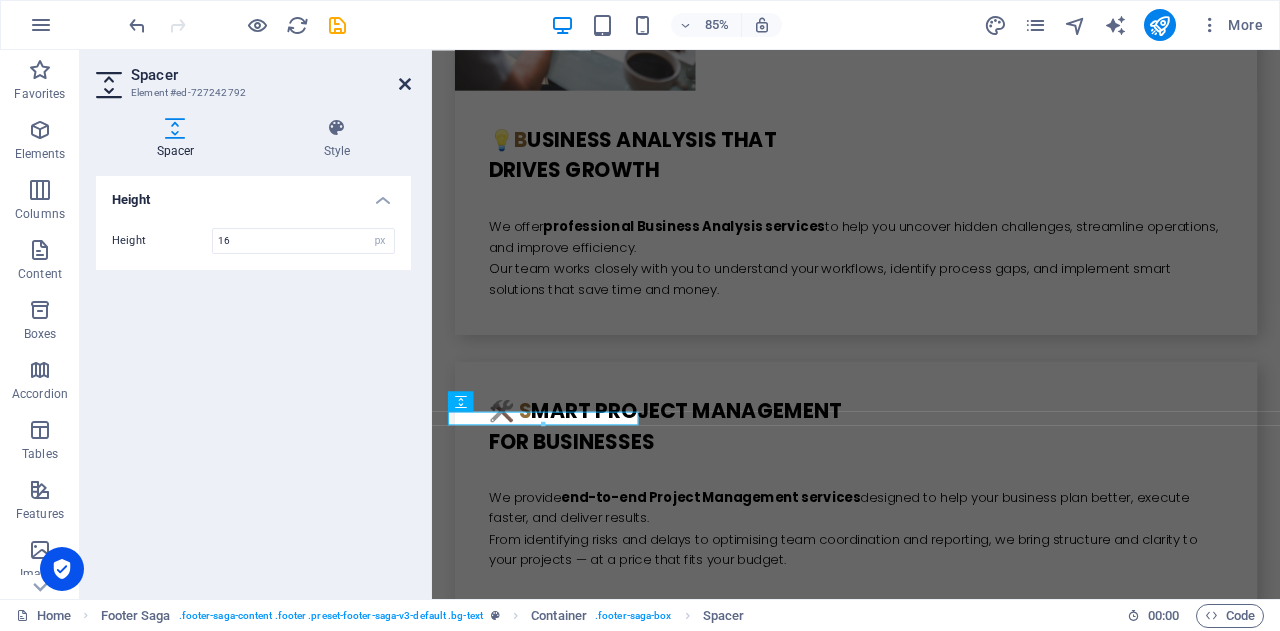 scroll, scrollTop: 5478, scrollLeft: 0, axis: vertical 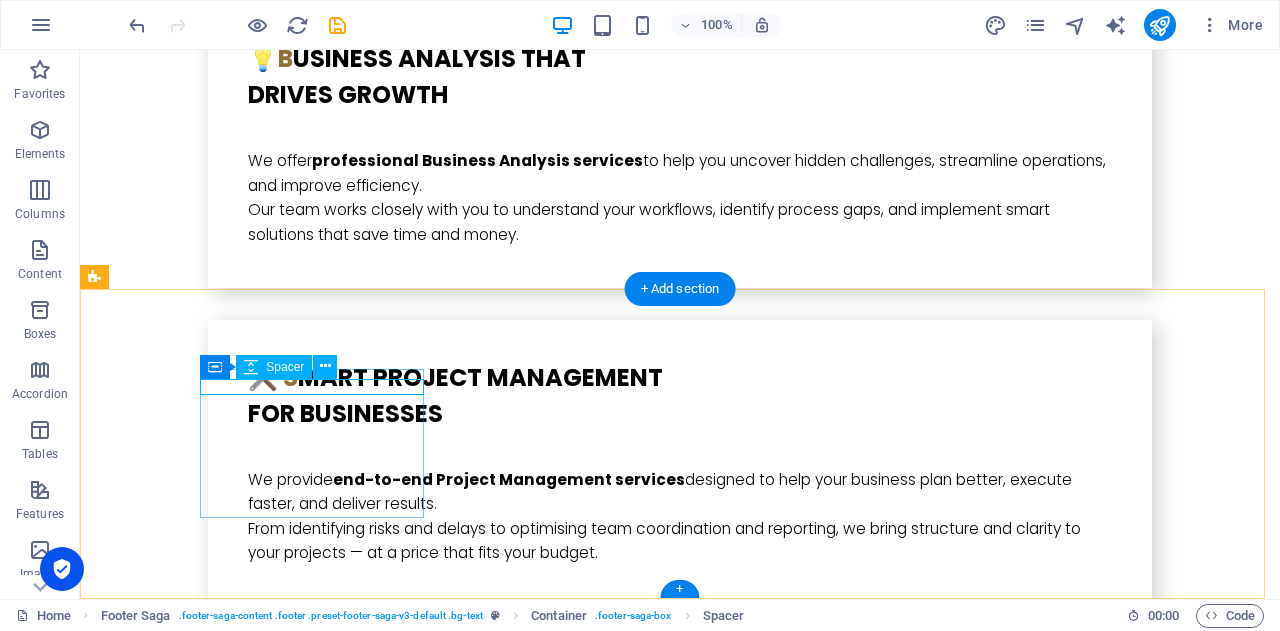 click at bounding box center (208, 4186) 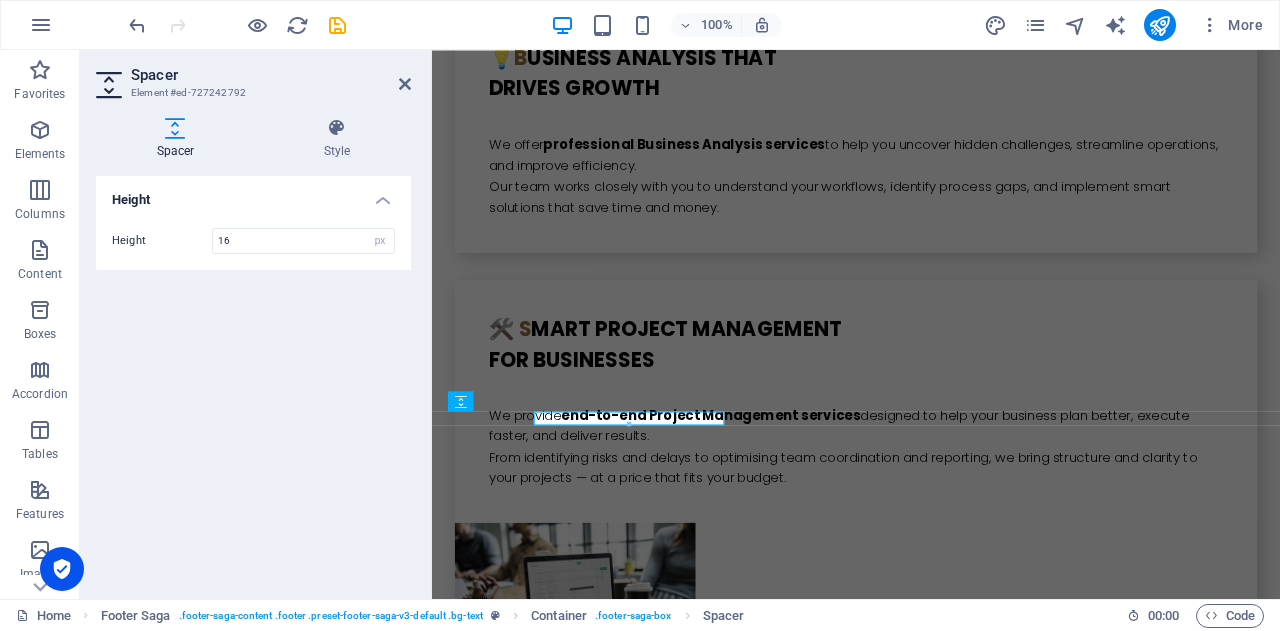 scroll, scrollTop: 5382, scrollLeft: 0, axis: vertical 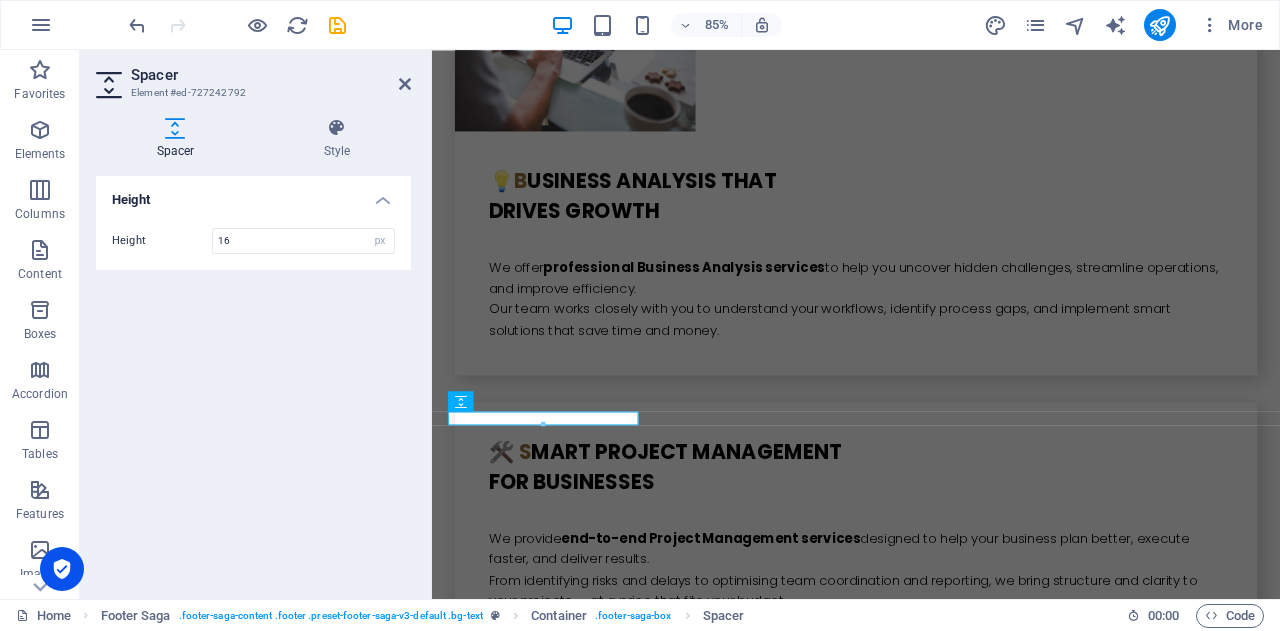 click on "Spacer Element #ed-727242792" at bounding box center [253, 76] 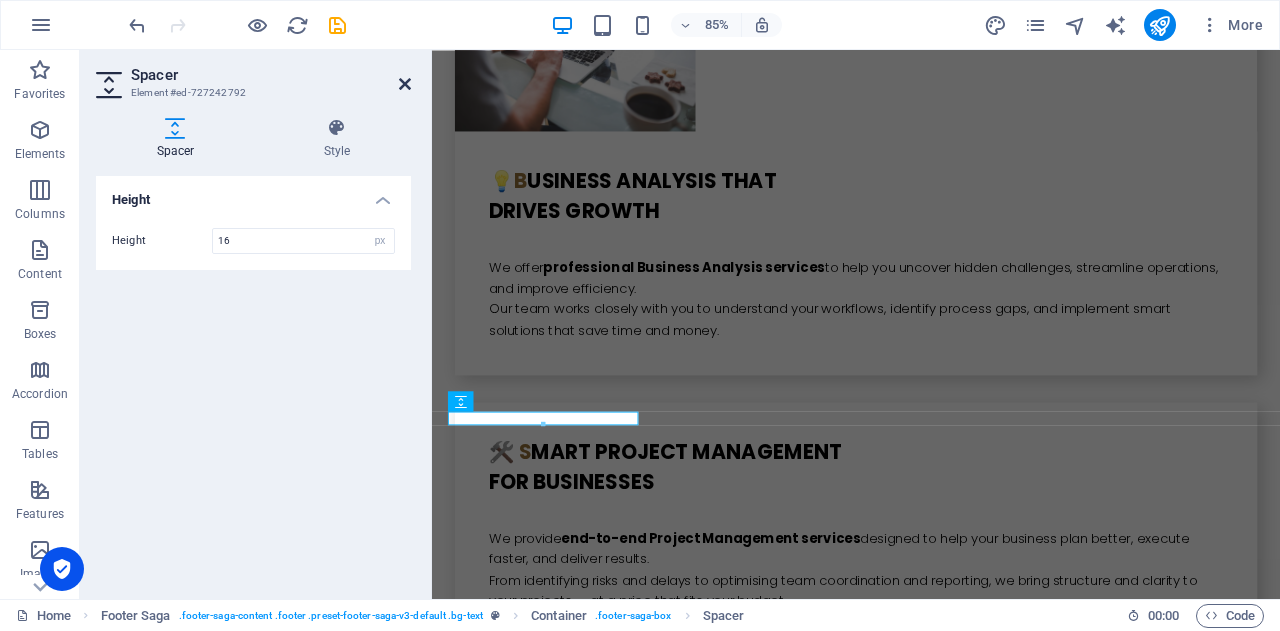 click at bounding box center [405, 84] 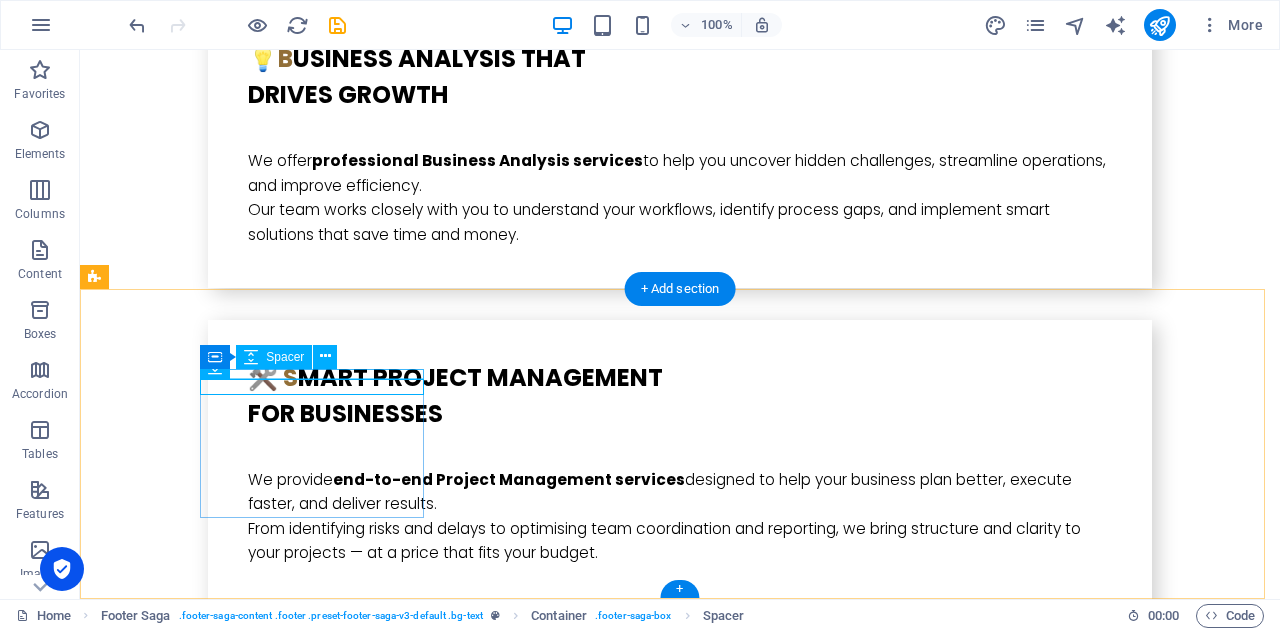 click at bounding box center (208, 4173) 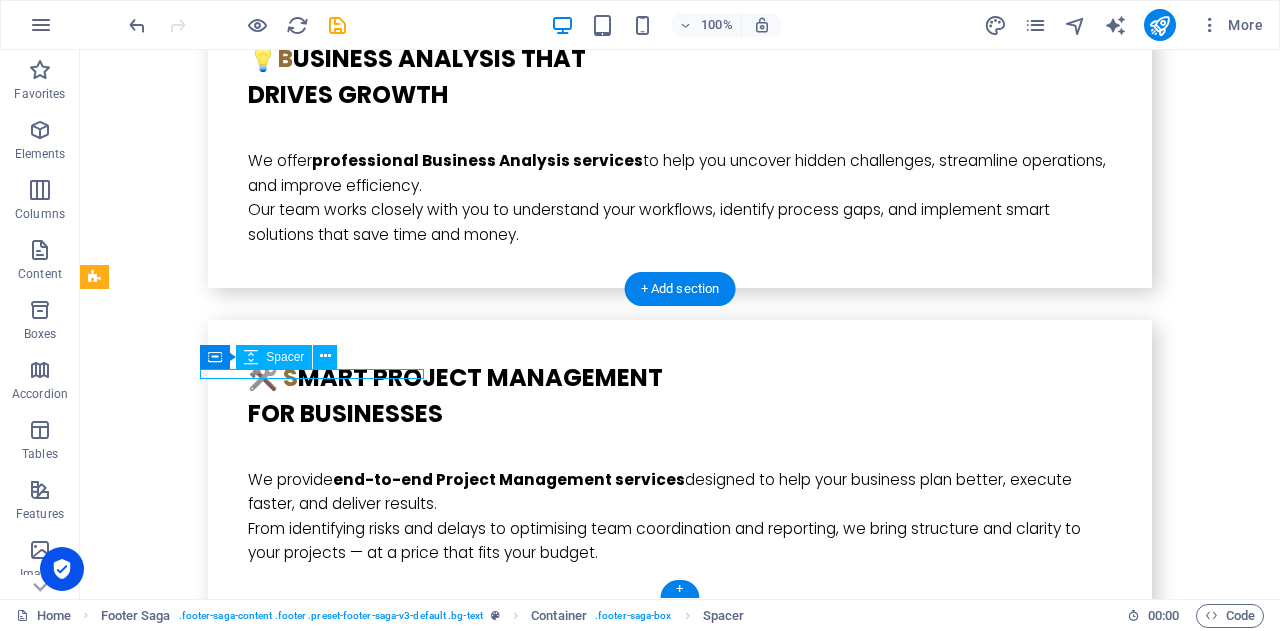 click at bounding box center (208, 4173) 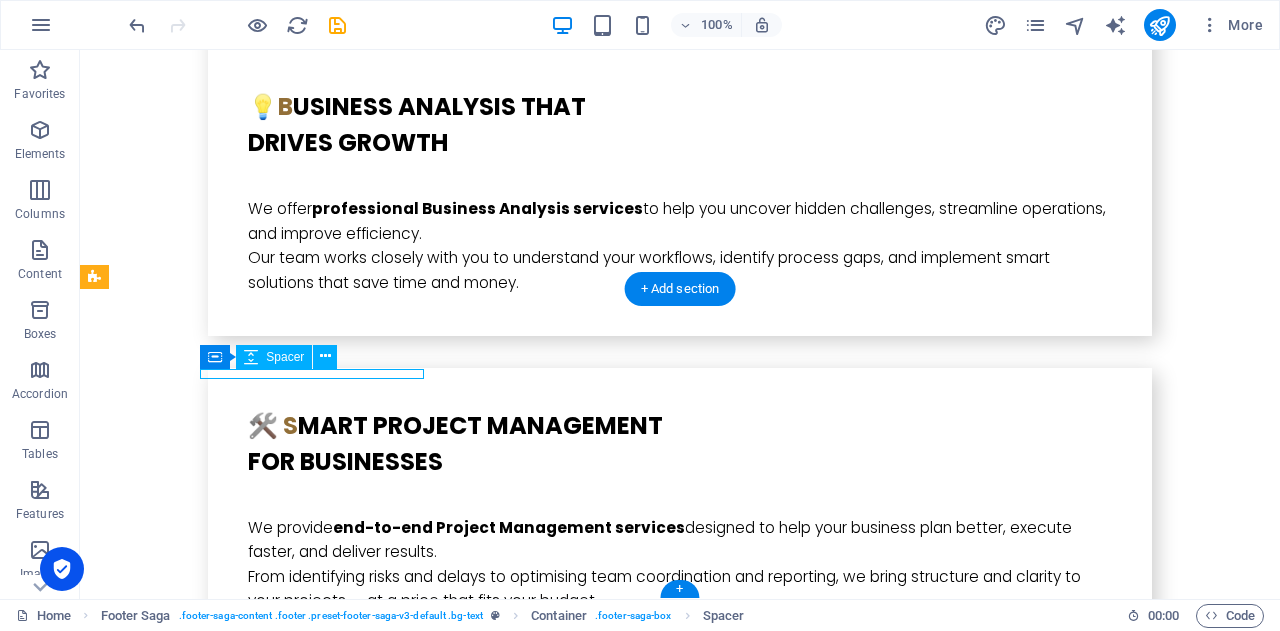 scroll, scrollTop: 5382, scrollLeft: 0, axis: vertical 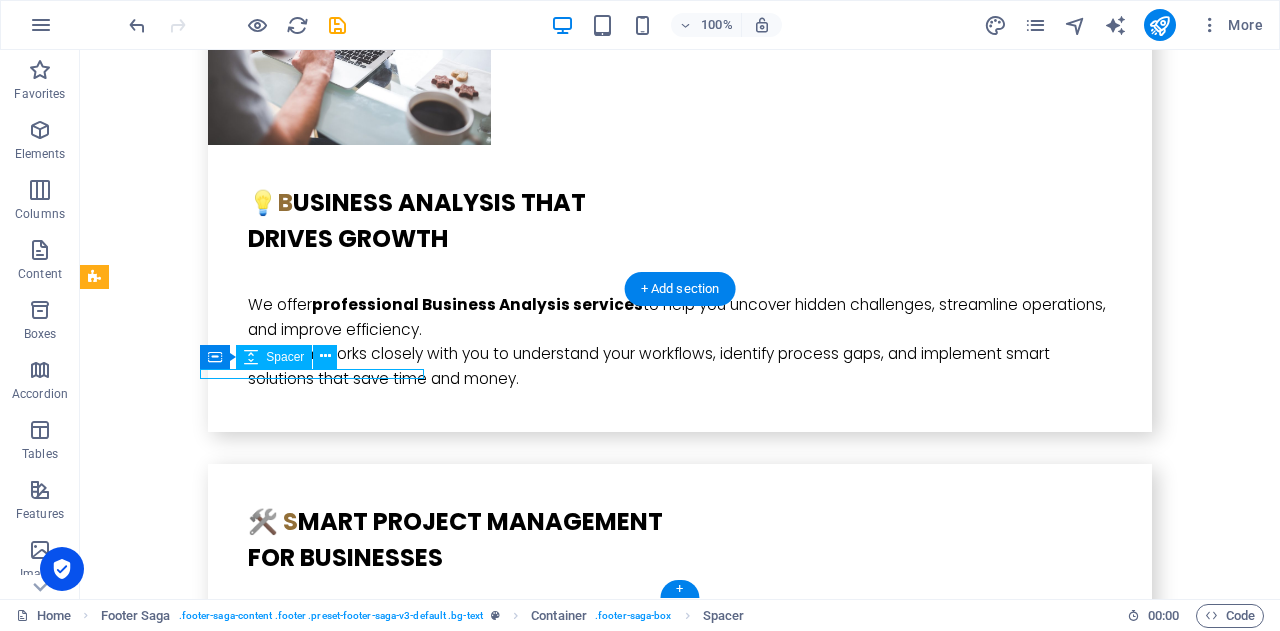 select on "px" 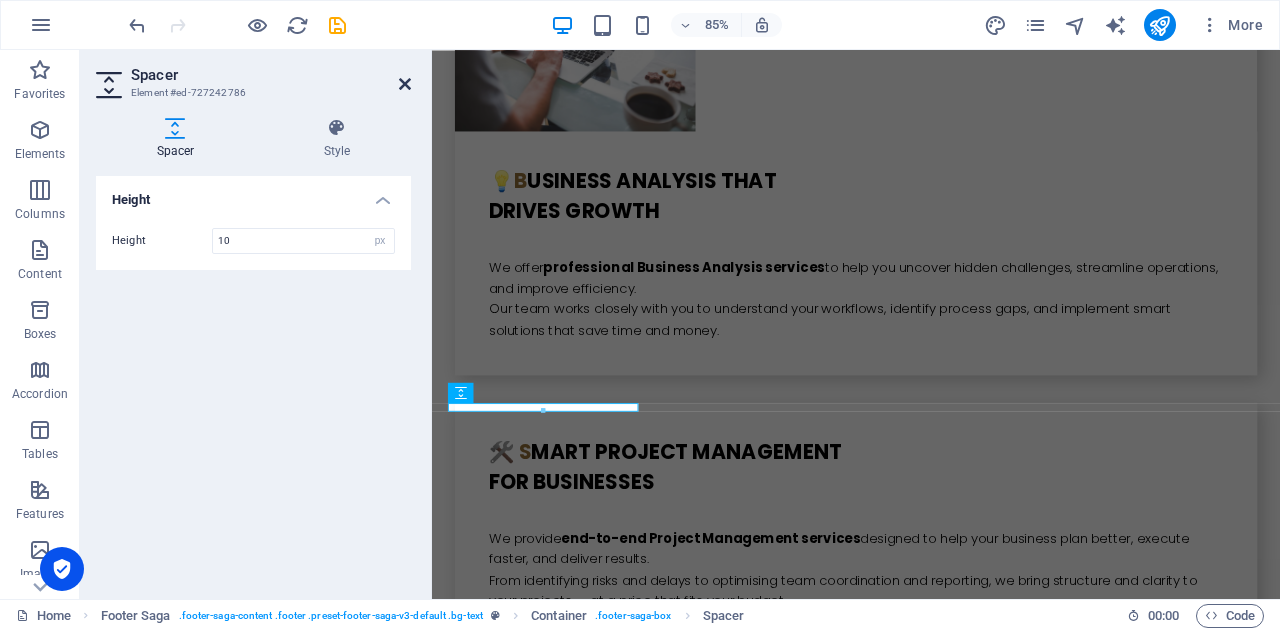 drag, startPoint x: 407, startPoint y: 77, endPoint x: 329, endPoint y: 31, distance: 90.55385 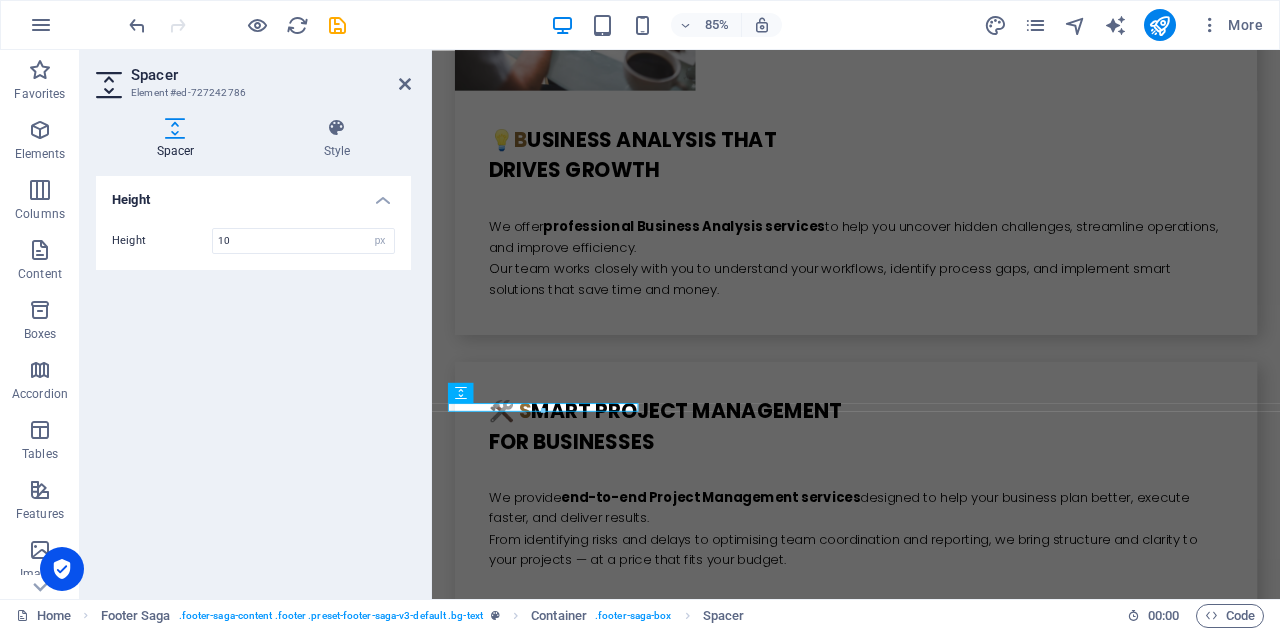 scroll, scrollTop: 5478, scrollLeft: 0, axis: vertical 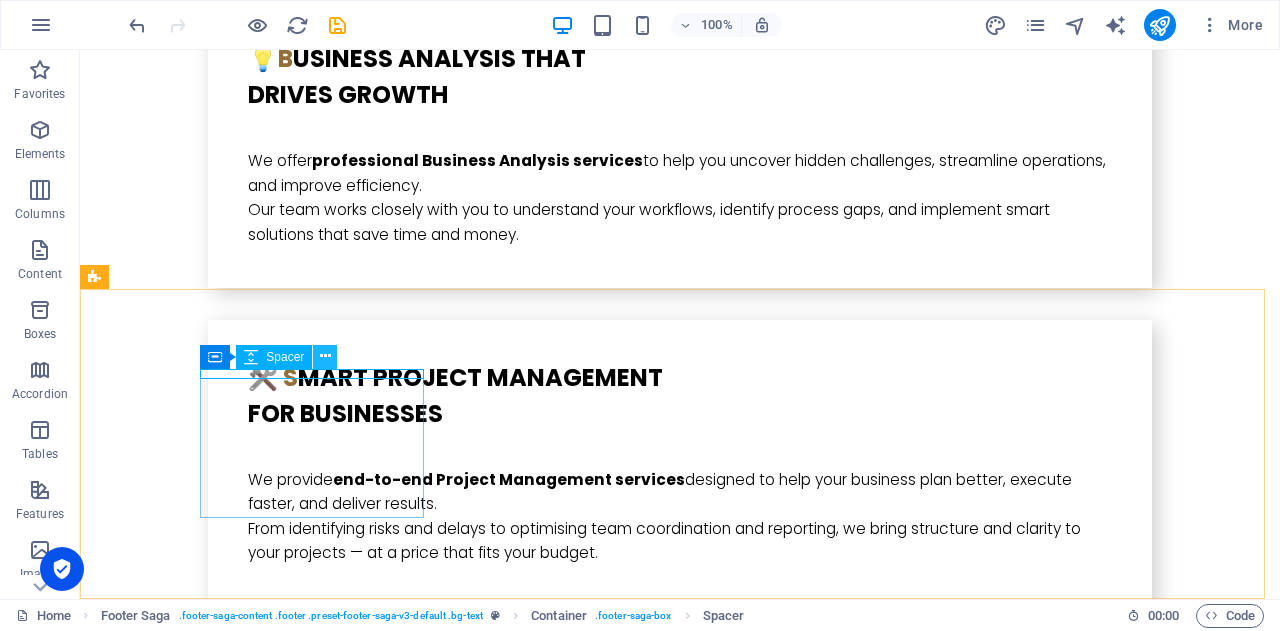 click at bounding box center (325, 356) 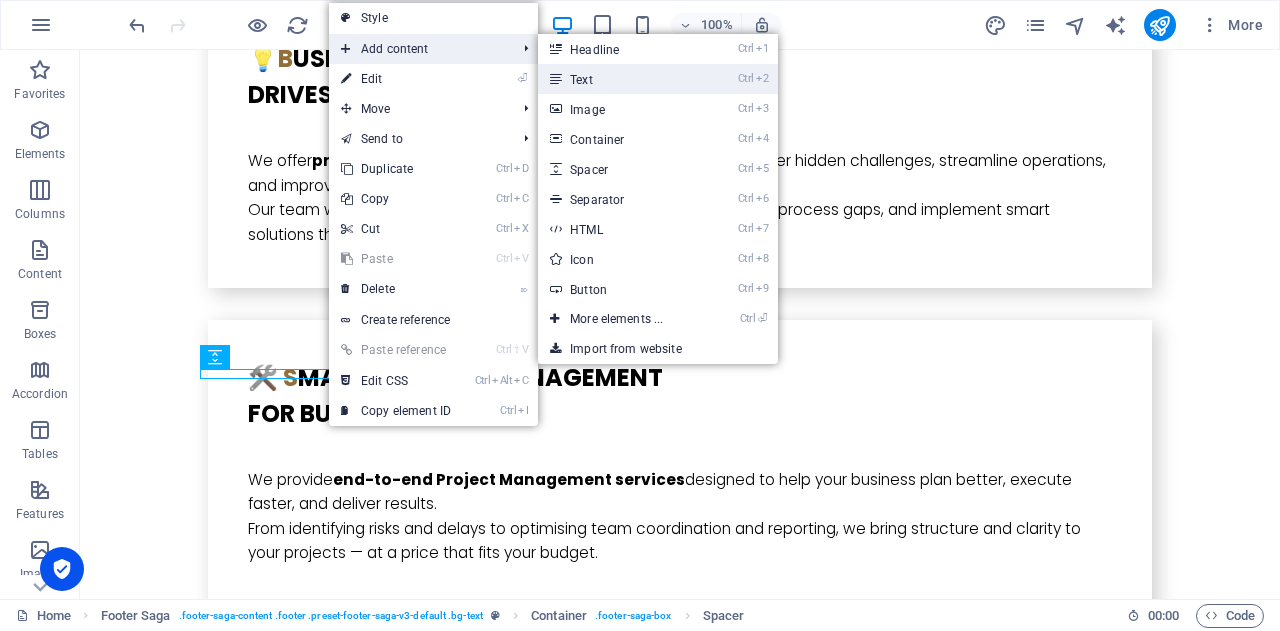 click on "Ctrl 2  Text" at bounding box center (620, 79) 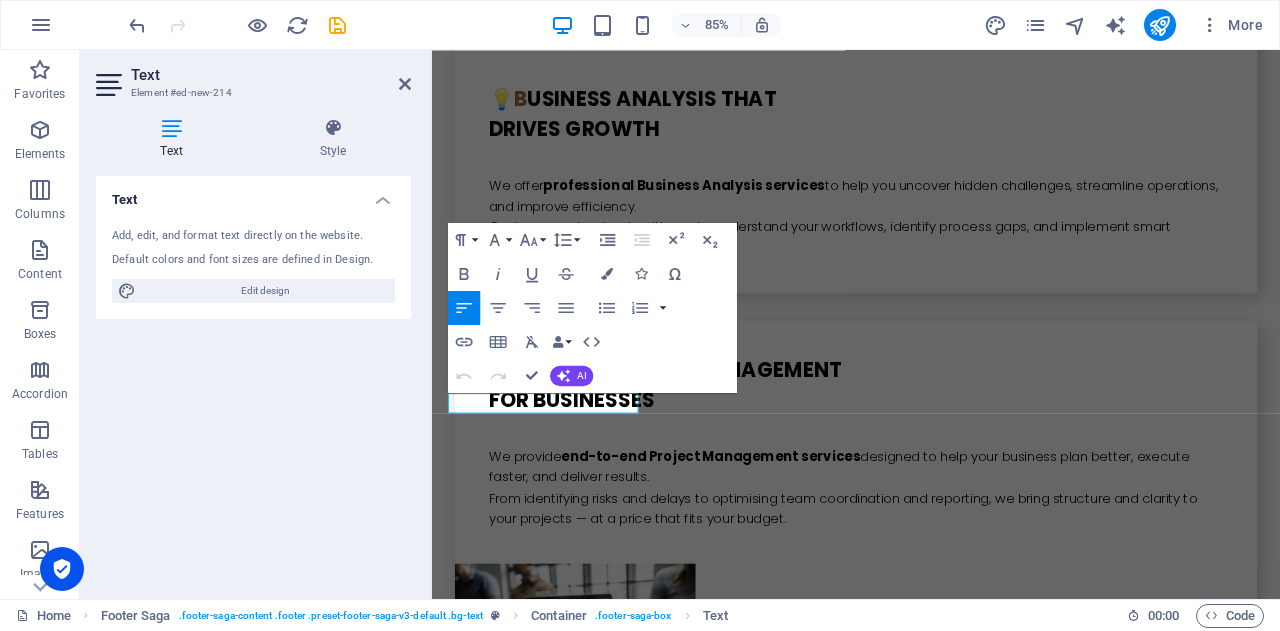 scroll, scrollTop: 5404, scrollLeft: 0, axis: vertical 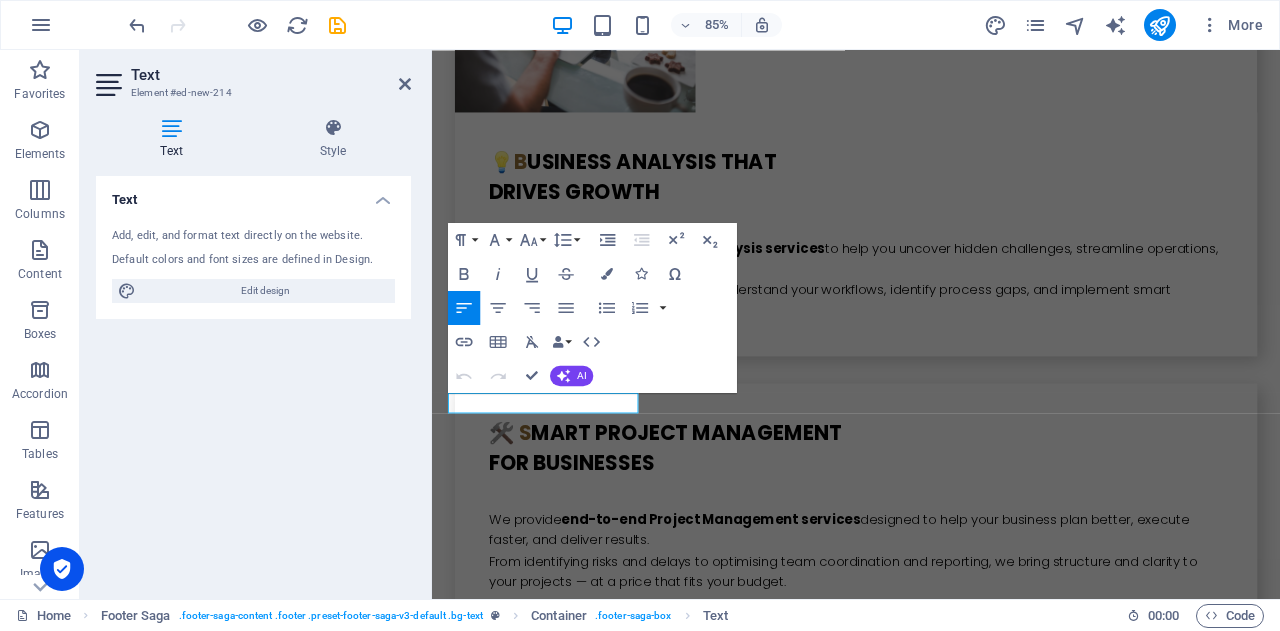 type 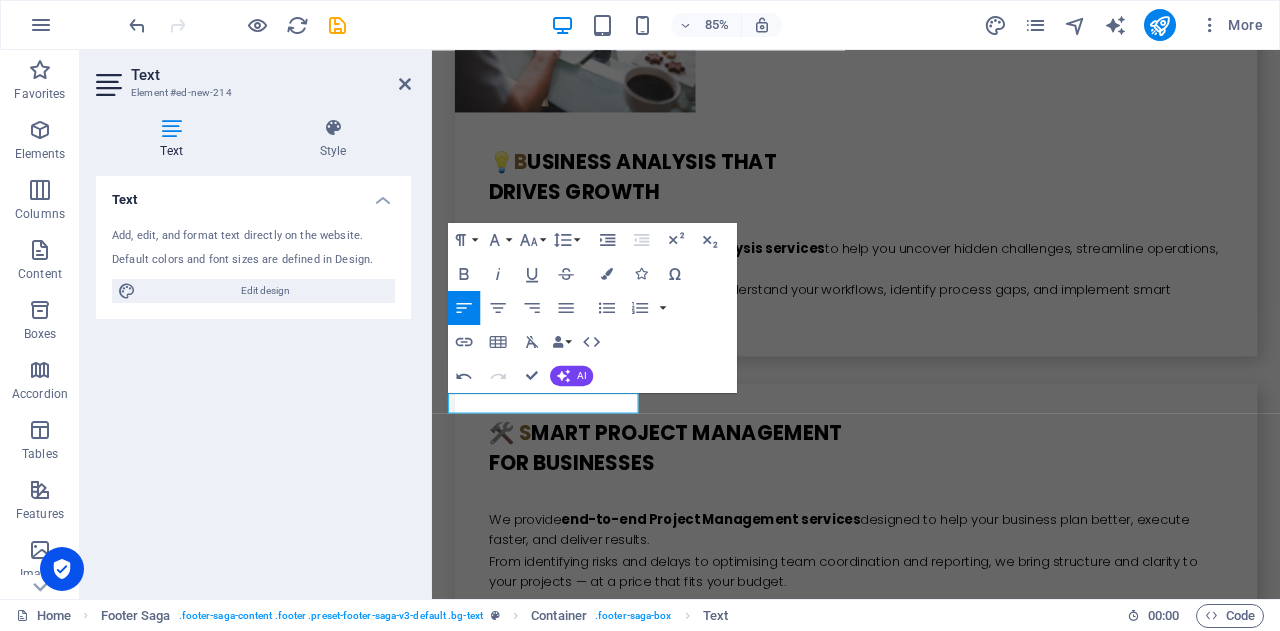 drag, startPoint x: 544, startPoint y: 461, endPoint x: 401, endPoint y: 452, distance: 143.28294 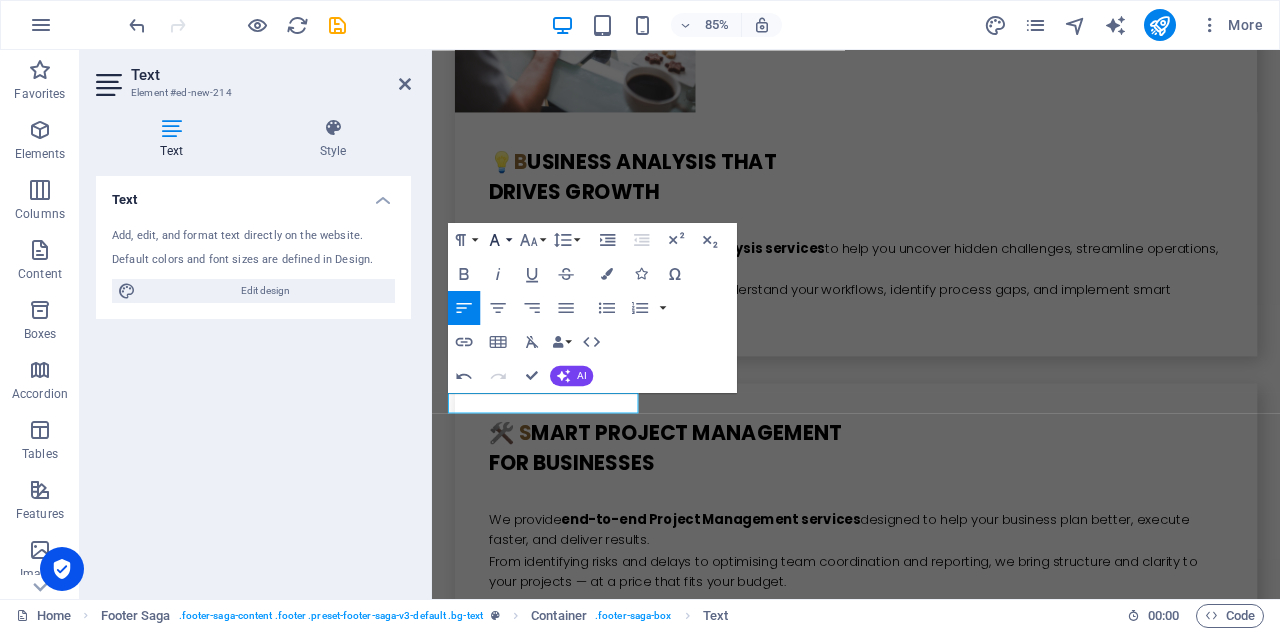 click 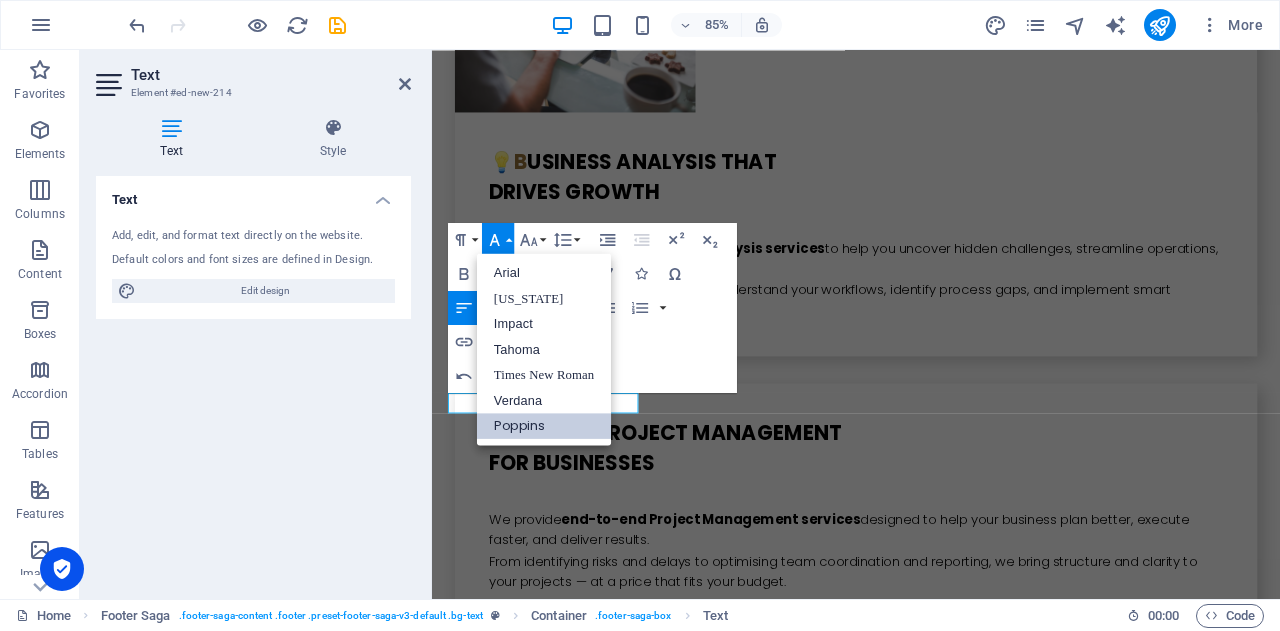 scroll, scrollTop: 0, scrollLeft: 0, axis: both 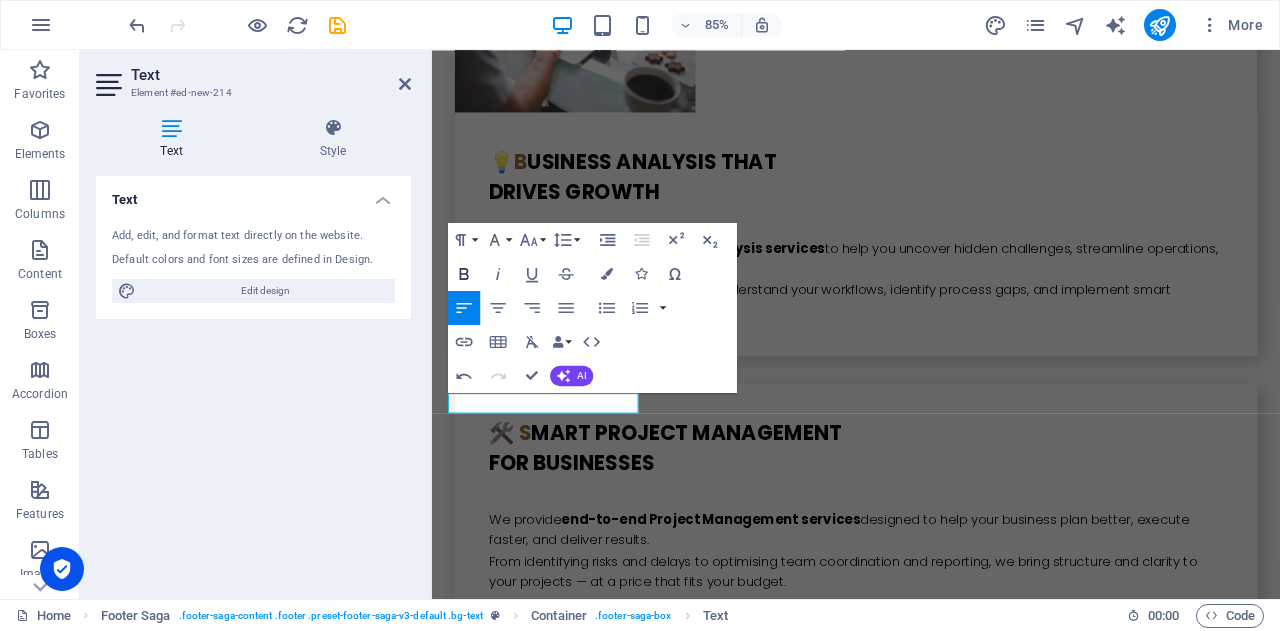 click 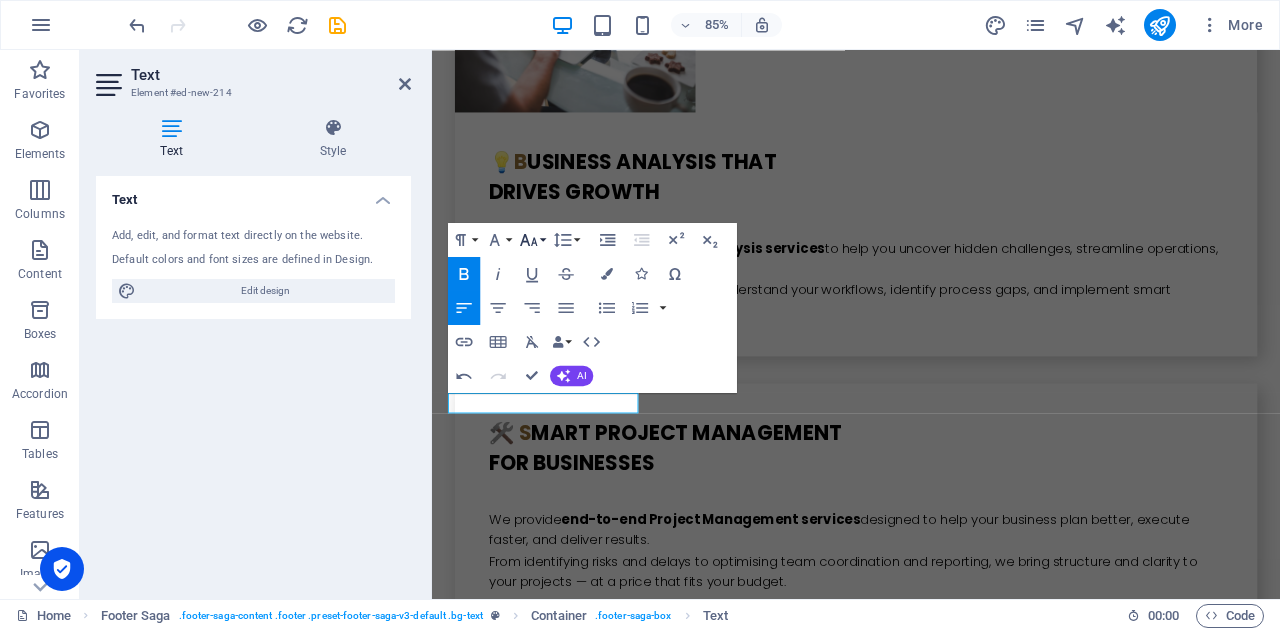 click 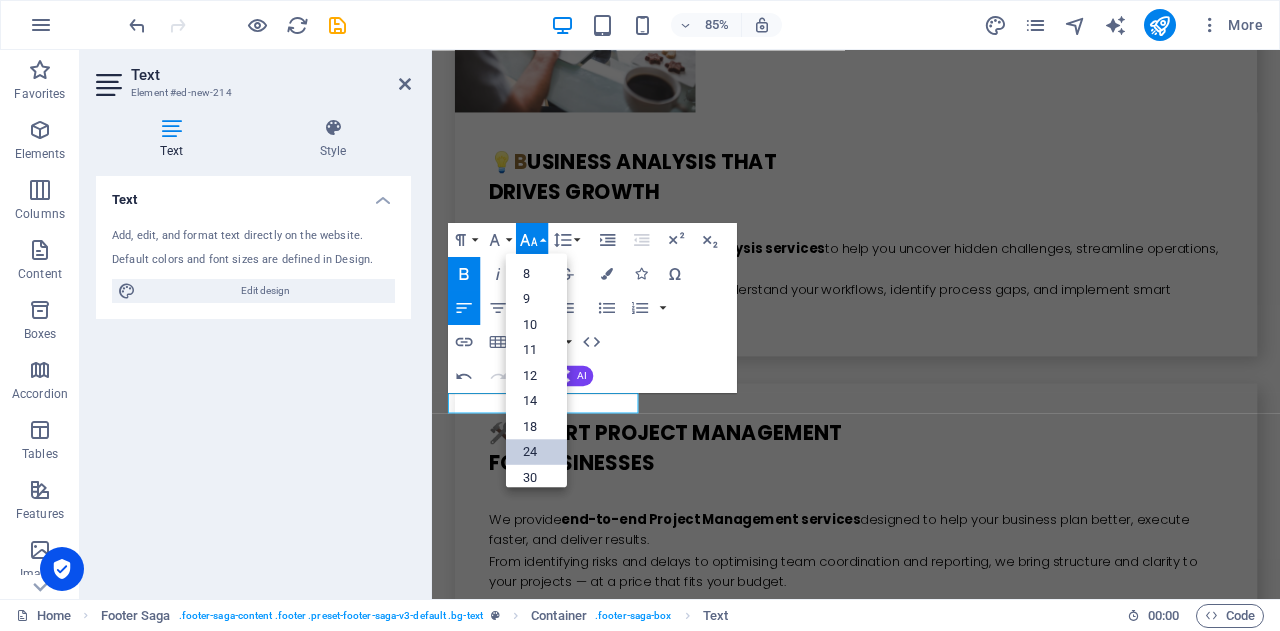 click on "24" at bounding box center [536, 451] 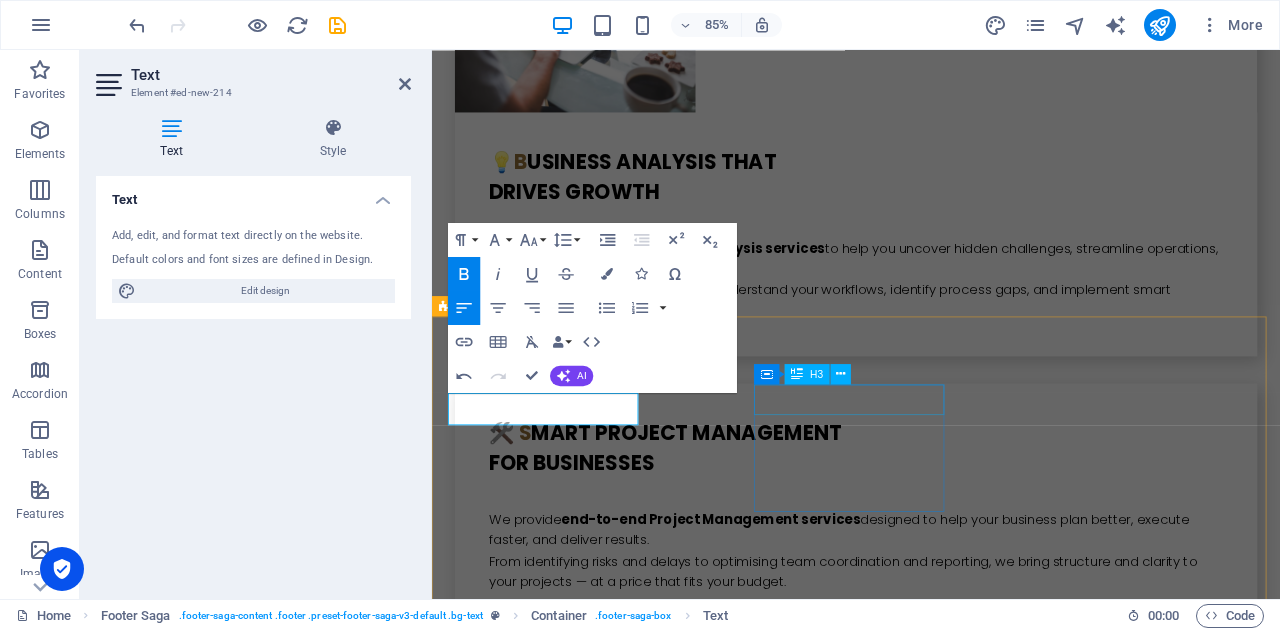 click on "Navigation" at bounding box center [560, 4577] 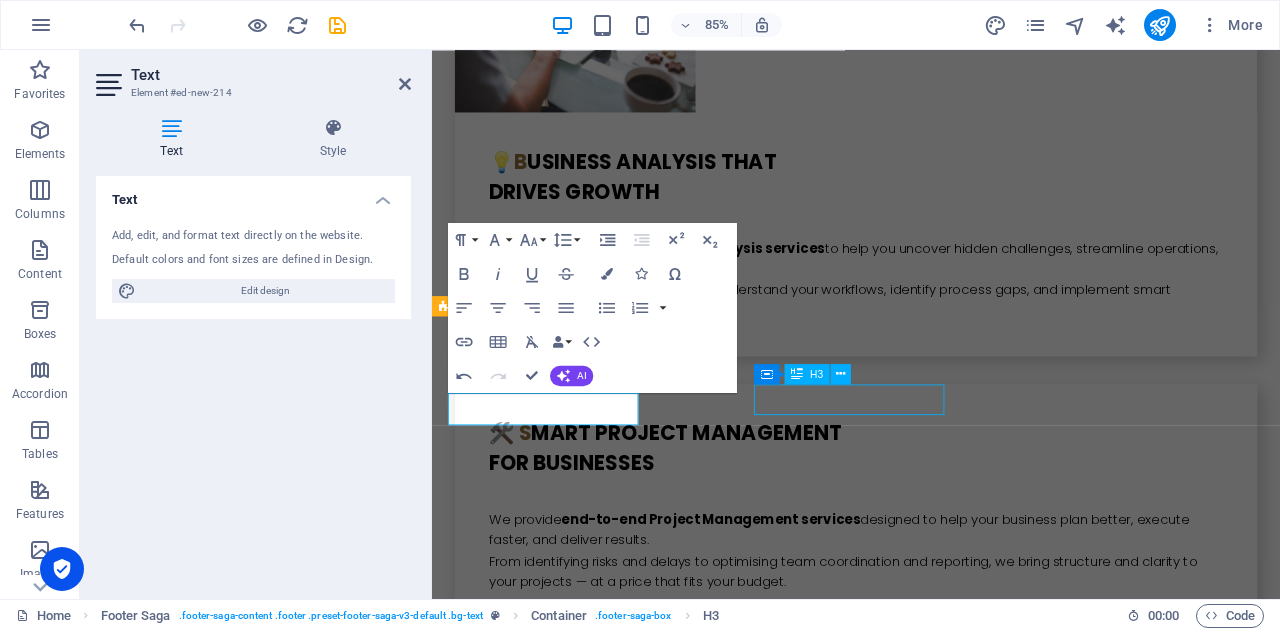 click on "Navigation" at bounding box center (560, 4577) 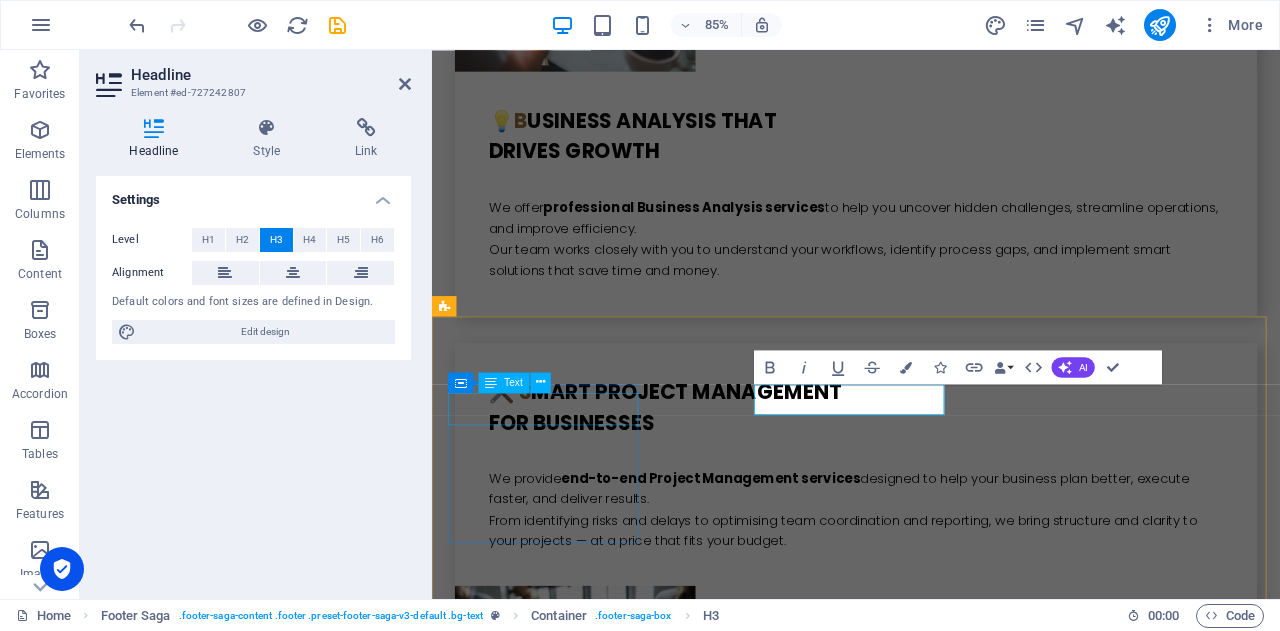 click on "Address" at bounding box center (560, 4271) 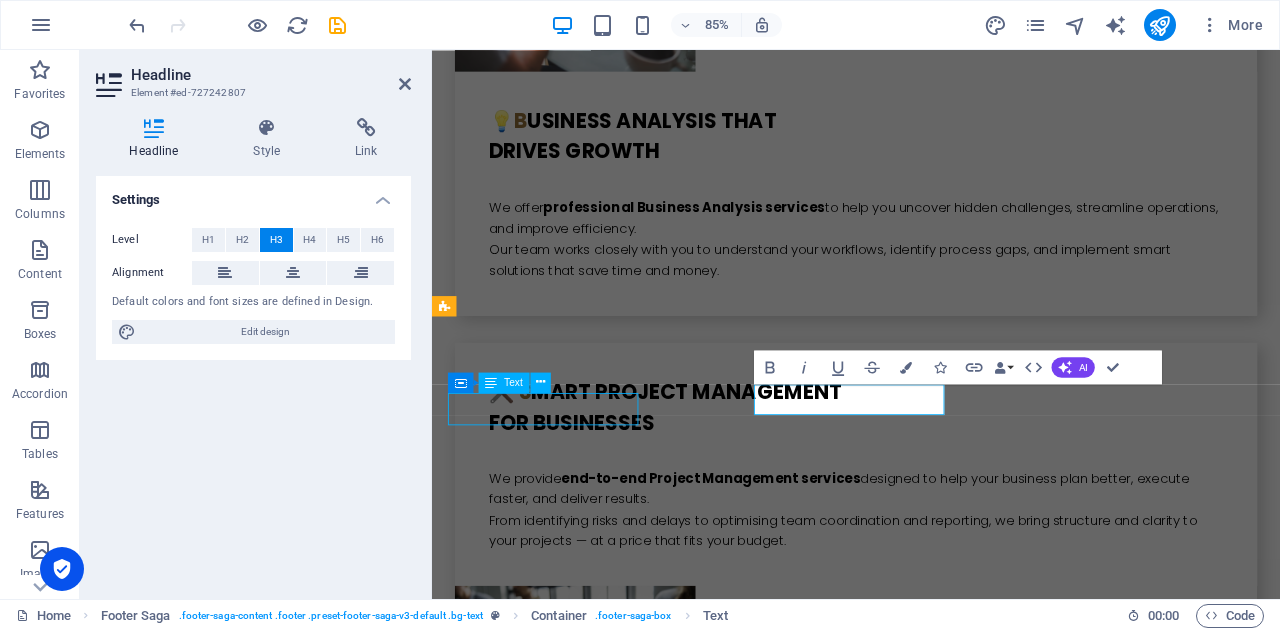 click on "Address" at bounding box center [560, 4271] 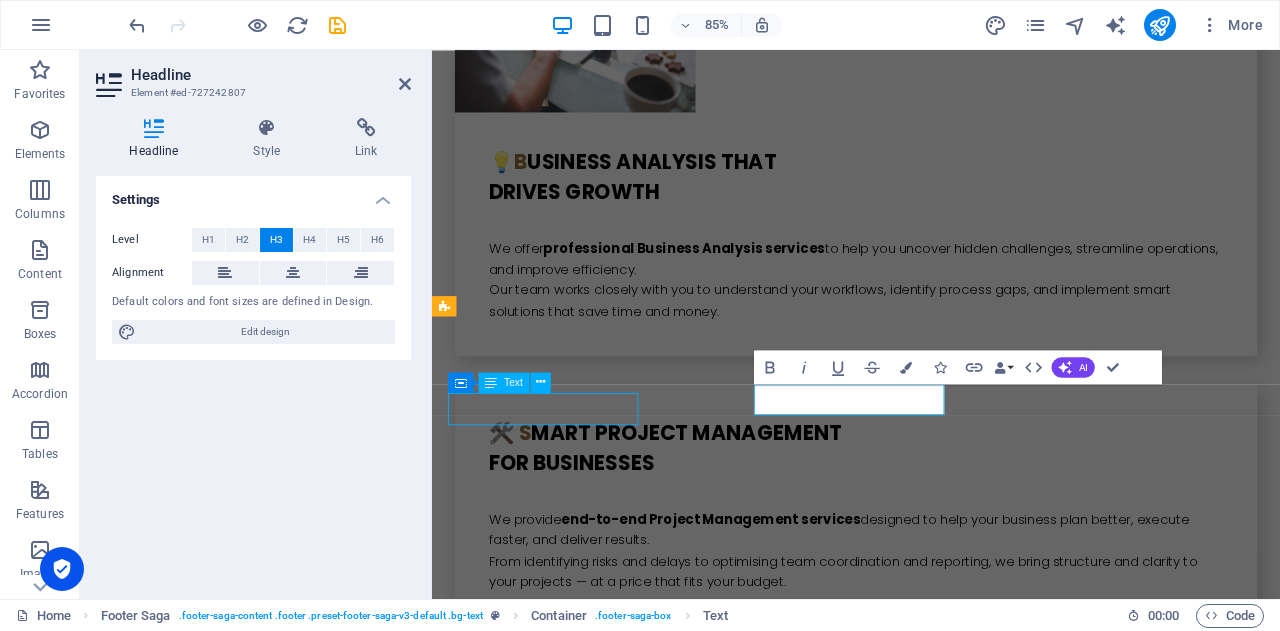 scroll, scrollTop: 5382, scrollLeft: 0, axis: vertical 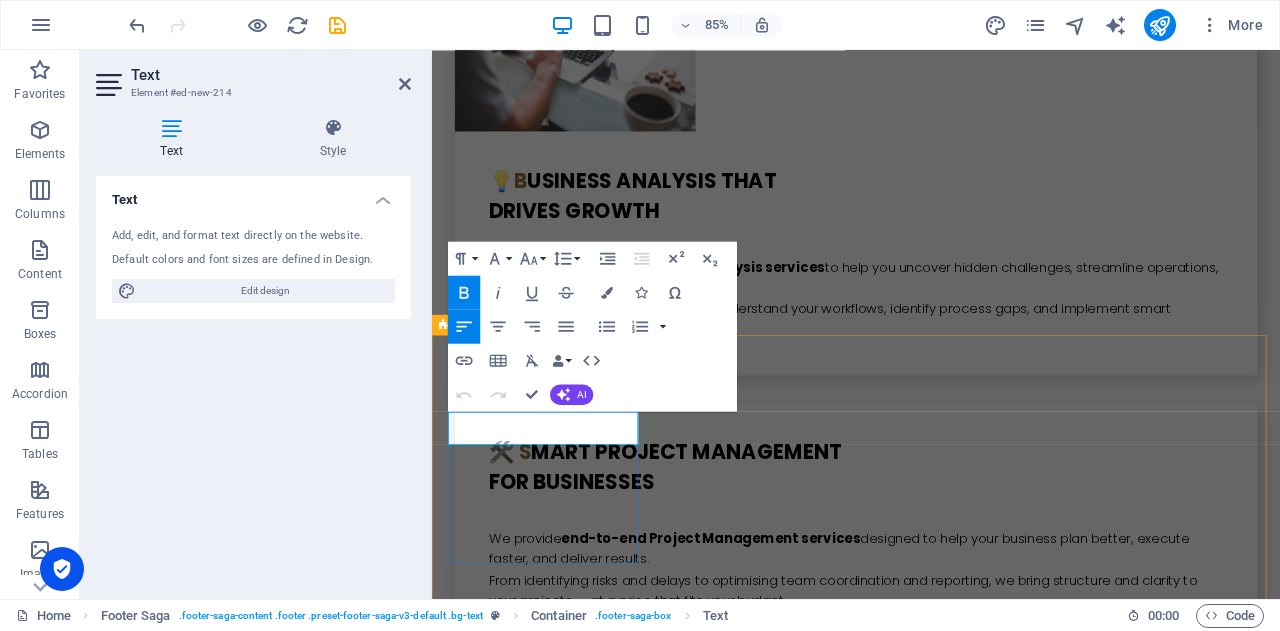 click on "Address" at bounding box center (560, 4341) 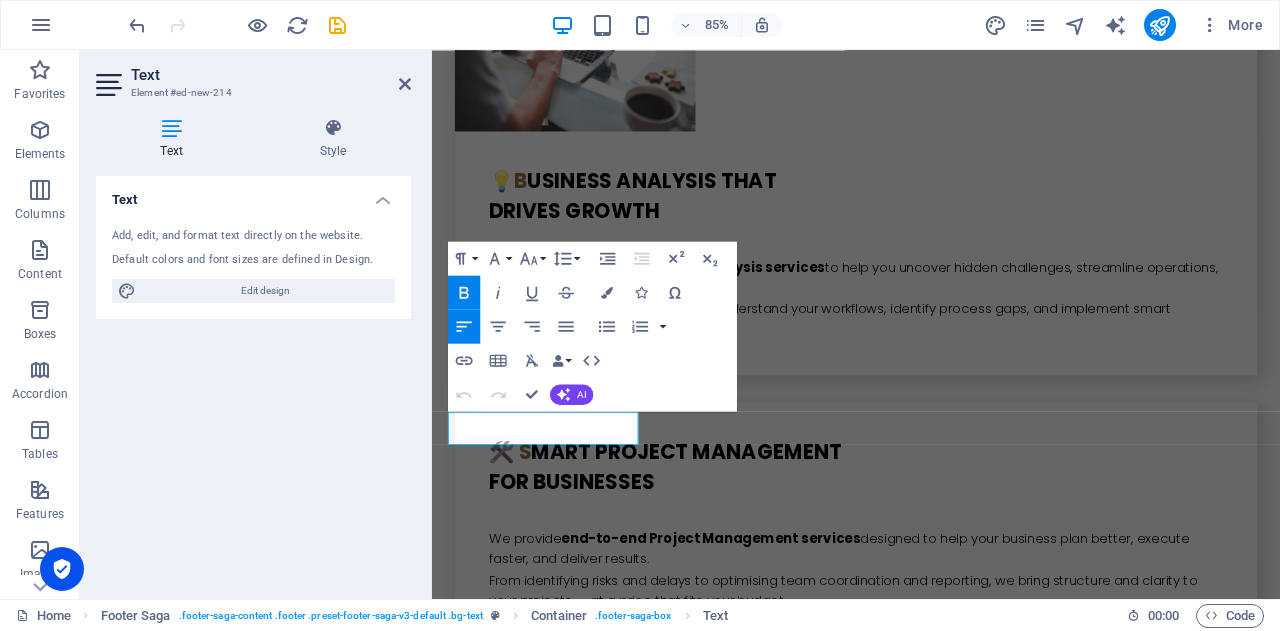 drag, startPoint x: 593, startPoint y: 485, endPoint x: 423, endPoint y: 481, distance: 170.04706 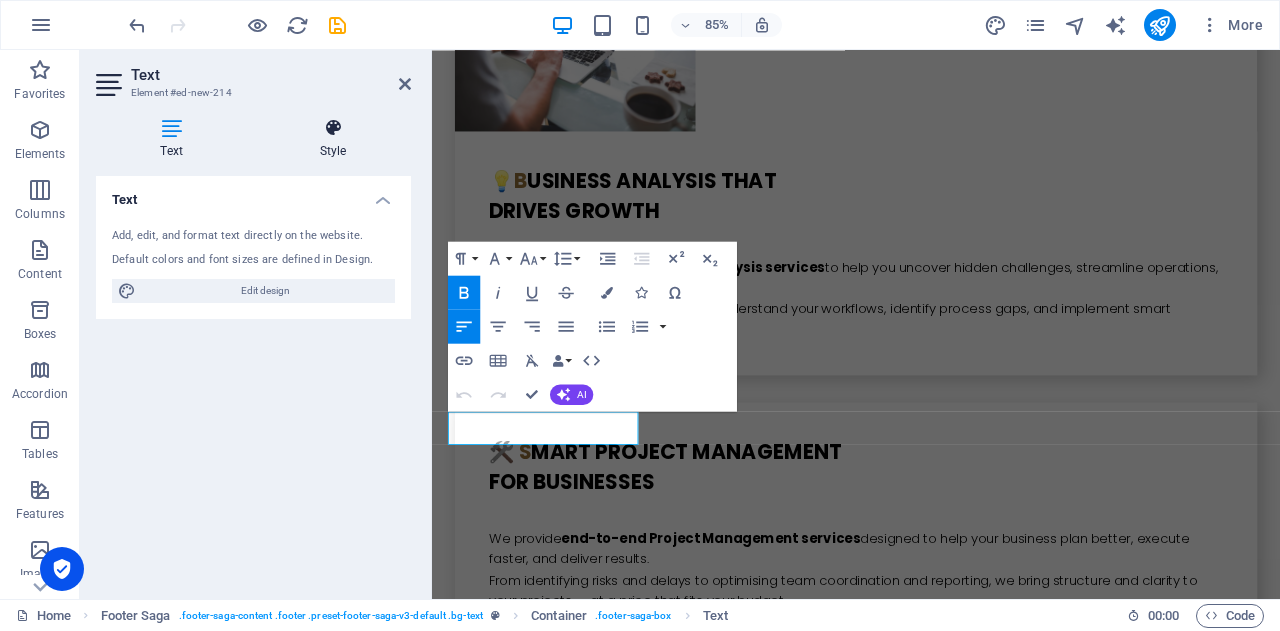 click at bounding box center [333, 128] 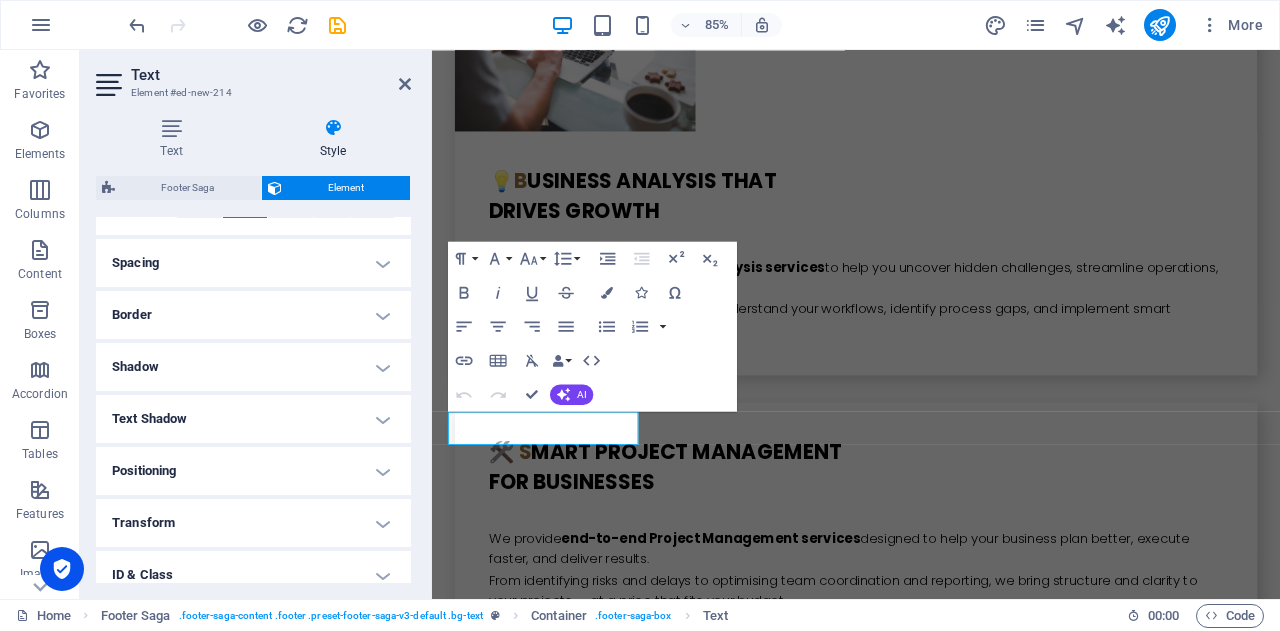 scroll, scrollTop: 478, scrollLeft: 0, axis: vertical 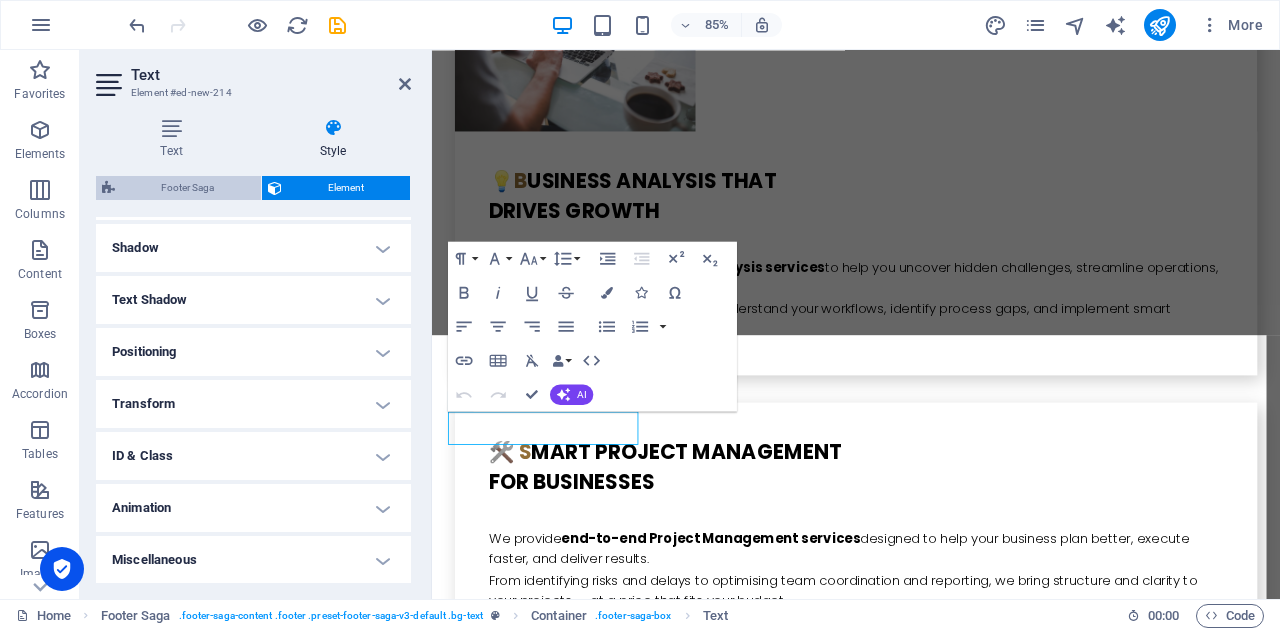 click on "Footer Saga" at bounding box center (188, 188) 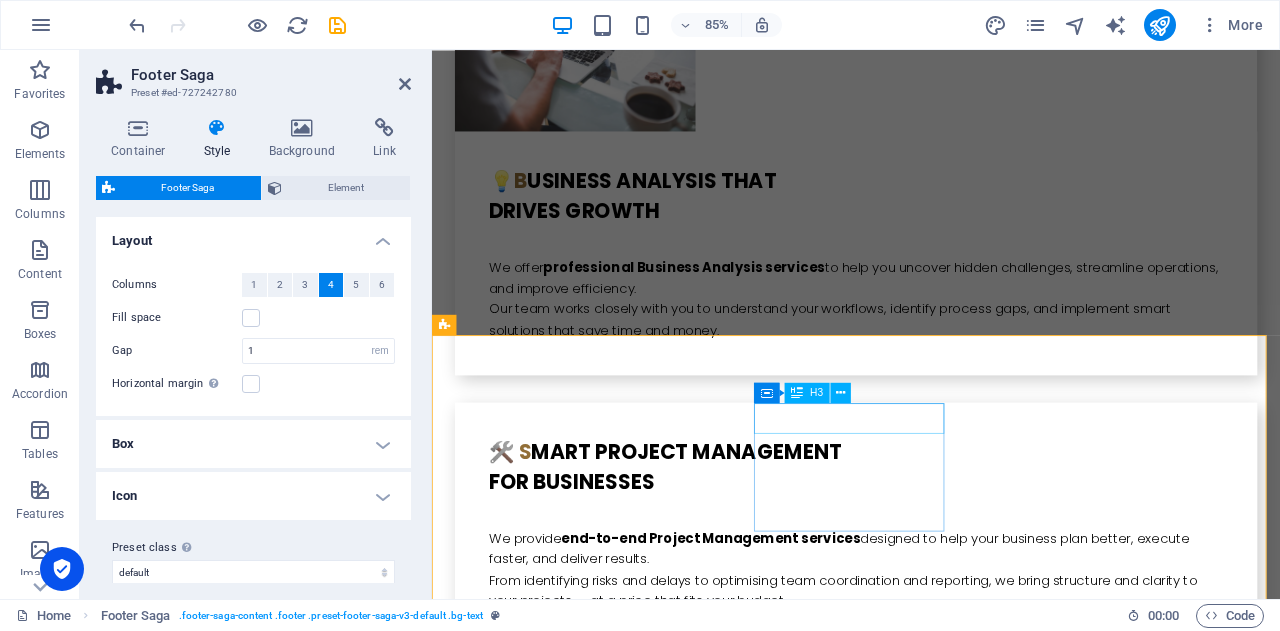 click on "Navigation" at bounding box center [560, 4599] 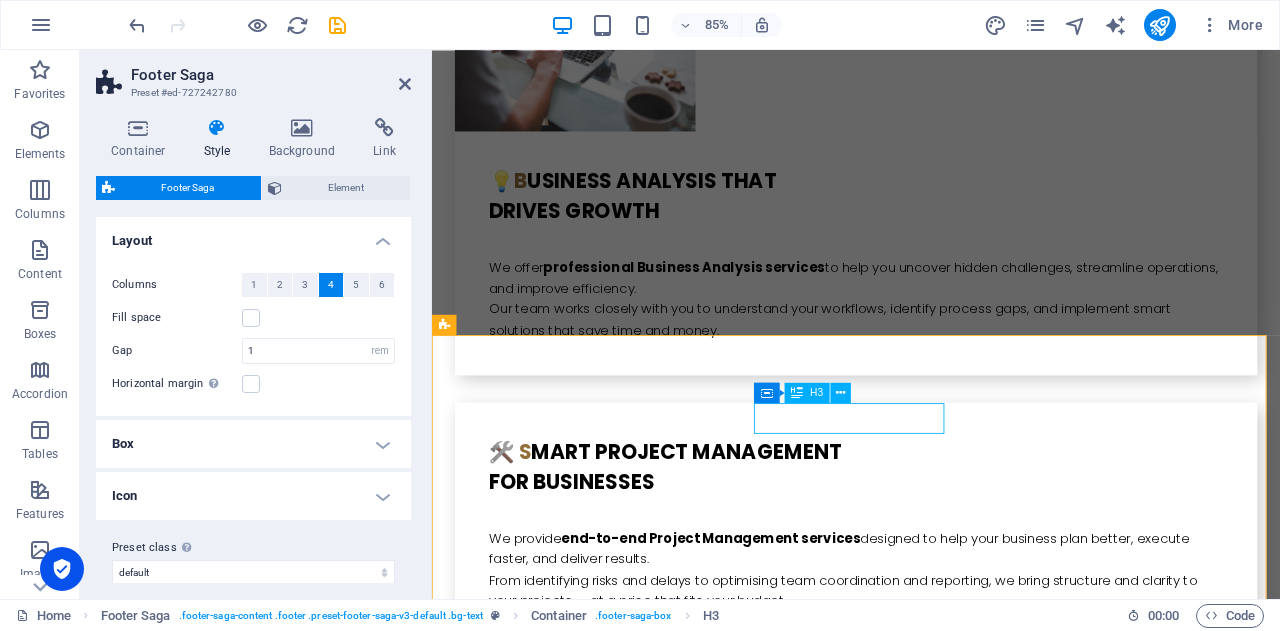 click on "Navigation" at bounding box center (560, 4599) 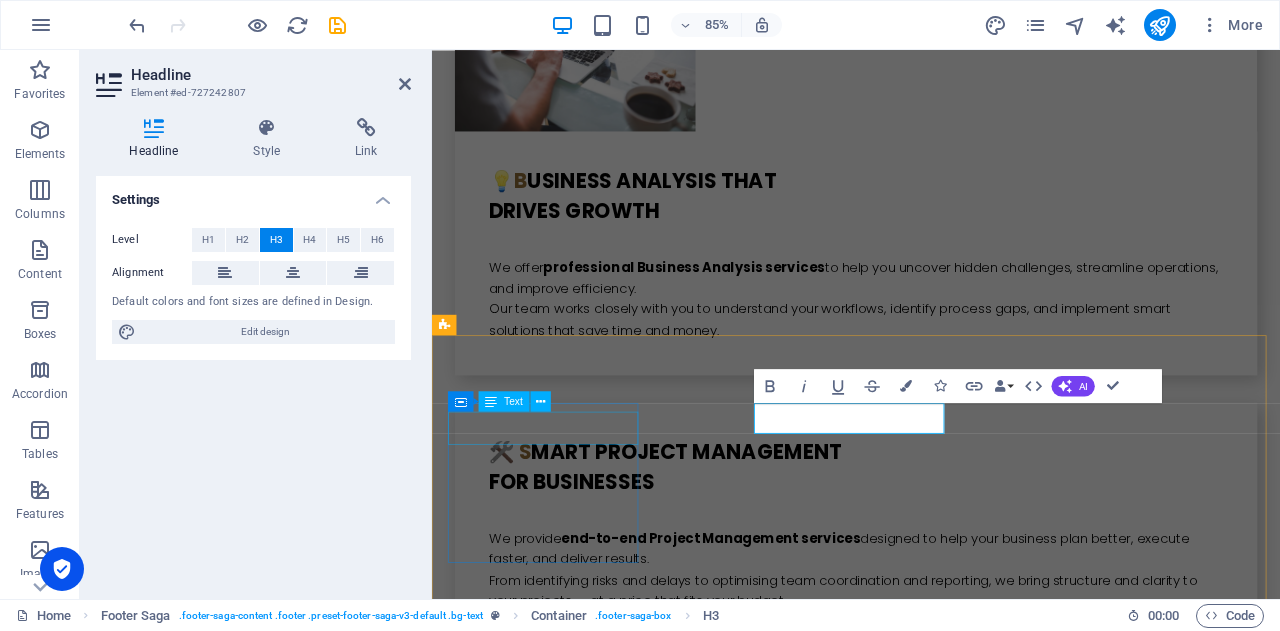 click on "Address" at bounding box center [560, 4341] 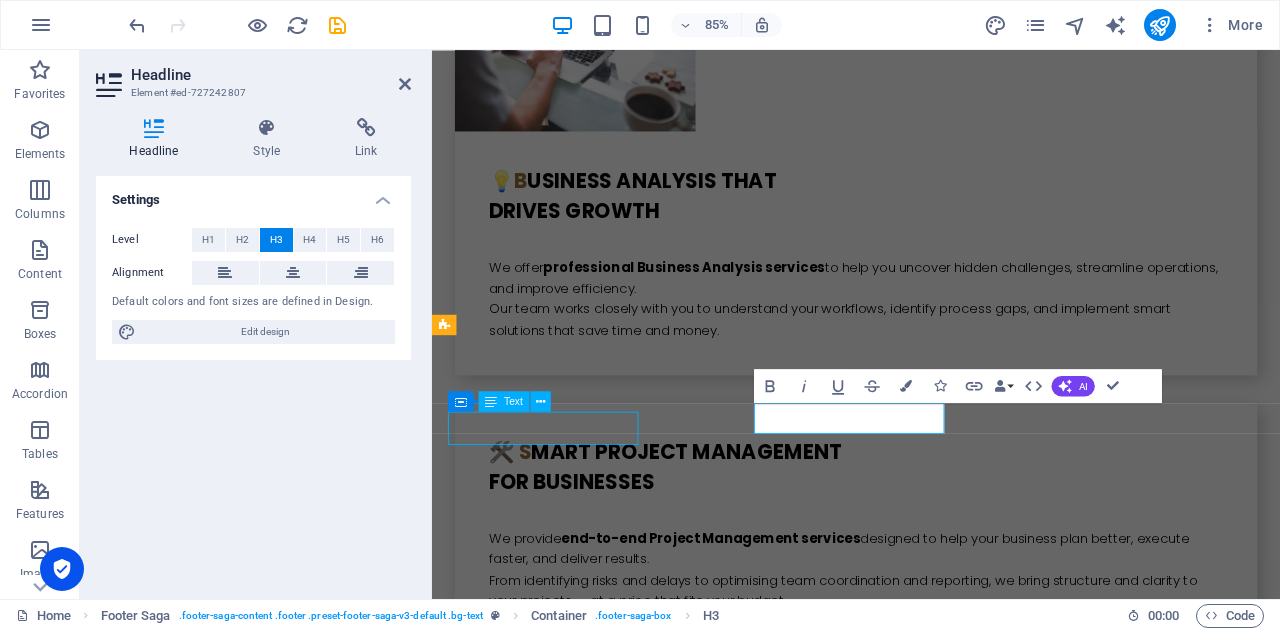 click on "Address" at bounding box center (560, 4341) 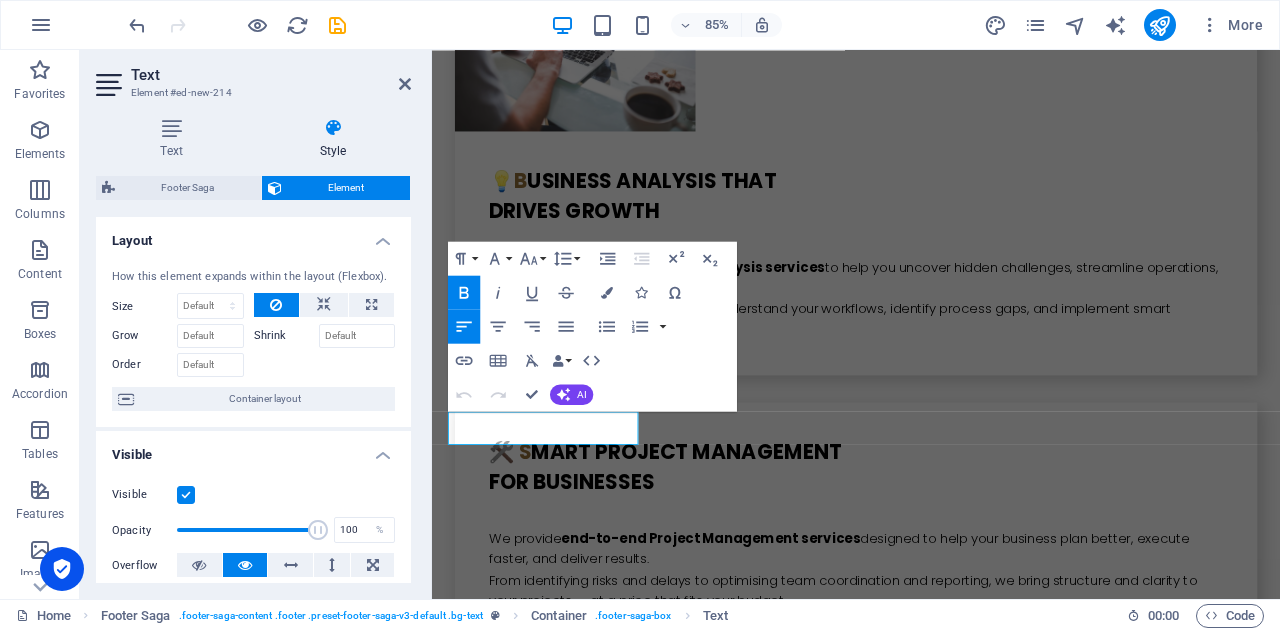 drag, startPoint x: 624, startPoint y: 497, endPoint x: 775, endPoint y: 481, distance: 151.84532 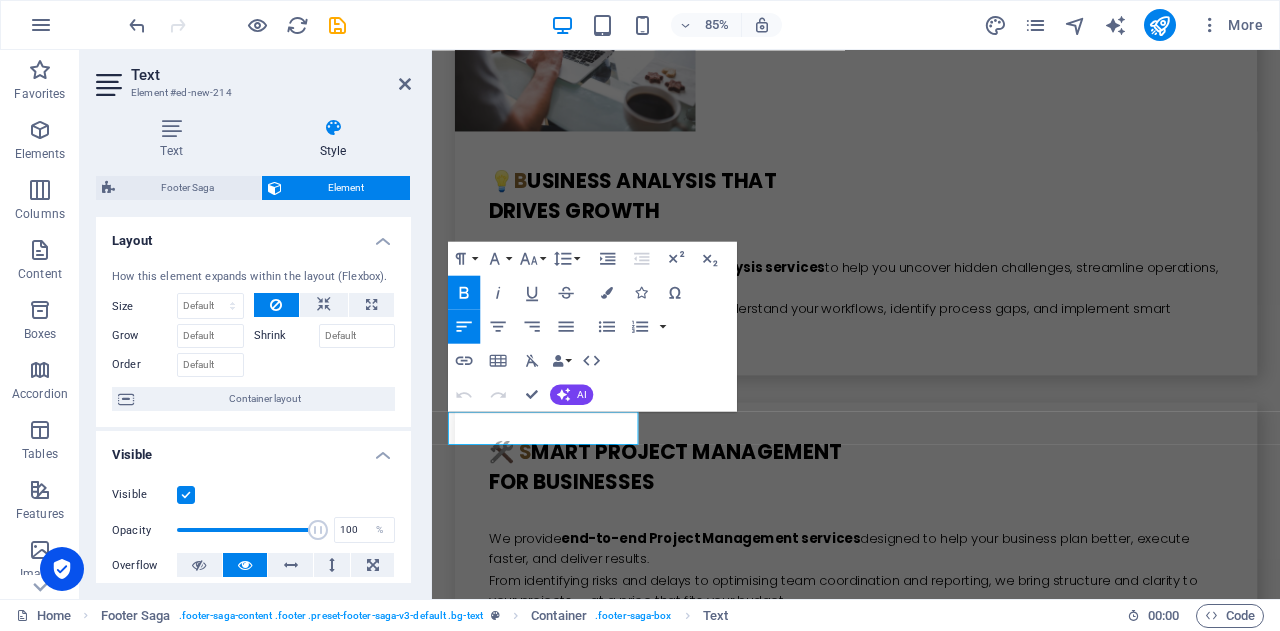 click on "Skip to main content
Home About us Services Contact you focus on growing your business let us handle the rest Learn more
🐊 c ertified, Onshore Professionals Supporting Australian Businesses B IKUCROC  is a collaborative, agile team of Australian-based professionals — including  PMP® (Project Management Professional)  certified project managers,  PBA® (Professional in Business Analysis)  certified business analysts, and  experienced administrative experts . We work and live in Australia, giving us a deep understanding of local business culture, compliance requirements, and operational expectations. Our team tailors each service to meet your specific needs; whether you're streamlining admin processes, delivering a project, or uncovering opportunities for business improvement. B usiness Administration Our team handles your day-to-day office admin with speed, accuracy, and local know-how — so you can focus on growing your business. B usiness Analysis Our  P roject Management" at bounding box center [931, -157] 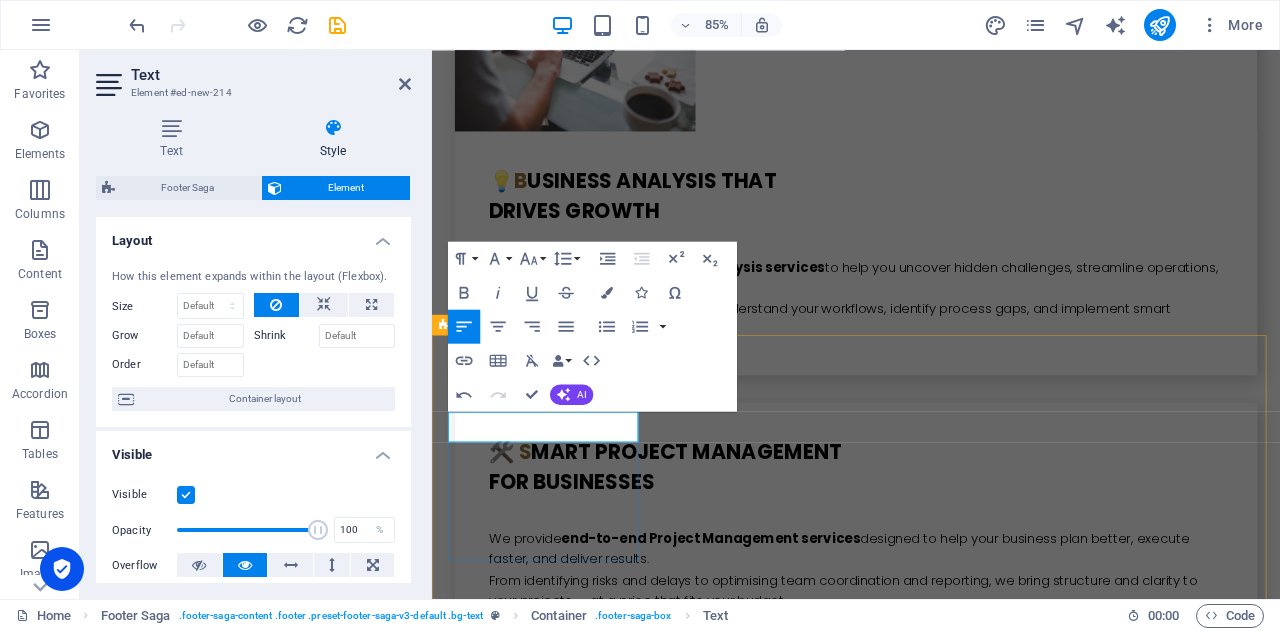 click on "Navigation" at bounding box center [560, 4340] 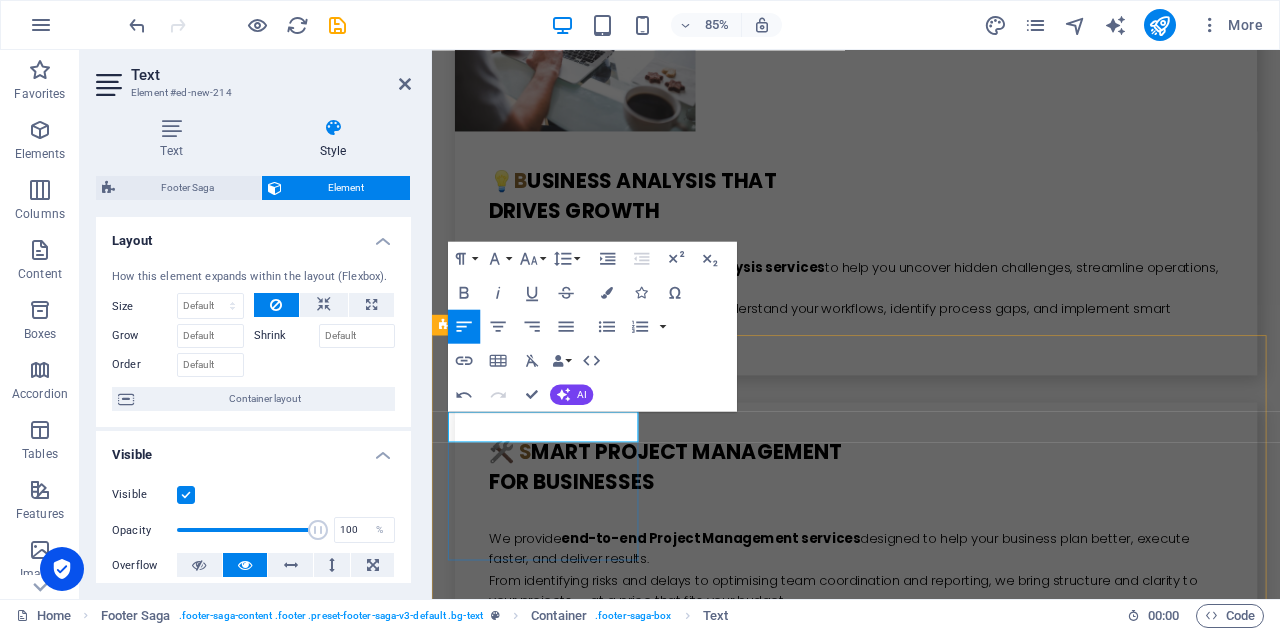 type 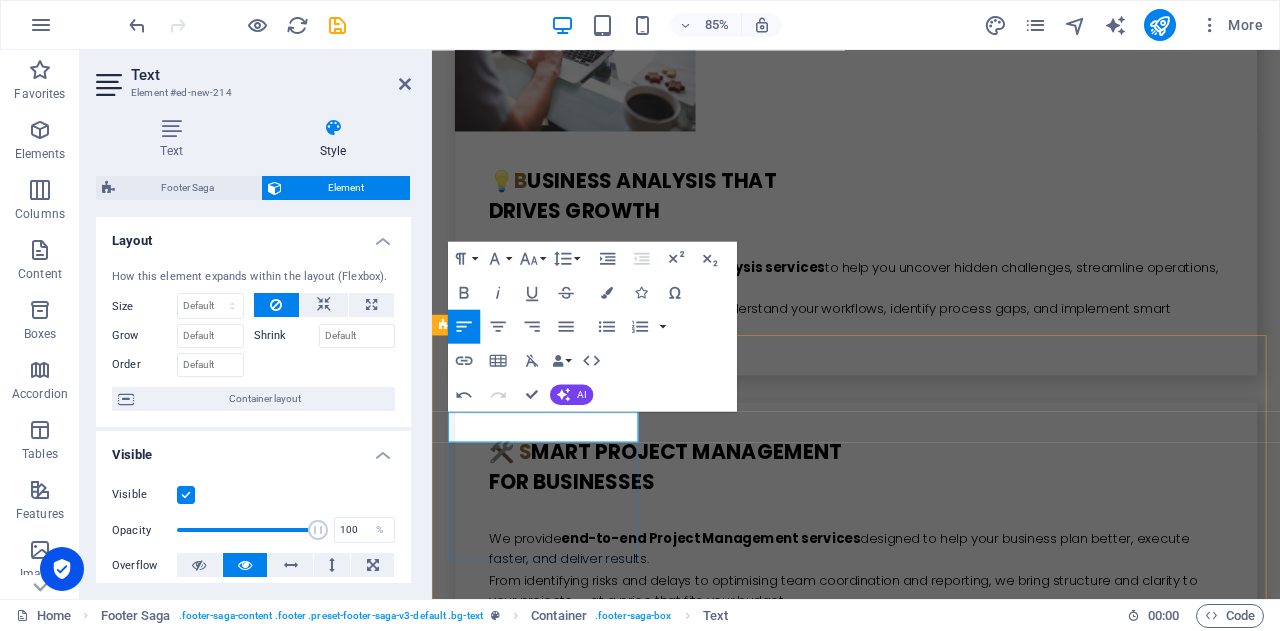 drag, startPoint x: 466, startPoint y: 490, endPoint x: 453, endPoint y: 490, distance: 13 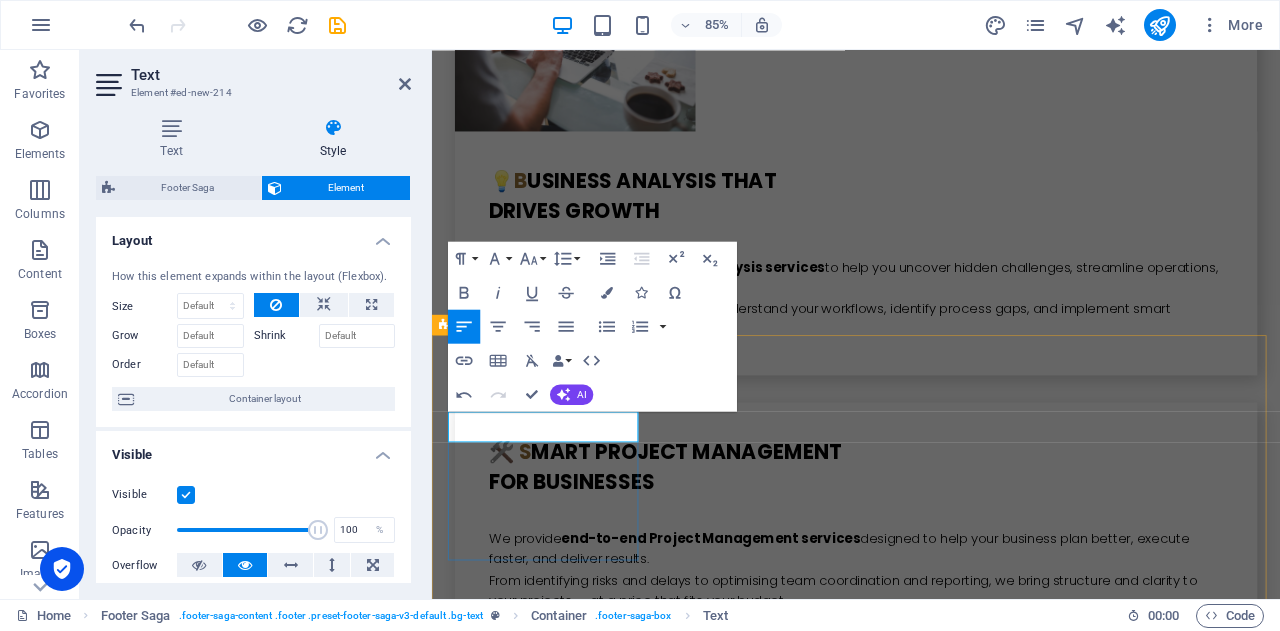 click on "Naddress" at bounding box center (560, 4340) 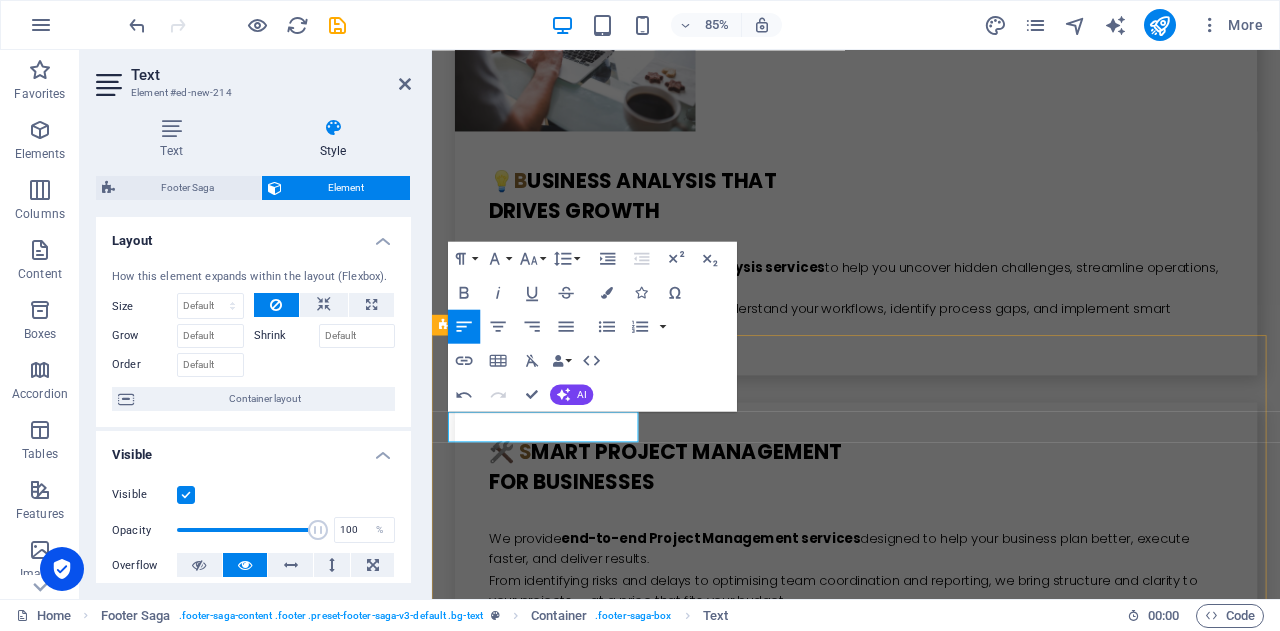 click on "address  1 Vista Rd,   Newtown ,   3220   ABN:  30 634 841 099  PH: 07 5222 0210 - 03 4232 2582 - 049 333 4164  Email: info@bikucroc.com.au Navigation  Home  About us  Services  Contact Social Media Facebook Linkedin Instagram" at bounding box center (931, 4624) 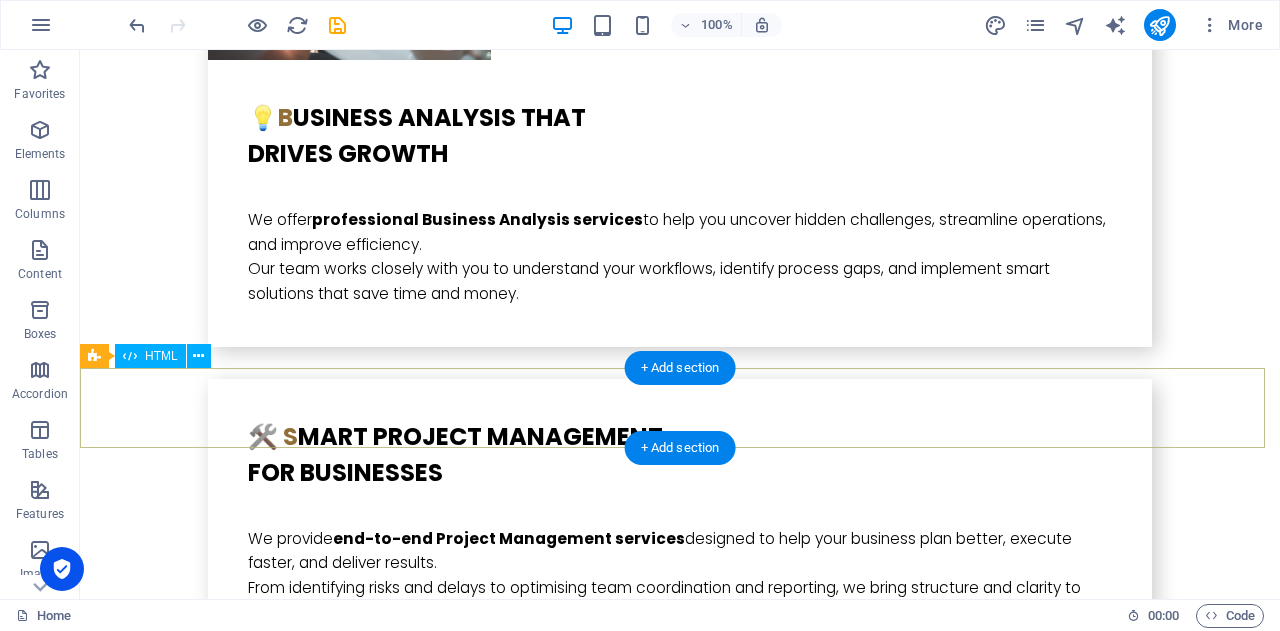 scroll, scrollTop: 5512, scrollLeft: 0, axis: vertical 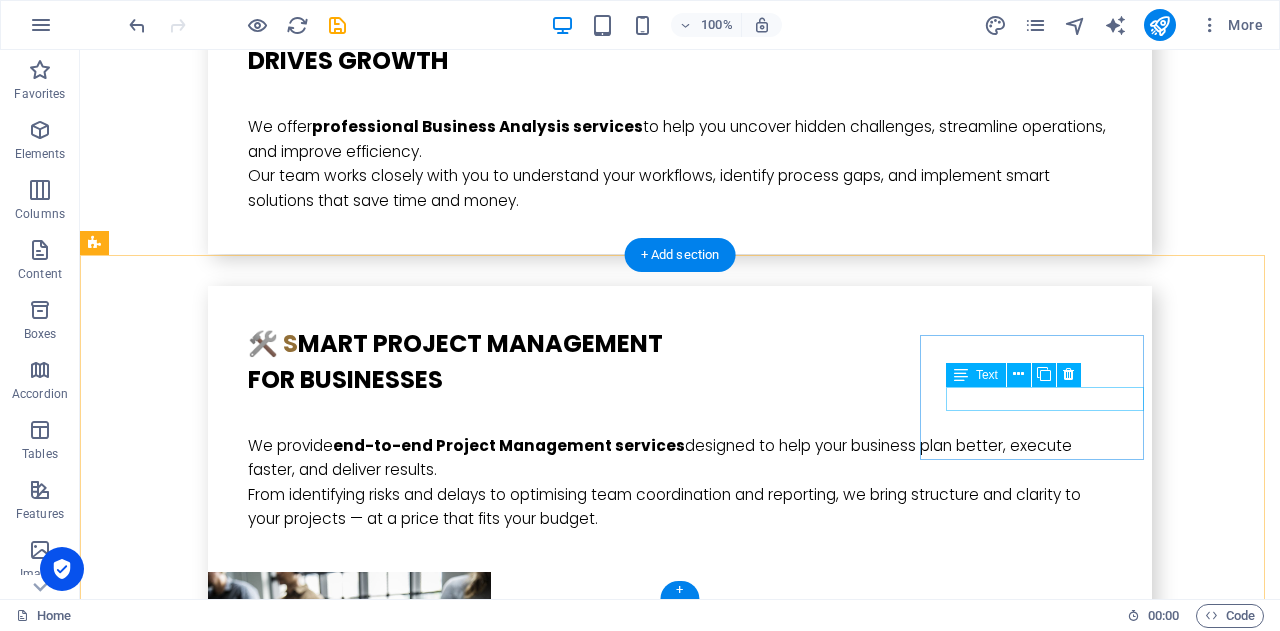 click on "Facebook" at bounding box center (208, 4647) 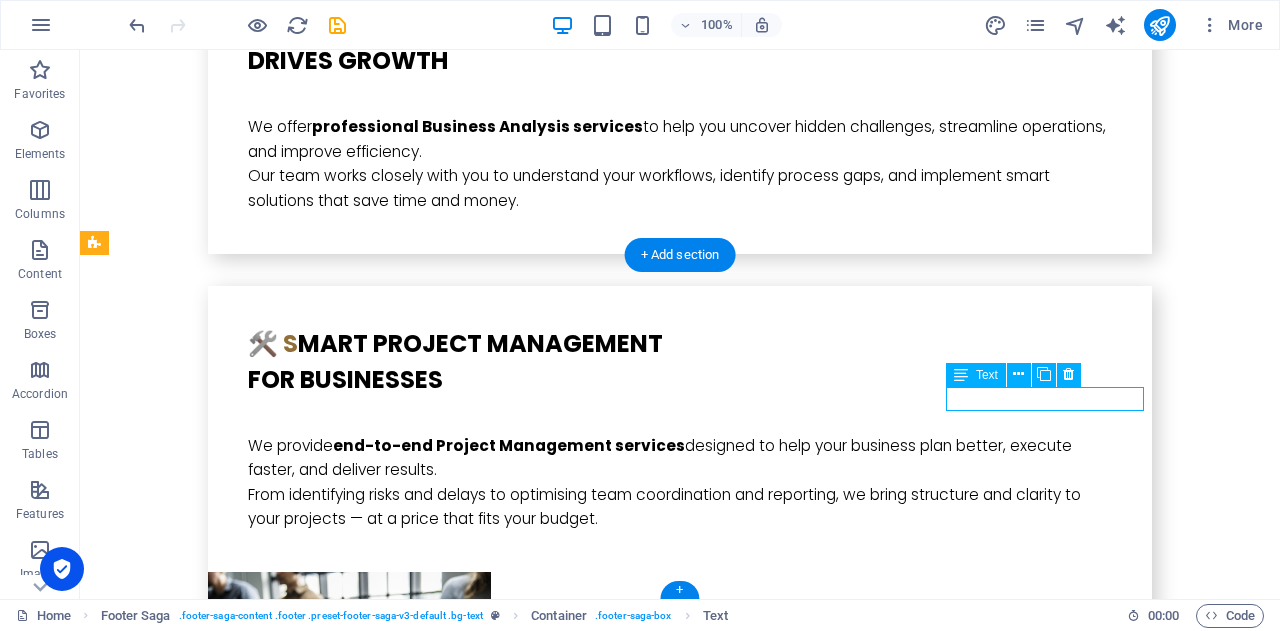 click on "Facebook" at bounding box center [208, 4647] 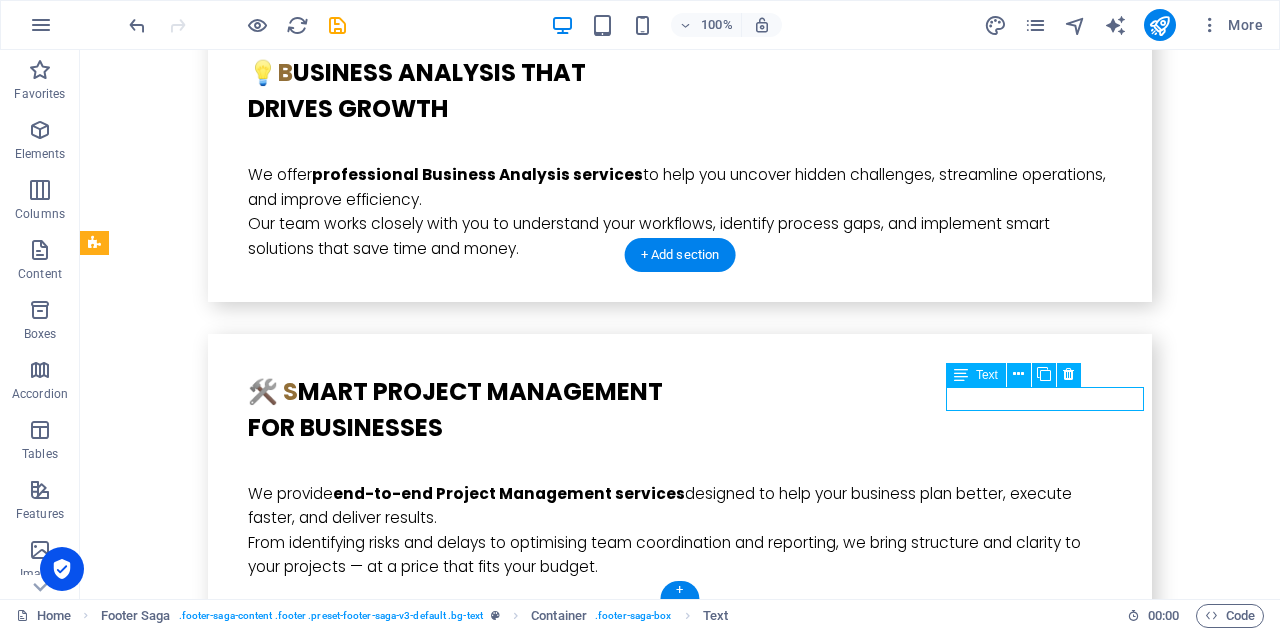 scroll, scrollTop: 5416, scrollLeft: 0, axis: vertical 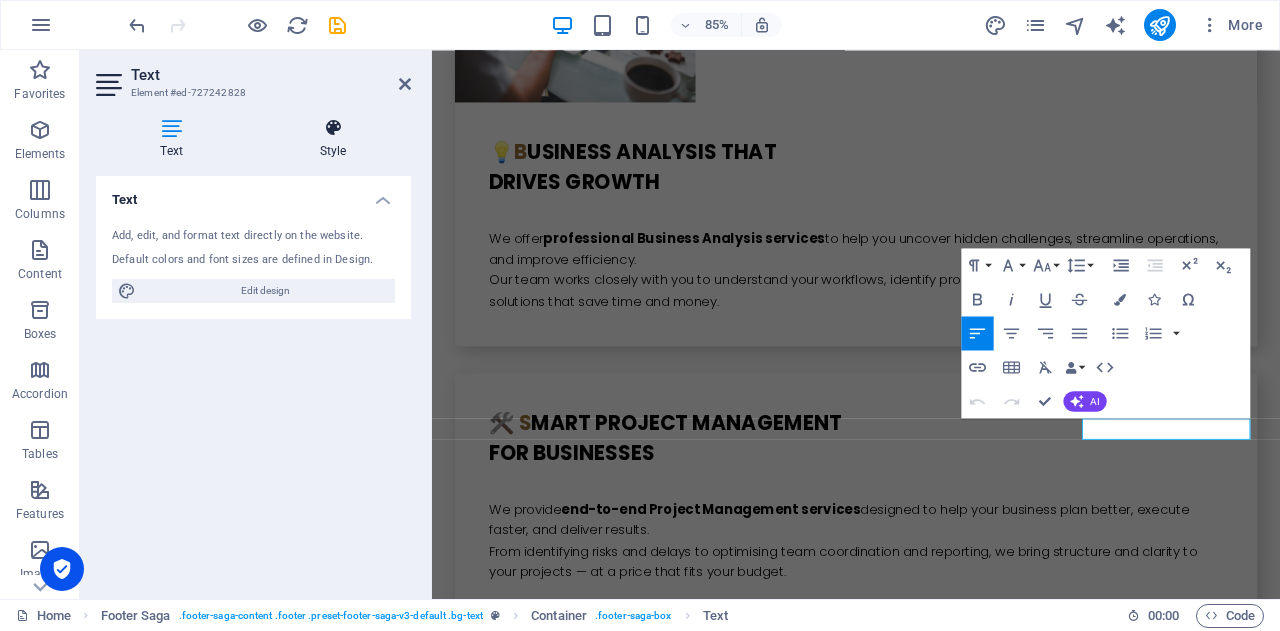 click at bounding box center (333, 128) 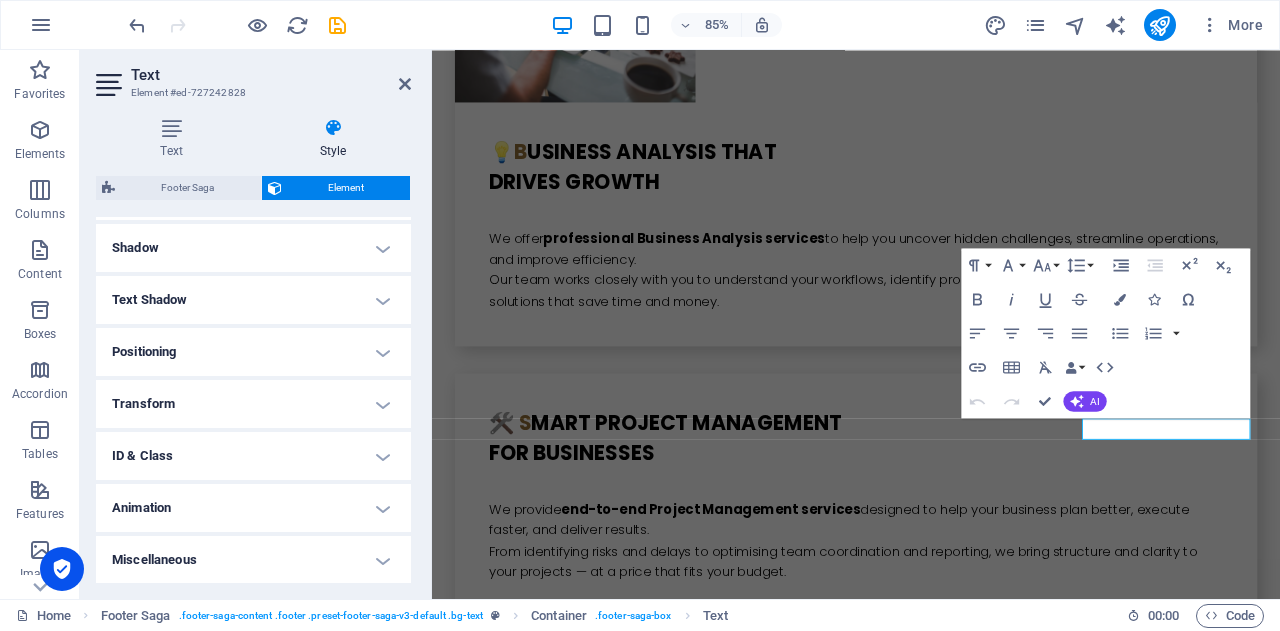 scroll, scrollTop: 178, scrollLeft: 0, axis: vertical 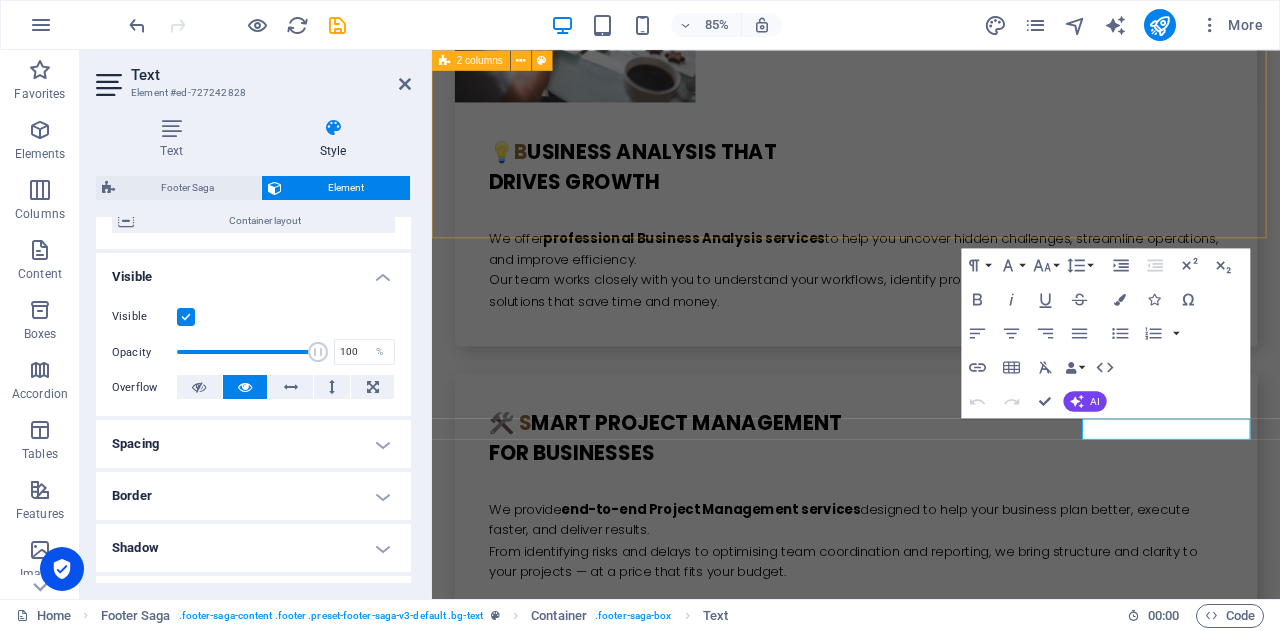 click on "Drop content here or  Add elements  Paste clipboard   I have read and understand the privacy policy. Nicht lesbar? Neu generieren Submit" at bounding box center [931, 3517] 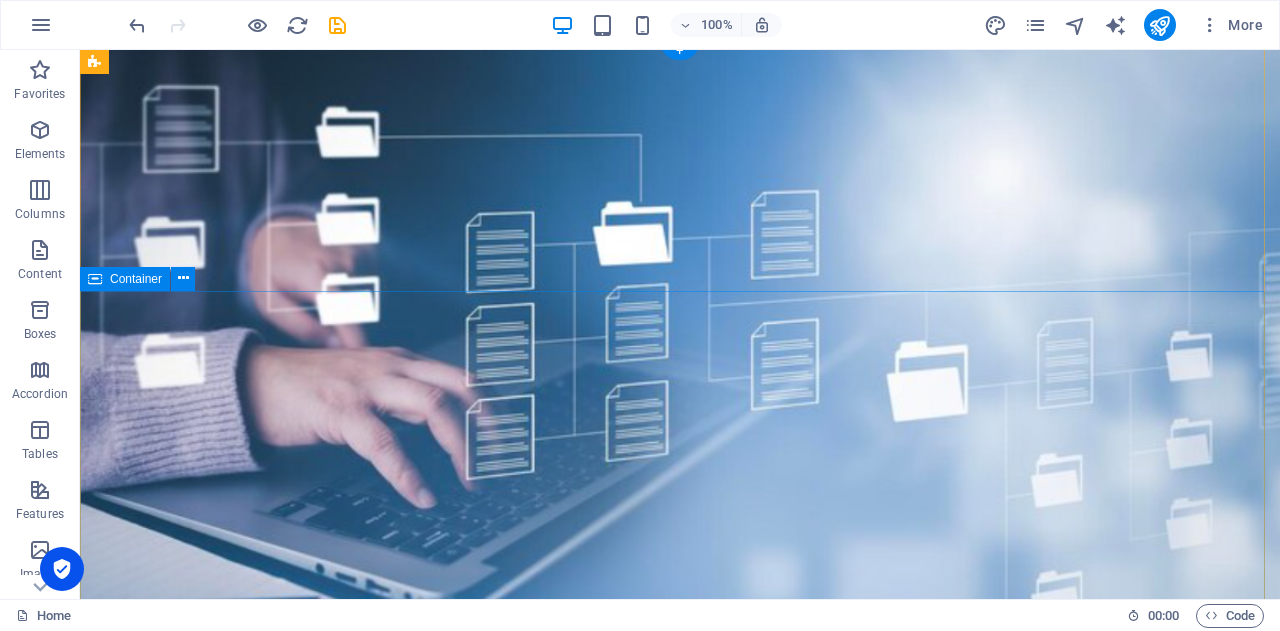 scroll, scrollTop: 0, scrollLeft: 0, axis: both 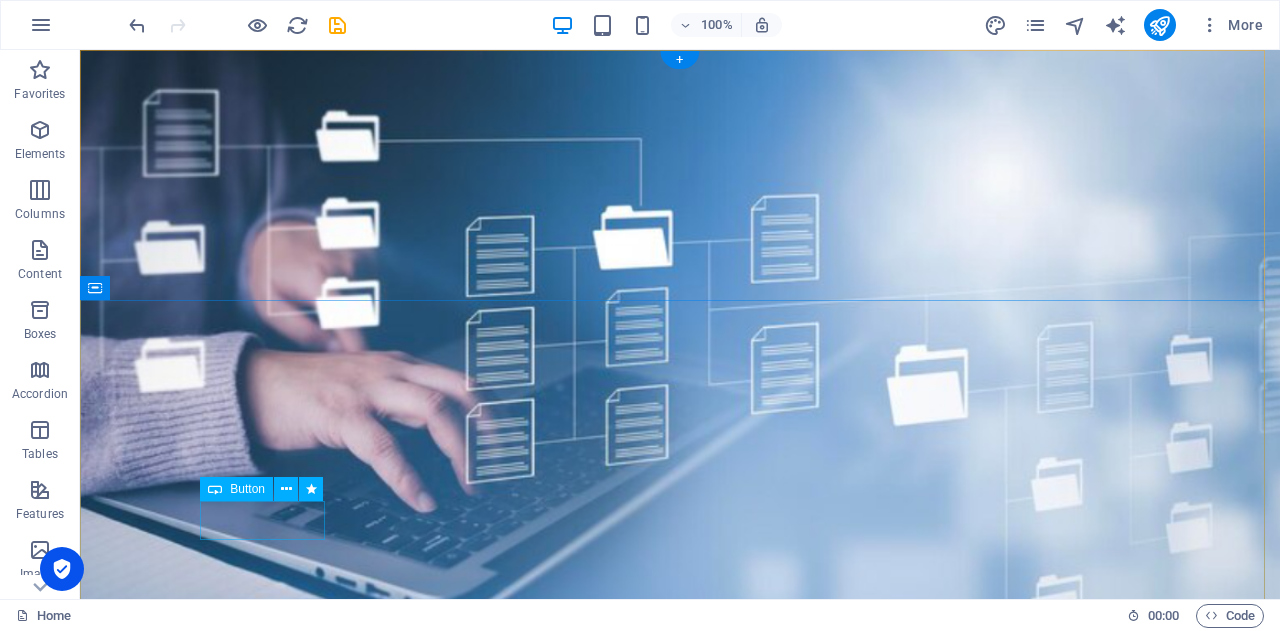 click on "Learn more" at bounding box center [680, 1152] 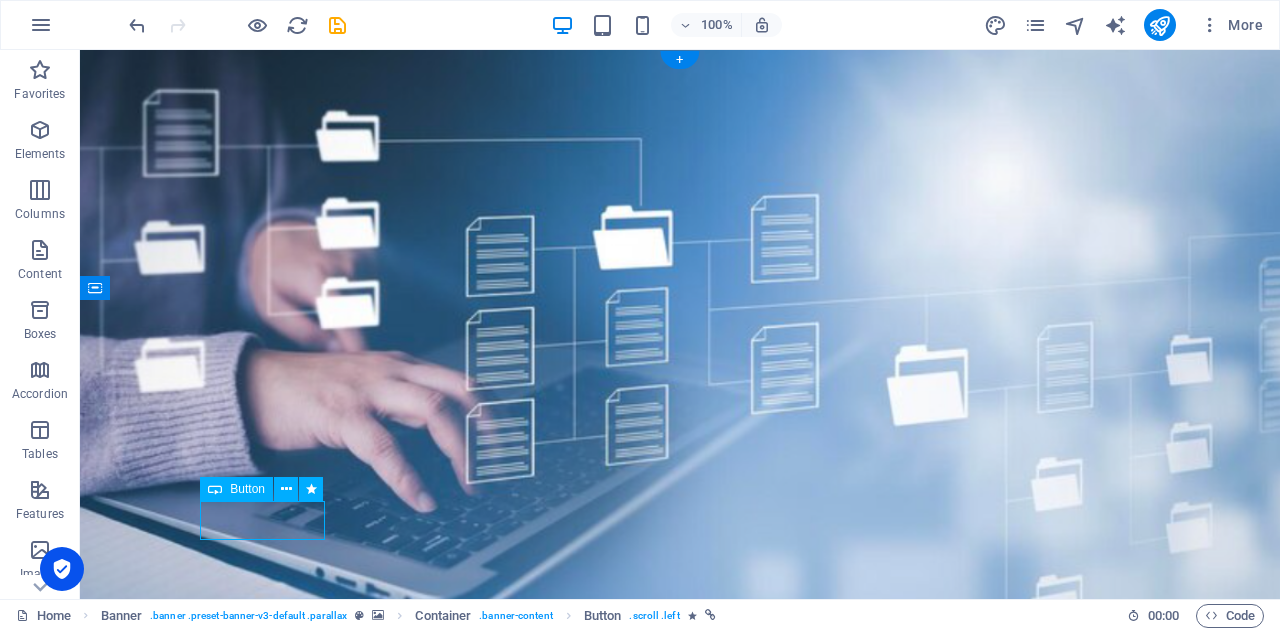 click on "Learn more" at bounding box center [680, 1152] 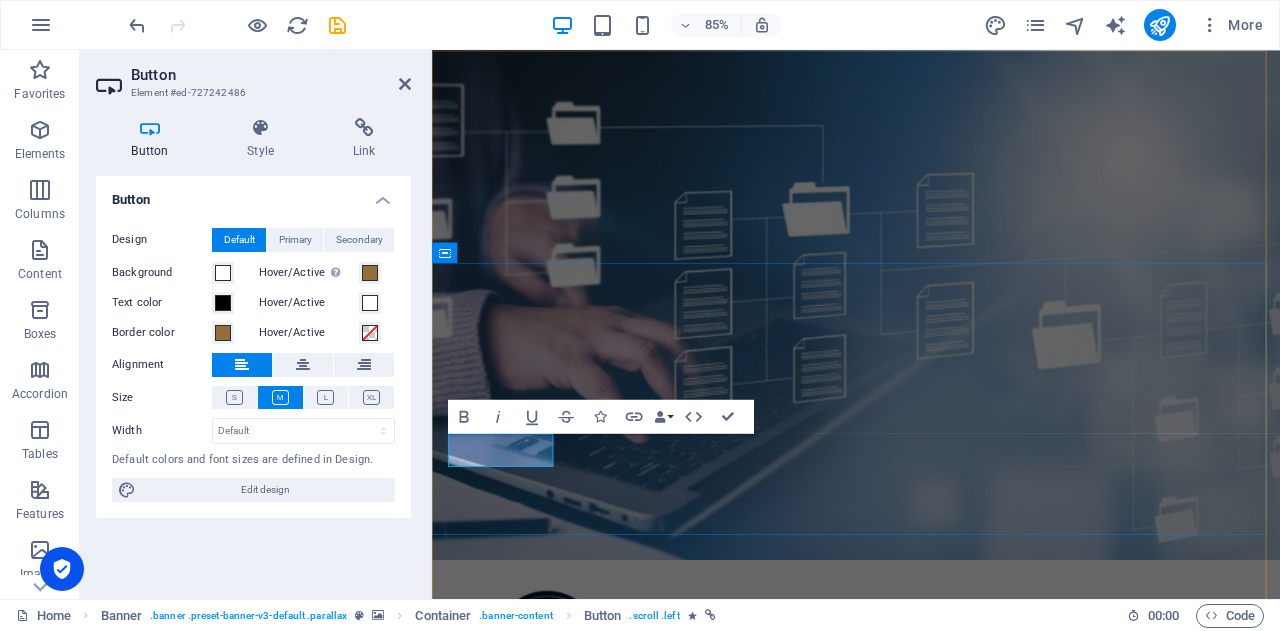 click on "Learn more" at bounding box center (520, 1152) 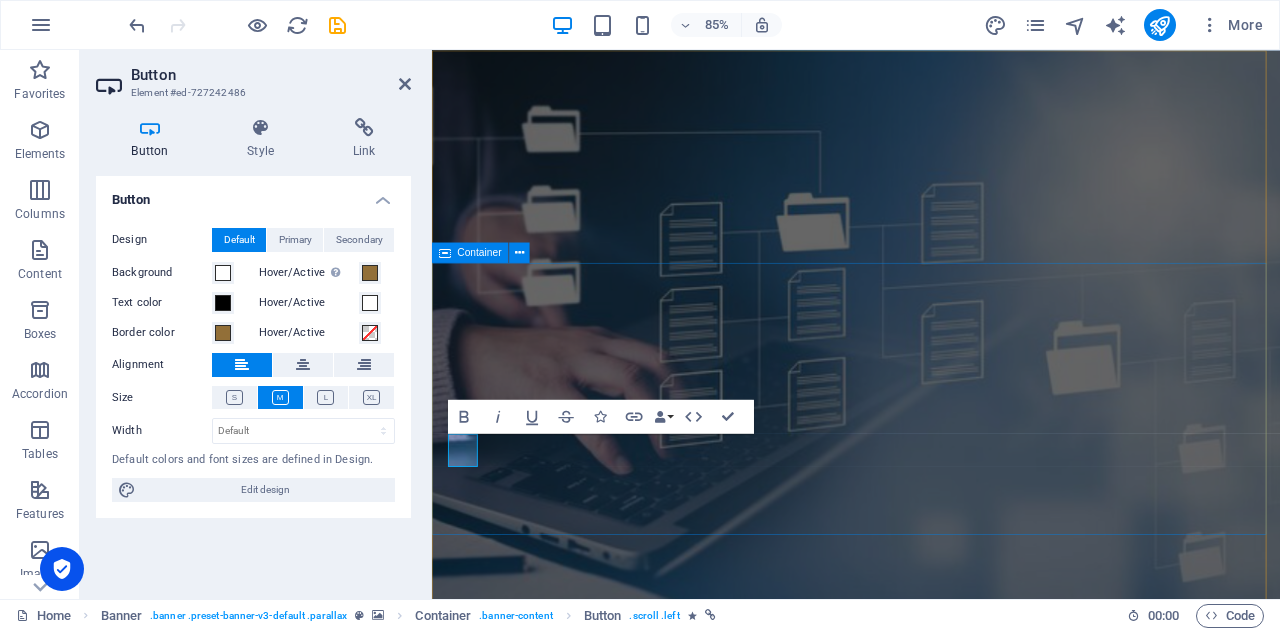 type 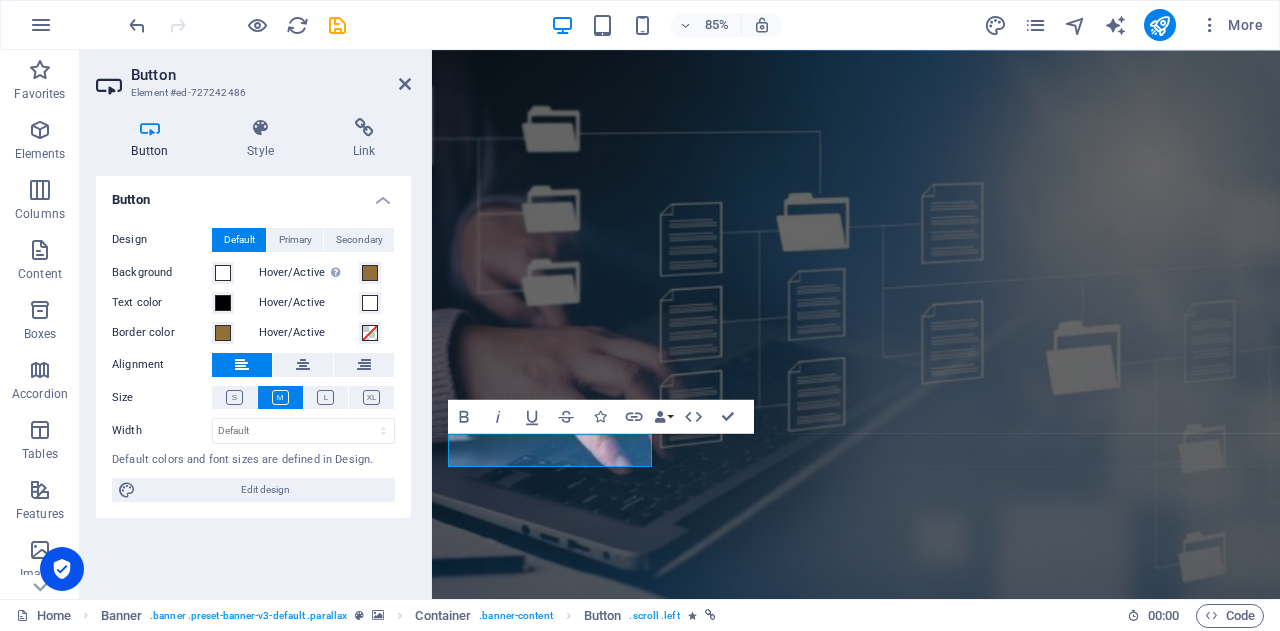 click on "Button Design Default Primary Secondary Background Hover/Active Switch to preview mode to test the active/hover state Text color Hover/Active Border color Hover/Active Alignment Size Width Default px rem % em vh vw Default colors and font sizes are defined in Design. Edit design" at bounding box center [253, 379] 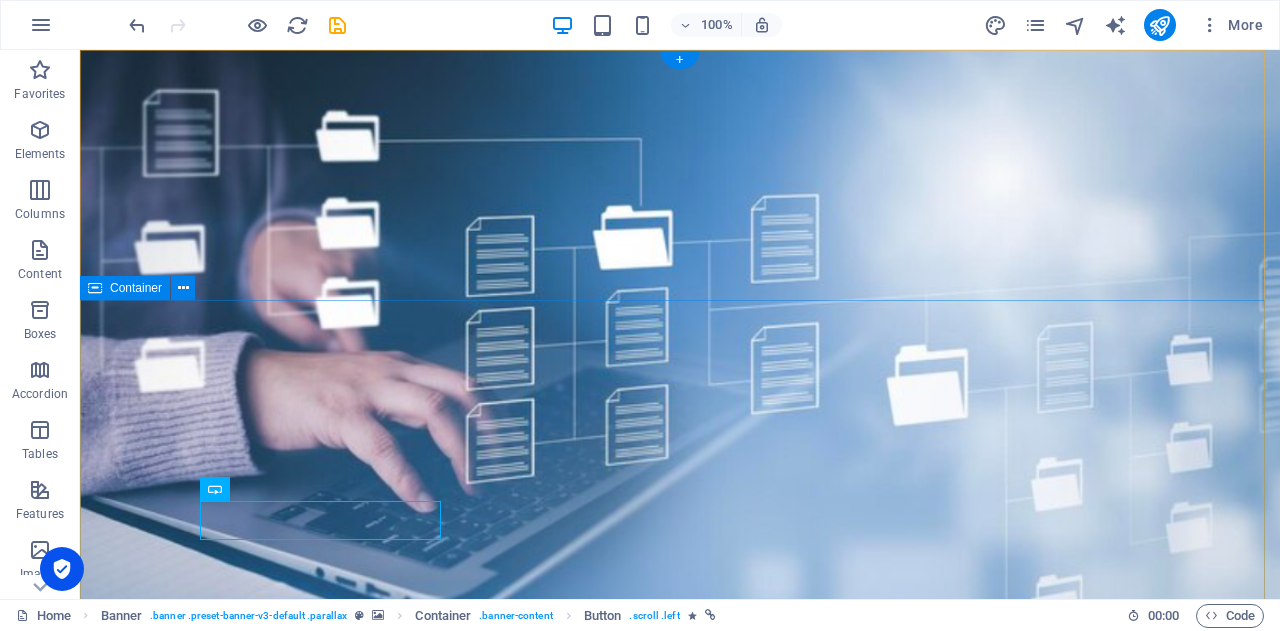 click on "you focus on growing your business let us handle the rest Hey small business owner" at bounding box center [680, 1092] 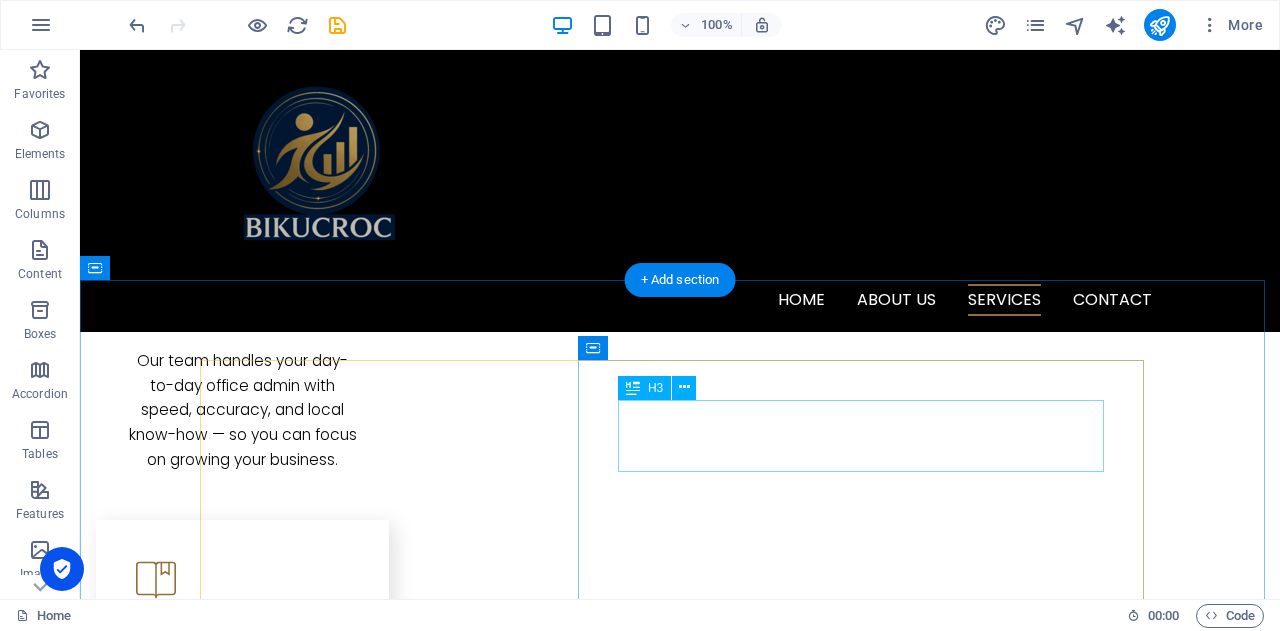 scroll, scrollTop: 2000, scrollLeft: 0, axis: vertical 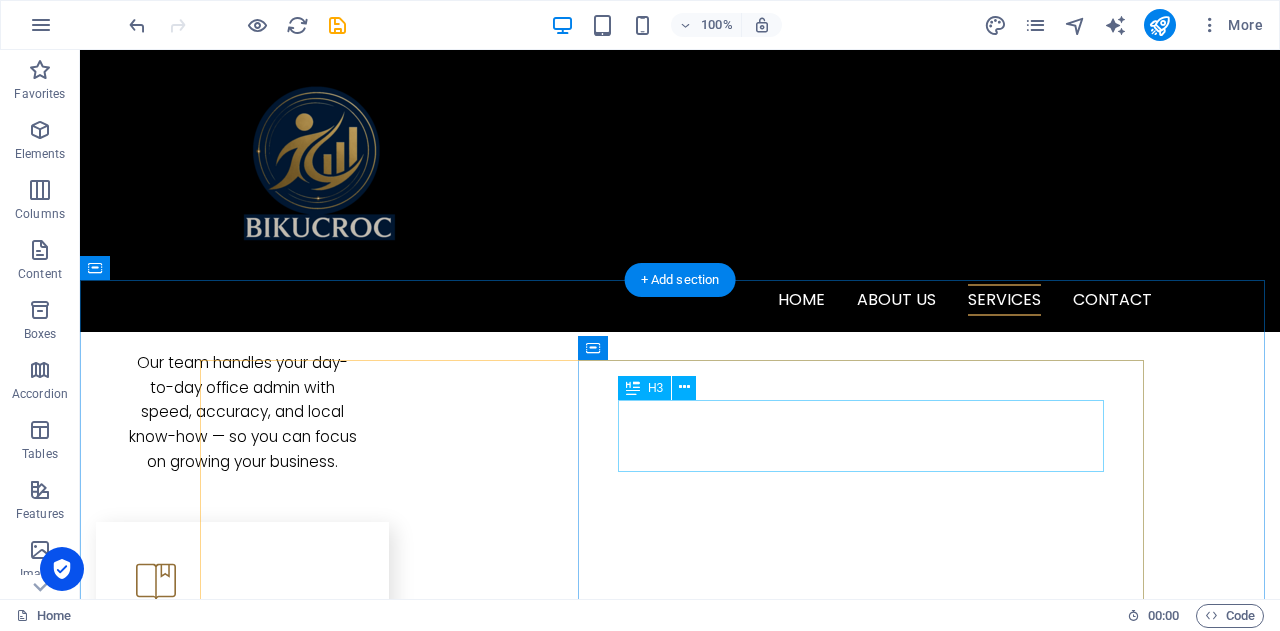click on "A dministration Outsourcing  The Australian Way" at bounding box center (680, 2471) 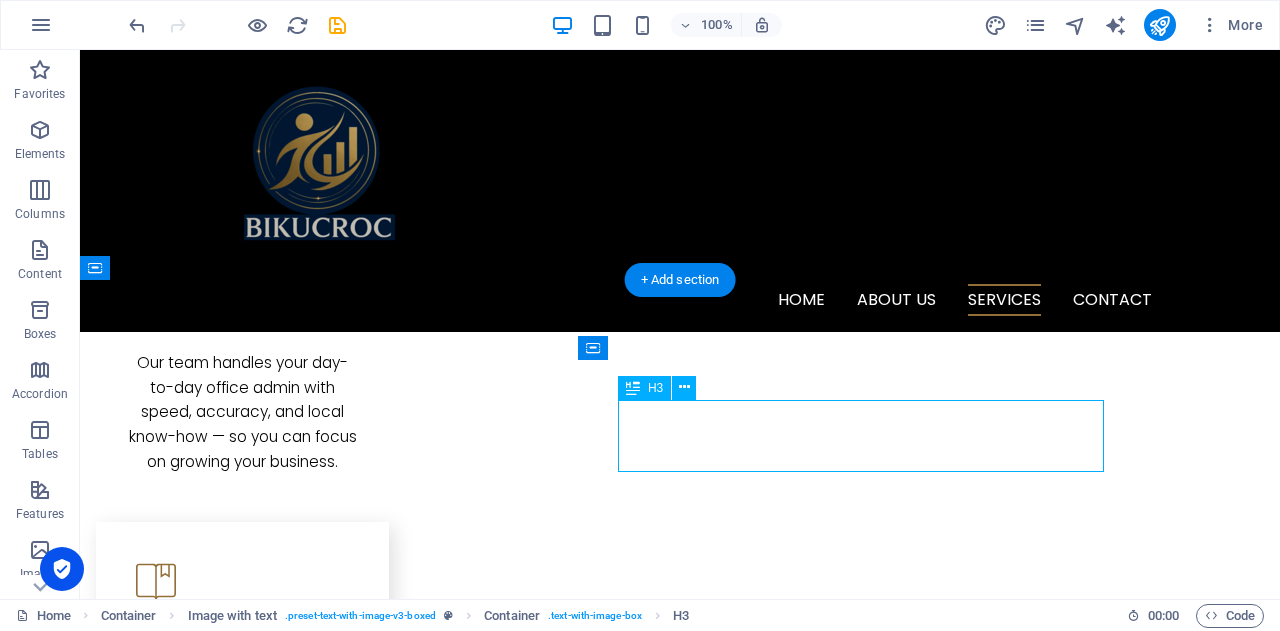 click on "A dministration Outsourcing  The Australian Way" at bounding box center (680, 2471) 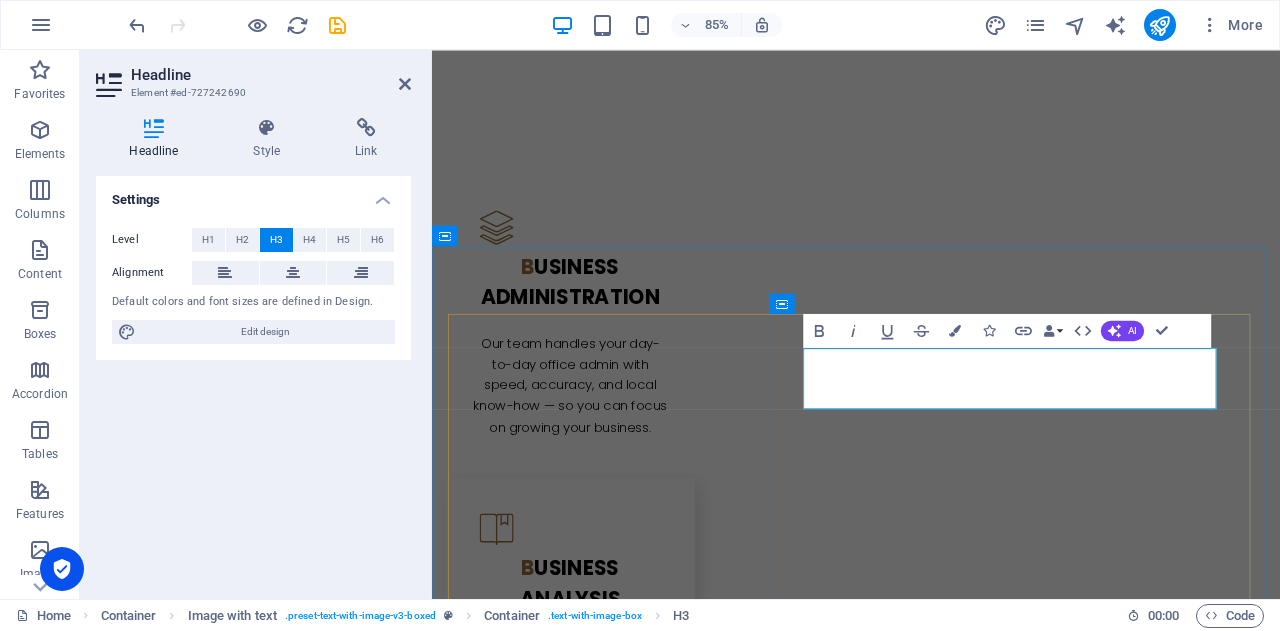 click on "dministration Outsourcing  The Australian Way" at bounding box center (696, 2502) 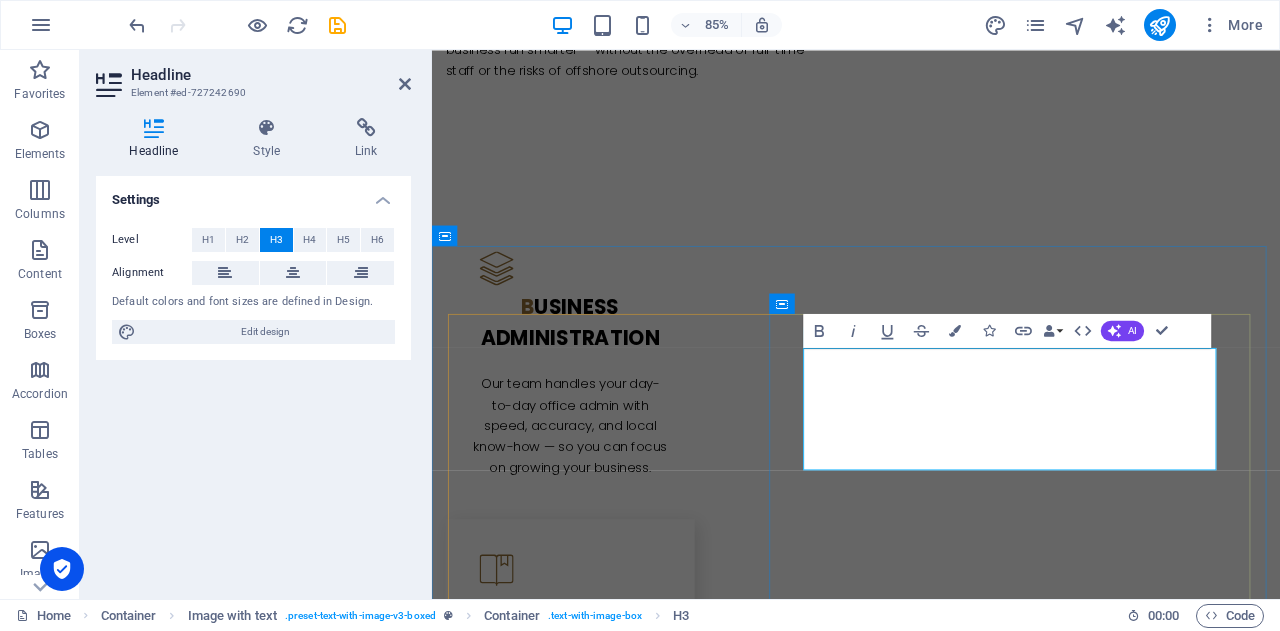 click on "dHey Small Business Owner — this one's for you!ministration Outsourcing  The Australian Way" at bounding box center (916, 2568) 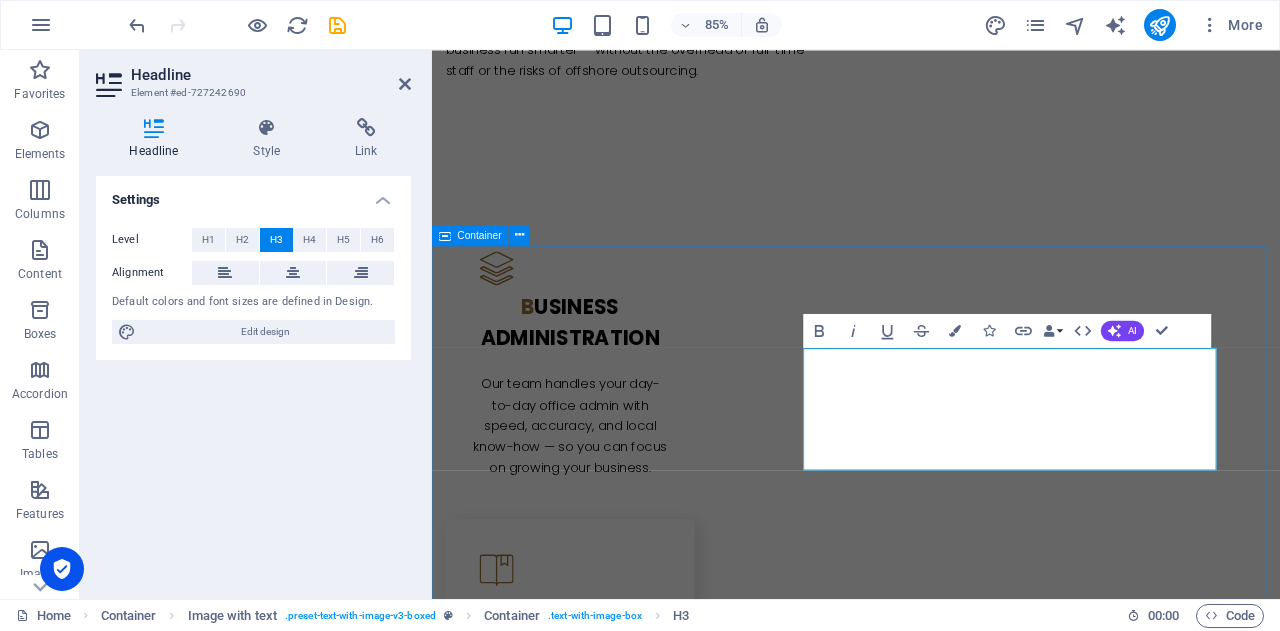 type 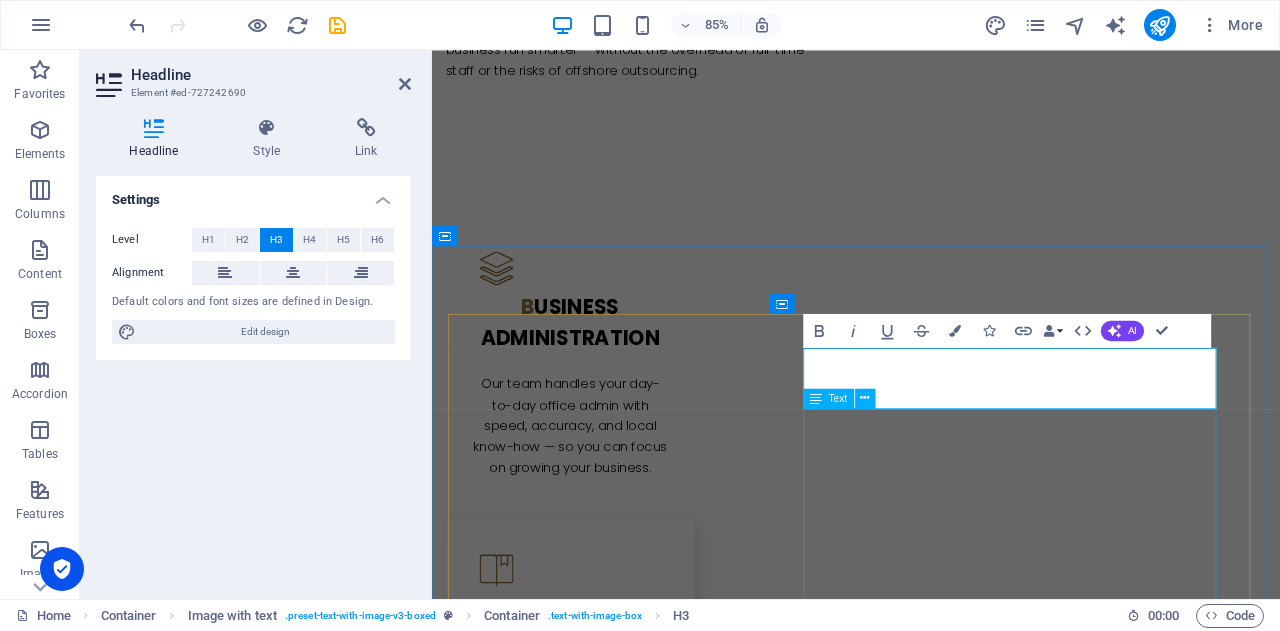 click on "🔁 Drowning in repetitive admin tasks? 📞 Need someone local who truly understands Aussie business culture? 💸 Can’t justify the cost of a full-time office or staff you don’t really need? 📊 Need help with office admin, project management, or business analysis; without blowing your budget? Outsource to BIKUCROC — an Australian-based team that offers flexible, reliable, and professional support tailored to small businesses." at bounding box center (931, 2637) 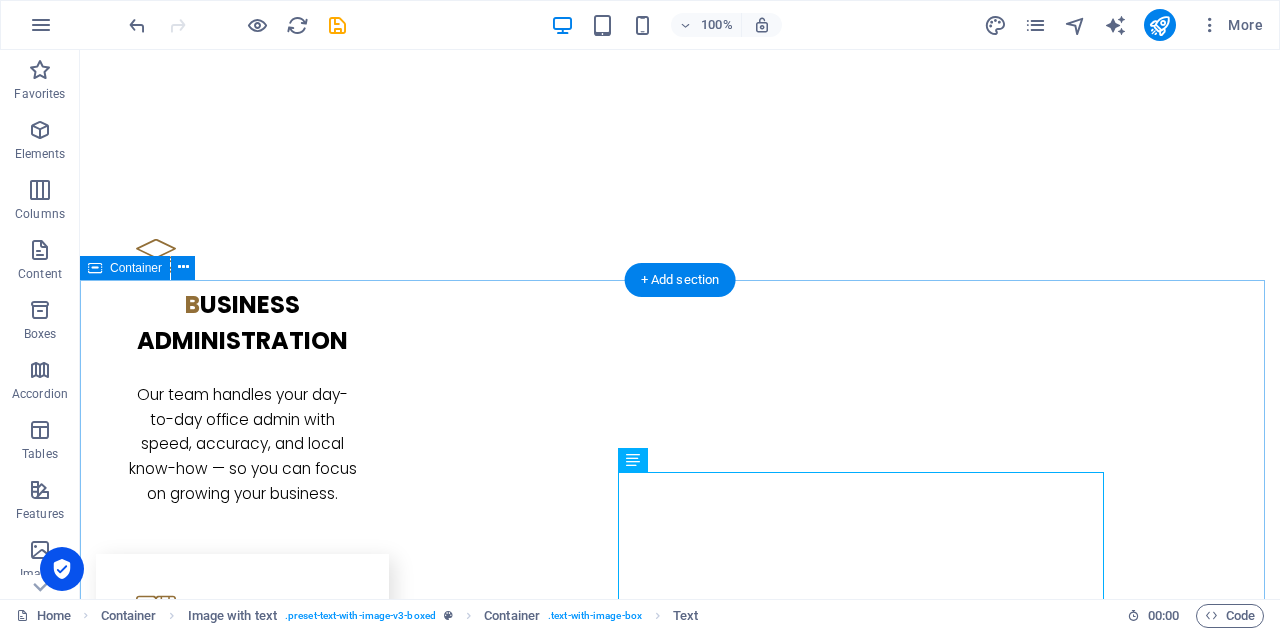 click on "h ey Small Business Owner — this one's for you! 🔁 Drowning in repetitive admin tasks? 📞 Need someone local who truly understands Aussie business culture? 💸 Can’t justify the cost of a full-time office or staff you don’t really need? 📊 Need help with office admin, project management, or business analysis; without blowing your budget? Outsource to BIKUCROC — an Australian-based team that offers flexible, reliable, and professional support tailored to small businesses. 📊 w hy Settle for Offshore When You Can Have Local Excellence? If you’re tired of outsourcing important tasks overseas — where there's little accountability, communication gaps, and services that don’t match your business standards — it’s time to experience the difference. BIKUCROC offers reliable, high-quality support from professionals based right here in Australia , all at competitive rates. No shortcuts. No compromises. 💡b usiness Analysis That  Drives Growth We offer  🛠️ s mart Project Management" at bounding box center (680, 3241) 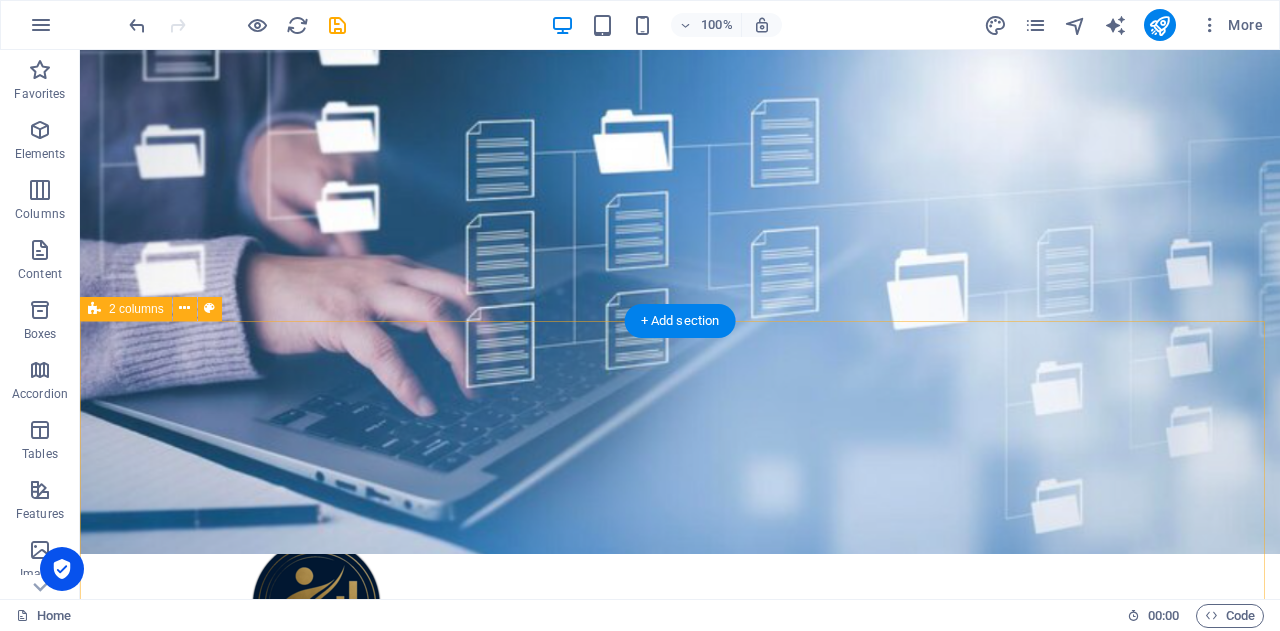 scroll, scrollTop: 100, scrollLeft: 0, axis: vertical 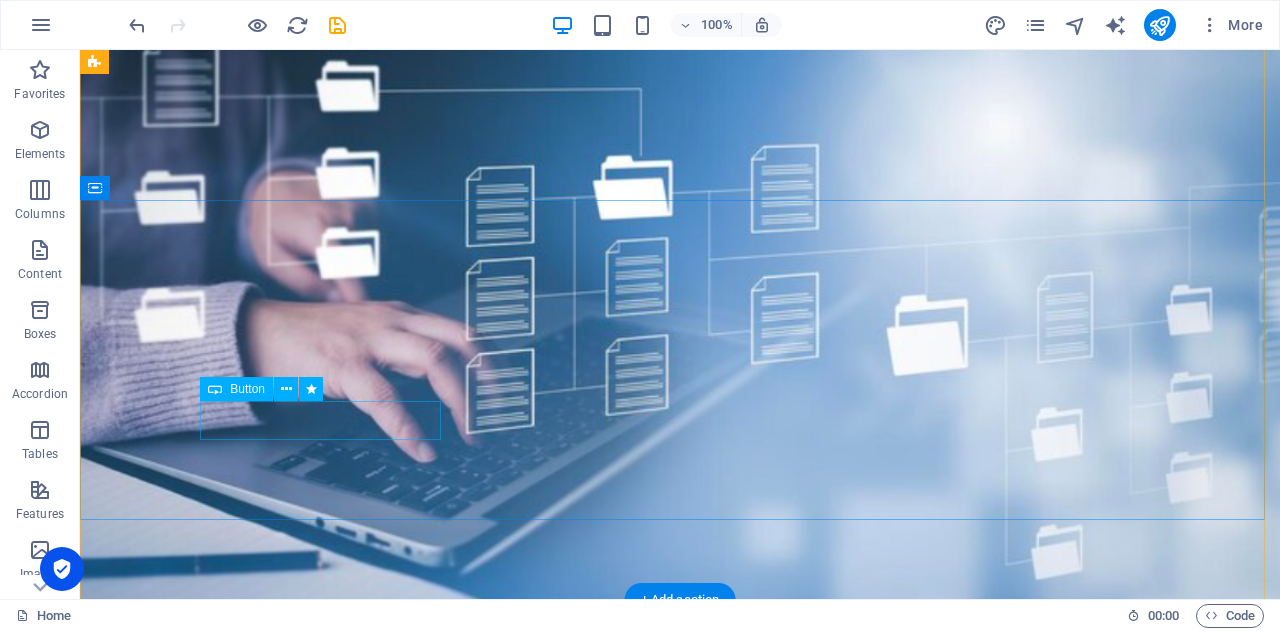 click on "Hey small business owner" at bounding box center (680, 1052) 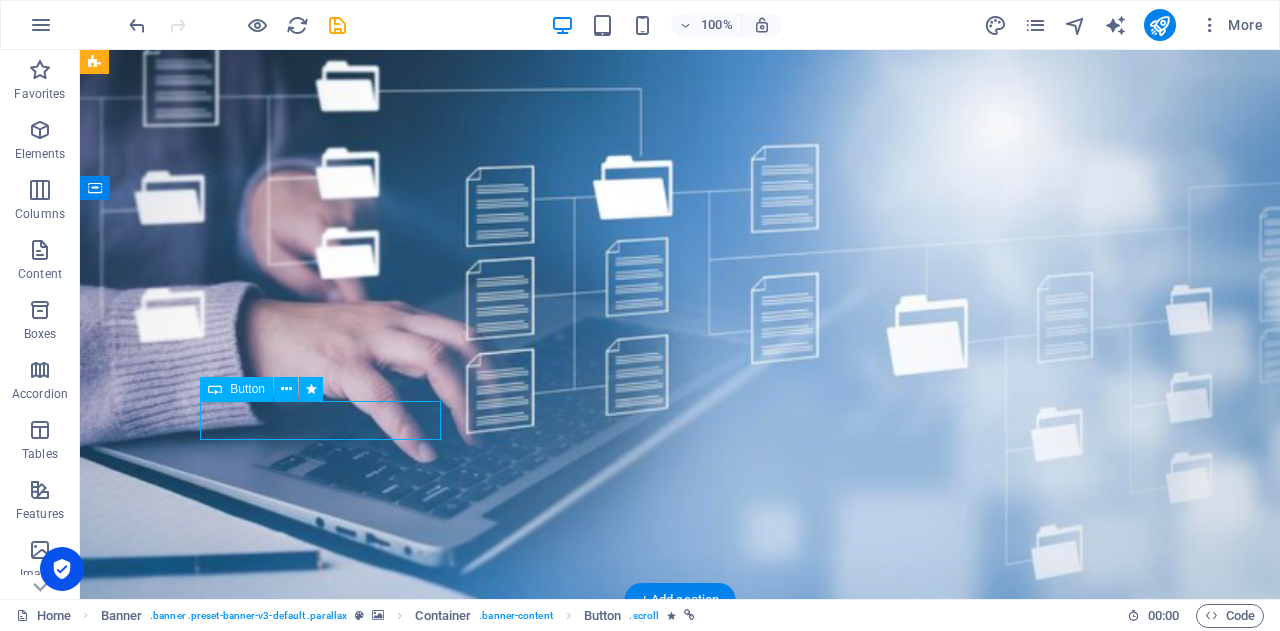 click on "Hey small business owner" at bounding box center (680, 1052) 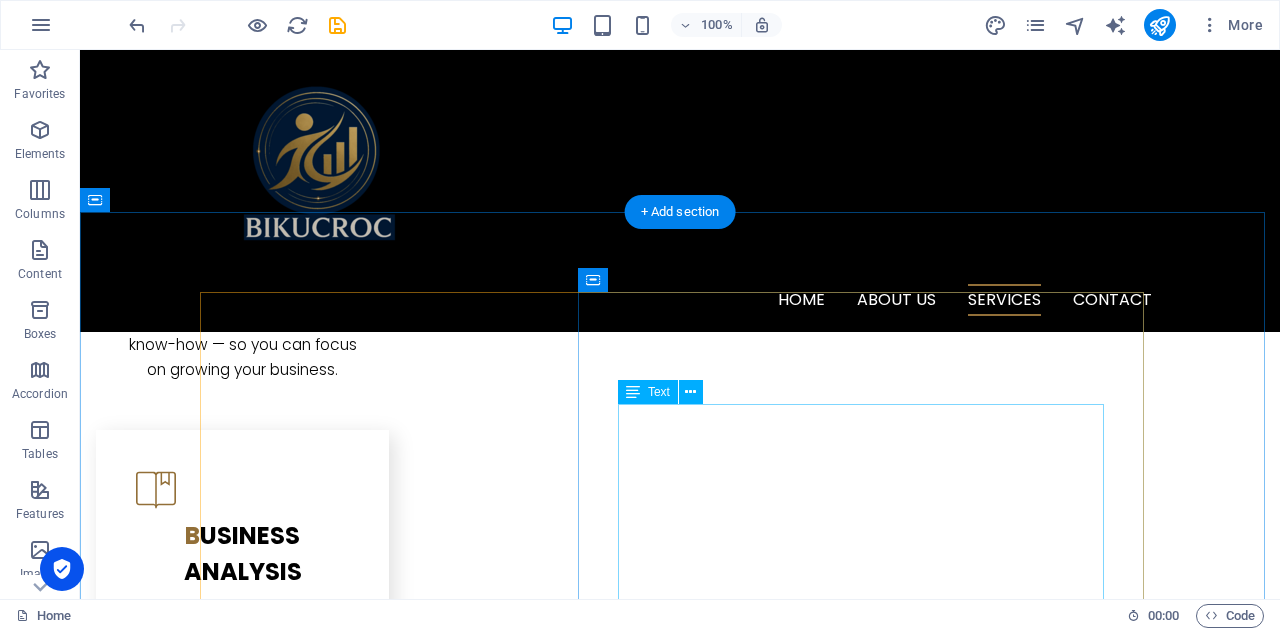 scroll, scrollTop: 2200, scrollLeft: 0, axis: vertical 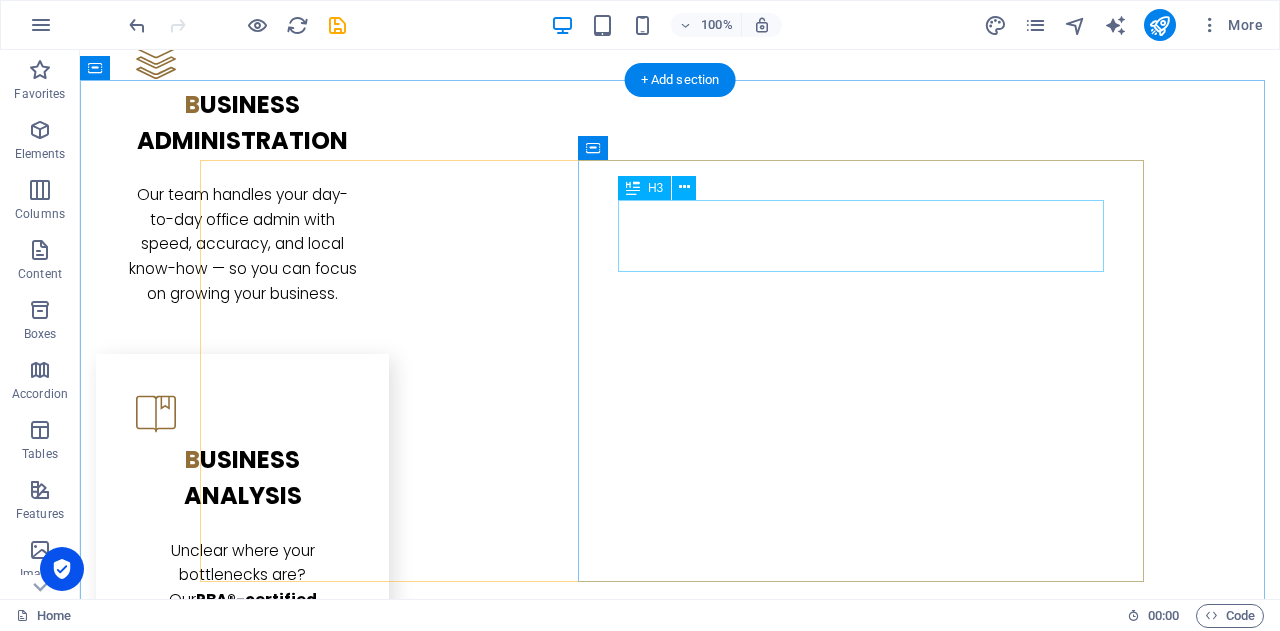 click on "h ey Small Business Owner — this one's for you!" at bounding box center [680, 2285] 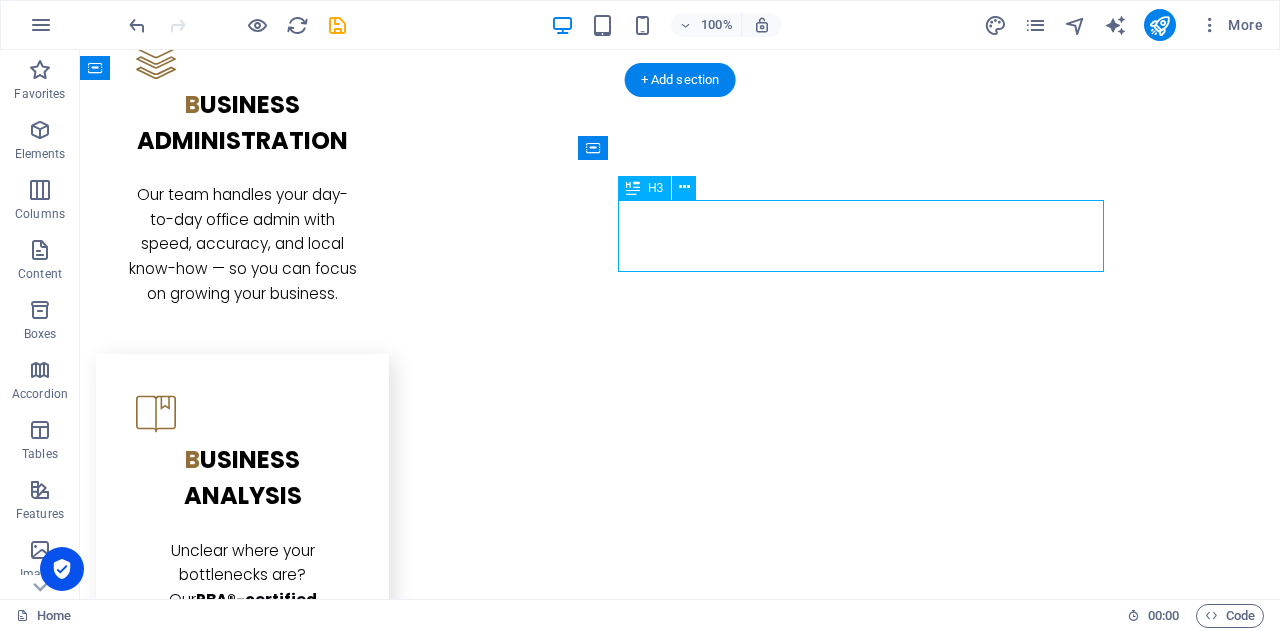 click on "h ey Small Business Owner — this one's for you!" at bounding box center (680, 2285) 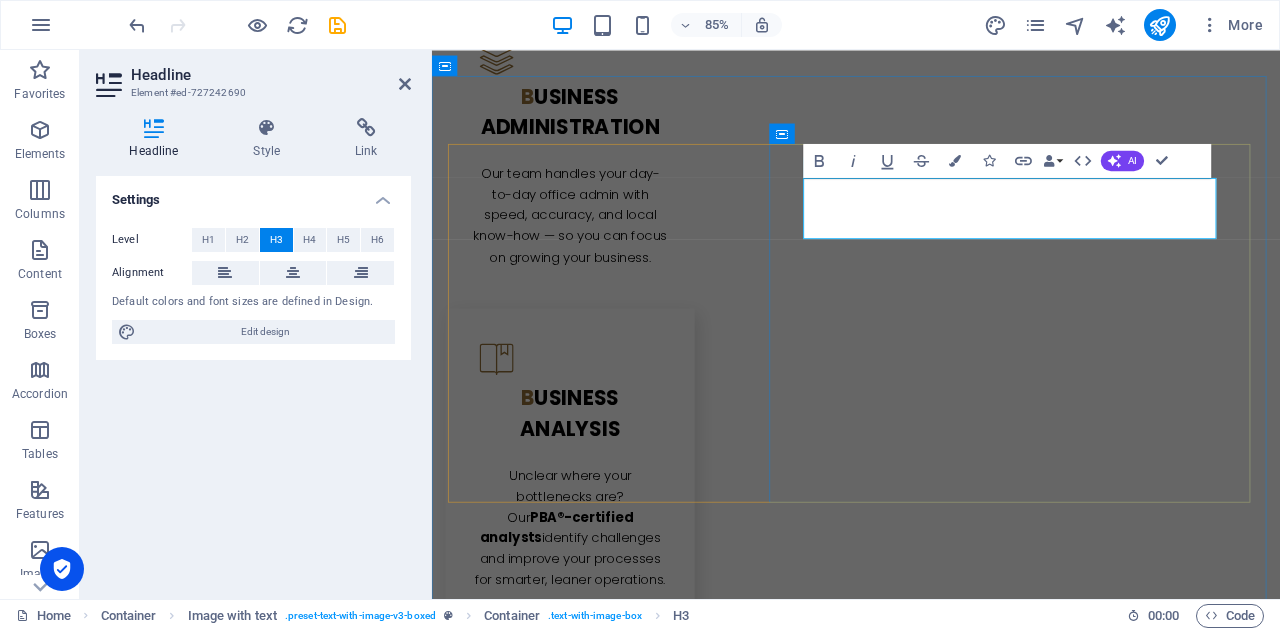 click on "ey Small Business Owner — this one's for you!" at bounding box center (819, 2284) 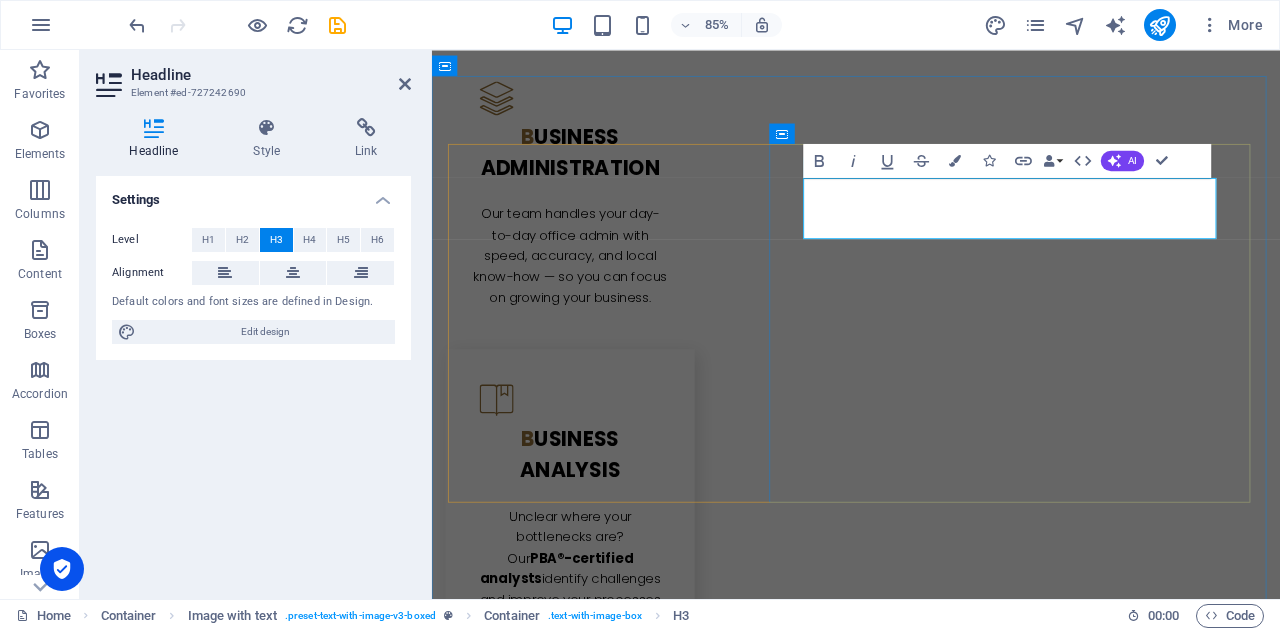 copy on "his one's for you!" 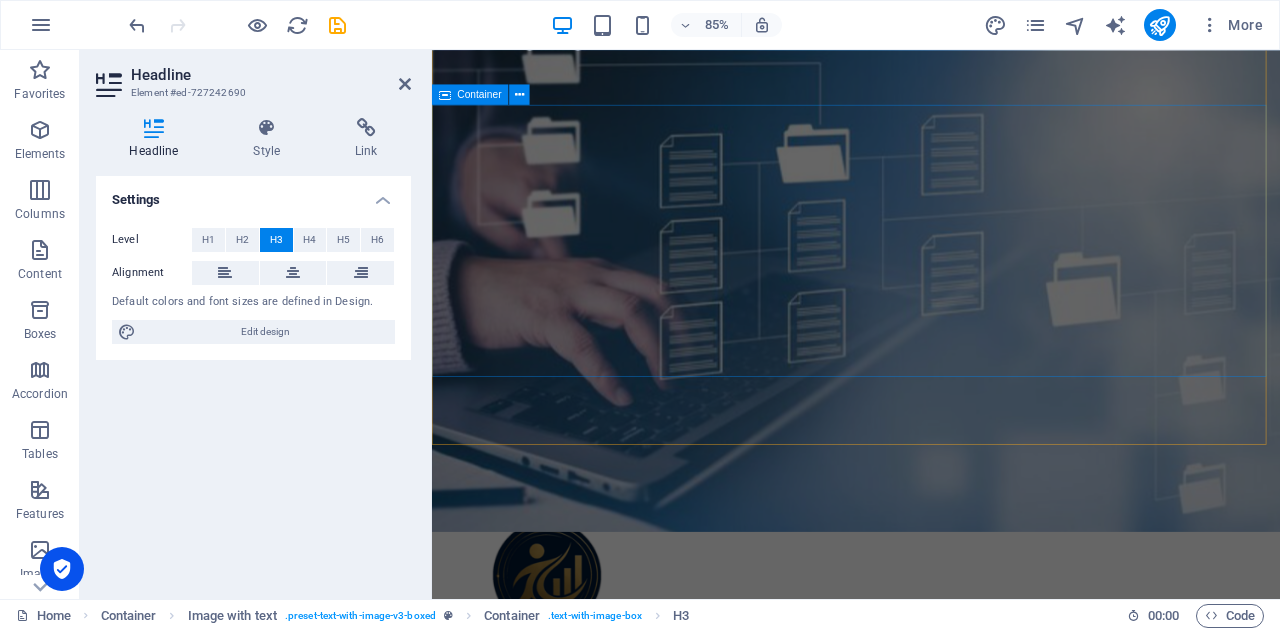 scroll, scrollTop: 100, scrollLeft: 0, axis: vertical 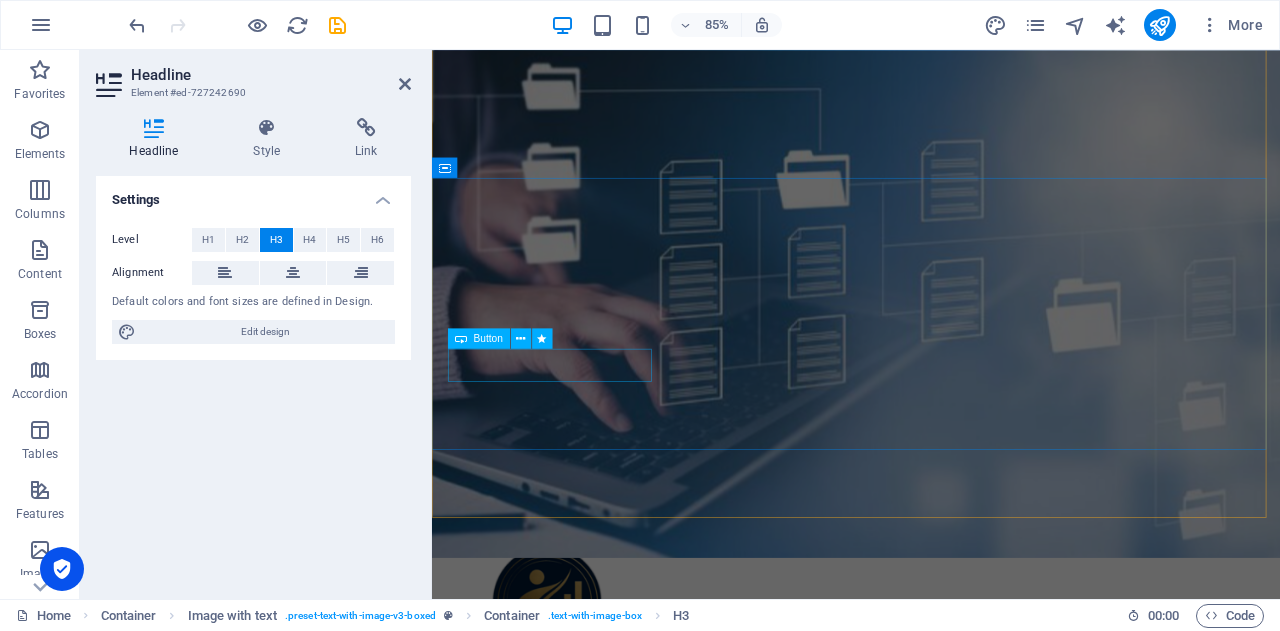 click on "Hey small business owner" at bounding box center [931, 1100] 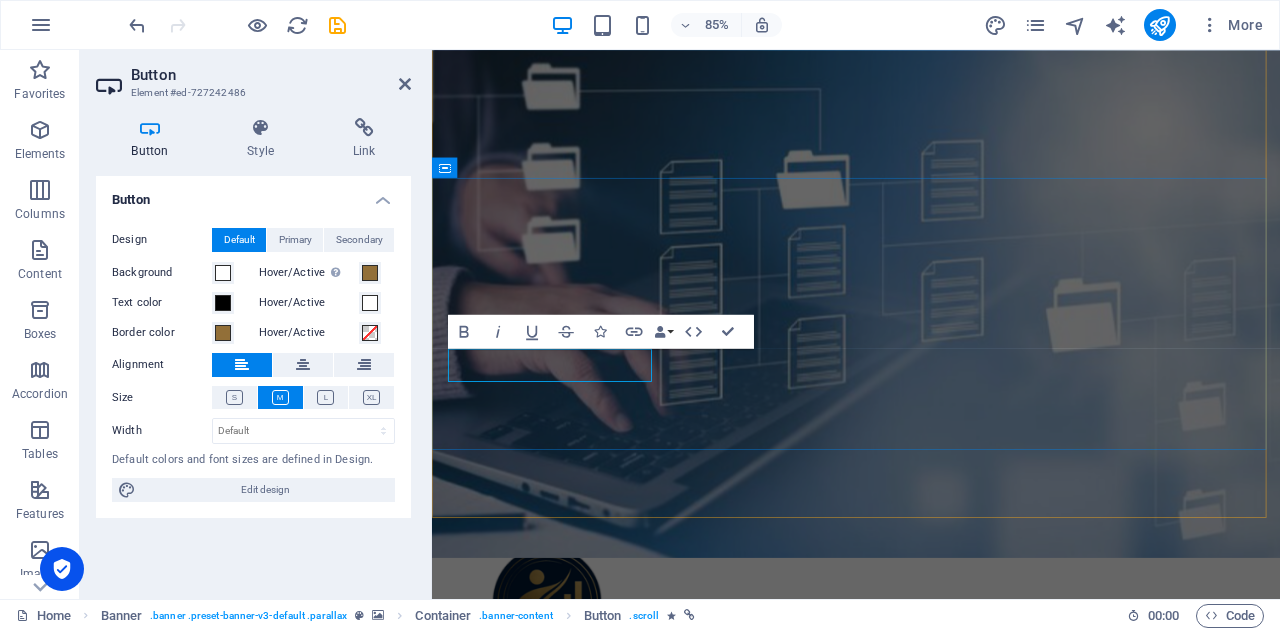 click on "Hey small business owner" at bounding box center [577, 1100] 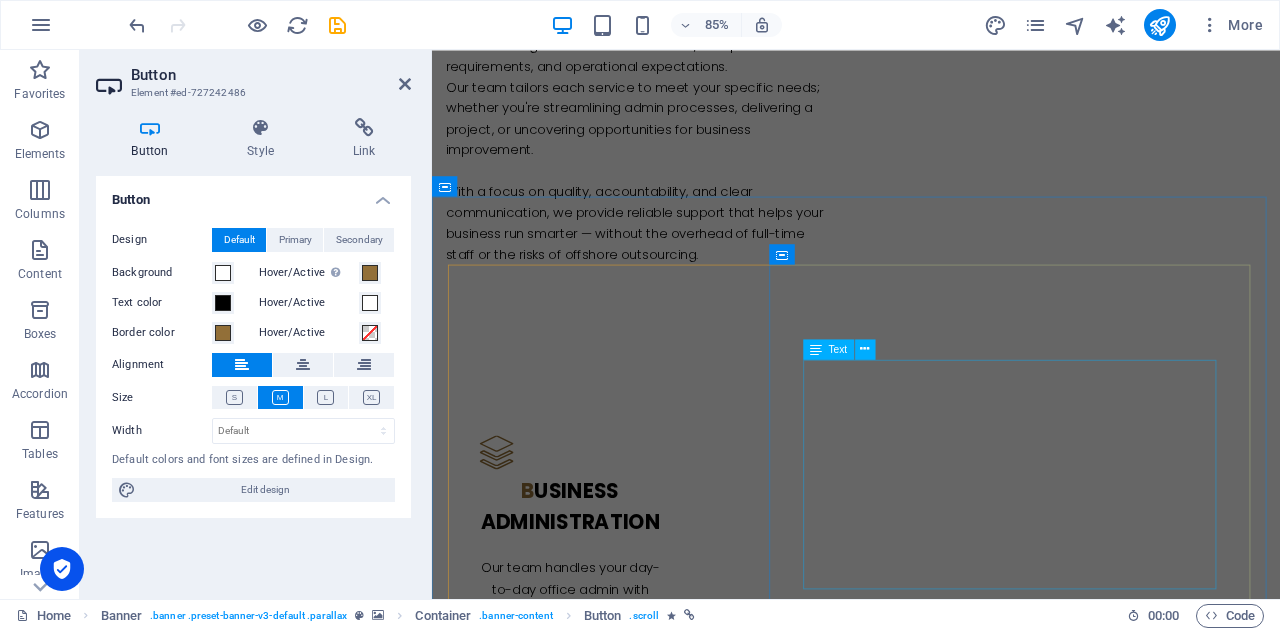 scroll, scrollTop: 2100, scrollLeft: 0, axis: vertical 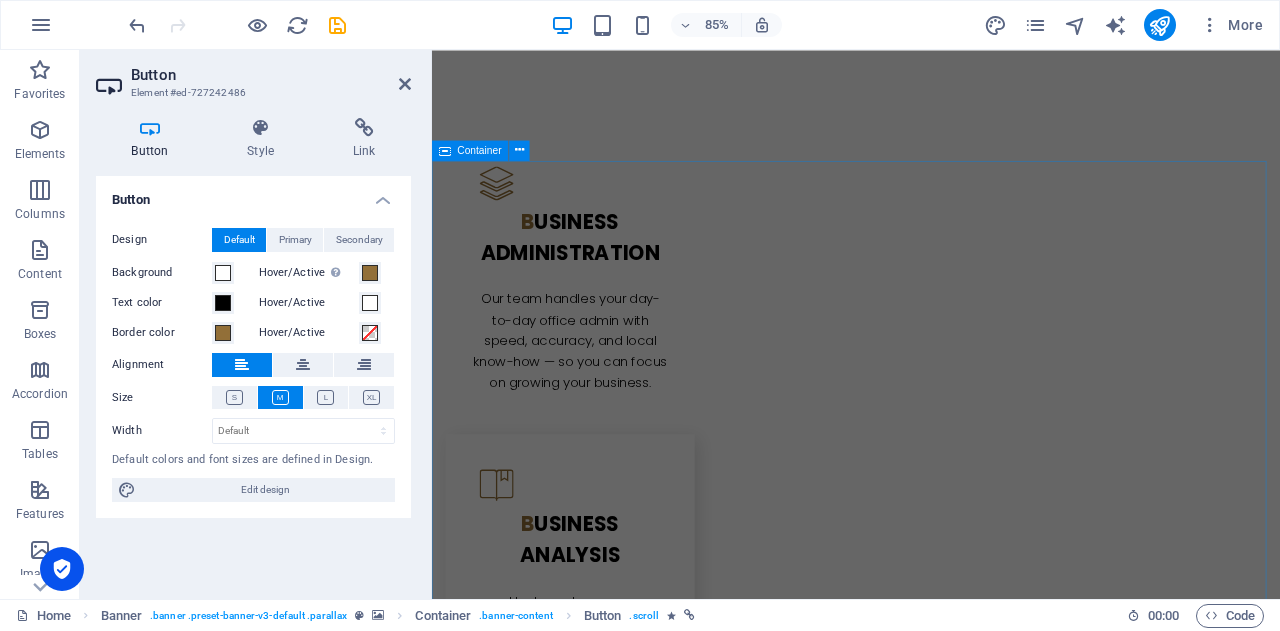 click on "h ey Small Business Owner — this one's for you! 🔁 Drowning in repetitive admin tasks? 📞 Need someone local who truly understands Aussie business culture? 💸 Can’t justify the cost of a full-time office or staff you don’t really need? 📊 Need help with office admin, project management, or business analysis; without blowing your budget? Outsource to BIKUCROC — an Australian-based team that offers flexible, reliable, and professional support tailored to small businesses. 📊 w hy Settle for Offshore When You Can Have Local Excellence? If you’re tired of outsourcing important tasks overseas — where there's little accountability, communication gaps, and services that don’t match your business standards — it’s time to experience the difference. BIKUCROC offers reliable, high-quality support from professionals based right here in Australia , all at competitive rates. No shortcuts. No compromises. 💡b usiness Analysis That  Drives Growth We offer  🛠️ s mart Project Management" at bounding box center [931, 3189] 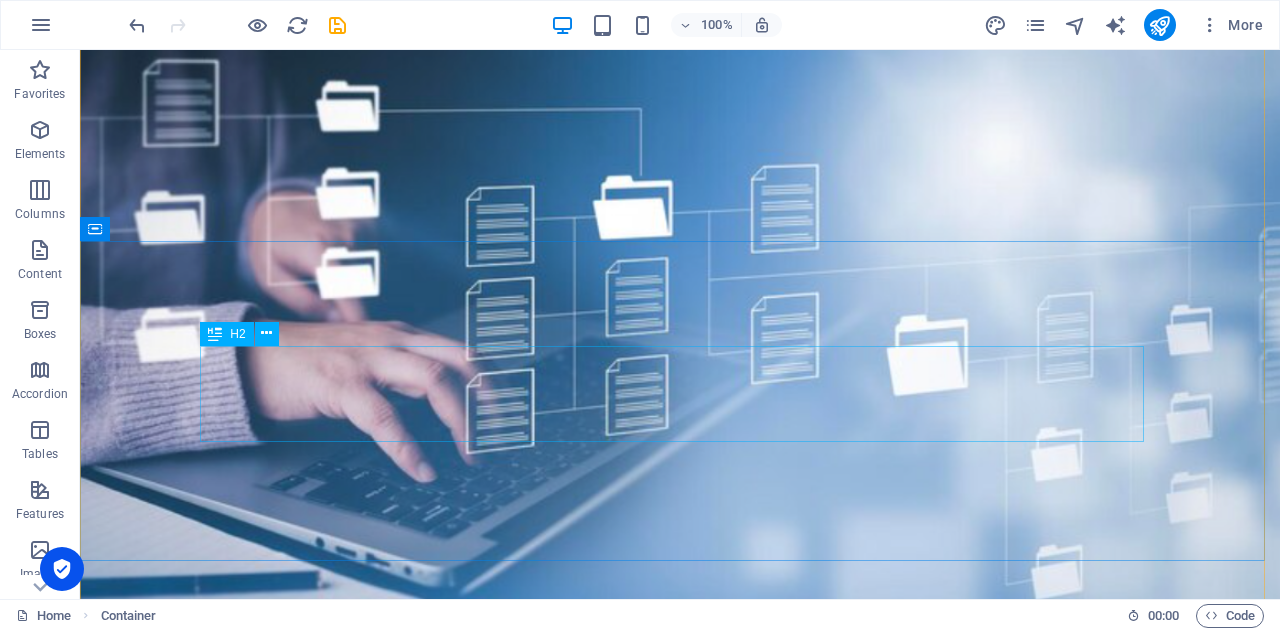 scroll, scrollTop: 0, scrollLeft: 0, axis: both 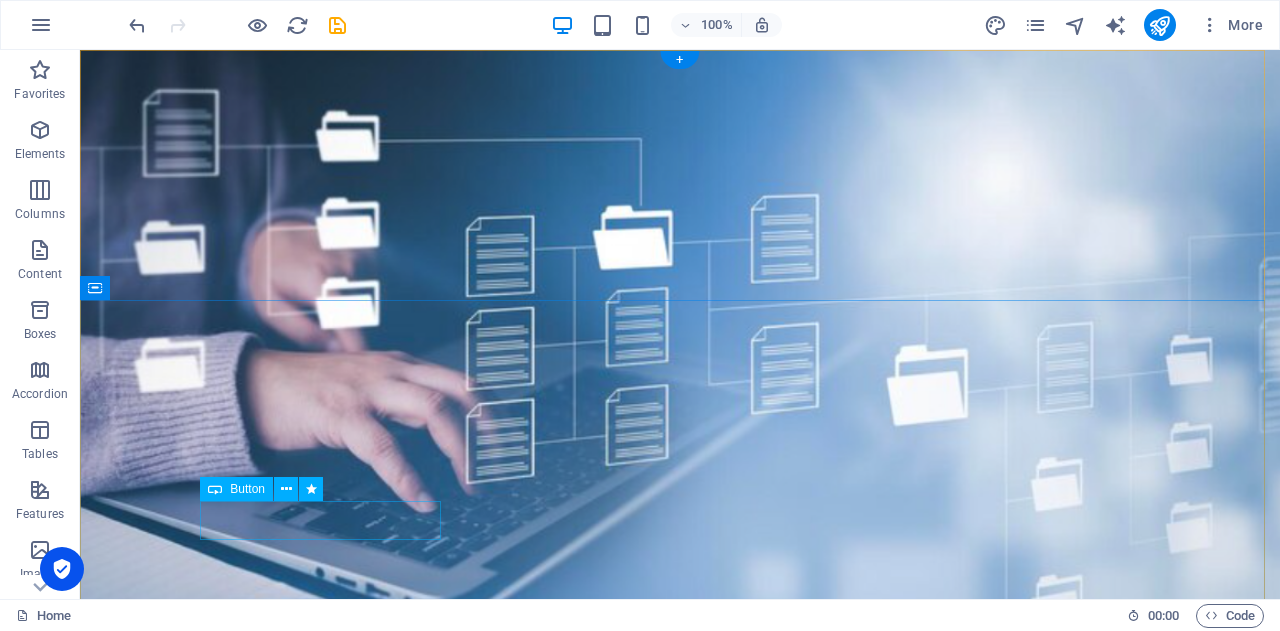 click on "Hey small business owner" at bounding box center (680, 1152) 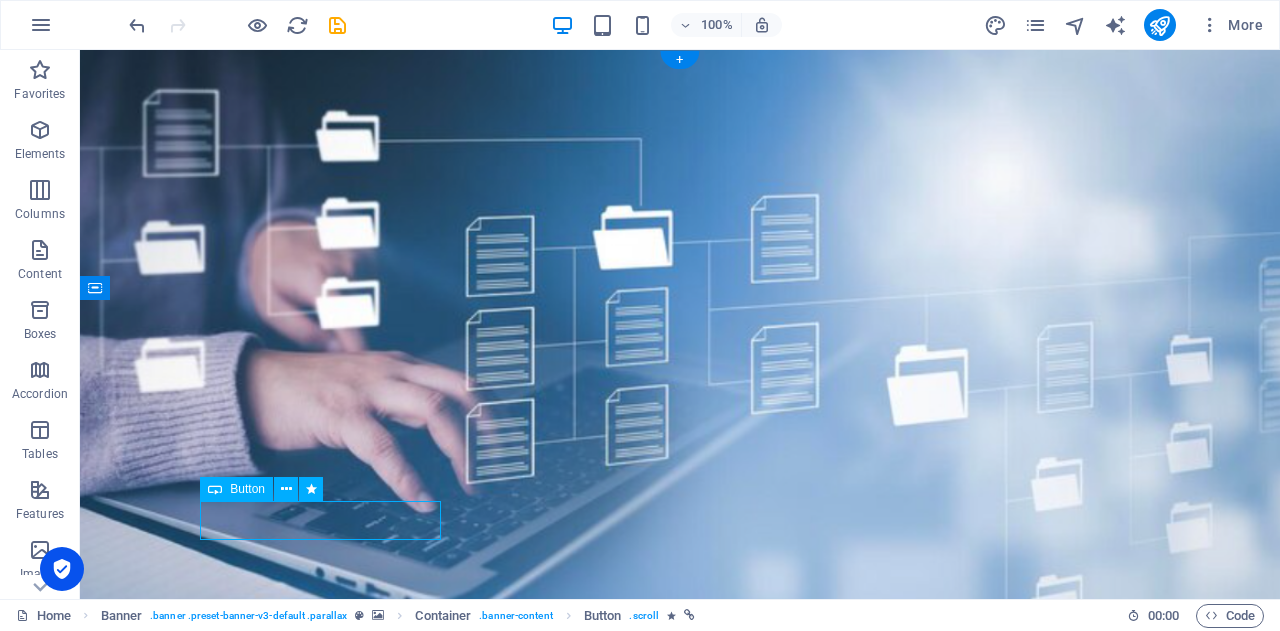 click on "Hey small business owner" at bounding box center [680, 1152] 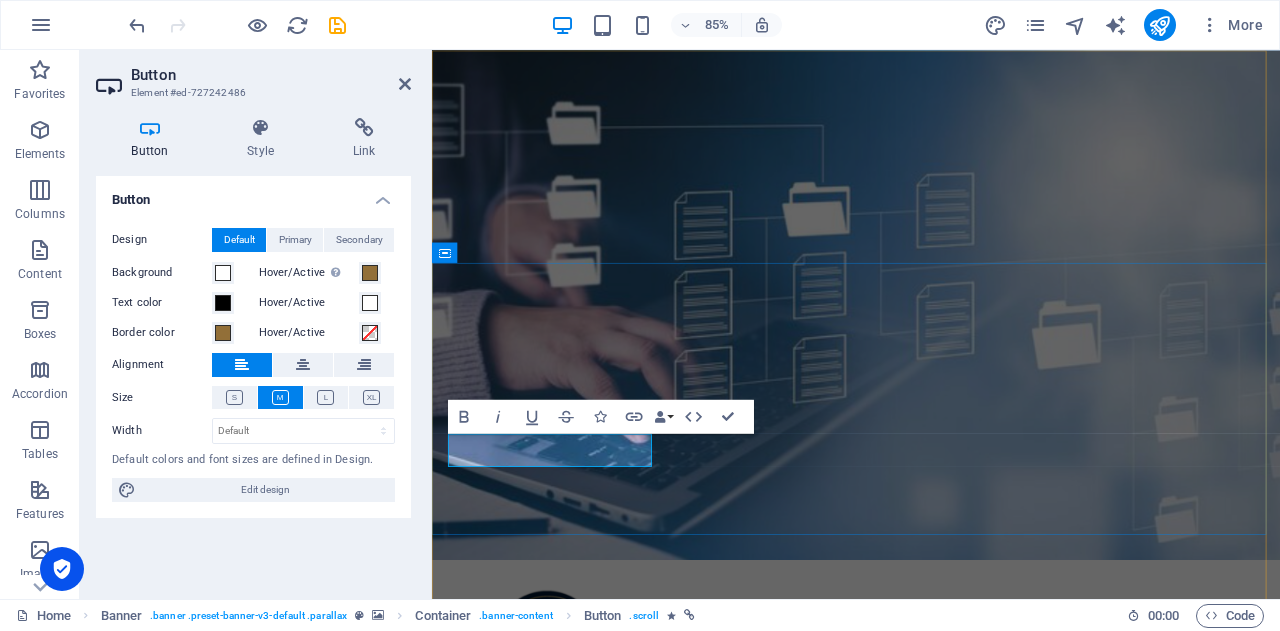 click on "Hey small business owner" at bounding box center (577, 1152) 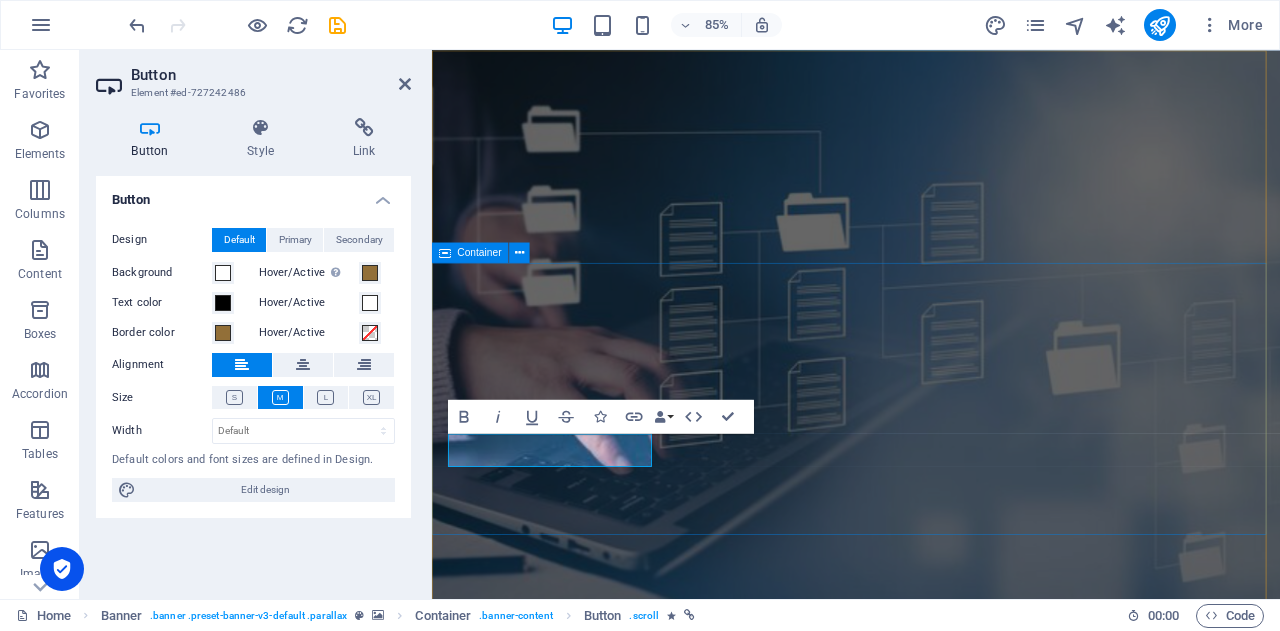 type 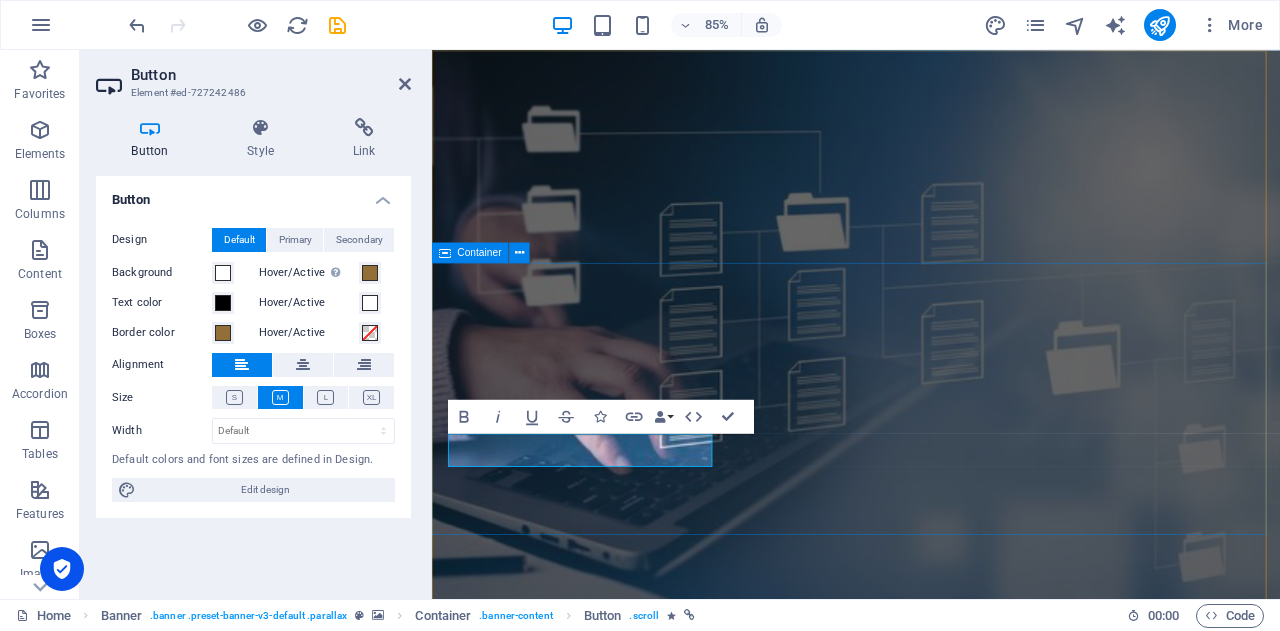 click on "you focus on growing your business let us handle the rest Hey small business owner/ Traddie" at bounding box center (931, 1140) 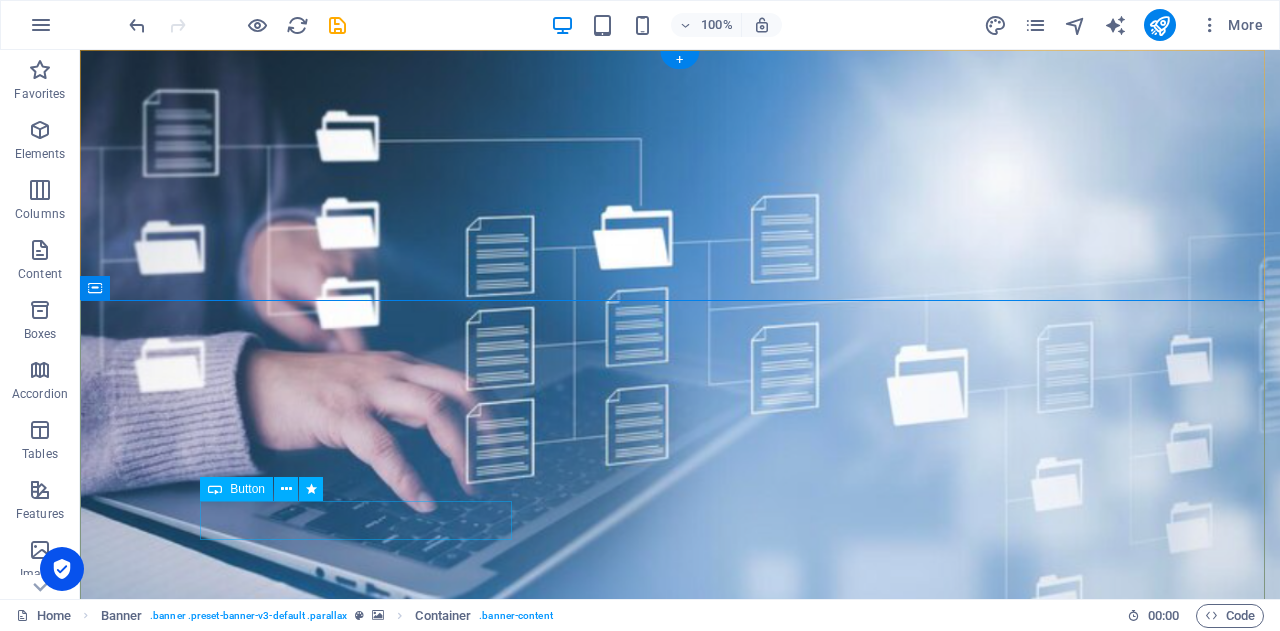 click on "Hey small business owner/ Traddie" at bounding box center (680, 1152) 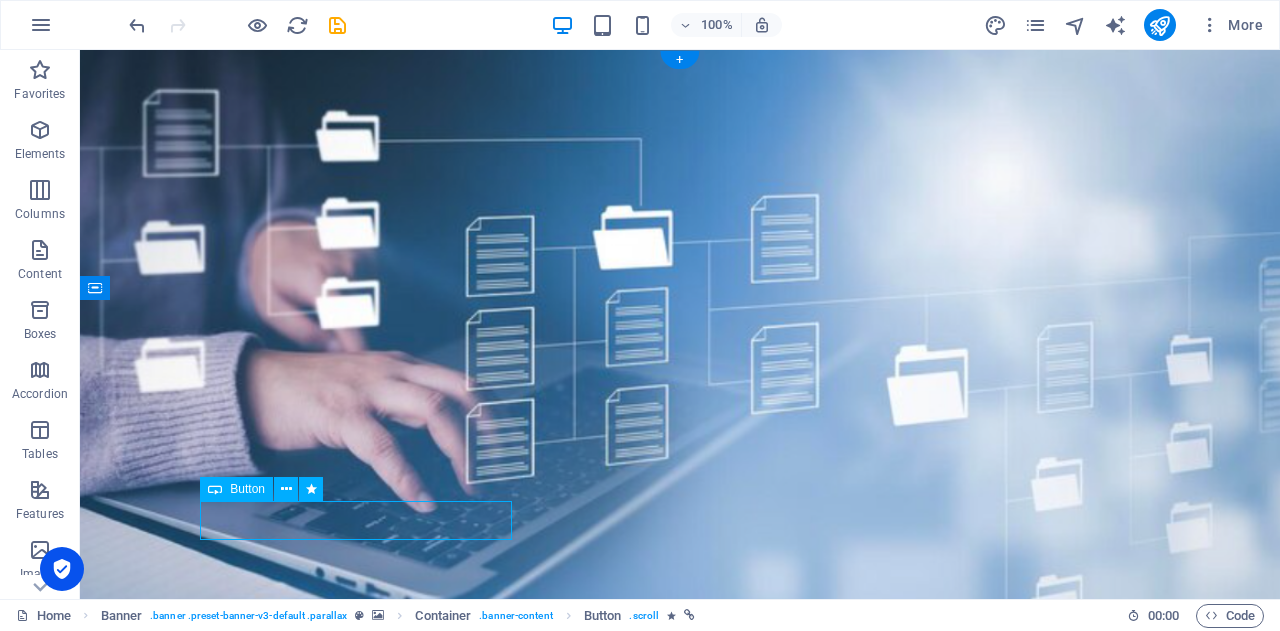 click on "Hey small business owner/ Traddie" at bounding box center (680, 1152) 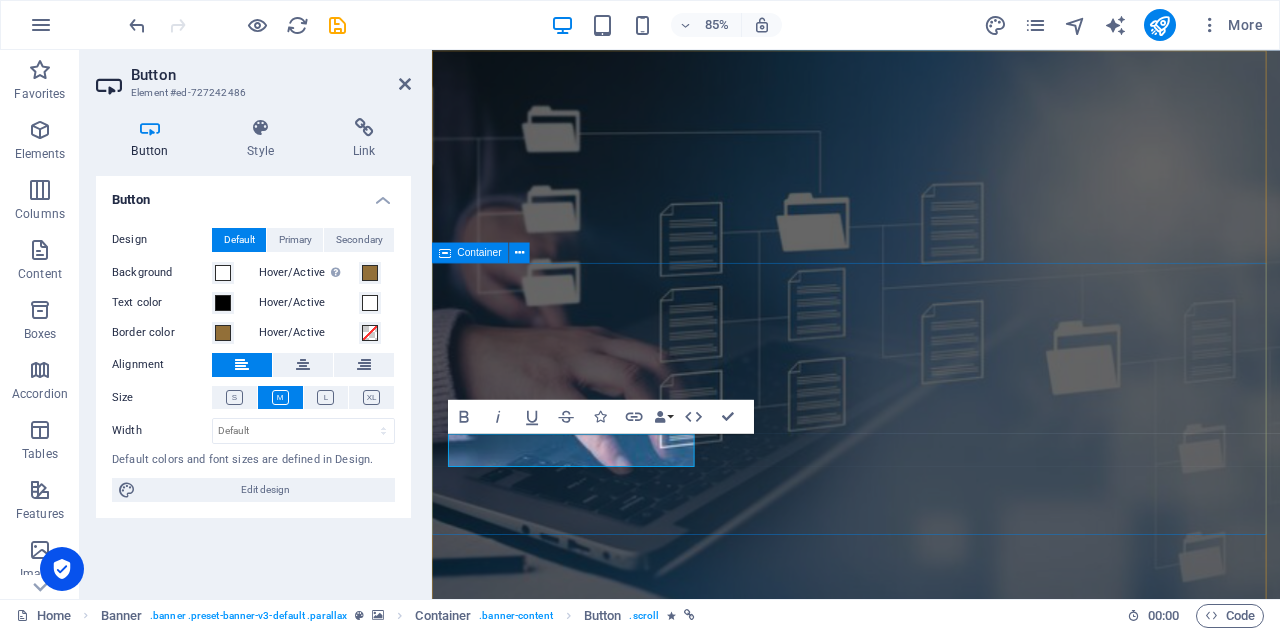 click on "you focus on growing your business let us handle the rest Busy Tradie or Small Biz Owner?" at bounding box center [931, 1140] 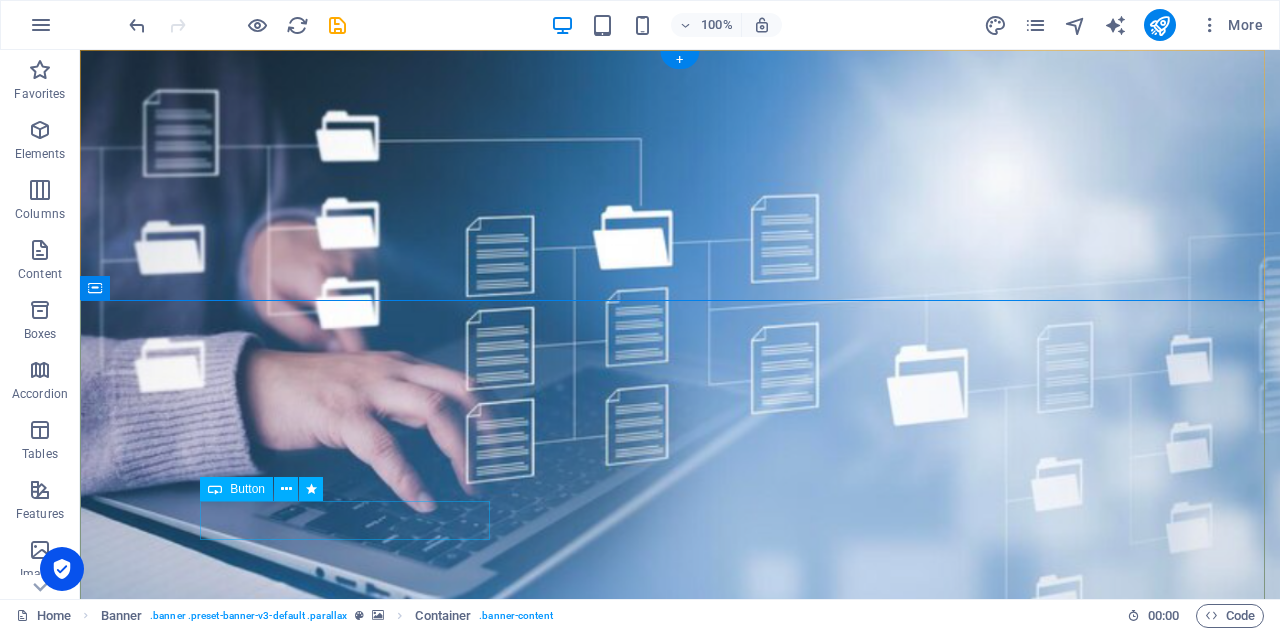 click on "Busy Tradie or Small Biz Owner?" at bounding box center [680, 1152] 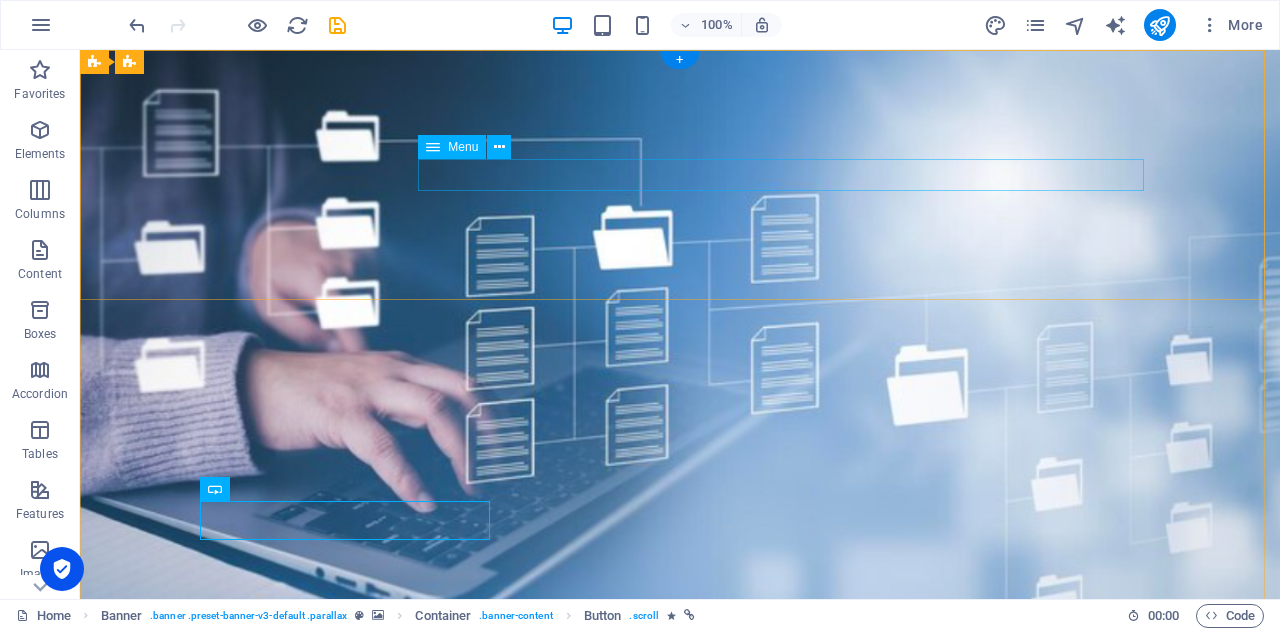 click on "Home About us Services Contact" at bounding box center [680, 900] 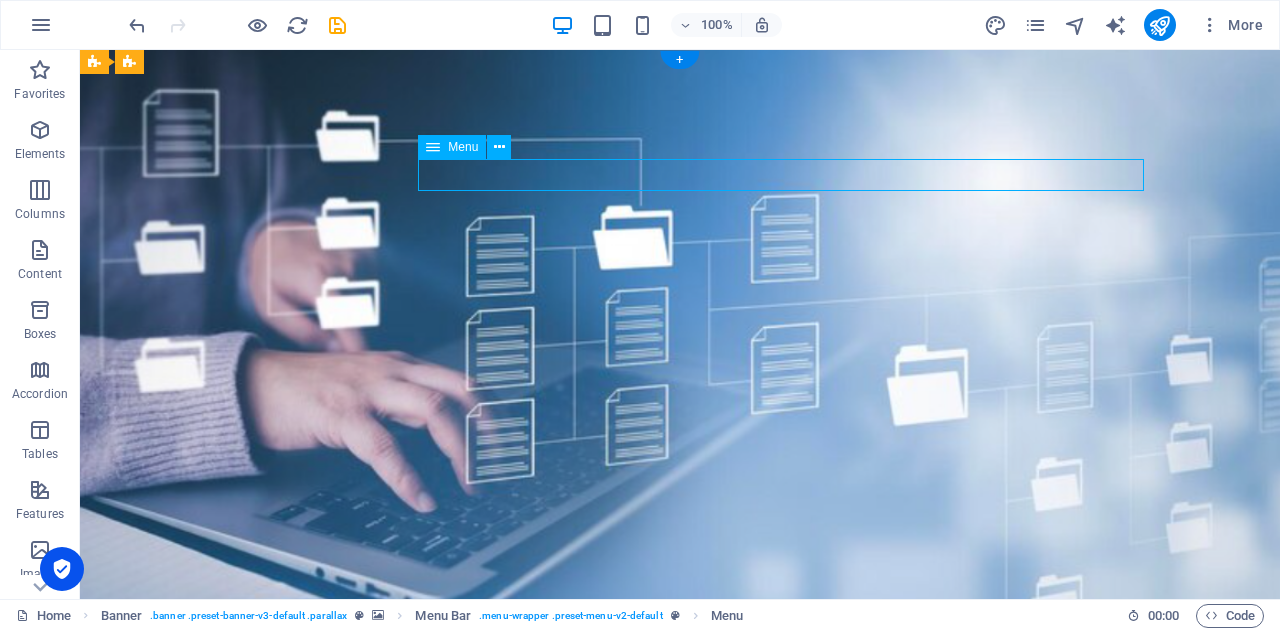 click on "Home About us Services Contact" at bounding box center [680, 900] 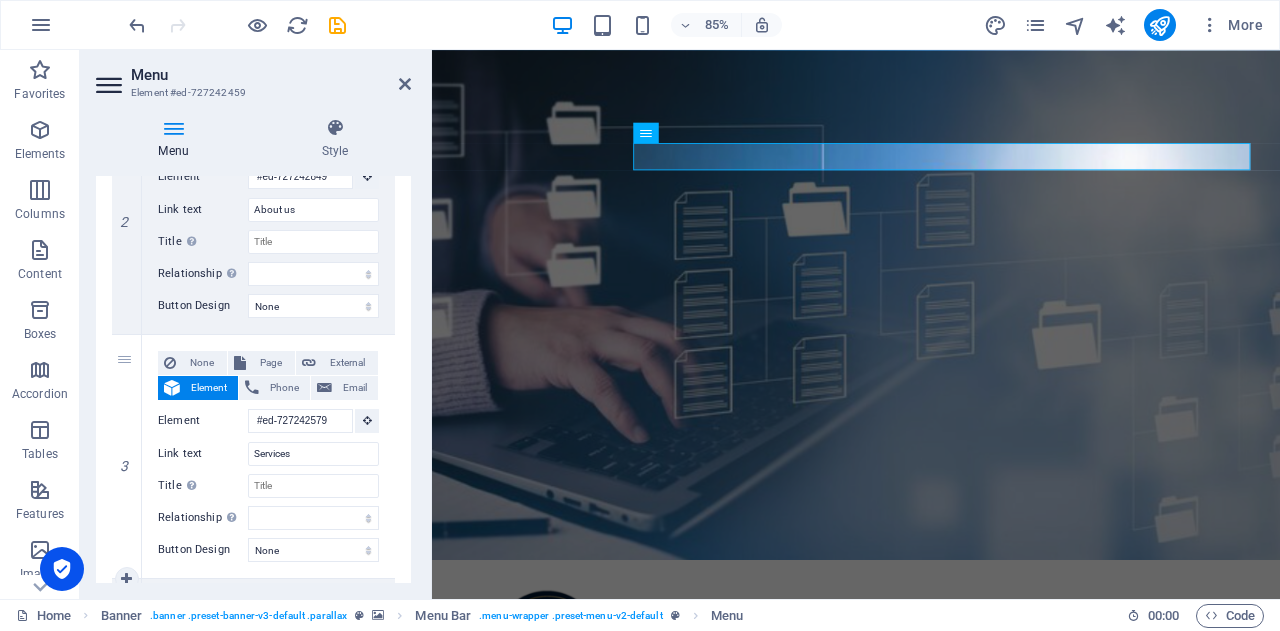 scroll, scrollTop: 512, scrollLeft: 0, axis: vertical 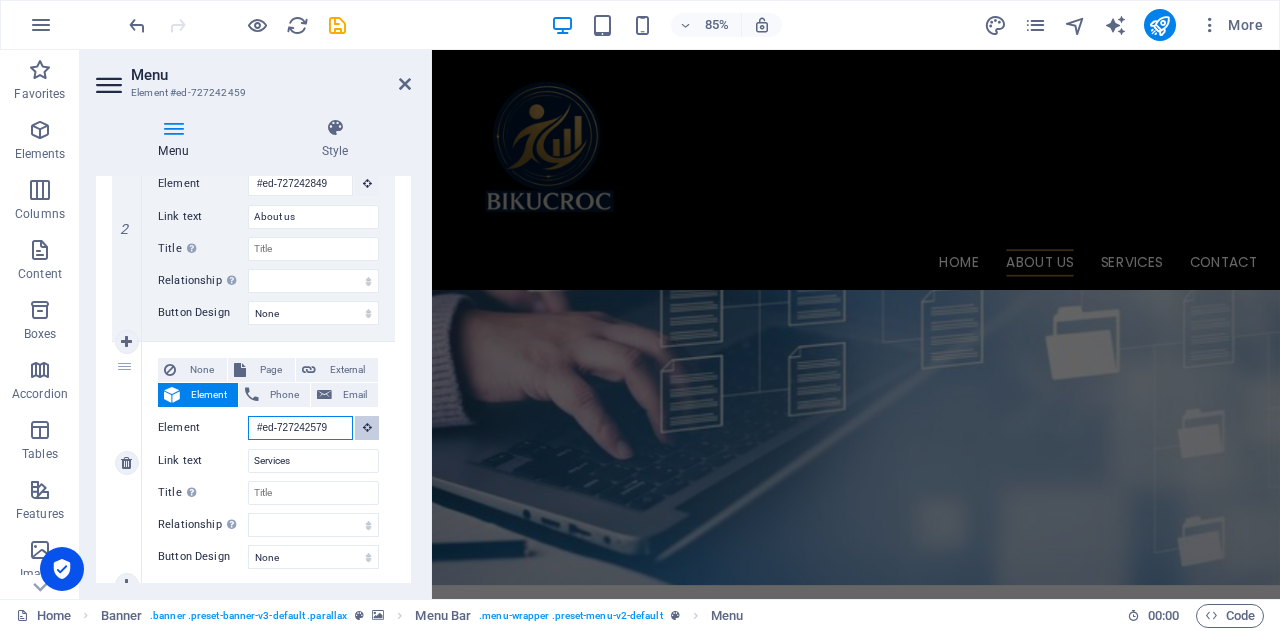 drag, startPoint x: 254, startPoint y: 423, endPoint x: 368, endPoint y: 424, distance: 114.00439 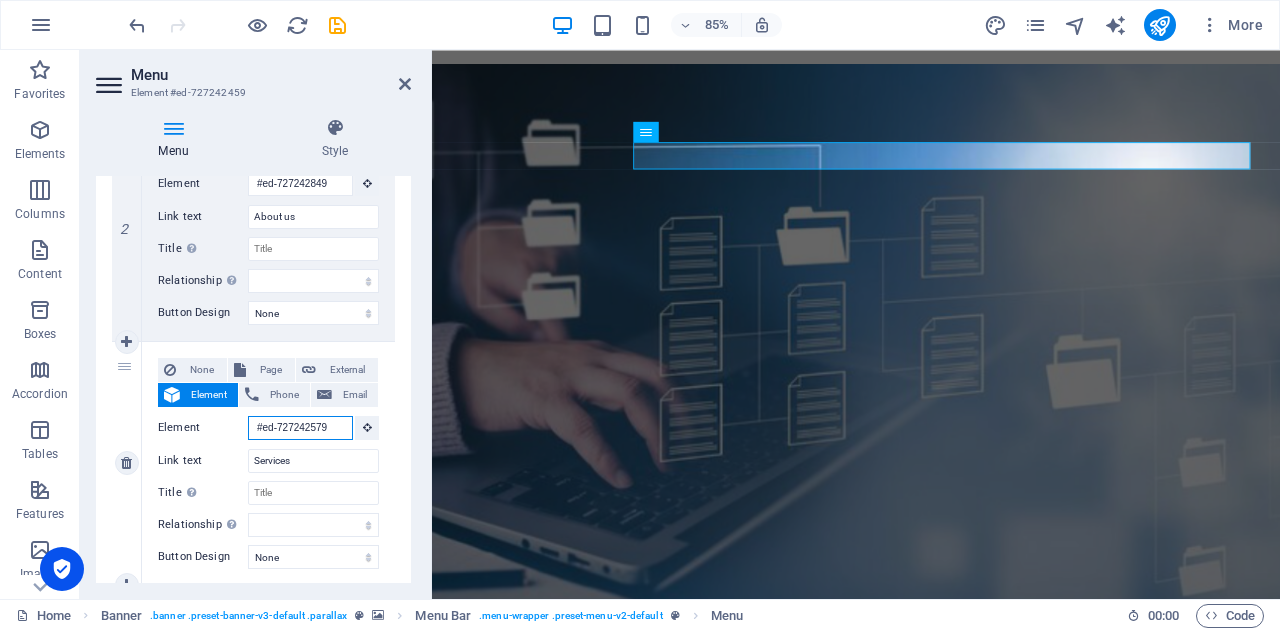scroll, scrollTop: 0, scrollLeft: 0, axis: both 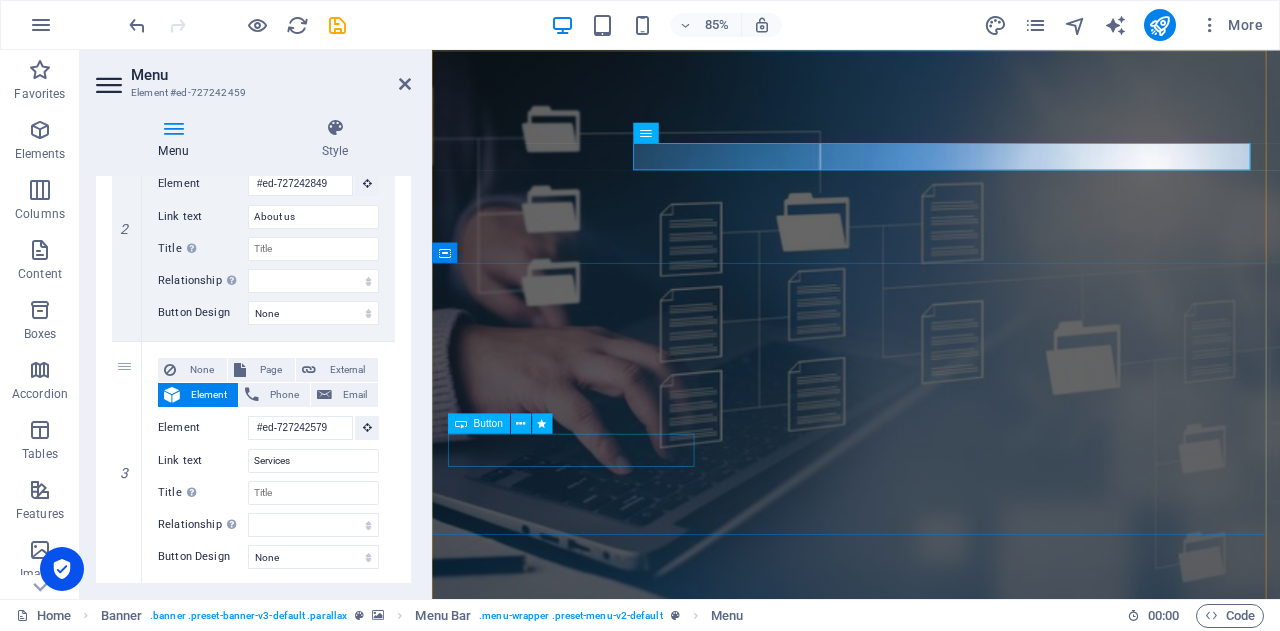click on "Busy Tradie or Small Biz Owner?" at bounding box center (931, 1200) 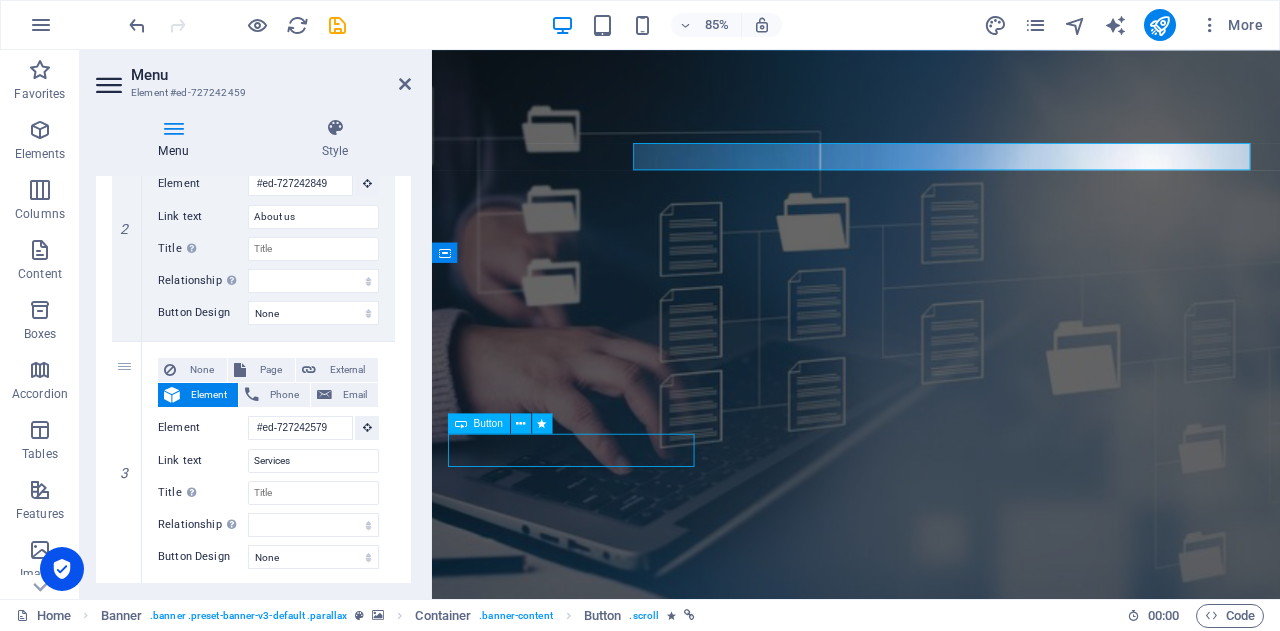 click on "Busy Tradie or Small Biz Owner?" at bounding box center [931, 1200] 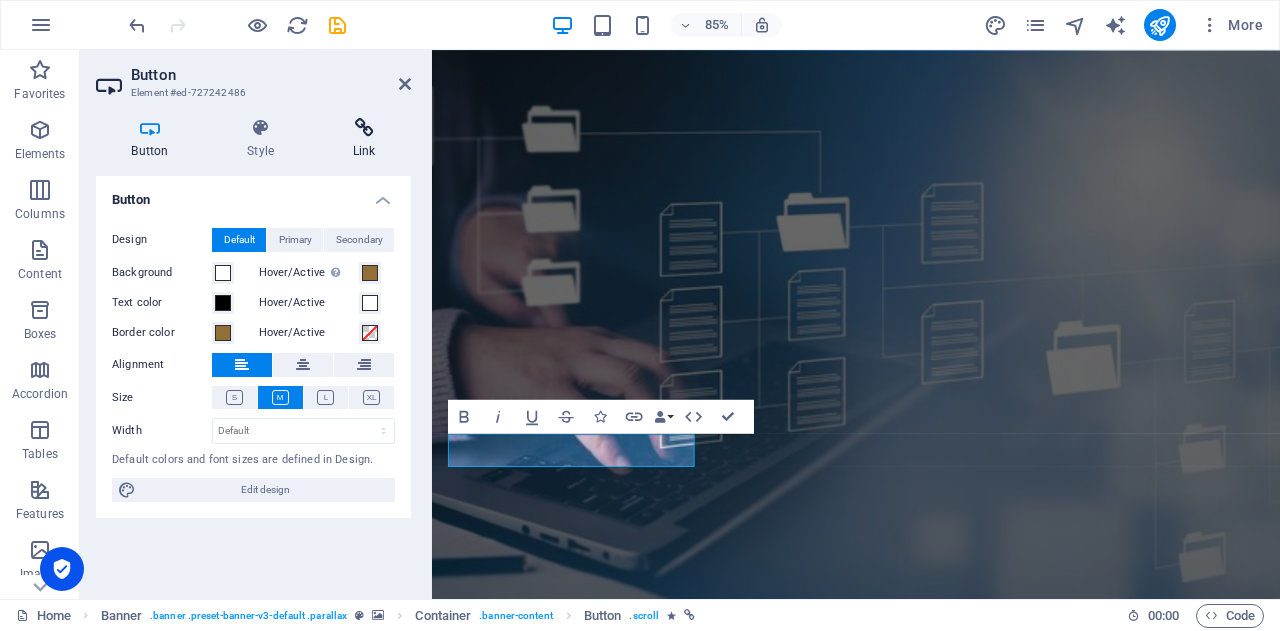 click on "Link" at bounding box center (364, 139) 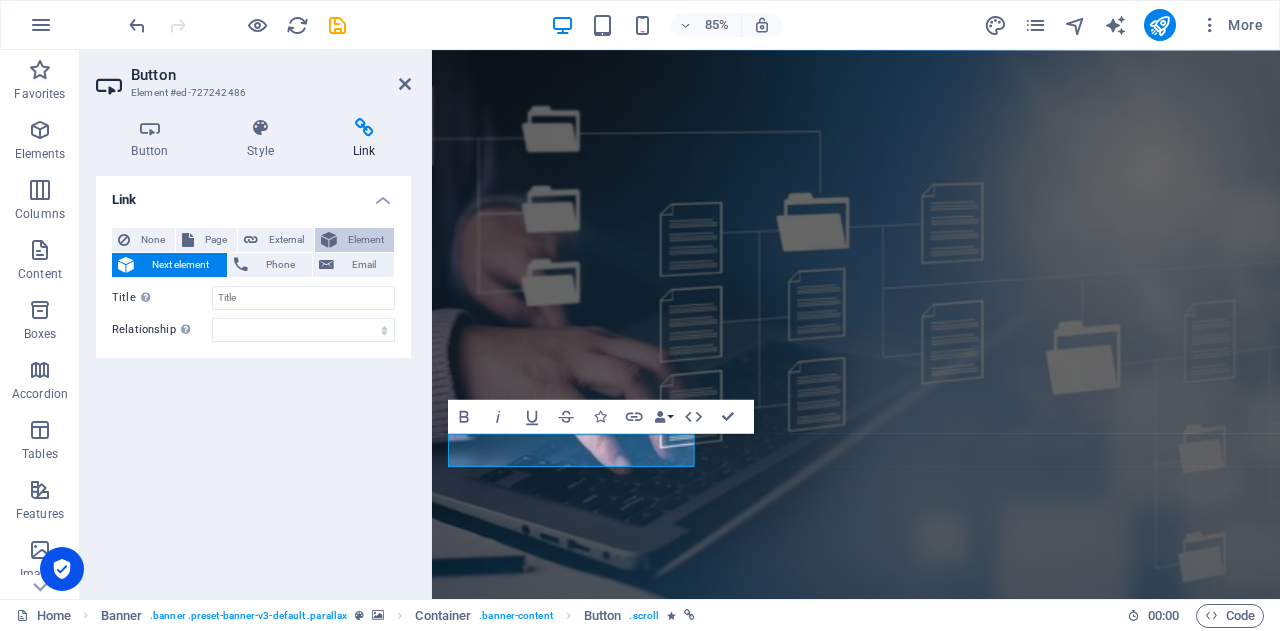 click on "Element" at bounding box center [365, 240] 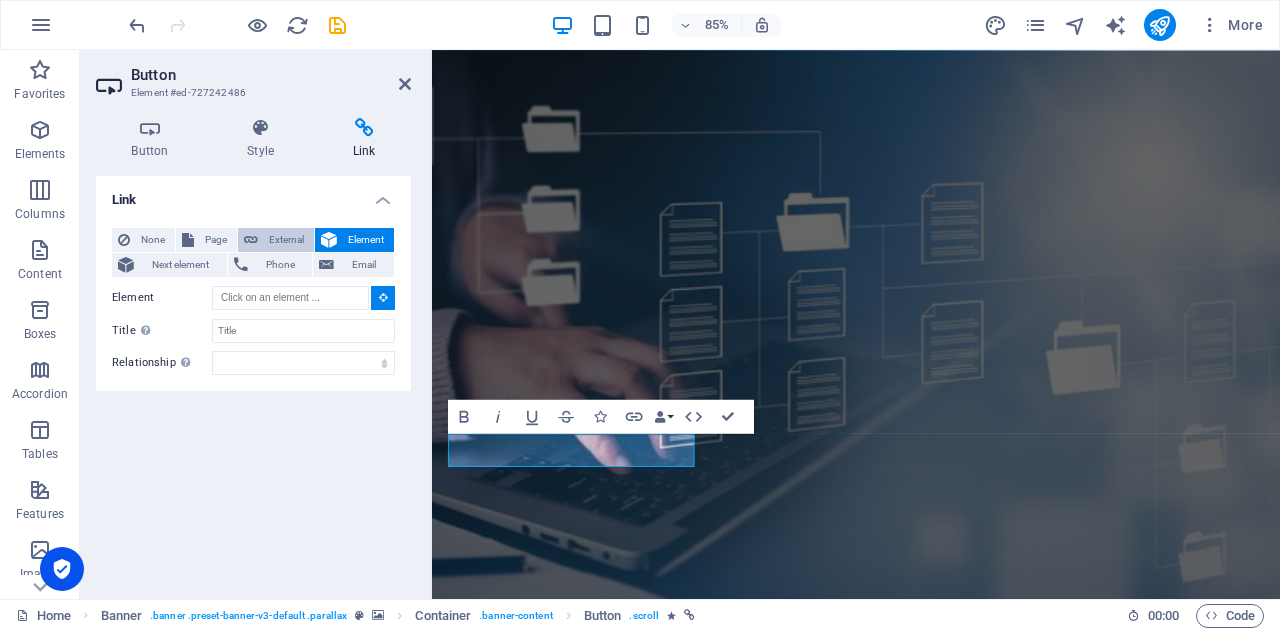 click on "External" at bounding box center [286, 240] 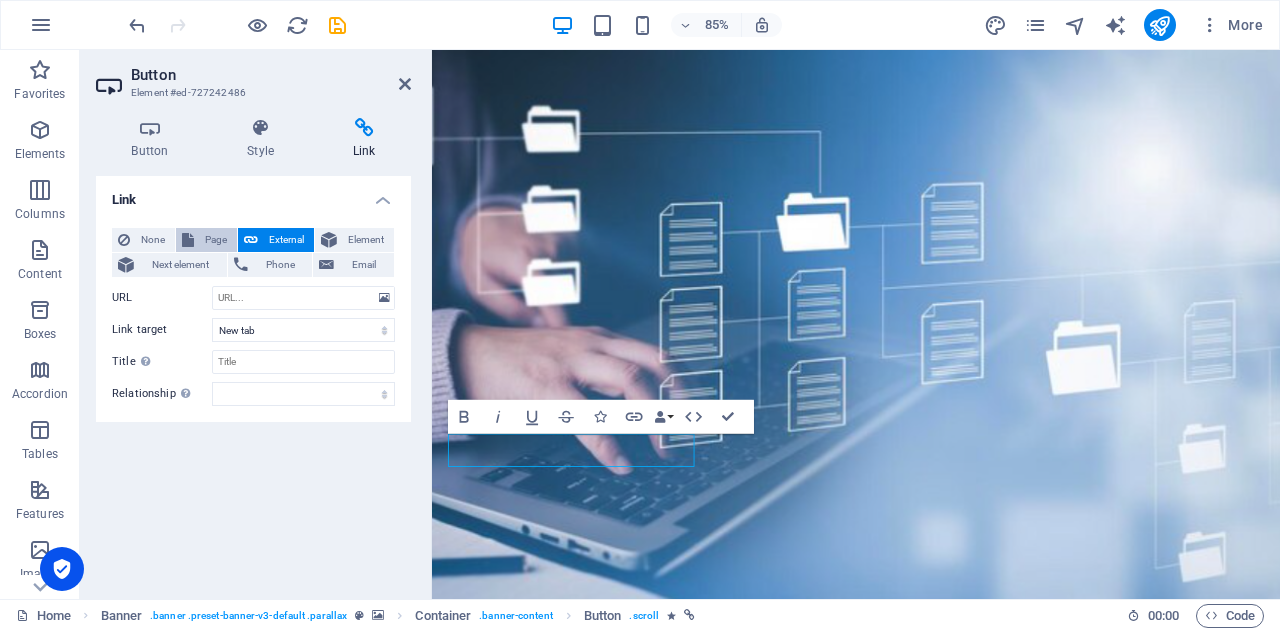 click on "Page" at bounding box center (215, 240) 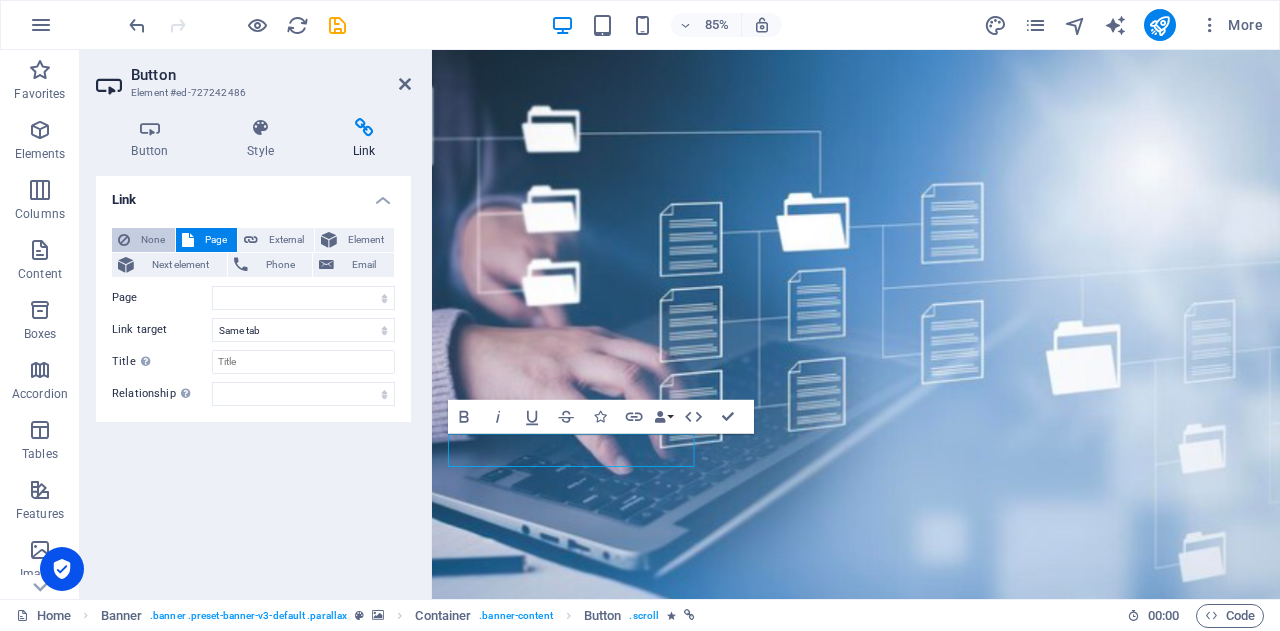 click on "None" at bounding box center (152, 240) 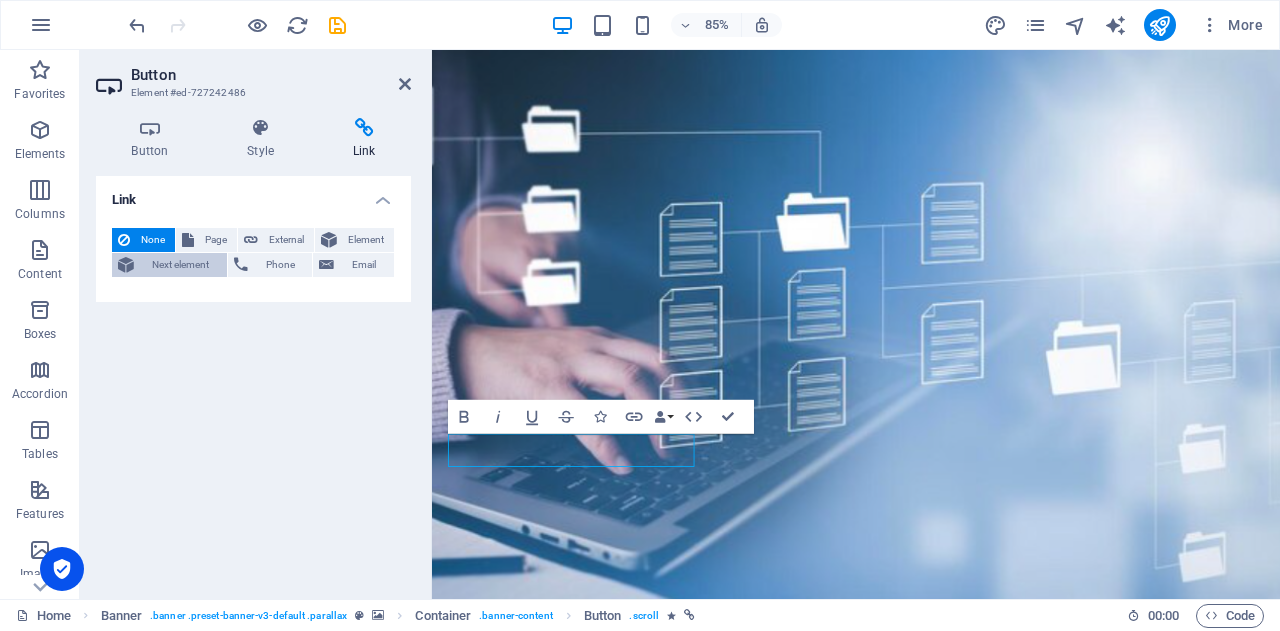 click on "Next element" at bounding box center (180, 265) 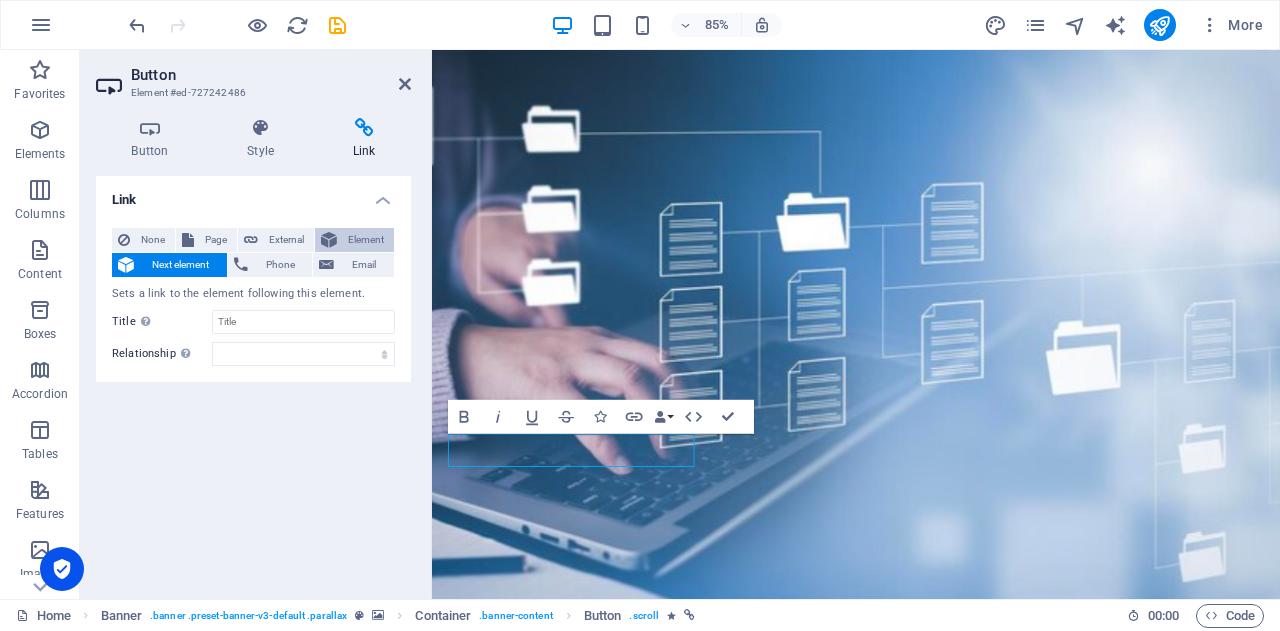 click on "Element" at bounding box center [365, 240] 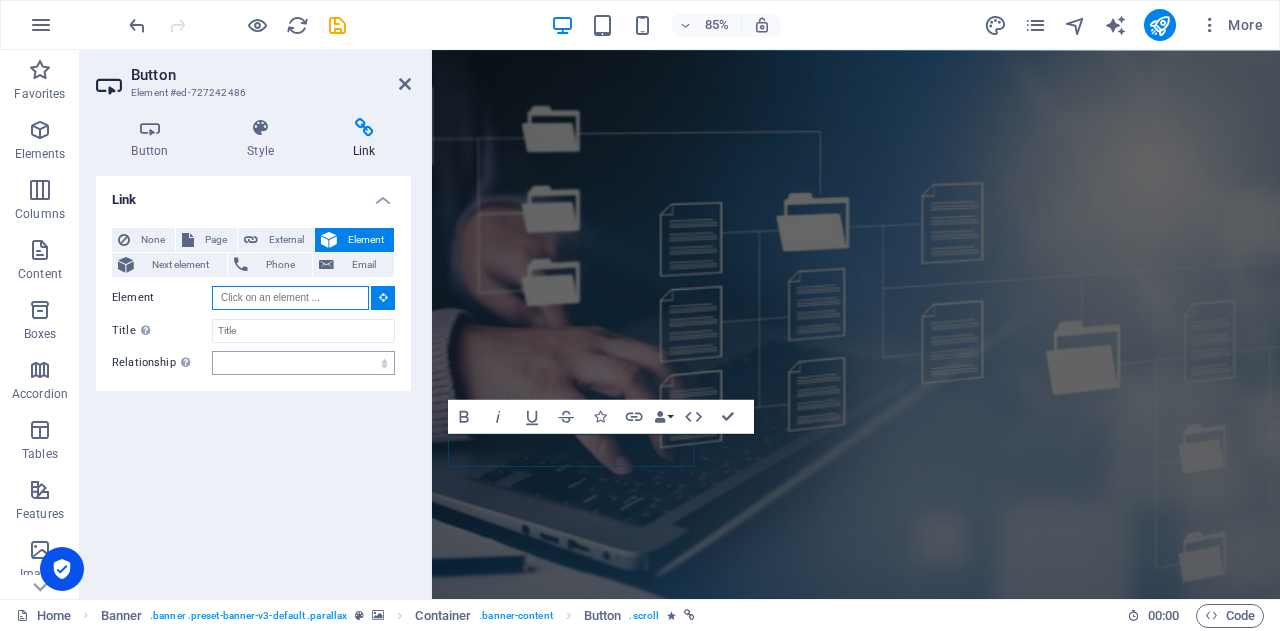 paste on "#ed-727242579" 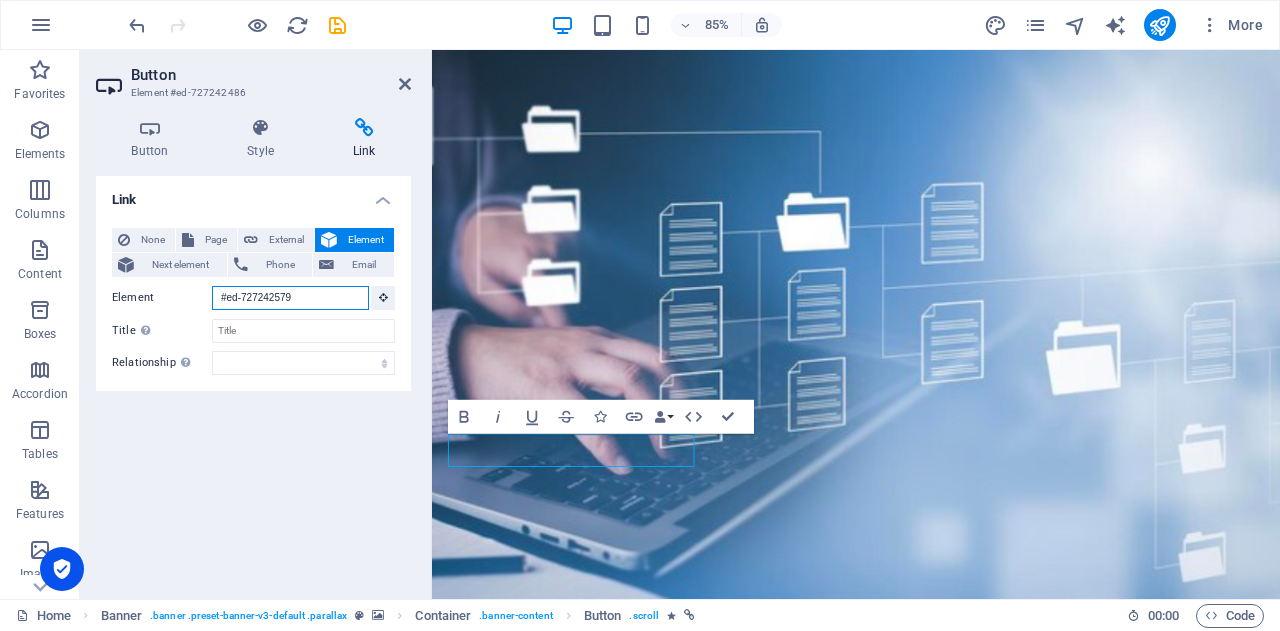 type on "#ed-727242579" 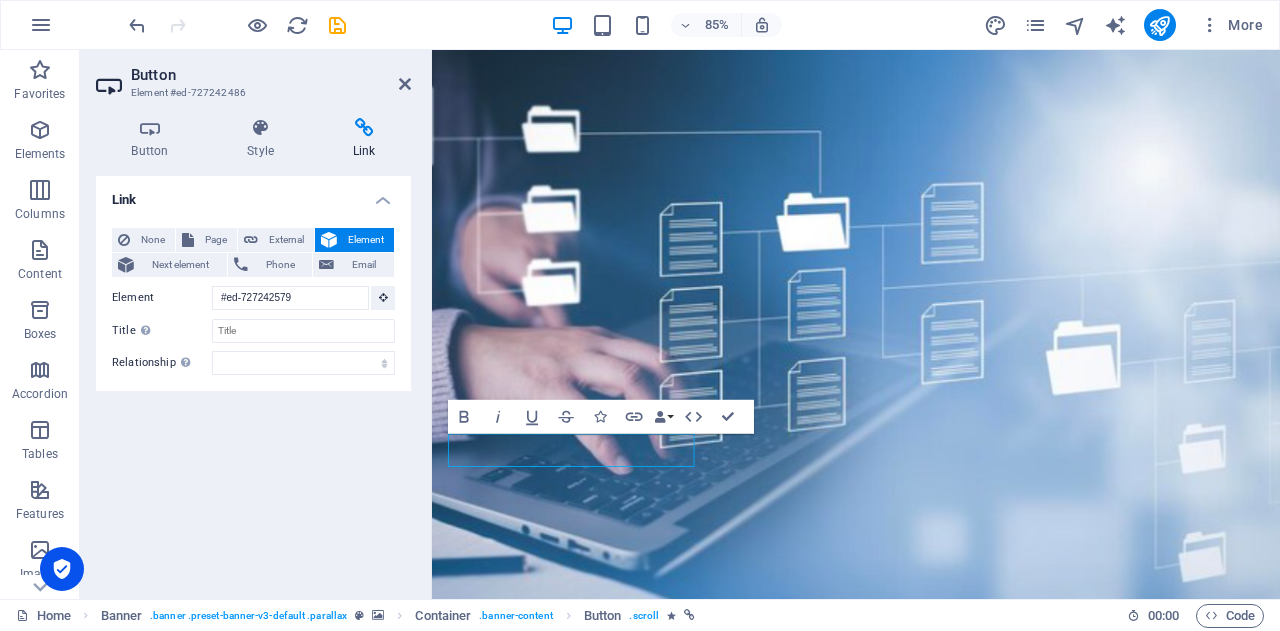 click on "Link None Page External Element Next element Phone Email Page Home Subpage Legal Notice Privacy Element #ed-727242579
URL Phone Email Link target New tab Same tab Overlay Title Additional link description, should not be the same as the link text. The title is most often shown as a tooltip text when the mouse moves over the element. Leave empty if uncertain. Relationship Sets the  relationship of this link to the link target . For example, the value "nofollow" instructs search engines not to follow the link. Can be left empty. alternate author bookmark external help license next nofollow noreferrer noopener prev search tag" at bounding box center (253, 379) 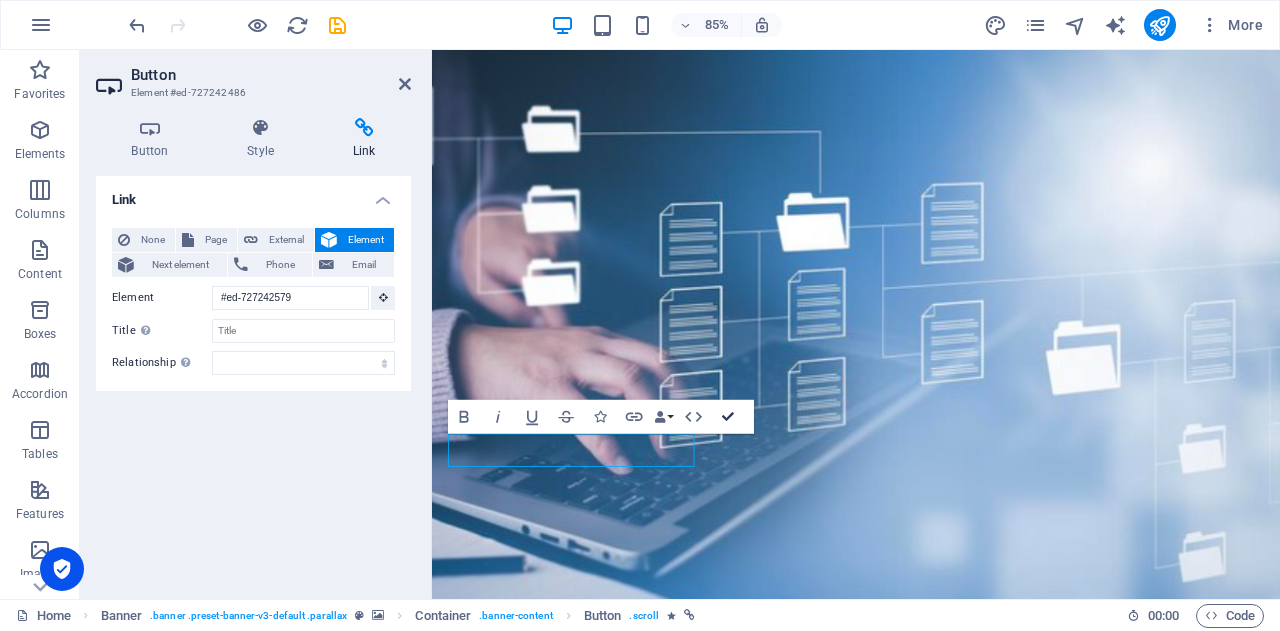 drag, startPoint x: 729, startPoint y: 415, endPoint x: 651, endPoint y: 368, distance: 91.06591 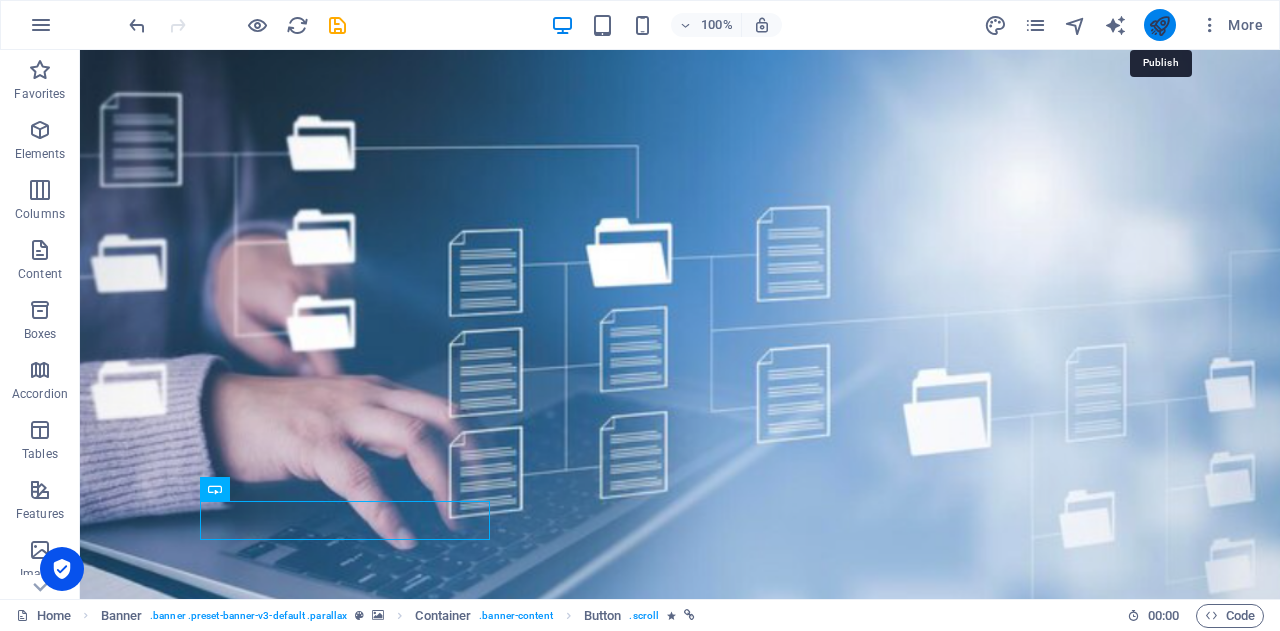 click at bounding box center (1159, 25) 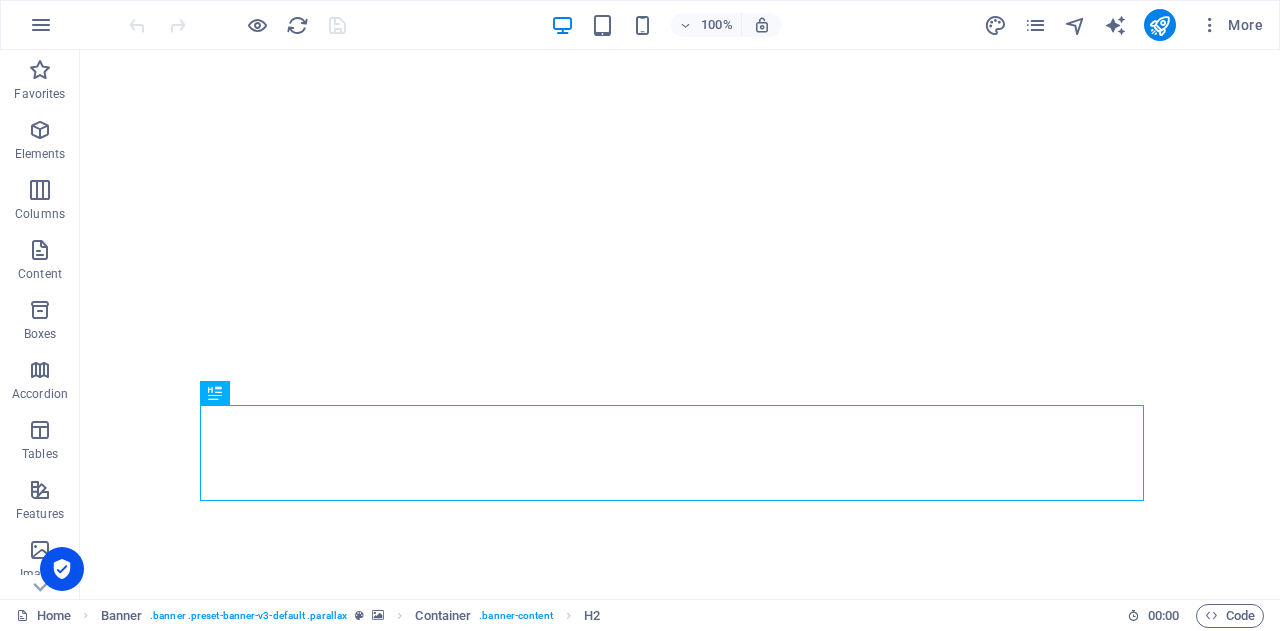 scroll, scrollTop: 0, scrollLeft: 0, axis: both 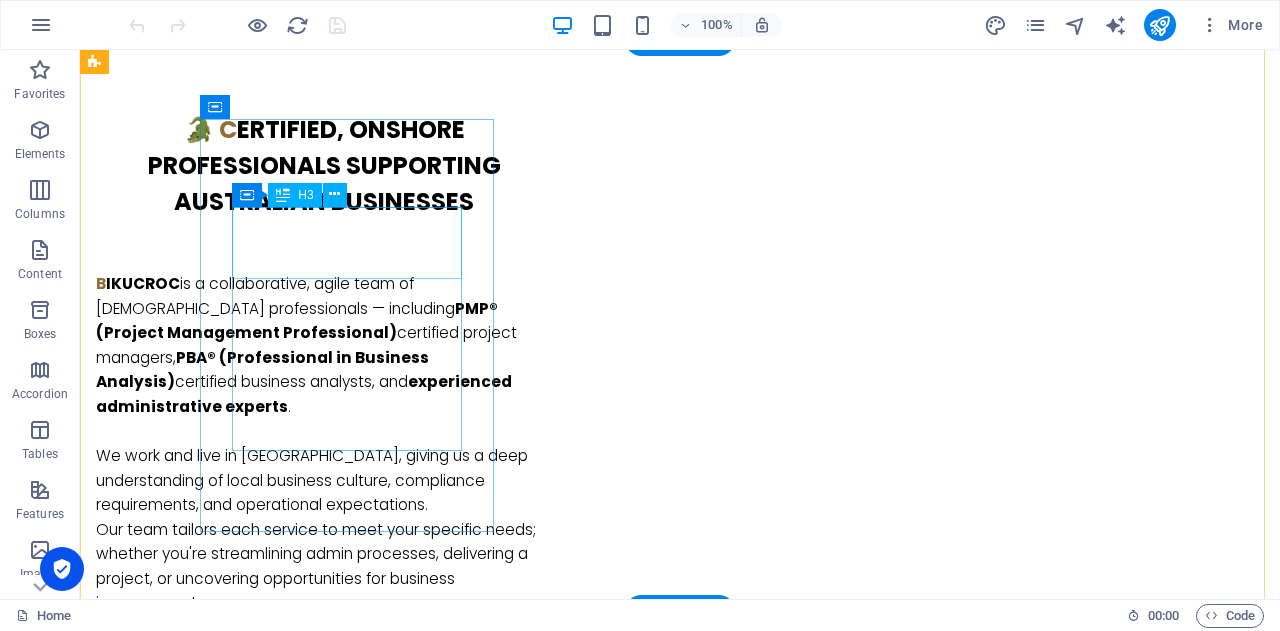 click on "B usiness Administration" at bounding box center [242, 1023] 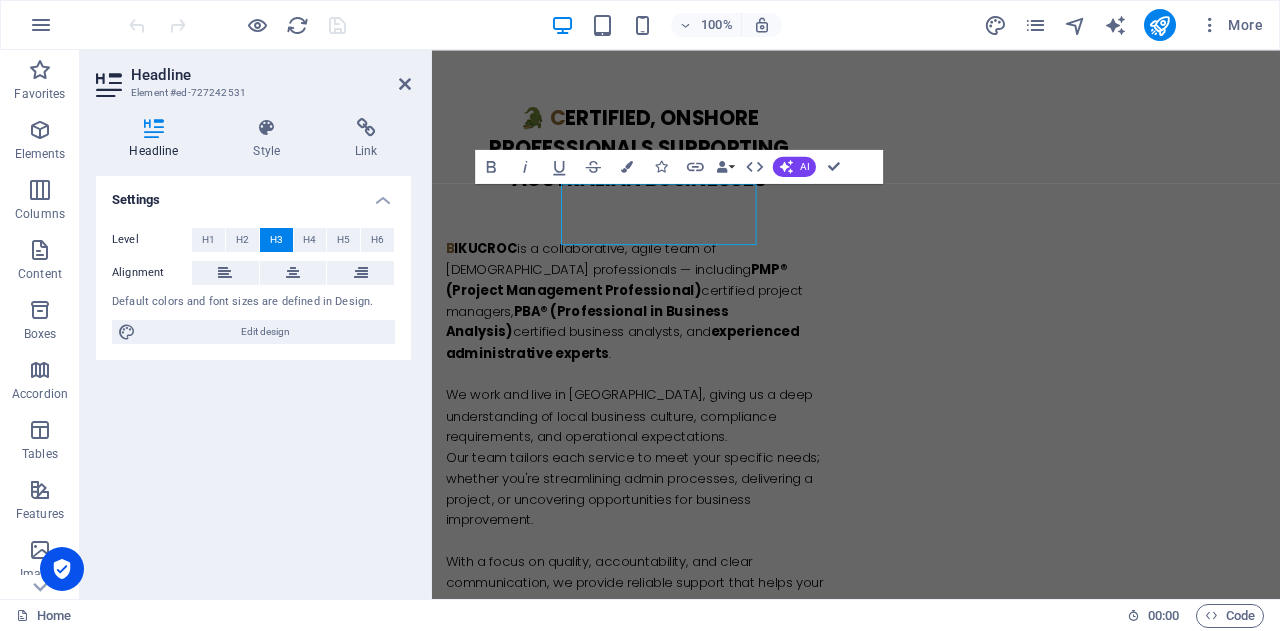 click on "Headline Element #ed-727242531 Headline Style Link Settings Level H1 H2 H3 H4 H5 H6 Alignment Default colors and font sizes are defined in Design. Edit design Boxes Element Link None Page External Element Next element Phone Email Page Home Subpage Legal Notice Privacy Element
URL Phone Email Link target New tab Same tab Overlay Title Additional link description, should not be the same as the link text. The title is most often shown as a tooltip text when the mouse moves over the element. Leave empty if uncertain. Relationship Sets the  relationship of this link to the link target . For example, the value "nofollow" instructs search engines not to follow the link. Can be left empty. alternate author bookmark external help license next nofollow noreferrer noopener prev search tag
H2   Banner   Container   Banner   Menu Bar   Menu   Spacer   Separator   HTML   Separator   2 columns   Container   Text   Container   Boxes   Container   Text   Container   Container   Text" at bounding box center (680, 324) 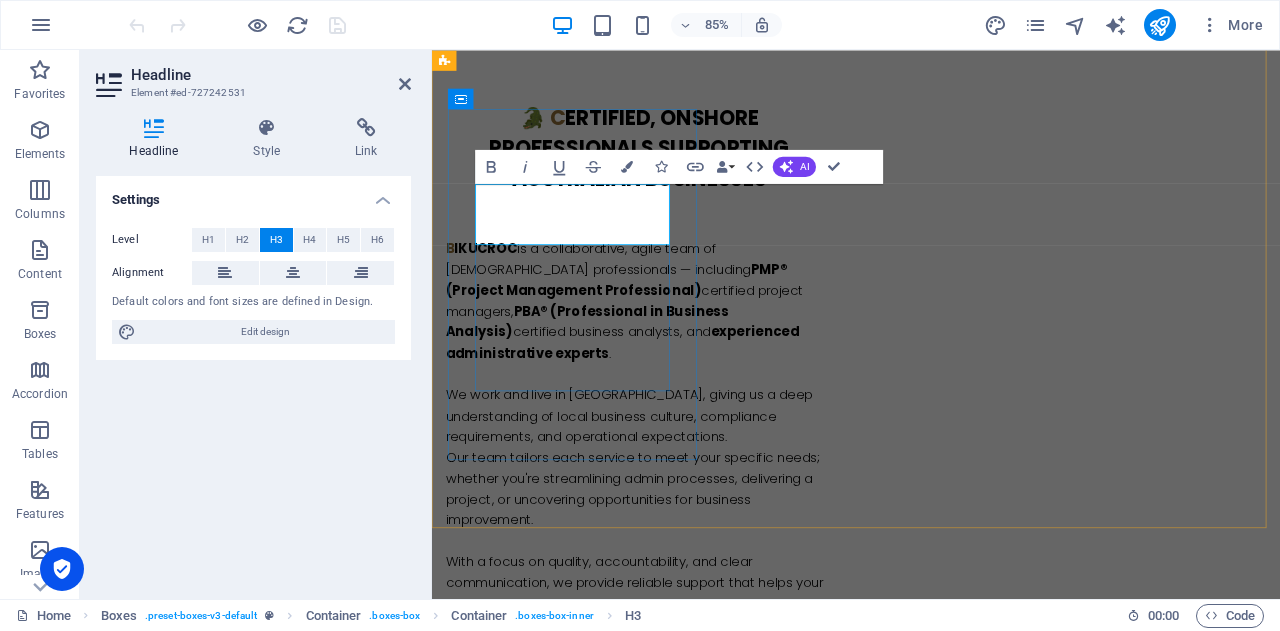 click on "B usiness Administration" at bounding box center [594, 1023] 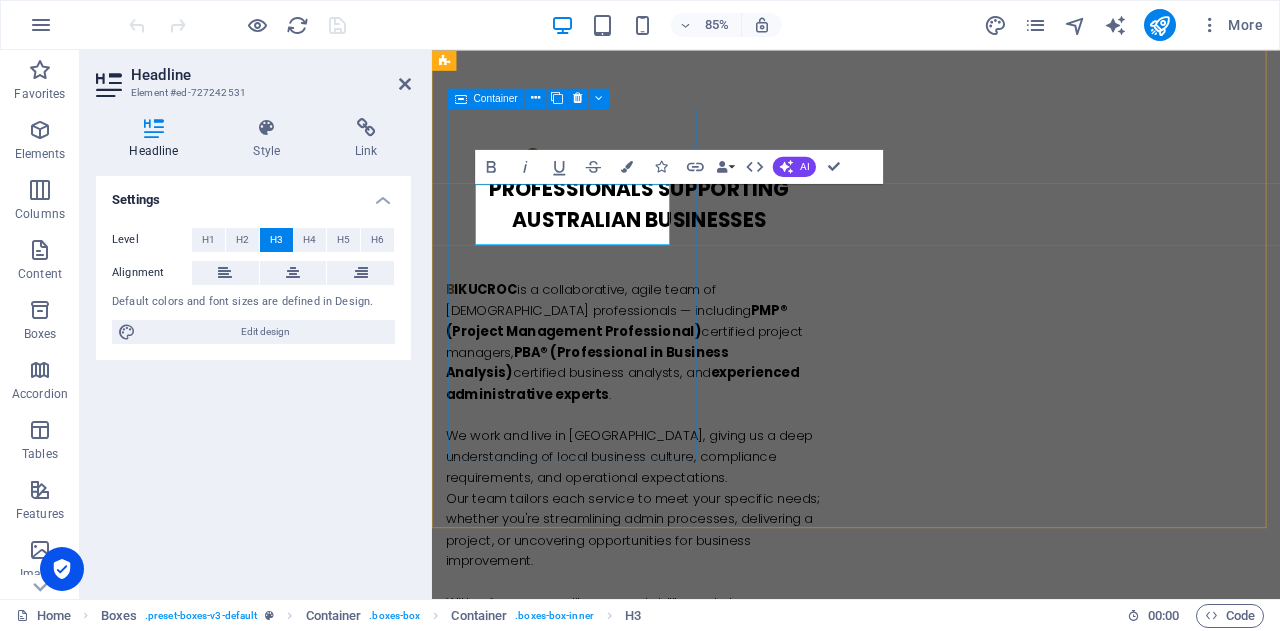 drag, startPoint x: 699, startPoint y: 256, endPoint x: 477, endPoint y: 219, distance: 225.06221 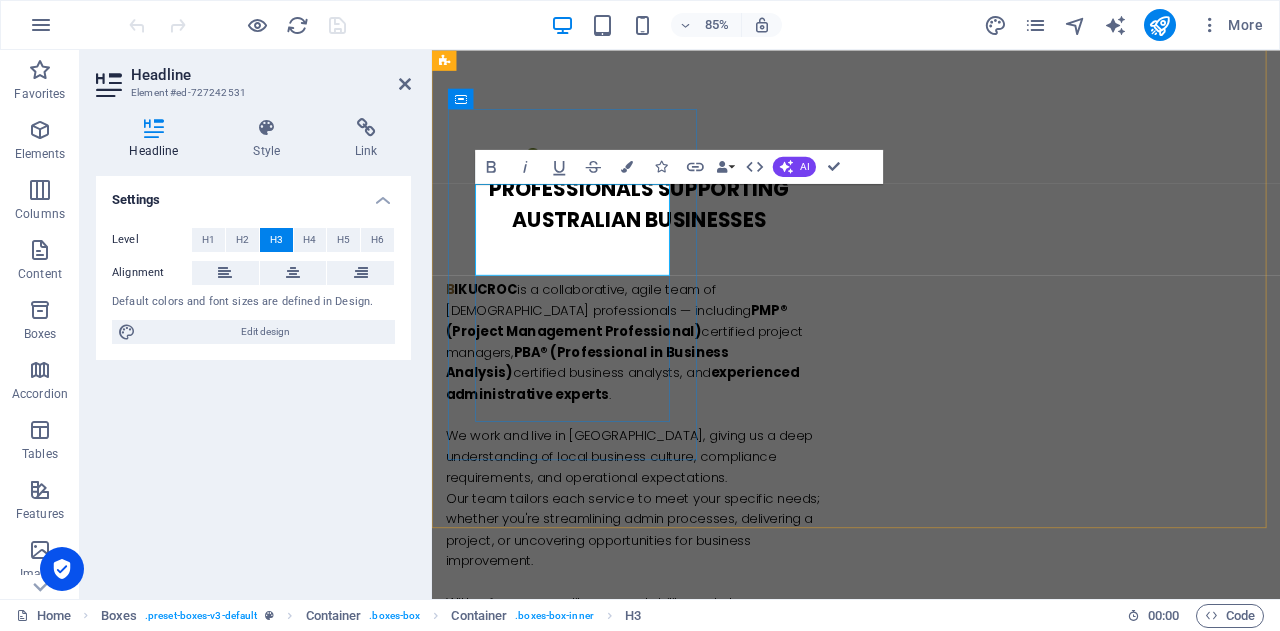 click on "We Identify & Support Your Repetitive Tasks" at bounding box center [594, 1088] 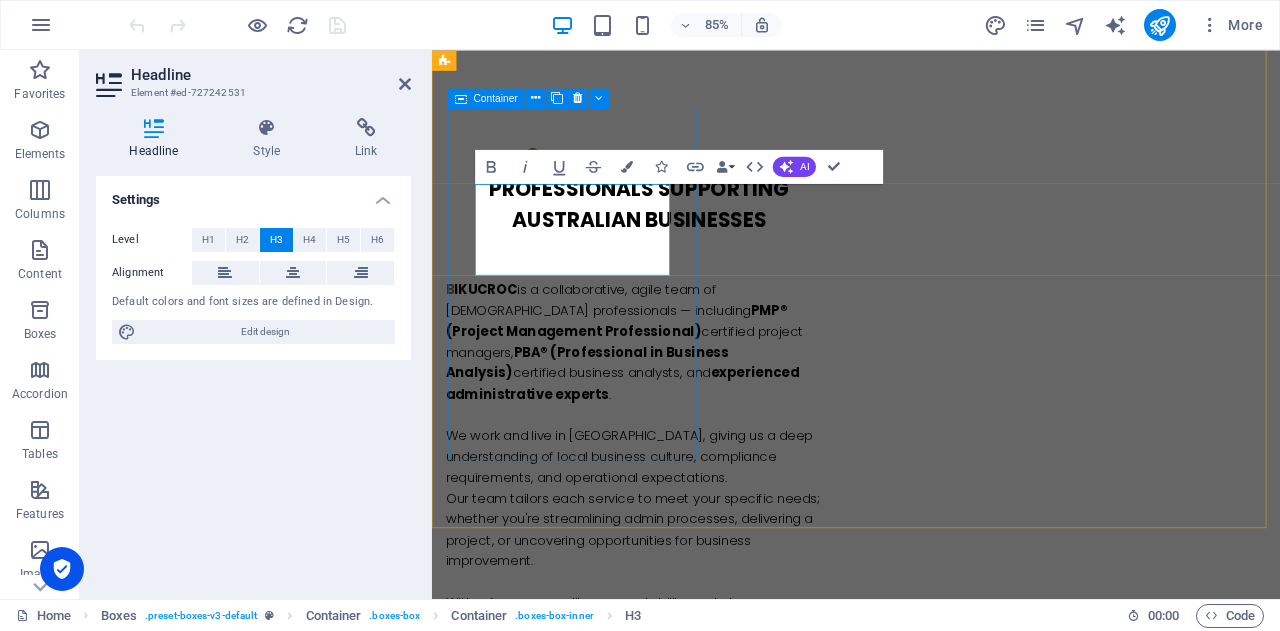 drag, startPoint x: 534, startPoint y: 216, endPoint x: 736, endPoint y: 291, distance: 215.47389 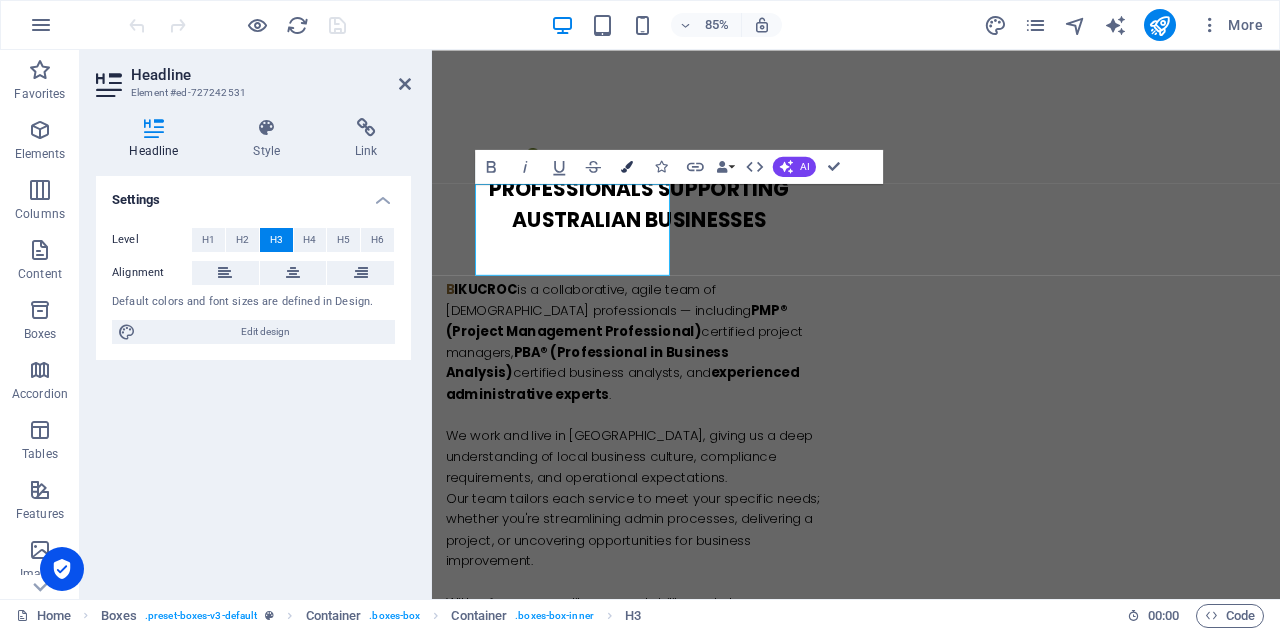 click on "Colors" at bounding box center [627, 166] 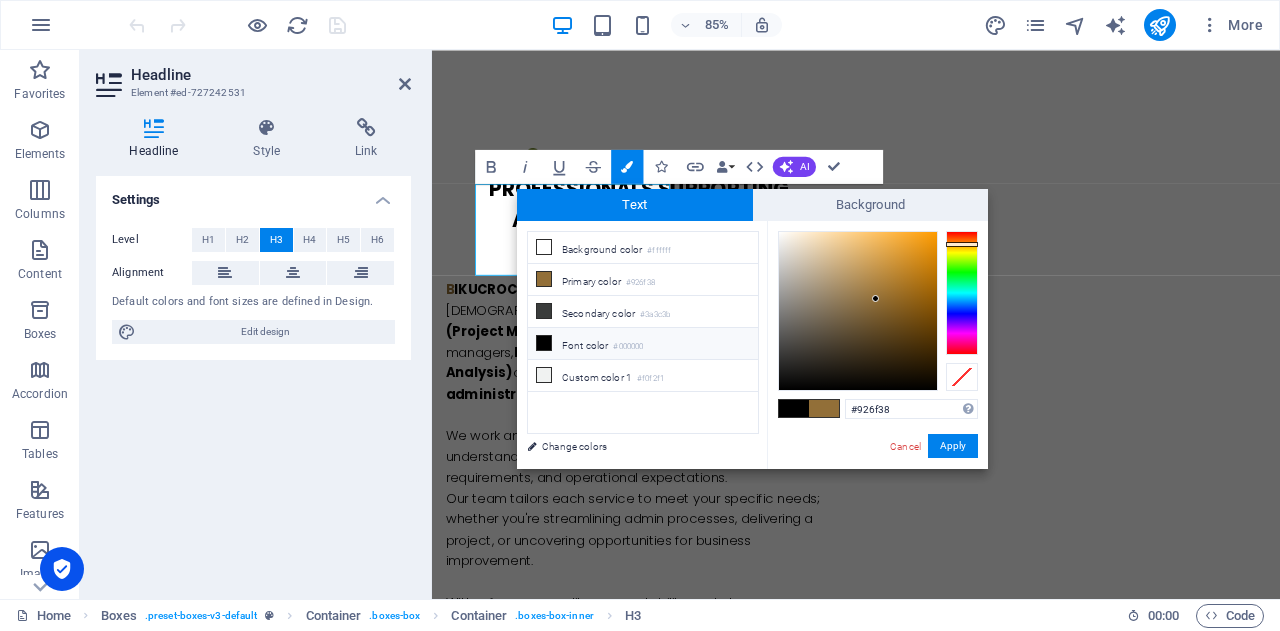 click on "Font color
#000000" at bounding box center (643, 344) 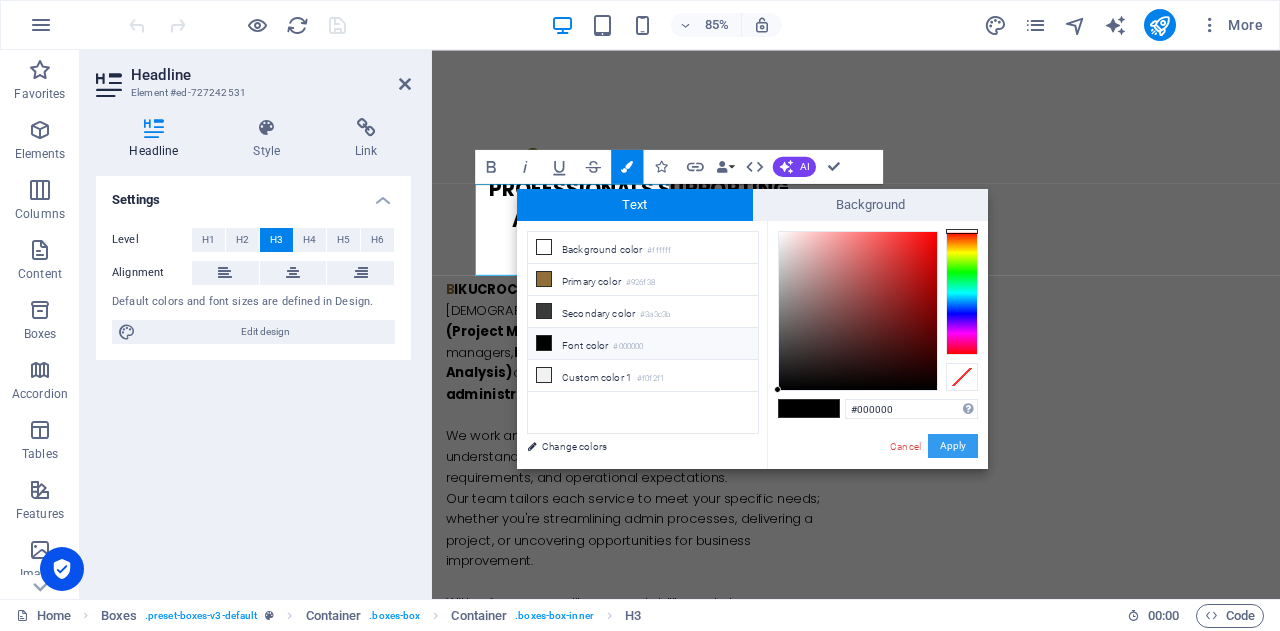 click on "Apply" at bounding box center [953, 446] 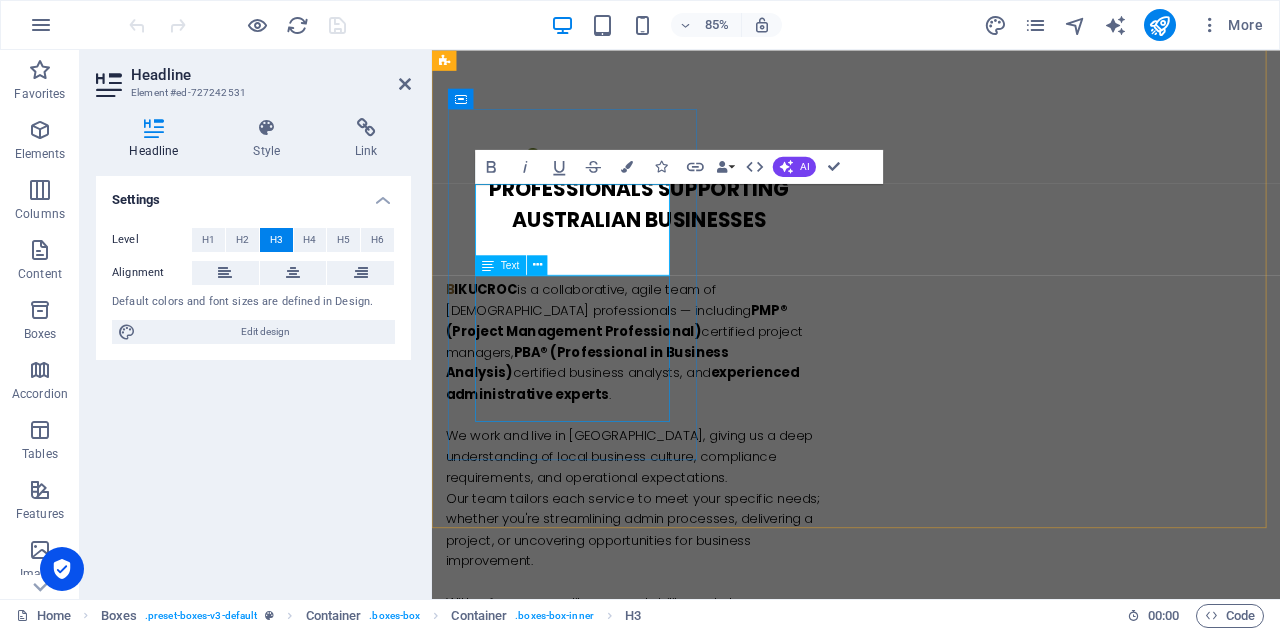 click on "Our team handles your day-to-day office admin with speed, accuracy, and local know-how — so you can focus on growing your business." at bounding box center [594, 1216] 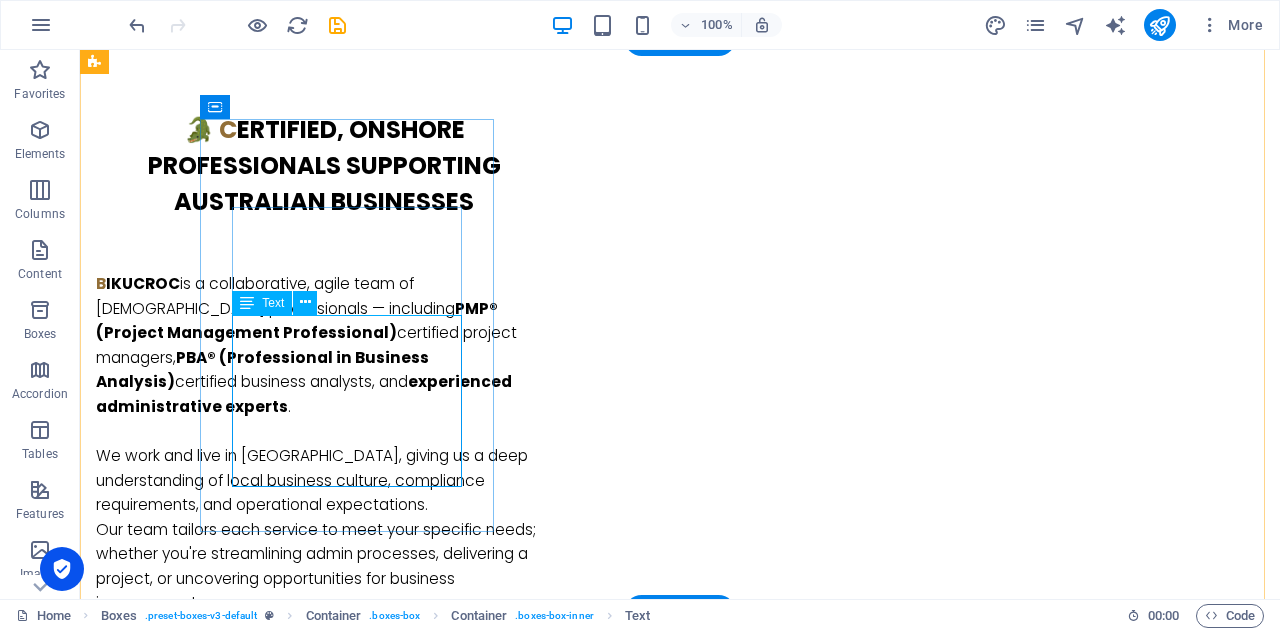click on "Our team handles your day-to-day office admin with speed, accuracy, and local know-how — so you can focus on growing your business." at bounding box center [242, 1168] 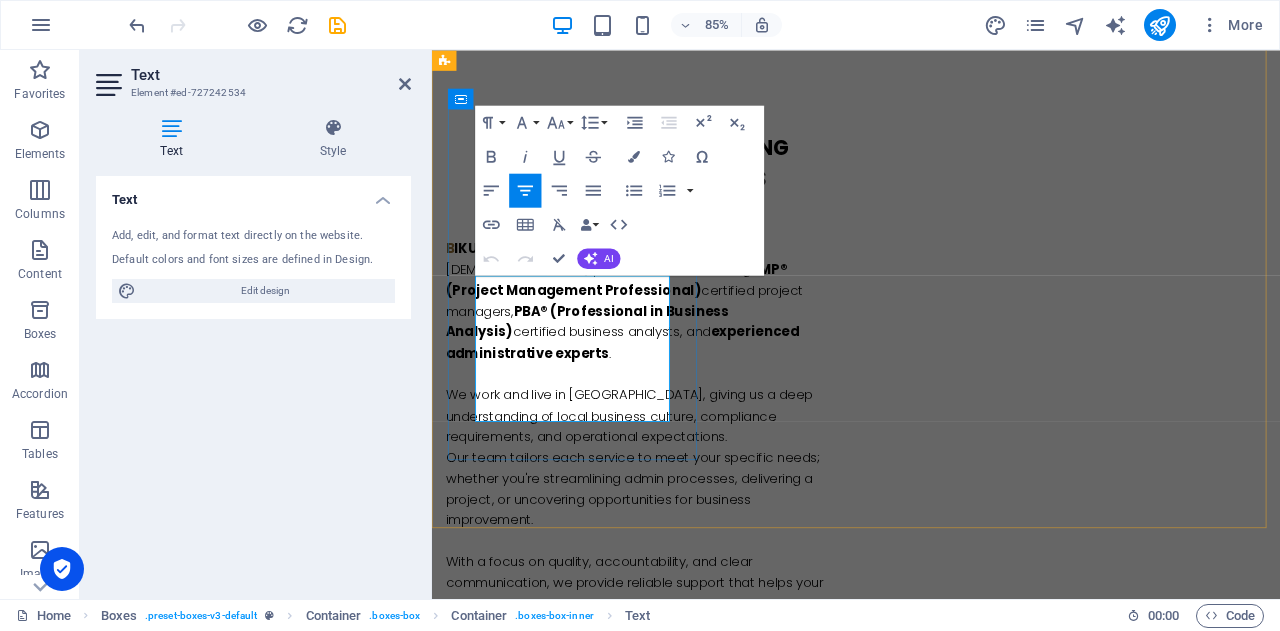 drag, startPoint x: 495, startPoint y: 347, endPoint x: 505, endPoint y: 352, distance: 11.18034 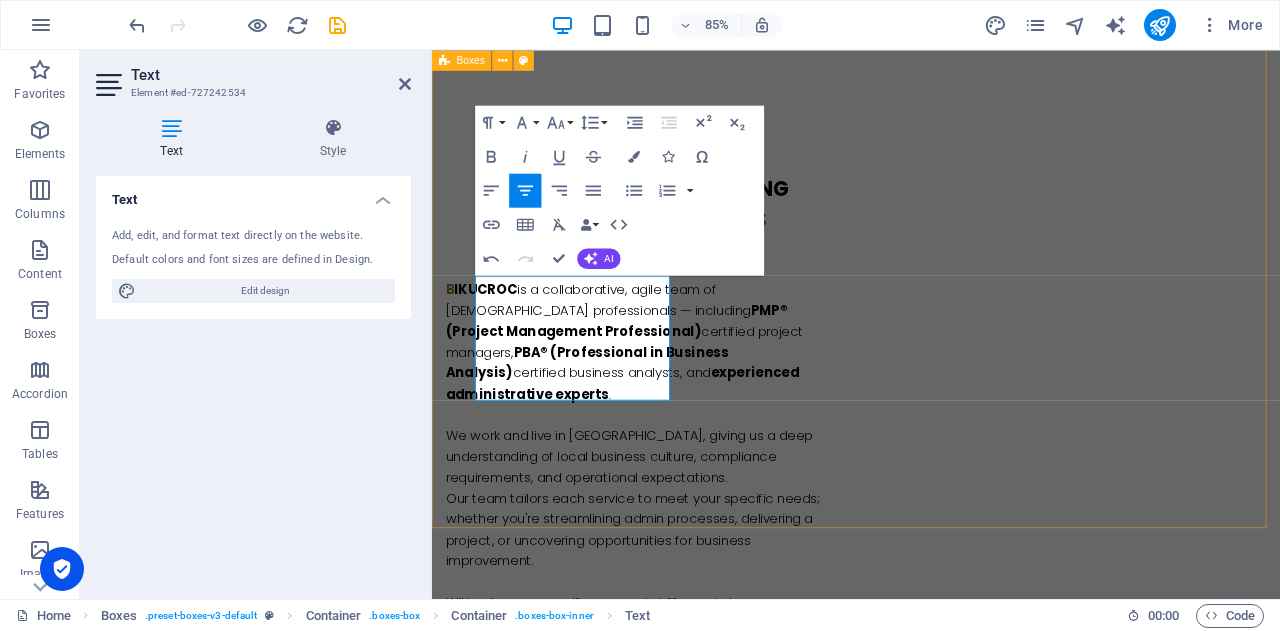 click on "W e Identify & Support Your Repetitive Tasks We analyse your daily admin and business processes to uncover time-consuming tasks — then take them off your plate. B usiness Analysis Unclear where your bottlenecks are? Our  PBA®-certified analysts  identify challenges and improve your processes for smarter, leaner operations. P roject Management Need to deliver on time and on budget? Our  PMP®-certified professionals  plan, manage, and execute projects with agility and accountability — tailored to your business goals." at bounding box center [931, 1540] 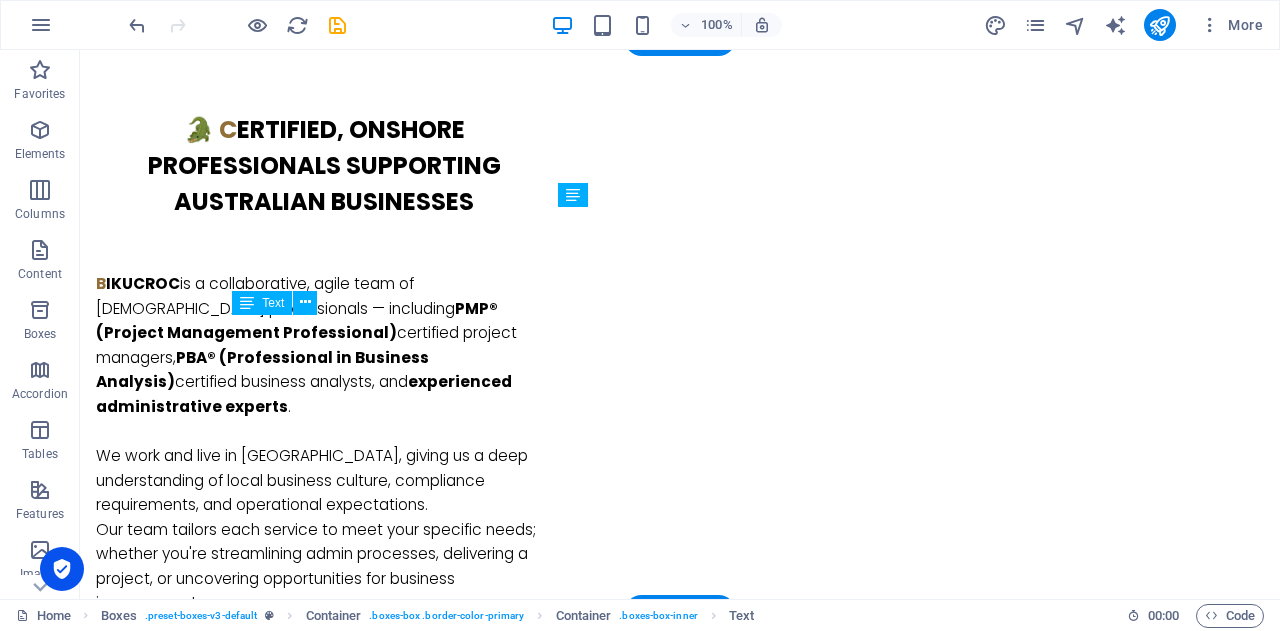 drag, startPoint x: 643, startPoint y: 296, endPoint x: 672, endPoint y: 250, distance: 54.378304 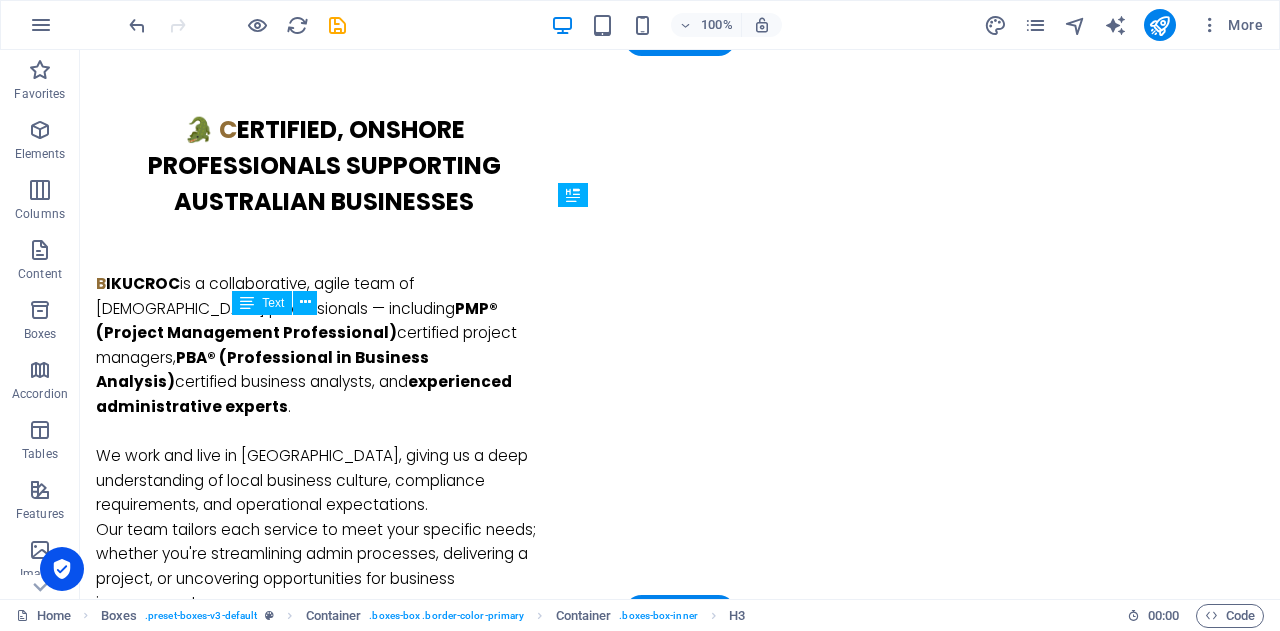 drag, startPoint x: 676, startPoint y: 411, endPoint x: 676, endPoint y: 241, distance: 170 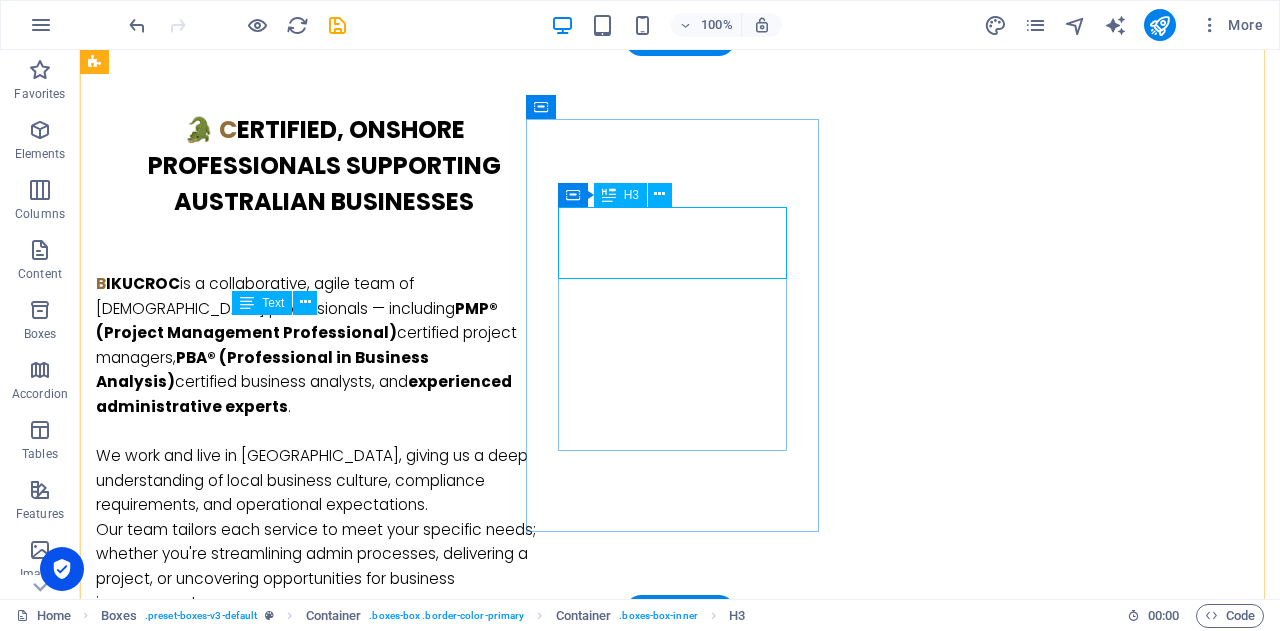 click on "B usiness Analysis" at bounding box center [242, 1414] 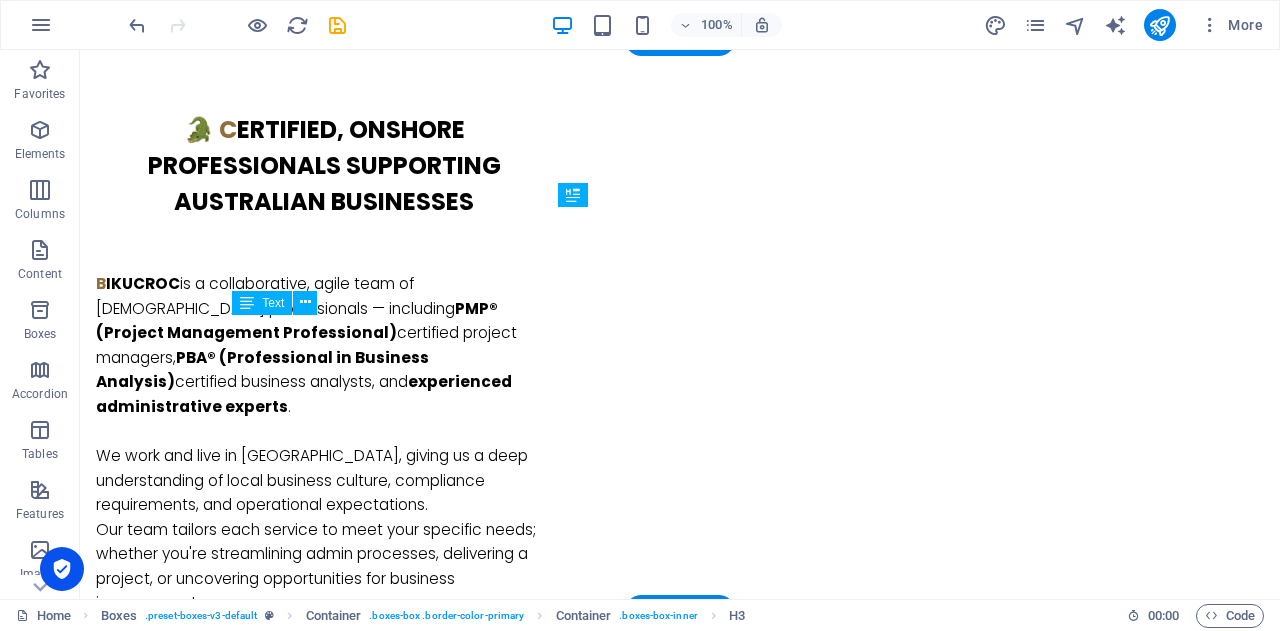 drag, startPoint x: 702, startPoint y: 402, endPoint x: 696, endPoint y: 265, distance: 137.13132 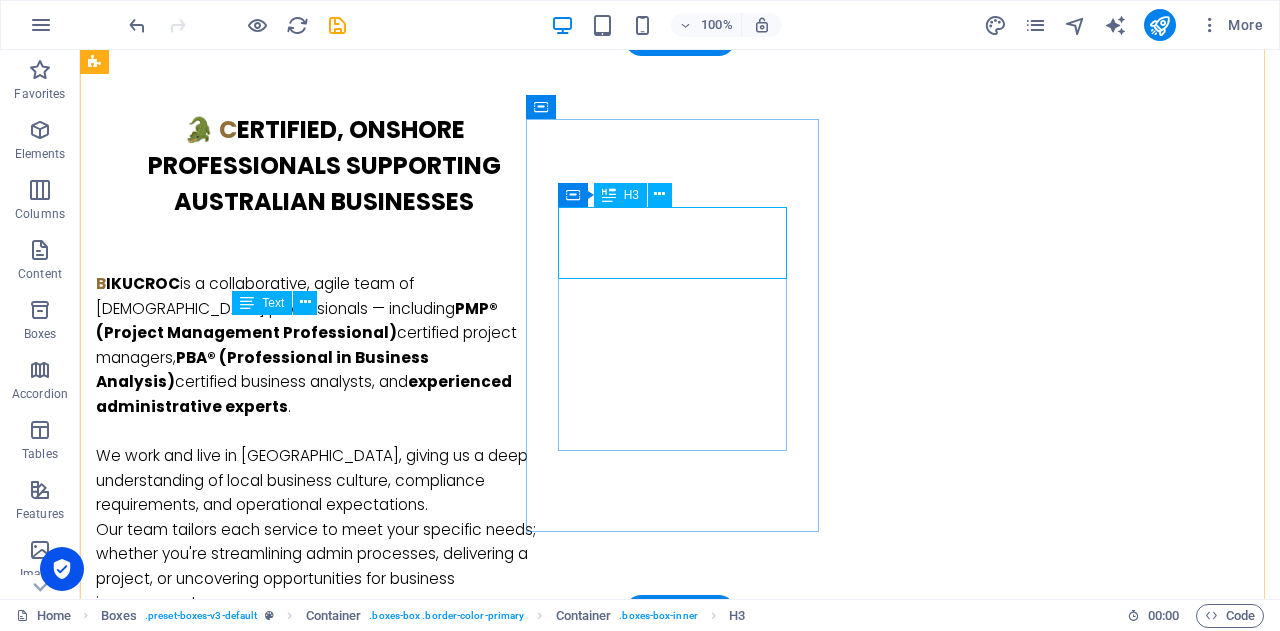 click on "B usiness Analysis" at bounding box center (242, 1414) 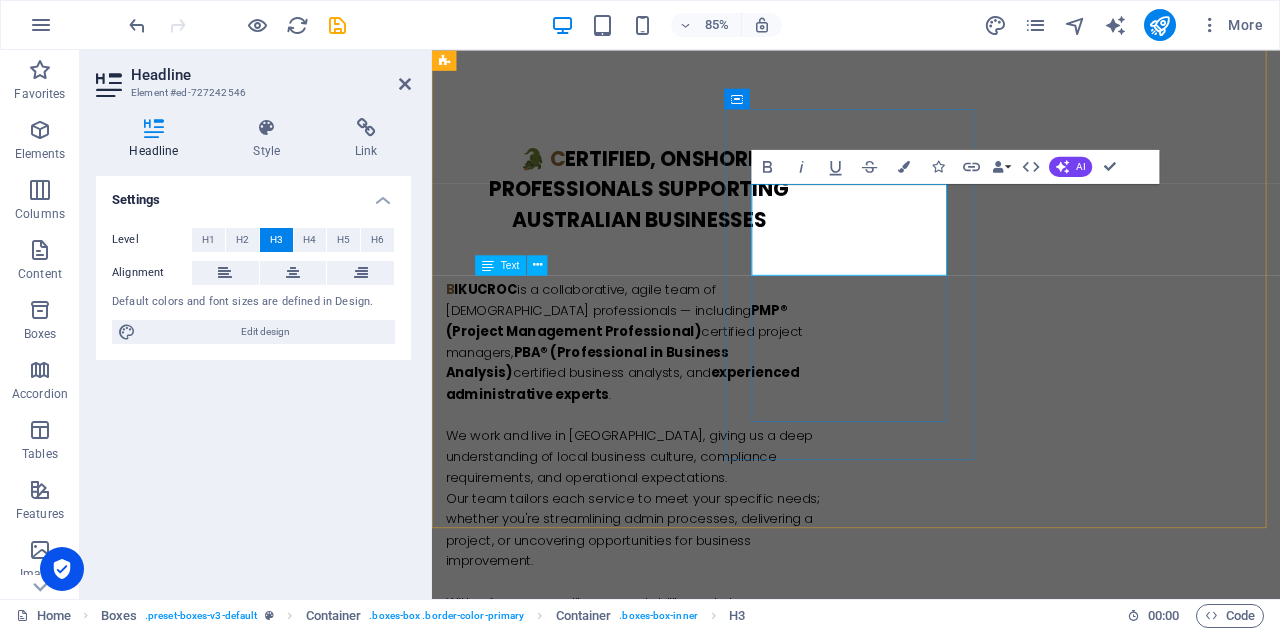 drag, startPoint x: 825, startPoint y: 219, endPoint x: 995, endPoint y: 298, distance: 187.45934 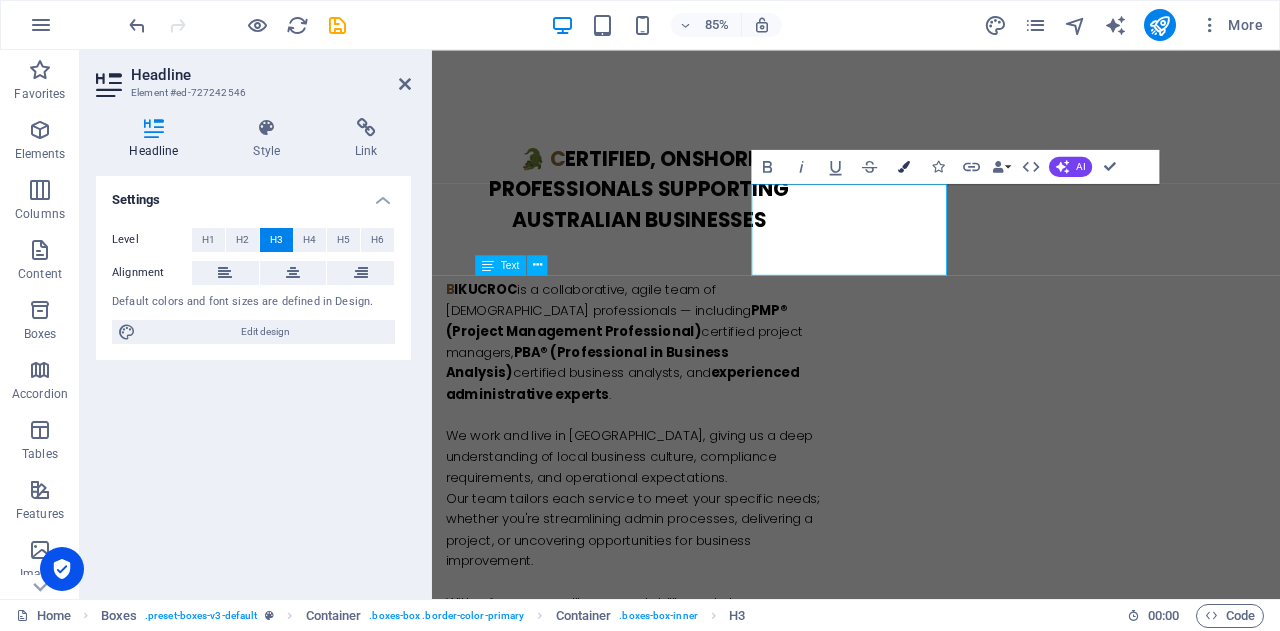 click at bounding box center [904, 166] 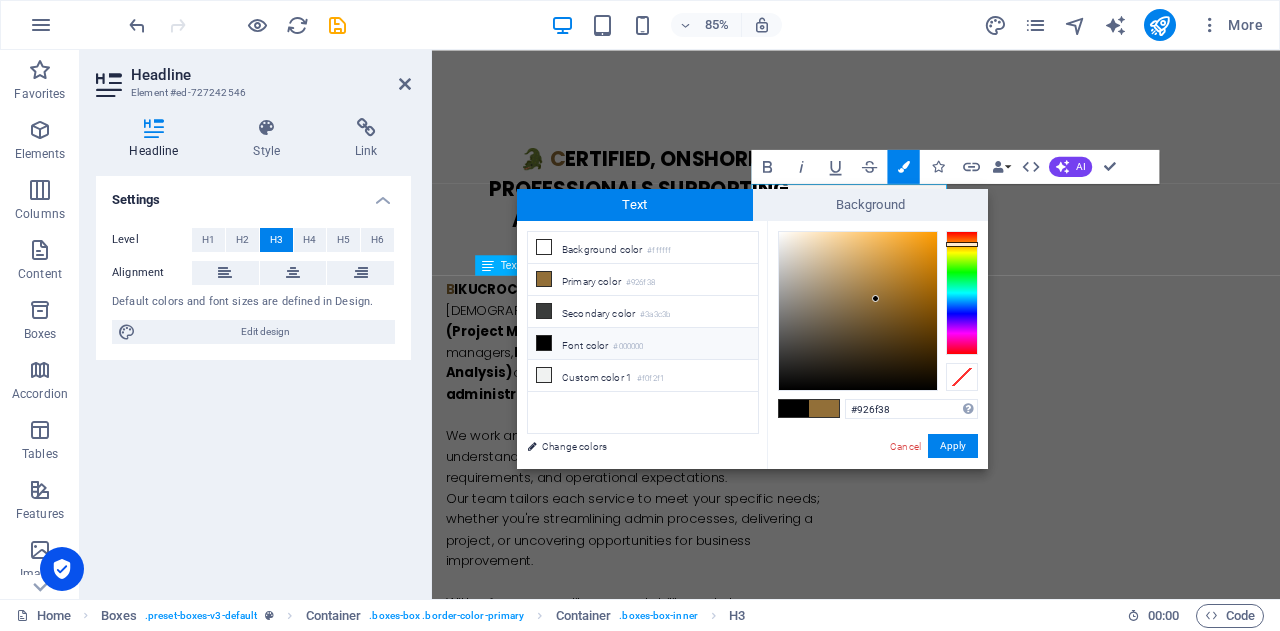 click on "Font color
#000000" at bounding box center [643, 344] 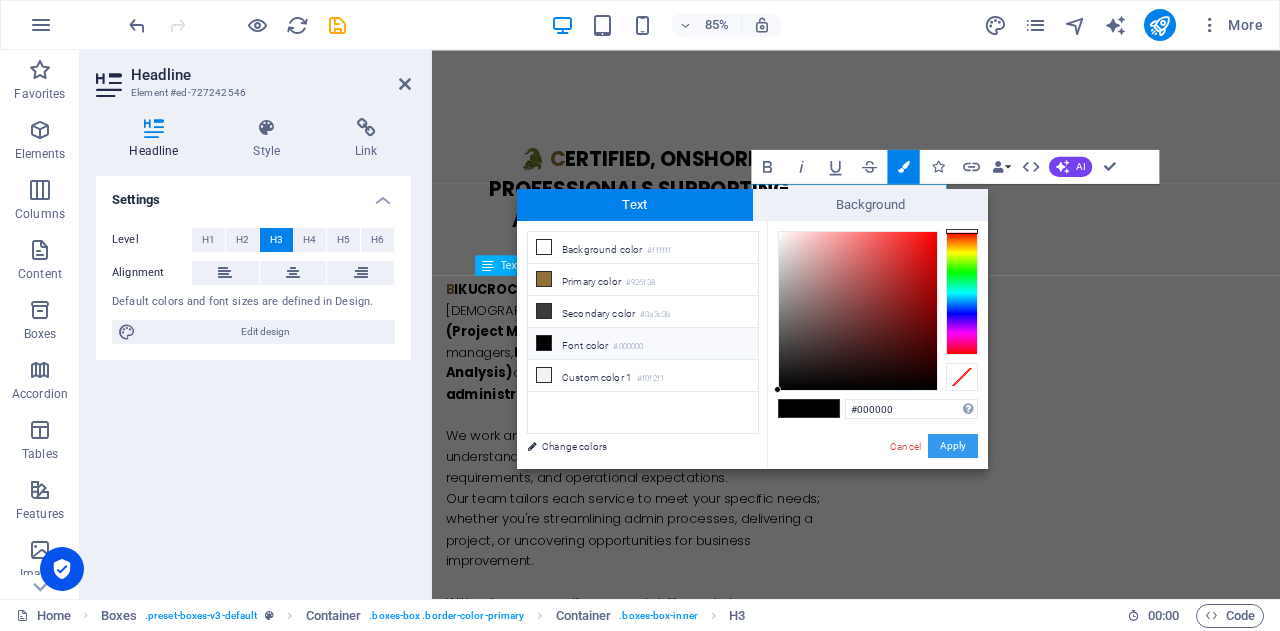 click on "Apply" at bounding box center (953, 446) 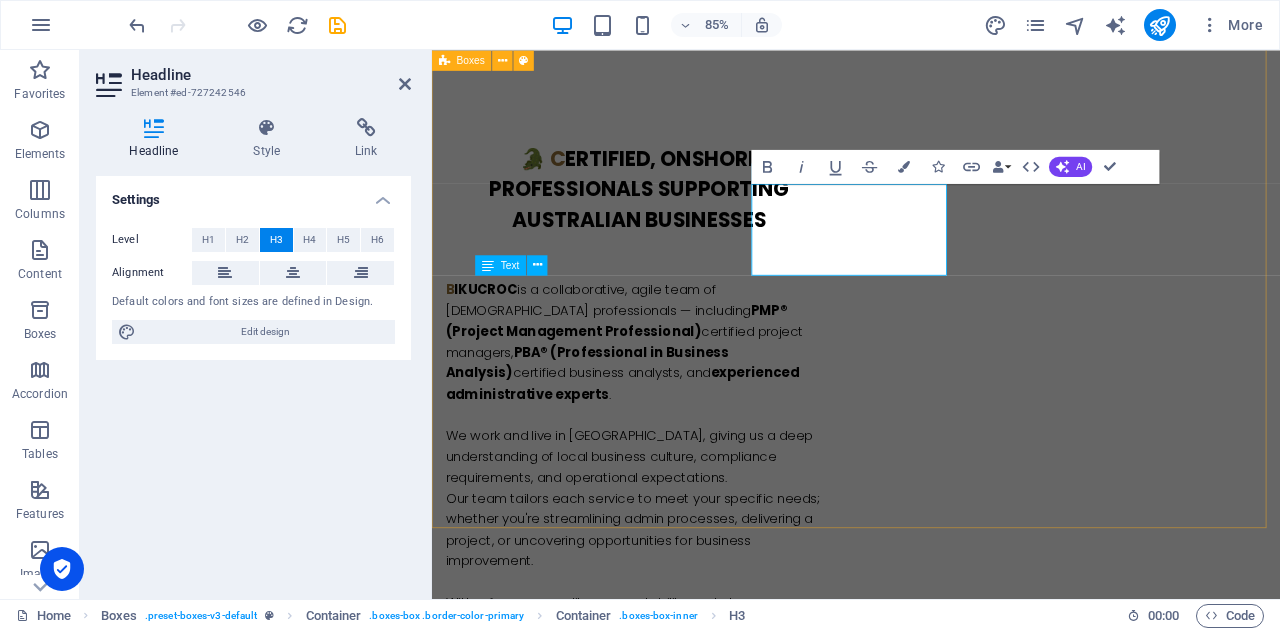 click on "W e Identify & Support Your Repetitive Tasks We analyse your daily admin and business processes to uncover time-consuming tasks — then take them off your plate. C ost-Effective & Competitive Pricing Unclear where your bottlenecks are? Our  PBA®-certified analysts  identify challenges and improve your processes for smarter, leaner operations. P roject Management Need to deliver on time and on budget? Our  PMP®-certified professionals  plan, manage, and execute projects with agility and accountability — tailored to your business goals." at bounding box center (931, 1558) 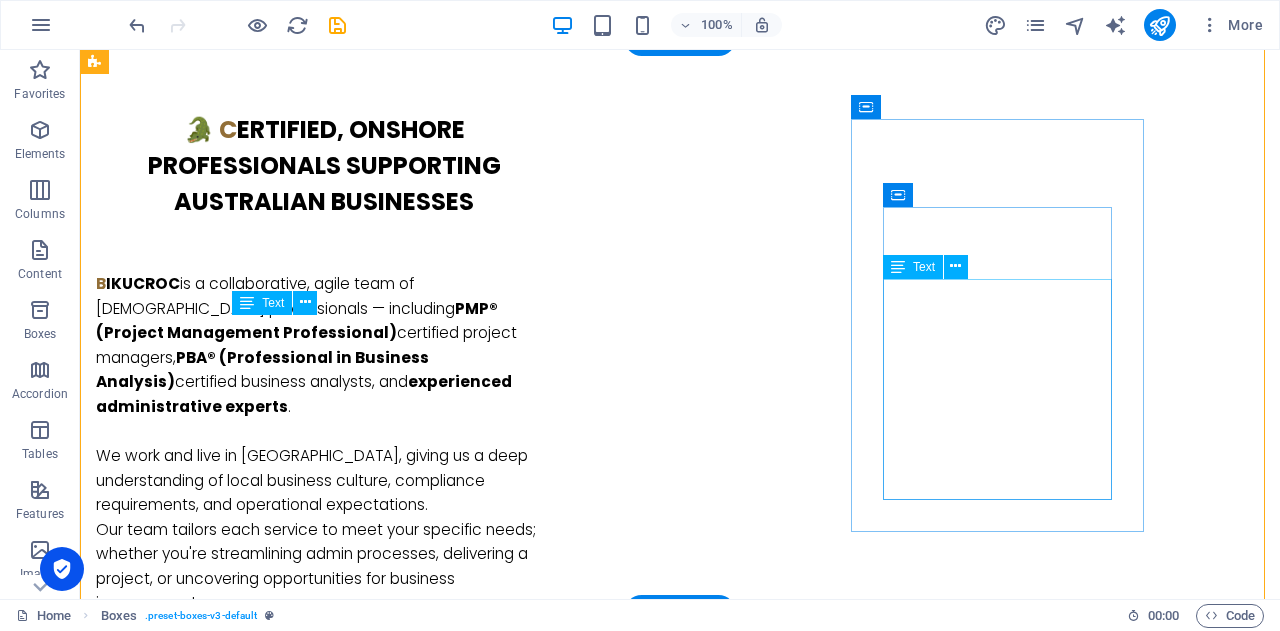 click on "Need to deliver on time and on budget? Our  PMP®-certified professionals  plan, manage, and execute projects with agility and accountability — tailored to your business goals." at bounding box center (242, 1978) 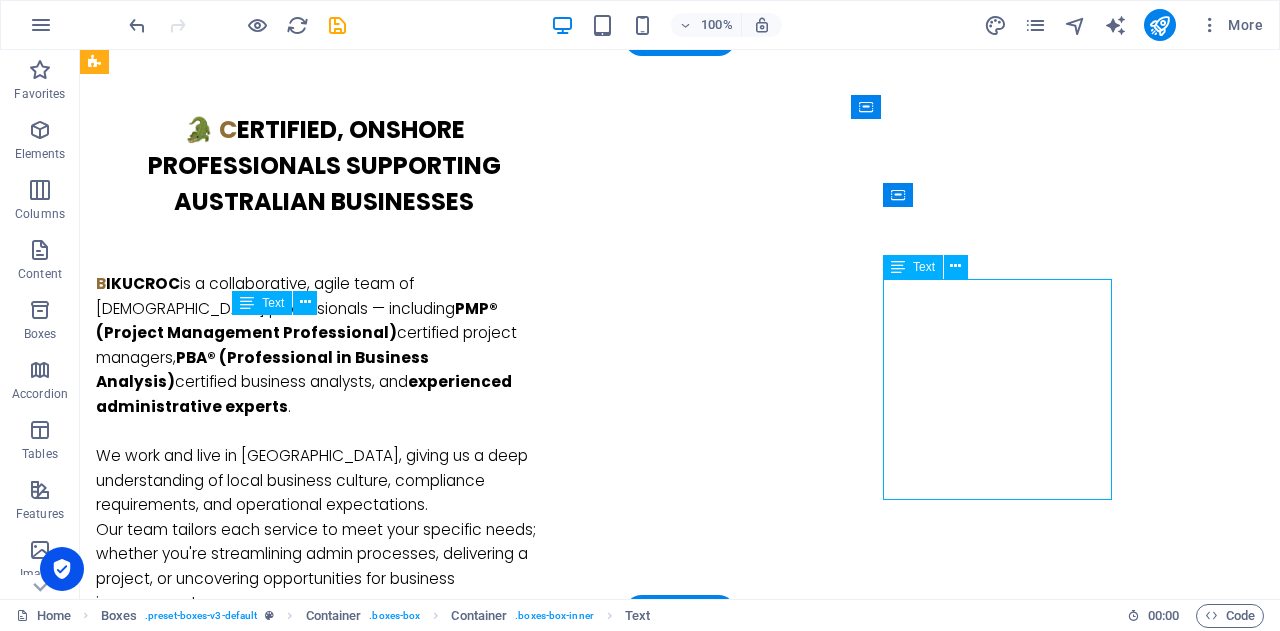click on "Need to deliver on time and on budget? Our  PMP®-certified professionals  plan, manage, and execute projects with agility and accountability — tailored to your business goals." at bounding box center [242, 1978] 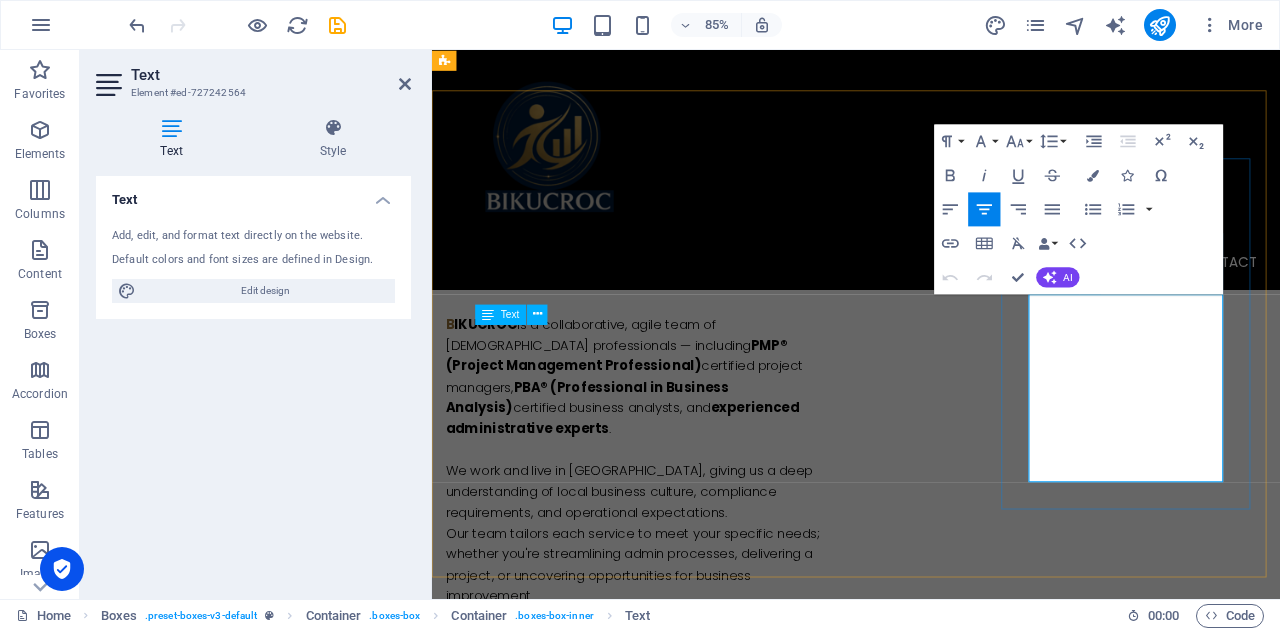 scroll, scrollTop: 1200, scrollLeft: 0, axis: vertical 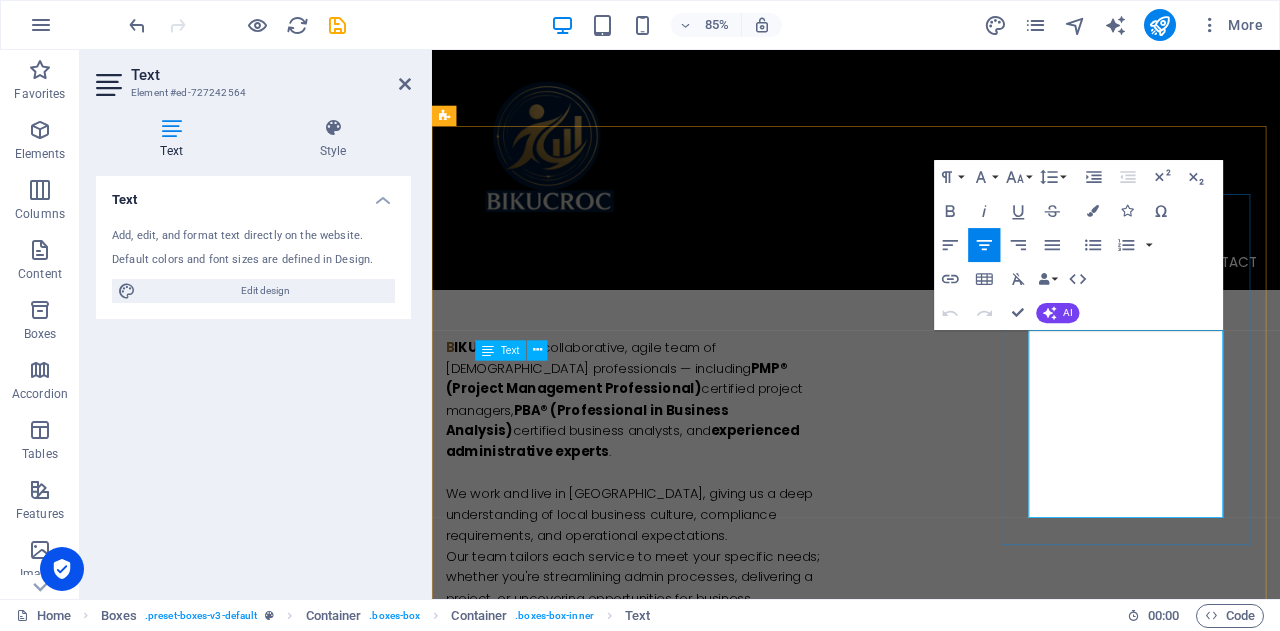 click on "P roject Management Need to deliver on time and on budget? Our  PMP®-certified professionals  plan, manage, and execute projects with agility and accountability — tailored to your business goals." at bounding box center [594, 2030] 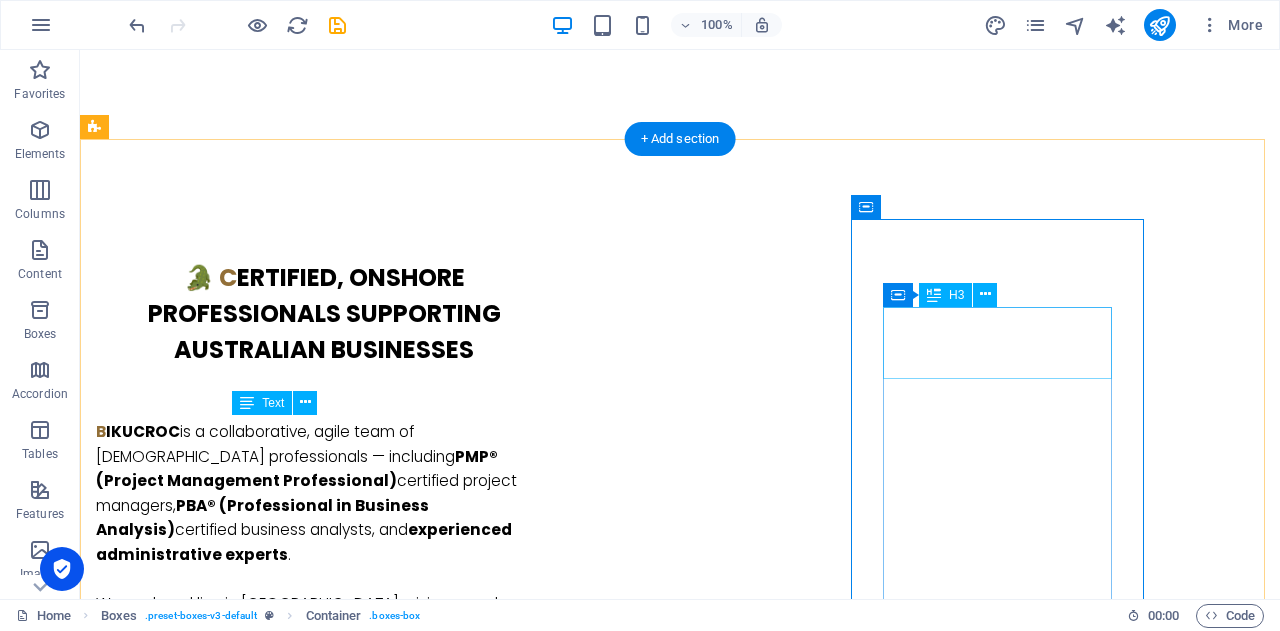 click on "P roject Management" at bounding box center [242, 1980] 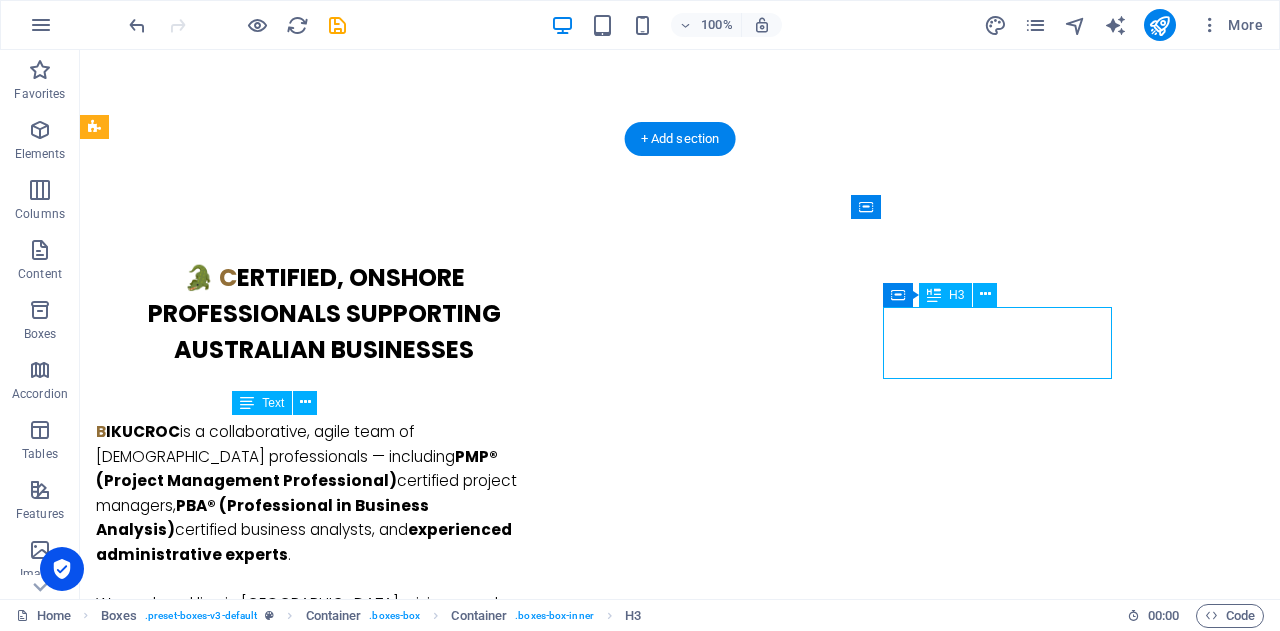 click on "P roject Management" at bounding box center [242, 1980] 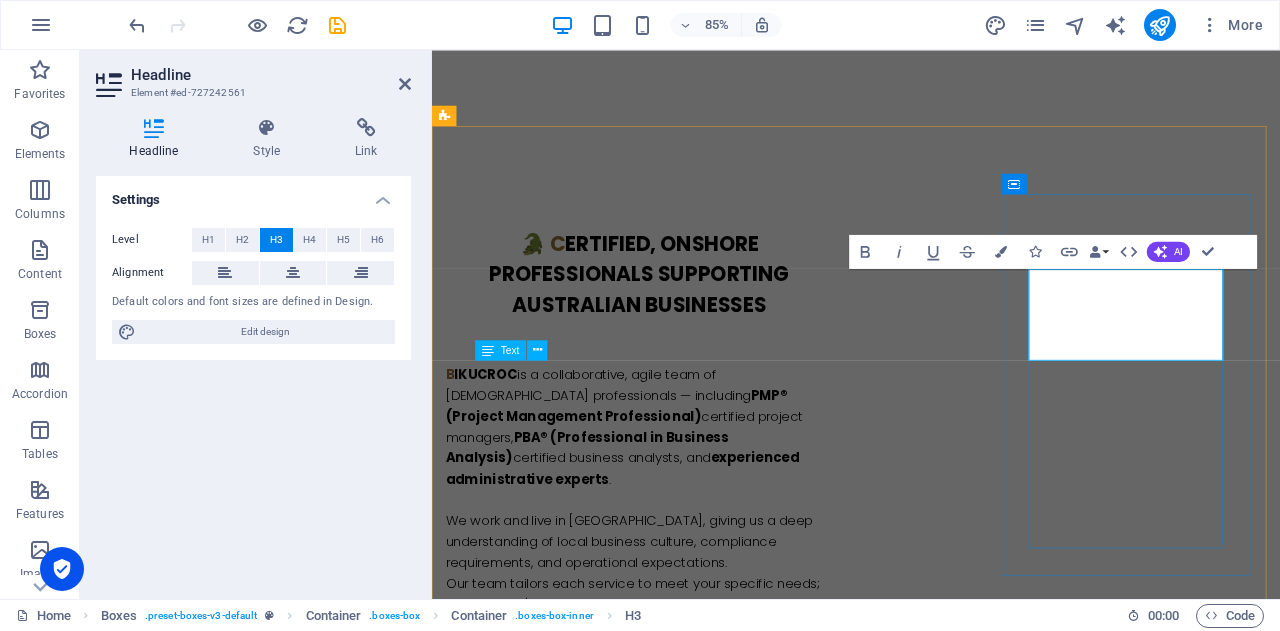 drag, startPoint x: 1202, startPoint y: 324, endPoint x: 1359, endPoint y: 410, distance: 179.01117 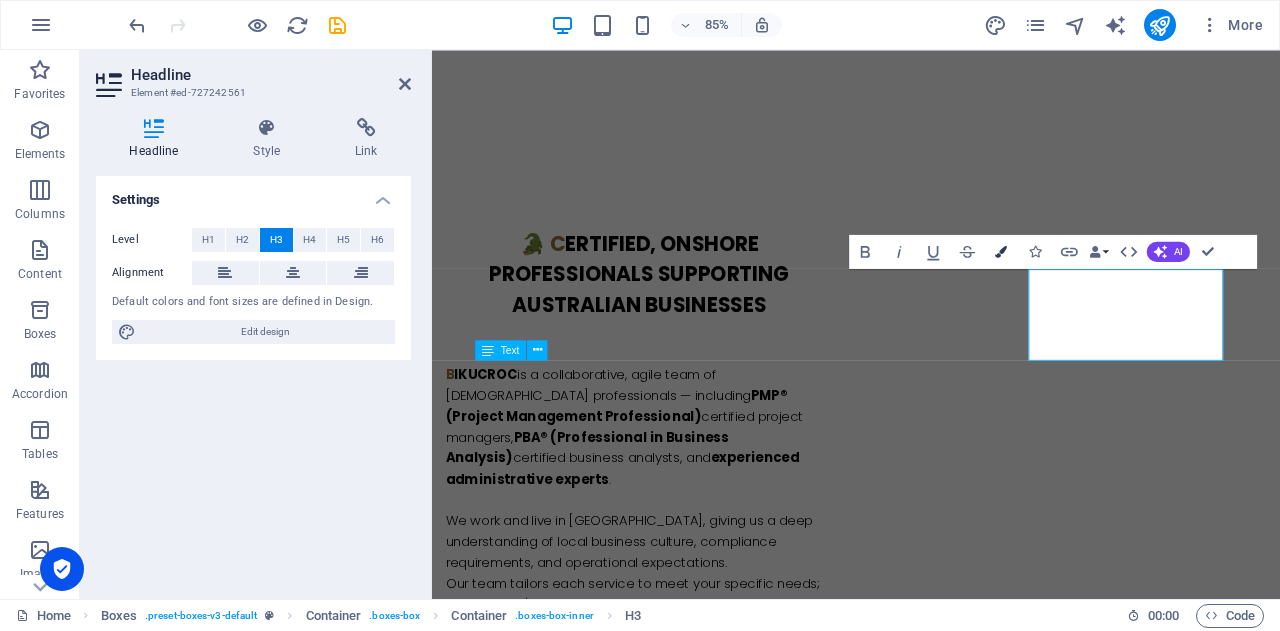 click at bounding box center (1001, 251) 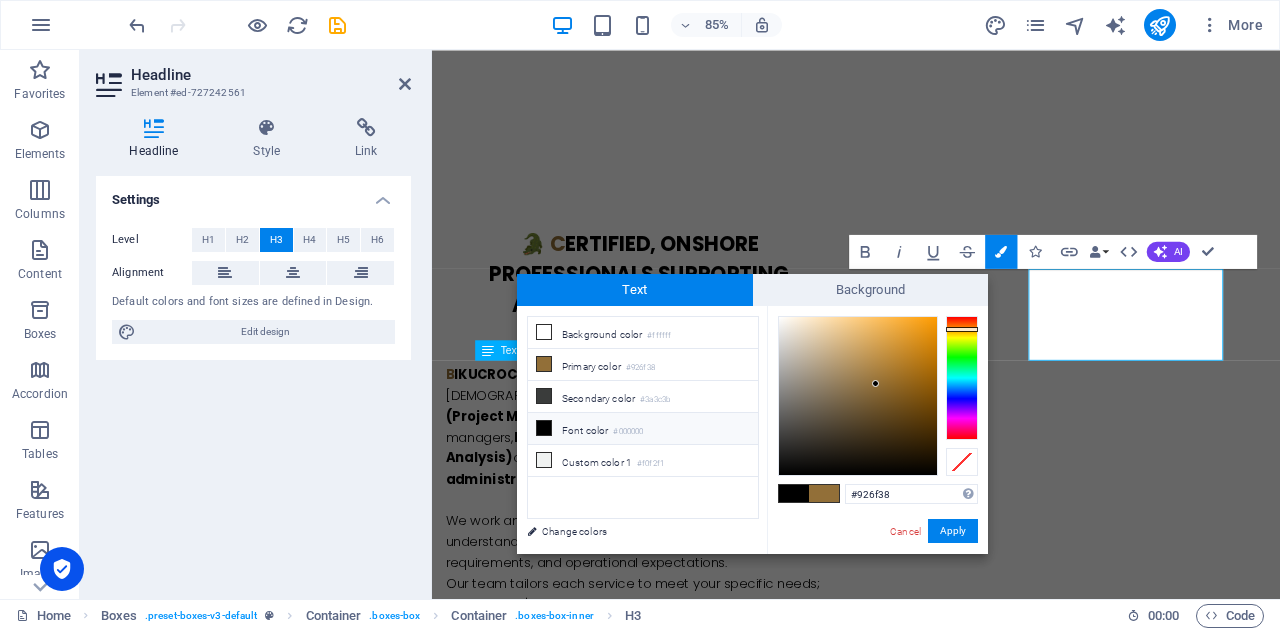 click on "Font color
#000000" at bounding box center [643, 429] 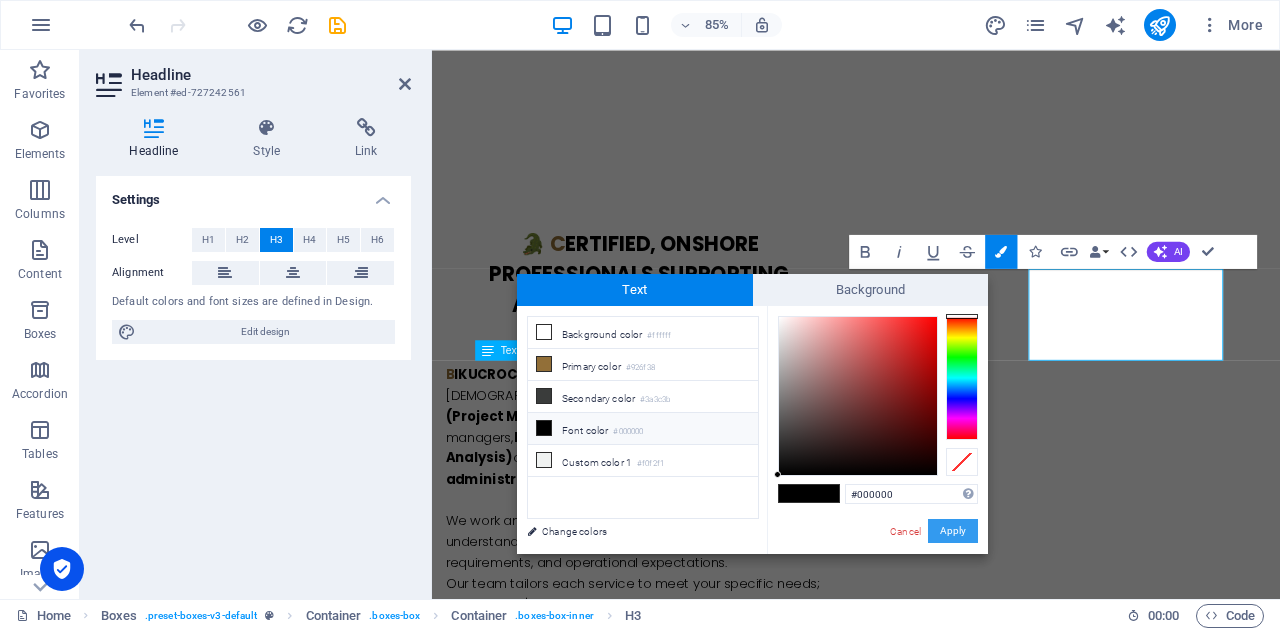 click on "Apply" at bounding box center [953, 531] 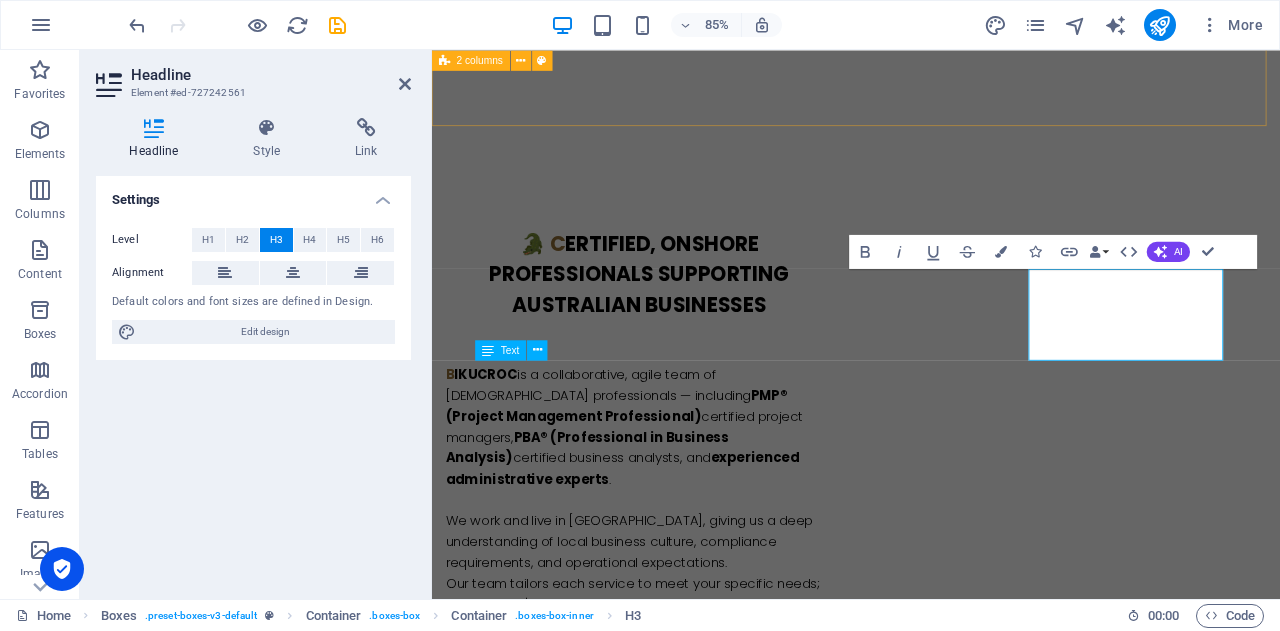 click on "🐊 c ertified, Onshore Professionals Supporting Australian Businesses B IKUCROC  is a collaborative, agile team of [DEMOGRAPHIC_DATA] professionals — including  PMP® (Project Management Professional)  certified project managers,  PBA® (Professional in Business Analysis)  certified business analysts, and  experienced administrative experts . We work and live in [GEOGRAPHIC_DATA], giving us a deep understanding of local business culture, compliance requirements, and operational expectations. Our team tailors each service to meet your specific needs; whether you're streamlining admin processes, delivering a project, or uncovering opportunities for business improvement. With a focus on quality, accountability, and clear communication, we provide reliable support that helps your business run smarter — without the overhead of full-time staff or the risks of offshore outsourcing." at bounding box center [931, 573] 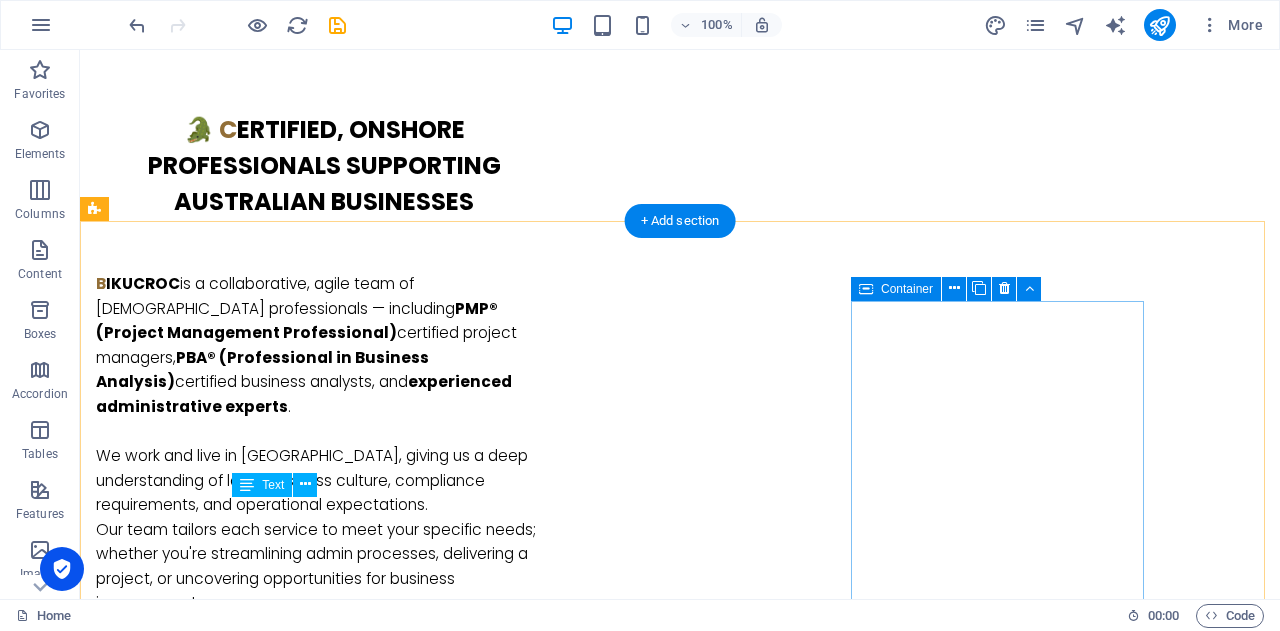 scroll, scrollTop: 1336, scrollLeft: 0, axis: vertical 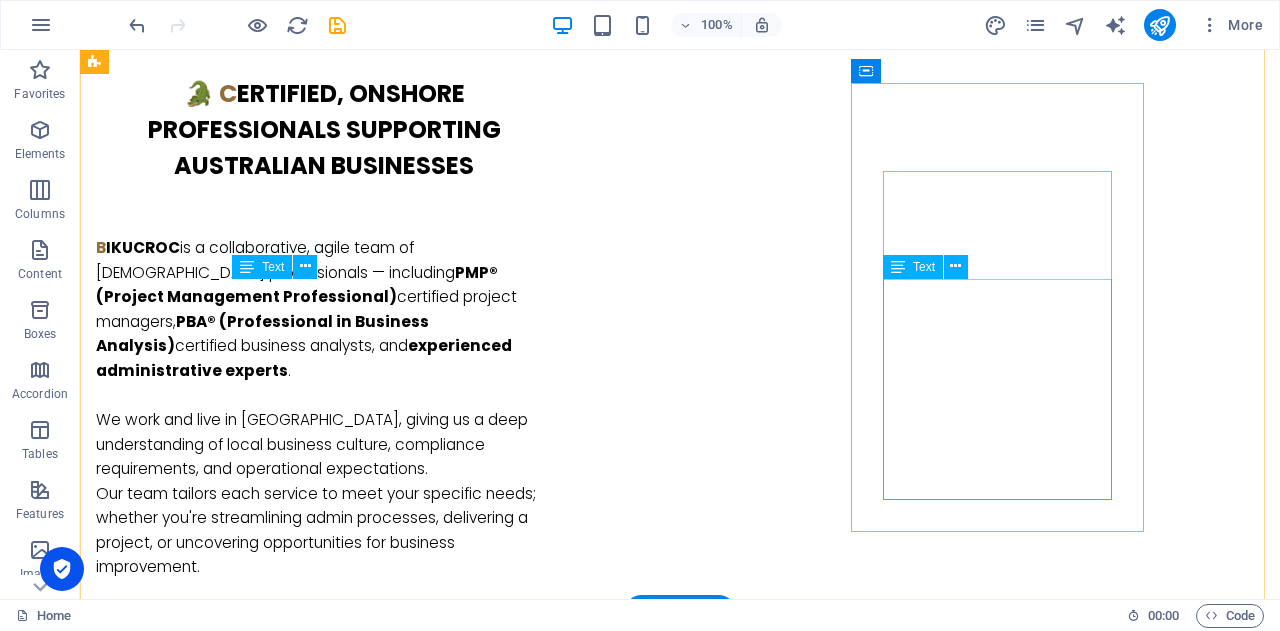 click on "Need to deliver on time and on budget? Our  PMP®-certified professionals  plan, manage, and execute projects with agility and accountability — tailored to your business goals." at bounding box center (242, 1978) 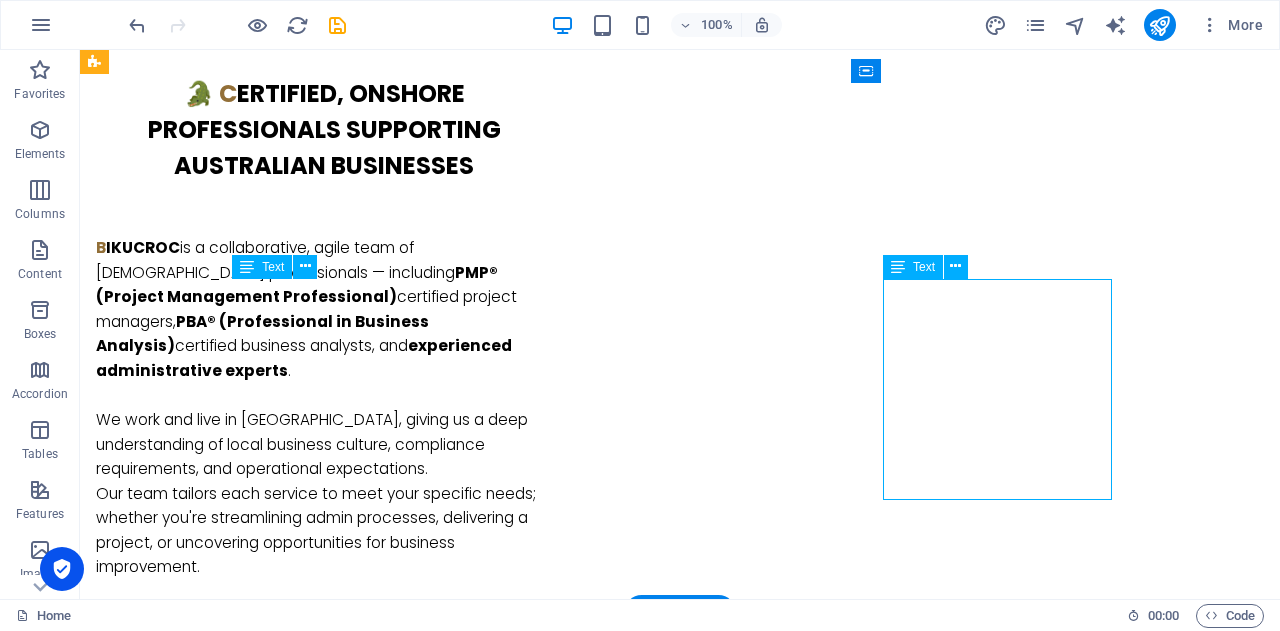 click on "Need to deliver on time and on budget? Our  PMP®-certified professionals  plan, manage, and execute projects with agility and accountability — tailored to your business goals." at bounding box center [242, 1978] 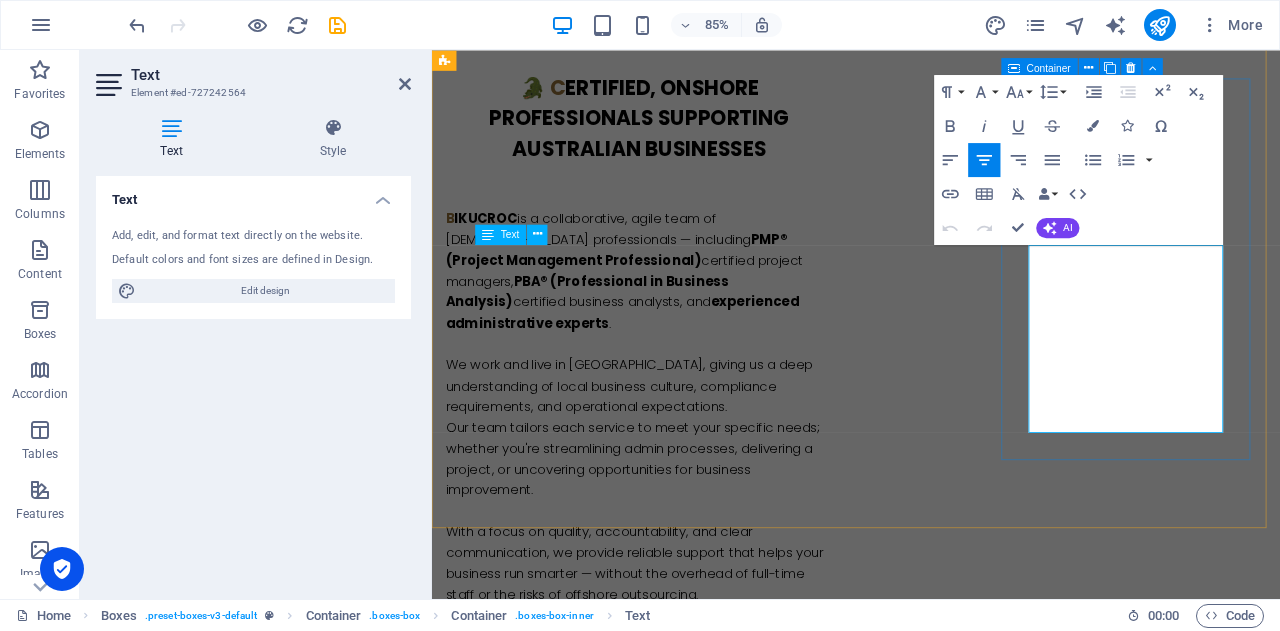 drag, startPoint x: 1139, startPoint y: 306, endPoint x: 1308, endPoint y: 509, distance: 264.1401 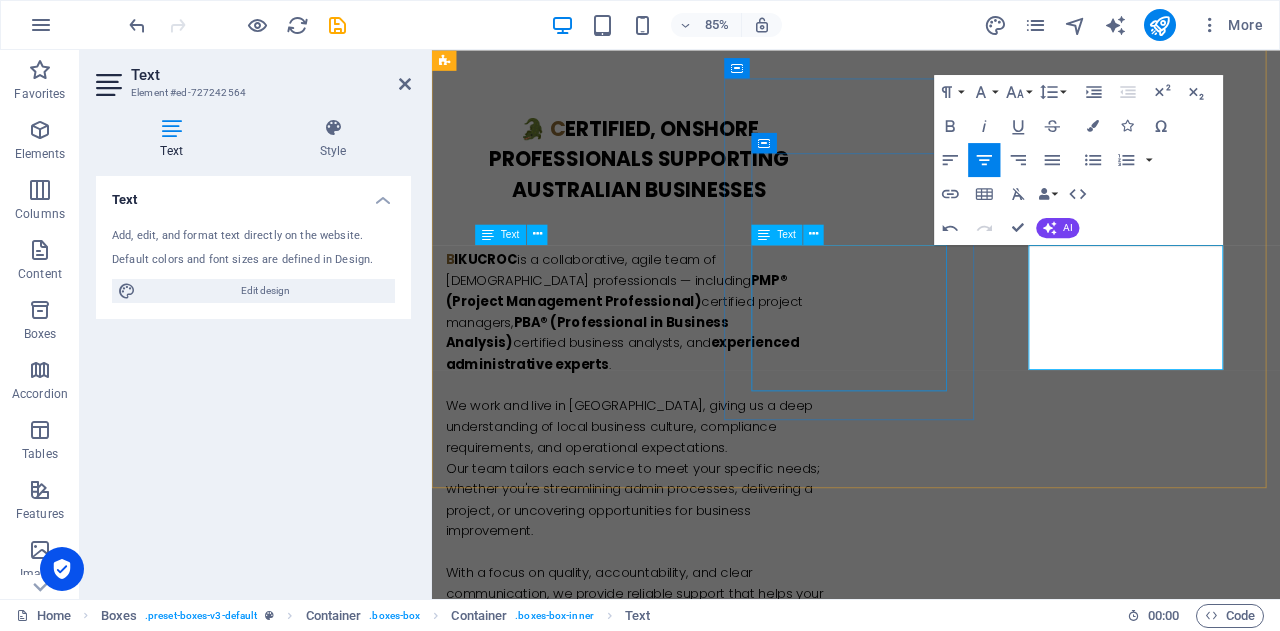 click on "Unclear where your bottlenecks are? Our  PBA®-certified analysts  identify challenges and improve your processes for smarter, leaner operations." at bounding box center [594, 1584] 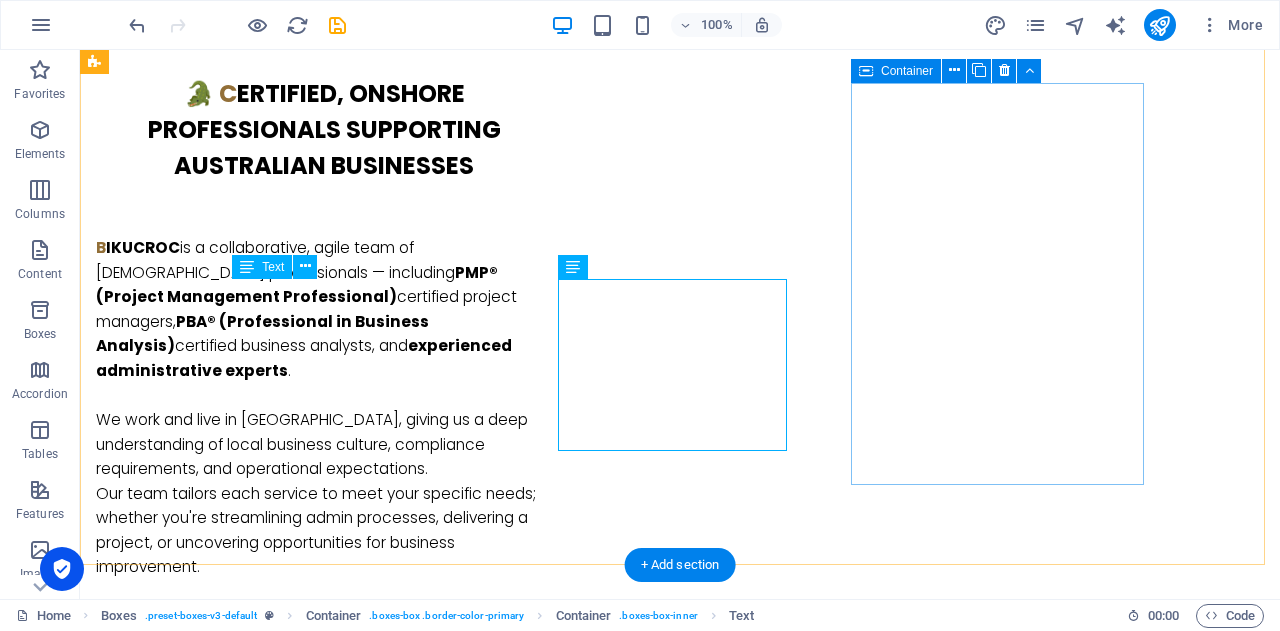click on "F ocus on Growth, Not Paperwork With admin and operations handled, you're free to do what matters most — growing your business and serving your customers." at bounding box center (242, 1859) 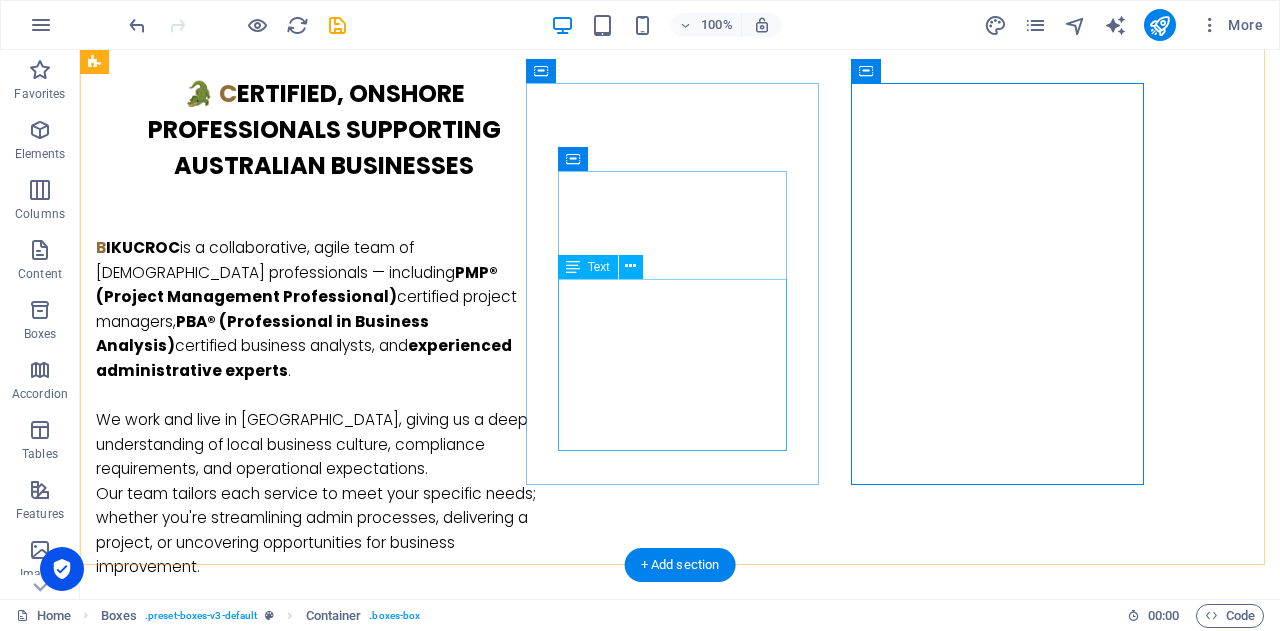click on "Unclear where your bottlenecks are? Our  PBA®-certified analysts  identify challenges and improve your processes for smarter, leaner operations." at bounding box center [242, 1536] 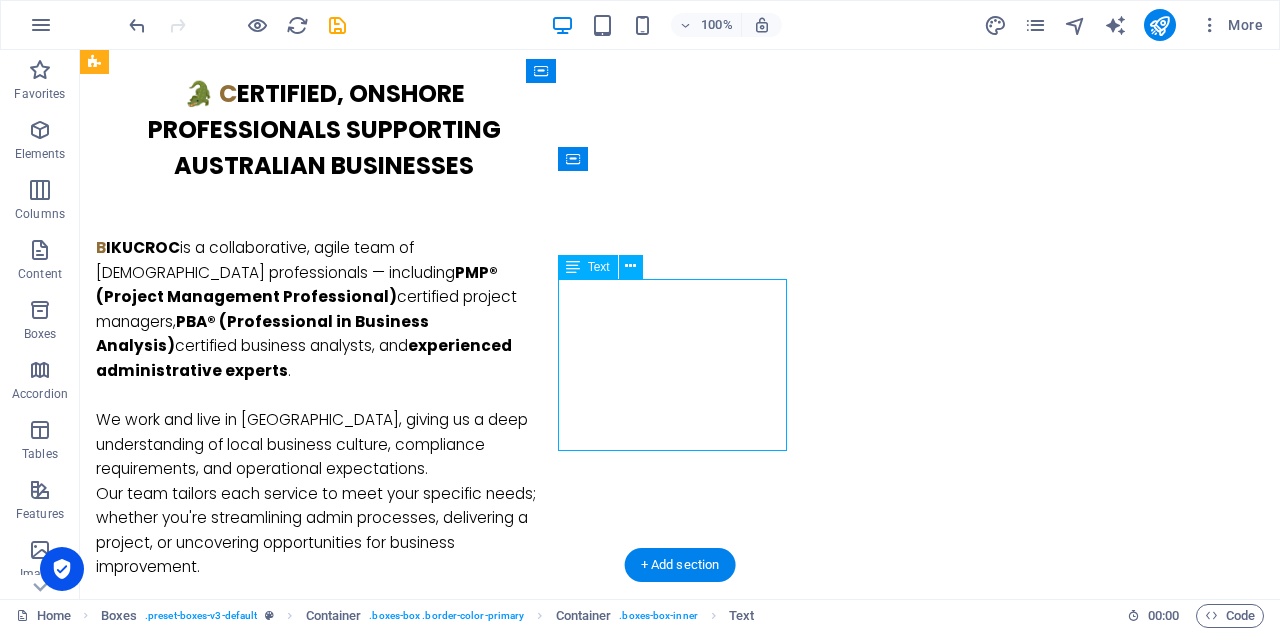 click on "Unclear where your bottlenecks are? Our  PBA®-certified analysts  identify challenges and improve your processes for smarter, leaner operations." at bounding box center [242, 1536] 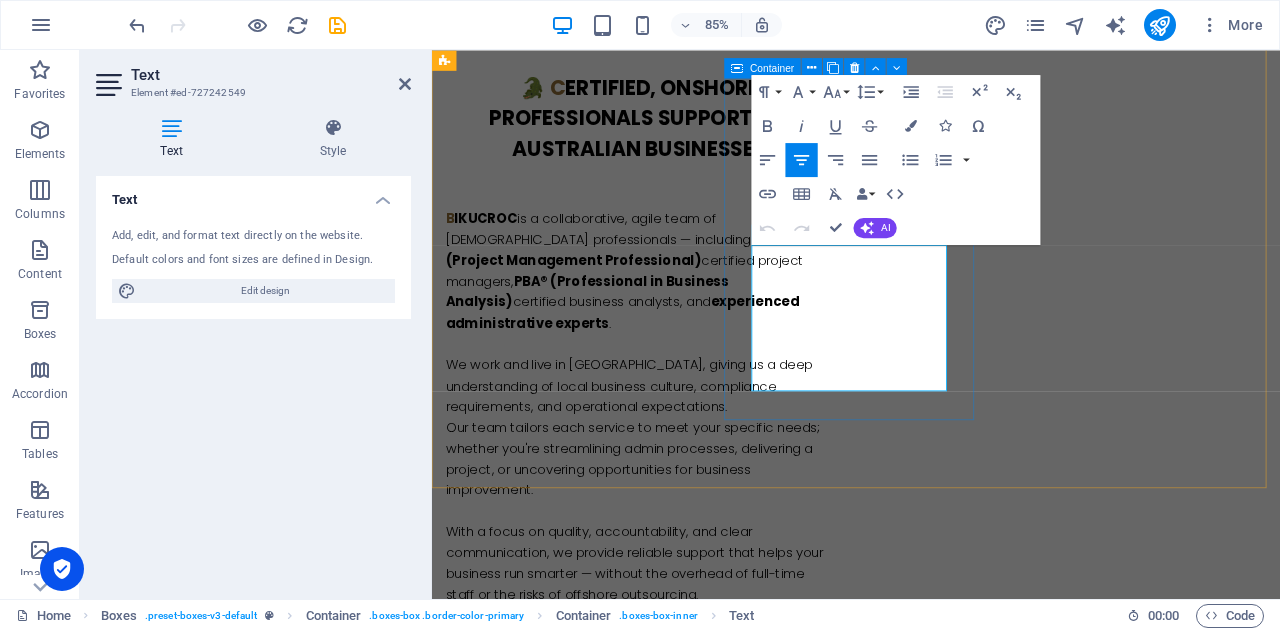 drag, startPoint x: 846, startPoint y: 306, endPoint x: 1012, endPoint y: 495, distance: 251.5492 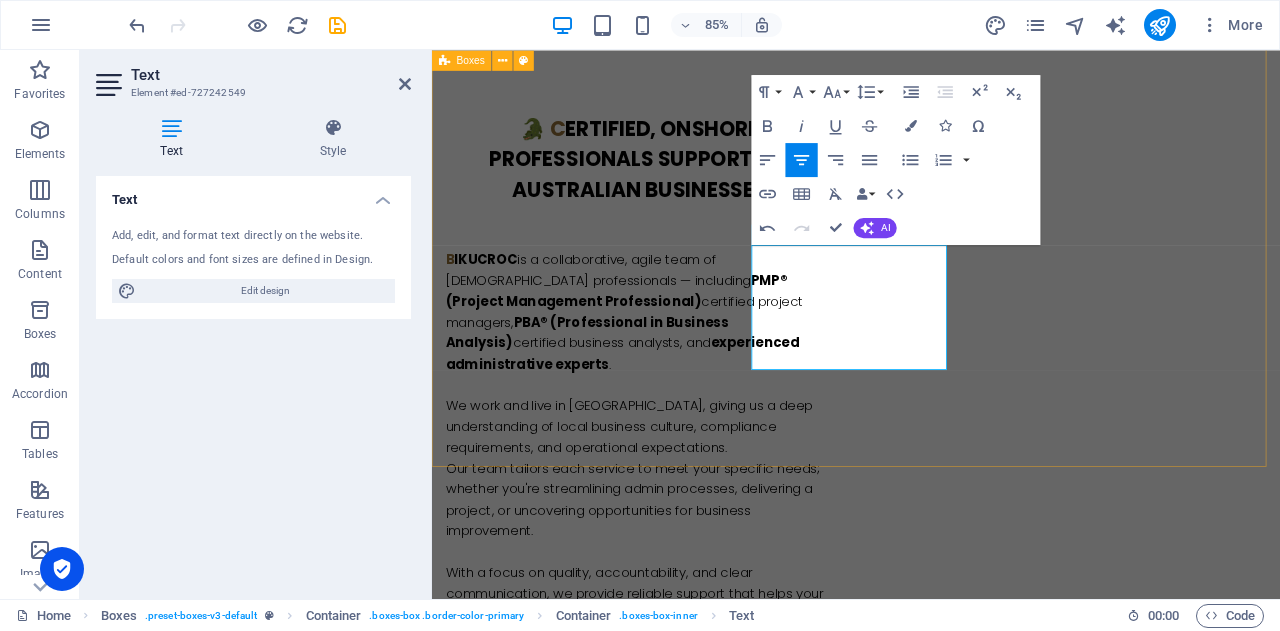 click on "W e Identify & Support Your Repetitive Tasks We analyse your daily admin and business processes to uncover time-consuming tasks — then take them off your plate. C ost-Effective & Competitive Pricing Get high-quality, onshore support without the overhead of full-time staff. Flexible packages that suit your business and your budget. F ocus on Growth, Not Paperwork With admin and operations handled, you're free to do what matters most — growing your business and serving your customers." at bounding box center (931, 1491) 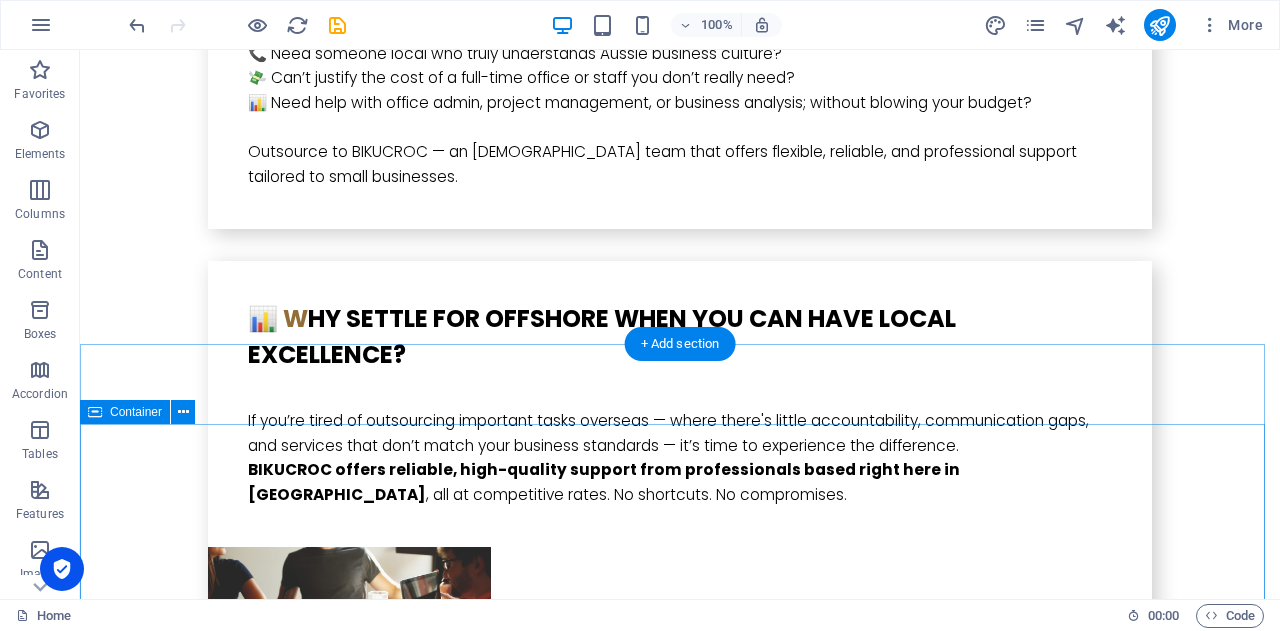 scroll, scrollTop: 4500, scrollLeft: 0, axis: vertical 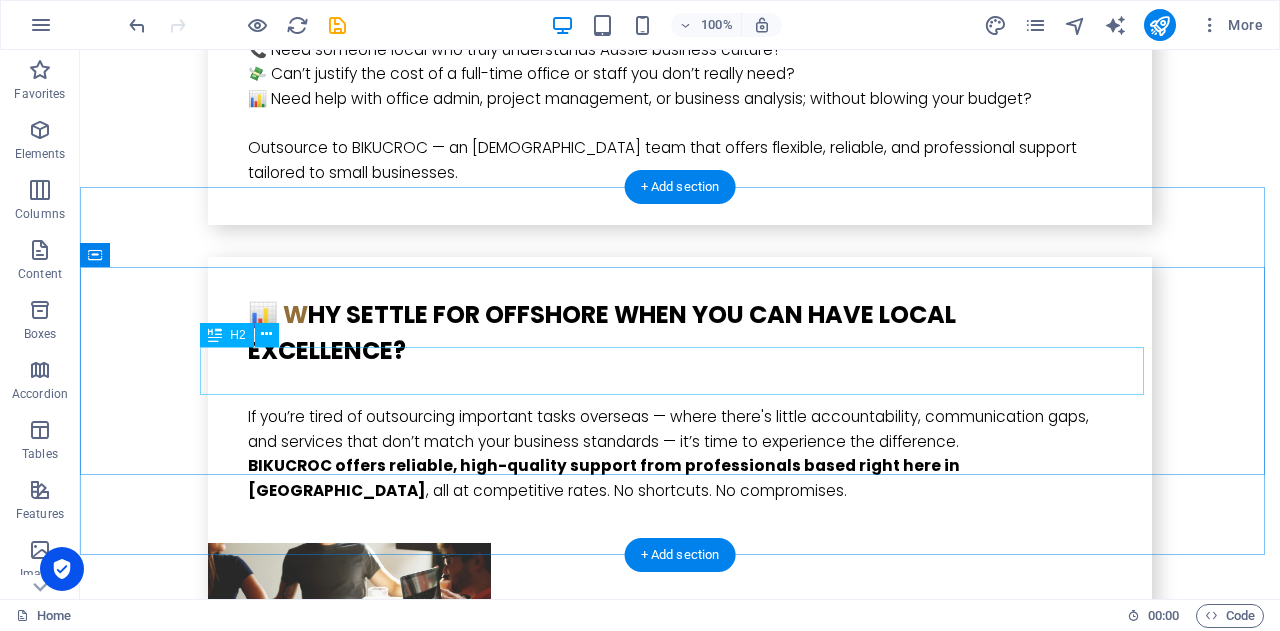 click on "Contact Us" at bounding box center (680, 3573) 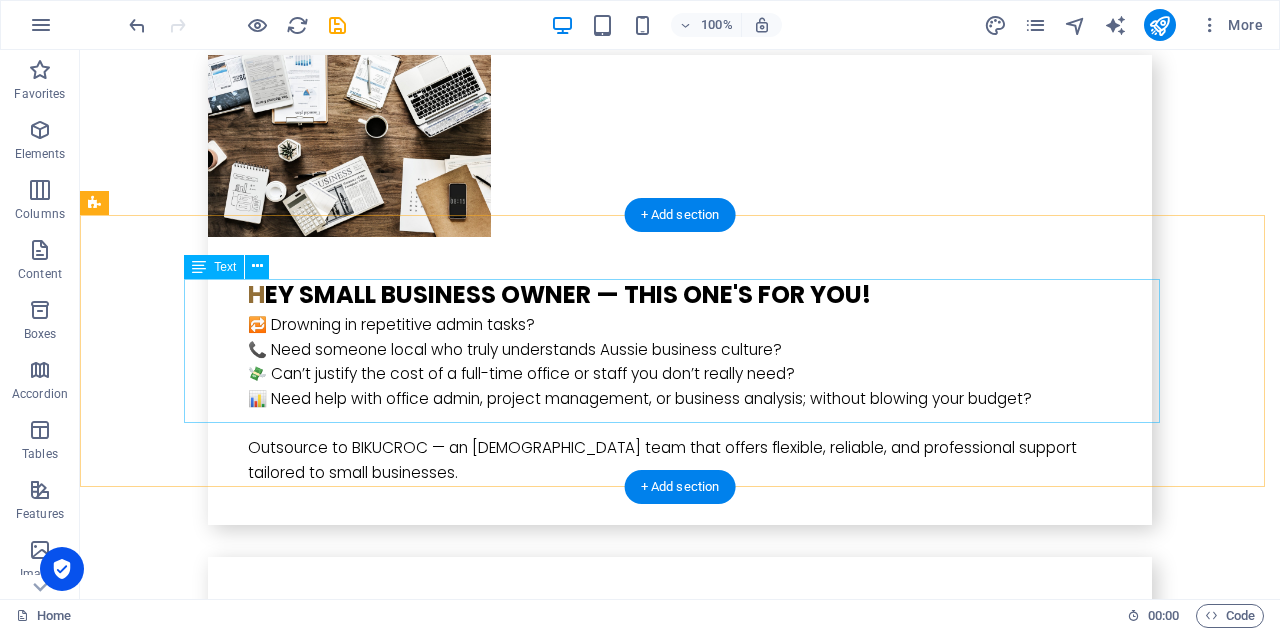 scroll, scrollTop: 4500, scrollLeft: 0, axis: vertical 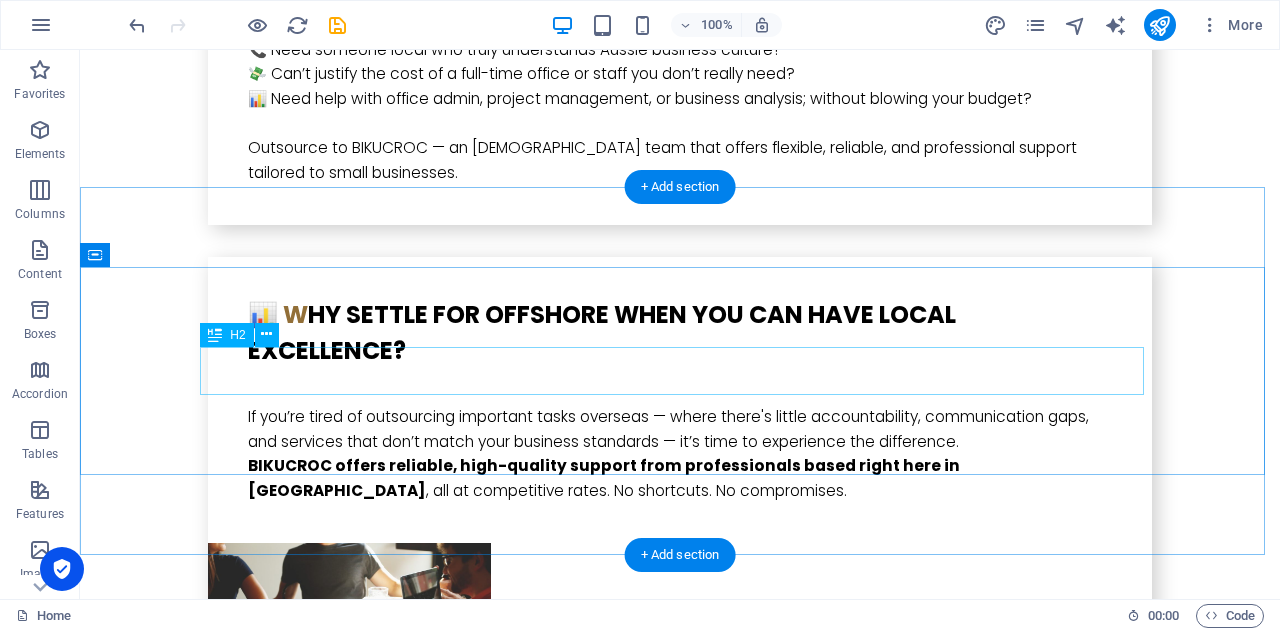 click on "Contact Us" at bounding box center [680, 3573] 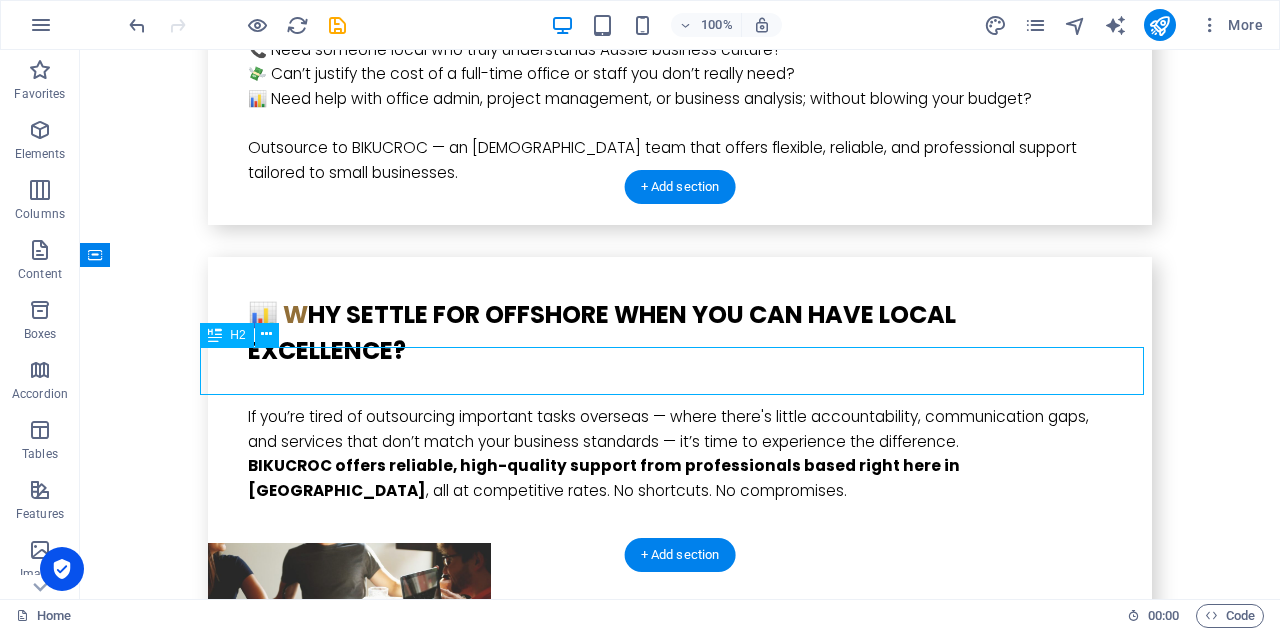 click on "Contact Us" at bounding box center [680, 3573] 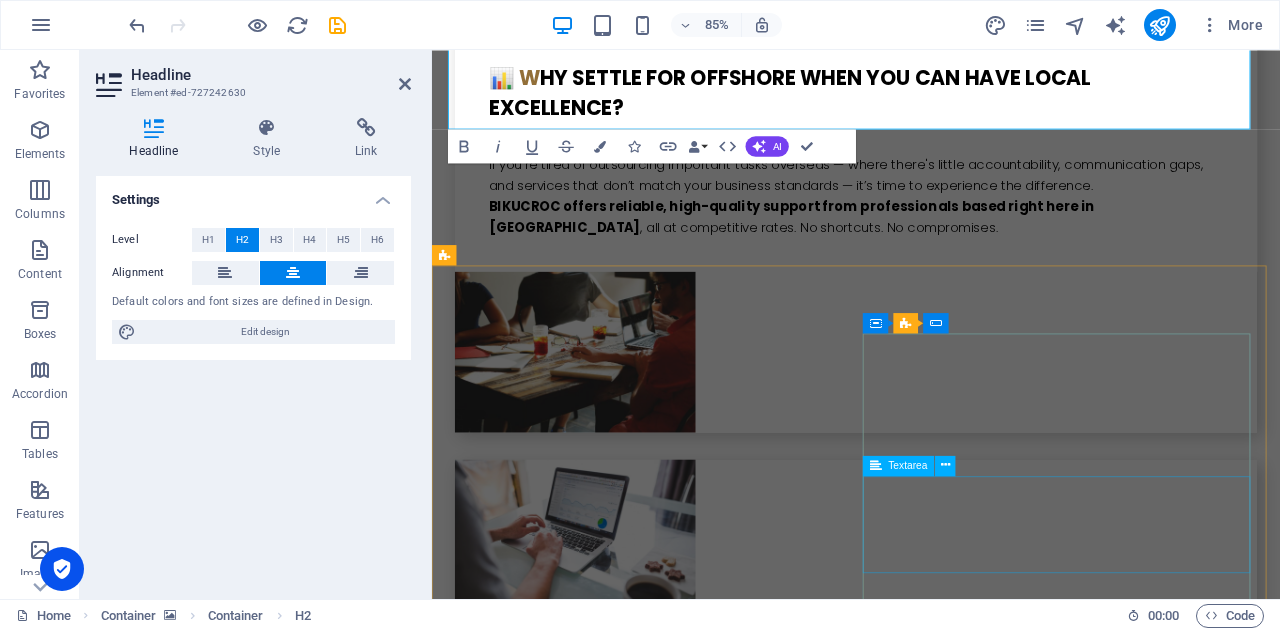 scroll, scrollTop: 4800, scrollLeft: 0, axis: vertical 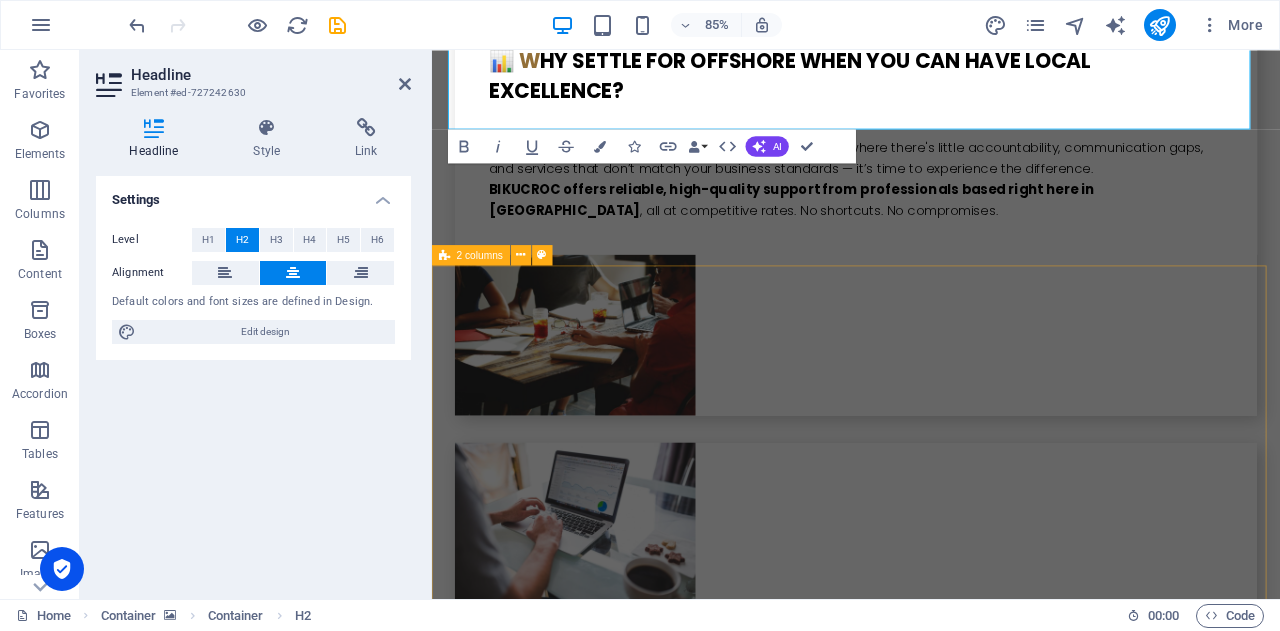 click on "Drop content here or  Add elements  Paste clipboard   I have read and understand the privacy policy. Nicht lesbar? Neu generieren Submit" at bounding box center [931, 4202] 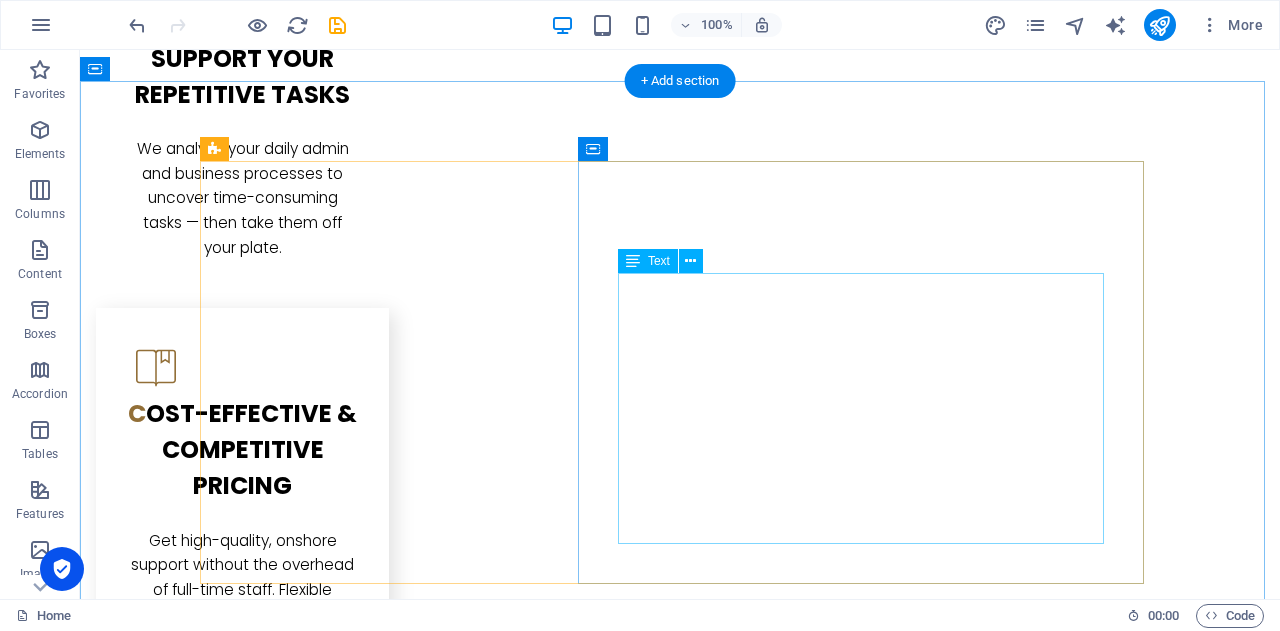 scroll, scrollTop: 2300, scrollLeft: 0, axis: vertical 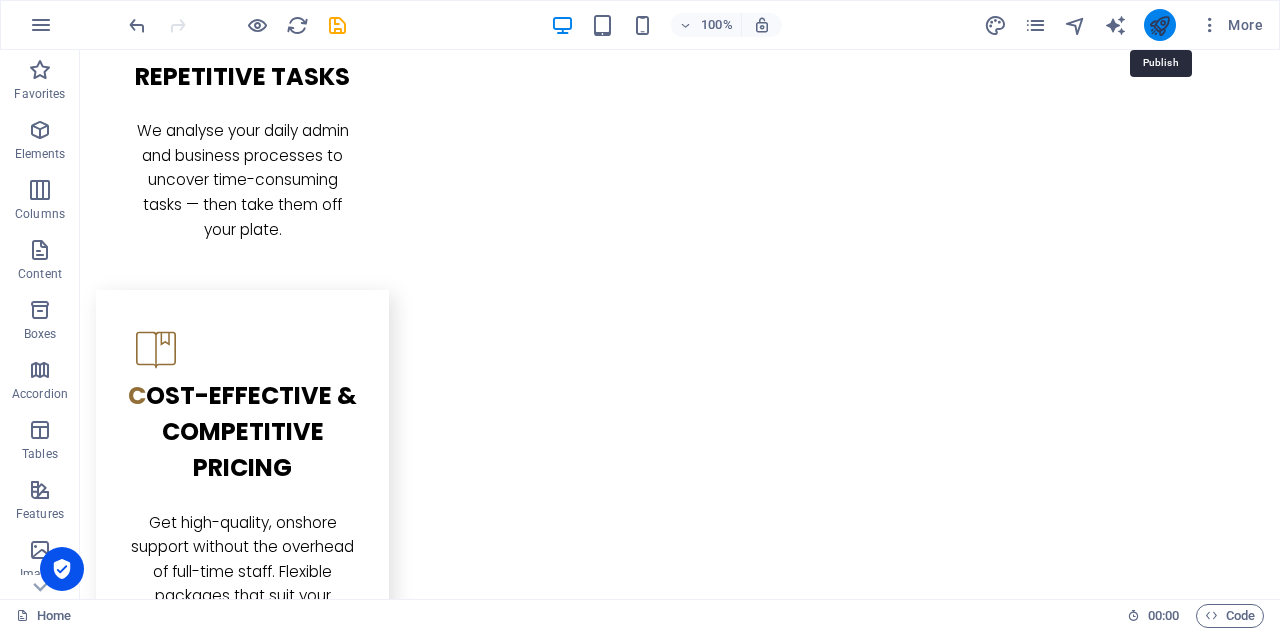 click at bounding box center [1159, 25] 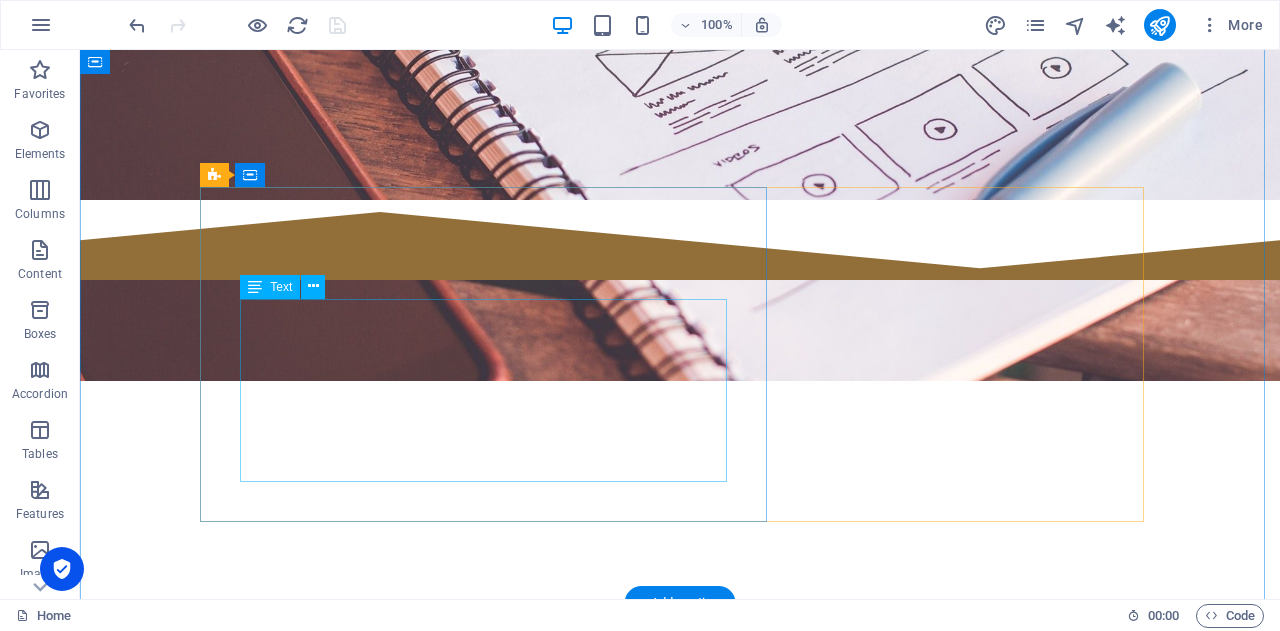 scroll, scrollTop: 3900, scrollLeft: 0, axis: vertical 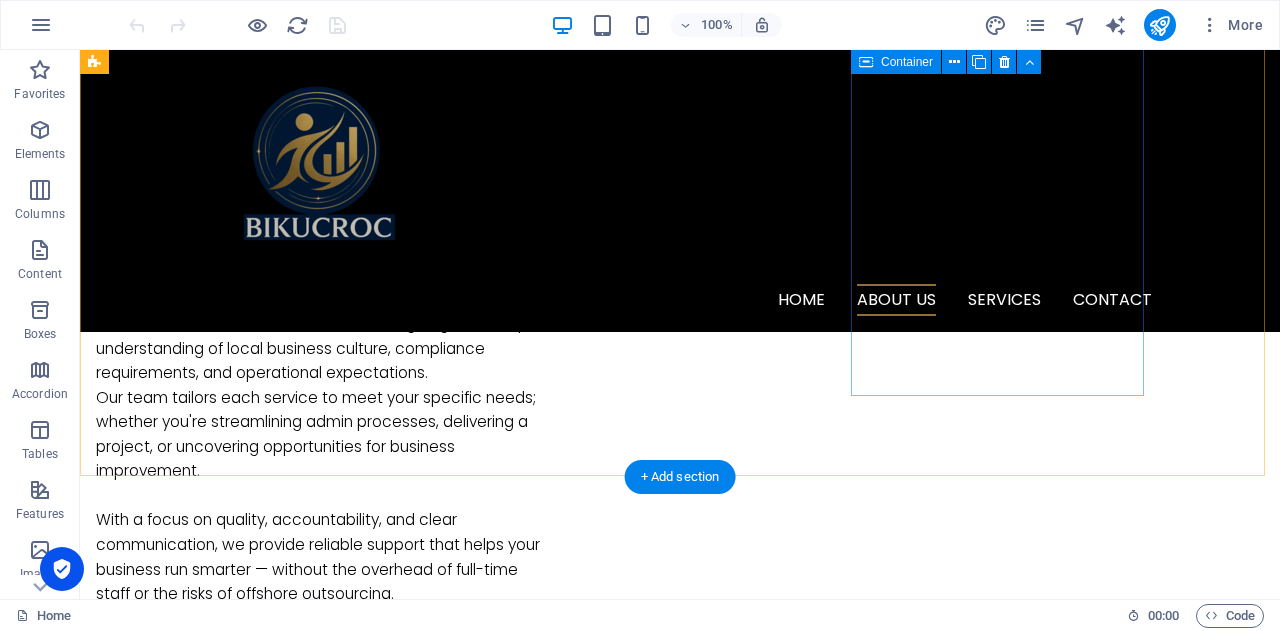 click on "W e Identify & Support Your Repetitive Tasks We analyse your daily admin and business processes to uncover time-consuming tasks — then take them off your plate. C ost-Effective & Competitive Pricing Get high-quality, onshore support without the overhead of full-time staff. Flexible packages that suit your business and your budget. F ocus on Growth, Not Paperwork With admin and operations handled, you're free to do what matters most — growing your business and serving your customers." at bounding box center [680, 1347] 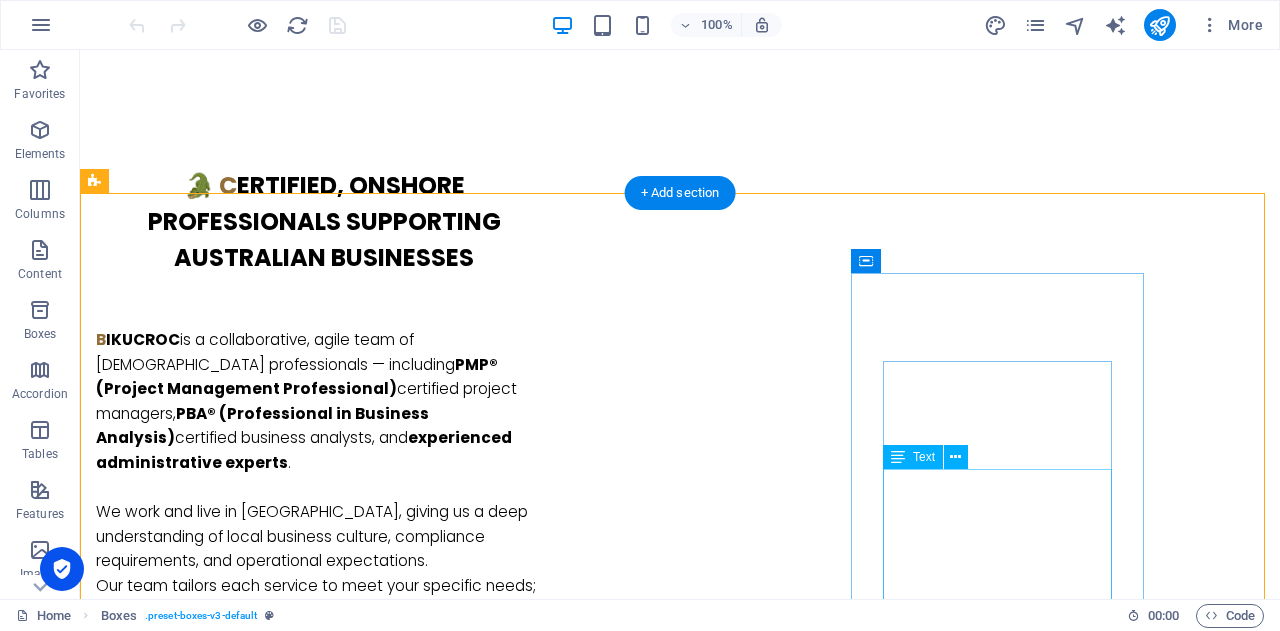 scroll, scrollTop: 1300, scrollLeft: 0, axis: vertical 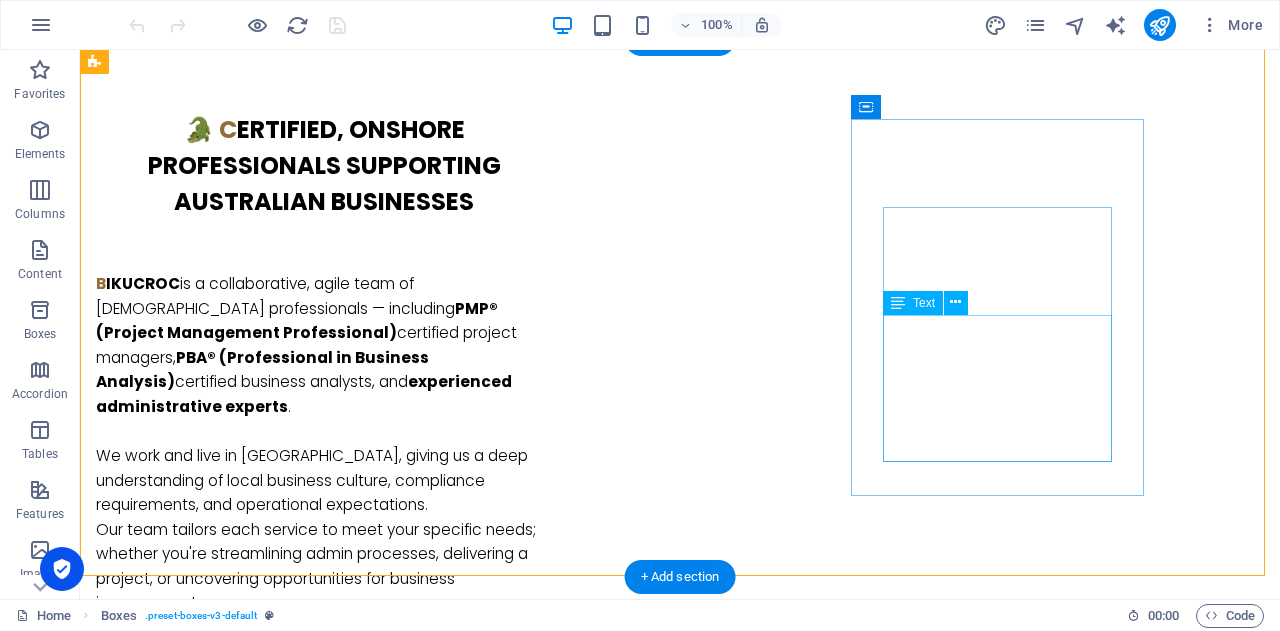 click on "With admin and operations handled, you're free to do what matters most — growing your business and serving your customers." at bounding box center [242, 1952] 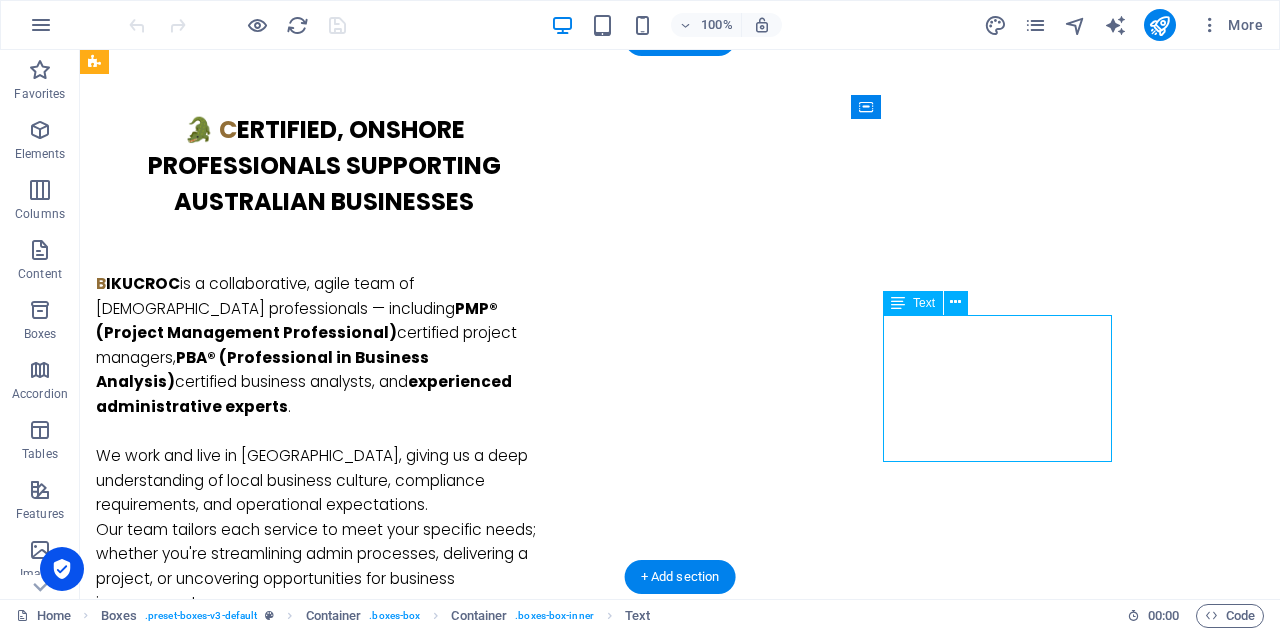 click on "With admin and operations handled, you're free to do what matters most — growing your business and serving your customers." at bounding box center (242, 1952) 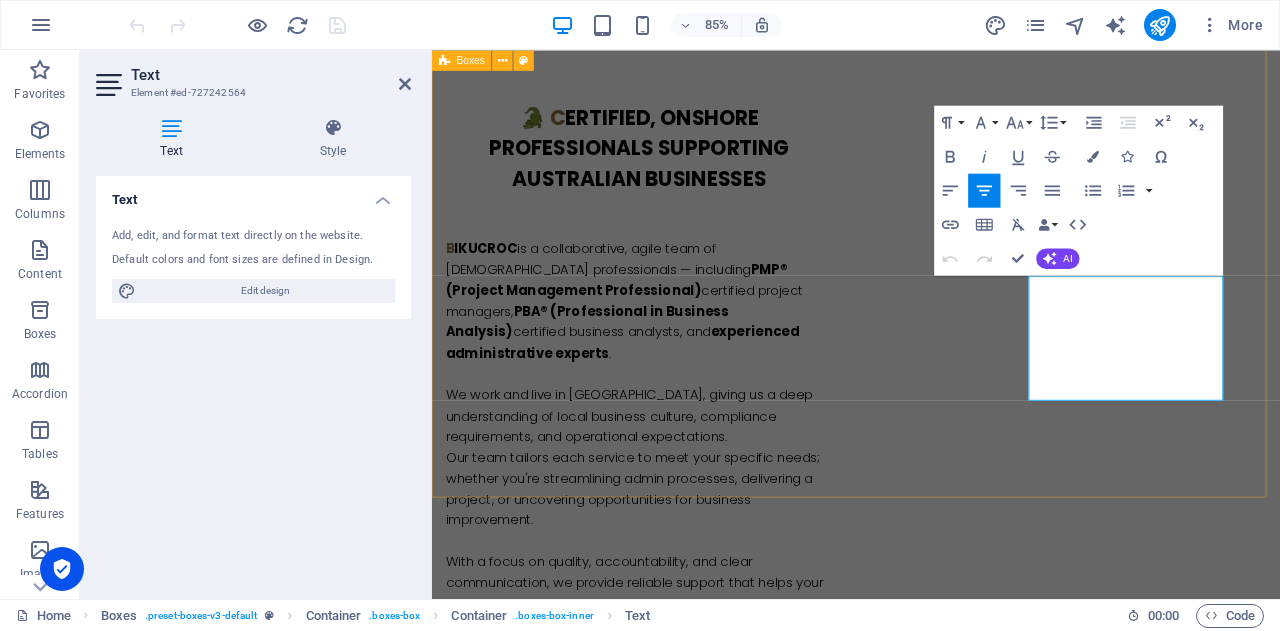 drag, startPoint x: 1144, startPoint y: 346, endPoint x: 1287, endPoint y: 496, distance: 207.24141 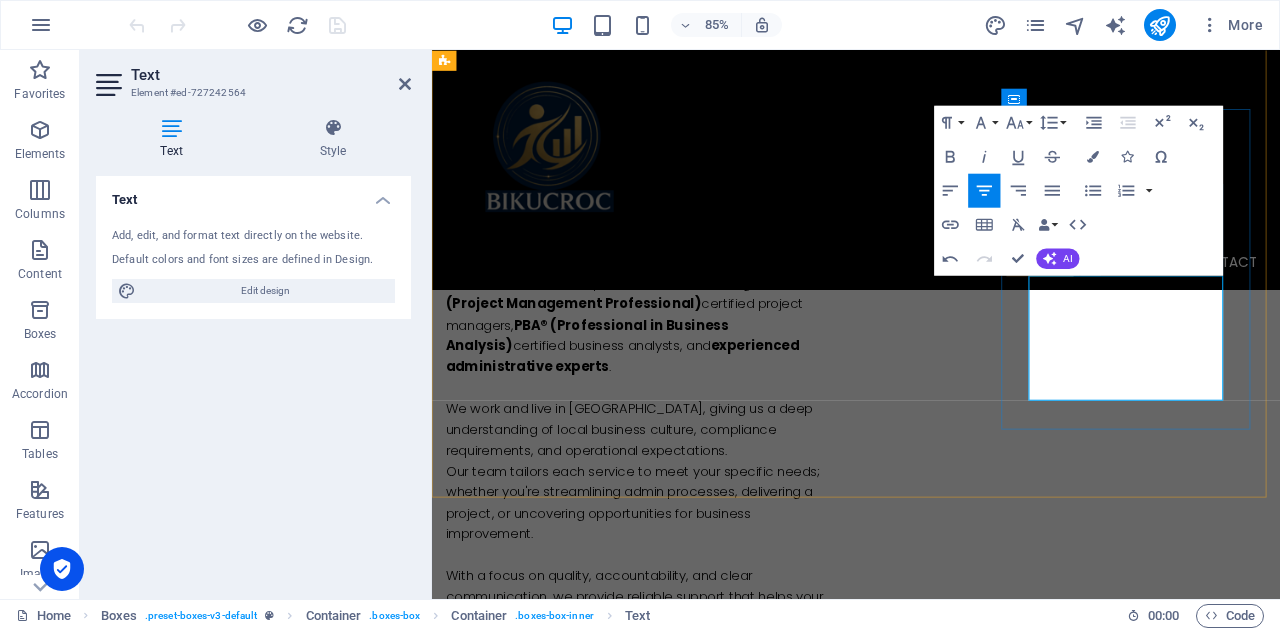 scroll, scrollTop: 1200, scrollLeft: 0, axis: vertical 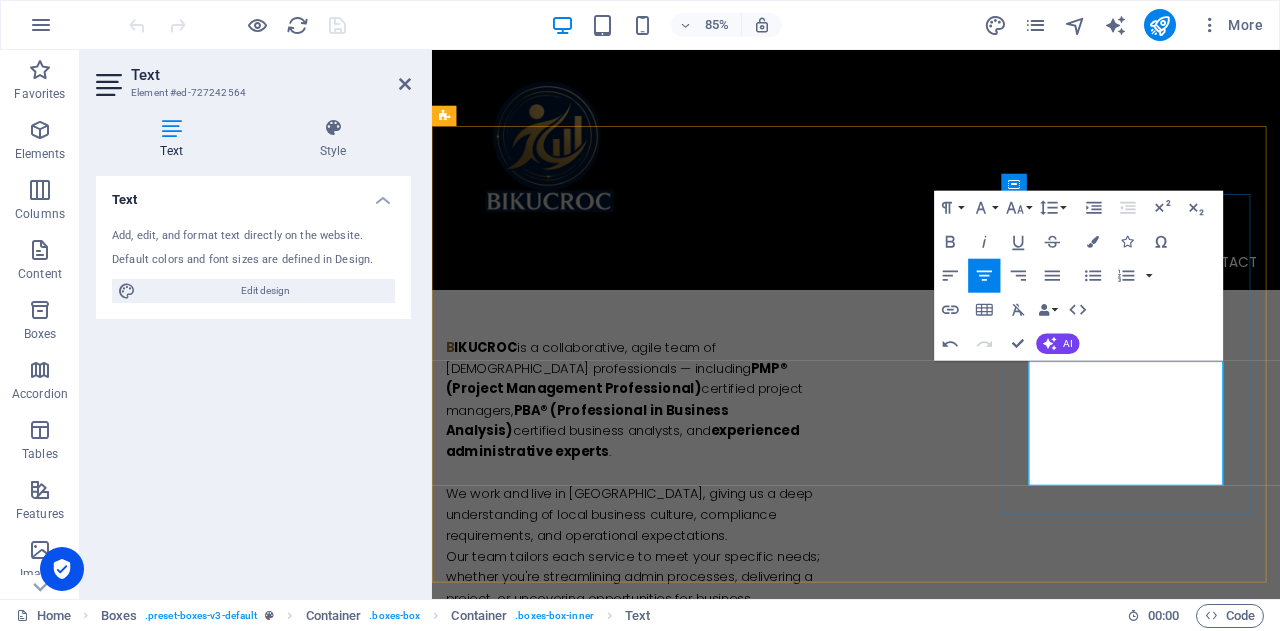 click at bounding box center (594, 2007) 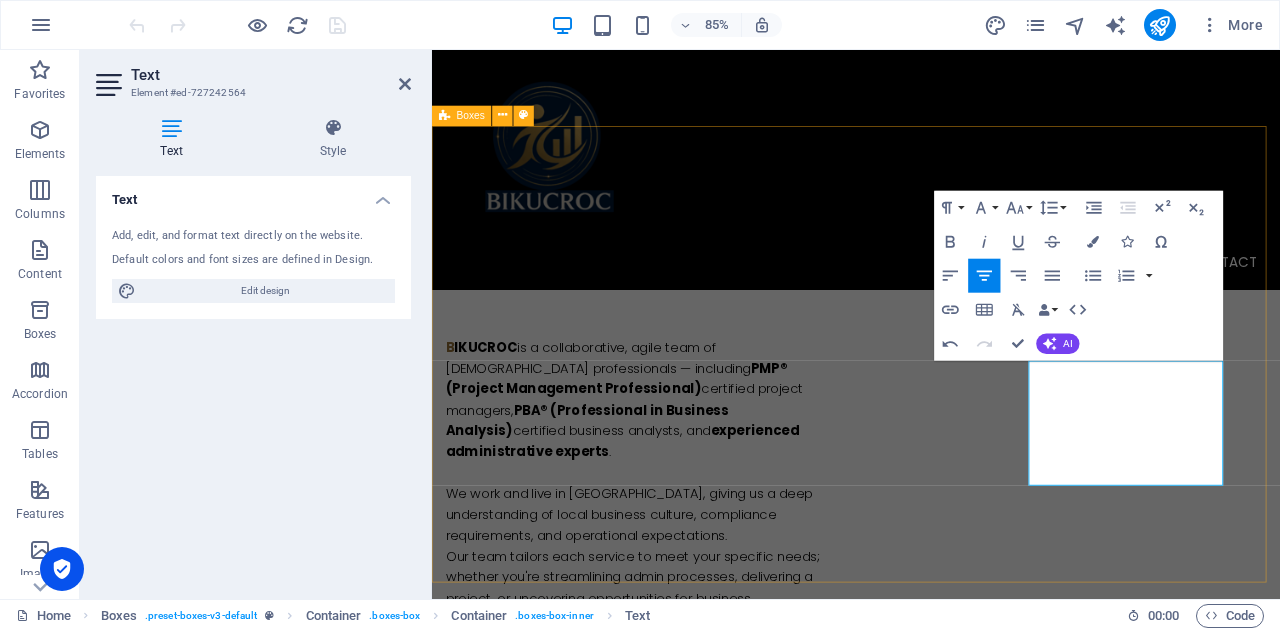 click on "W e Identify & Support Your Repetitive Tasks We analyse your daily admin and business processes to uncover time-consuming tasks — then take them off your plate. C ost-Effective & Competitive Pricing Get high-quality, onshore support without the overhead of full-time staff. Flexible packages that suit your business and your budget. F ocus on Growth, Not Paperwork Our local Aussie team is ready to help — reach out [DATE] for a free quote tailored to your business, with no pressure and no hidden fees." at bounding box center [931, 1595] 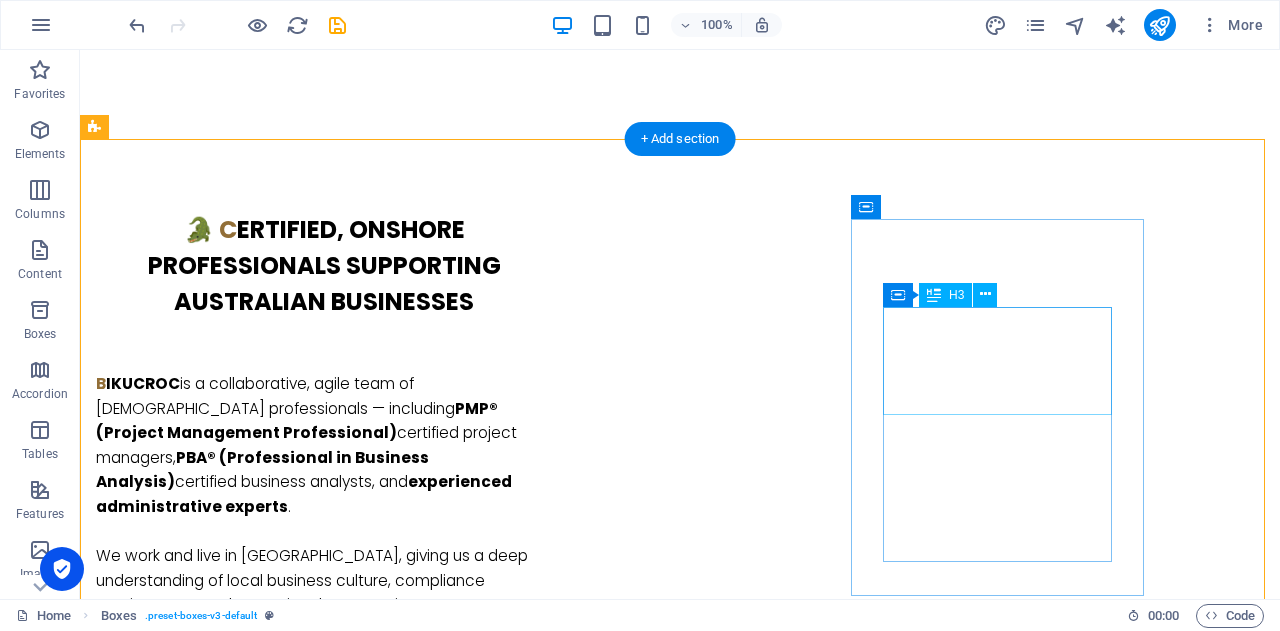 click on "F ocus on Growth, Not Paperwork" at bounding box center (242, 1925) 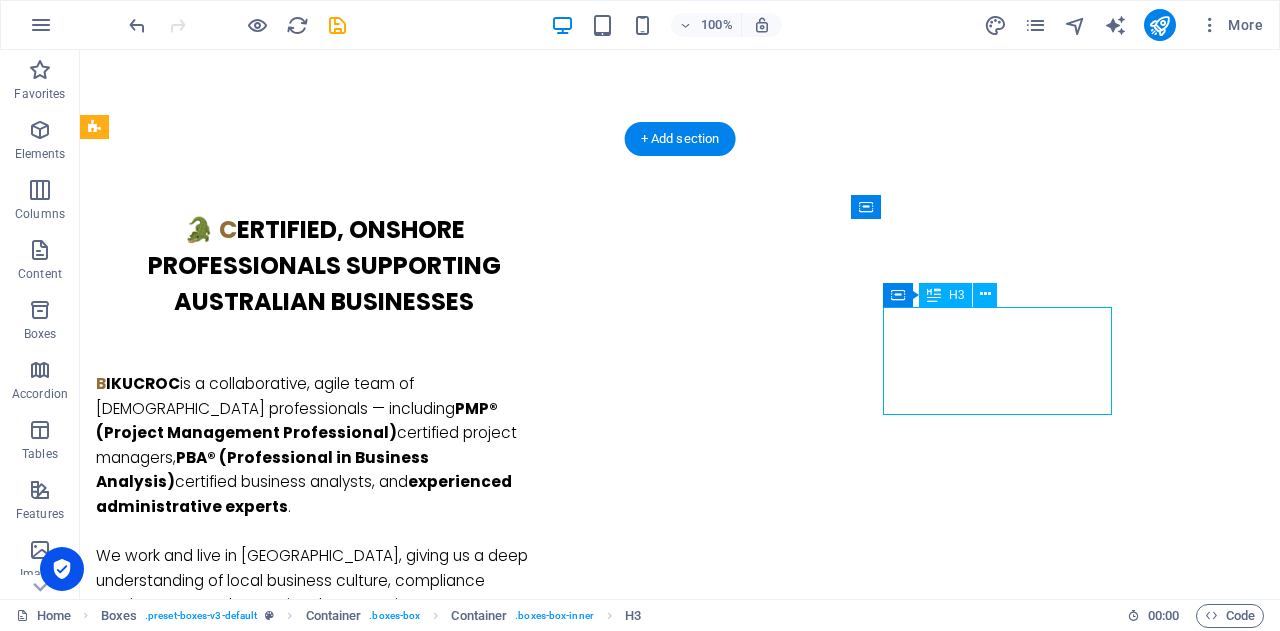 click on "F ocus on Growth, Not Paperwork" at bounding box center [242, 1925] 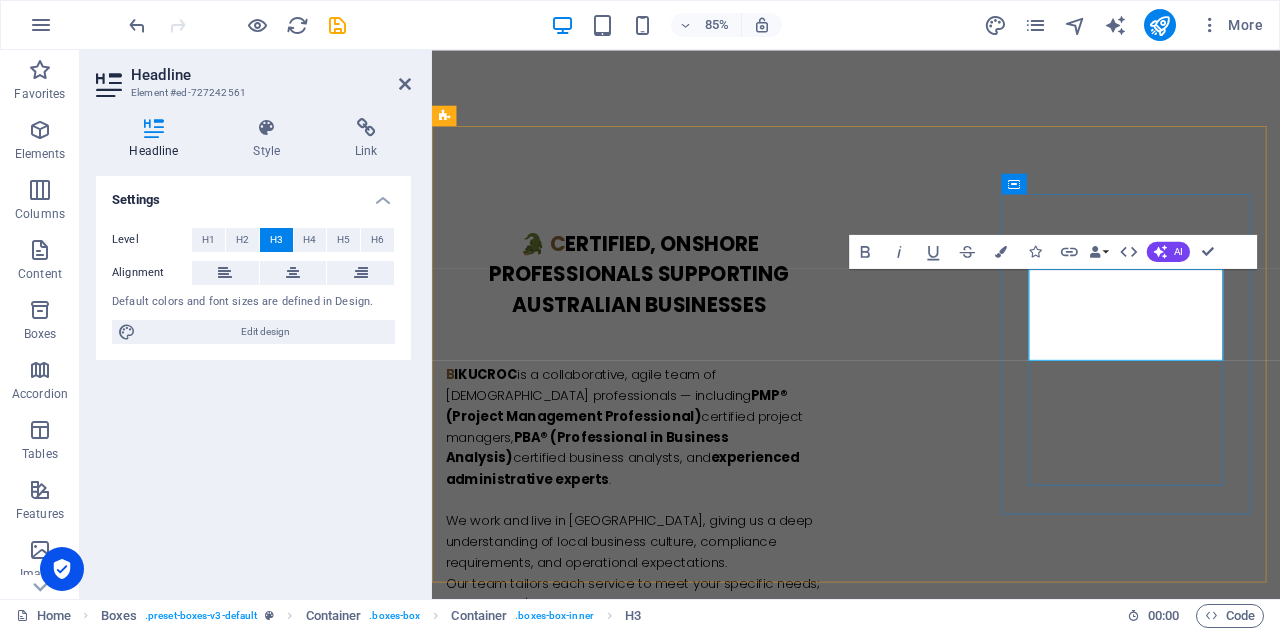 click on "ocus on Growth, Not Paperwork" at bounding box center [595, 1972] 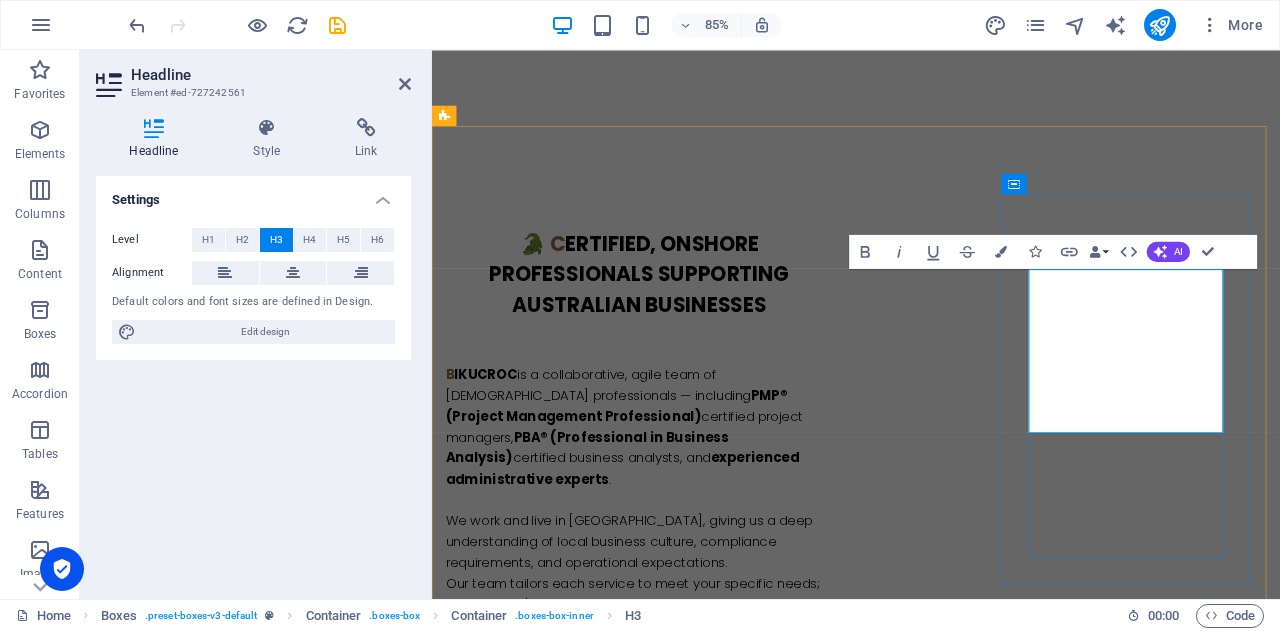 click on "ocus on Growth, Not Paperwork" at bounding box center [595, 2079] 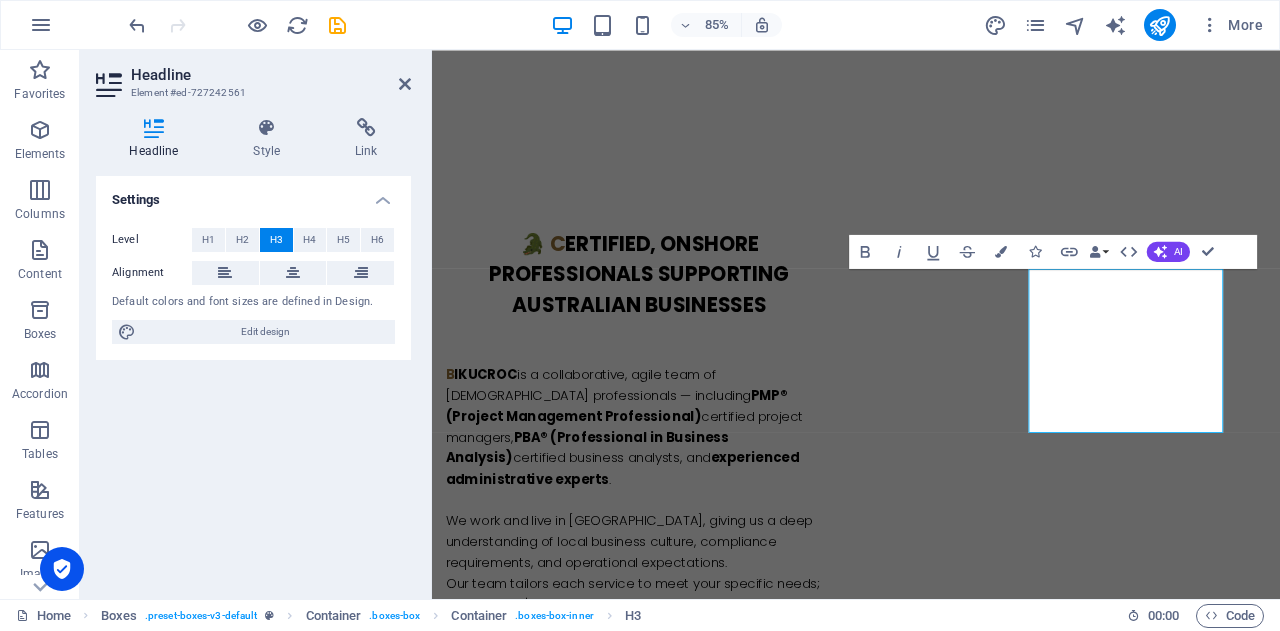 click on "H3" at bounding box center (276, 240) 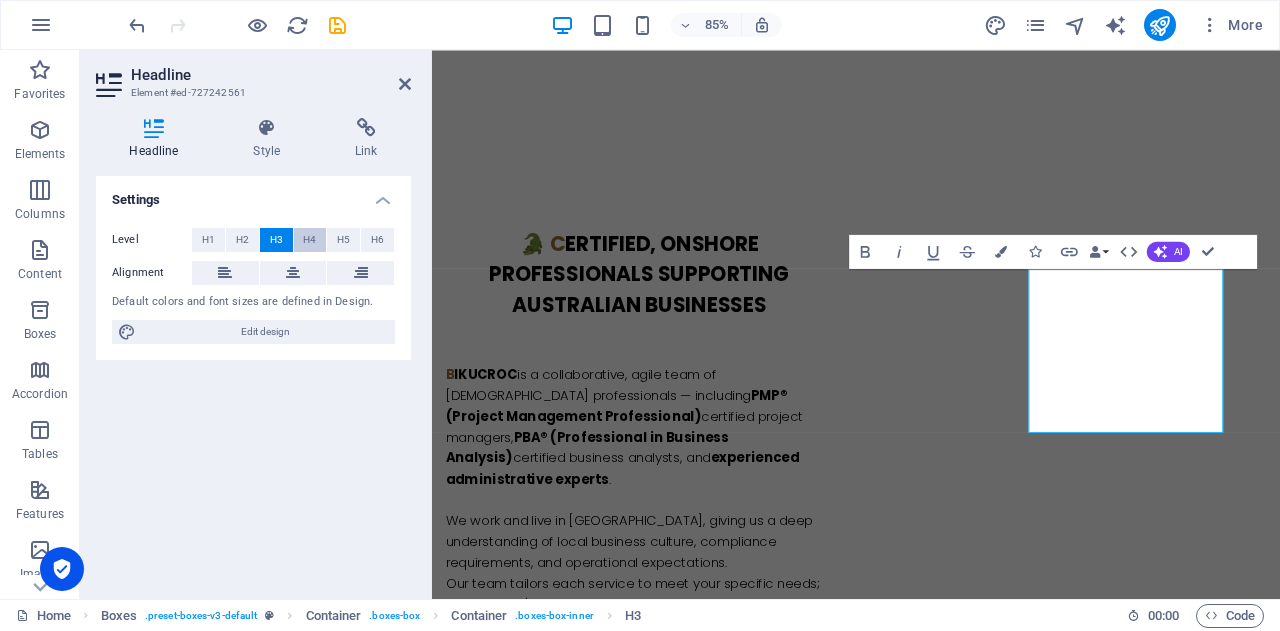 click on "H4" at bounding box center [310, 240] 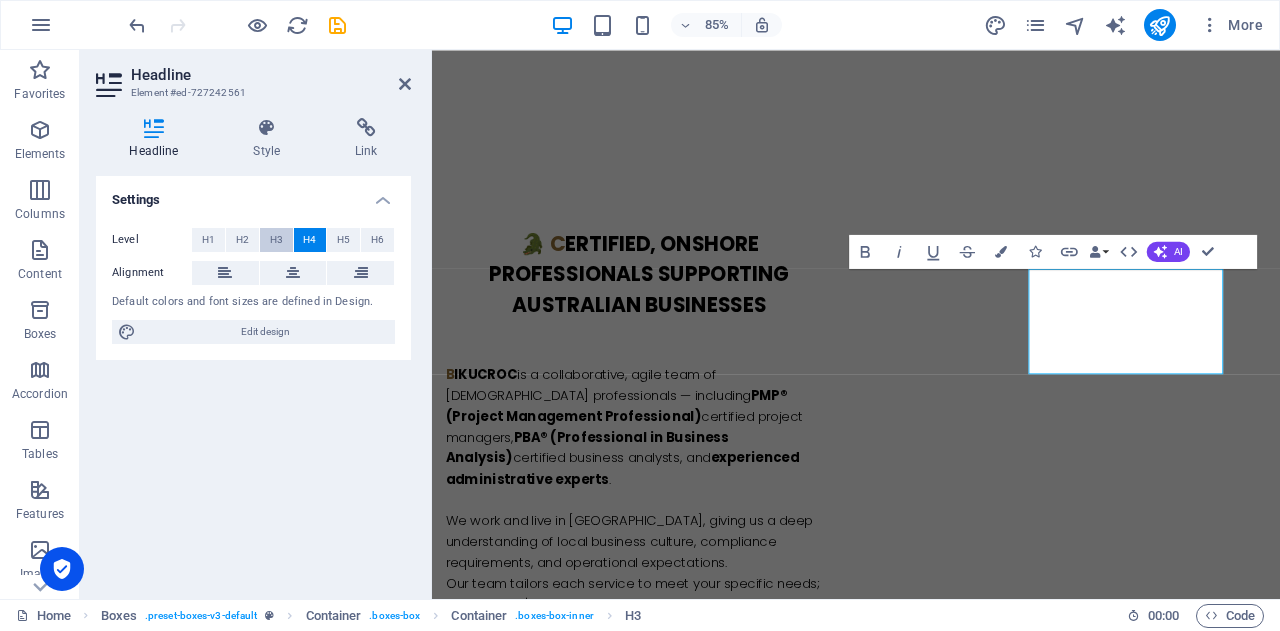 click on "H3" at bounding box center (276, 240) 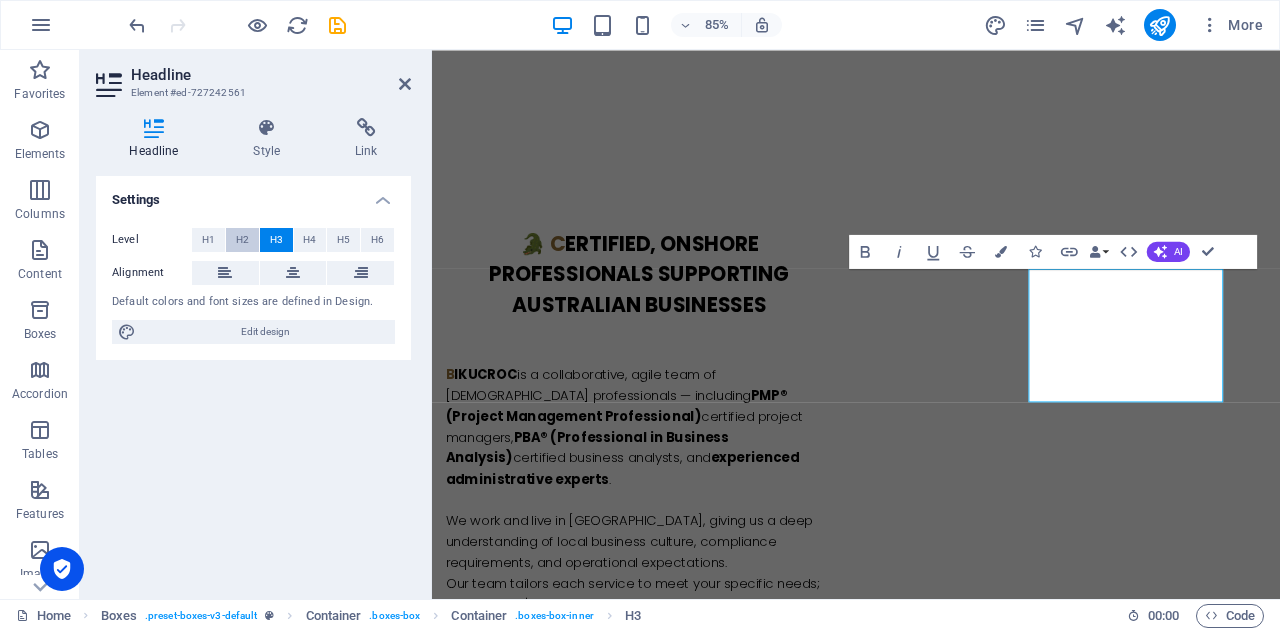 click on "H2" at bounding box center (242, 240) 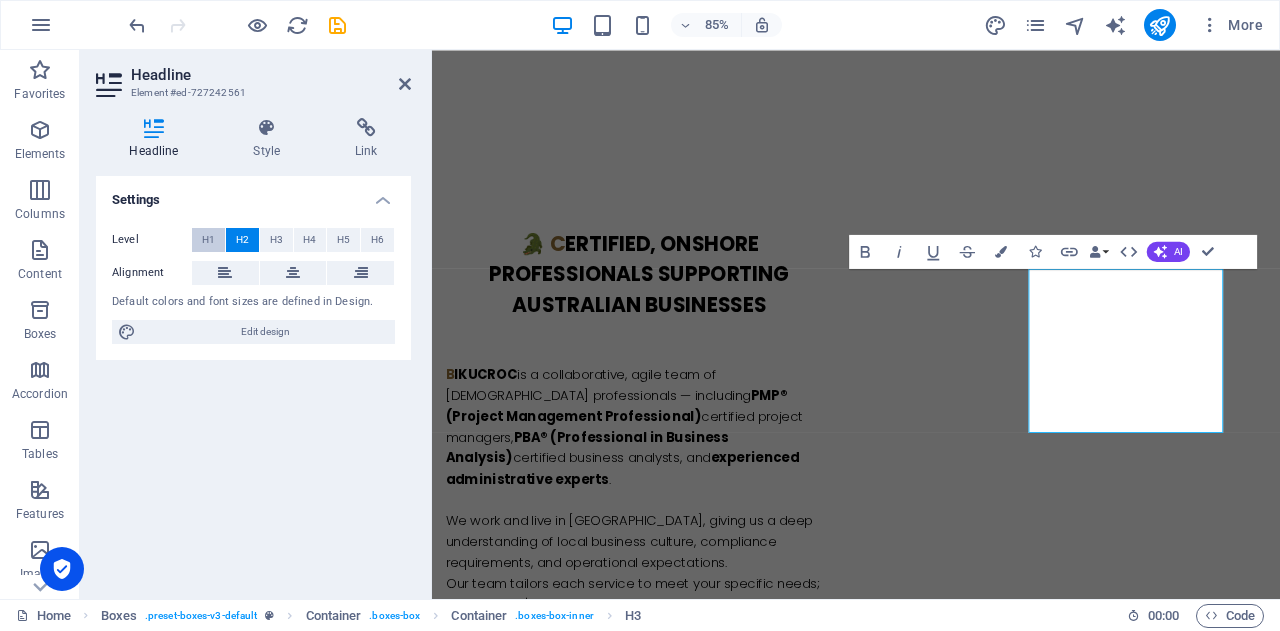 click on "H1" at bounding box center [208, 240] 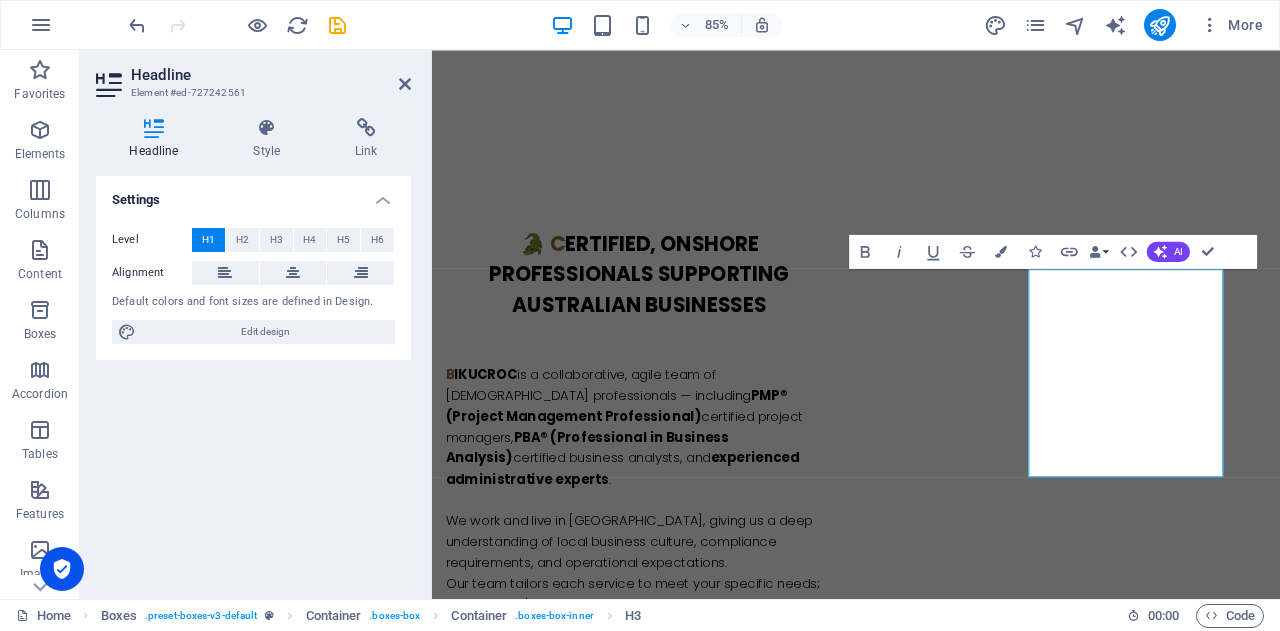 type 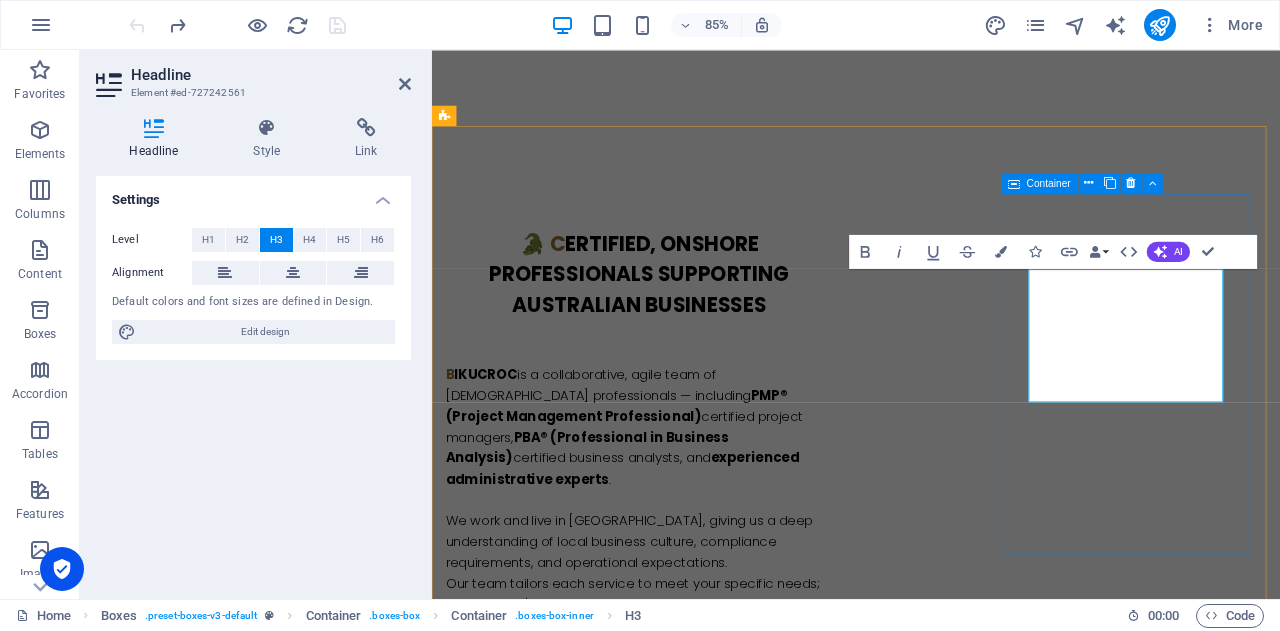 click on "F Free Quote. Local Team. No Fuss. Let’s get started! F F With admin and operations handled, you're free to do what matters most — growing your business and serving your customers." at bounding box center (594, 2043) 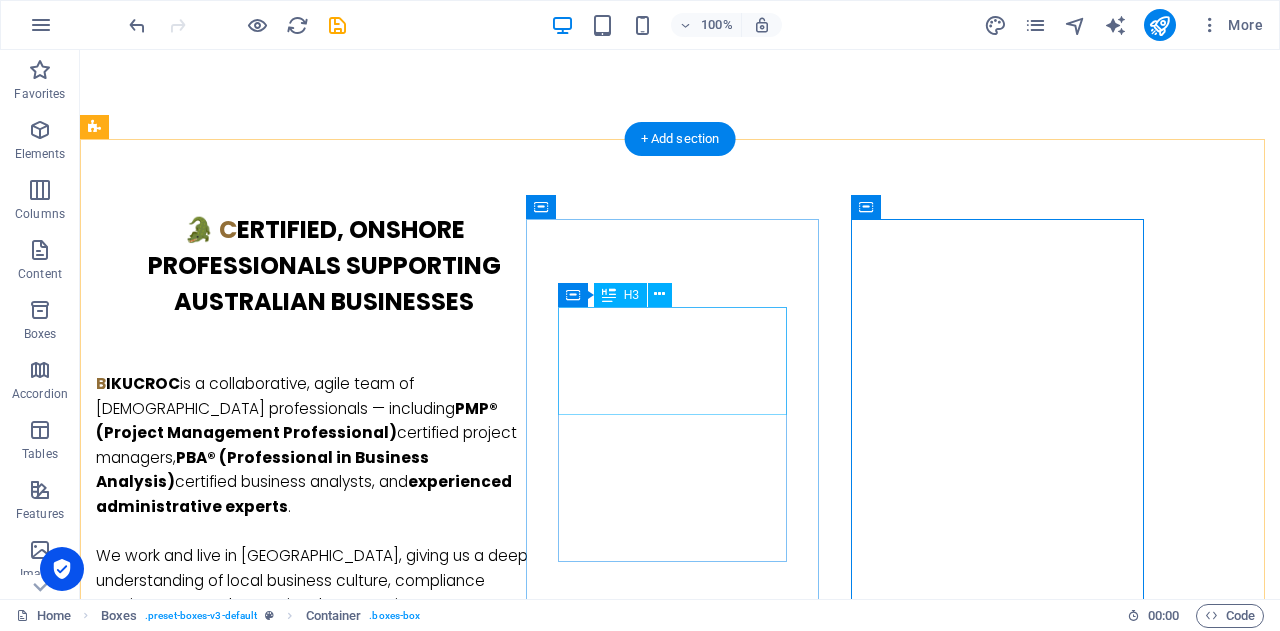 click on "C ost-Effective & Competitive Pricing" at bounding box center [242, 1532] 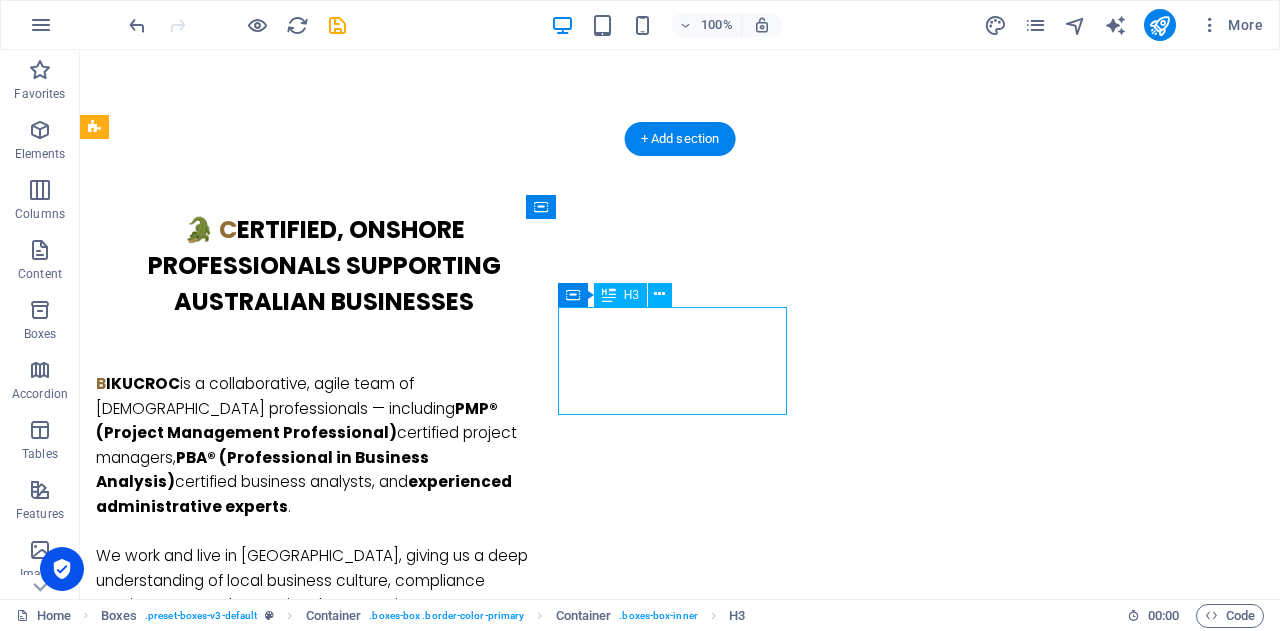 click on "C ost-Effective & Competitive Pricing" at bounding box center (242, 1532) 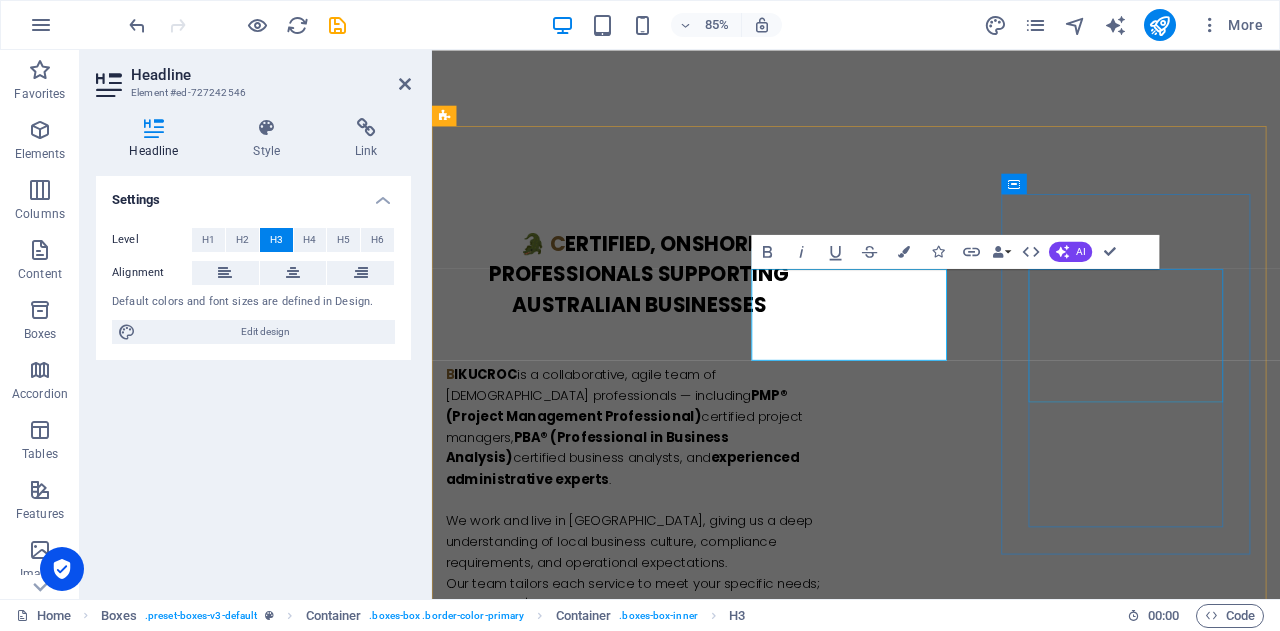 click on "F Free Quote. Local Team. No Fuss. Let’s get started! F F" at bounding box center [594, 1997] 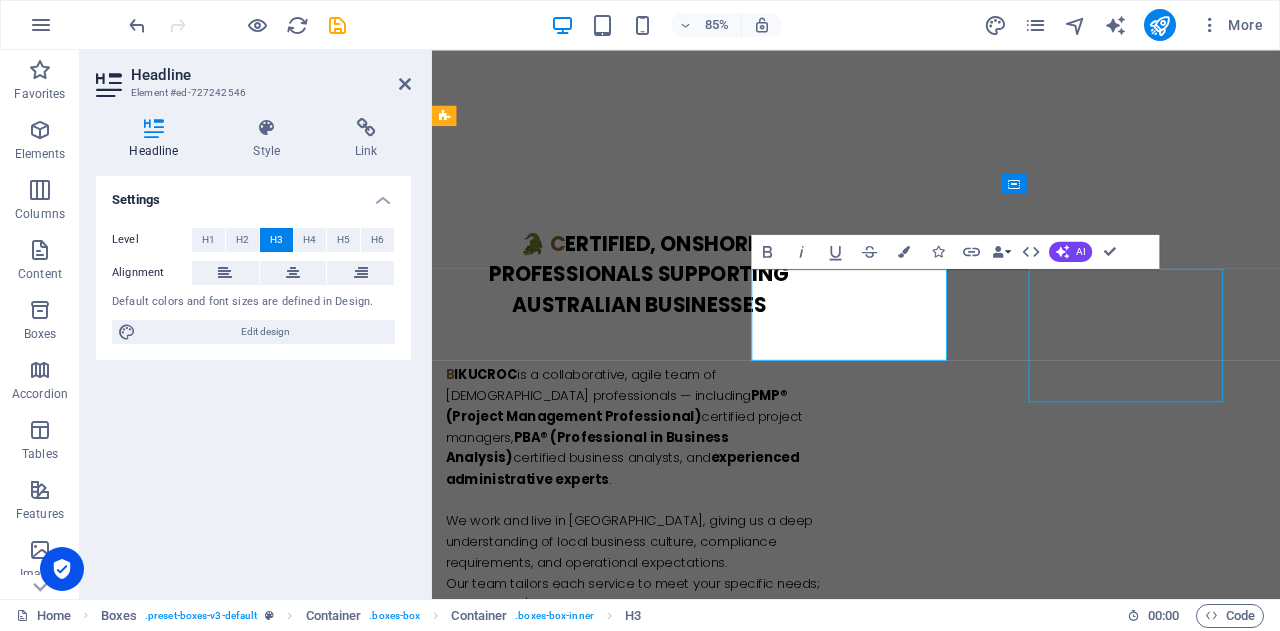 click on "F Free Quote. Local Team. No Fuss. Let’s get started! F F" at bounding box center (594, 1997) 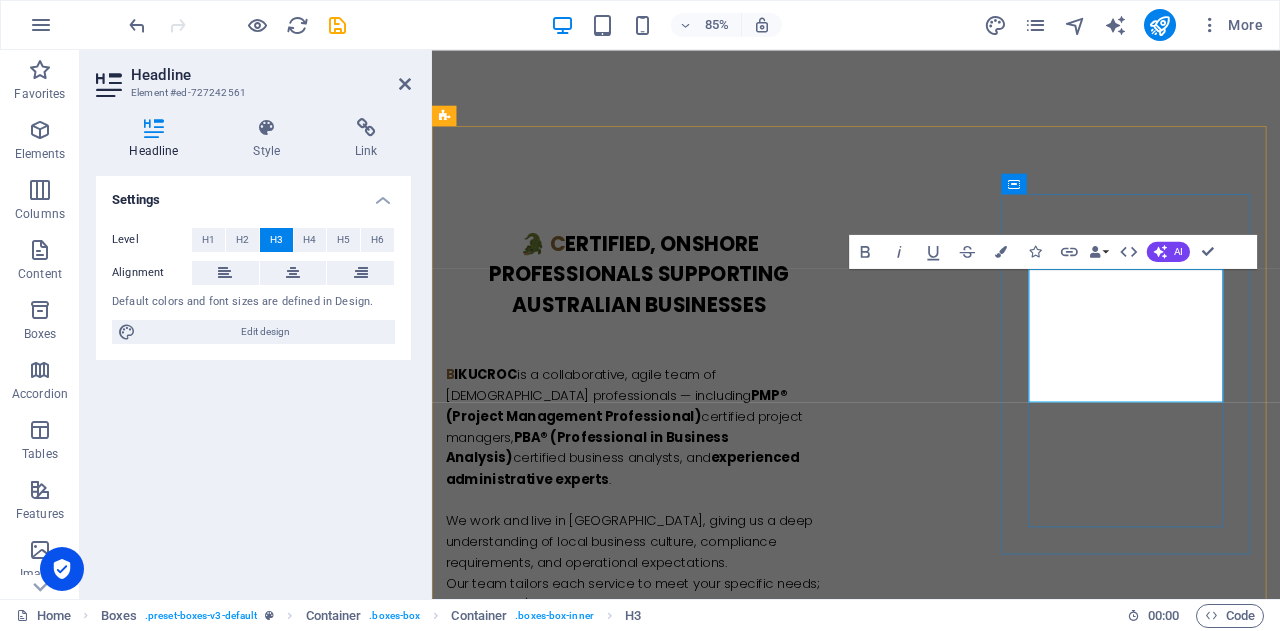 click on "F" at bounding box center [594, 2059] 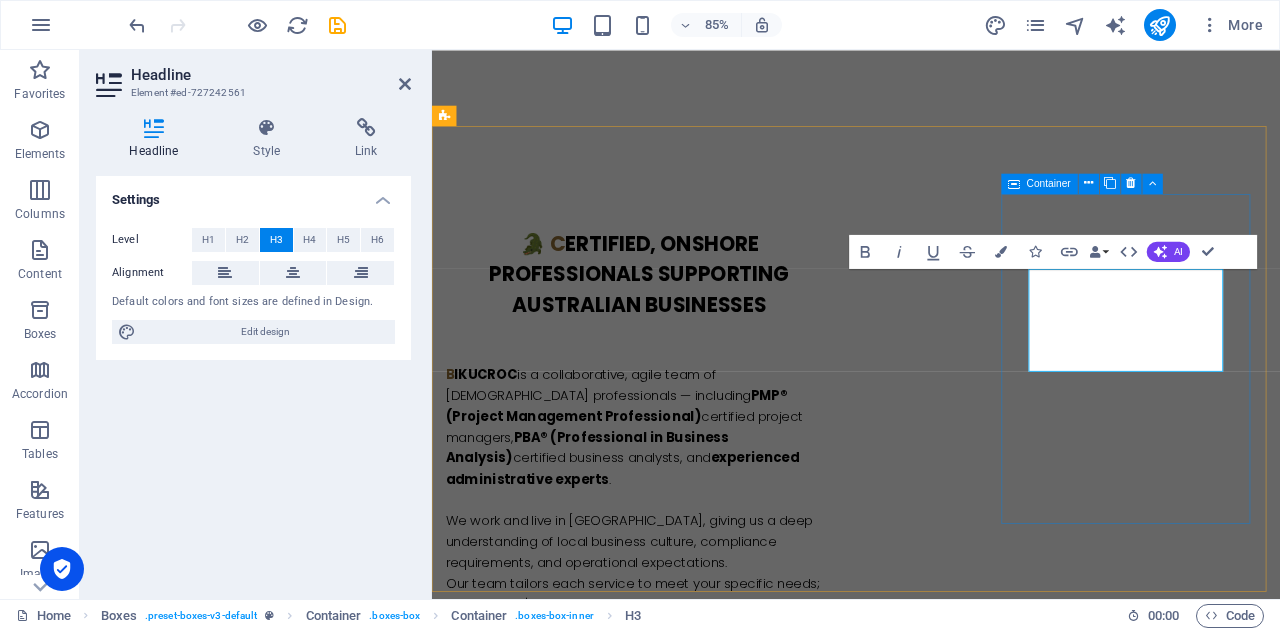 click on "F ​Cost-Effective & Competitive Pricing With admin and operations handled, you're free to do what matters most — growing your business and serving your customers." at bounding box center [594, 2025] 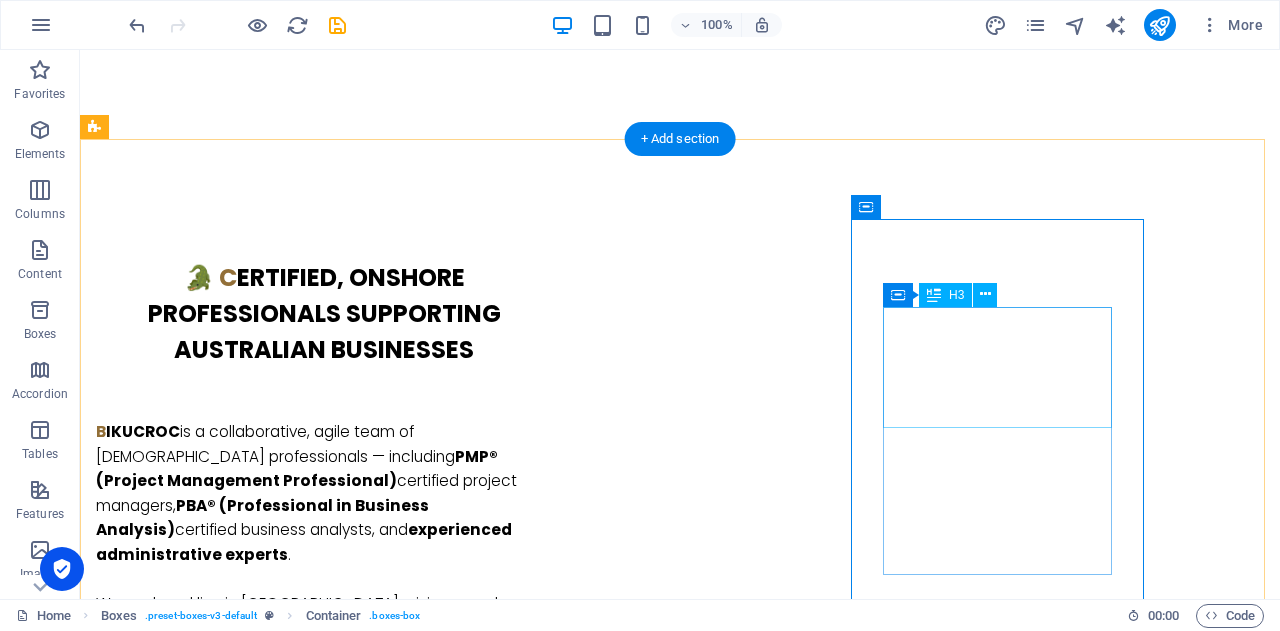 click on "F ​Cost-Effective & Competitive Pricing" at bounding box center (242, 1979) 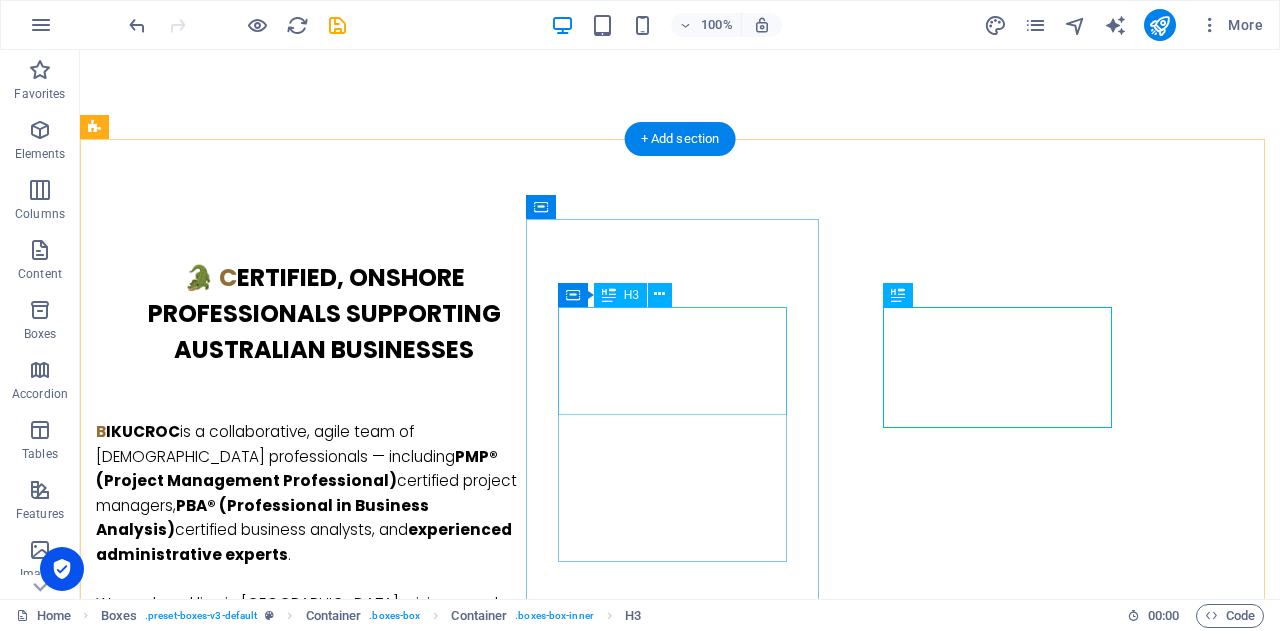 click on "C ost-Effective & Competitive Pricing" at bounding box center (242, 1580) 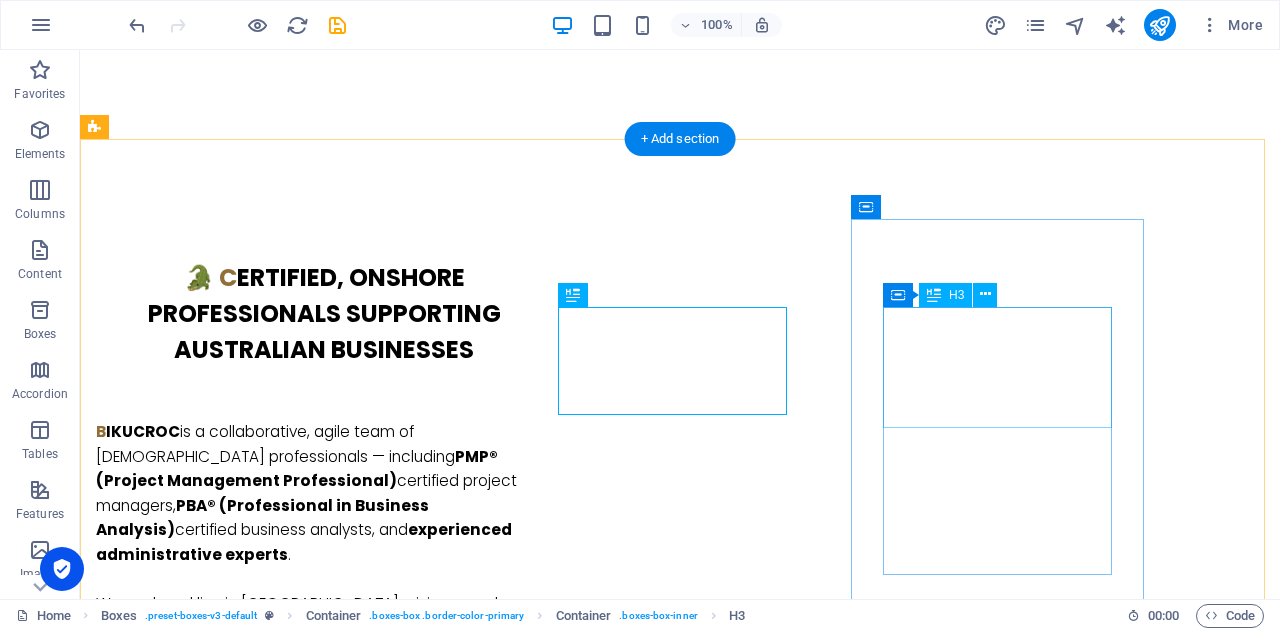 click on "F ​Cost-Effective & Competitive Pricing" at bounding box center (242, 1979) 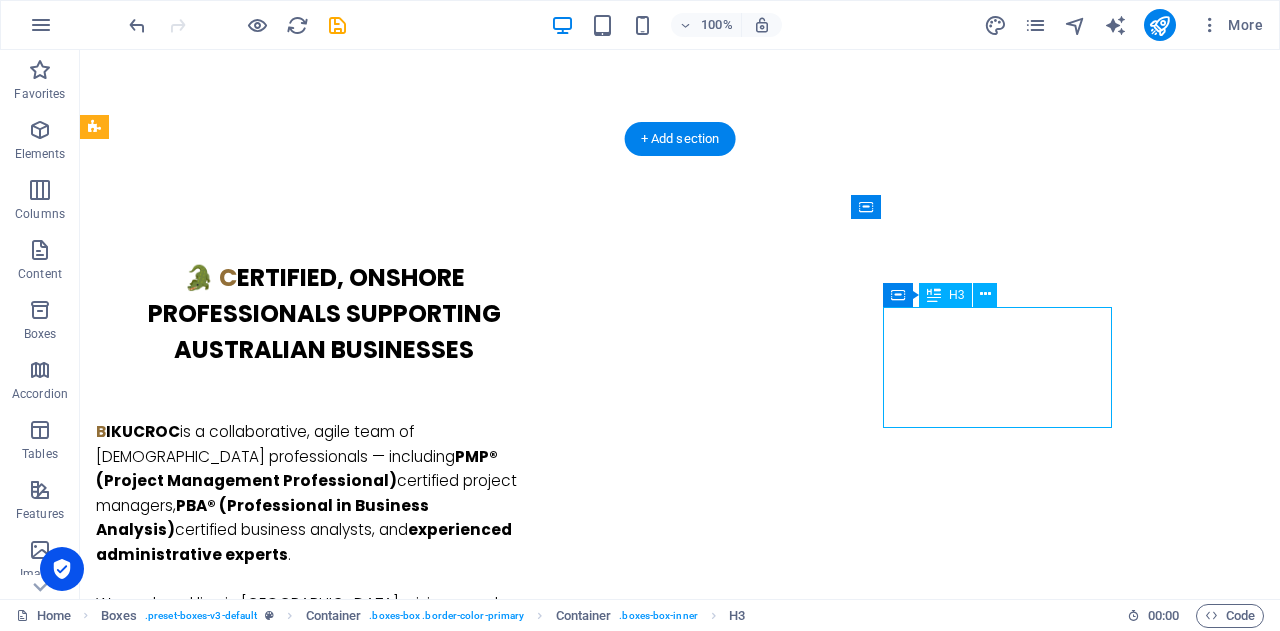 click on "F ​Cost-Effective & Competitive Pricing" at bounding box center [242, 1979] 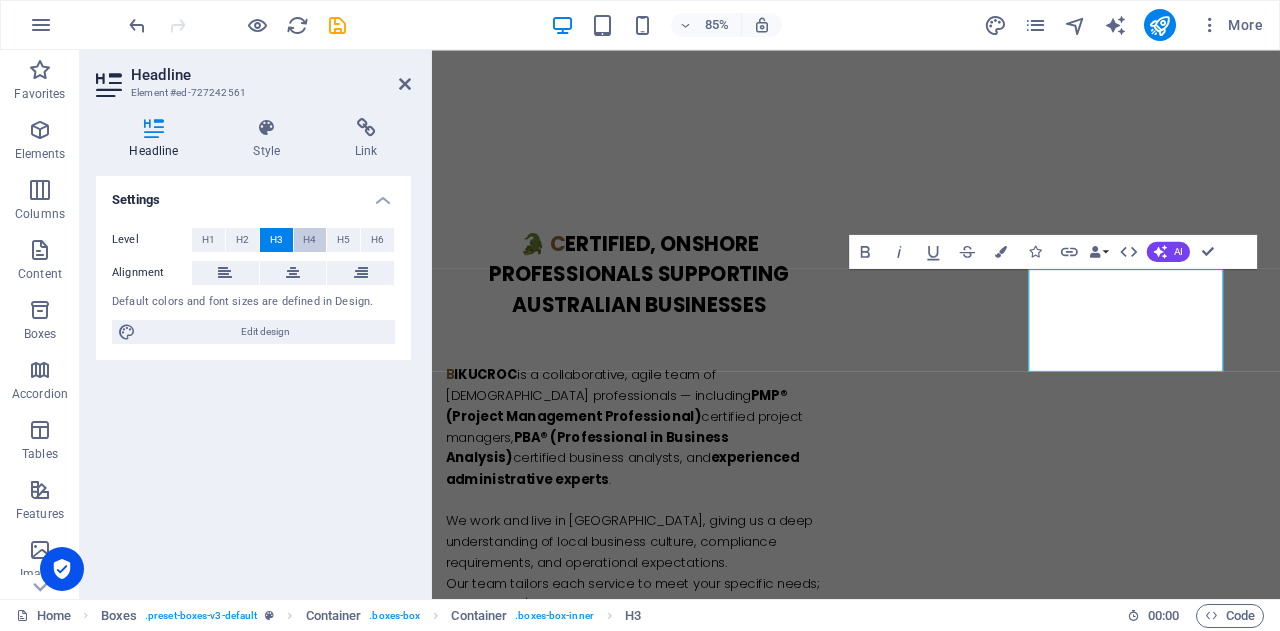 click on "H4" at bounding box center [309, 240] 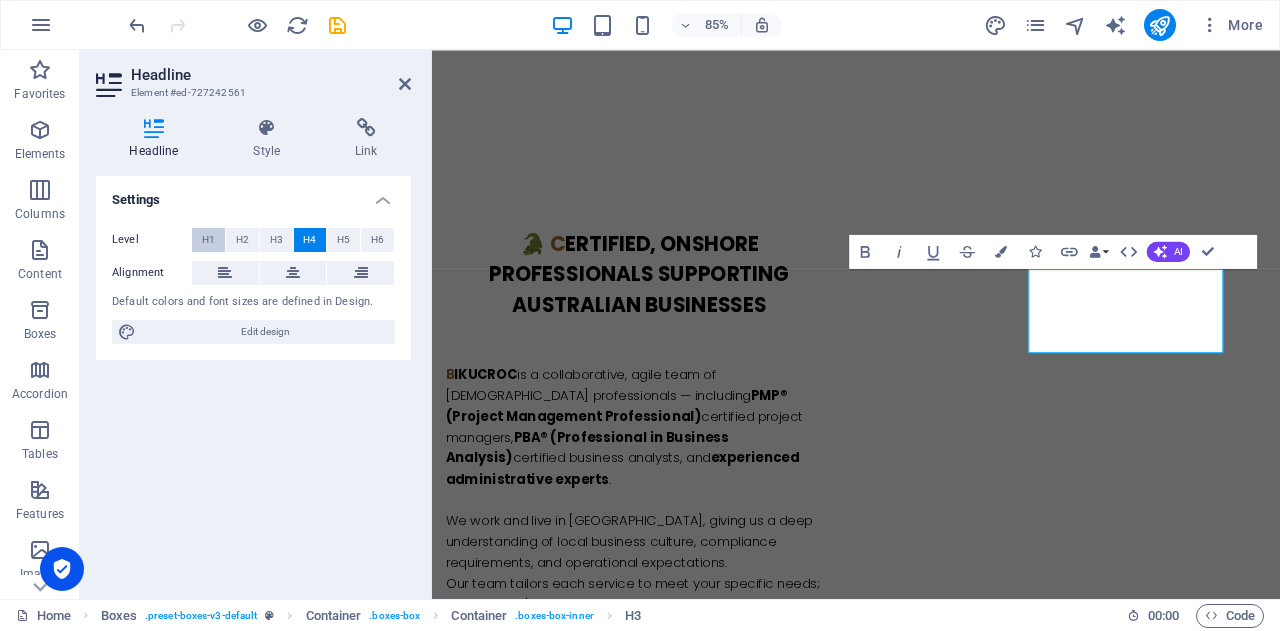 click on "H1" at bounding box center (208, 240) 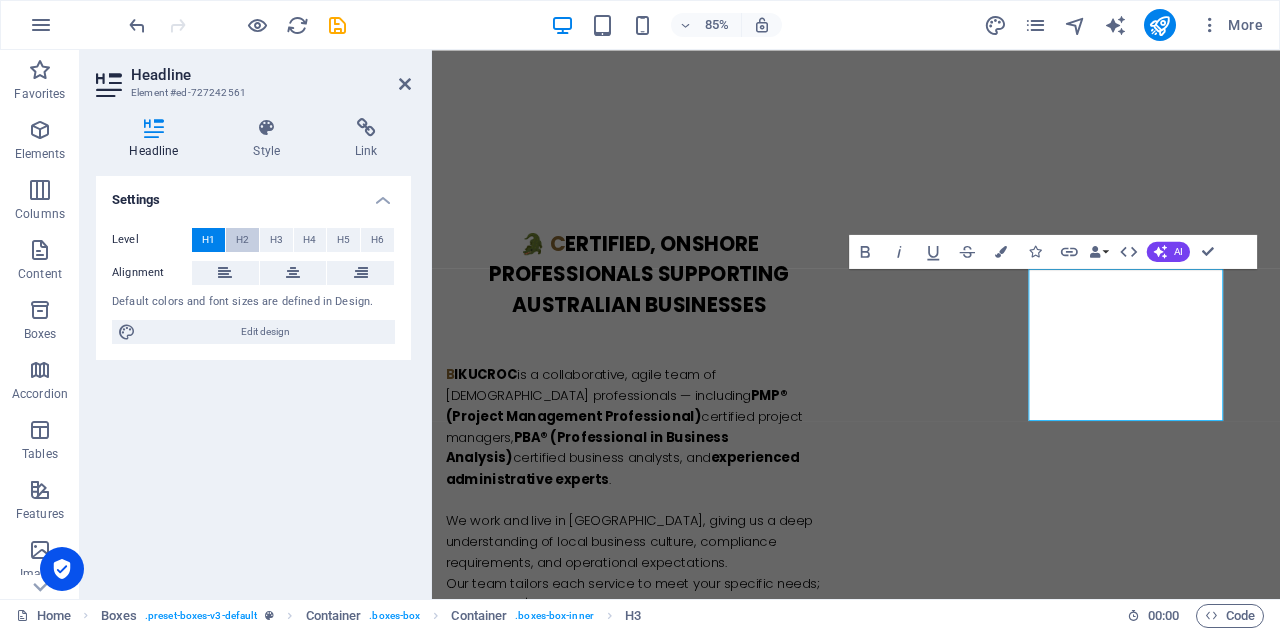 drag, startPoint x: 206, startPoint y: 236, endPoint x: 231, endPoint y: 240, distance: 25.317978 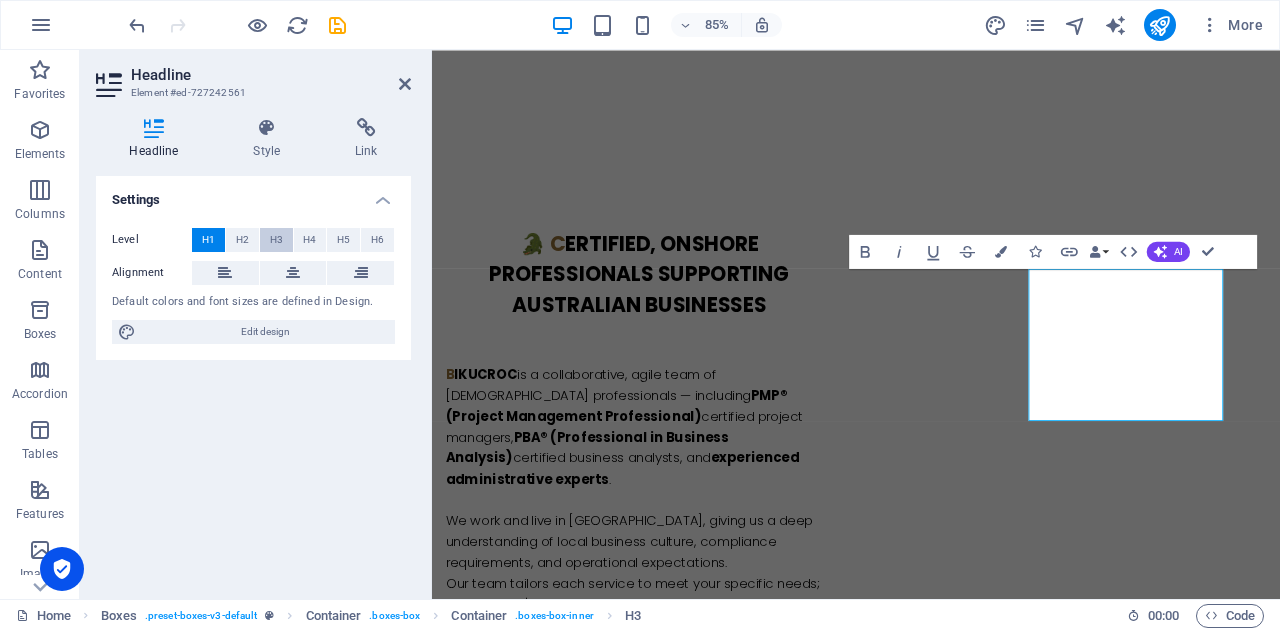 click on "H3" at bounding box center (276, 240) 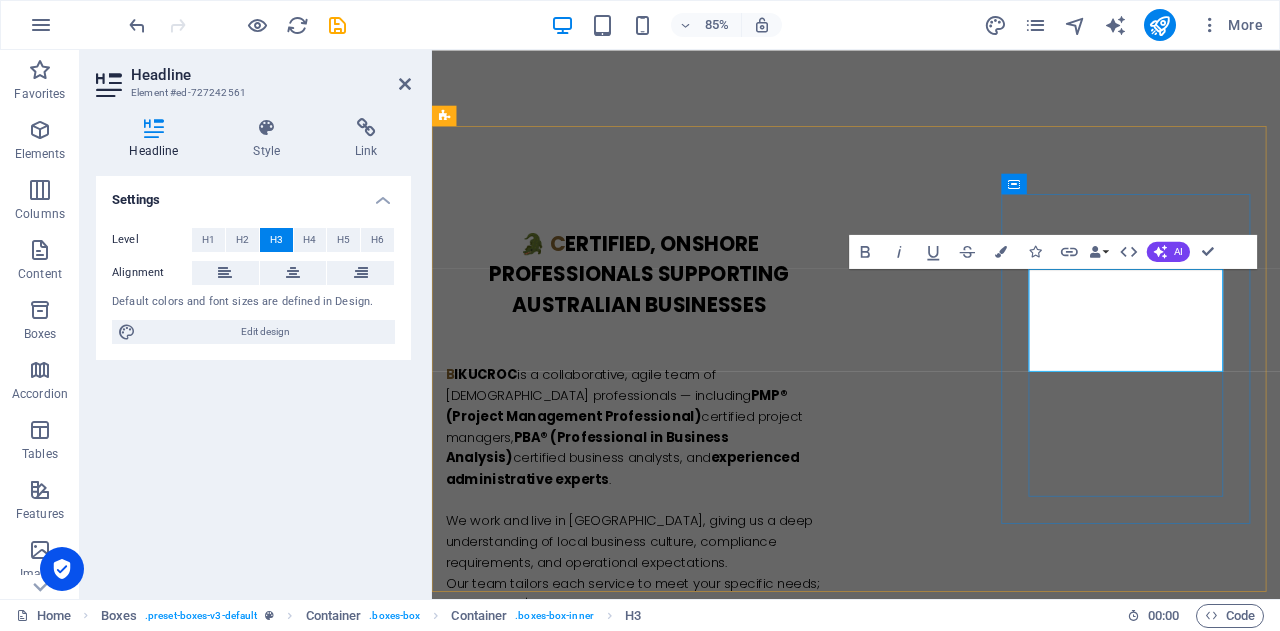 click on "F ​Cost-Effective & Competitive Pricing F" at bounding box center [594, 1979] 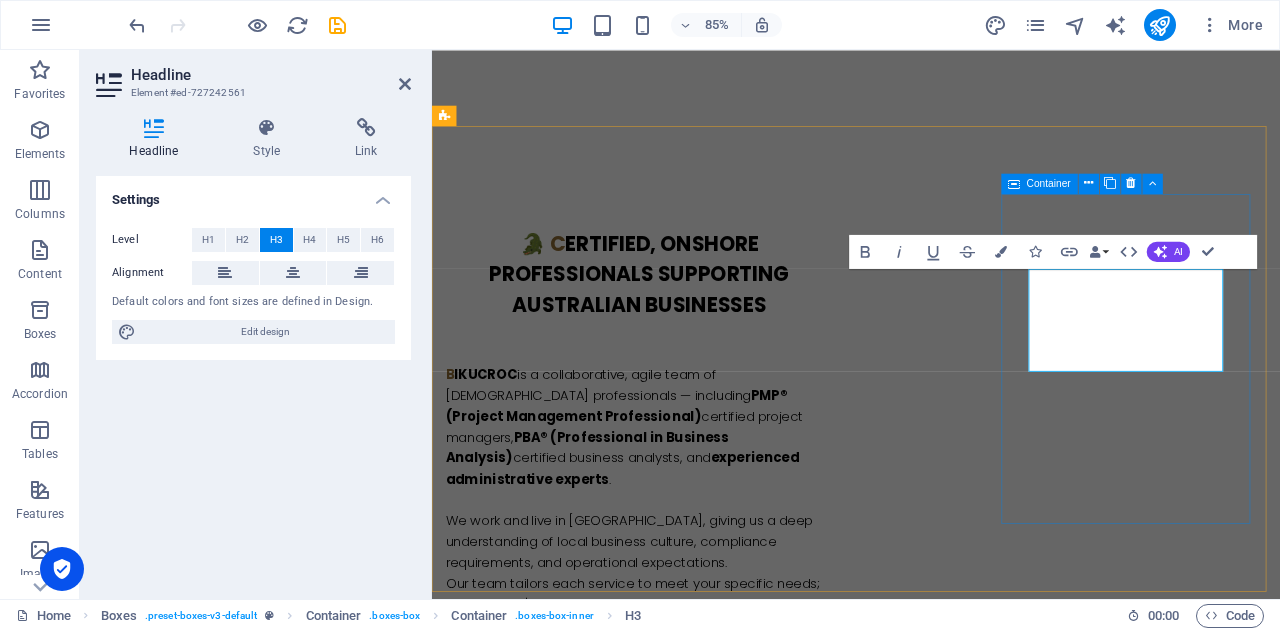 drag, startPoint x: 1271, startPoint y: 375, endPoint x: 1104, endPoint y: 342, distance: 170.22926 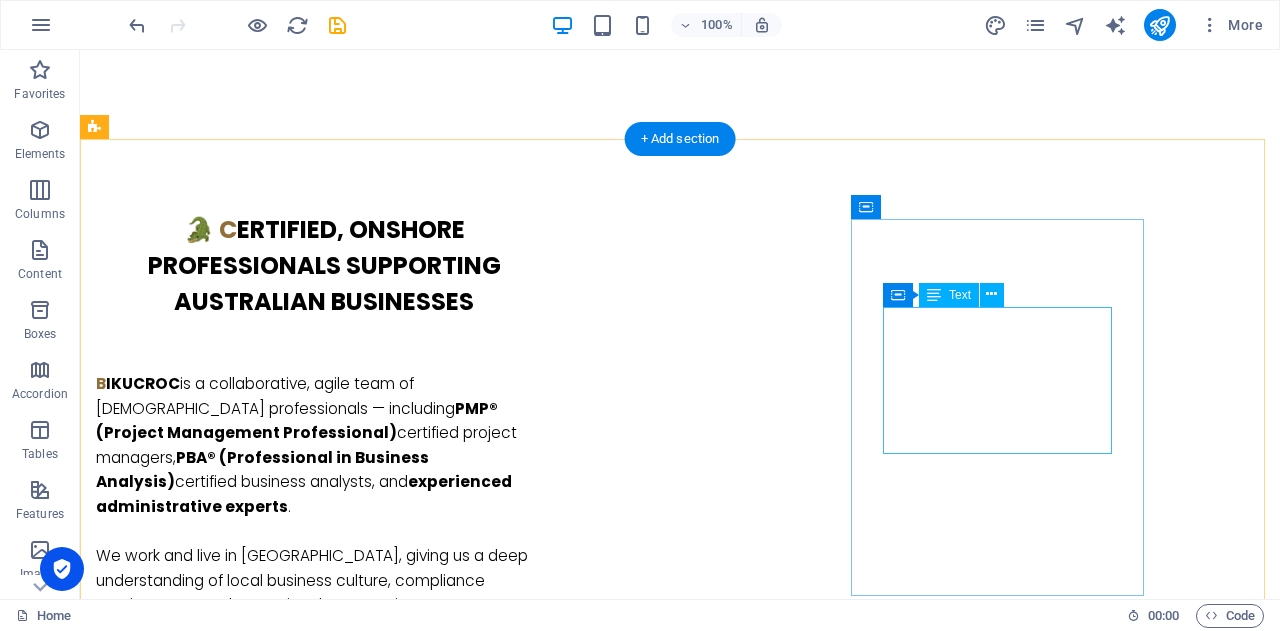 click on "With admin and operations handled, you're free to do what matters most — growing your business and serving your customers." at bounding box center [242, 1944] 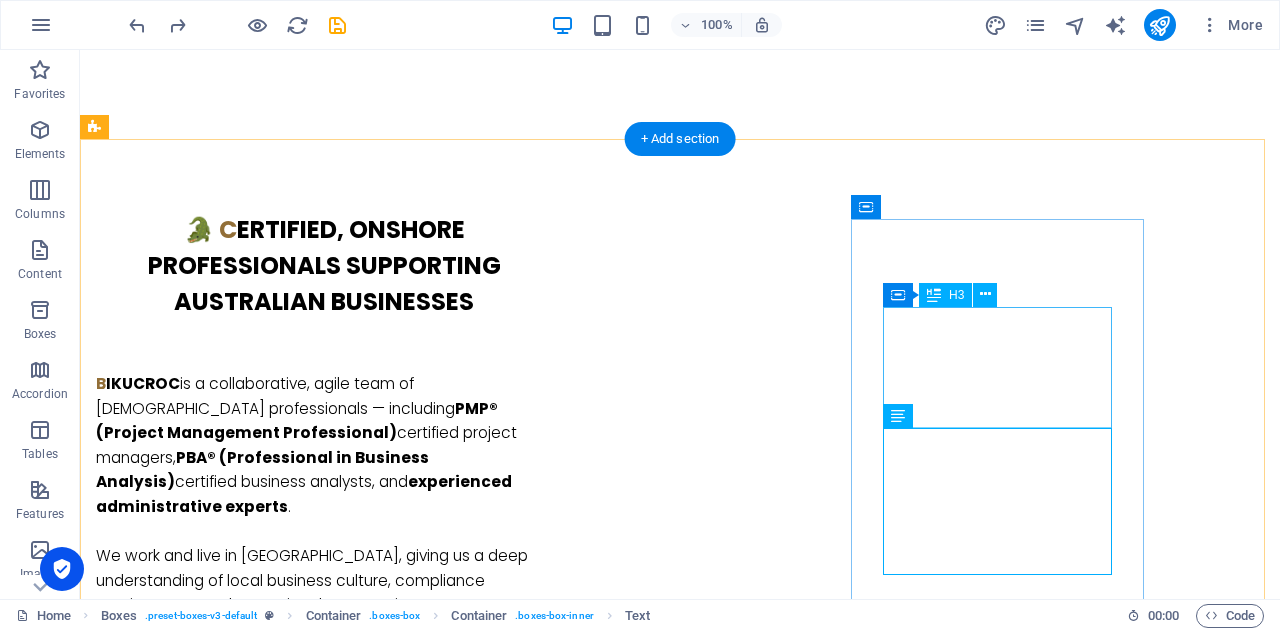 click on "F ​Cost-Effective & Competitive Pricing F" at bounding box center [242, 1931] 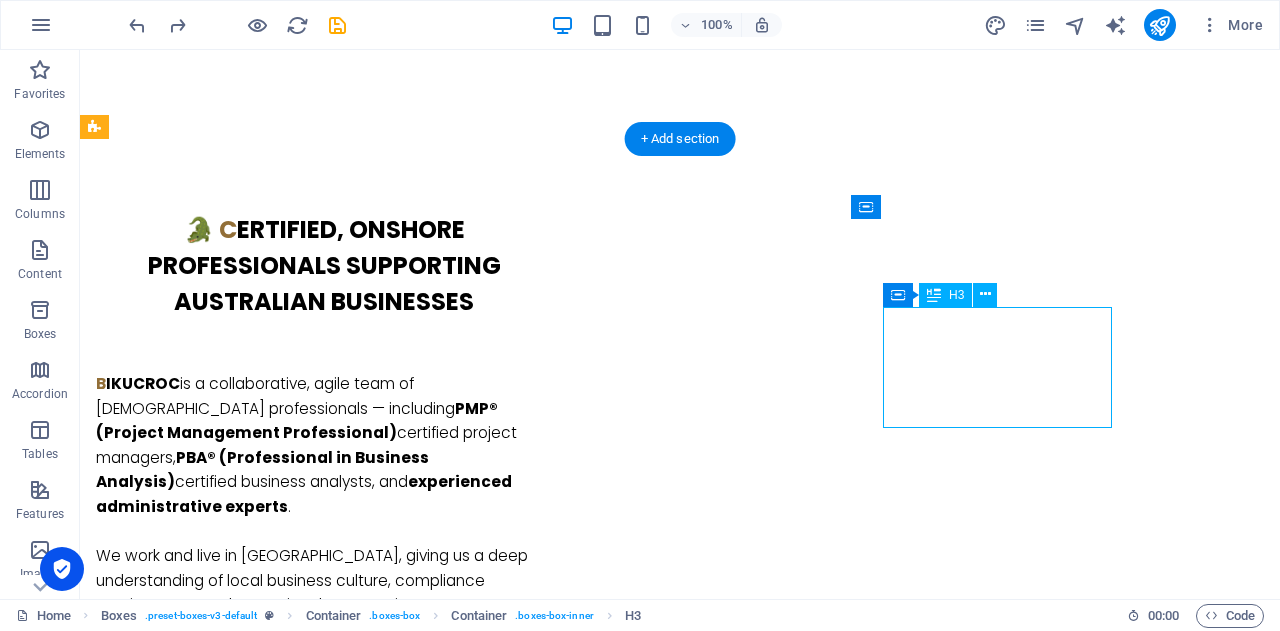 click on "F ​Cost-Effective & Competitive Pricing F" at bounding box center [242, 1931] 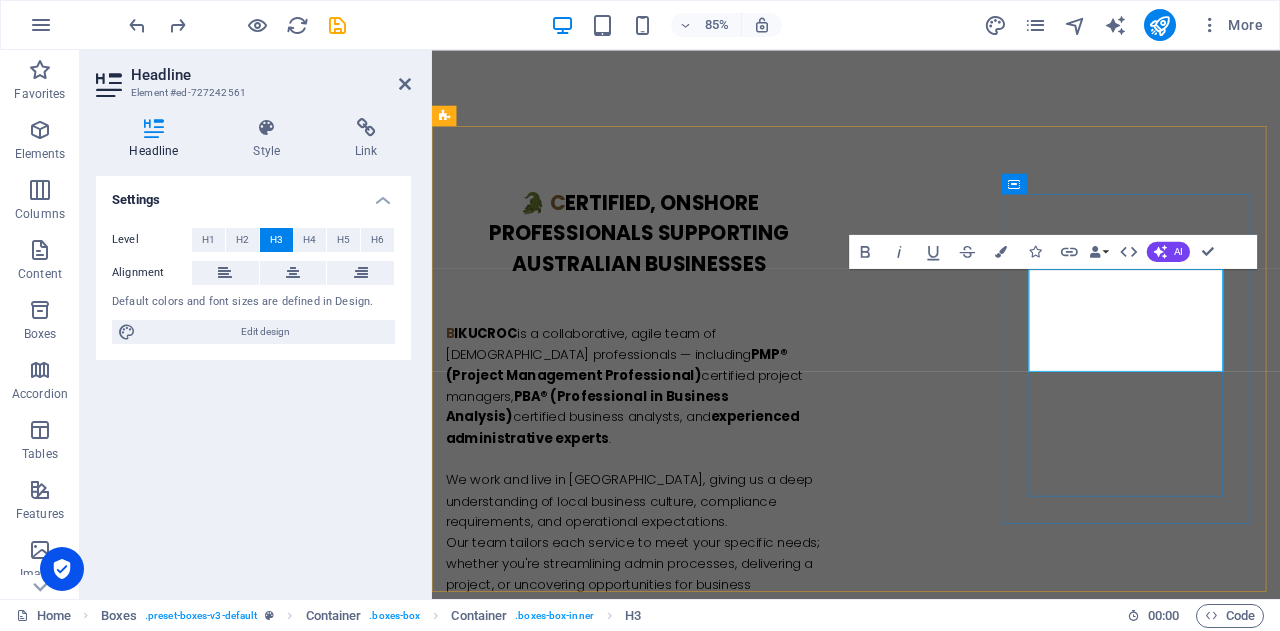 click on "F" at bounding box center [594, 1889] 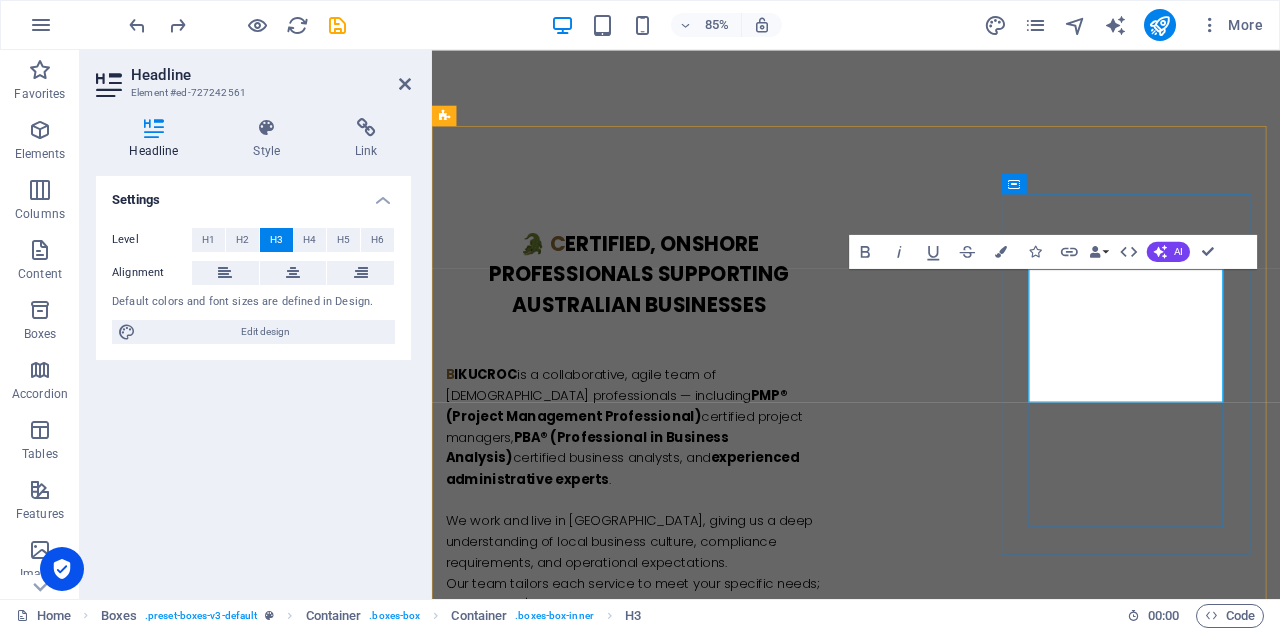 click on "Fcost-effective & compe" at bounding box center [594, 1954] 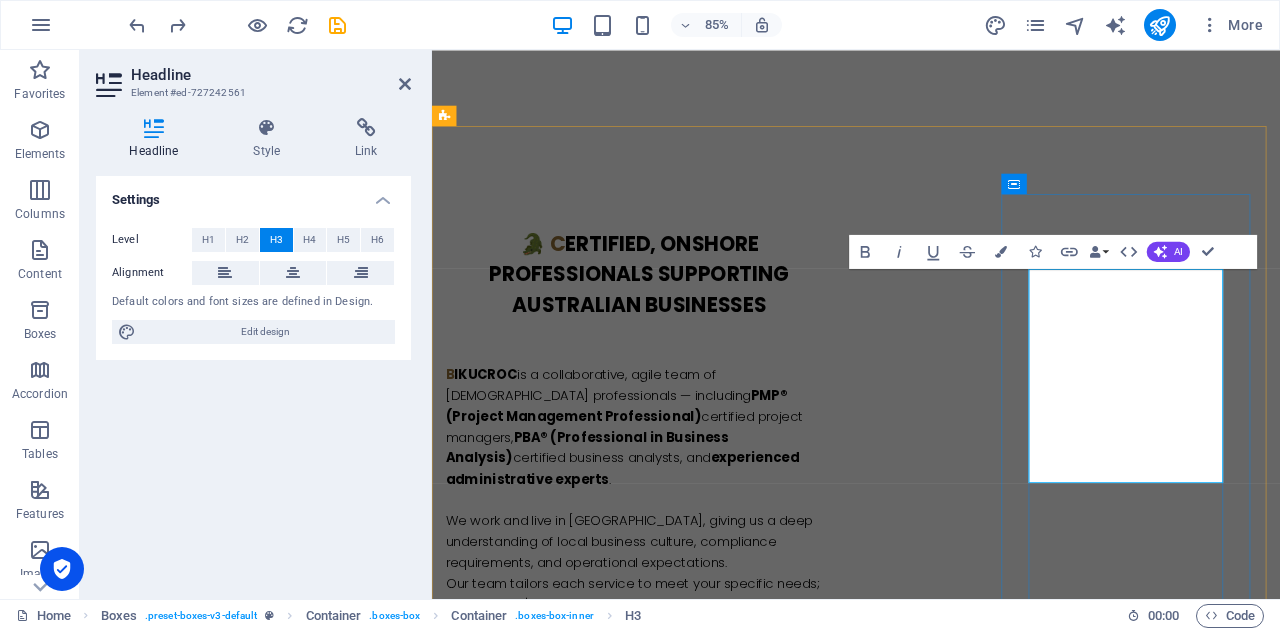 drag, startPoint x: 1274, startPoint y: 400, endPoint x: 1167, endPoint y: 326, distance: 130.09612 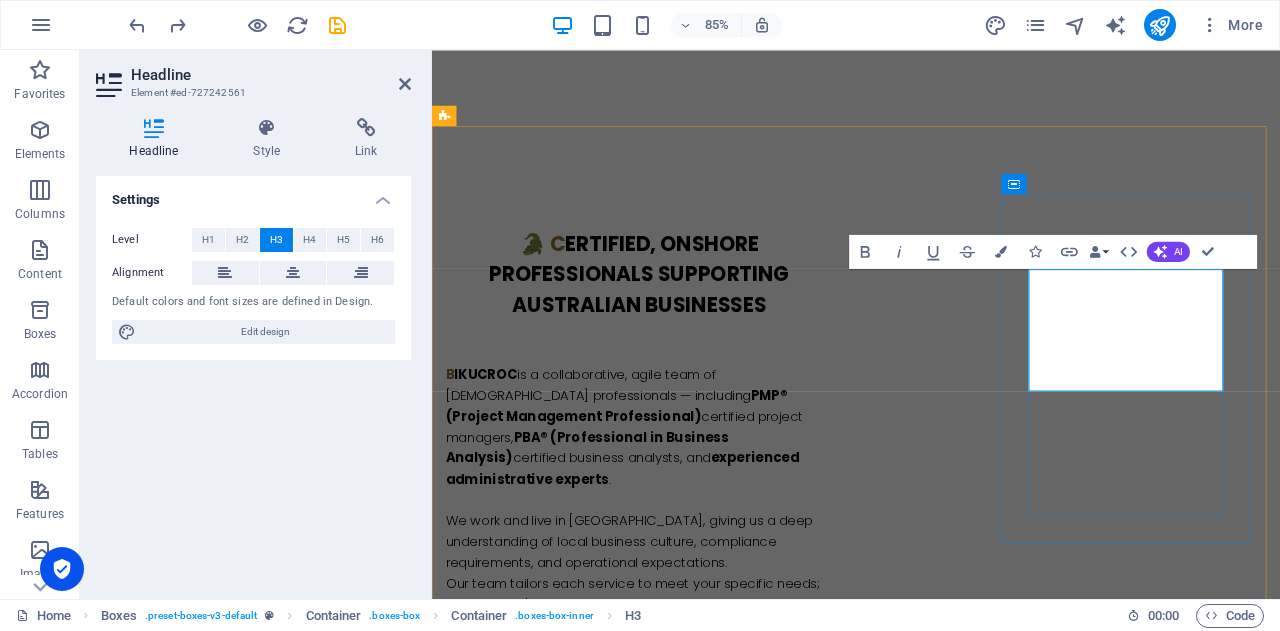 drag, startPoint x: 1151, startPoint y: 324, endPoint x: 1126, endPoint y: 326, distance: 25.079872 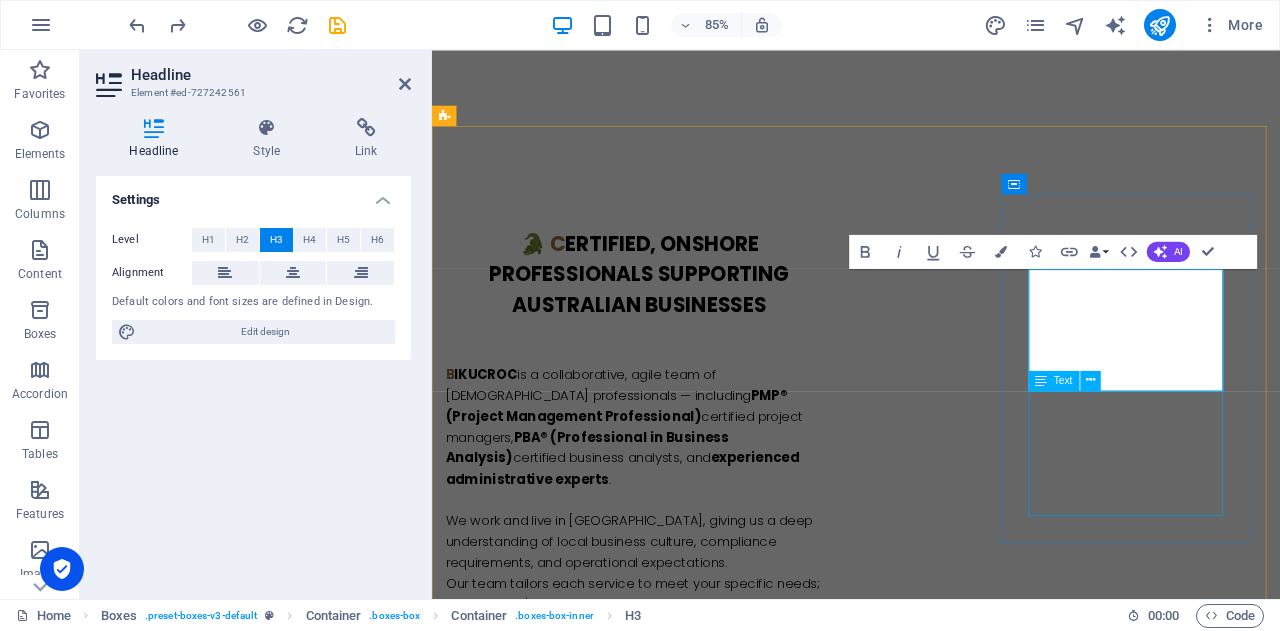 type 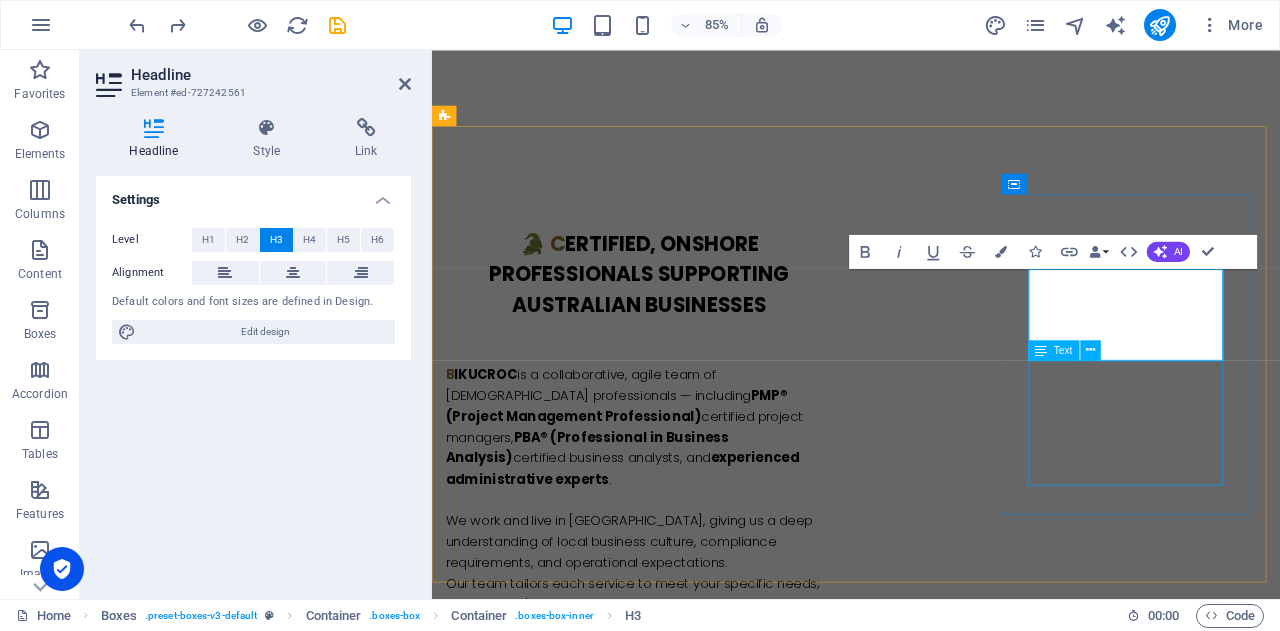 click on "With admin and operations handled, you're free to do what matters most — growing your business and serving your customers." at bounding box center (594, 2100) 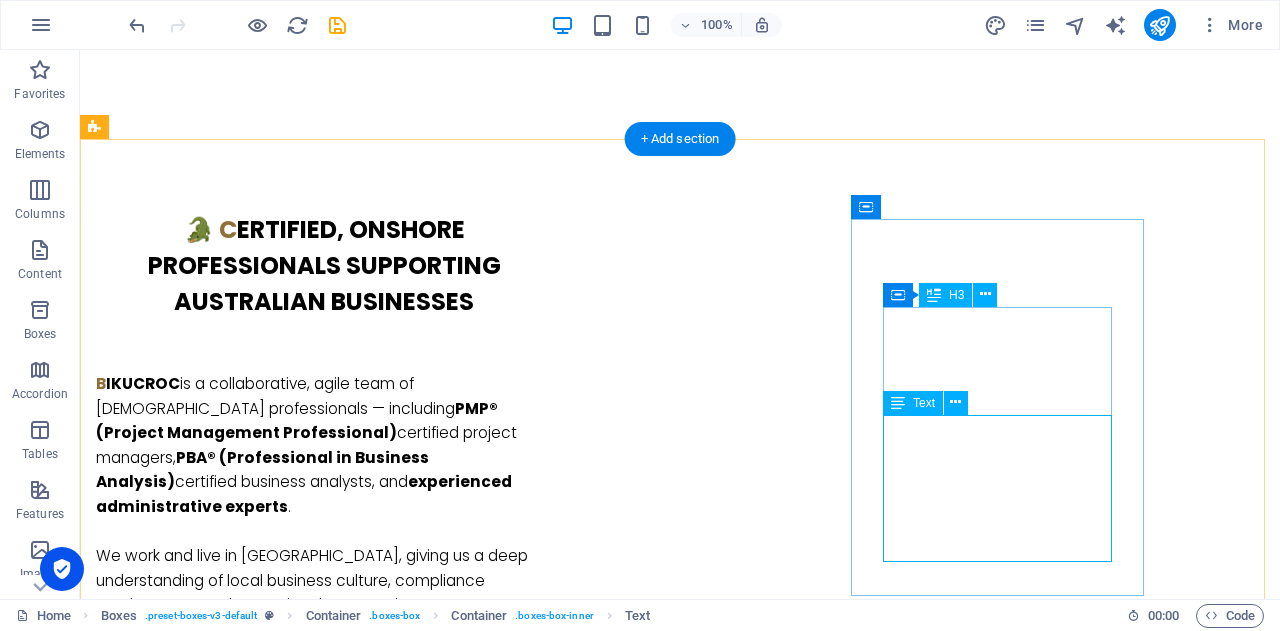 click on "With admin and operations handled, you're free to do what matters most — growing your business and serving your customers." at bounding box center (242, 2052) 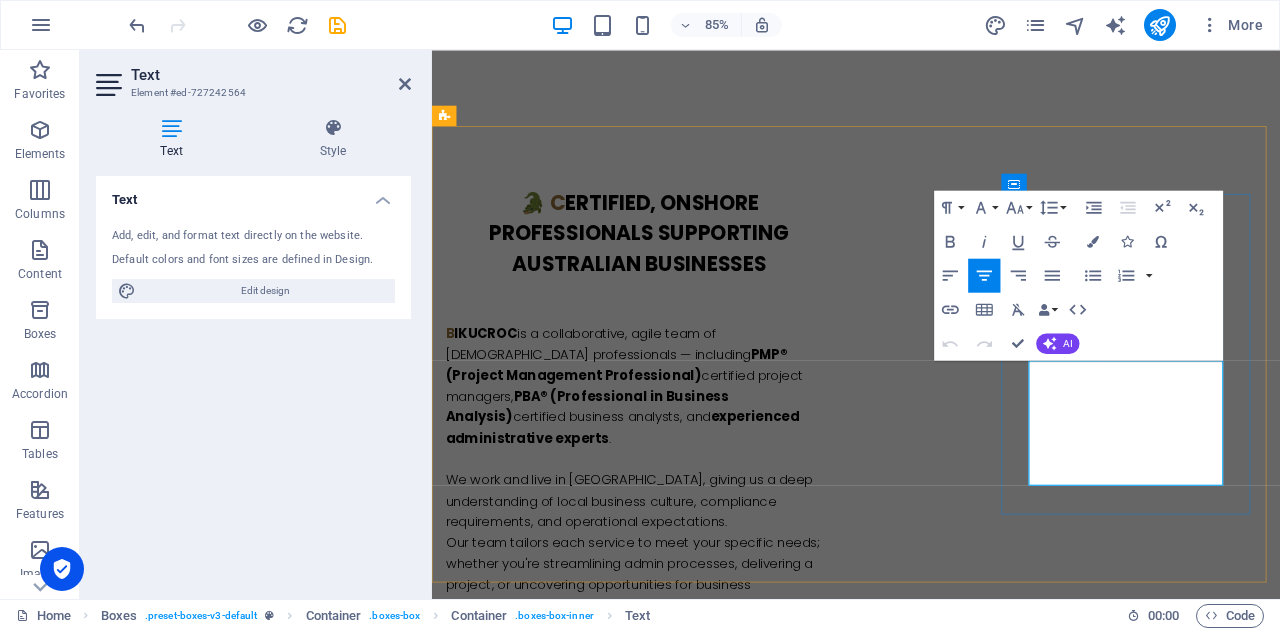 drag, startPoint x: 1143, startPoint y: 451, endPoint x: 1355, endPoint y: 561, distance: 238.83885 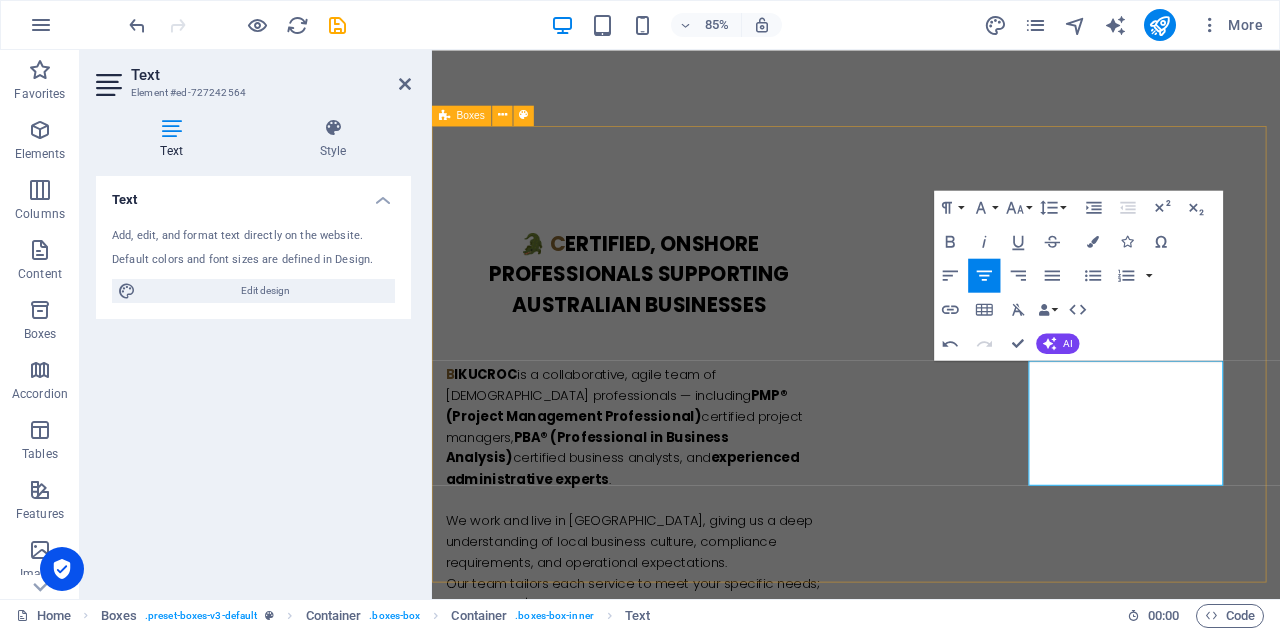 click on "W e Identify & Support Your Repetitive Tasks We analyse your daily admin and business processes to uncover time-consuming tasks — then take them off your plate. C ost-Effective & Competitive Pricing Get high-quality, onshore support without the overhead of full-time staff. Flexible packages that suit your business and your budget. c ost-Effective & Competitive Pricing Our local Aussie team is ready to help — reach out [DATE] for a free quote tailored to your business, with no pressure and no hidden fees." at bounding box center [931, 1627] 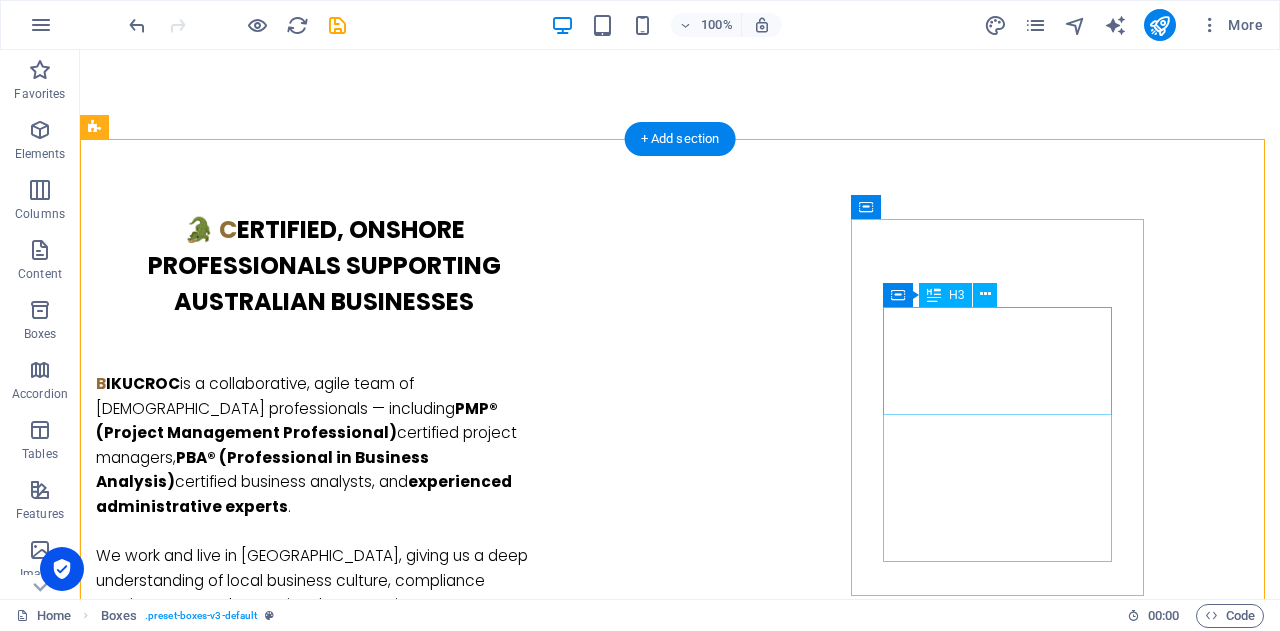click on "c ost-Effective & Competitive Pricing" at bounding box center [242, 1925] 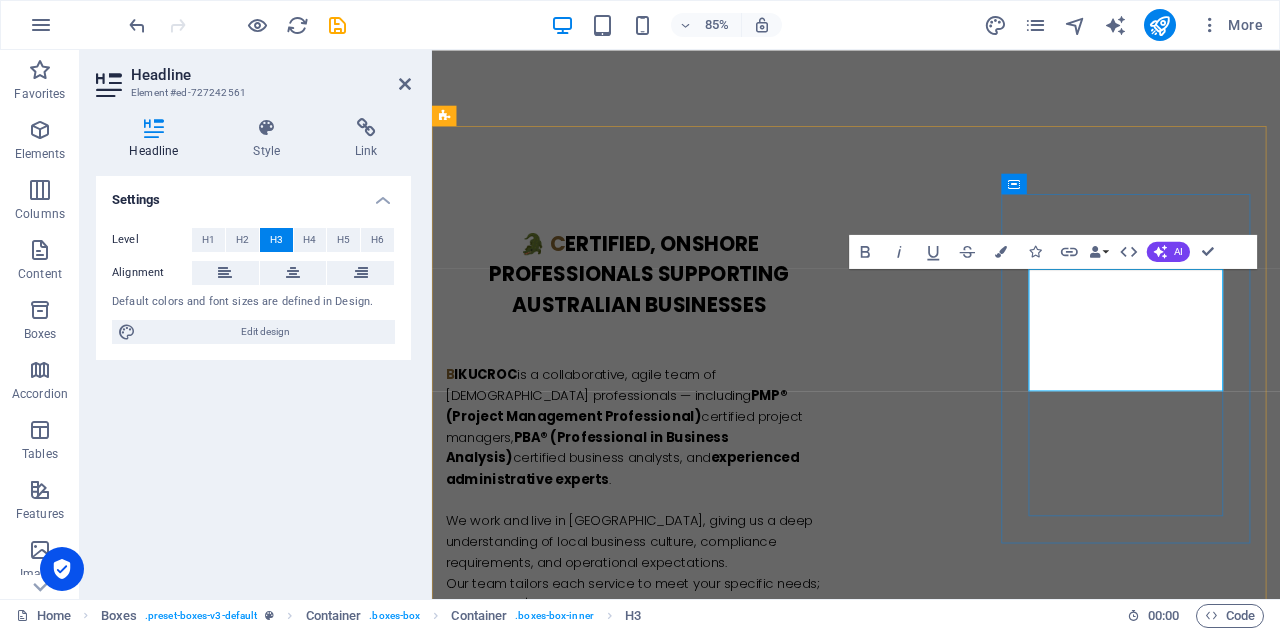 drag, startPoint x: 1195, startPoint y: 321, endPoint x: 1326, endPoint y: 439, distance: 176.30939 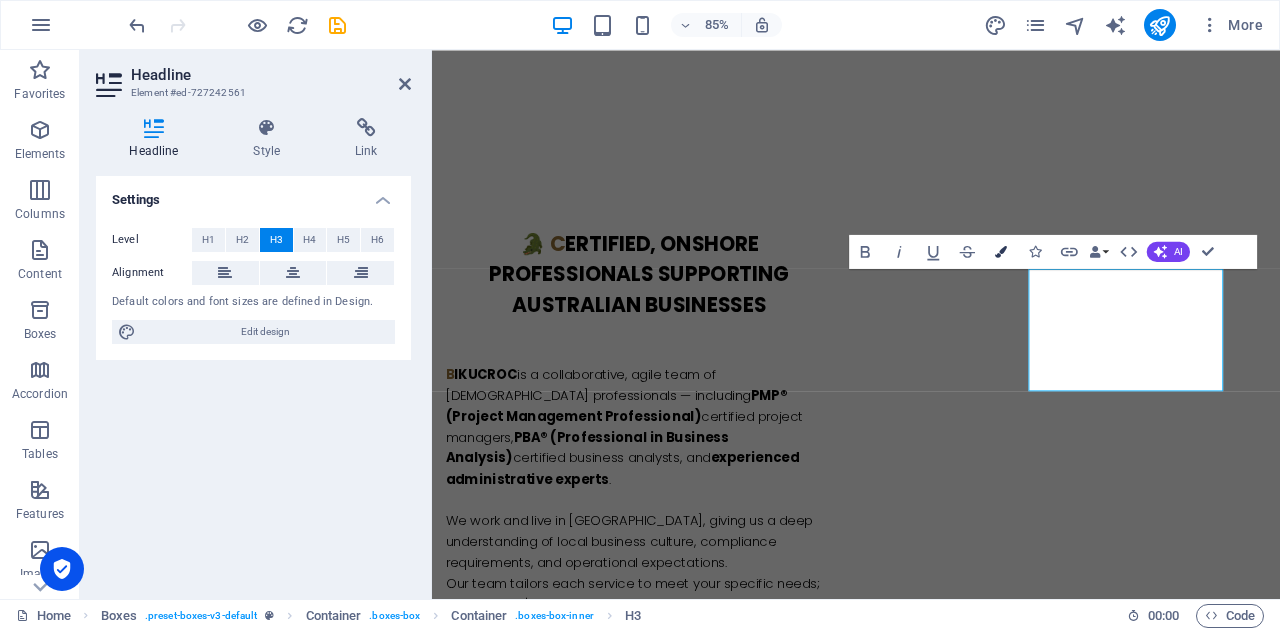 click at bounding box center [1001, 251] 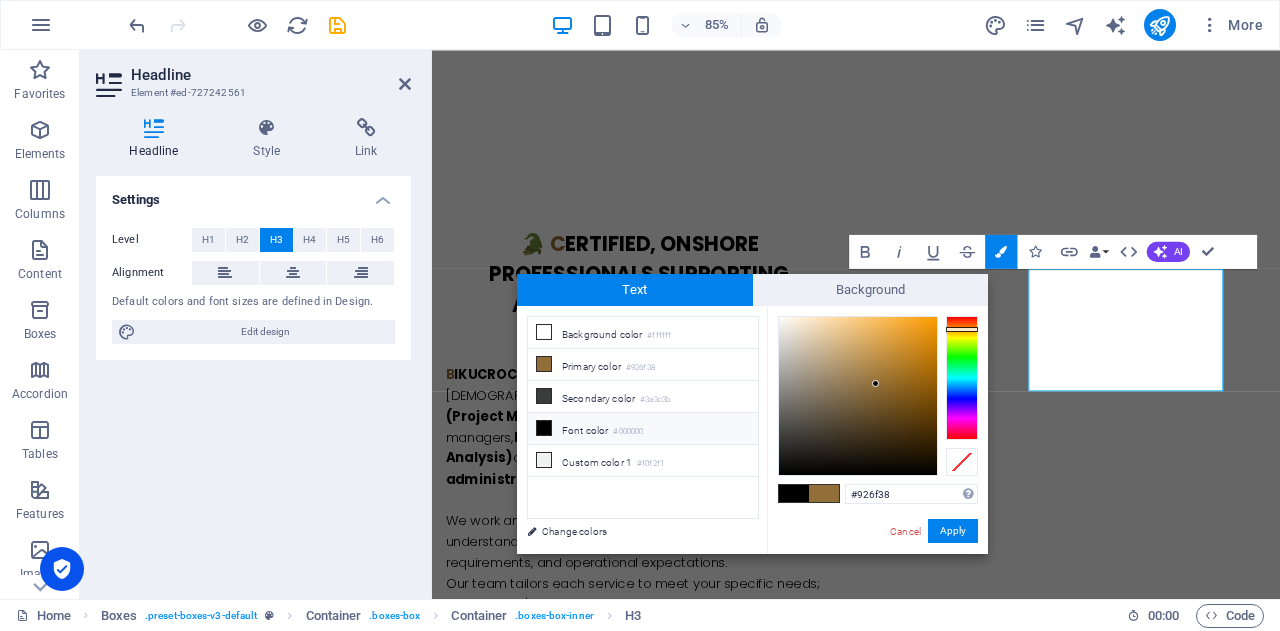 click on "Font color
#000000" at bounding box center [643, 429] 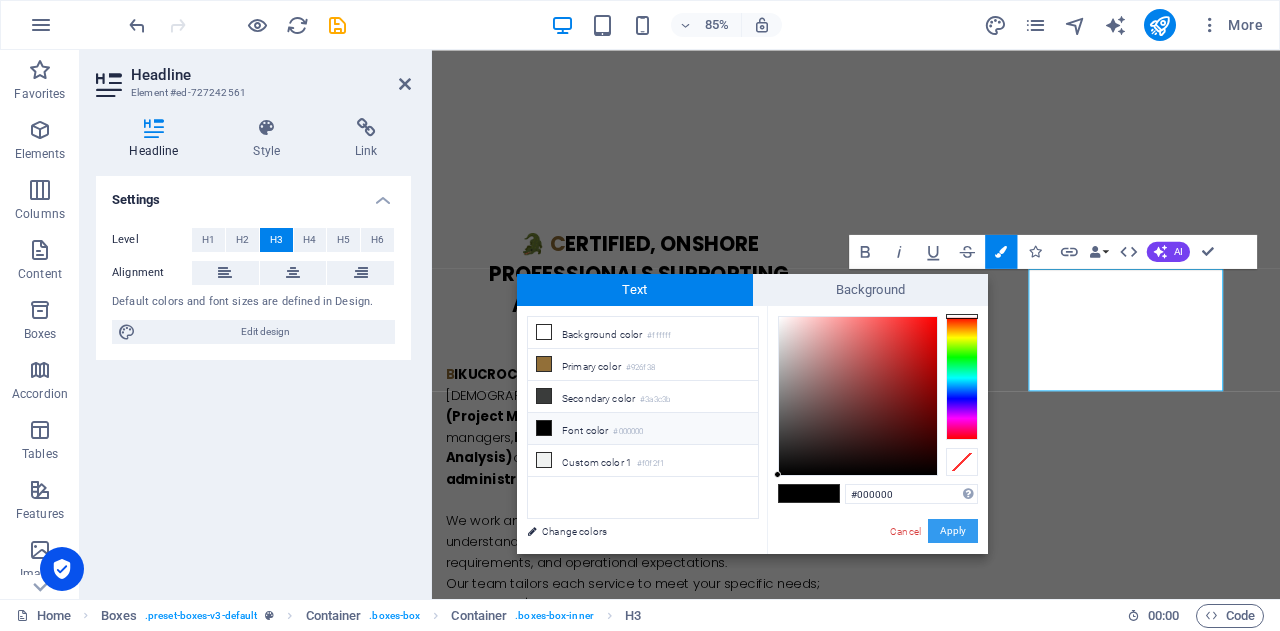 click on "Apply" at bounding box center [953, 531] 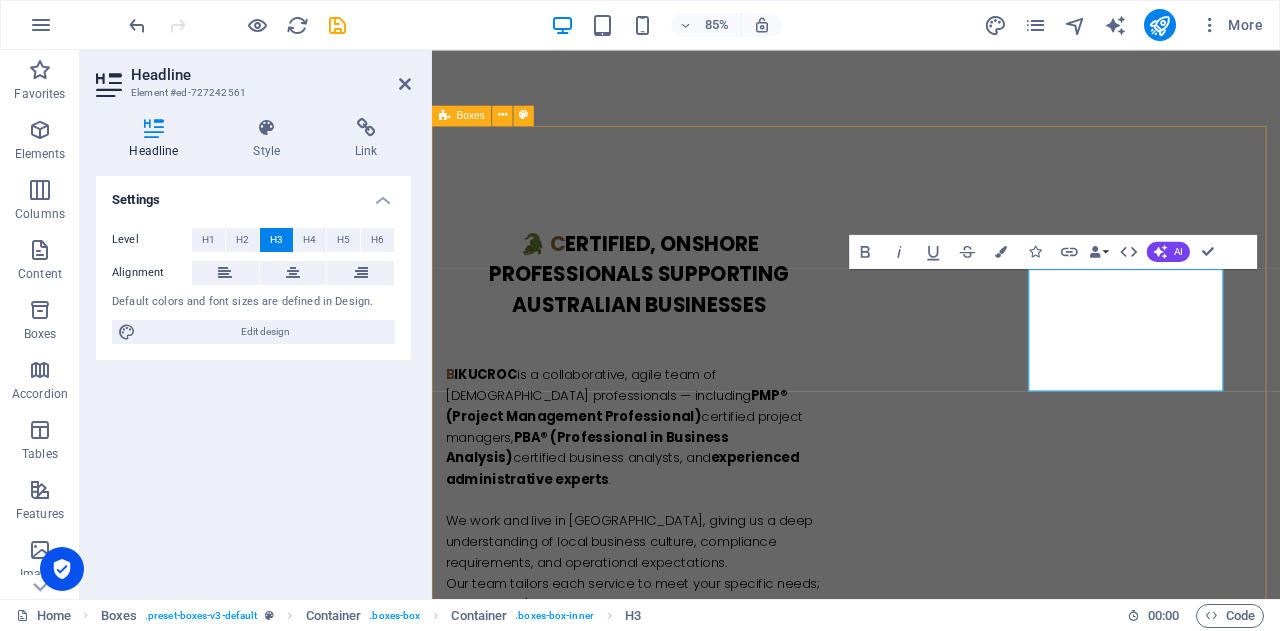 click on "W e Identify & Support Your Repetitive Tasks We analyse your daily admin and business processes to uncover time-consuming tasks — then take them off your plate. C ost-Effective & Competitive Pricing Get high-quality, onshore support without the overhead of full-time staff. Flexible packages that suit your business and your budget. F ree Quote. Local Team. No Fuss. Let’s get started! Our local Aussie team is ready to help — reach out today for a free quote tailored to your business, with no pressure and no hidden fees." at bounding box center (931, 1645) 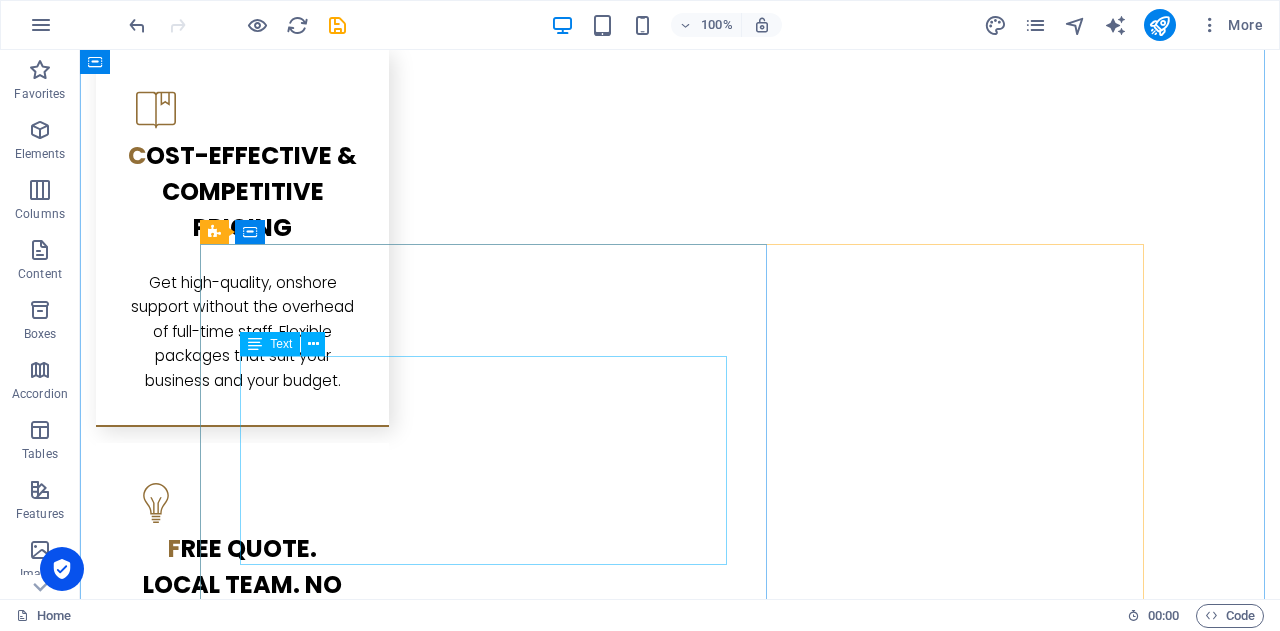 scroll, scrollTop: 2600, scrollLeft: 0, axis: vertical 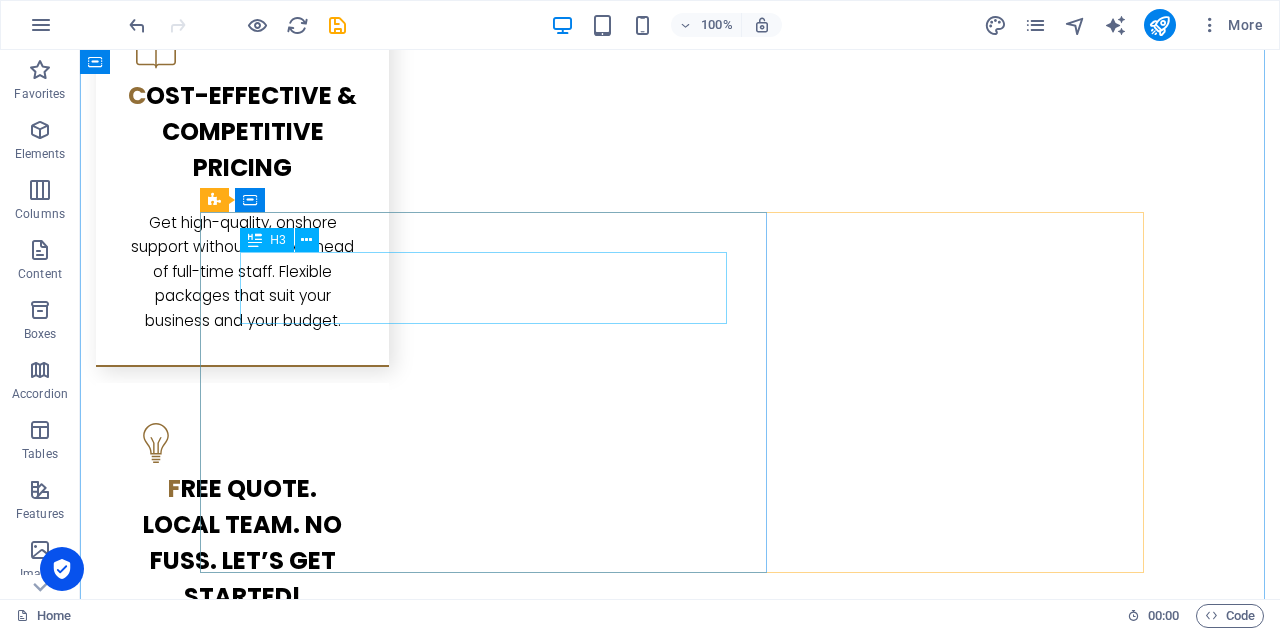 click on "📊 w hy Settle for Offshore When You Can Have Local Excellence?" at bounding box center [680, 2269] 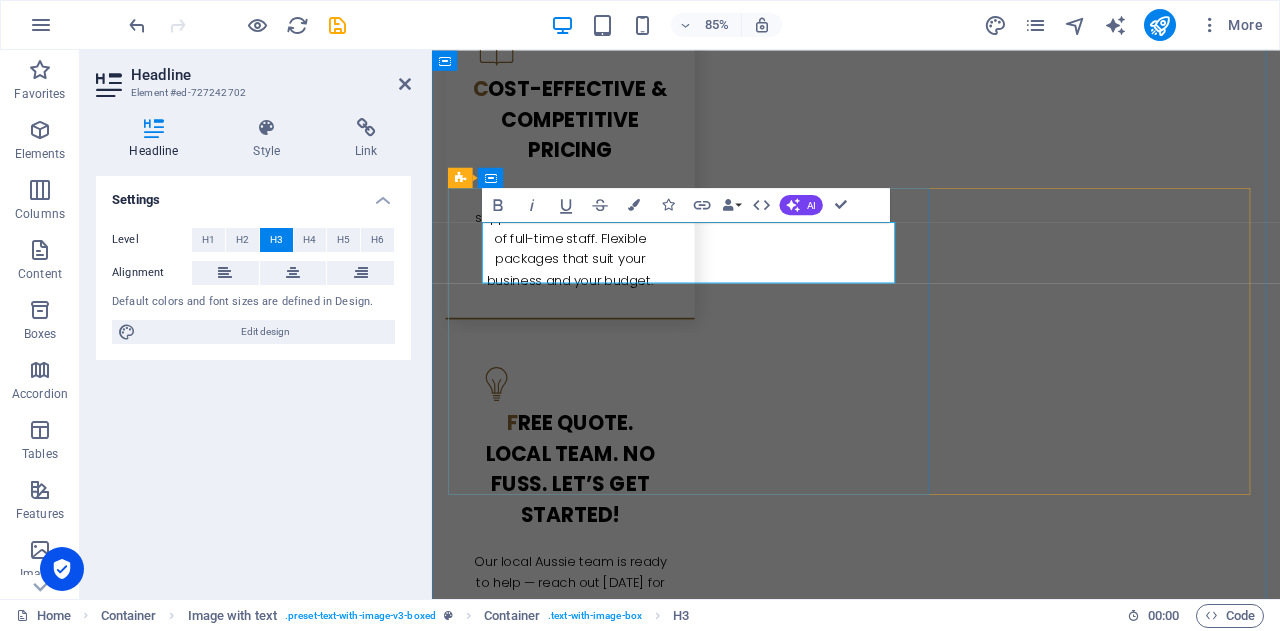 click on "📊 w" at bounding box center (529, 2250) 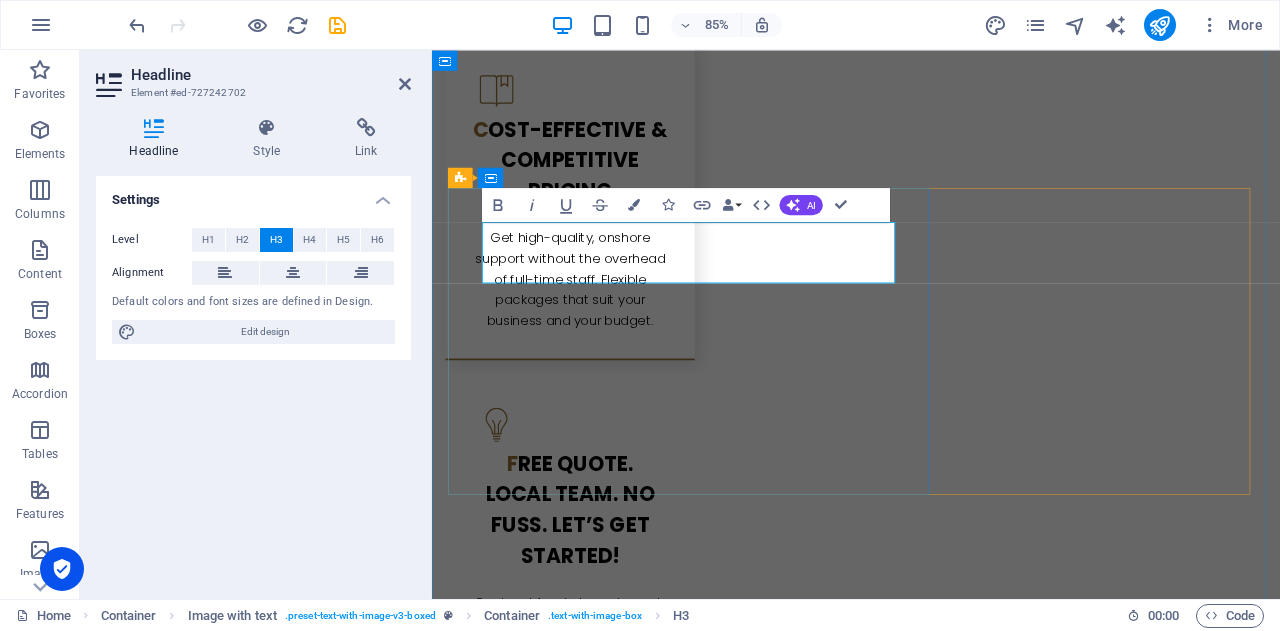click on "📊 w 🤝 Let’s Talk — We’re Here to Help" at bounding box center (931, 2299) 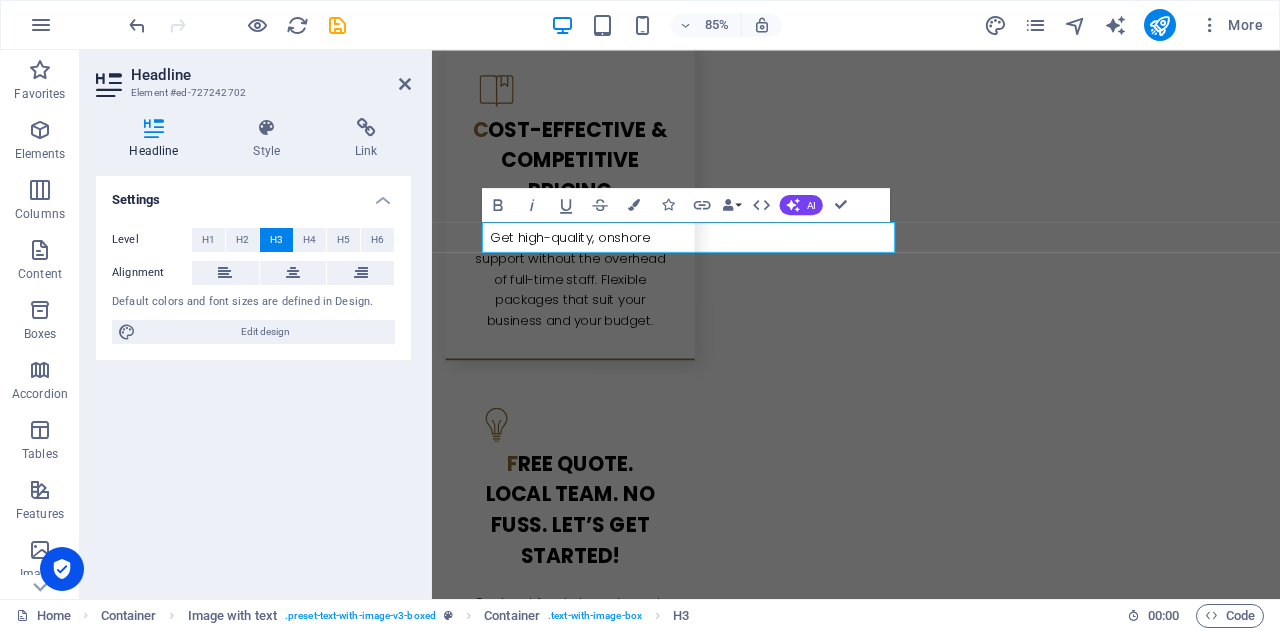 type 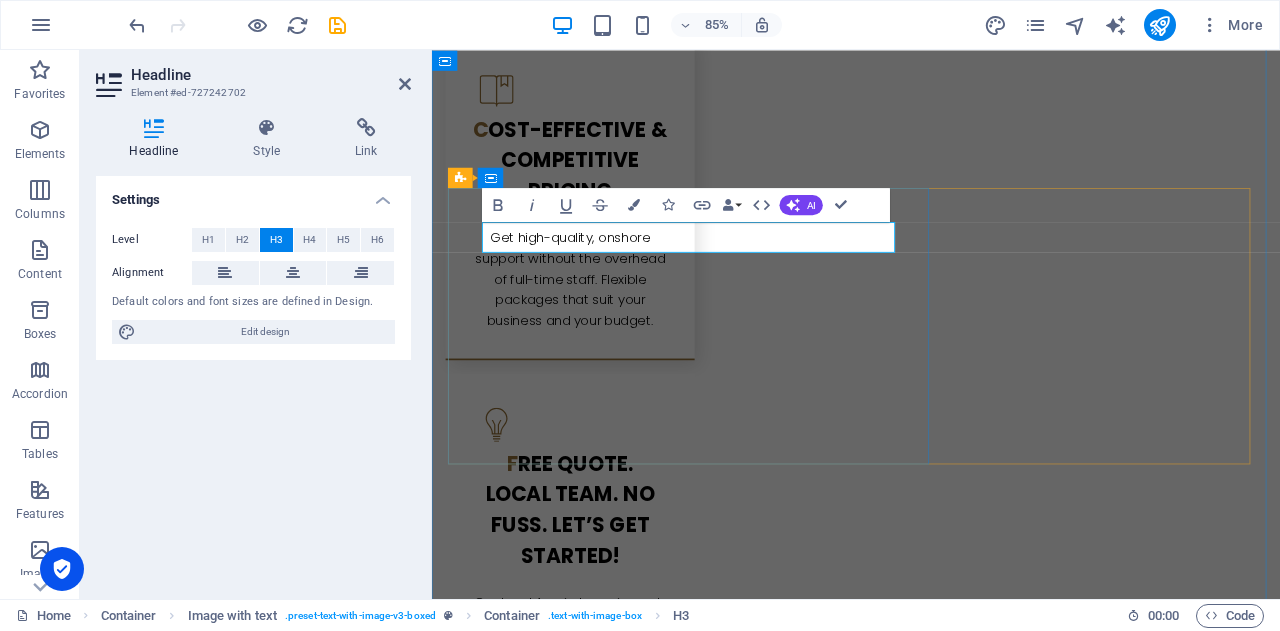 click on "📊 wl" at bounding box center [534, 2298] 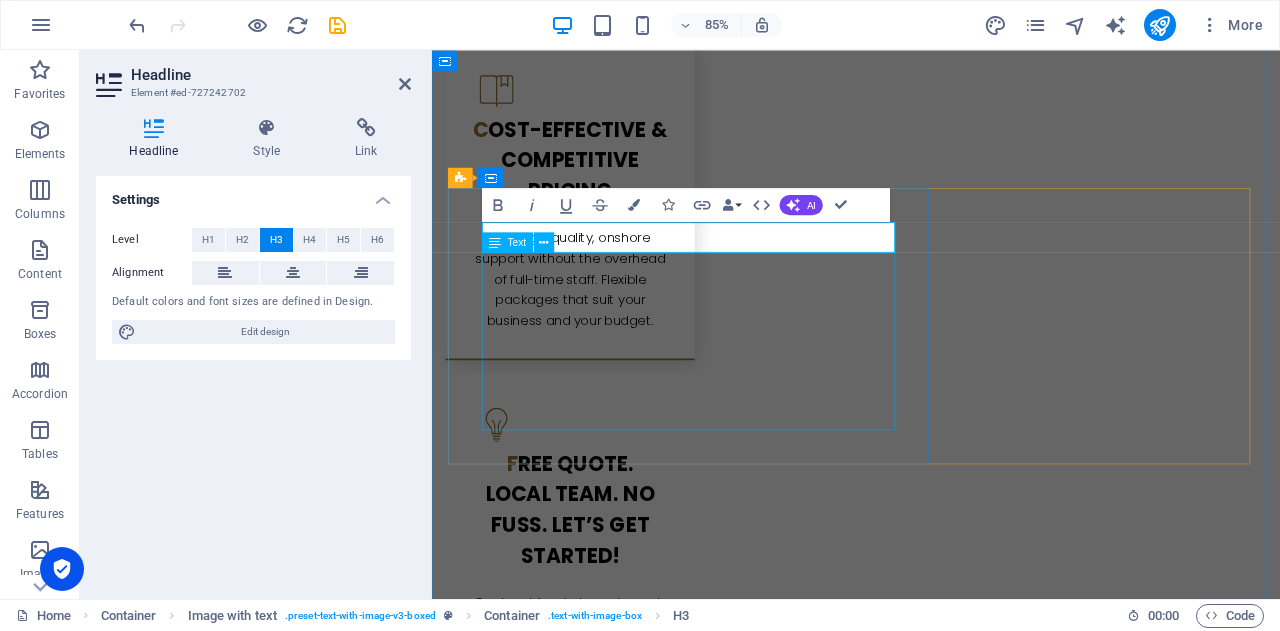 click on "If you’re tired of outsourcing important tasks overseas — where there's little accountability, communication gaps, and services that don’t match your business standards — it’s time to experience the difference. BIKUCROC offers reliable, high-quality support from professionals based right here in Australia , all at competitive rates. No shortcuts. No compromises." at bounding box center (931, 2384) 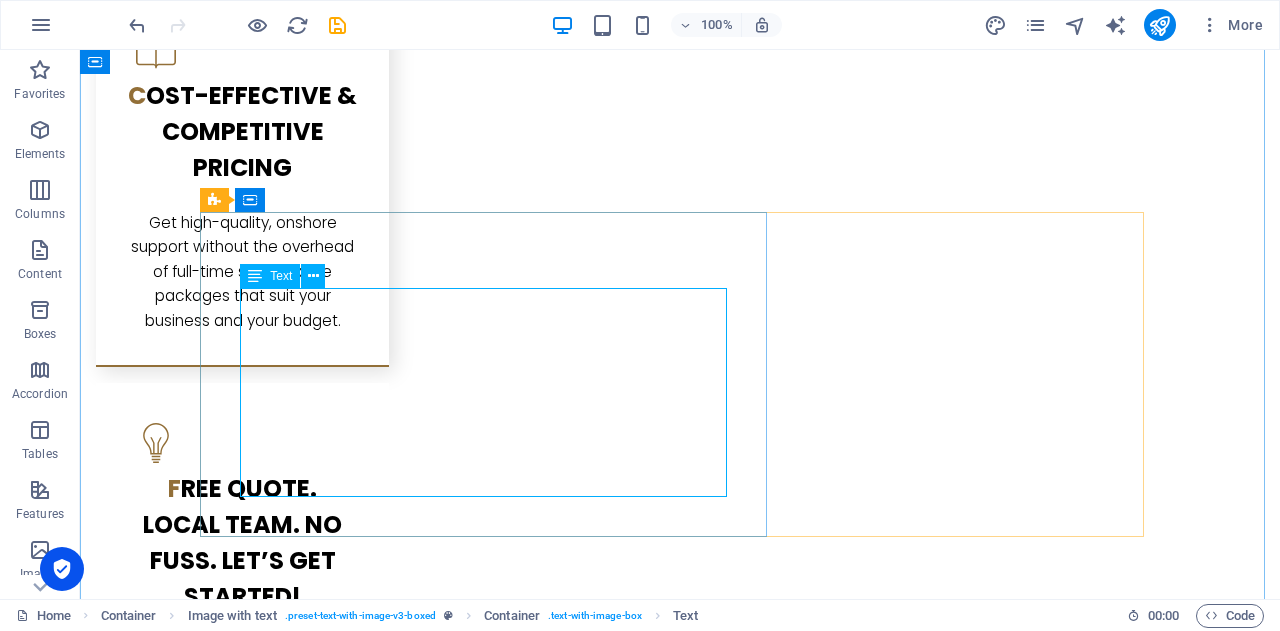 click on "If you’re tired of outsourcing important tasks overseas — where there's little accountability, communication gaps, and services that don’t match your business standards — it’s time to experience the difference. BIKUCROC offers reliable, high-quality support from professionals based right here in Australia , all at competitive rates. No shortcuts. No compromises." at bounding box center [680, 2336] 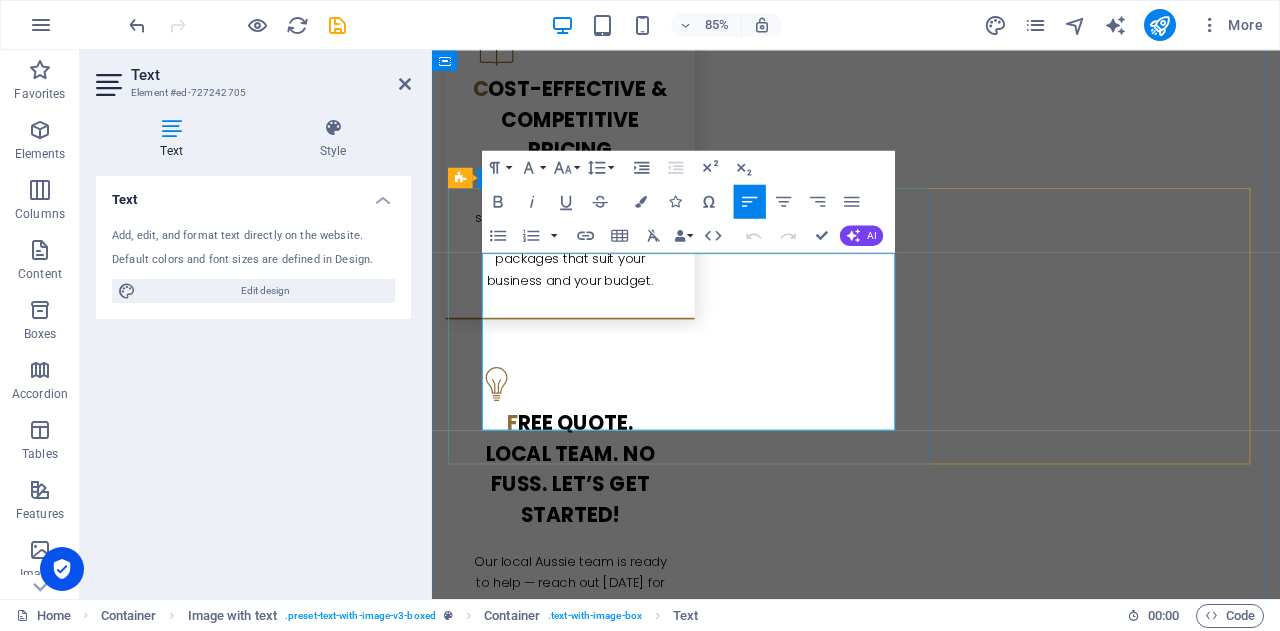 drag, startPoint x: 491, startPoint y: 328, endPoint x: 983, endPoint y: 490, distance: 517.98456 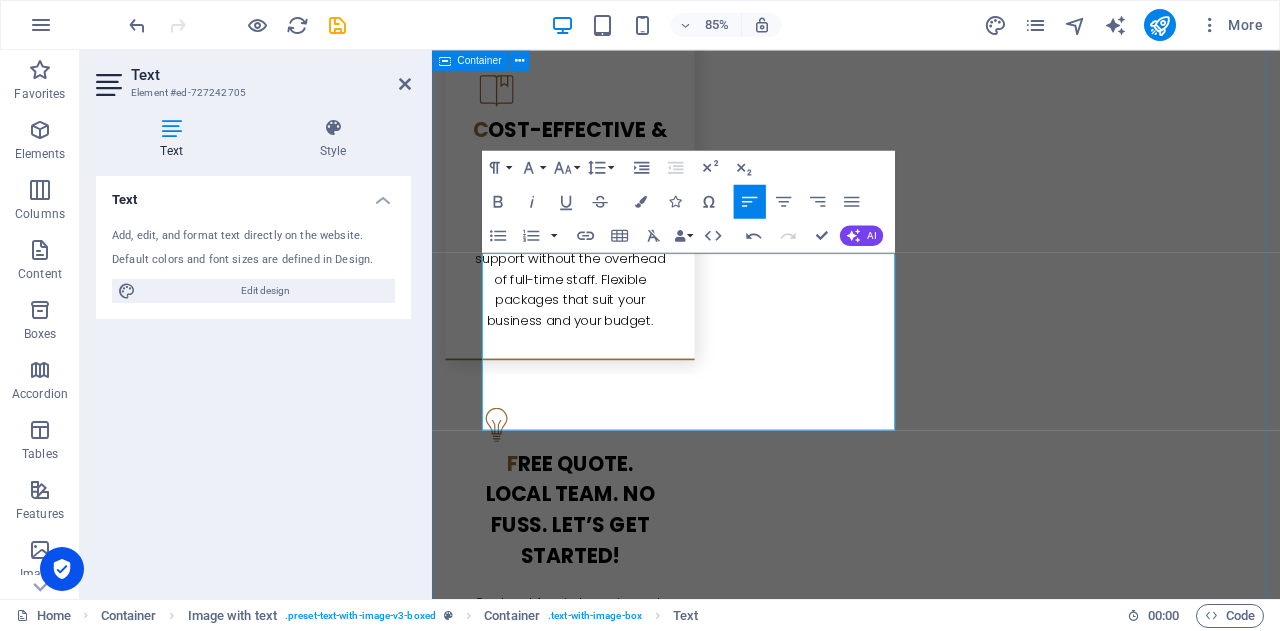 click on "h ey Small Business Owner — this one's for you! 🔁 Drowning in repetitive admin tasks? 📞 Need someone local who truly understands Aussie business culture? 💸 Can’t justify the cost of a full-time office or staff you don’t really need? 📊 Need help with office admin, project management, or business analysis; without blowing your budget? Outsource to BIKUCROC — an Australian-based team that offers flexible, reliable, and professional support tailored to small businesses. 📊 l et’s Talk — We’re Here to Help Every business is different, and we’re ready to customise our services to suit yours. Whether you need help with admin, project management, business analysis, or just an extra set of hands — we’re here to support you. Our local team works closely with you to understand your needs and deliver exactly what fits — at some of the most competitive prices you’ll find anywhere. 💡b usiness Analysis That  Drives Growth We offer  professional Business Analysis services 🛠️ s" at bounding box center (931, 2717) 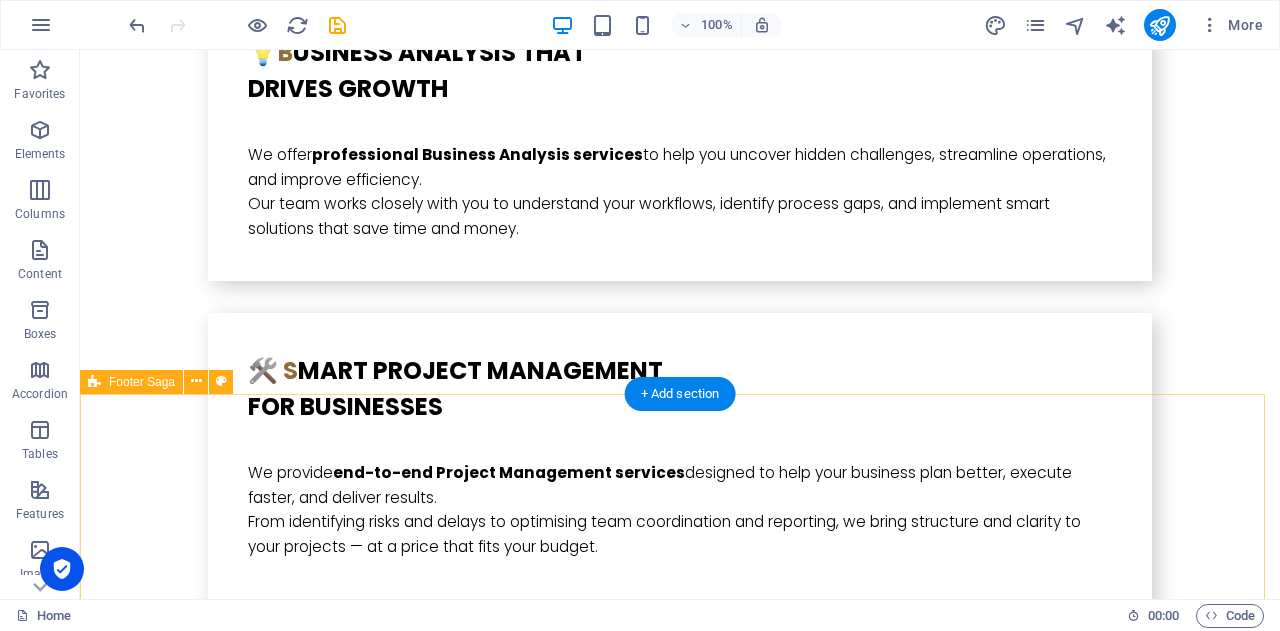 scroll, scrollTop: 5523, scrollLeft: 0, axis: vertical 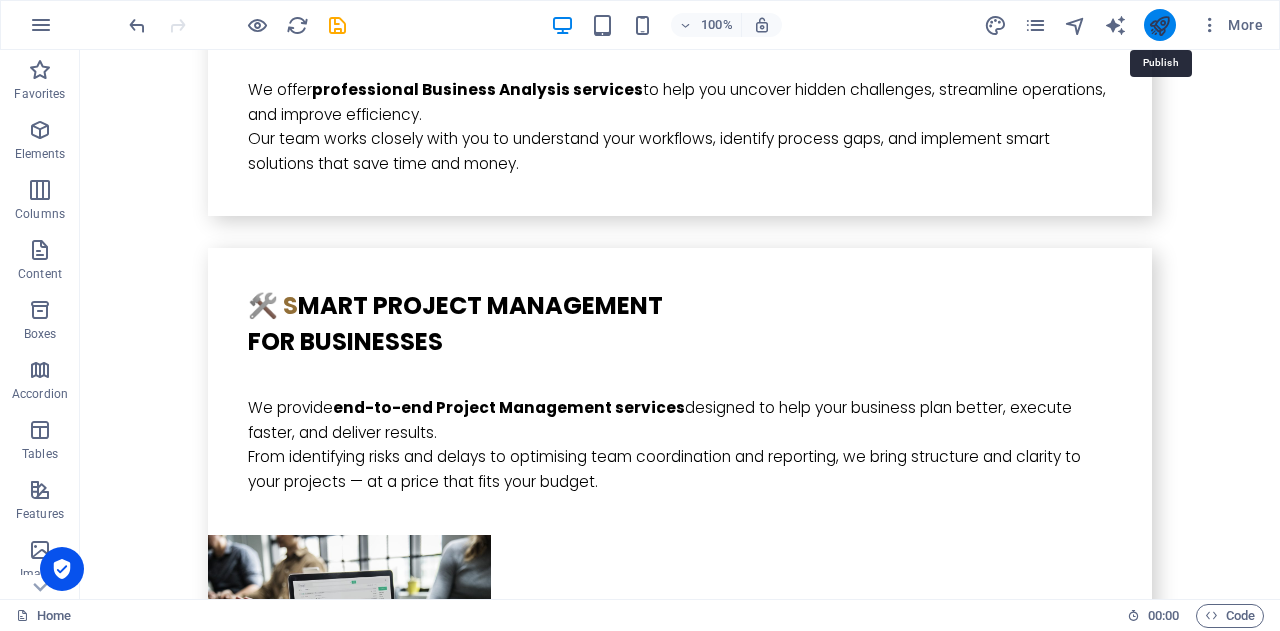 click at bounding box center (1159, 25) 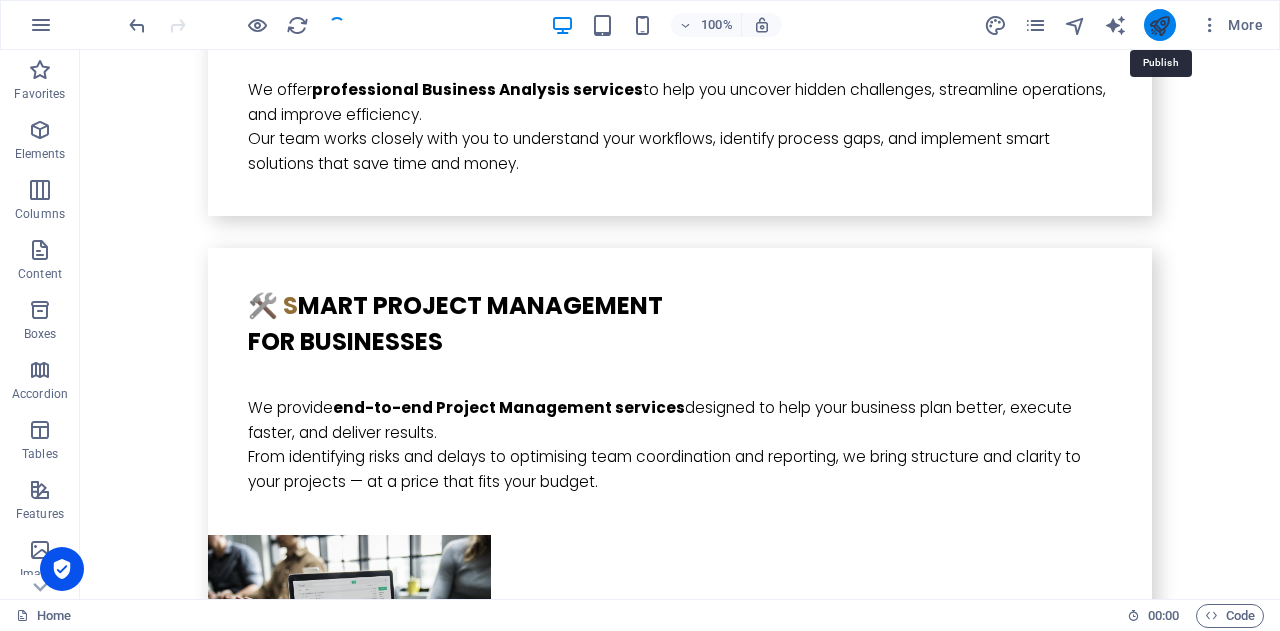 click at bounding box center [1159, 25] 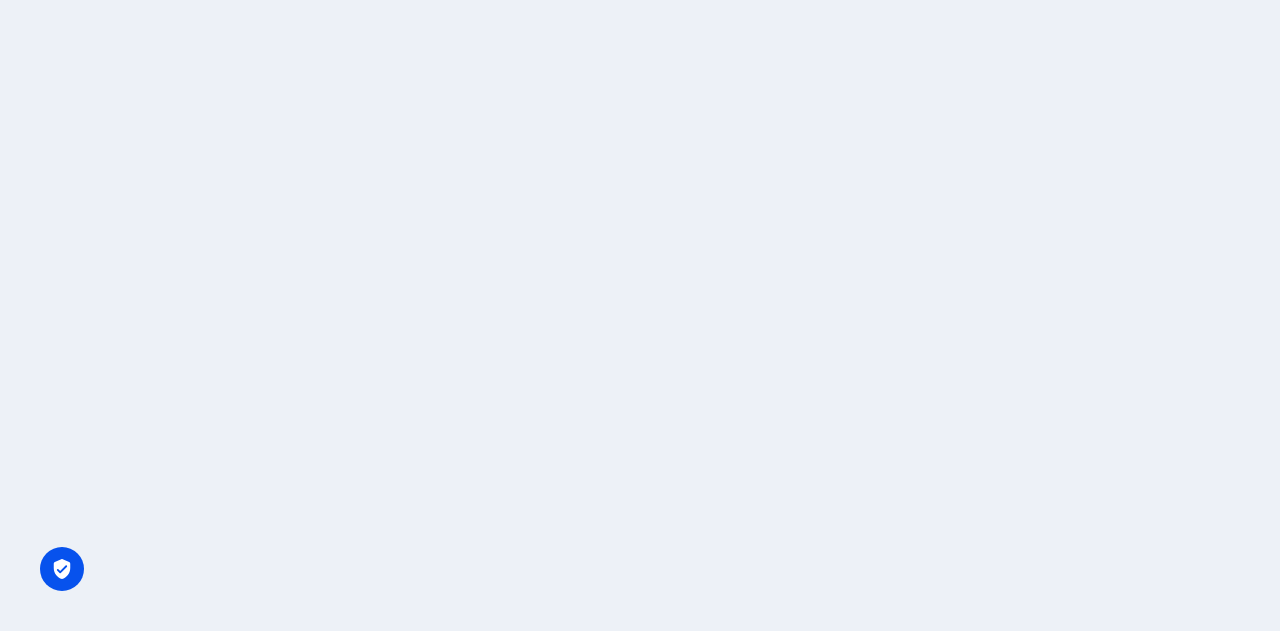 scroll, scrollTop: 0, scrollLeft: 0, axis: both 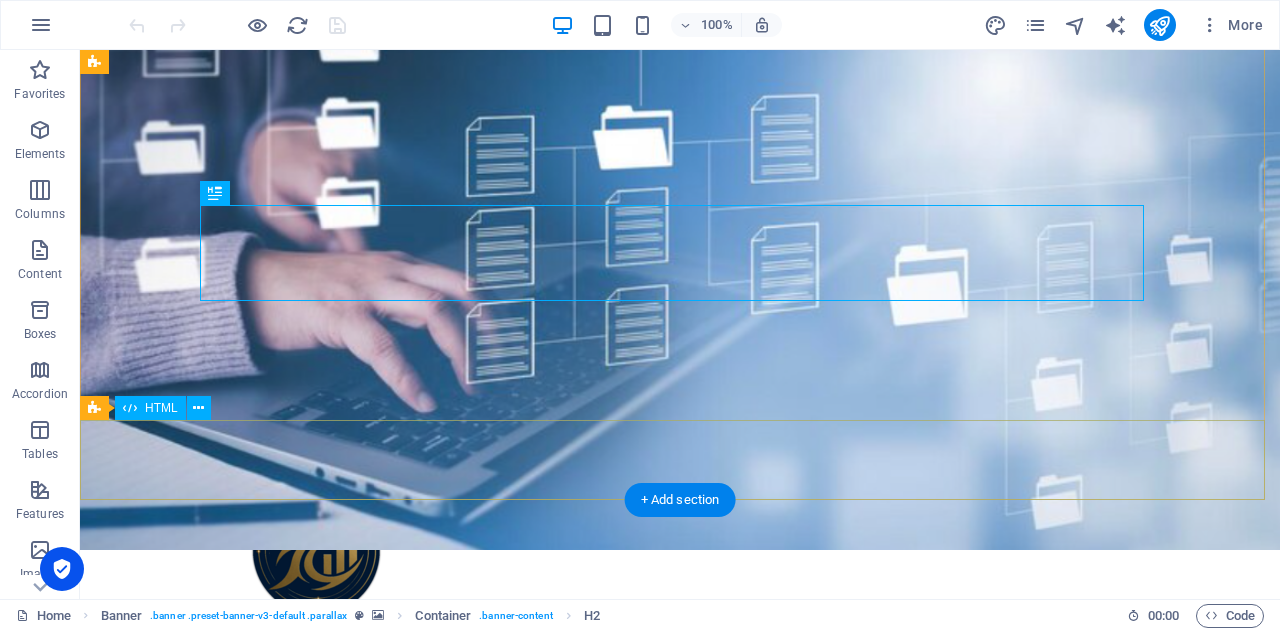 click at bounding box center [680, 1092] 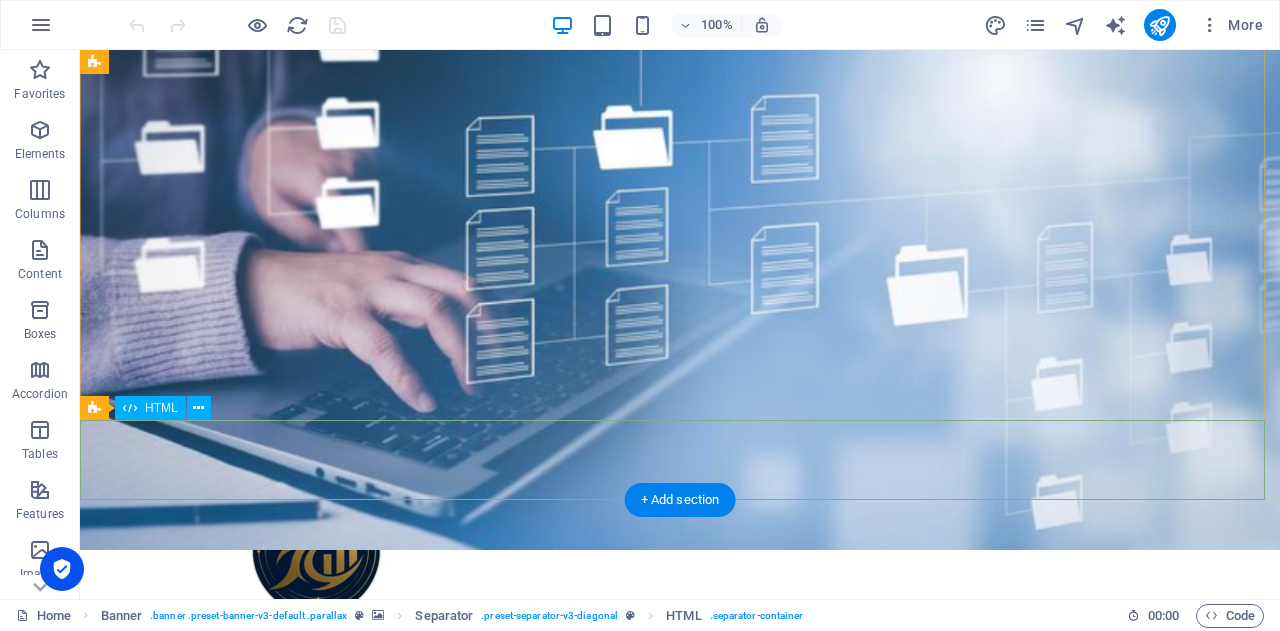 click at bounding box center (680, 1092) 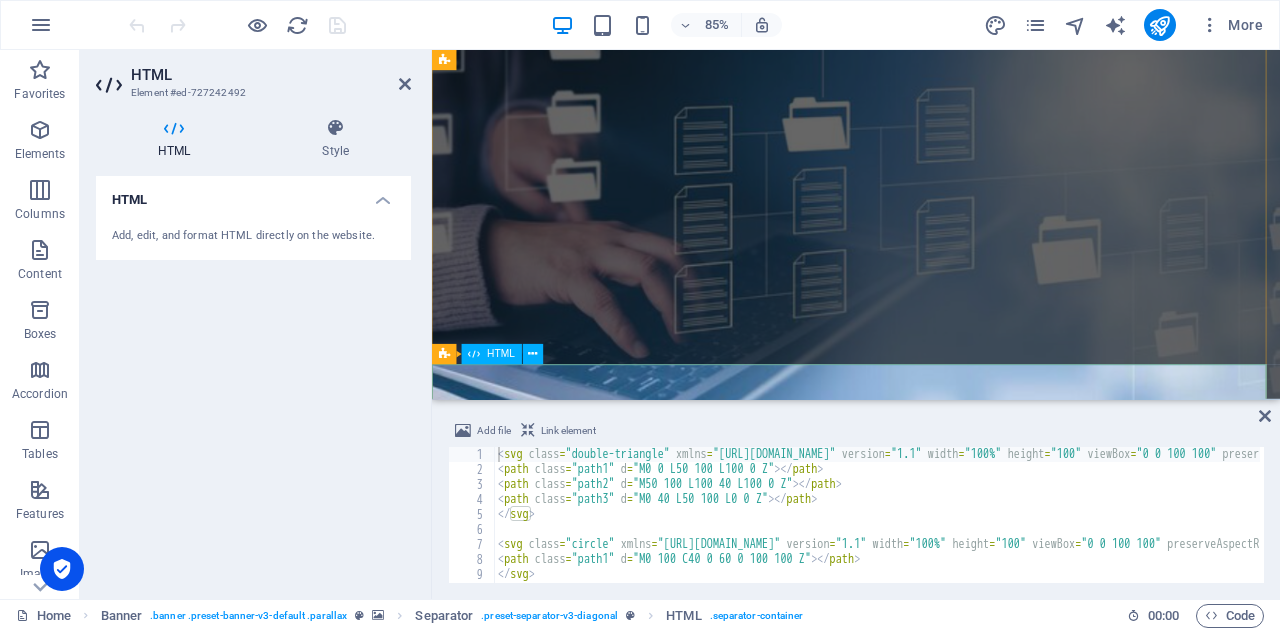 click at bounding box center [931, 1092] 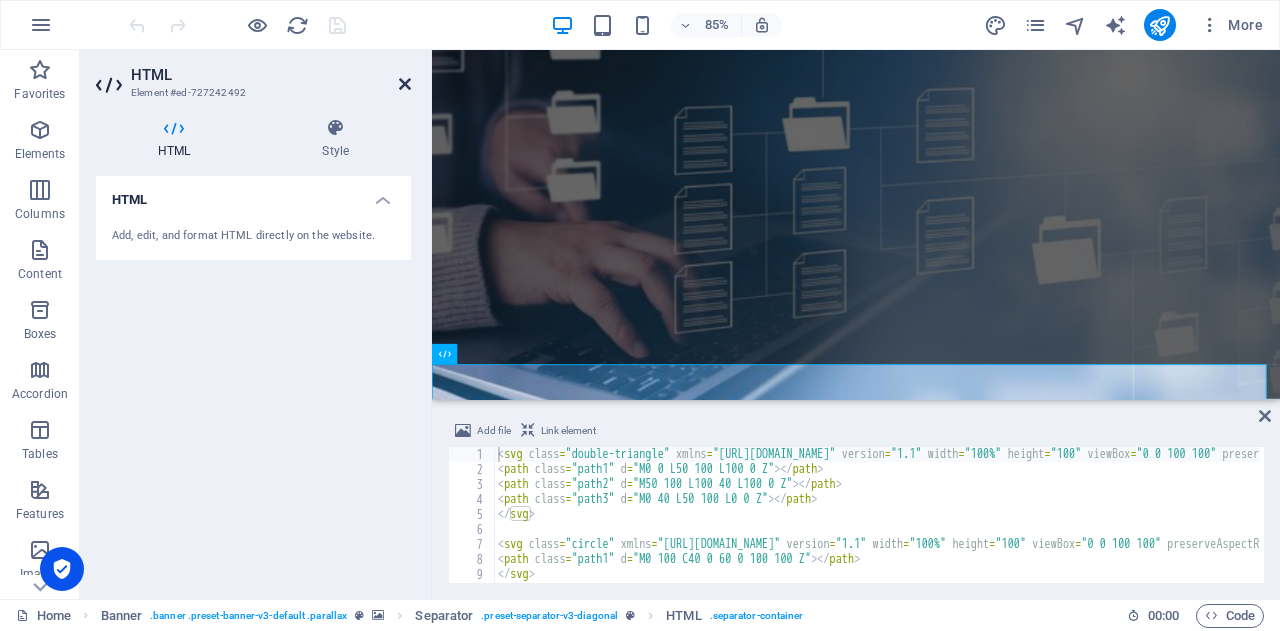 click at bounding box center (405, 84) 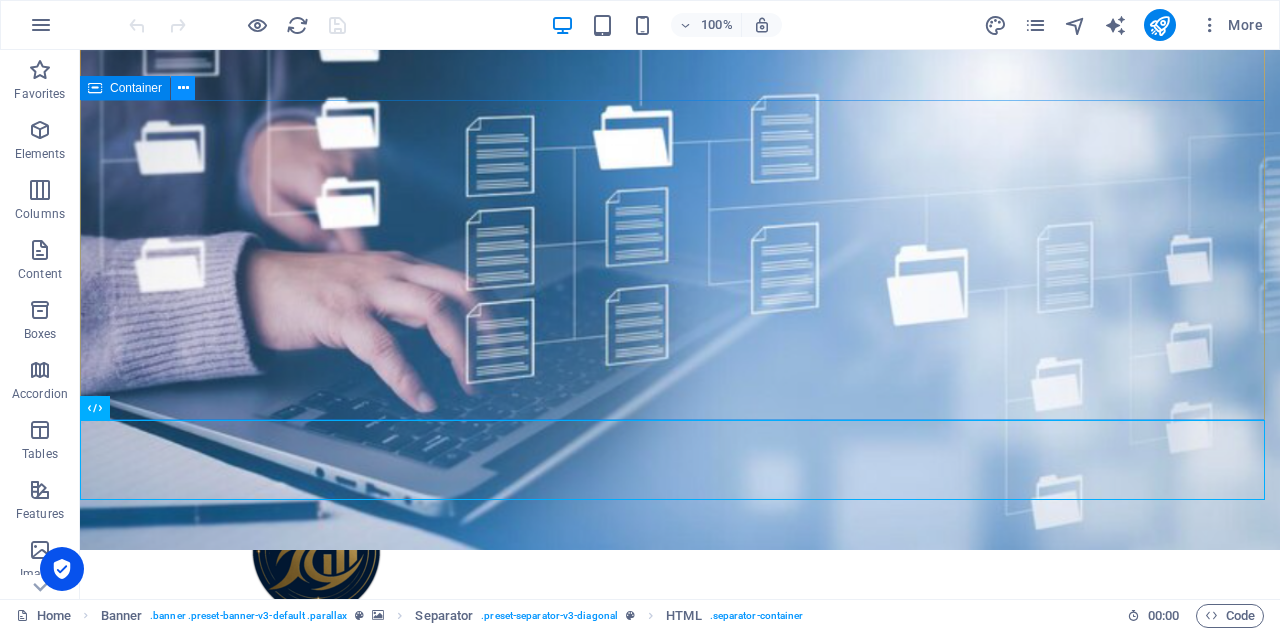click at bounding box center [183, 88] 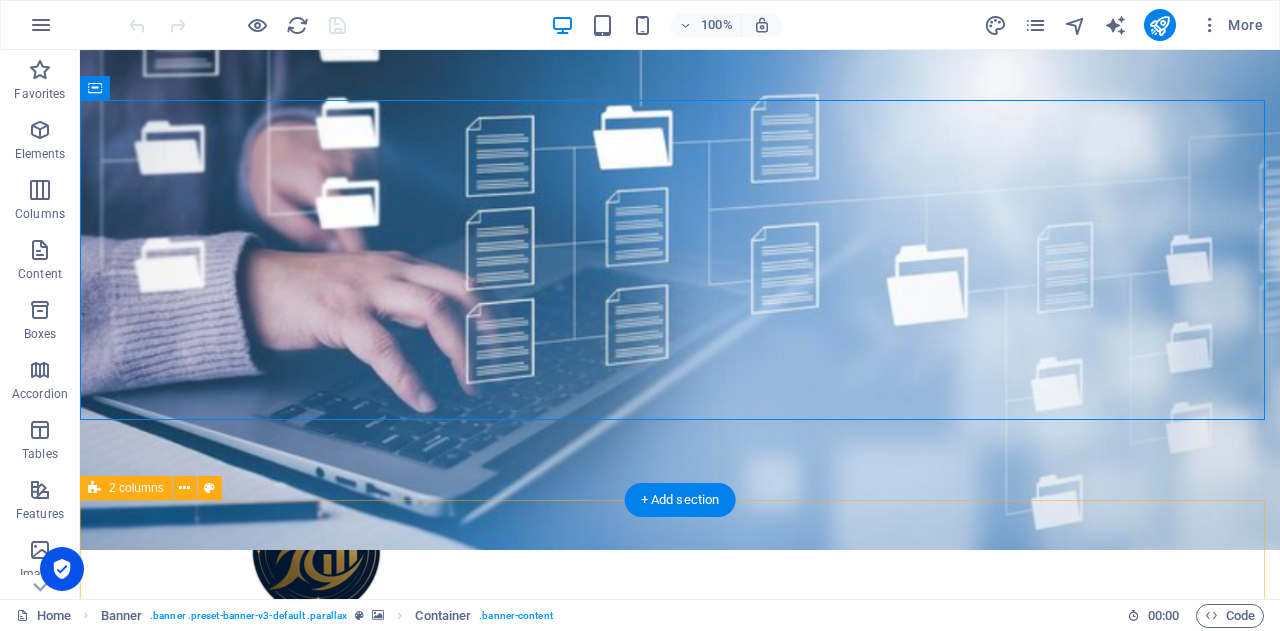 click on "🐊 c ertified, Onshore Professionals Supporting Australian Businesses B IKUCROC  is a collaborative, agile team of [DEMOGRAPHIC_DATA] professionals — including  PMP® (Project Management Professional)  certified project managers,  PBA® (Professional in Business Analysis)  certified business analysts, and  experienced administrative experts . We work and live in [GEOGRAPHIC_DATA], giving us a deep understanding of local business culture, compliance requirements, and operational expectations. Our team tailors each service to meet your specific needs; whether you're streamlining admin processes, delivering a project, or uncovering opportunities for business improvement. With a focus on quality, accountability, and clear communication, we provide reliable support that helps your business run smarter — without the overhead of full-time staff or the risks of offshore outsourcing." at bounding box center (680, 1525) 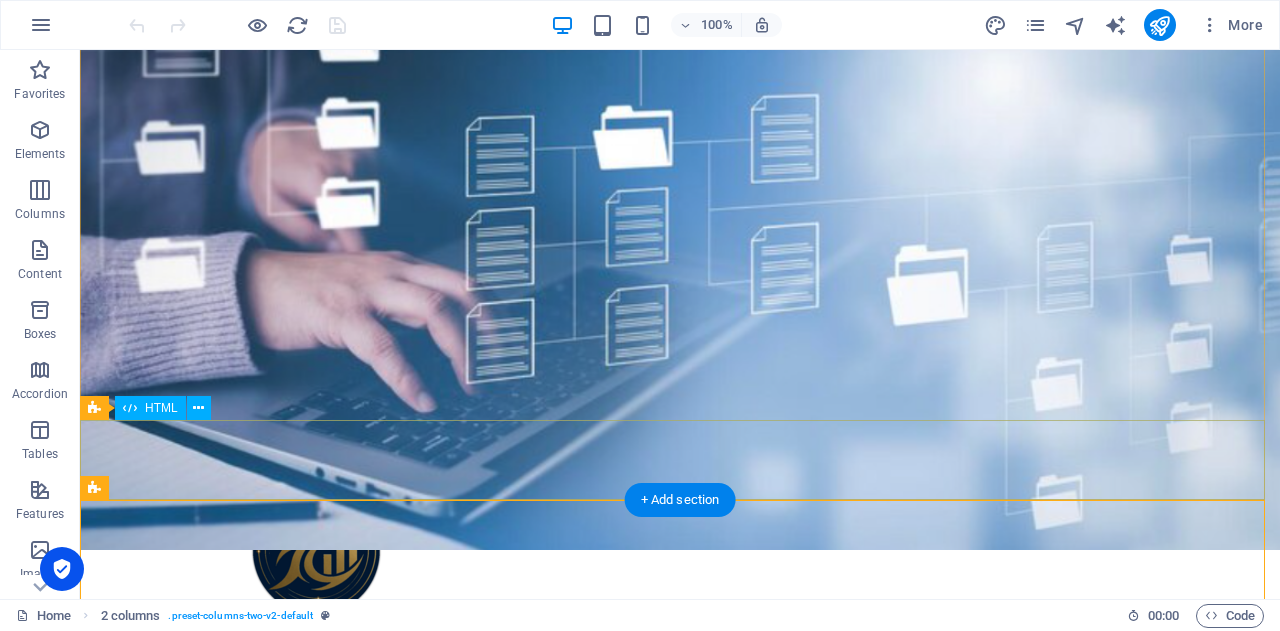 click at bounding box center [680, 1092] 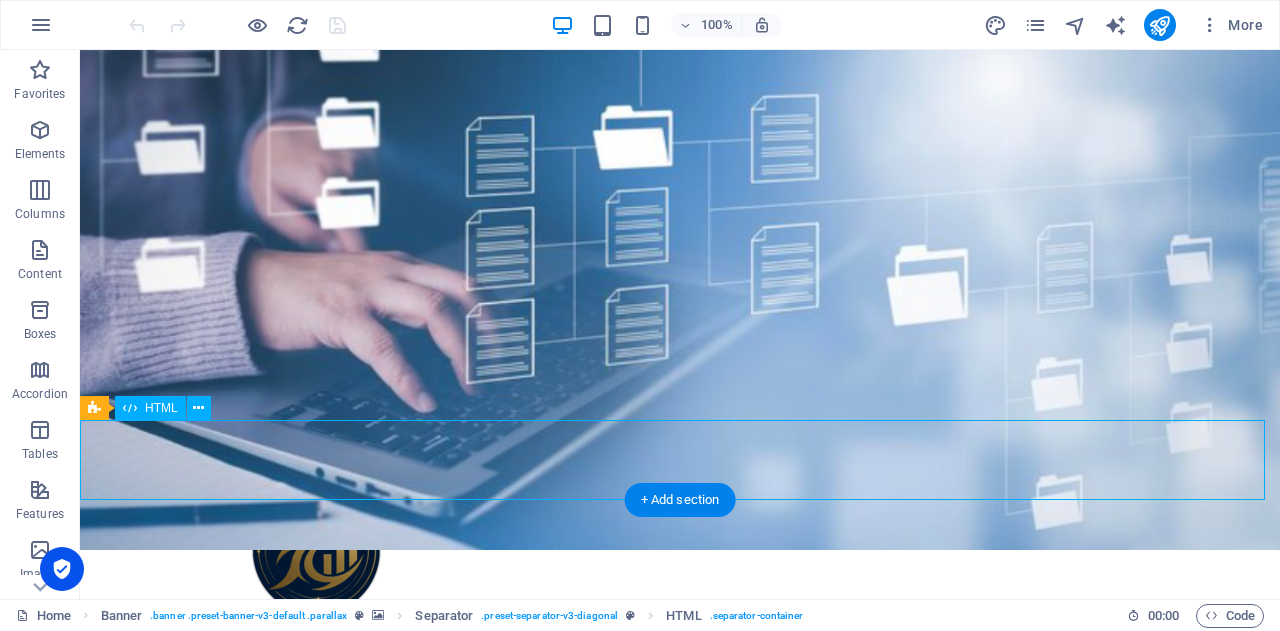 click at bounding box center (680, 1092) 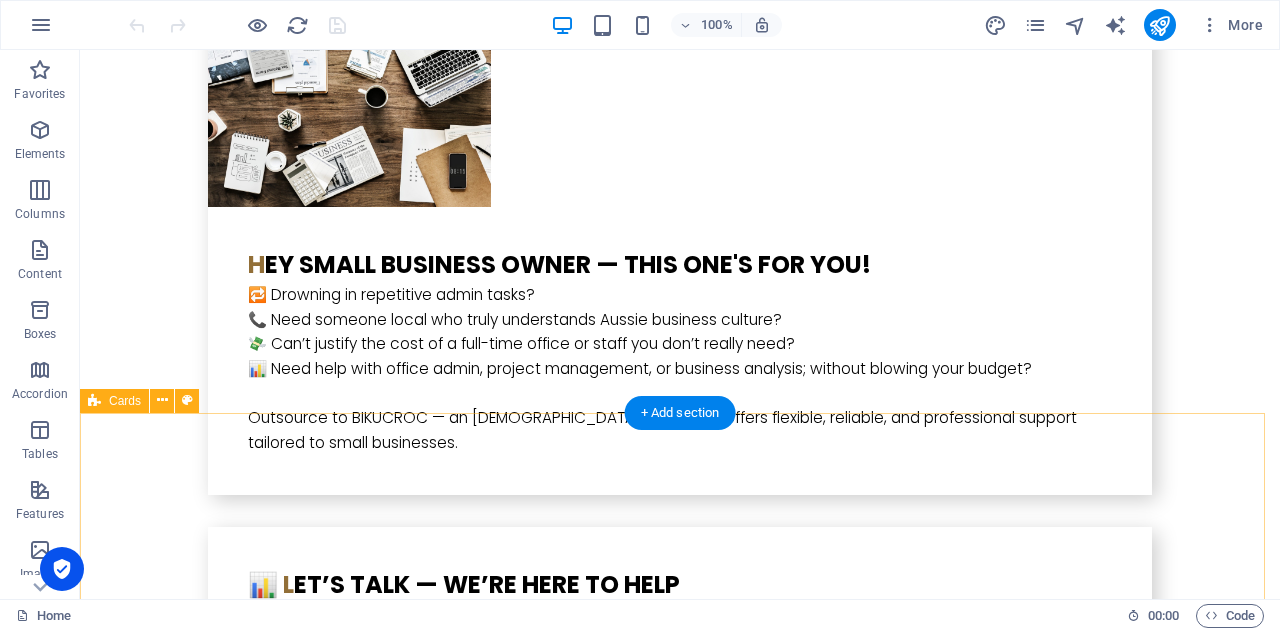 scroll, scrollTop: 4500, scrollLeft: 0, axis: vertical 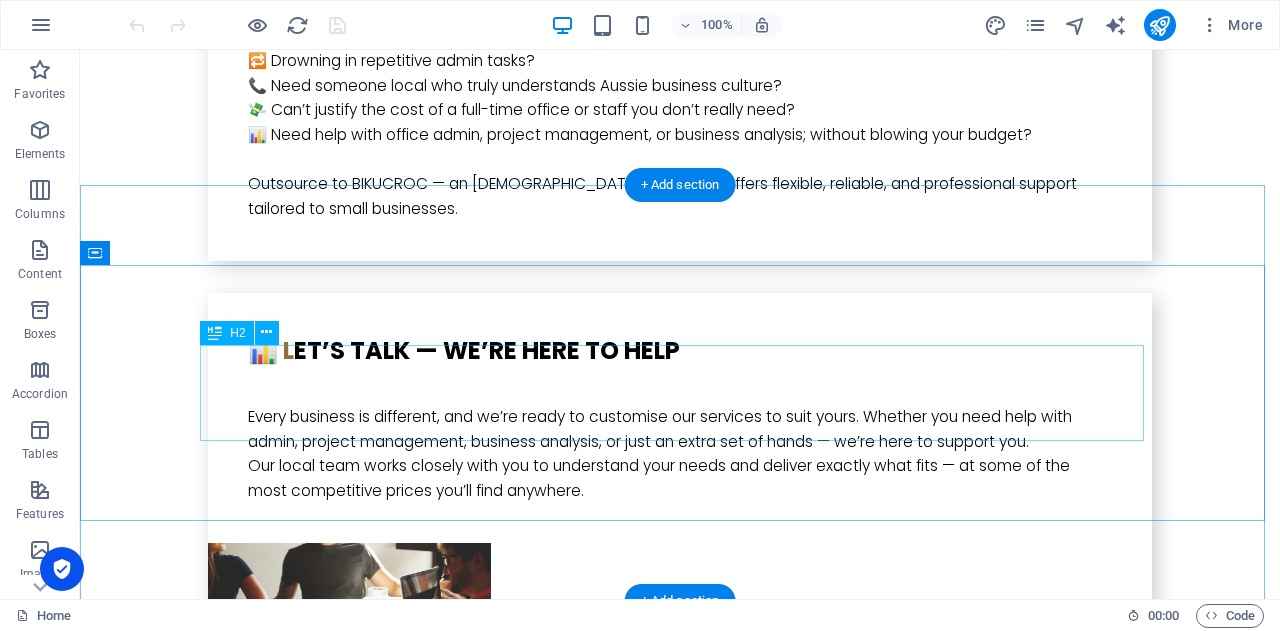 click on "Get in touch for your free business support quote [DATE]!" at bounding box center [680, 3645] 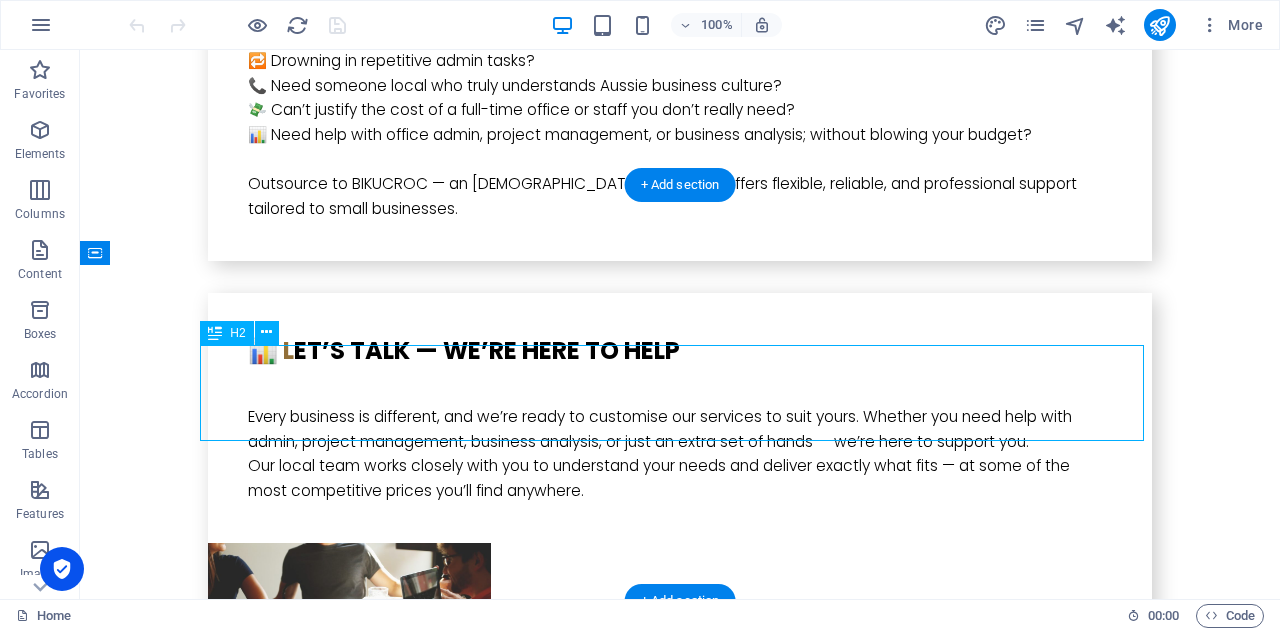 click on "Get in touch for your free business support quote [DATE]!" at bounding box center (680, 3645) 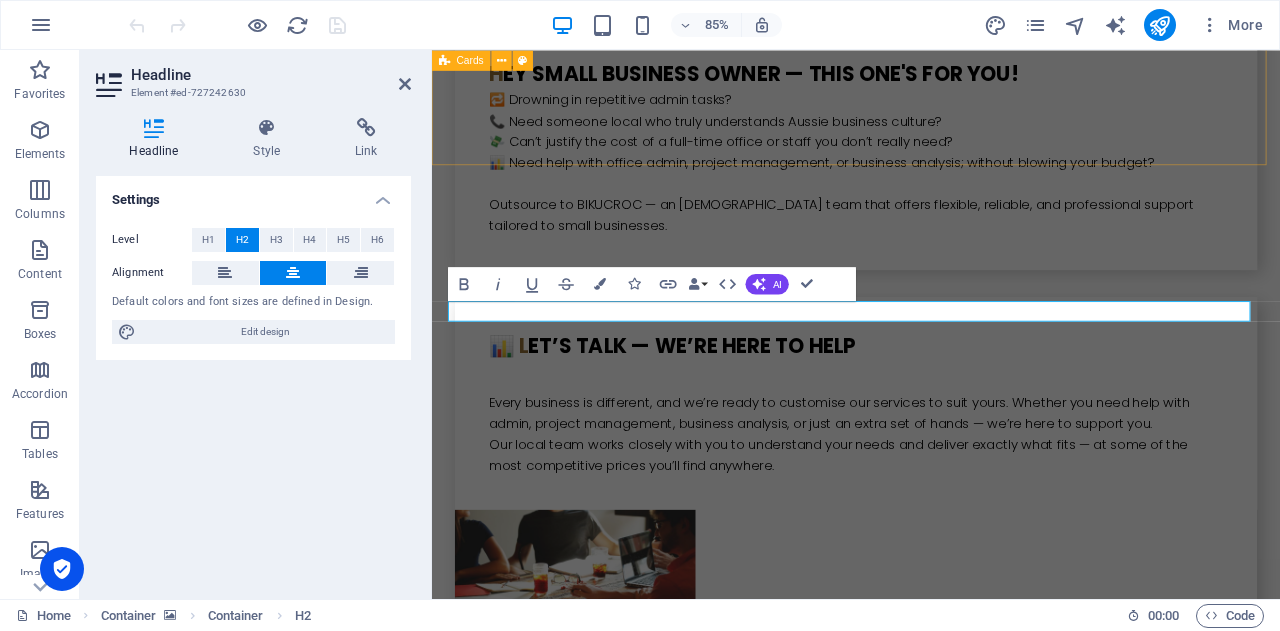 click on "BIKUCROc b isiness  I nsights &  K nowledge  U nity,  C oordination,  R eliability,  O rganization &  C ommitment" at bounding box center (931, 2933) 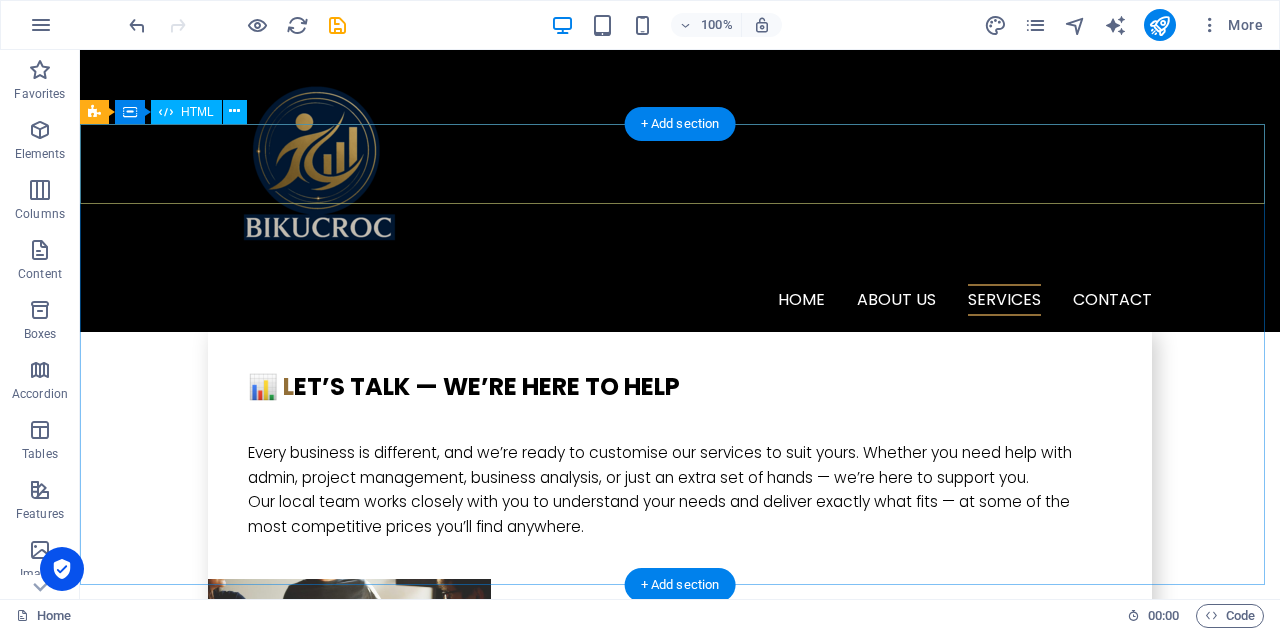 scroll, scrollTop: 4268, scrollLeft: 0, axis: vertical 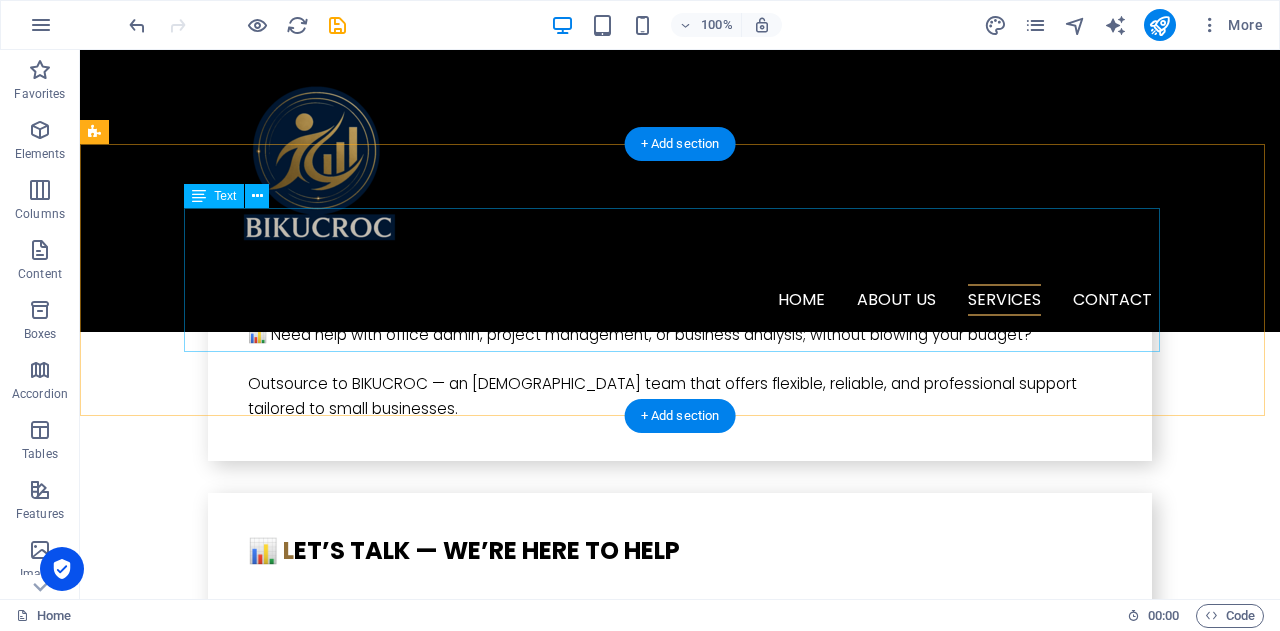click on "BIKUCROc b isiness  I nsights &  K nowledge  U nity,  C oordination,  R eliability,  O rganization &  C ommitment" at bounding box center (568, 3085) 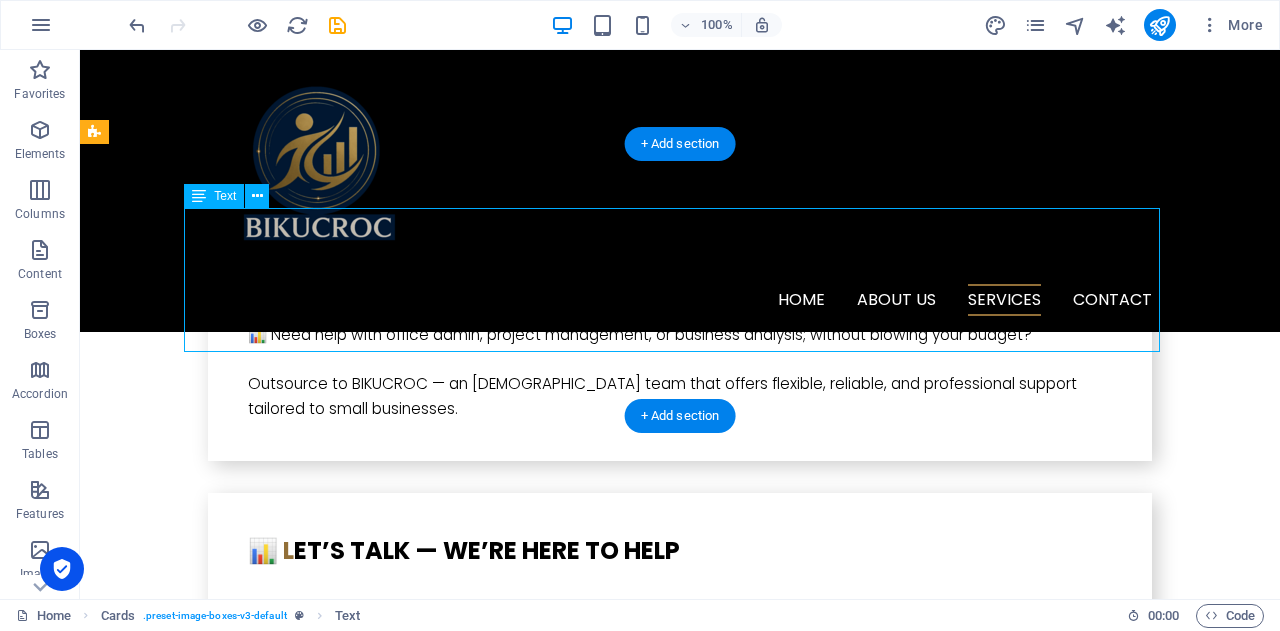 click on "BIKUCROc b isiness  I nsights &  K nowledge  U nity,  C oordination,  R eliability,  O rganization &  C ommitment" at bounding box center (568, 3085) 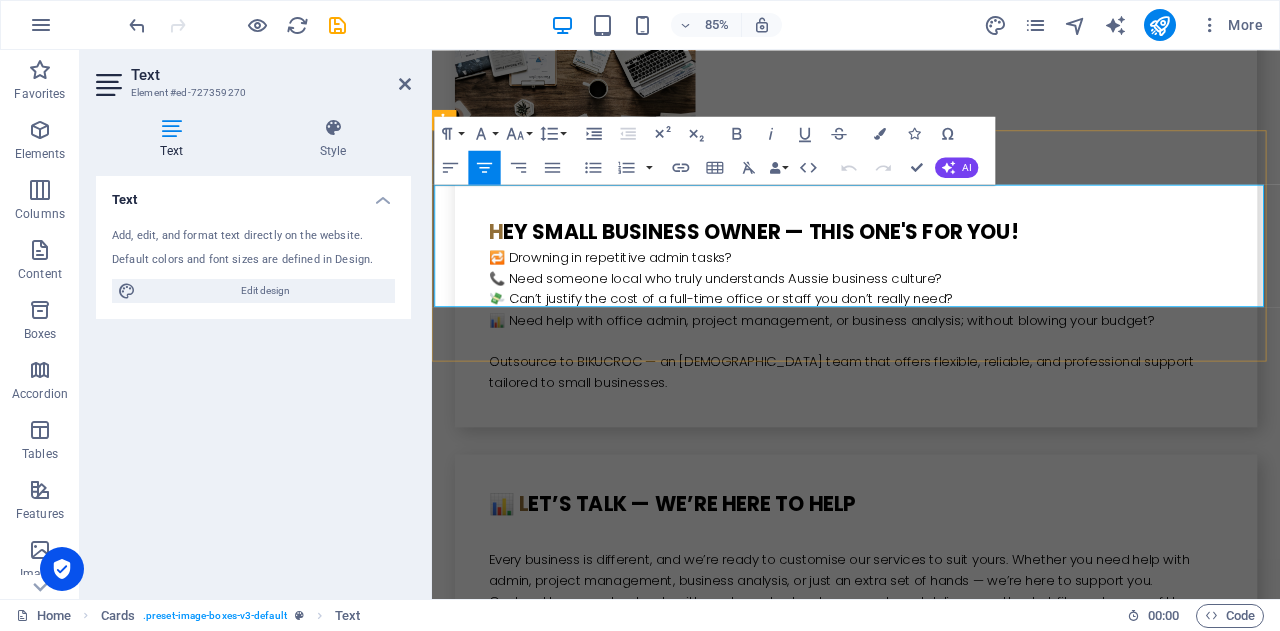 click on "BIKUCROc b isiness  I nsights &  K nowledge  U nity,  C oordination,  R eliability,  O rganization &  C ommitment" at bounding box center [920, 3117] 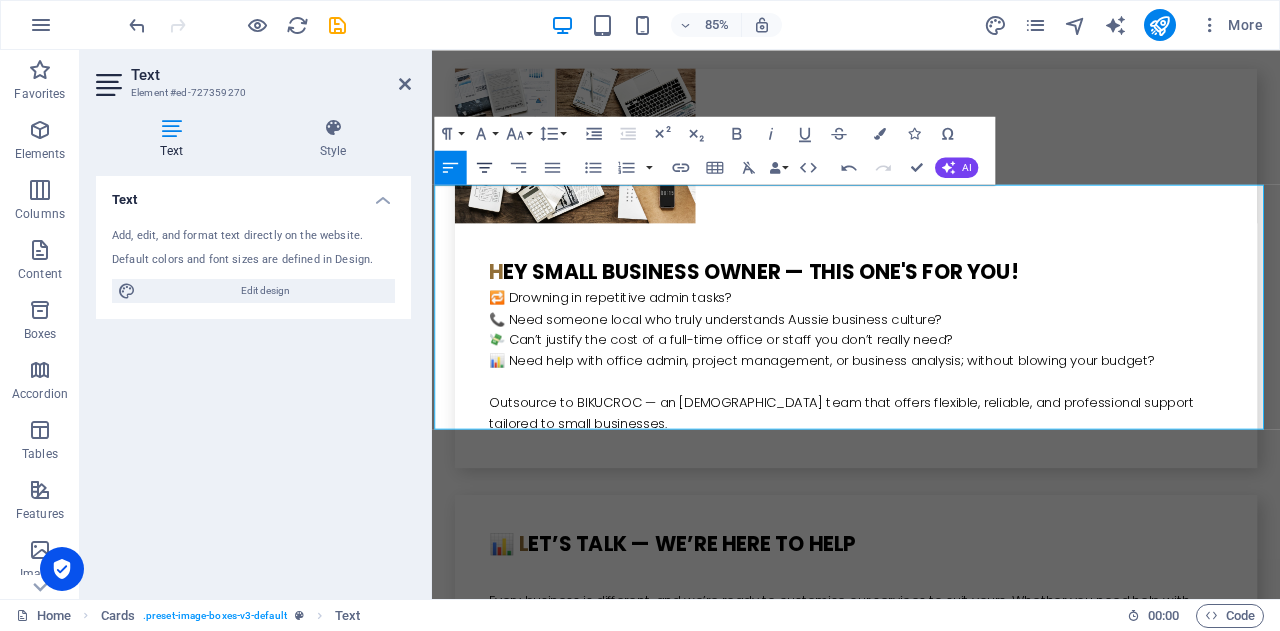 click 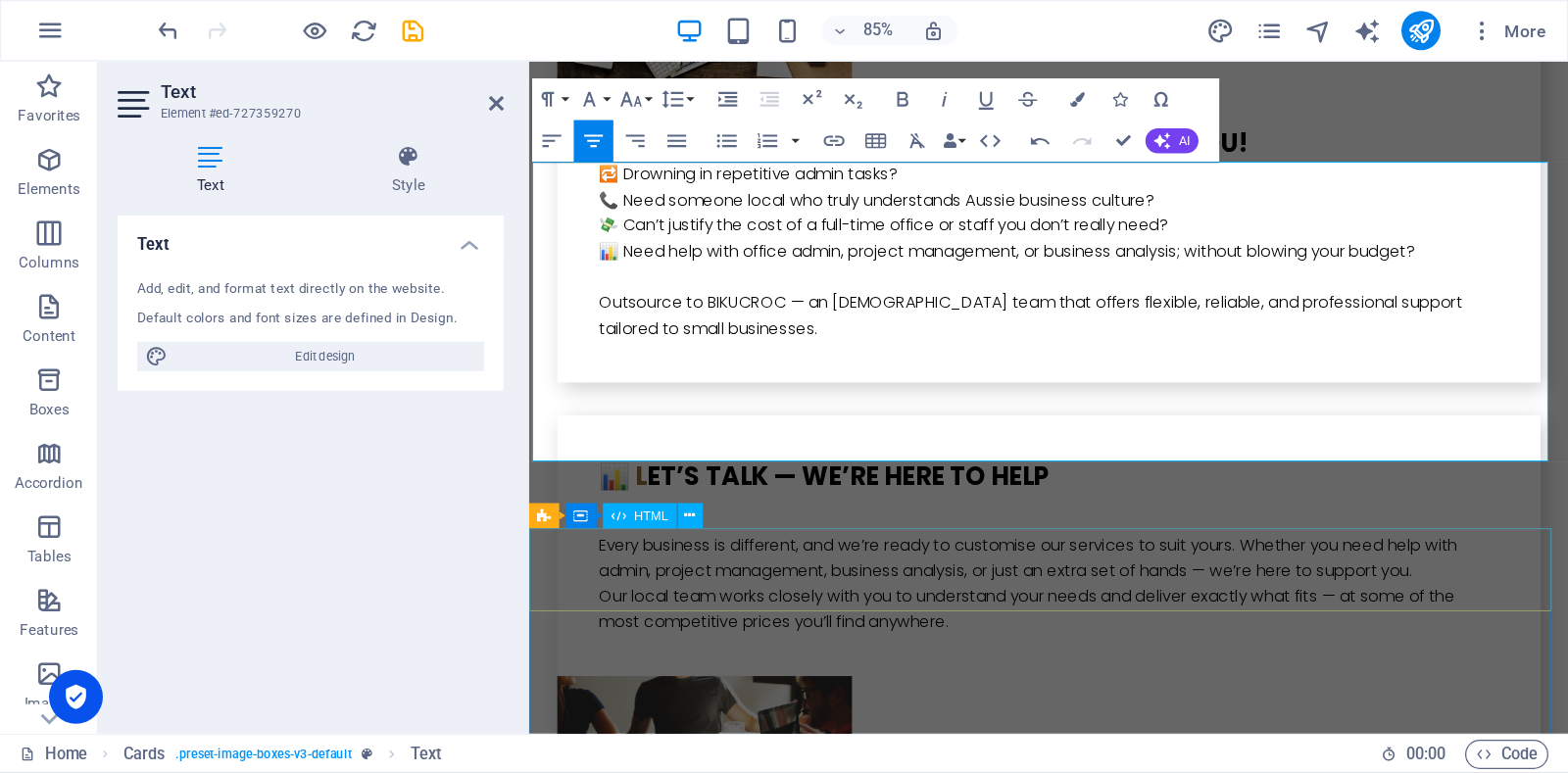 scroll, scrollTop: 4377, scrollLeft: 0, axis: vertical 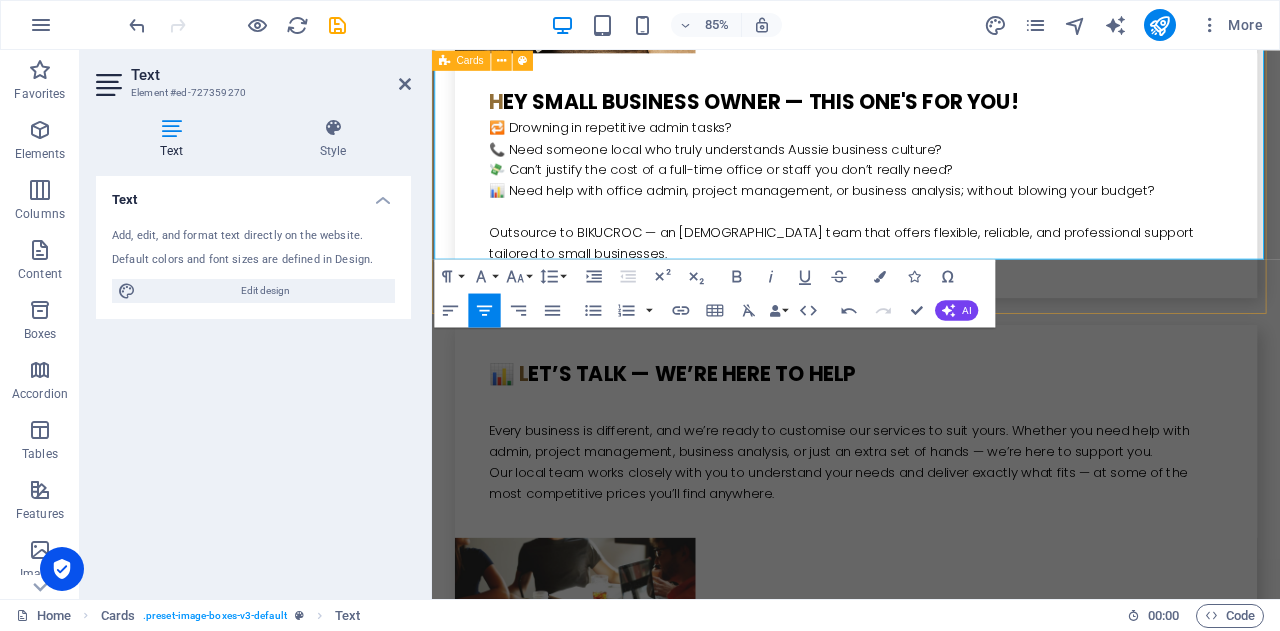 click on "BIKUCROc b isiness  I nsights &  K nowledge  U nity,  C oordination,  R eliability,  O rganization &  C ommitment ​ Get in touch for your free business support quote [DATE]!" at bounding box center (931, 3037) 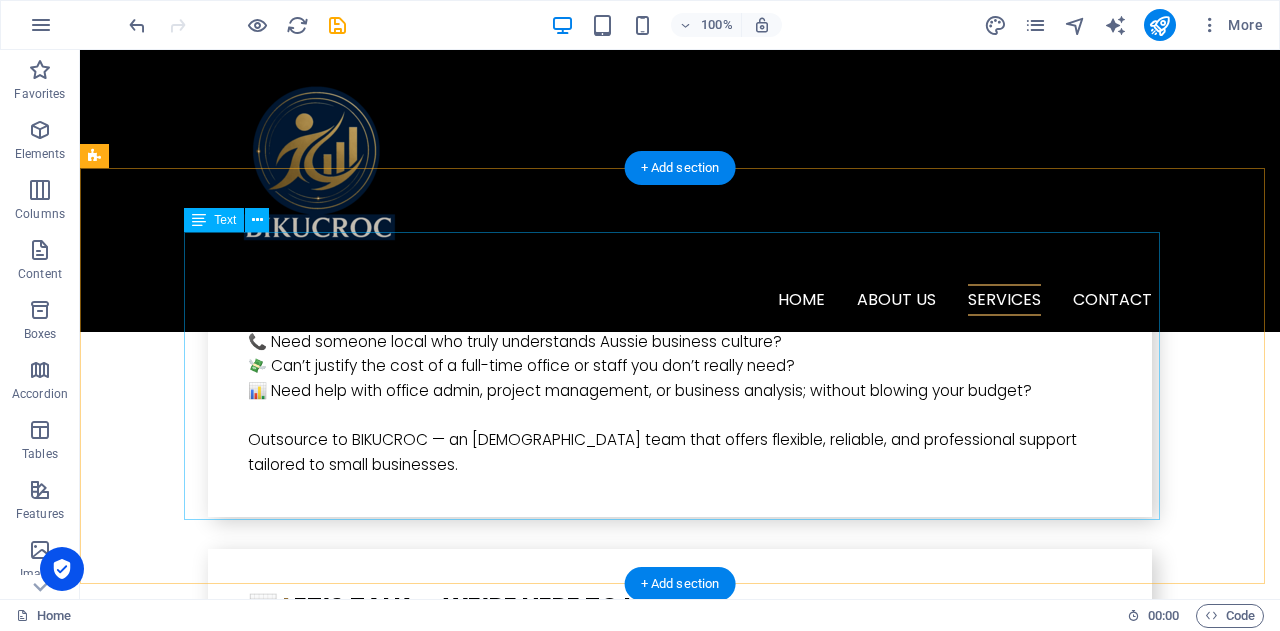 scroll, scrollTop: 4168, scrollLeft: 0, axis: vertical 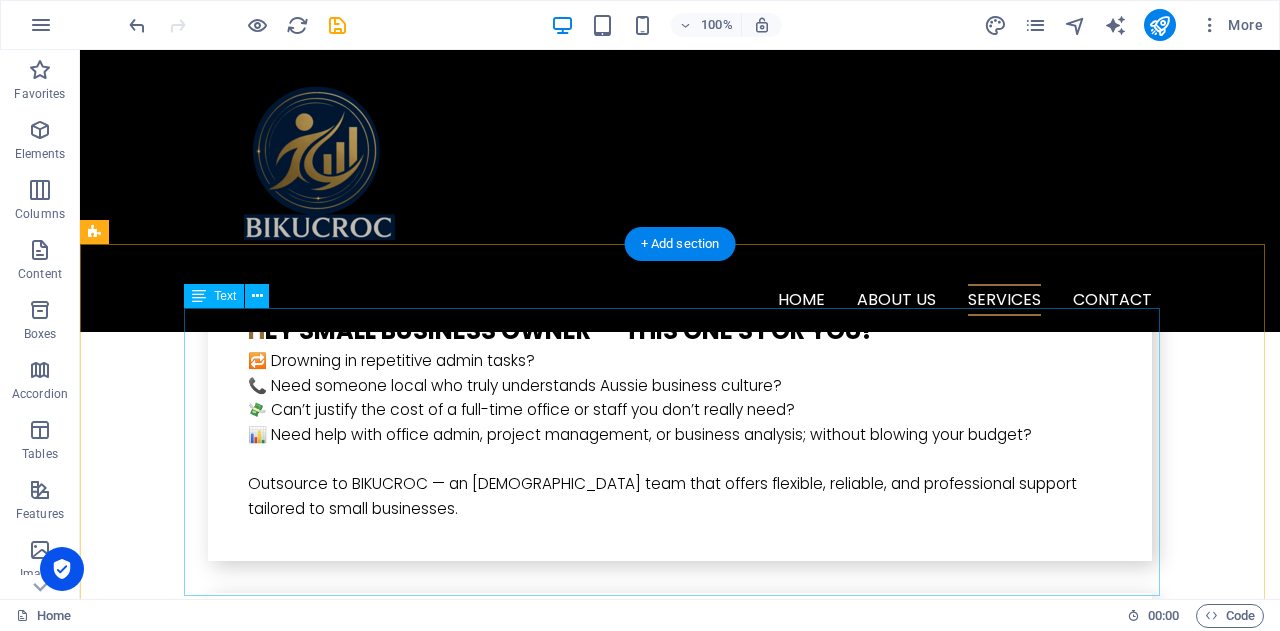 click on "BIKUCROc b isiness  I nsights &  K nowledge  U nity,  C oordination,  R eliability,  O rganization &  C ommitment Get in touch for your free business support quote [DATE]!" at bounding box center [568, 3257] 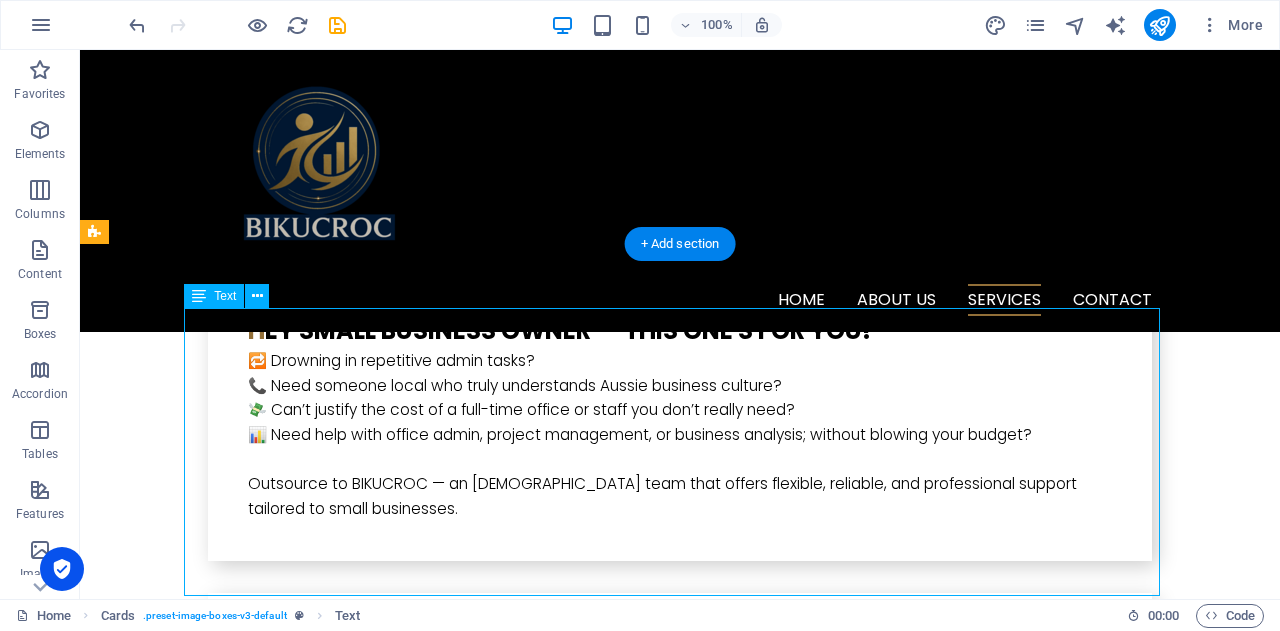 click on "BIKUCROc b isiness  I nsights &  K nowledge  U nity,  C oordination,  R eliability,  O rganization &  C ommitment Get in touch for your free business support quote [DATE]!" at bounding box center [568, 3257] 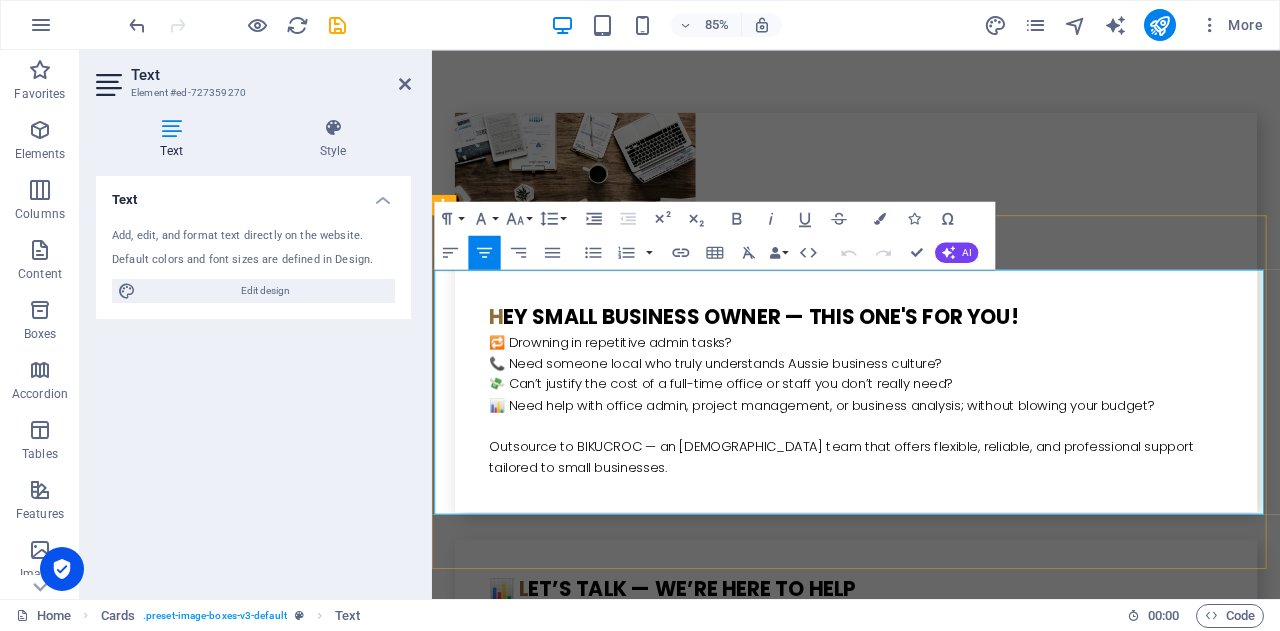 click on "BIKUCROc b isiness  I nsights &  K nowledge  U nity,  C oordination,  R eliability,  O rganization &  C ommitment" at bounding box center [920, 3241] 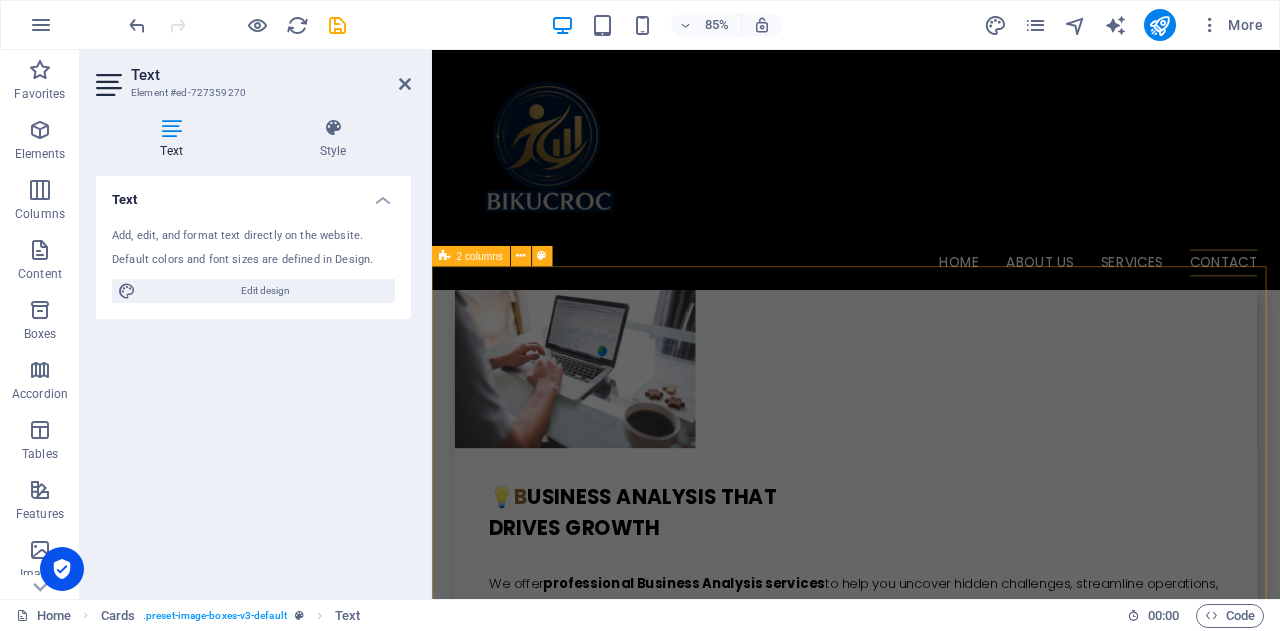 scroll, scrollTop: 4868, scrollLeft: 0, axis: vertical 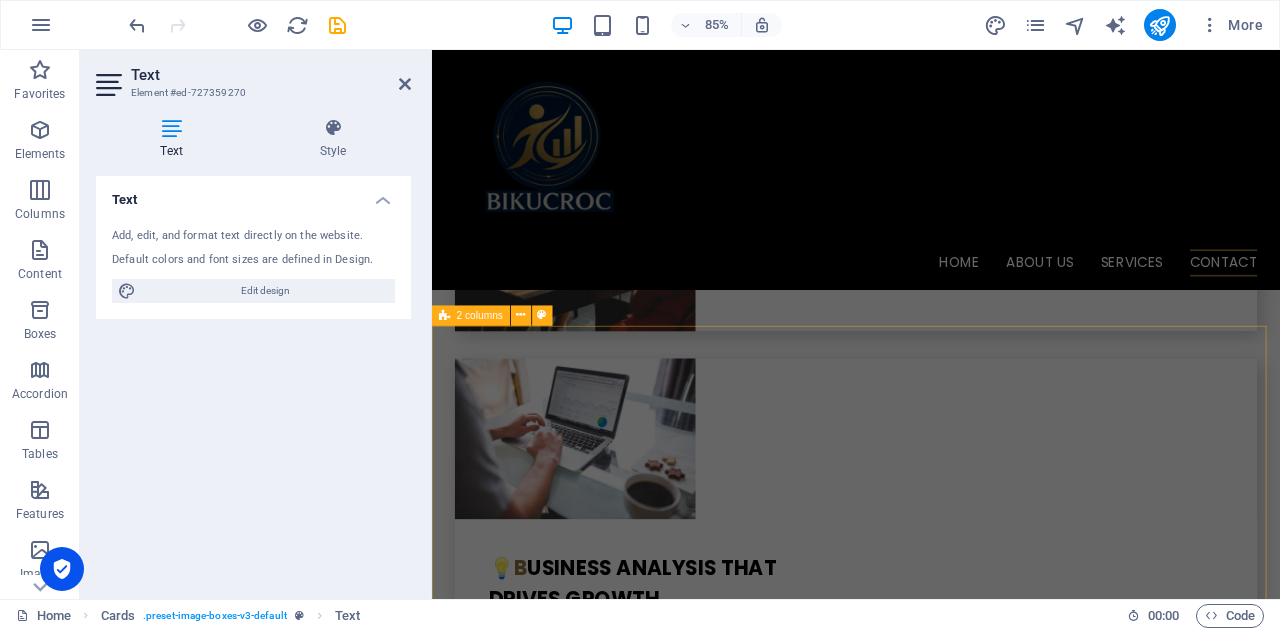 click on "Drop content here or  Add elements  Paste clipboard   I have read and understand the privacy policy. Nicht lesbar? Neu generieren Submit" at bounding box center (931, 4289) 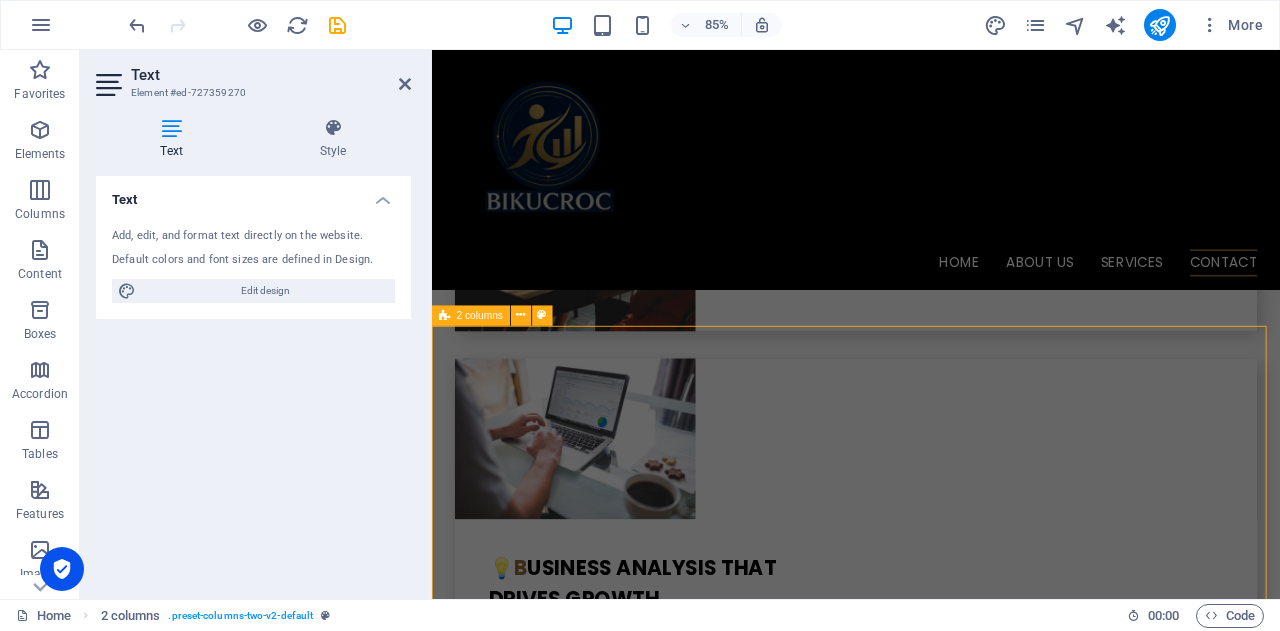 click on "Drop content here or  Add elements  Paste clipboard   I have read and understand the privacy policy. Nicht lesbar? Neu generieren Submit" at bounding box center (931, 4289) 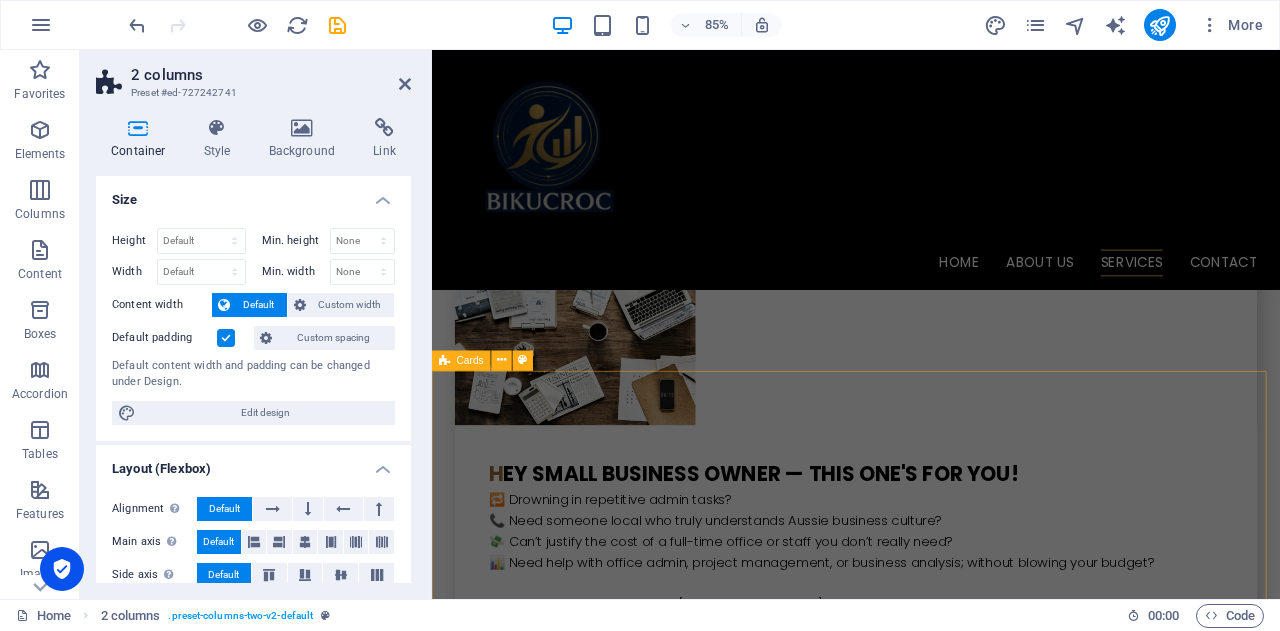 scroll, scrollTop: 3968, scrollLeft: 0, axis: vertical 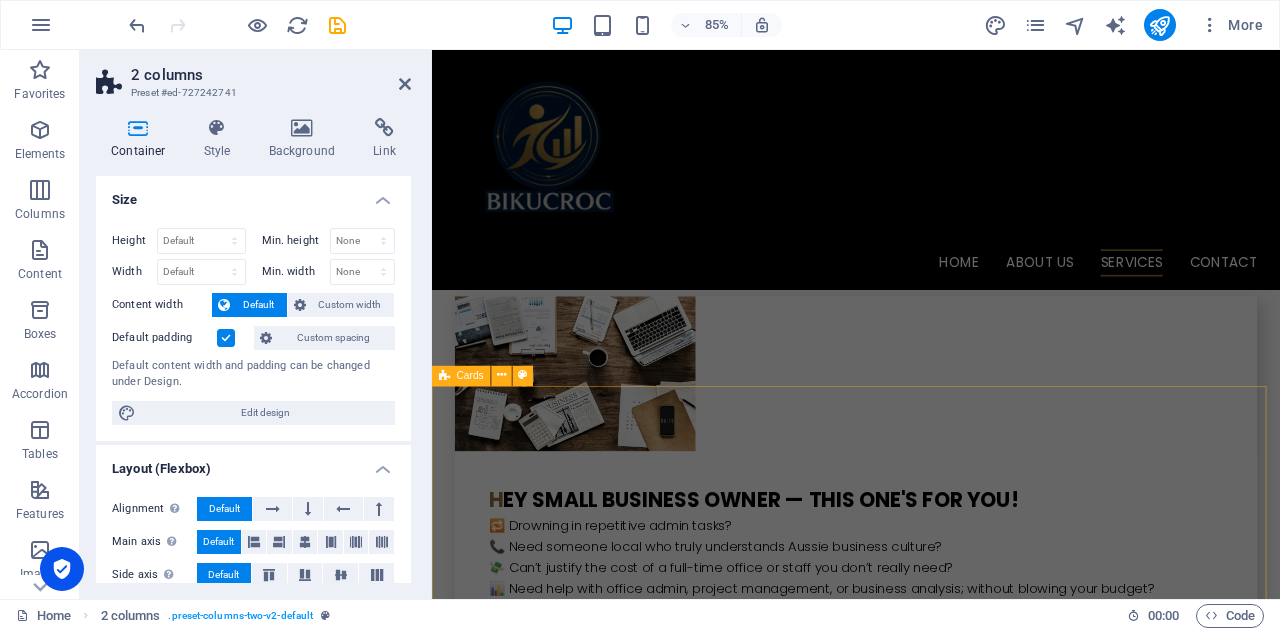click on "BIKUCROc b isiness  I nsights &  K nowledge  U nity,  C oordination,  R eliability,  O rganization &  C ommitment Get in touch for your free business support quote [DATE]!" at bounding box center [931, 3481] 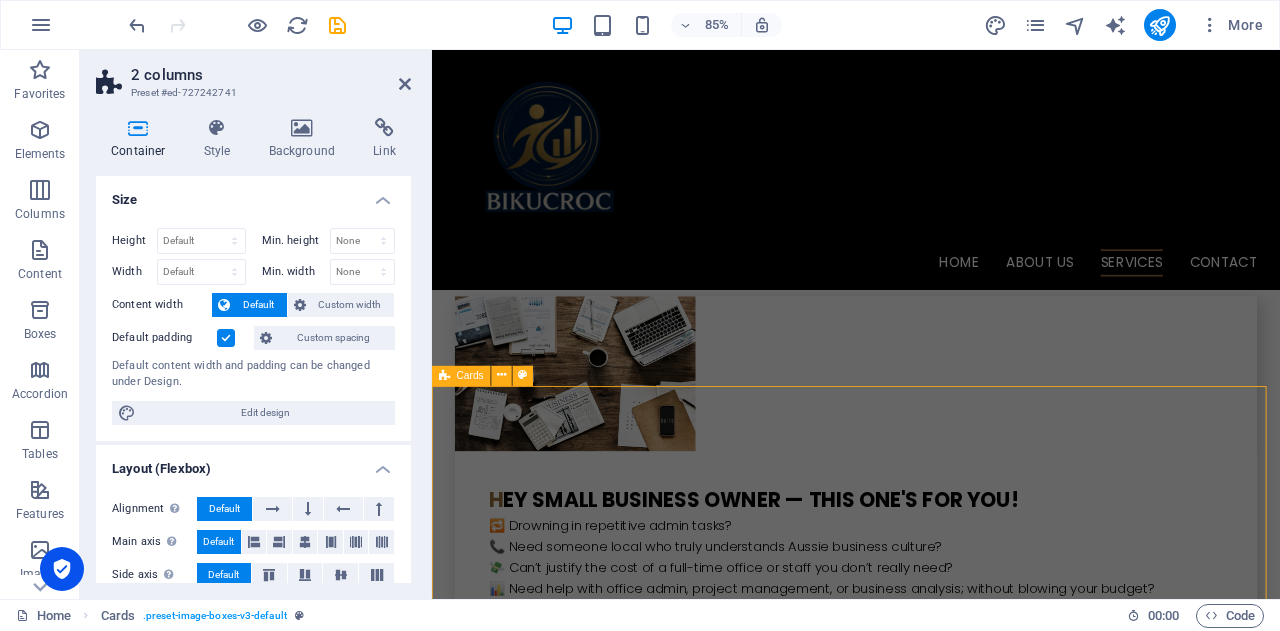 click on "BIKUCROc b isiness  I nsights &  K nowledge  U nity,  C oordination,  R eliability,  O rganization &  C ommitment Get in touch for your free business support quote [DATE]!" at bounding box center [931, 3481] 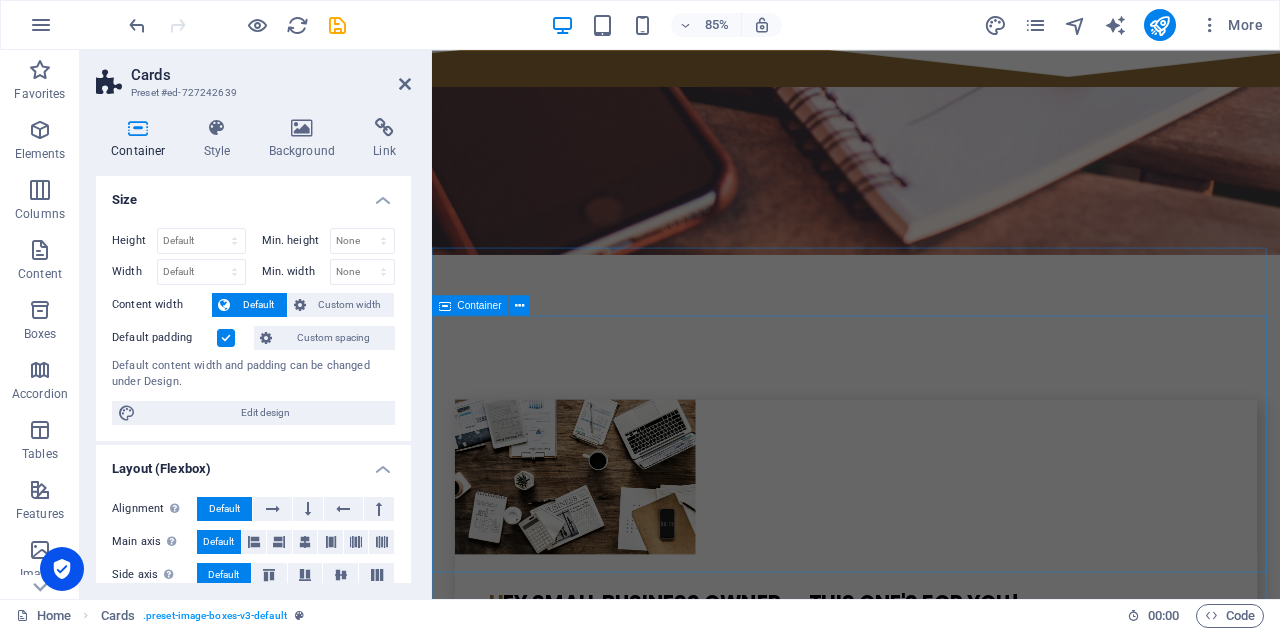 scroll, scrollTop: 4068, scrollLeft: 0, axis: vertical 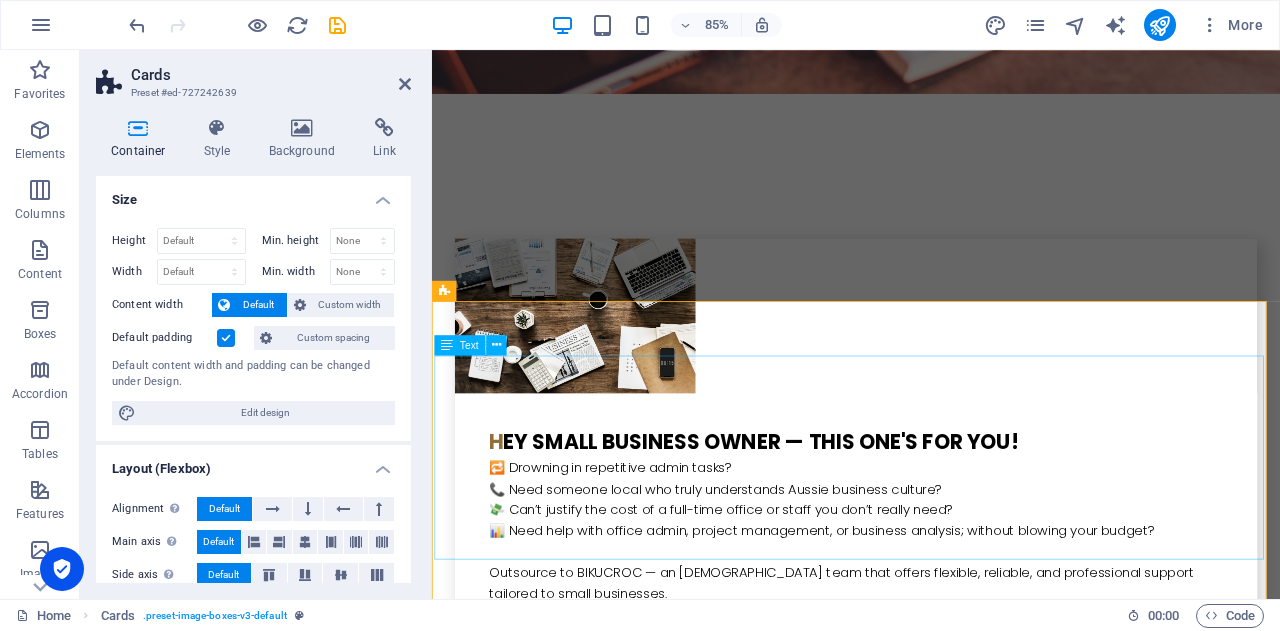 click on "BIKUCROc b isiness  I nsights &  K nowledge  U nity,  C oordination,  R eliability,  O rganization &  C ommitment Get in touch for your free business support quote [DATE]!" at bounding box center [920, 3413] 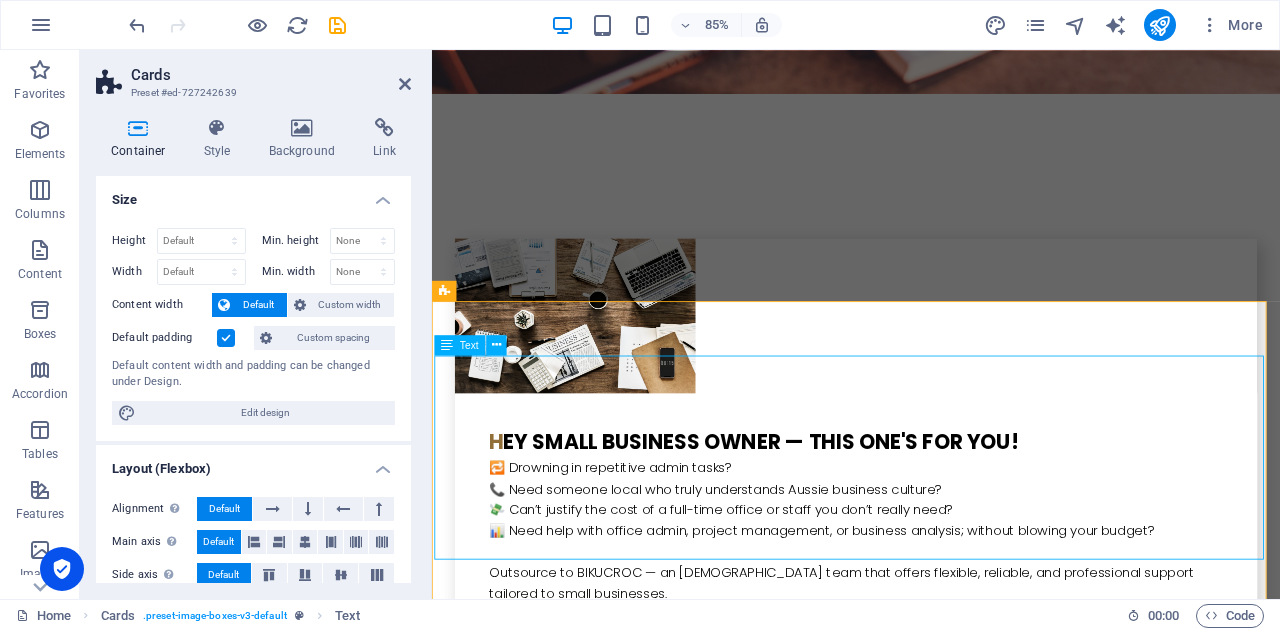 click on "BIKUCROc b isiness  I nsights &  K nowledge  U nity,  C oordination,  R eliability,  O rganization &  C ommitment Get in touch for your free business support quote [DATE]!" at bounding box center [920, 3413] 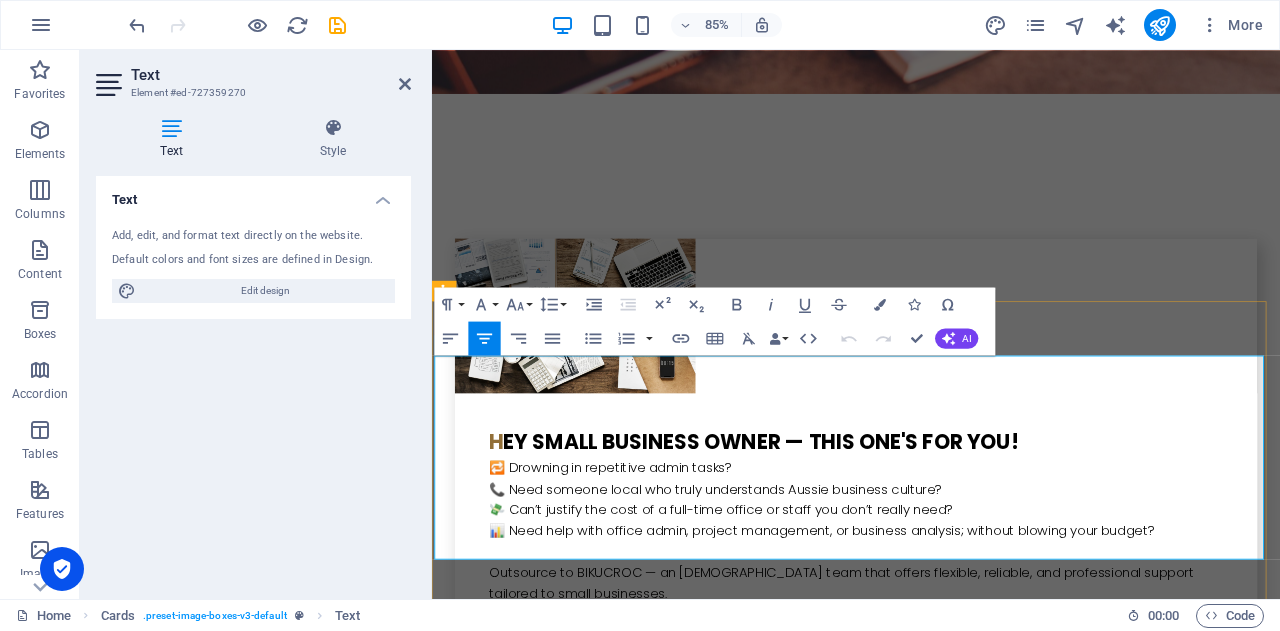 drag, startPoint x: 1007, startPoint y: 433, endPoint x: 830, endPoint y: 439, distance: 177.10167 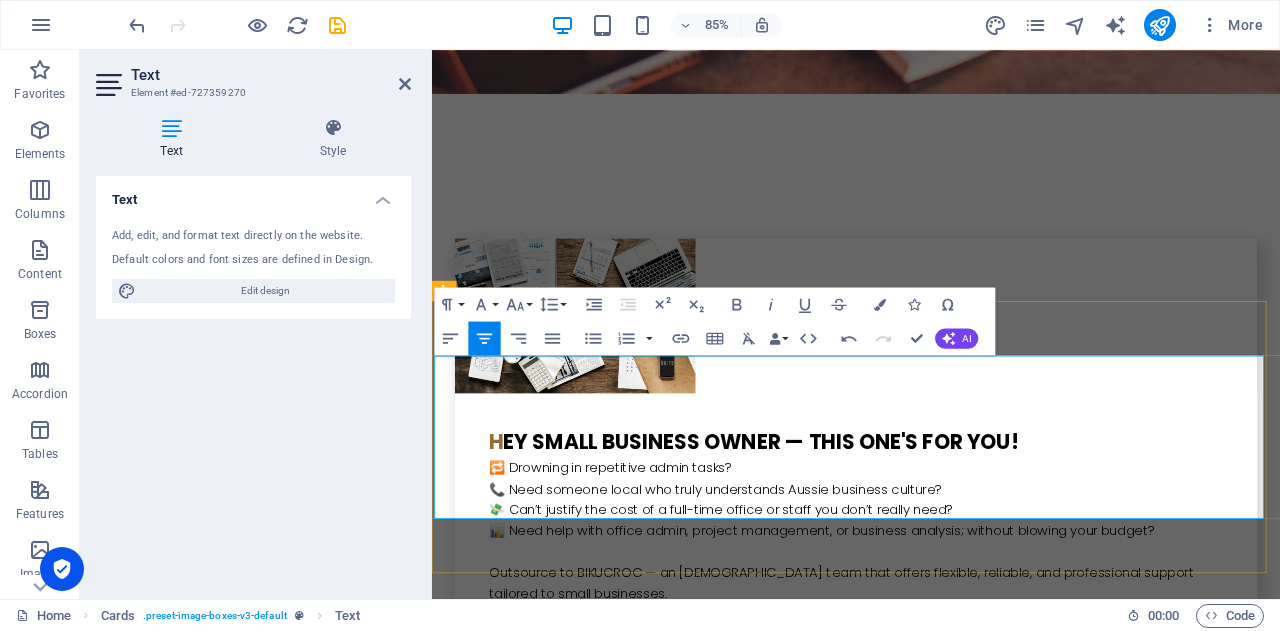 click on "b isiness  I nsights &  K nowledge  U nity,  C oordination,  R eliability,  O rganization &  C ommitment Get in touch for your free business support quote [DATE]!" at bounding box center [920, 3389] 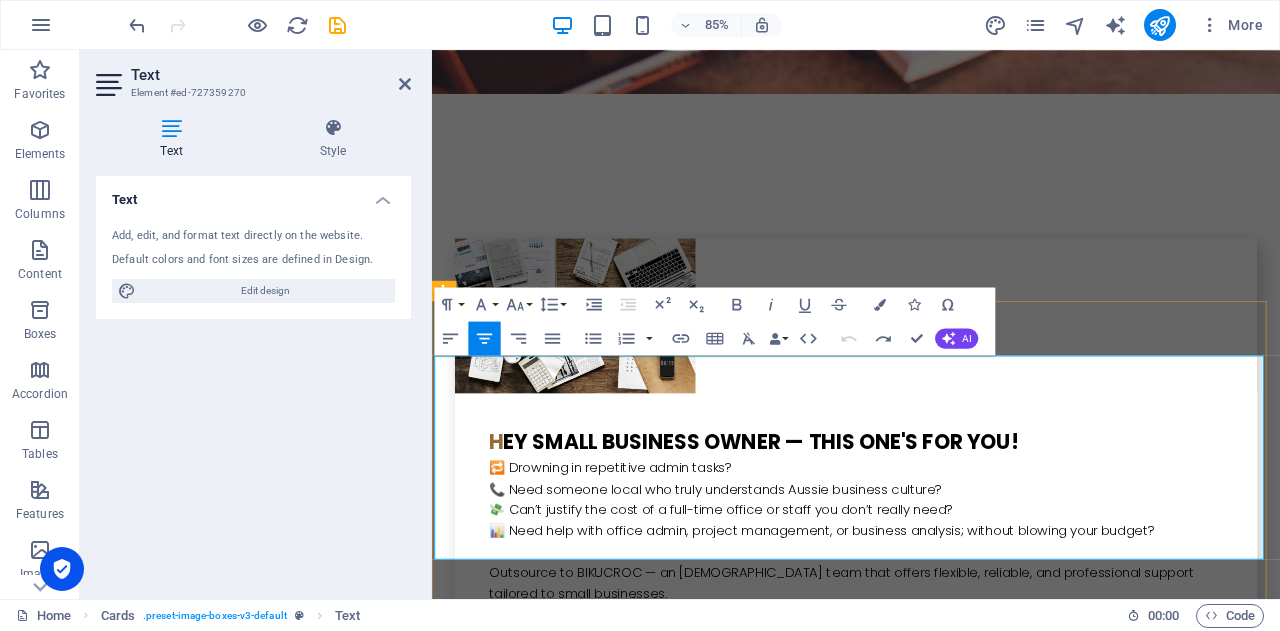 click on "BIKUCROc b isiness  I nsights &  K nowledge  U nity,  C oordination,  R eliability,  O rganization &  C ommitment Get in touch for your free business support quote [DATE]!" at bounding box center (920, 3413) 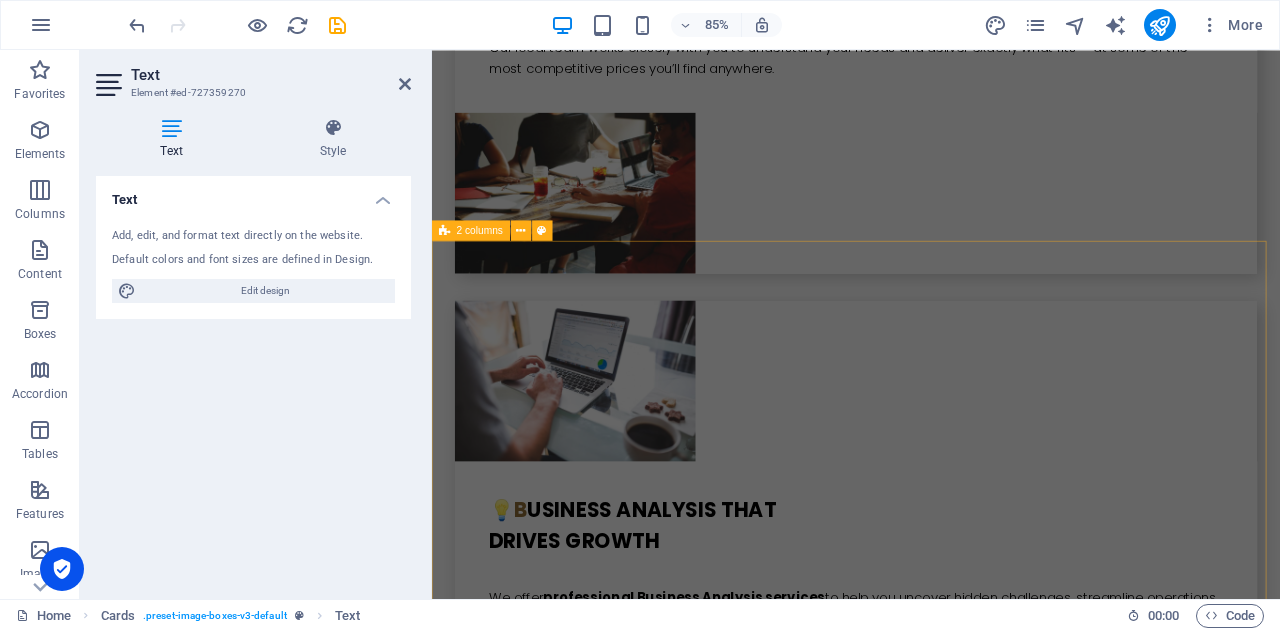 scroll, scrollTop: 5068, scrollLeft: 0, axis: vertical 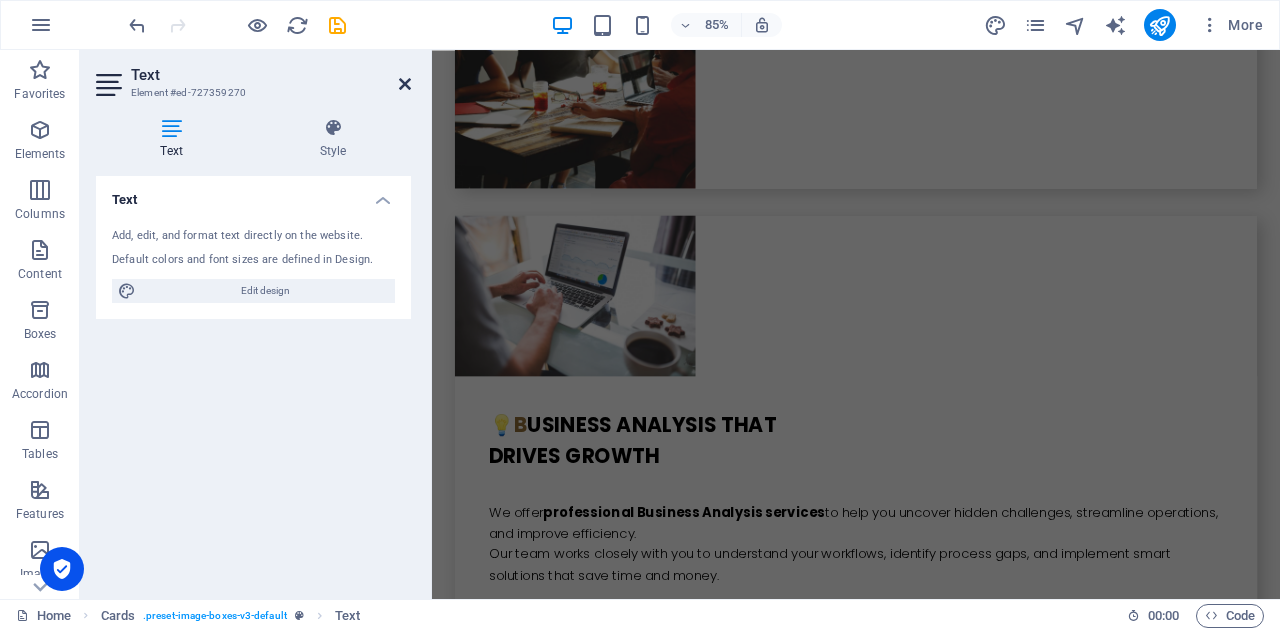 click at bounding box center [405, 84] 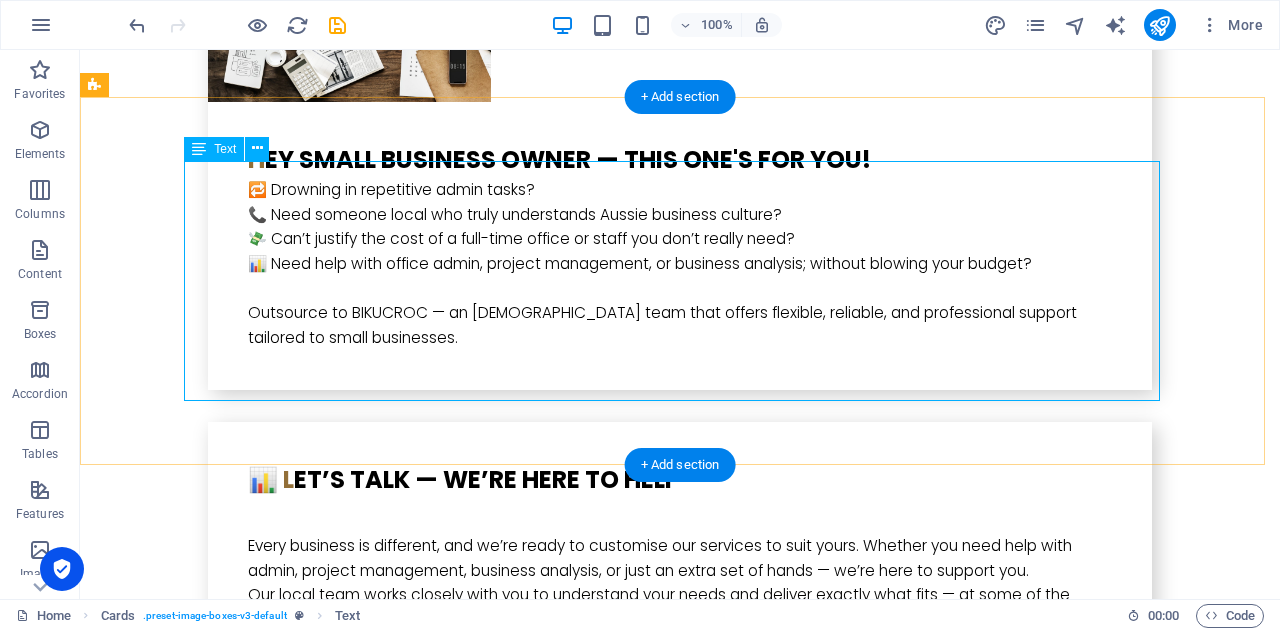 scroll, scrollTop: 4372, scrollLeft: 0, axis: vertical 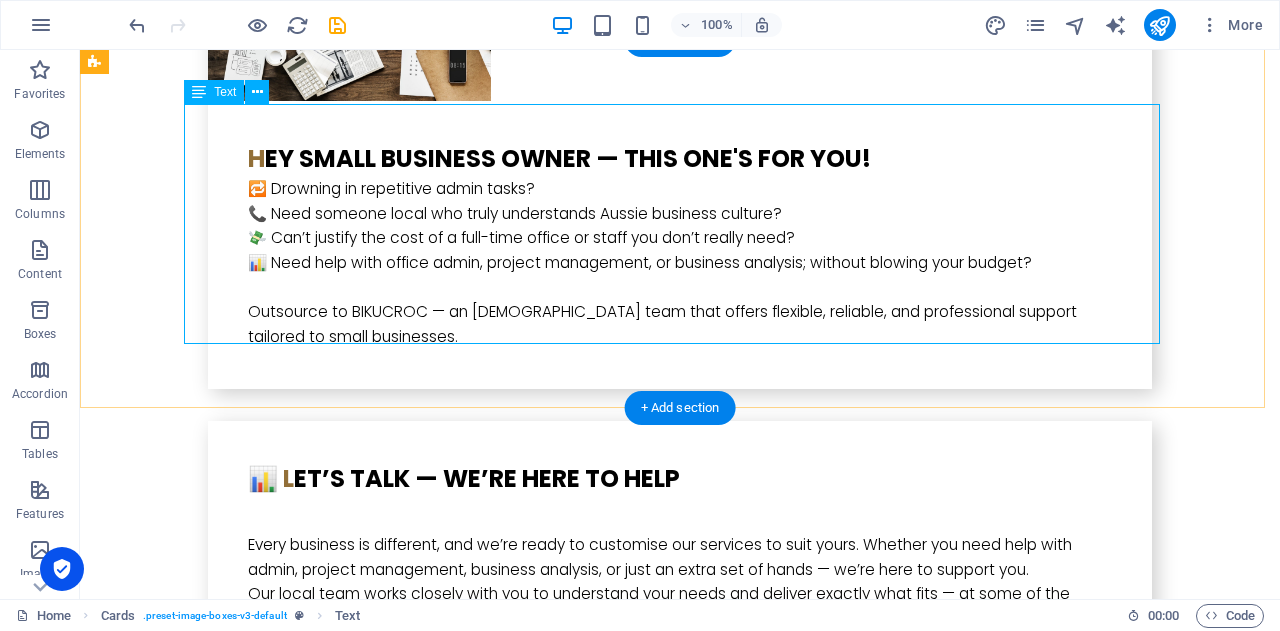 click on "BIKUCROc b isiness  I nsights &  K nowledge  U nity,  C oordination,  R eliability,  O rganization &  C ommitment Get in touch for your free business support quote today!" at bounding box center (568, 3061) 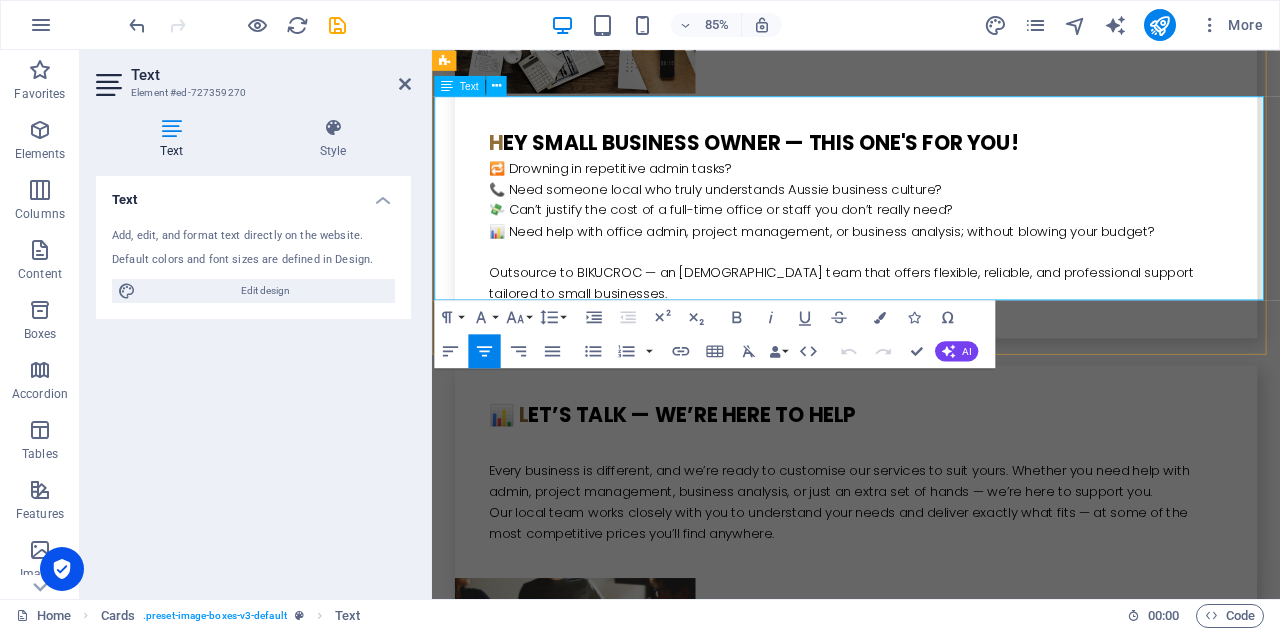 drag, startPoint x: 1181, startPoint y: 313, endPoint x: 531, endPoint y: 251, distance: 652.95026 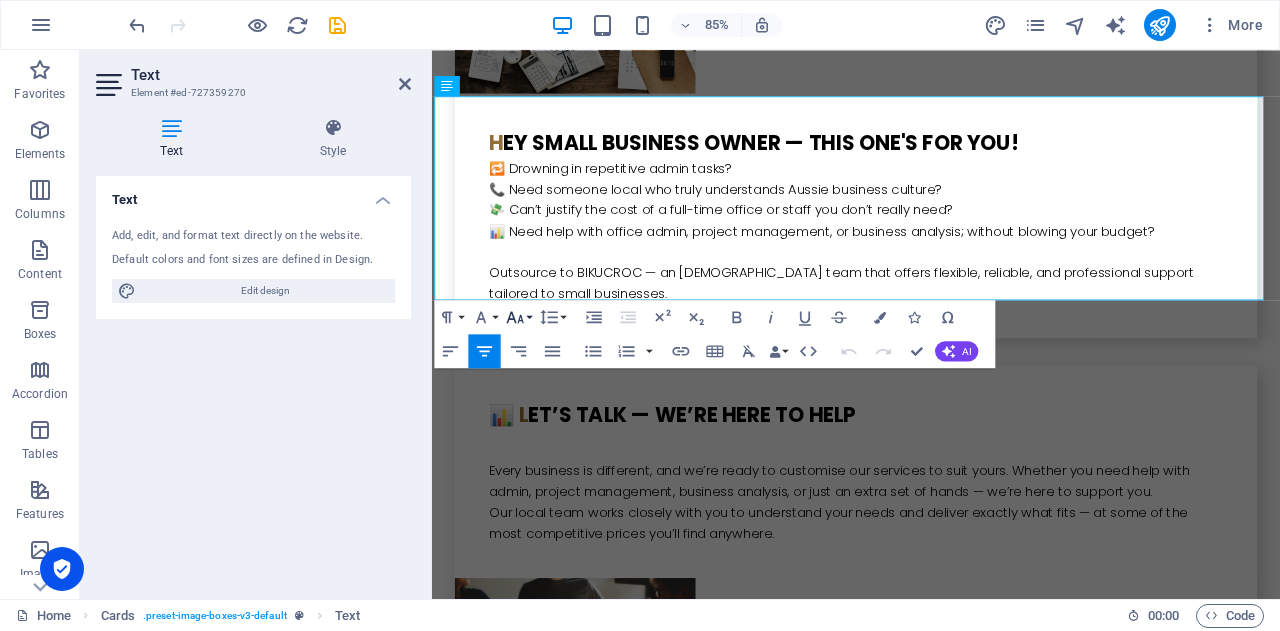 click on "Font Size" at bounding box center (519, 317) 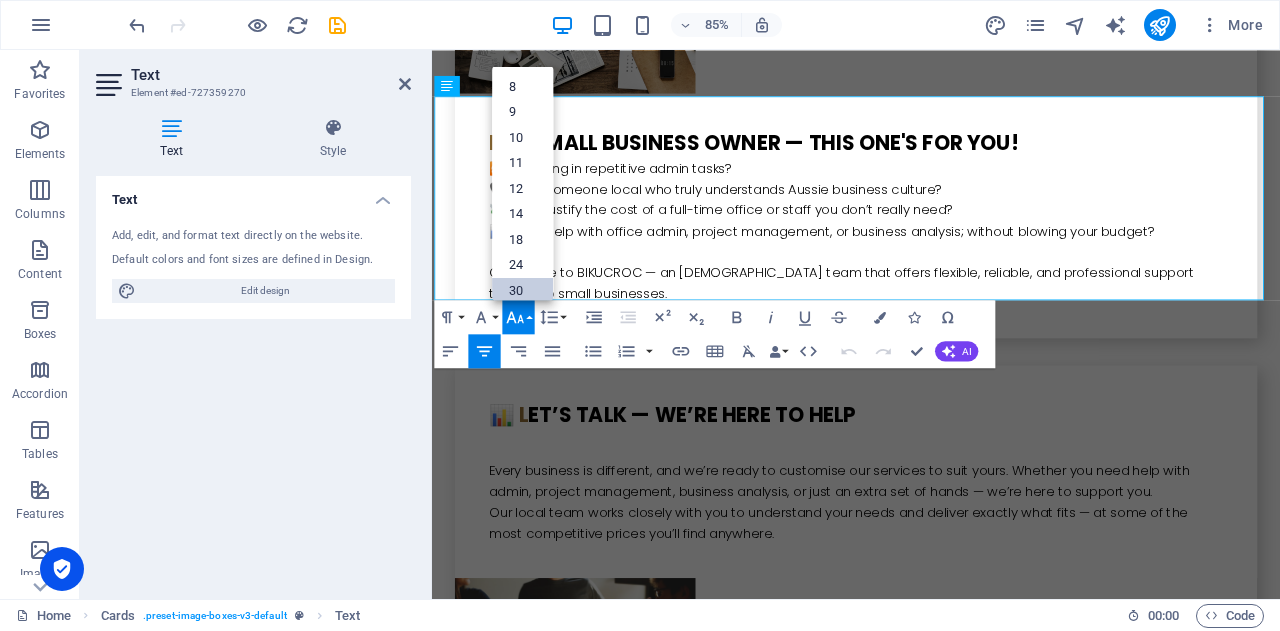 click on "30" at bounding box center (522, 290) 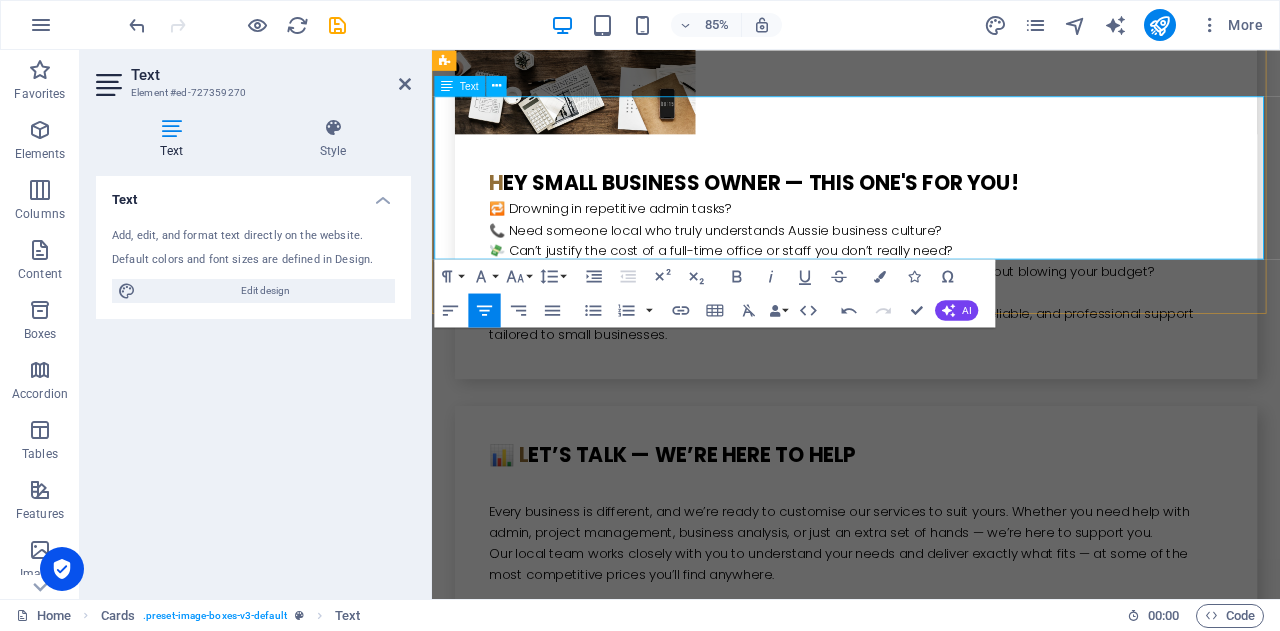 click on "BIKUCROc b isiness  I nsights &  K nowledge  U nity,  C oordination,  R eliability,  O rganization &  C ommitment Get in touch for your free business support quote today!" at bounding box center (920, 3085) 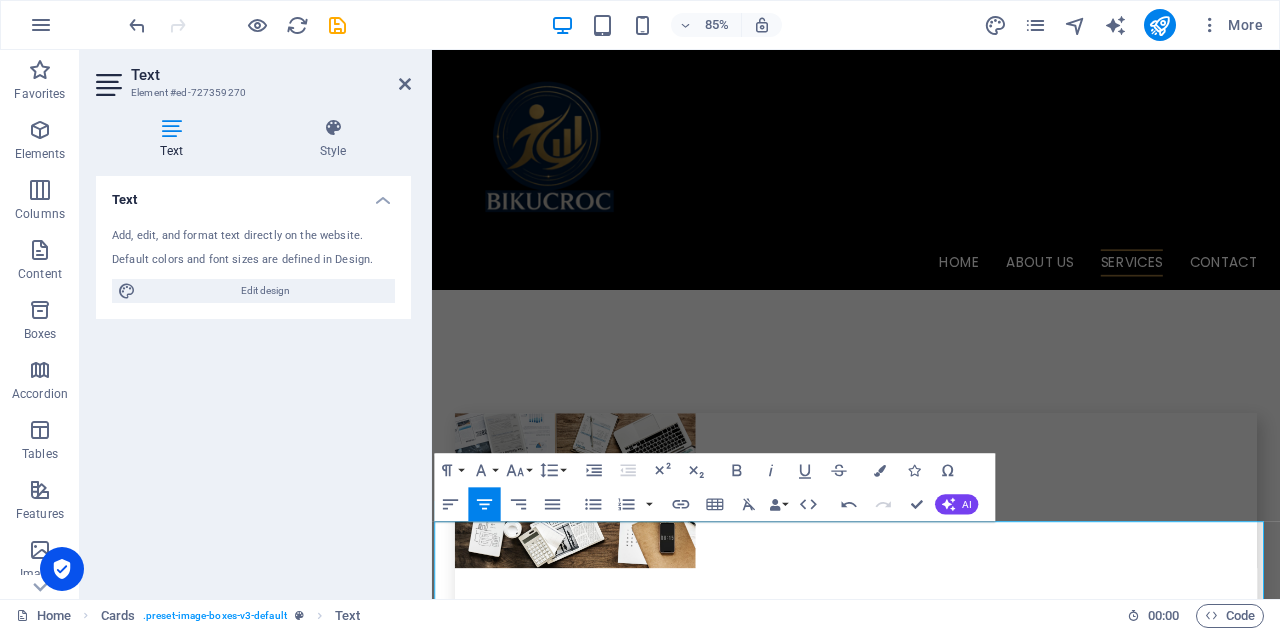 scroll, scrollTop: 3820, scrollLeft: 0, axis: vertical 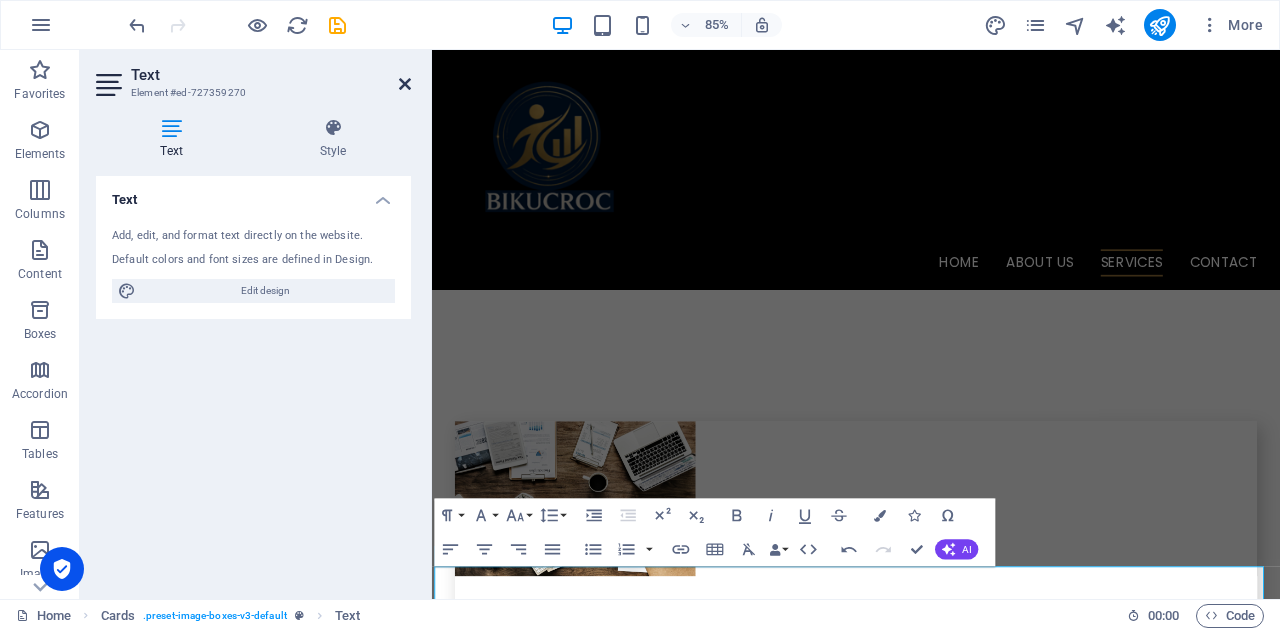 click at bounding box center (405, 84) 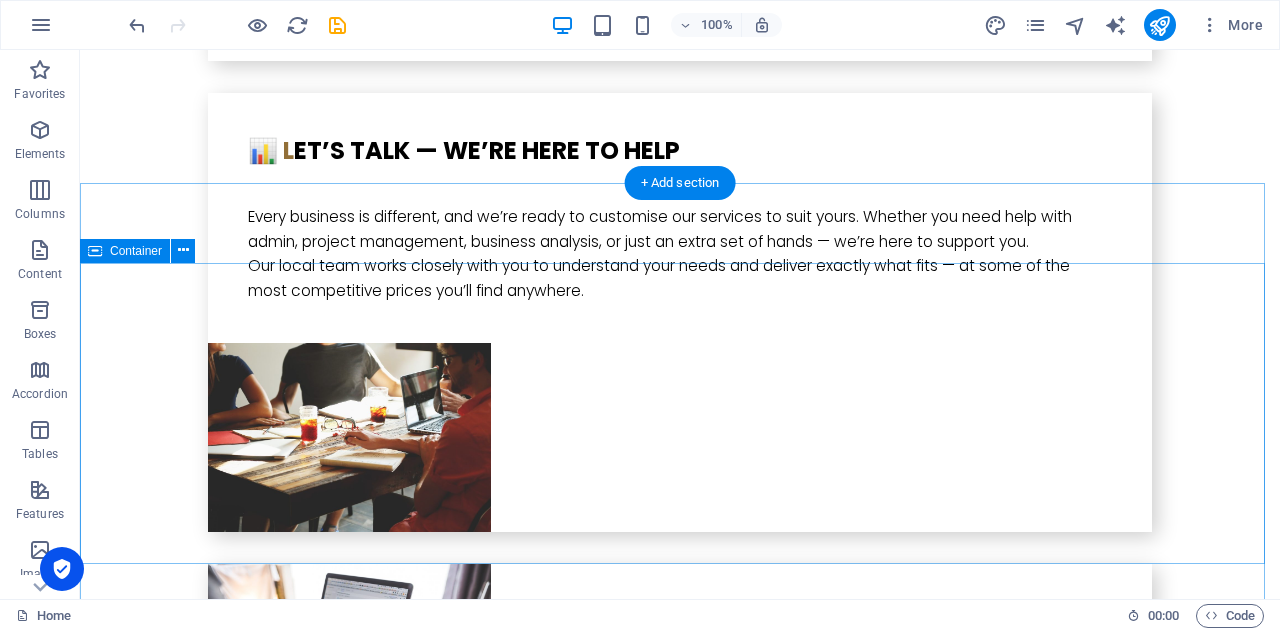 scroll, scrollTop: 4848, scrollLeft: 0, axis: vertical 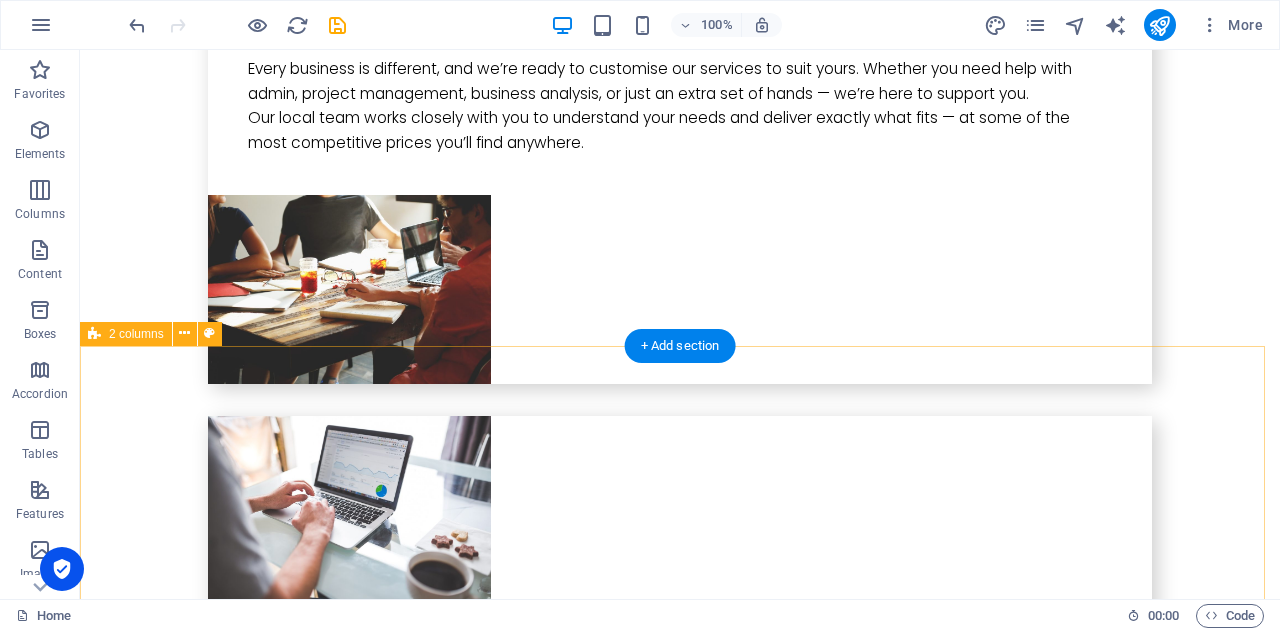 click on "Drop content here or  Add elements  Paste clipboard   I have read and understand the privacy policy. Nicht lesbar? Neu generieren Submit" at bounding box center [680, 4245] 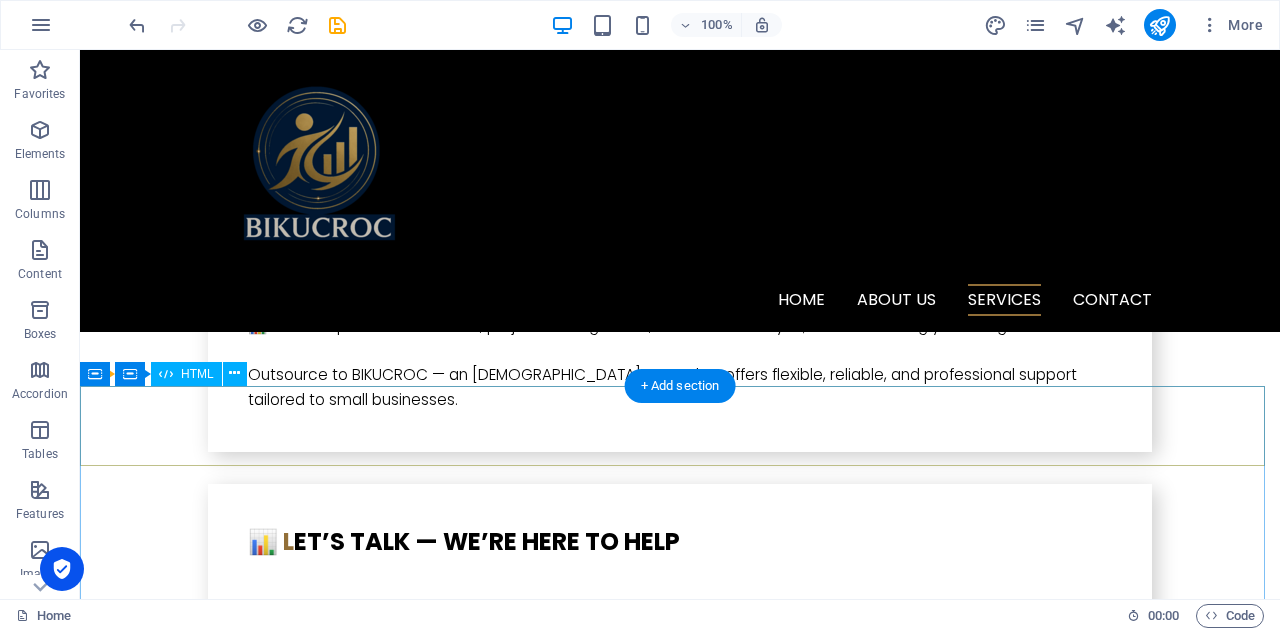 scroll, scrollTop: 4248, scrollLeft: 0, axis: vertical 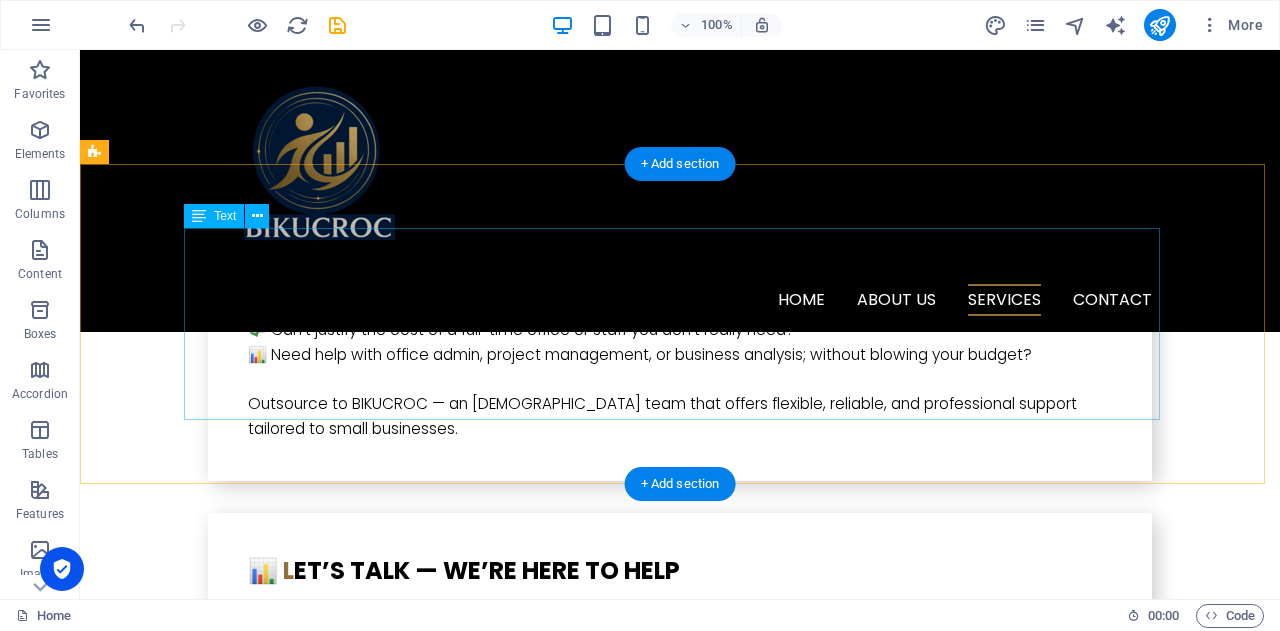 click on "BIKUCROc b isiness  I nsights &  K nowledge  U nity,  C oordination,  R eliability,  O rganization &  C ommitment Get in touch for your free business support quote today!" at bounding box center [568, 3129] 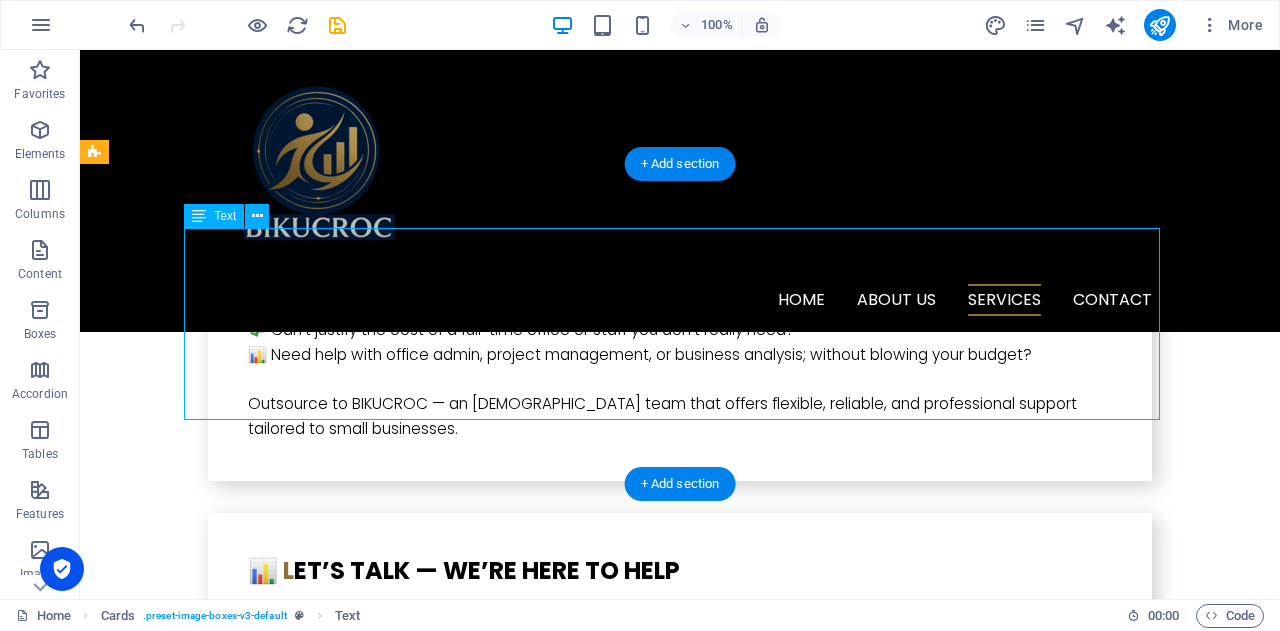 click on "BIKUCROc b isiness  I nsights &  K nowledge  U nity,  C oordination,  R eliability,  O rganization &  C ommitment Get in touch for your free business support quote today!" at bounding box center [568, 3129] 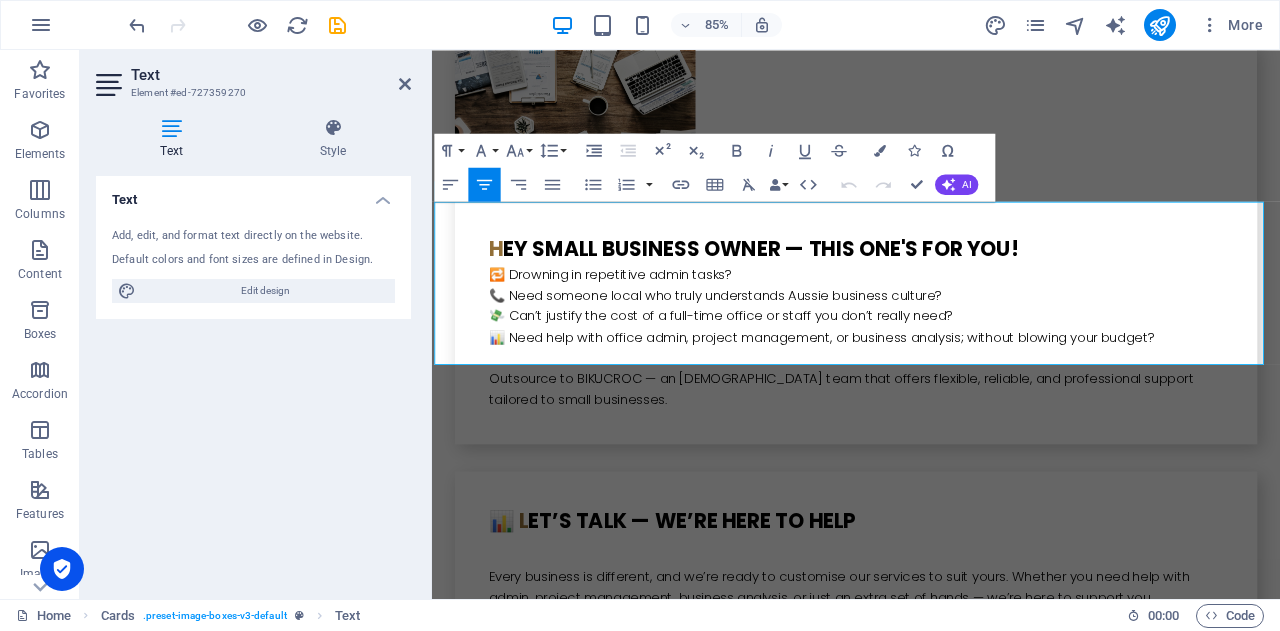 drag, startPoint x: 442, startPoint y: 392, endPoint x: 1428, endPoint y: 423, distance: 986.4872 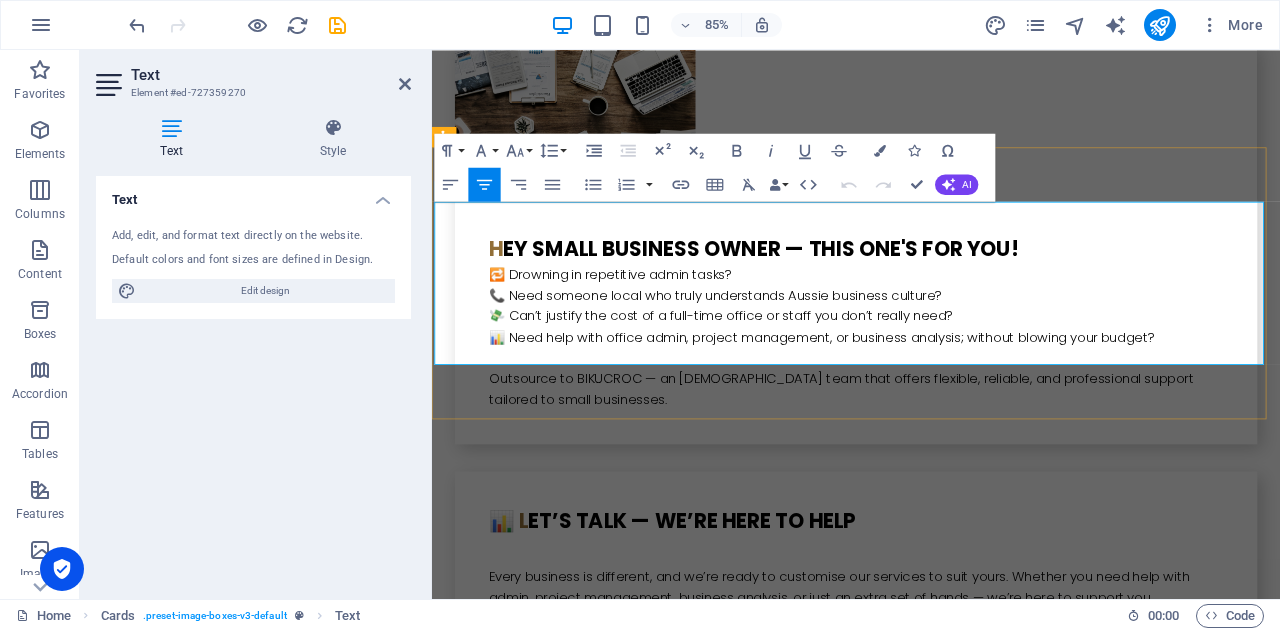 type 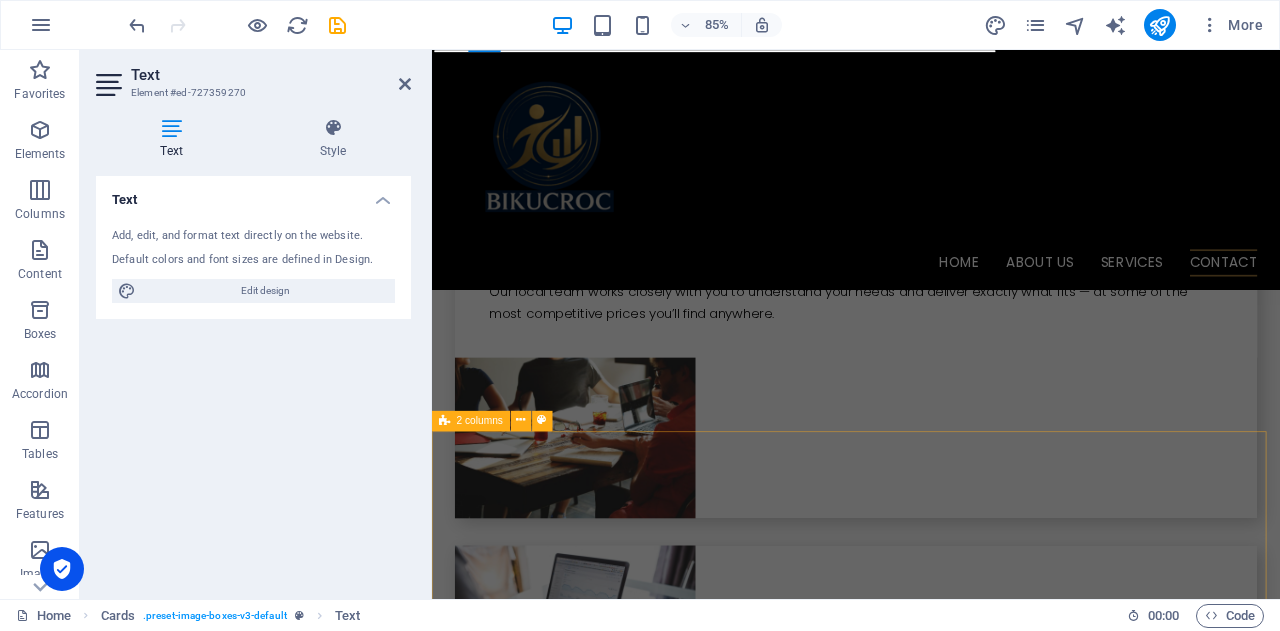 click on "Drop content here or  Add elements  Paste clipboard   I have read and understand the privacy policy. Nicht lesbar? Neu generieren Submit" at bounding box center (931, 4413) 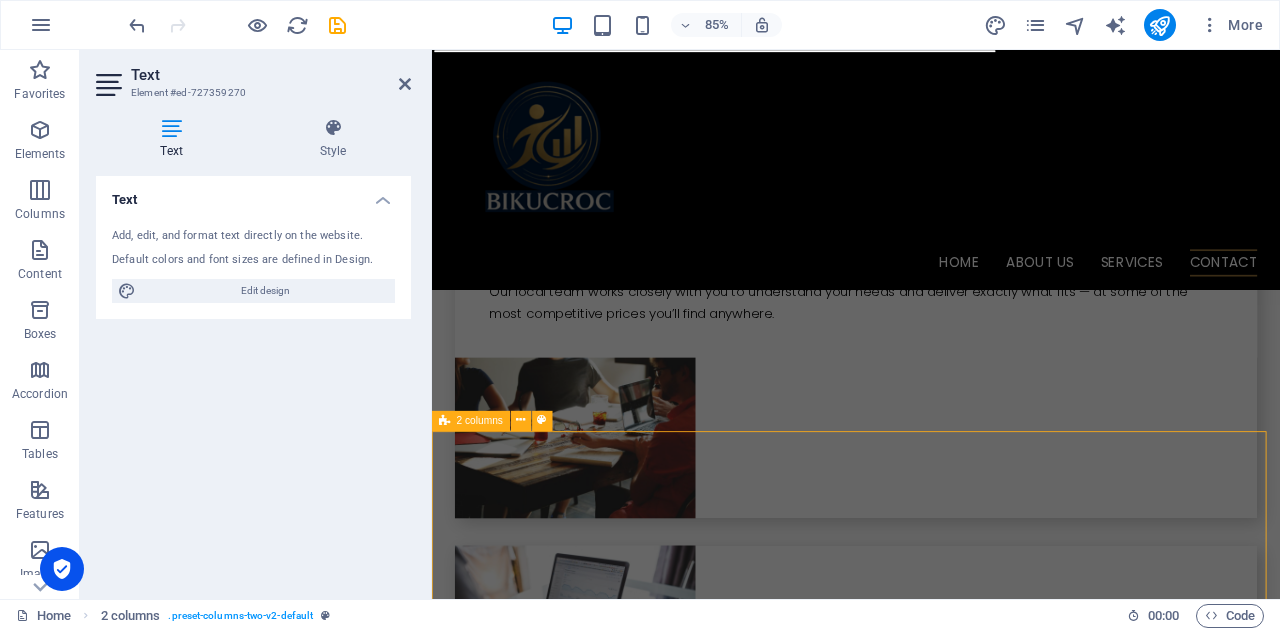 click on "Drop content here or  Add elements  Paste clipboard   I have read and understand the privacy policy. Nicht lesbar? Neu generieren Submit" at bounding box center [931, 4413] 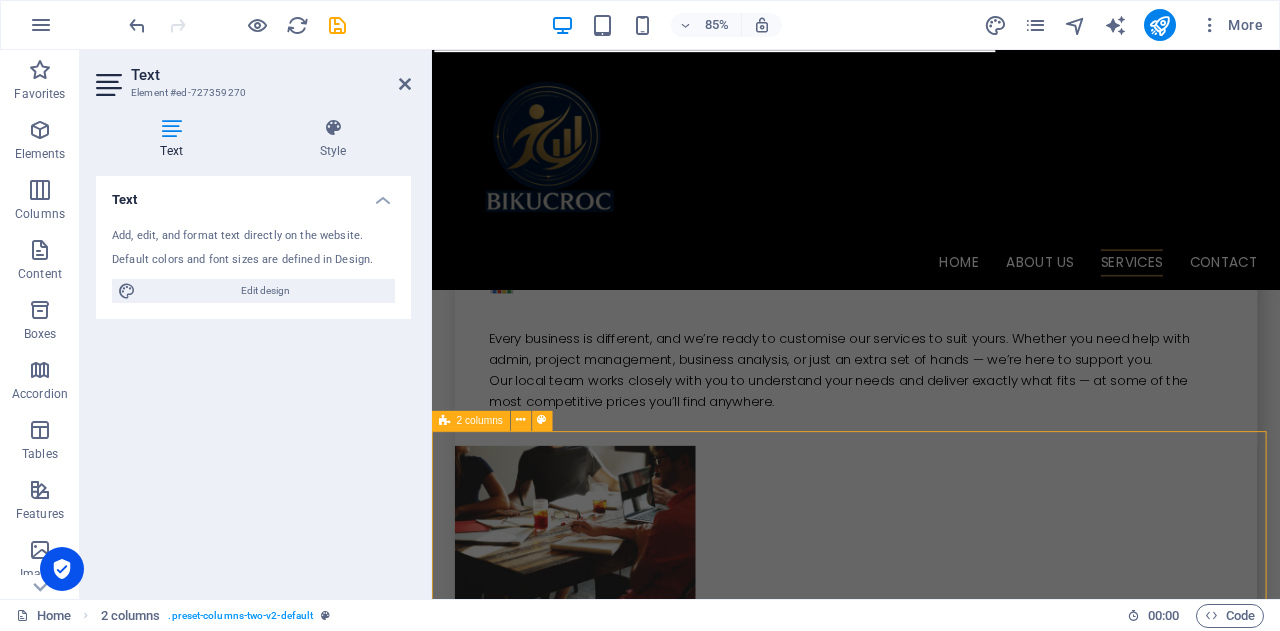 click on "Home About us Services Contact you focus on growing your business let us handle the rest Busy Tradie or Small Biz Owner?
🐊 c ertified, Onshore Professionals Supporting Australian Businesses B IKUCROC  is a collaborative, agile team of Australian-based professionals — including  PMP® (Project Management Professional)  certified project managers,  PBA® (Professional in Business Analysis)  certified business analysts, and  experienced administrative experts . We work and live in Australia, giving us a deep understanding of local business culture, compliance requirements, and operational expectations. Our team tailors each service to meet your specific needs; whether you're streamlining admin processes, delivering a project, or uncovering opportunities for business improvement. W e Identify & Support Your Repetitive Tasks We analyse your daily admin and business processes to uncover time-consuming tasks — then take them off your plate. C ost-Effective & Competitive Pricing F" at bounding box center [931, 768] 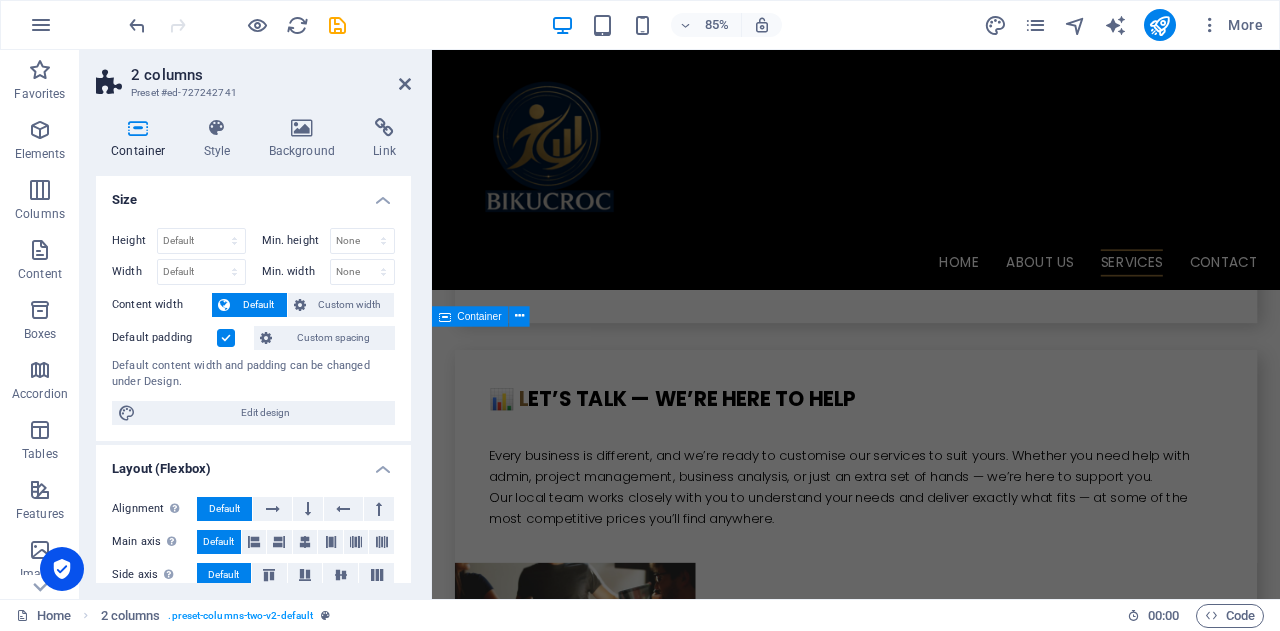 scroll, scrollTop: 4176, scrollLeft: 0, axis: vertical 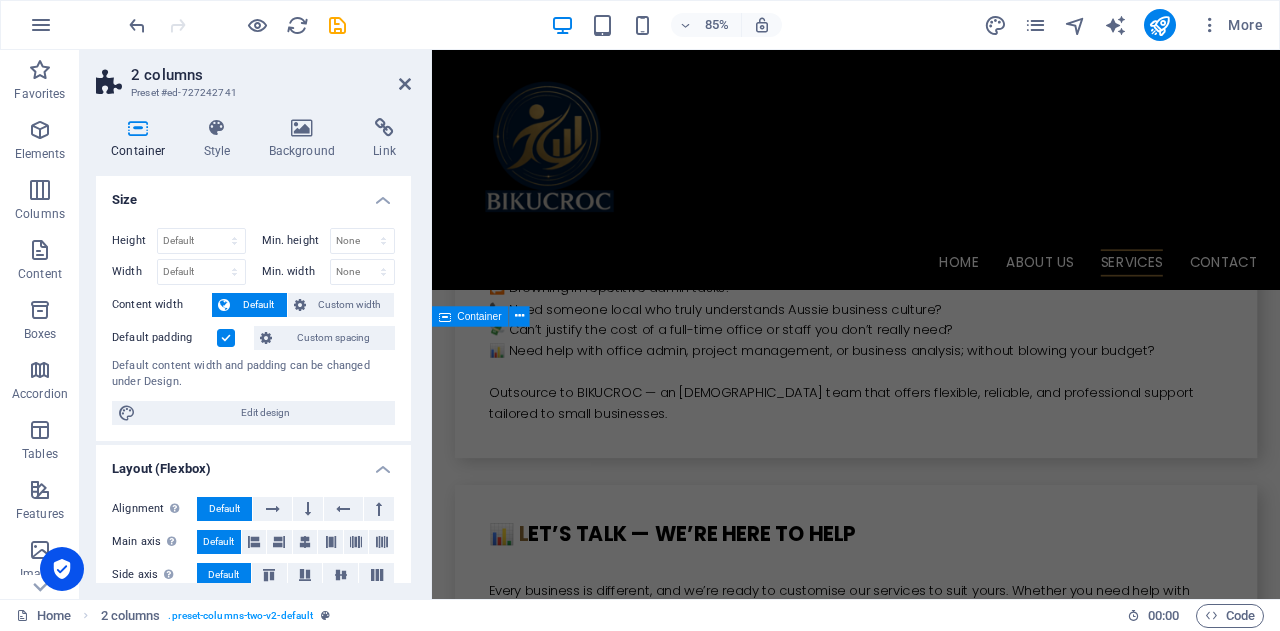 click on "Drop content here or  Add elements  Paste clipboard" at bounding box center [931, 3982] 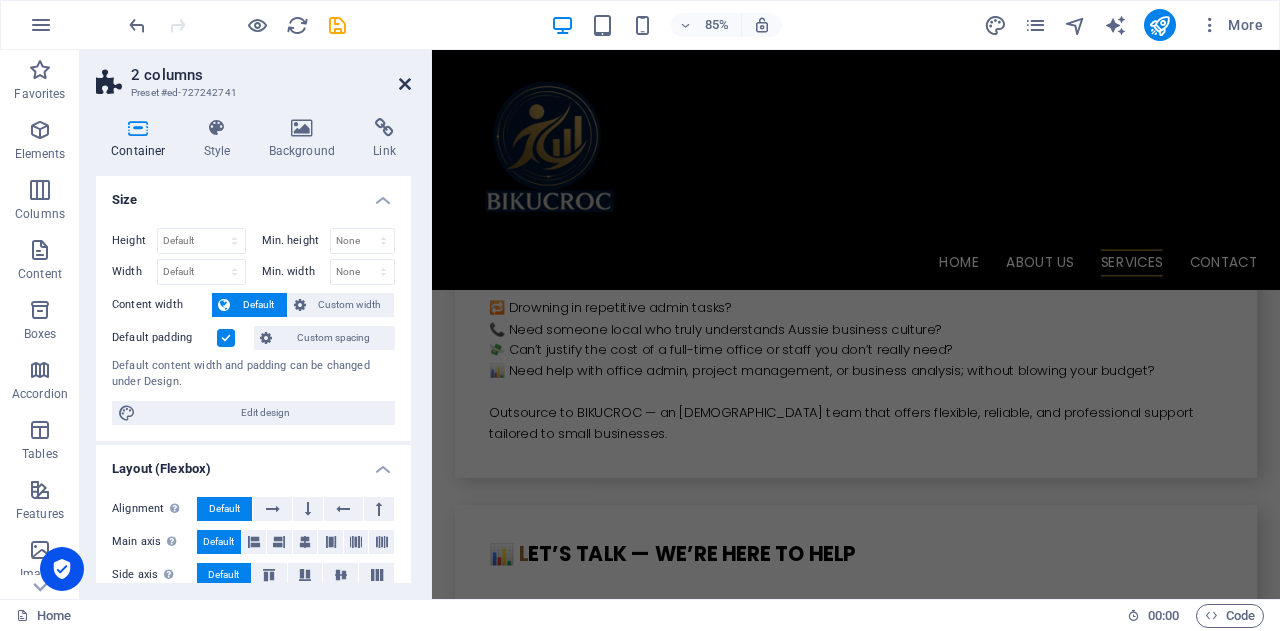 click at bounding box center [405, 84] 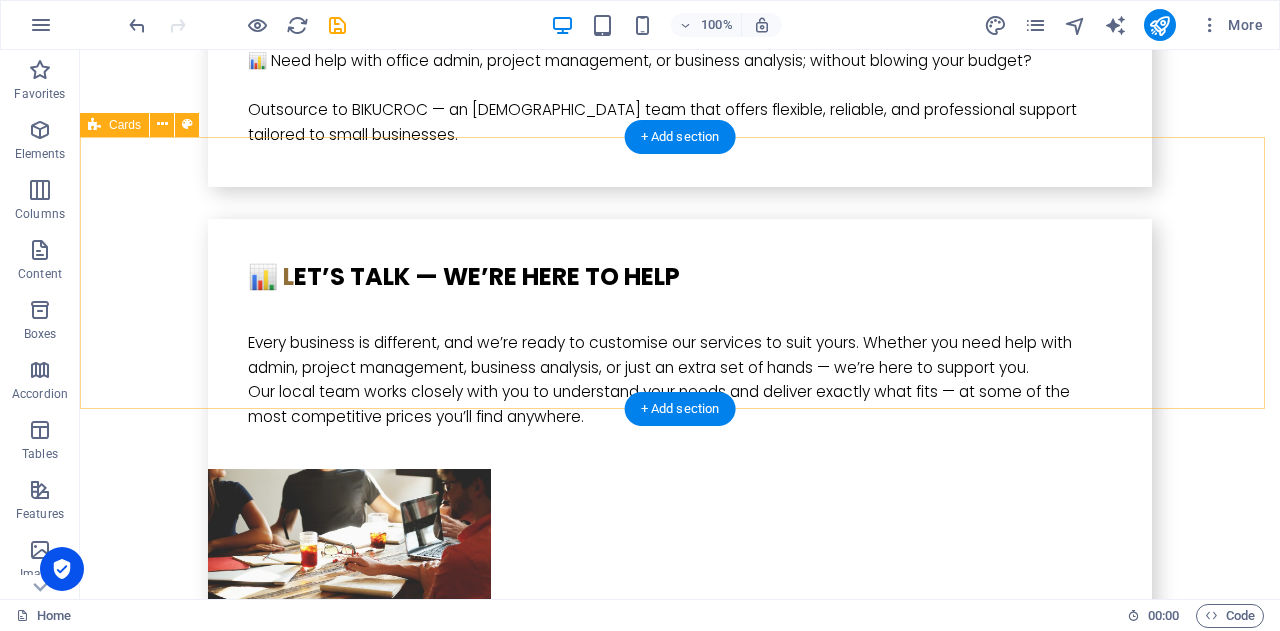 scroll, scrollTop: 4676, scrollLeft: 0, axis: vertical 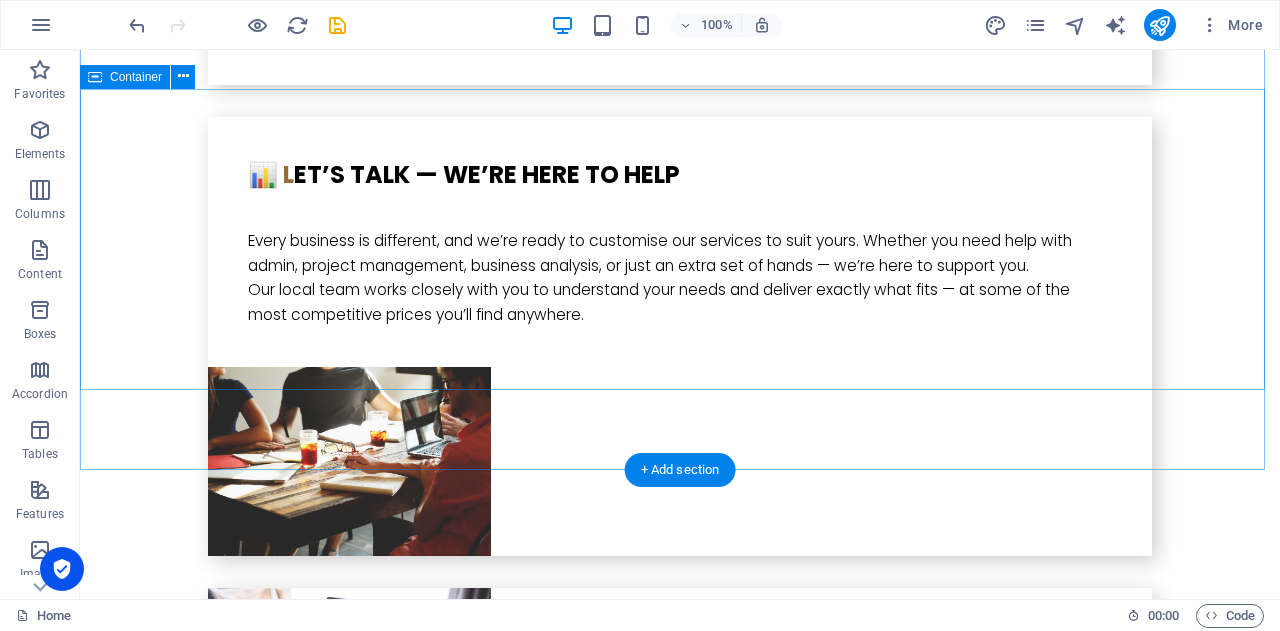 click on "Drop content here or  Add elements  Paste clipboard" at bounding box center [680, 3537] 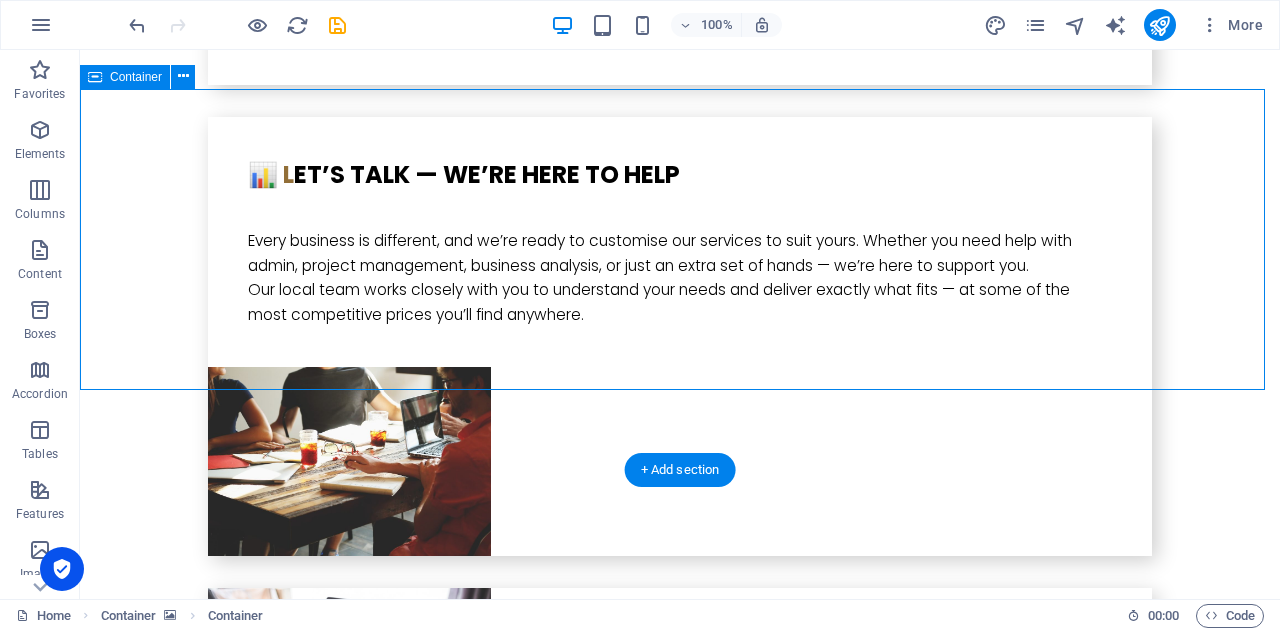 click on "Drop content here or  Add elements  Paste clipboard" at bounding box center (680, 3537) 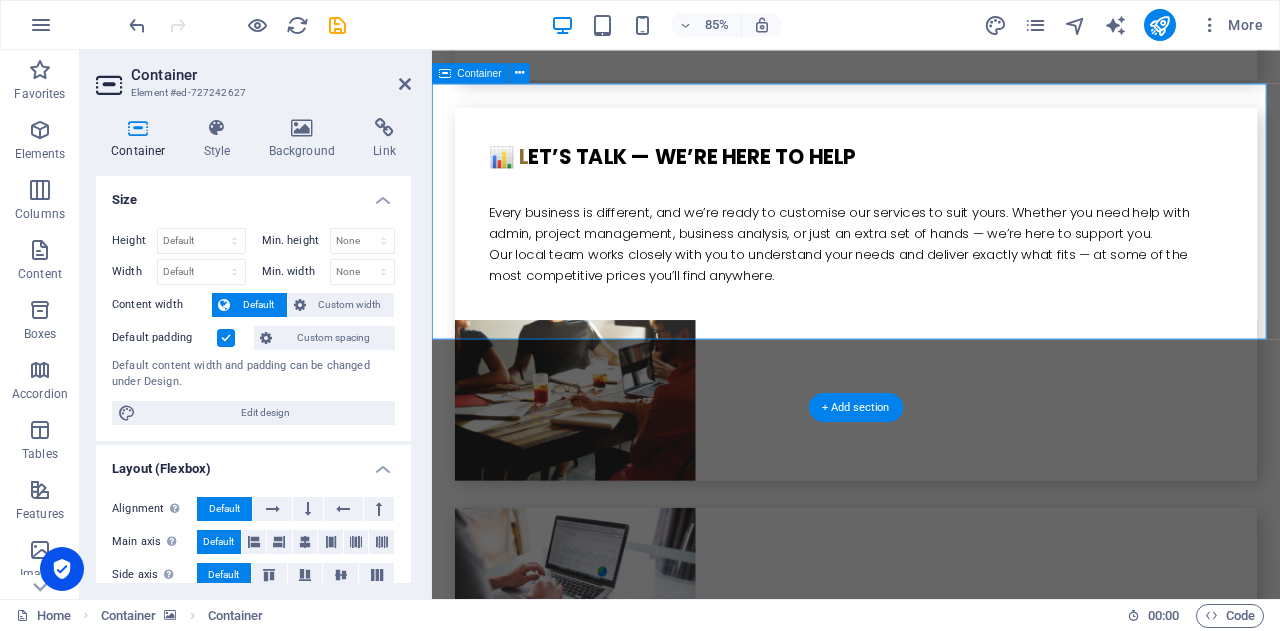 click on "Drop content here or  Add elements  Paste clipboard" at bounding box center [931, 3537] 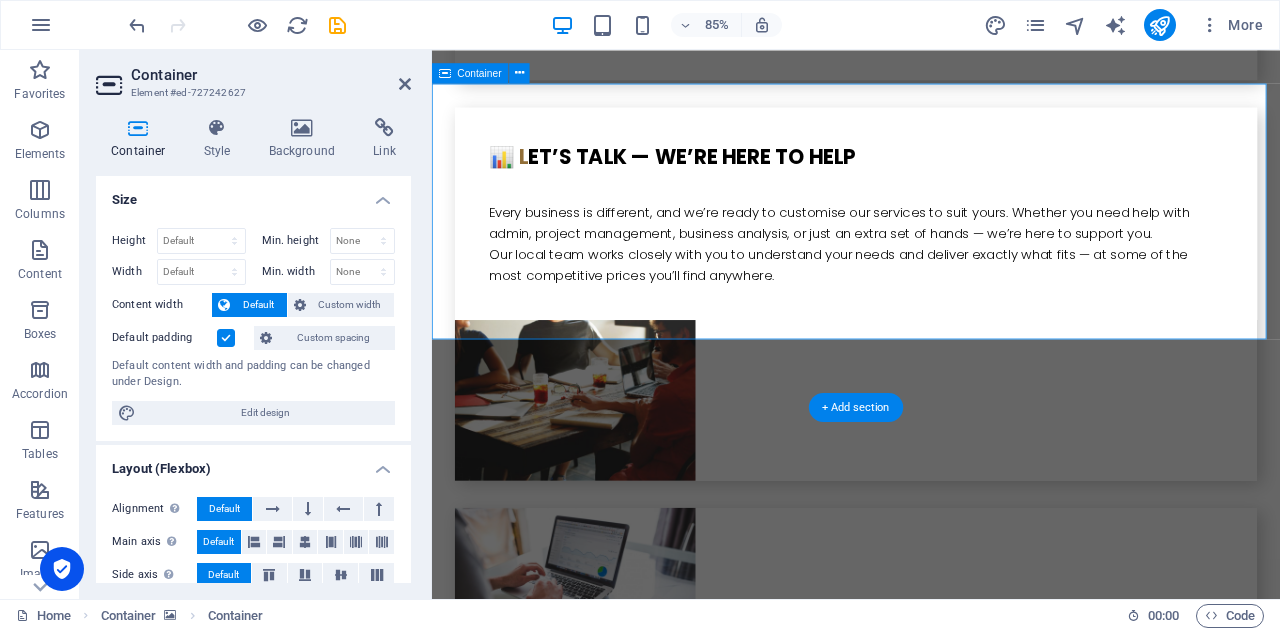 click on "Drop content here or  Add elements  Paste clipboard" at bounding box center [931, 3537] 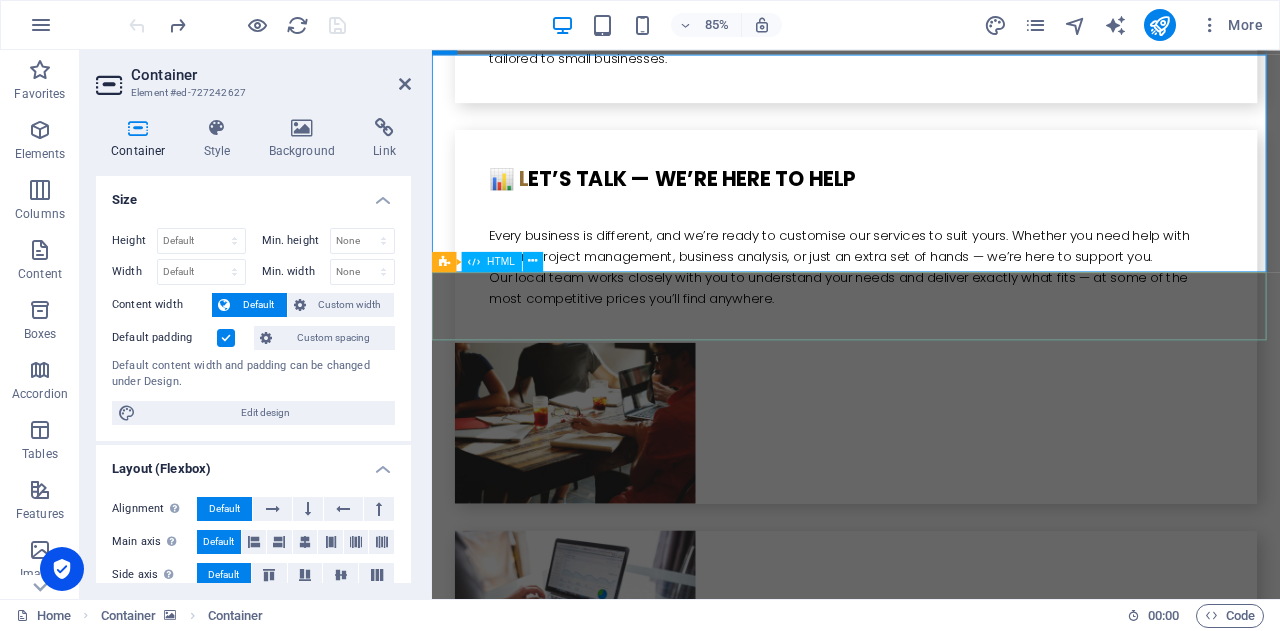 scroll, scrollTop: 4724, scrollLeft: 0, axis: vertical 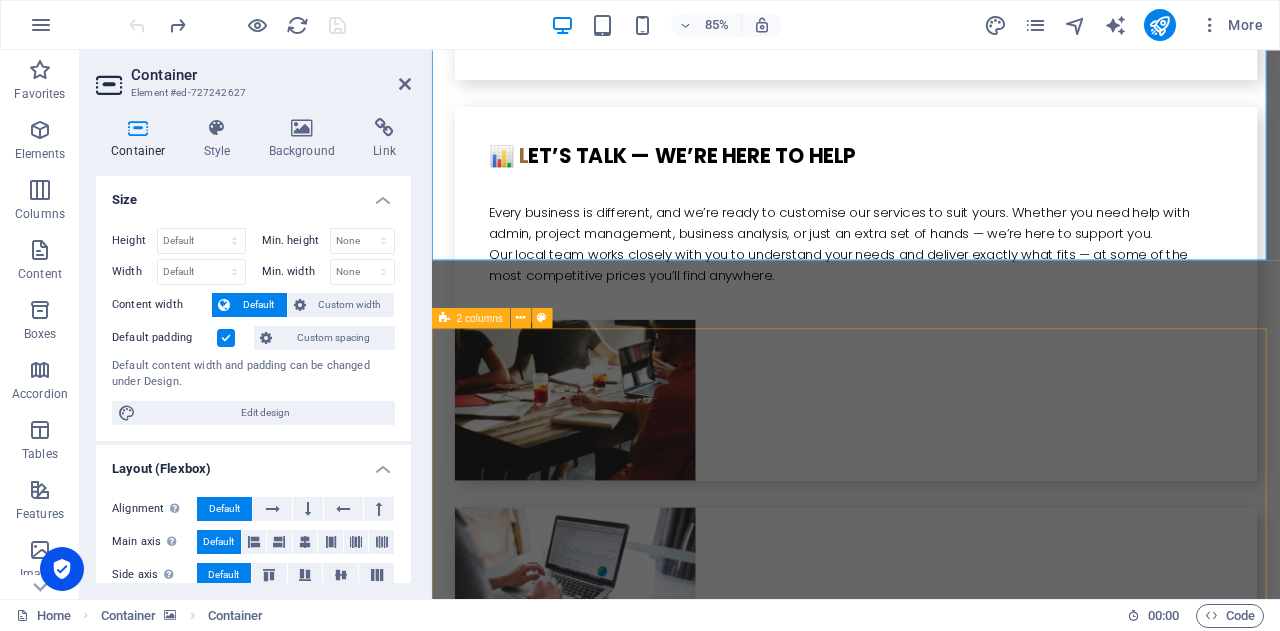click on "Drop content here or  Add elements  Paste clipboard   I have read and understand the privacy policy. Nicht lesbar? Neu generieren Submit" at bounding box center [931, 4278] 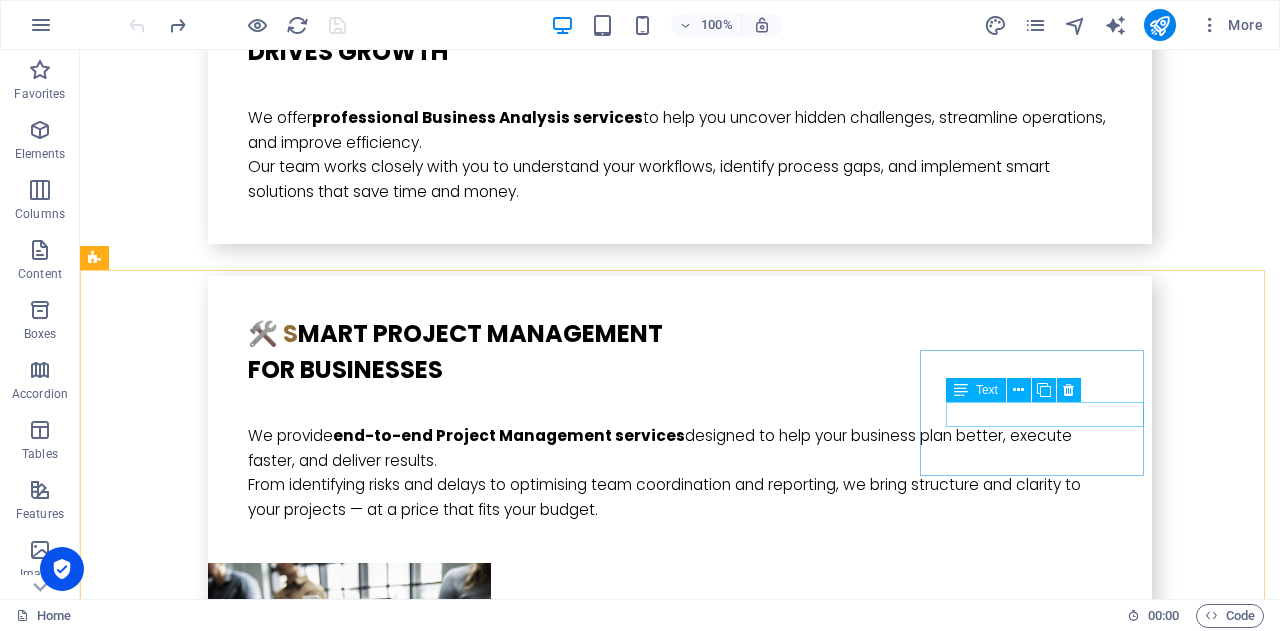 scroll, scrollTop: 5523, scrollLeft: 0, axis: vertical 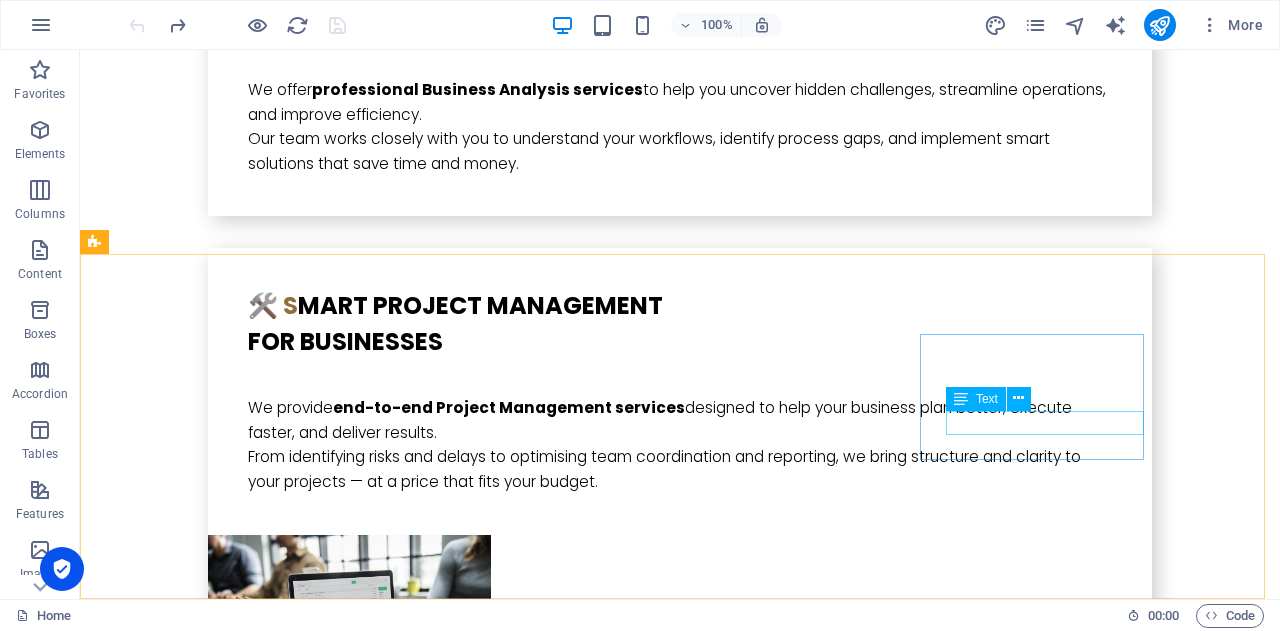 click on "Text" at bounding box center [987, 399] 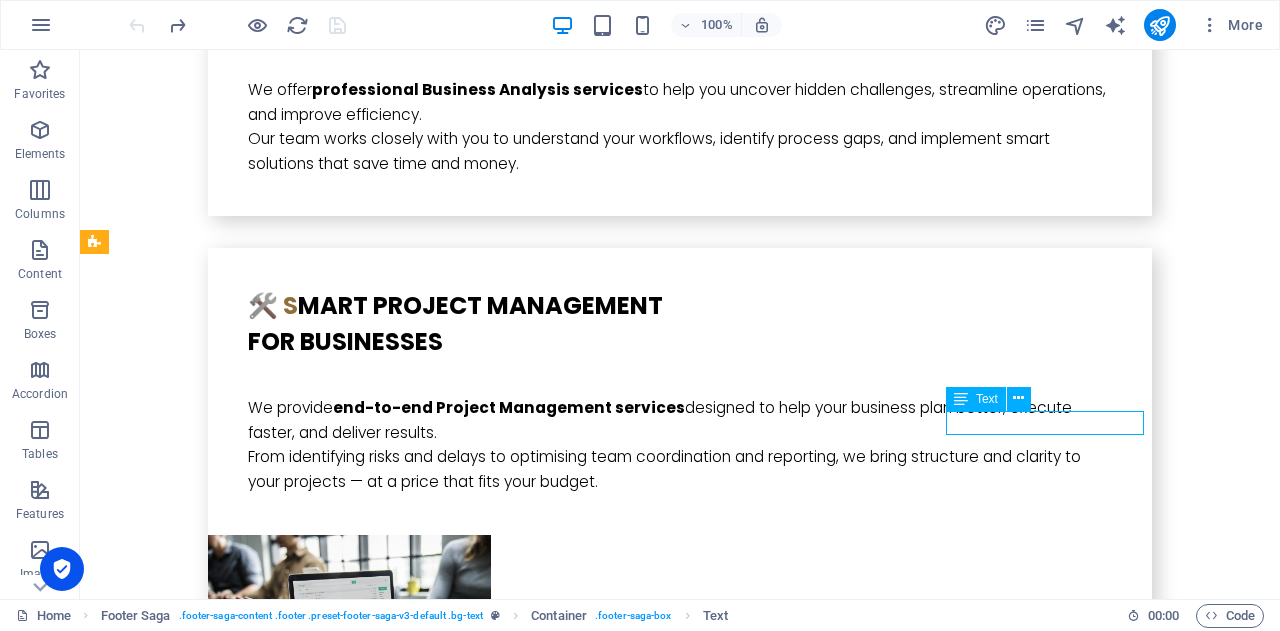 click on "Text" at bounding box center (987, 399) 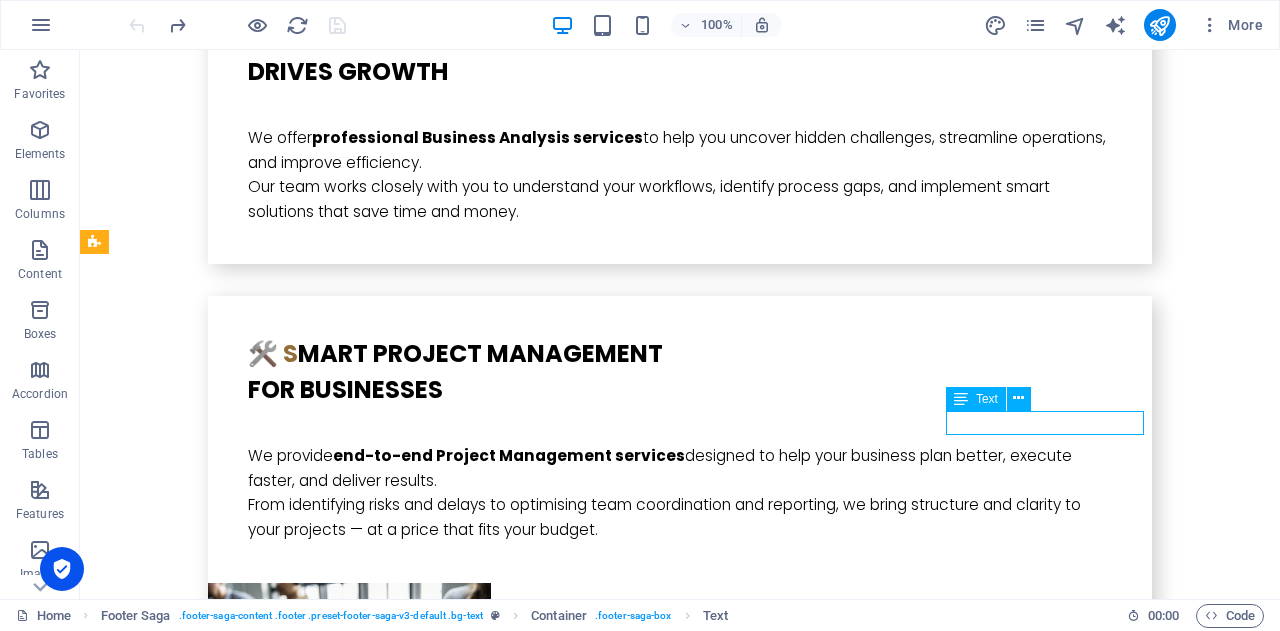 scroll, scrollTop: 5426, scrollLeft: 0, axis: vertical 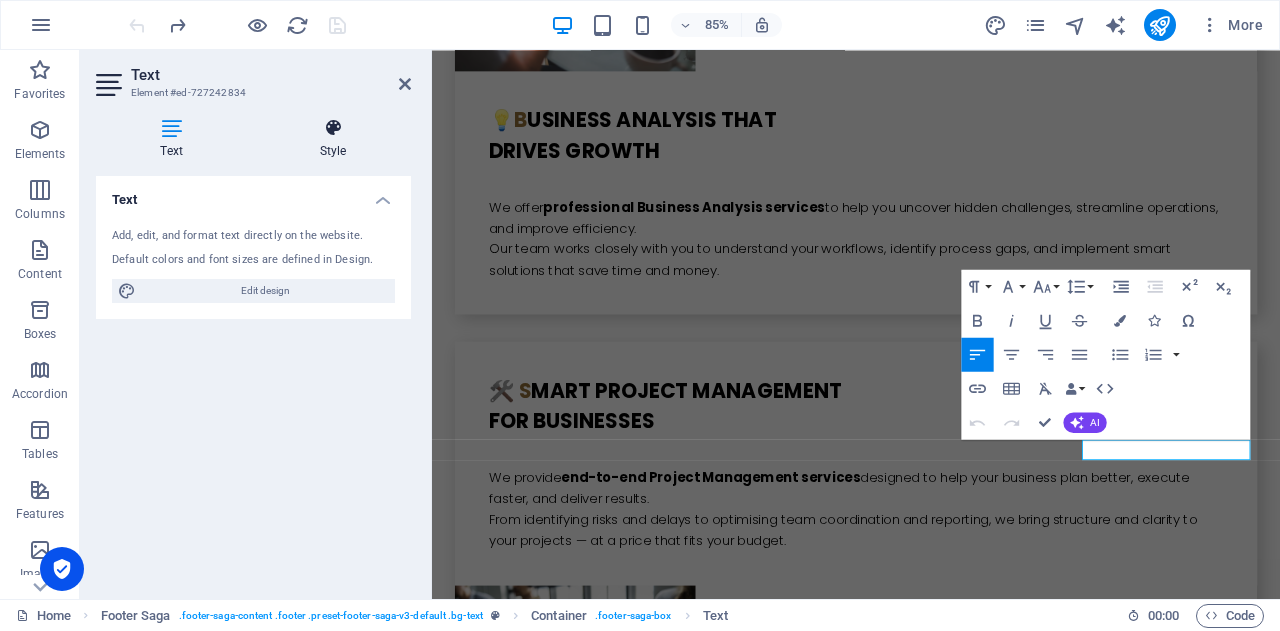 click on "Style" at bounding box center (333, 139) 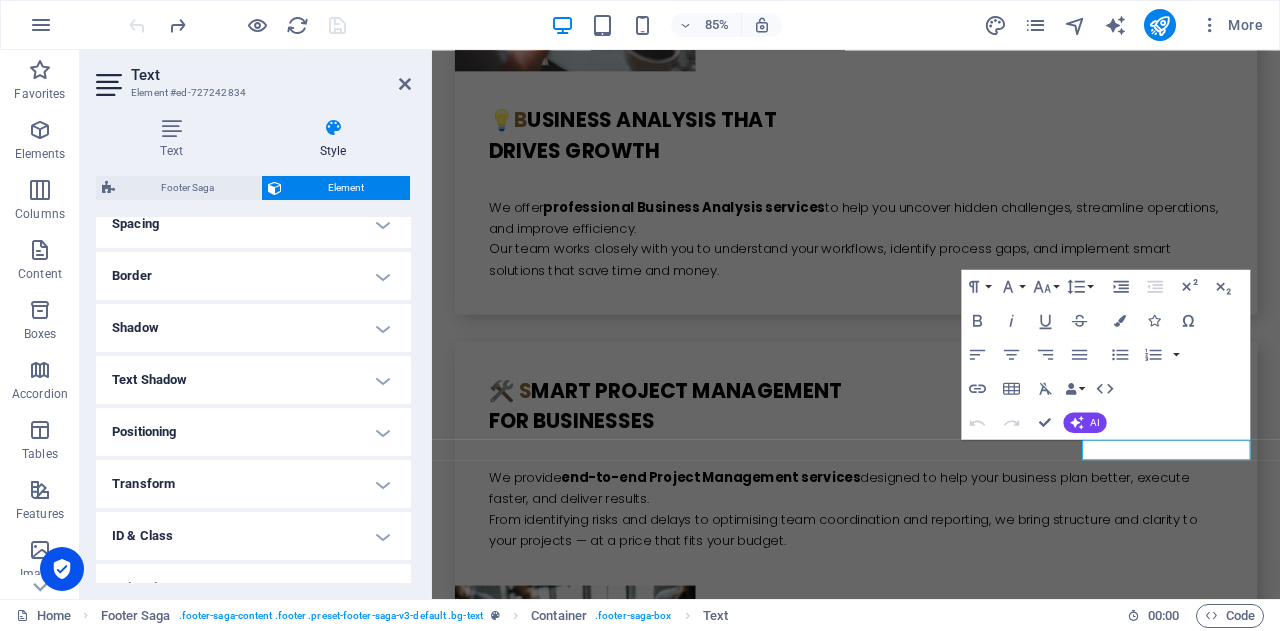 scroll, scrollTop: 478, scrollLeft: 0, axis: vertical 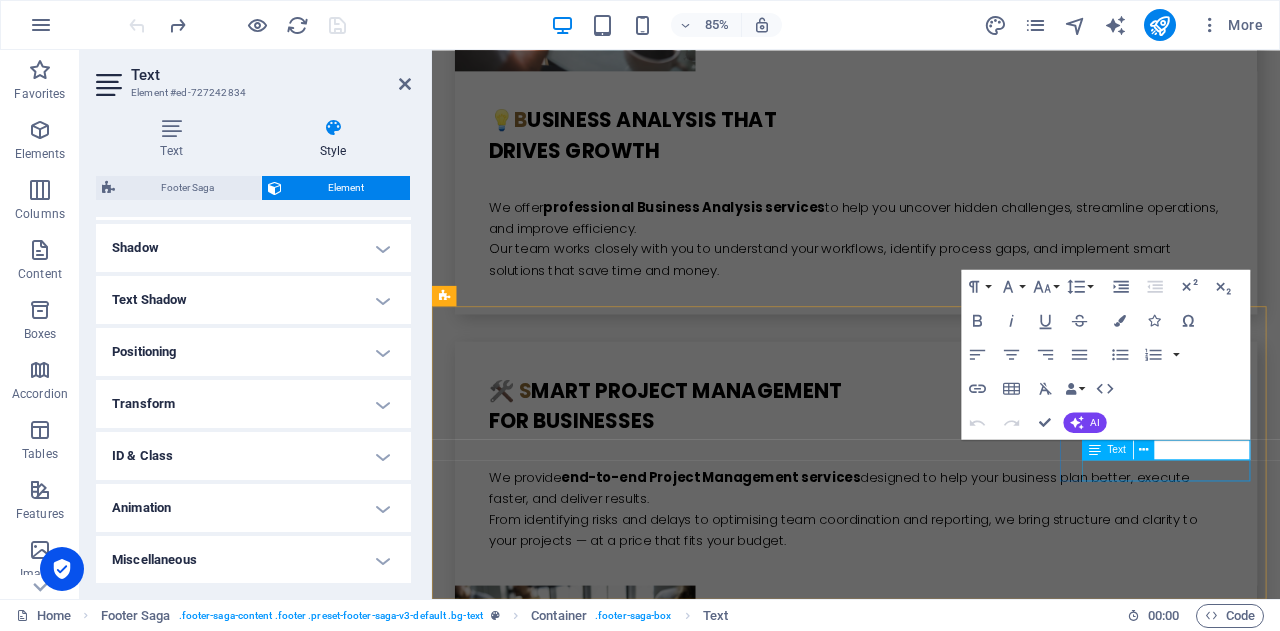 click on "Instagram" at bounding box center [560, 4949] 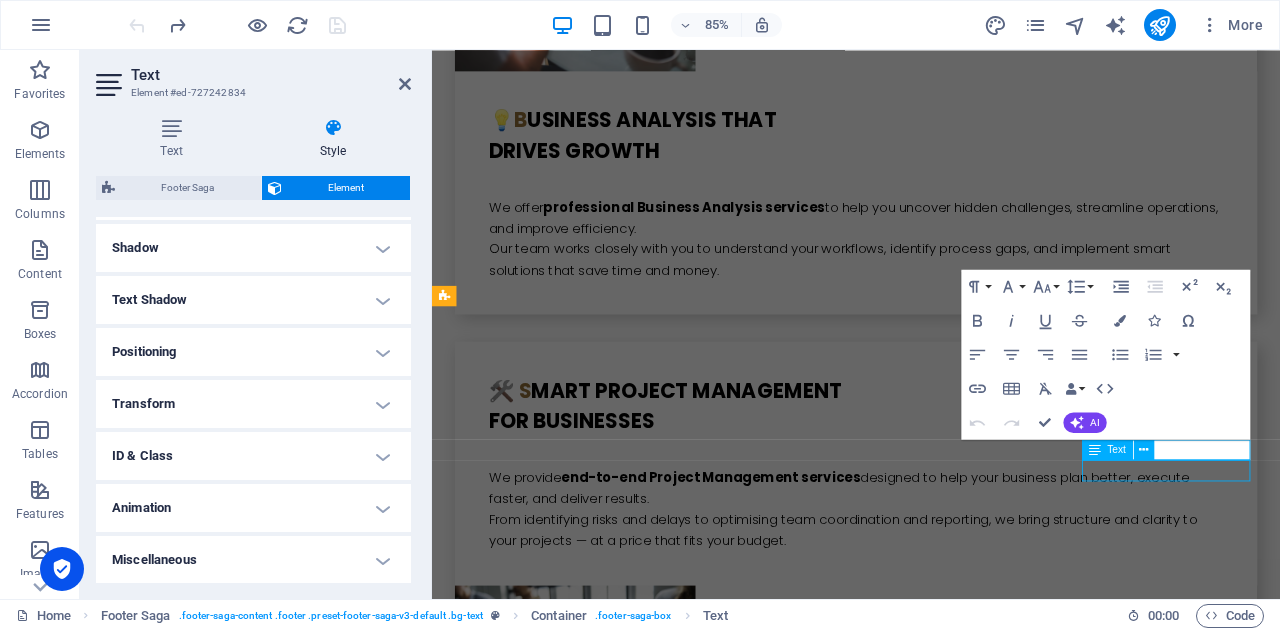click on "Instagram" at bounding box center [560, 4949] 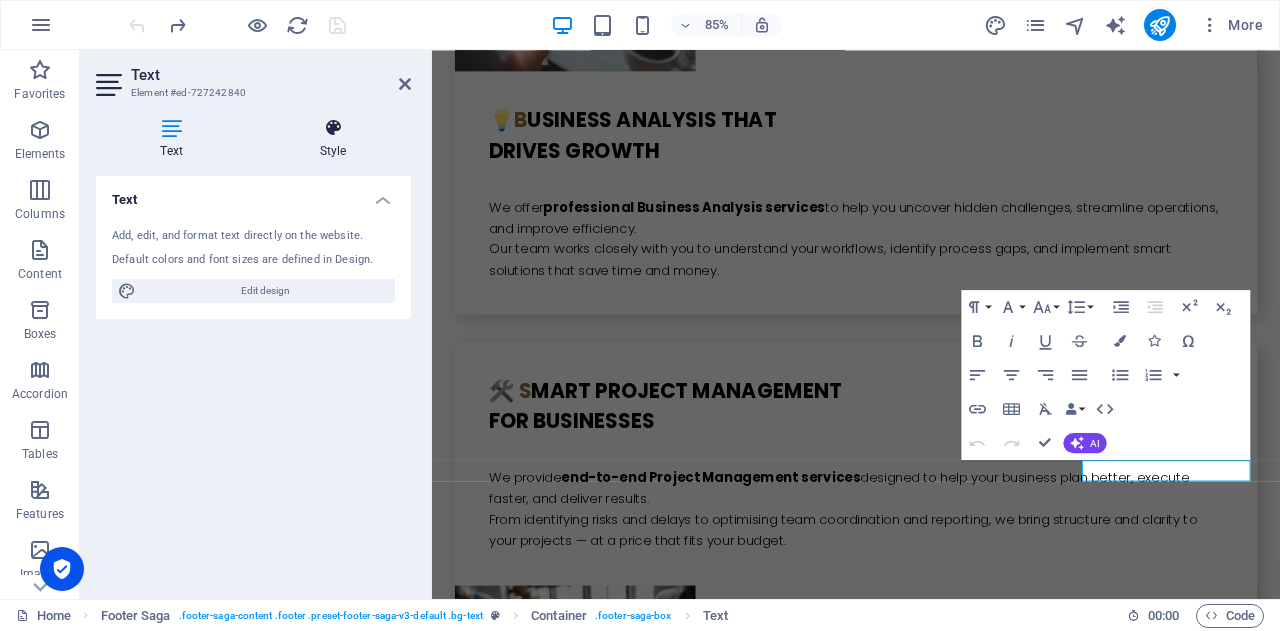 click on "Style" at bounding box center (333, 139) 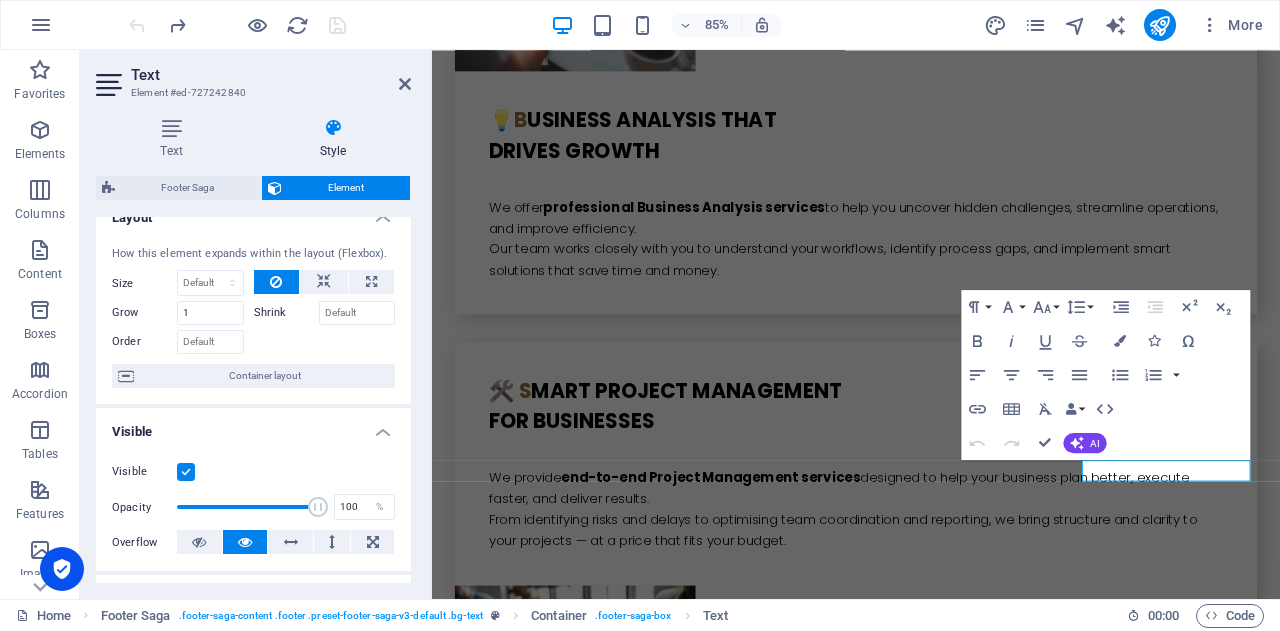 scroll, scrollTop: 0, scrollLeft: 0, axis: both 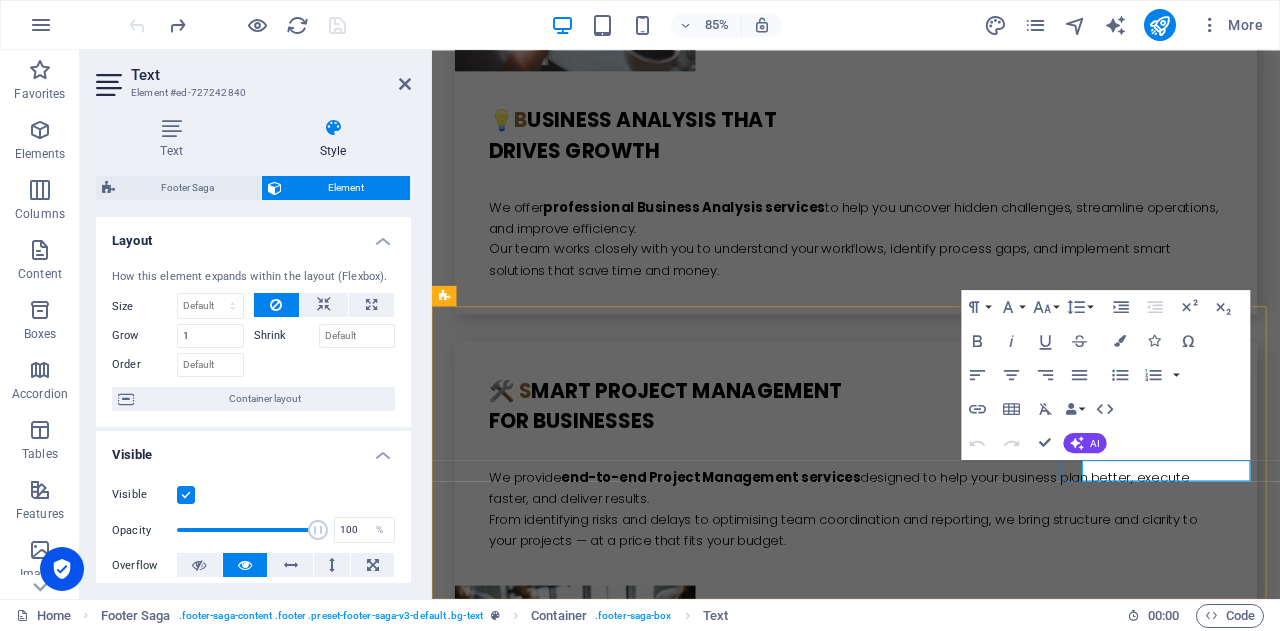 click on "Instagram" at bounding box center [486, 4948] 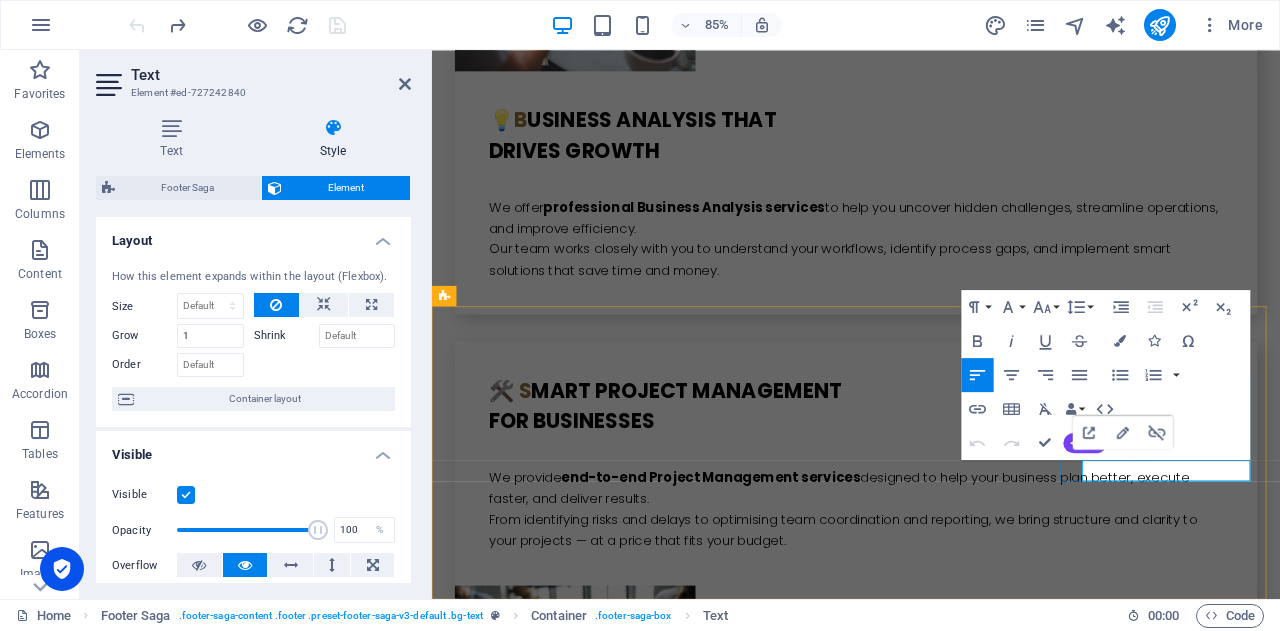click on "Instagram" at bounding box center [486, 4948] 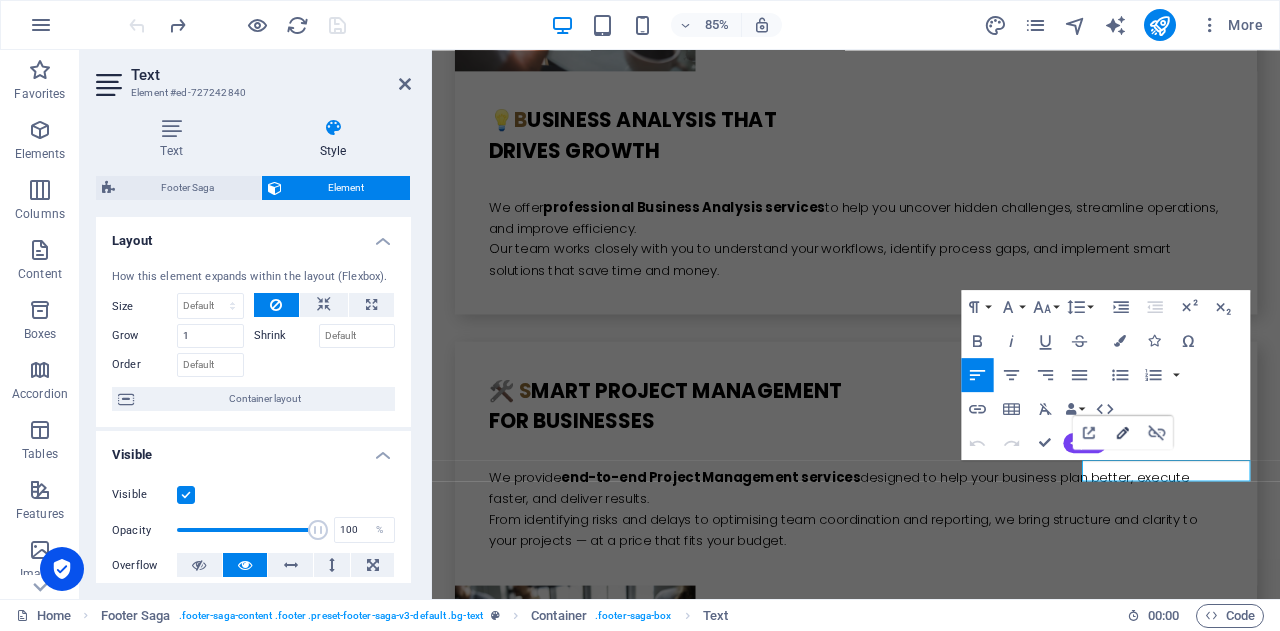 click 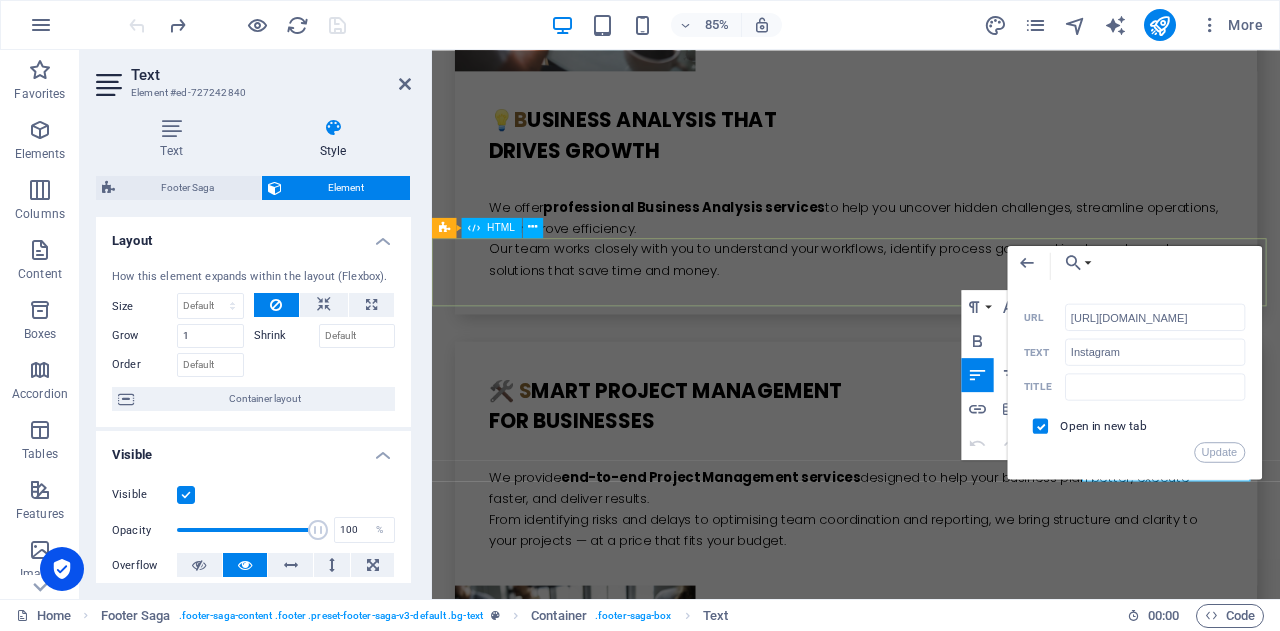 click at bounding box center (931, 4218) 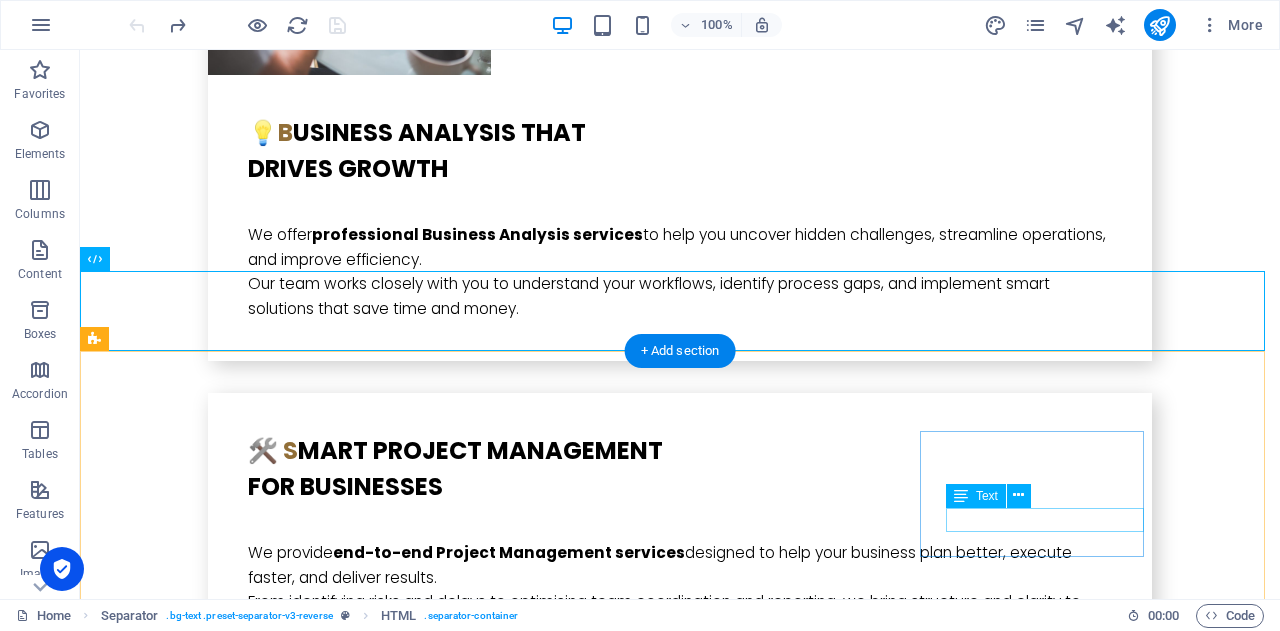click on "Linkedin" at bounding box center [208, 4900] 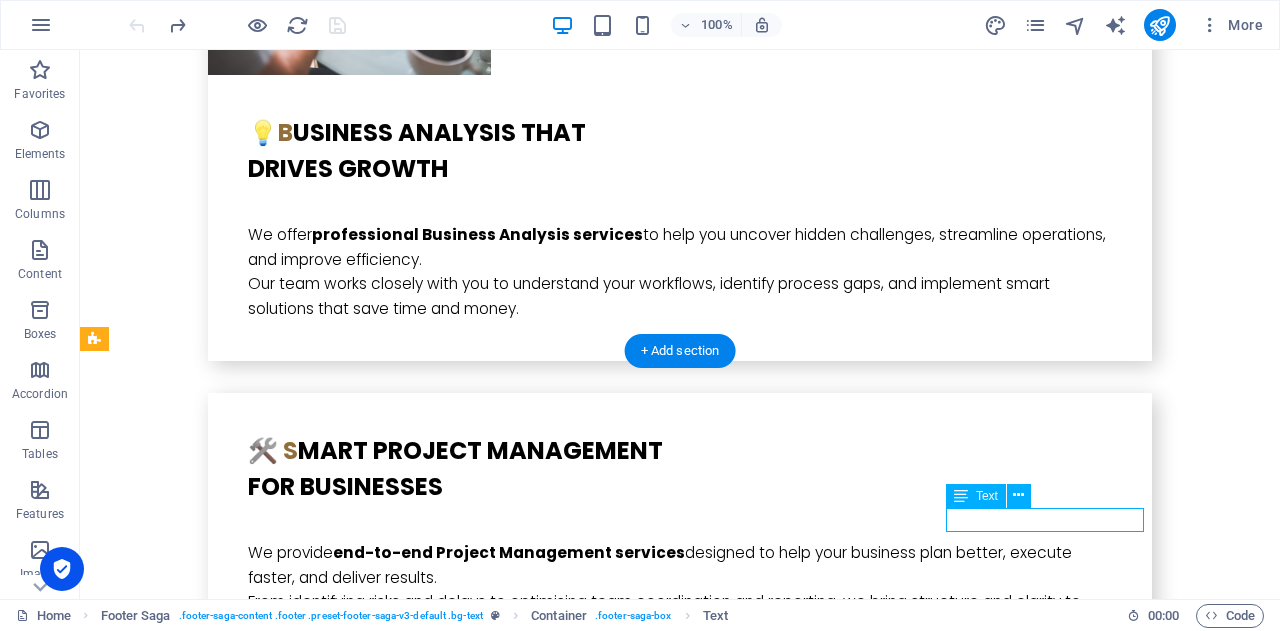 click on "Linkedin" at bounding box center [208, 4900] 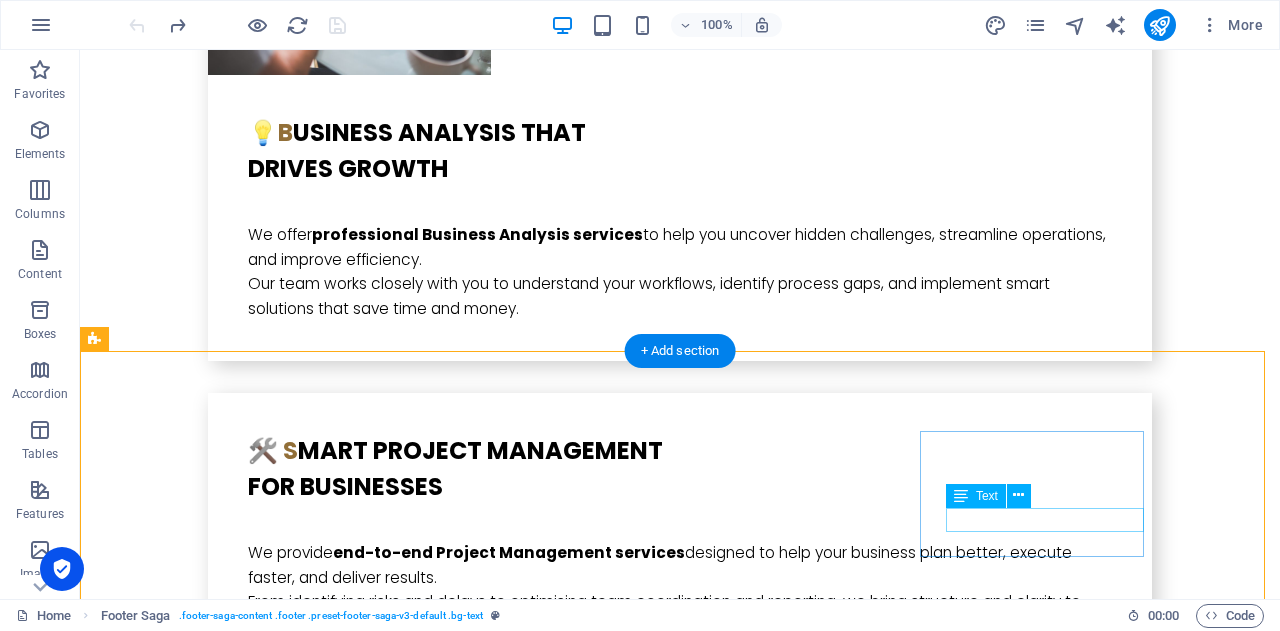 click on "Linkedin" at bounding box center (208, 4900) 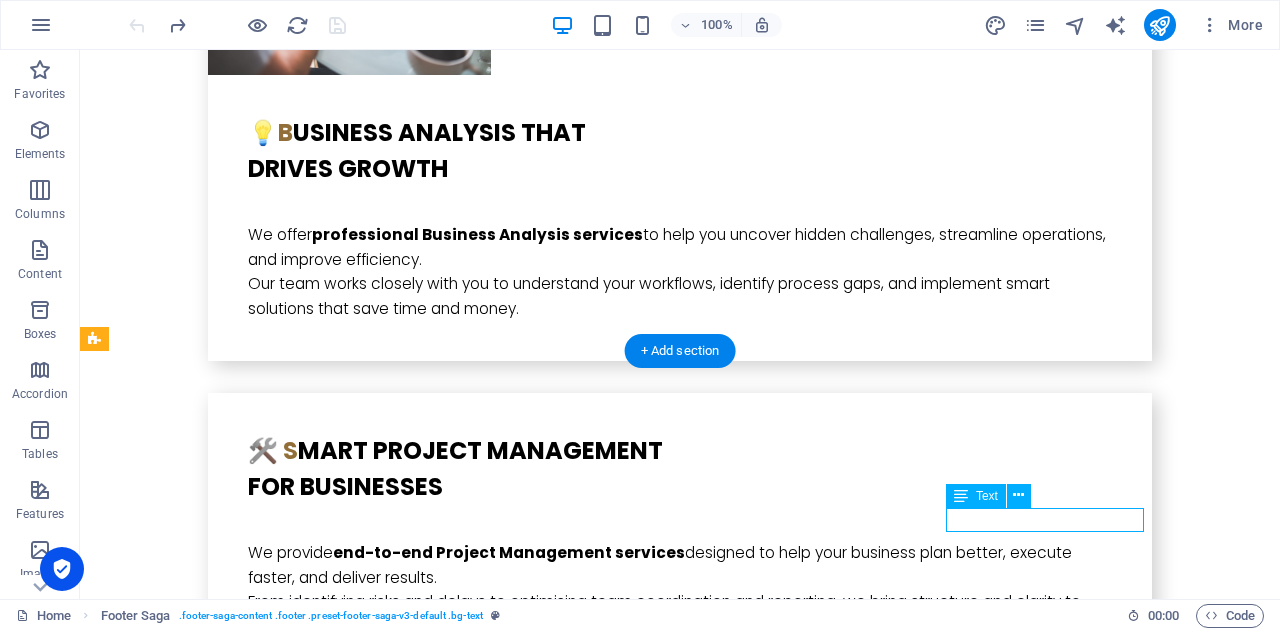 click on "Linkedin" at bounding box center (208, 4900) 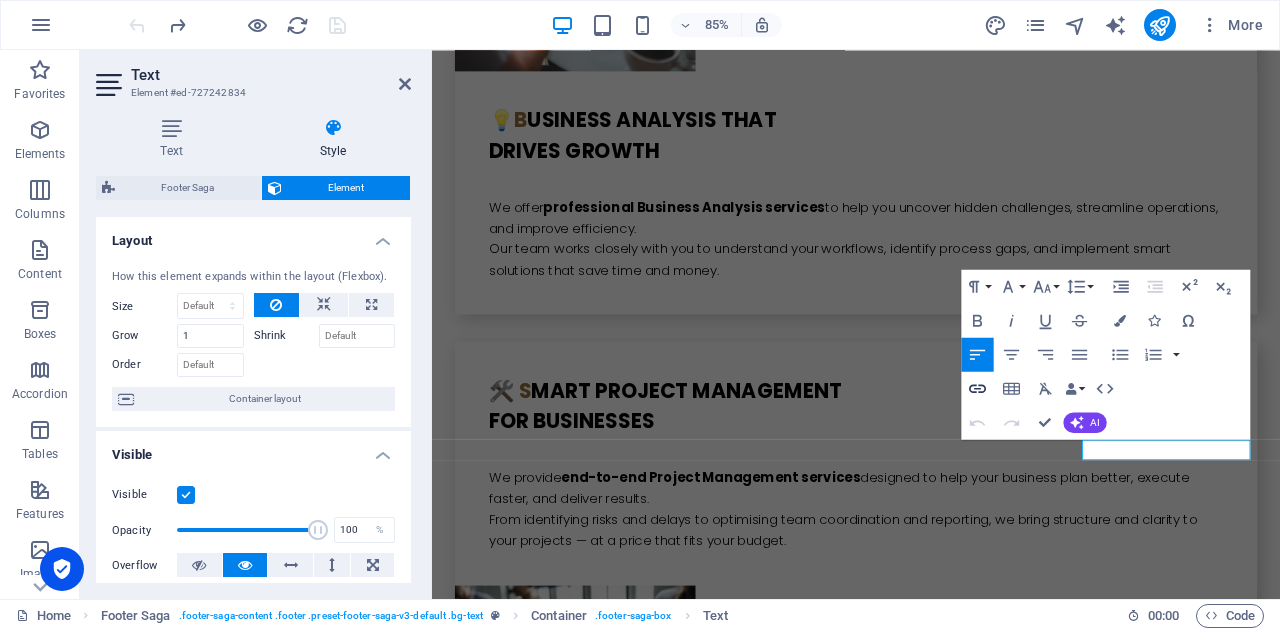 click 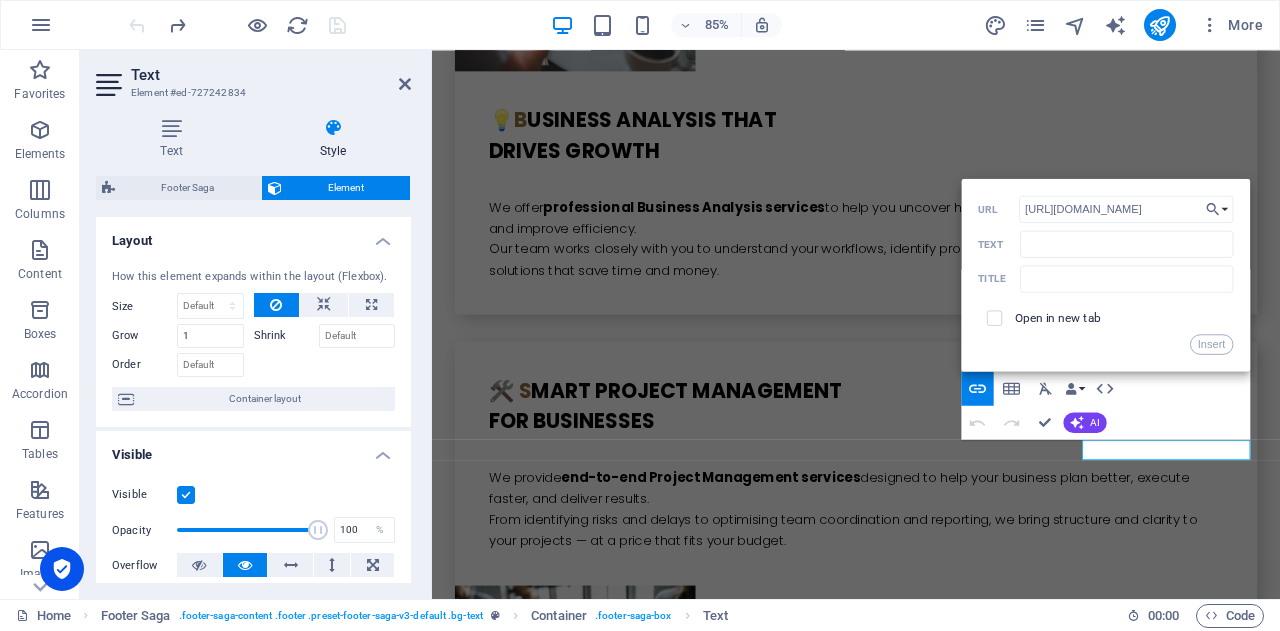 scroll, scrollTop: 0, scrollLeft: 214, axis: horizontal 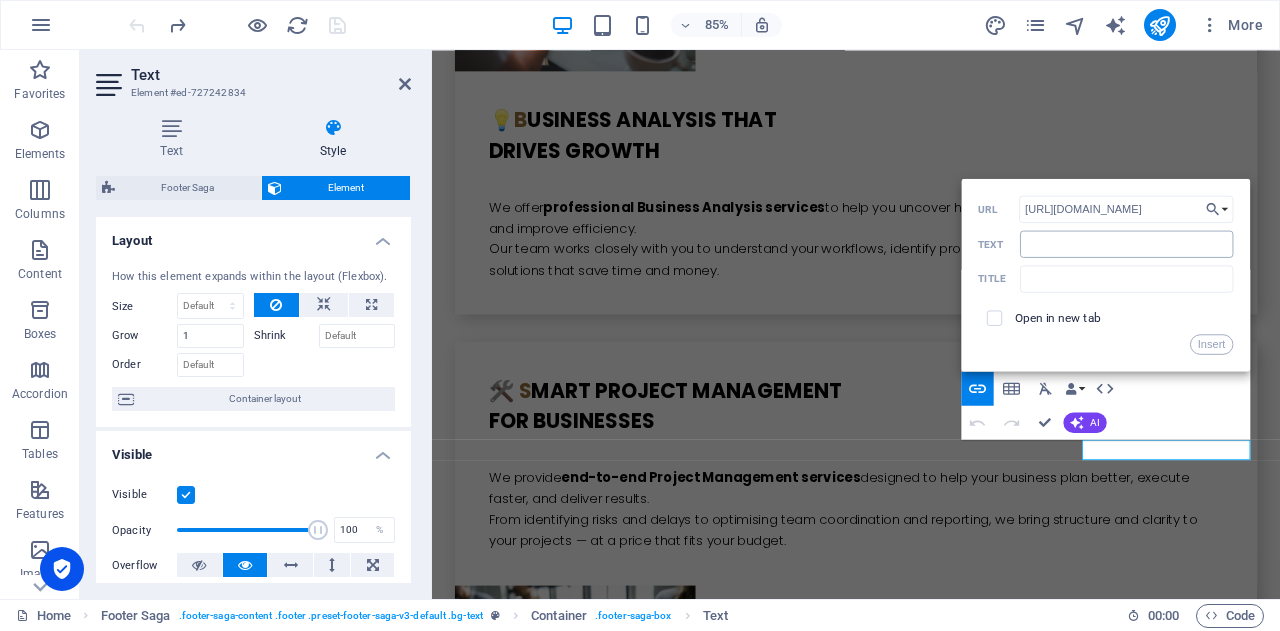 type on "https://www.linkedin.com/company/bikucroc/about/?viewAsMember=true" 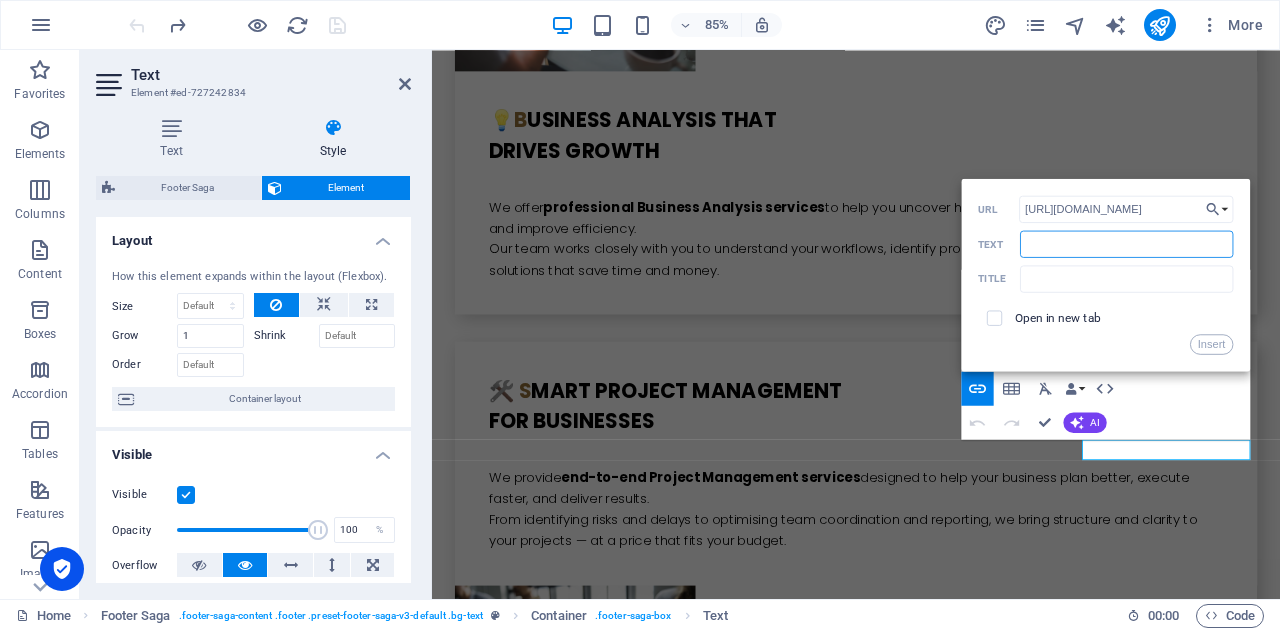 scroll, scrollTop: 0, scrollLeft: 0, axis: both 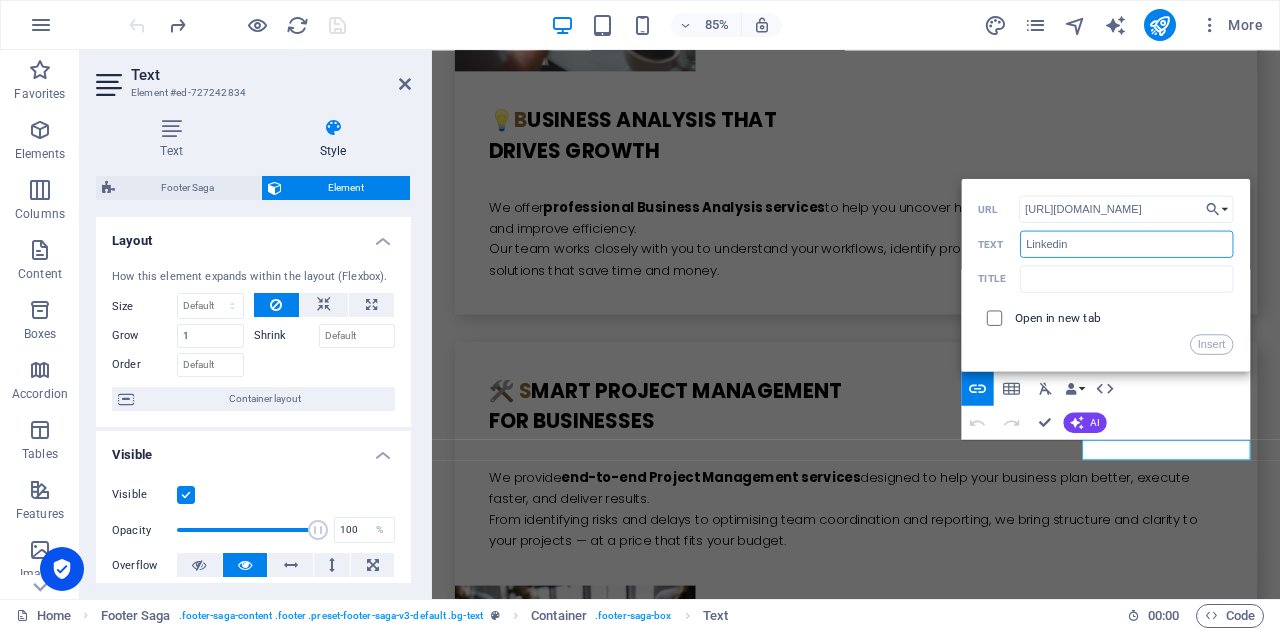 type on "Linkedin" 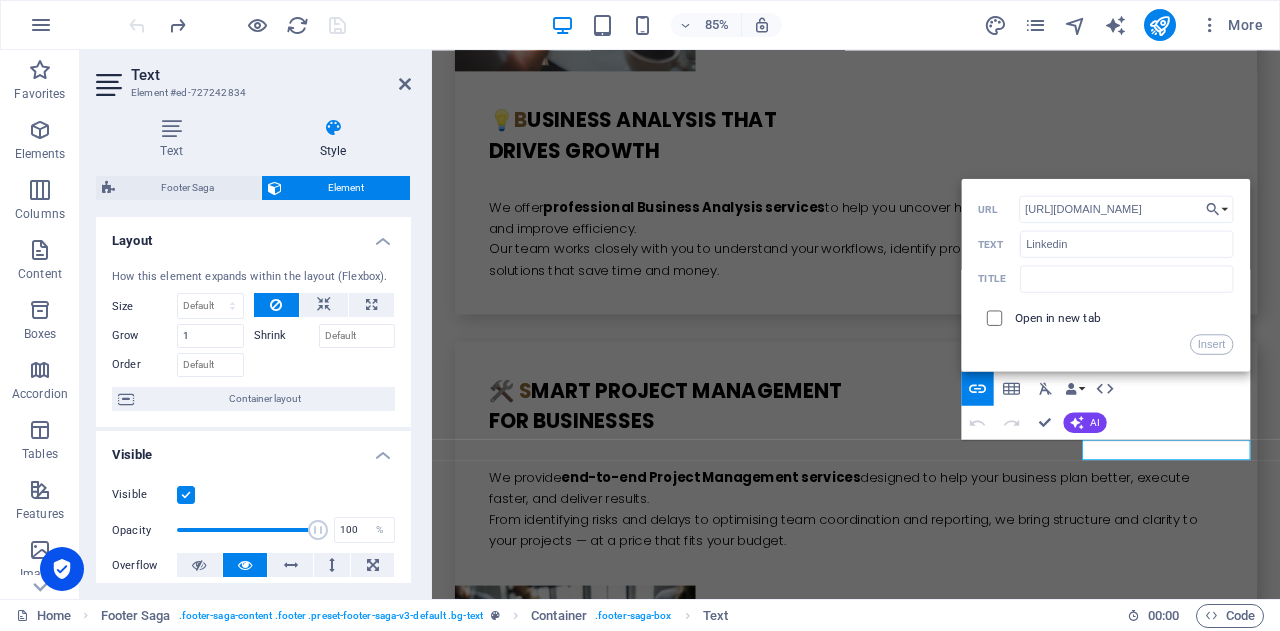 click at bounding box center (991, 314) 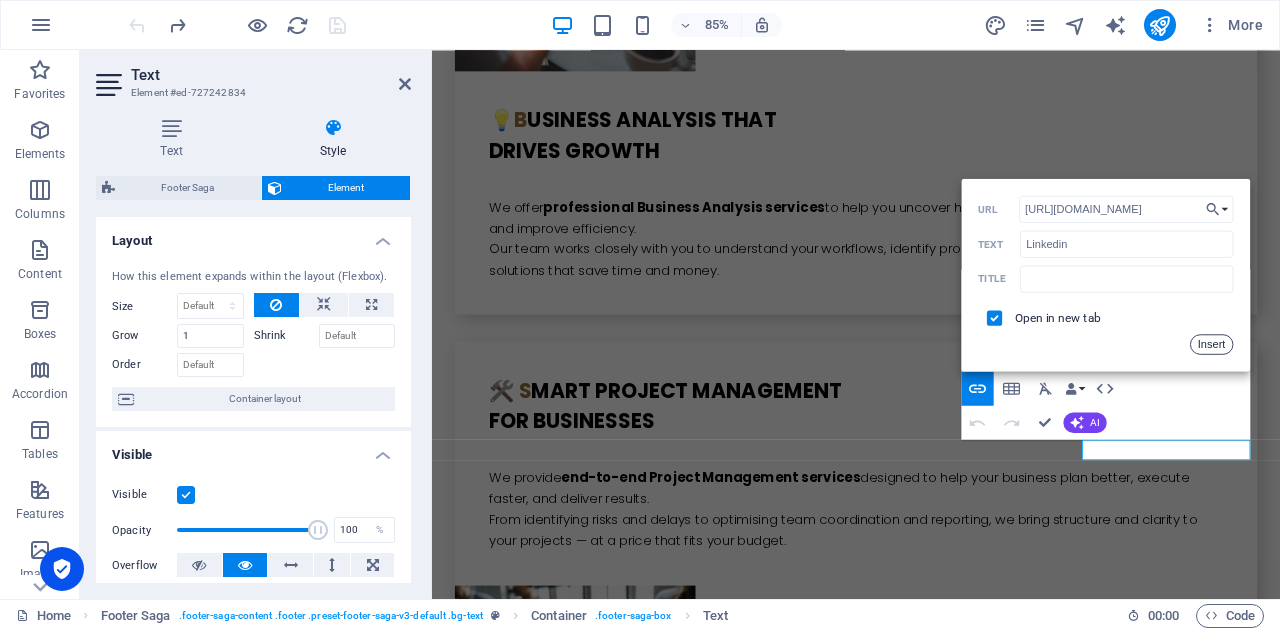 click on "Insert" at bounding box center (1211, 344) 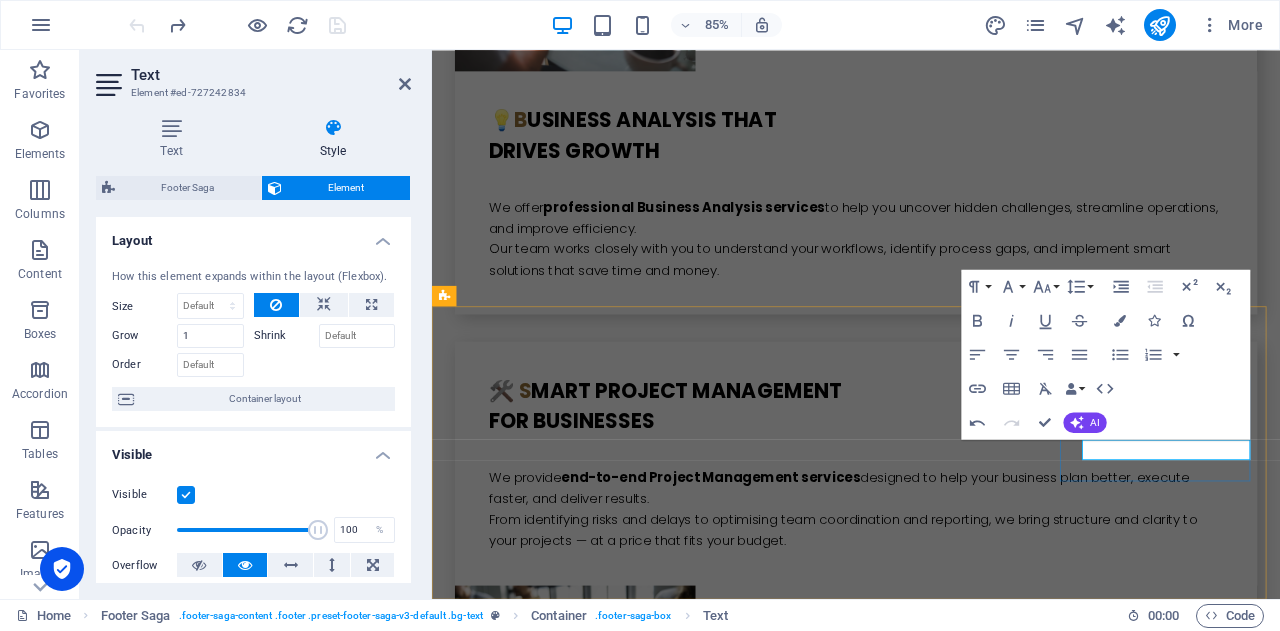 click on "Linkedin ​Linkedin" at bounding box center (560, 4900) 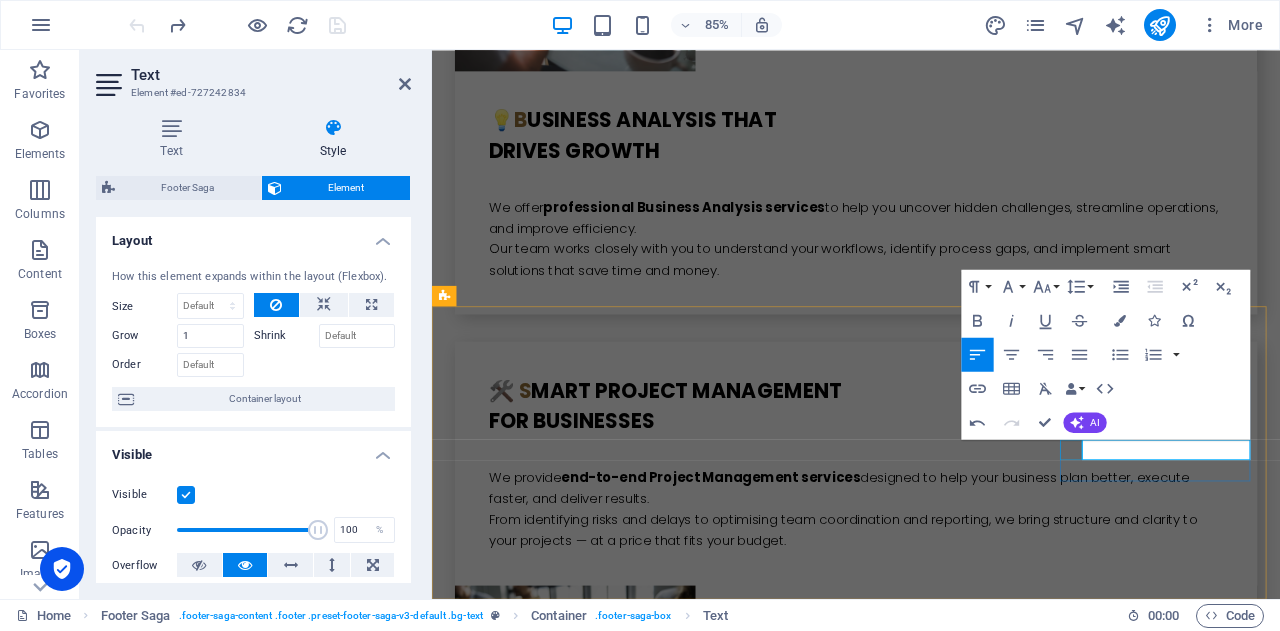 click at bounding box center (560, 4876) 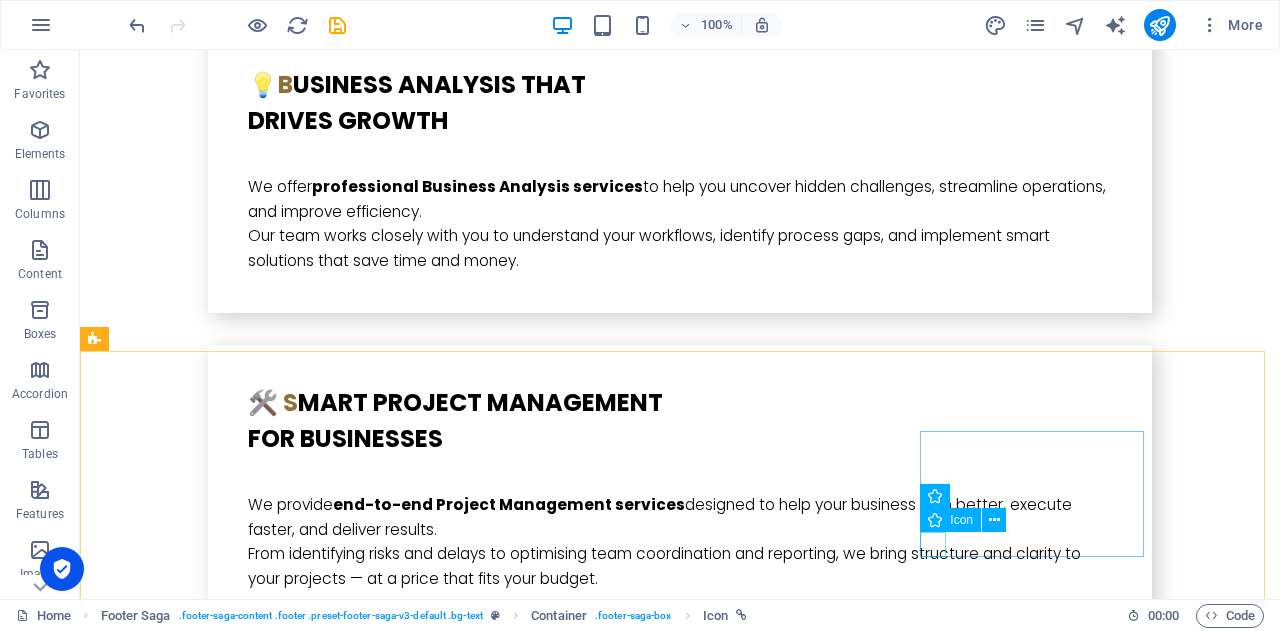 click at bounding box center [935, 520] 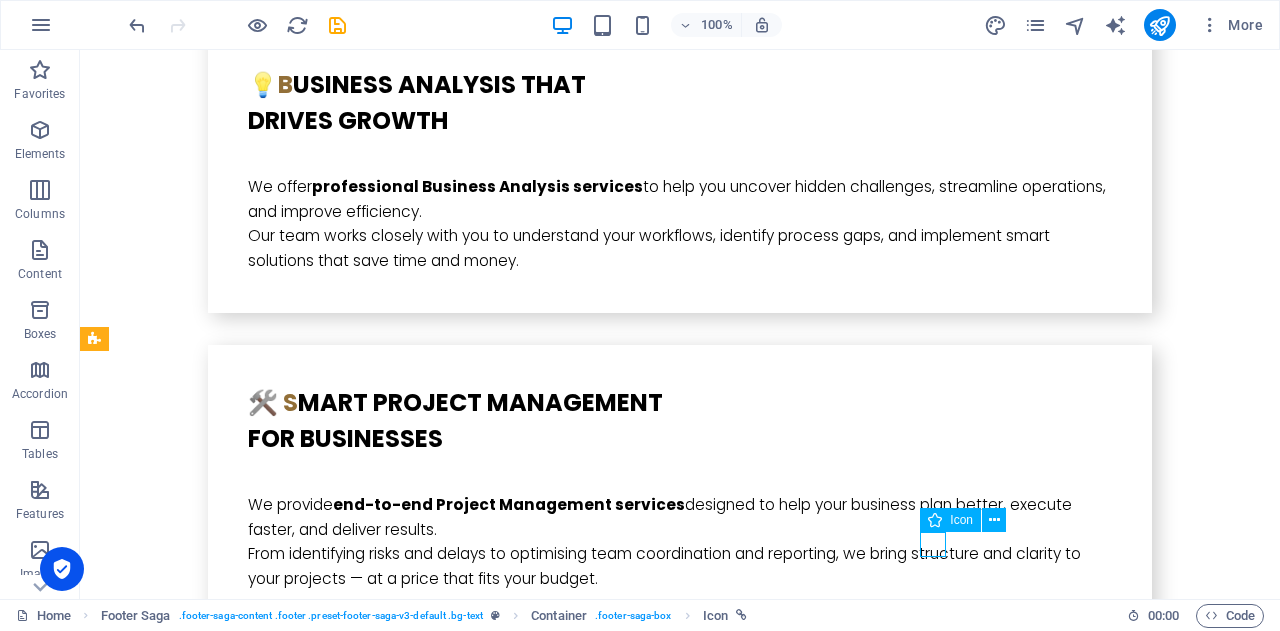 click at bounding box center [935, 520] 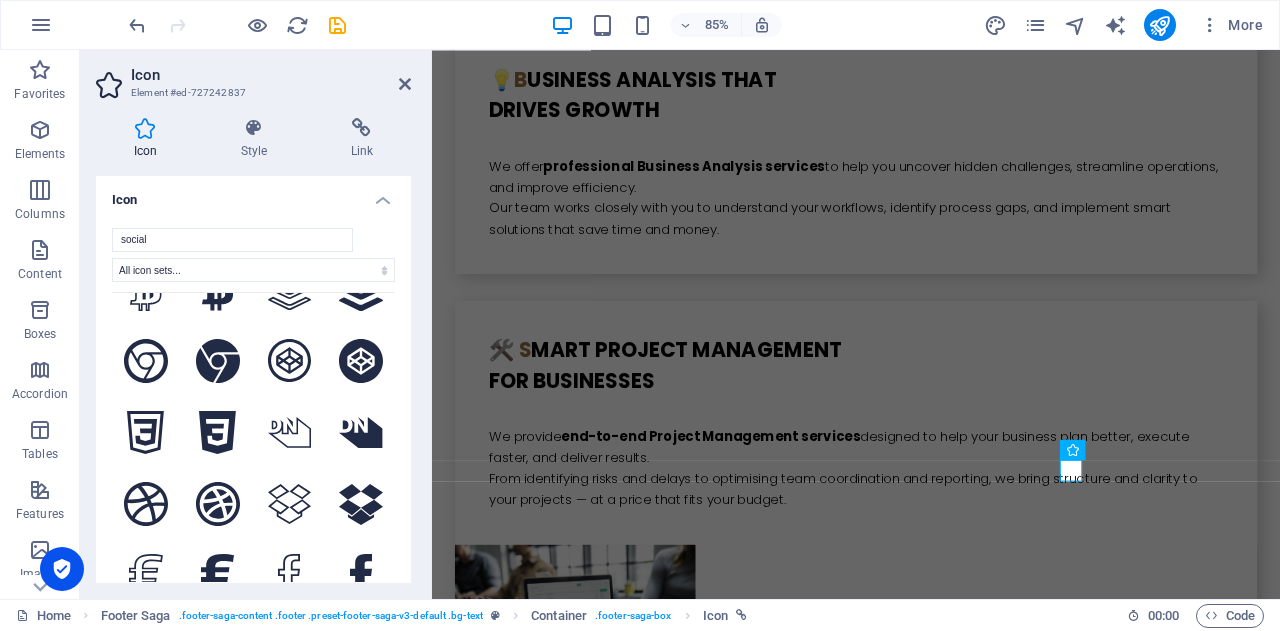 scroll, scrollTop: 2500, scrollLeft: 0, axis: vertical 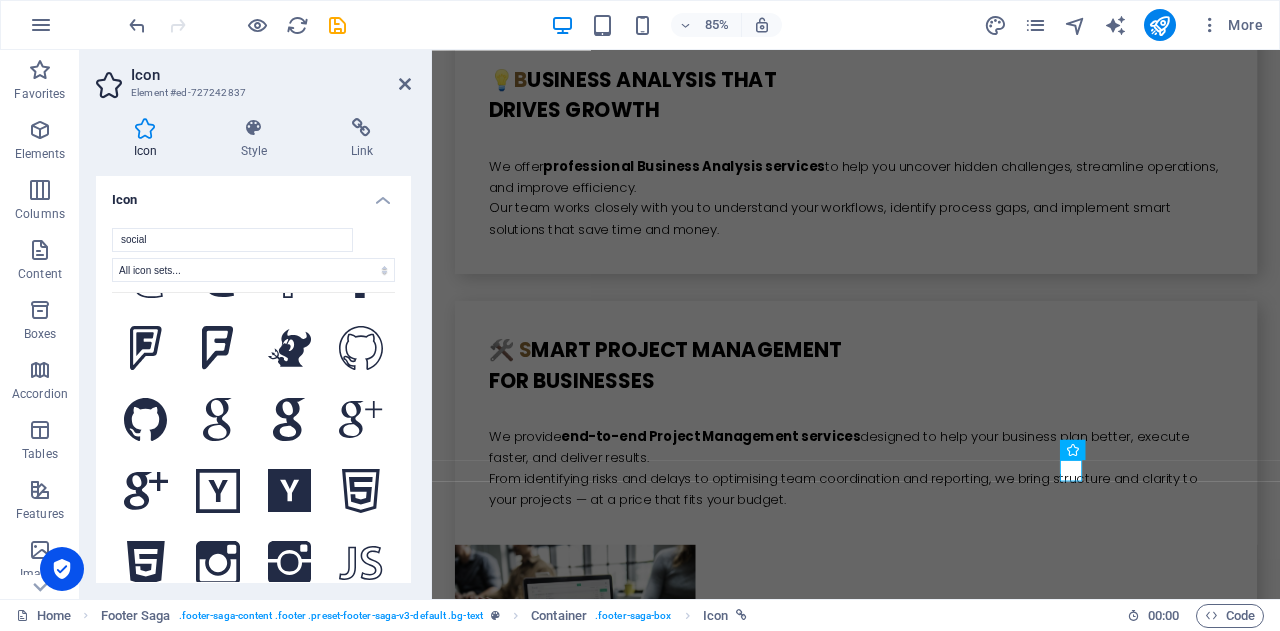click 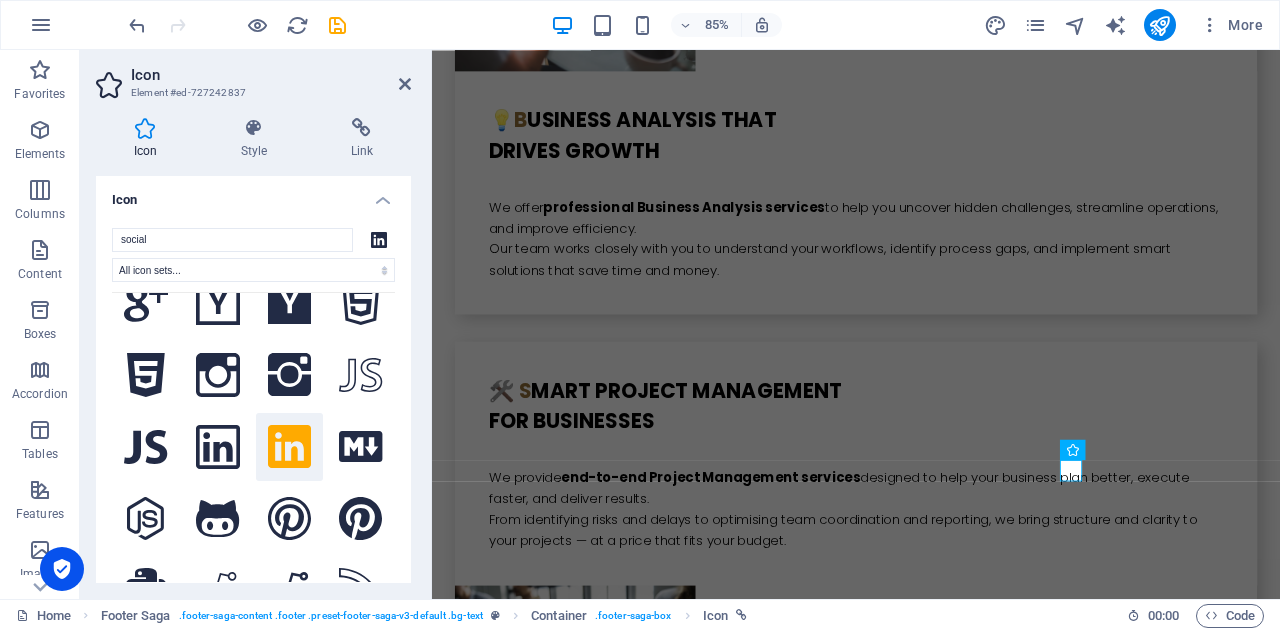scroll, scrollTop: 2700, scrollLeft: 0, axis: vertical 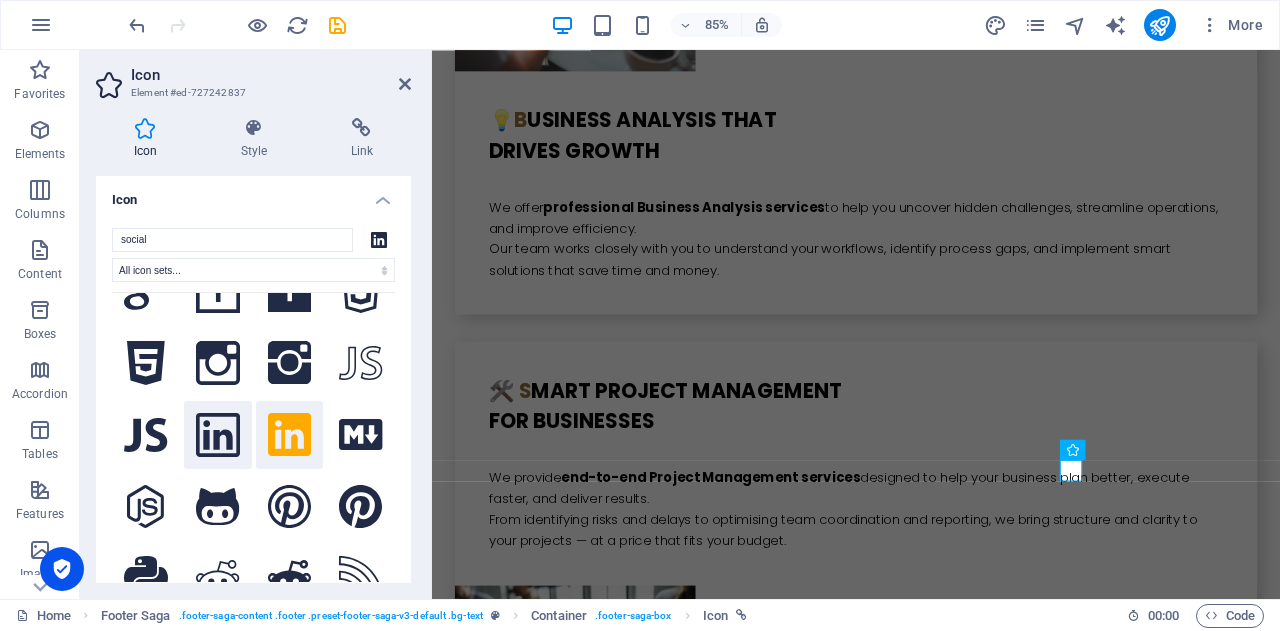 click 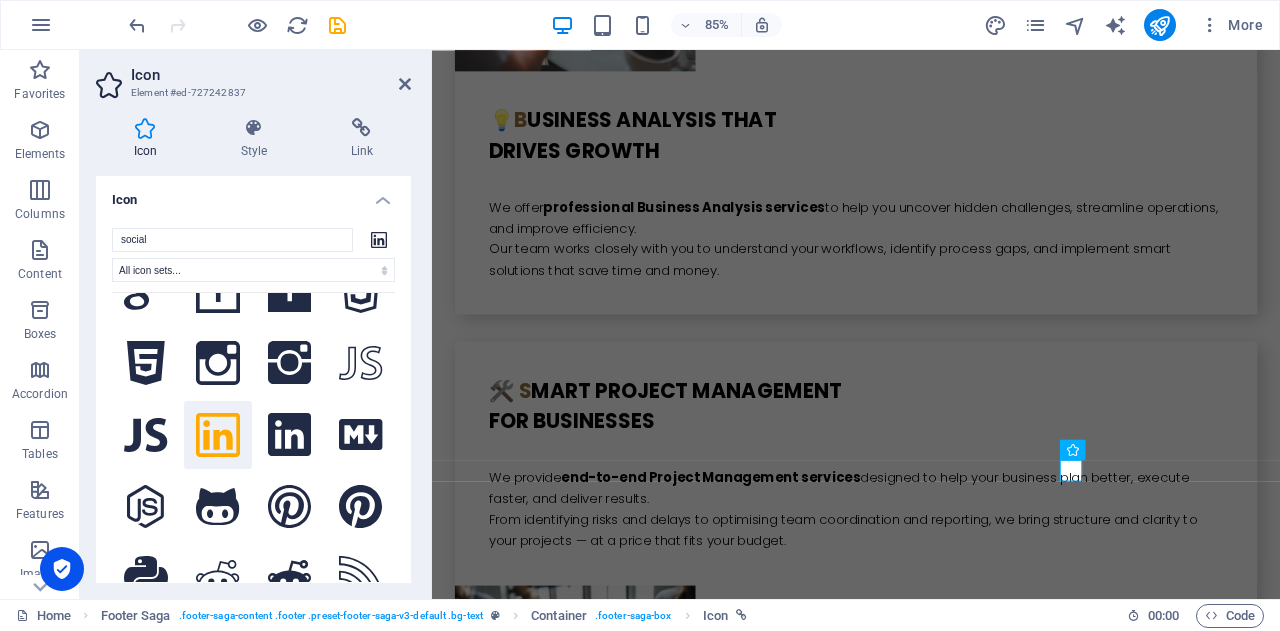 click 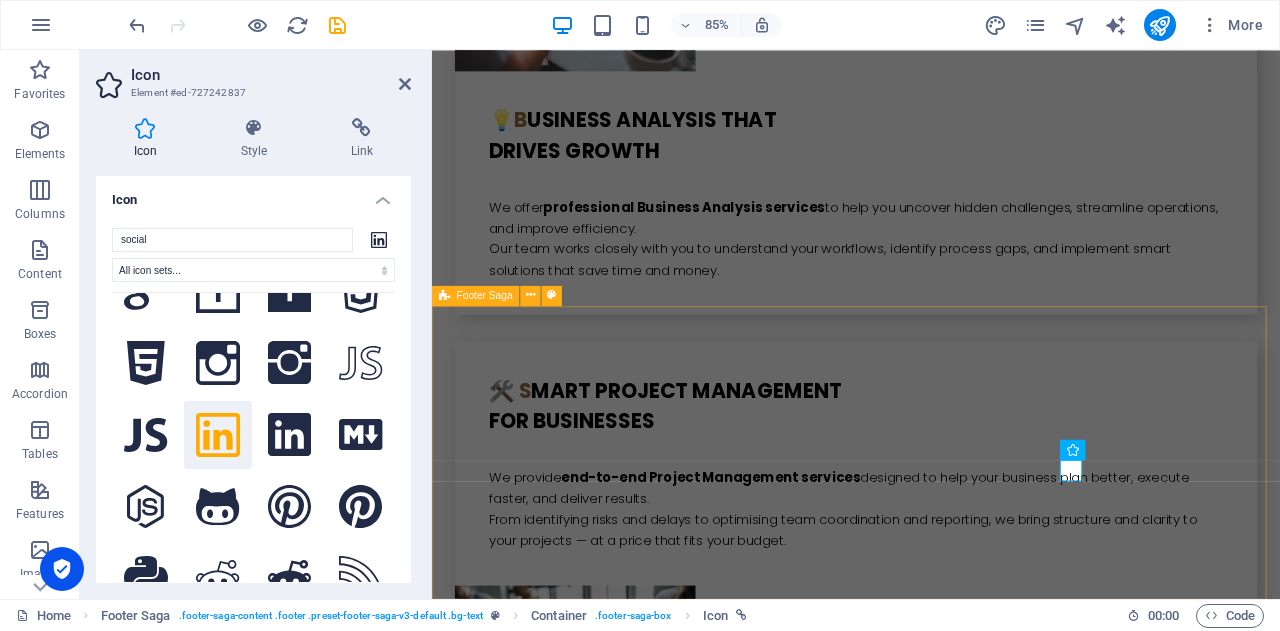click on "address  1 Vista Rd,   Newtown ,   3220   ABN:  30 634 841 099  PH: 07 5222 0210 - 03 4232 2582 - 049 333 4164  Email: info@bikucroc.com.au Navigation  Home  About us  Services  Contact Social Media Facebook Linkedin Instagram" at bounding box center [931, 4650] 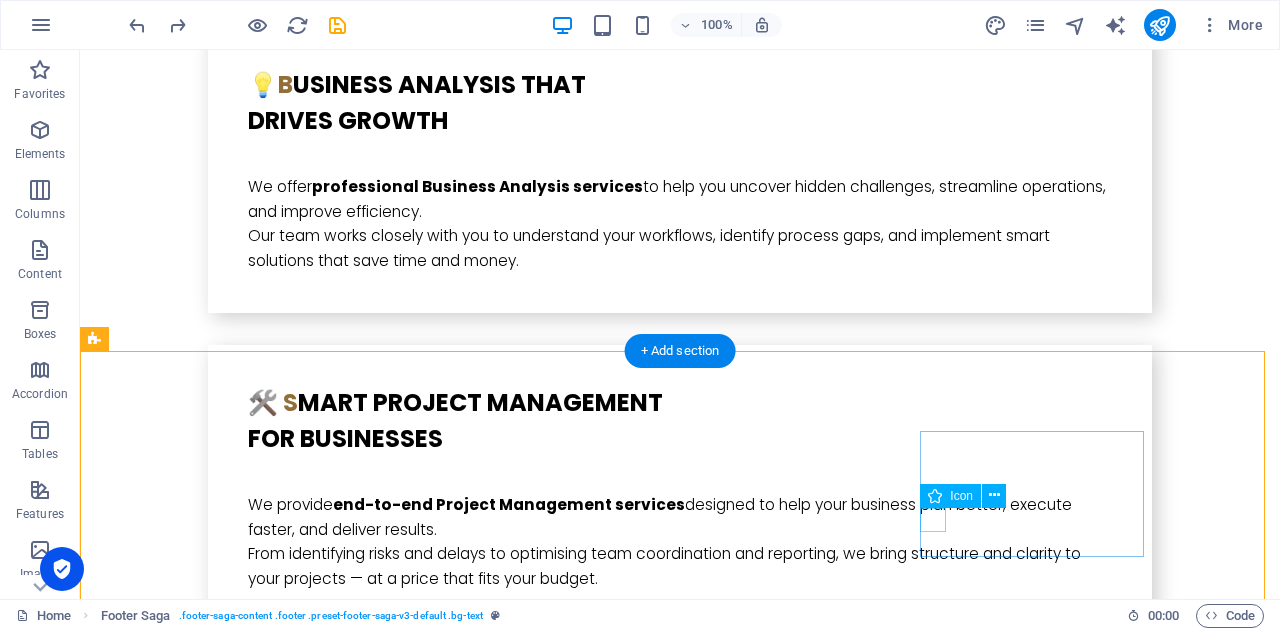 click at bounding box center [208, 4828] 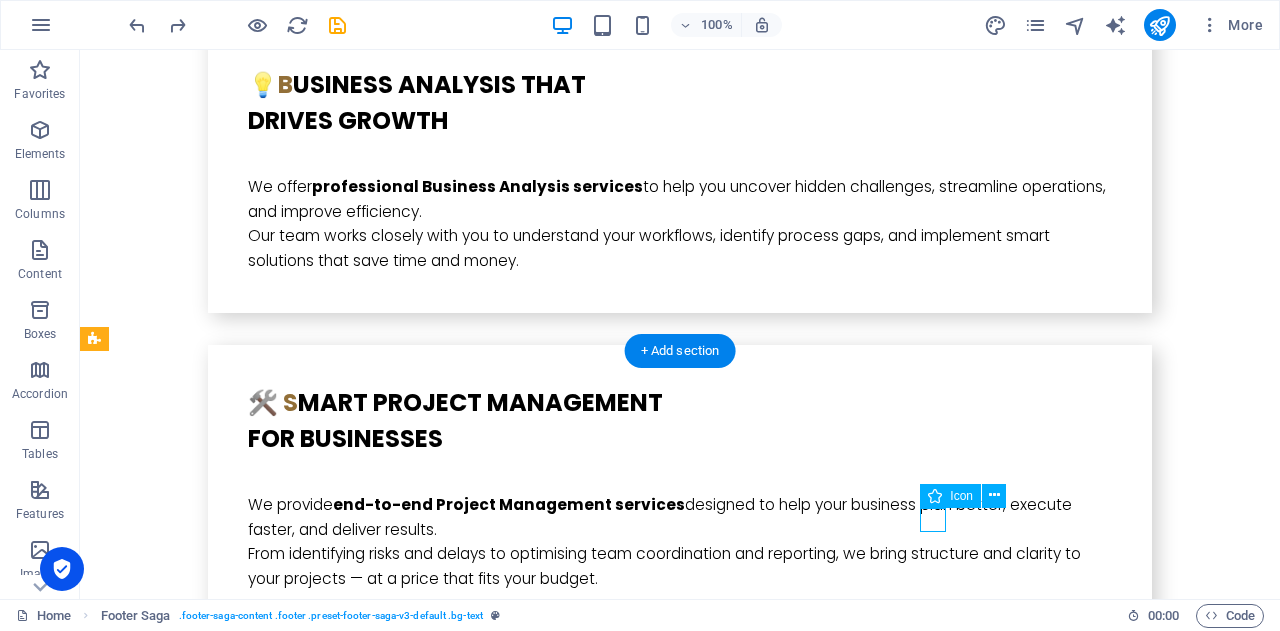 click at bounding box center (208, 4828) 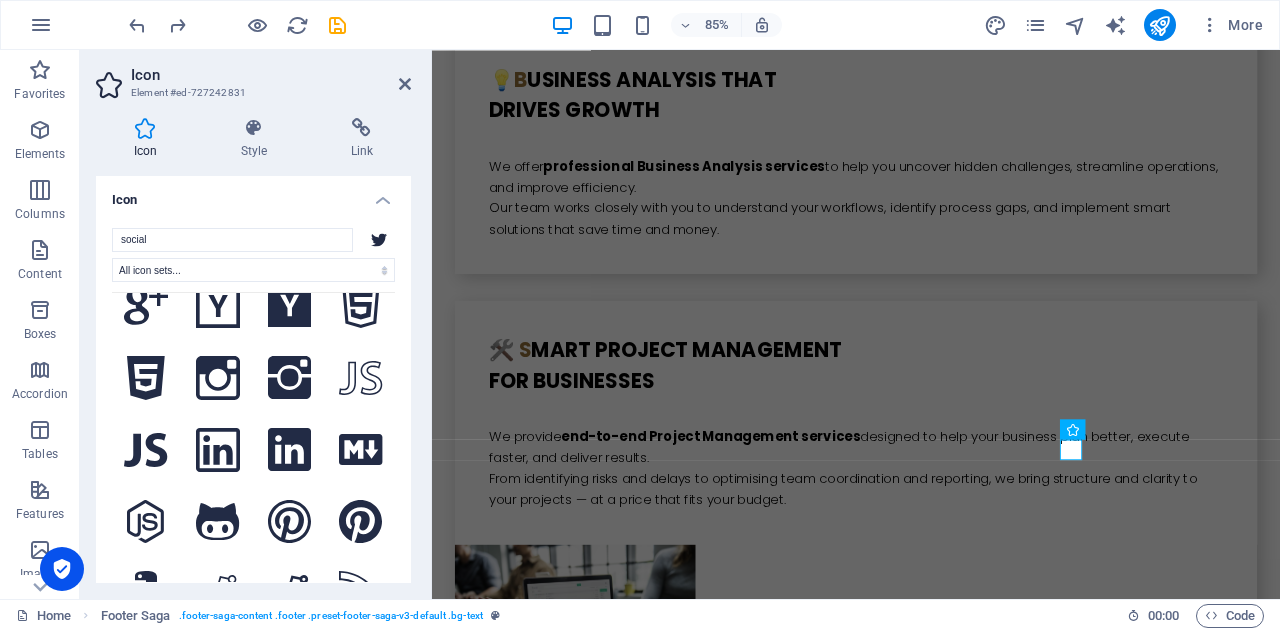 scroll, scrollTop: 2500, scrollLeft: 0, axis: vertical 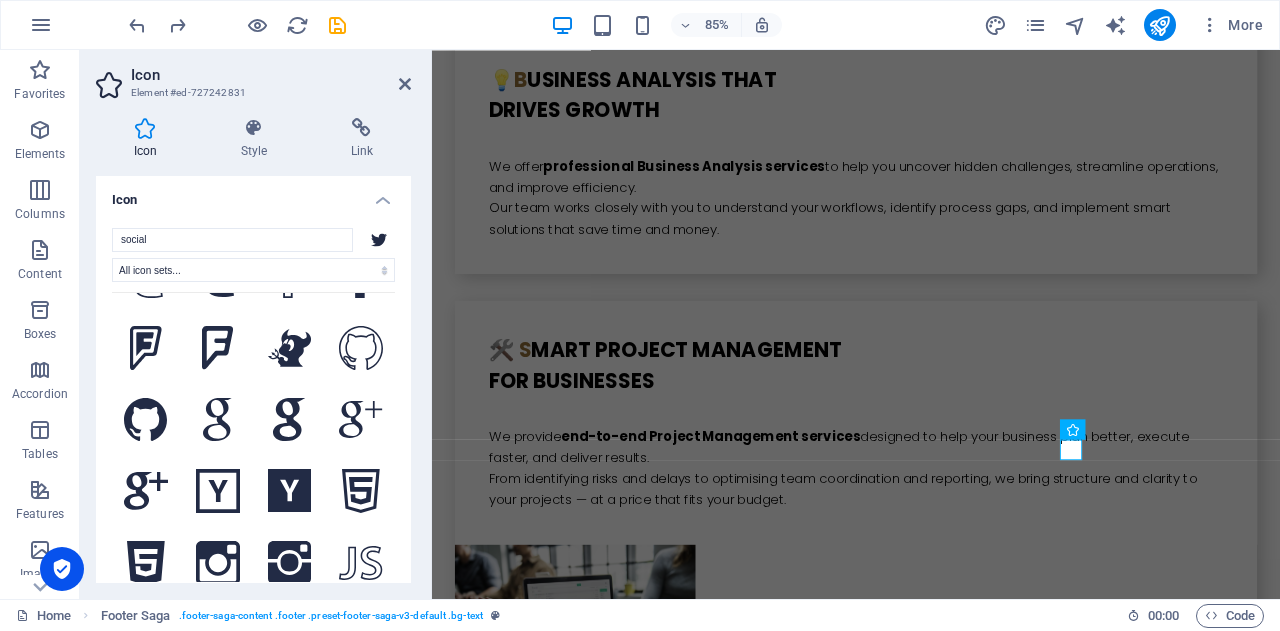 click 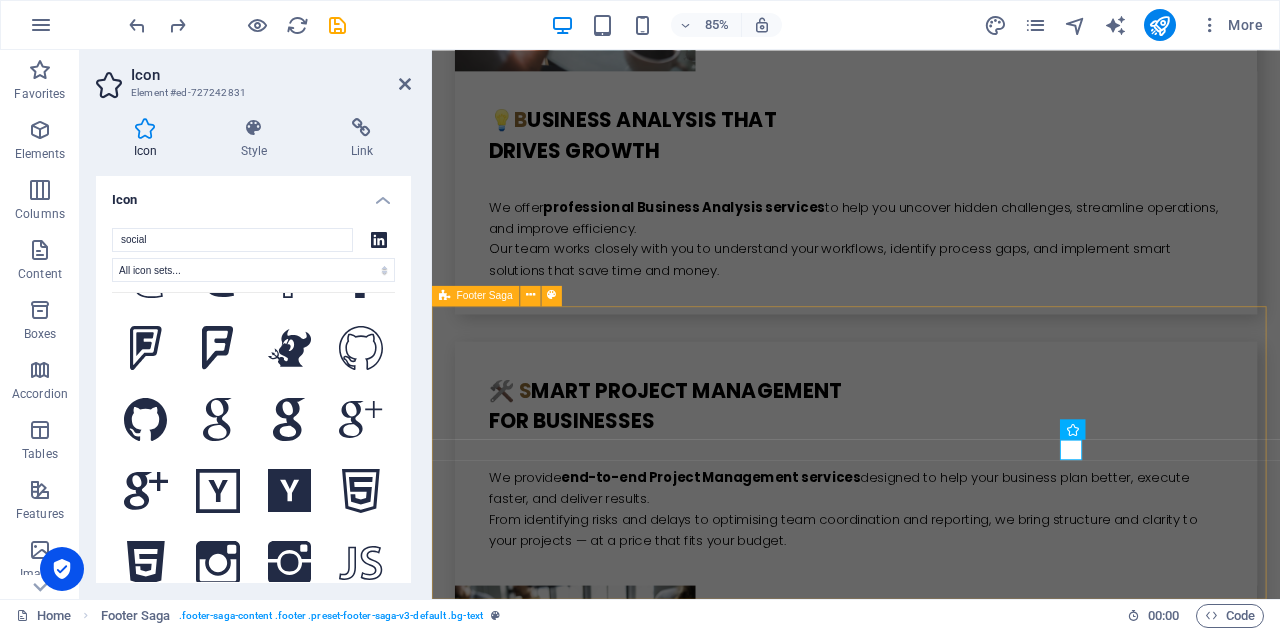 click on "address  1 Vista Rd,   Newtown ,   3220   ABN:  30 634 841 099  PH: 07 5222 0210 - 03 4232 2582 - 049 333 4164  Email: info@bikucroc.com.au Navigation  Home  About us  Services  Contact Social Media Facebook Linkedin Instagram" at bounding box center [931, 4638] 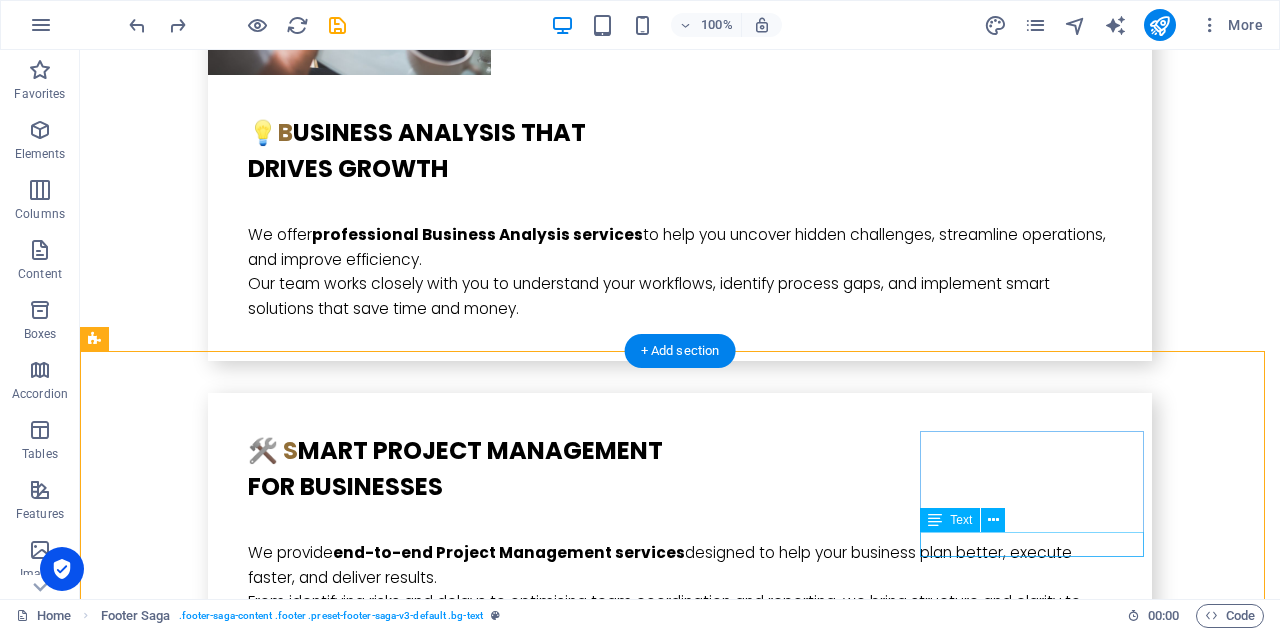 click on "Instagram" at bounding box center (208, 4925) 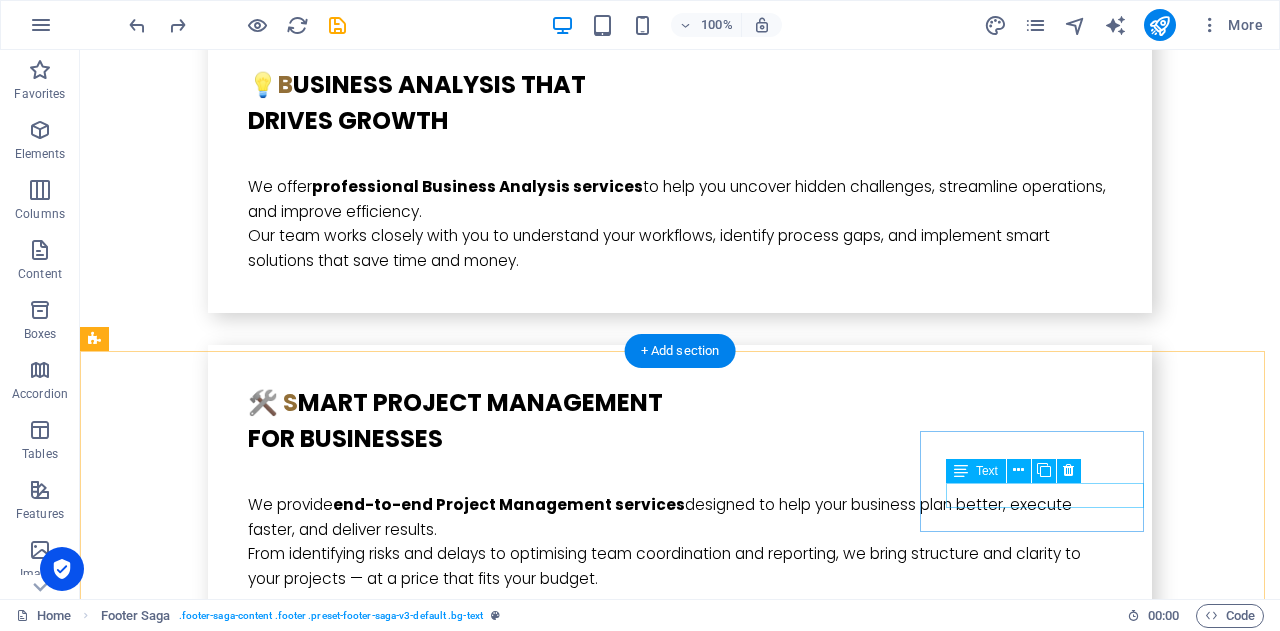 click on "Facebook" at bounding box center (208, 4803) 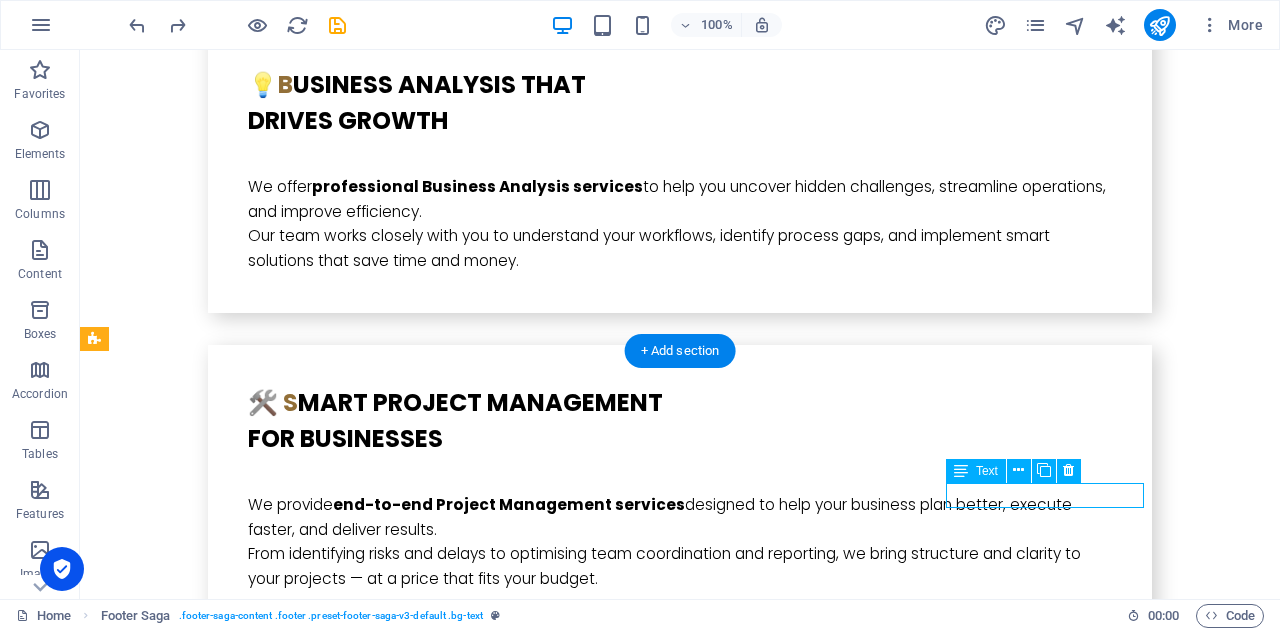 click on "Facebook" at bounding box center (208, 4803) 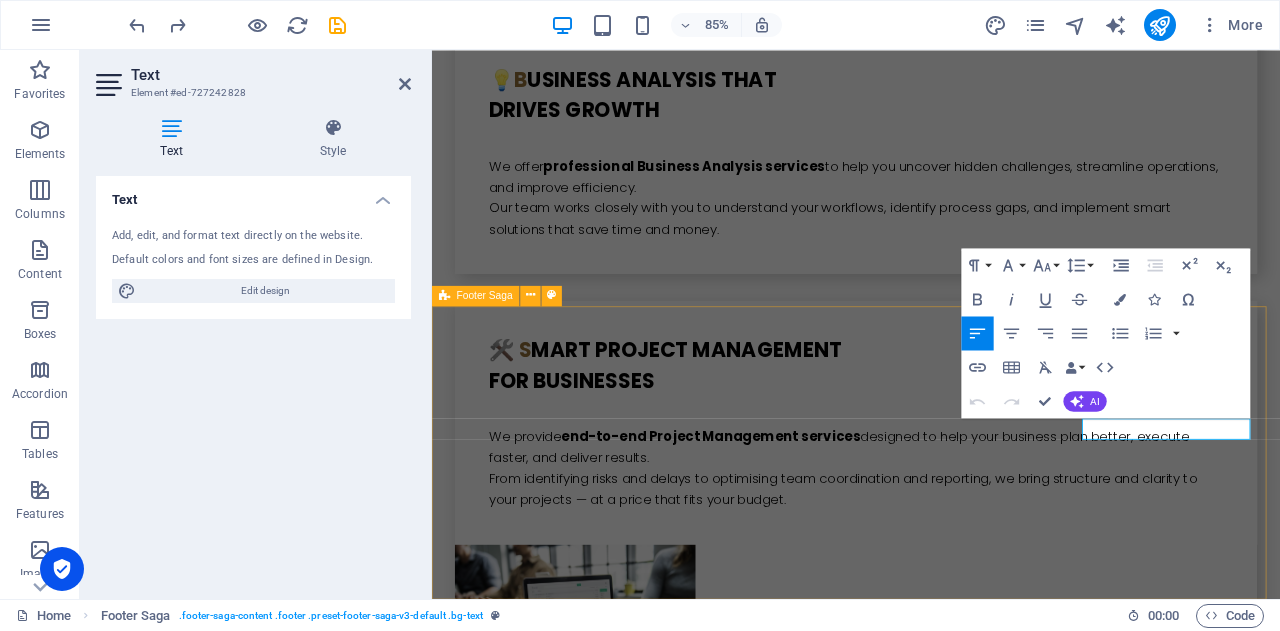 click on "address  1 Vista Rd,   Newtown ,   3220   ABN:  30 634 841 099  PH: 07 5222 0210 - 03 4232 2582 - 049 333 4164  Email: info@bikucroc.com.au Navigation  Home  About us  Services  Contact Social Media Facebook Linkedin" at bounding box center [931, 4577] 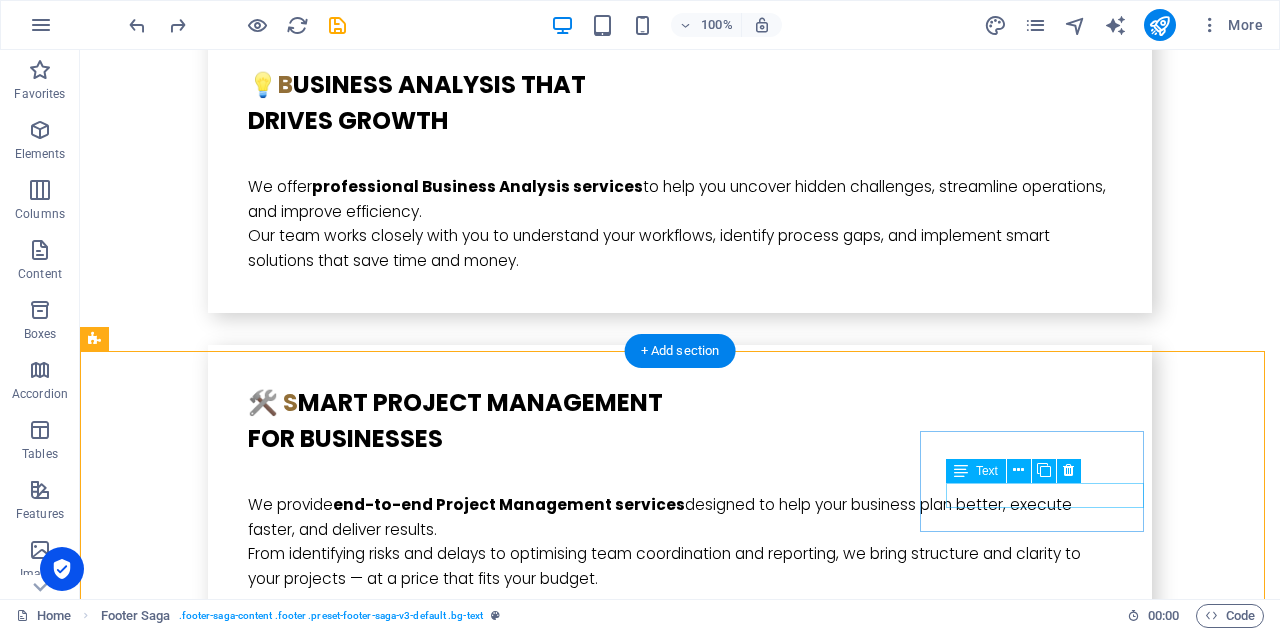 click on "Facebook" at bounding box center [208, 4803] 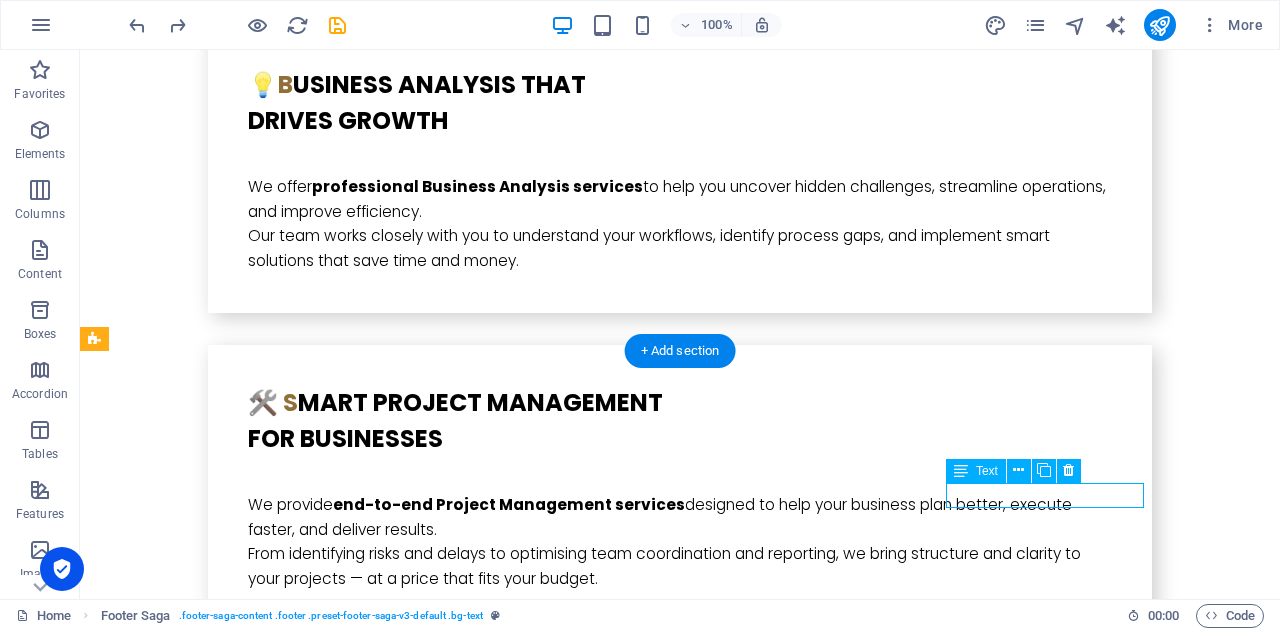 click on "Facebook" at bounding box center [208, 4803] 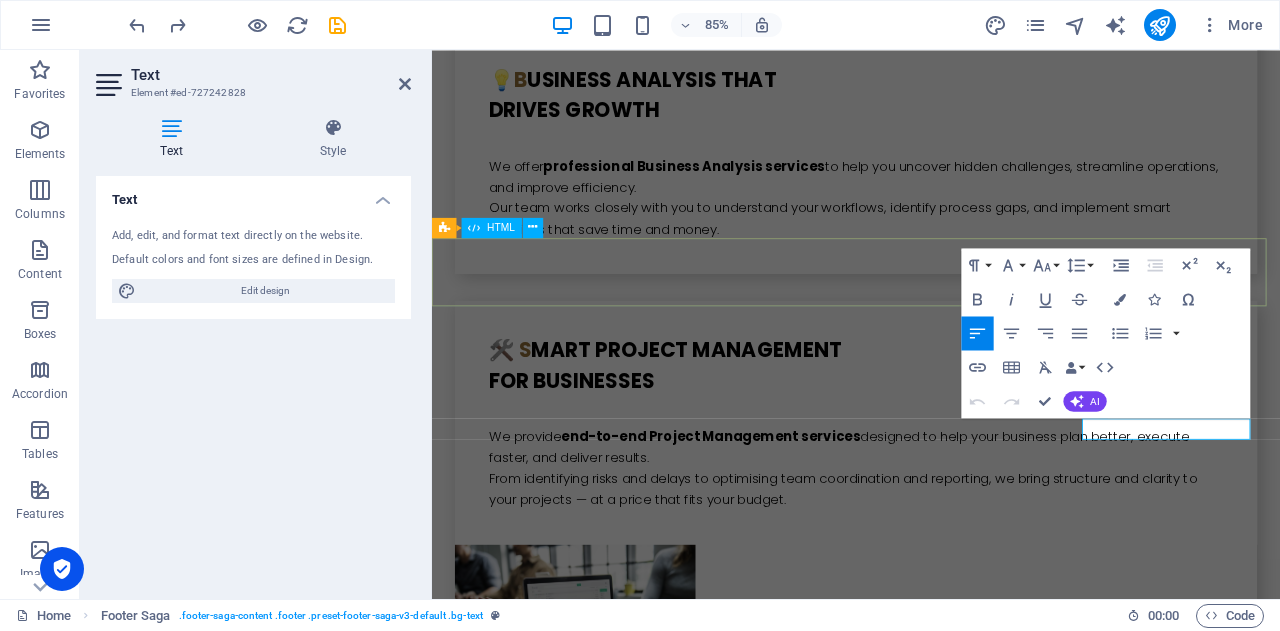 click at bounding box center (931, 4170) 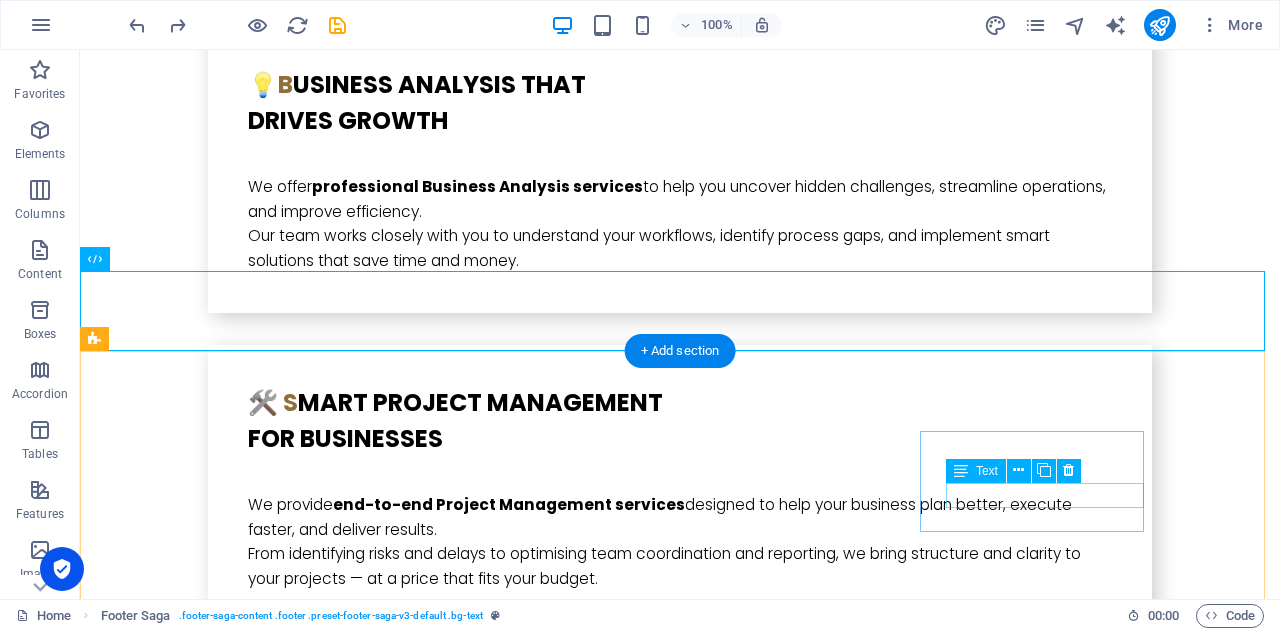 click on "Facebook" at bounding box center (208, 4803) 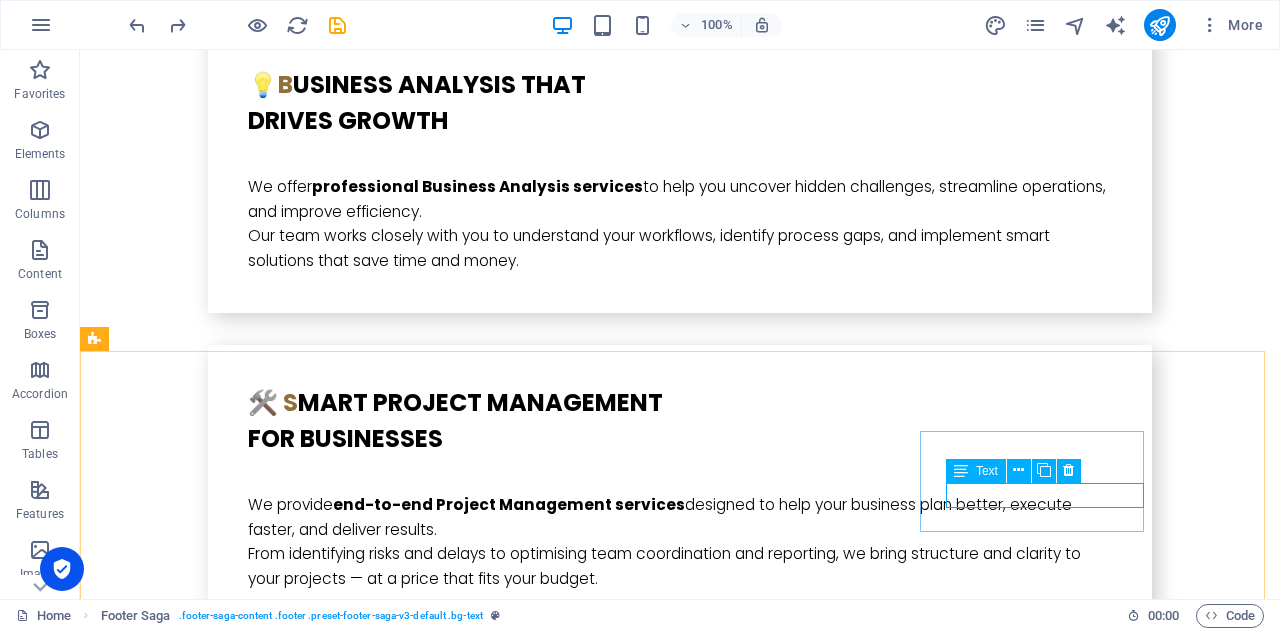 click on "Text" at bounding box center (976, 471) 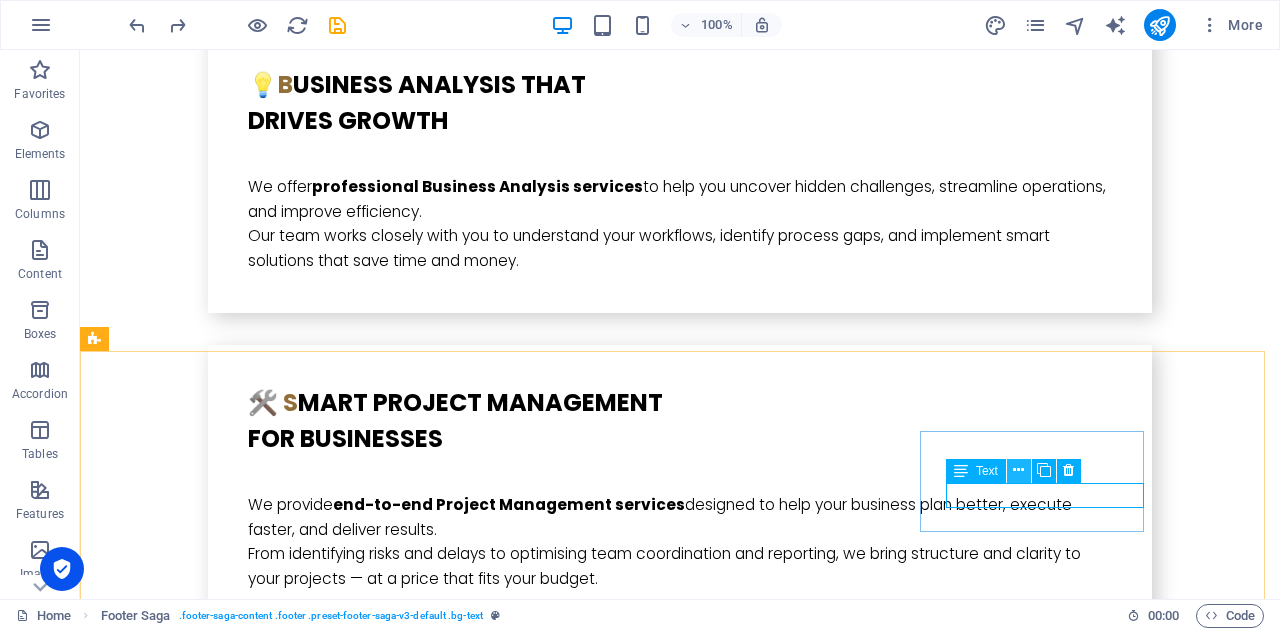 click at bounding box center [1018, 470] 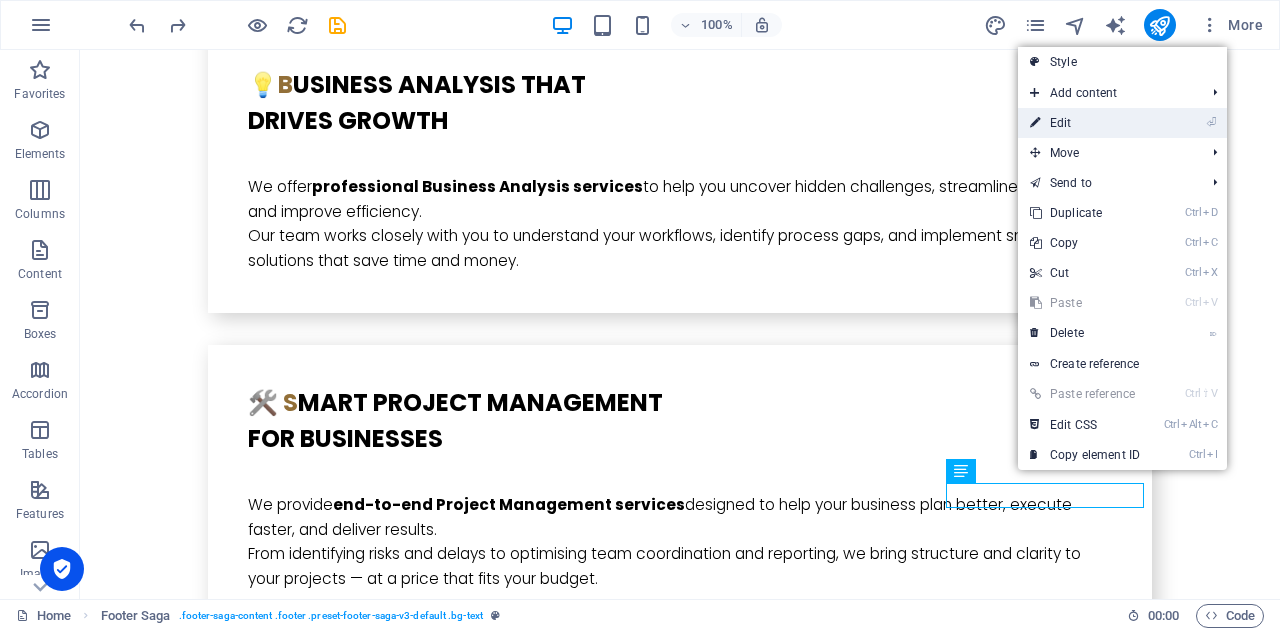 click on "⏎  Edit" at bounding box center (1085, 123) 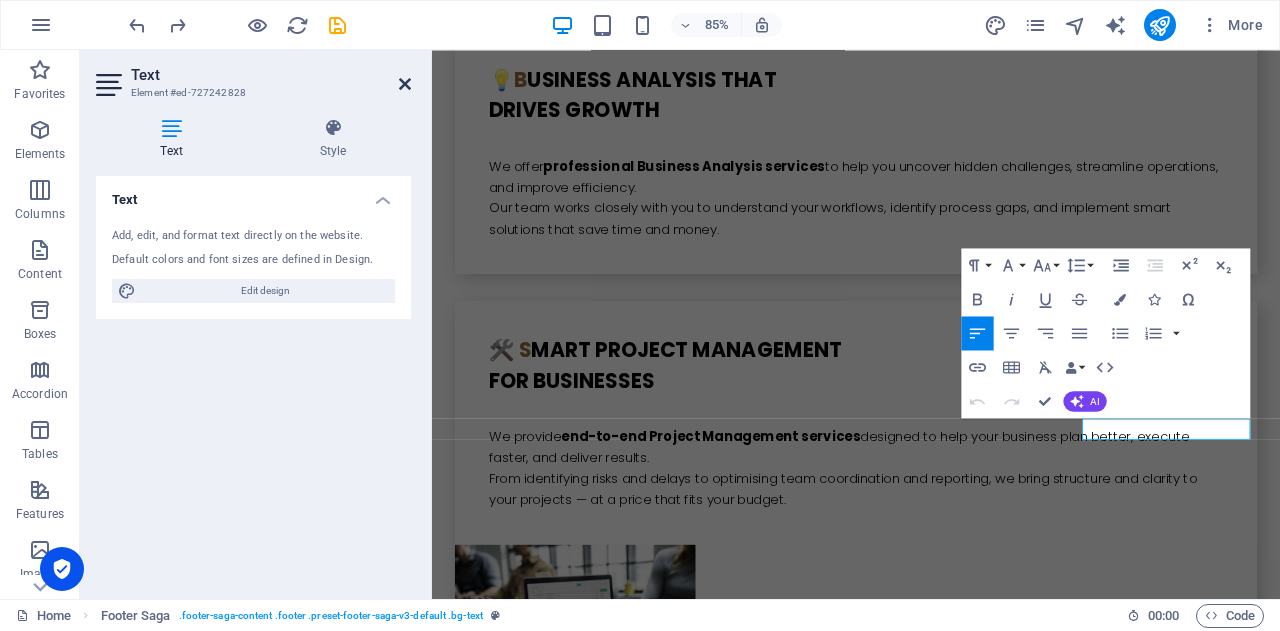 click at bounding box center (405, 84) 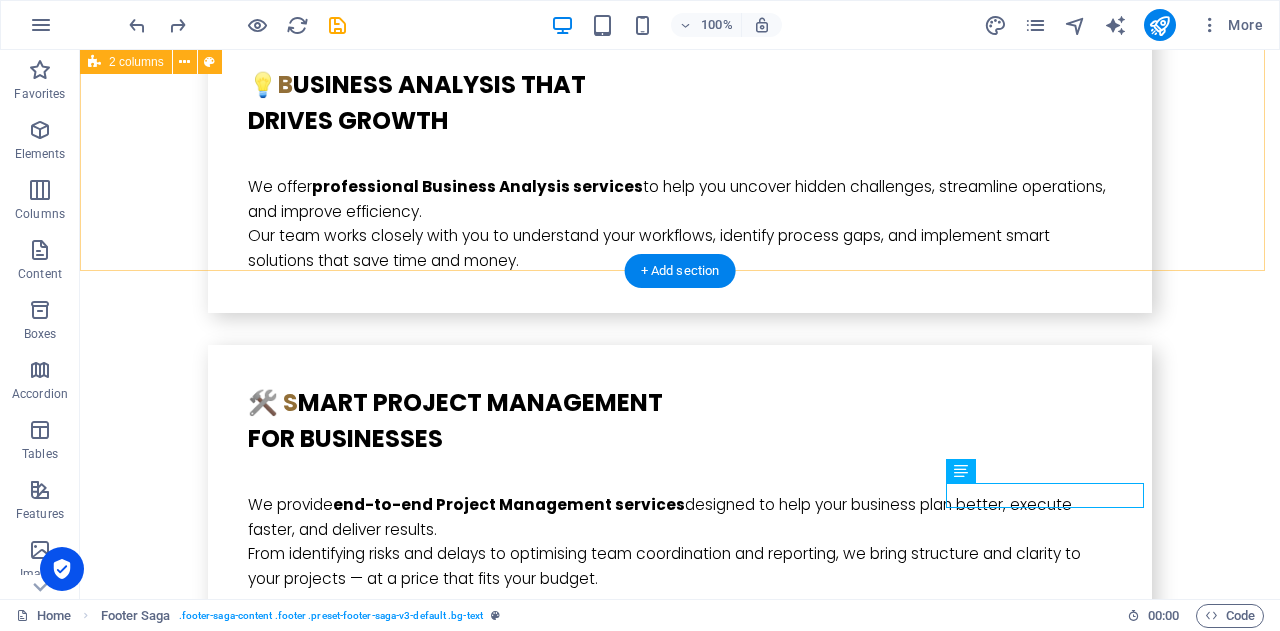 click on "Drop content here or  Add elements  Paste clipboard   I have read and understand the privacy policy. Nicht lesbar? Neu generieren Submit" at bounding box center [680, 3528] 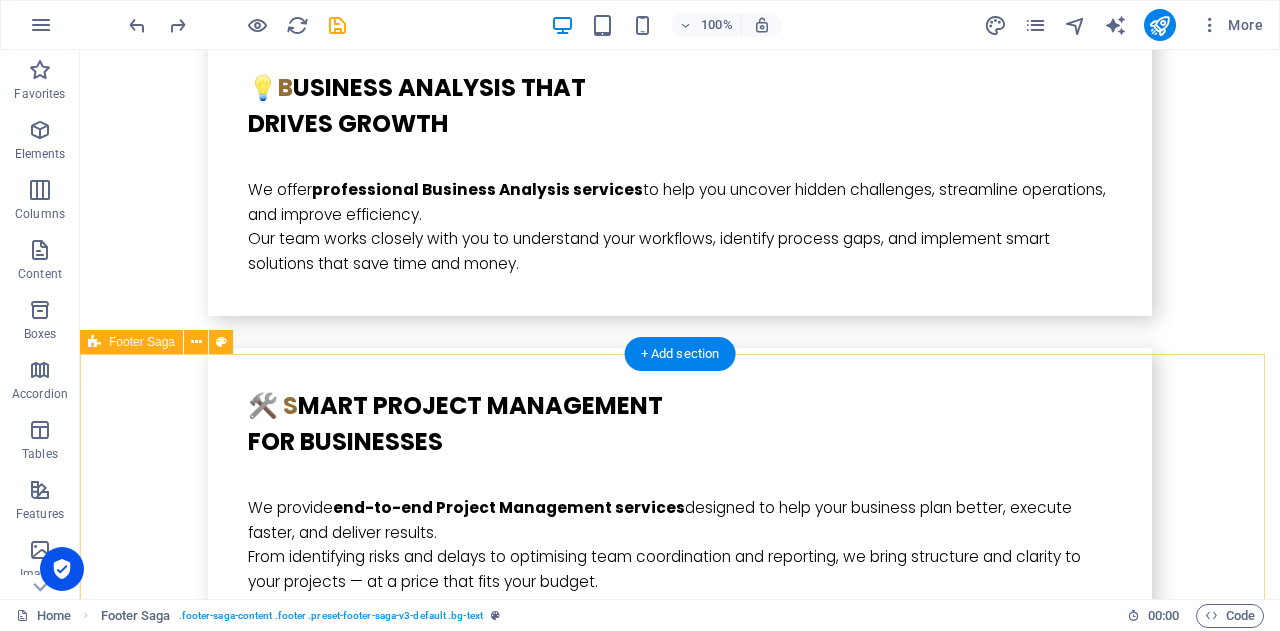 scroll, scrollTop: 5523, scrollLeft: 0, axis: vertical 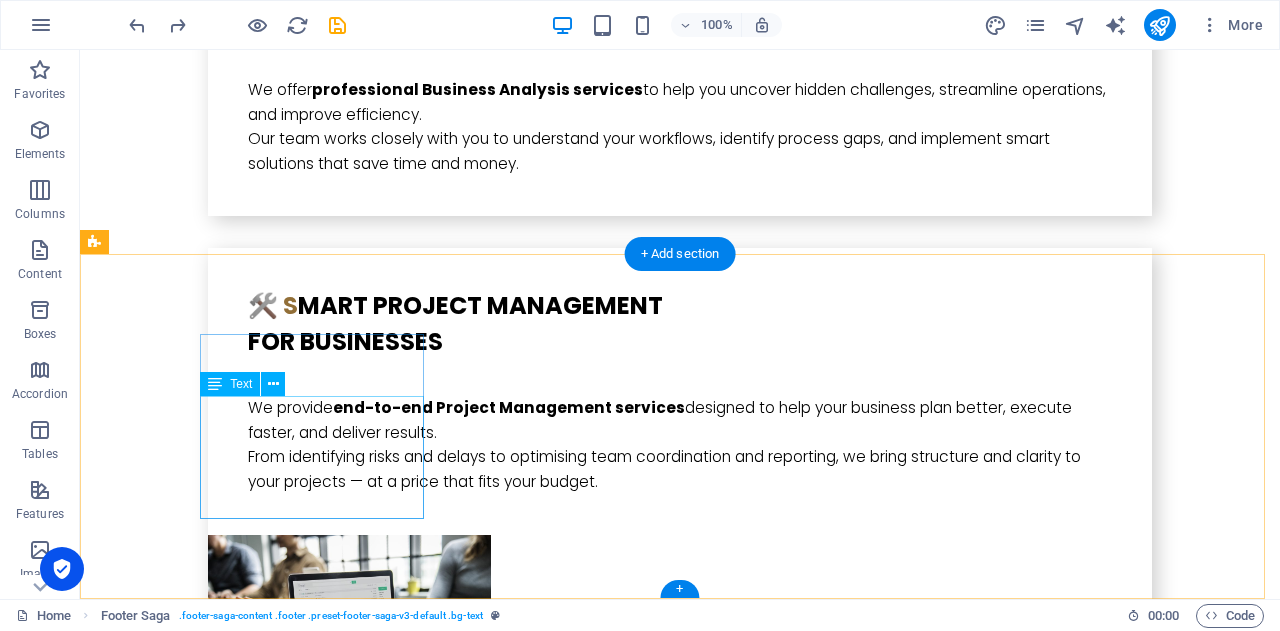 click on "1 Vista Rd,   Newtown ,   3220   ABN:  30 634 841 099  PH: 07 5222 0210 - 03 4232 2582 - 049 333 4164  Email: info@bikucroc.com.au" at bounding box center [208, 4353] 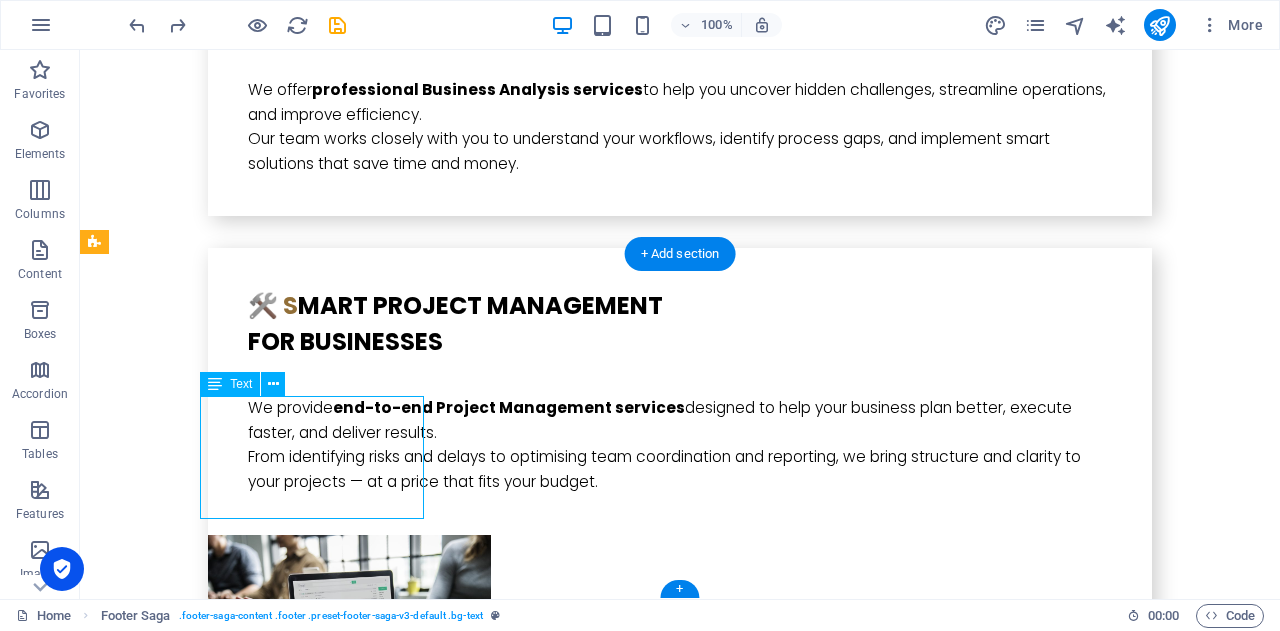 click on "1 Vista Rd,   Newtown ,   3220   ABN:  30 634 841 099  PH: 07 5222 0210 - 03 4232 2582 - 049 333 4164  Email: info@bikucroc.com.au" at bounding box center [208, 4353] 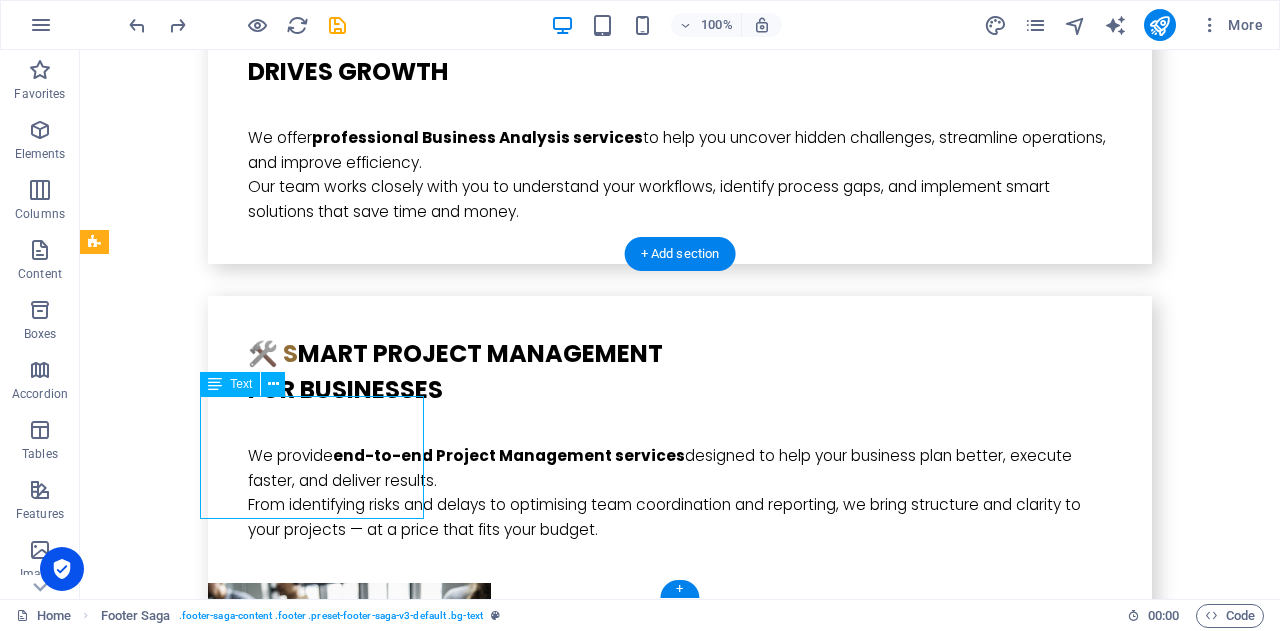 scroll, scrollTop: 5392, scrollLeft: 0, axis: vertical 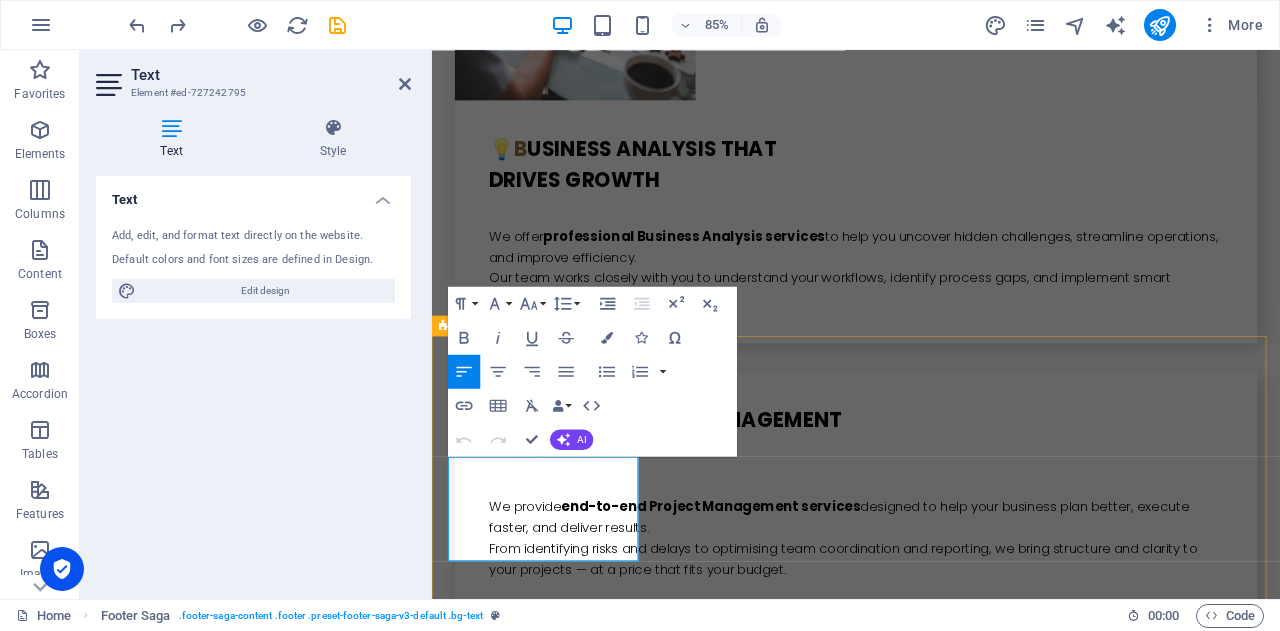 click on "PH: [PHONE_NUMBER] - [PHONE_NUMBER] - [PHONE_NUMBER]" at bounding box center (560, 4544) 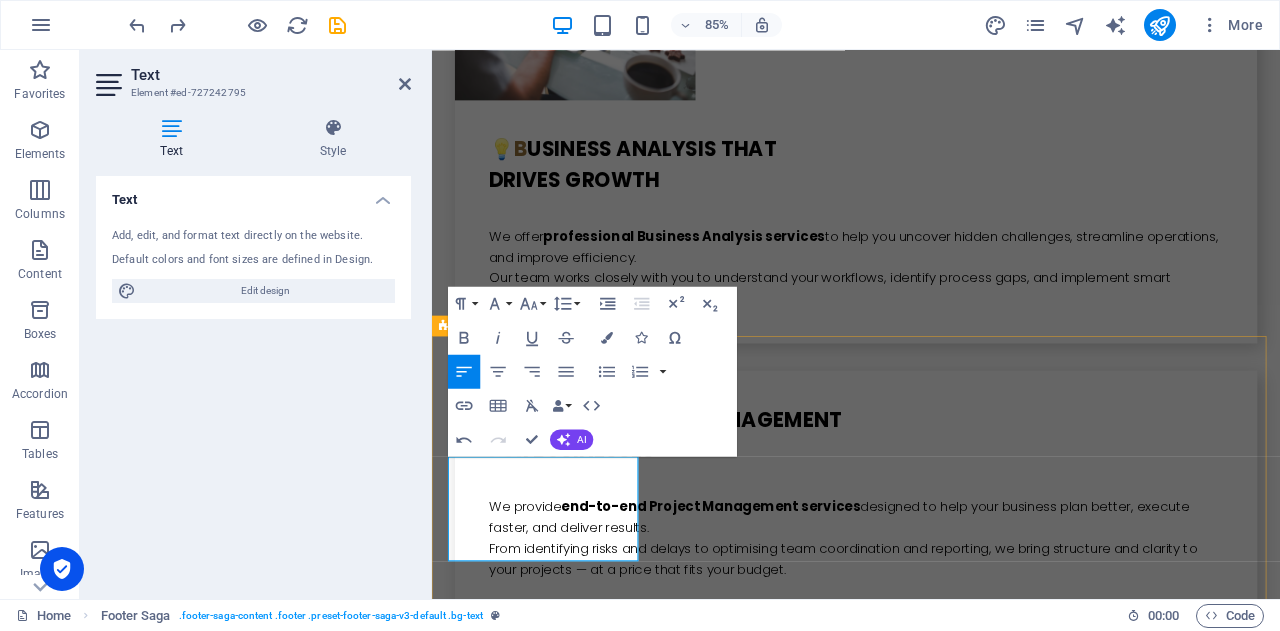 click on "PH: 07 5222 0210 -  03 4232 2582 - 049 333 4164" at bounding box center (560, 4531) 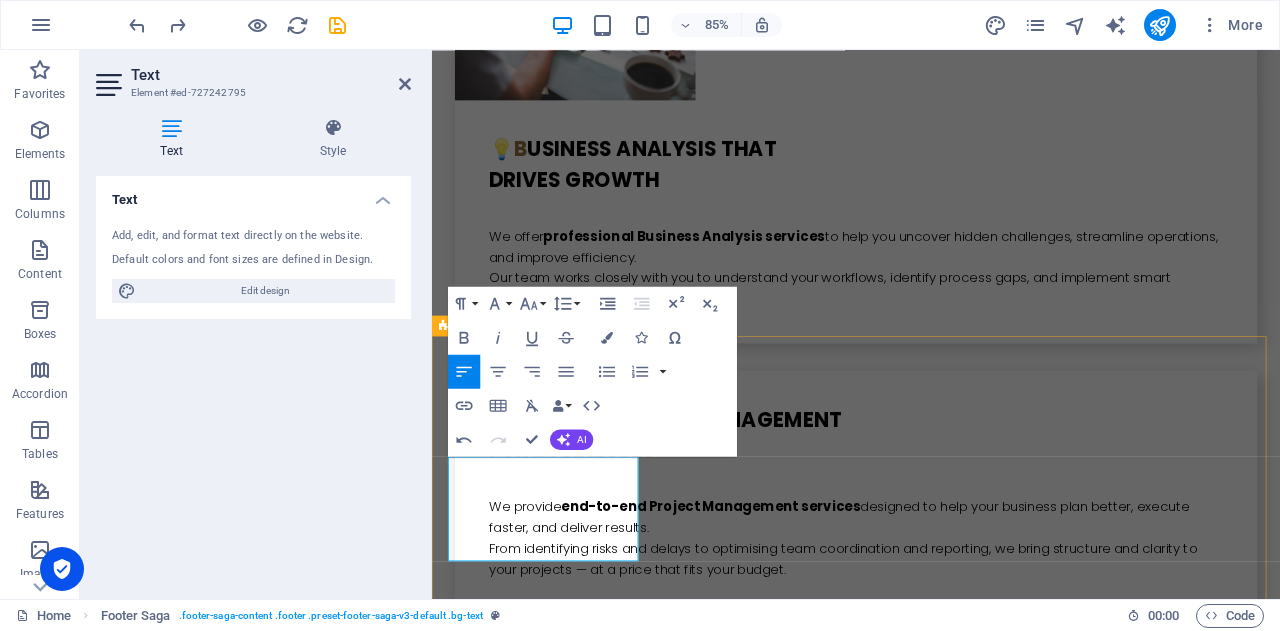 click on "address  1 Vista Rd,   Newtown ,   3220   ABN:  30 634 841 099  PH: 07 5222 0210  03 4232 2582 - 049 333 4164  Email: info@bikucroc.com.au Navigation  Home  About us  Services  Contact Social Media Facebook Linkedin" at bounding box center [931, 4647] 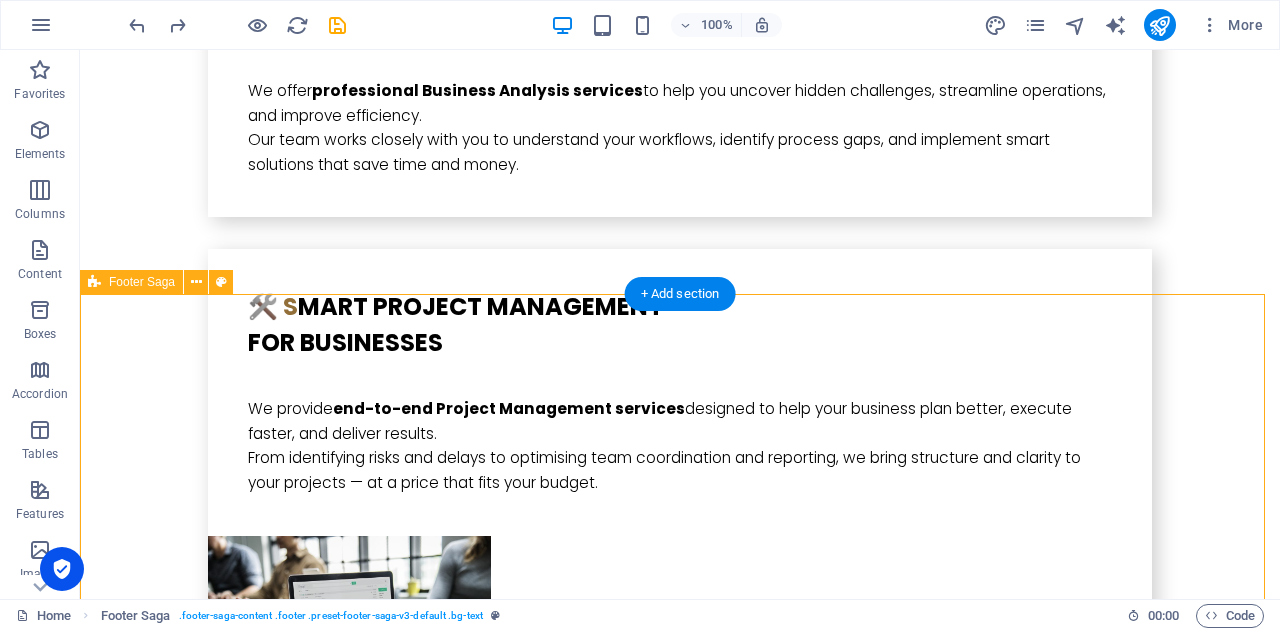 scroll, scrollTop: 5523, scrollLeft: 0, axis: vertical 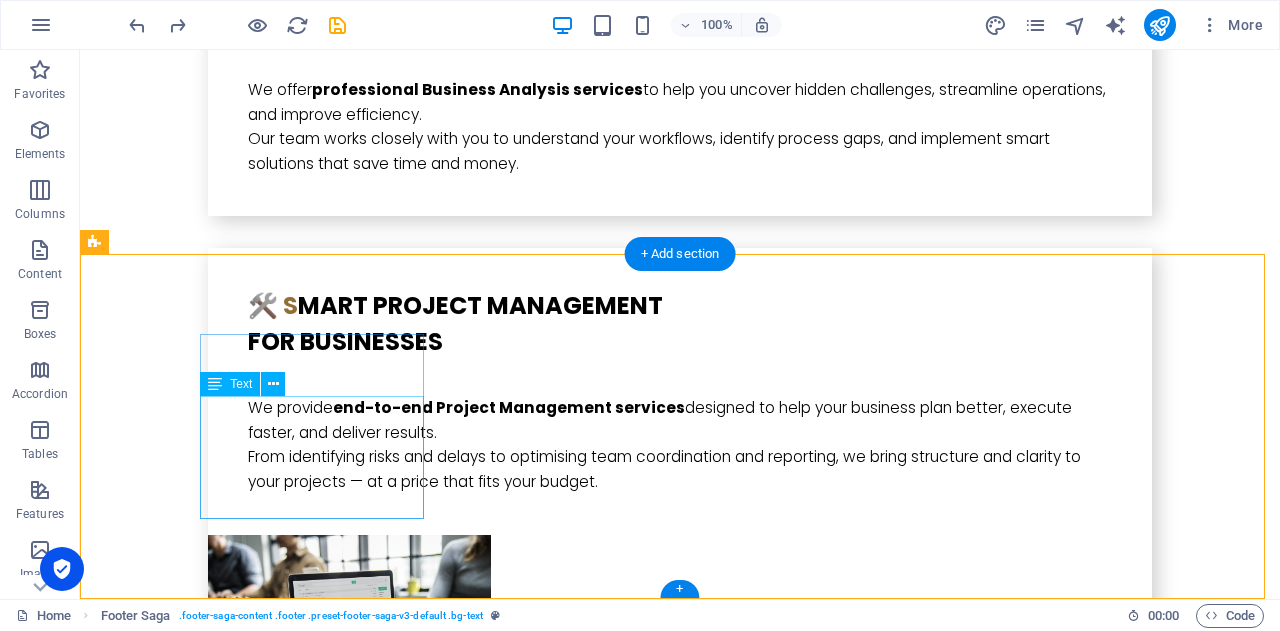 click on "1 Vista Rd,   Newtown ,   3220   ABN:  30 634 841 099  PH: 07 5222 0210  03 4232 2582 - 049 333 4164  Email: info@bikucroc.com.au" at bounding box center [208, 4341] 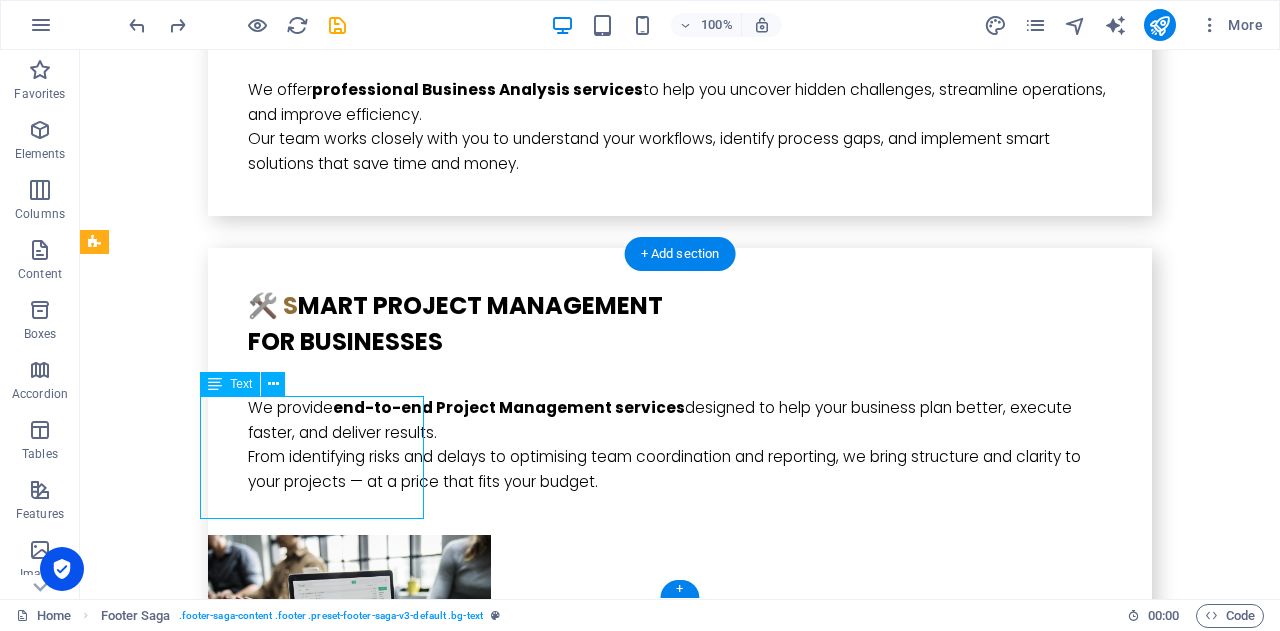 click on "1 Vista Rd,   Newtown ,   3220   ABN:  30 634 841 099  PH: 07 5222 0210  03 4232 2582 - 049 333 4164  Email: info@bikucroc.com.au" at bounding box center [208, 4341] 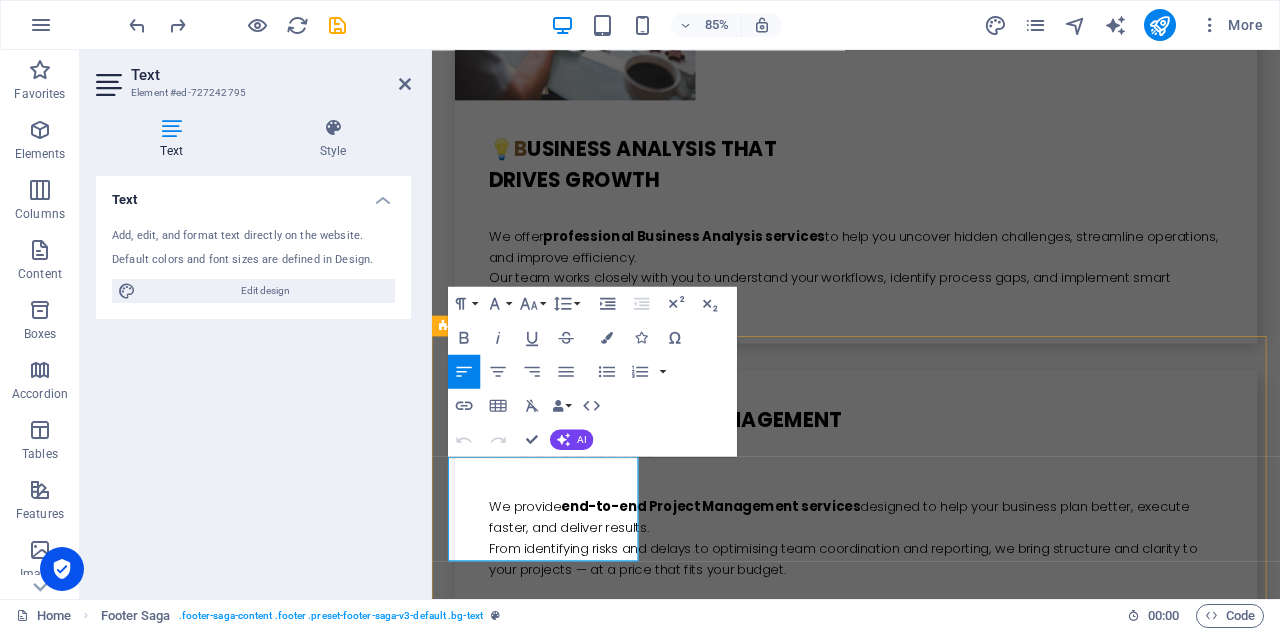 click on "PH: 07 5222 0210  03 4232 2582 - 049 333 4164" at bounding box center [560, 4531] 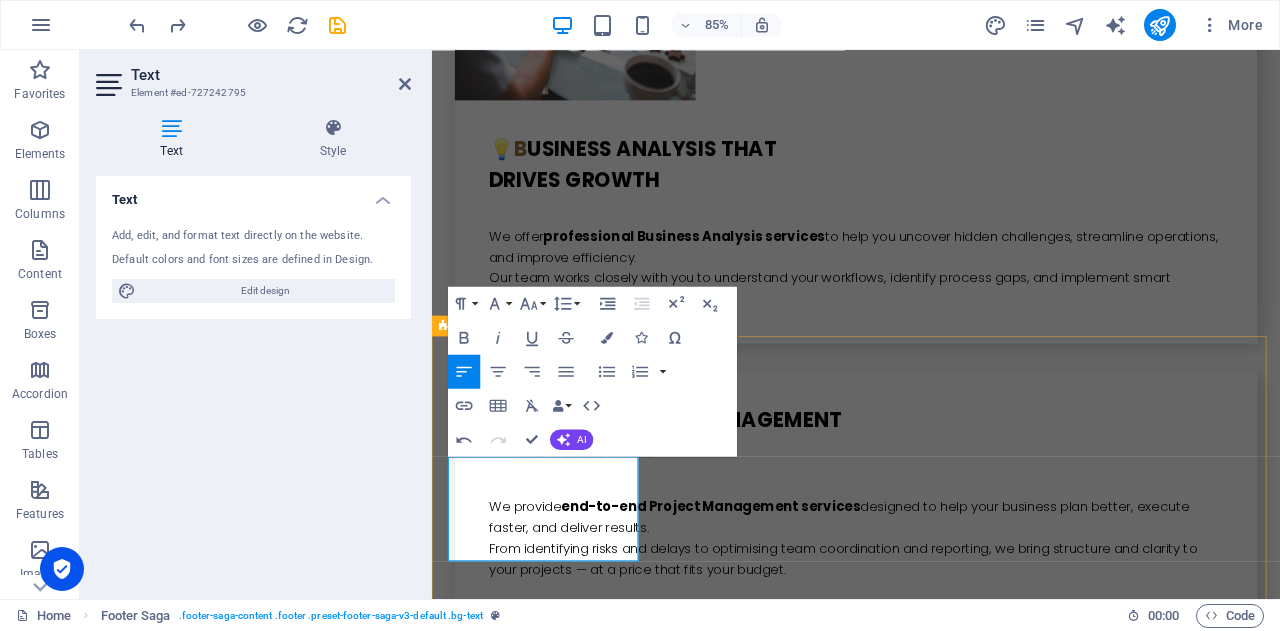 click on "ABN:  30 634 841 099" at bounding box center [560, 4495] 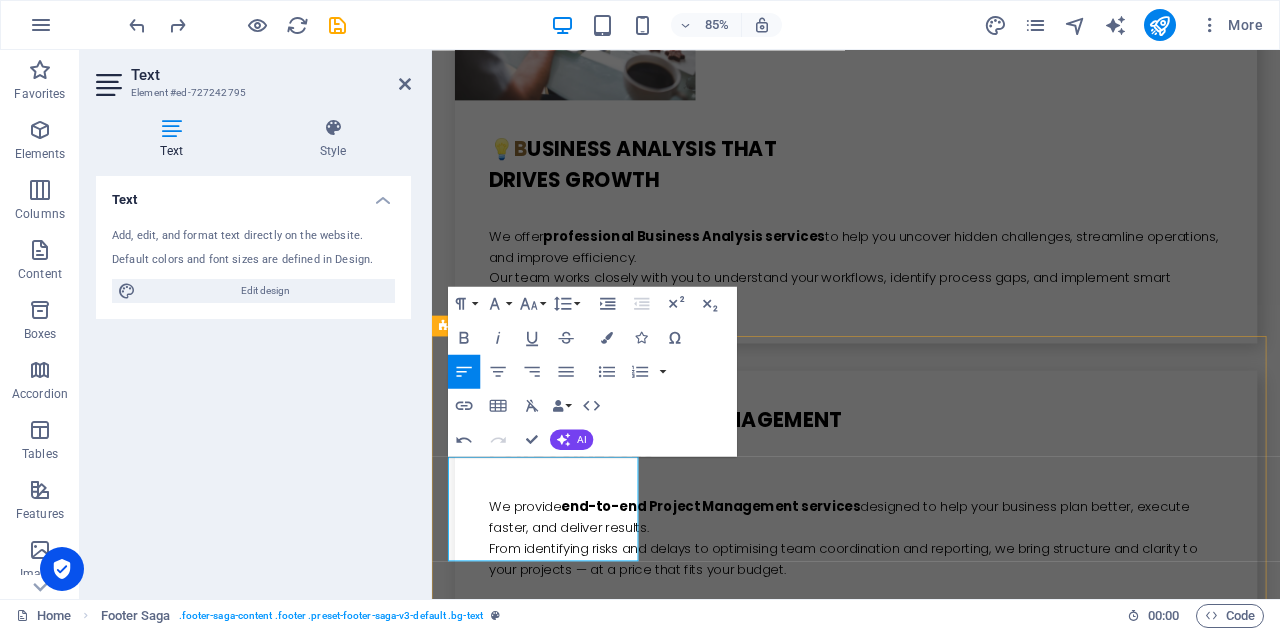 click on "address  1 Vista Rd,   Newtown ,   3220    ABN:  30 634 841 099  PH: 07 5222 0210   03 4232 2582 - 049 333 4164  Email: info@bikucroc.com.au Navigation  Home  About us  Services  Contact Social Media Facebook Linkedin" at bounding box center (931, 4647) 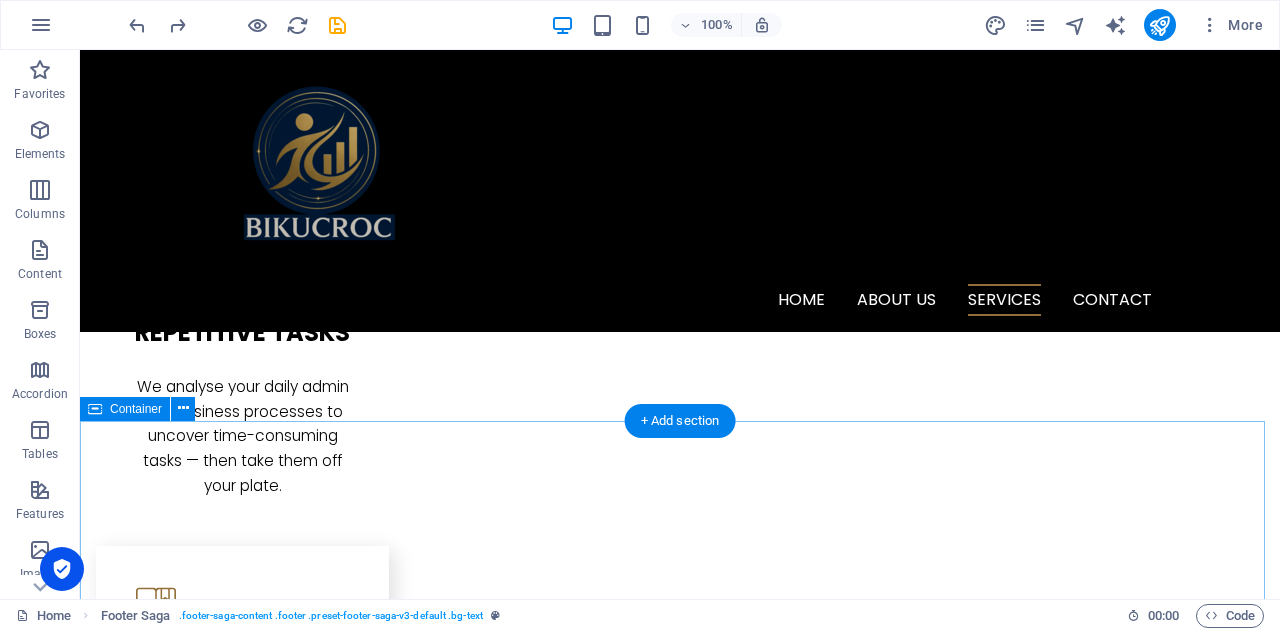 scroll, scrollTop: 2100, scrollLeft: 0, axis: vertical 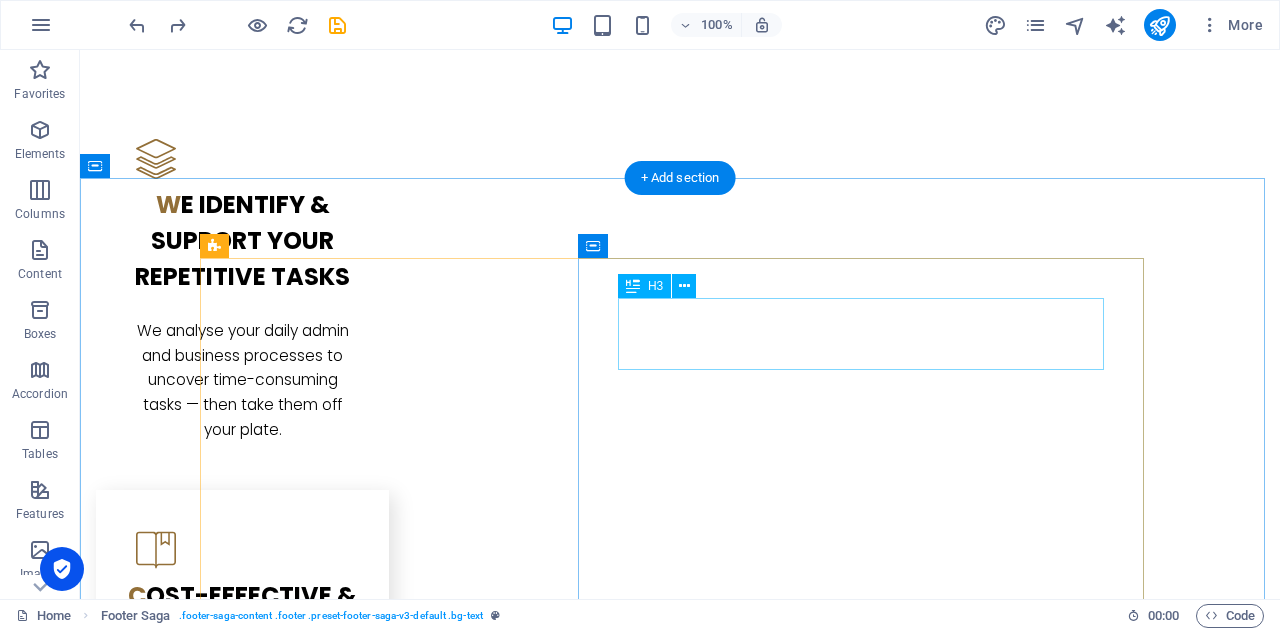 click on "h ey Small Business Owner — this one's for you!" at bounding box center (680, 2431) 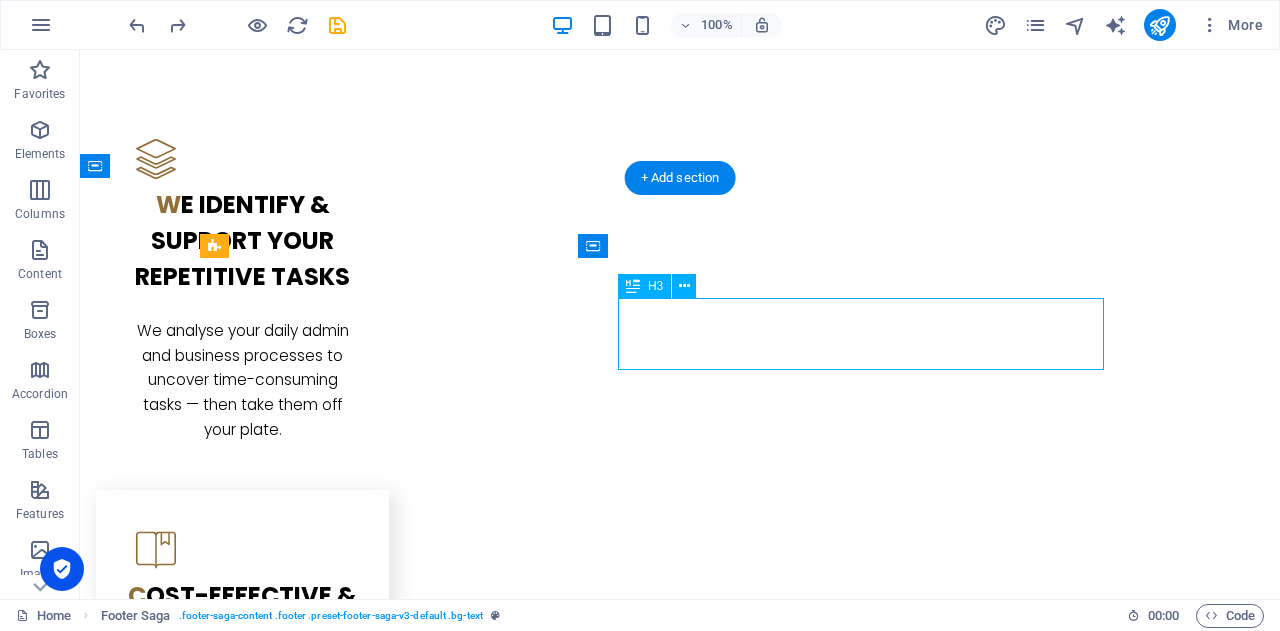 click on "h ey Small Business Owner — this one's for you!" at bounding box center (680, 2431) 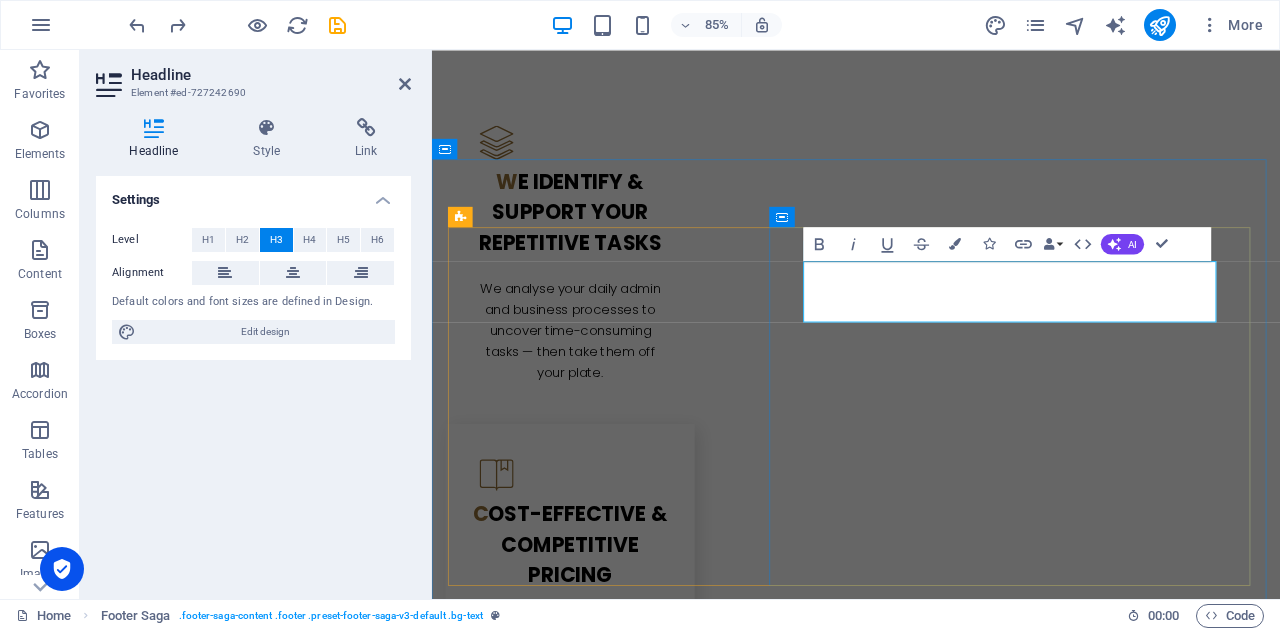 click on "ey Small Business Owner — this one's for you!" at bounding box center (819, 2430) 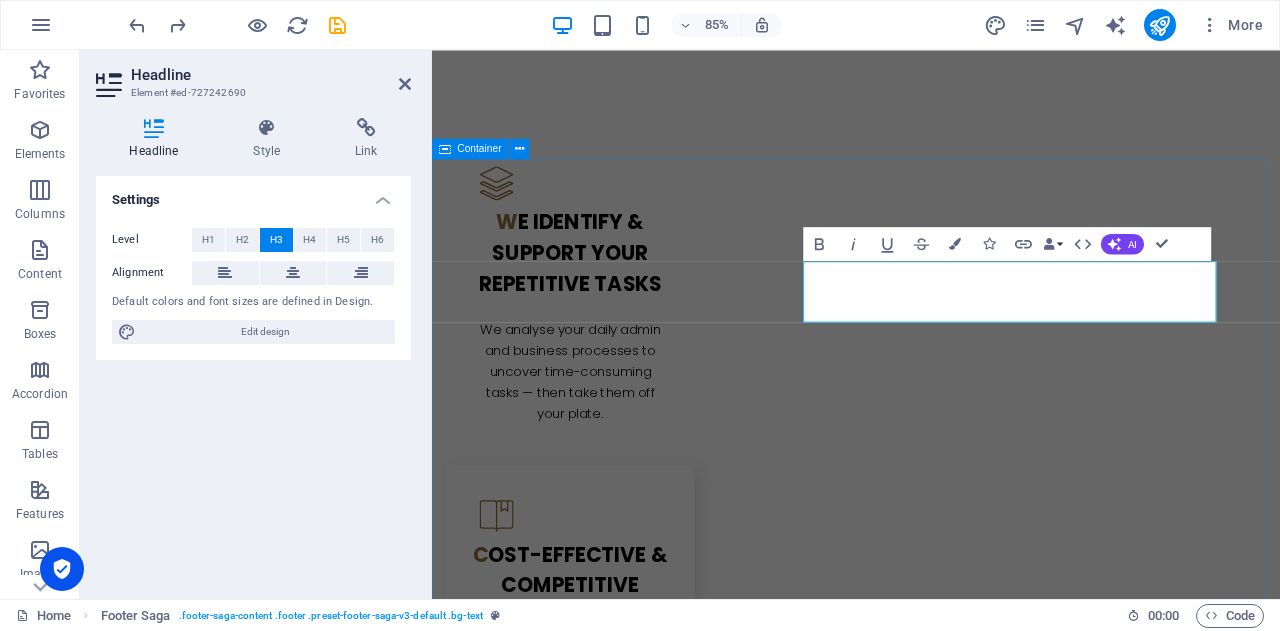 click on "h ey Small Business Owner ‌this one's for you! 🔁 Drowning in repetitive admin tasks? 📞 Need someone local who truly understands Aussie business culture? 💸 Can’t justify the cost of a full-time office or staff you don’t really need? 📊 Need help with office admin, project management, or business analysis; without blowing your budget? Outsource to BIKUCROC — an Australian-based team that offers flexible, reliable, and professional support tailored to small businesses. 📊 l et’s Talk — We’re Here to Help Every business is different, and we’re ready to customise our services to suit yours. Whether you need help with admin, project management, business analysis, or just an extra set of hands — we’re here to support you. Our local team works closely with you to understand your needs and deliver exactly what fits — at some of the most competitive prices you’ll find anywhere. 💡b usiness Analysis That  Drives Growth We offer  professional Business Analysis services 🛠️ s" at bounding box center (931, 3235) 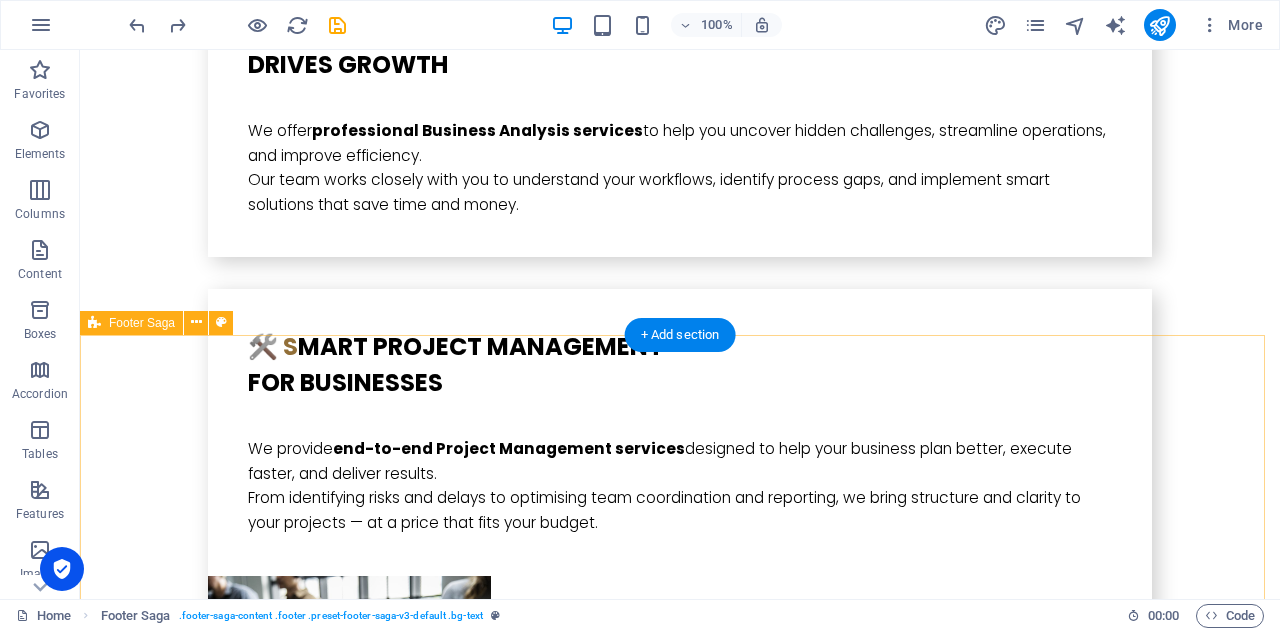 scroll, scrollTop: 5523, scrollLeft: 0, axis: vertical 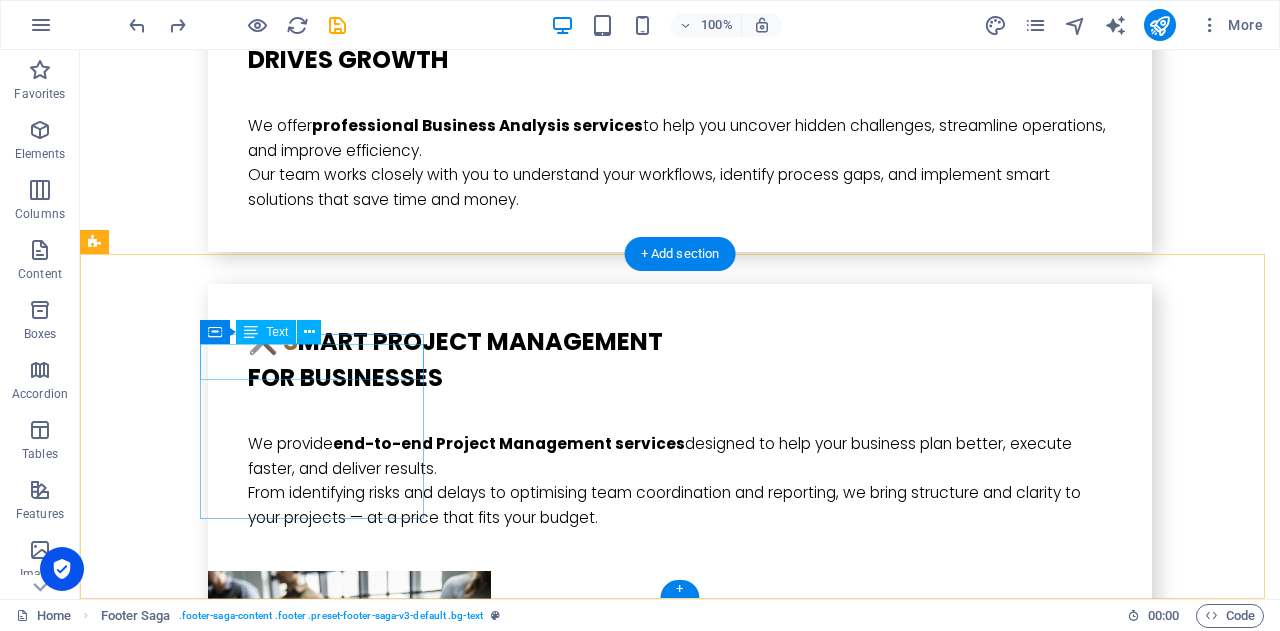 click on "address" at bounding box center [208, 4257] 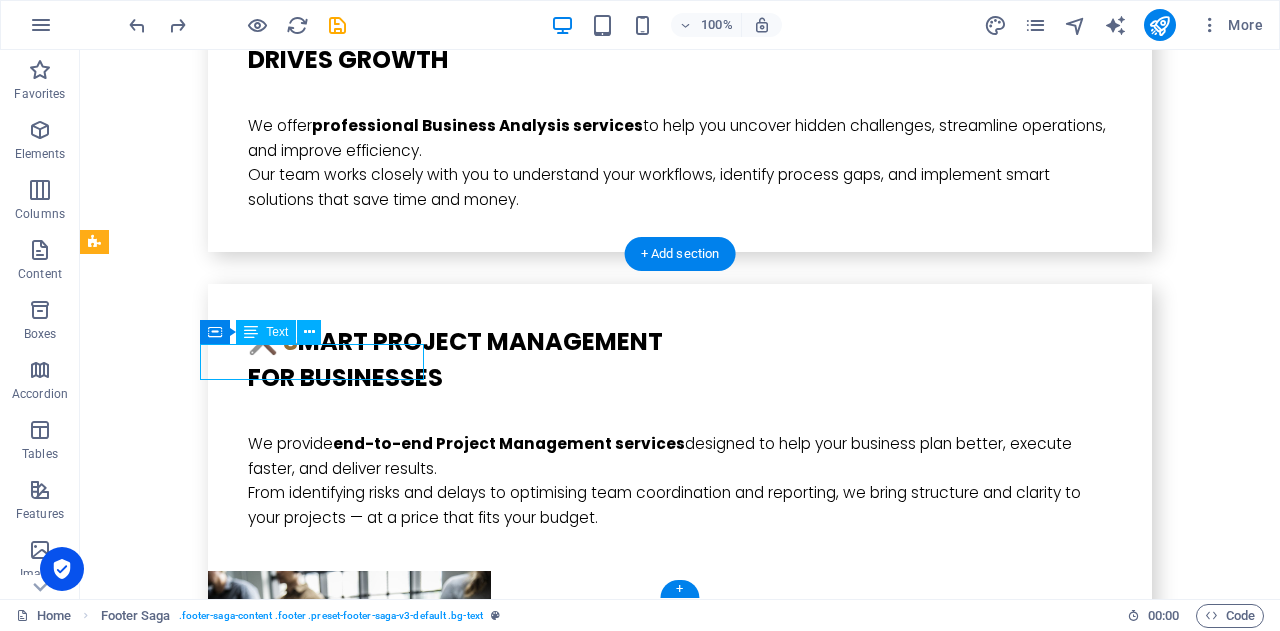 click on "address" at bounding box center [208, 4257] 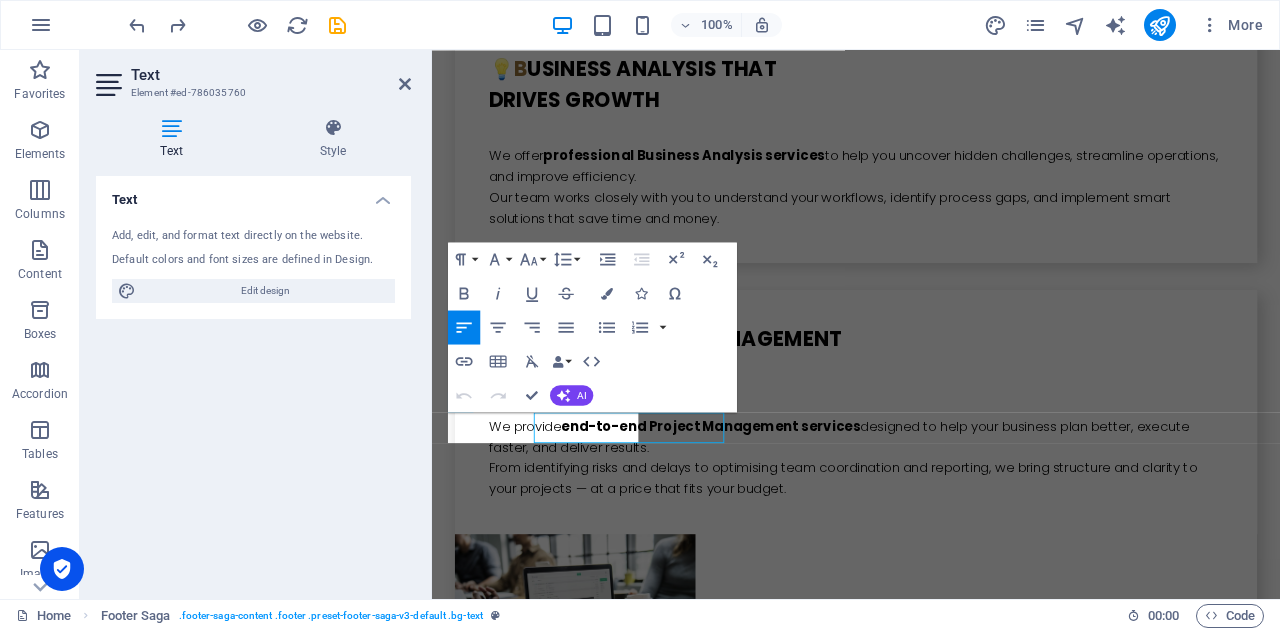 scroll, scrollTop: 5392, scrollLeft: 0, axis: vertical 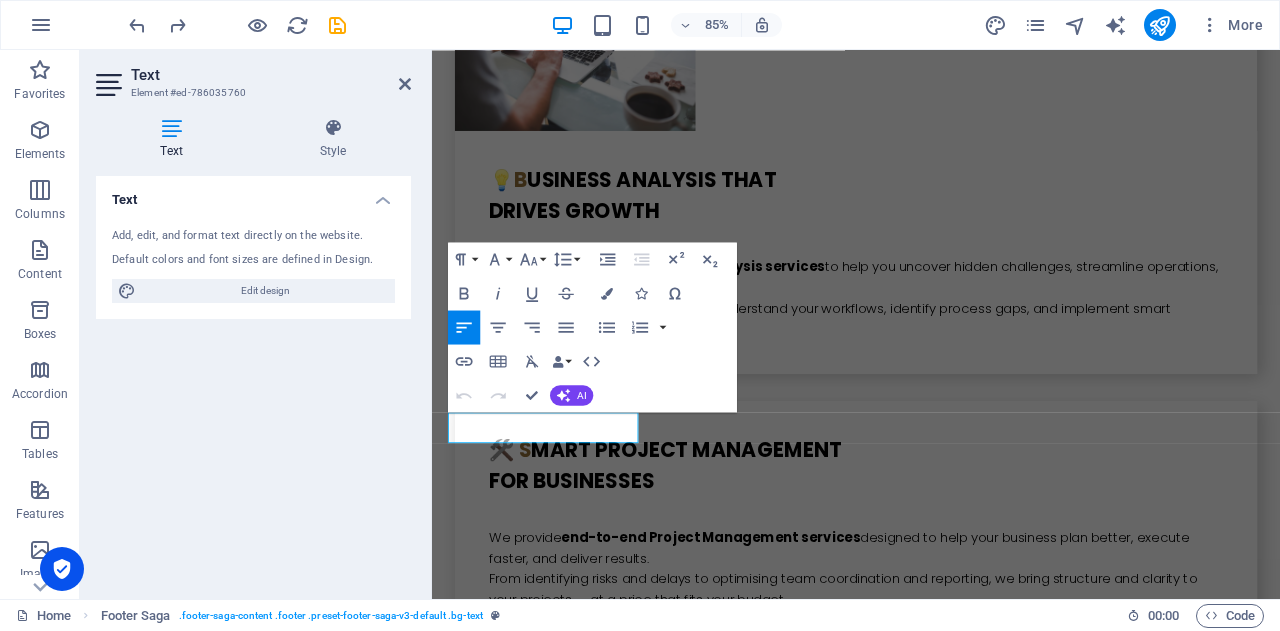 drag, startPoint x: 589, startPoint y: 488, endPoint x: 429, endPoint y: 493, distance: 160.07811 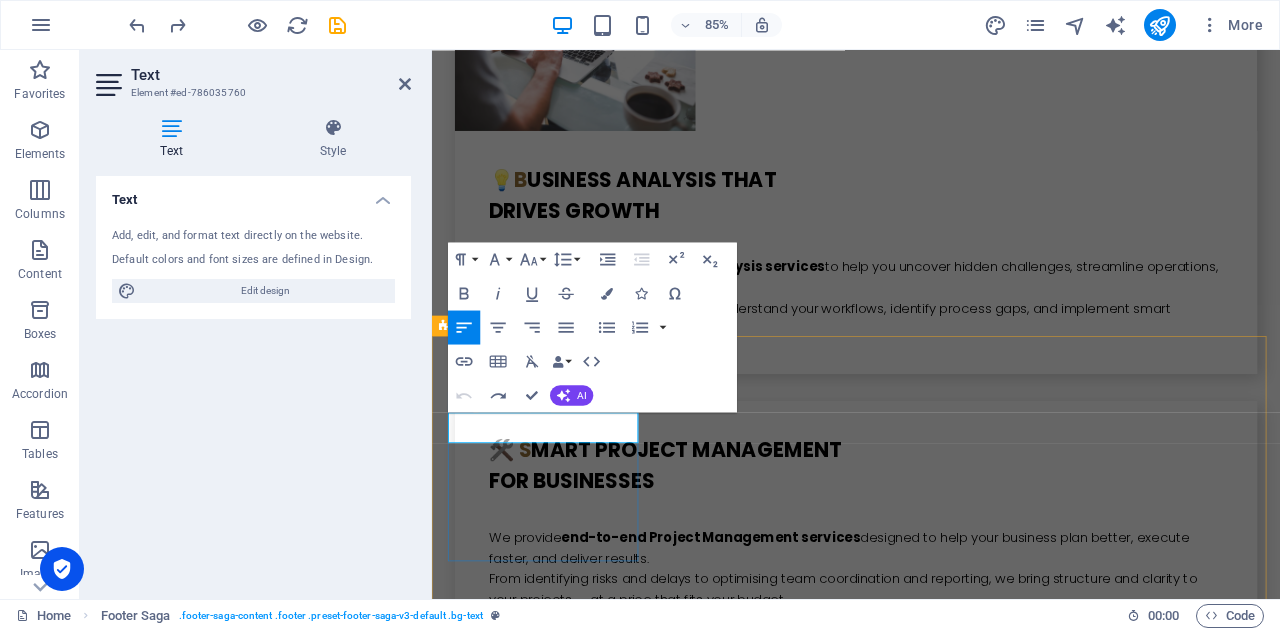 click on "address" at bounding box center [560, 4436] 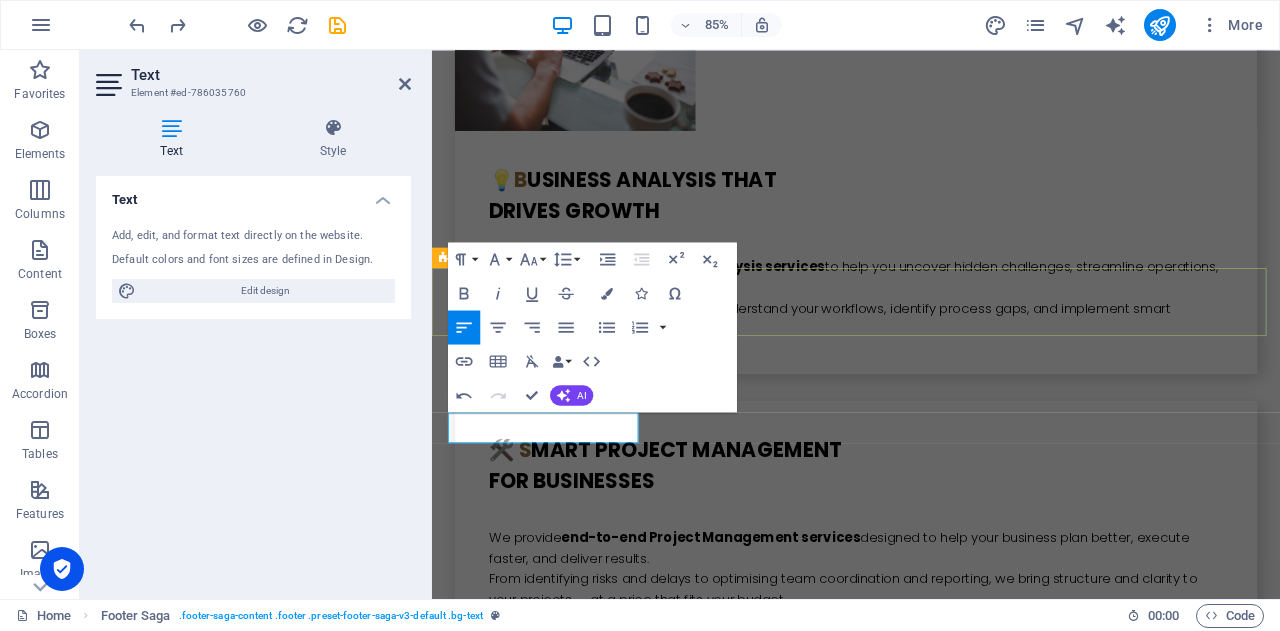 click at bounding box center (931, 4288) 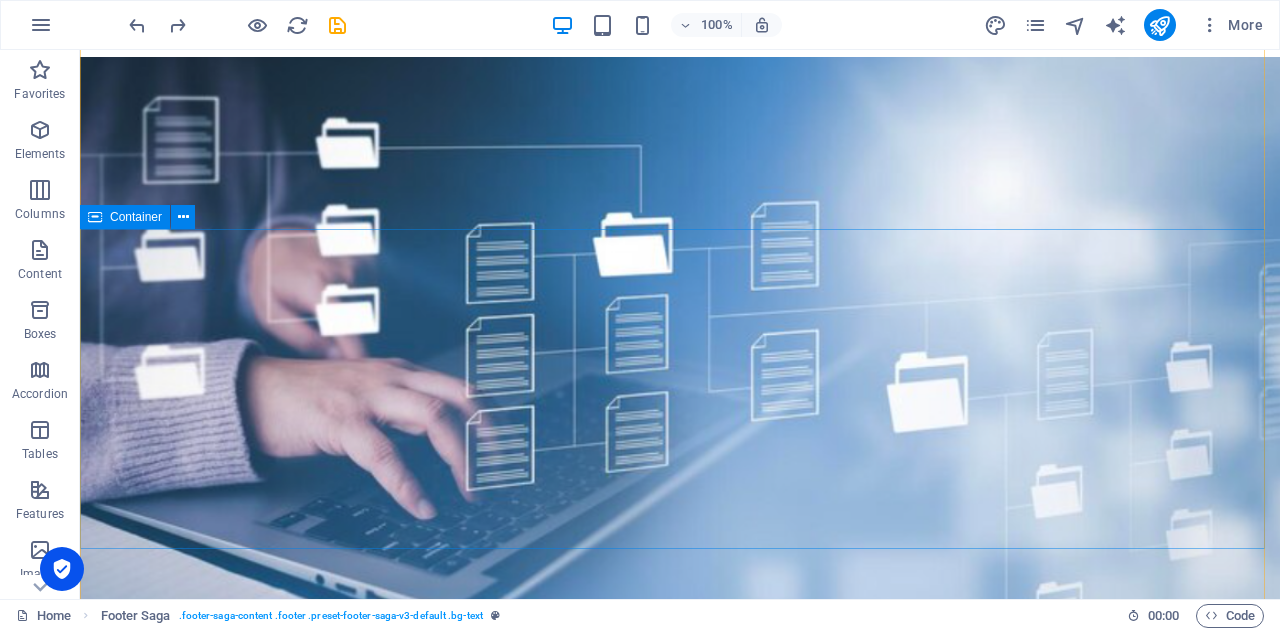 scroll, scrollTop: 0, scrollLeft: 0, axis: both 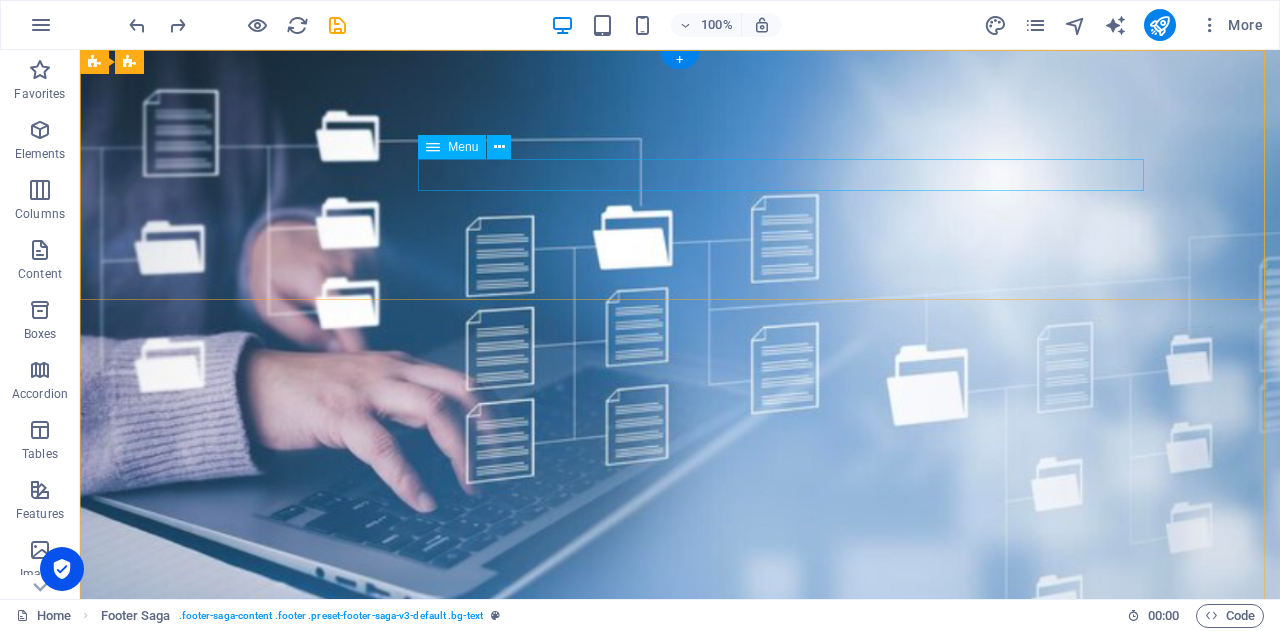 click on "Home About us Services Contact" at bounding box center (680, 900) 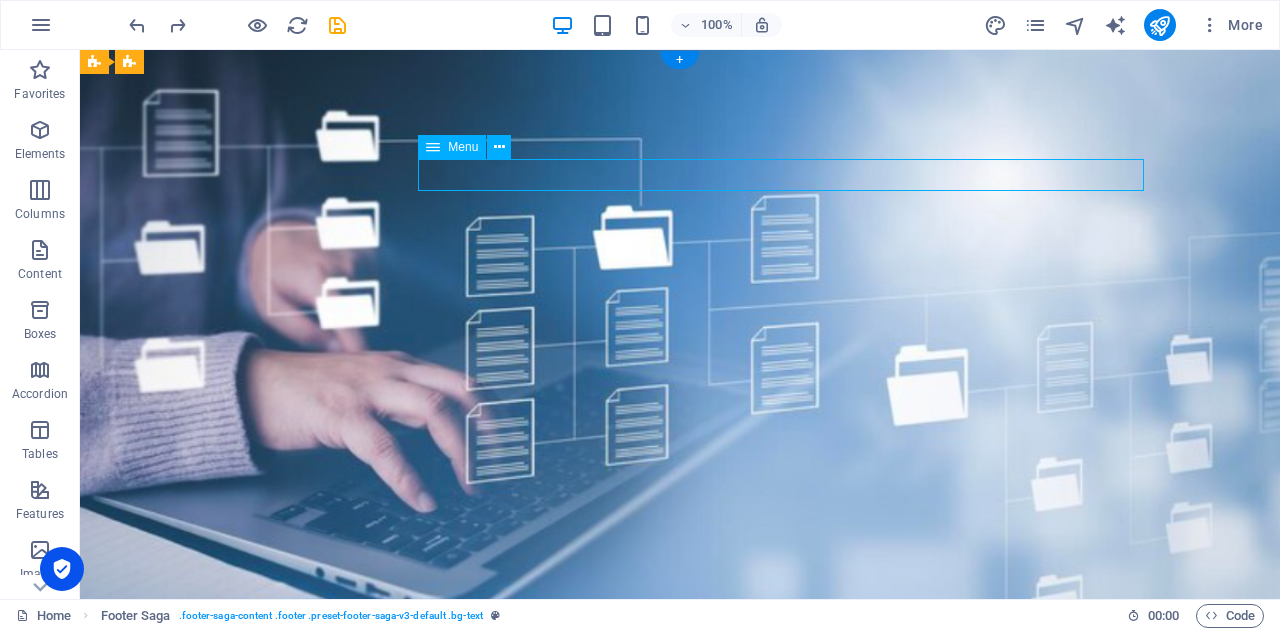 click on "Home About us Services Contact" at bounding box center [680, 900] 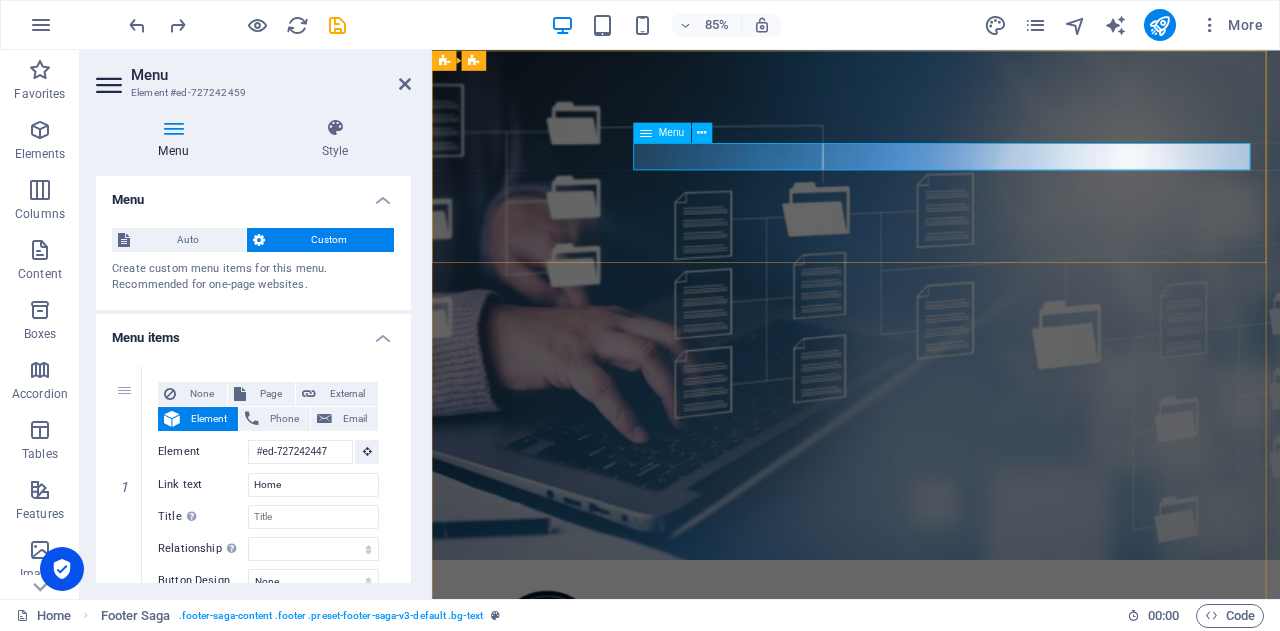 click on "Home About us Services Contact" at bounding box center (931, 900) 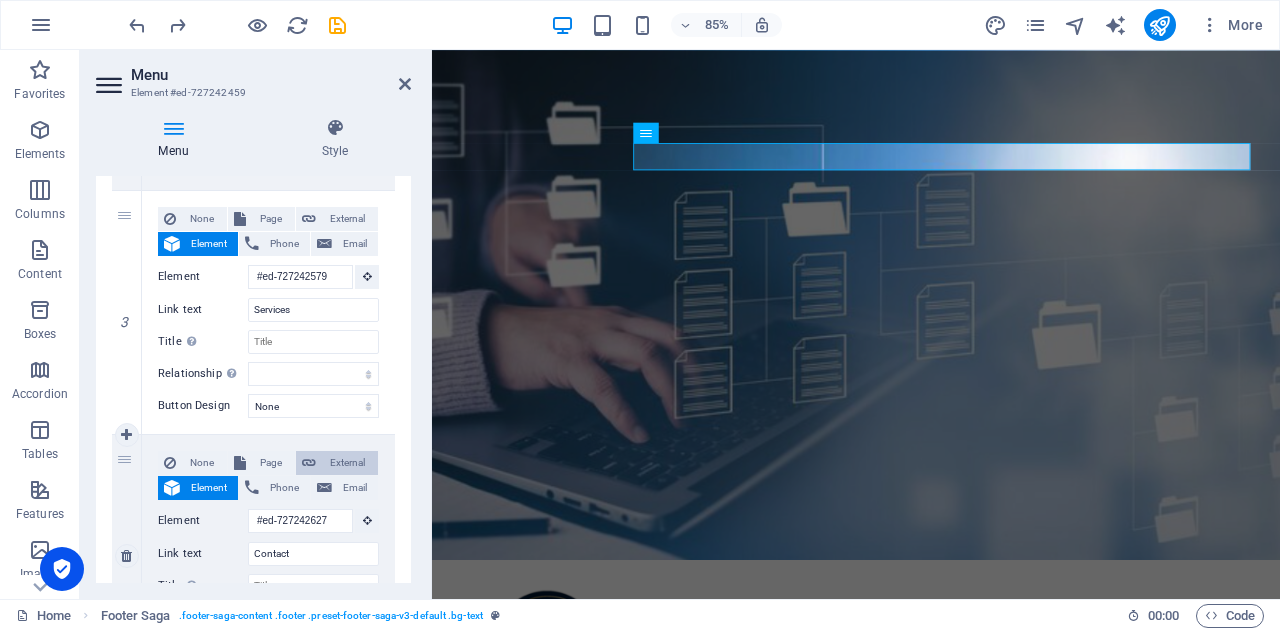 scroll, scrollTop: 800, scrollLeft: 0, axis: vertical 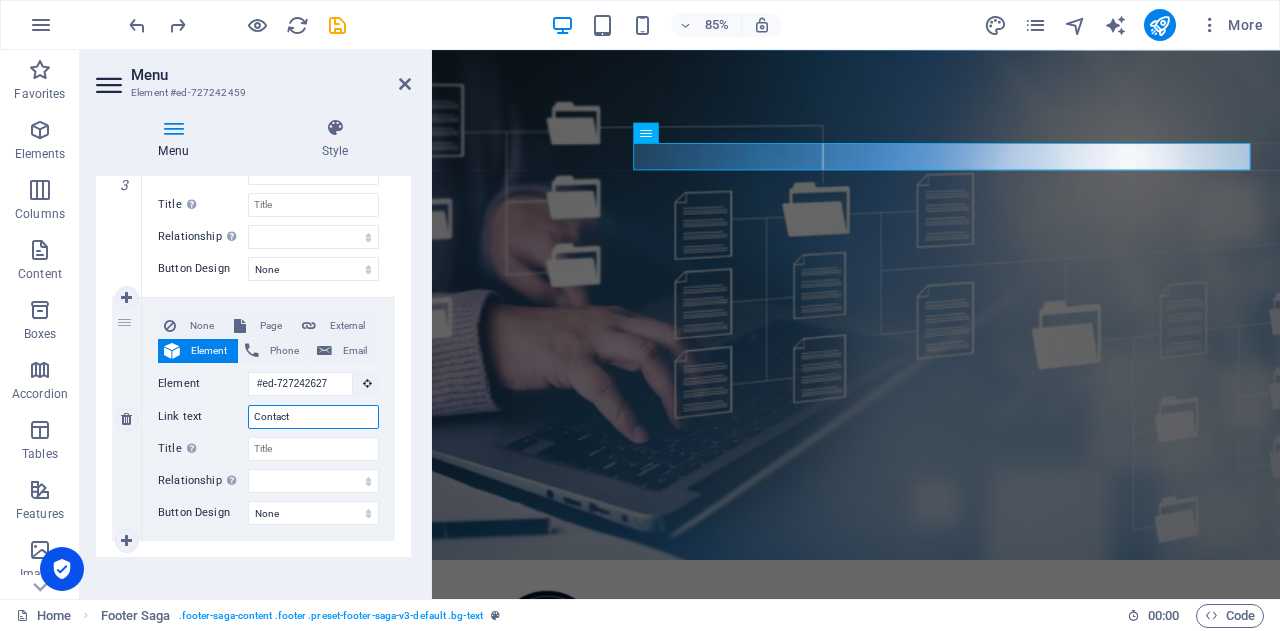 click on "Contact" at bounding box center [313, 417] 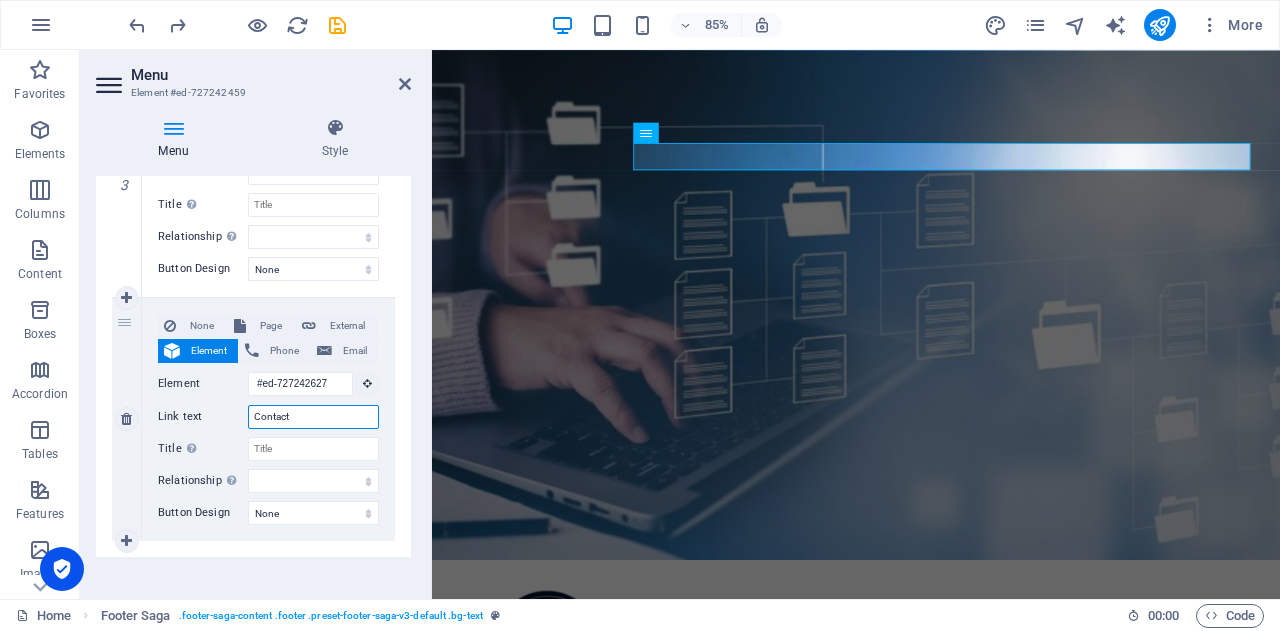 type on "Contact" 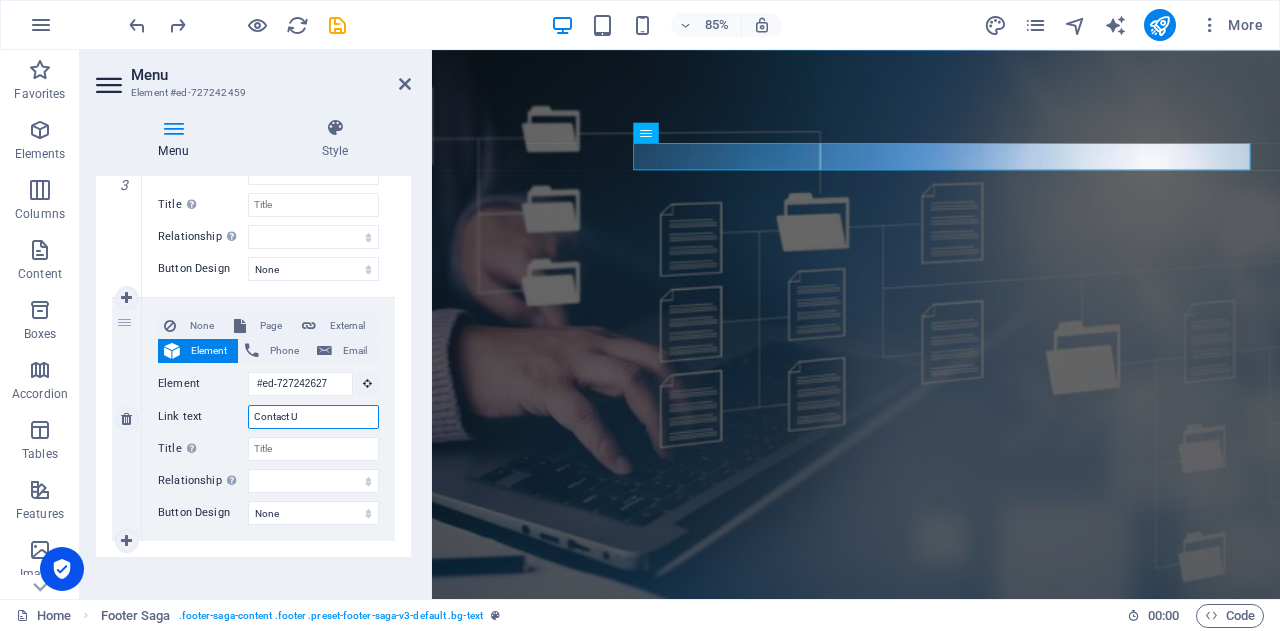 type on "Contact Us" 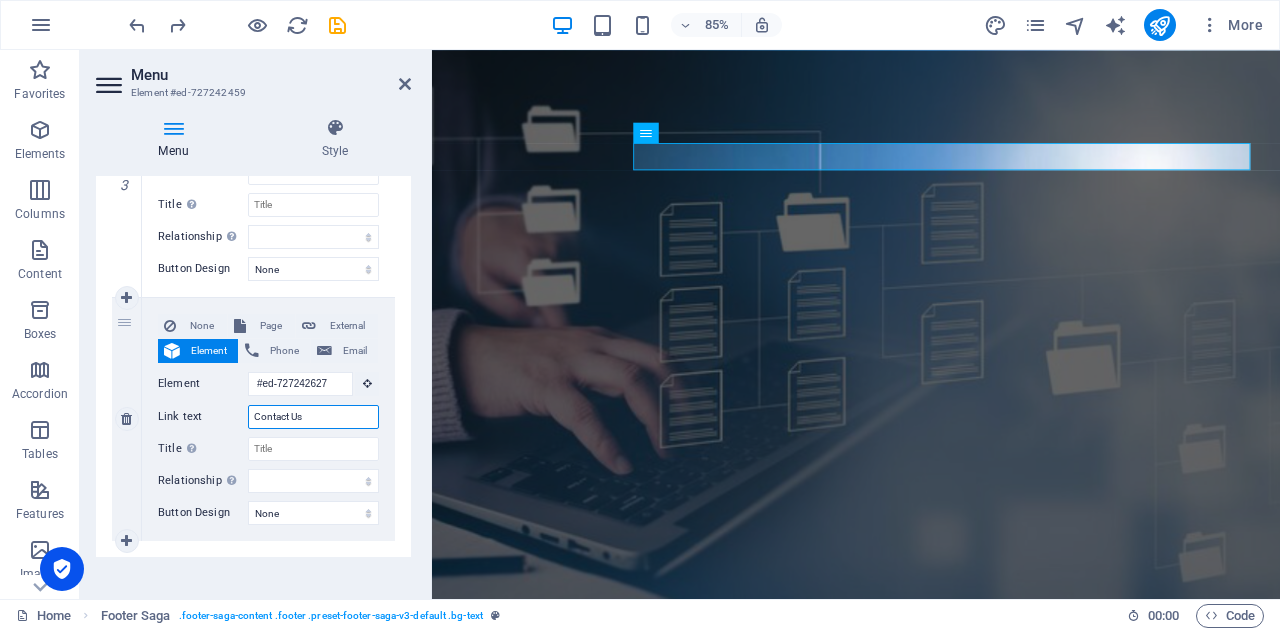select 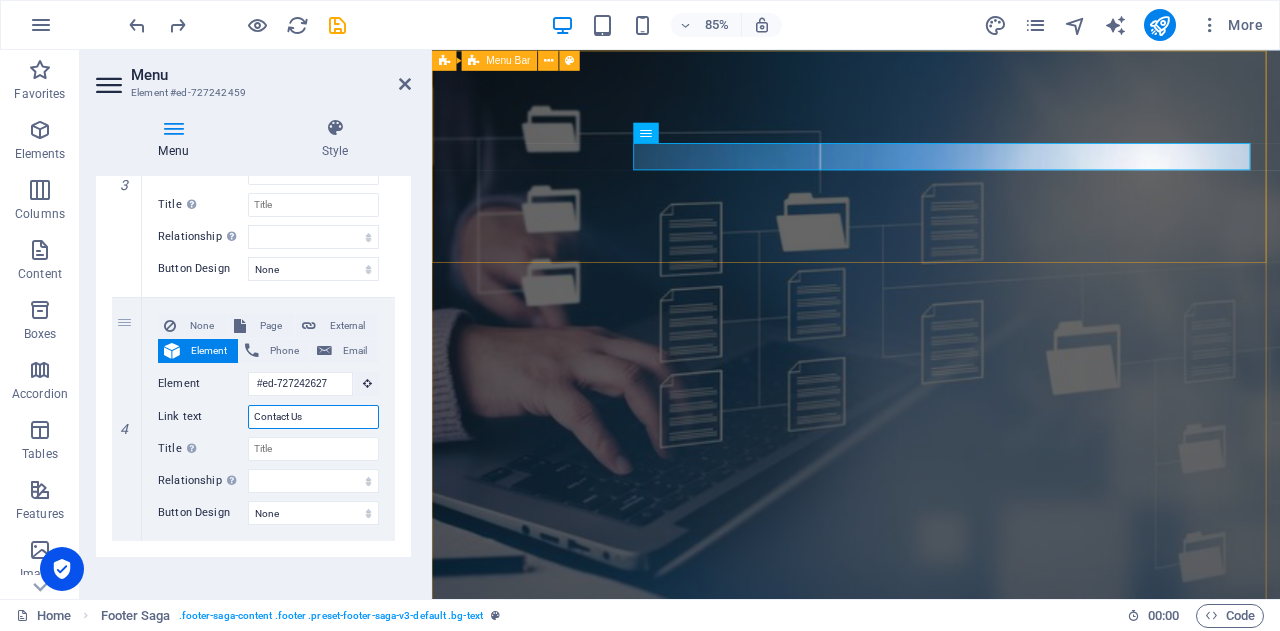 type on "Contact Us" 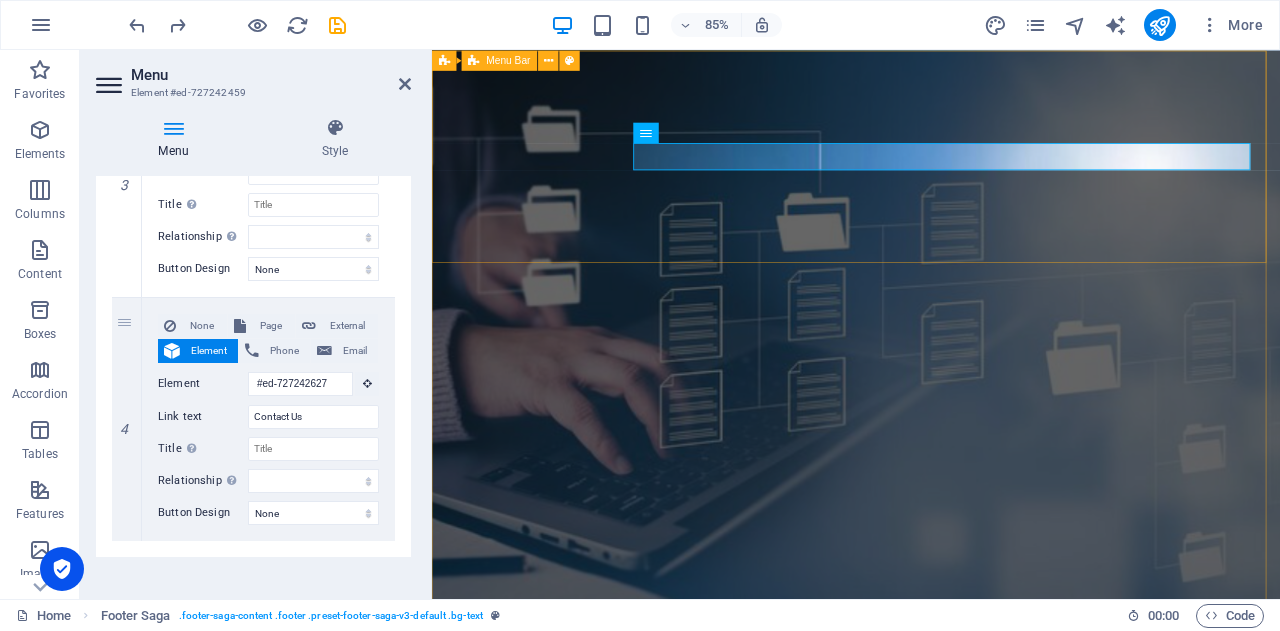 click on "Home About us Services Contact Us" at bounding box center [931, 839] 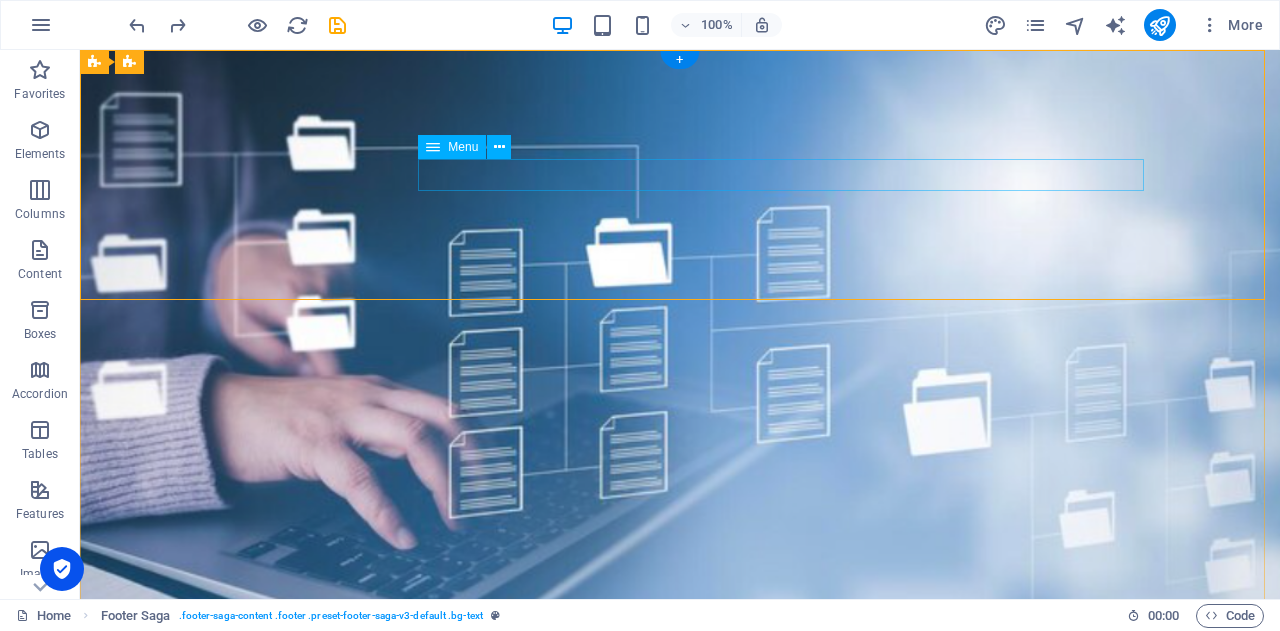 click on "Home About us Services Contact Us" at bounding box center [680, 948] 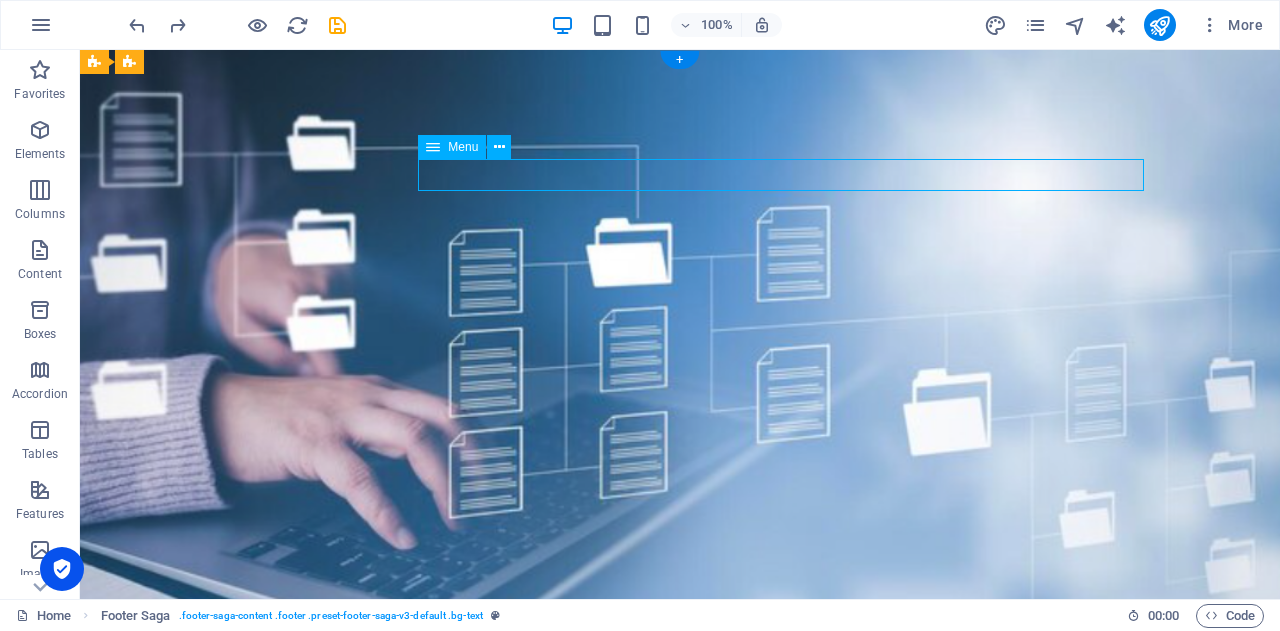 click on "Home About us Services Contact Us" at bounding box center (680, 948) 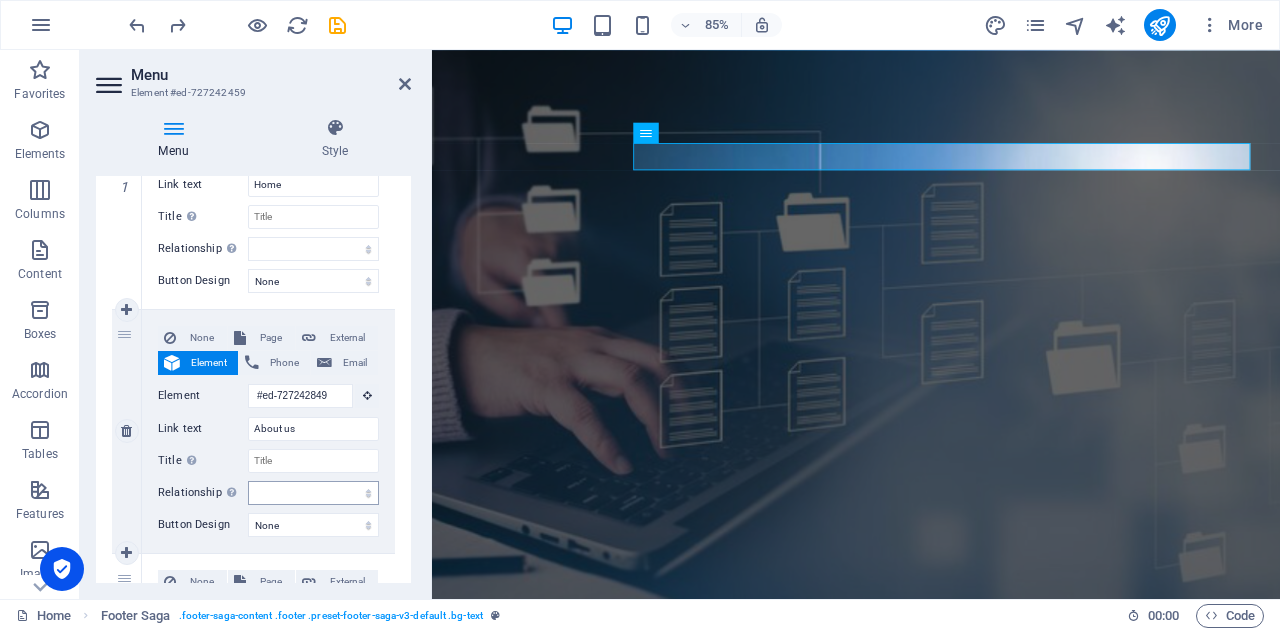 scroll, scrollTop: 500, scrollLeft: 0, axis: vertical 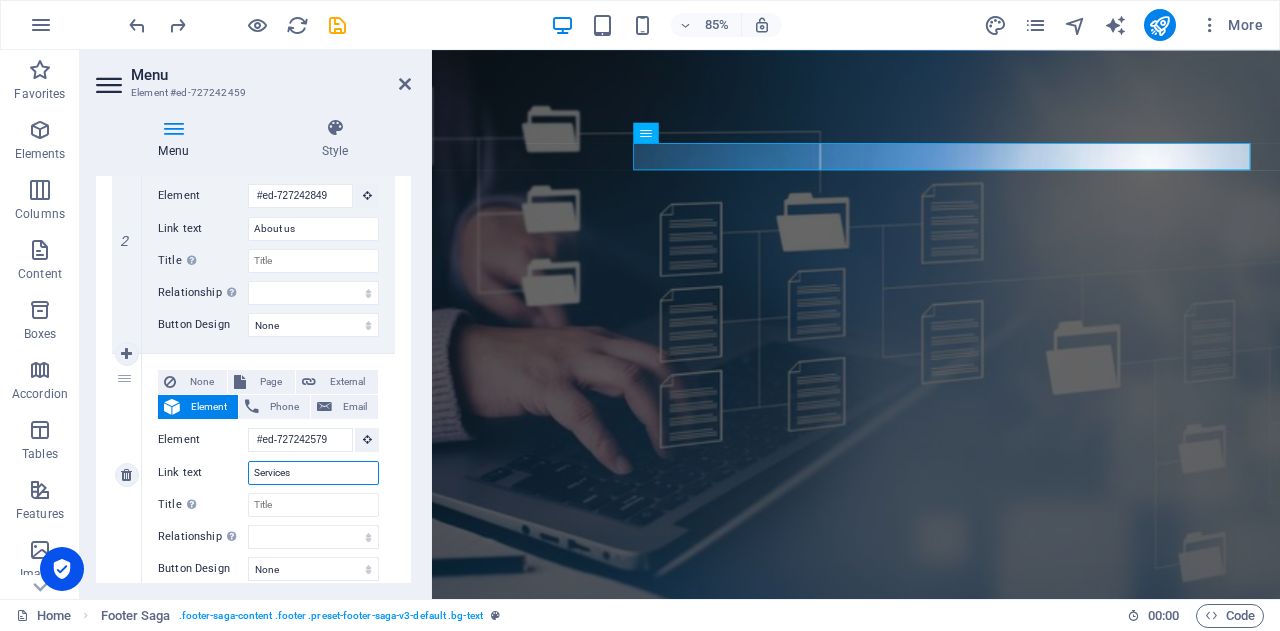 click on "Services" at bounding box center [313, 473] 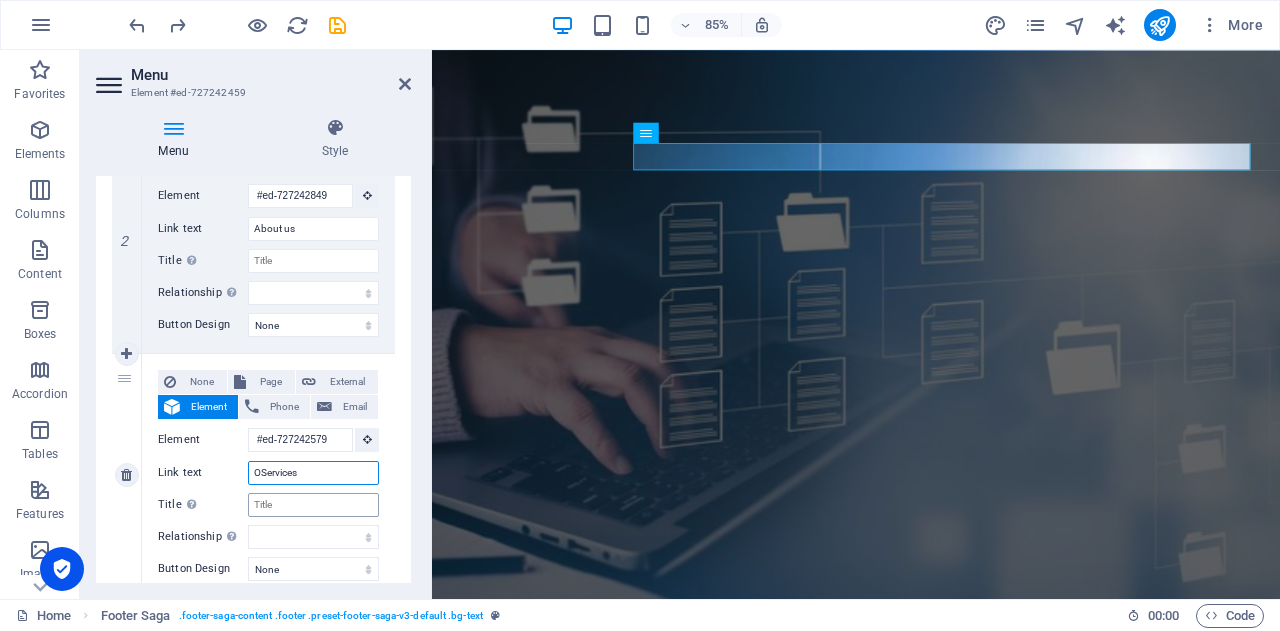 type on "OUServices" 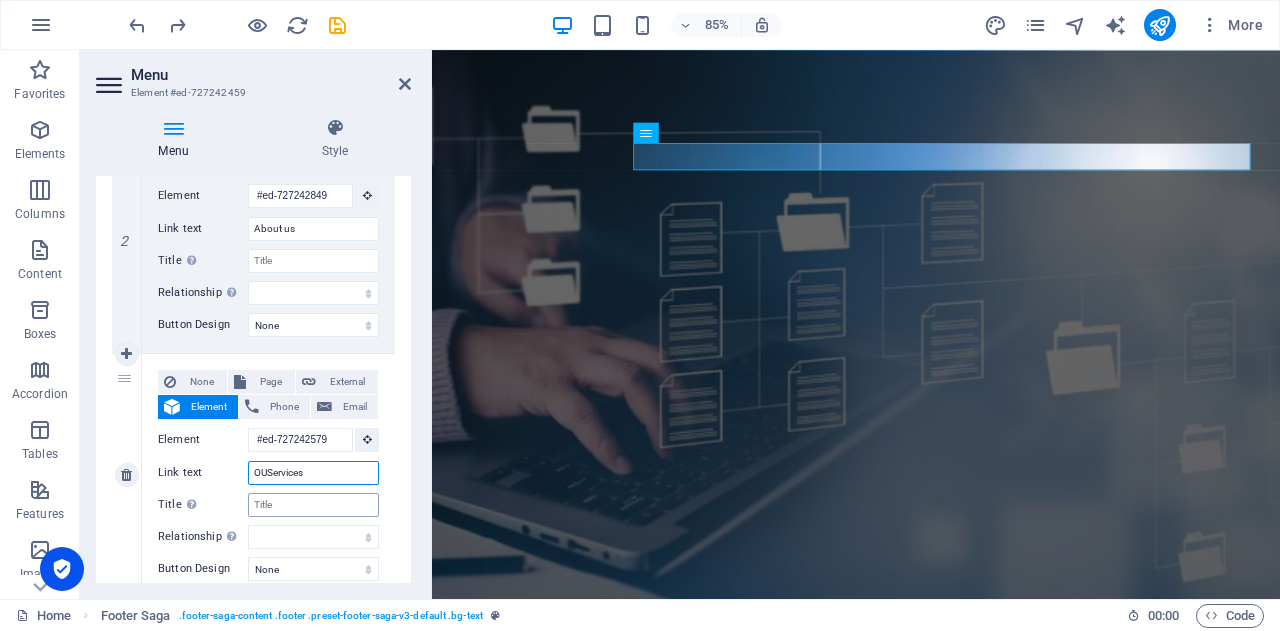 select 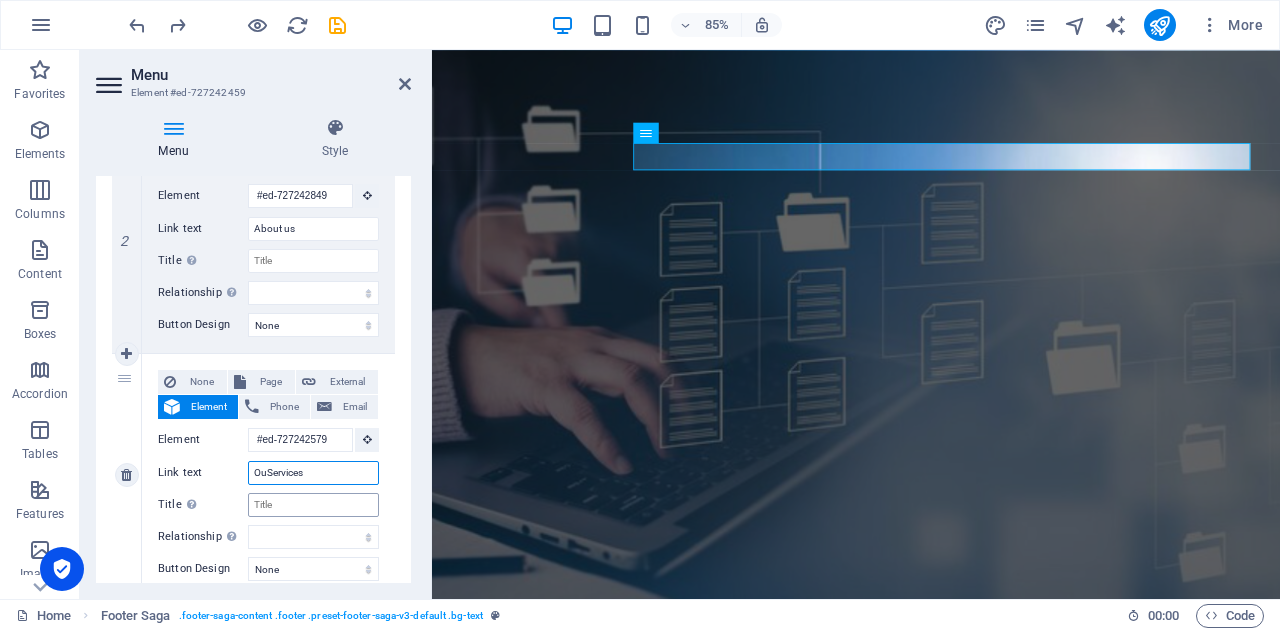 type on "OurServices" 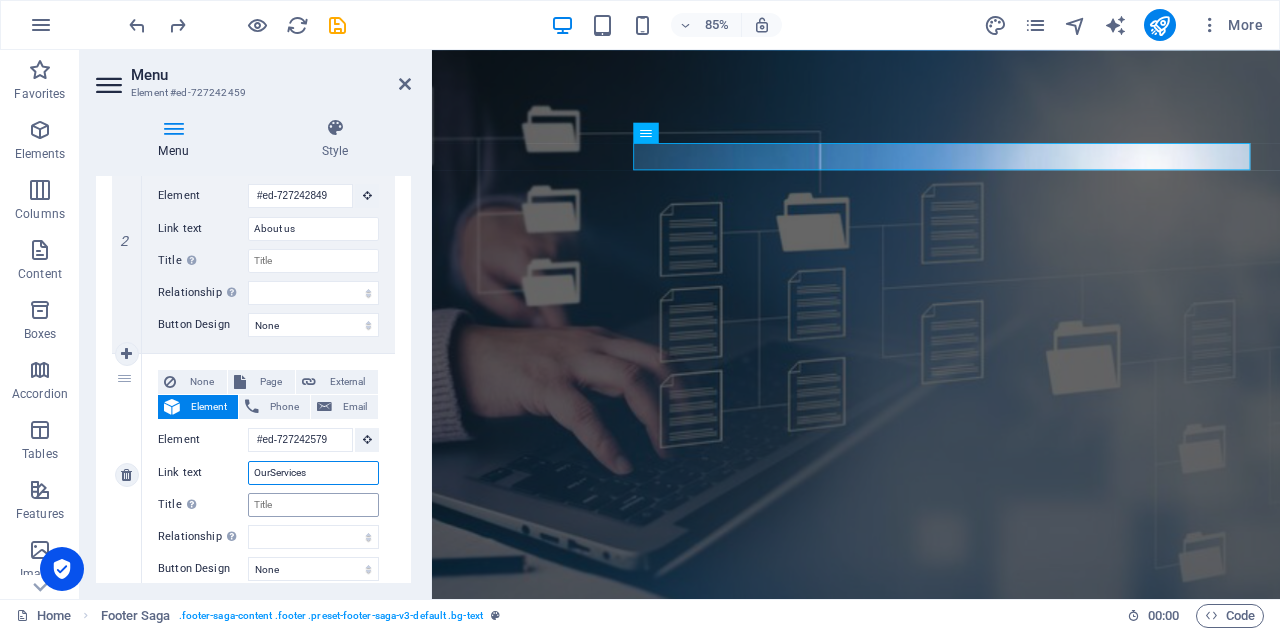 select 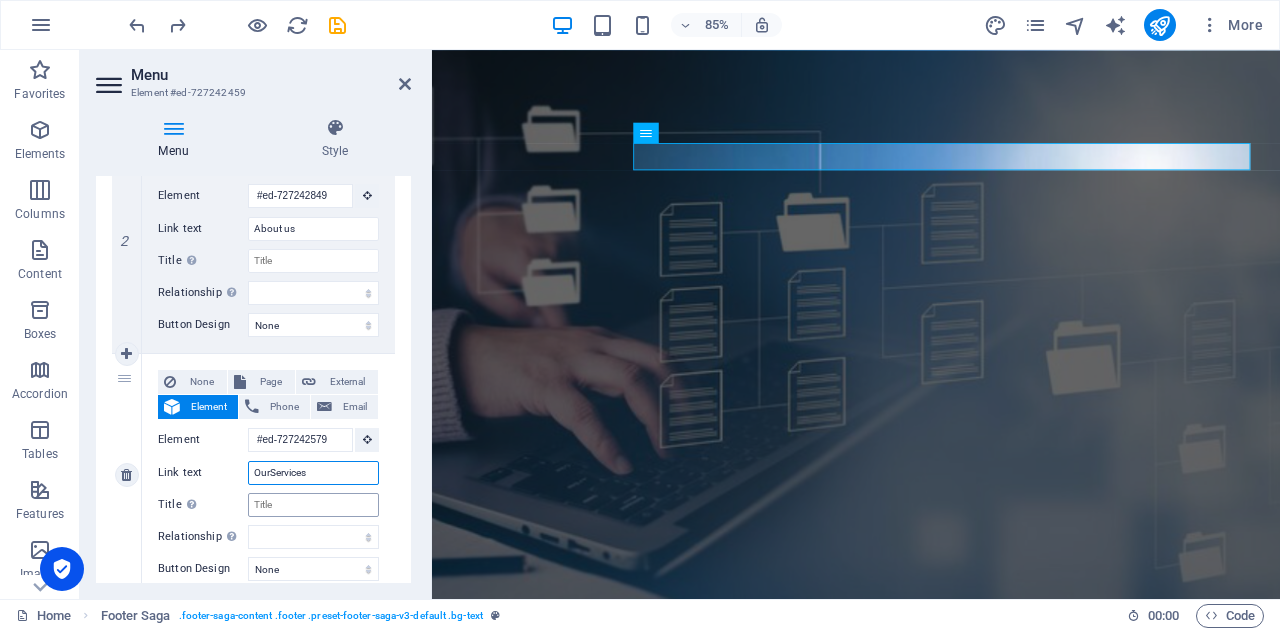 type on "Our Services" 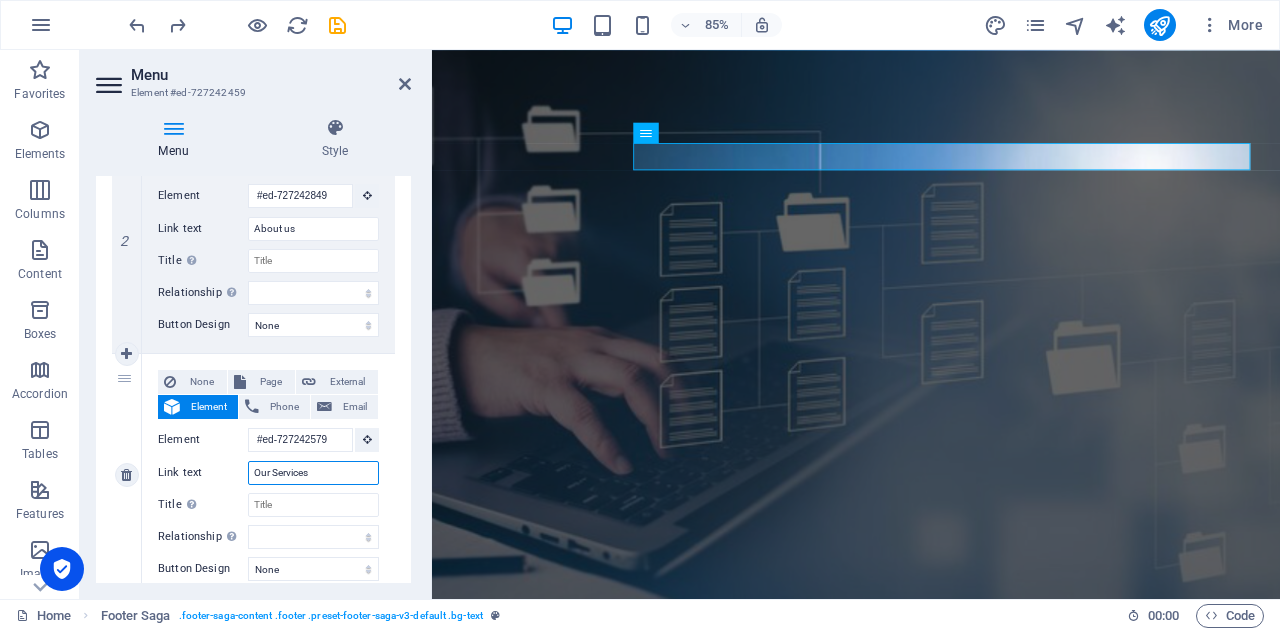select 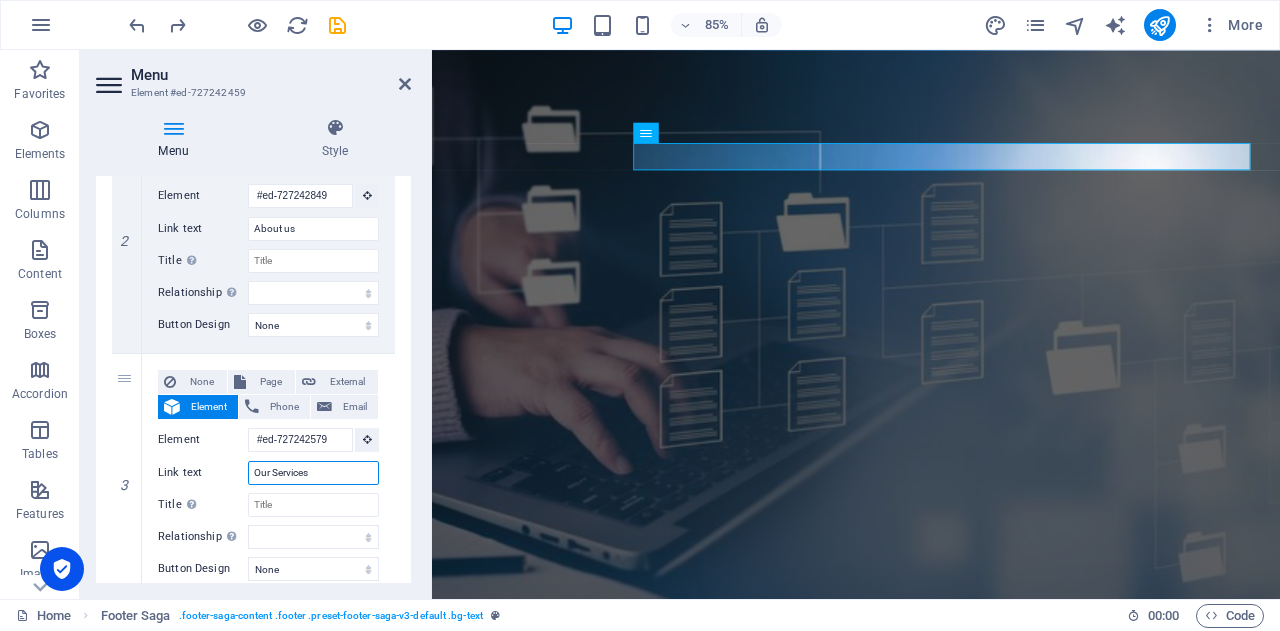 type on "Our Services" 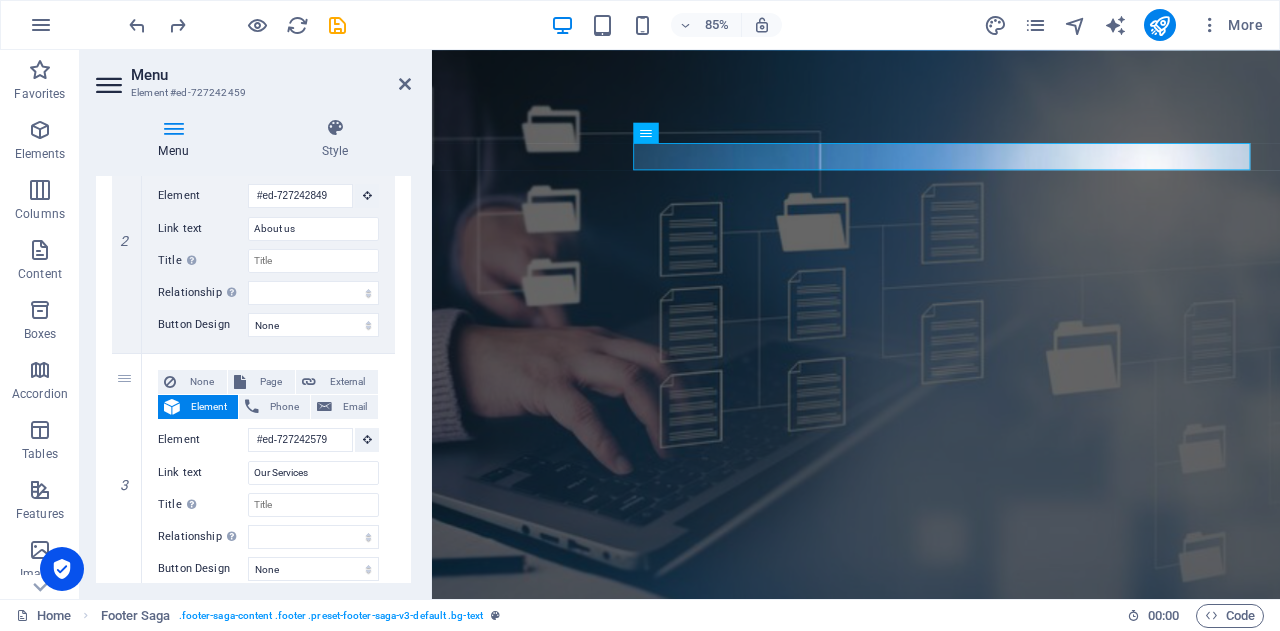 click on "Menu" at bounding box center [177, 139] 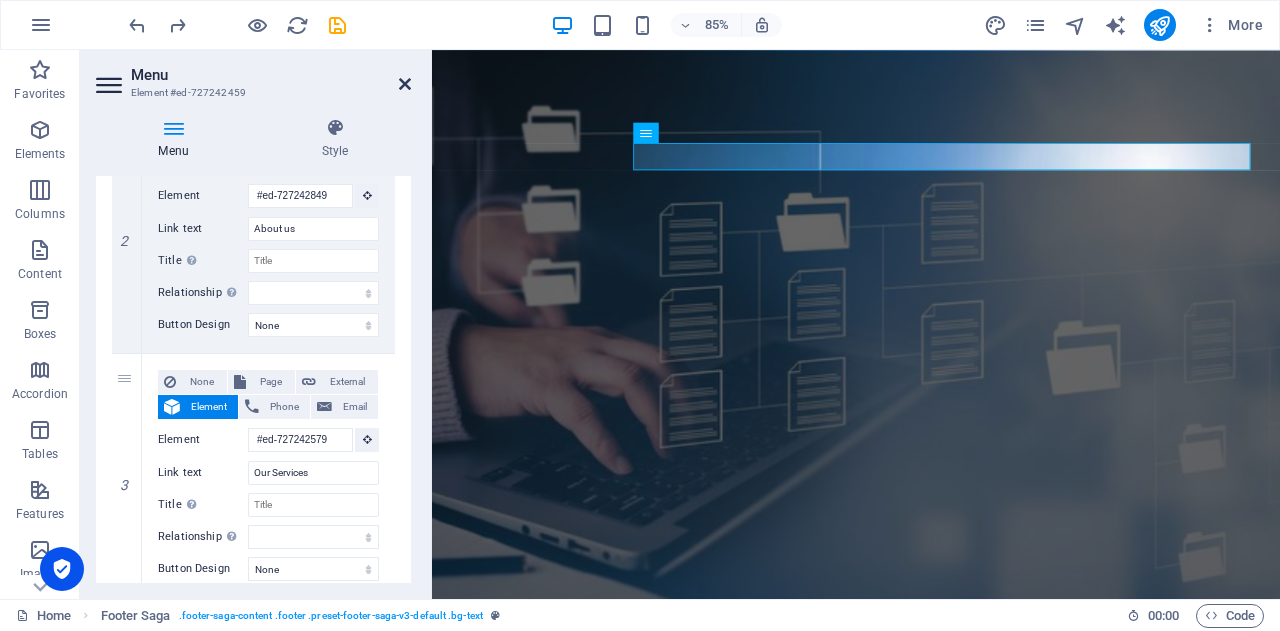 click at bounding box center (405, 84) 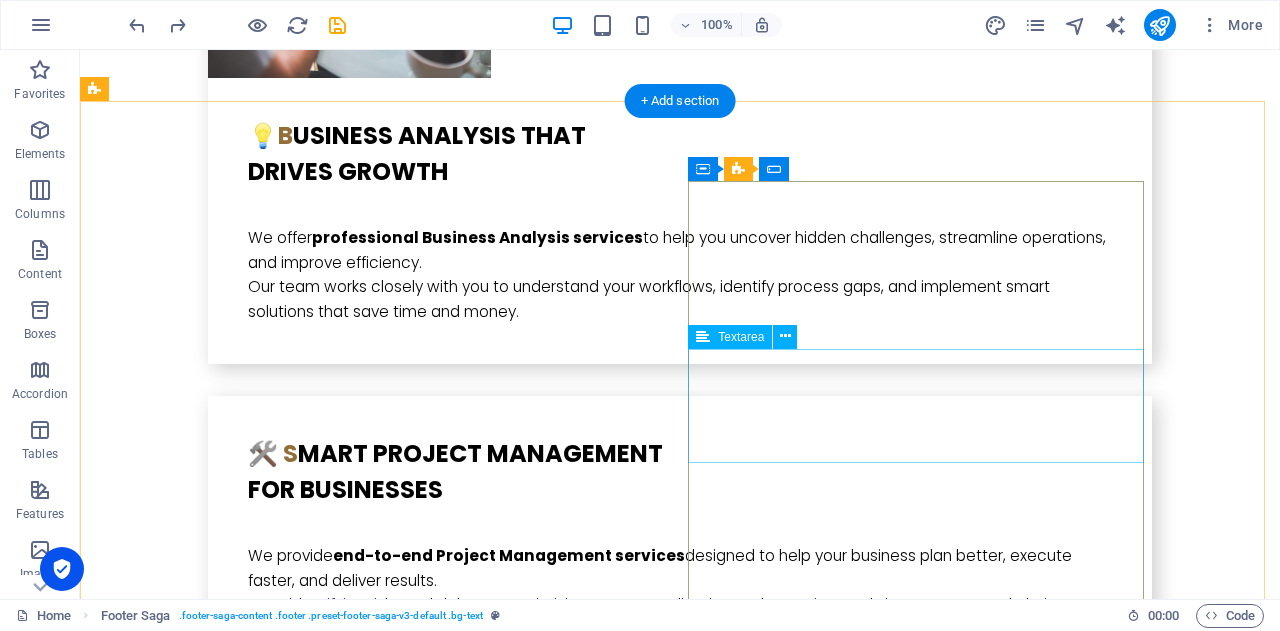 scroll, scrollTop: 5523, scrollLeft: 0, axis: vertical 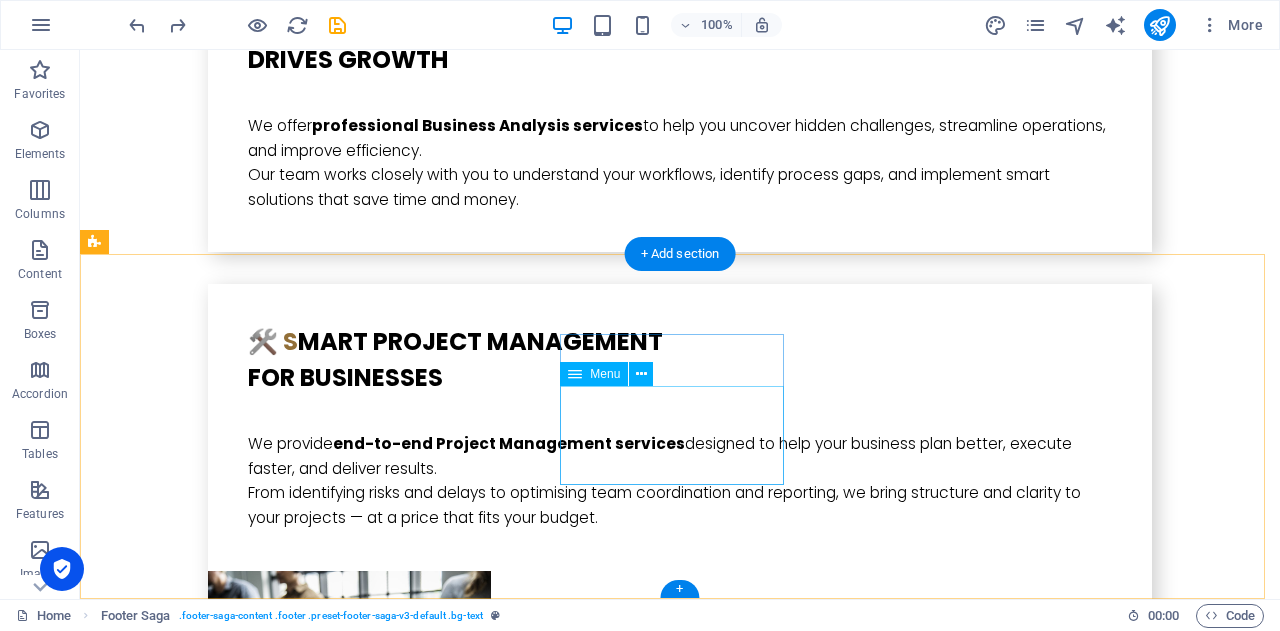 click on "Home  About us  Services  Contact" at bounding box center [208, 4572] 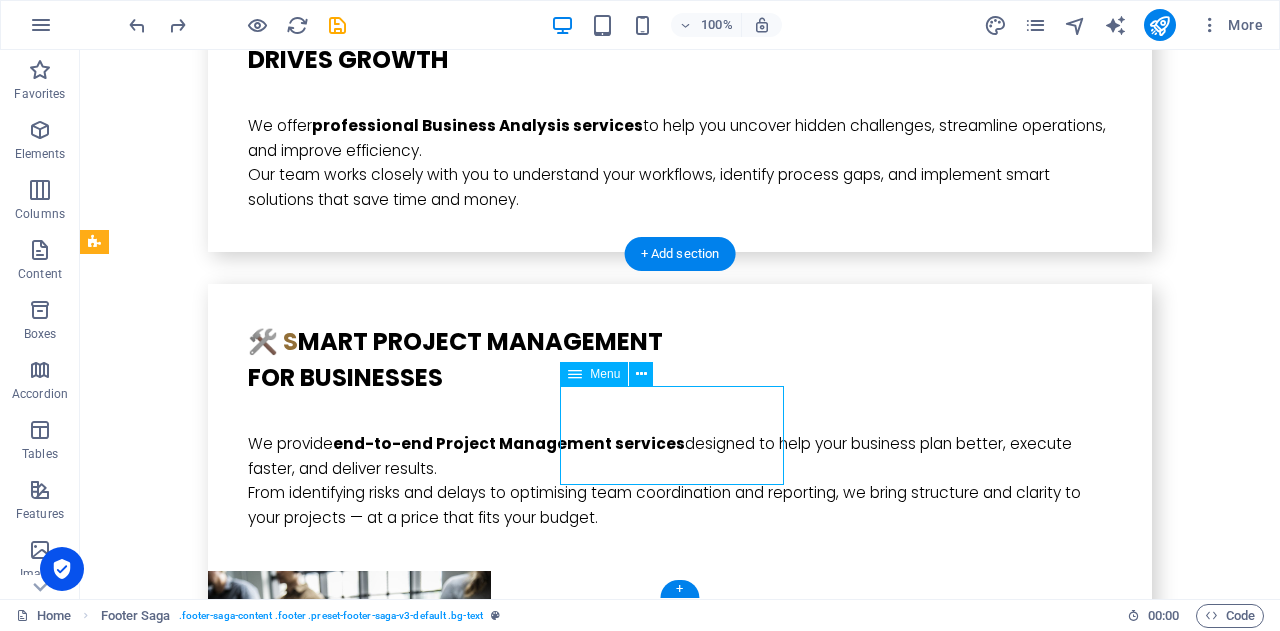 click on "Home  About us  Services  Contact" at bounding box center [208, 4572] 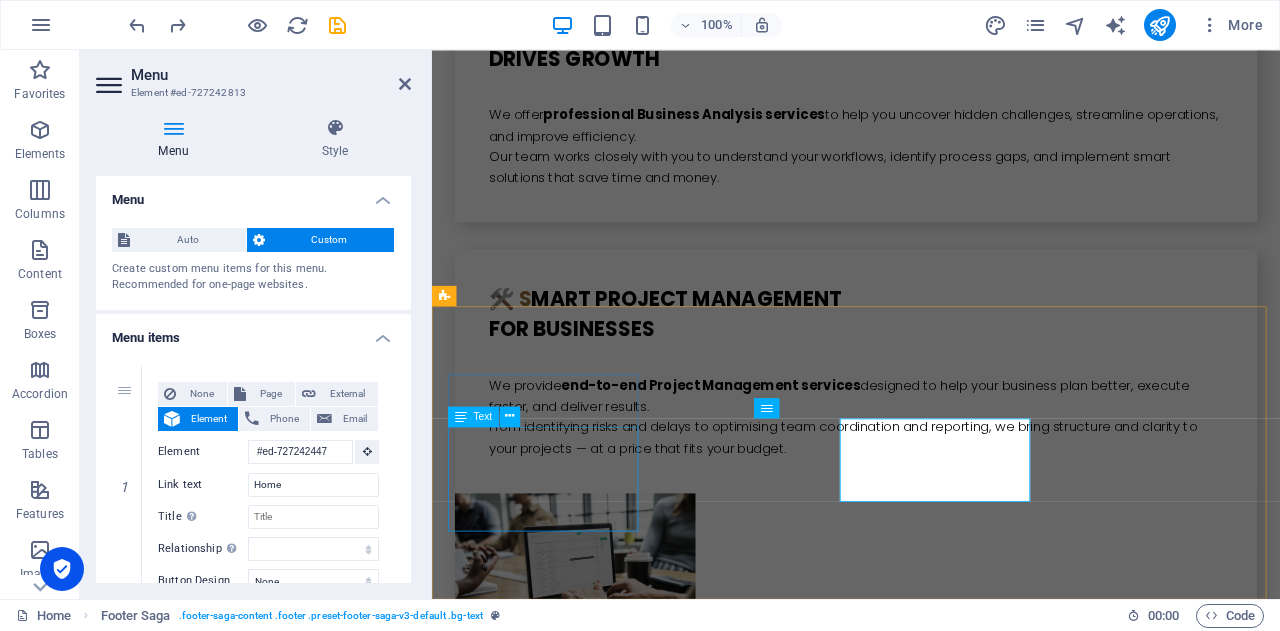 scroll, scrollTop: 5426, scrollLeft: 0, axis: vertical 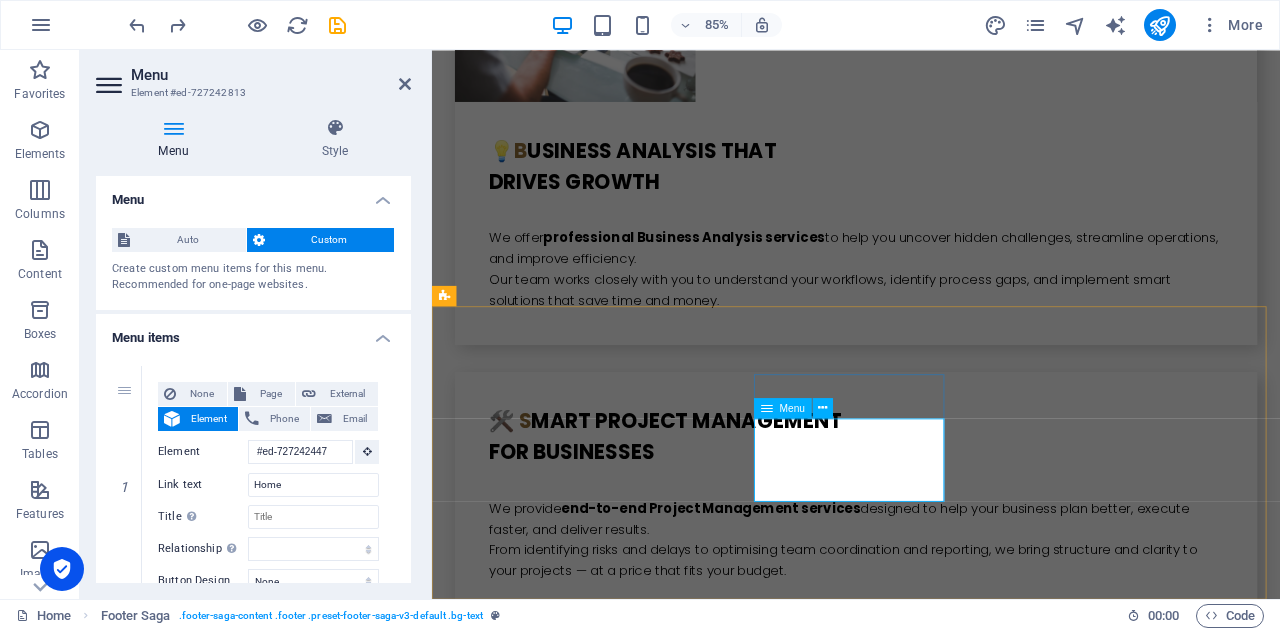 click on "Home  About us  Services  Contact" at bounding box center [560, 4717] 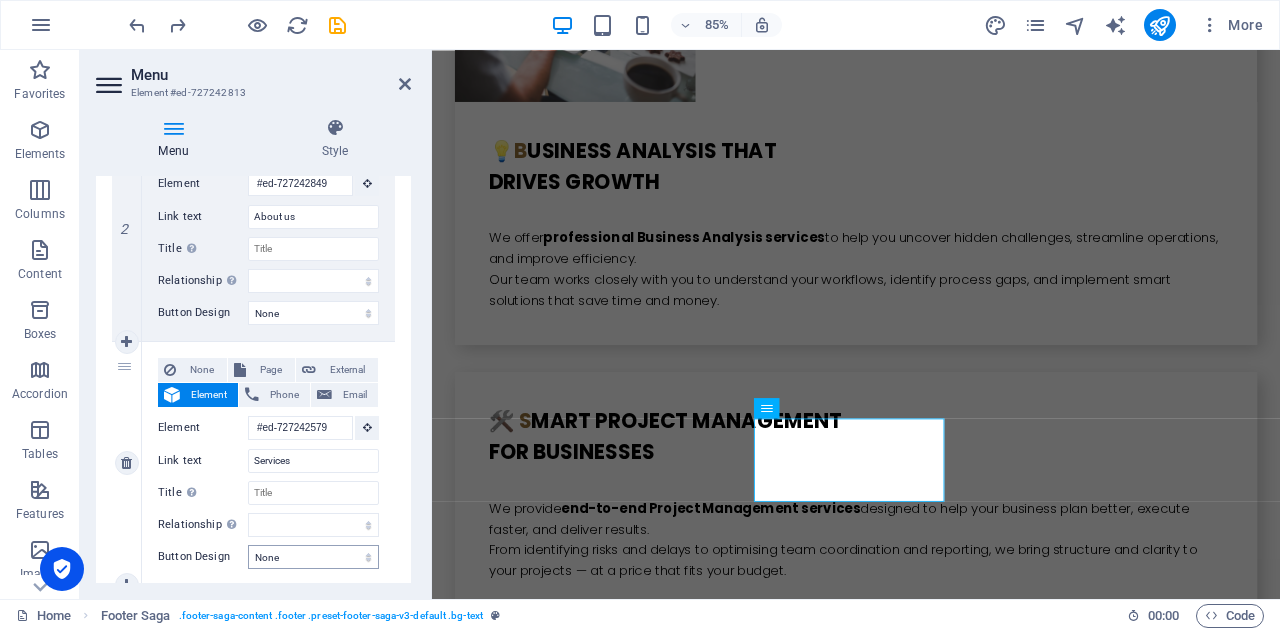 scroll, scrollTop: 600, scrollLeft: 0, axis: vertical 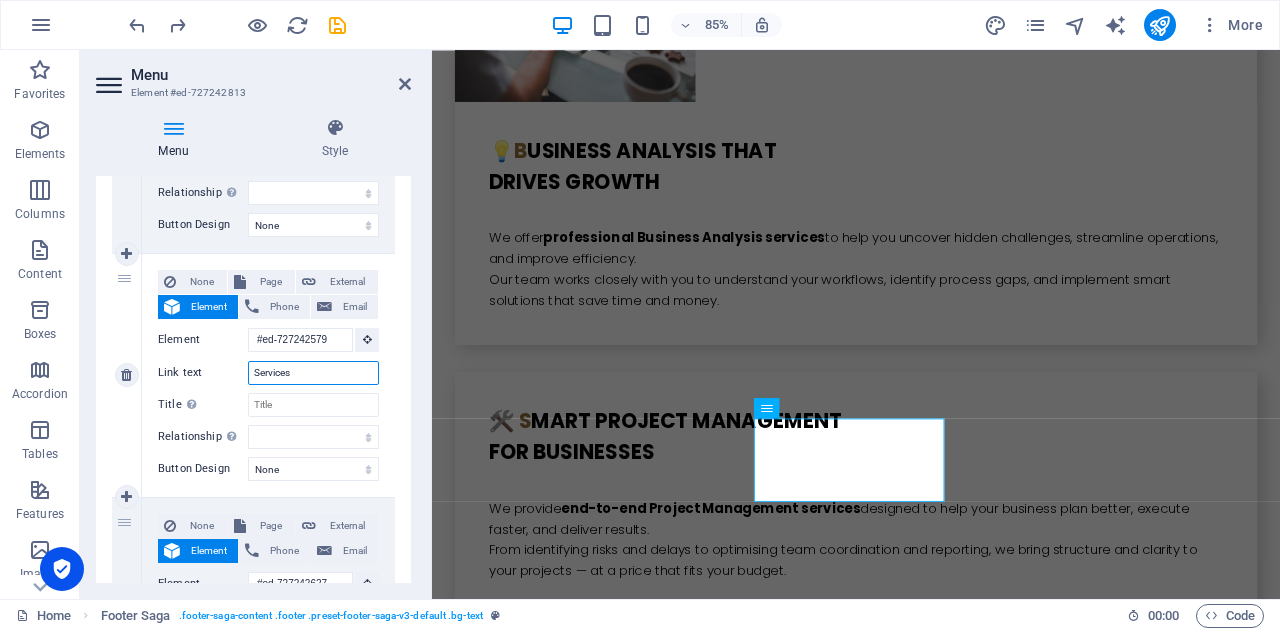 click on "Services" at bounding box center (313, 373) 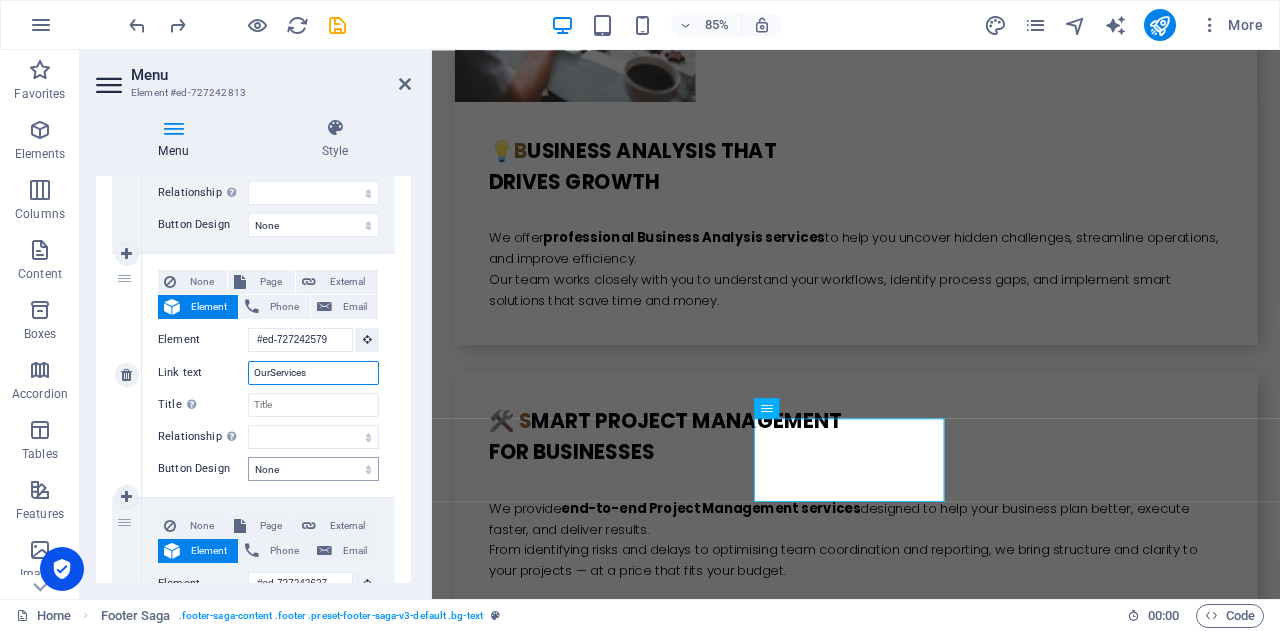 type on "Our Services" 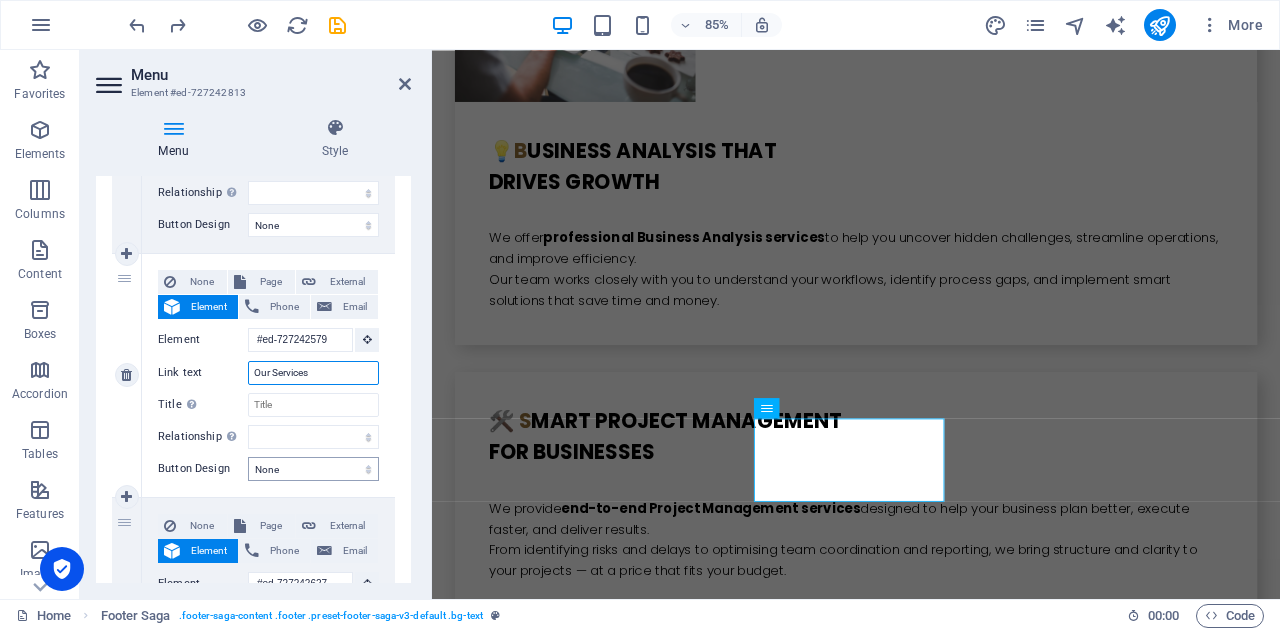 select 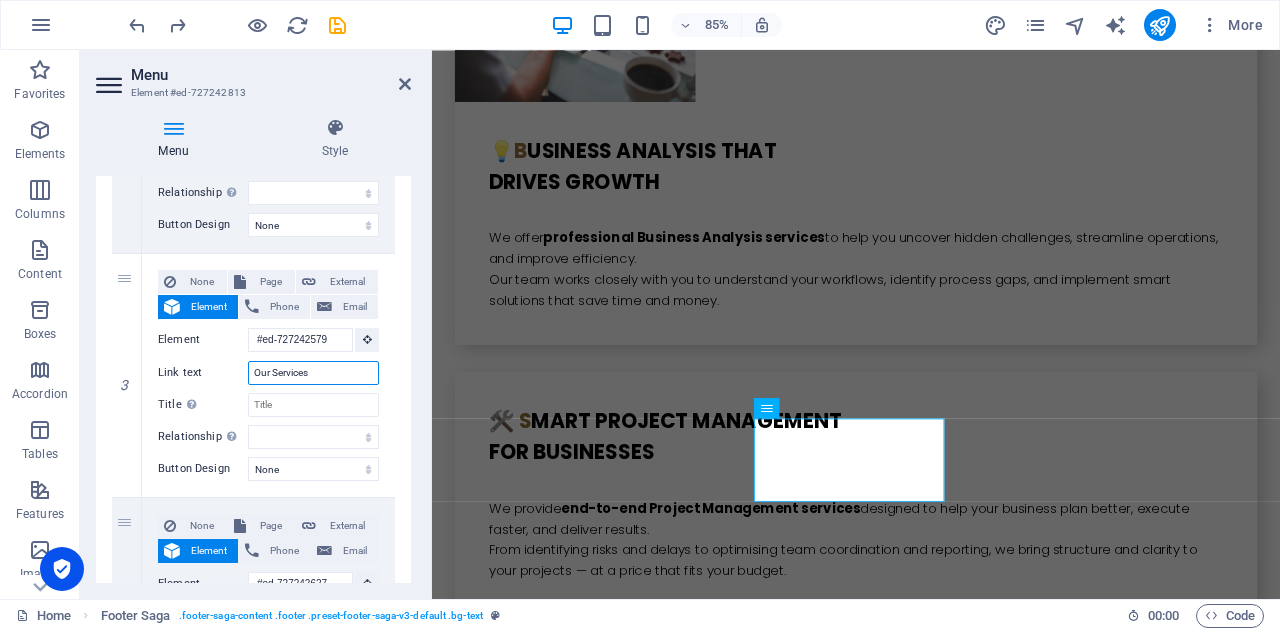 type on "Our Services" 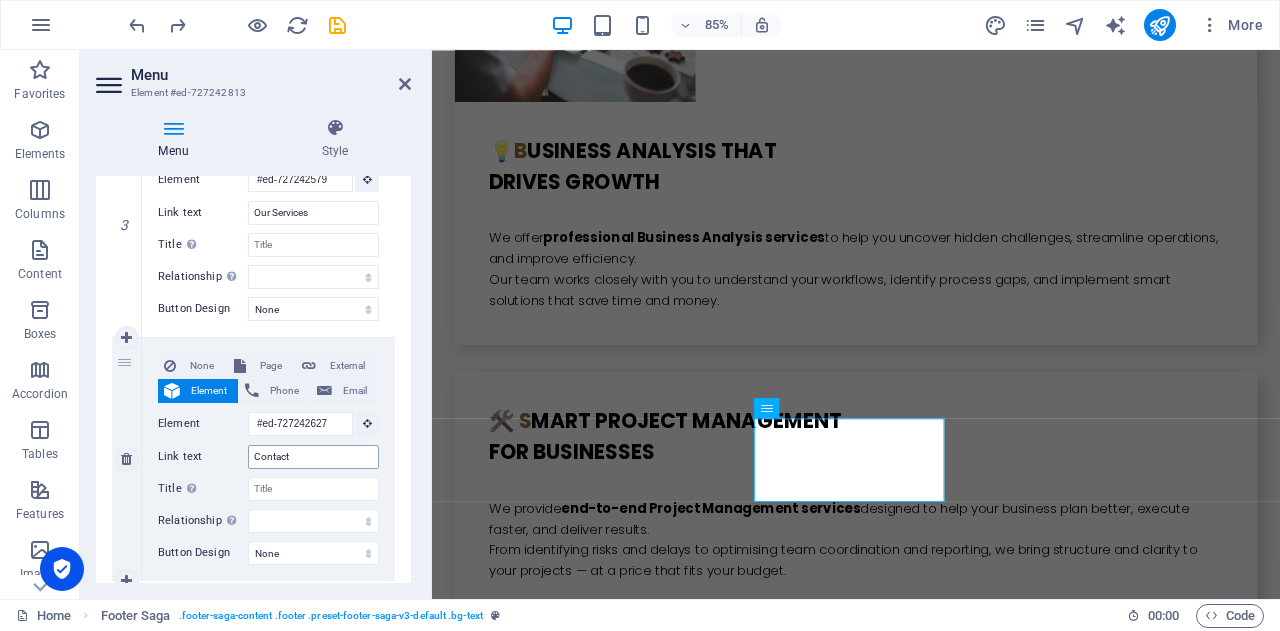 scroll, scrollTop: 5426, scrollLeft: 0, axis: vertical 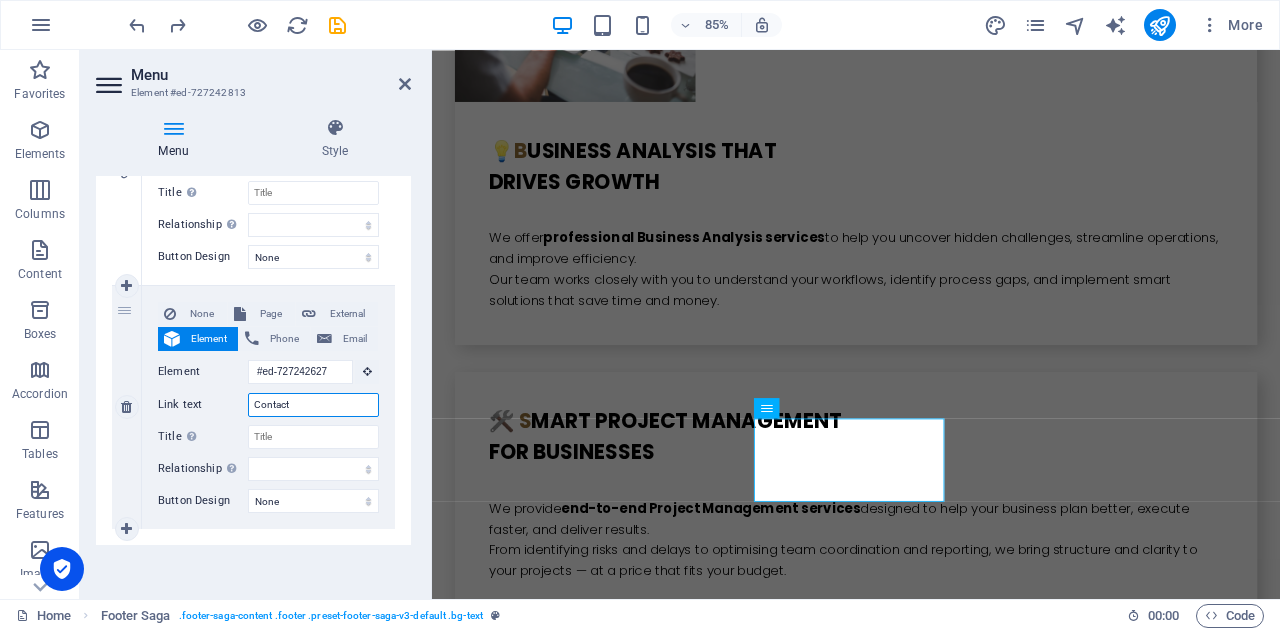 click on "Contact" at bounding box center (313, 405) 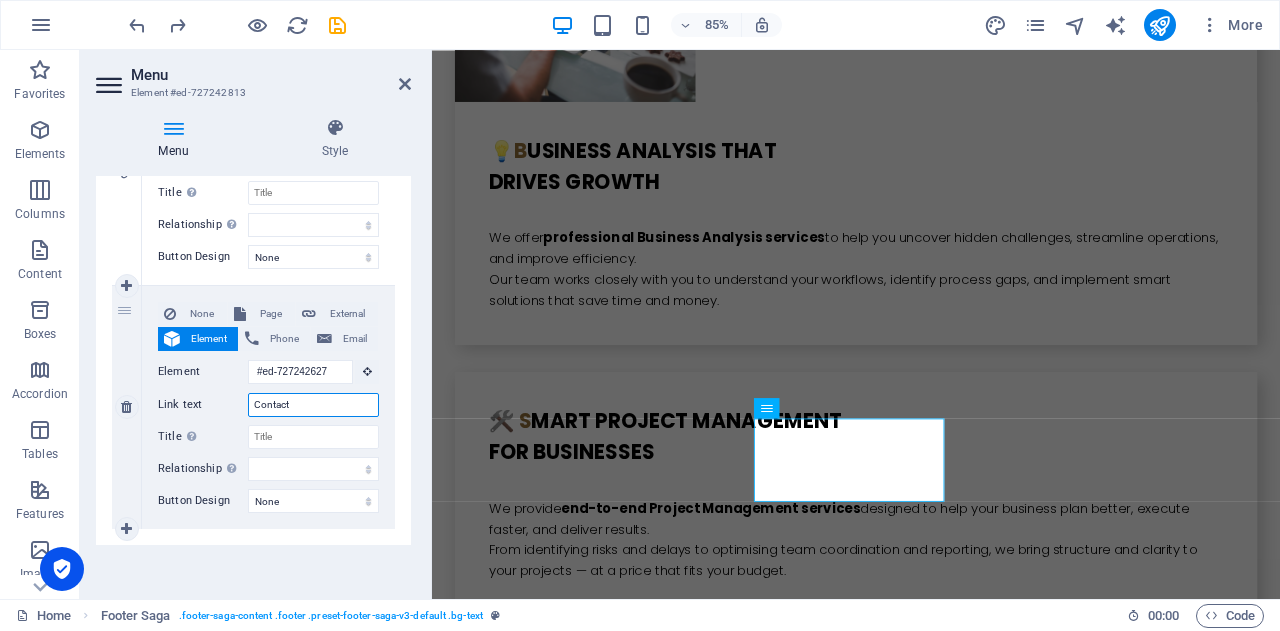 type on "Contact U" 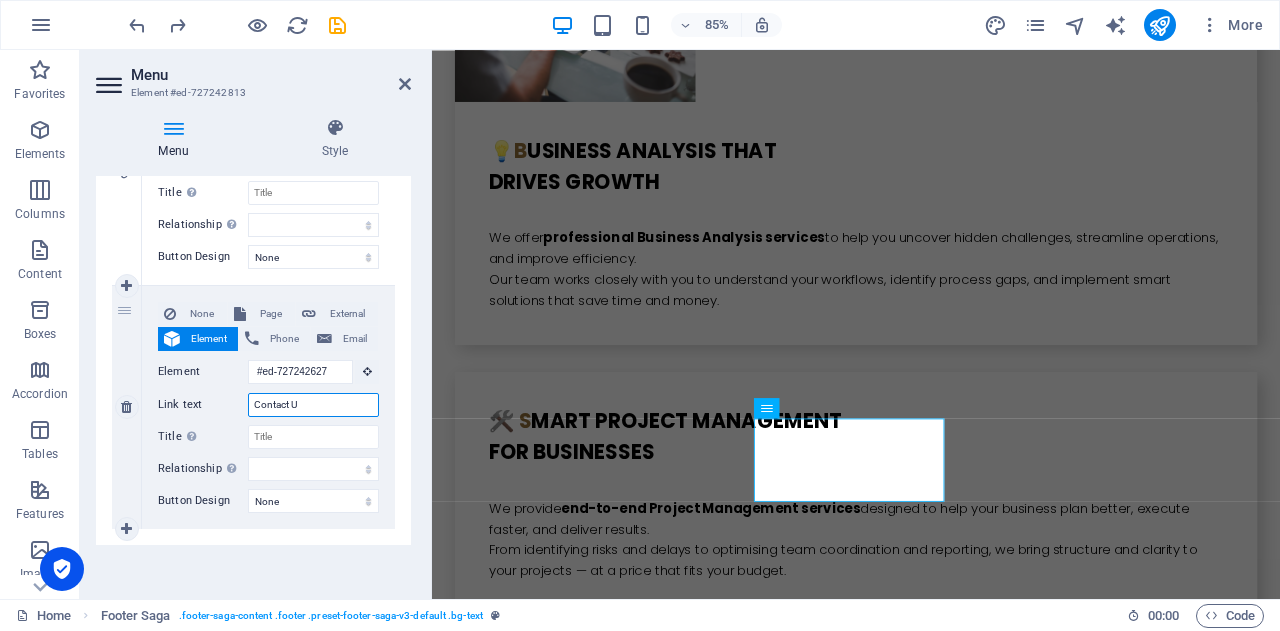 select 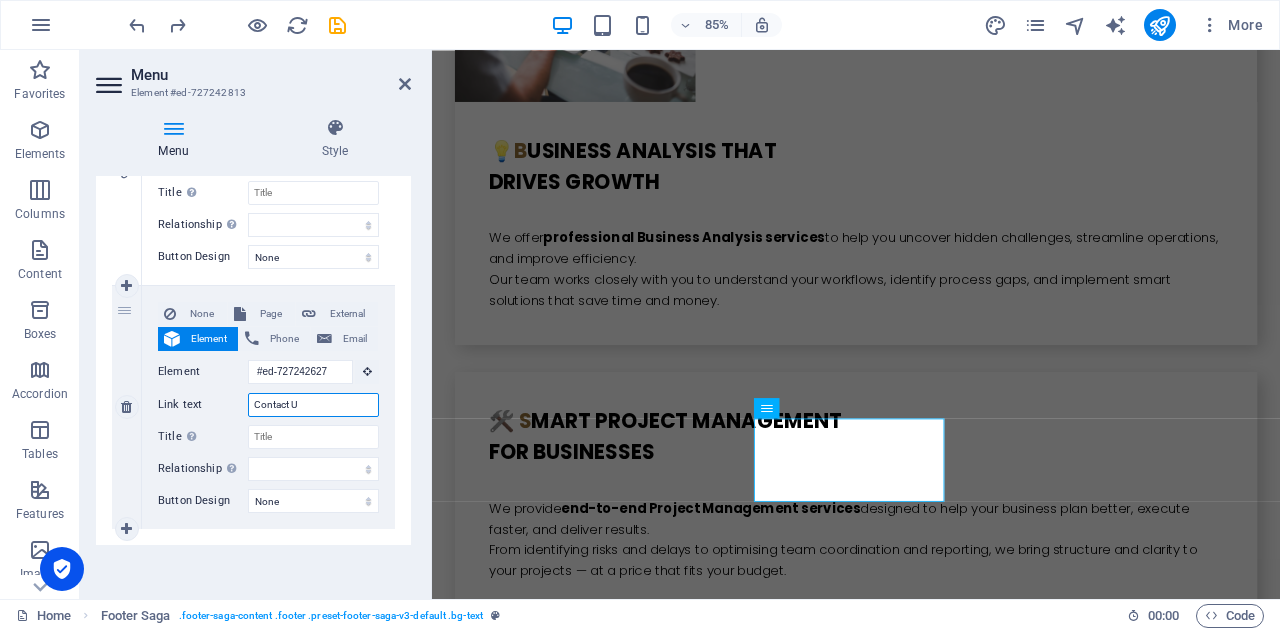type on "Contact Us" 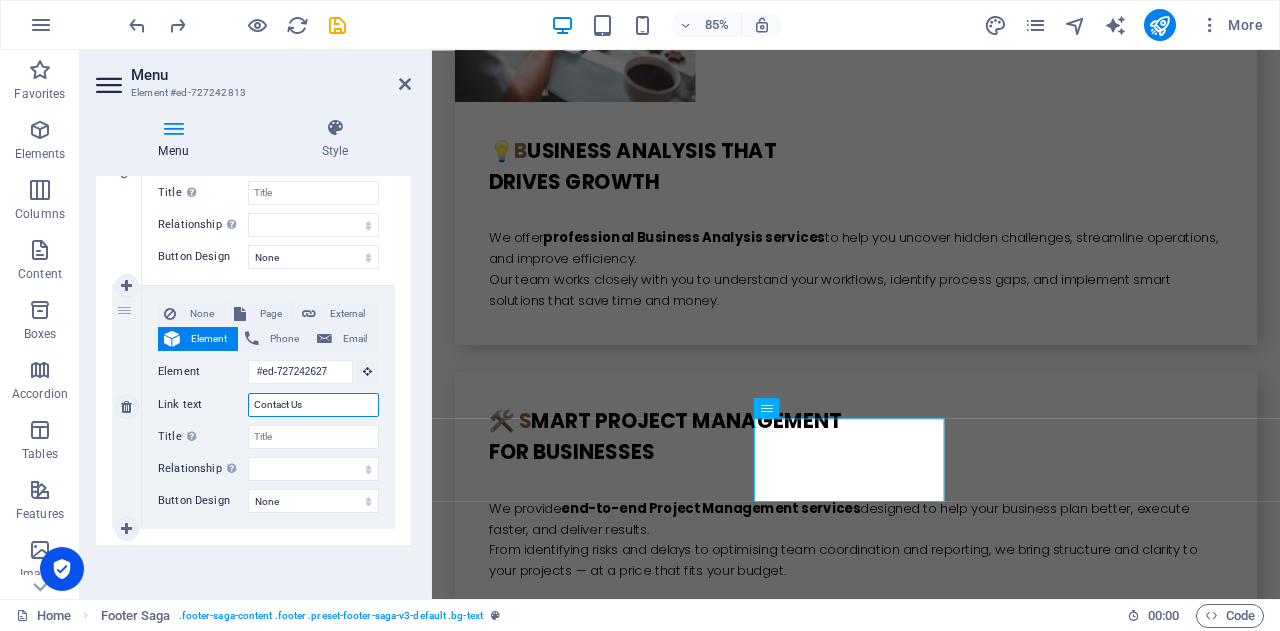 select 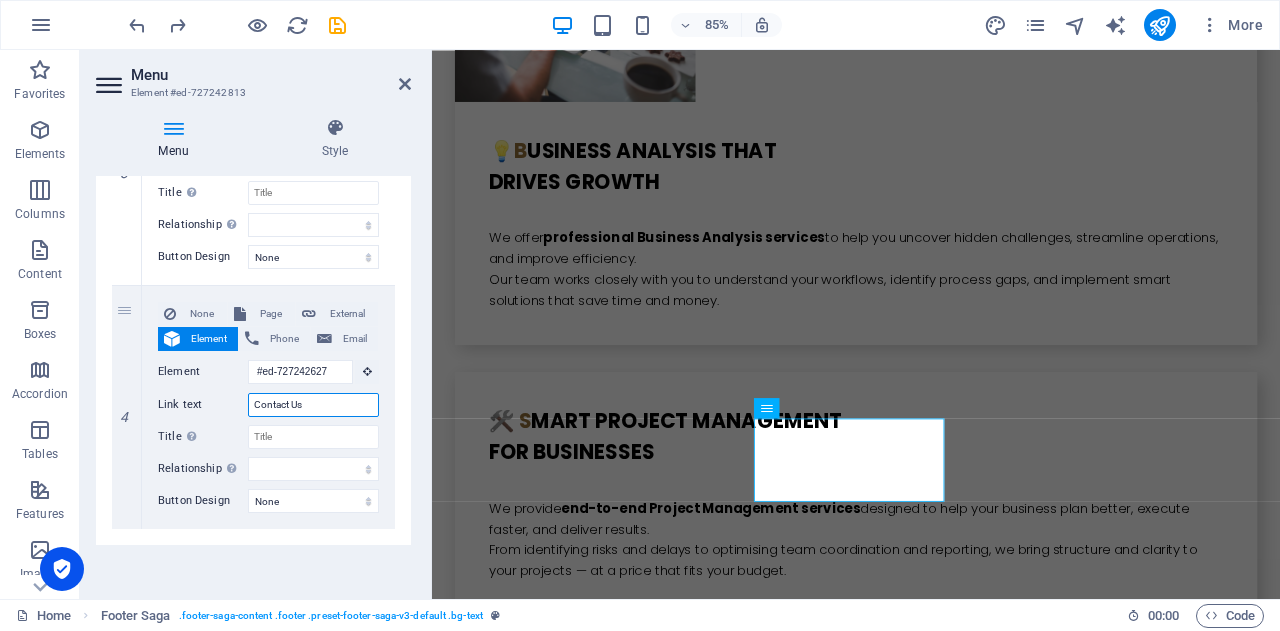 type on "Contact Us" 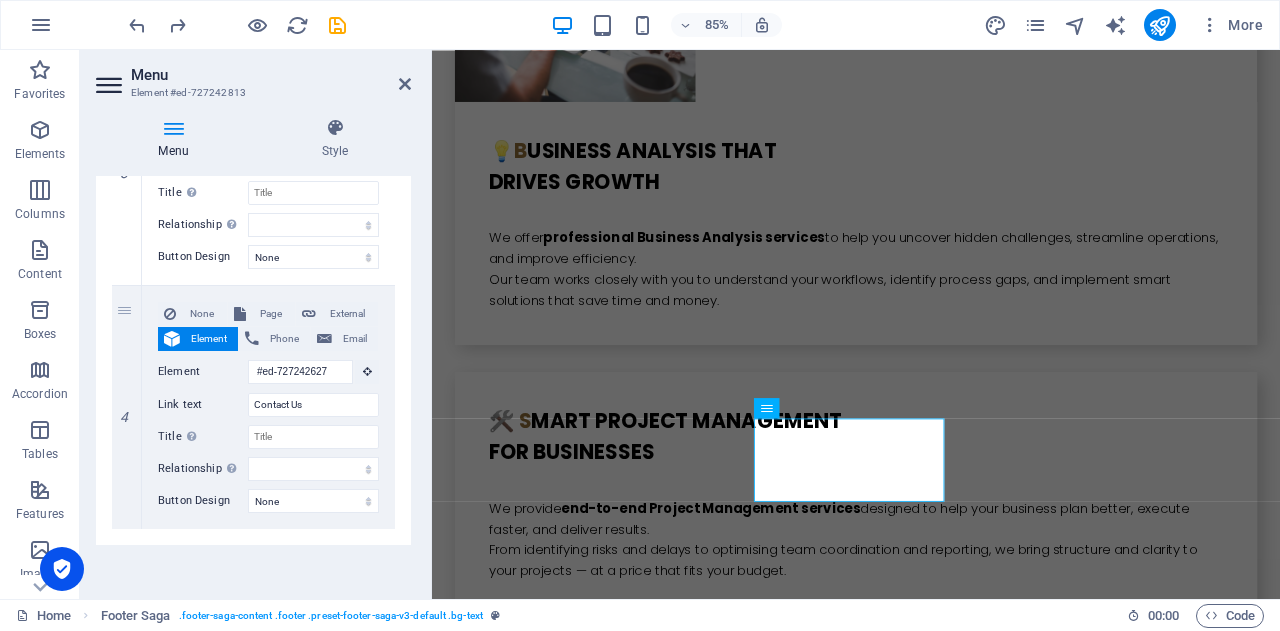 click on "Menu Style Menu Auto Custom Create custom menu items for this menu. Recommended for one-page websites. Manage pages Menu items 1 None Page External Element Phone Email Page Home Subpage Legal Notice Privacy Element #ed-727242447
URL Phone Email Link text Home Link target New tab Same tab Overlay Title Additional link description, should not be the same as the link text. The title is most often shown as a tooltip text when the mouse moves over the element. Leave empty if uncertain. Relationship Sets the  relationship of this link to the link target . For example, the value "nofollow" instructs search engines not to follow the link. Can be left empty. alternate author bookmark external help license next nofollow noreferrer noopener prev search tag Button Design None Default Primary Secondary 2 None Page External Element Phone Email Page Home Subpage Legal Notice Privacy Element #ed-727242849
URL Phone Email Link text About us Link target New tab Same tab Overlay 3" at bounding box center [253, 350] 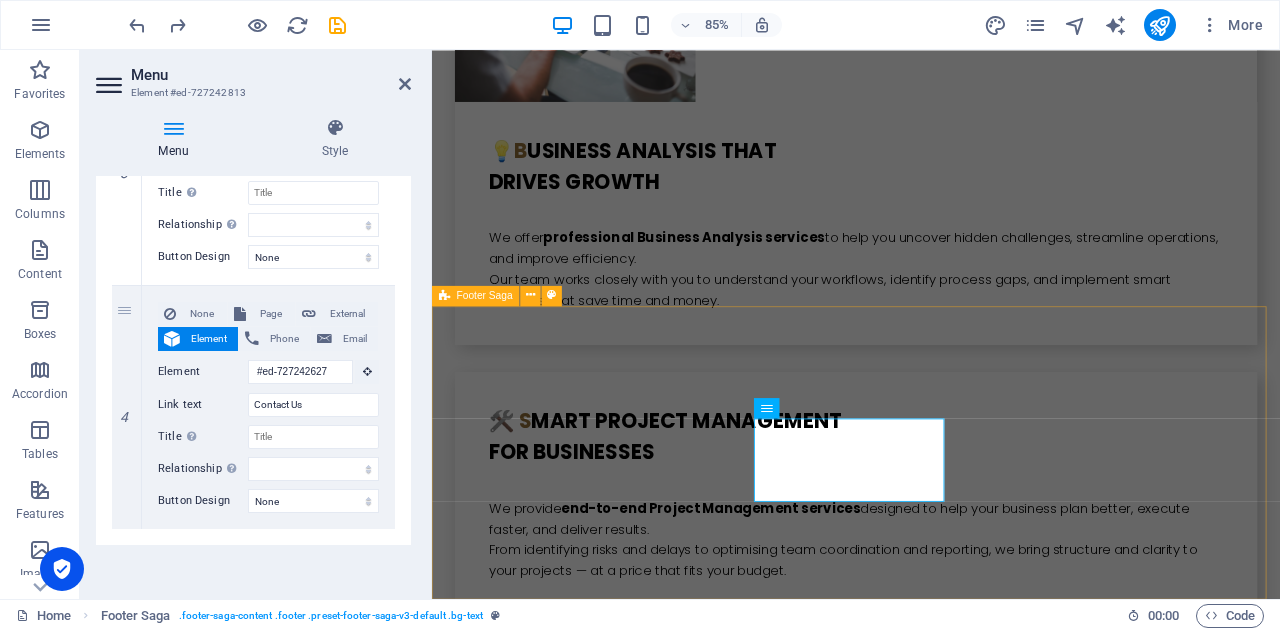 click on "contacts  1 Vista Rd,   Newtown ,   3220    ABN:  30 634 841 099  PH: 07 5222 0210   03 4232 2582 - 049 333 4164  Email: info@bikucroc.com.au Navigation  Home  About us  Our Services  Contact Us Social Media Facebook Linkedin" at bounding box center (931, 4649) 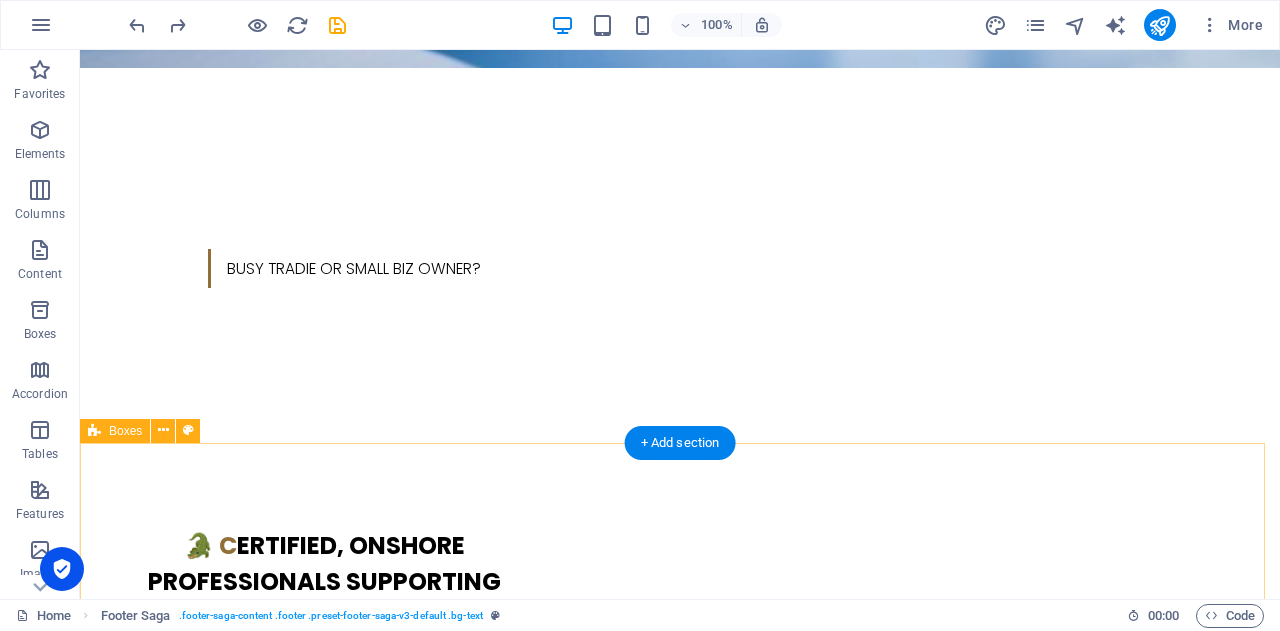 scroll, scrollTop: 900, scrollLeft: 0, axis: vertical 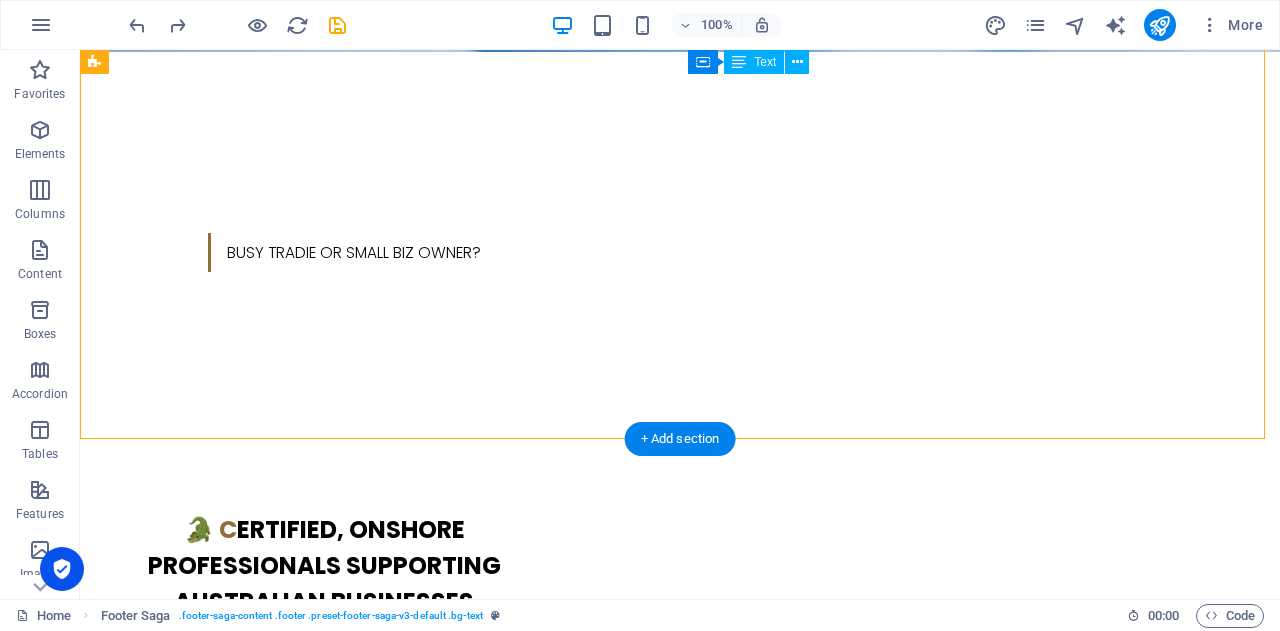 drag, startPoint x: 997, startPoint y: 343, endPoint x: 782, endPoint y: 319, distance: 216.33539 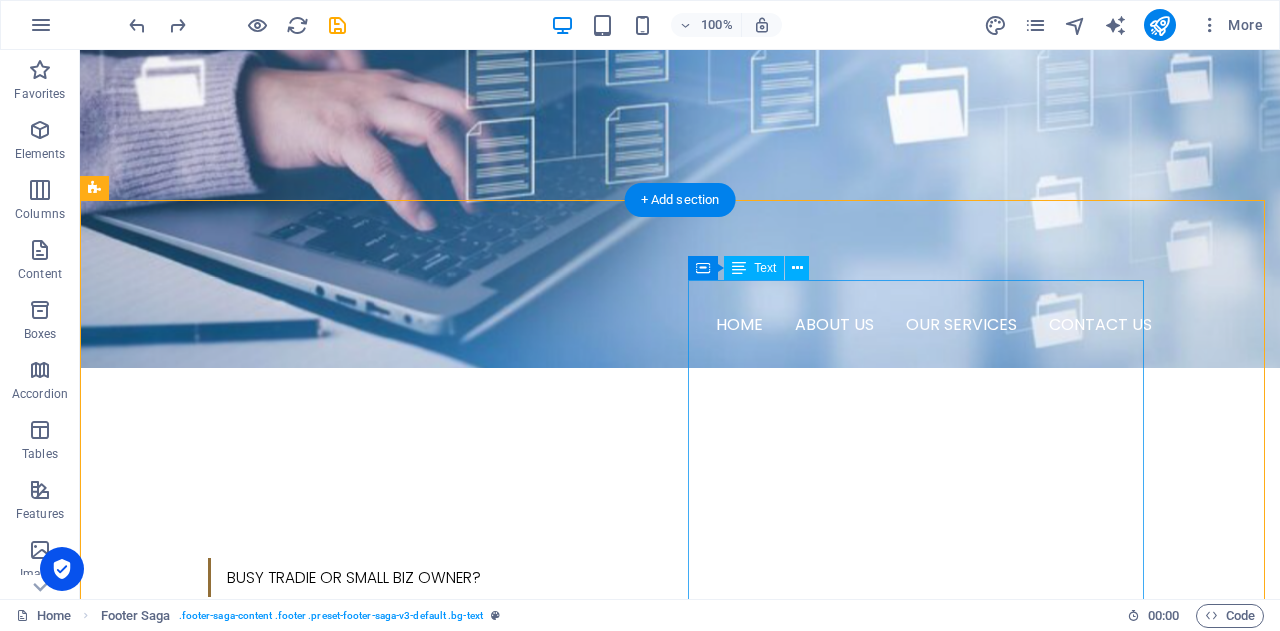 scroll, scrollTop: 600, scrollLeft: 0, axis: vertical 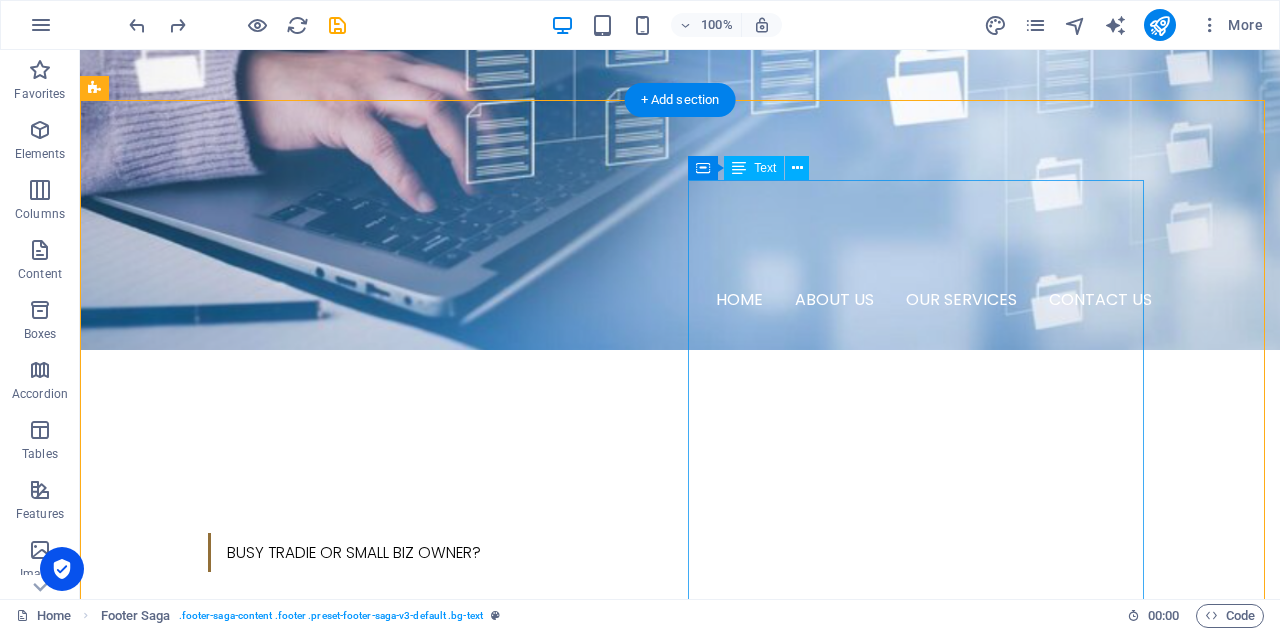 click on "B IKUCROC  is a collaborative, agile team of [DEMOGRAPHIC_DATA] professionals — including  PMP® (Project Management Professional)  certified project managers,  PBA® (Professional in Business Analysis)  certified business analysts, and  experienced administrative experts . We work and live in [GEOGRAPHIC_DATA], giving us a deep understanding of local business culture, compliance requirements, and operational expectations. Our team tailors each service to meet your specific needs; whether you're streamlining admin processes, delivering a project, or uncovering opportunities for business improvement. With a focus on quality, accountability, and clear communication, we provide reliable support that helps your business run smarter — without the overhead of full-time staff or the risks of offshore outsourcing." at bounding box center [324, 1187] 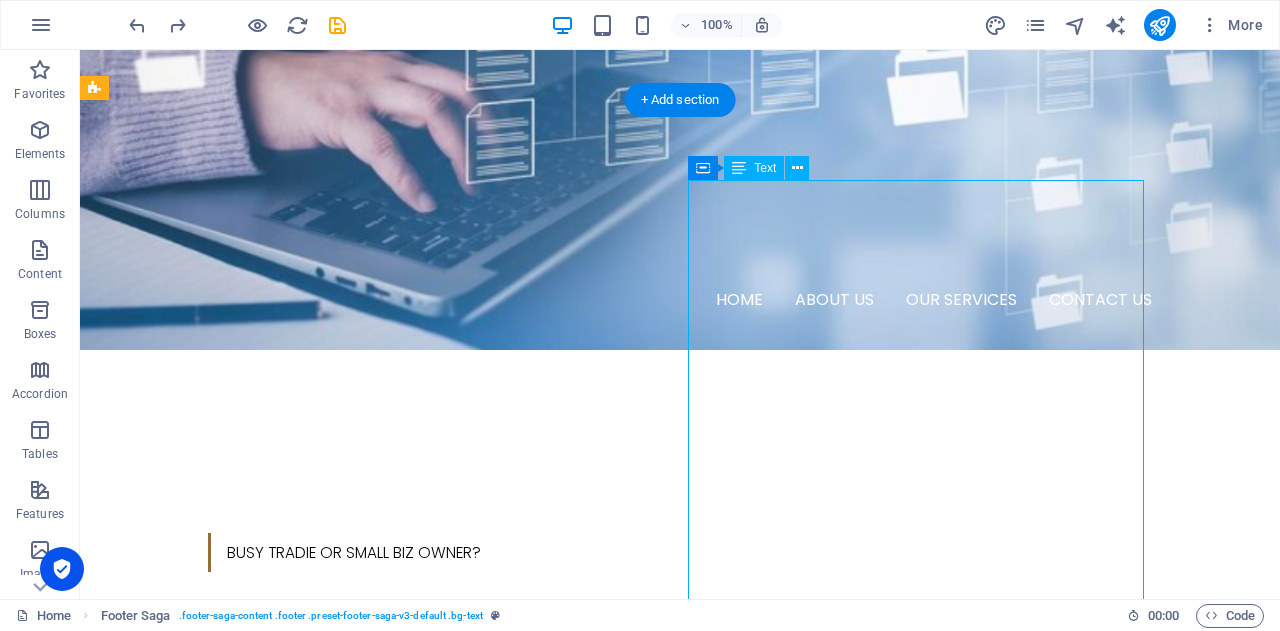 click on "B IKUCROC  is a collaborative, agile team of [DEMOGRAPHIC_DATA] professionals — including  PMP® (Project Management Professional)  certified project managers,  PBA® (Professional in Business Analysis)  certified business analysts, and  experienced administrative experts . We work and live in [GEOGRAPHIC_DATA], giving us a deep understanding of local business culture, compliance requirements, and operational expectations. Our team tailors each service to meet your specific needs; whether you're streamlining admin processes, delivering a project, or uncovering opportunities for business improvement. With a focus on quality, accountability, and clear communication, we provide reliable support that helps your business run smarter — without the overhead of full-time staff or the risks of offshore outsourcing." at bounding box center [324, 1187] 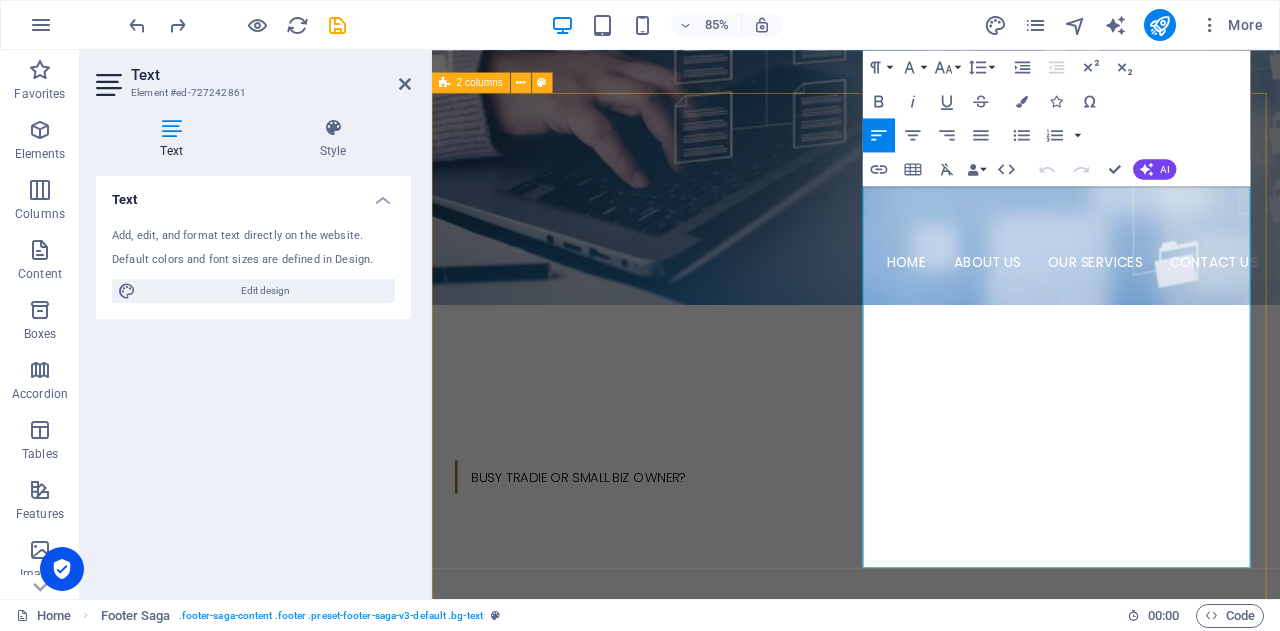 drag, startPoint x: 939, startPoint y: 223, endPoint x: 1355, endPoint y: 666, distance: 607.7047 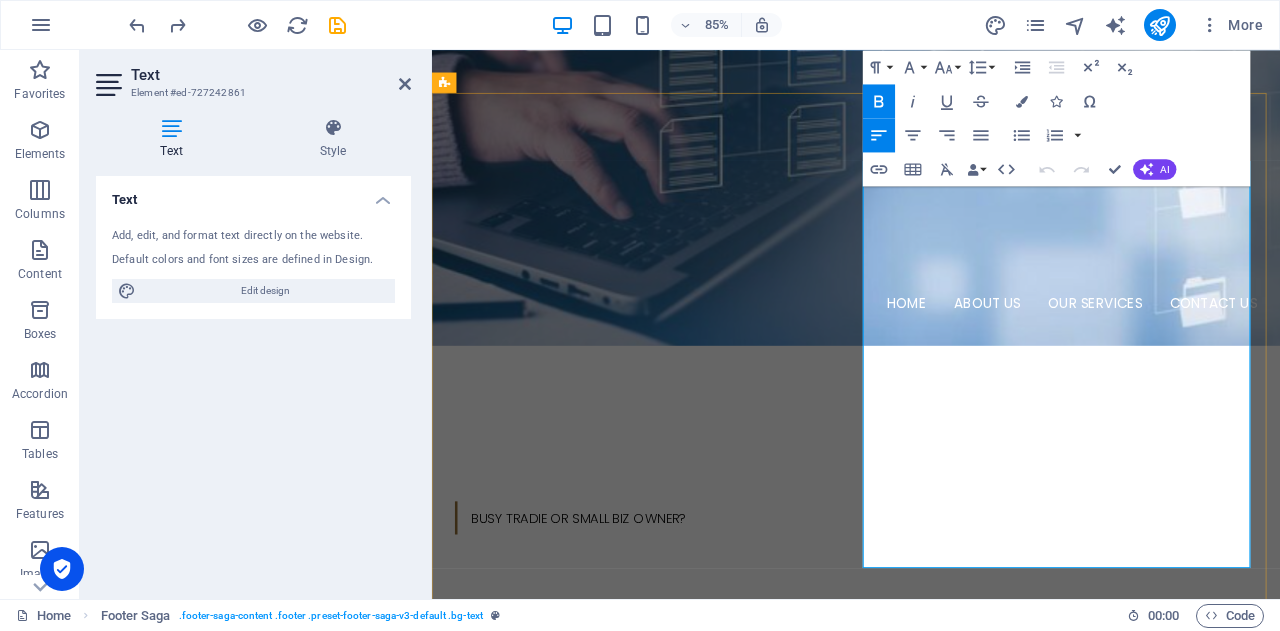copy on "B IKUCROC  is a collaborative, agile team of [DEMOGRAPHIC_DATA] professionals — including  PMP® (Project Management Professional)  certified project managers,  PBA® (Professional in Business Analysis)  certified business analysts, and  experienced administrative experts . We work and live in [GEOGRAPHIC_DATA], giving us a deep understanding of local business culture, compliance requirements, and operational expectations. Our team tailors each service to meet your specific needs; whether you're streamlining admin processes, delivering a project, or uncovering opportunities for business improvement. With a focus on quality, accountability, and clear communication, we provide reliable support that helps your business run smarter — without the overhead of full-time staff or the risks of offshore outsourcing." 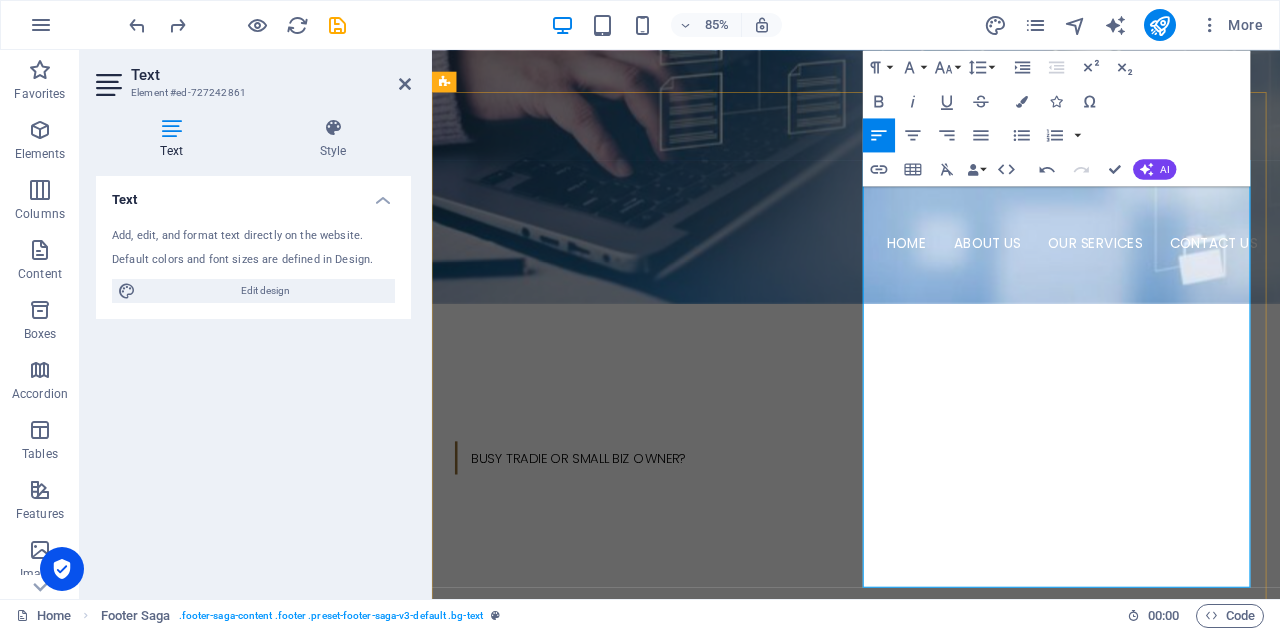 scroll, scrollTop: 700, scrollLeft: 0, axis: vertical 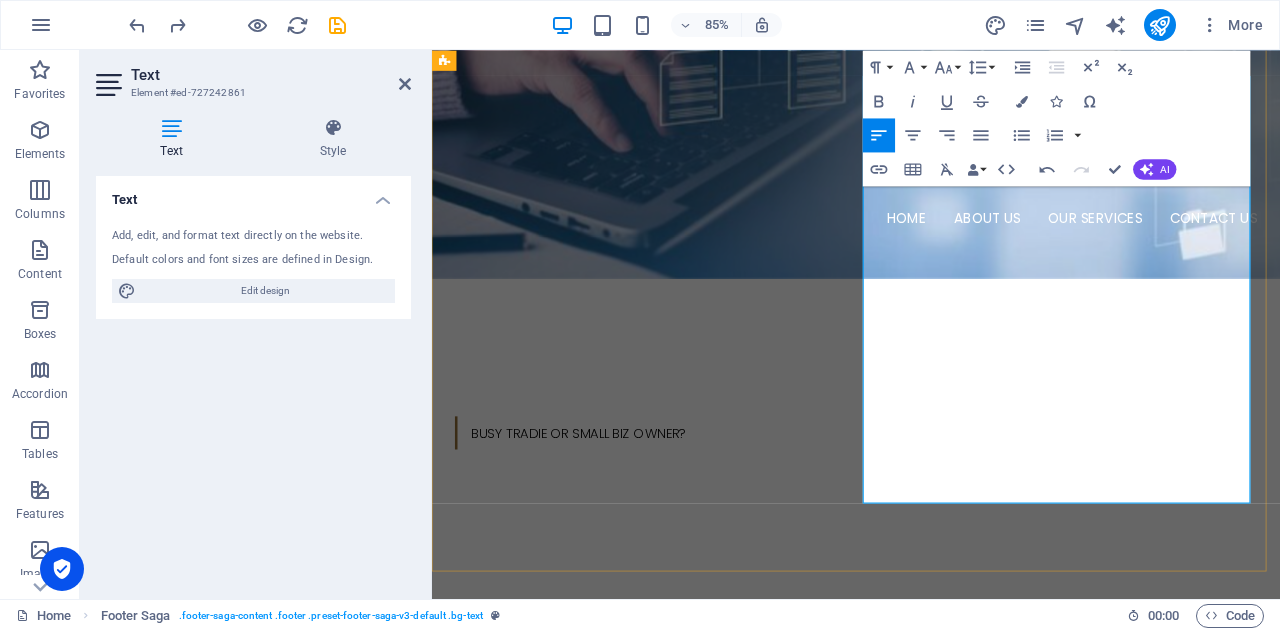 click on "We work and live in Australia, giving us a deep understanding of local business culture, compliance requirements, and operational expectations. Our team tailors each service to meet your specific needs — whether you're streamlining admin processes, delivering a project, or uncovering opportunities for business improvement." at bounding box center [676, 1153] 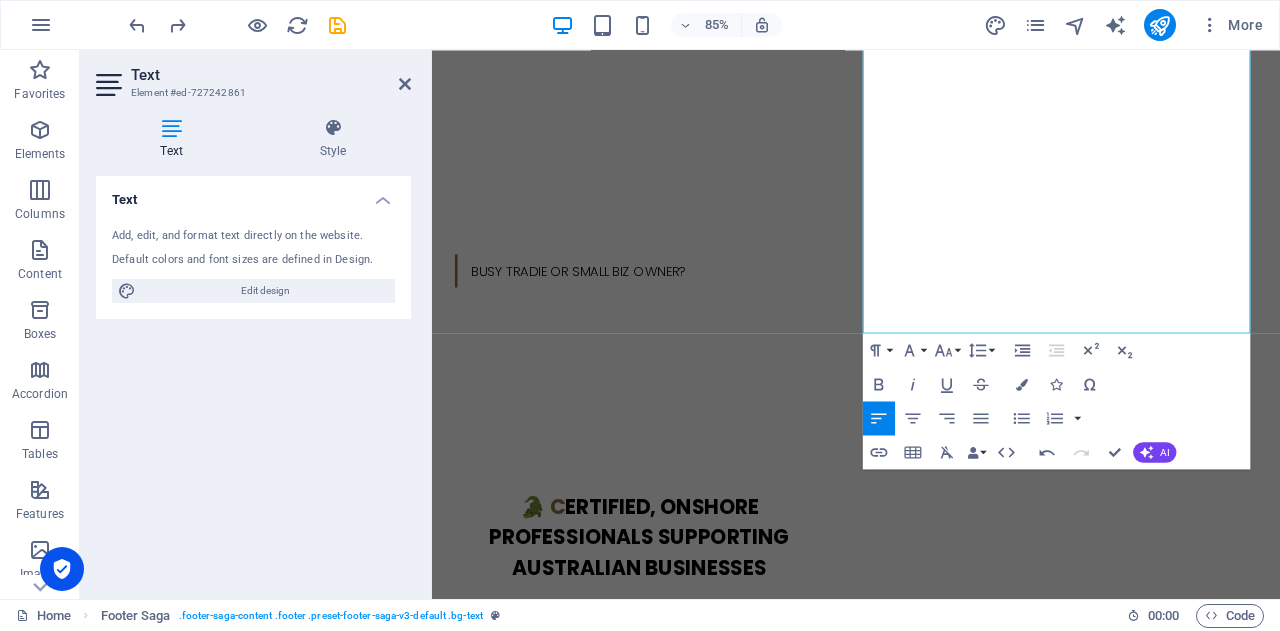 scroll, scrollTop: 900, scrollLeft: 0, axis: vertical 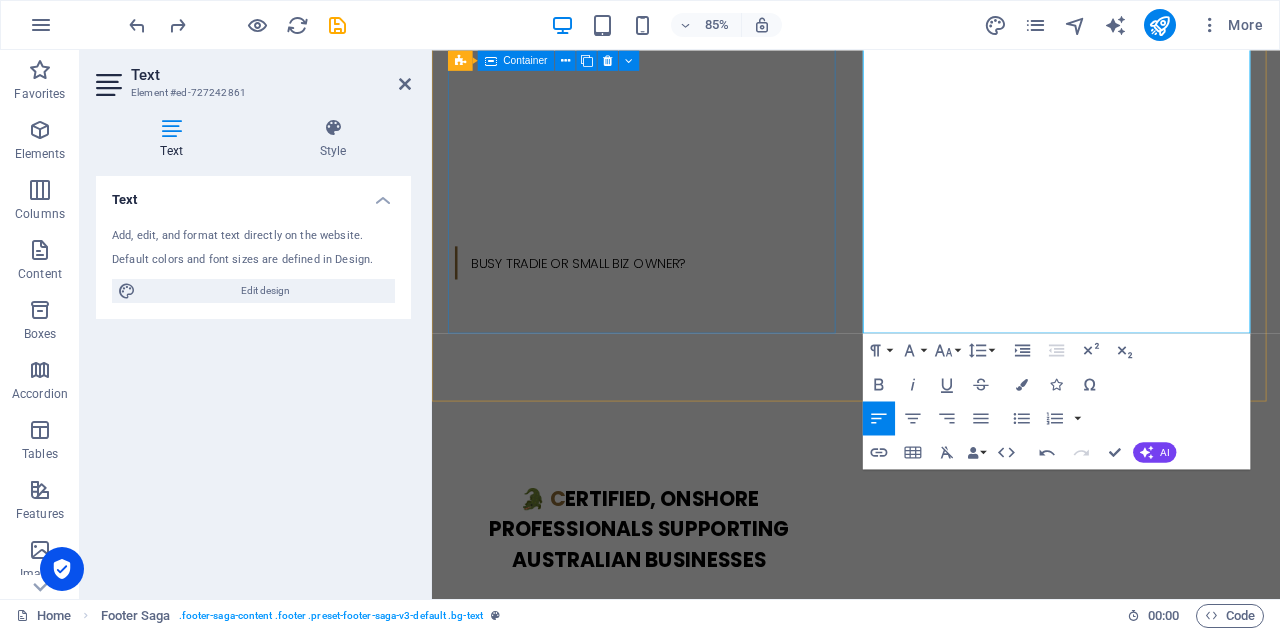 click on "🐊 c ertified, Onshore Professionals Supporting Australian Businesses" at bounding box center [676, 614] 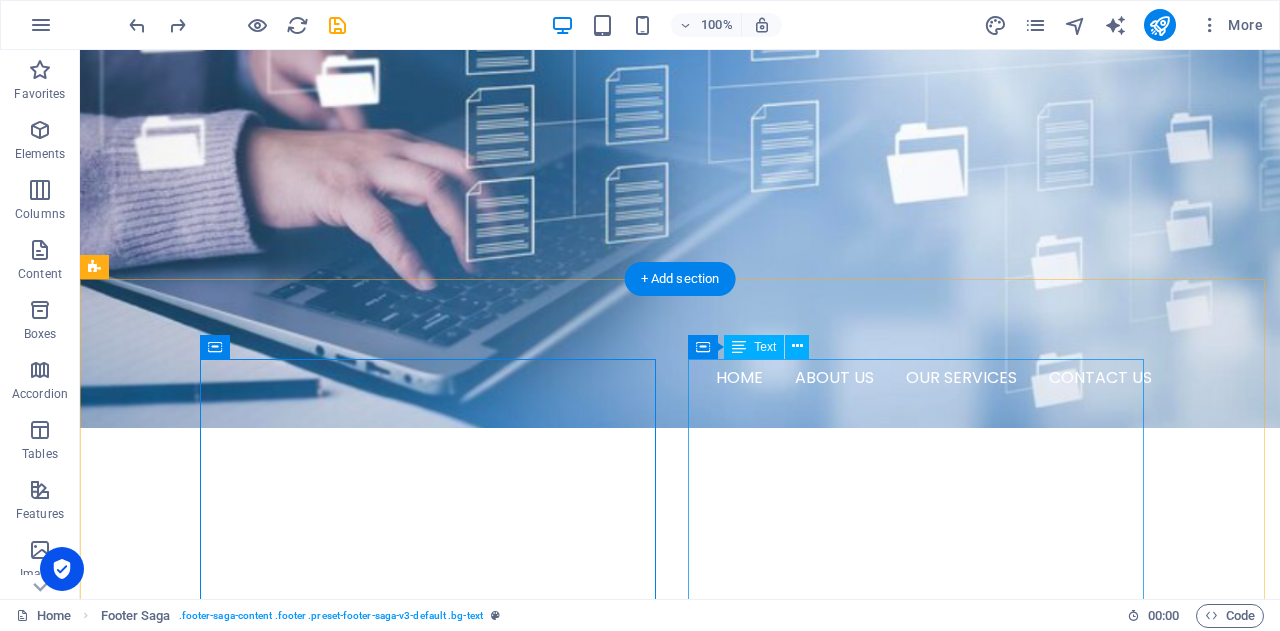 scroll, scrollTop: 600, scrollLeft: 0, axis: vertical 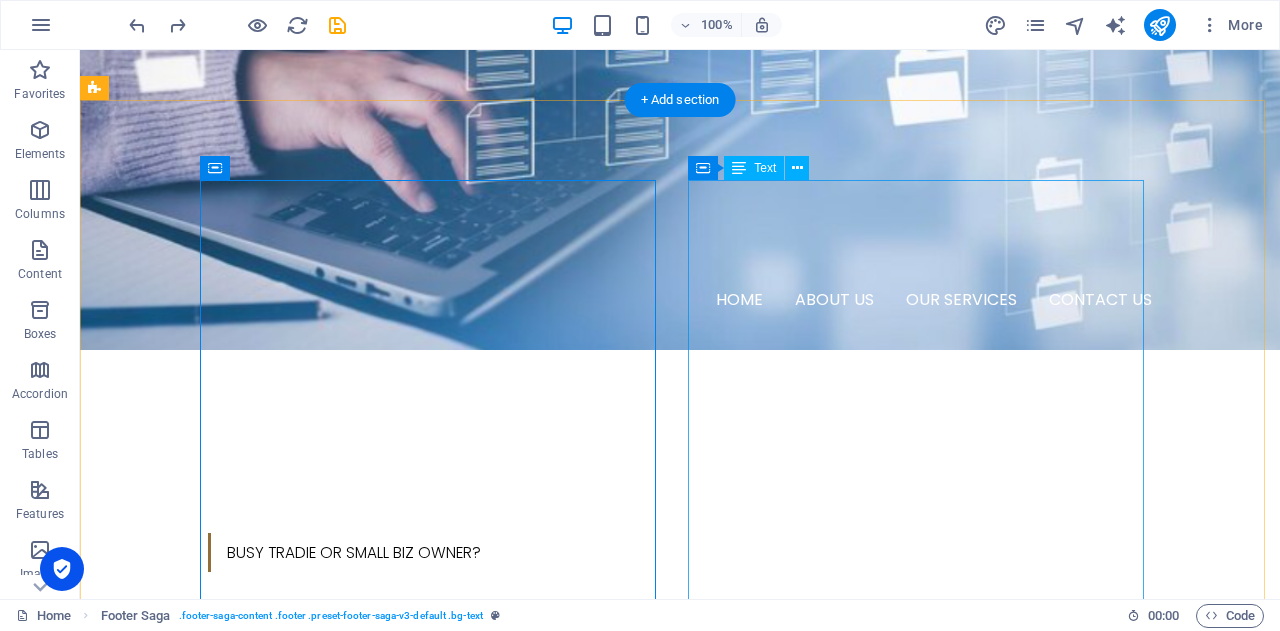 click on "BIKUCROC  is a collaborative, agile team of Australian-based professionals — including  PMP® (Project Management Professional)  certified project managers,  PBA® (Professional in Business Analysis)  certified business analysts, and experienced administrative experts. We work and live in Australia, giving us a deep understanding of local business culture, compliance requirements, and operational expectations. Our team tailors each service to meet your specific needs — whether you're streamlining admin processes, delivering a project, or uncovering opportunities for business improvement. As the  first startup in Australia focused solely on full-spectrum business support , we’re proud to offer a fresh, flexible approach that puts your business first. With a focus on quality, accountability, and clear communication, we provide reliable support that helps your business run smarter — without the overhead of full-time staff or the risks of offshore outsourcing." at bounding box center (324, 1212) 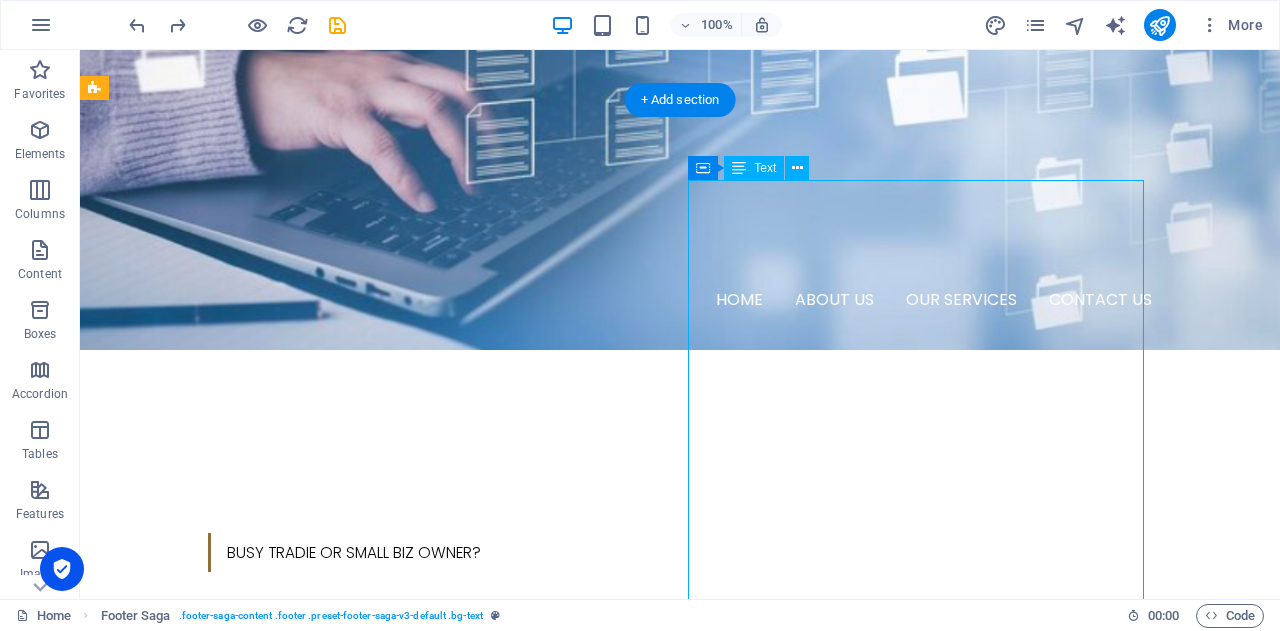 click on "BIKUCROC  is a collaborative, agile team of Australian-based professionals — including  PMP® (Project Management Professional)  certified project managers,  PBA® (Professional in Business Analysis)  certified business analysts, and experienced administrative experts. We work and live in Australia, giving us a deep understanding of local business culture, compliance requirements, and operational expectations. Our team tailors each service to meet your specific needs — whether you're streamlining admin processes, delivering a project, or uncovering opportunities for business improvement. As the  first startup in Australia focused solely on full-spectrum business support , we’re proud to offer a fresh, flexible approach that puts your business first. With a focus on quality, accountability, and clear communication, we provide reliable support that helps your business run smarter — without the overhead of full-time staff or the risks of offshore outsourcing." at bounding box center (324, 1212) 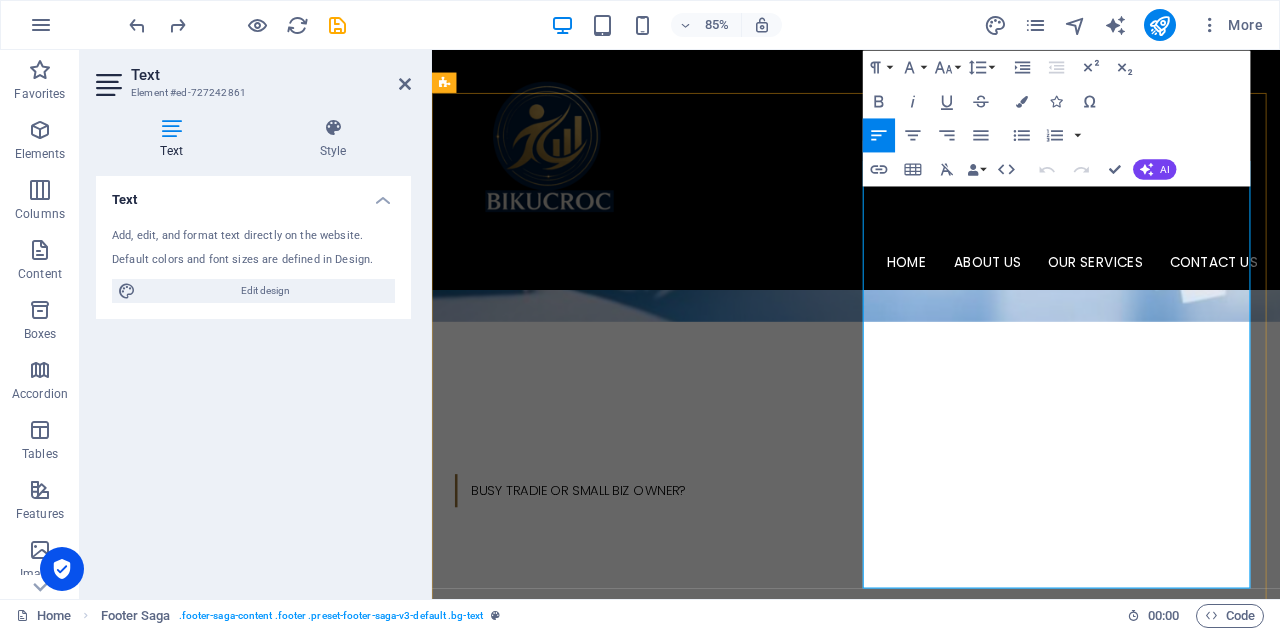 scroll, scrollTop: 400, scrollLeft: 0, axis: vertical 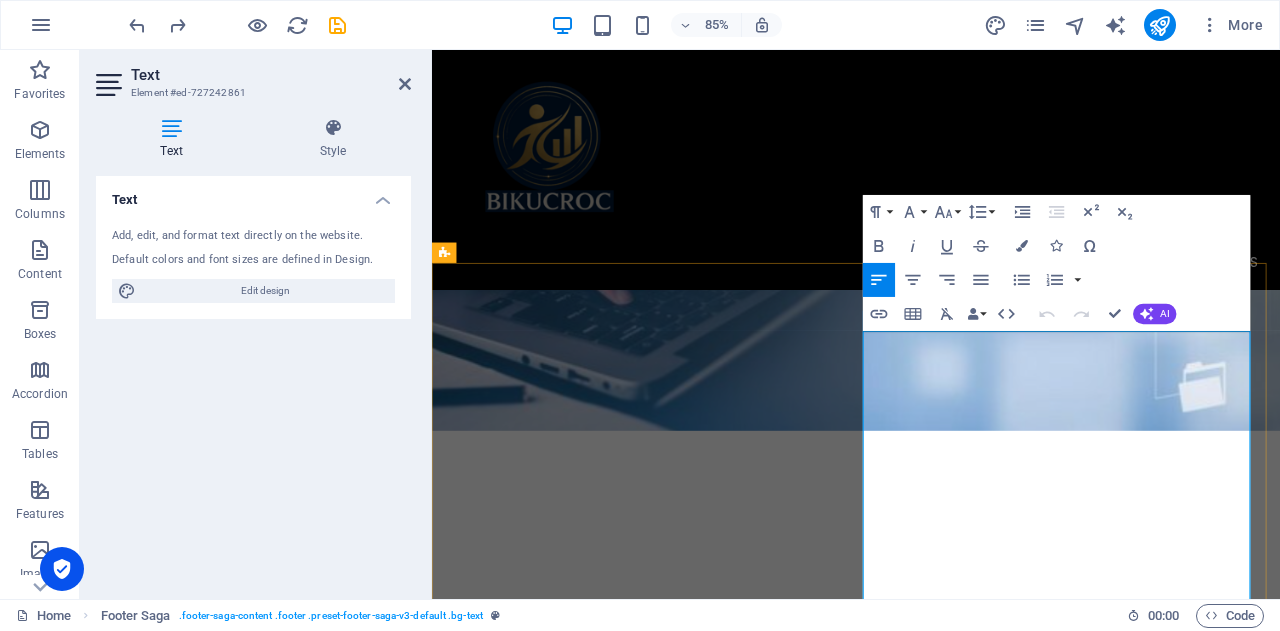 click at bounding box center [676, 1170] 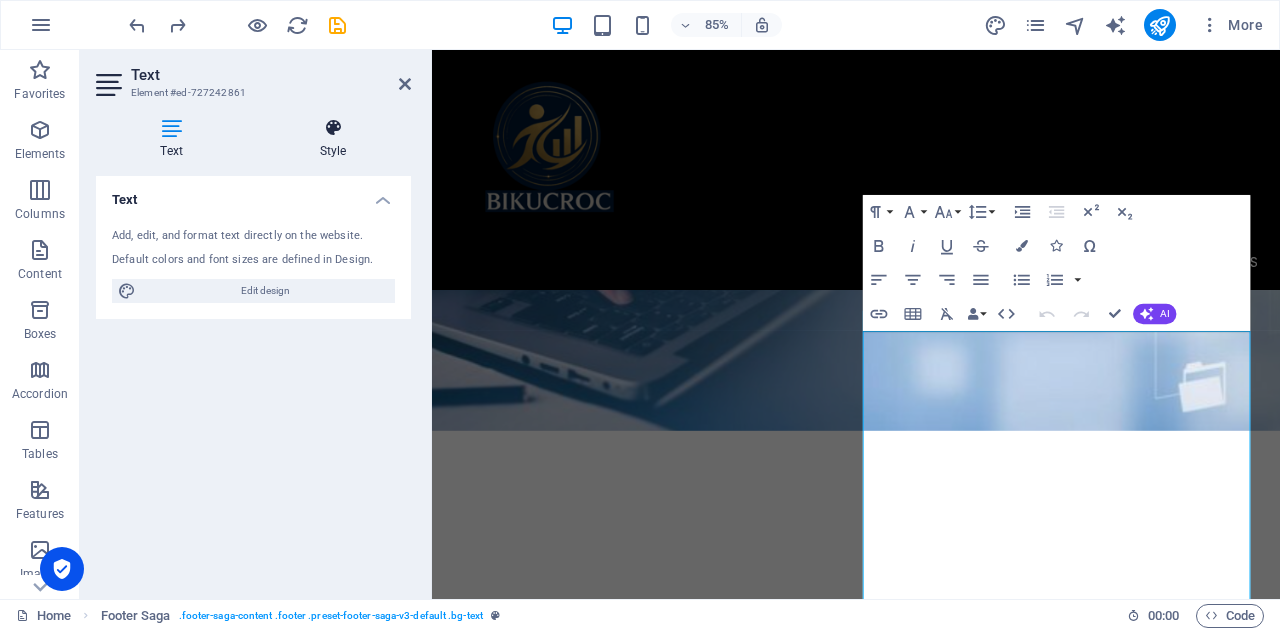 click on "Style" at bounding box center (333, 139) 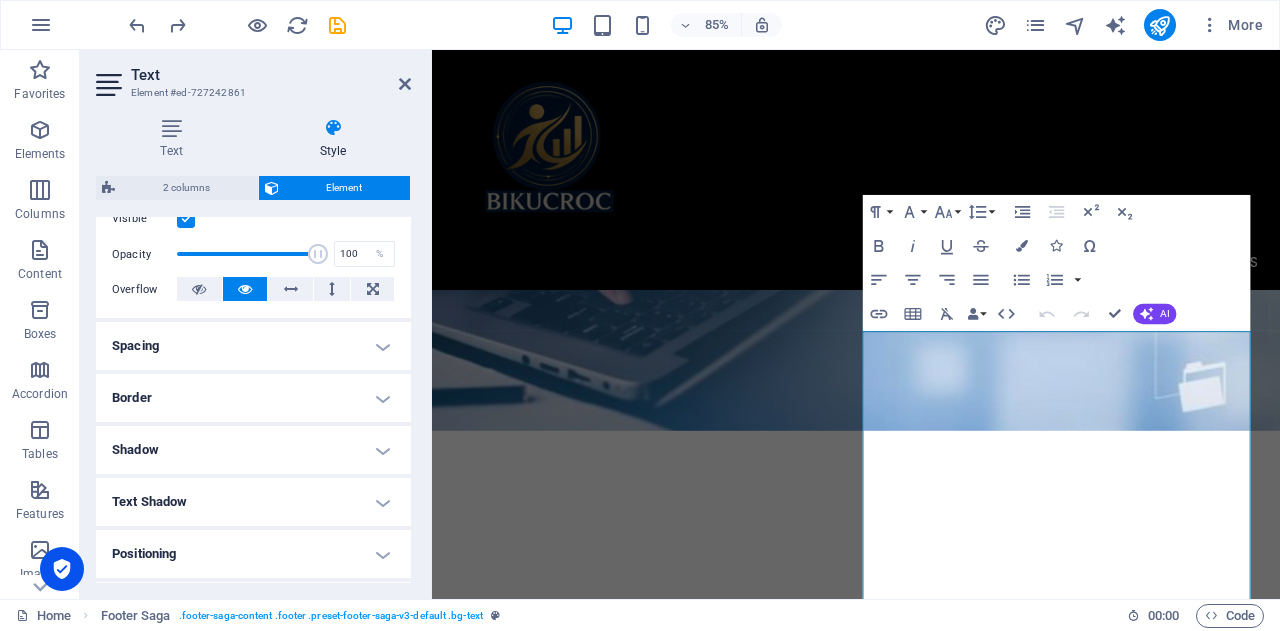 scroll, scrollTop: 300, scrollLeft: 0, axis: vertical 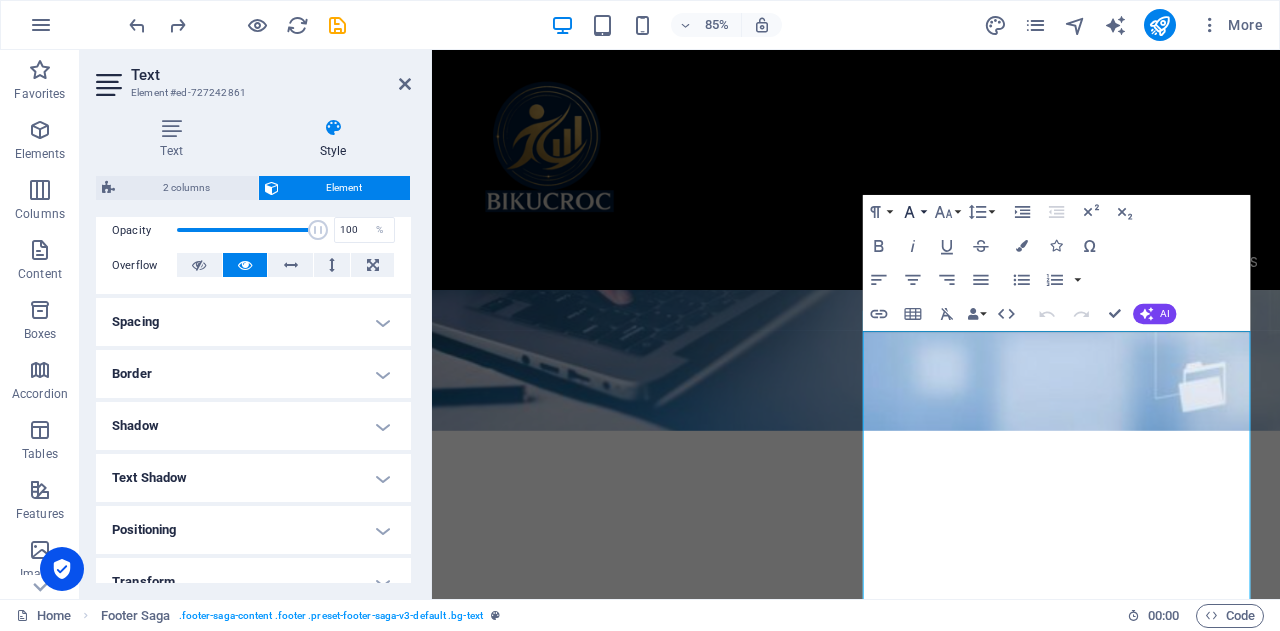 click on "Font Family" at bounding box center [913, 212] 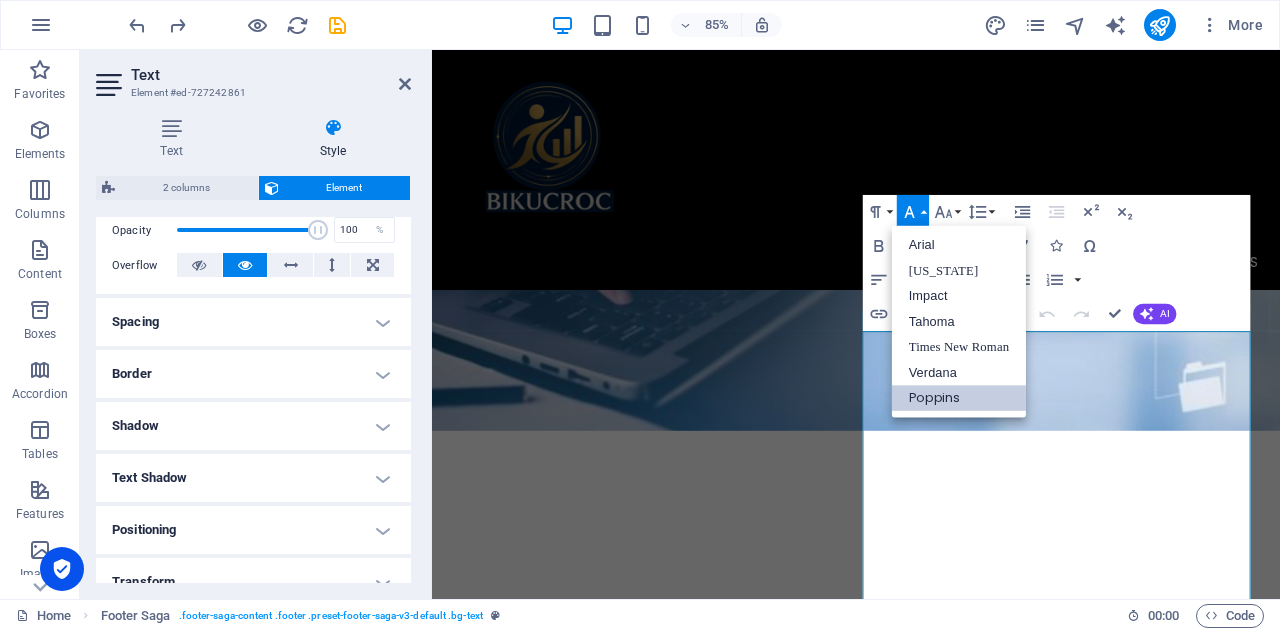 scroll, scrollTop: 0, scrollLeft: 0, axis: both 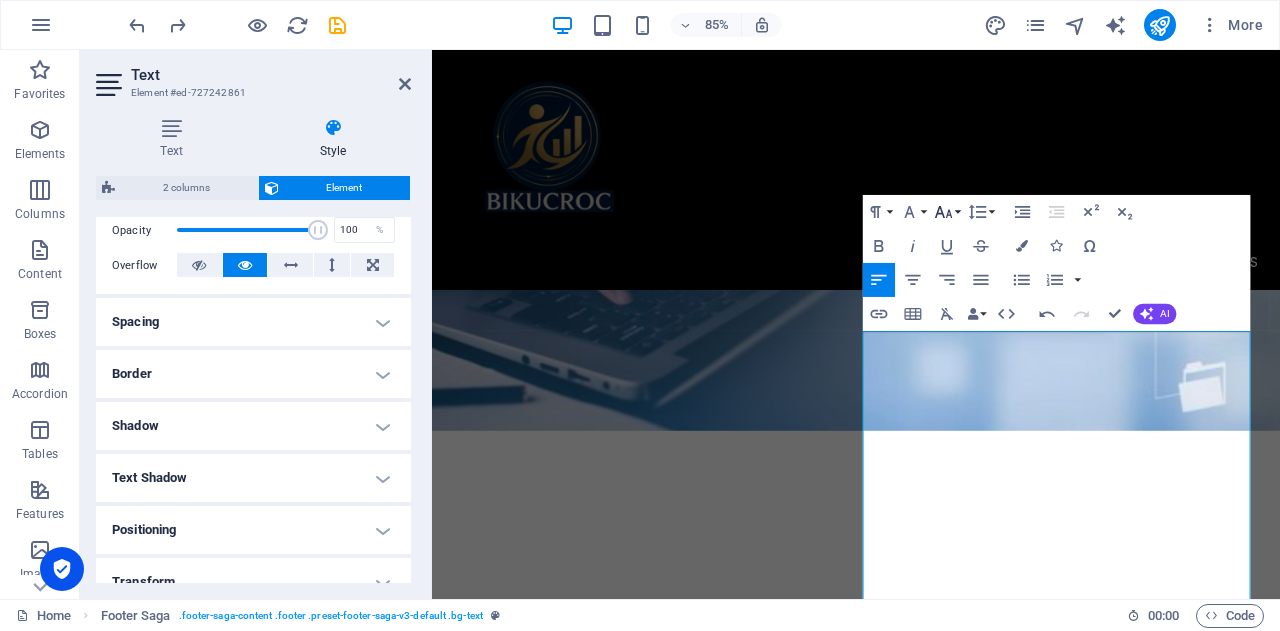 click 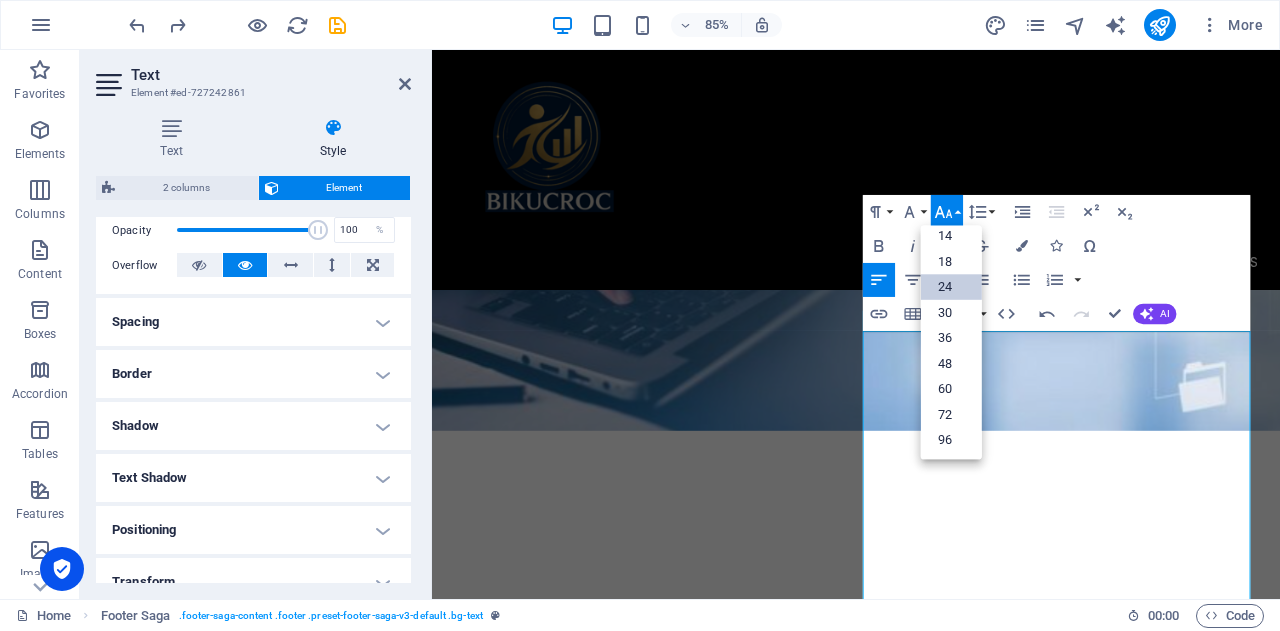 scroll, scrollTop: 160, scrollLeft: 0, axis: vertical 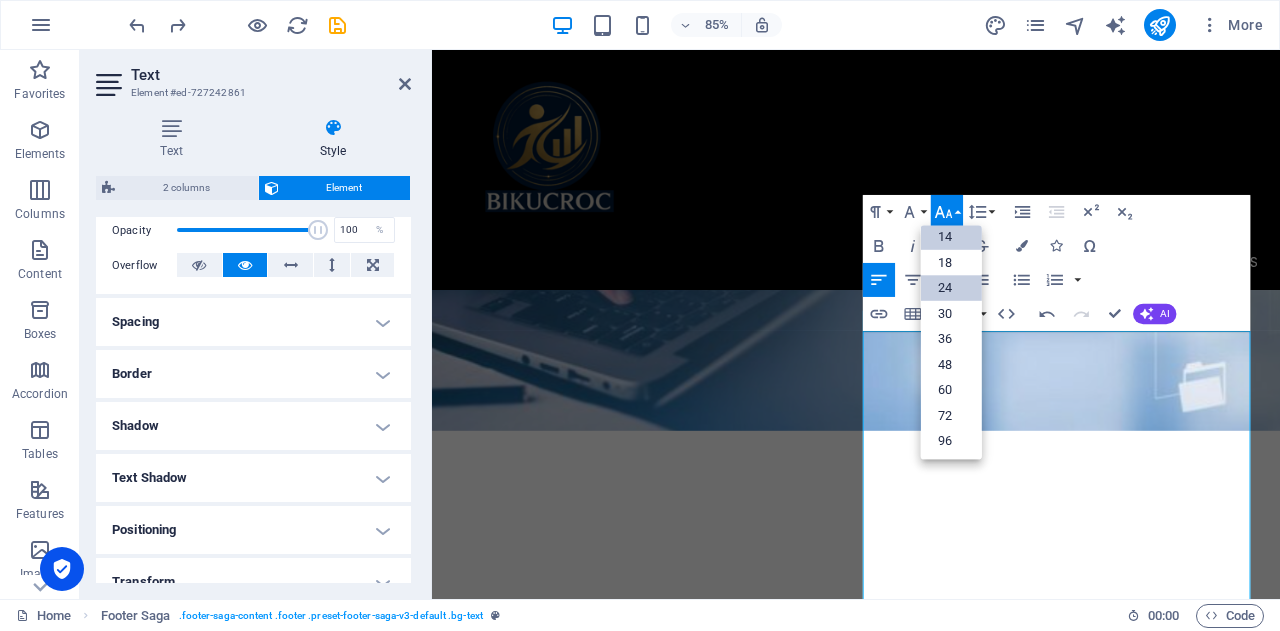 click on "14" at bounding box center (951, 236) 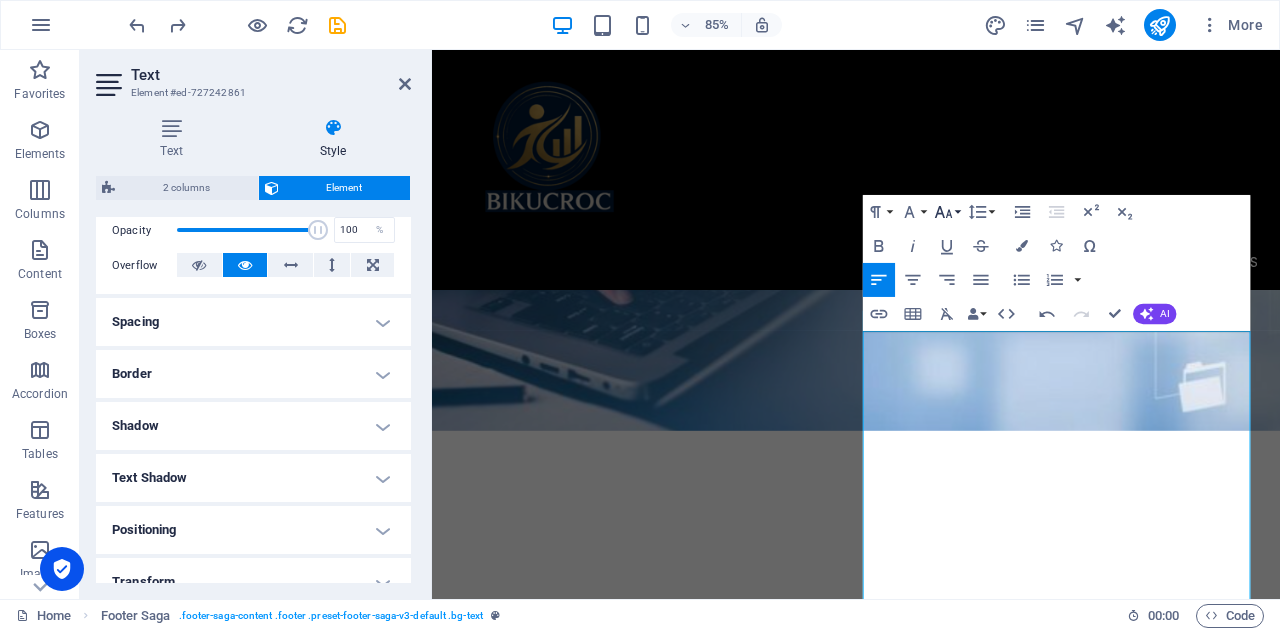 click 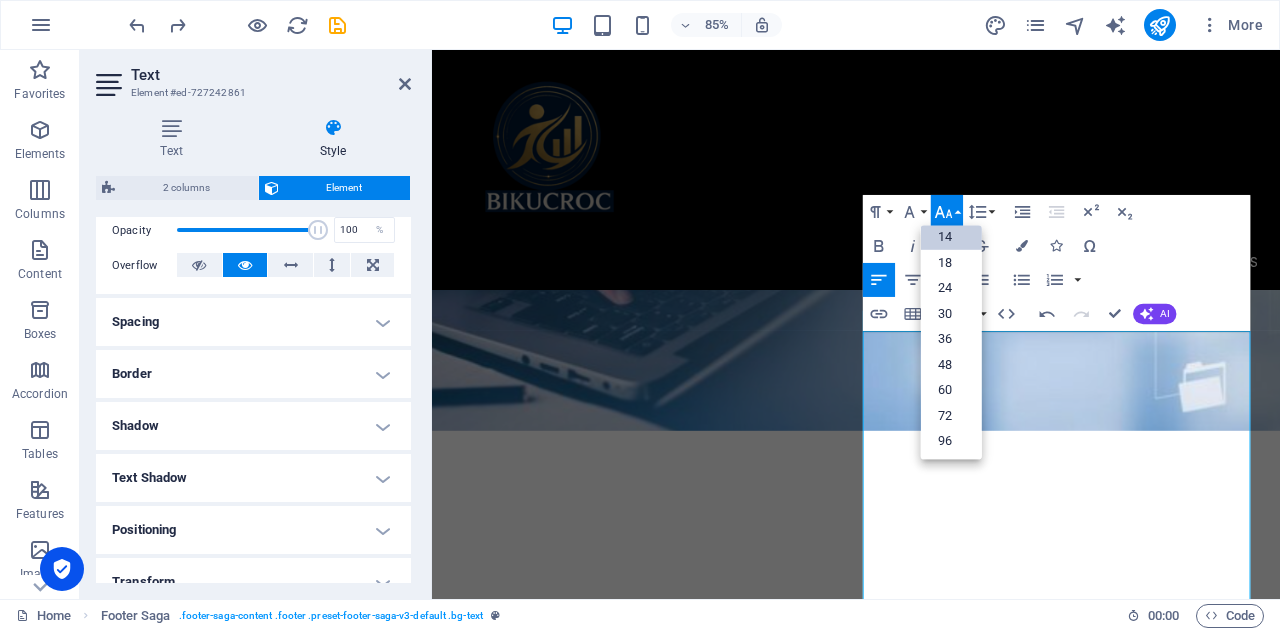 scroll, scrollTop: 60, scrollLeft: 0, axis: vertical 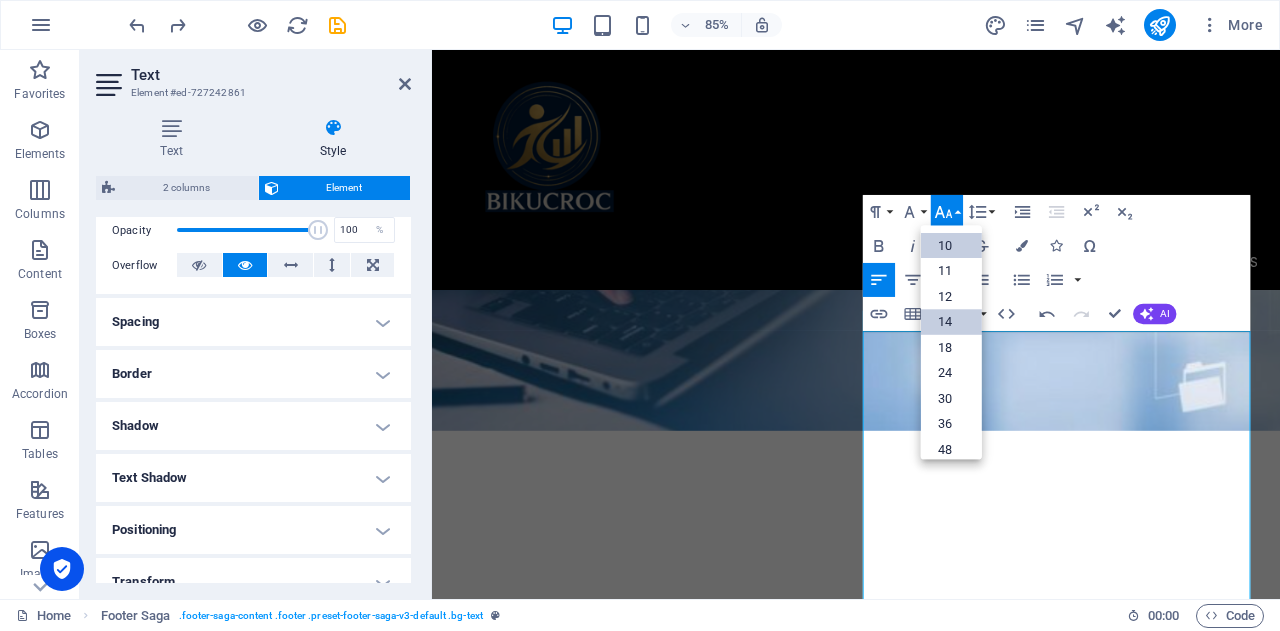 click on "10" at bounding box center (951, 245) 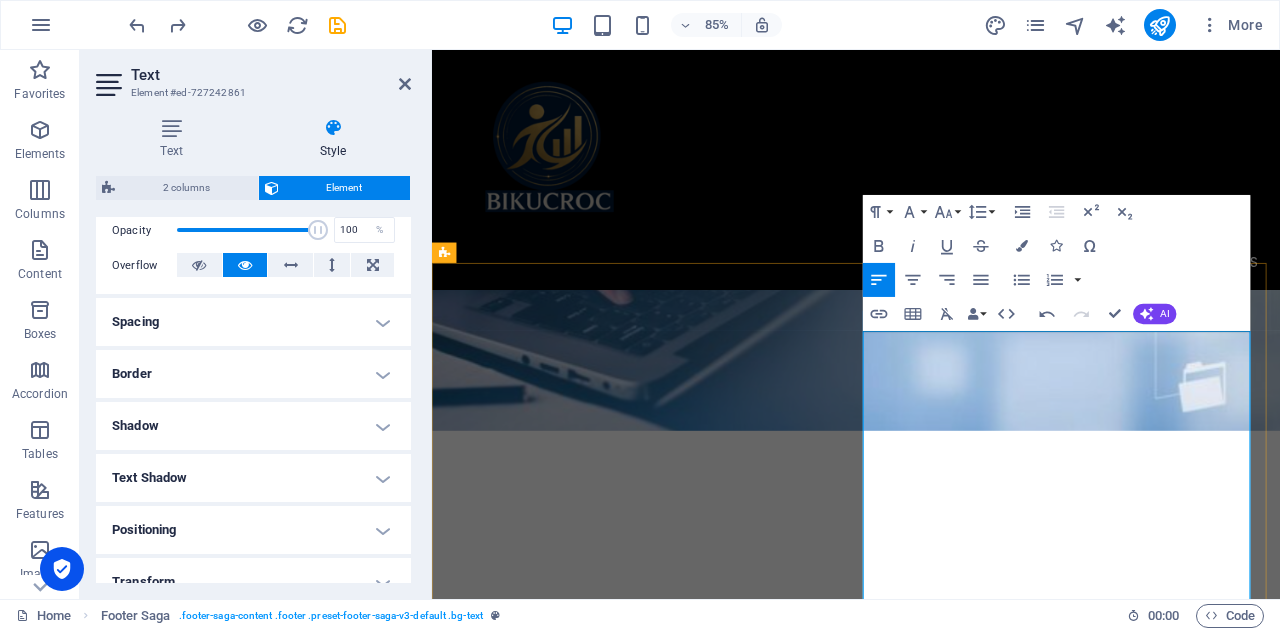 click at bounding box center [676, 1170] 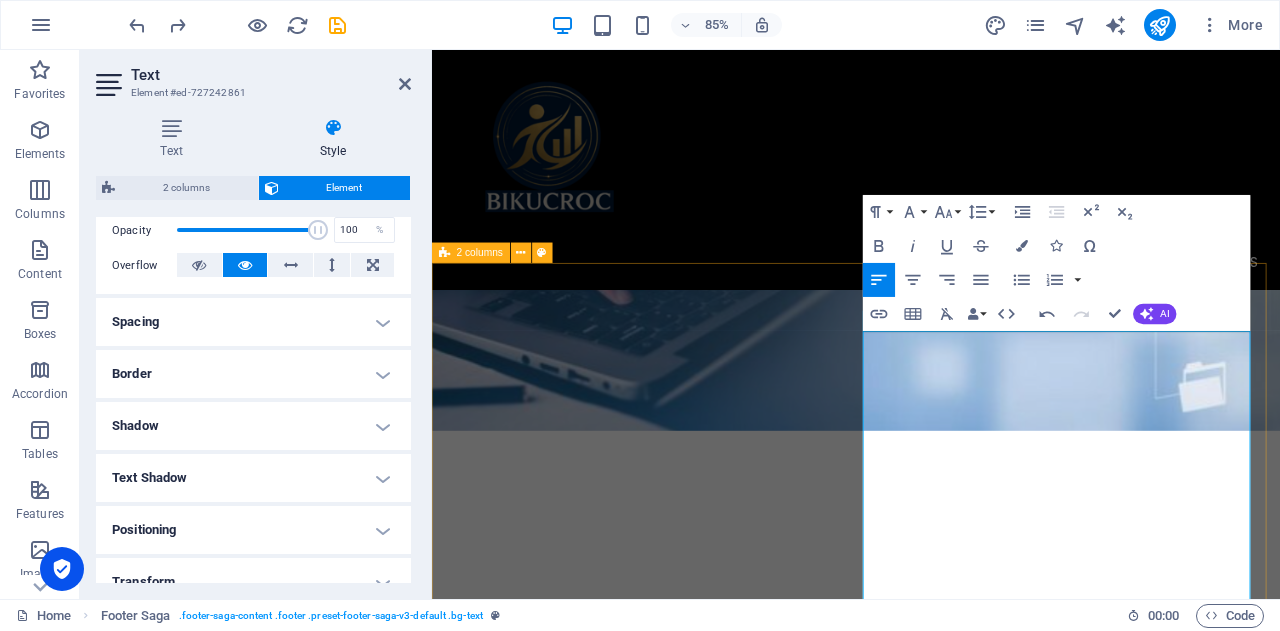 click on "🐊 c ertified, Onshore Professionals Supporting Australian Businesses ​ BIKUCROC  is a collaborative, agile team of Australian-based professionals — including  PMP® (Project Management Professional)  certified project managers,  PBA® (Professional in Business Analysis)  certified business analysts, and experienced administrative experts. We work and live in Australia, giving us a deep understanding of local business culture, compliance requirements, and operational expectations. Our team tailors each service to meet your specific needs — whether you're streamlining admin processes, delivering a project, or uncovering opportunities for business improvement. As the  first startup in Australia focused solely on full-spectrum business support , we’re proud to offer a fresh, flexible approach that puts your business first." at bounding box center (931, 1366) 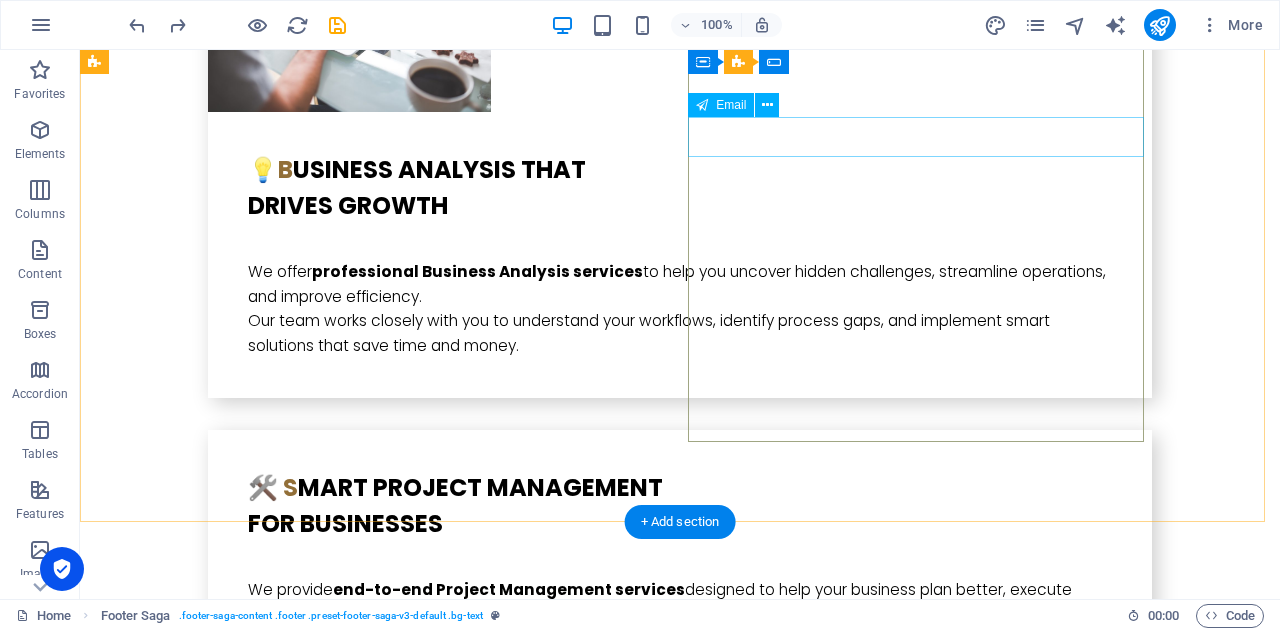 scroll, scrollTop: 5548, scrollLeft: 0, axis: vertical 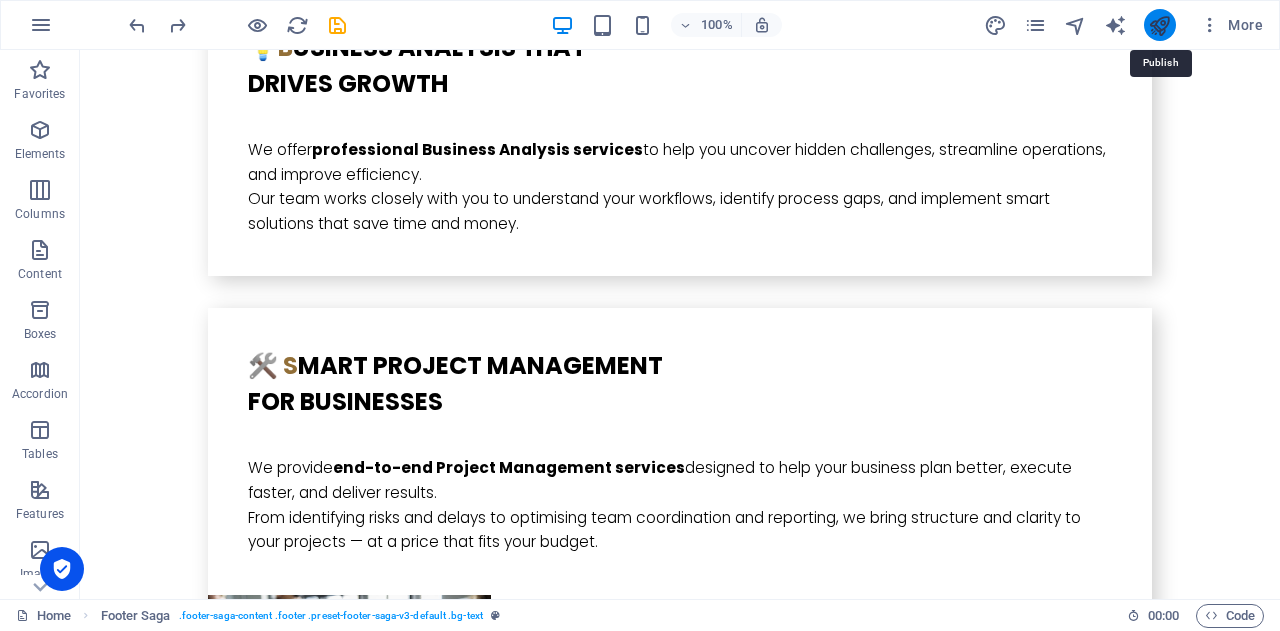 click at bounding box center (1159, 25) 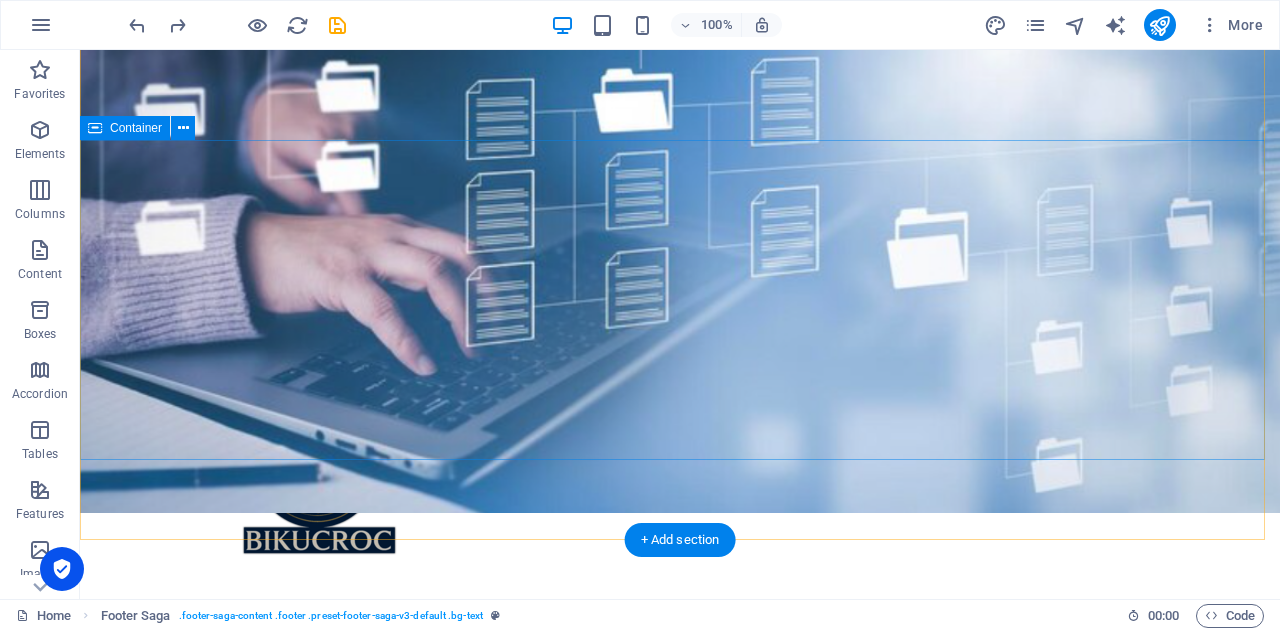 scroll, scrollTop: 300, scrollLeft: 0, axis: vertical 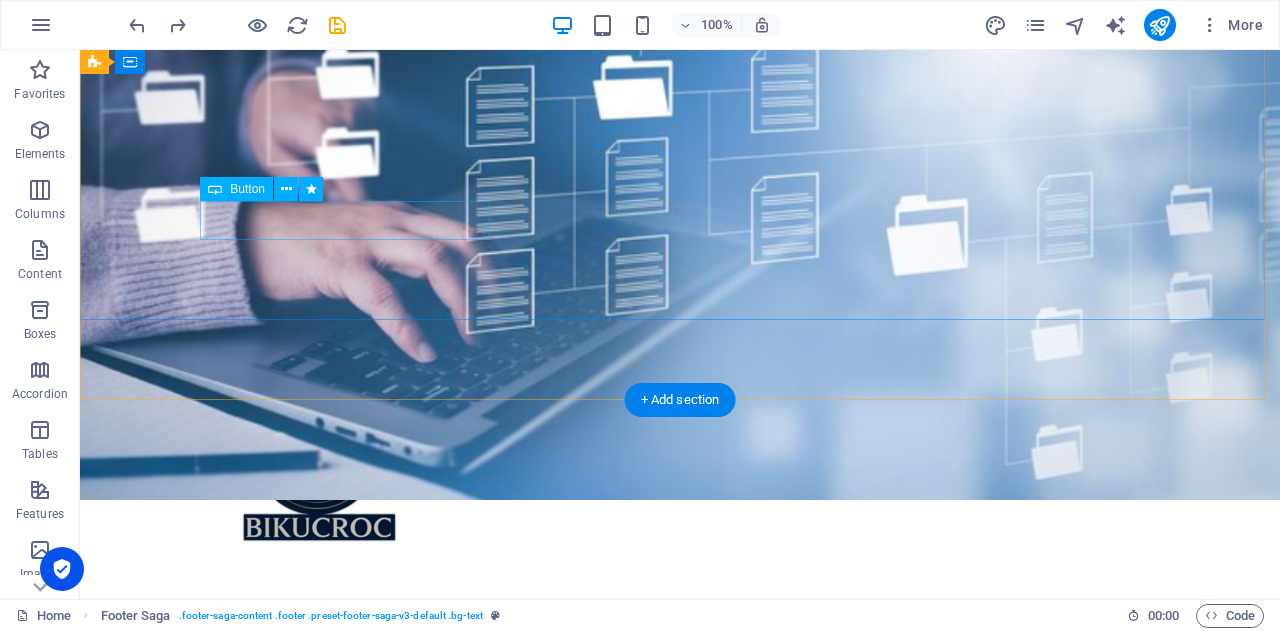 click on "Busy Tradie or Small Biz Owner?" at bounding box center (680, 852) 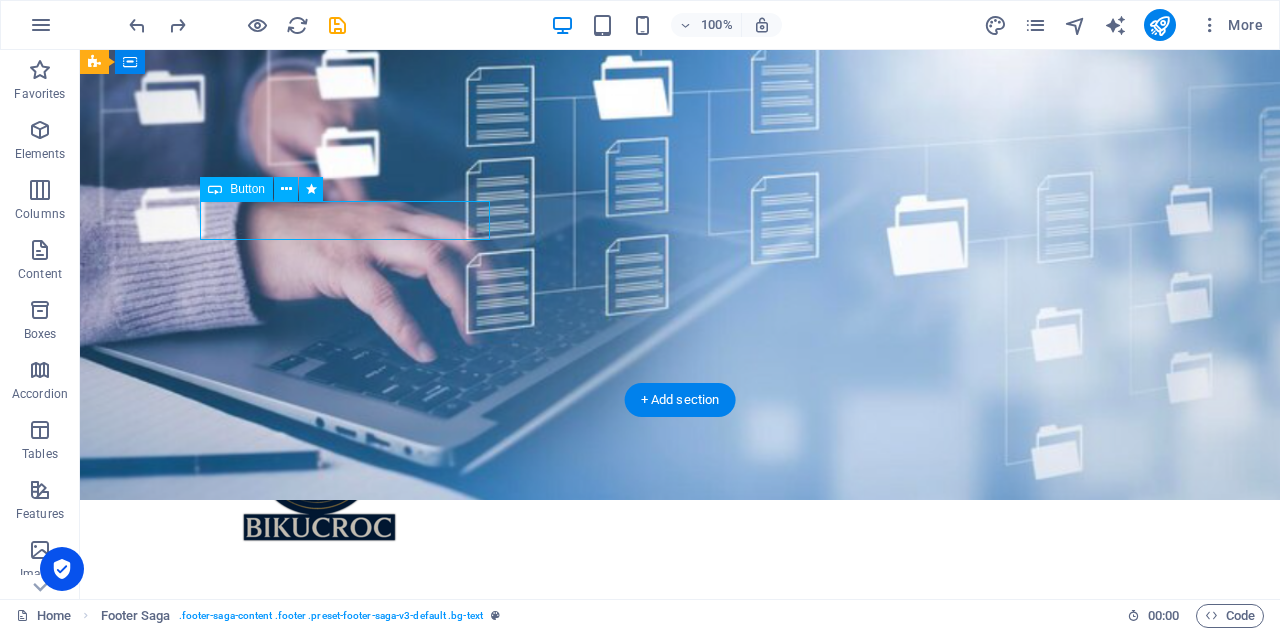 click on "Busy Tradie or Small Biz Owner?" at bounding box center [680, 852] 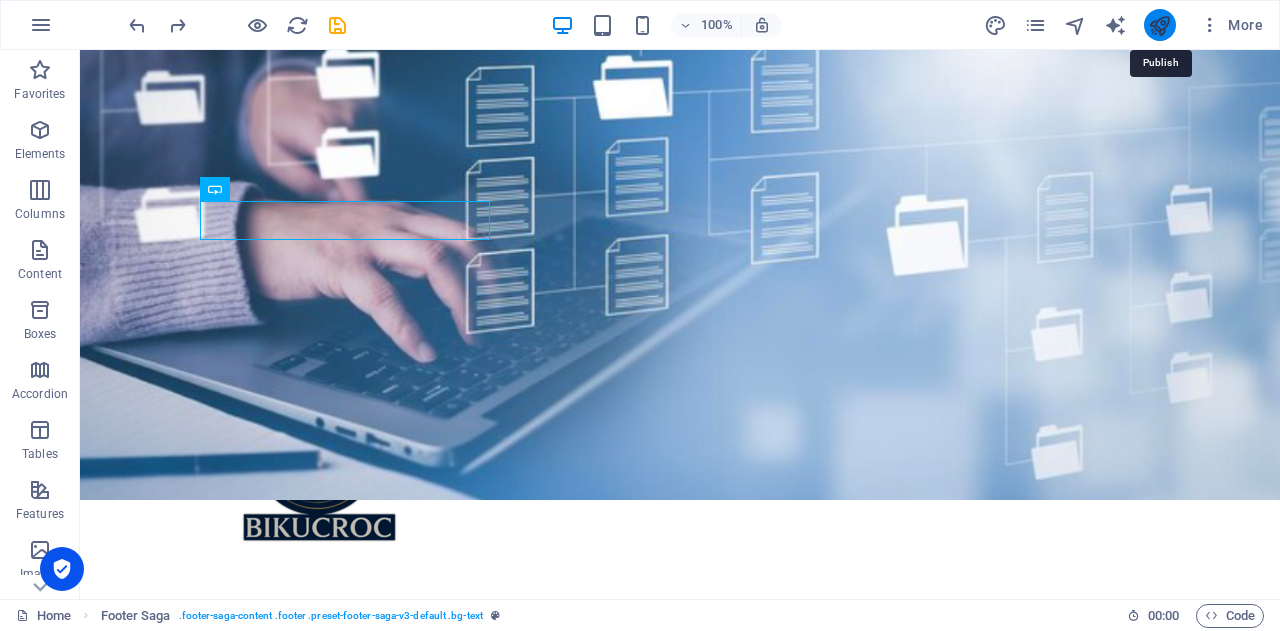 click at bounding box center [1159, 25] 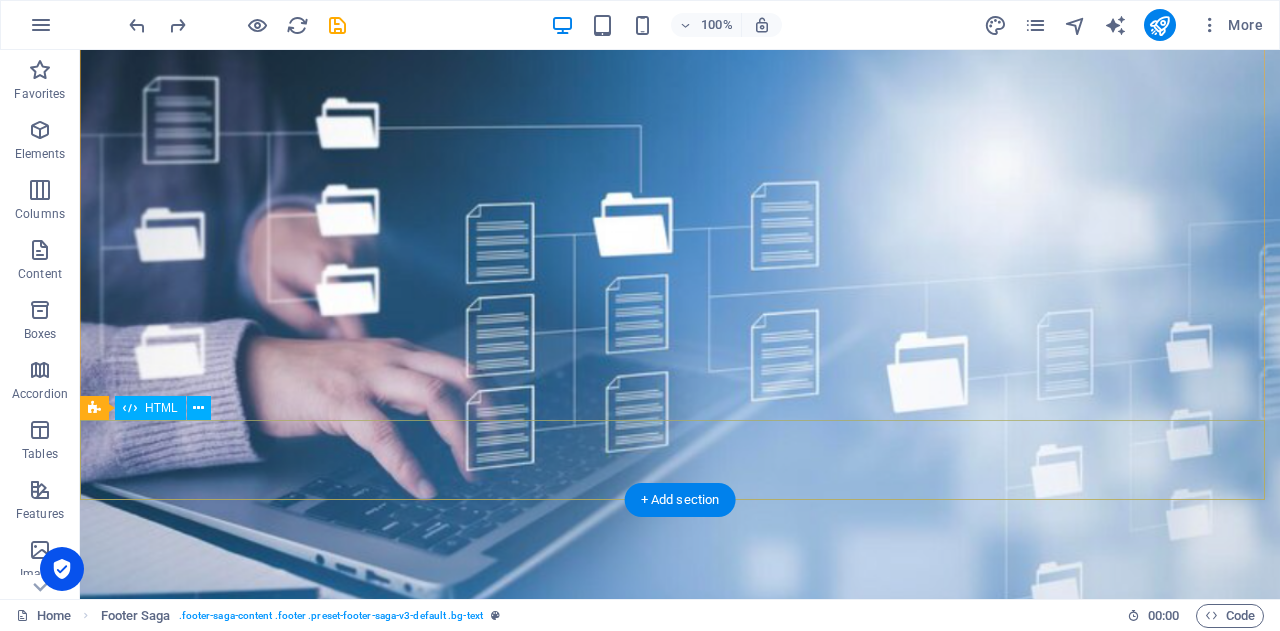 scroll, scrollTop: 0, scrollLeft: 0, axis: both 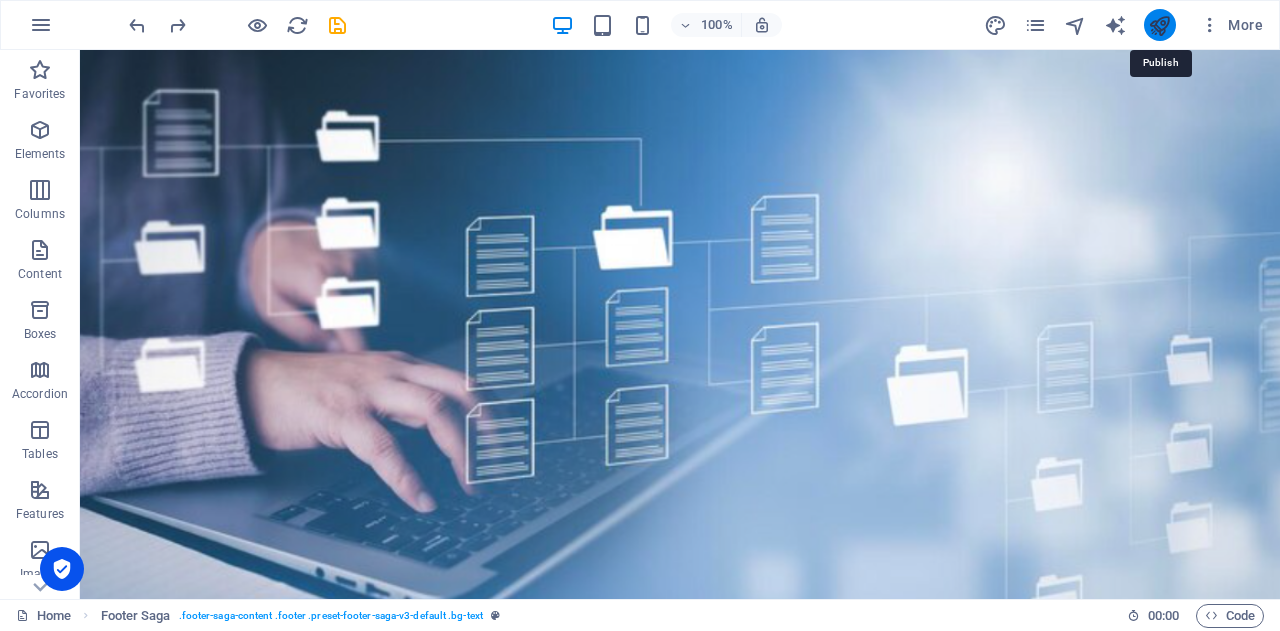 click at bounding box center [1159, 25] 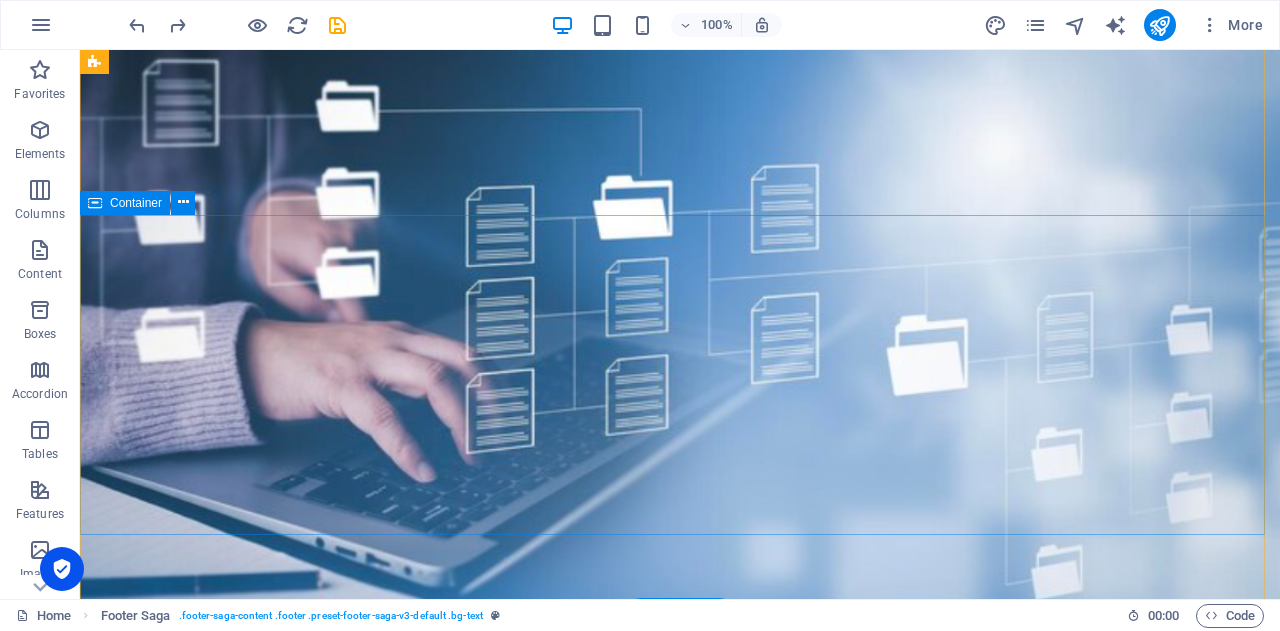 scroll, scrollTop: 0, scrollLeft: 0, axis: both 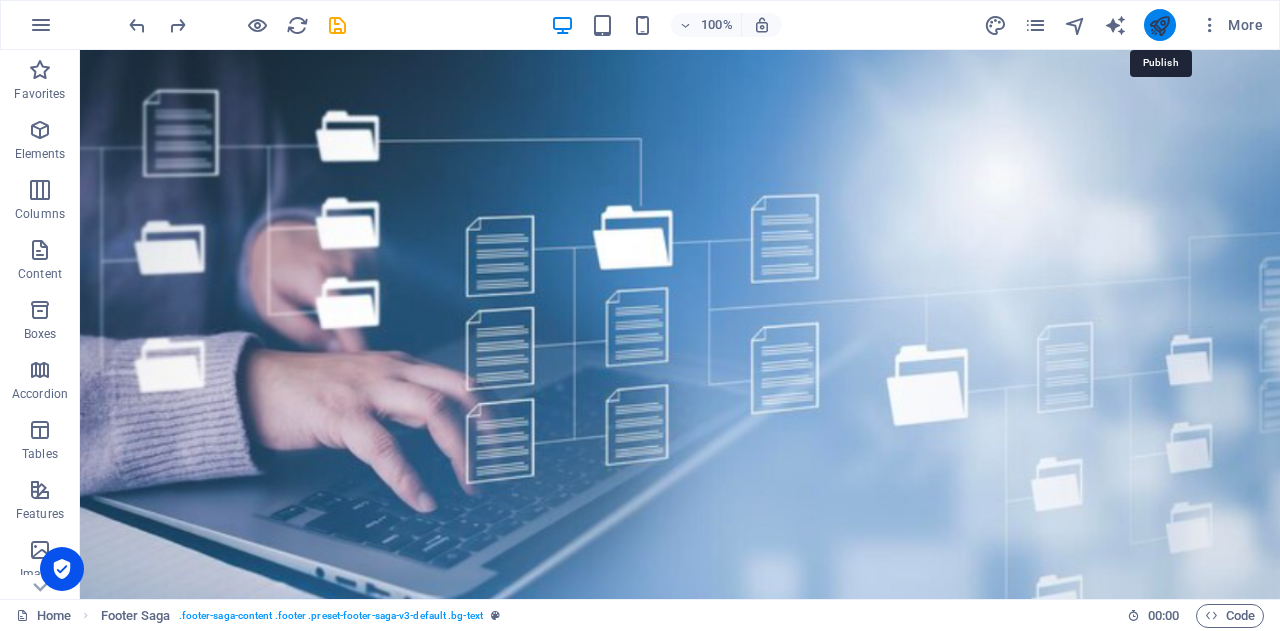 click at bounding box center (1159, 25) 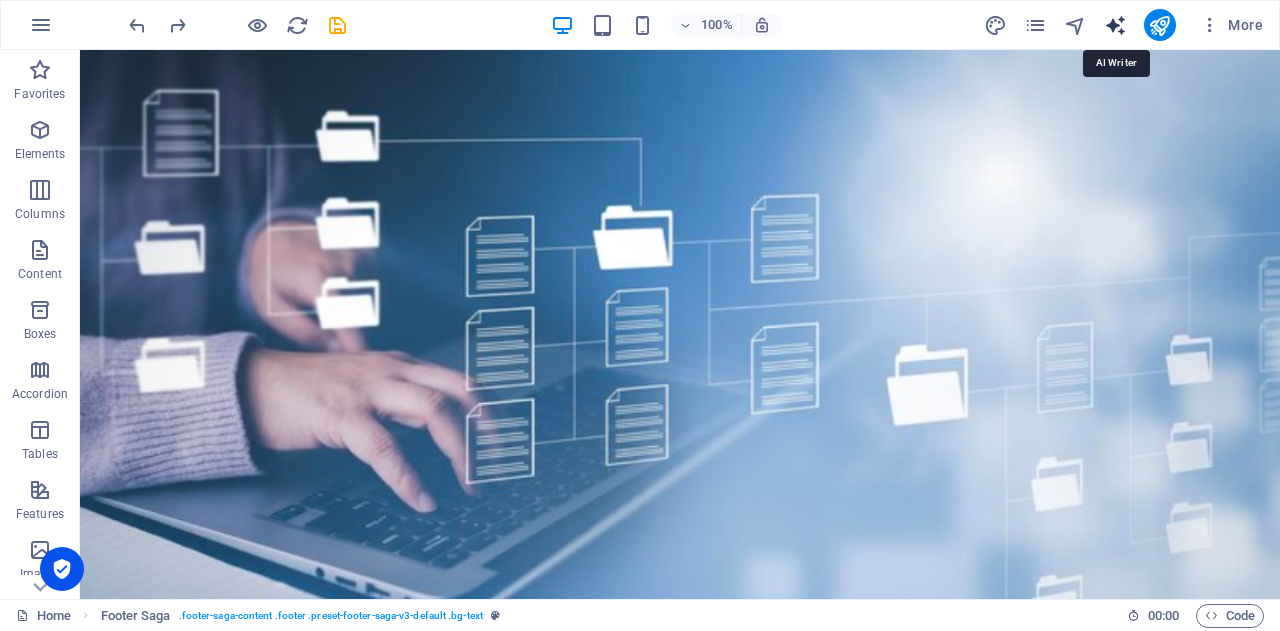 click at bounding box center [1115, 25] 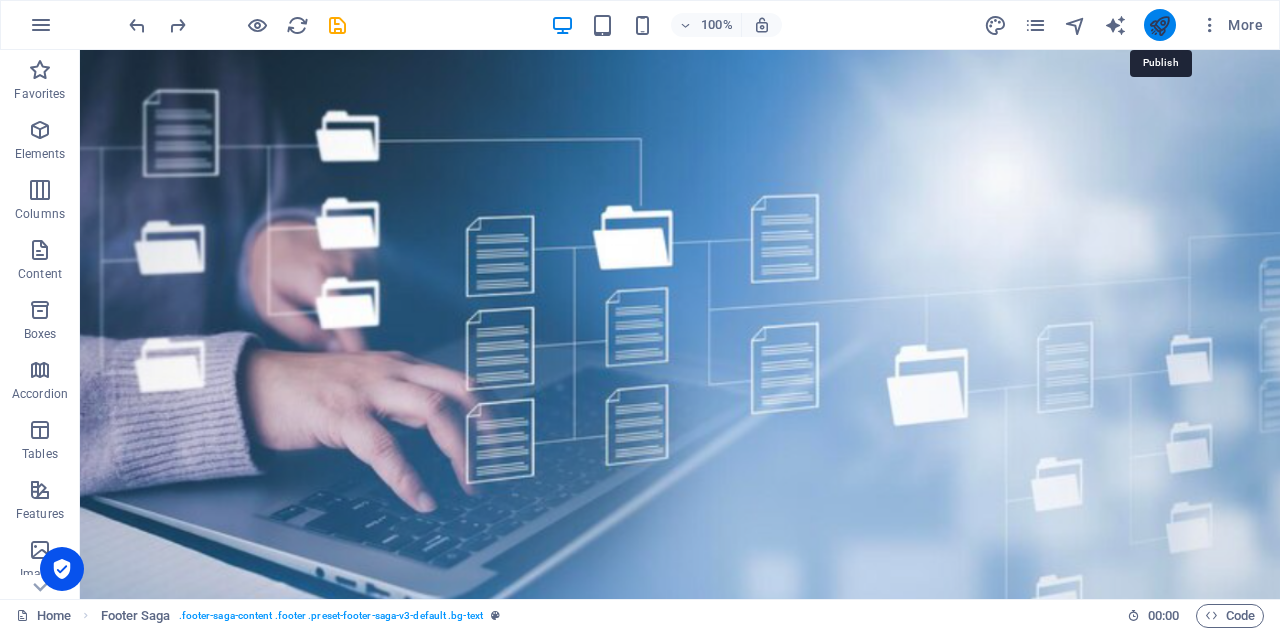 click at bounding box center (1159, 25) 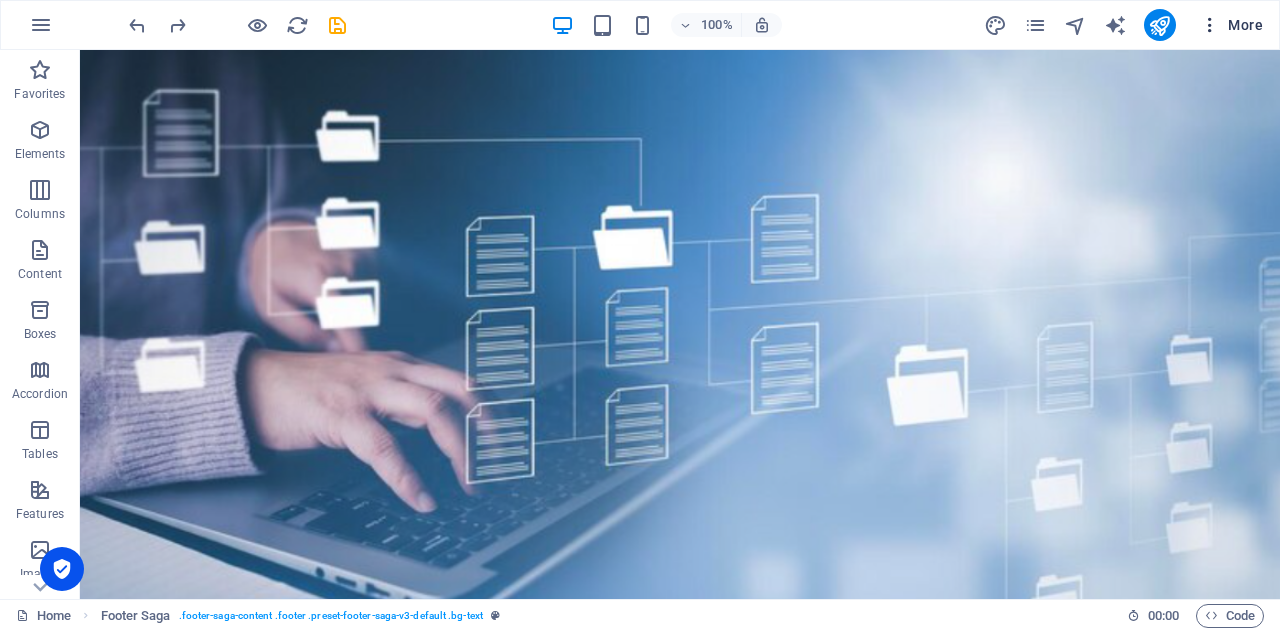 click at bounding box center [1210, 25] 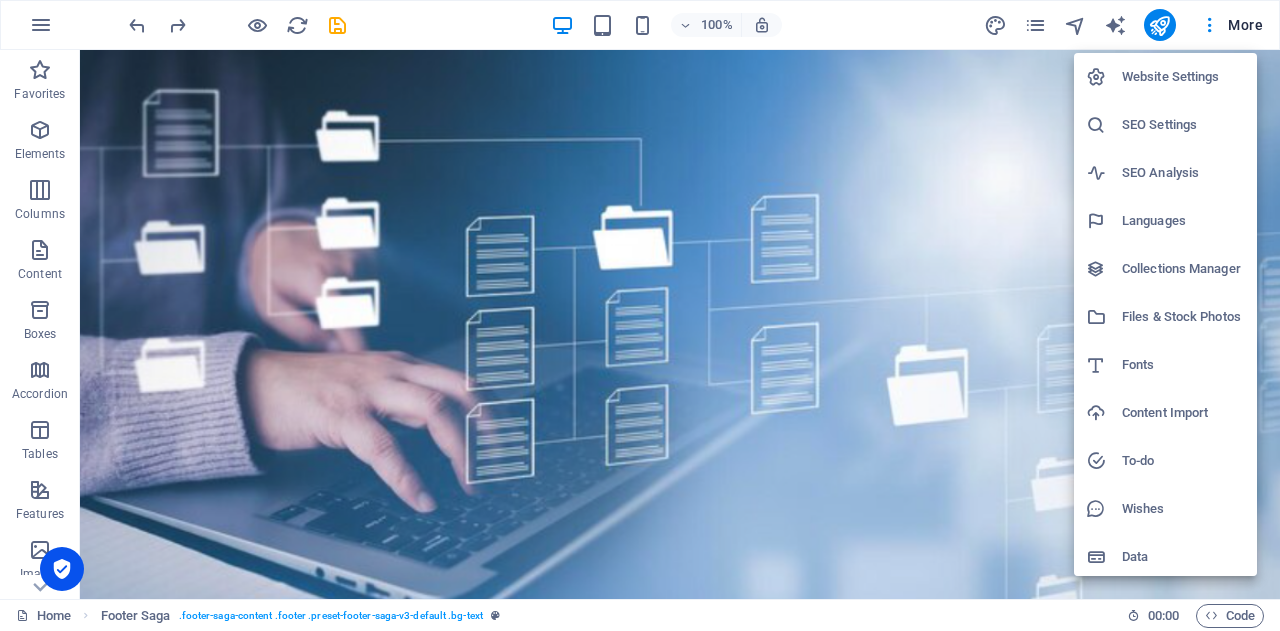 click on "SEO Settings" at bounding box center [1183, 125] 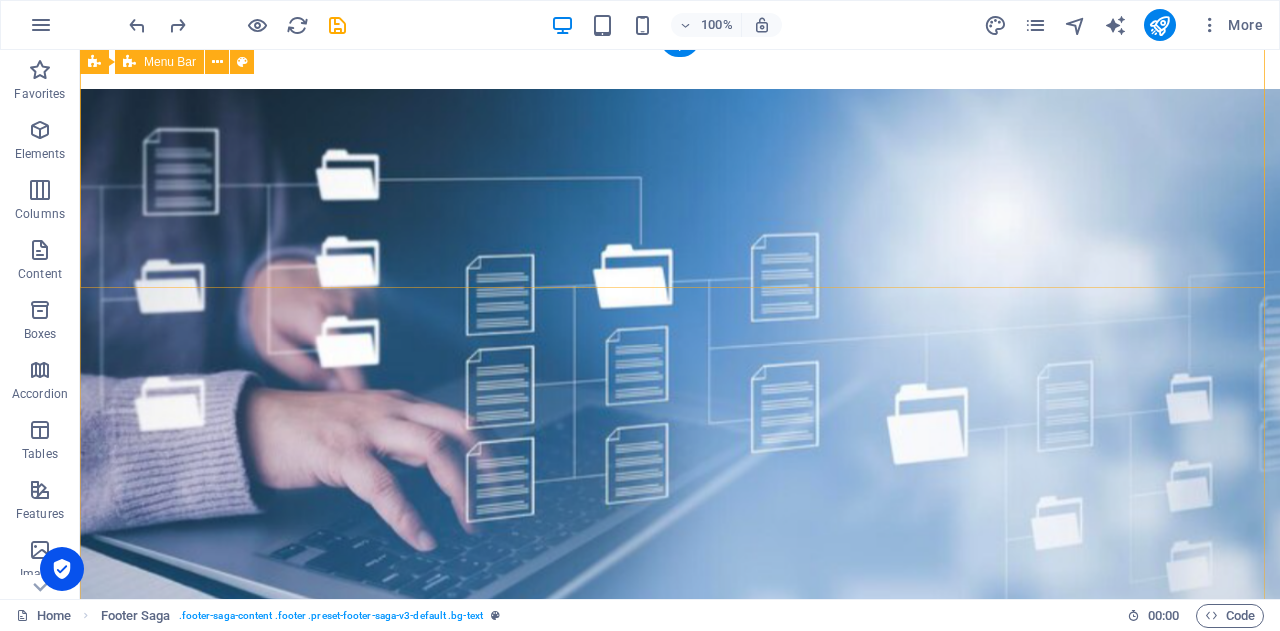 scroll, scrollTop: 0, scrollLeft: 0, axis: both 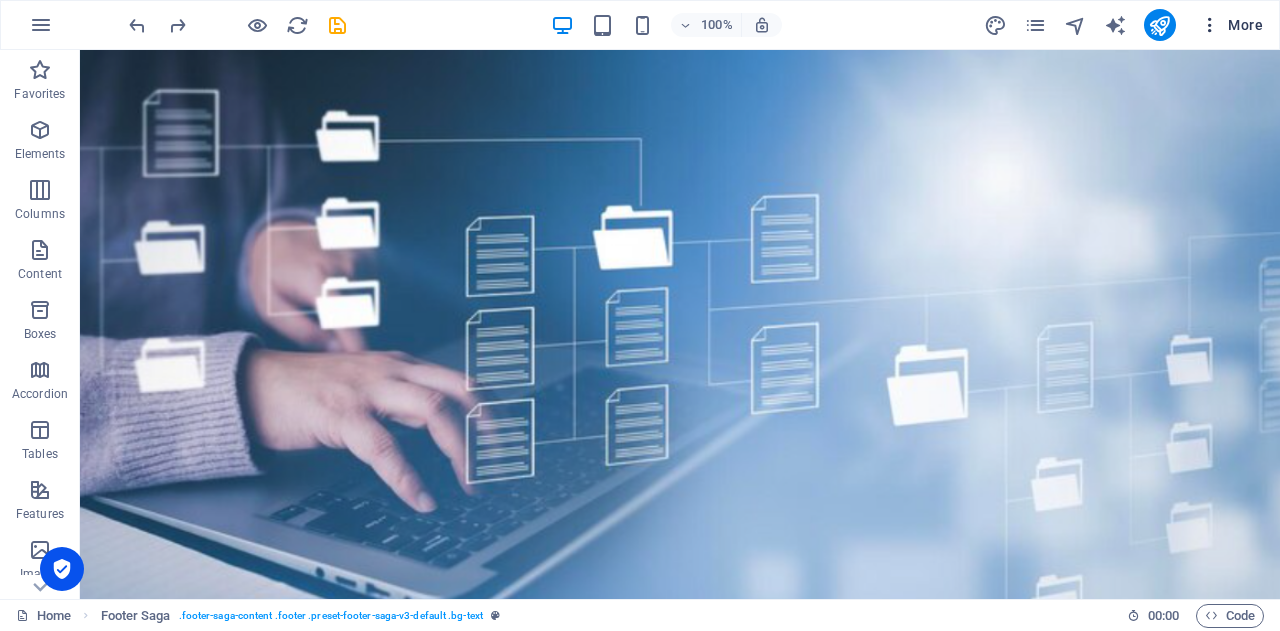 click on "More" at bounding box center (1231, 25) 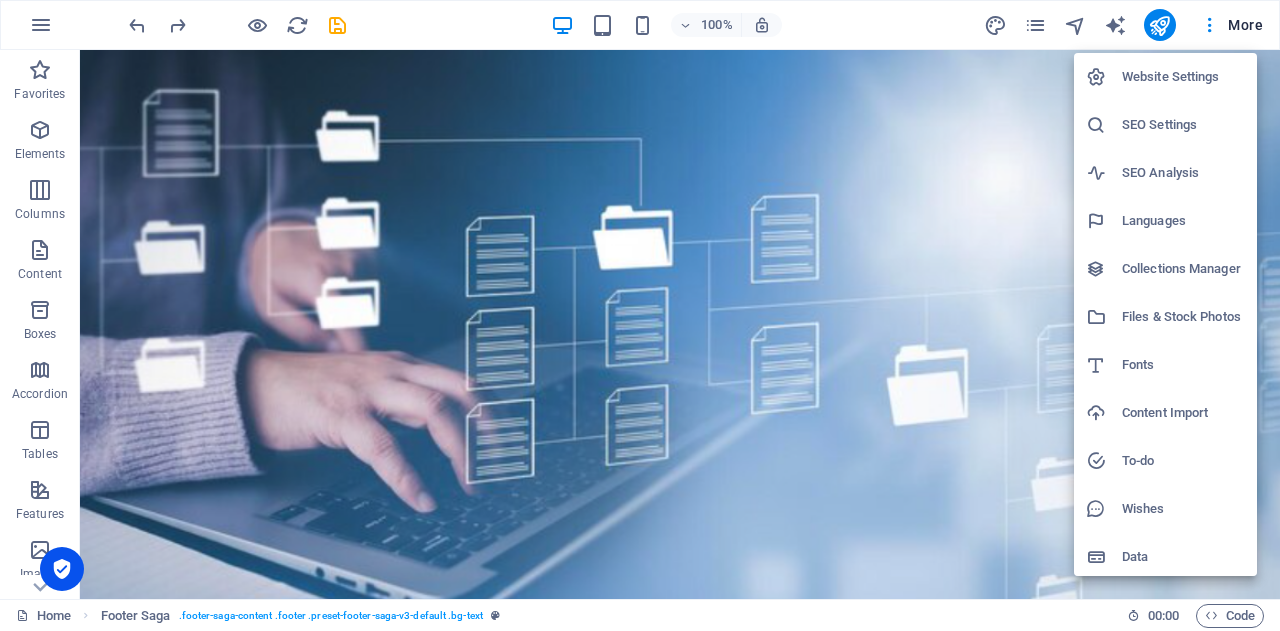 click on "SEO Settings" at bounding box center [1183, 125] 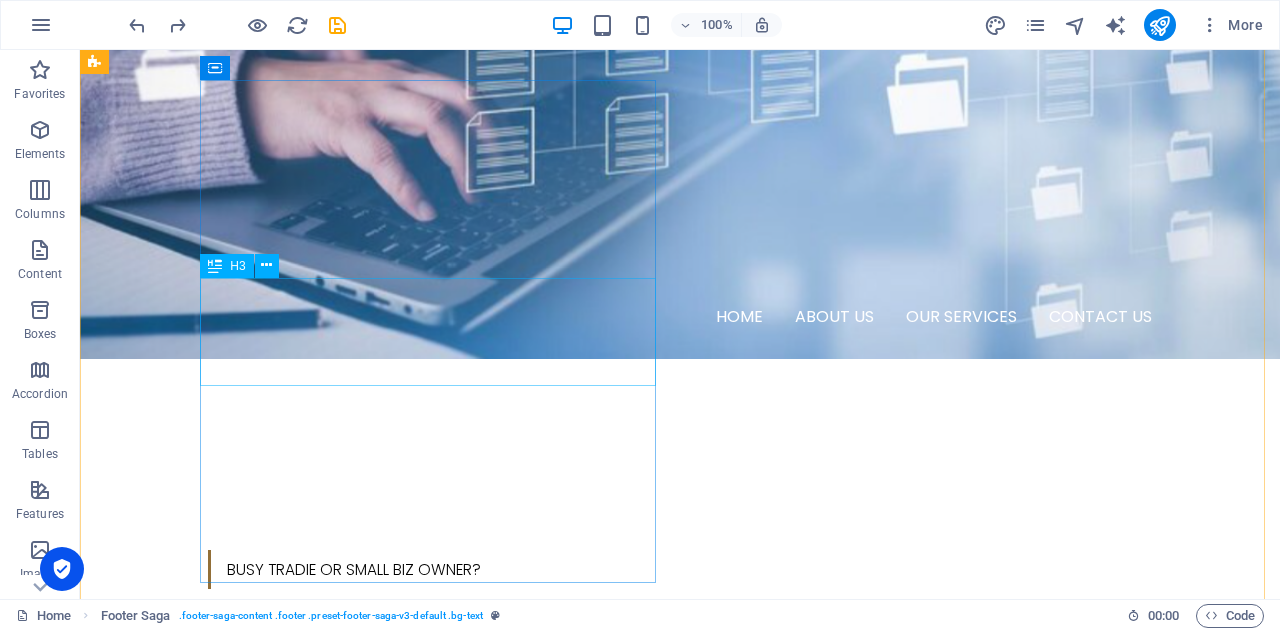 scroll, scrollTop: 700, scrollLeft: 0, axis: vertical 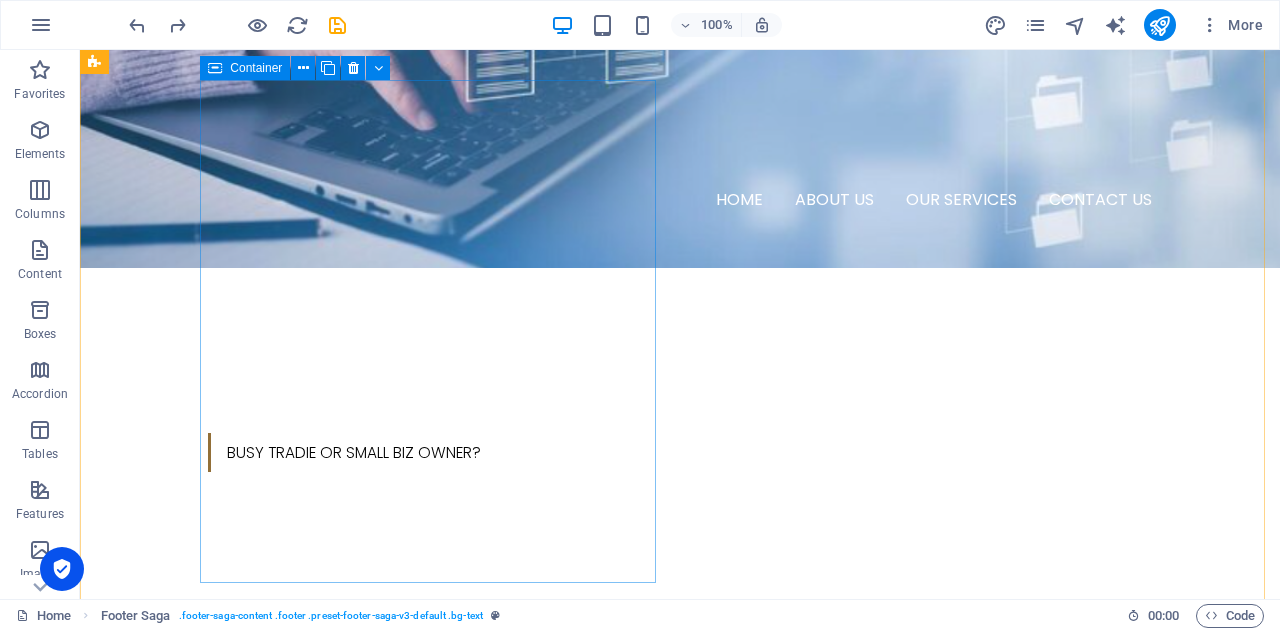 click on "🐊 c ertified, Onshore Professionals Supporting Australian Businesses" at bounding box center [324, 766] 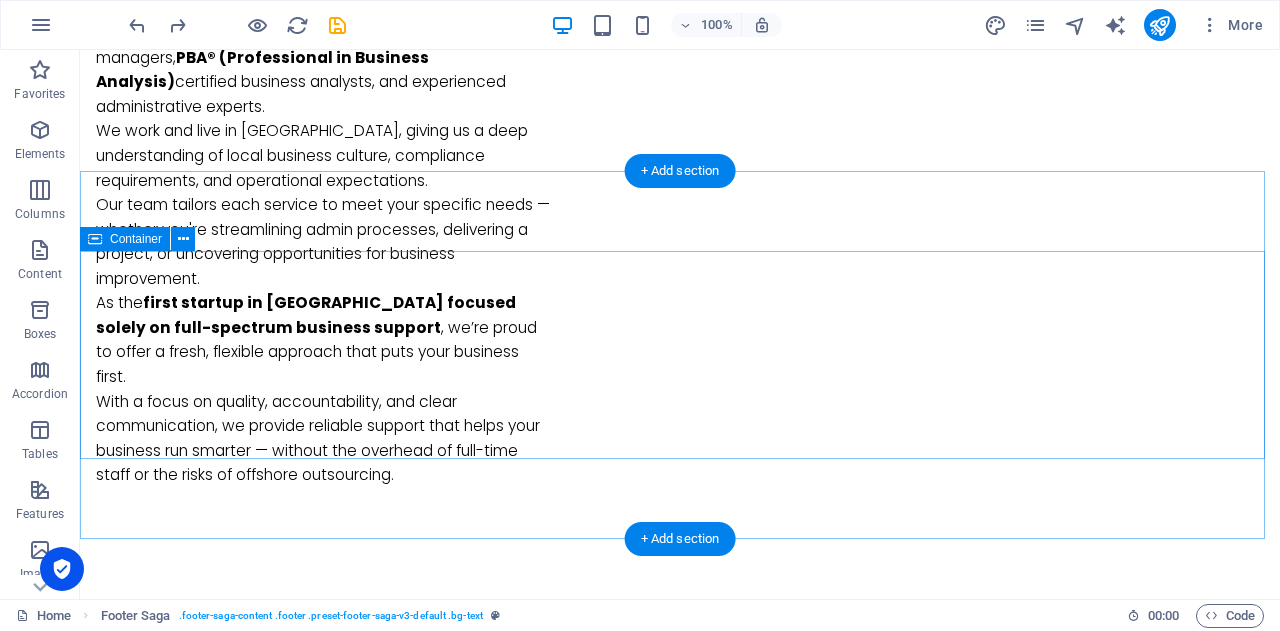 scroll, scrollTop: 1900, scrollLeft: 0, axis: vertical 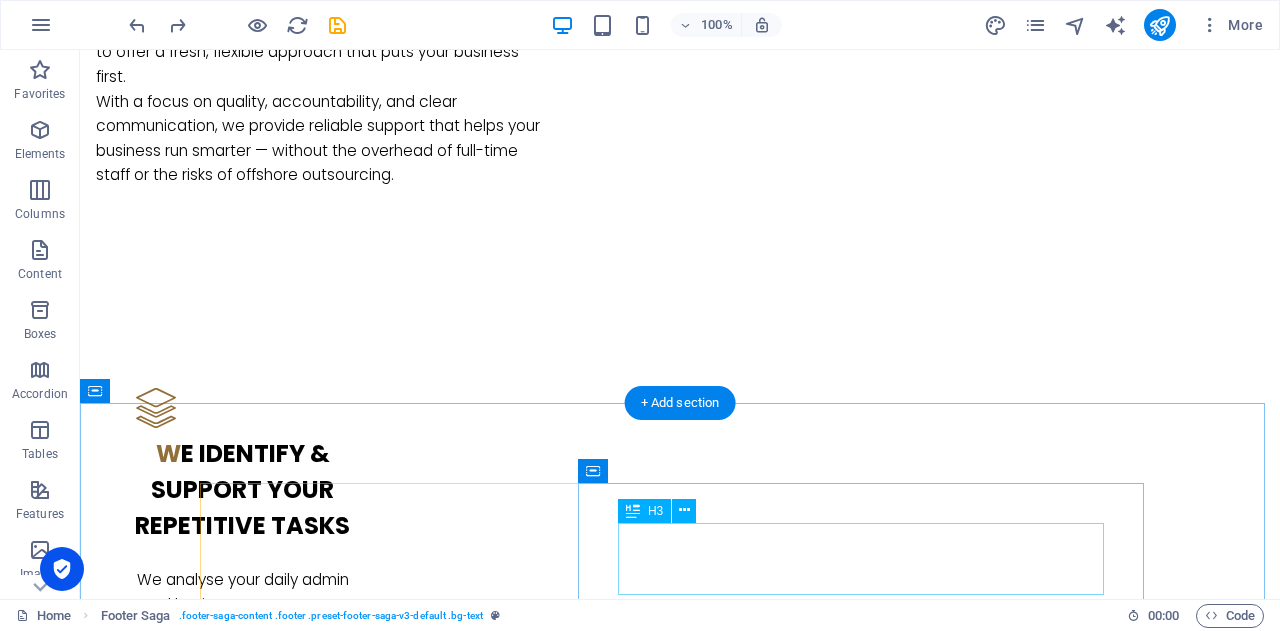 click on "h ey Small Business Owner this one's for you!" at bounding box center (680, 2698) 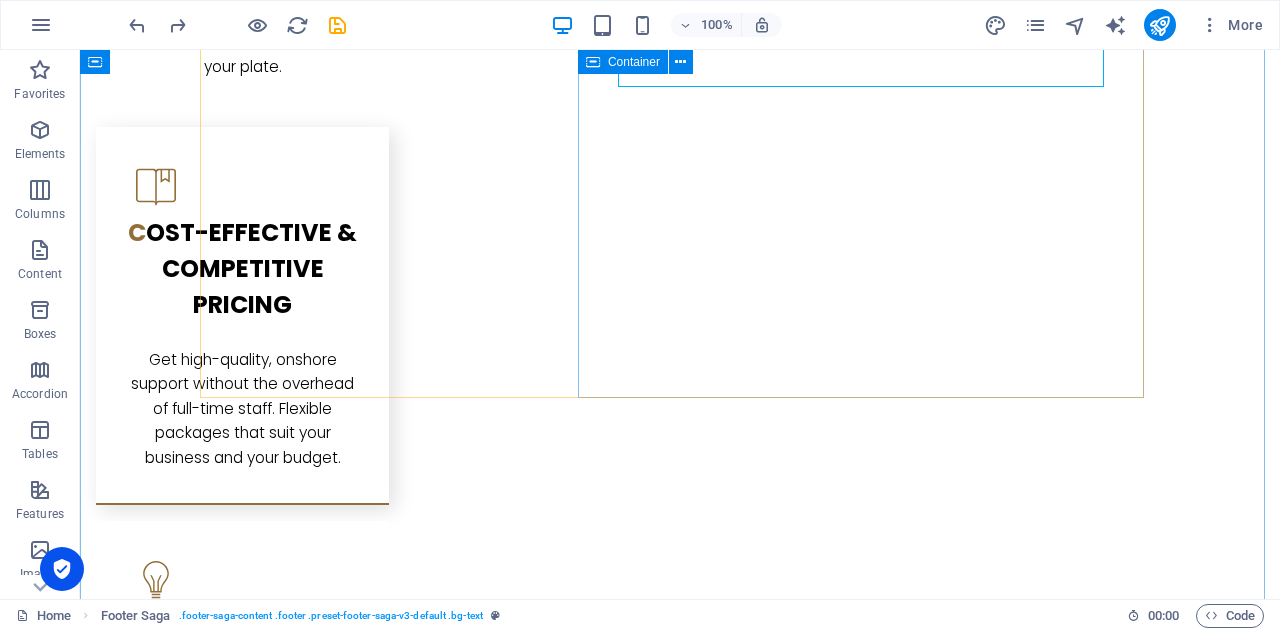 scroll, scrollTop: 2600, scrollLeft: 0, axis: vertical 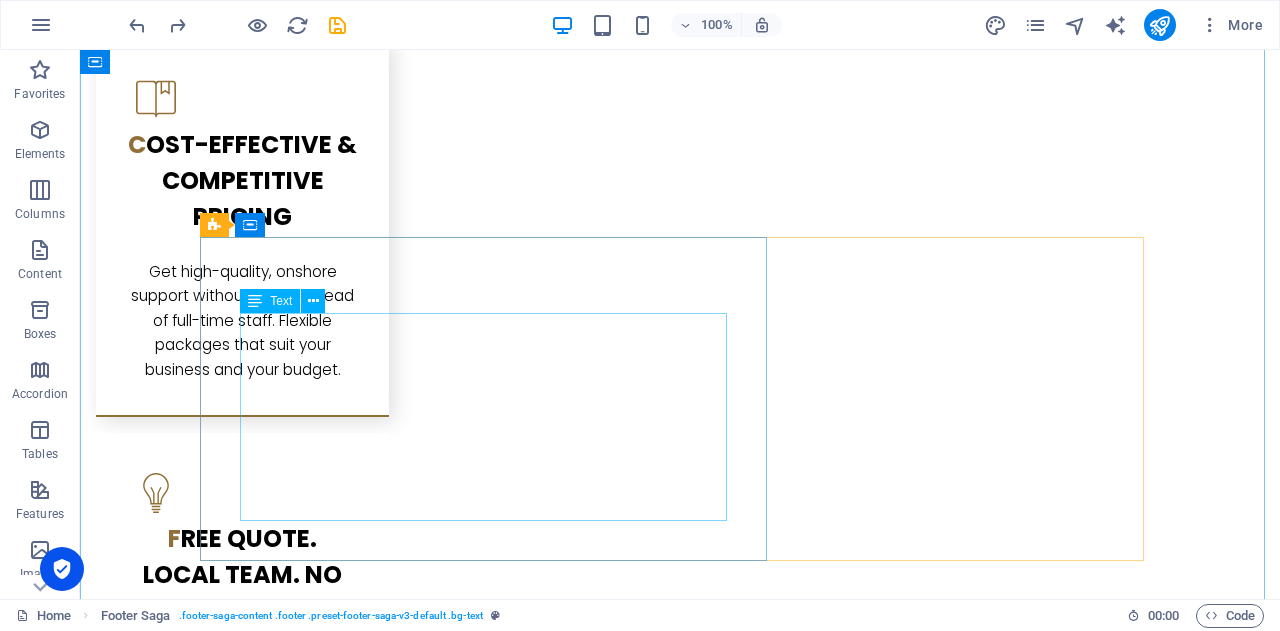 click on "Every business is different, and we’re ready to customise our services to suit yours. Whether you need help with admin, project management, business analysis, or just an extra set of hands — we’re here to support you. Our local team works closely with you to understand your needs and deliver exactly what fits — at some of the most competitive prices you’ll find anywhere." at bounding box center (680, 2421) 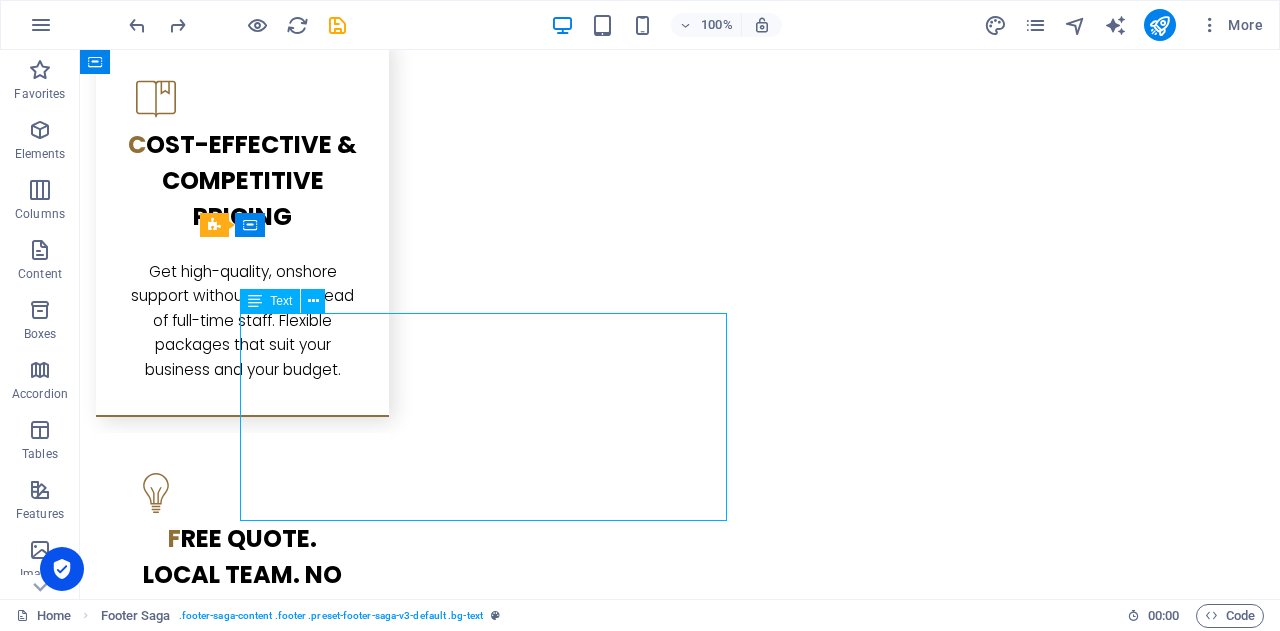 click on "Every business is different, and we’re ready to customise our services to suit yours. Whether you need help with admin, project management, business analysis, or just an extra set of hands — we’re here to support you. Our local team works closely with you to understand your needs and deliver exactly what fits — at some of the most competitive prices you’ll find anywhere." at bounding box center [680, 2421] 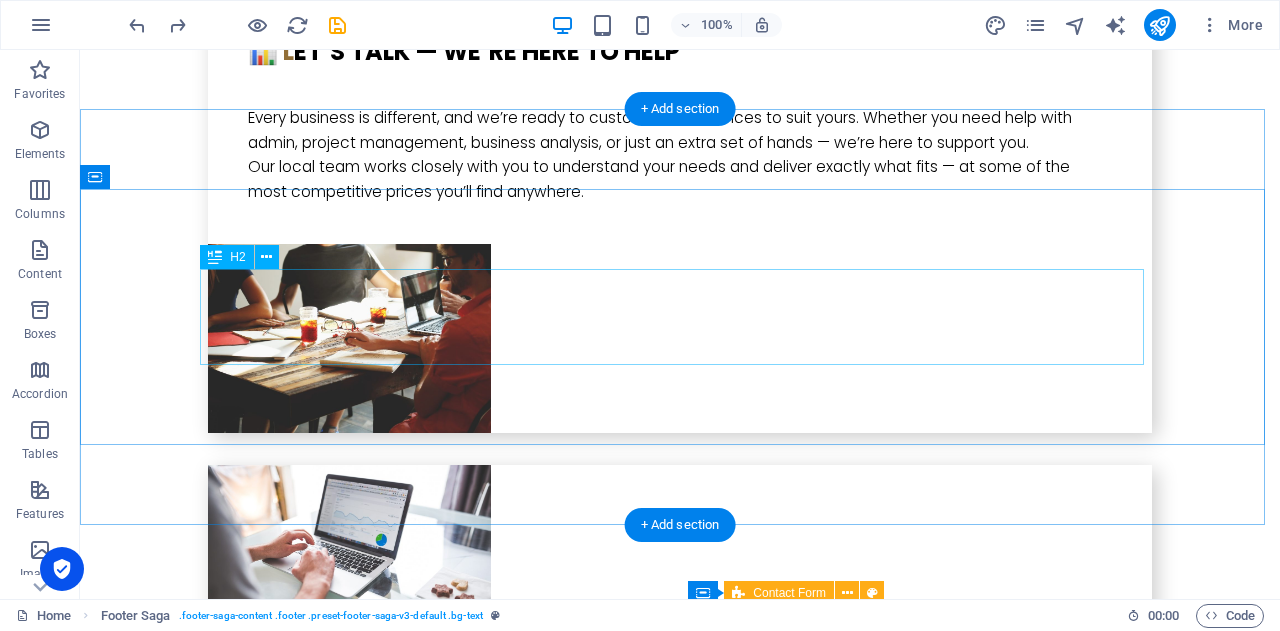 scroll, scrollTop: 5000, scrollLeft: 0, axis: vertical 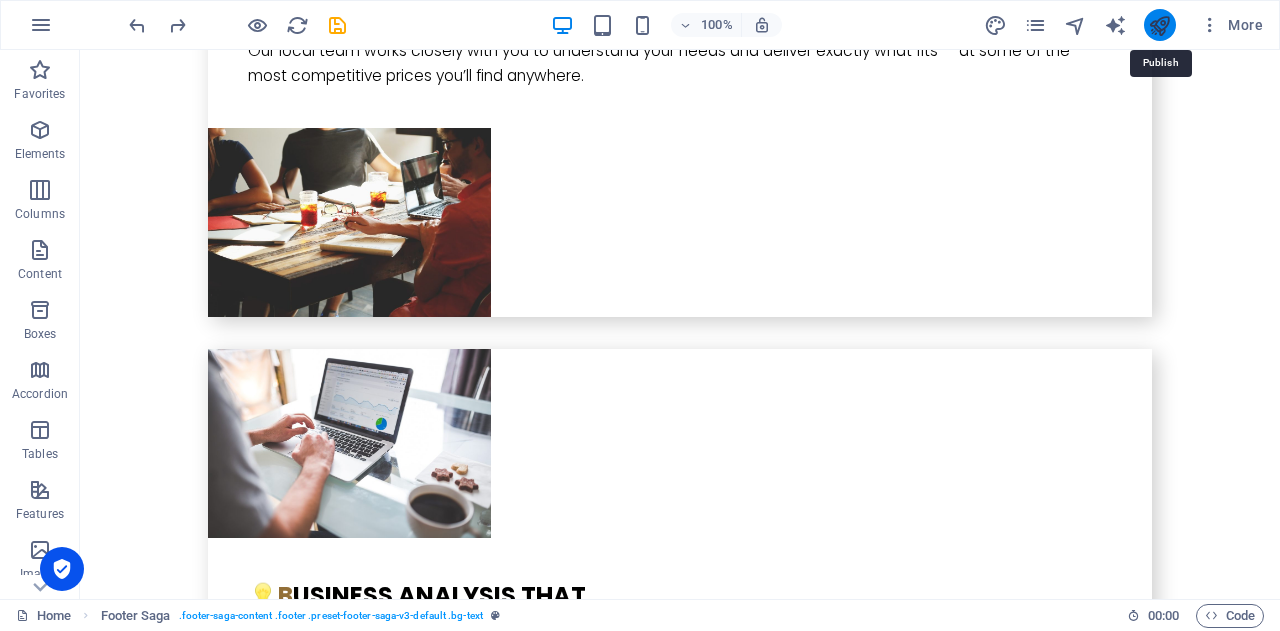 click at bounding box center [1159, 25] 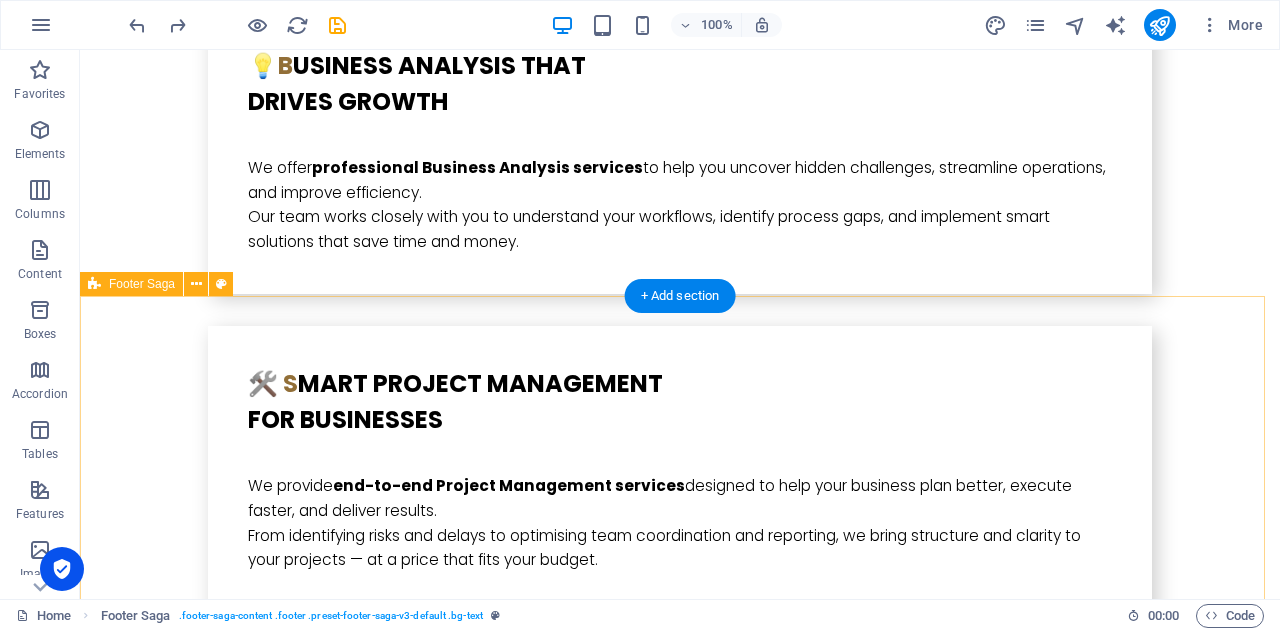 scroll, scrollTop: 5548, scrollLeft: 0, axis: vertical 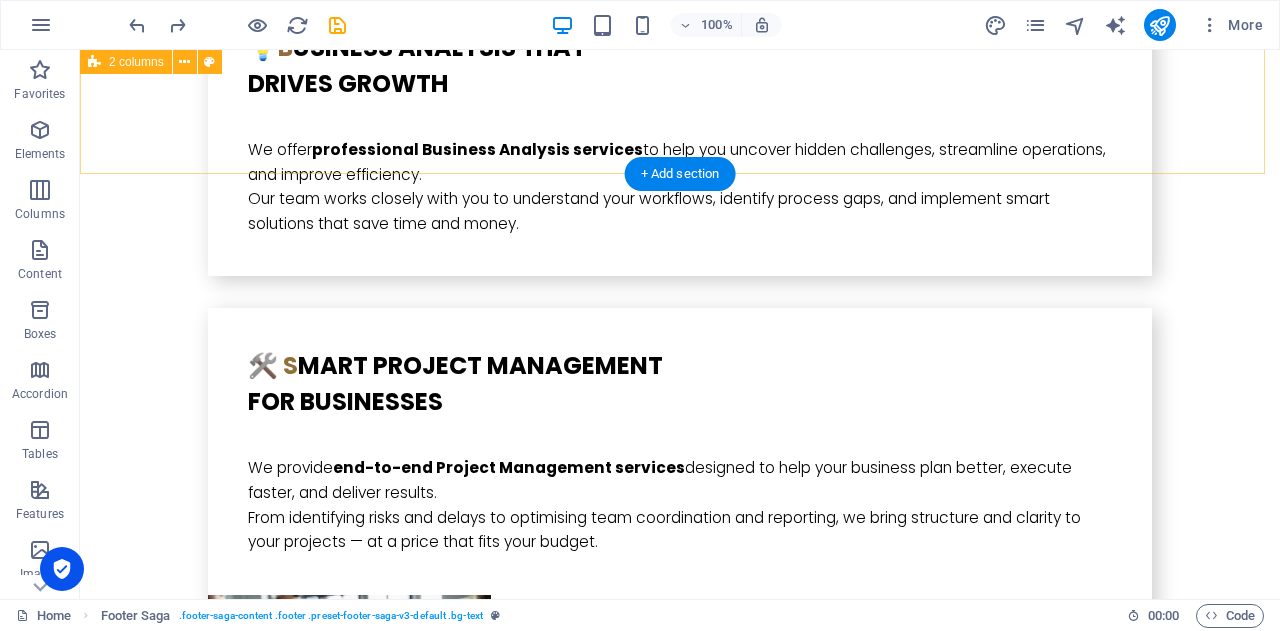 click on "Drop content here or  Add elements  Paste clipboard   I have read and understand the privacy policy. Nicht lesbar? Neu generieren Submit" at bounding box center [680, 3492] 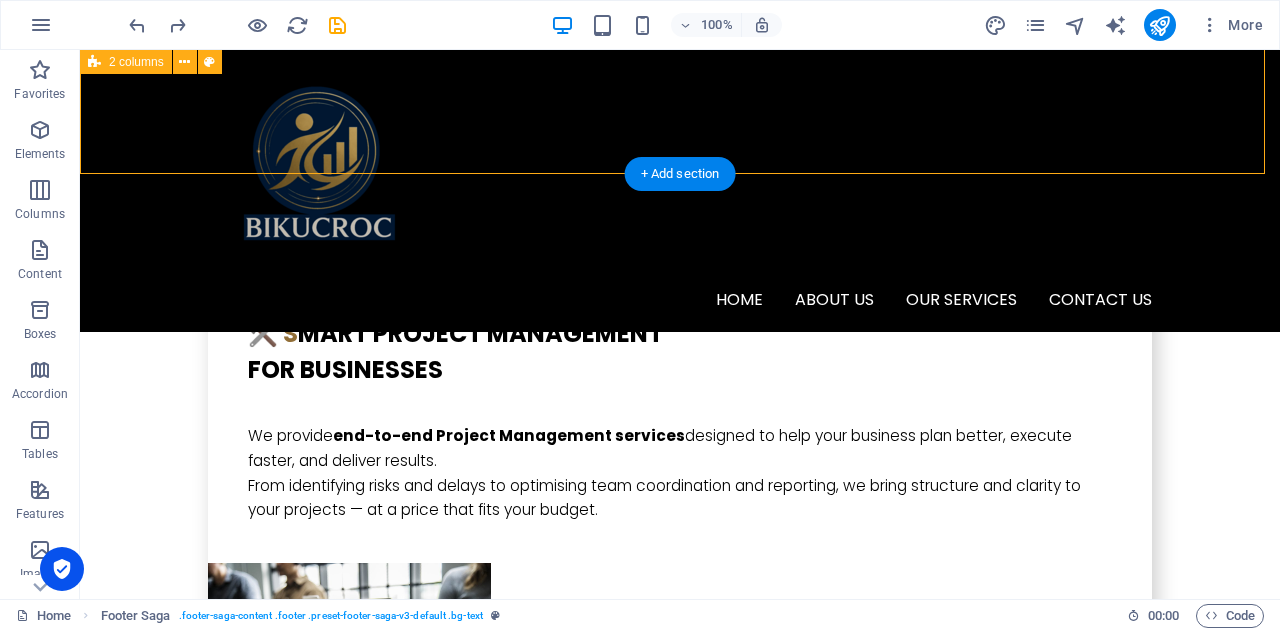scroll, scrollTop: 5148, scrollLeft: 0, axis: vertical 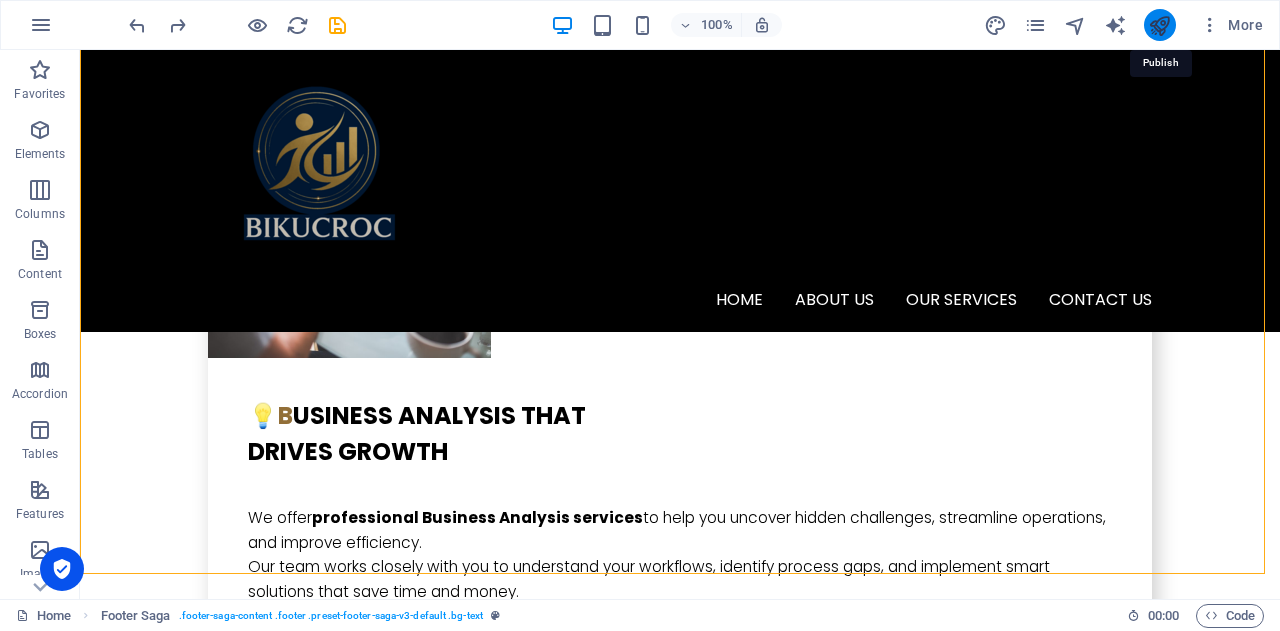 click at bounding box center [1159, 25] 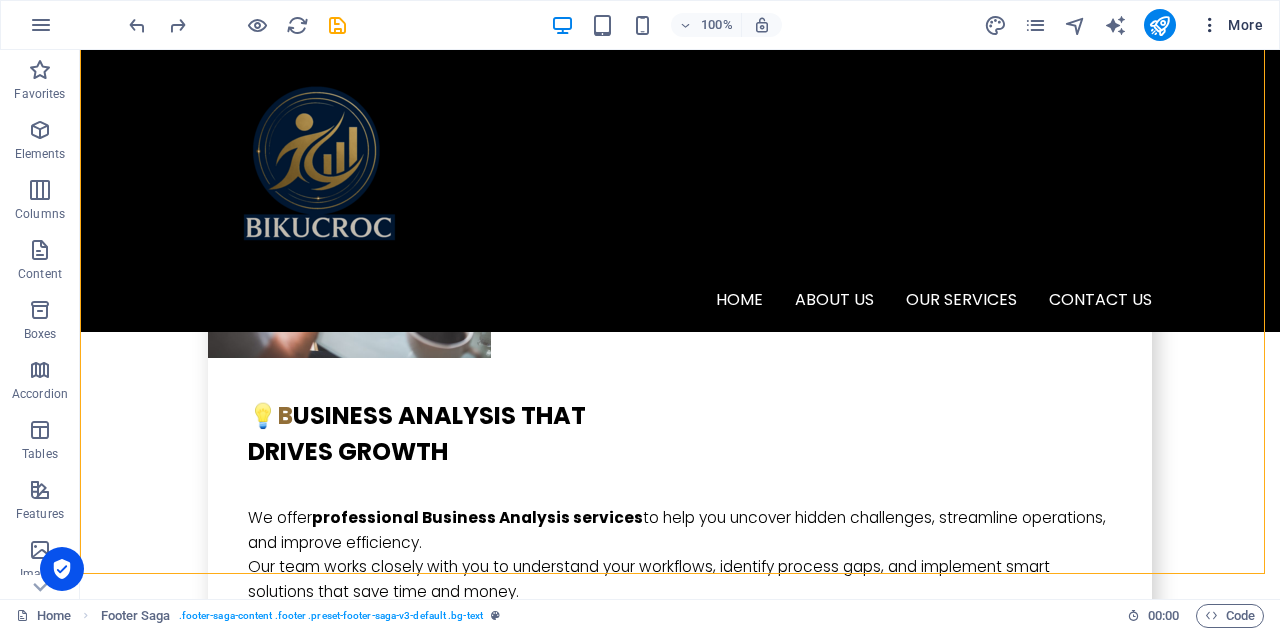 click at bounding box center [1210, 25] 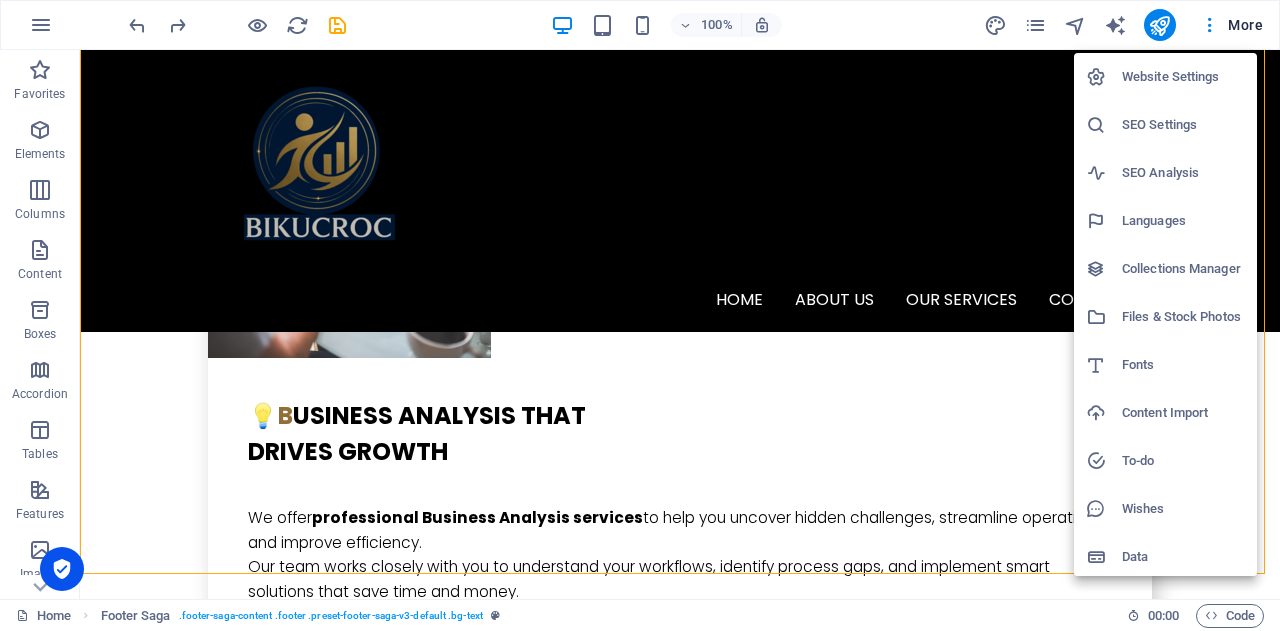 click at bounding box center [640, 315] 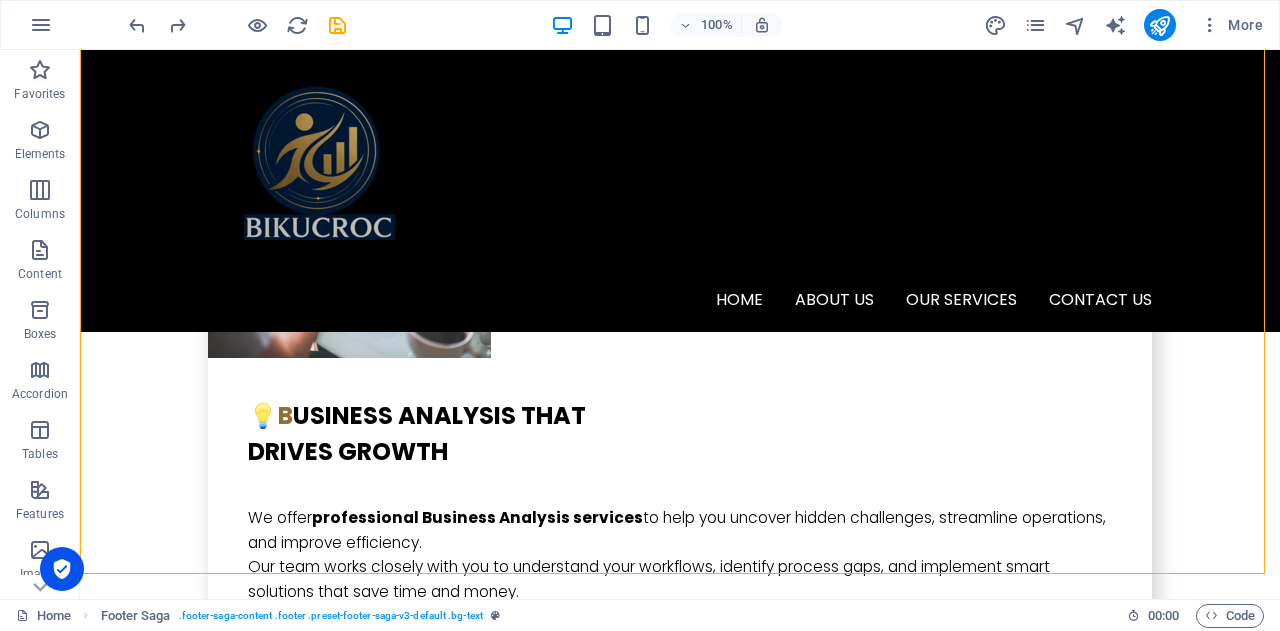 click on "Website Settings SEO Settings SEO Analysis Languages Collections Manager Files & Stock Photos Fonts Content Import To-do Wishes Data" at bounding box center [640, 321] 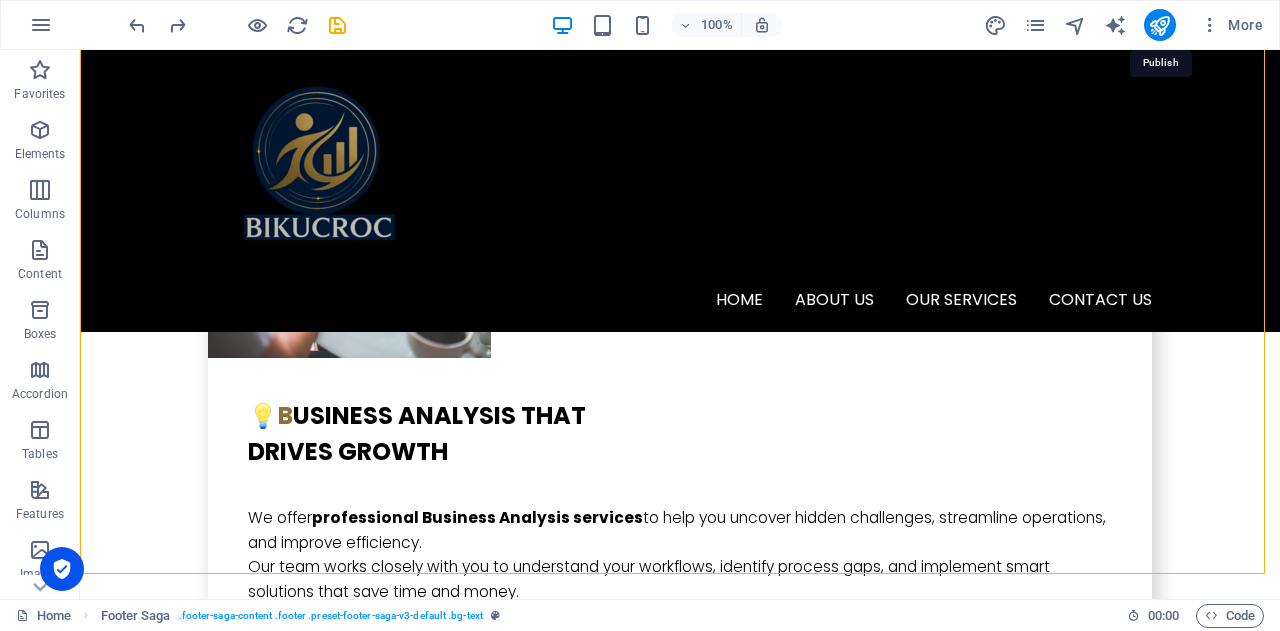 click at bounding box center (1159, 25) 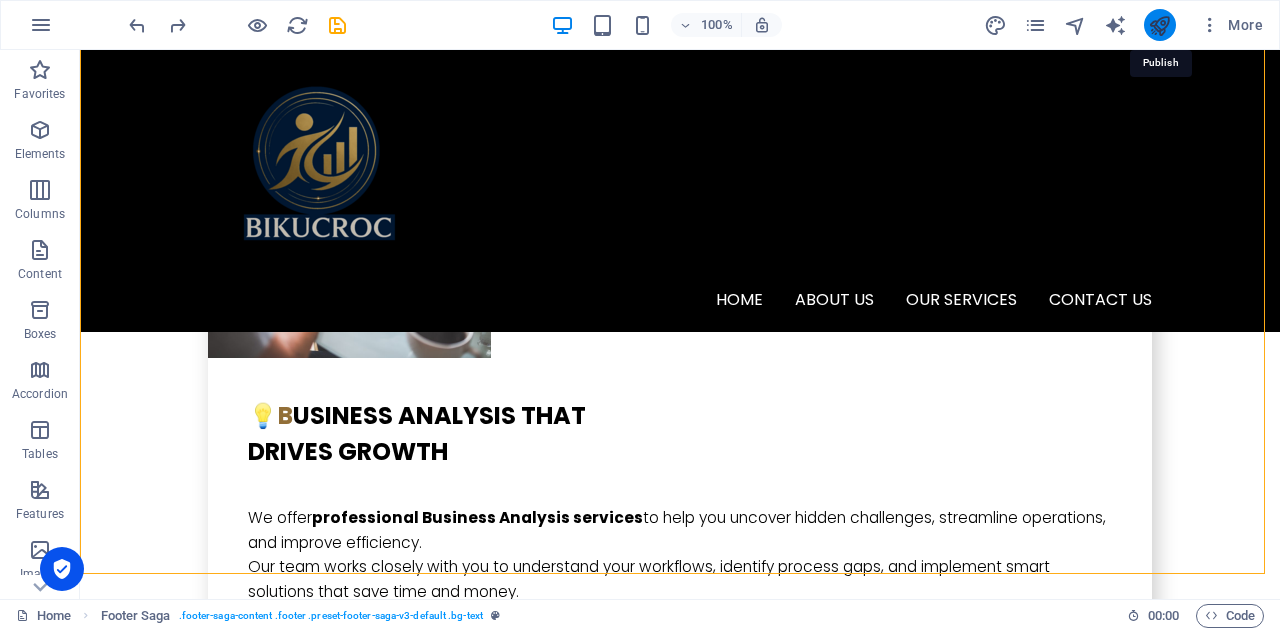 click at bounding box center [1159, 25] 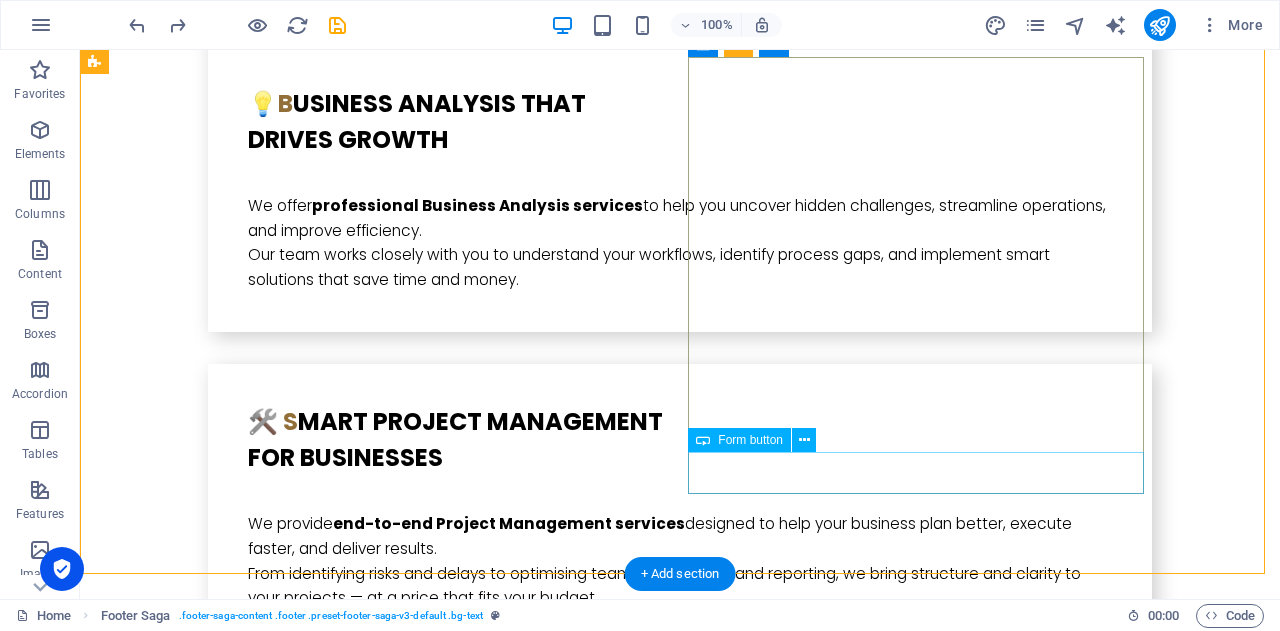 scroll, scrollTop: 5548, scrollLeft: 0, axis: vertical 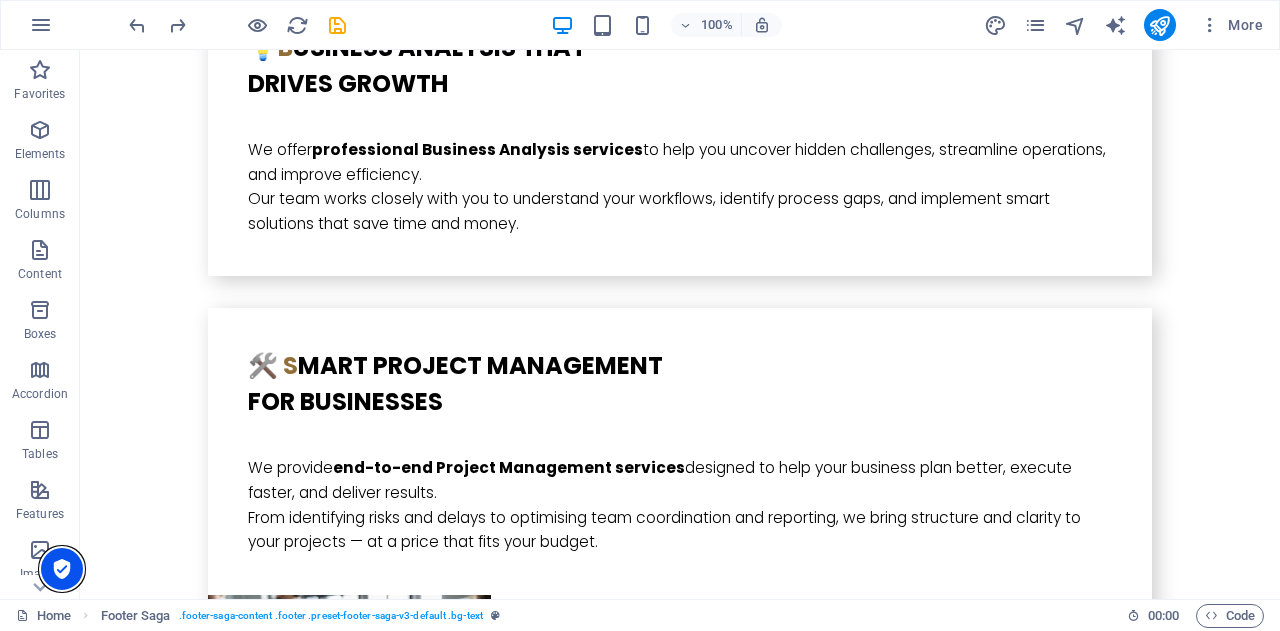 click at bounding box center (62, 569) 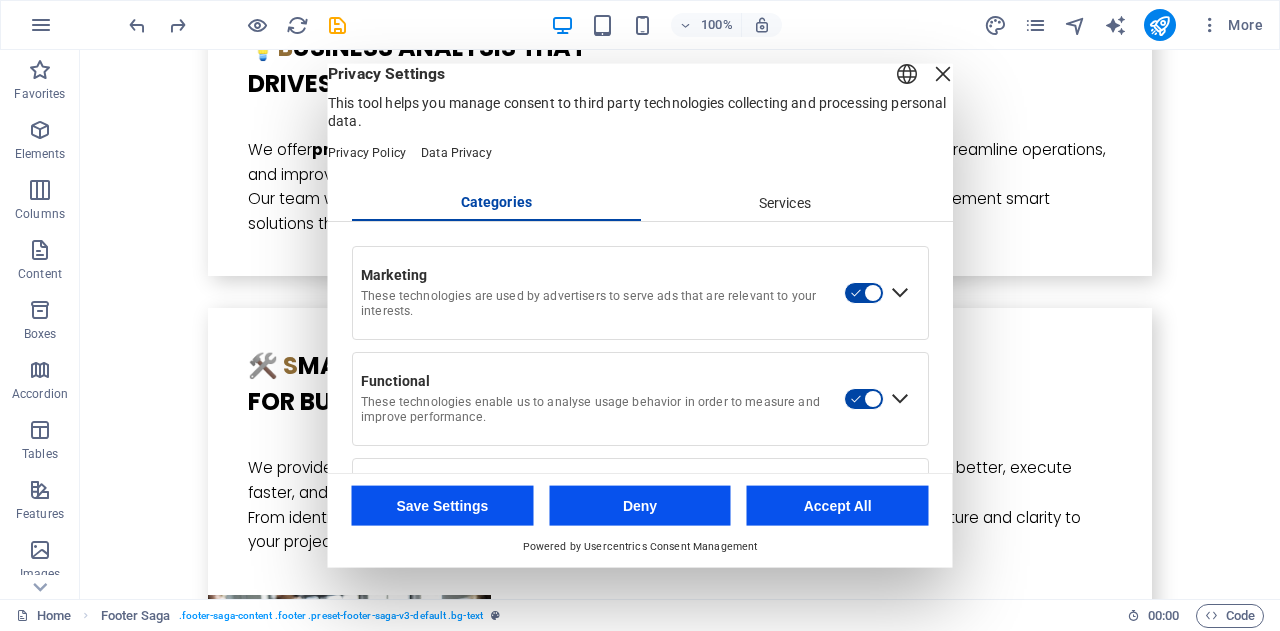 click on "Accept All" at bounding box center (838, 506) 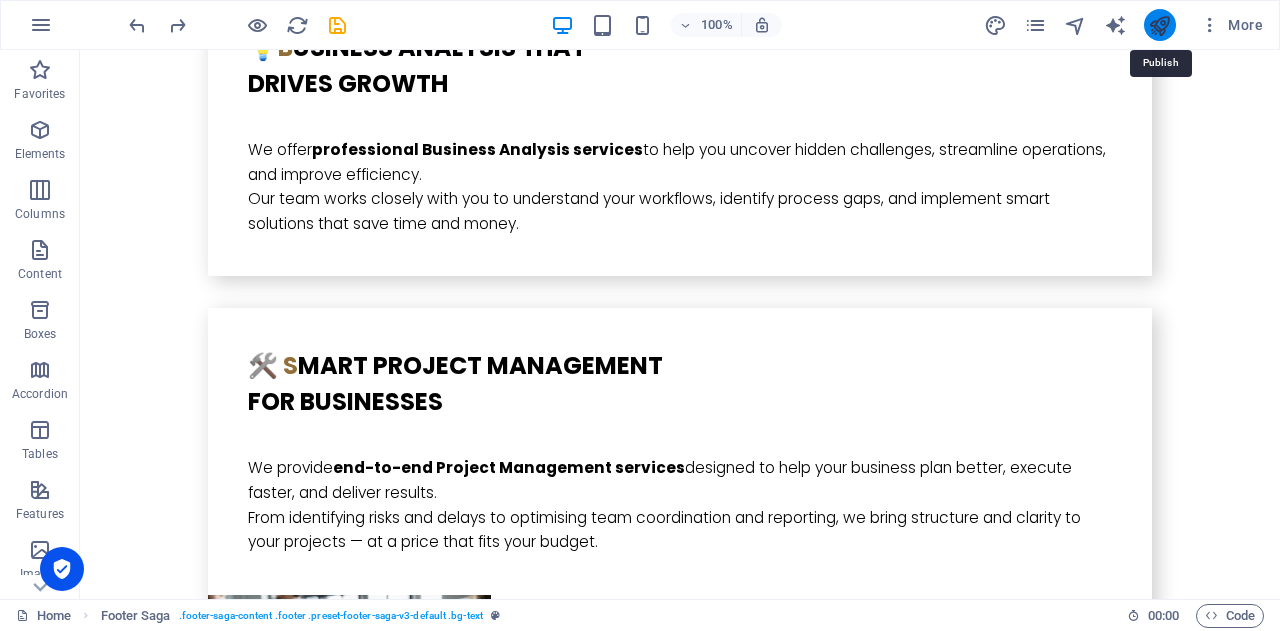 click at bounding box center [1159, 25] 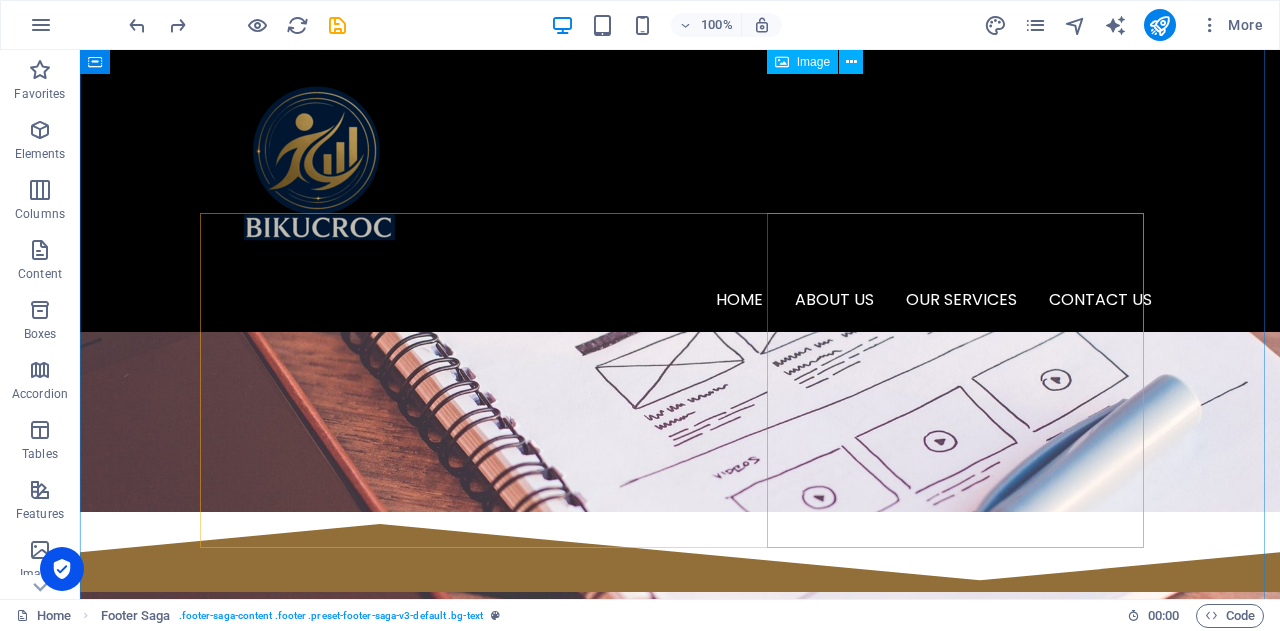 scroll, scrollTop: 2948, scrollLeft: 0, axis: vertical 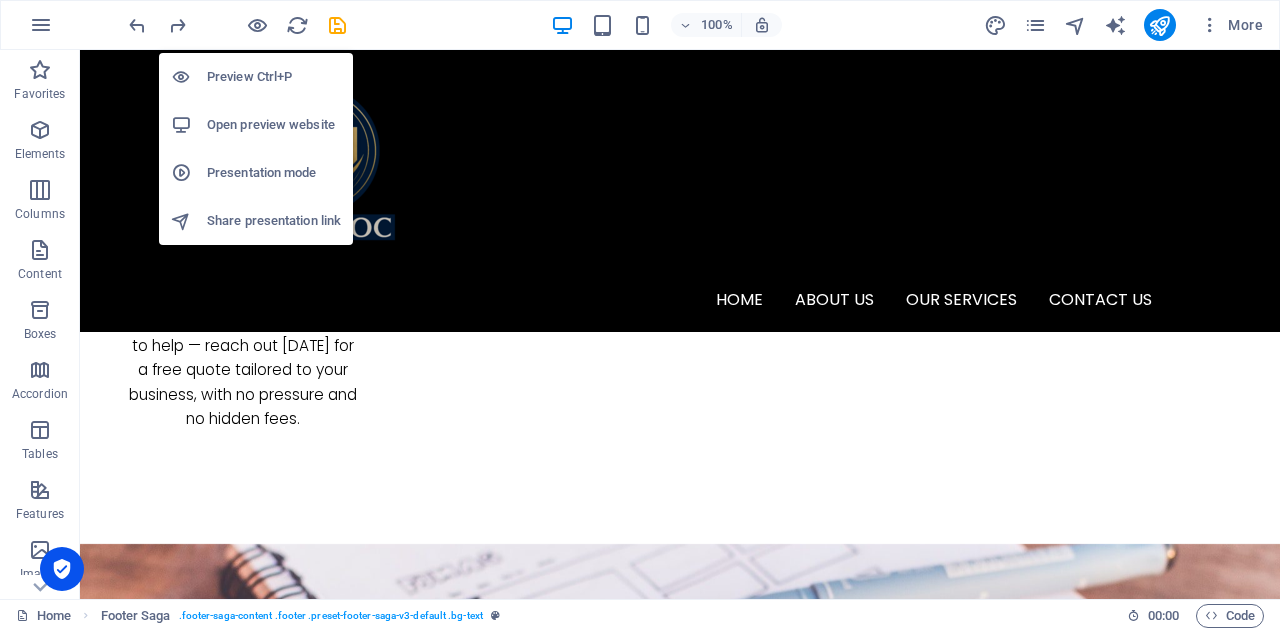 click on "Preview Ctrl+P" at bounding box center (274, 77) 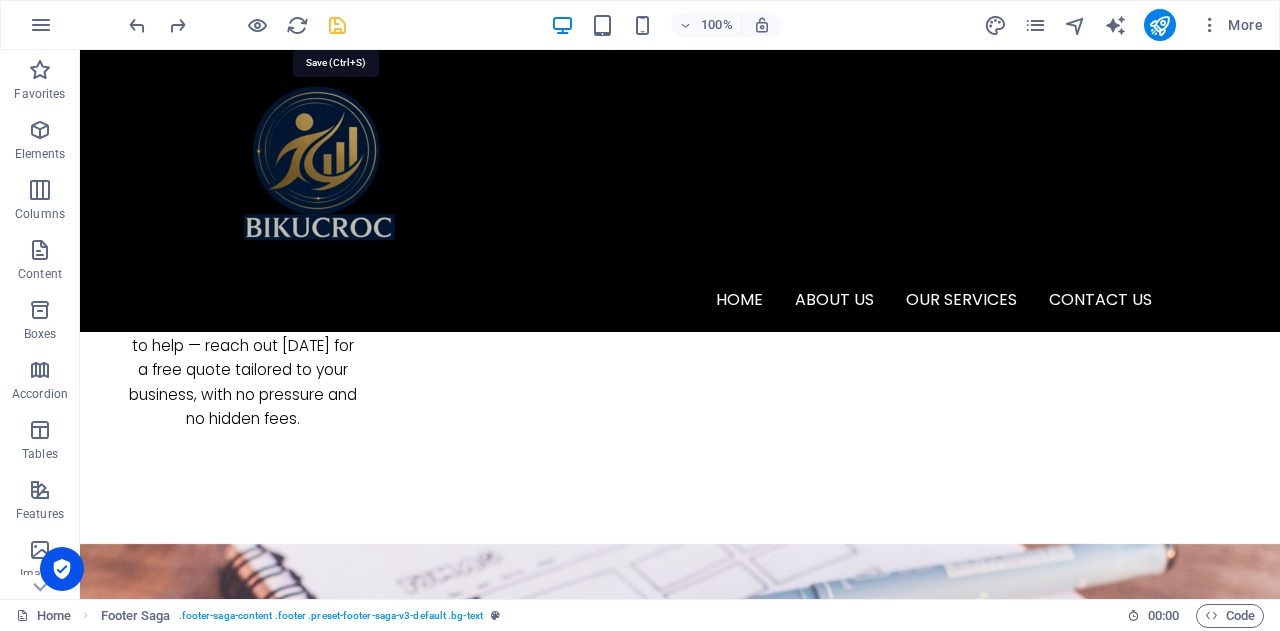 click at bounding box center [337, 25] 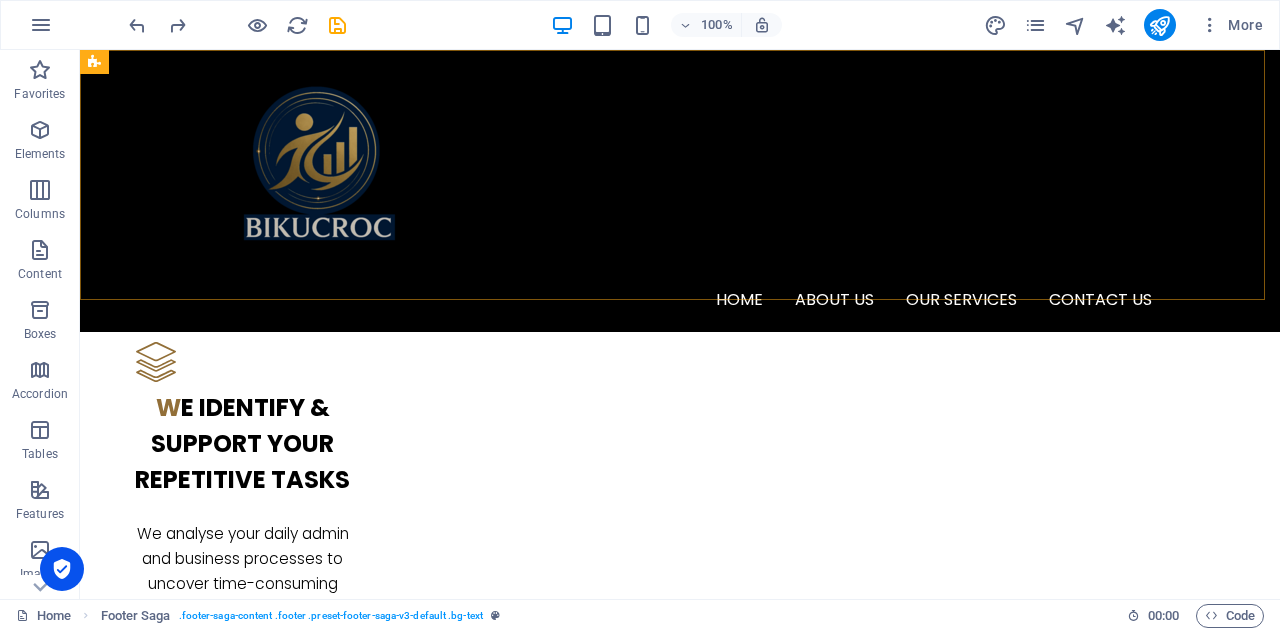 scroll, scrollTop: 1748, scrollLeft: 0, axis: vertical 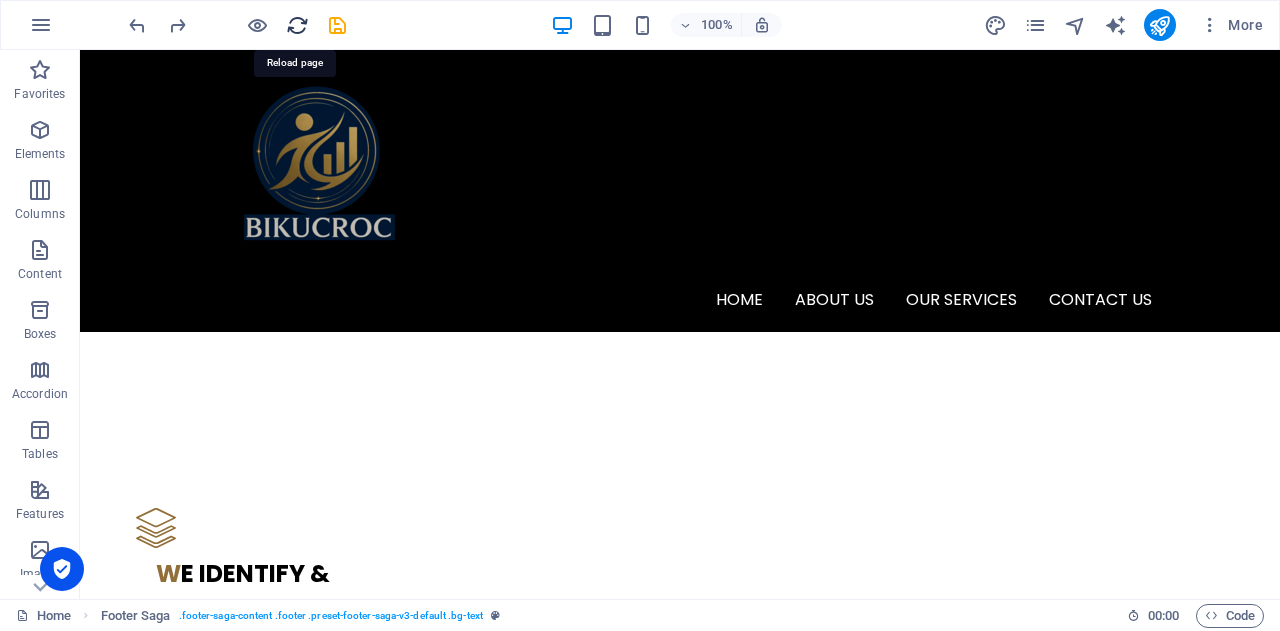 click at bounding box center (297, 25) 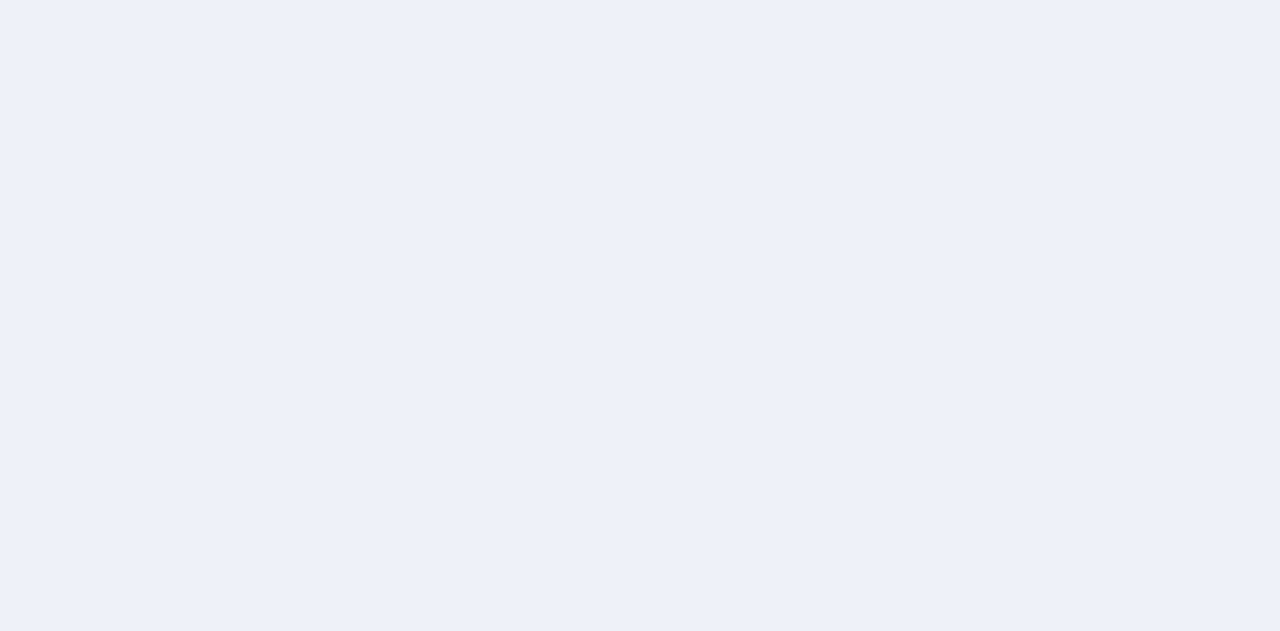 scroll, scrollTop: 0, scrollLeft: 0, axis: both 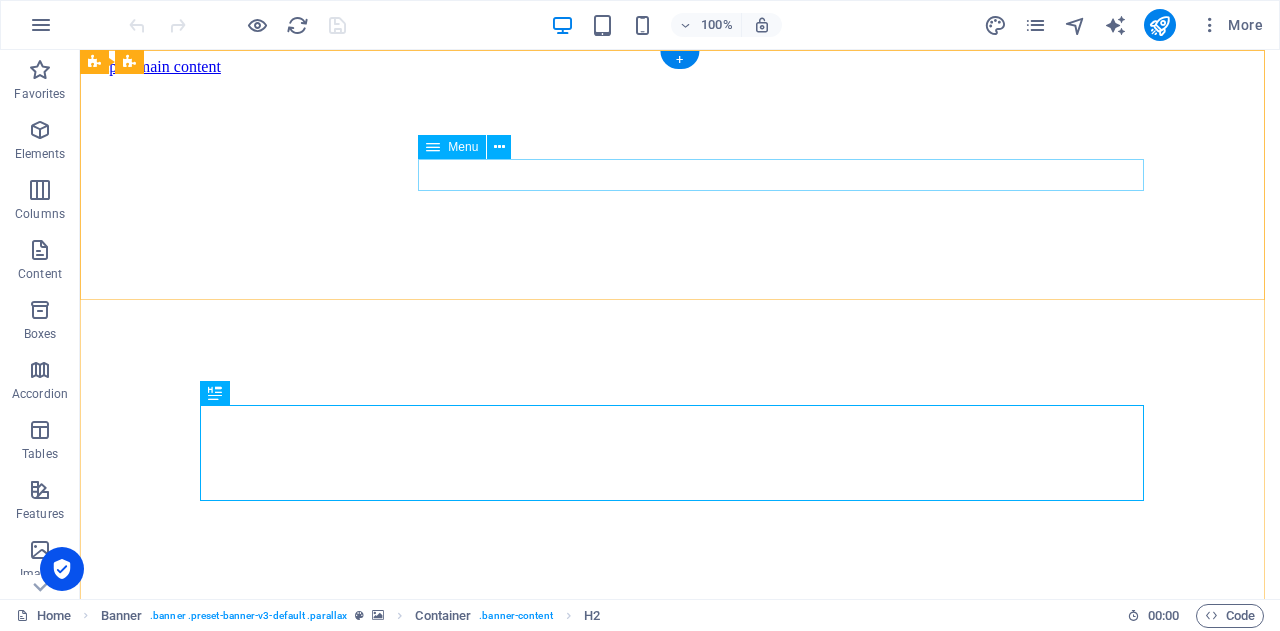click on "Home About us Services Contact" at bounding box center [680, 950] 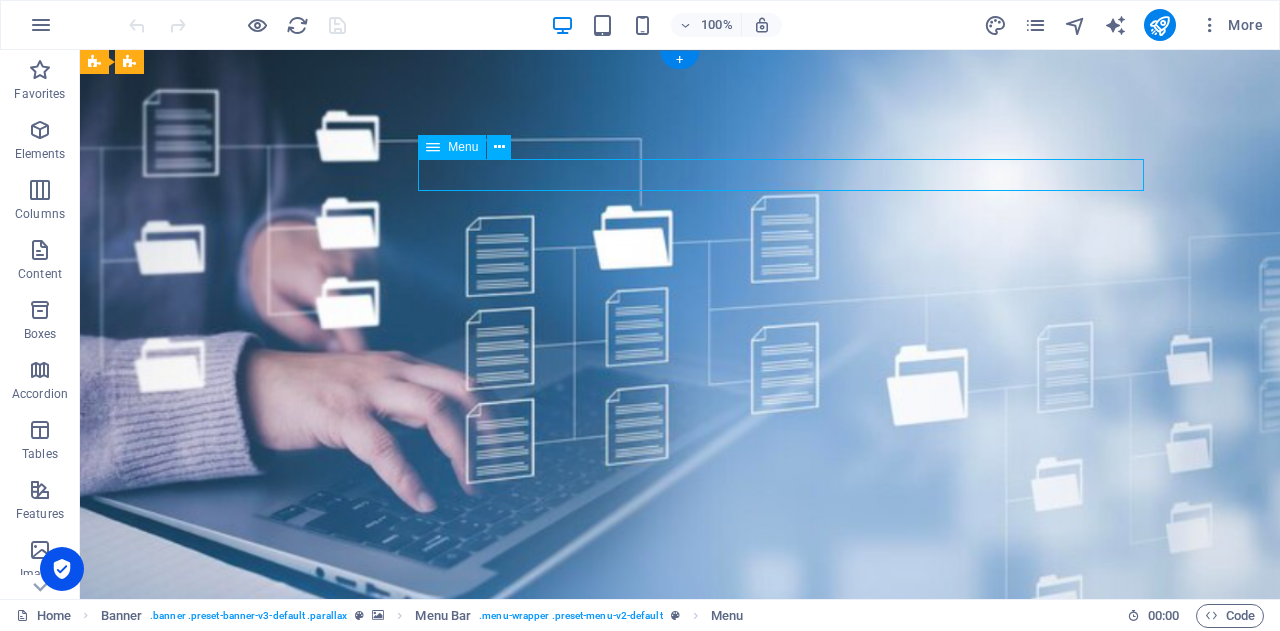 click on "Home About us Services Contact" at bounding box center [680, 900] 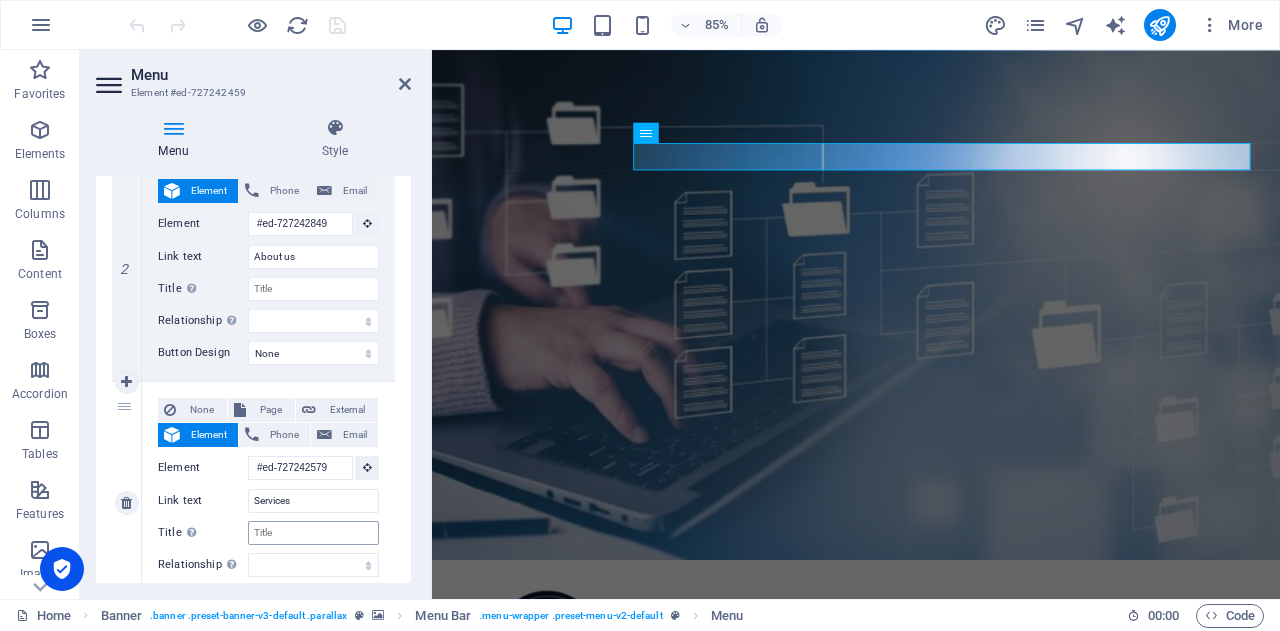 scroll, scrollTop: 600, scrollLeft: 0, axis: vertical 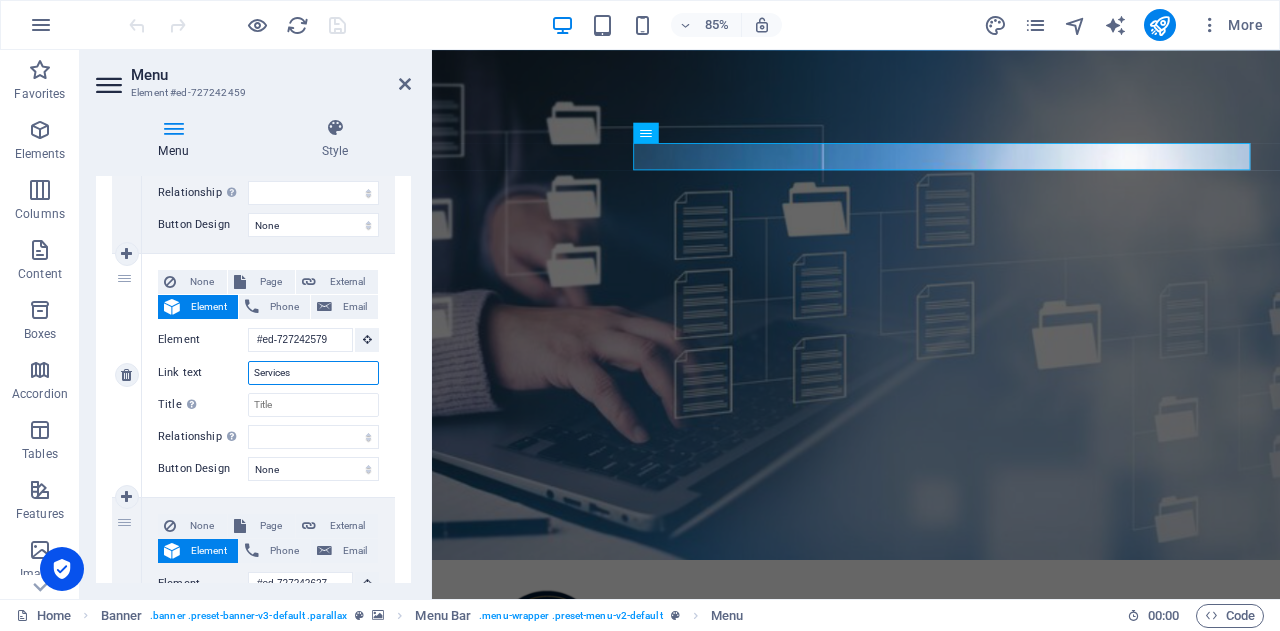 click on "Services" at bounding box center [313, 373] 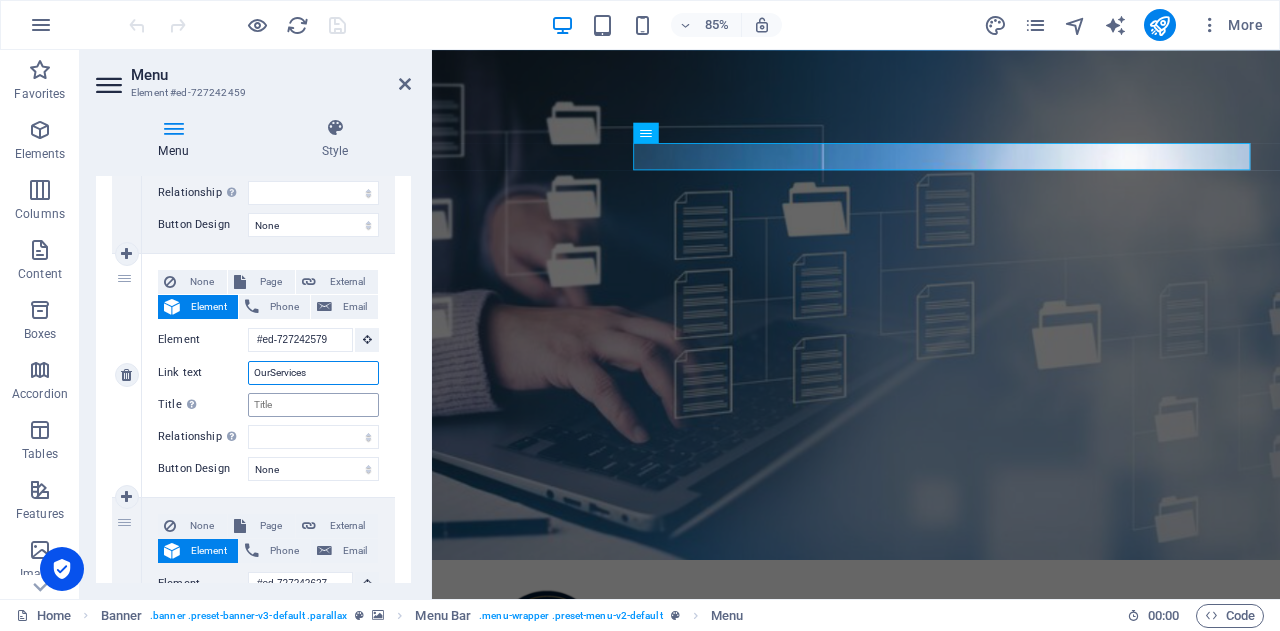 type on "Our Services" 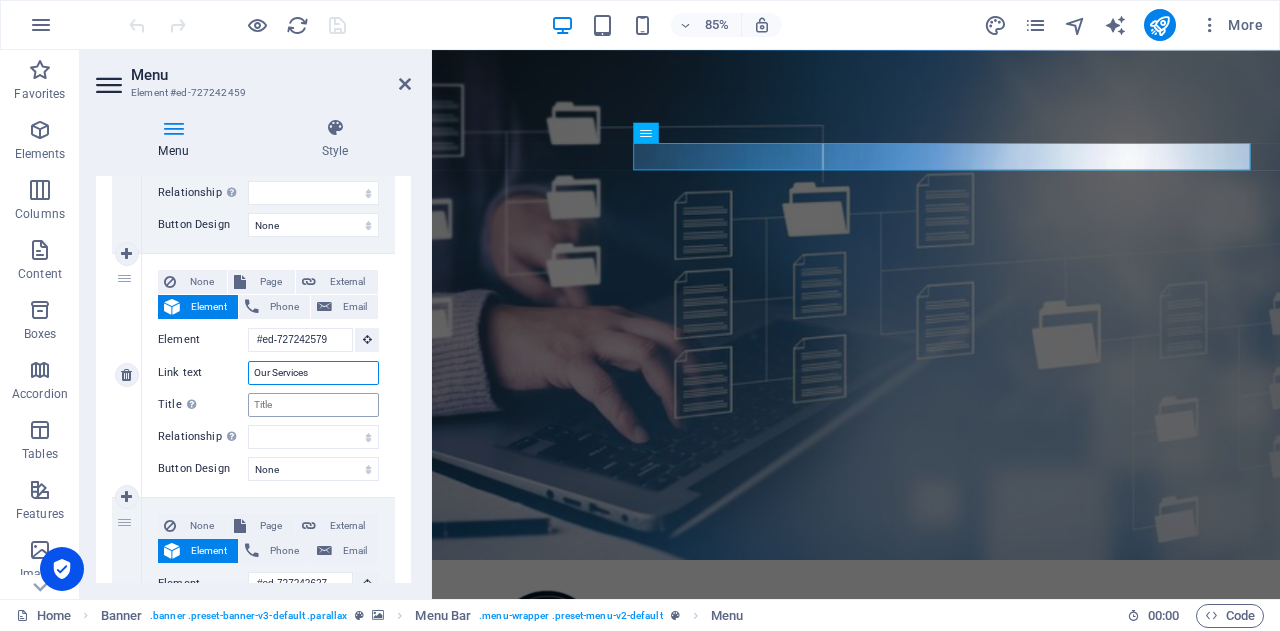select 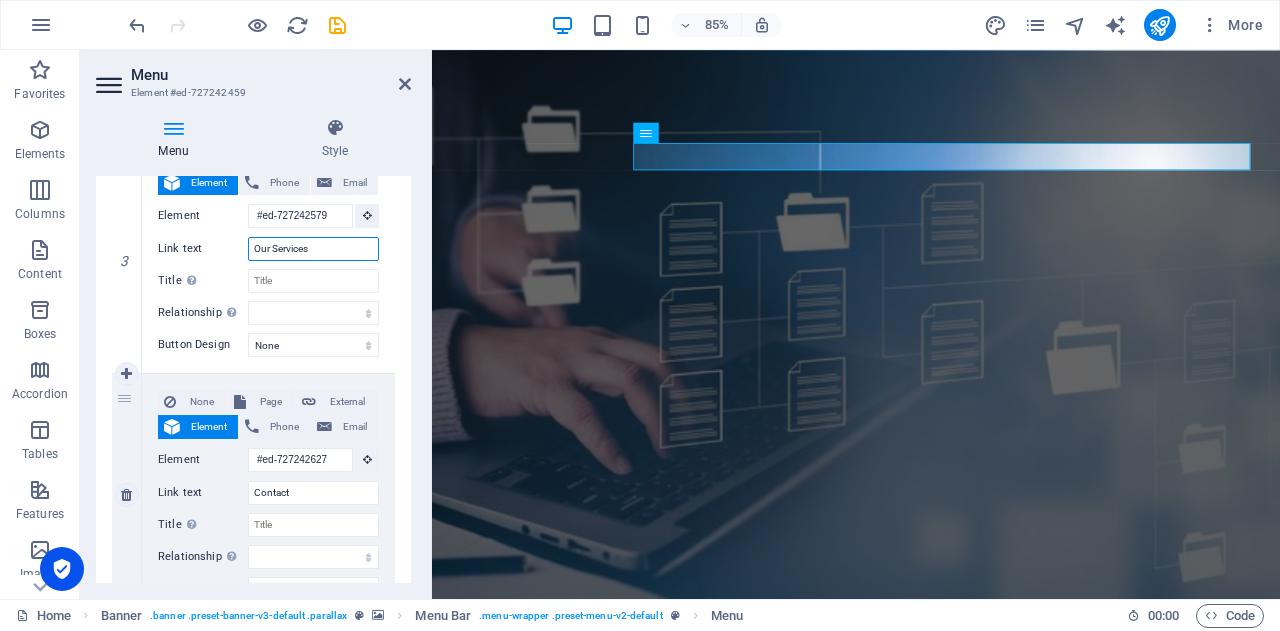 scroll, scrollTop: 812, scrollLeft: 0, axis: vertical 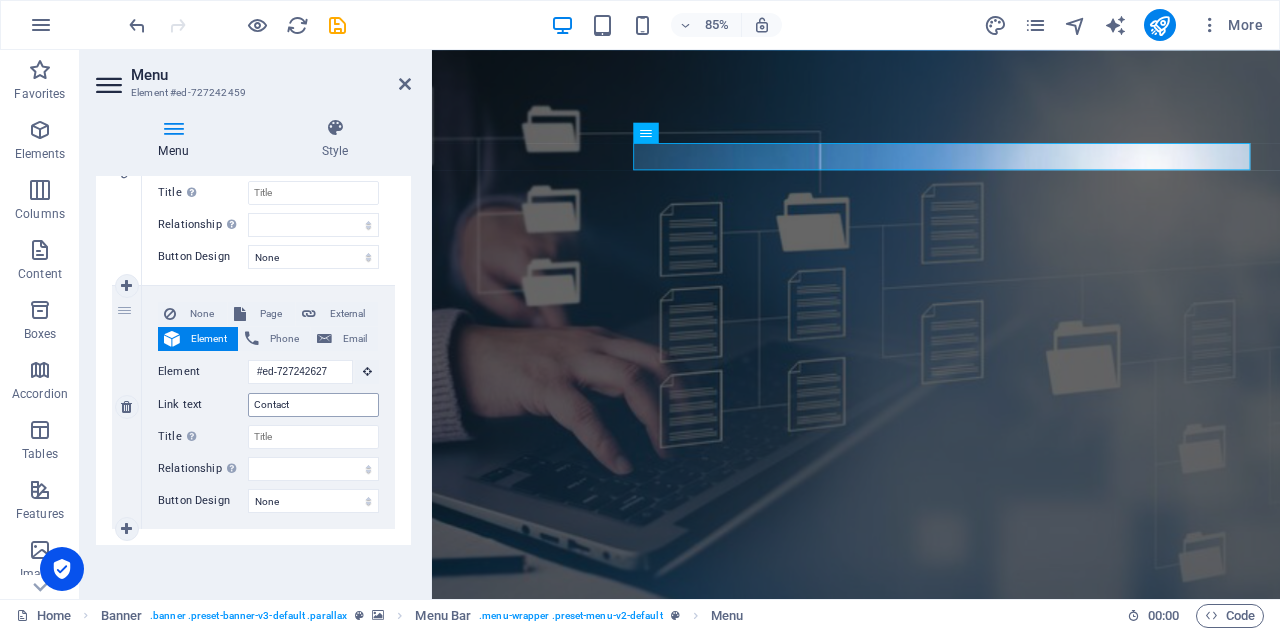 type on "Our Services" 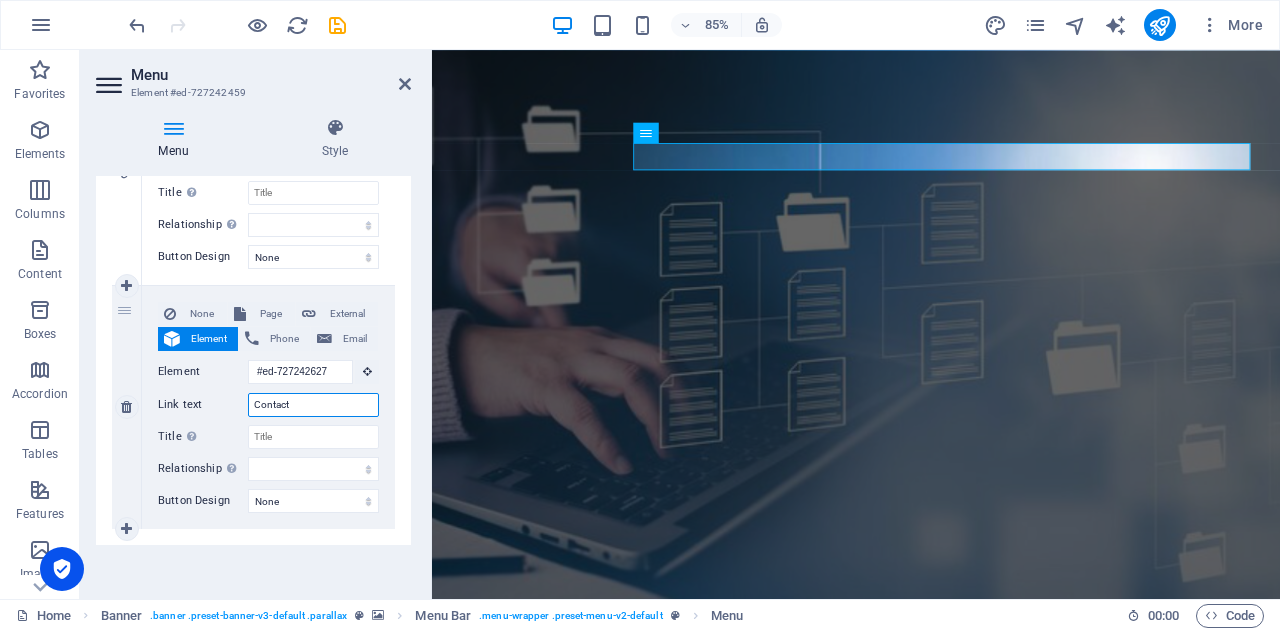 click on "Contact" at bounding box center (313, 405) 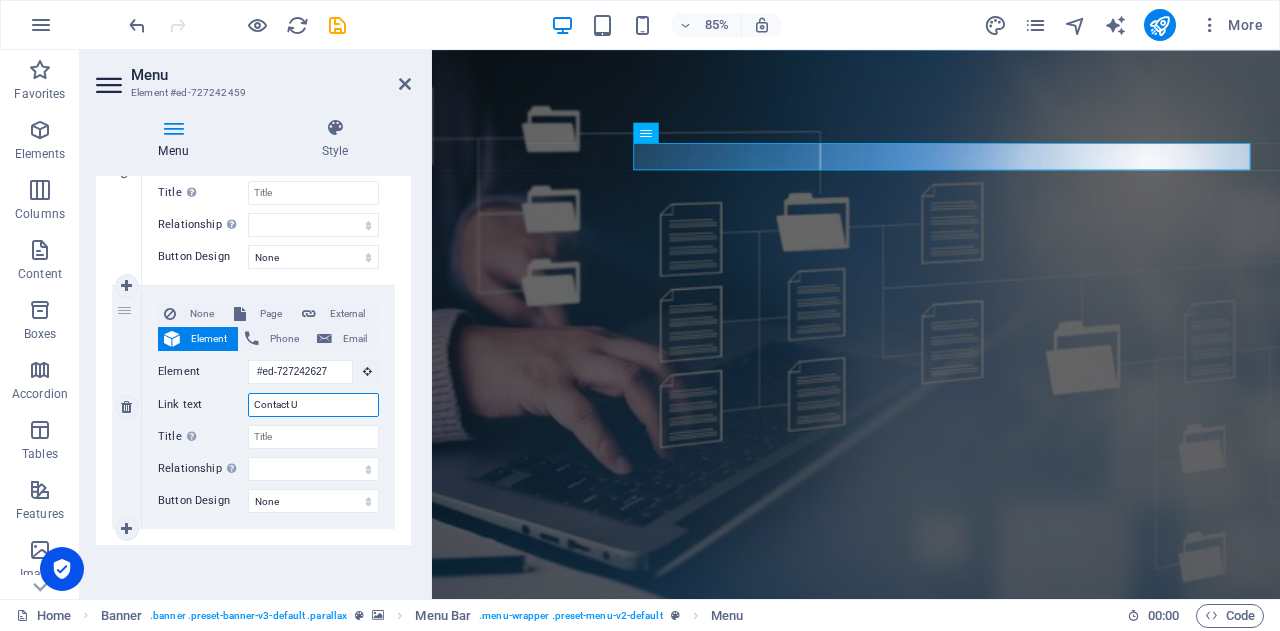 type on "Contact Us" 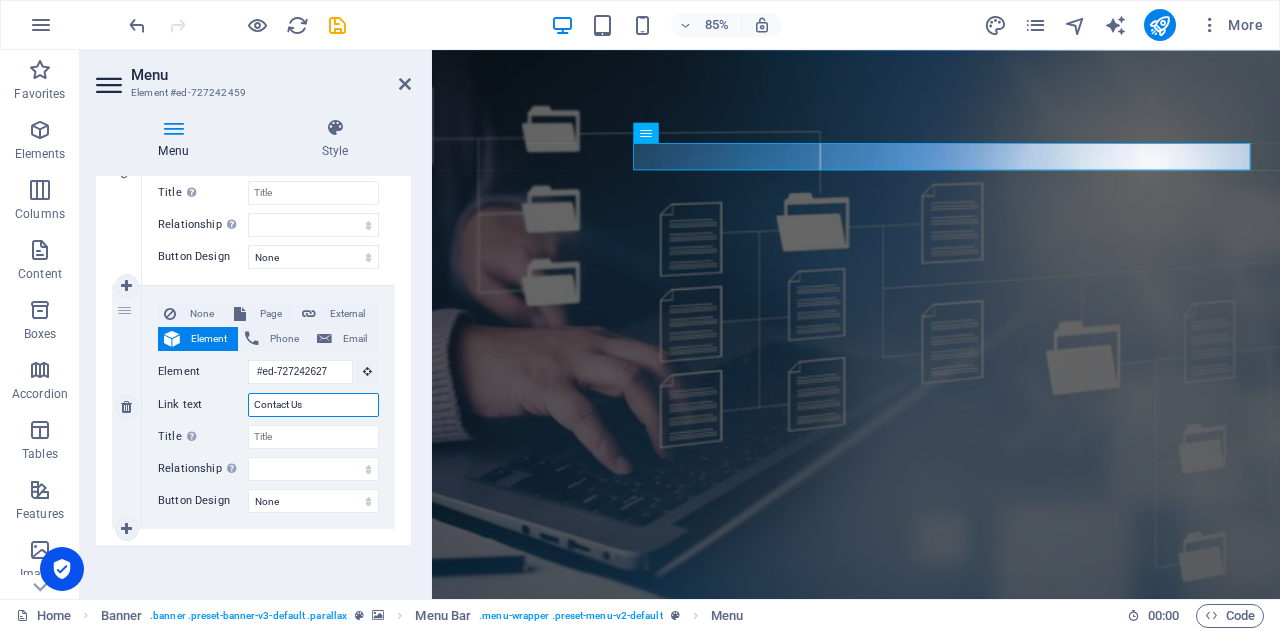 select 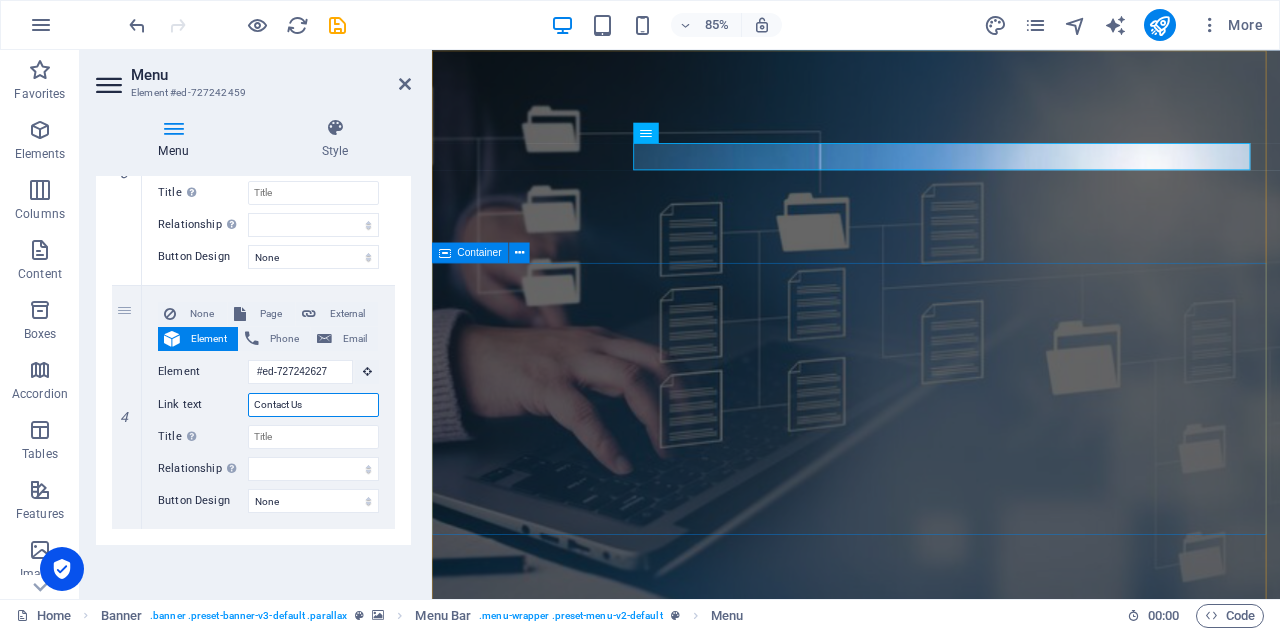 type on "Contact Us" 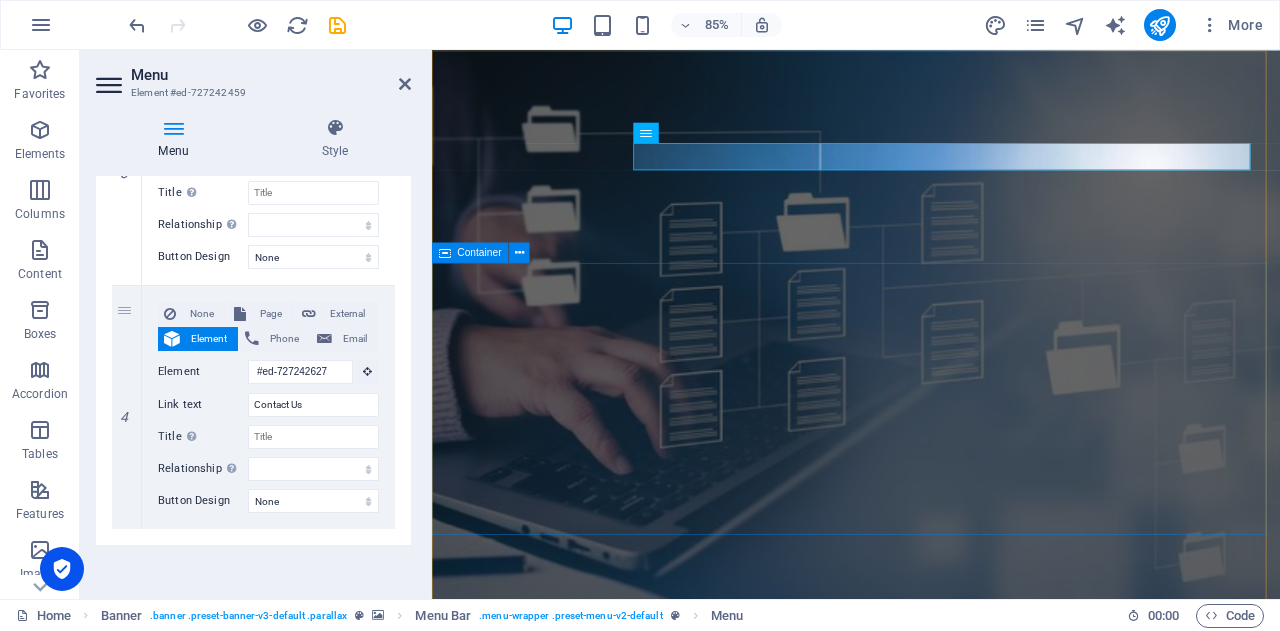 click on "you focus on growing your business let us handle the rest Busy Tradie or Small Biz Owner?" at bounding box center (931, 1140) 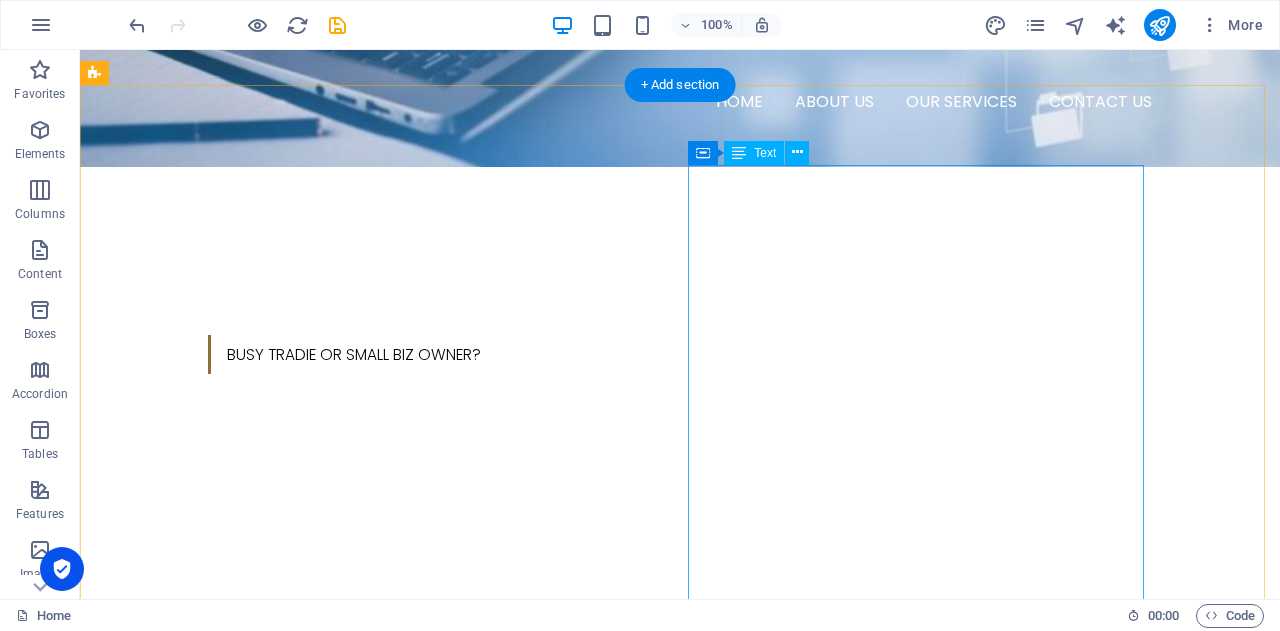 scroll, scrollTop: 800, scrollLeft: 0, axis: vertical 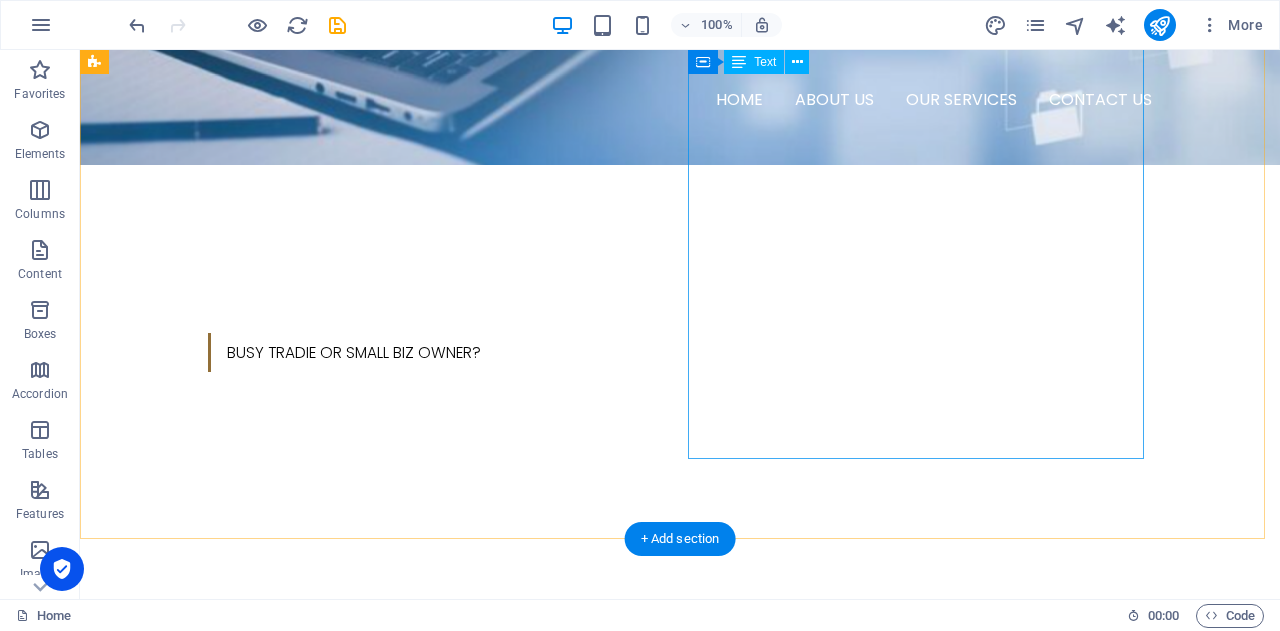 click on "B IKUCROC  is a collaborative, agile team of [DEMOGRAPHIC_DATA] professionals — including  PMP® (Project Management Professional)  certified project managers,  PBA® (Professional in Business Analysis)  certified business analysts, and  experienced administrative experts . We work and live in [GEOGRAPHIC_DATA], giving us a deep understanding of local business culture, compliance requirements, and operational expectations. Our team tailors each service to meet your specific needs; whether you're streamlining admin processes, delivering a project, or uncovering opportunities for business improvement. With a focus on quality, accountability, and clear communication, we provide reliable support that helps your business run smarter — without the overhead of full-time staff or the risks of offshore outsourcing." at bounding box center (324, 987) 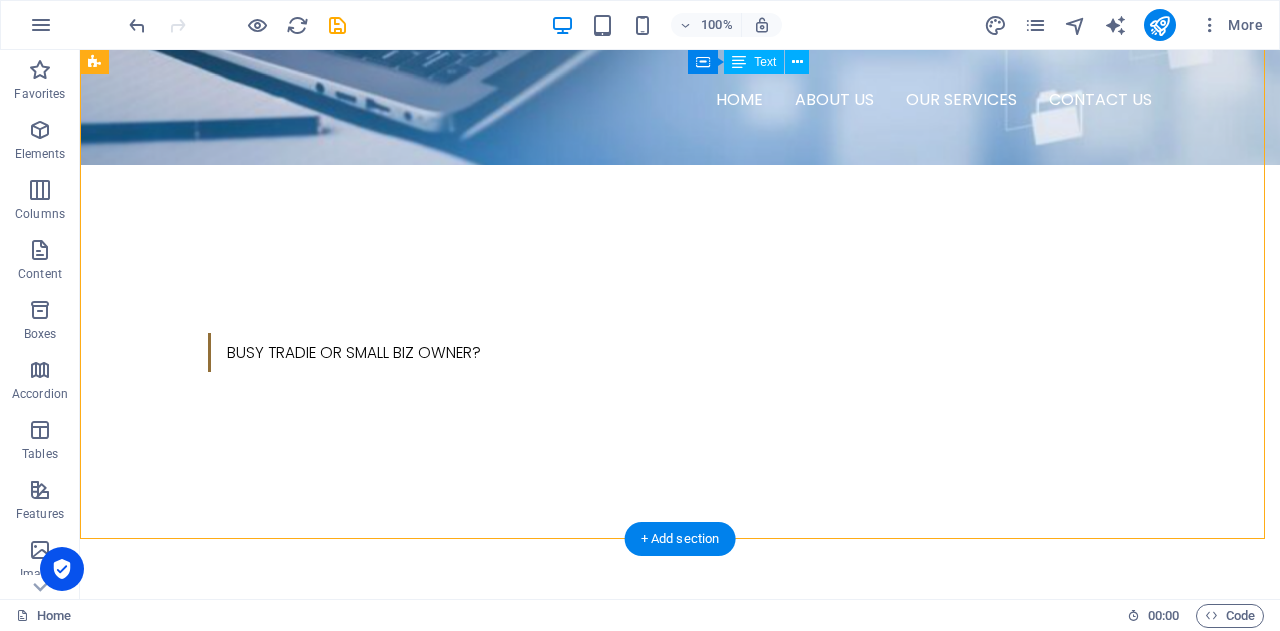 click on "B IKUCROC  is a collaborative, agile team of [DEMOGRAPHIC_DATA] professionals — including  PMP® (Project Management Professional)  certified project managers,  PBA® (Professional in Business Analysis)  certified business analysts, and  experienced administrative experts . We work and live in [GEOGRAPHIC_DATA], giving us a deep understanding of local business culture, compliance requirements, and operational expectations. Our team tailors each service to meet your specific needs; whether you're streamlining admin processes, delivering a project, or uncovering opportunities for business improvement. With a focus on quality, accountability, and clear communication, we provide reliable support that helps your business run smarter — without the overhead of full-time staff or the risks of offshore outsourcing." at bounding box center (324, 987) 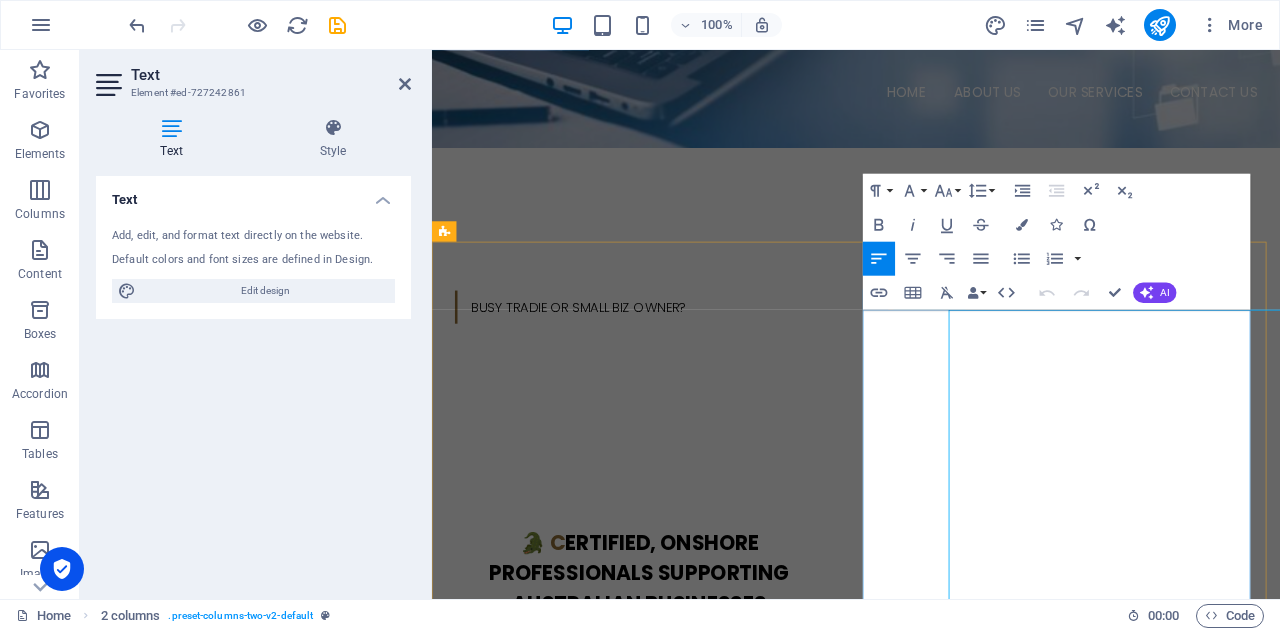 scroll, scrollTop: 425, scrollLeft: 0, axis: vertical 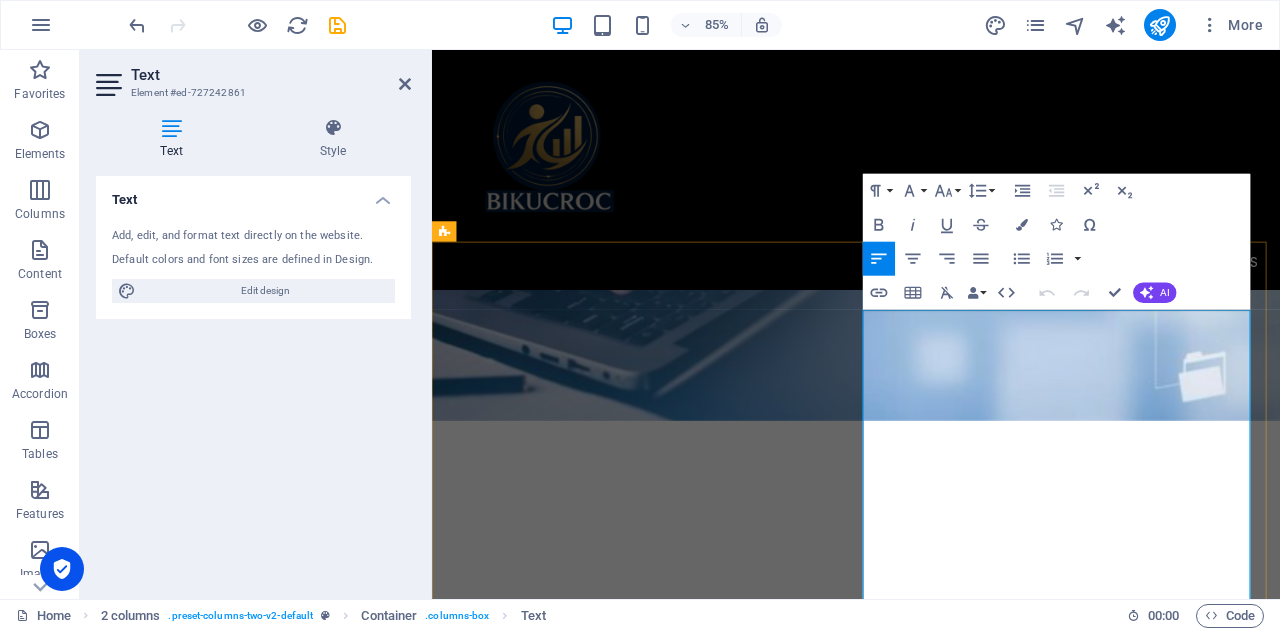 click on "B" at bounding box center (453, 1174) 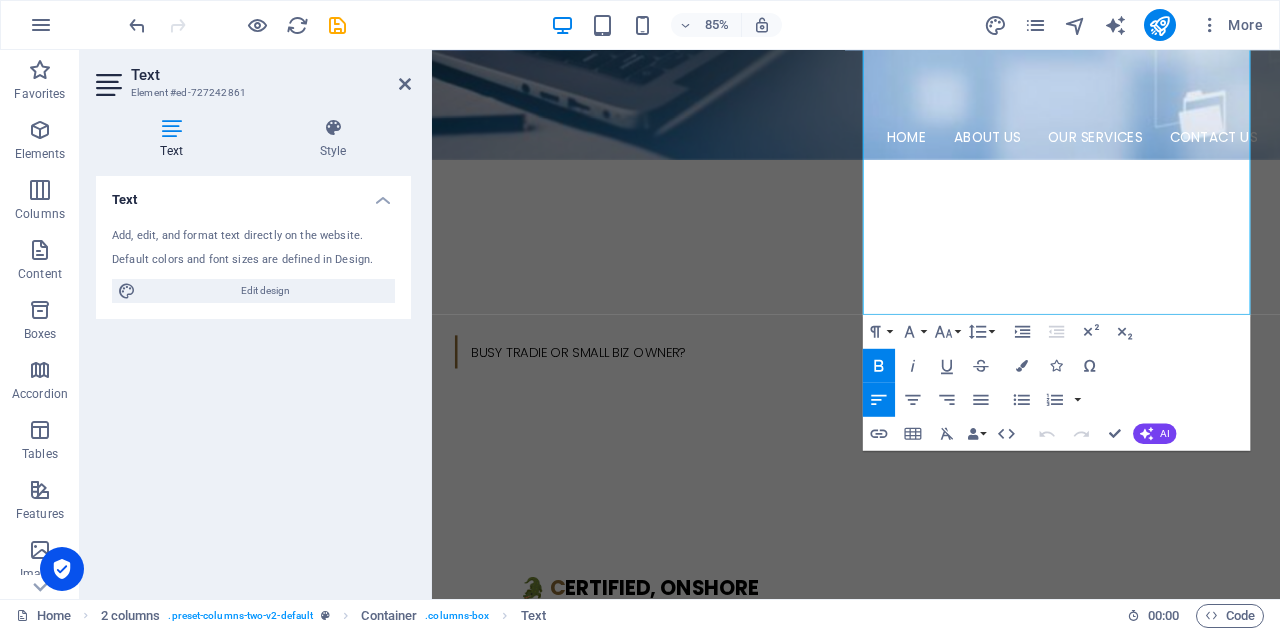scroll, scrollTop: 1042, scrollLeft: 0, axis: vertical 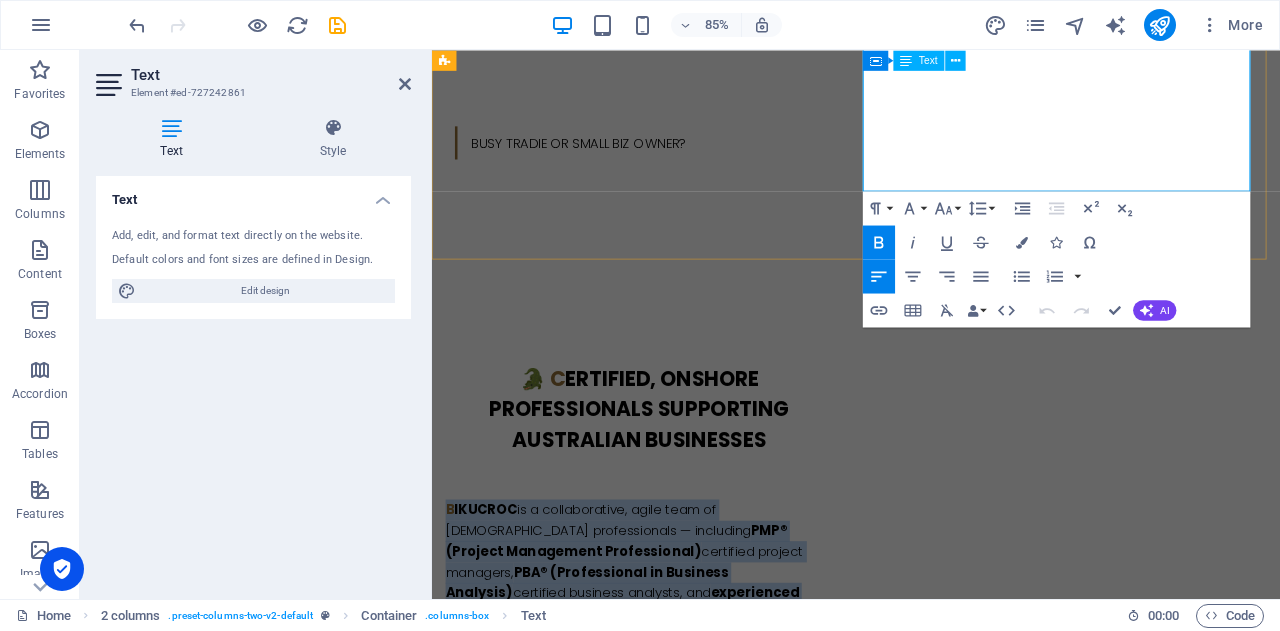 drag, startPoint x: 941, startPoint y: 397, endPoint x: 1271, endPoint y: 209, distance: 379.79468 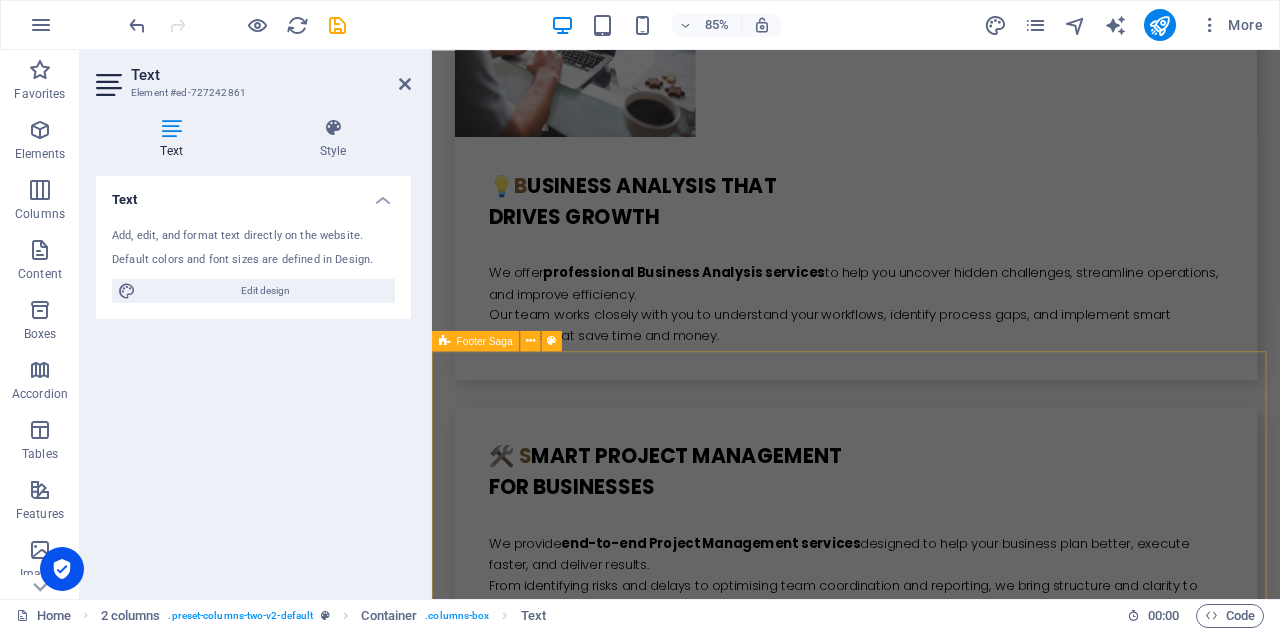 scroll, scrollTop: 5451, scrollLeft: 0, axis: vertical 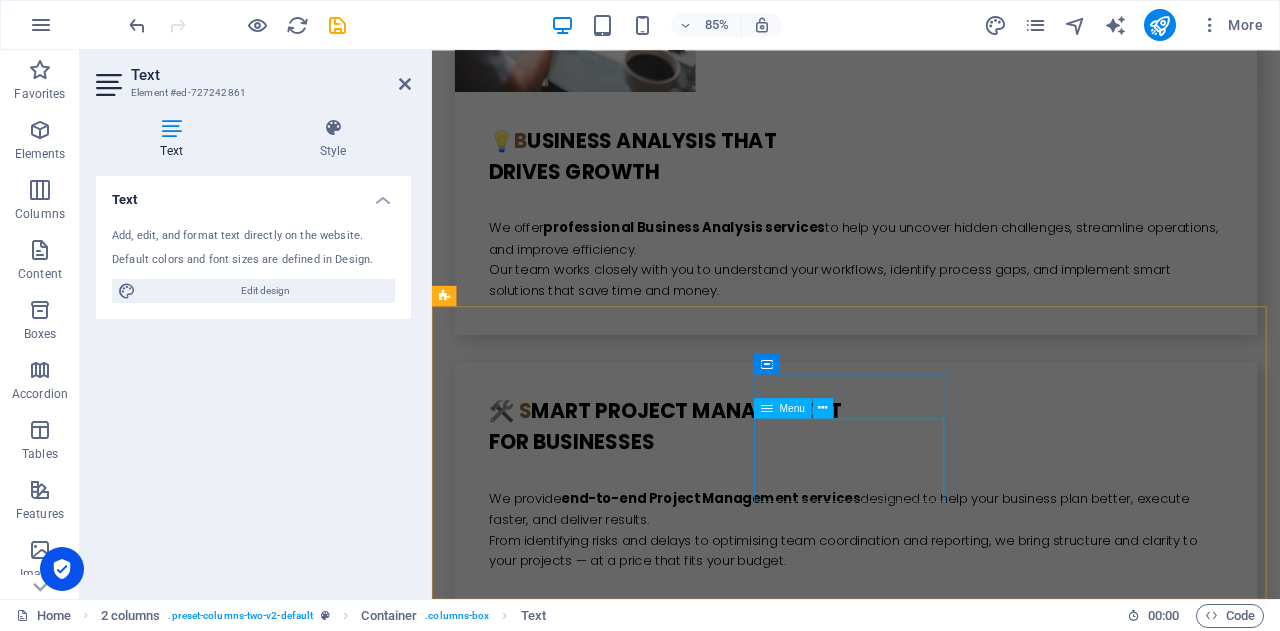 click on "Home  About us  Services  Contact" at bounding box center (560, 4729) 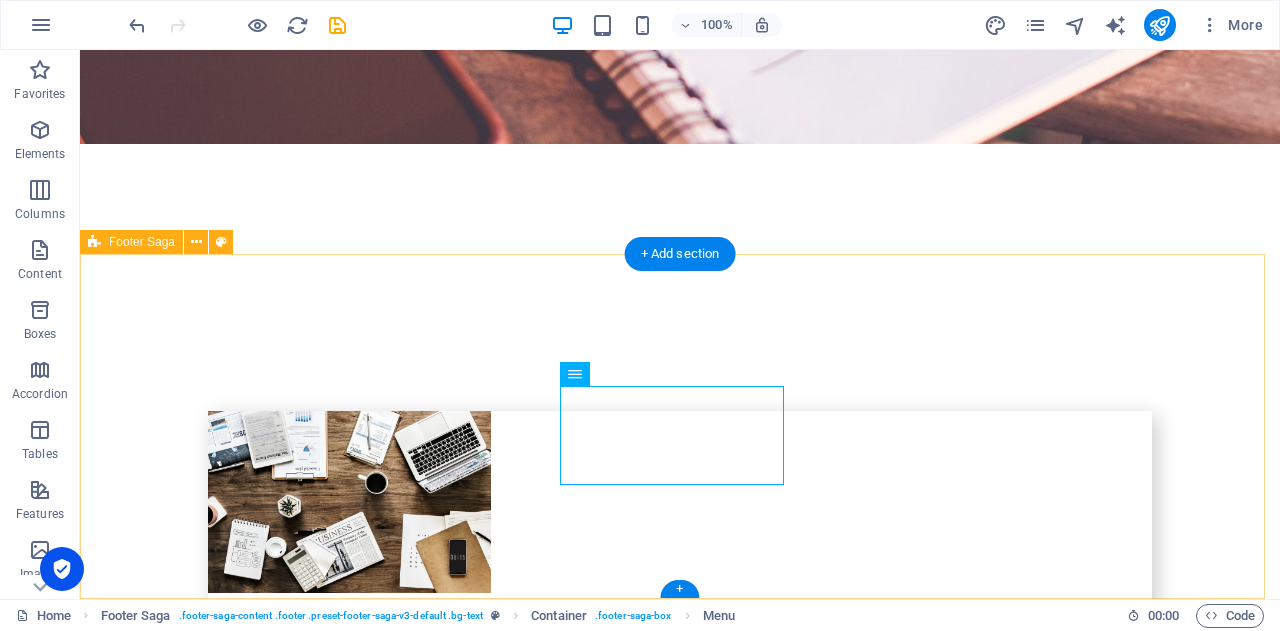 scroll, scrollTop: 5548, scrollLeft: 0, axis: vertical 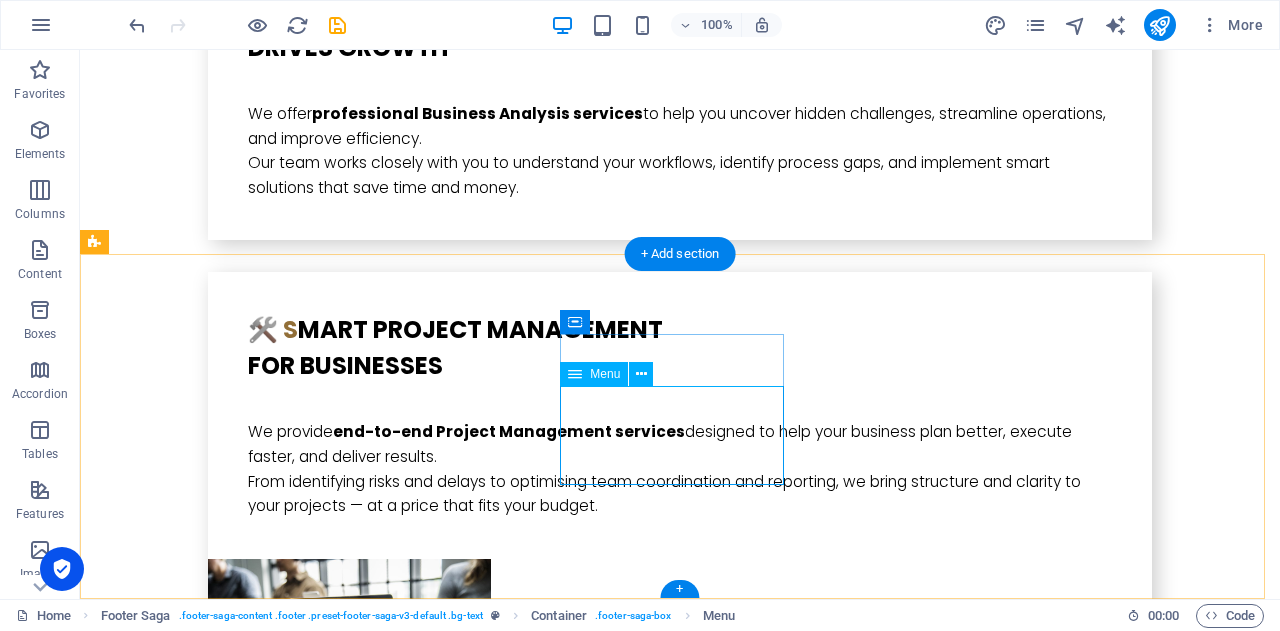 click on "Home  About us  Services  Contact" at bounding box center (208, 4584) 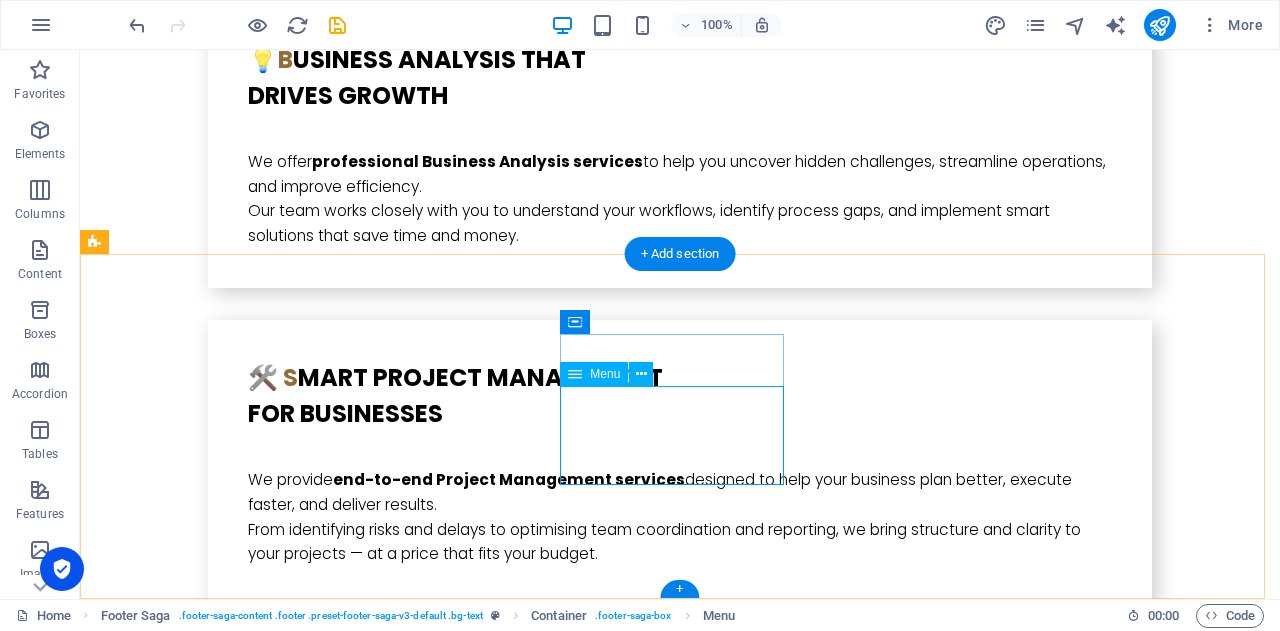scroll, scrollTop: 5451, scrollLeft: 0, axis: vertical 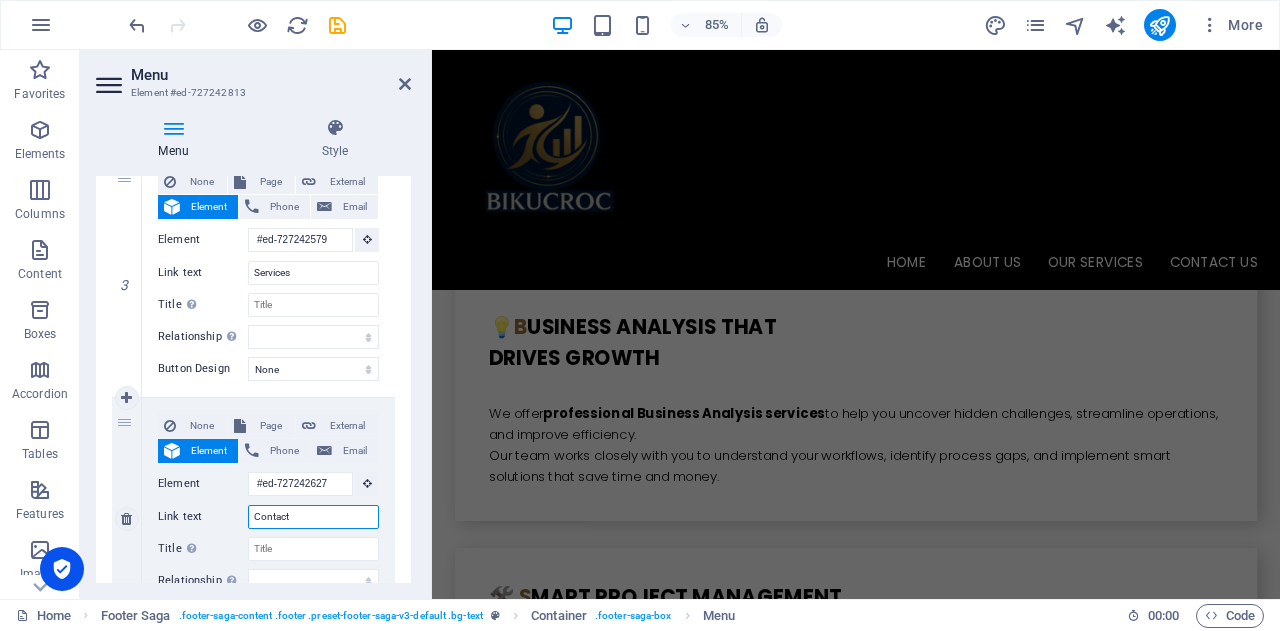click on "Contact" at bounding box center (313, 517) 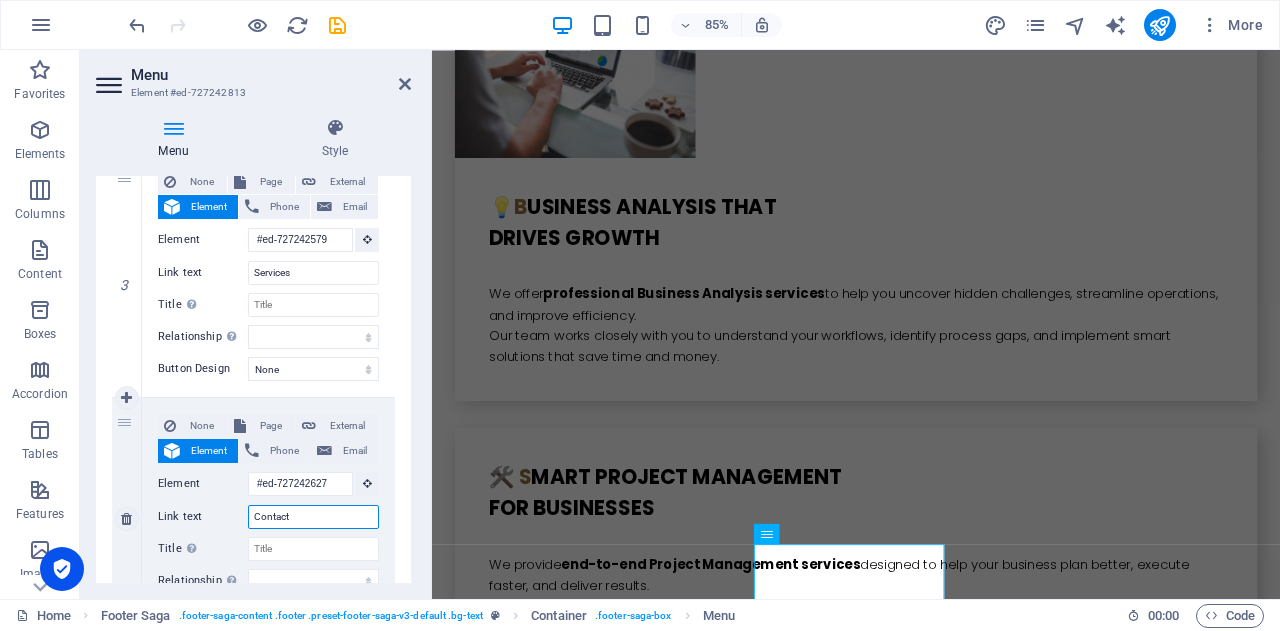 scroll, scrollTop: 5451, scrollLeft: 0, axis: vertical 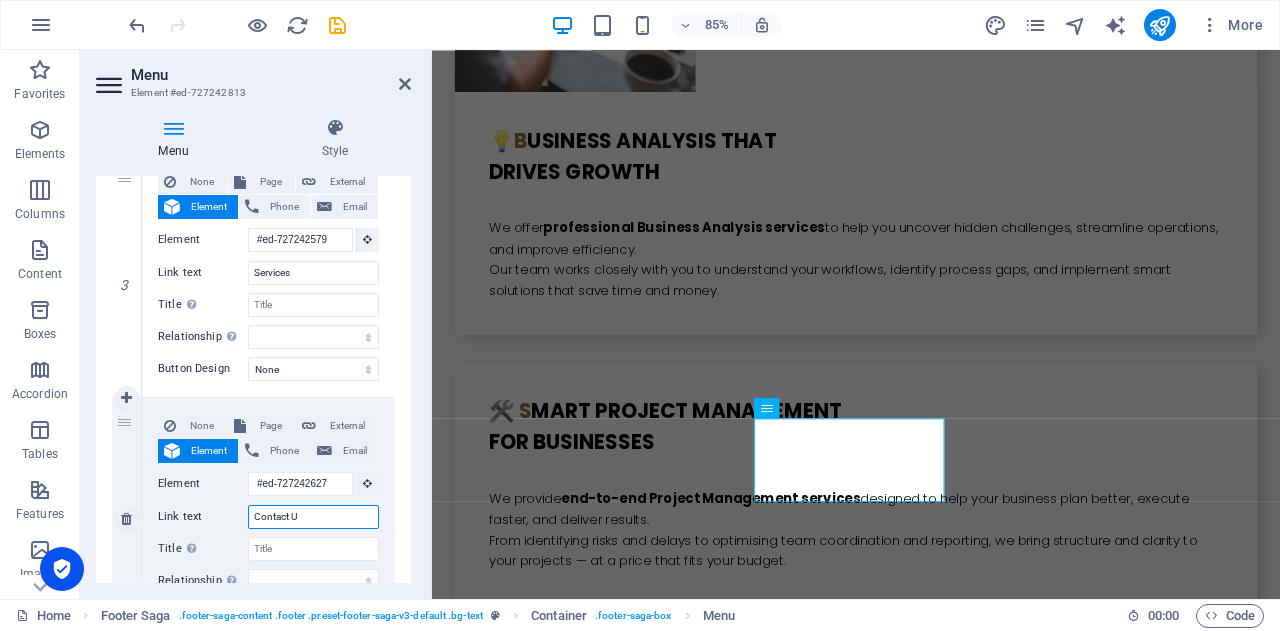 type on "Contact Us" 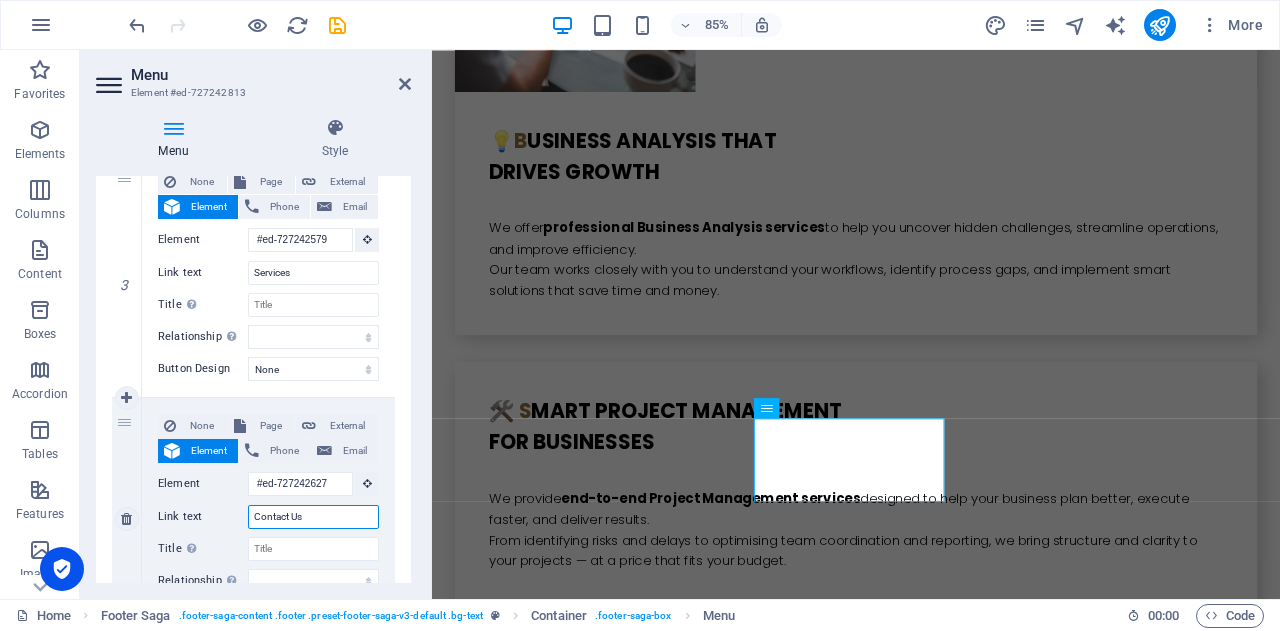 select 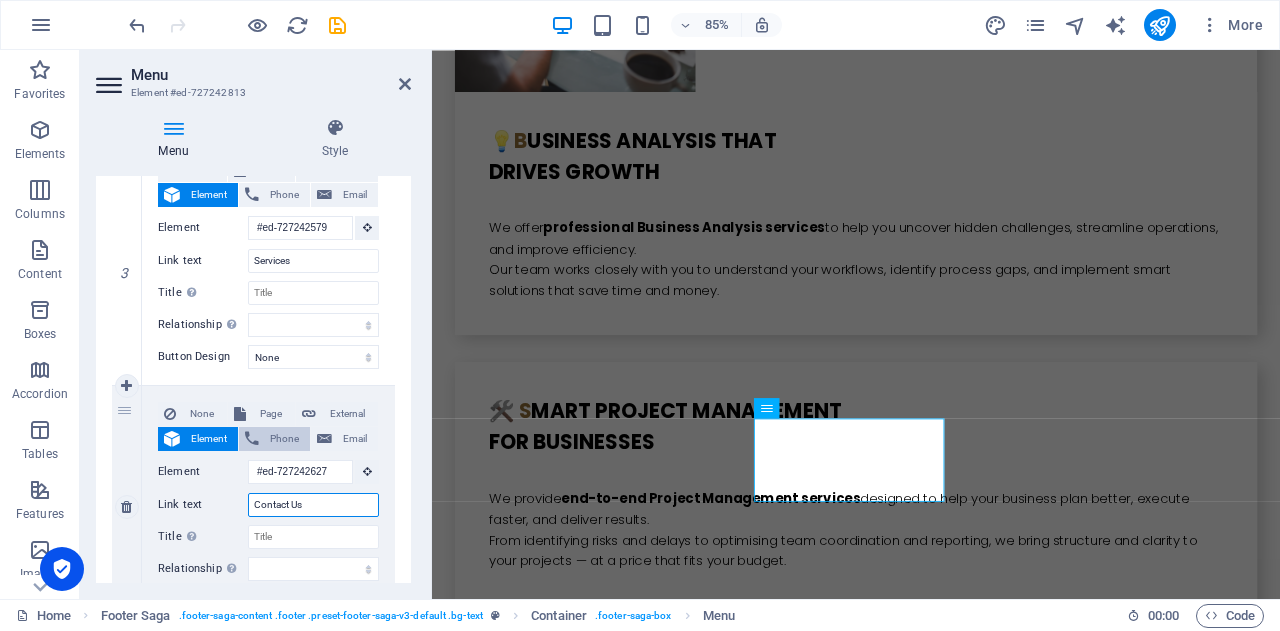 scroll, scrollTop: 512, scrollLeft: 0, axis: vertical 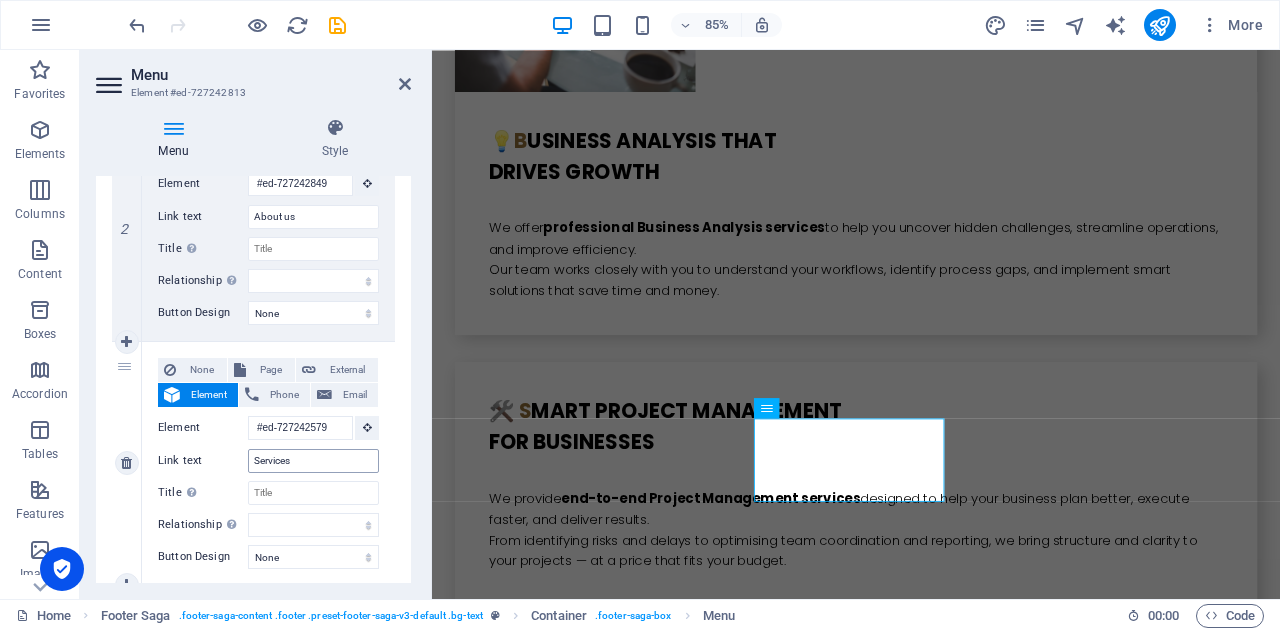 type on "Contact Us" 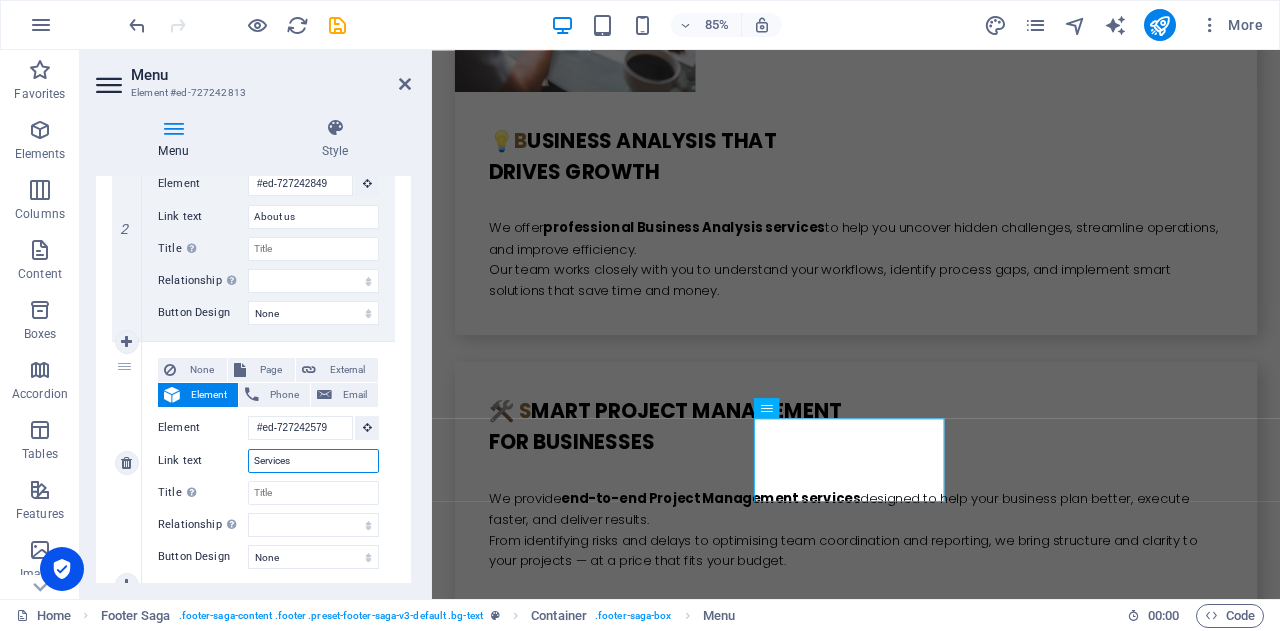 click on "Services" at bounding box center (313, 461) 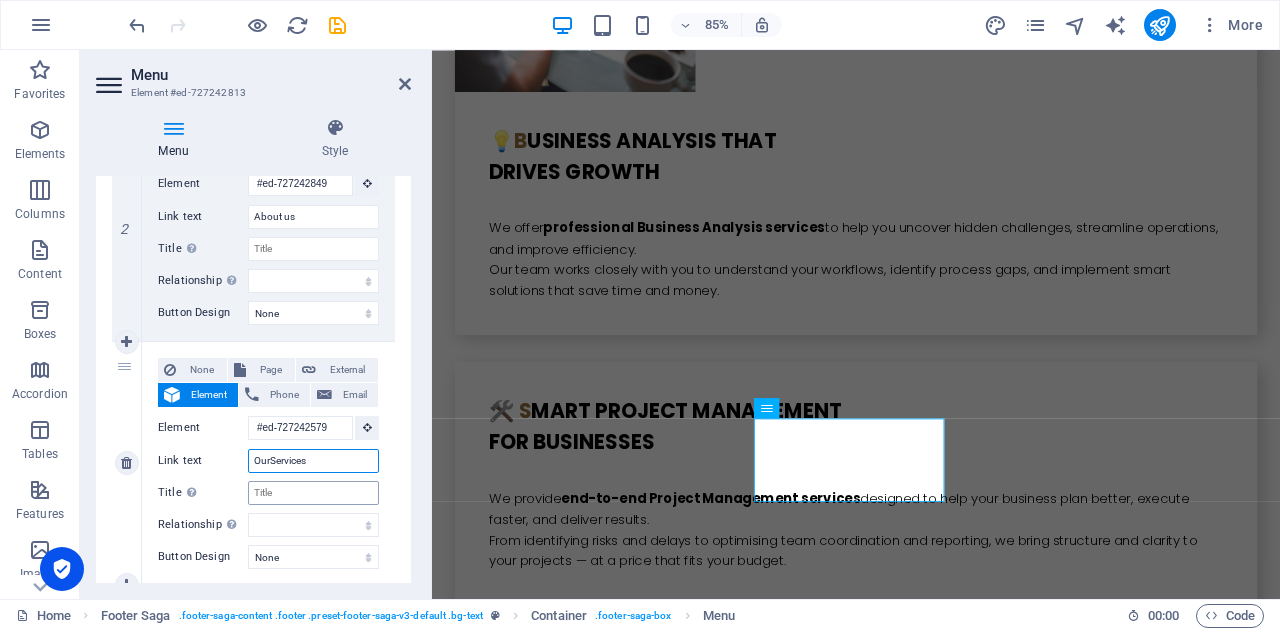 type on "Our Services" 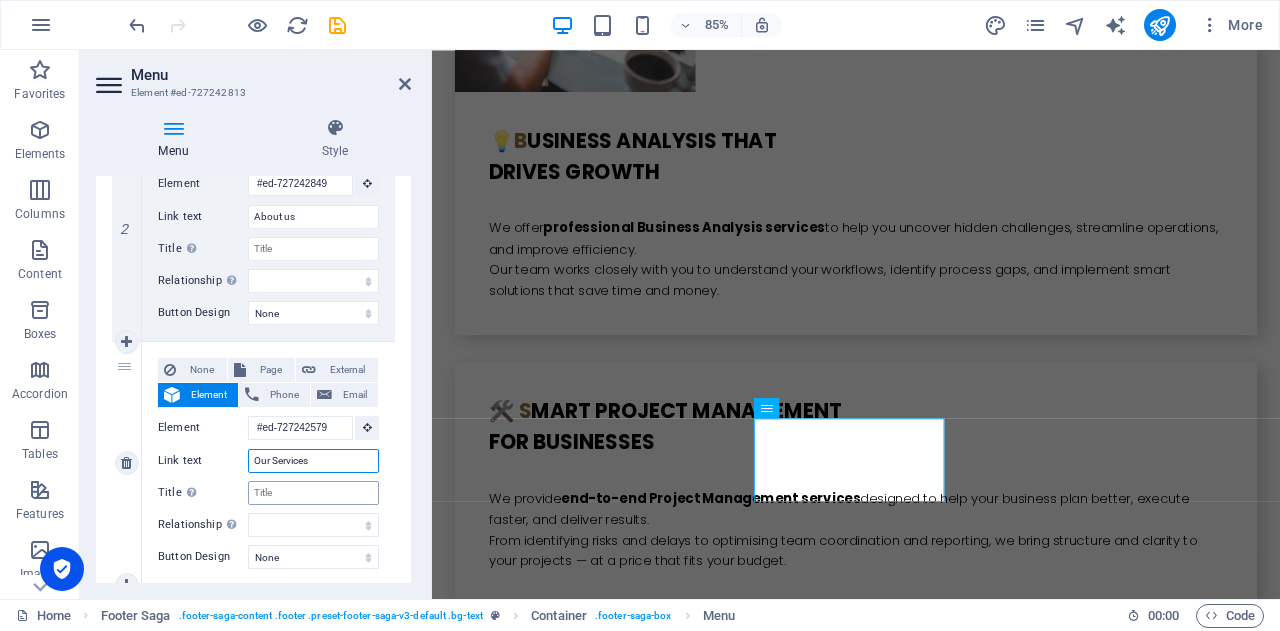select 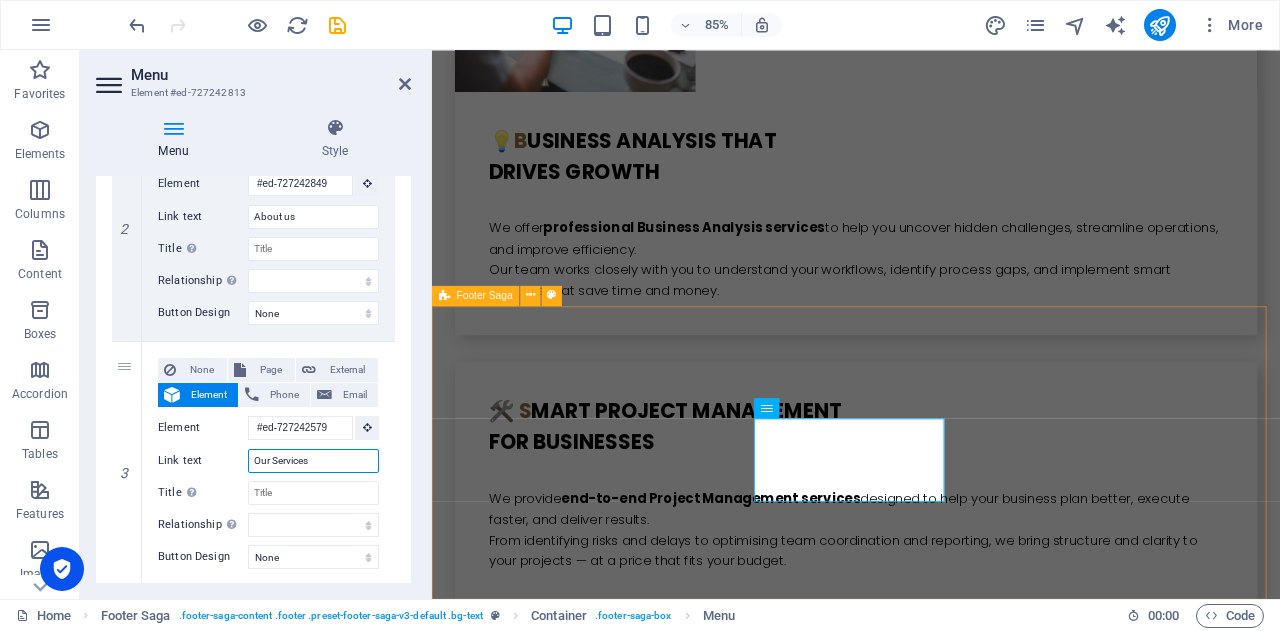 type on "Our Services" 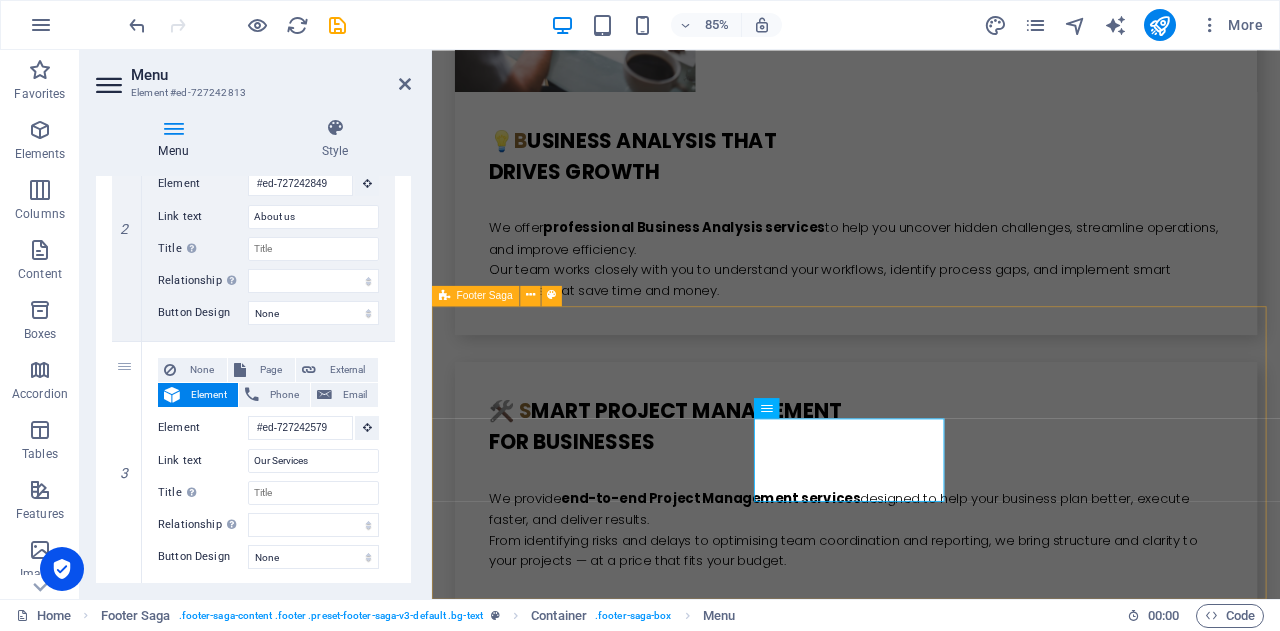 click on "address  [STREET_ADDRESS]:  30 634 841 099  PH: [PHONE_NUMBER] - [PHONE_NUMBER] - [PHONE_NUMBER]  Email: [EMAIL_ADDRESS][DOMAIN_NAME] Navigation  Home  About us  Our Services  Contact Us Social Media Facebook Linkedin Instagram" at bounding box center [931, 4674] 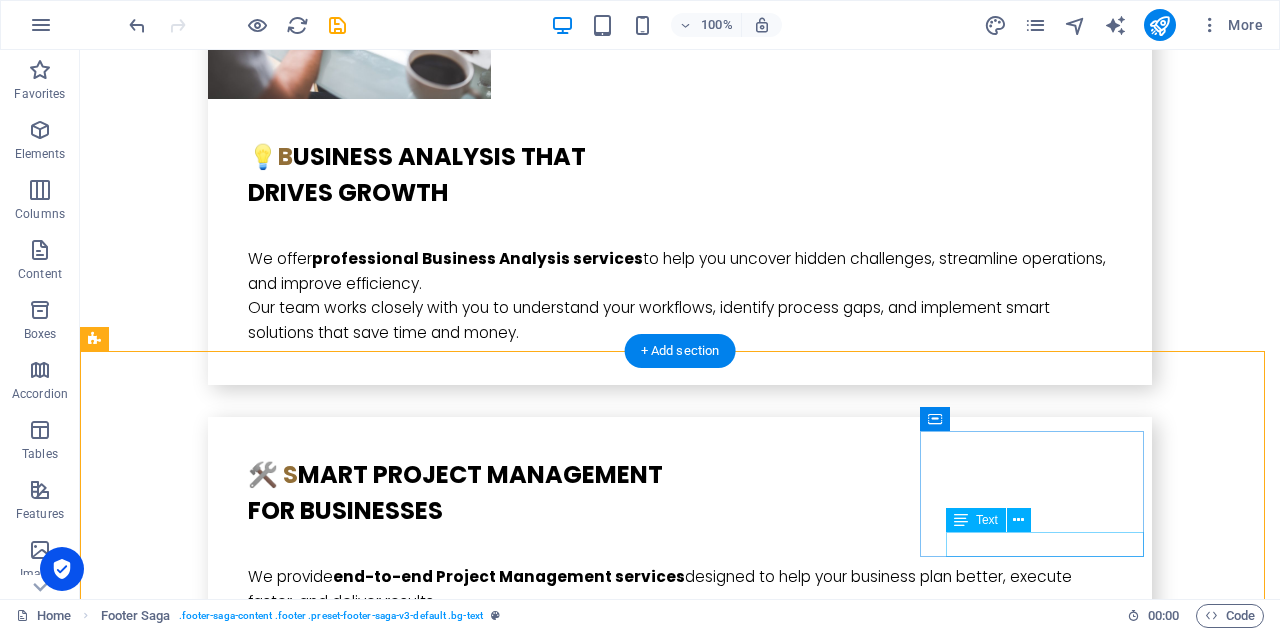 click on "Instagram" at bounding box center (208, 4973) 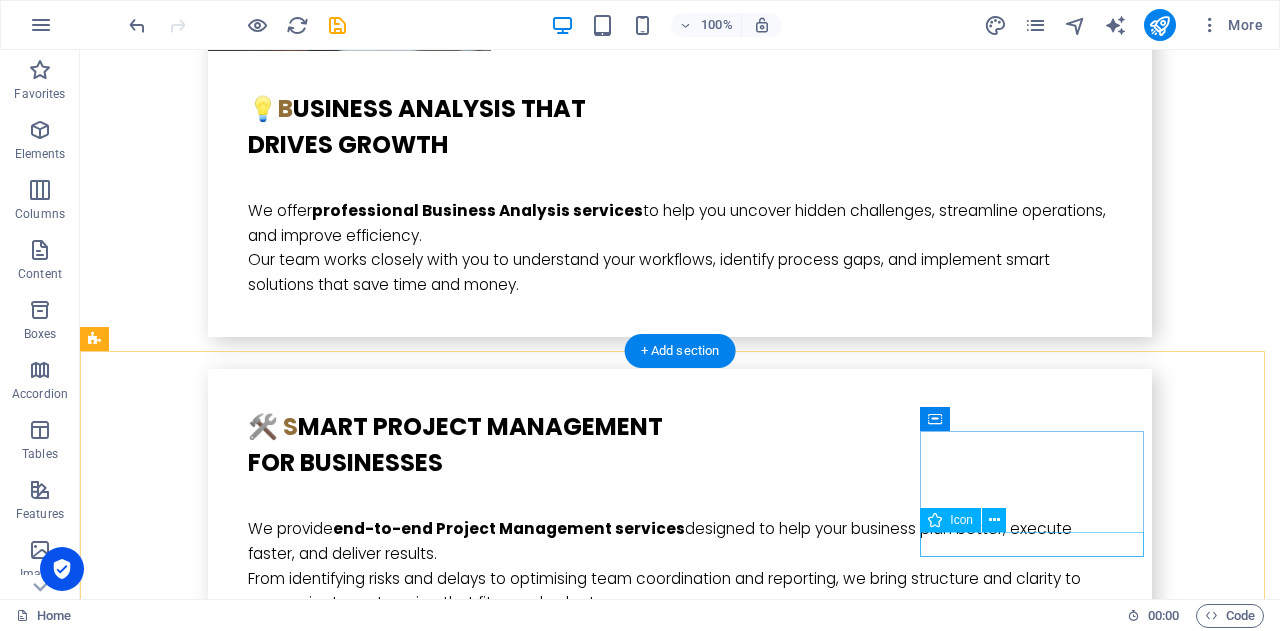 click at bounding box center (208, 4901) 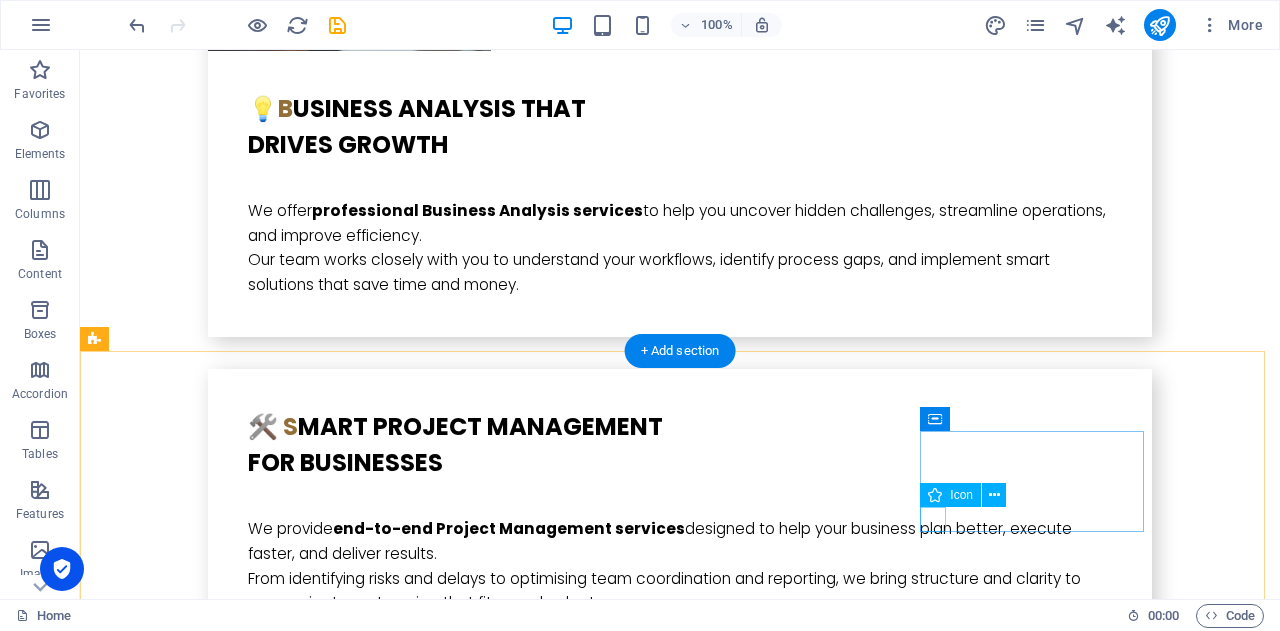 click at bounding box center (208, 4852) 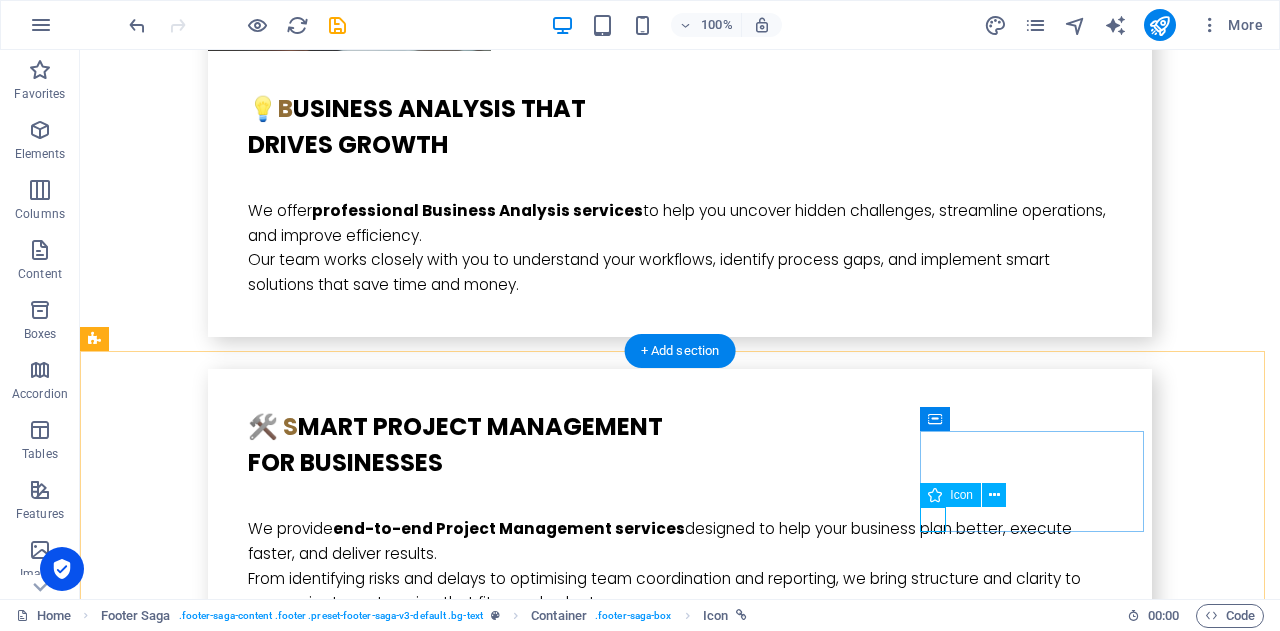 click at bounding box center (208, 4852) 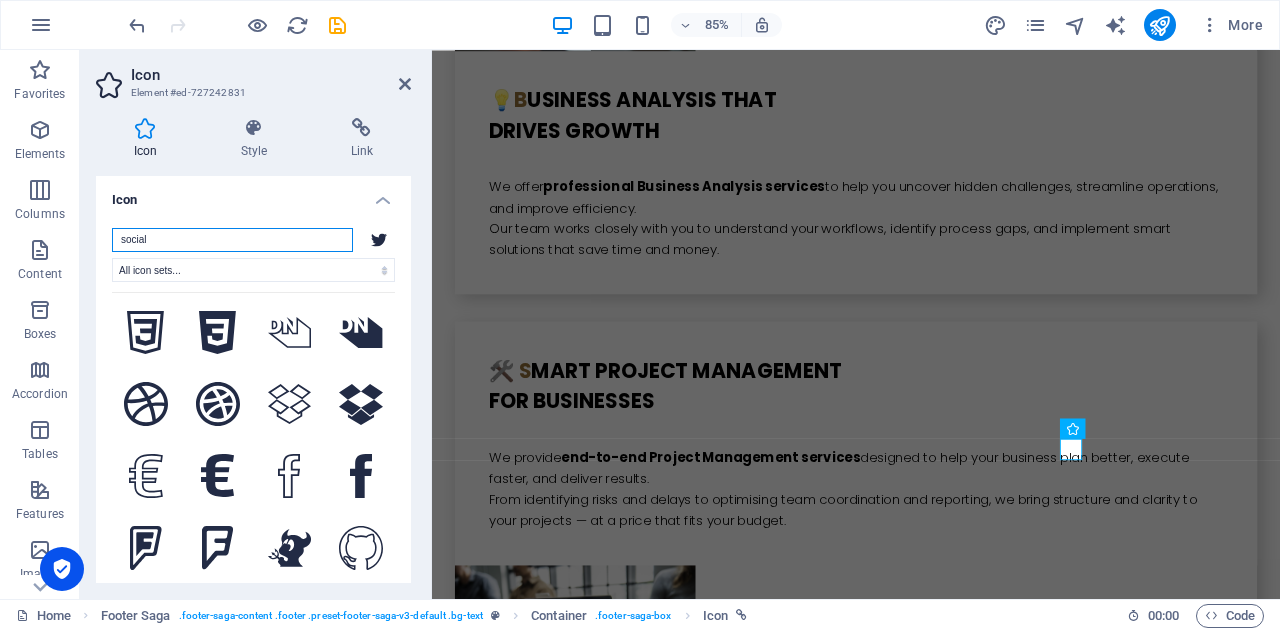 scroll, scrollTop: 2700, scrollLeft: 0, axis: vertical 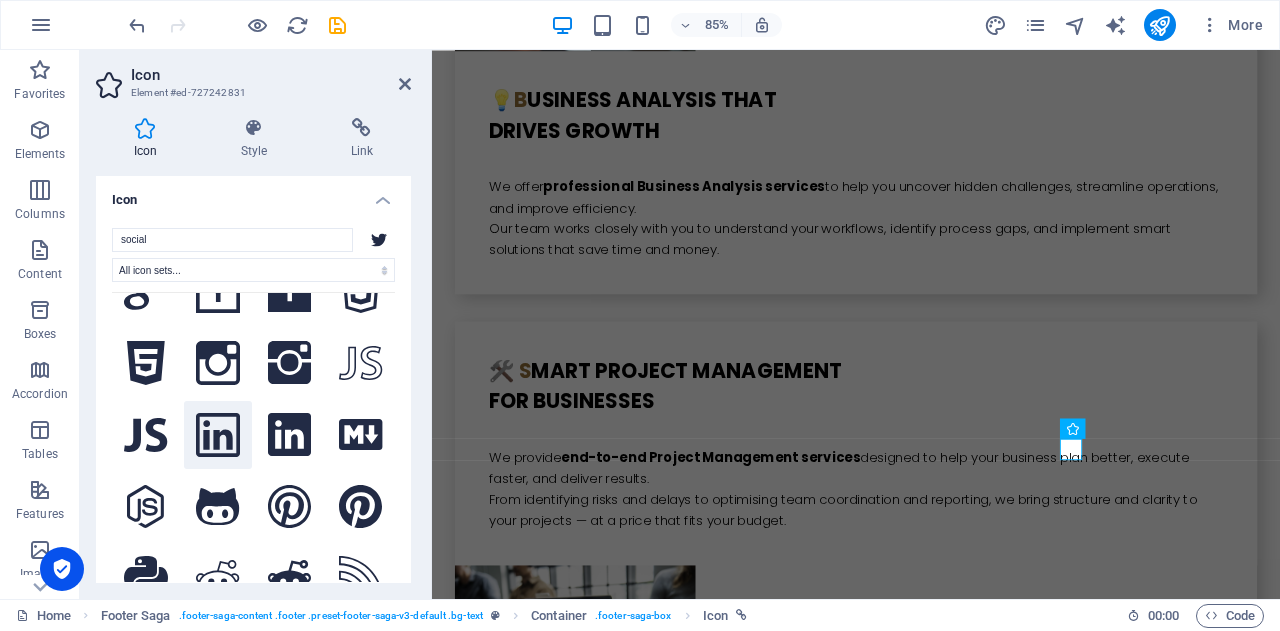 click 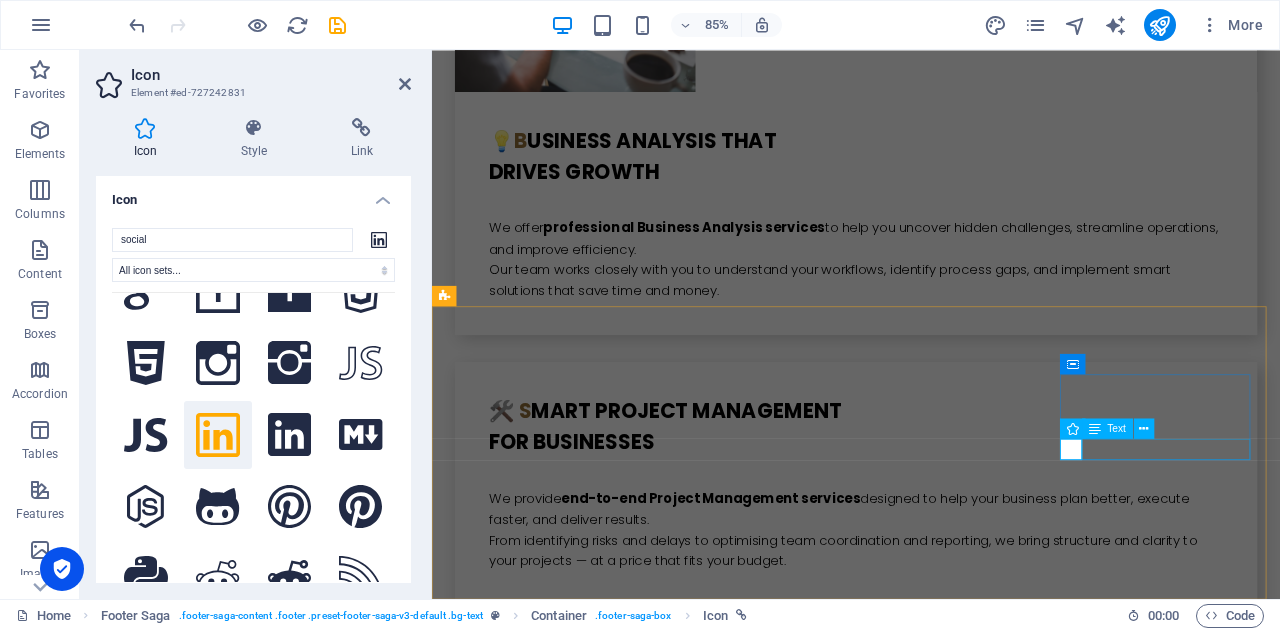 click on "Linkedin" at bounding box center (560, 4924) 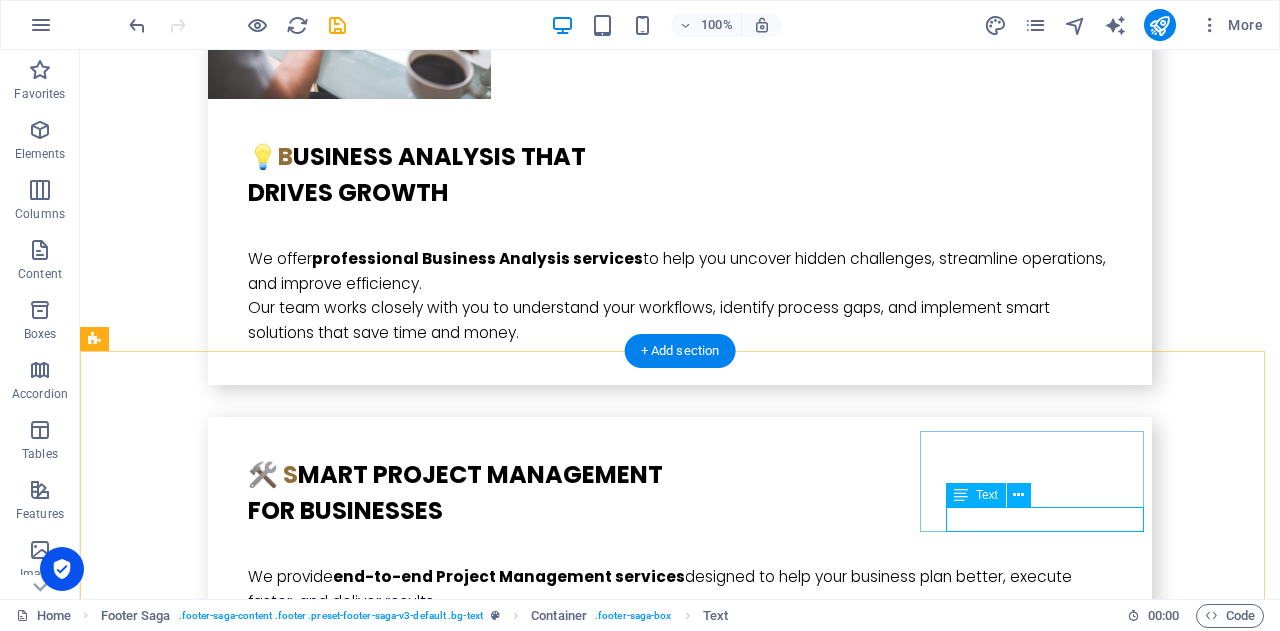 click on "Linkedin" at bounding box center (208, 4924) 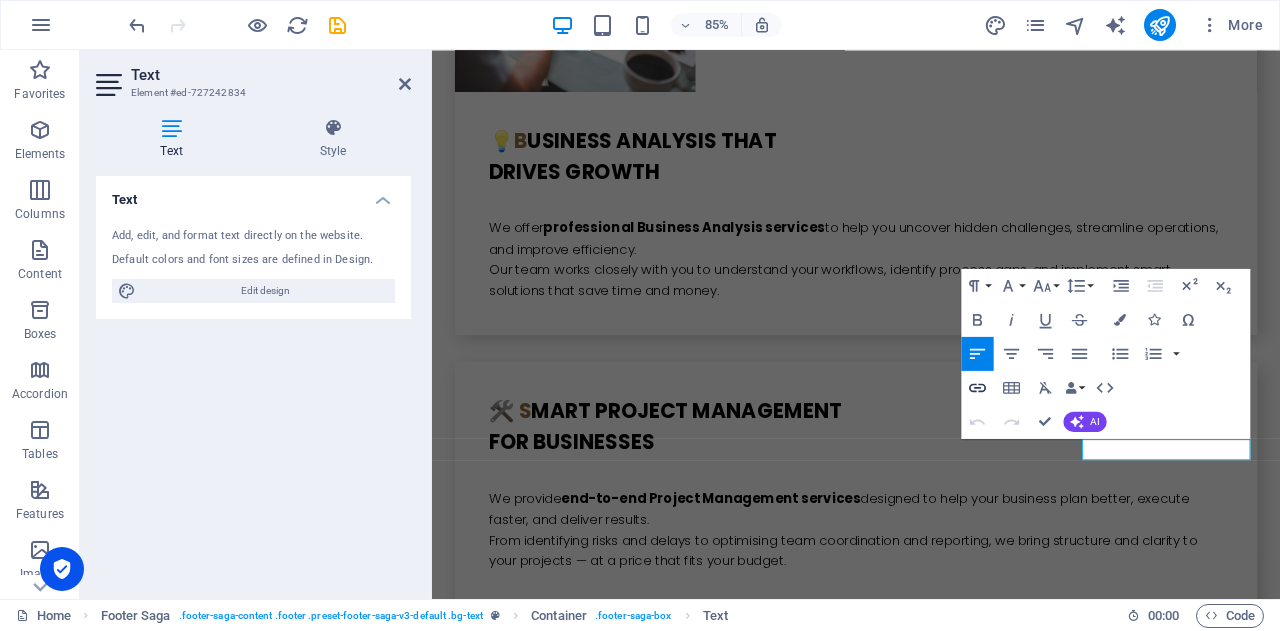 click 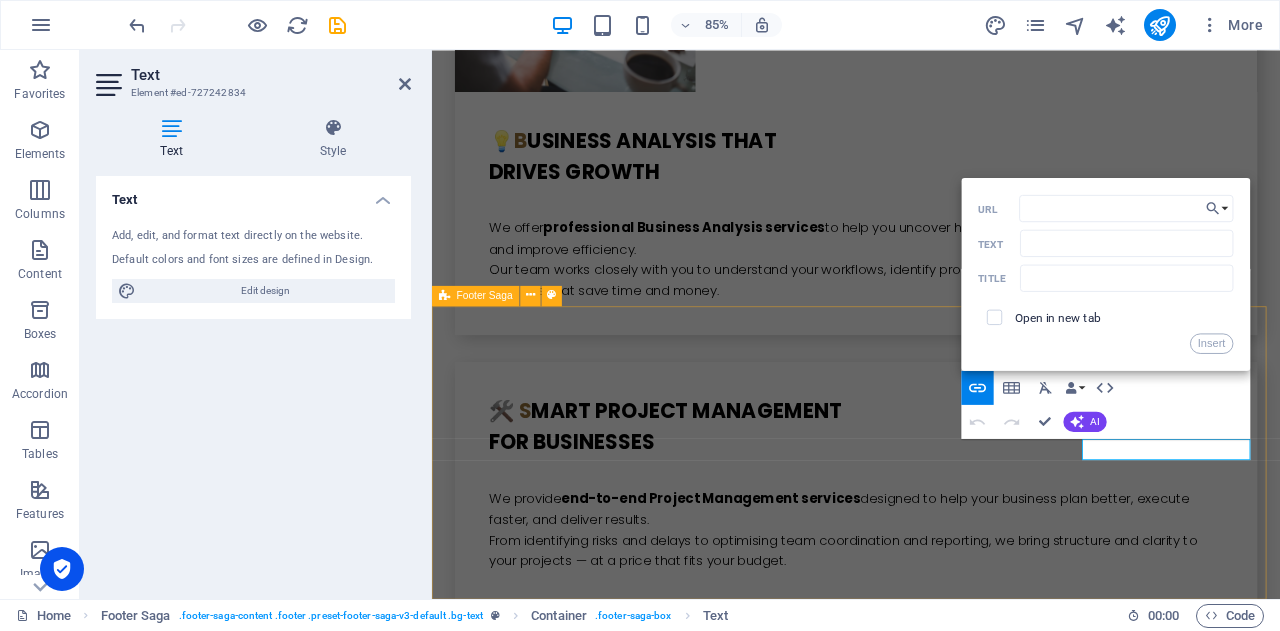 click on "address  [STREET_ADDRESS]:  30 634 841 099  PH: [PHONE_NUMBER] - [PHONE_NUMBER] - [PHONE_NUMBER]  Email: [EMAIL_ADDRESS][DOMAIN_NAME] Navigation  Home  About us  Our Services  Contact Us Social Media Facebook ​ ​ Linkedin" at bounding box center [931, 4649] 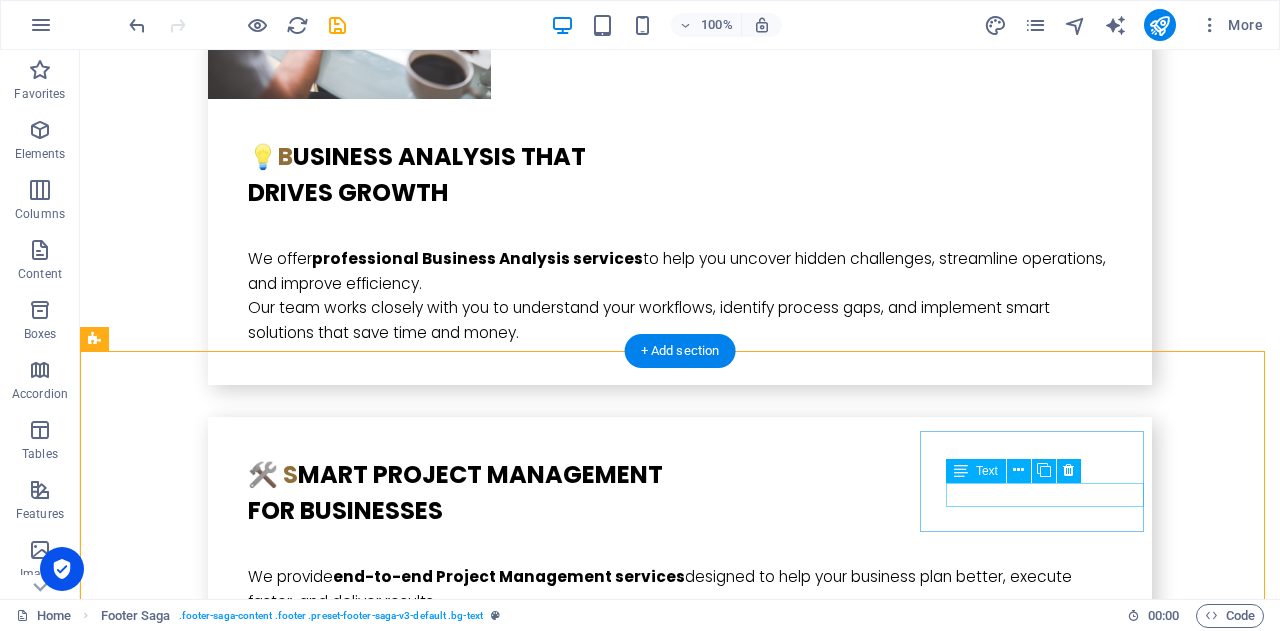 click on "Facebook" at bounding box center [208, 4875] 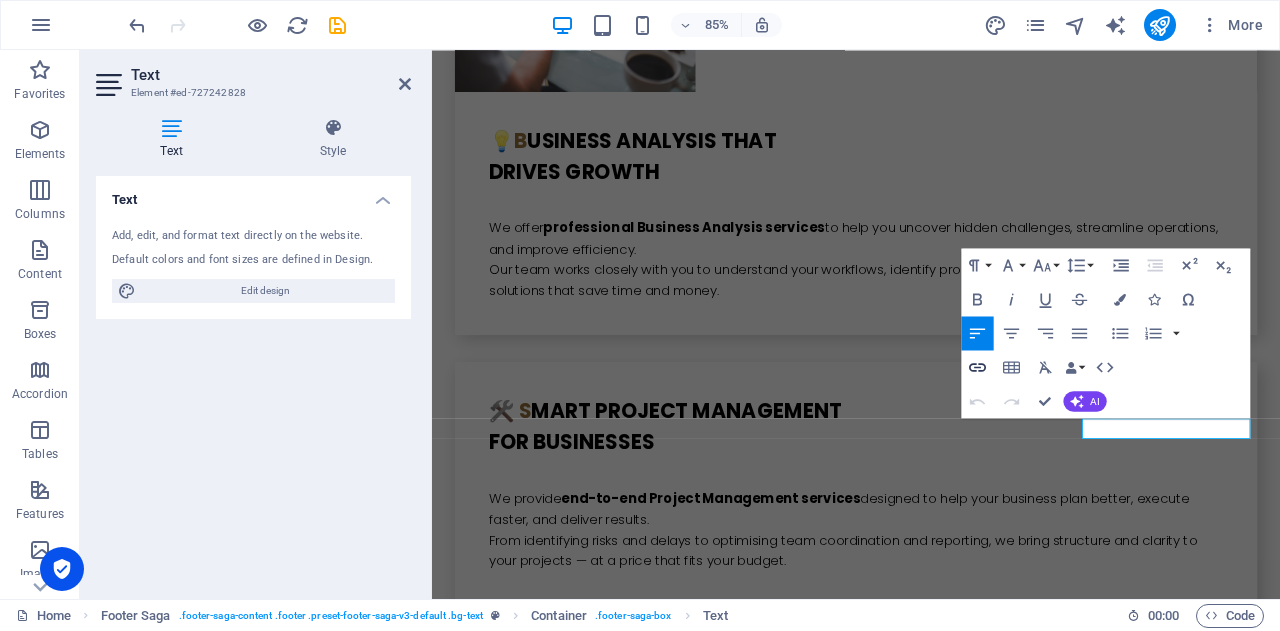 click 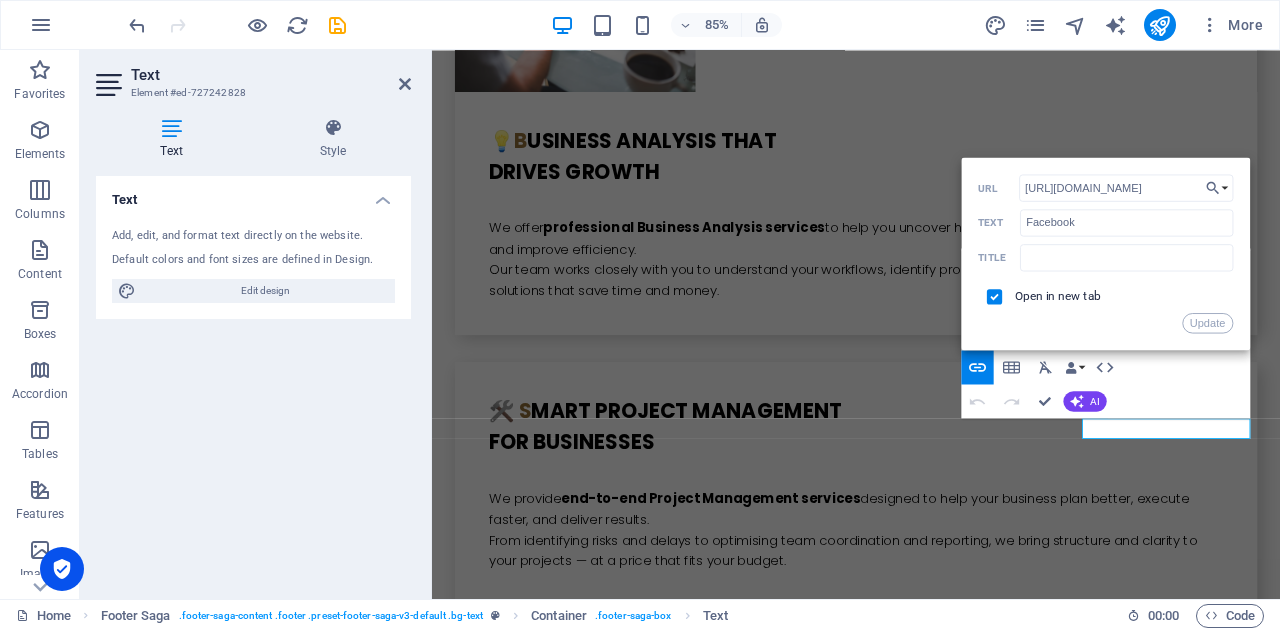 drag, startPoint x: 1172, startPoint y: 181, endPoint x: 963, endPoint y: 187, distance: 209.0861 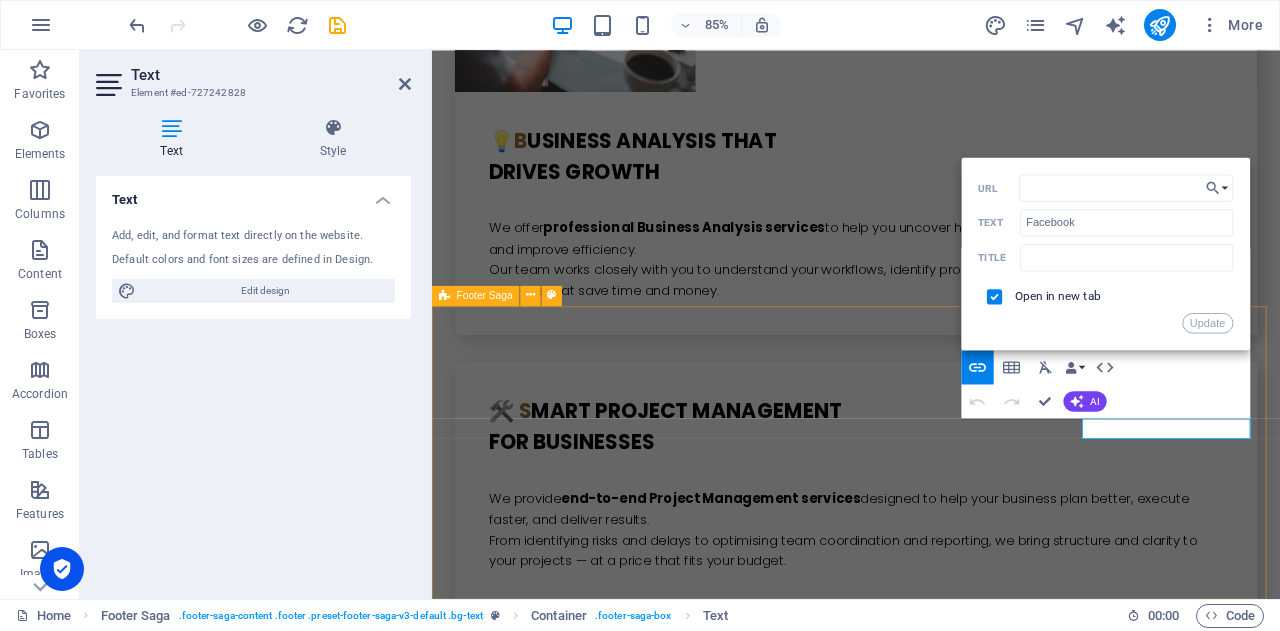 type 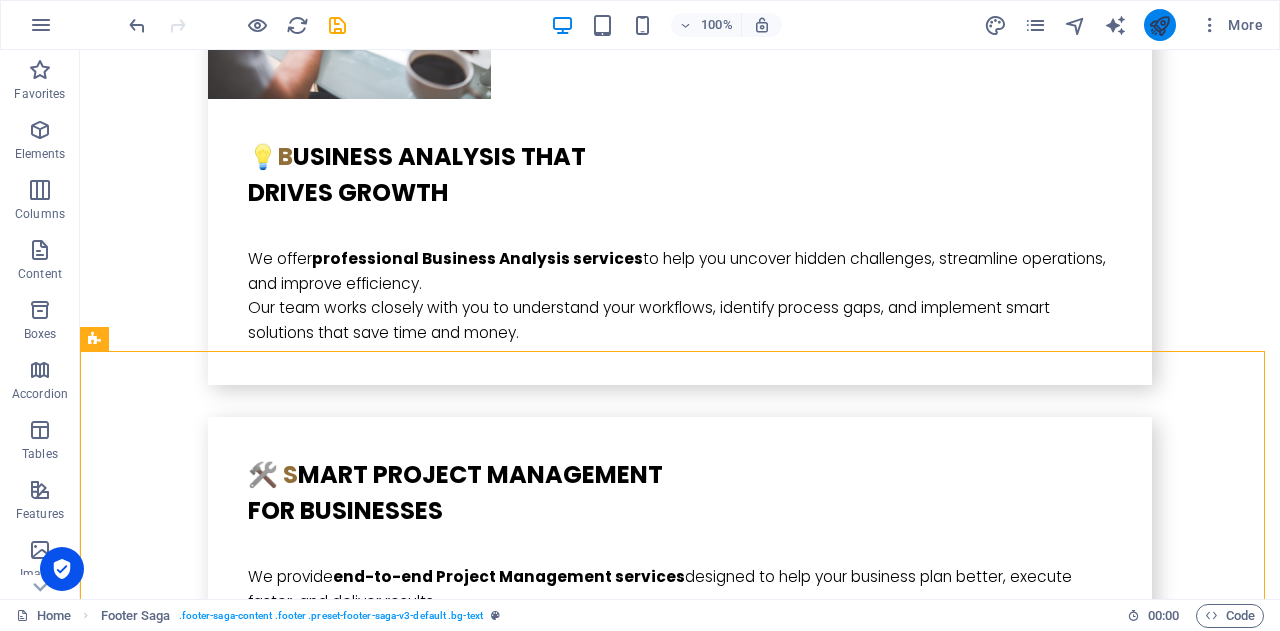 click at bounding box center (1160, 25) 